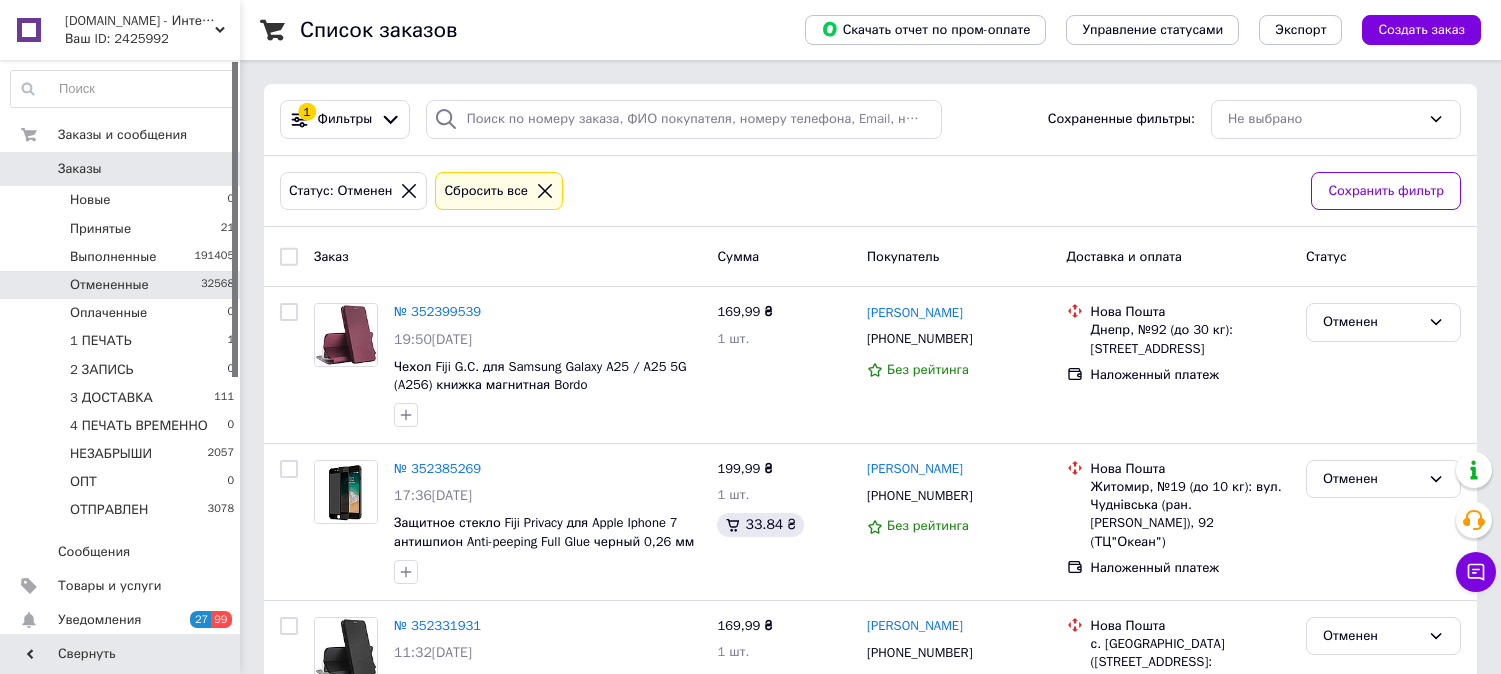 scroll, scrollTop: 0, scrollLeft: 0, axis: both 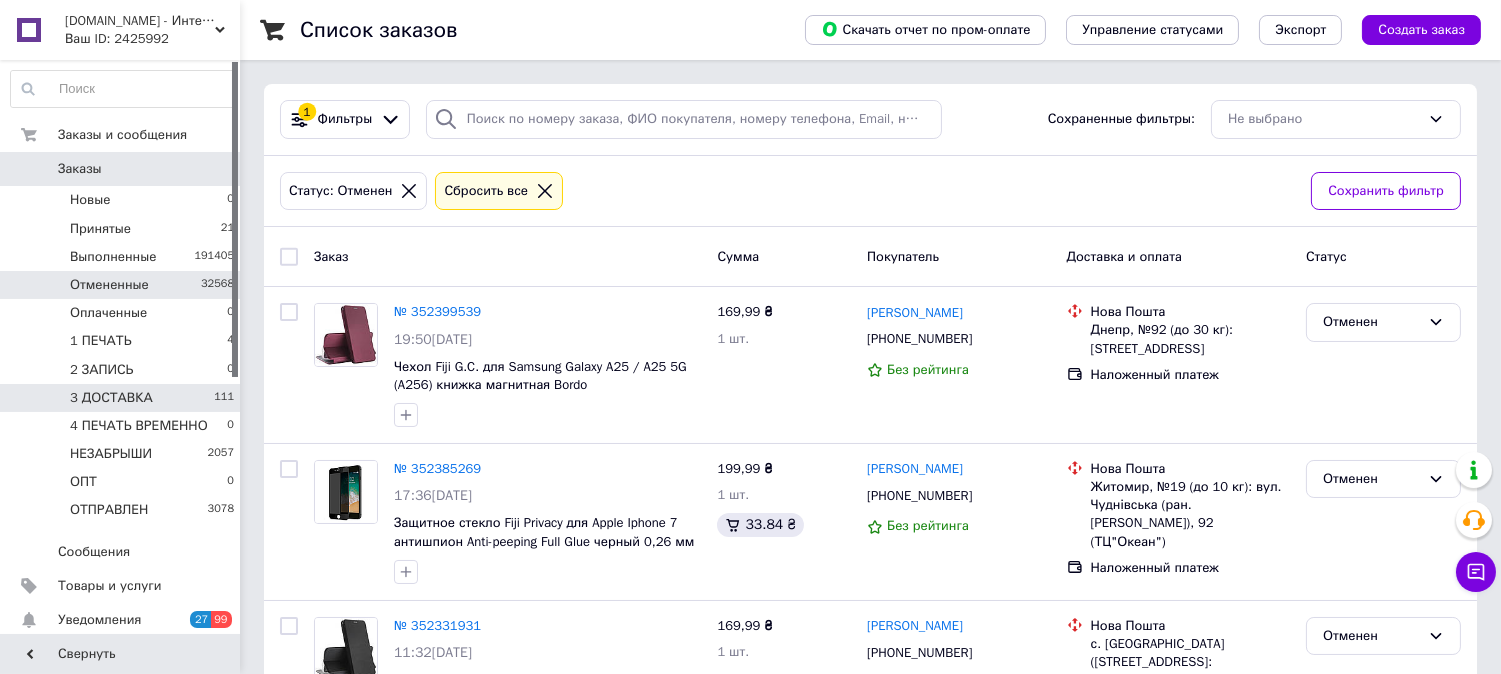 click on "3 ДОСТАВКА" at bounding box center [111, 398] 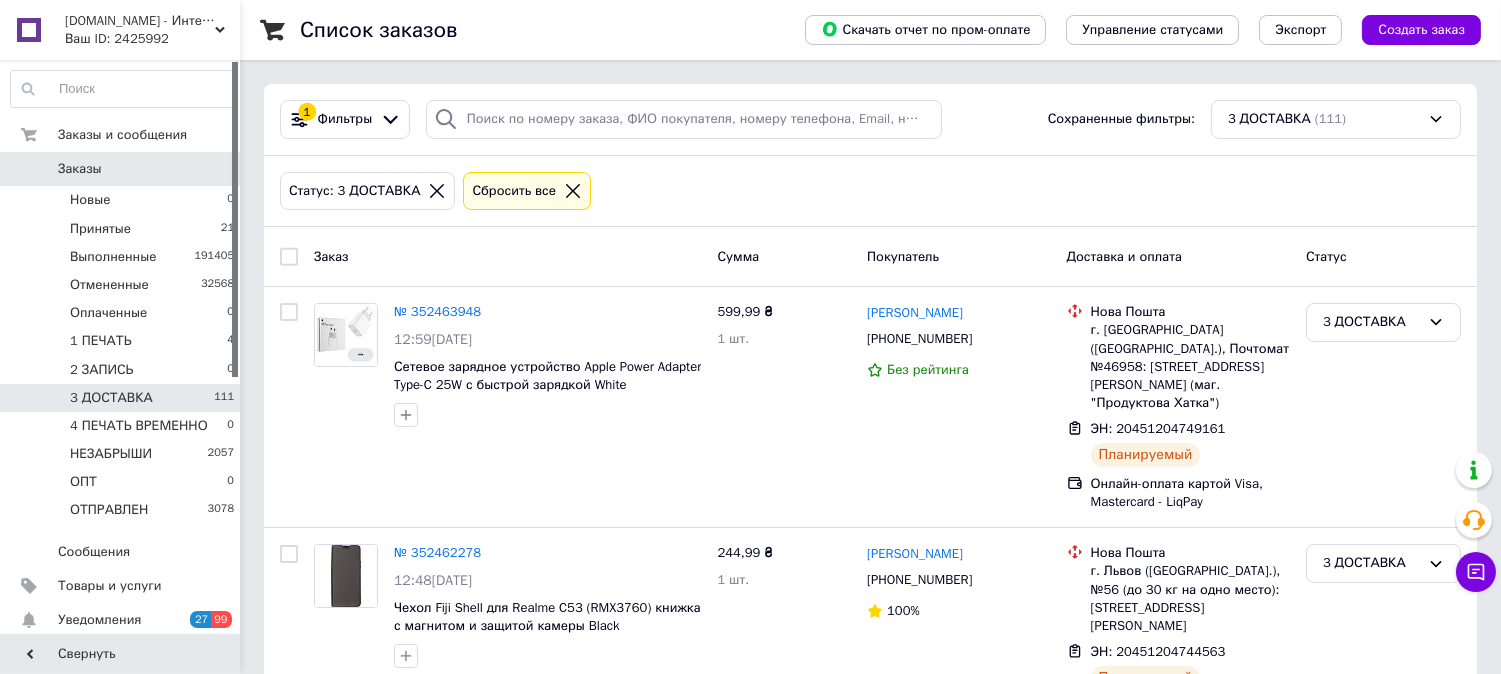 click at bounding box center [289, 257] 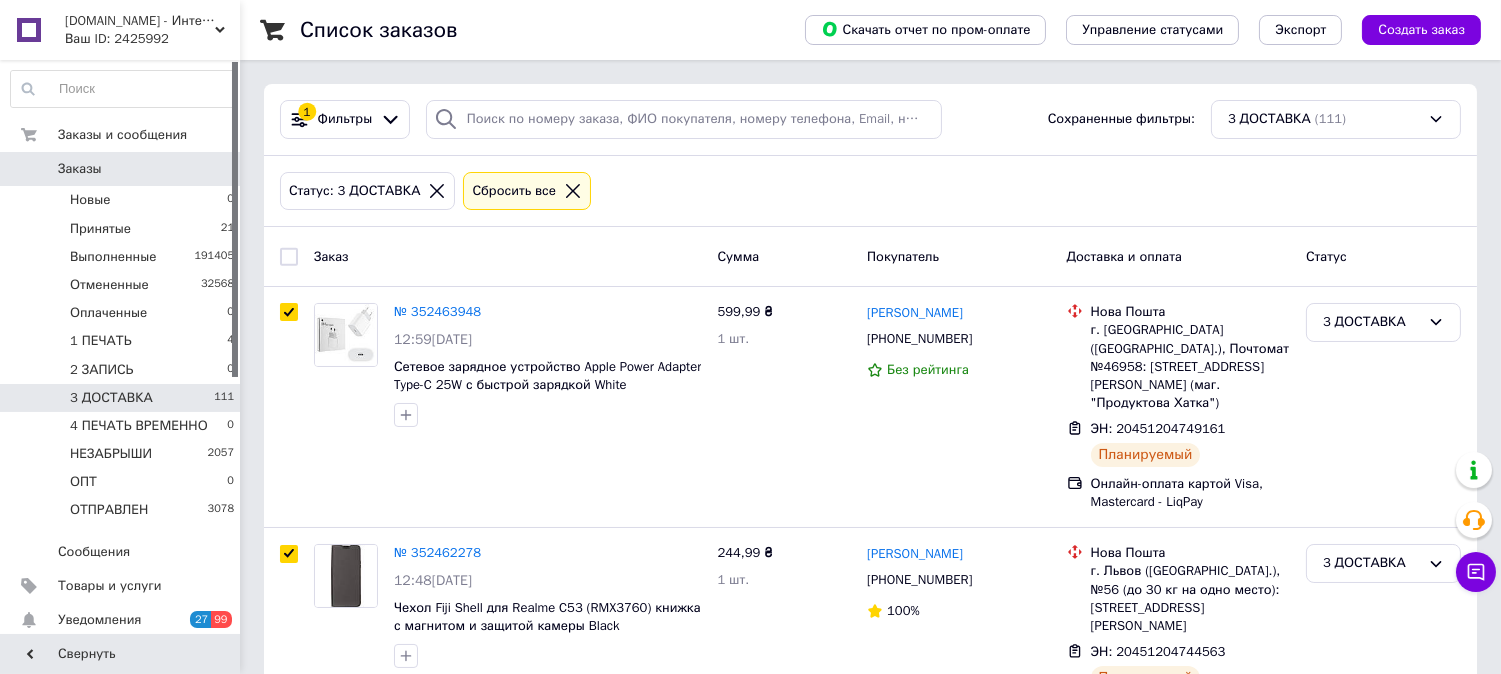 checkbox on "true" 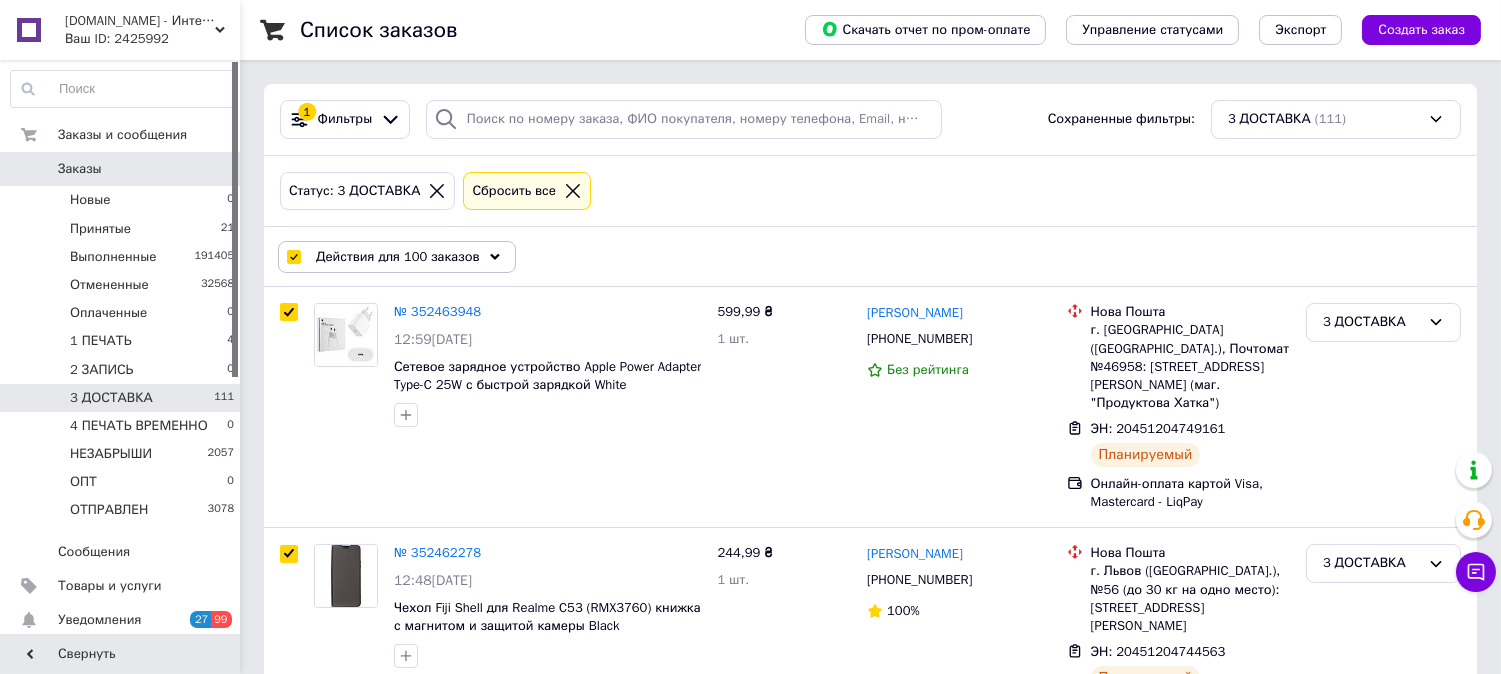 click 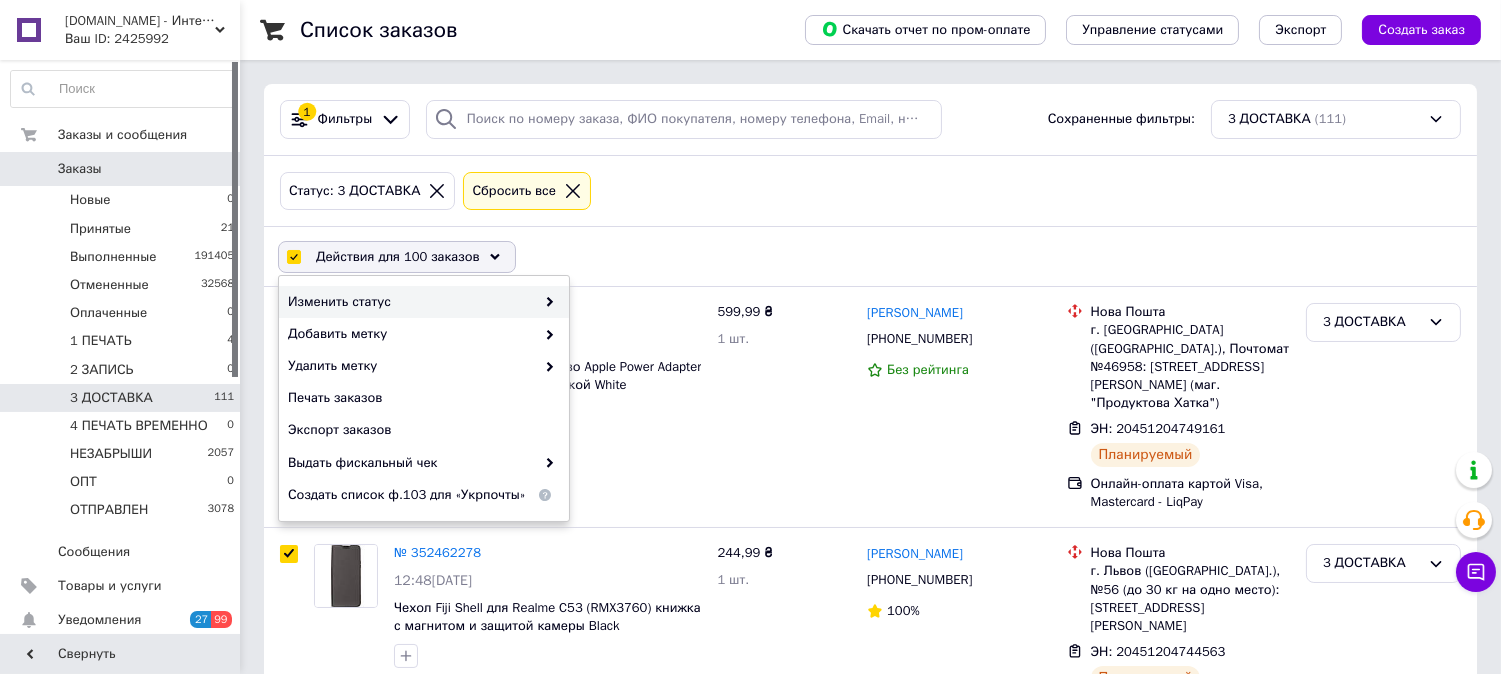 click 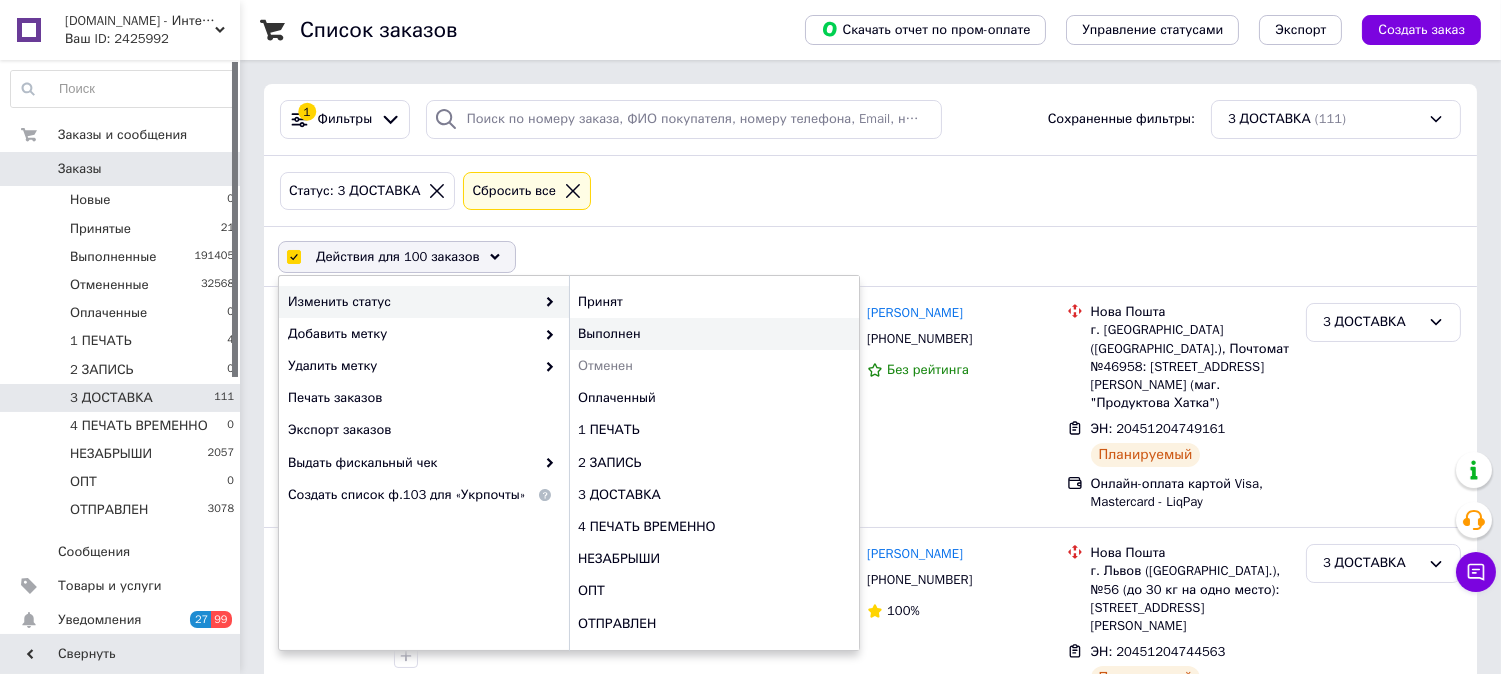 click on "Выполнен" at bounding box center [714, 334] 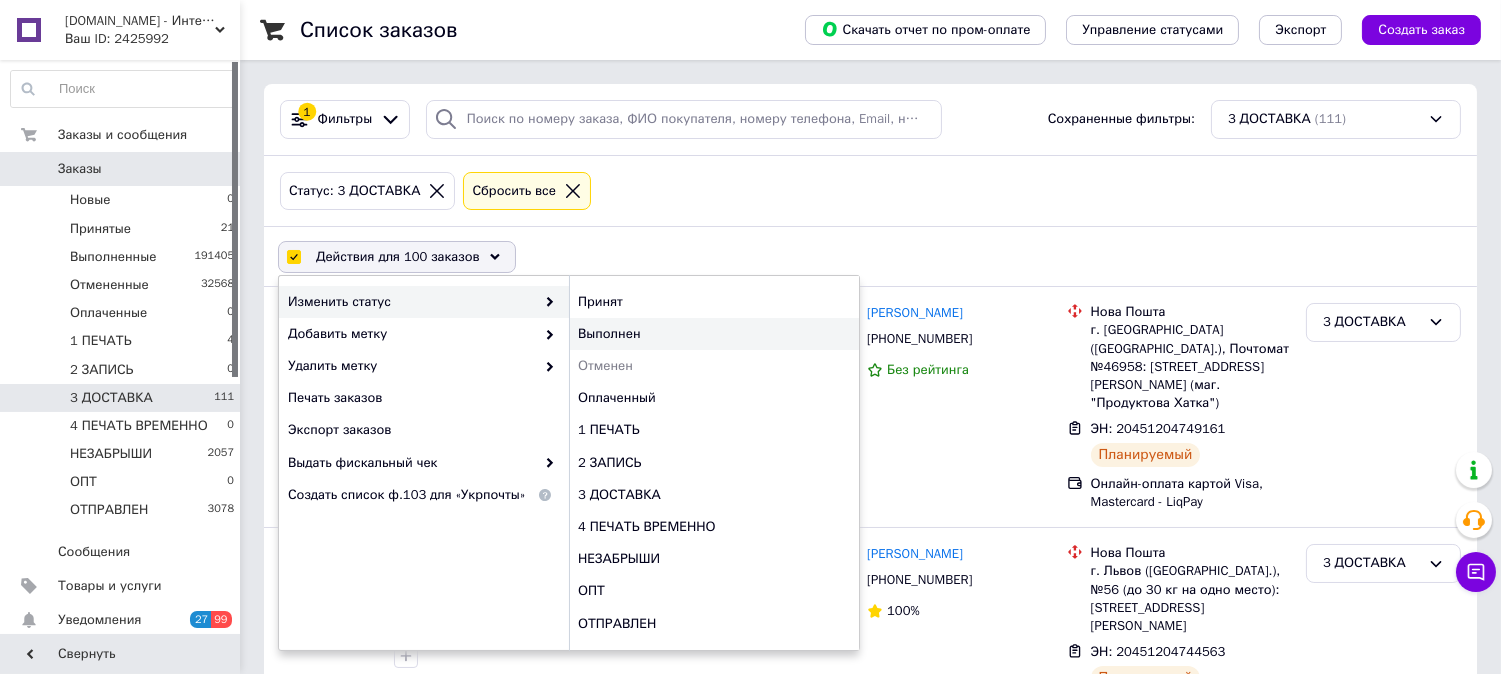 checkbox on "false" 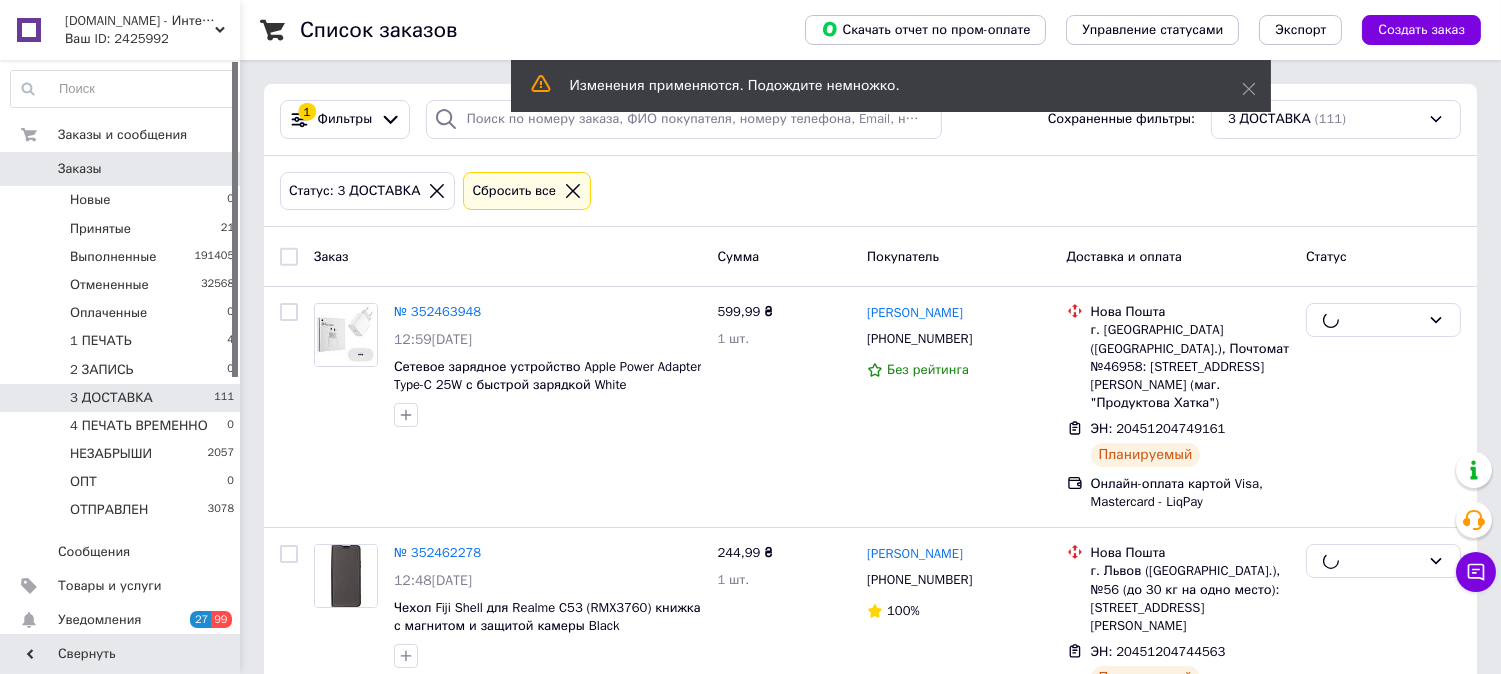 scroll, scrollTop: 19251, scrollLeft: 0, axis: vertical 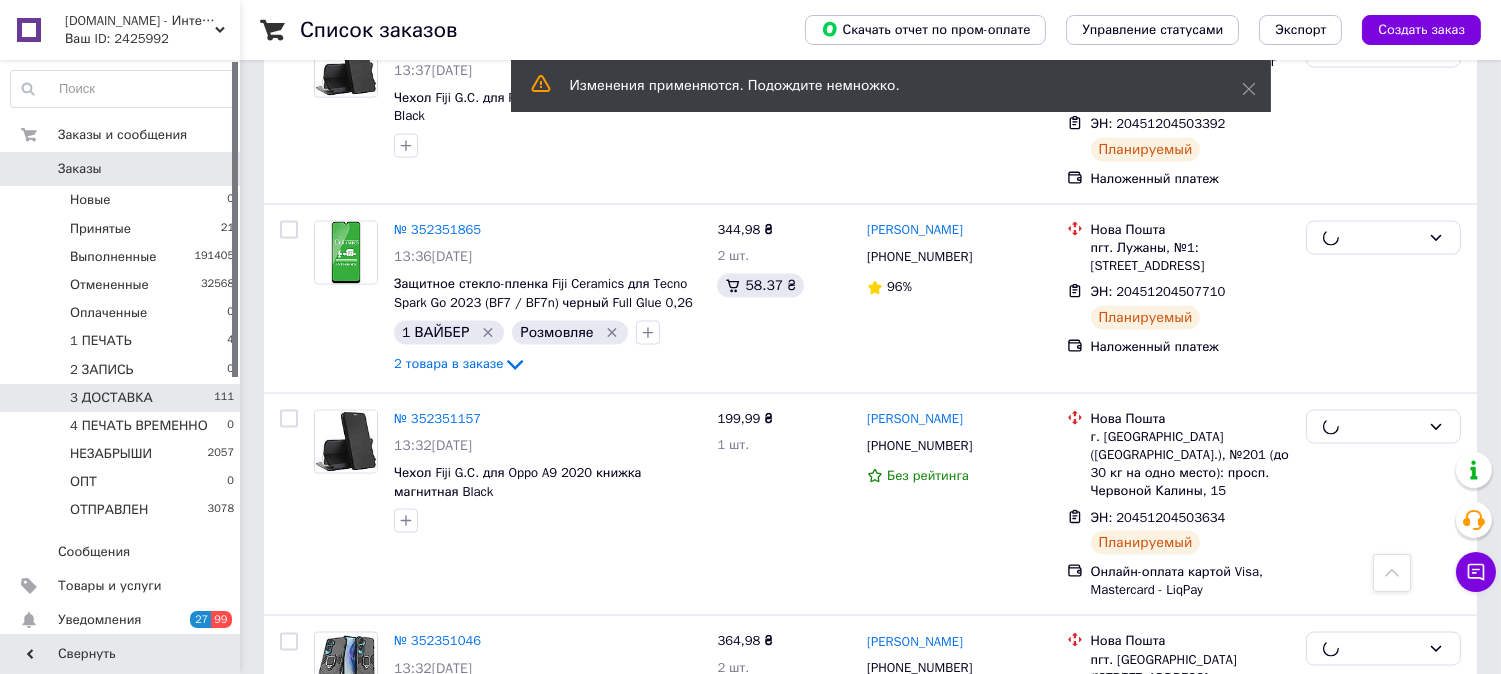 click on "2" at bounding box center [327, 1447] 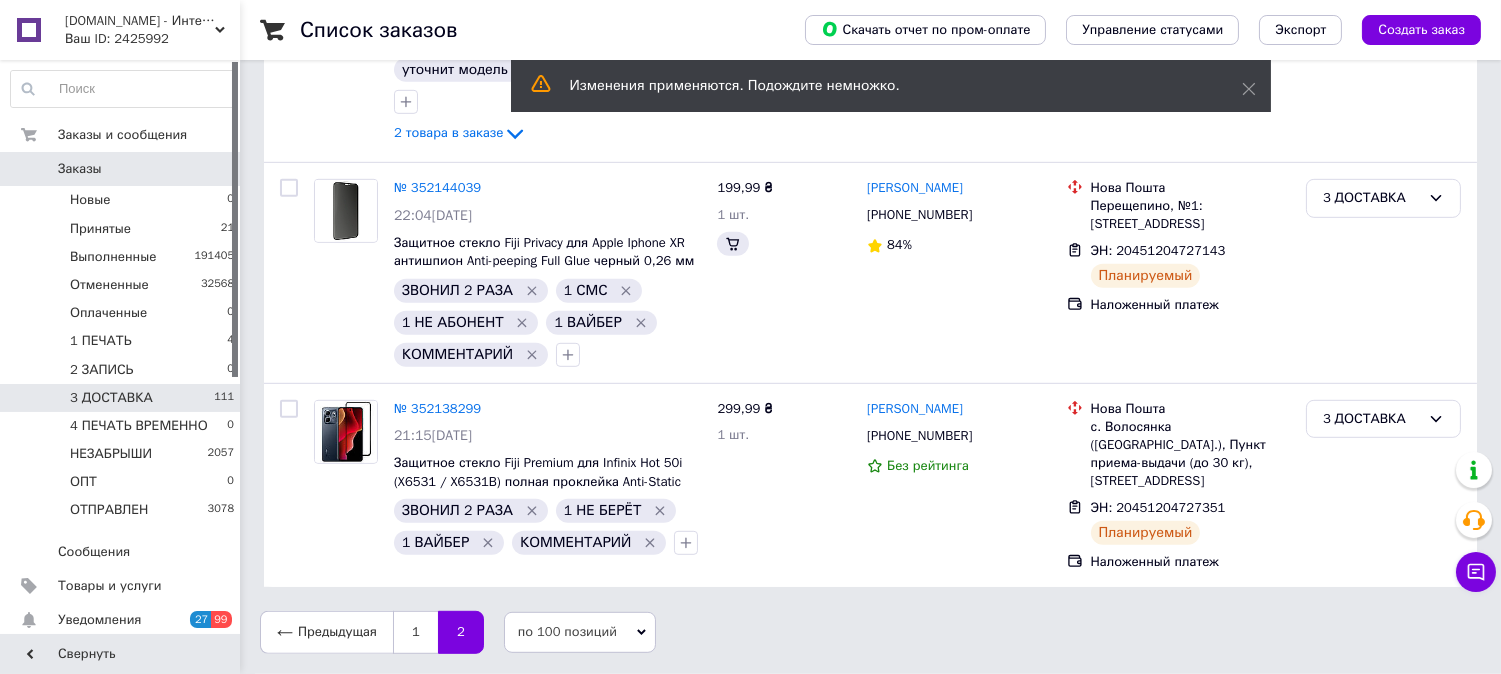 scroll, scrollTop: 0, scrollLeft: 0, axis: both 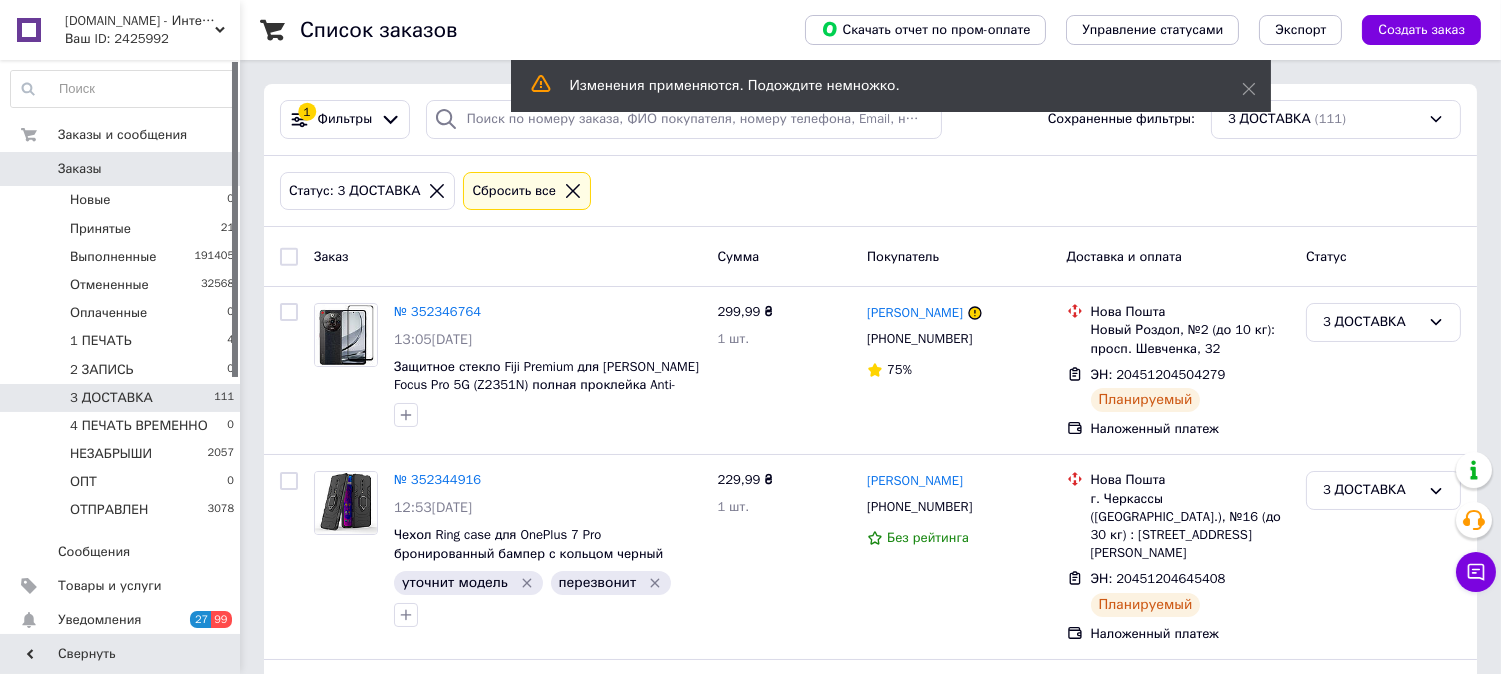 click at bounding box center [289, 257] 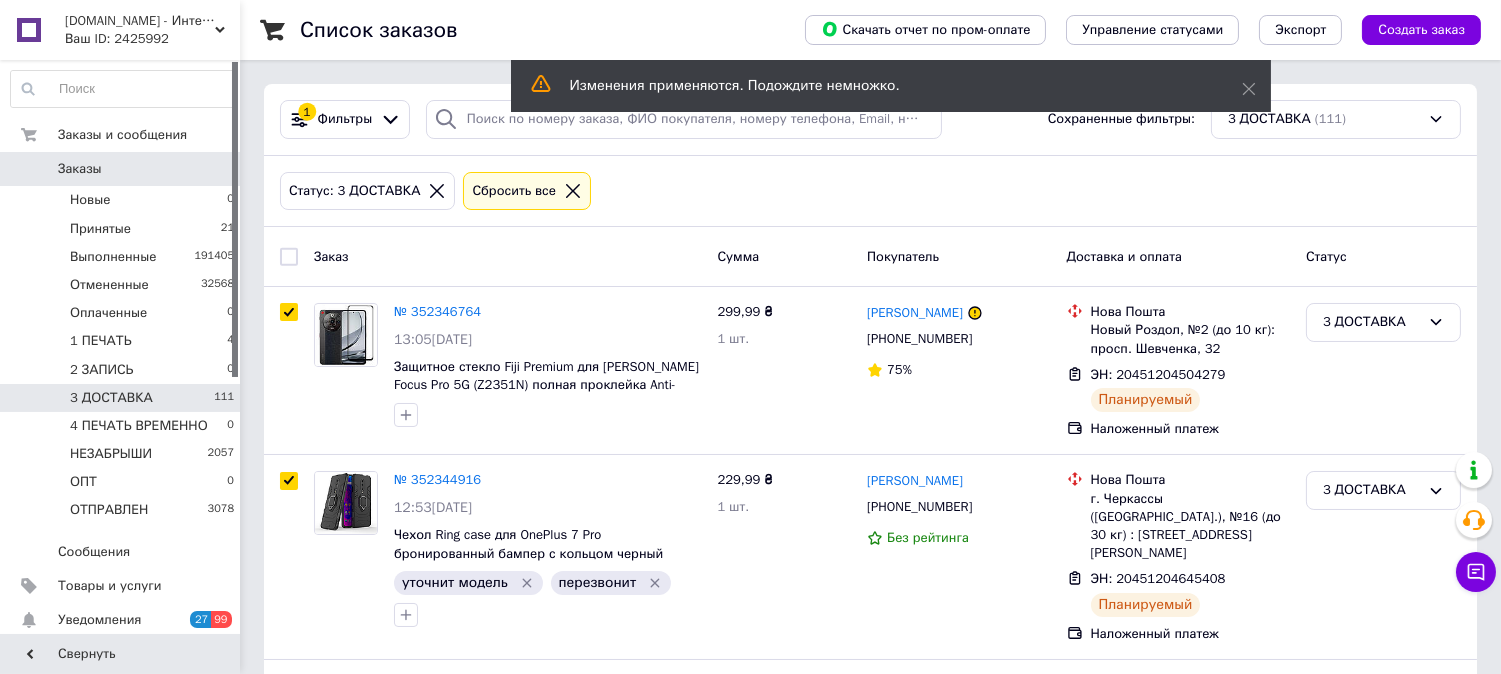 type 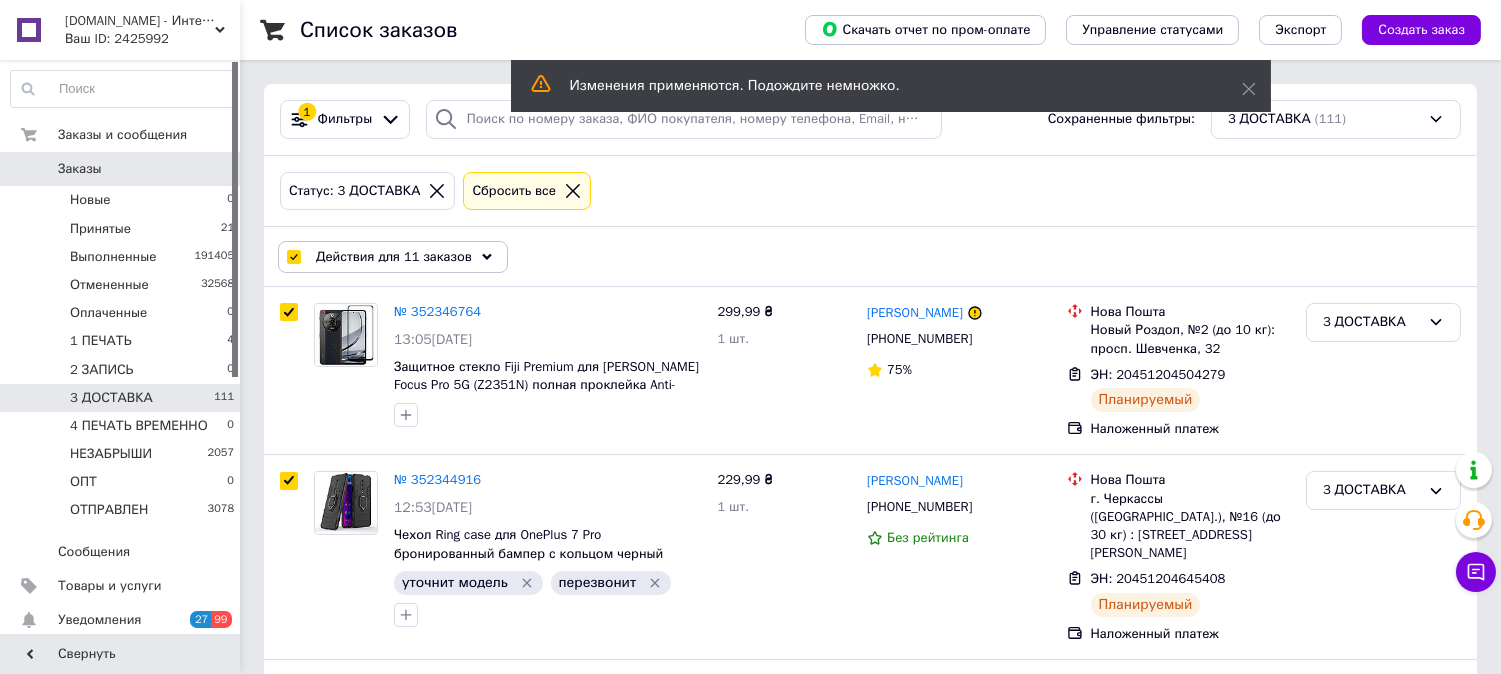 click on "Действия для 11 заказов" at bounding box center [393, 257] 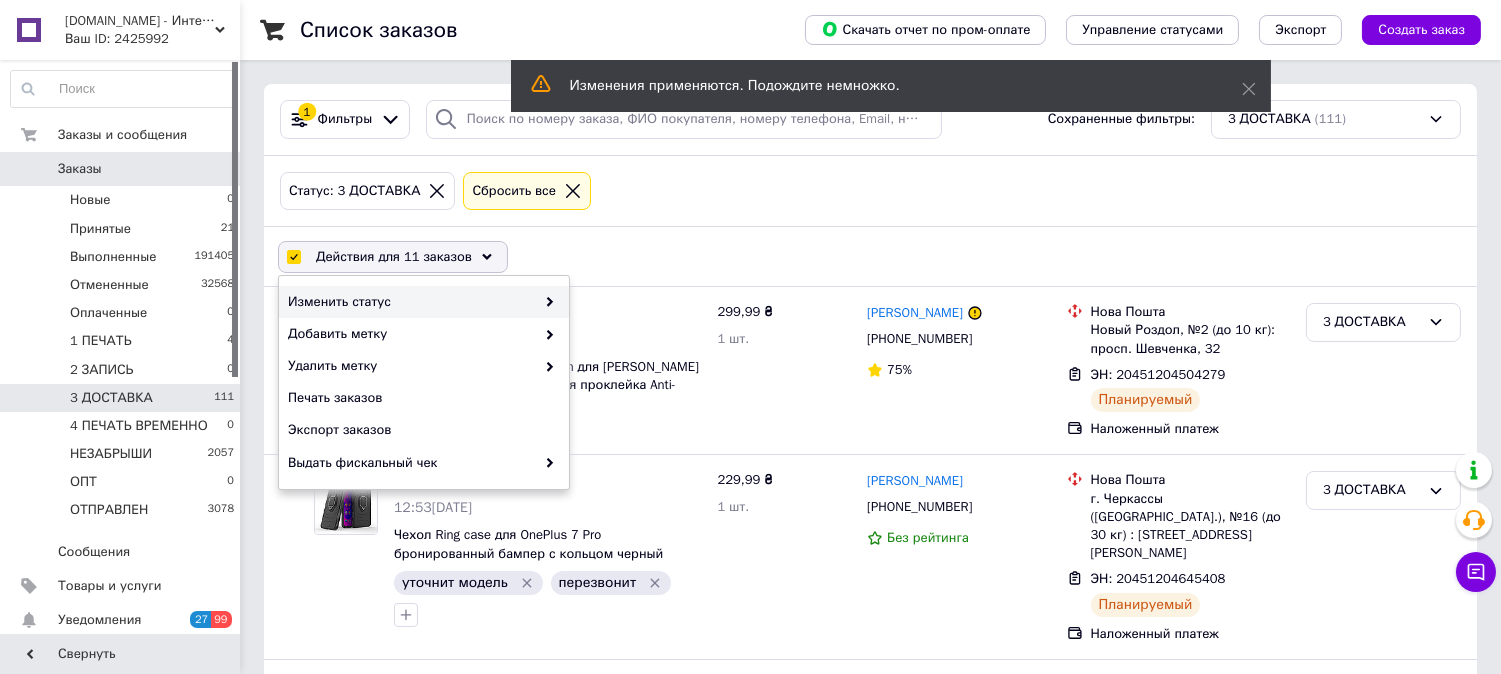 click 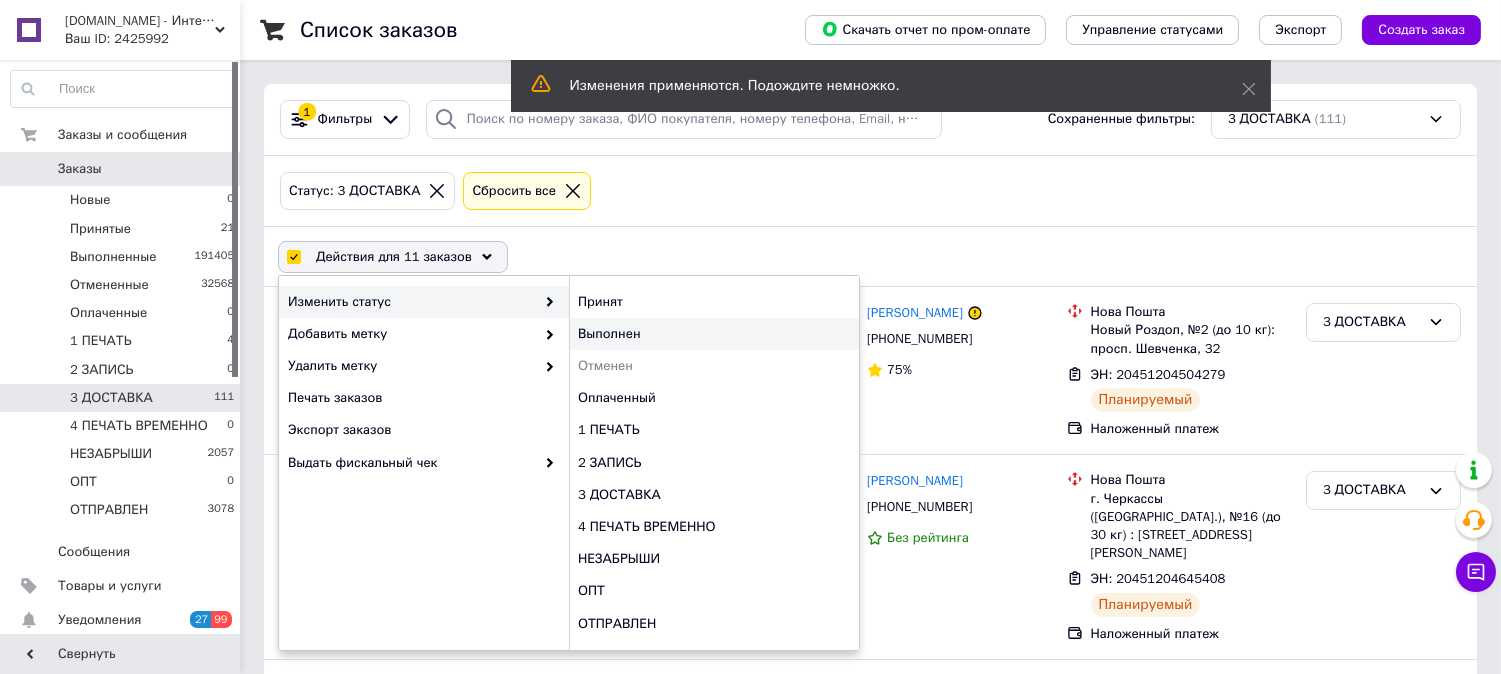 click on "Выполнен" at bounding box center [714, 334] 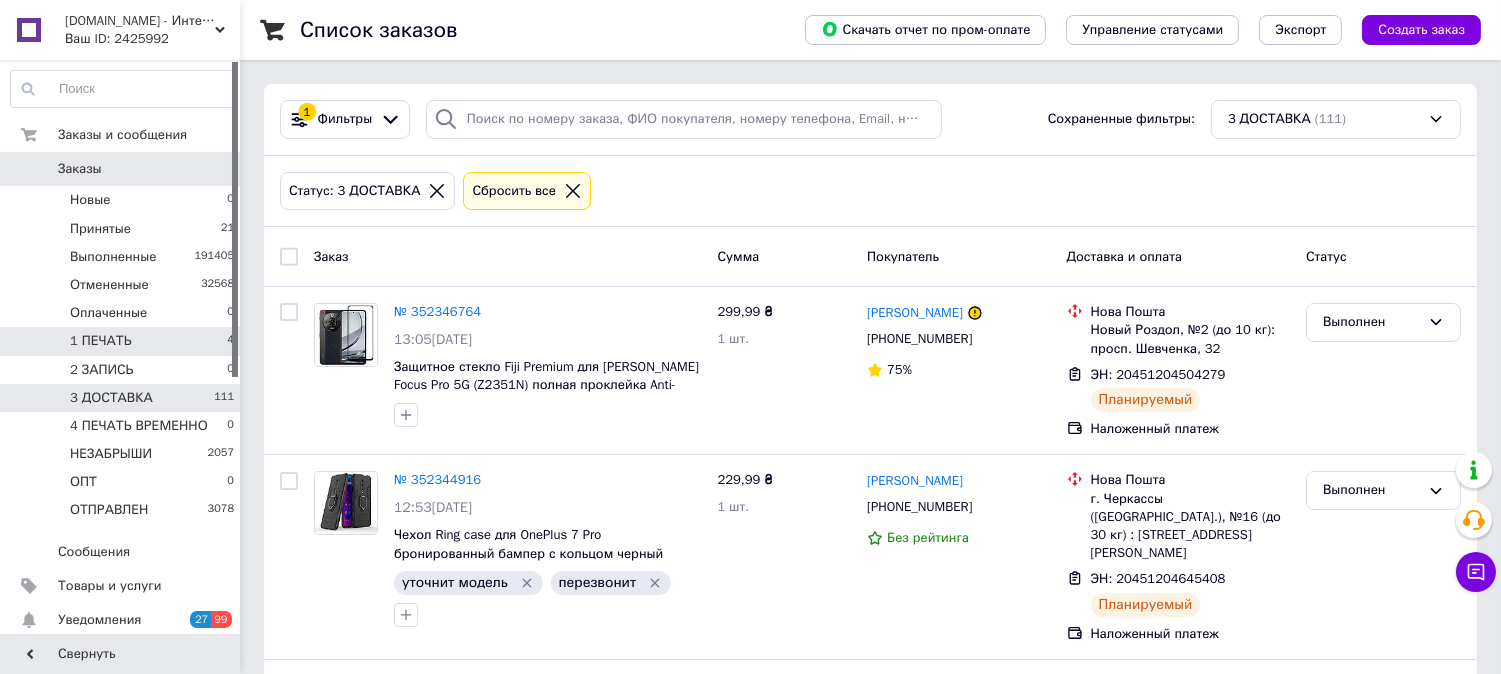 click on "1 ПЕЧАТЬ 4" at bounding box center [123, 341] 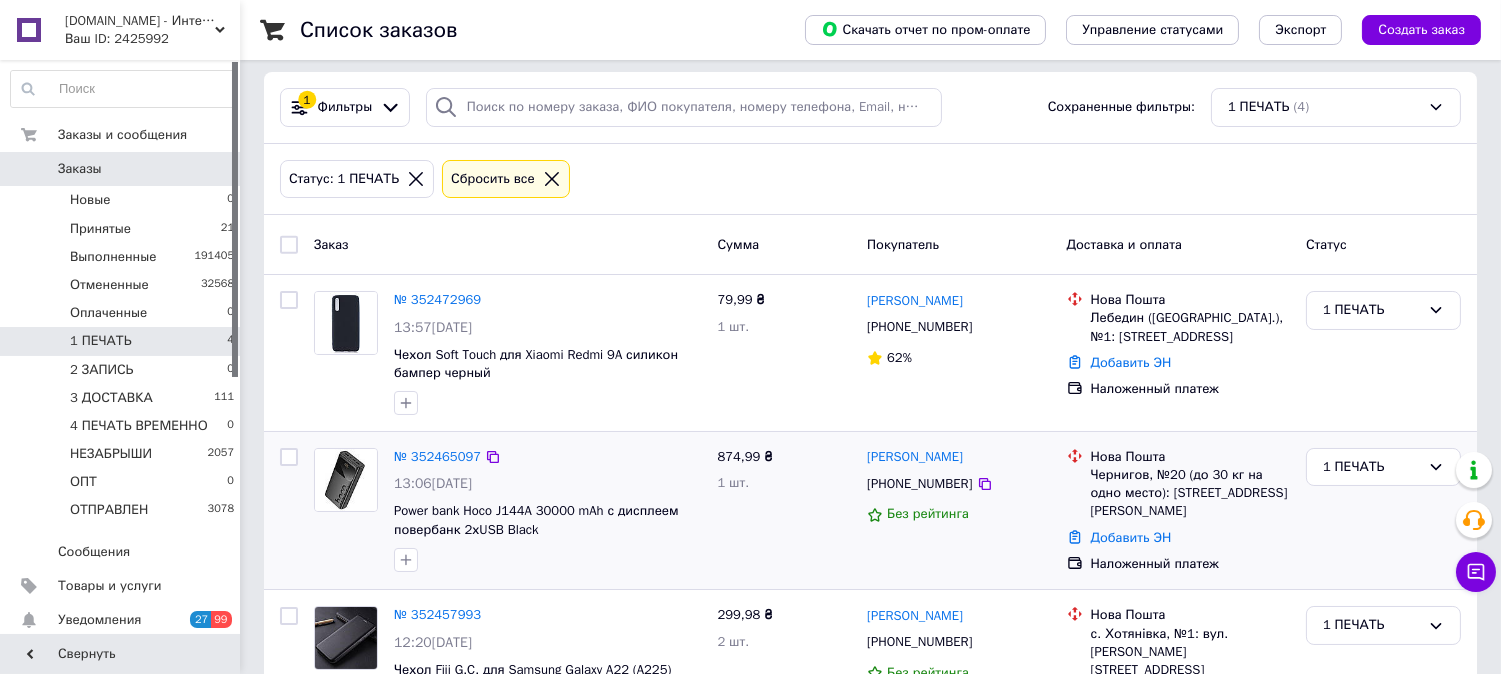 scroll, scrollTop: 0, scrollLeft: 0, axis: both 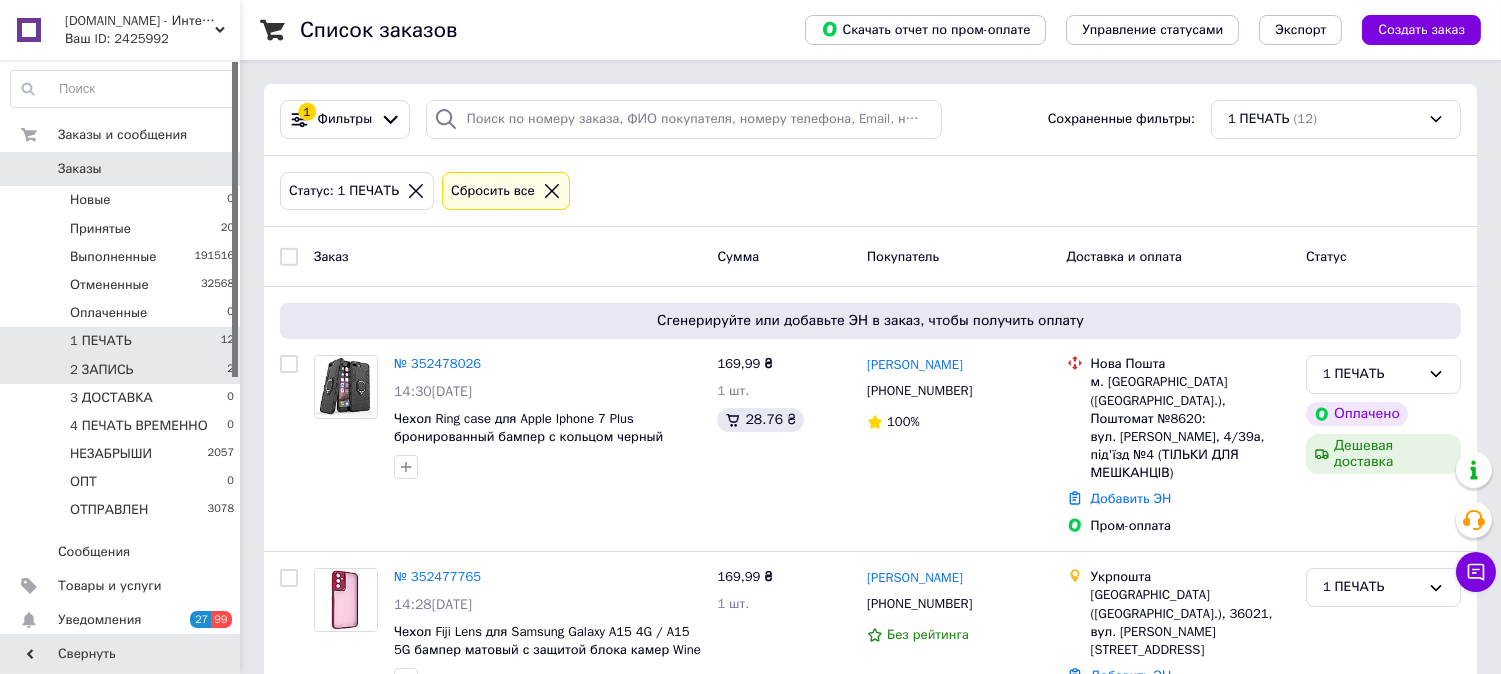 click on "2 ЗАПИСЬ 2" at bounding box center [123, 370] 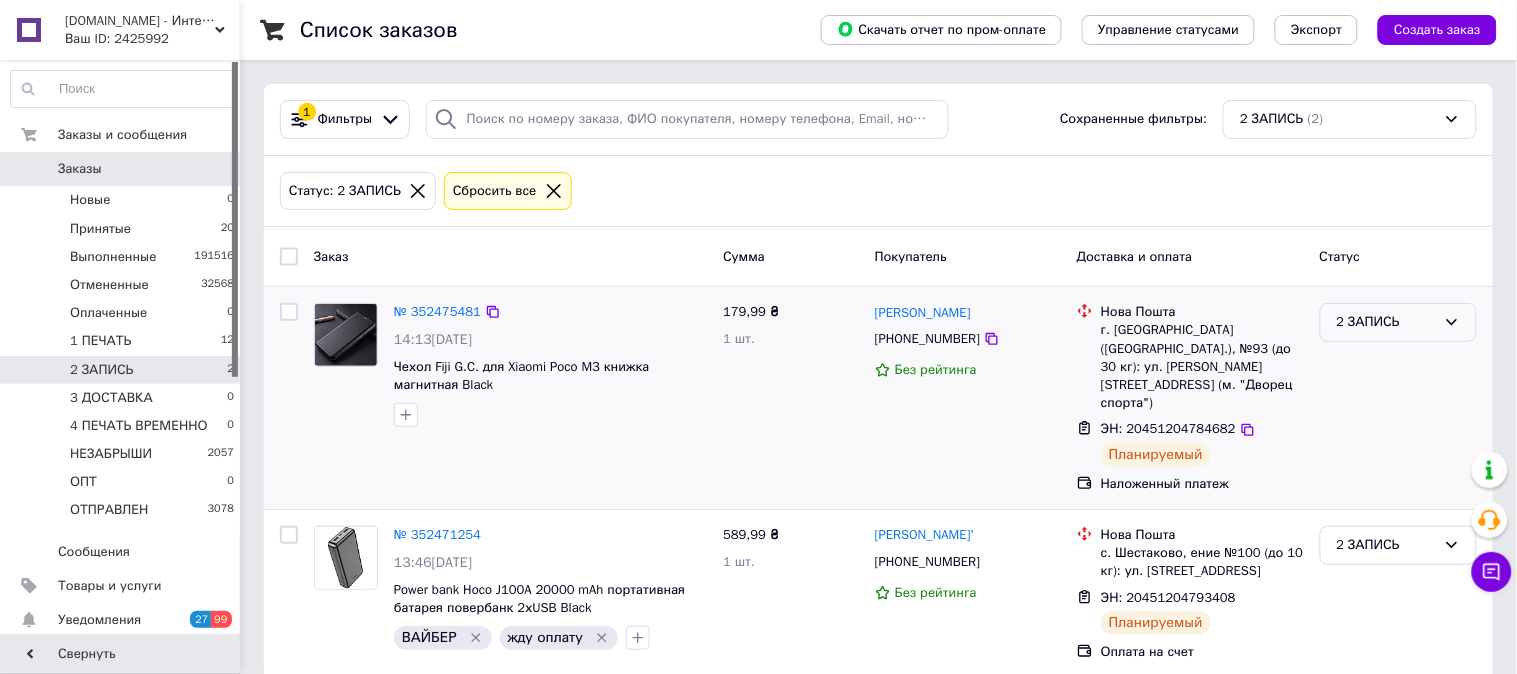 click on "2 ЗАПИСЬ" at bounding box center [1386, 322] 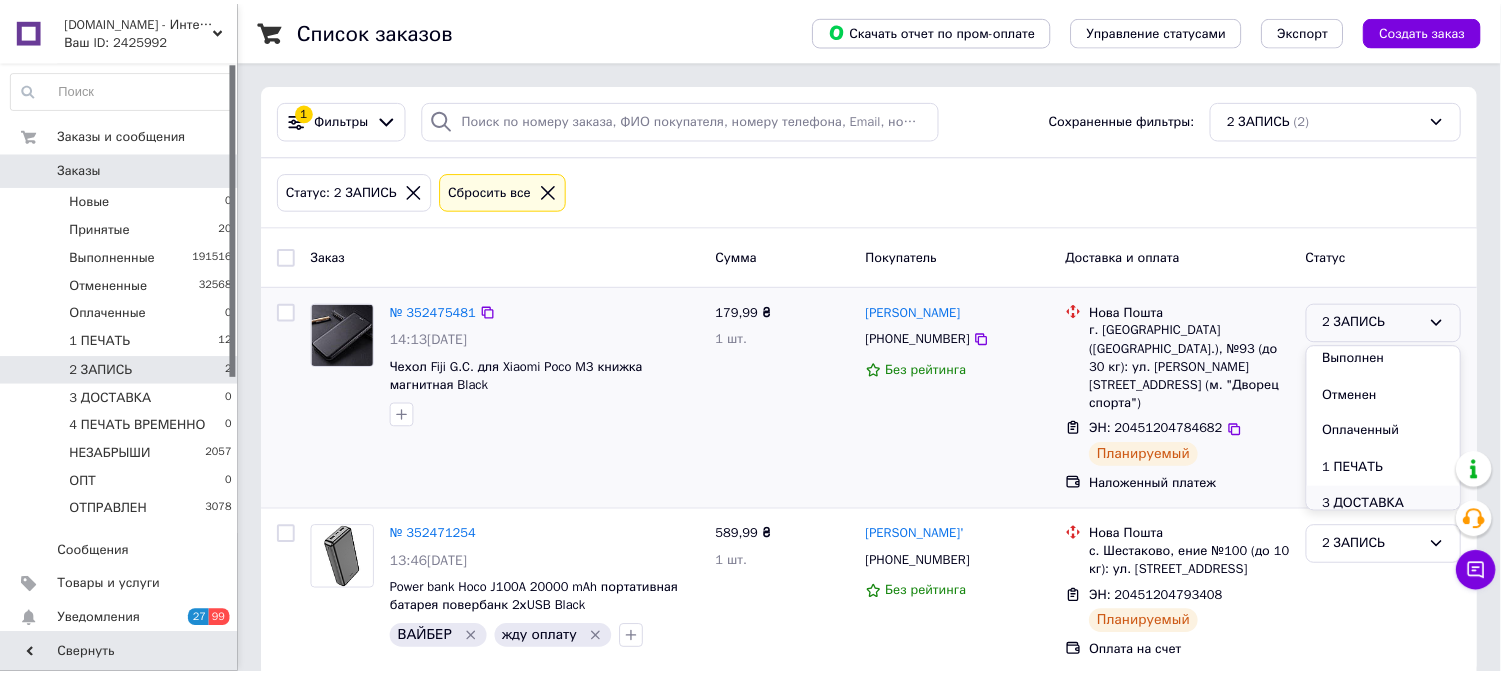 scroll, scrollTop: 111, scrollLeft: 0, axis: vertical 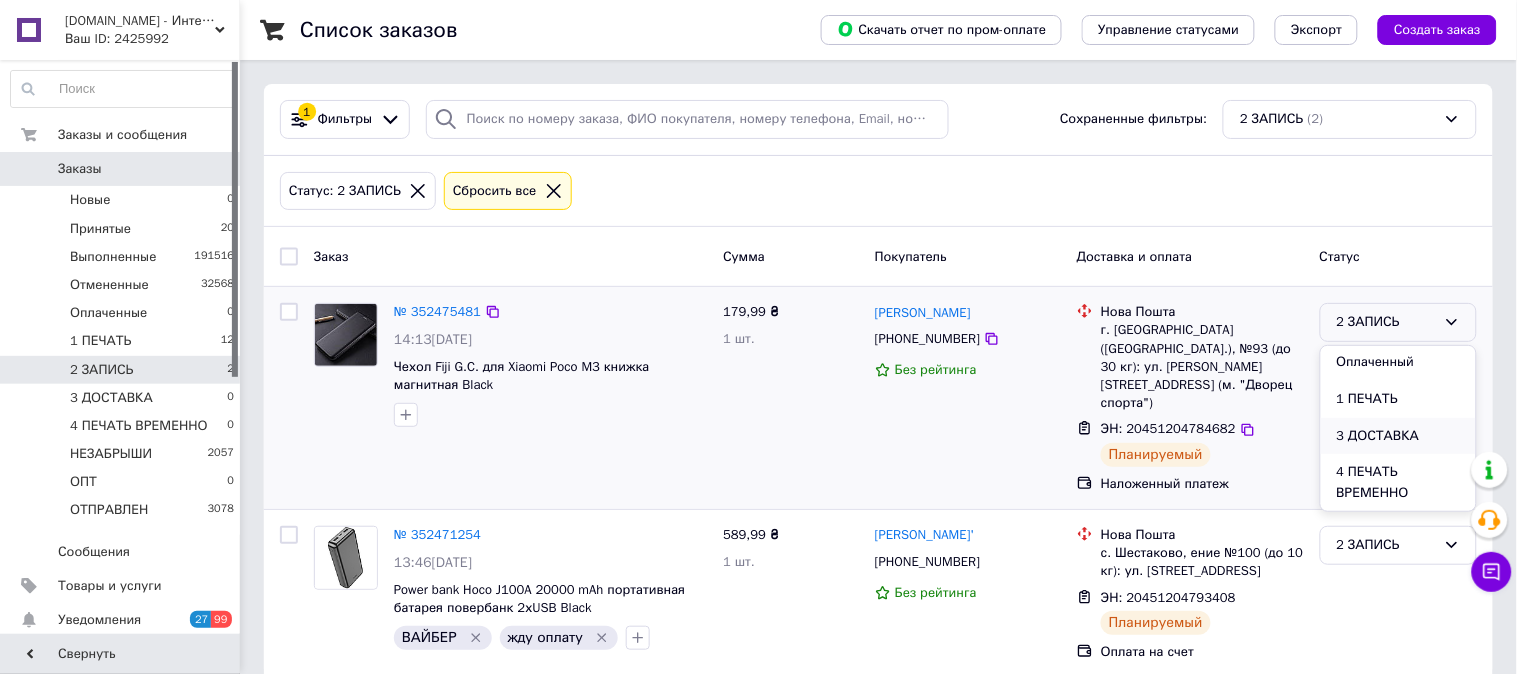 click on "3 ДОСТАВКА" at bounding box center [1398, 436] 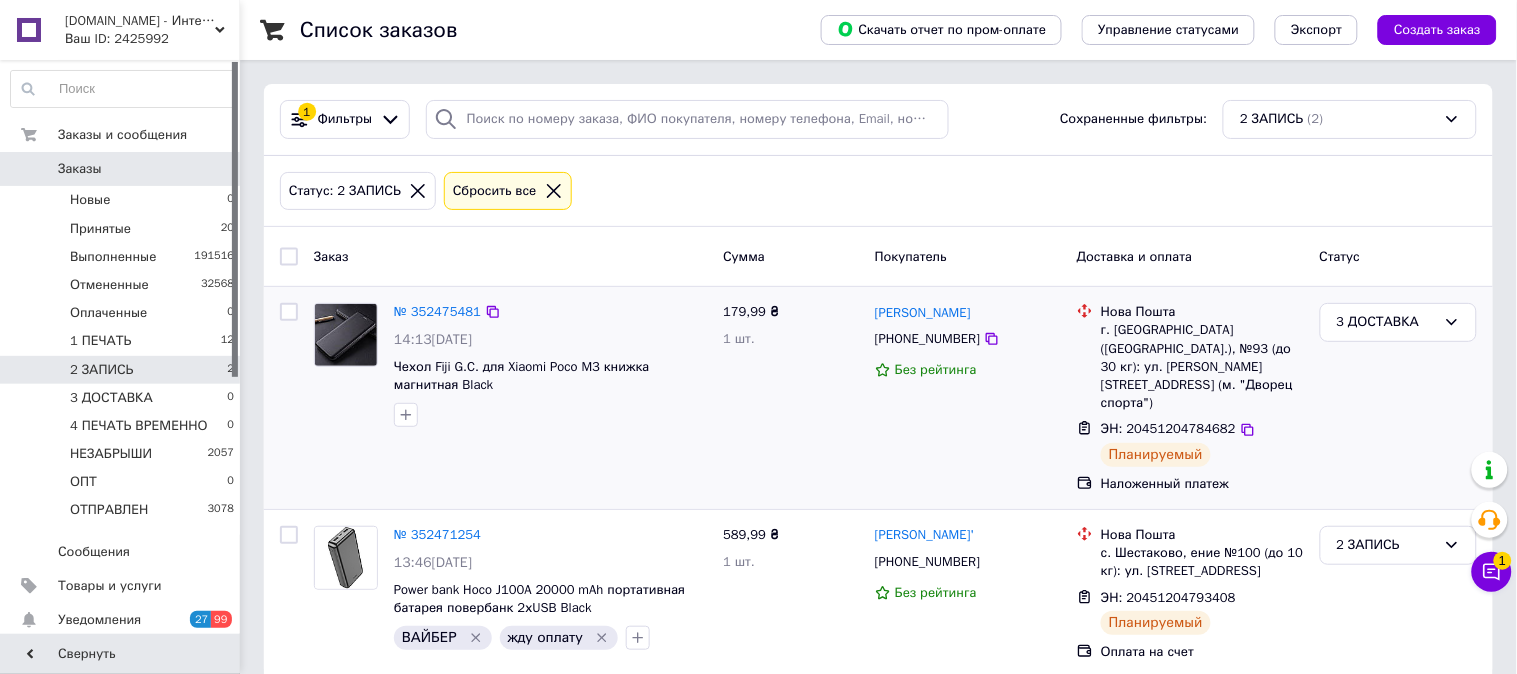 click on "0629store.com.ua - Интернет магазин чехлов и защитных стекол для смартфонов Ваш ID: 2425992 Сайт 0629store.com.ua - Интернет магазин... Кабинет покупателя Проверить состояние системы Страница на портале Справка Выйти Заказы и сообщения Заказы 0 Новые 0 Принятые 20 Выполненные 191516 Отмененные 32568 Оплаченные 0 1 ПЕЧАТЬ 12 2 ЗАПИСЬ 2 3 ДОСТАВКА 0 4 ПЕЧАТЬ ВРЕМЕННО 0 НЕЗАБРЫШИ 2057 ОПТ 0 ОТПРАВЛЕН 3078 Сообщения 0 Товары и услуги Уведомления 27 99 Показатели работы компании Панель управления Отзывы Покупатели Каталог ProSale Аналитика Маркет   1 1" at bounding box center (758, 350) 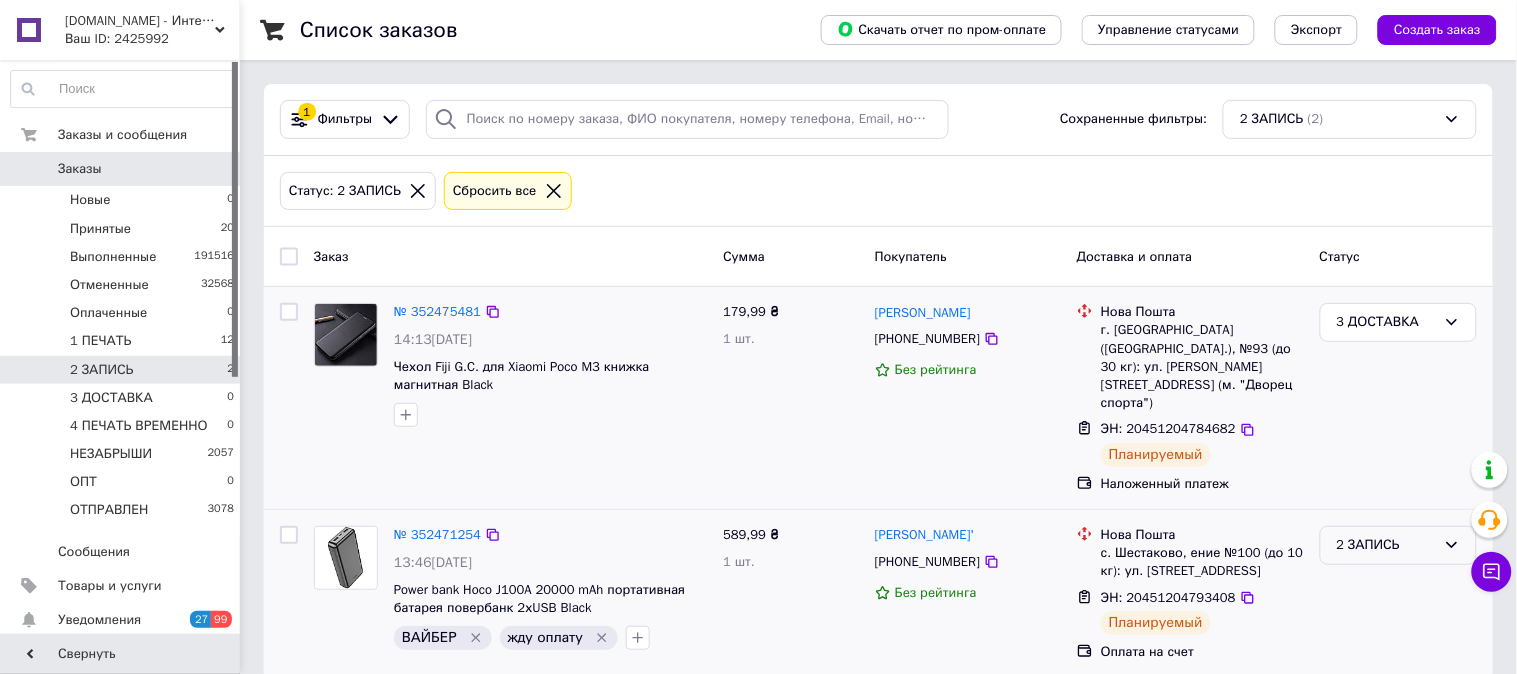 click on "2 ЗАПИСЬ" at bounding box center [1386, 545] 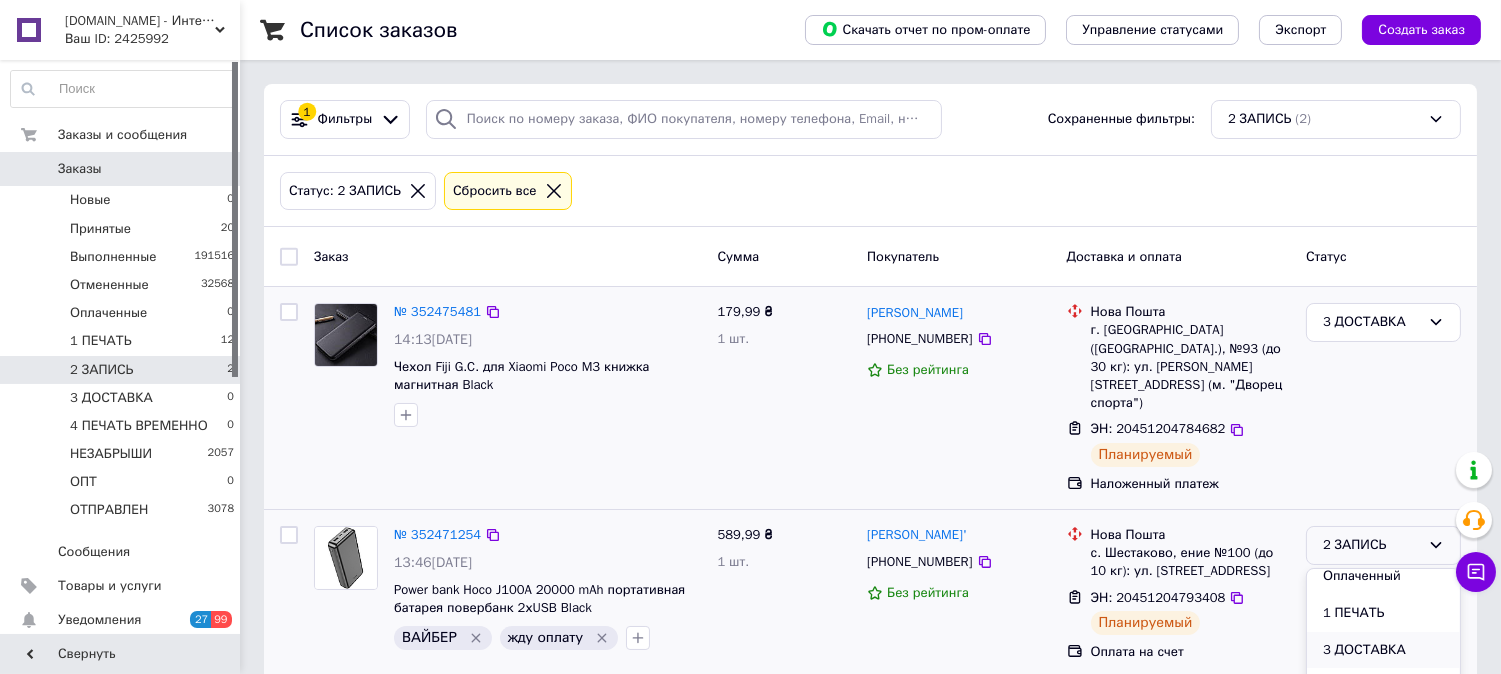 scroll, scrollTop: 147, scrollLeft: 0, axis: vertical 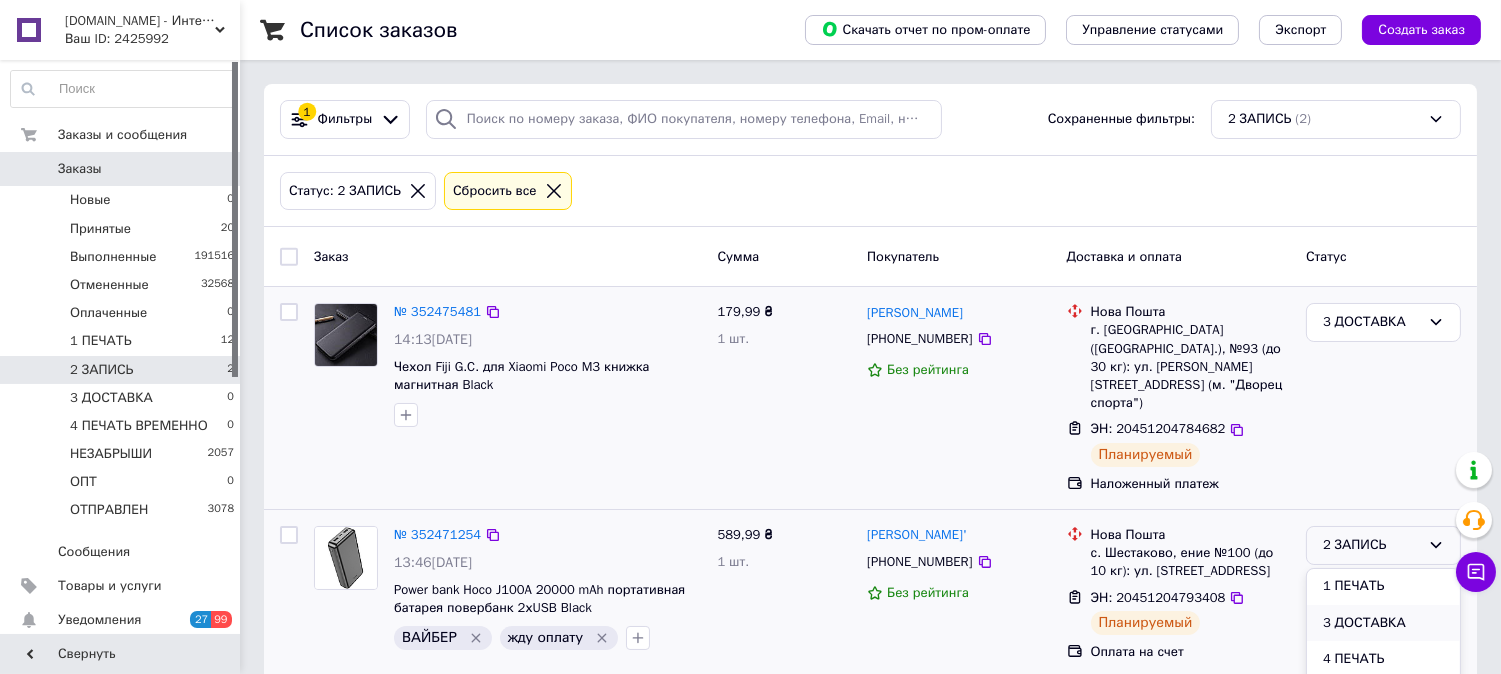 click on "3 ДОСТАВКА" at bounding box center [1383, 623] 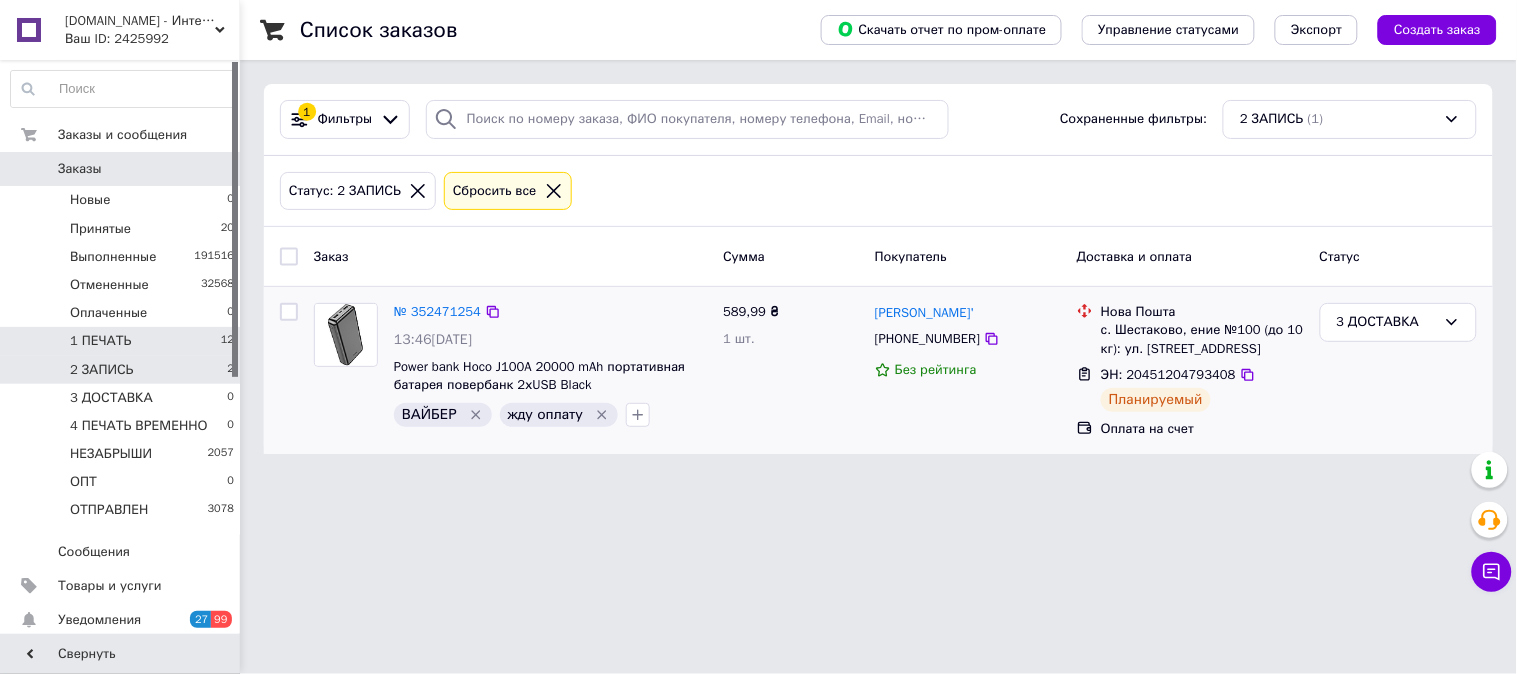 click on "1 ПЕЧАТЬ 12" at bounding box center (123, 341) 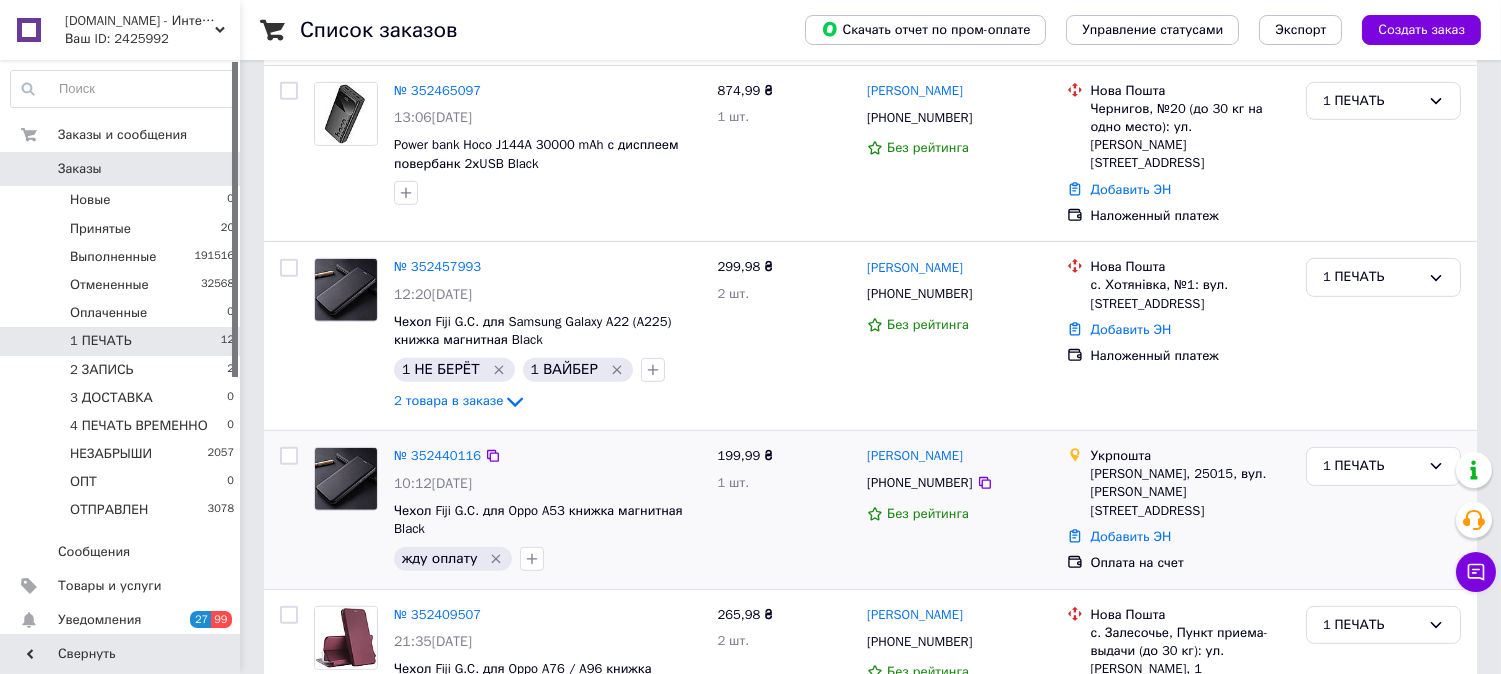 scroll, scrollTop: 1803, scrollLeft: 0, axis: vertical 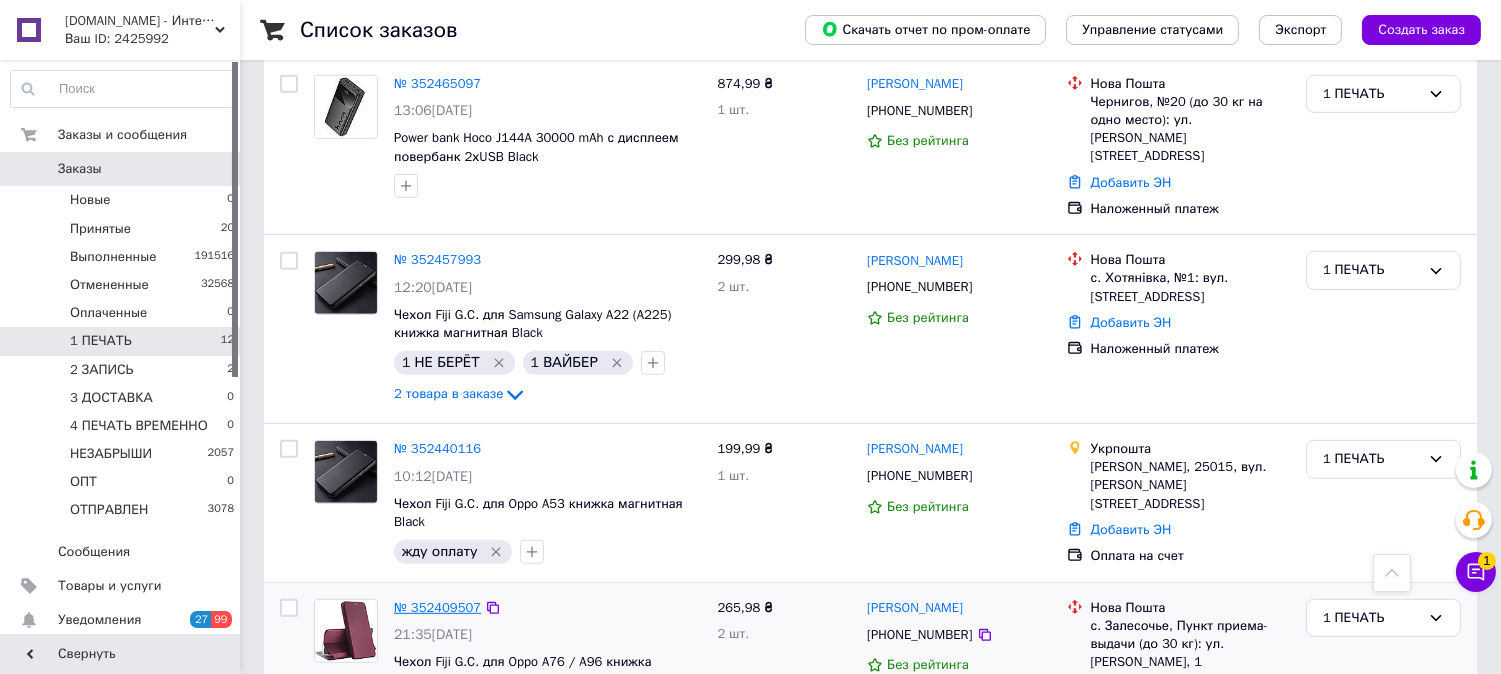 click on "№ 352409507" at bounding box center (437, 607) 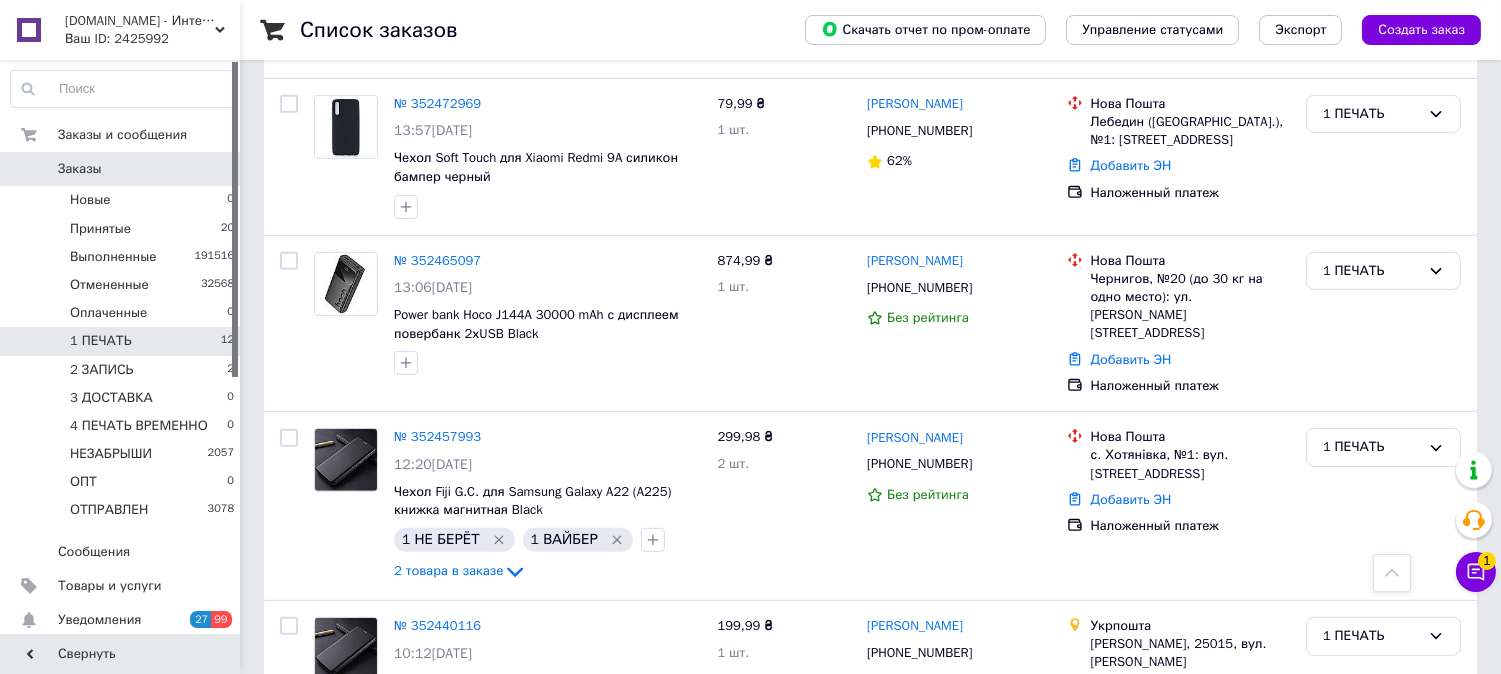 scroll, scrollTop: 1433, scrollLeft: 0, axis: vertical 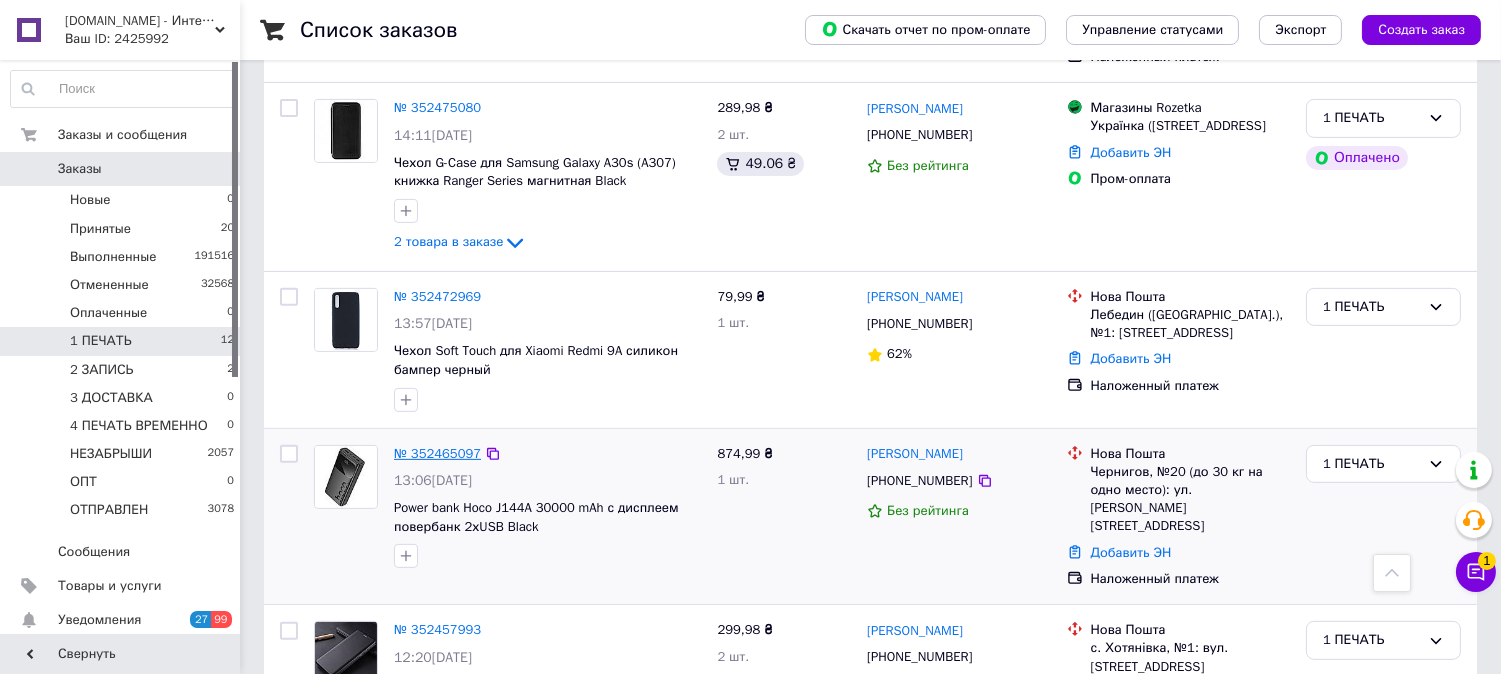 click on "№ 352465097" at bounding box center [437, 453] 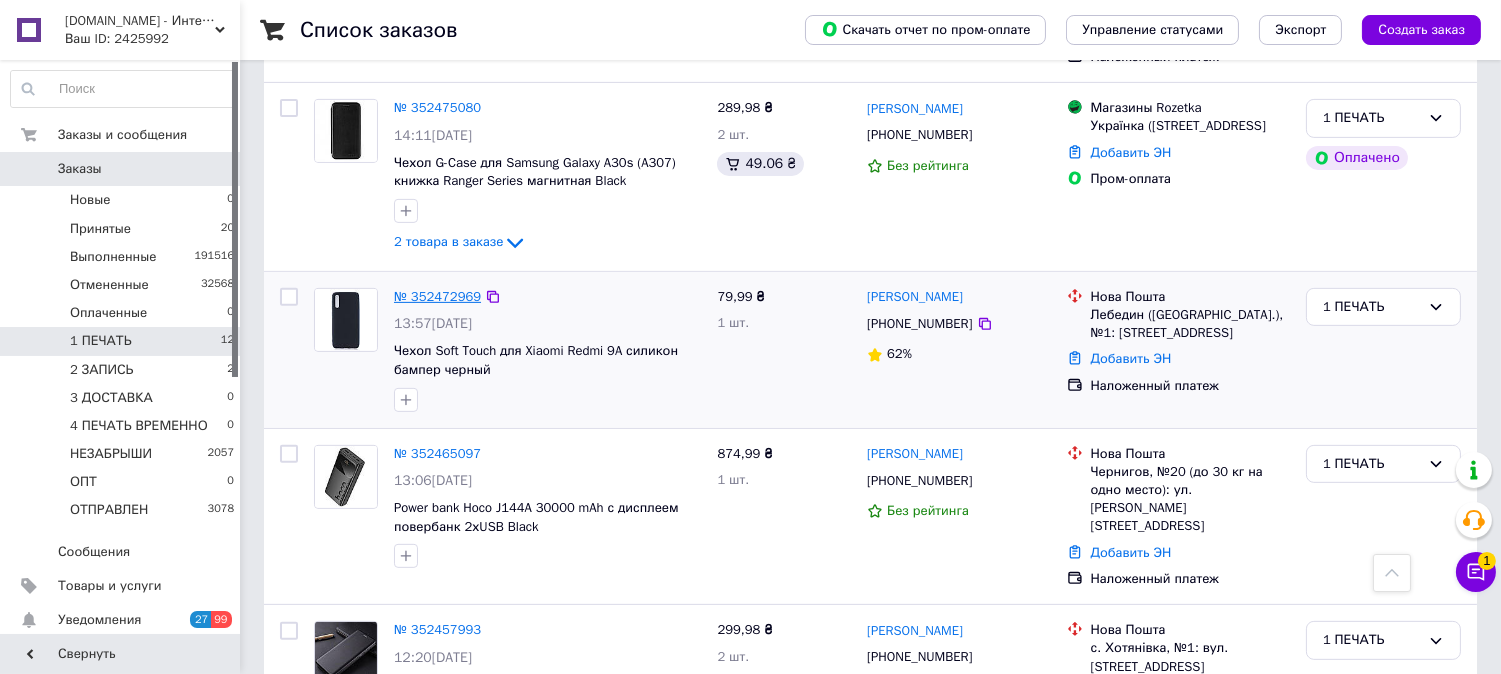 click on "№ 352472969" at bounding box center (437, 296) 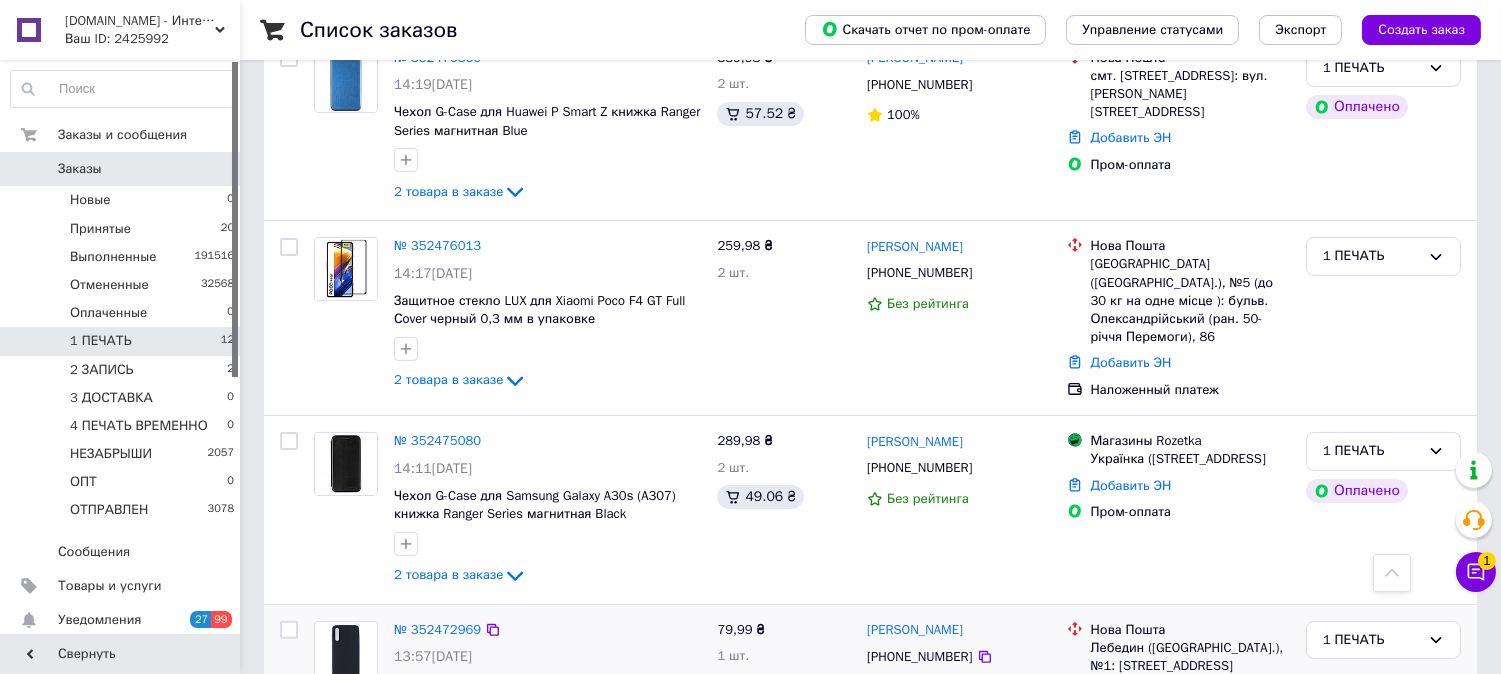 scroll, scrollTop: 1025, scrollLeft: 0, axis: vertical 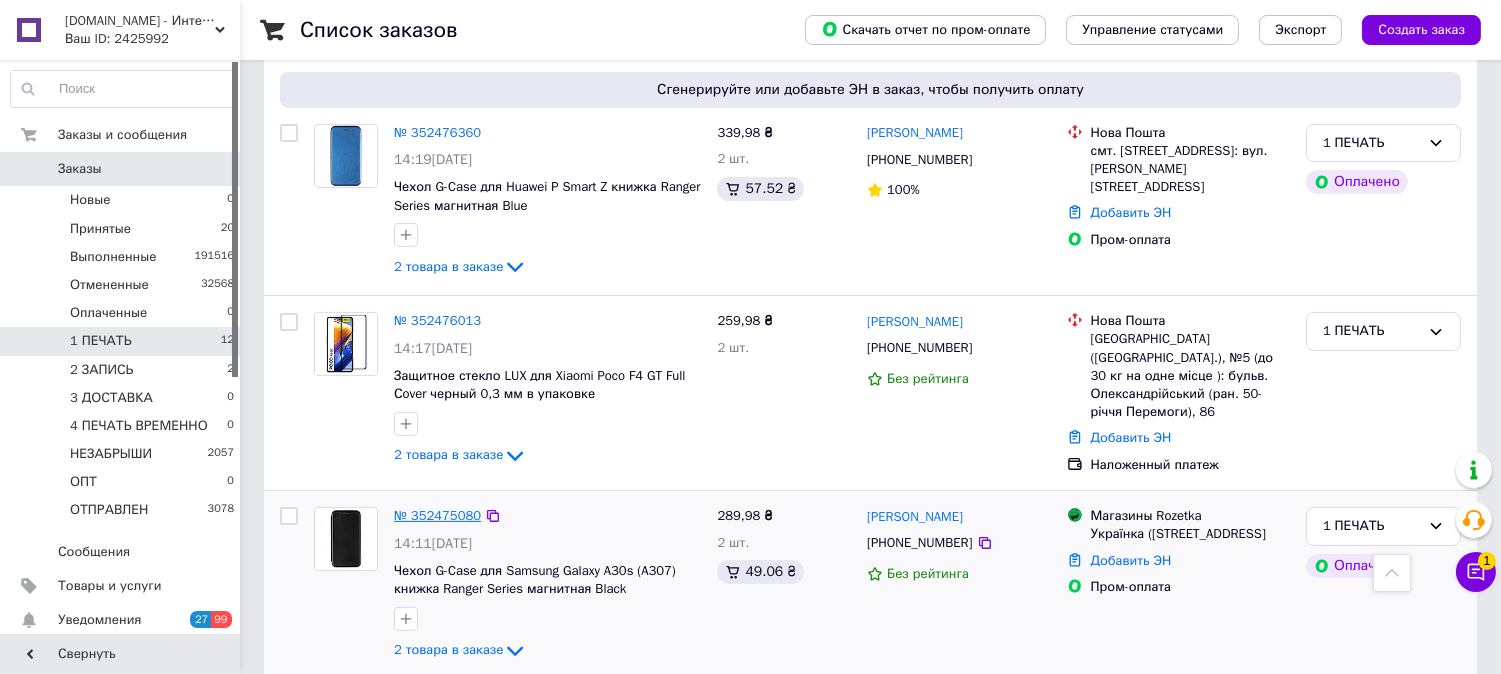click on "№ 352475080" at bounding box center [437, 515] 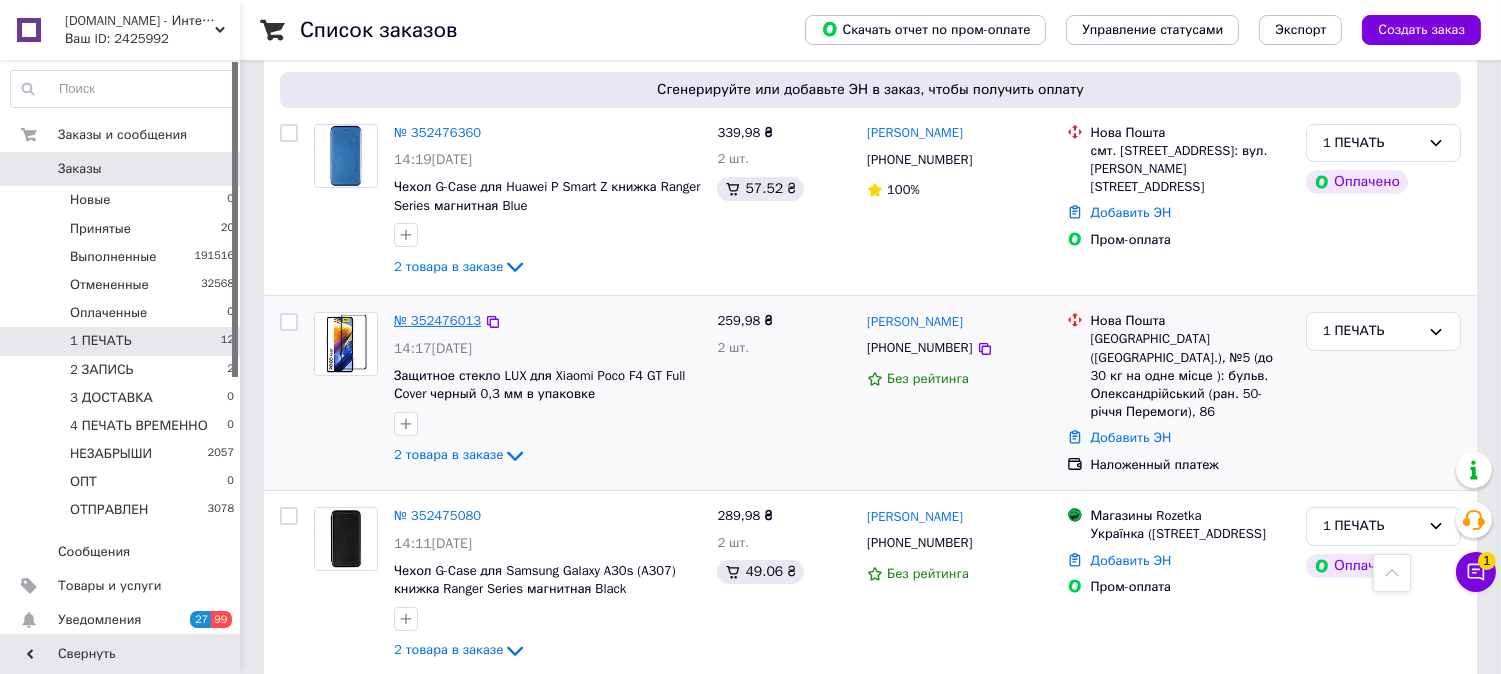 click on "№ 352476013" at bounding box center (437, 320) 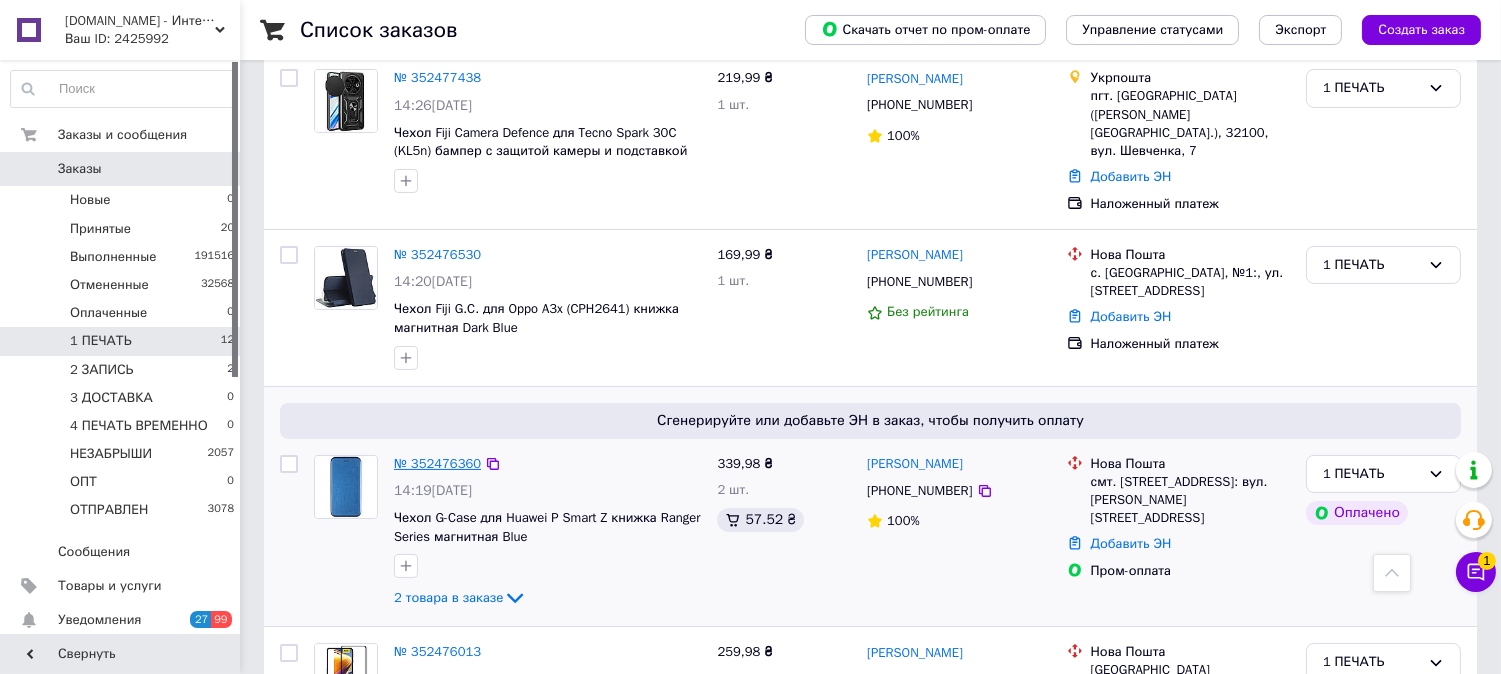 scroll, scrollTop: 692, scrollLeft: 0, axis: vertical 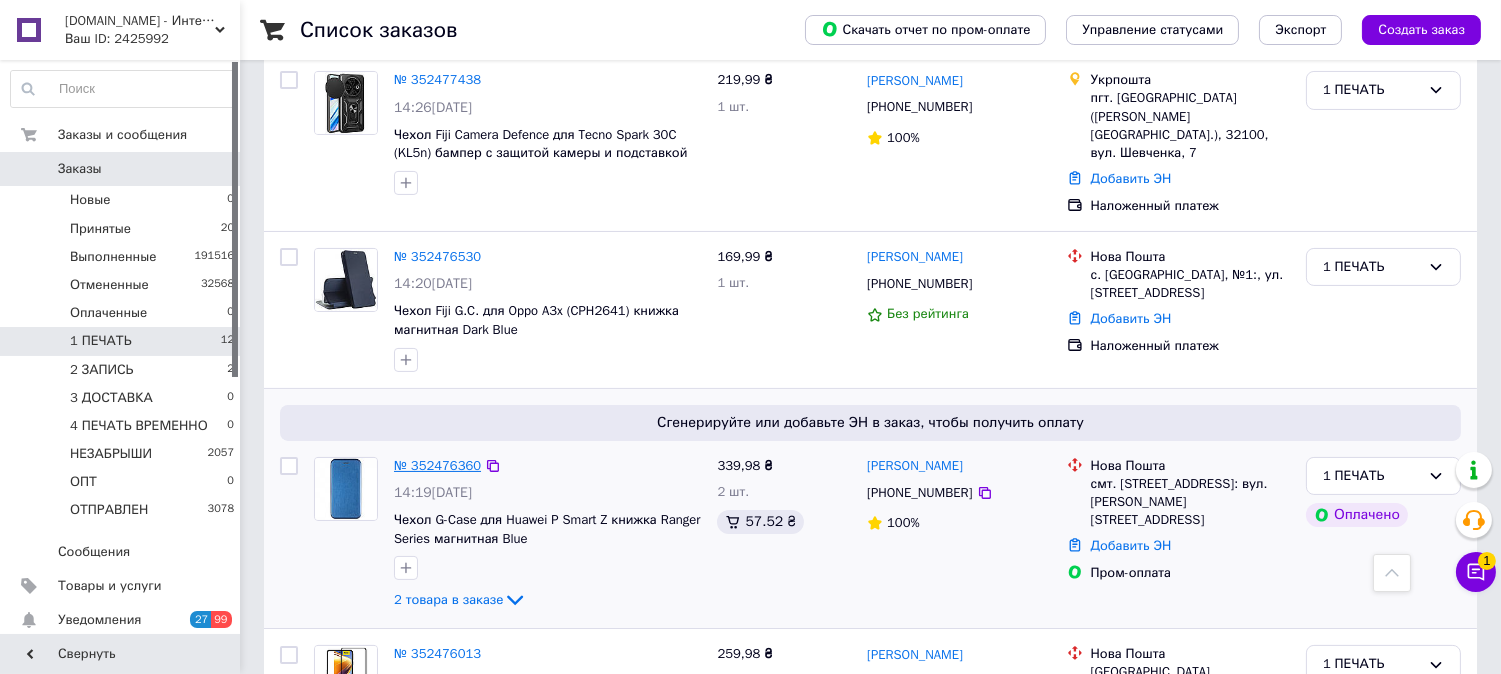 click on "№ 352476360" at bounding box center [437, 465] 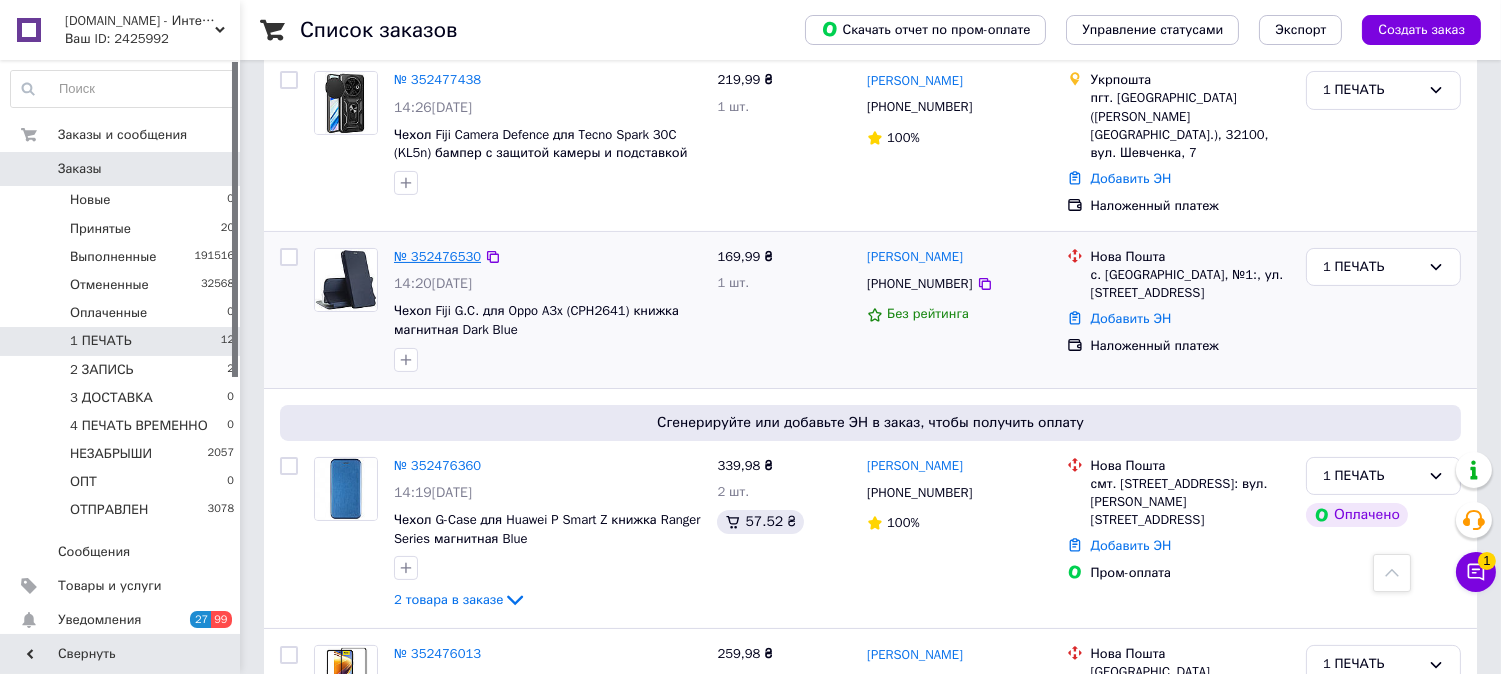 click on "№ 352476530" at bounding box center [437, 256] 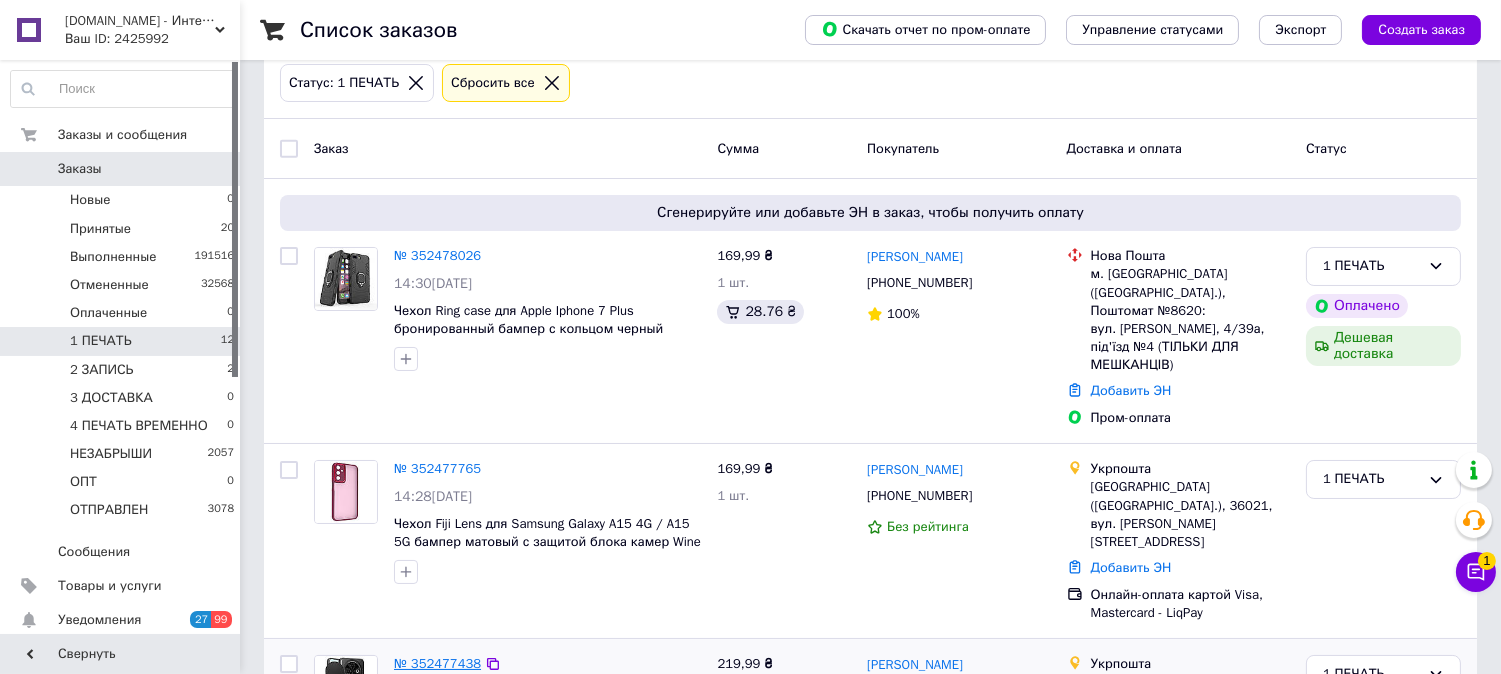 scroll, scrollTop: 100, scrollLeft: 0, axis: vertical 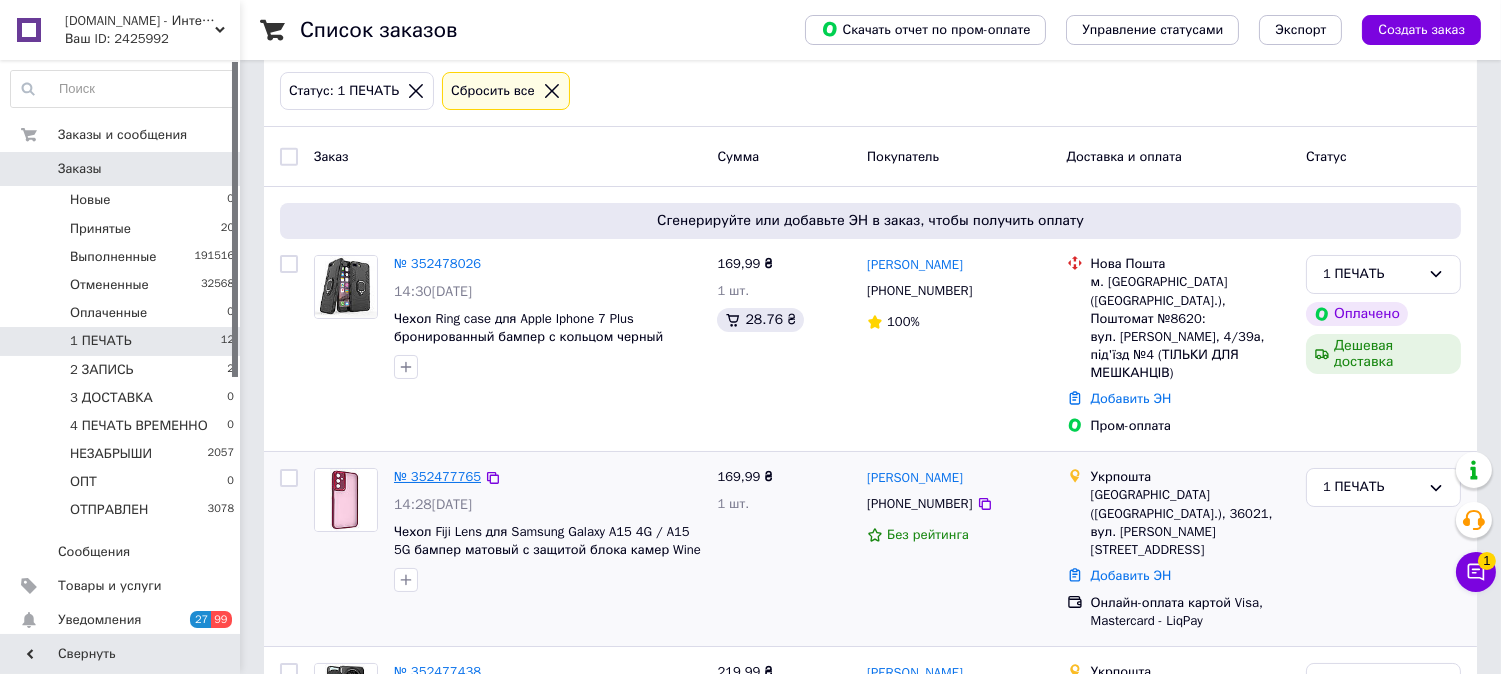 click on "№ 352477765" at bounding box center [437, 476] 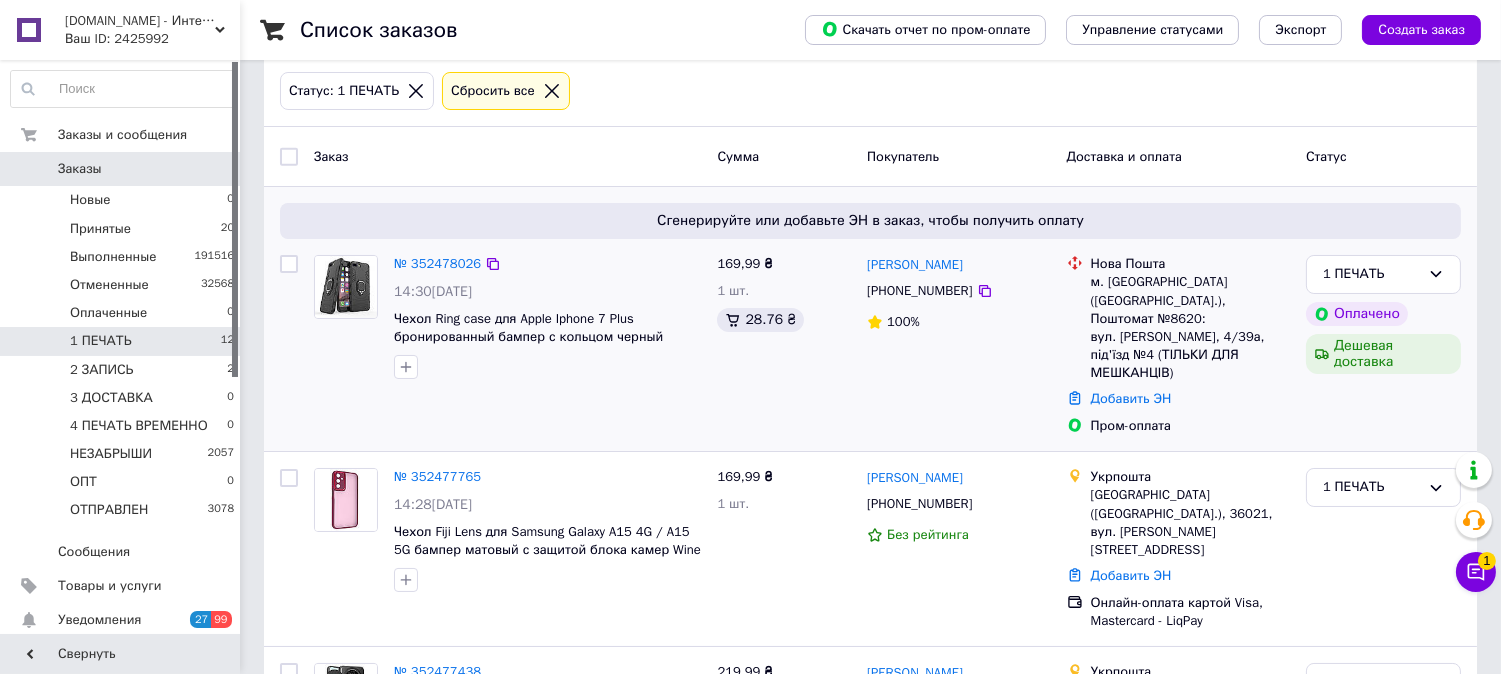 click on "№ 352478026" at bounding box center (437, 264) 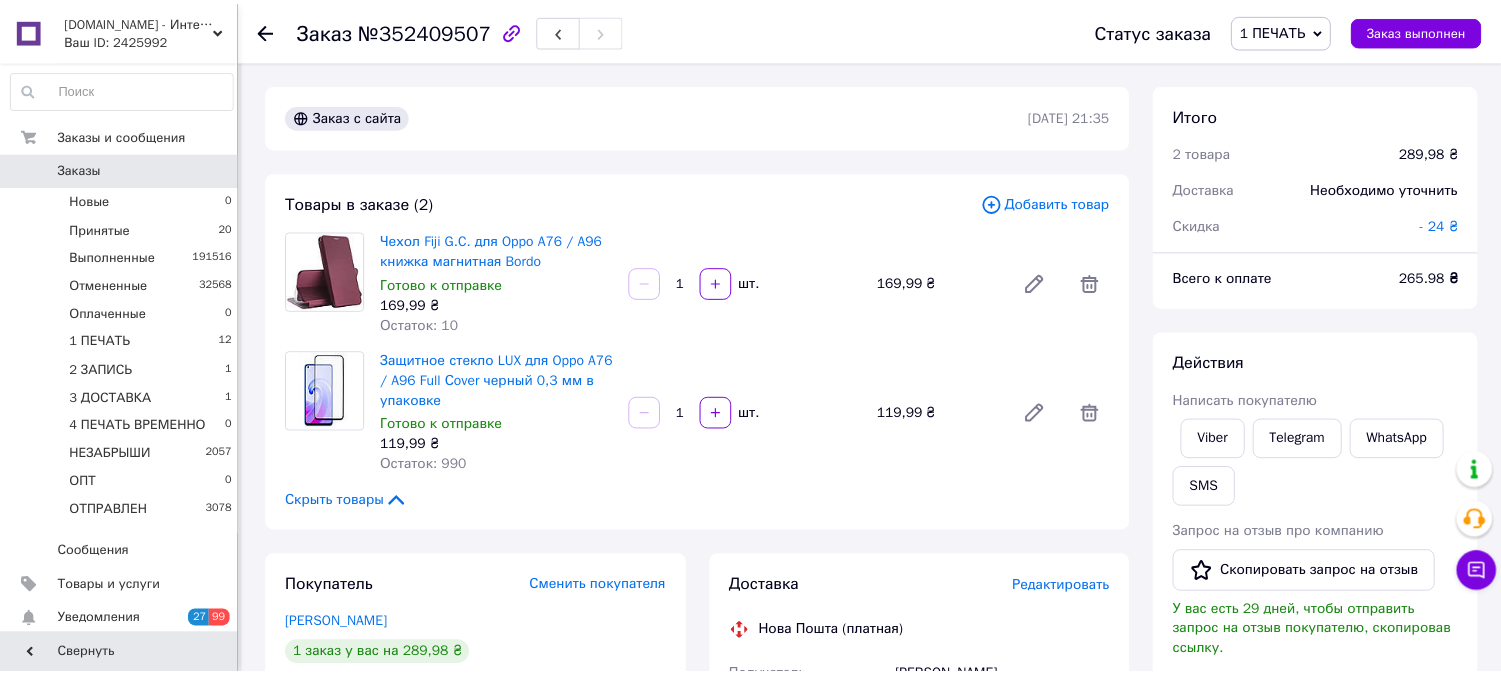 scroll, scrollTop: 0, scrollLeft: 0, axis: both 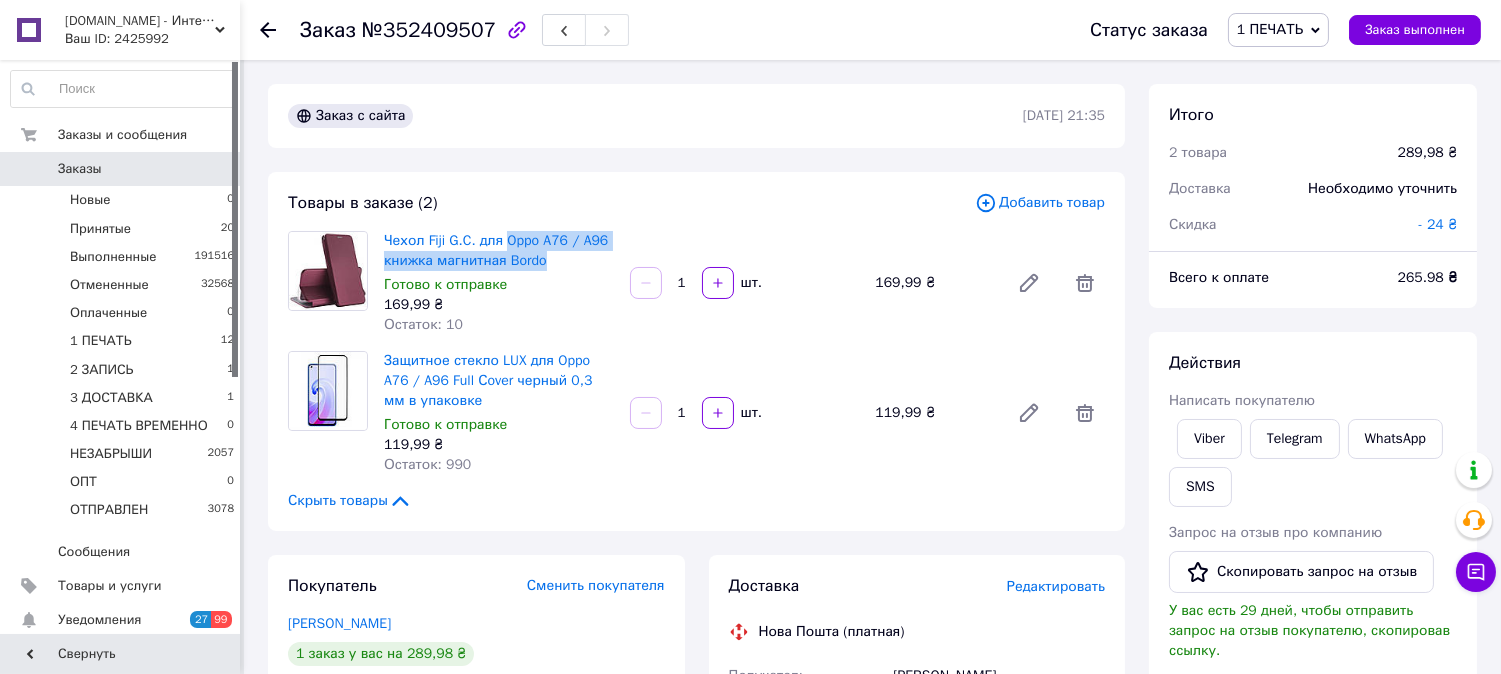 drag, startPoint x: 502, startPoint y: 223, endPoint x: 552, endPoint y: 263, distance: 64.03124 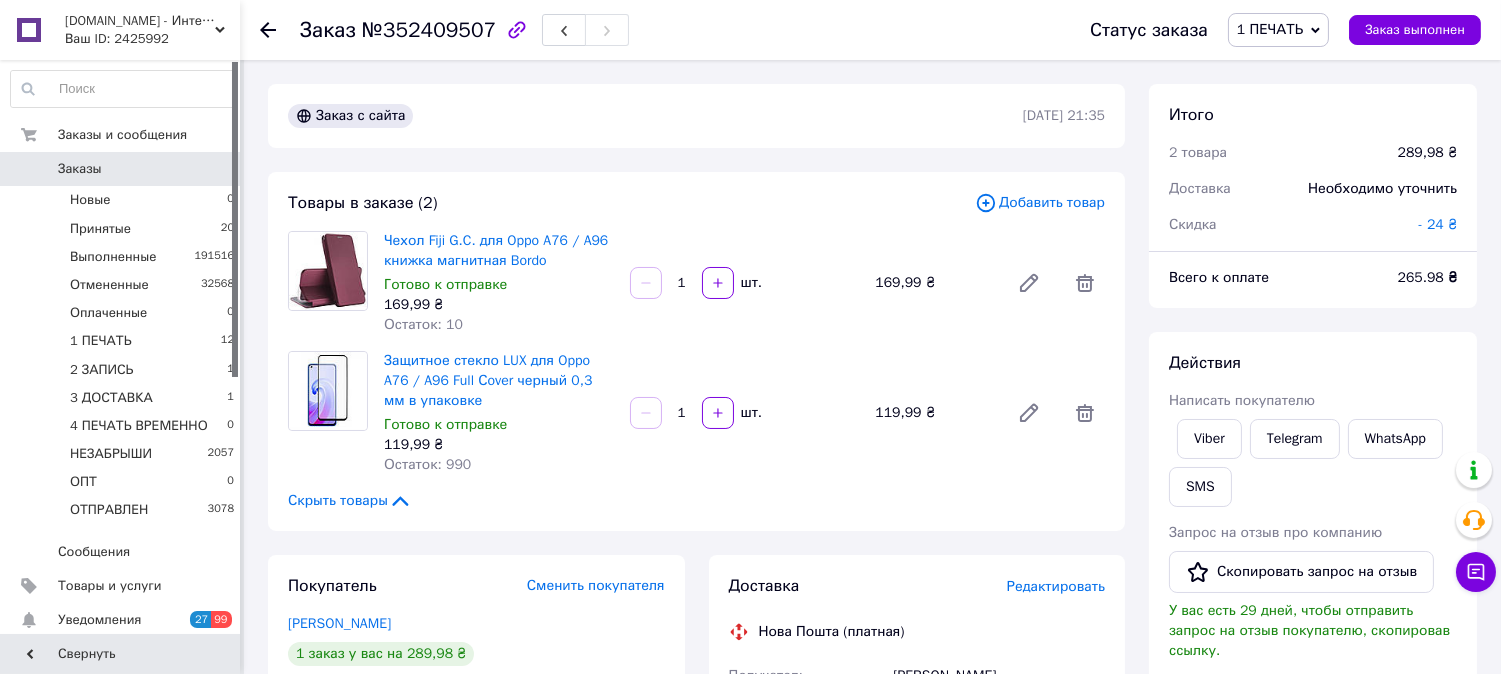 click on "Редактировать" at bounding box center [1056, 586] 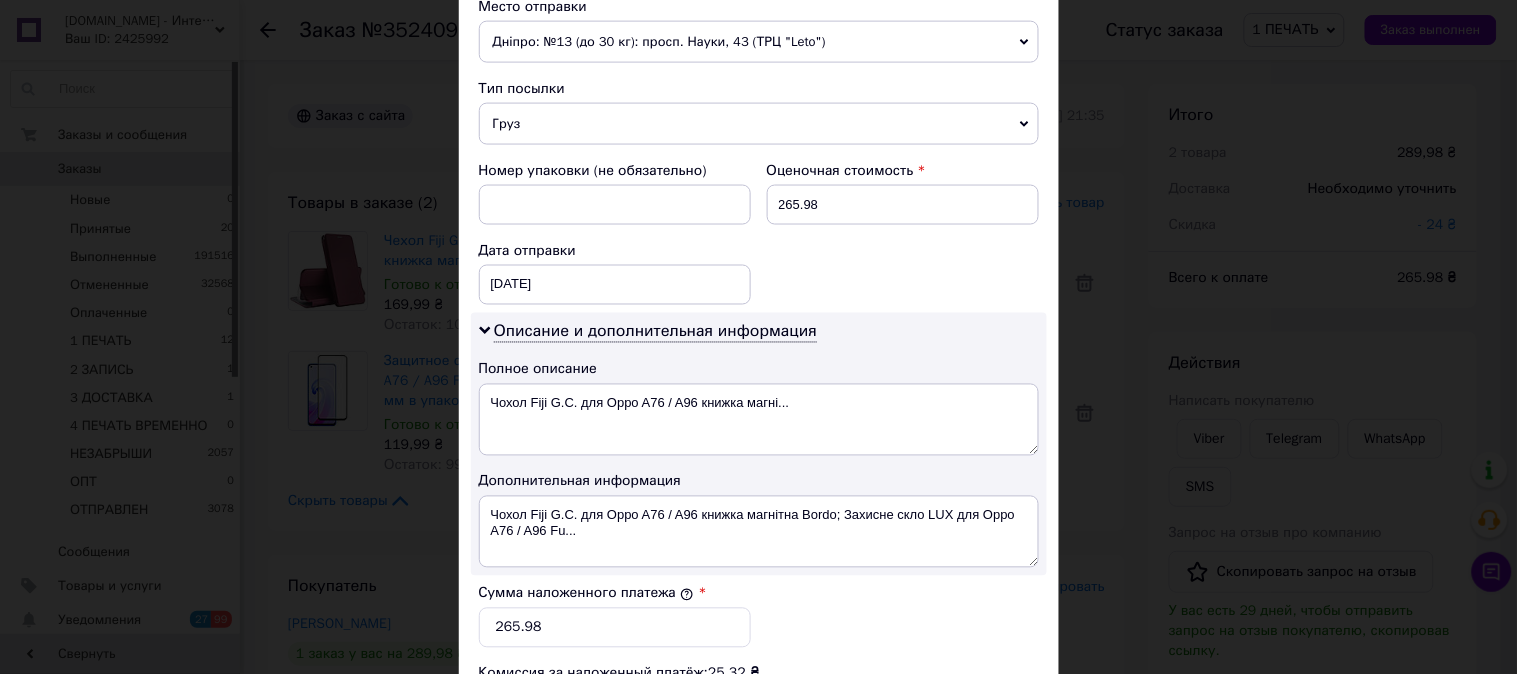 scroll, scrollTop: 741, scrollLeft: 0, axis: vertical 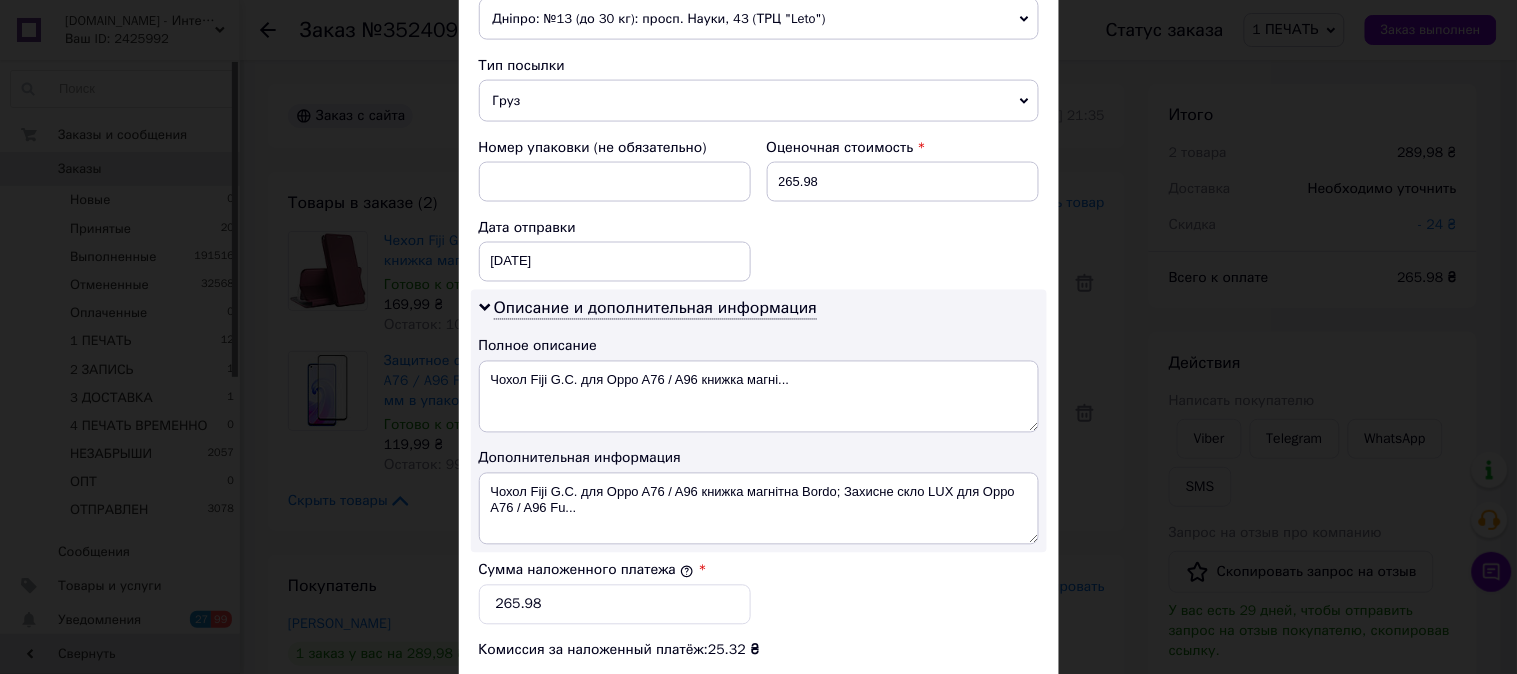 drag, startPoint x: 534, startPoint y: 110, endPoint x: 534, endPoint y: 131, distance: 21 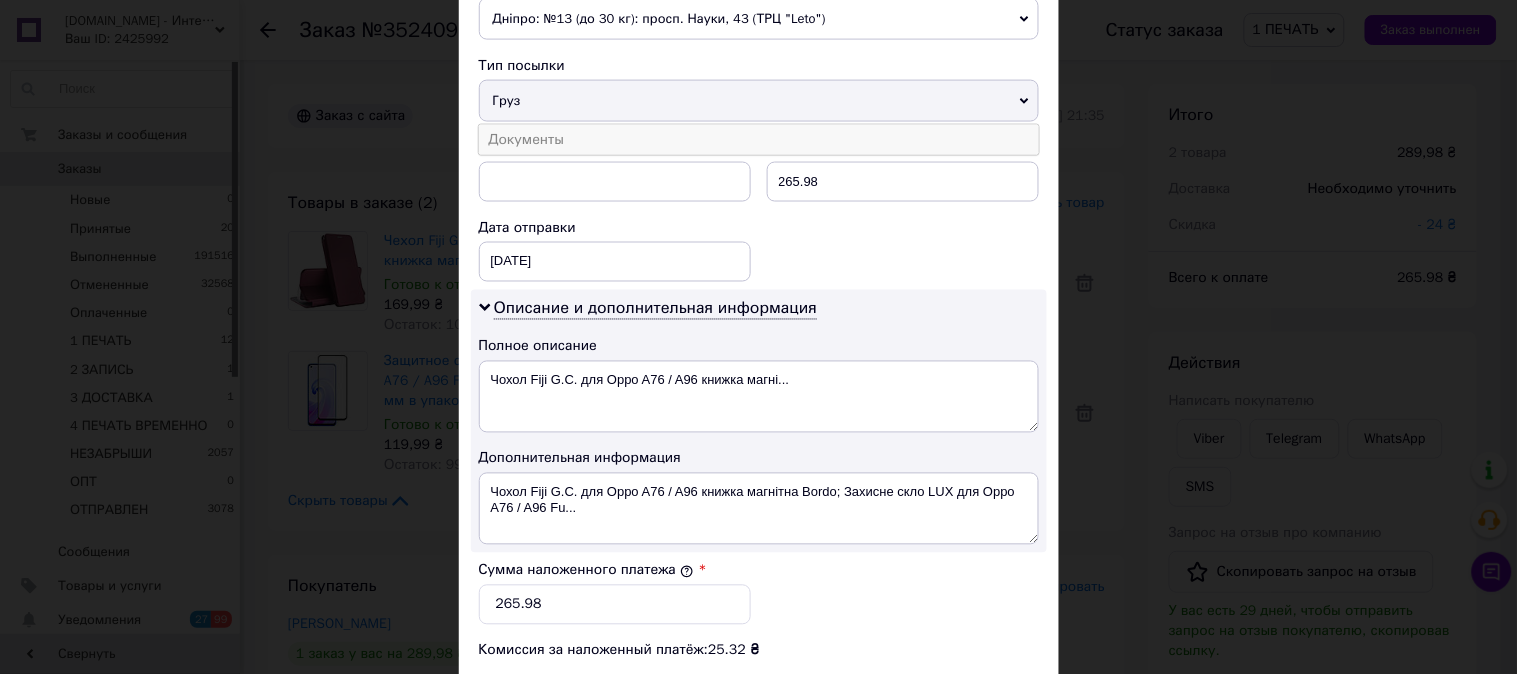 click on "Документы" at bounding box center [759, 140] 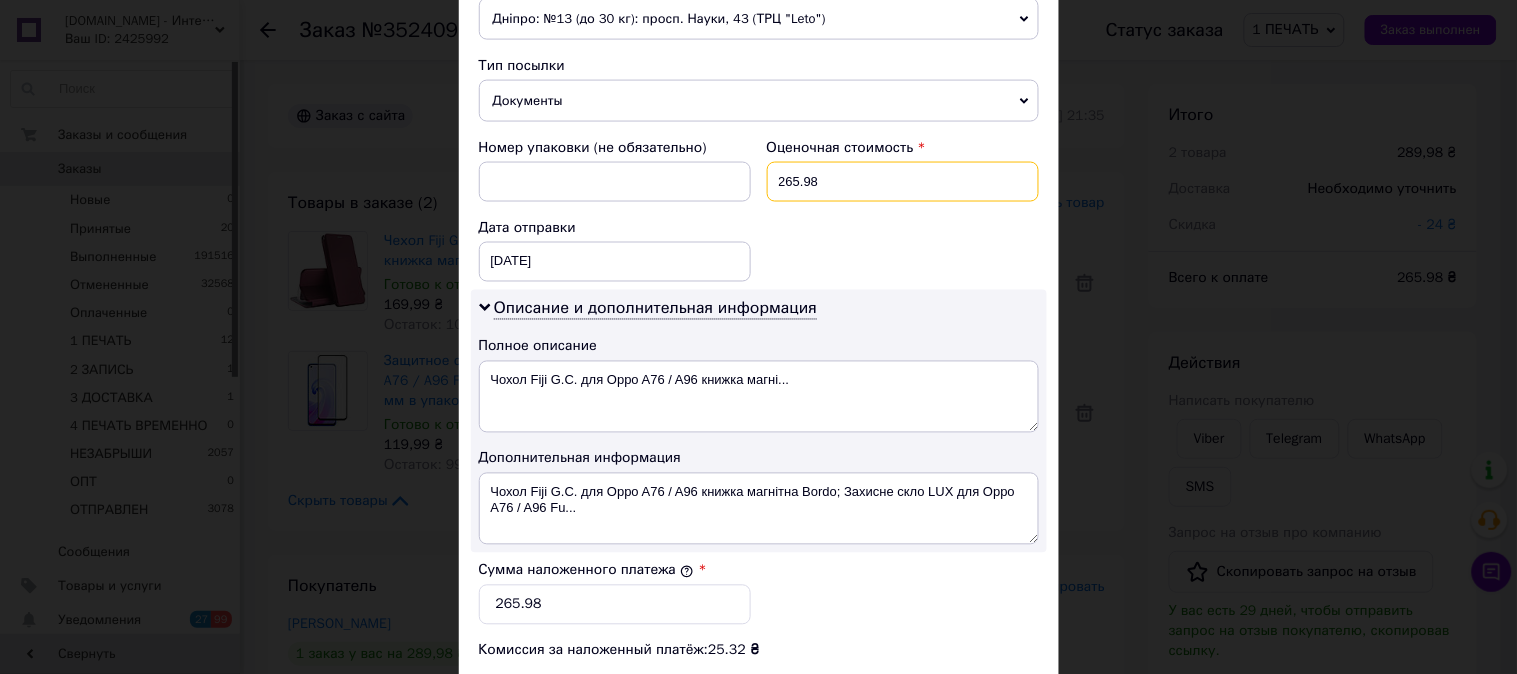 click on "265.98" at bounding box center [903, 182] 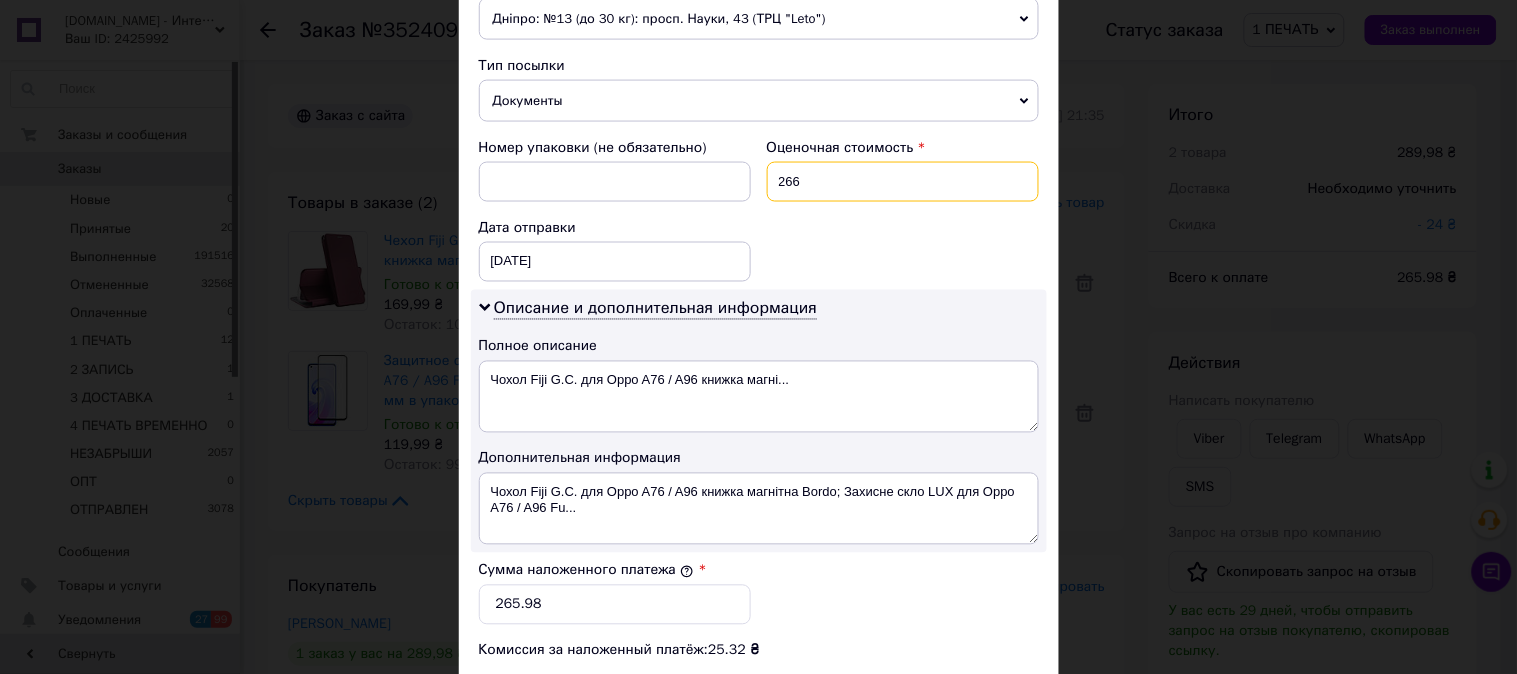 type on "266" 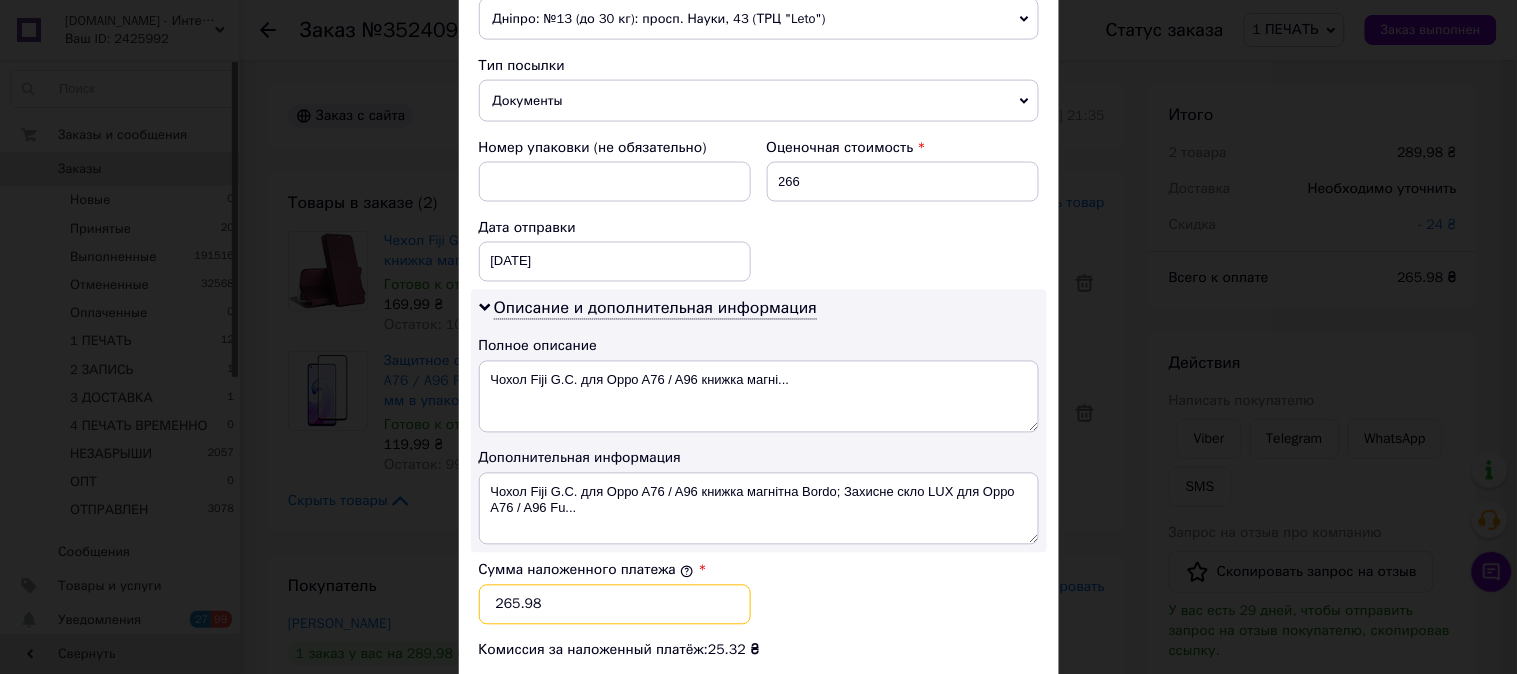 click on "265.98" at bounding box center (615, 605) 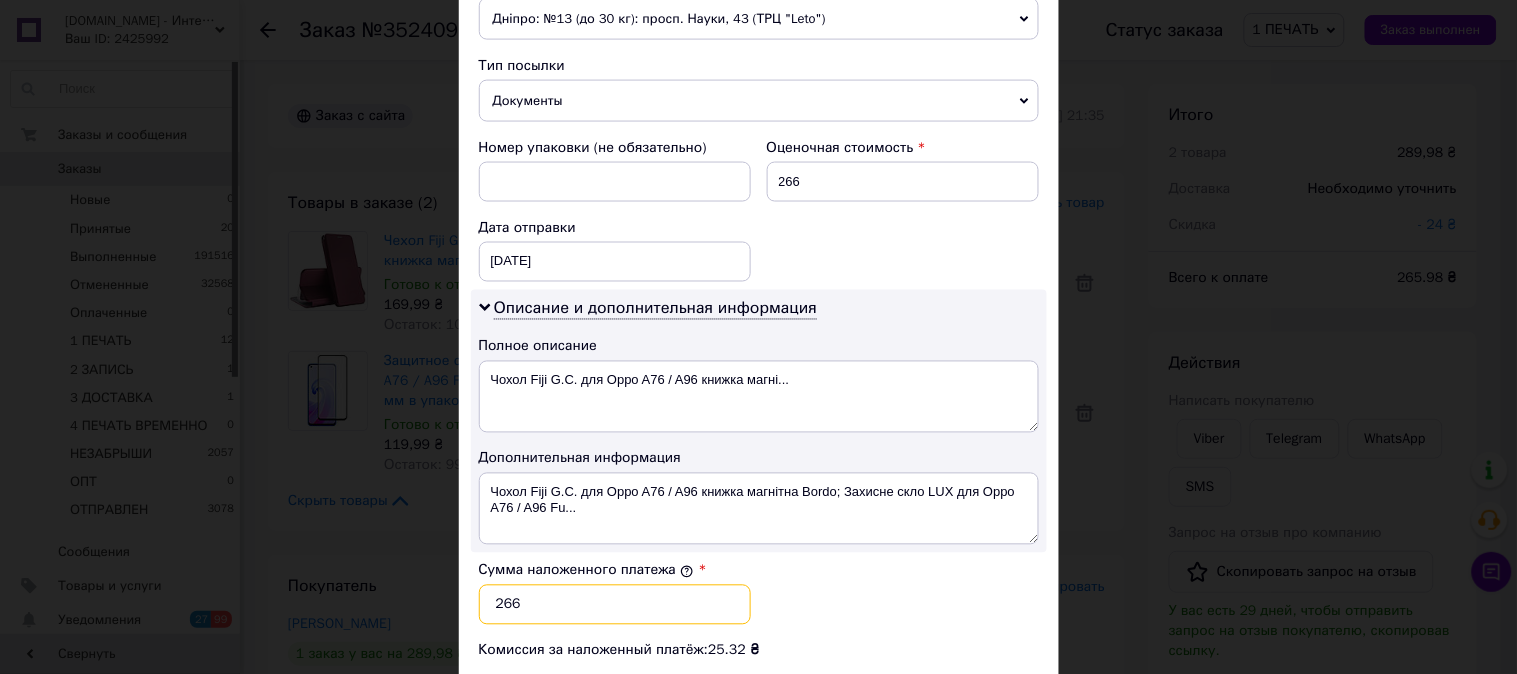 type on "266" 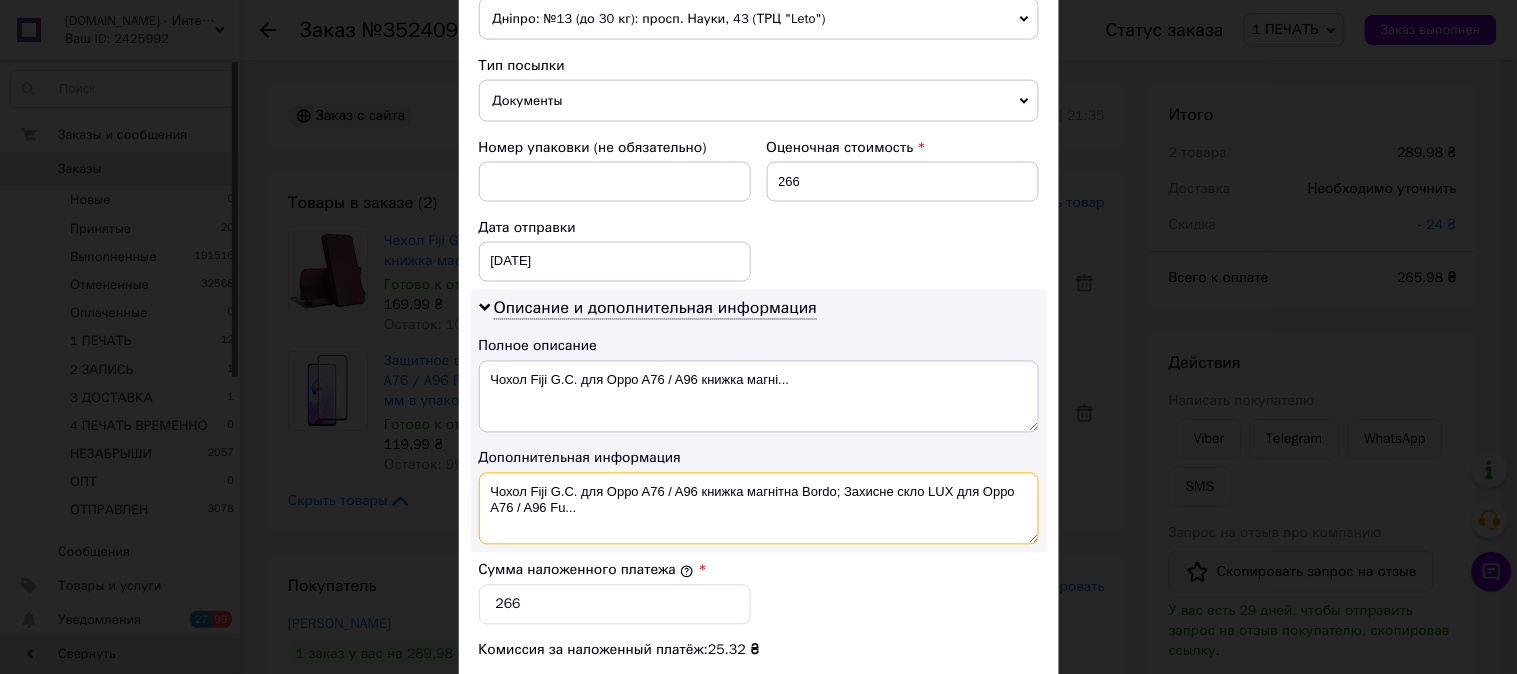 click on "Чохол Fiji G.C. для Oppo A76 / A96 книжка магнітна Bordo; Захисне скло LUX для Oppo A76 / A96 Fu..." at bounding box center (759, 509) 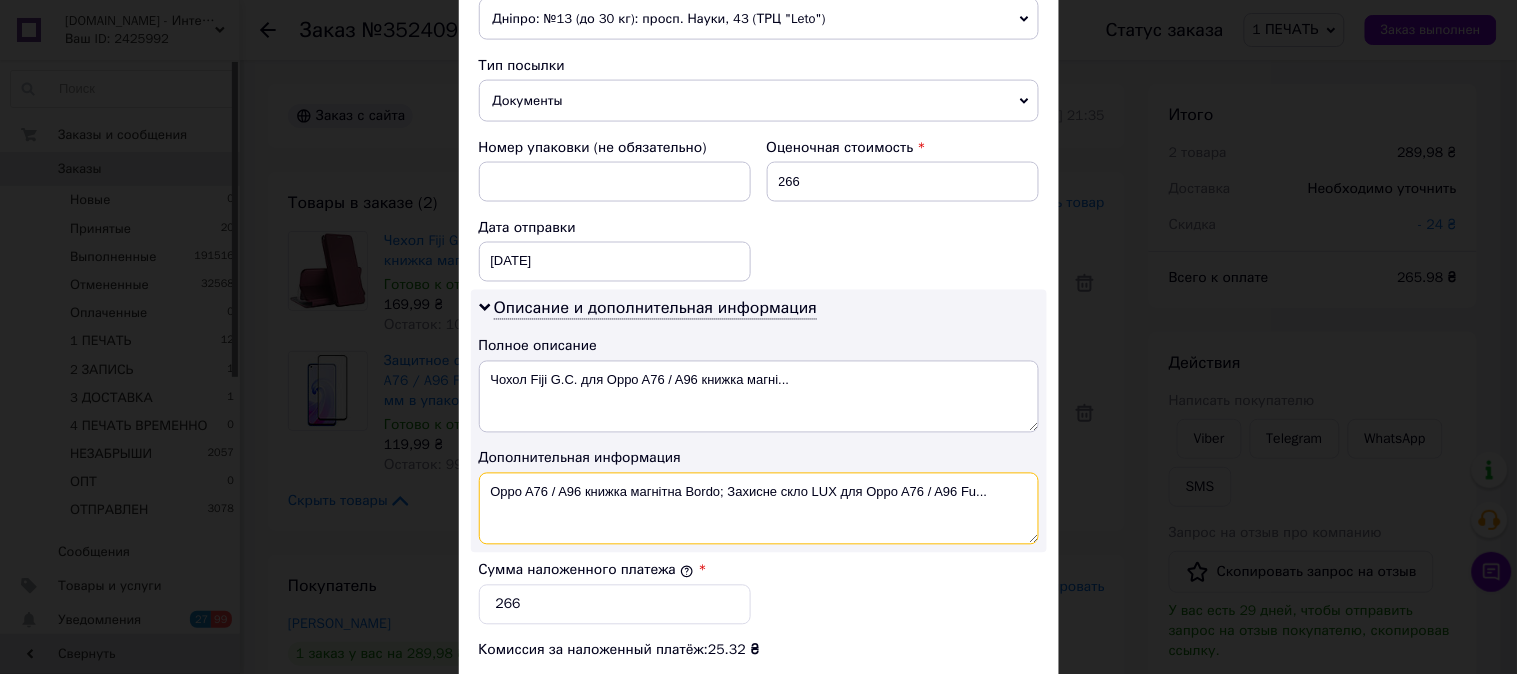 click on "Oppo A76 / A96 книжка магнітна Bordo; Захисне скло LUX для Oppo A76 / A96 Fu..." at bounding box center (759, 509) 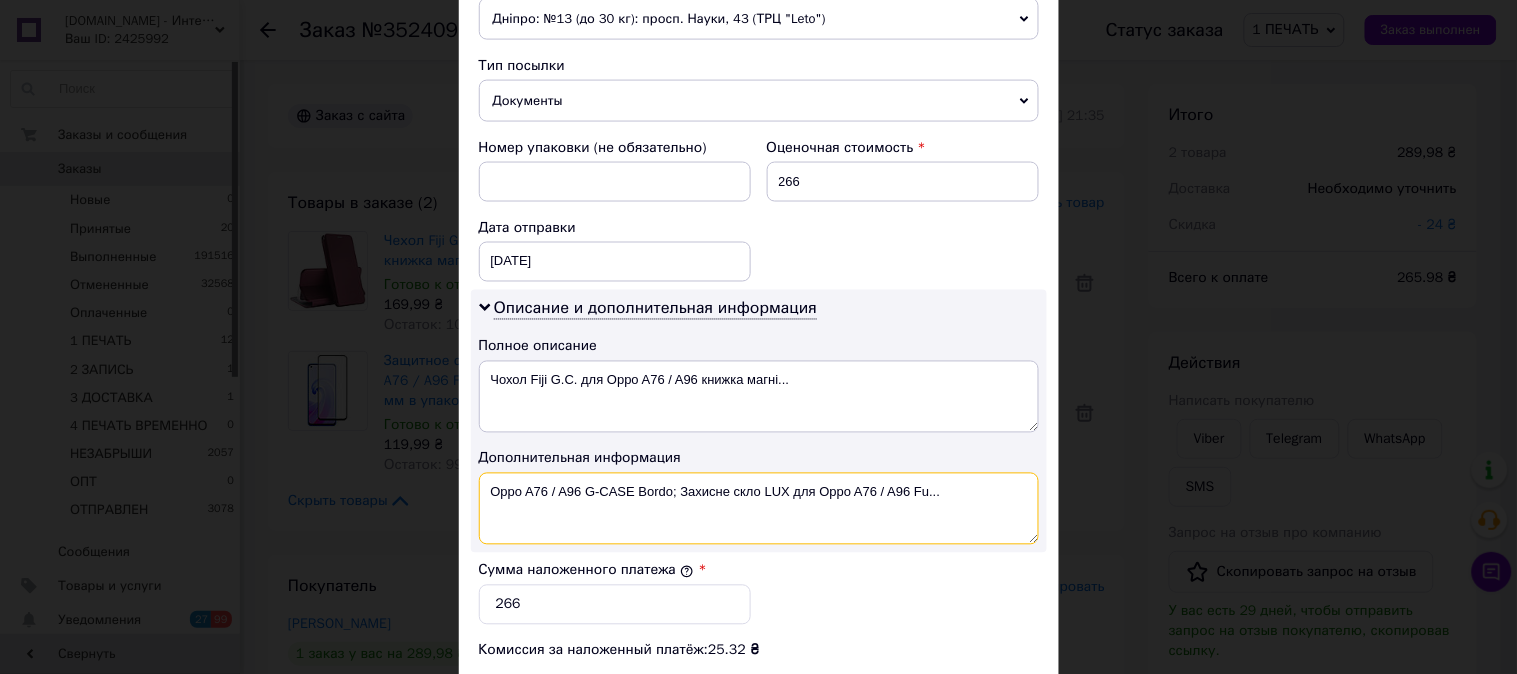 drag, startPoint x: 900, startPoint y: 503, endPoint x: 668, endPoint y: 494, distance: 232.1745 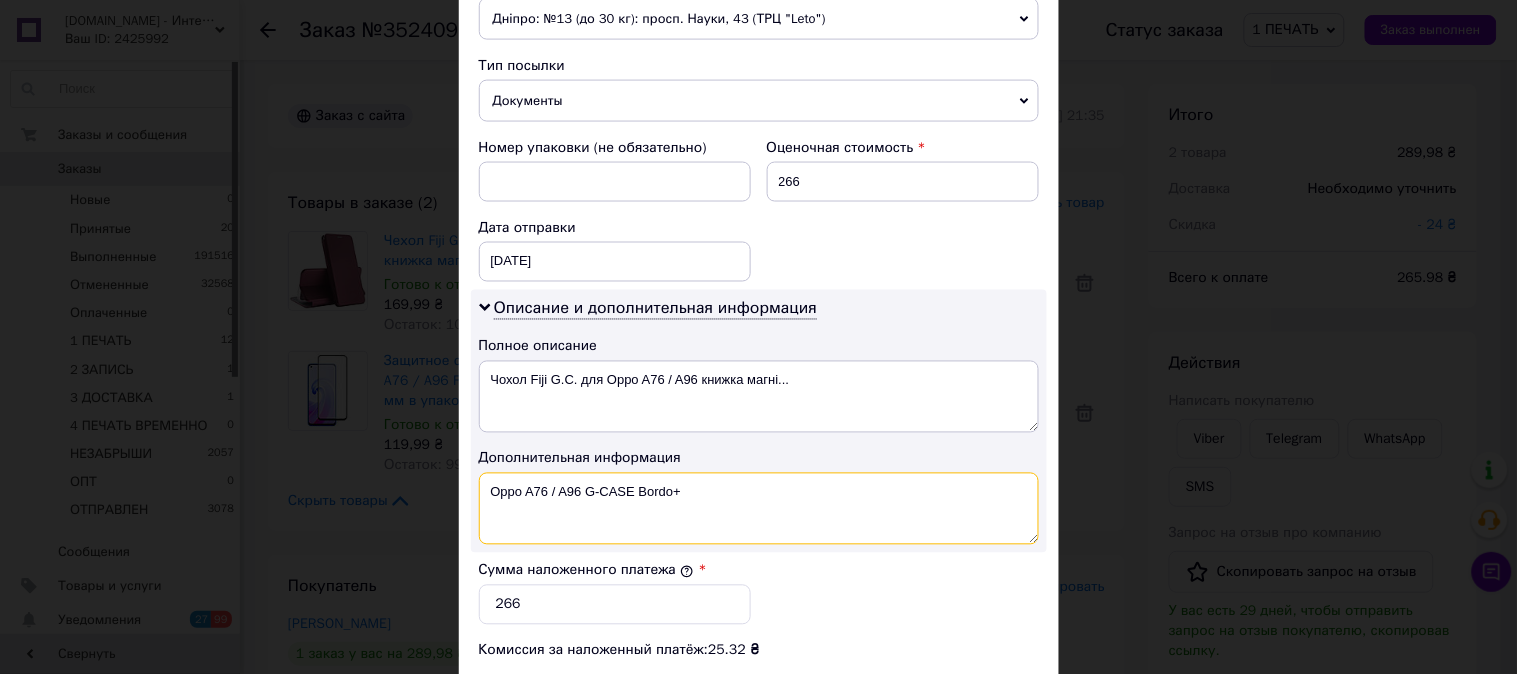 paste on "3D ЧЕР" 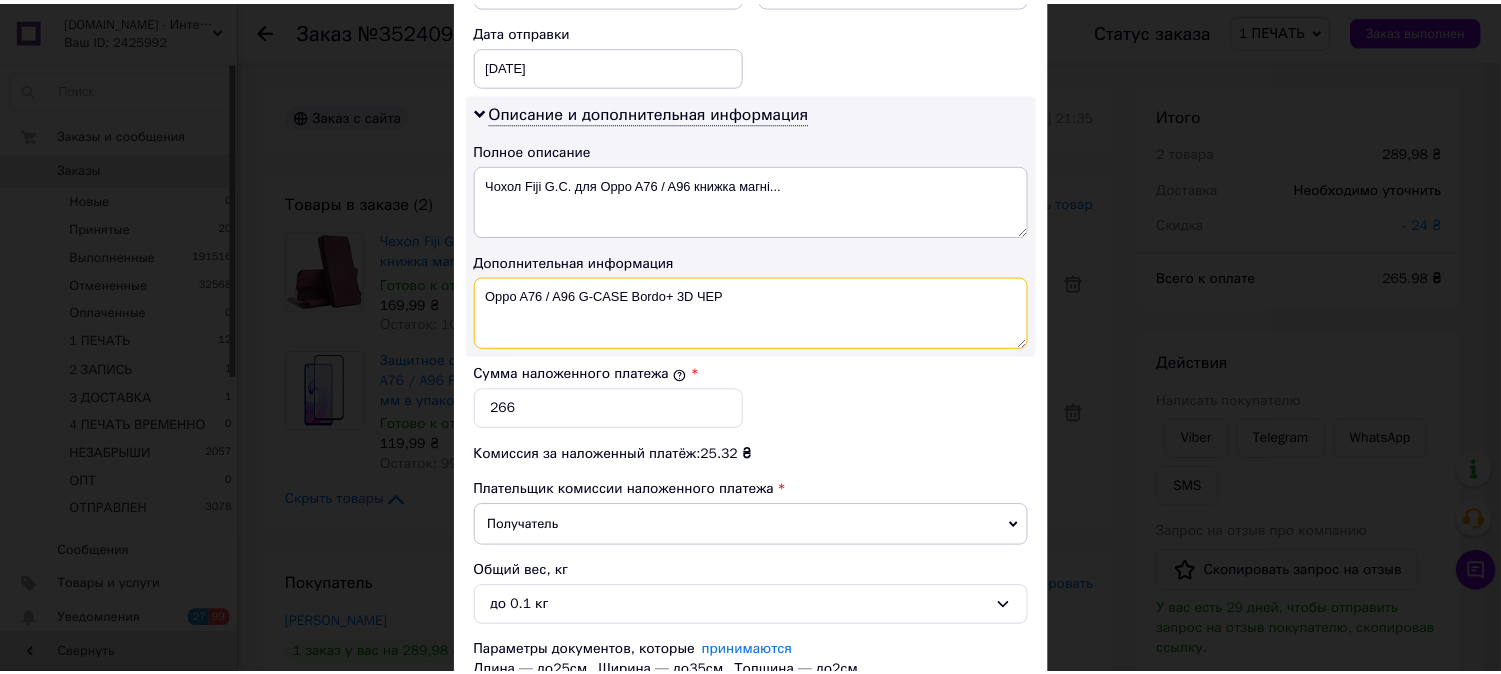 scroll, scrollTop: 1098, scrollLeft: 0, axis: vertical 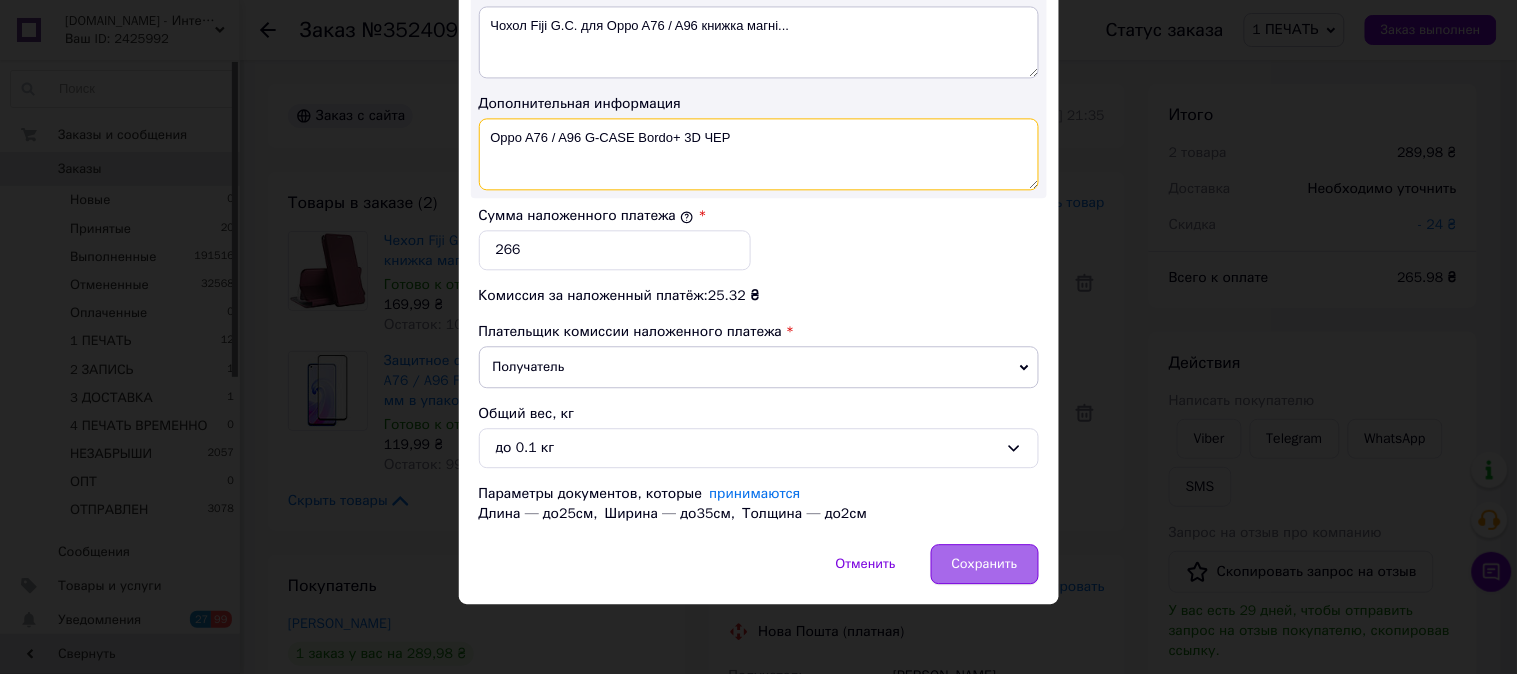type on "Oppo A76 / A96 G-CASE Bordo+ 3D ЧЕР" 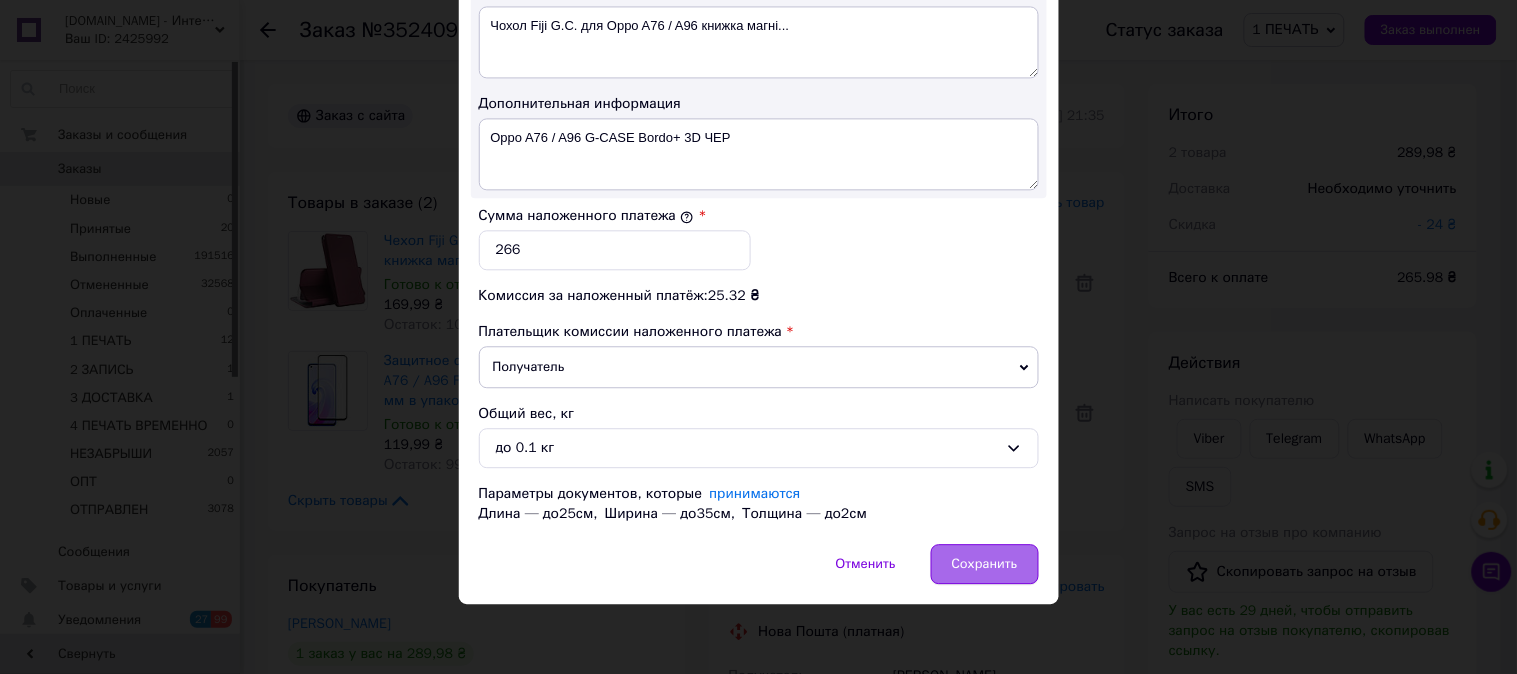 click on "Сохранить" at bounding box center (985, 564) 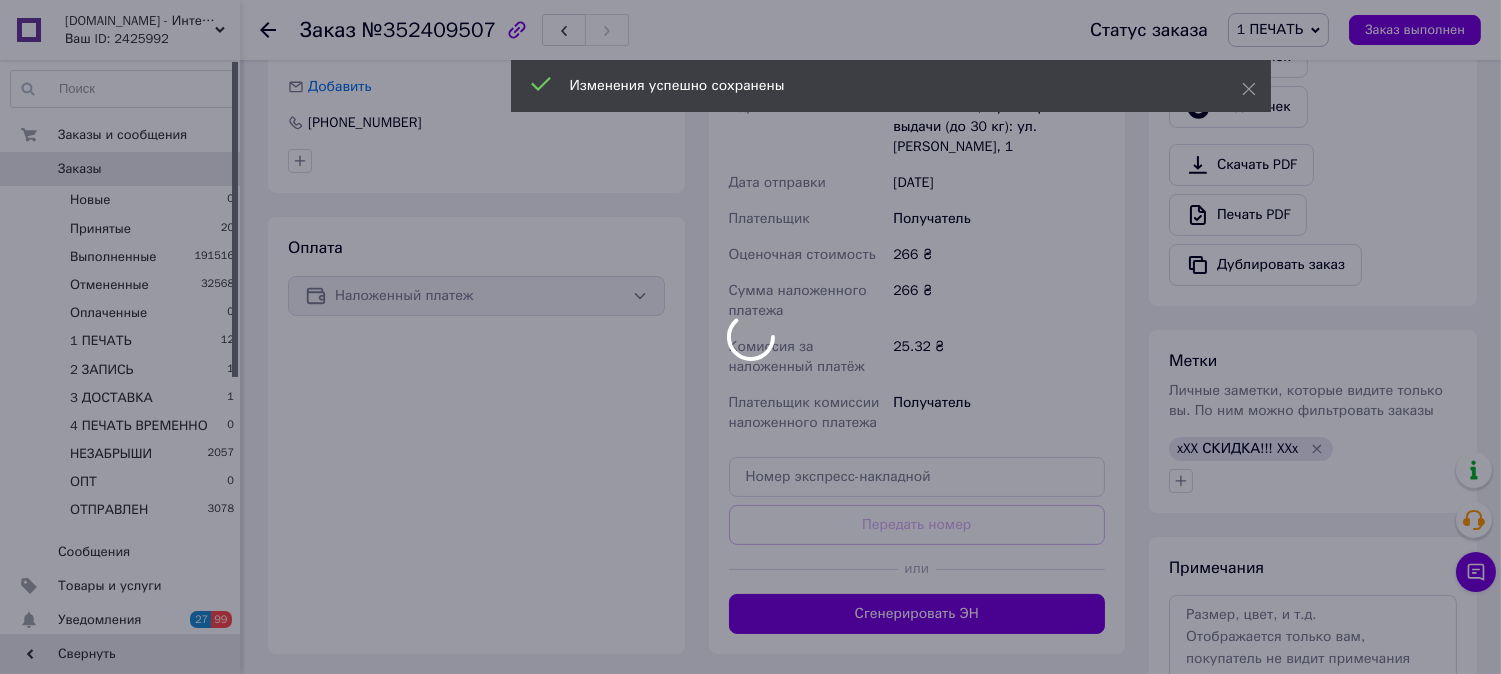 scroll, scrollTop: 814, scrollLeft: 0, axis: vertical 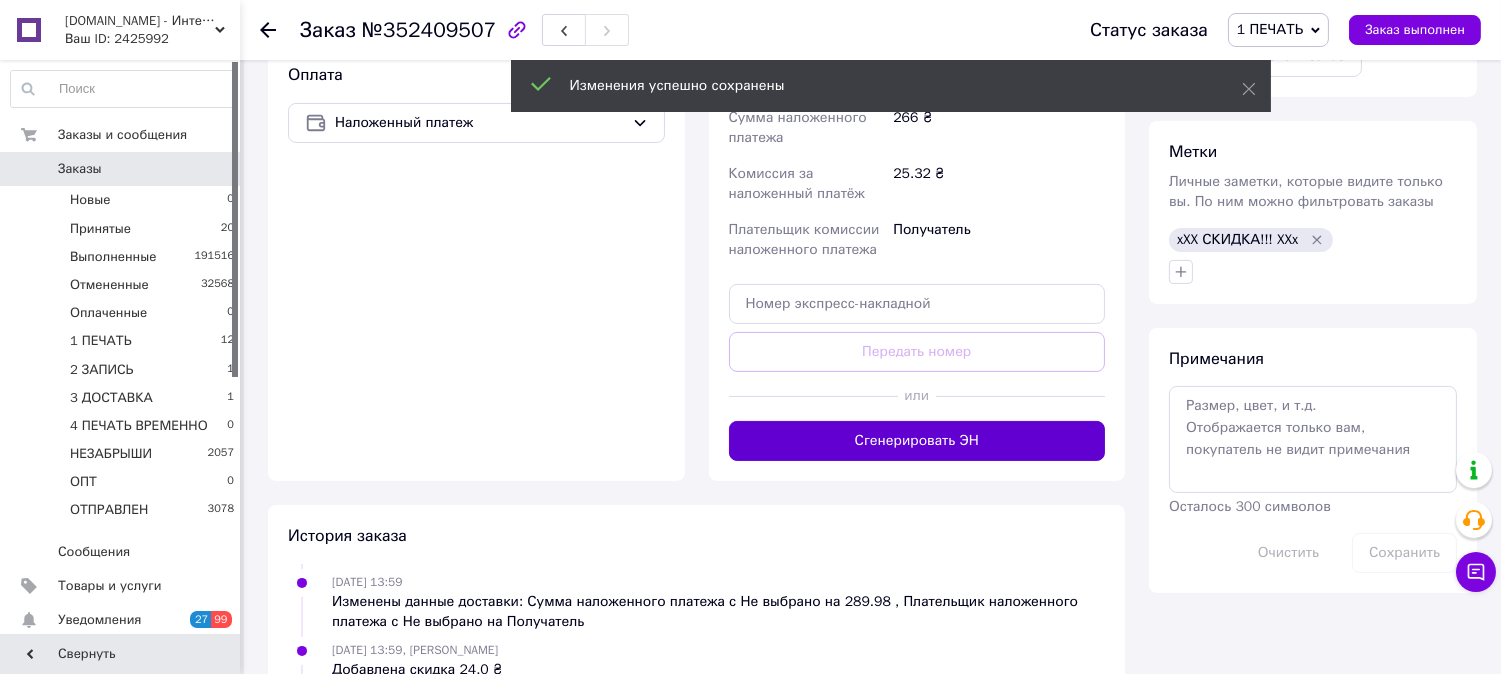 click on "Сгенерировать ЭН" at bounding box center [917, 441] 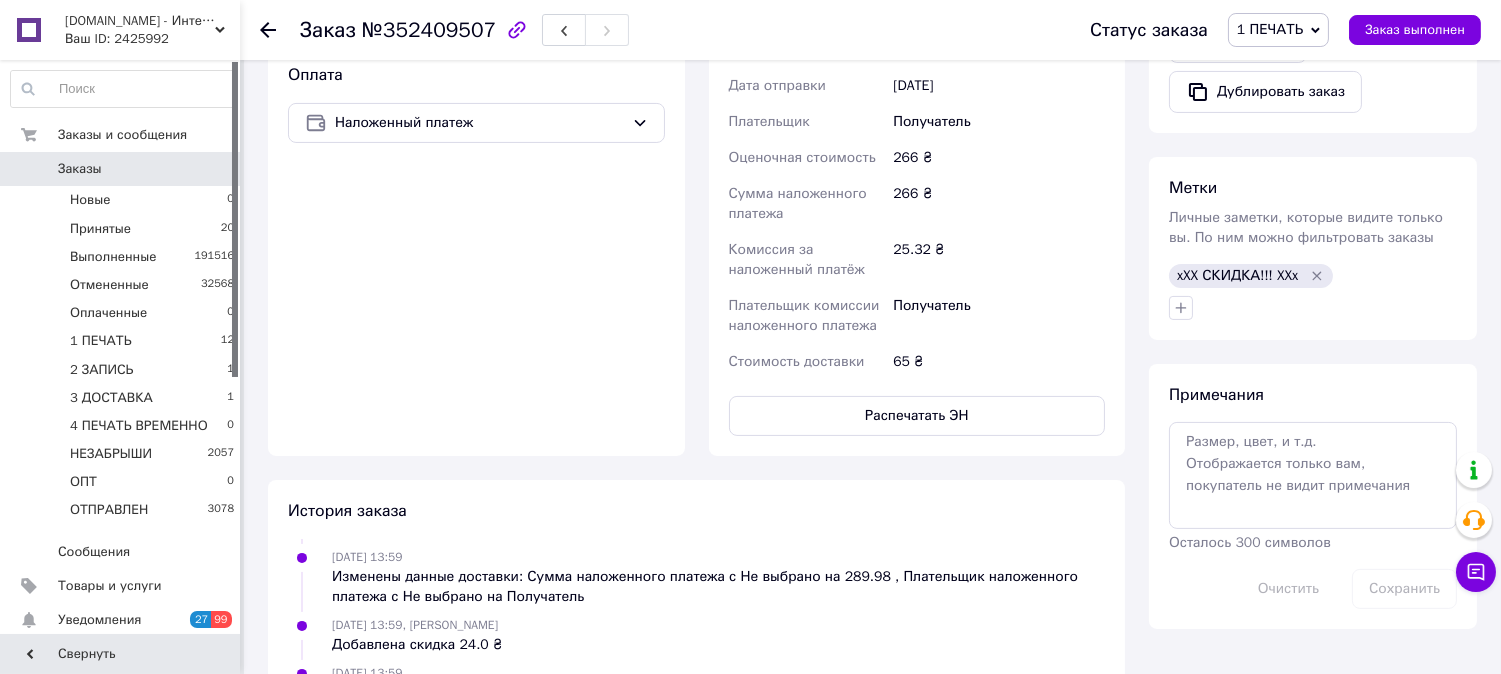 scroll, scrollTop: 327, scrollLeft: 0, axis: vertical 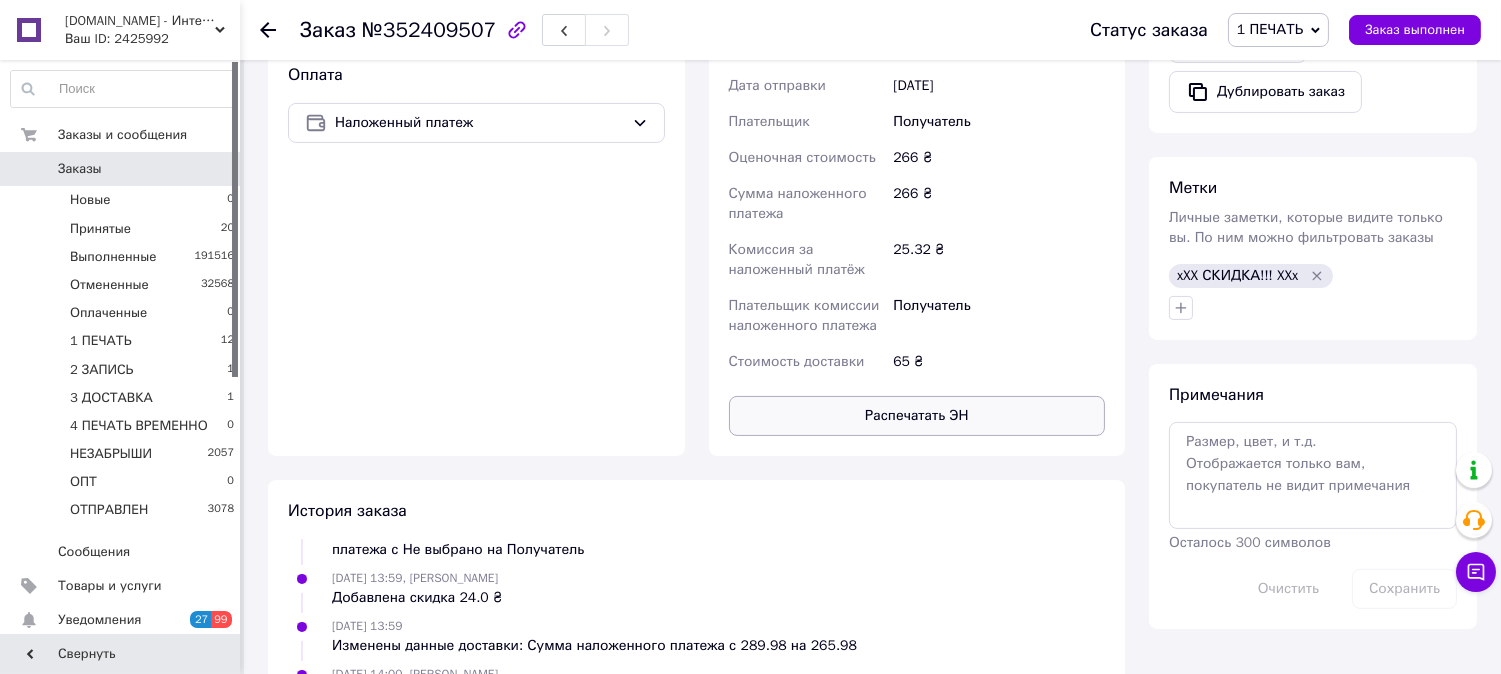 click on "Распечатать ЭН" at bounding box center (917, 416) 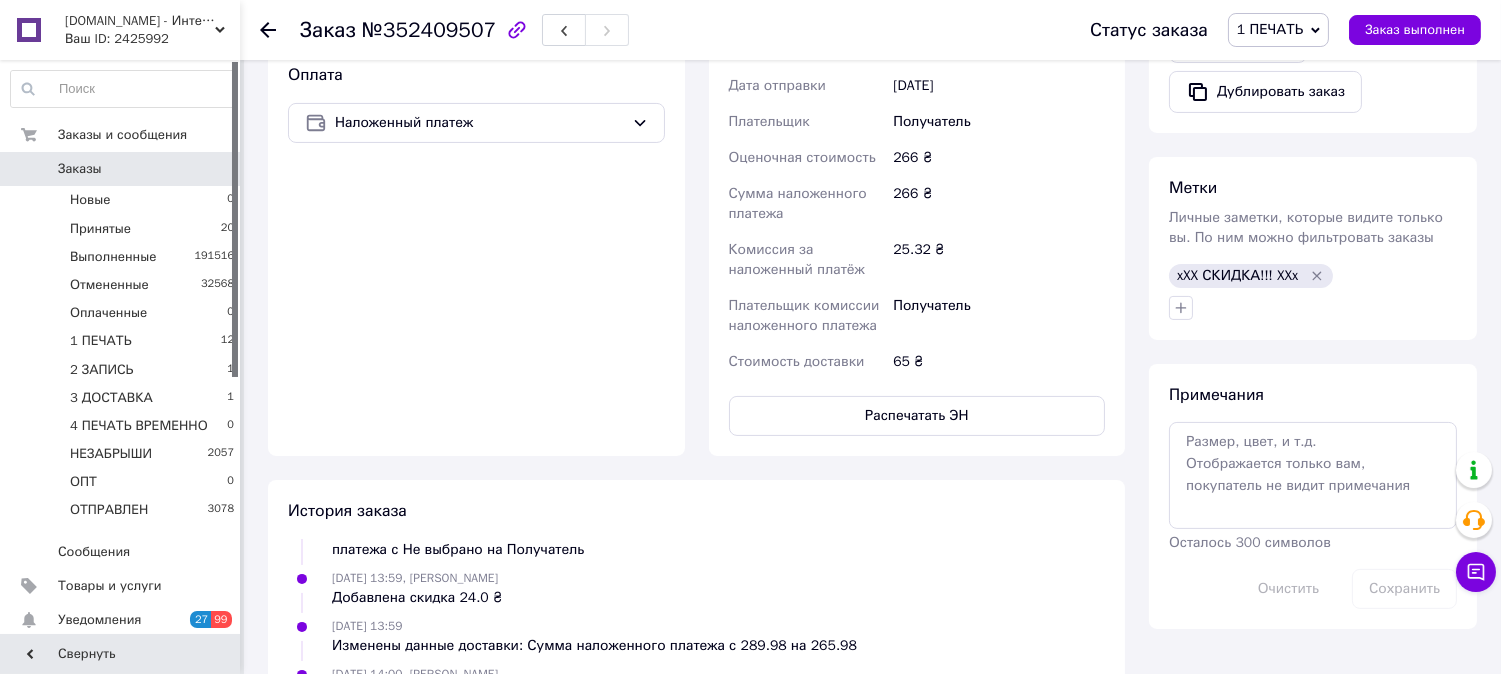 type 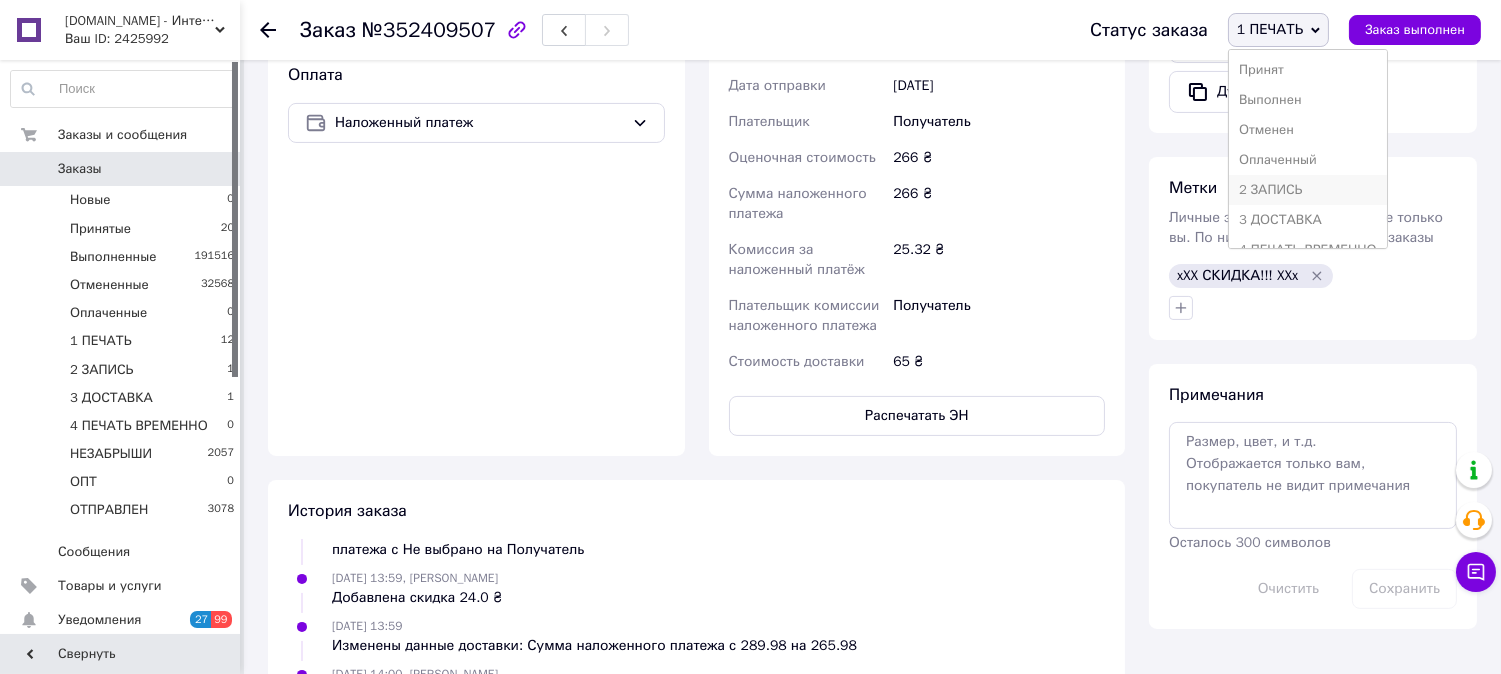 click on "2 ЗАПИСЬ" at bounding box center (1308, 190) 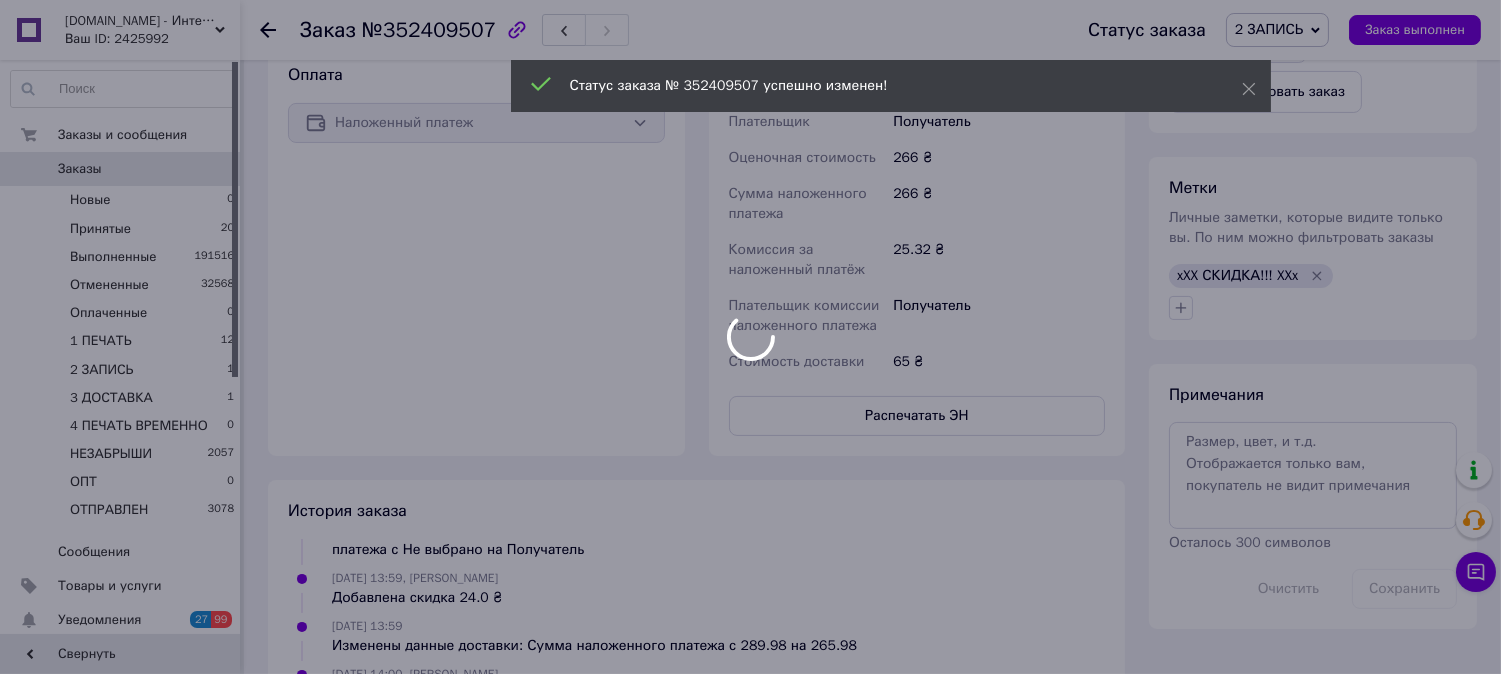 scroll, scrollTop: 375, scrollLeft: 0, axis: vertical 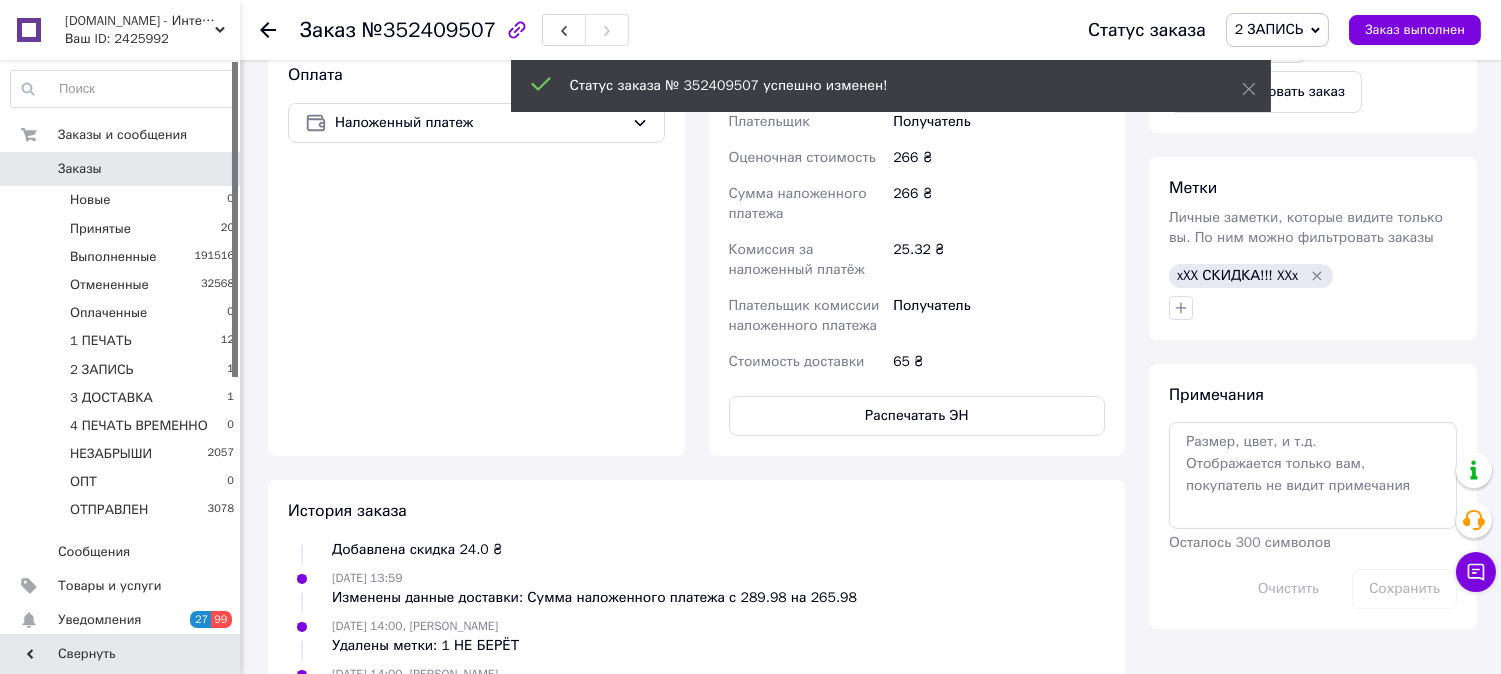 click on "2 ЗАПИСЬ" at bounding box center [1277, 30] 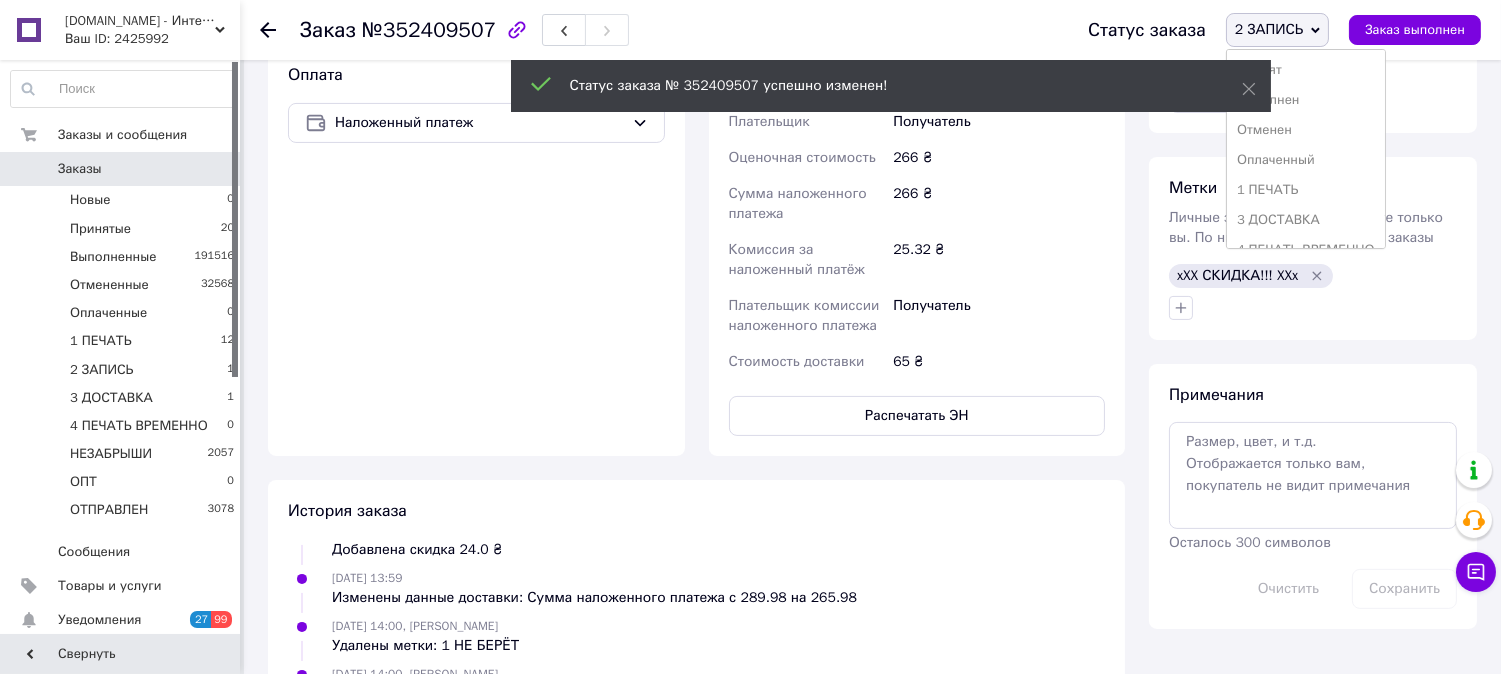 click on "3 ДОСТАВКА" at bounding box center (1306, 220) 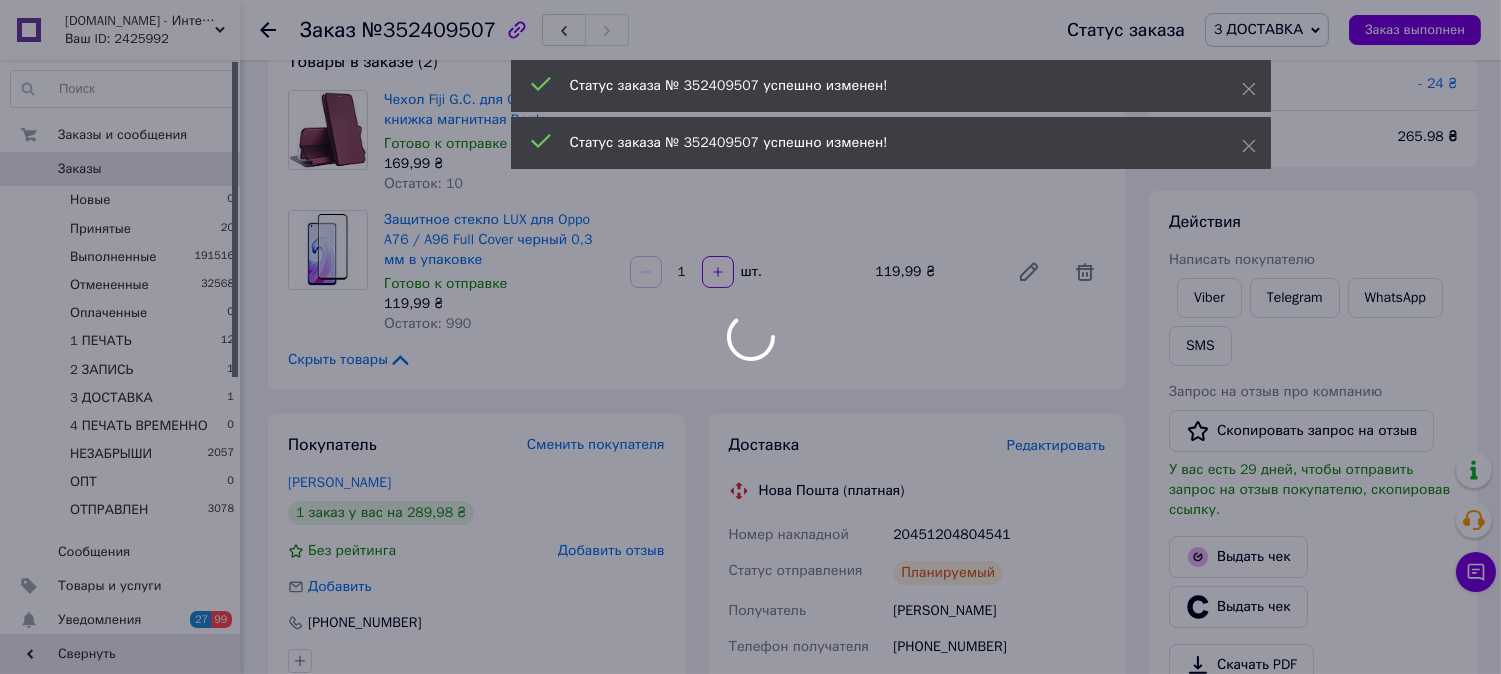 scroll, scrollTop: 111, scrollLeft: 0, axis: vertical 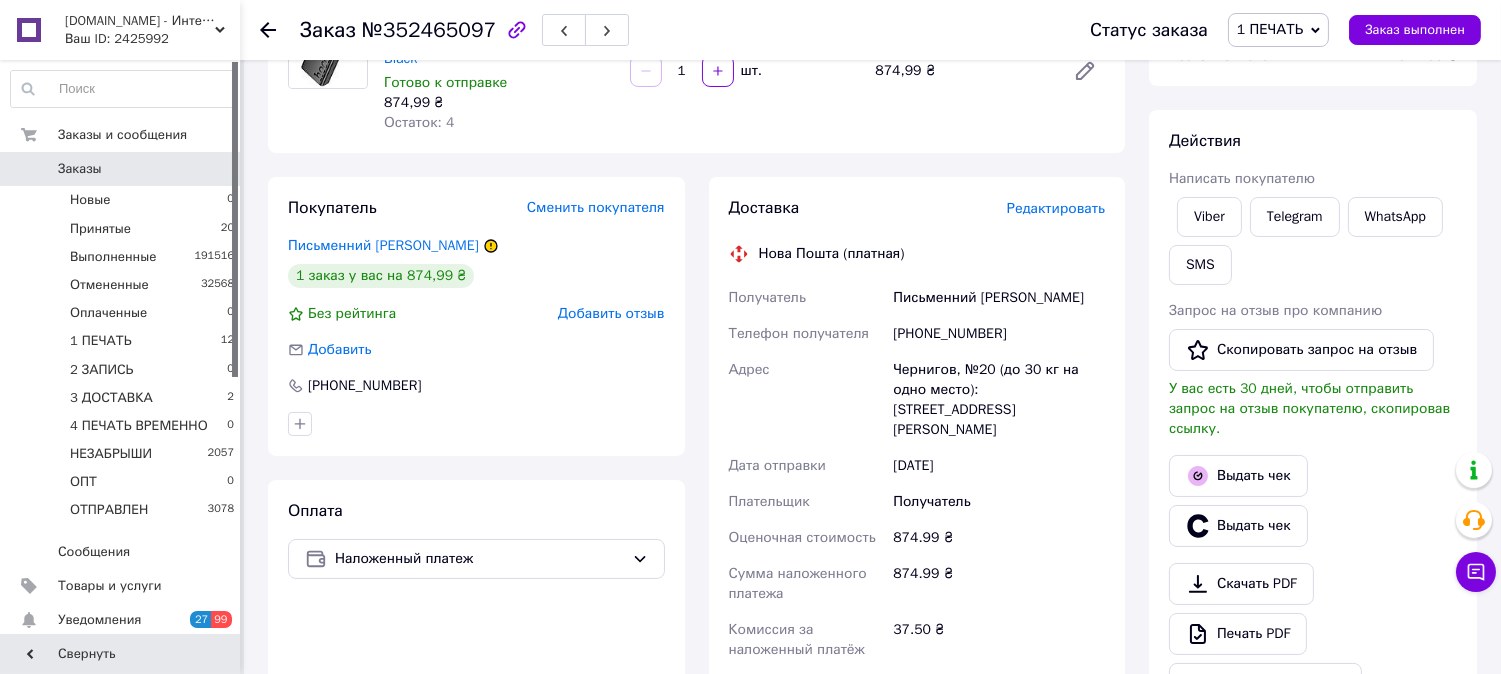 click on "Редактировать" at bounding box center [1056, 208] 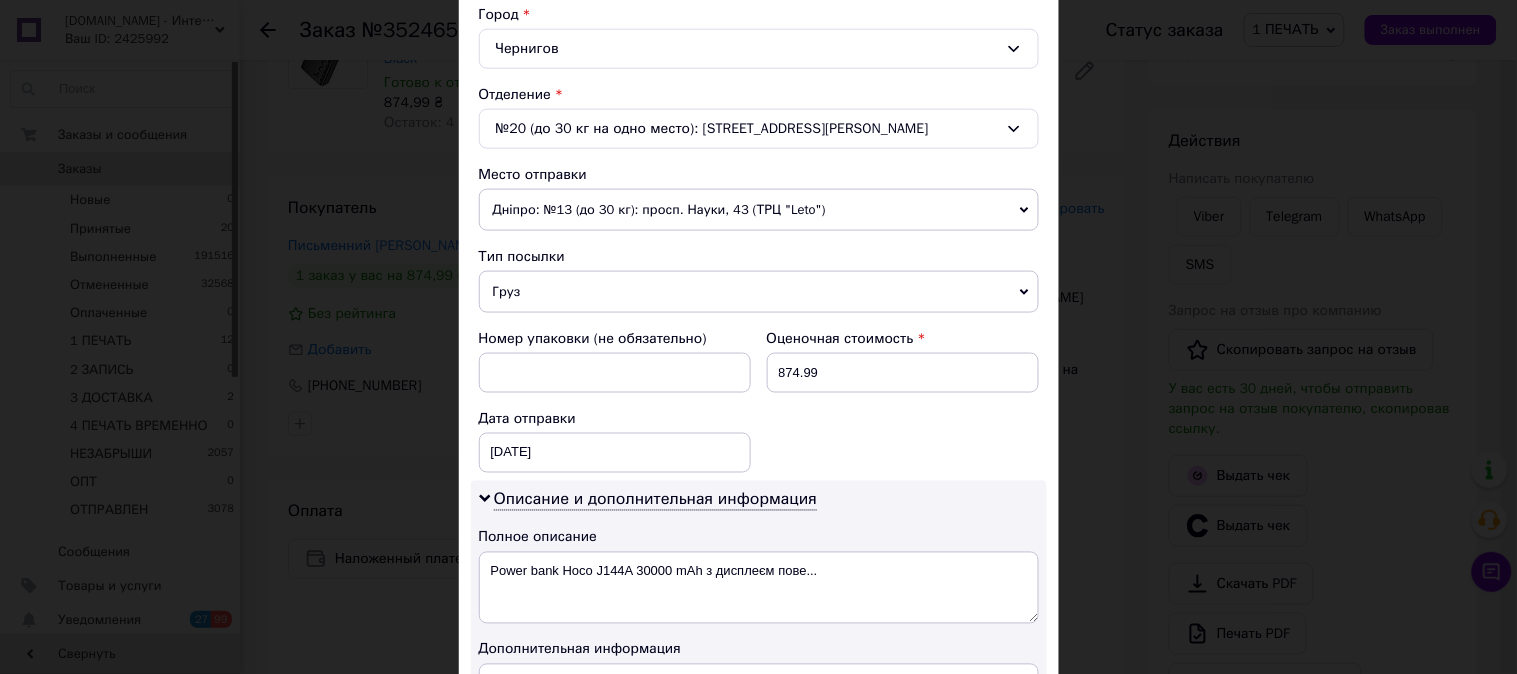 scroll, scrollTop: 555, scrollLeft: 0, axis: vertical 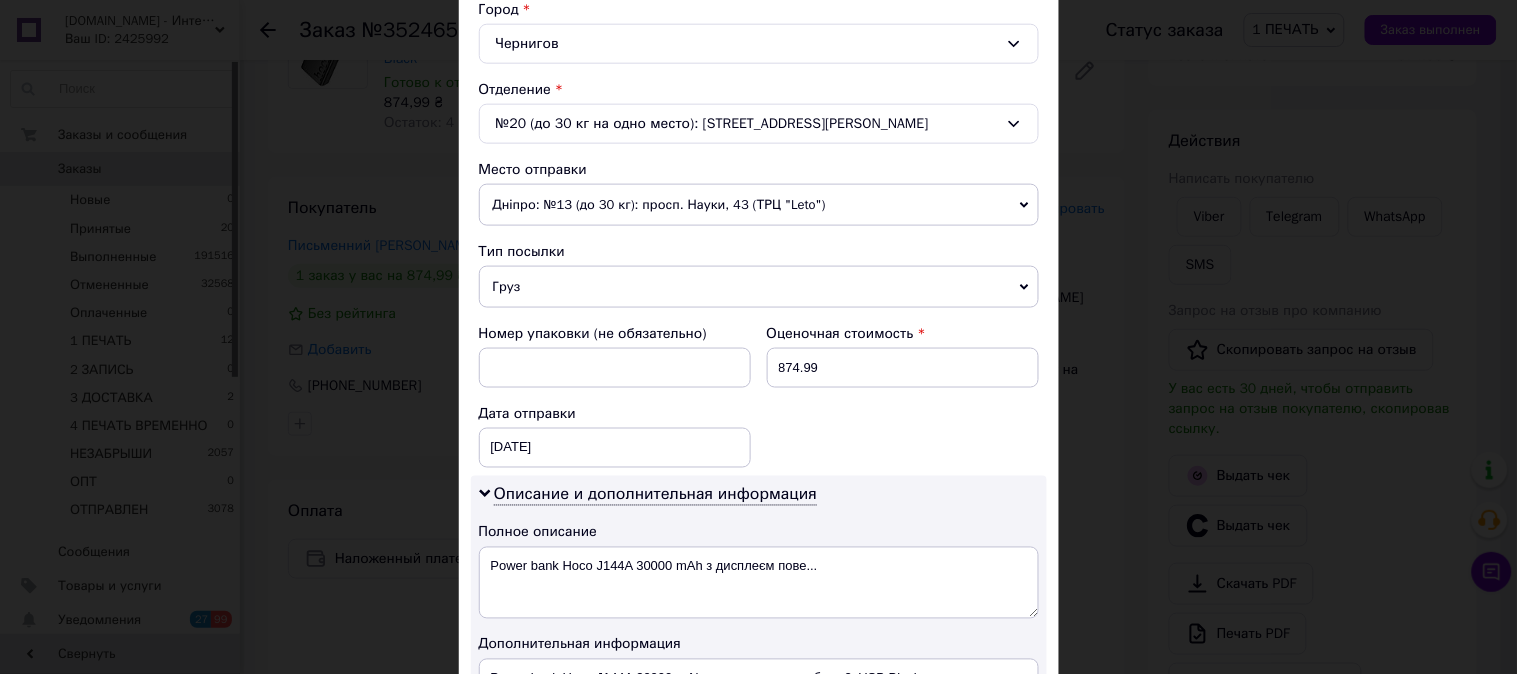 drag, startPoint x: 534, startPoint y: 275, endPoint x: 550, endPoint y: 315, distance: 43.081318 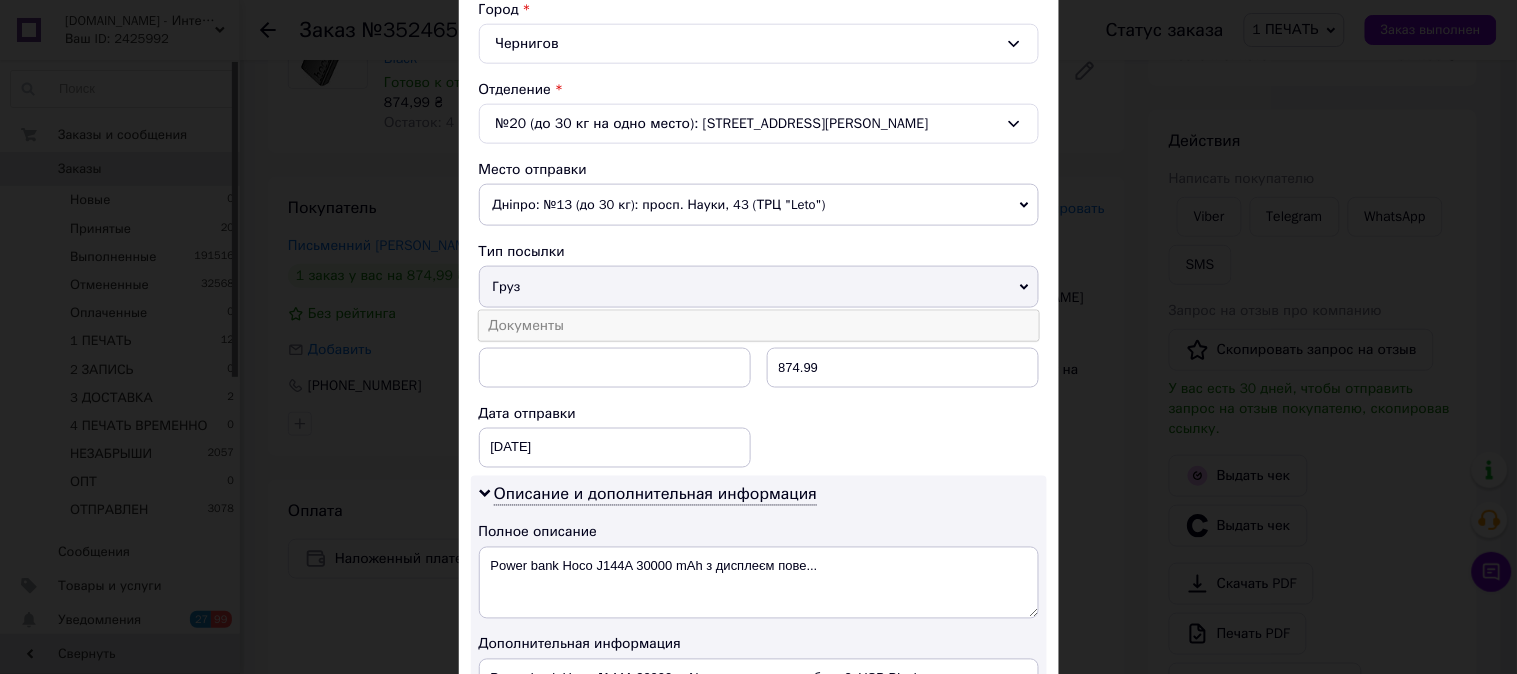 click on "Документы" at bounding box center [759, 326] 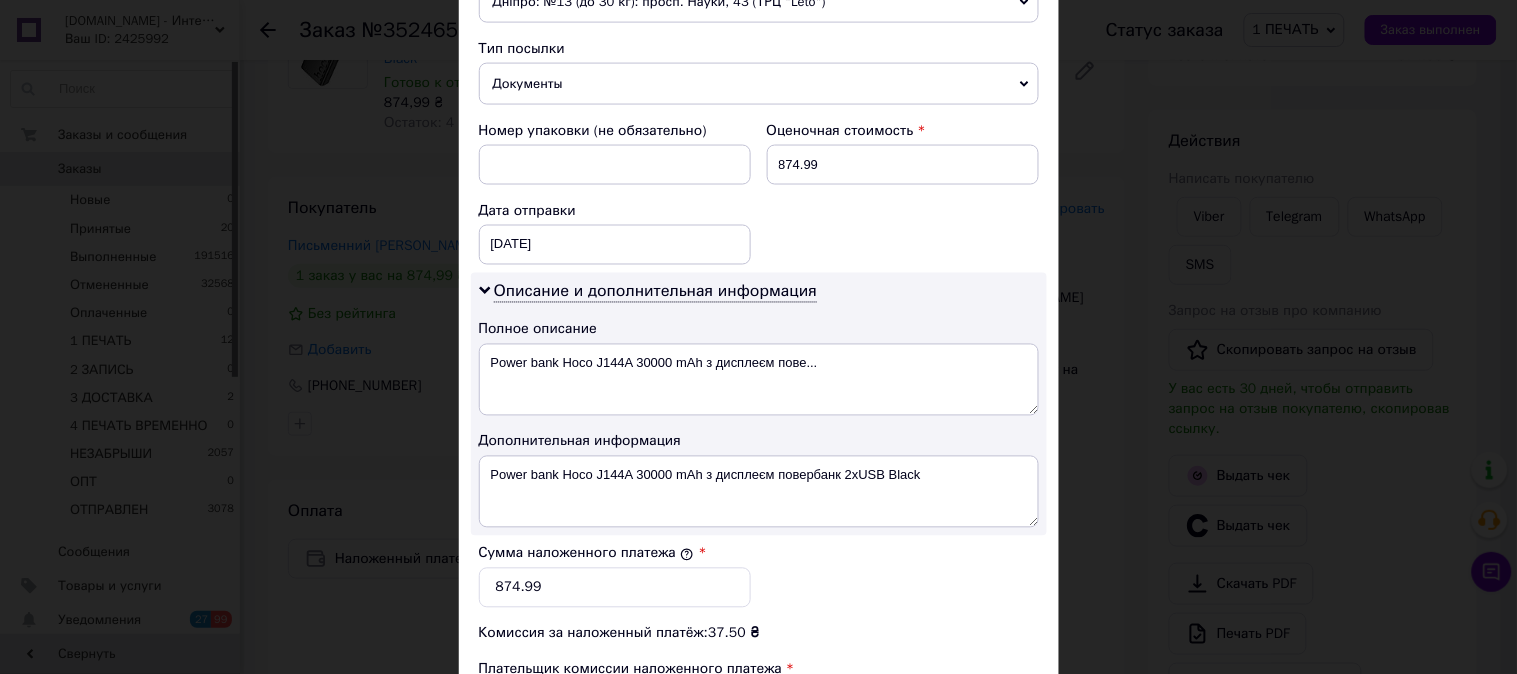 scroll, scrollTop: 852, scrollLeft: 0, axis: vertical 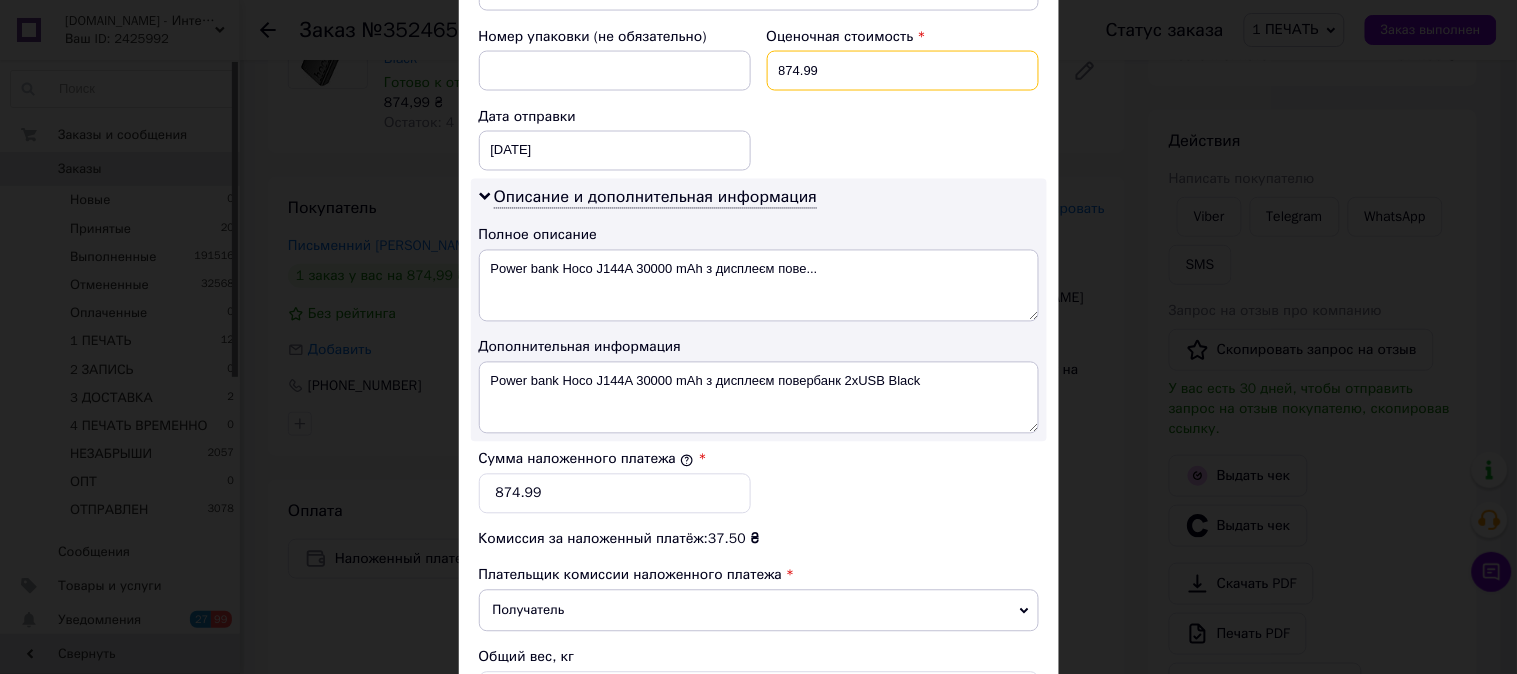 click on "874.99" at bounding box center (903, 71) 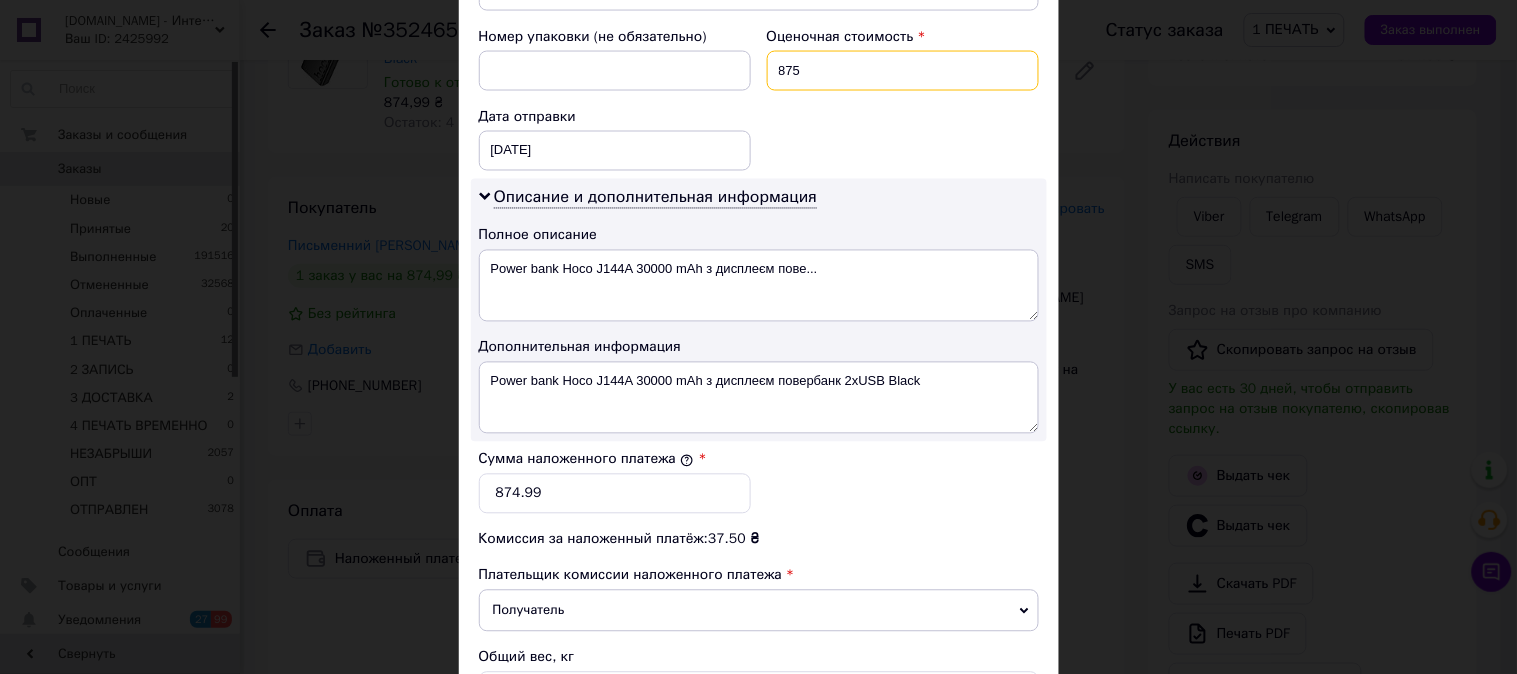 type on "875" 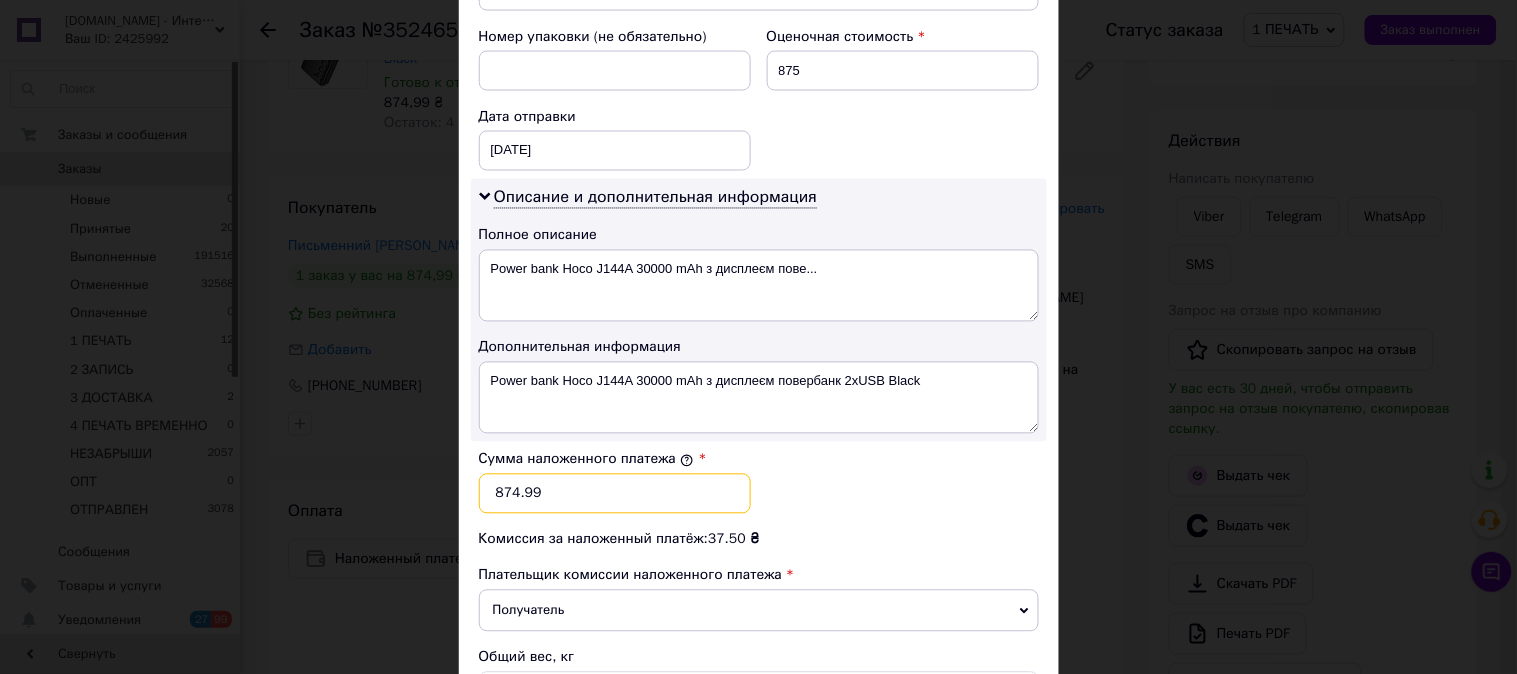 click on "874.99" at bounding box center (615, 494) 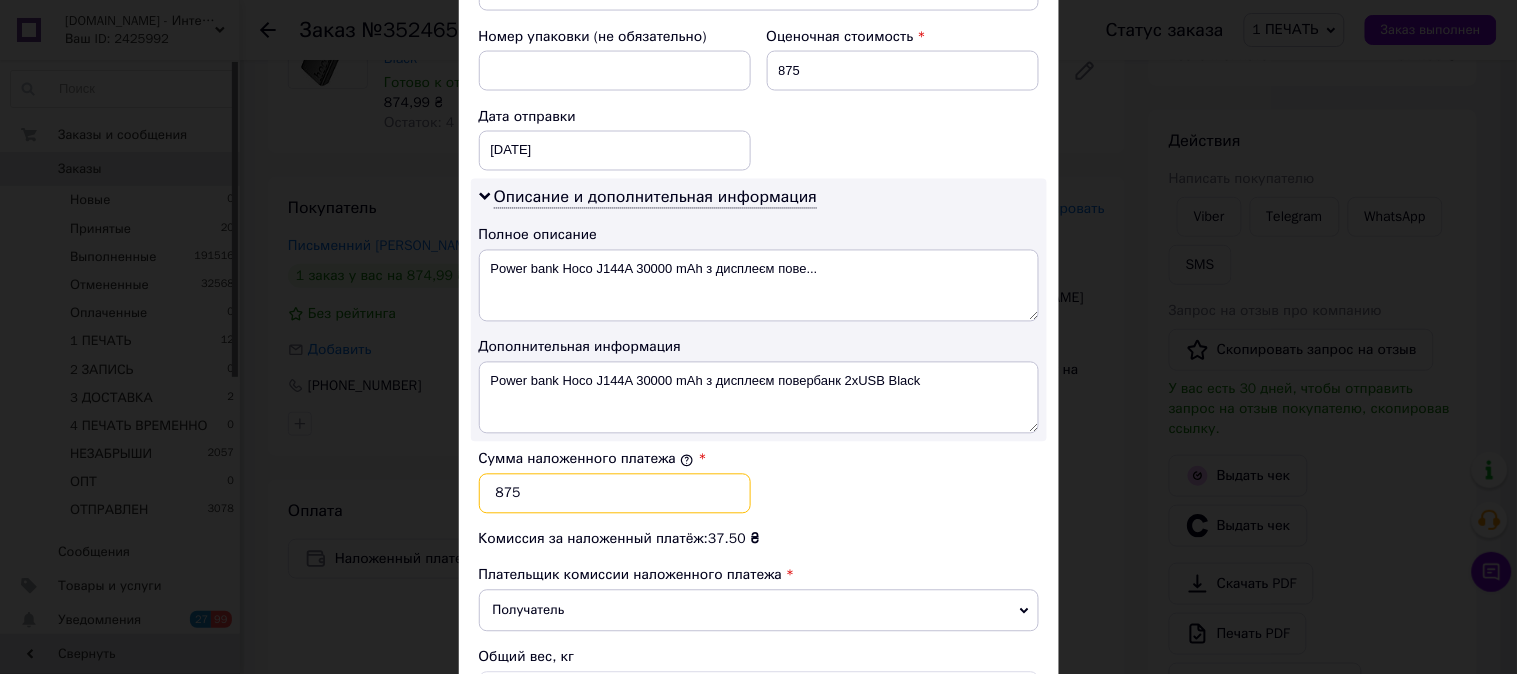 type on "875" 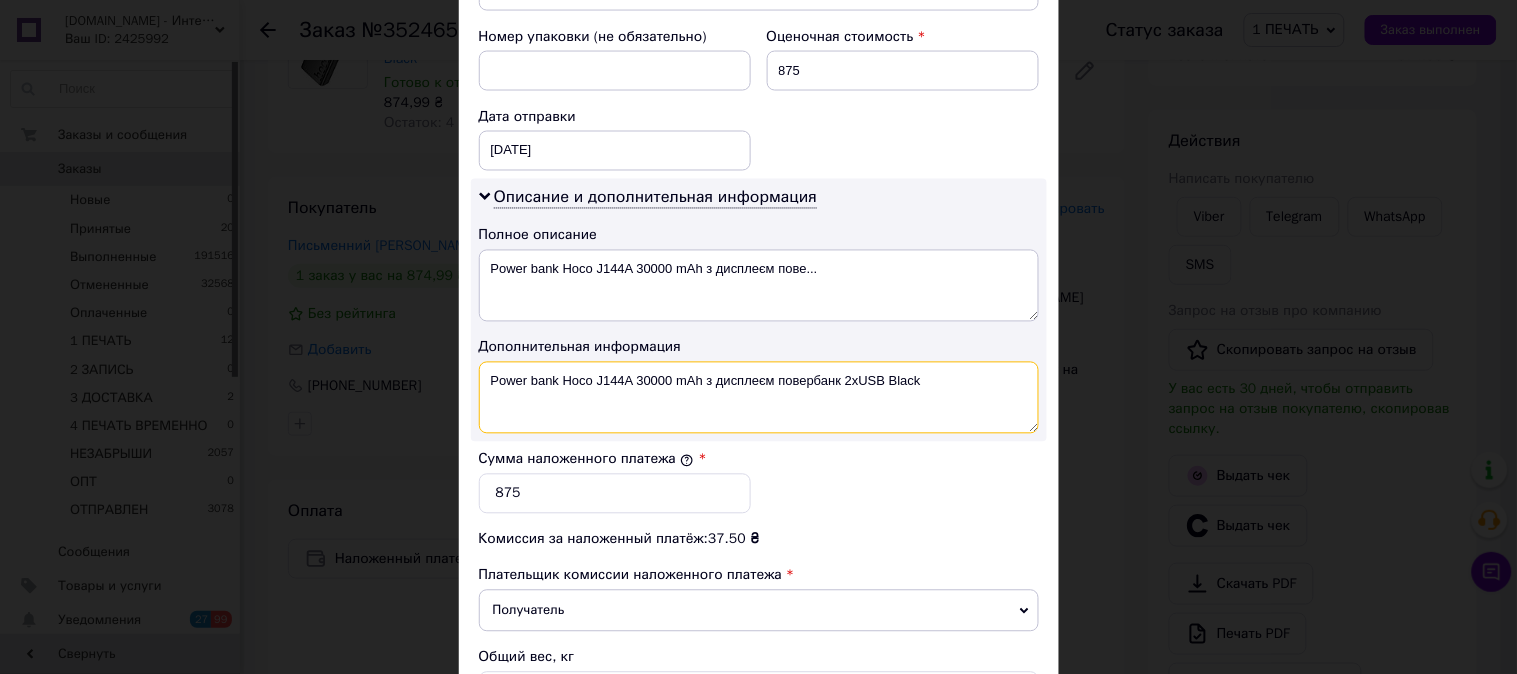 click on "Power bank Hoco J144A 30000 mAh з дисплеєм повербанк 2хUSB Black" at bounding box center [759, 398] 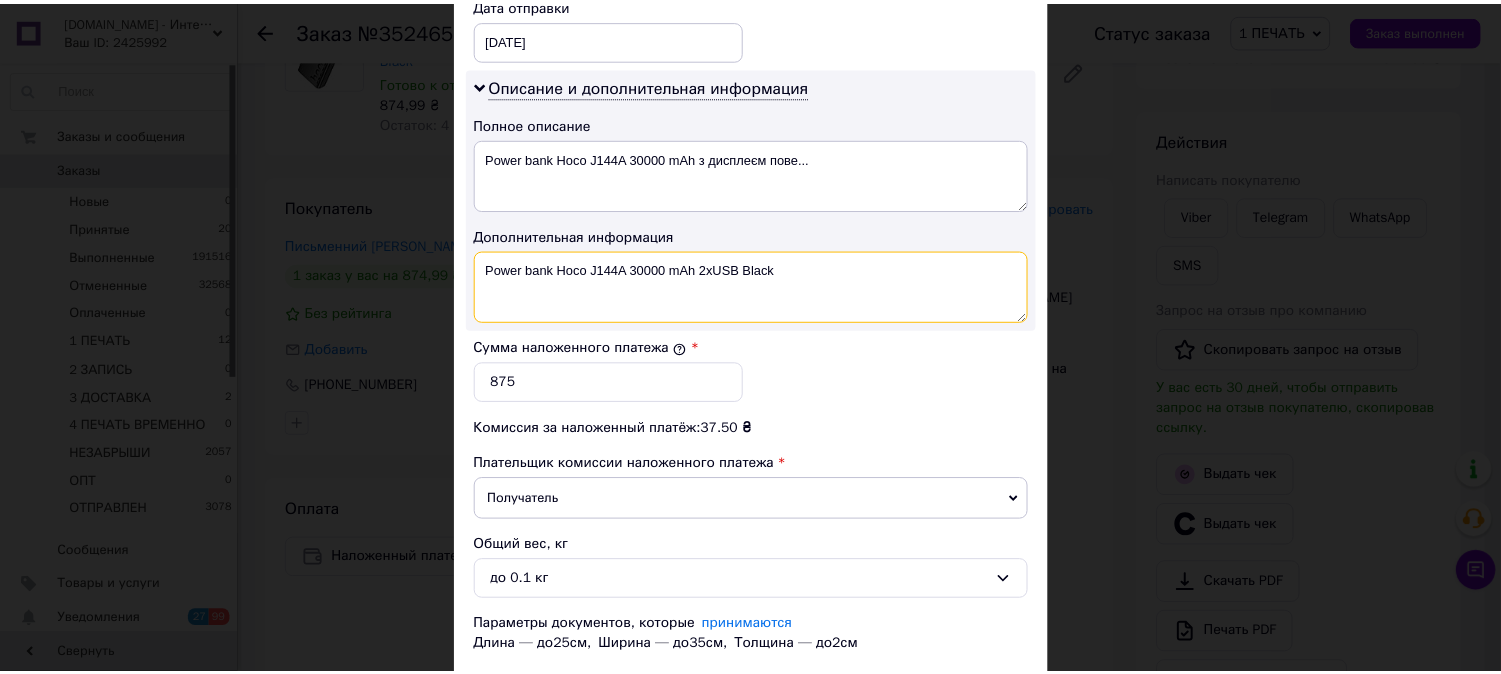 scroll, scrollTop: 1098, scrollLeft: 0, axis: vertical 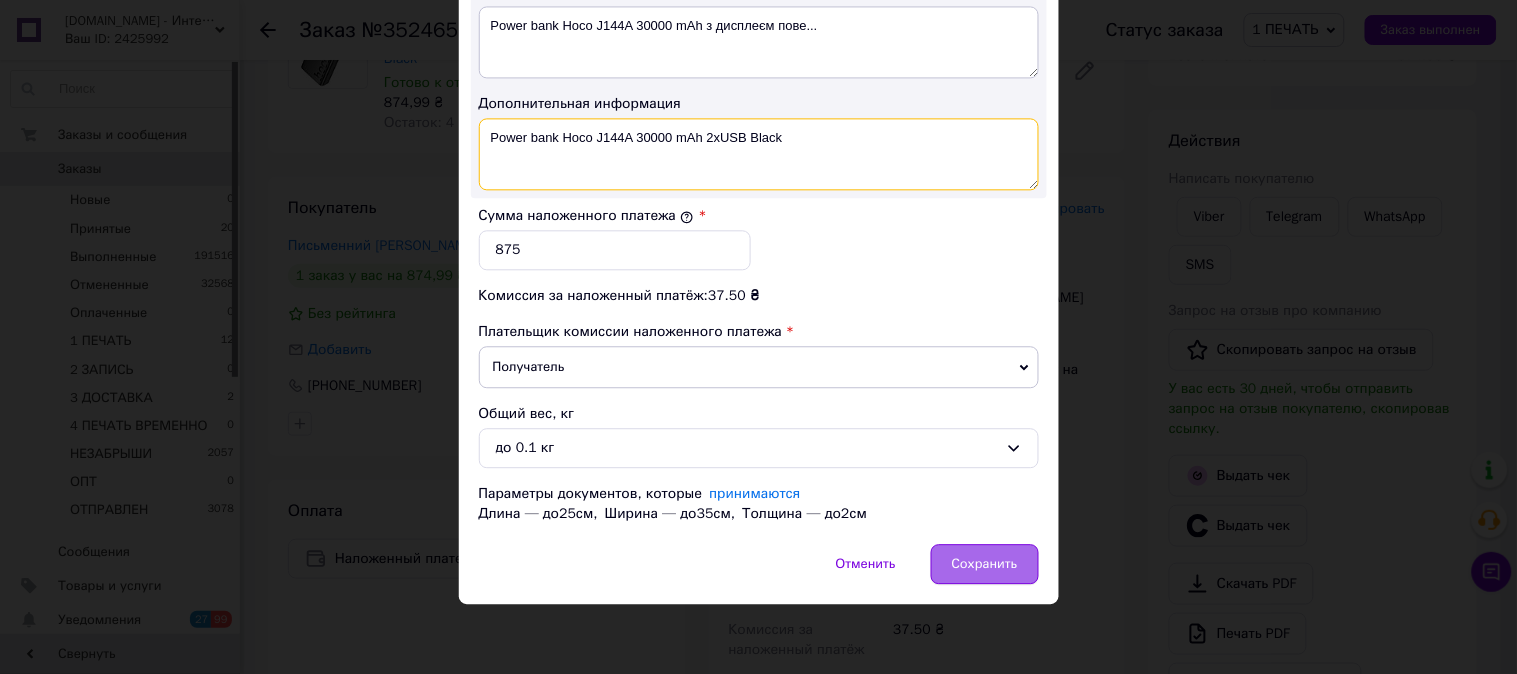 type on "Power bank Hoco J144A 30000 mAh 2хUSB Black" 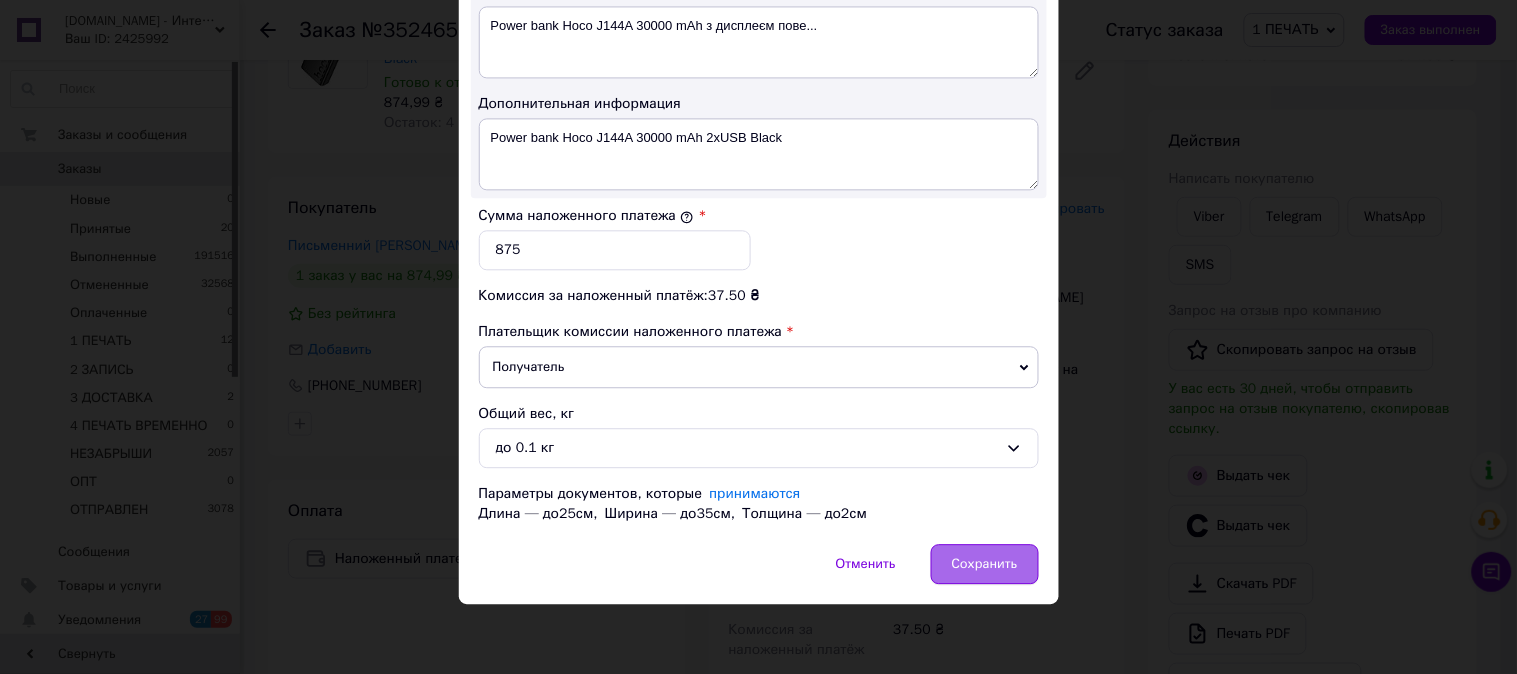 click on "Сохранить" at bounding box center [985, 564] 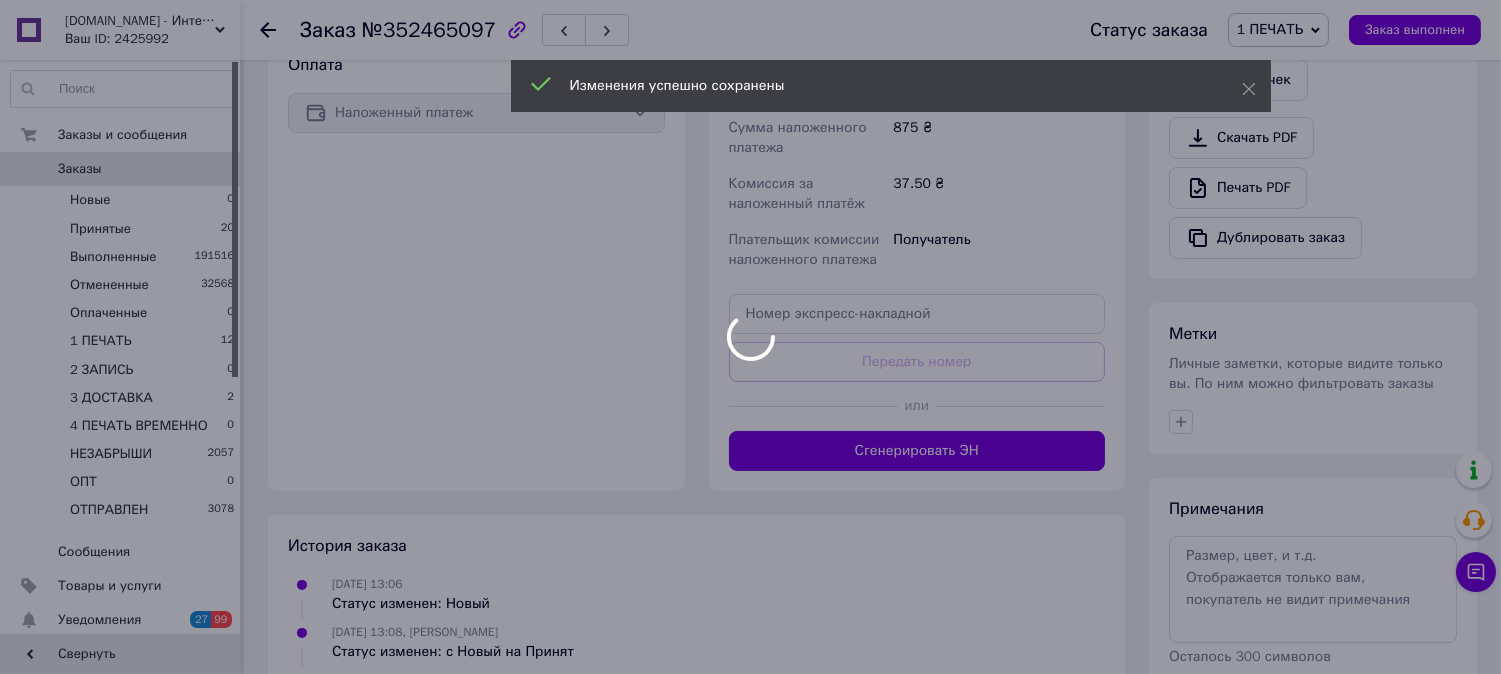 scroll, scrollTop: 741, scrollLeft: 0, axis: vertical 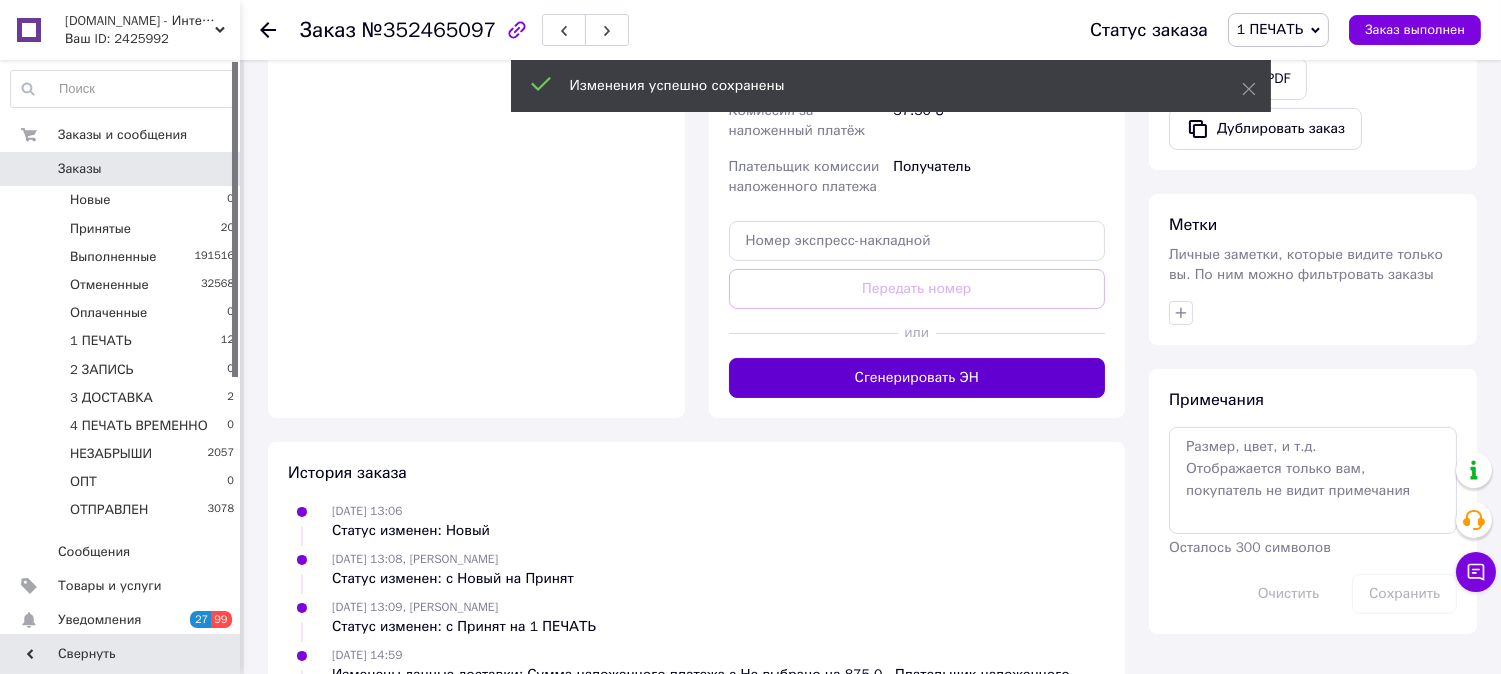 click on "Сгенерировать ЭН" at bounding box center [917, 378] 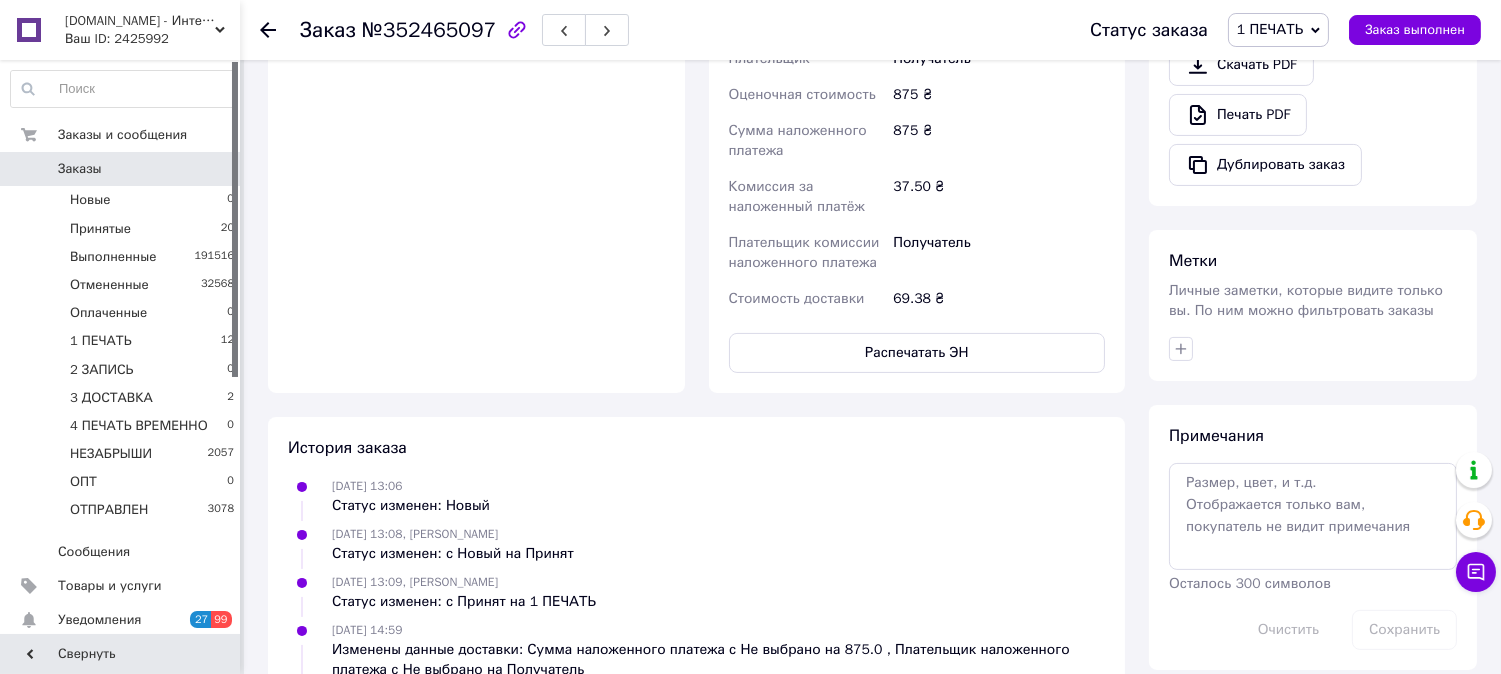 click on "Распечатать ЭН" at bounding box center [917, 353] 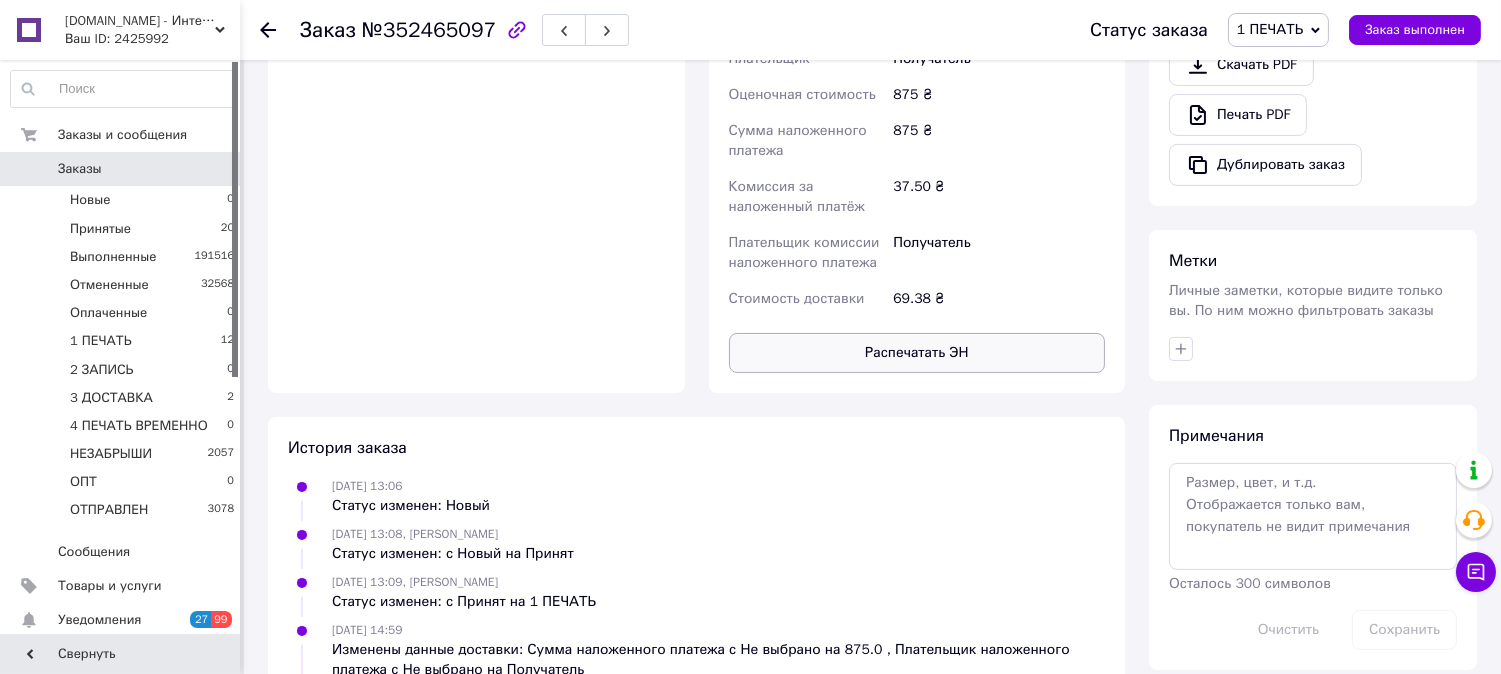 type 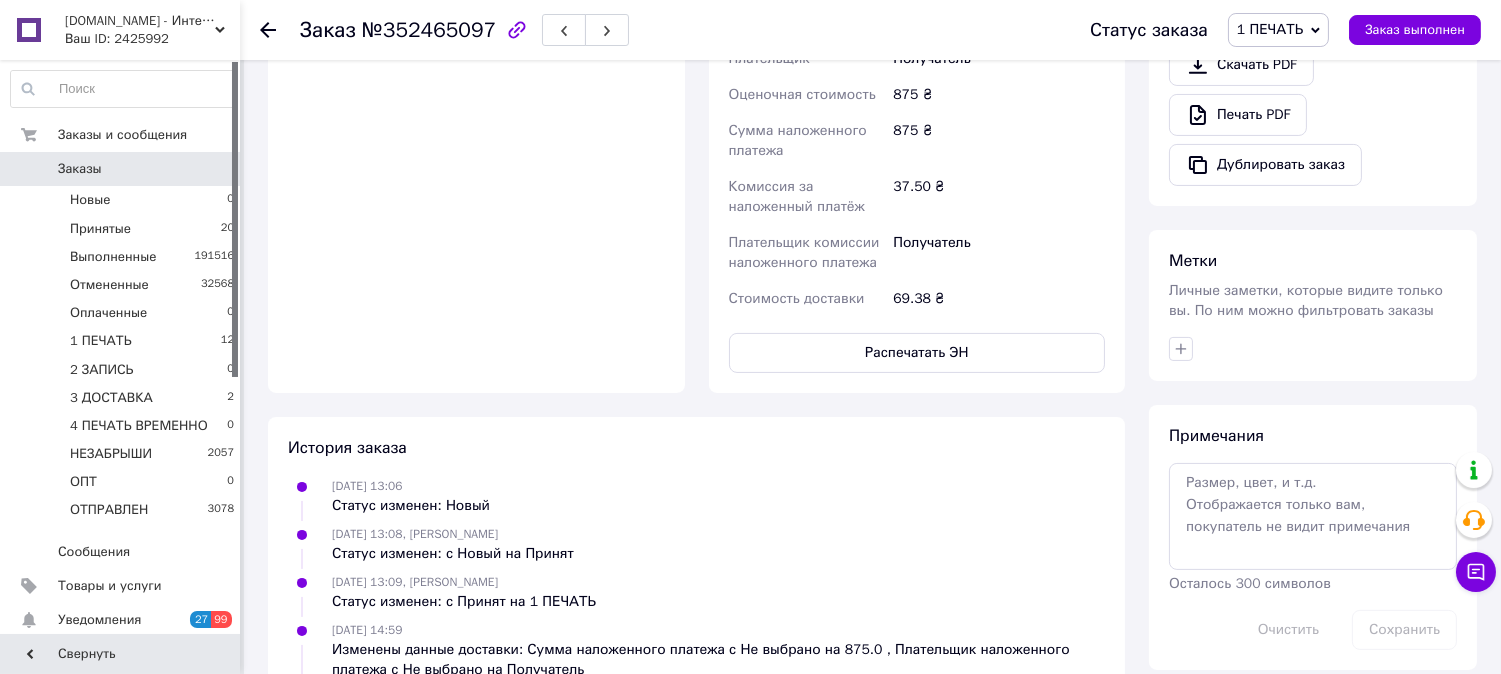 click on "1 ПЕЧАТЬ" at bounding box center (1270, 29) 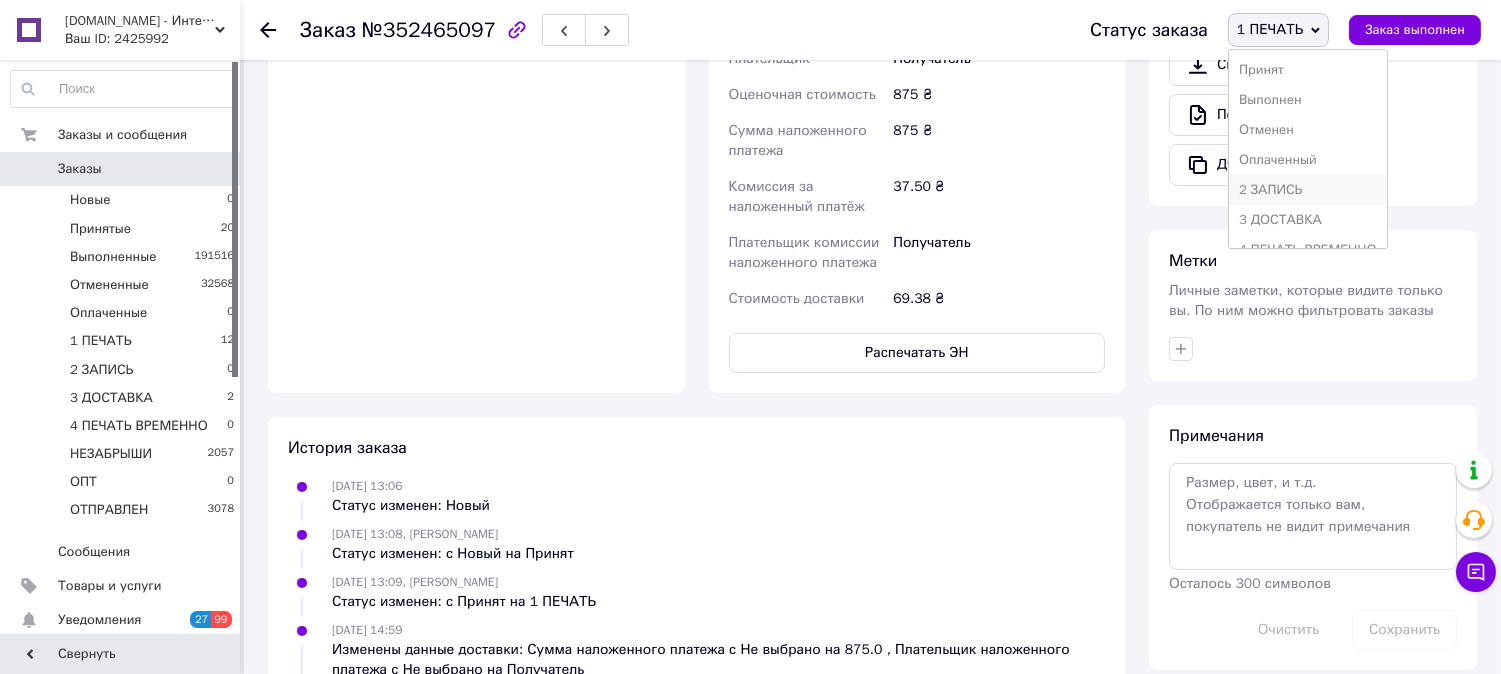 click on "2 ЗАПИСЬ" at bounding box center (1308, 190) 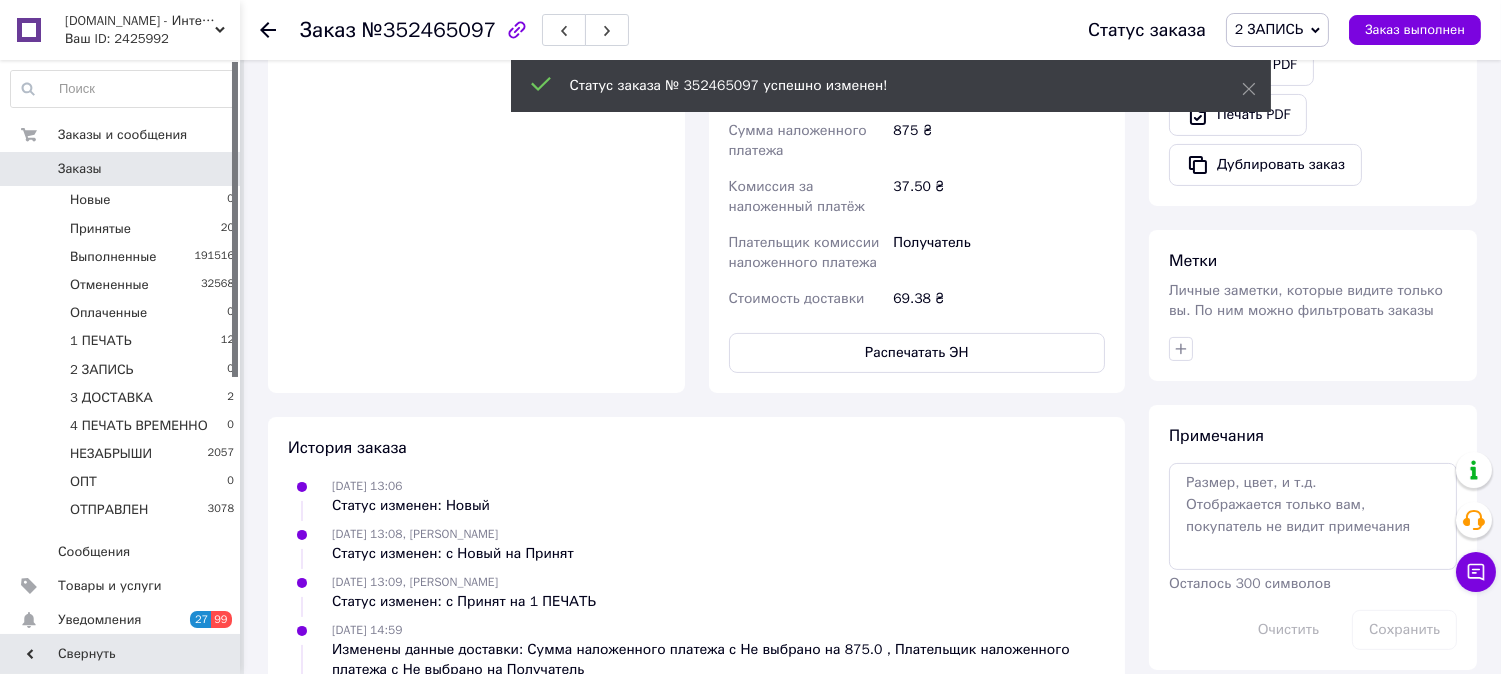 click on "2 ЗАПИСЬ" at bounding box center (1269, 29) 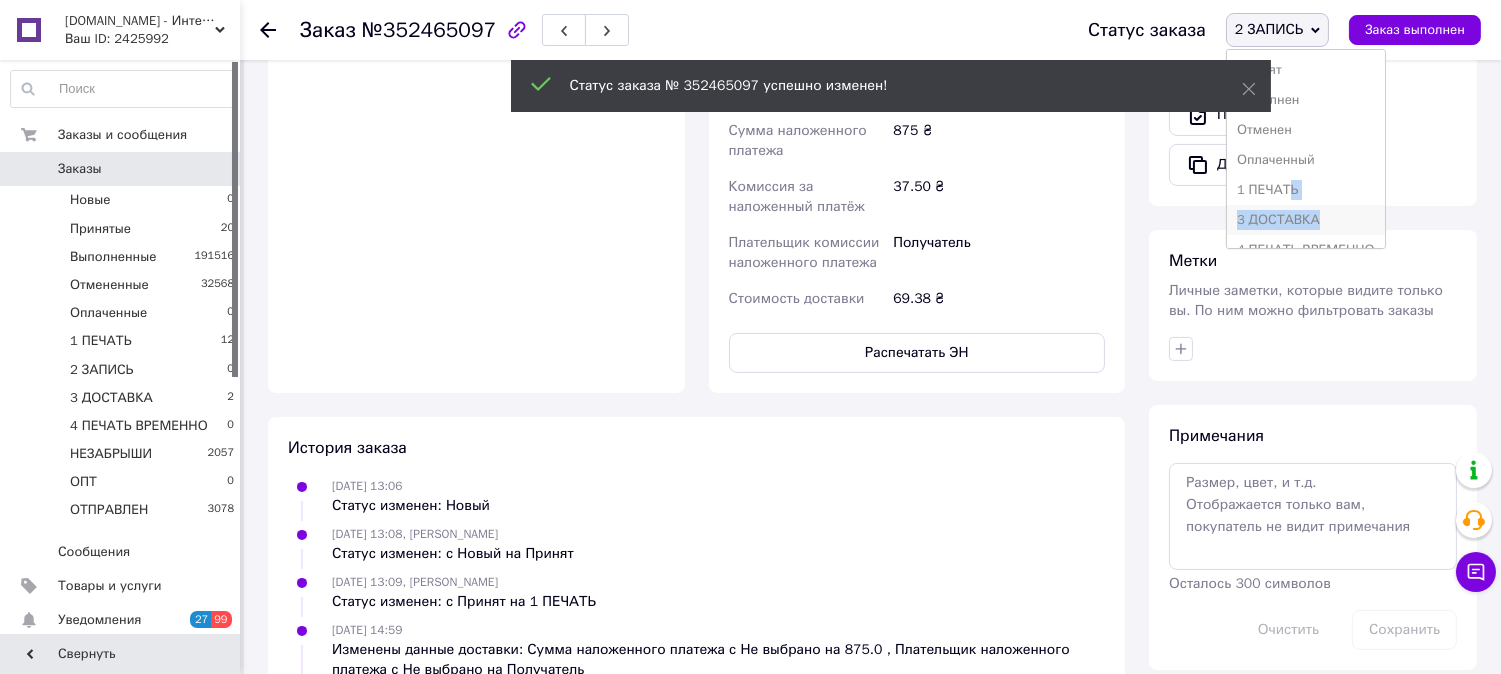 drag, startPoint x: 1294, startPoint y: 202, endPoint x: 1325, endPoint y: 220, distance: 35.846897 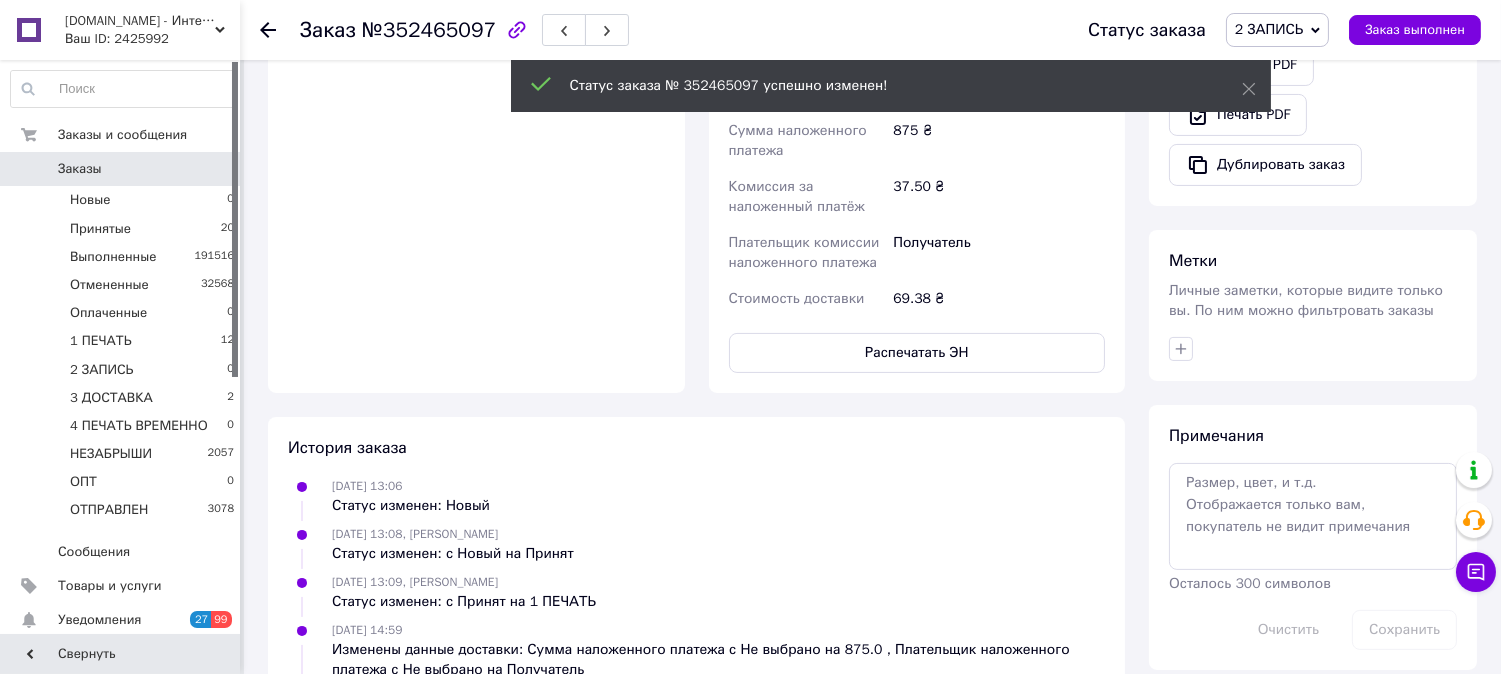 click on "2 ЗАПИСЬ" at bounding box center [1269, 29] 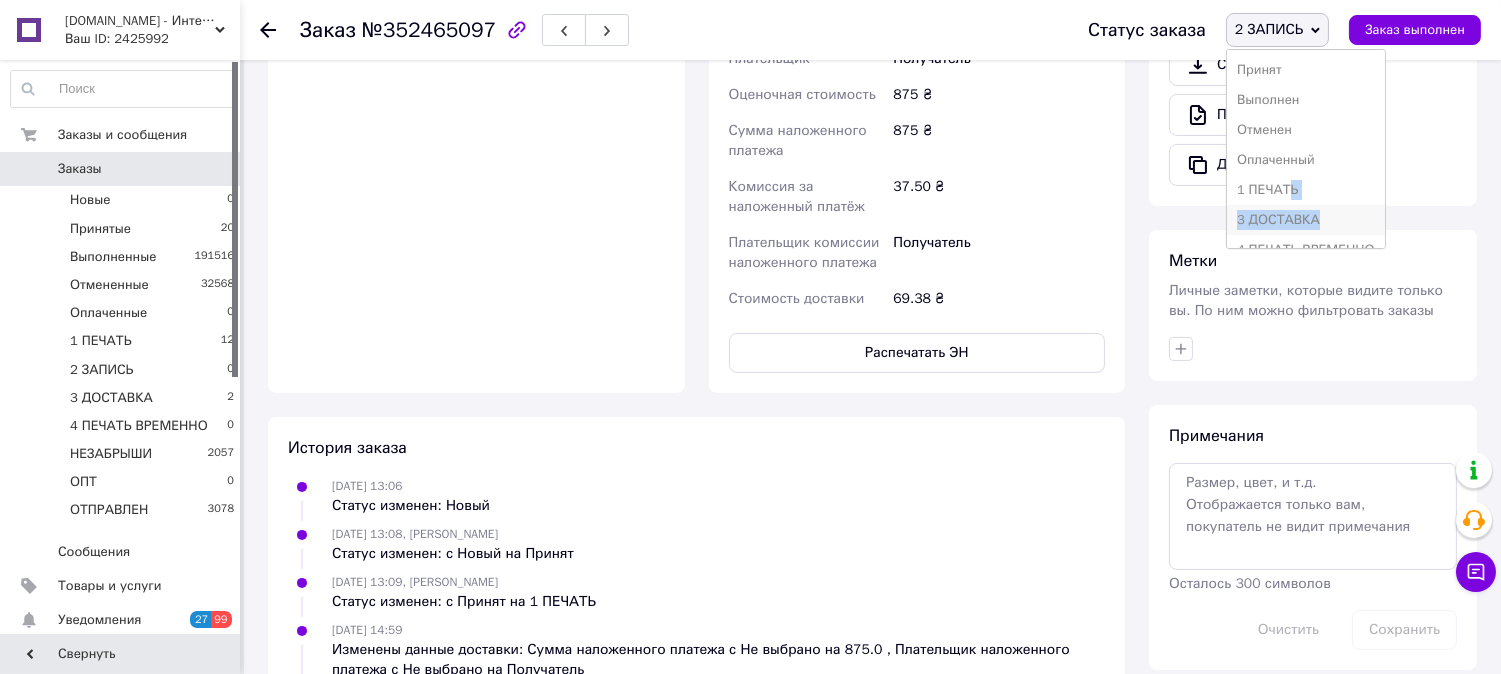 click on "3 ДОСТАВКА" at bounding box center (1306, 220) 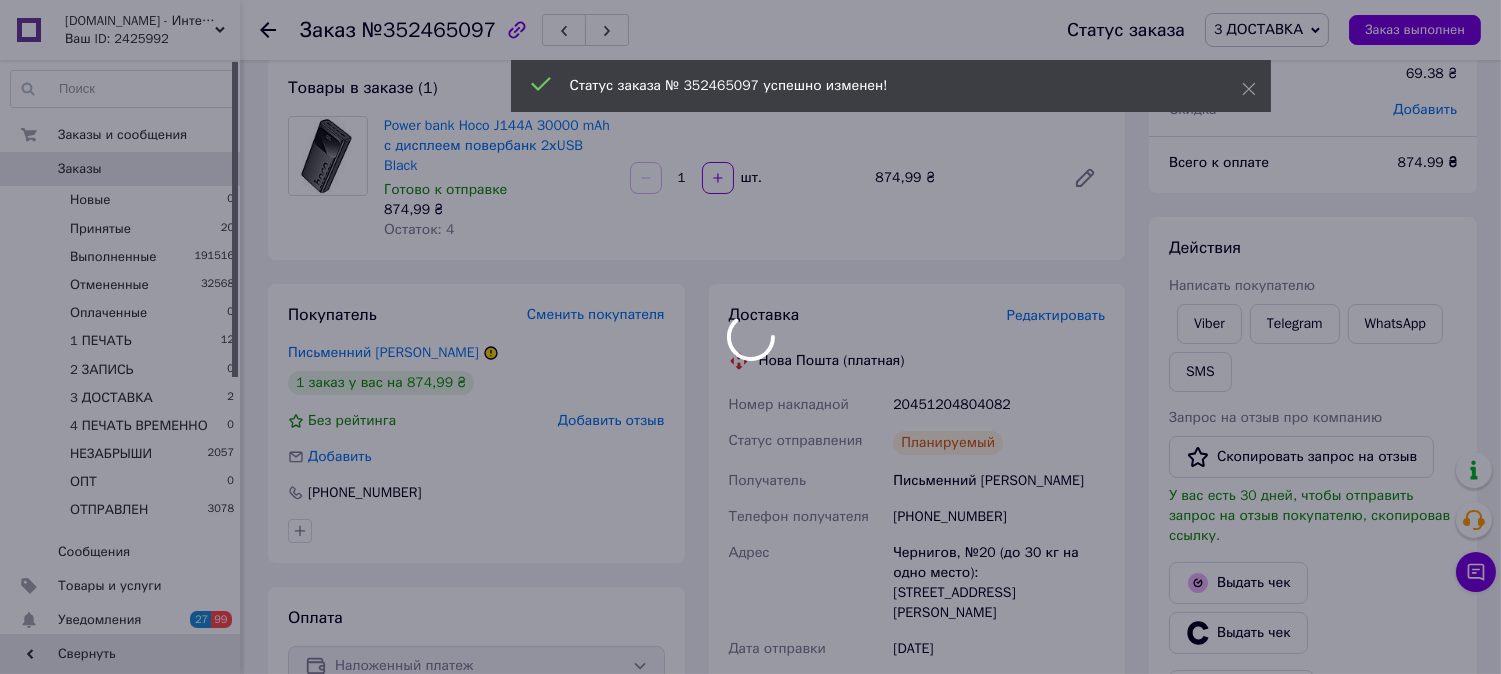 scroll, scrollTop: 0, scrollLeft: 0, axis: both 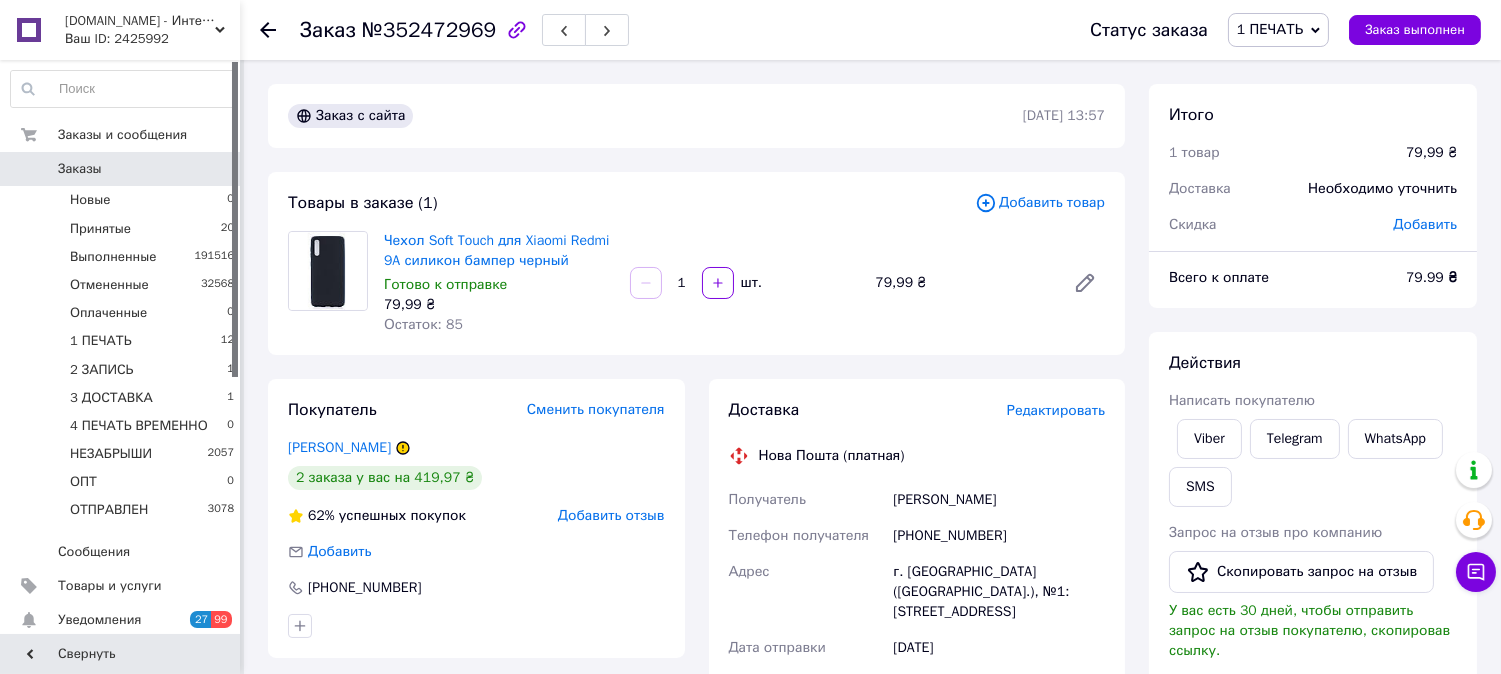 click on "Редактировать" at bounding box center [1056, 410] 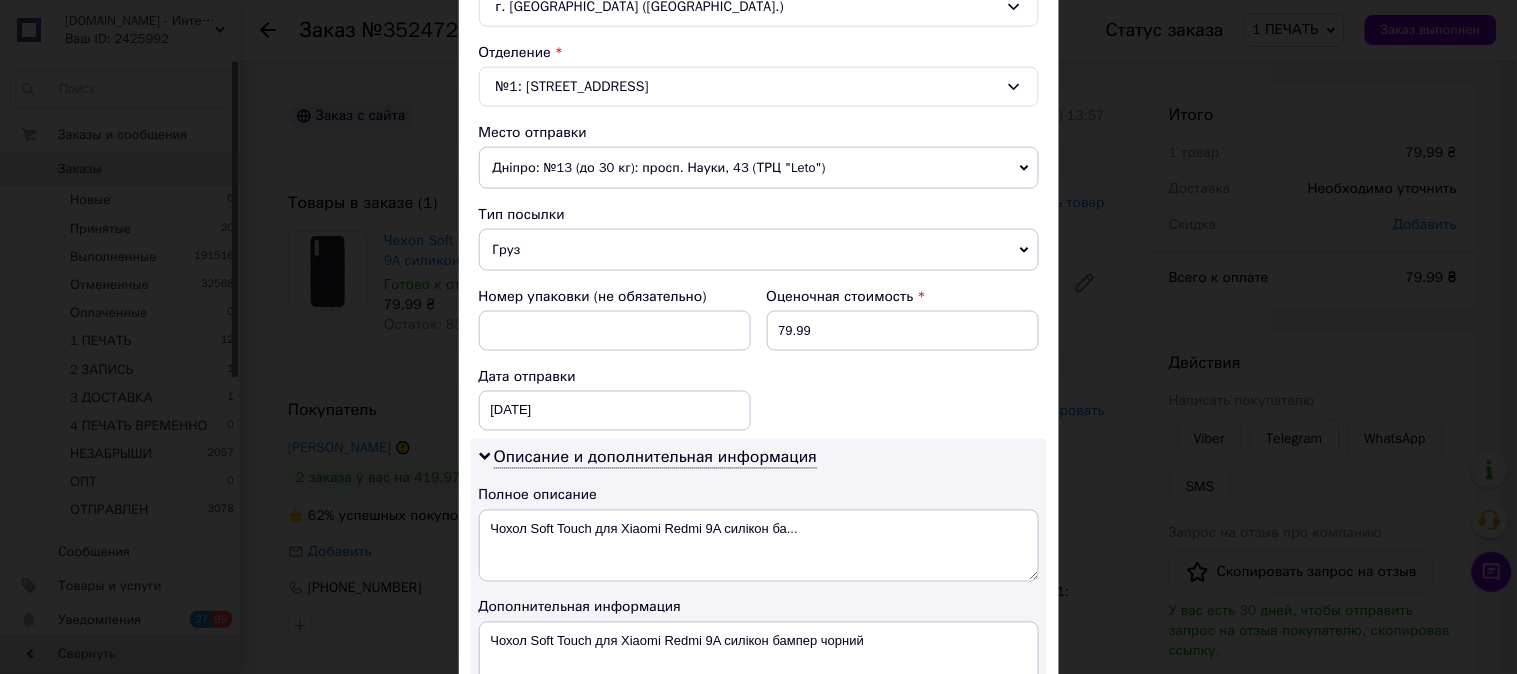 click on "Груз" at bounding box center [759, 250] 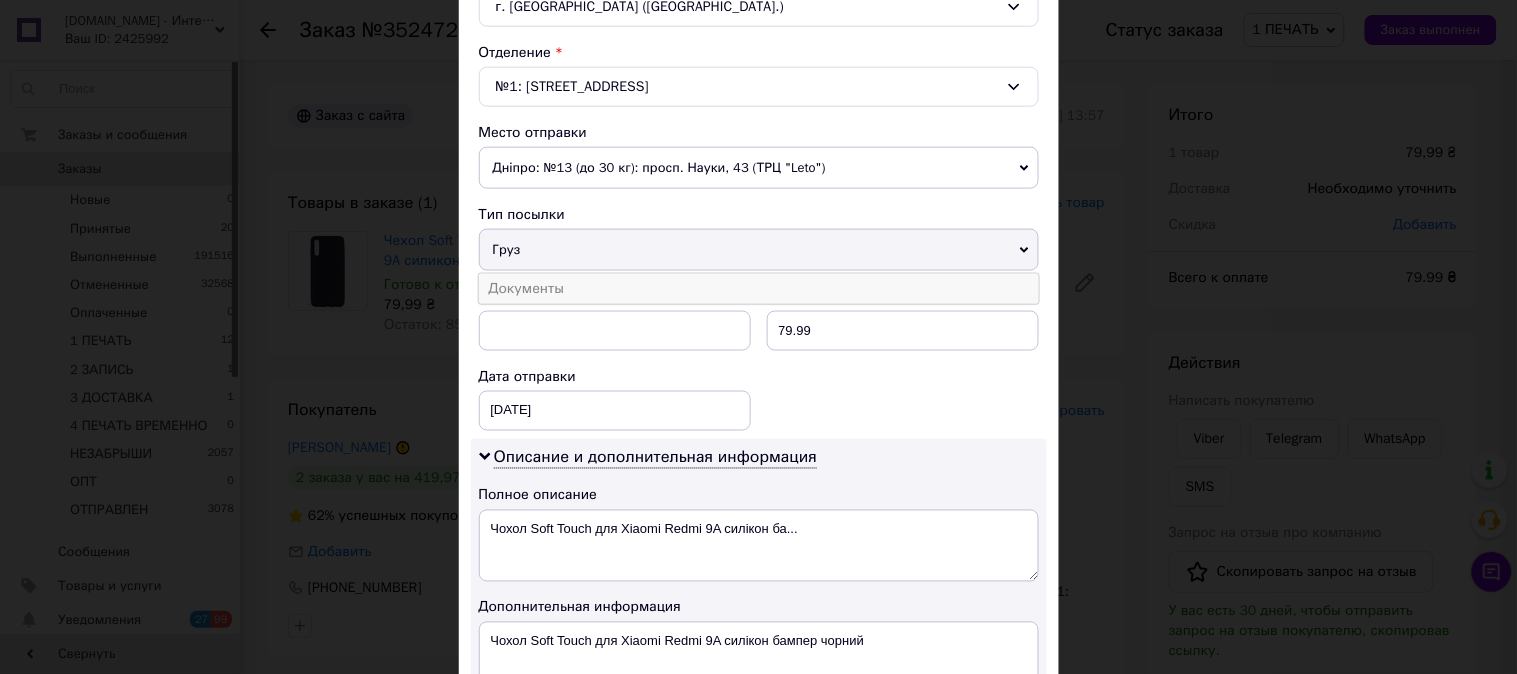 click on "Документы" at bounding box center [759, 289] 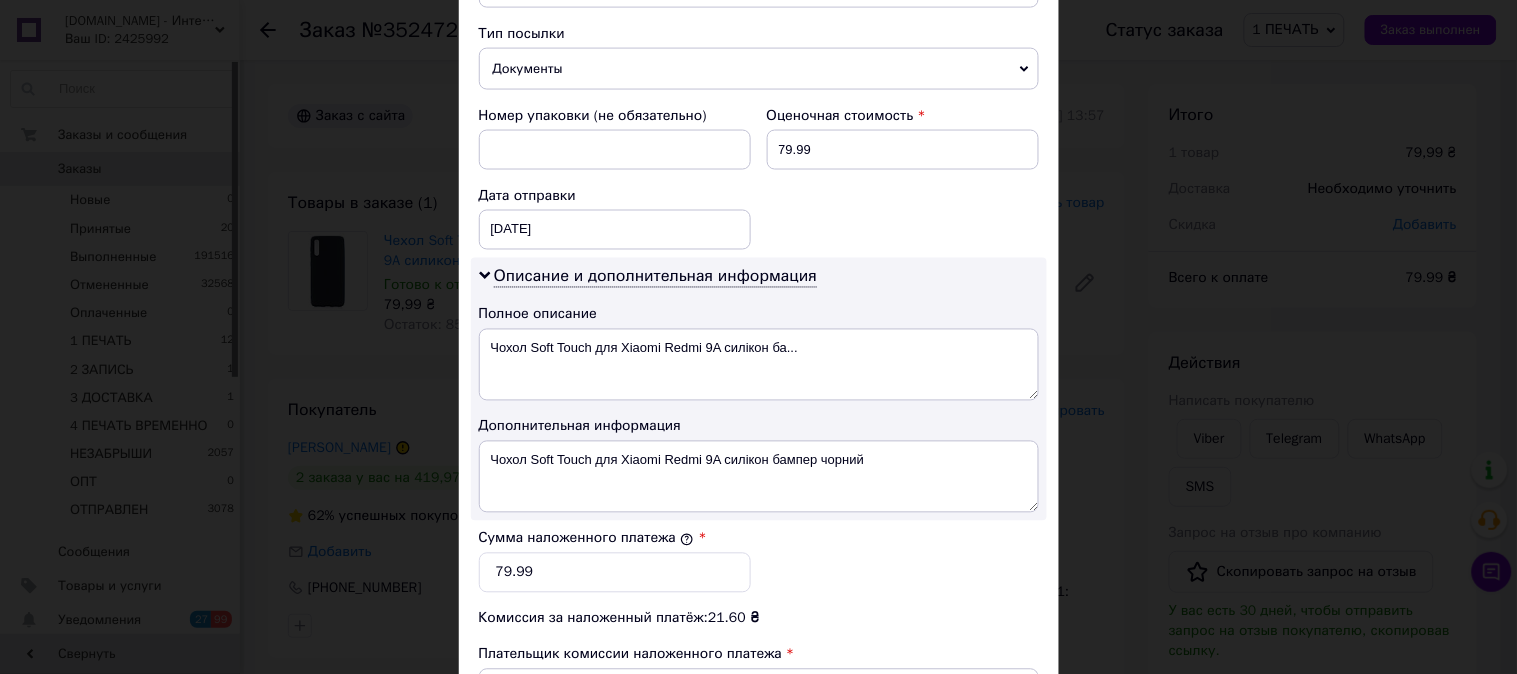 scroll, scrollTop: 814, scrollLeft: 0, axis: vertical 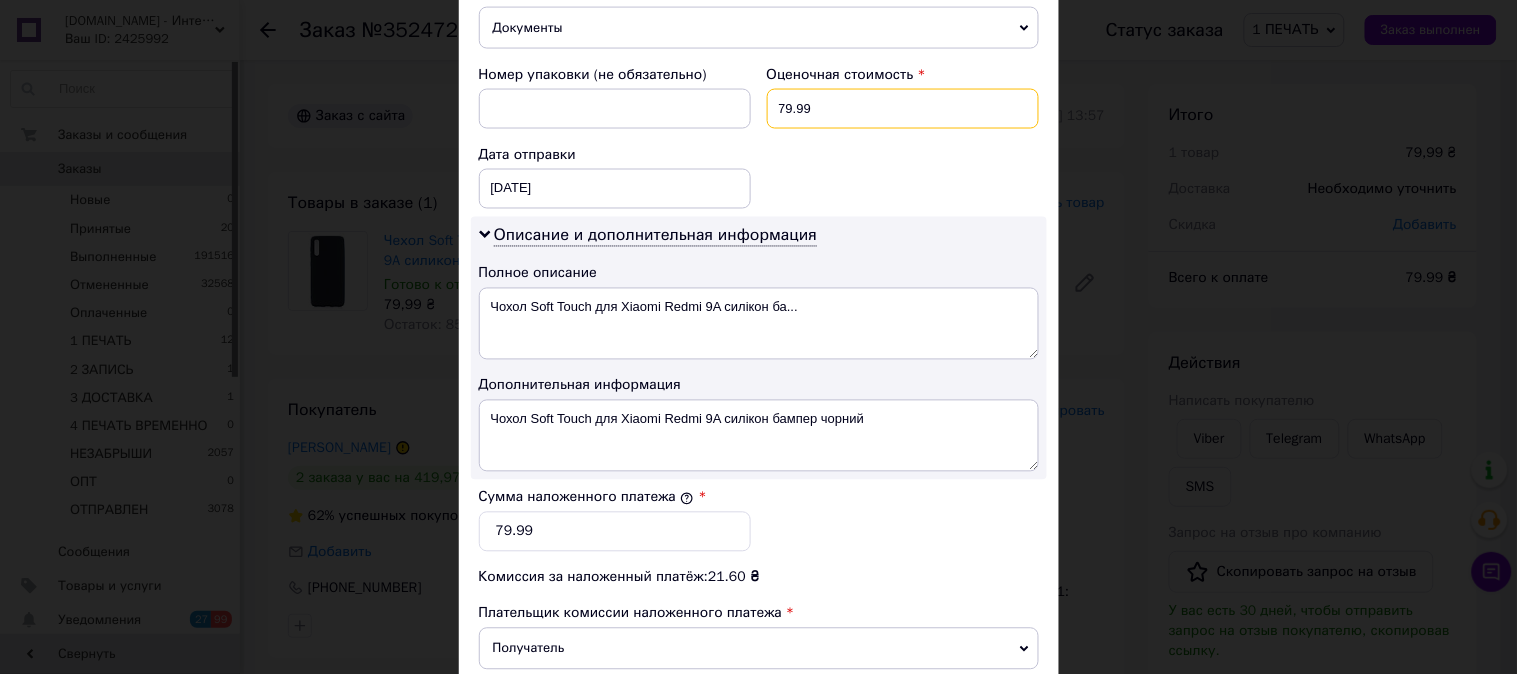 click on "79.99" at bounding box center (903, 109) 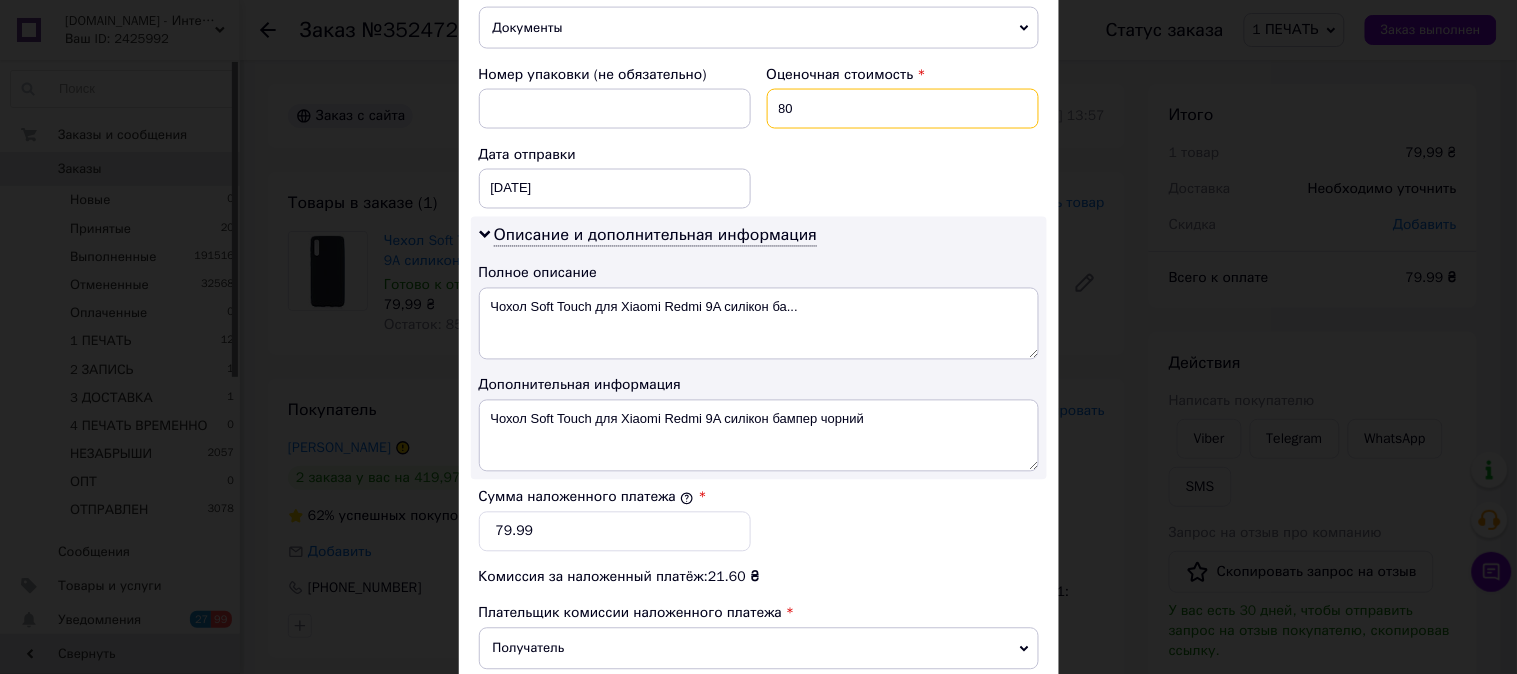 type on "80" 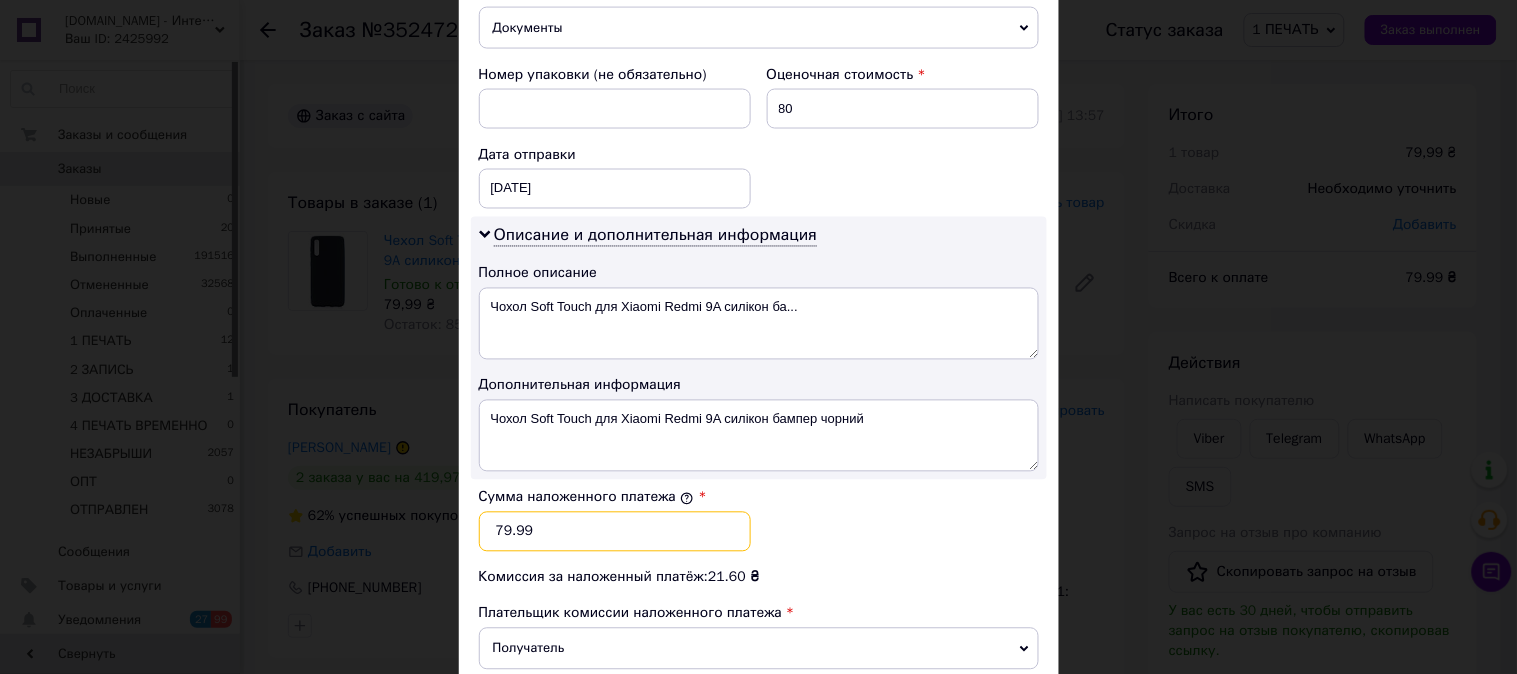 click on "79.99" at bounding box center (615, 532) 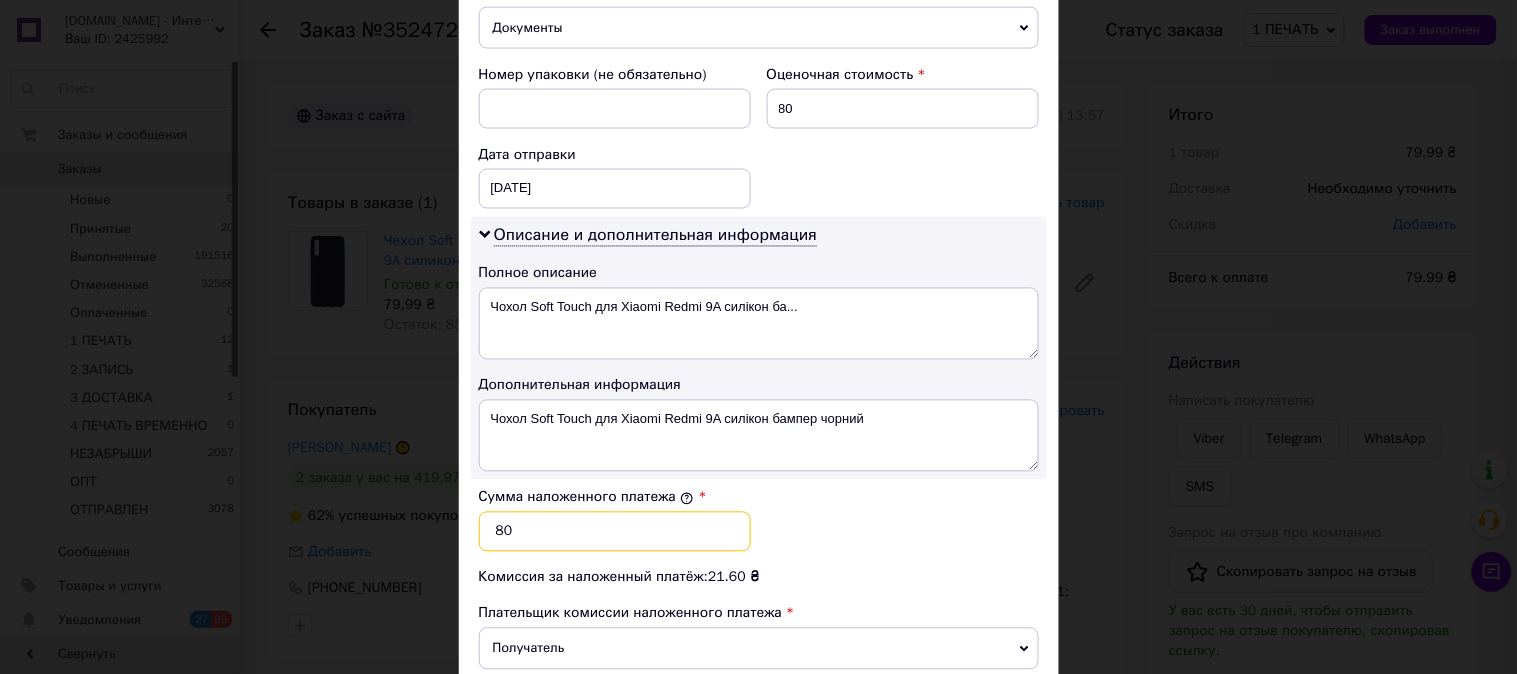 type on "80" 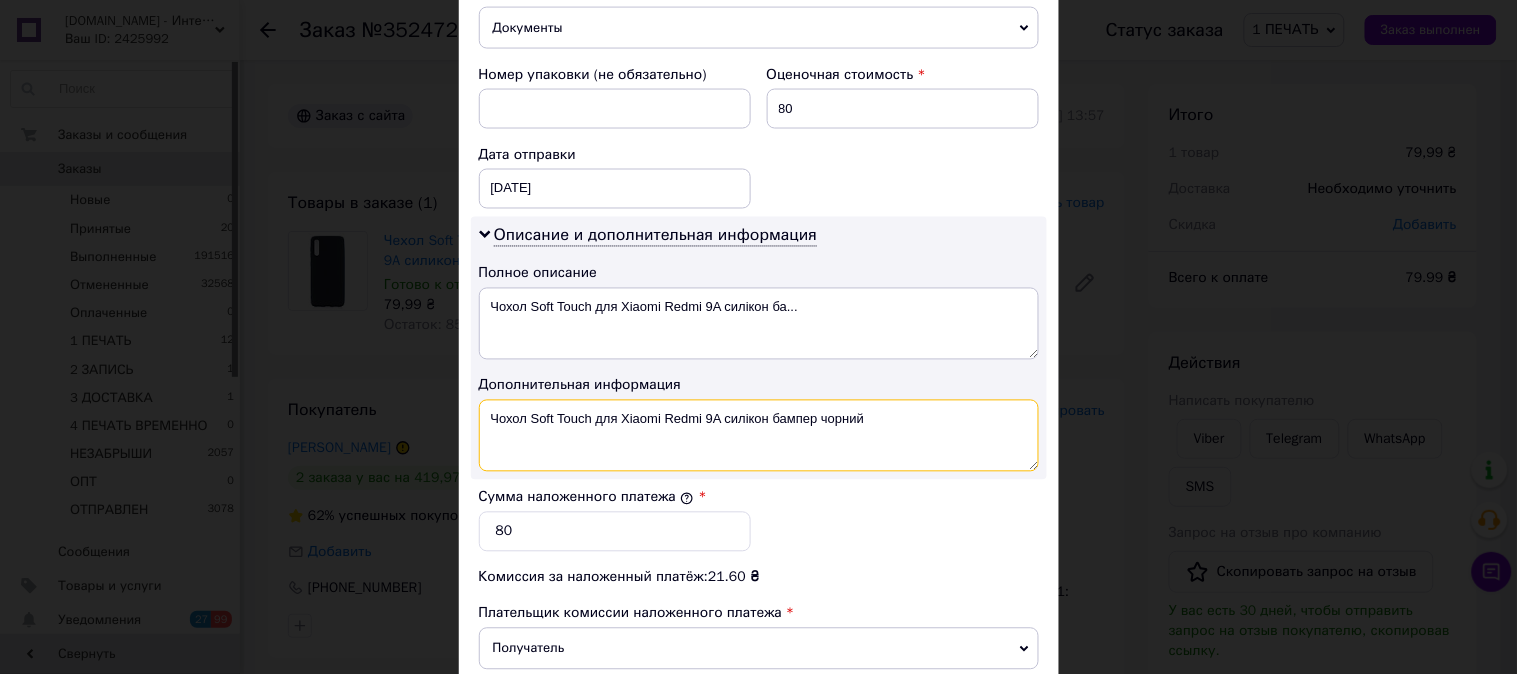 click on "Чохол Soft Touch для Xiaomi Redmi 9A силікон бампер чорний" at bounding box center (759, 436) 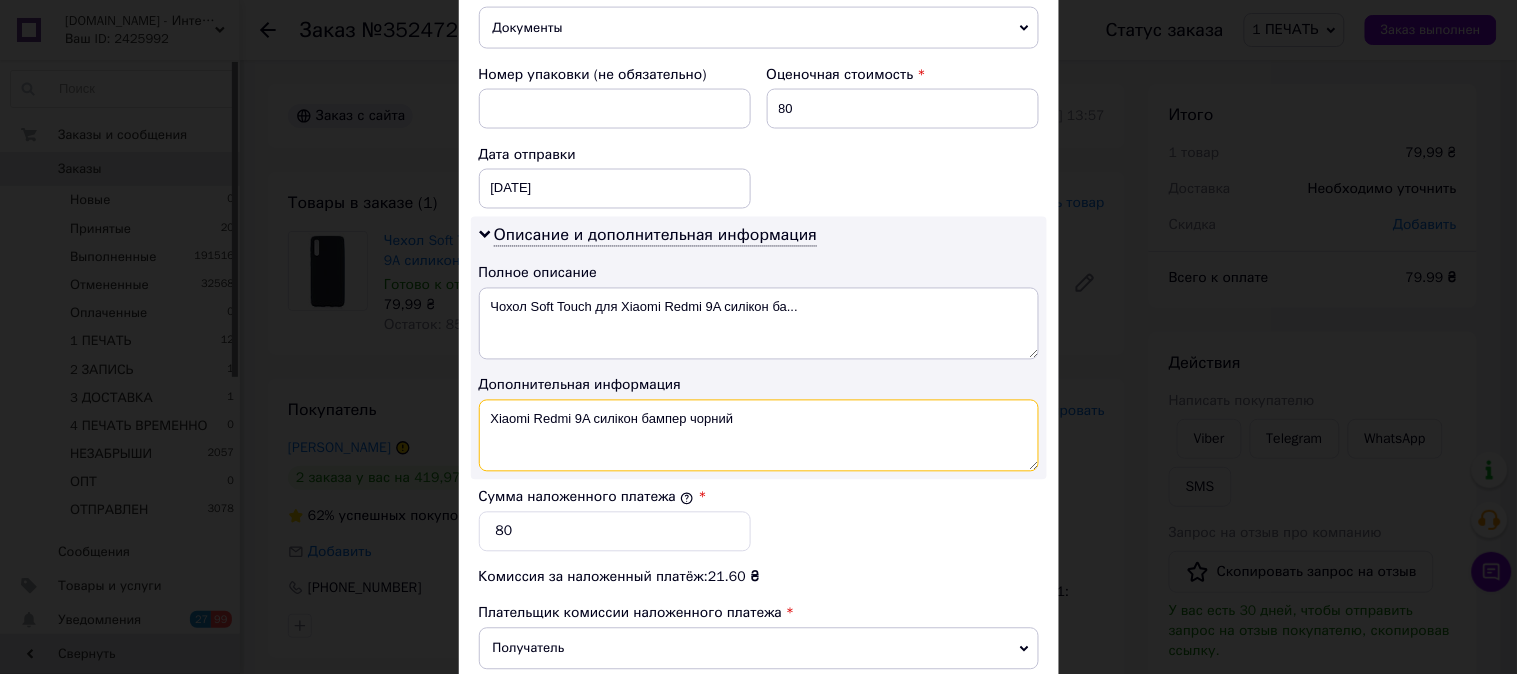 click on "Xiaomi Redmi 9A силікон бампер чорний" at bounding box center (759, 436) 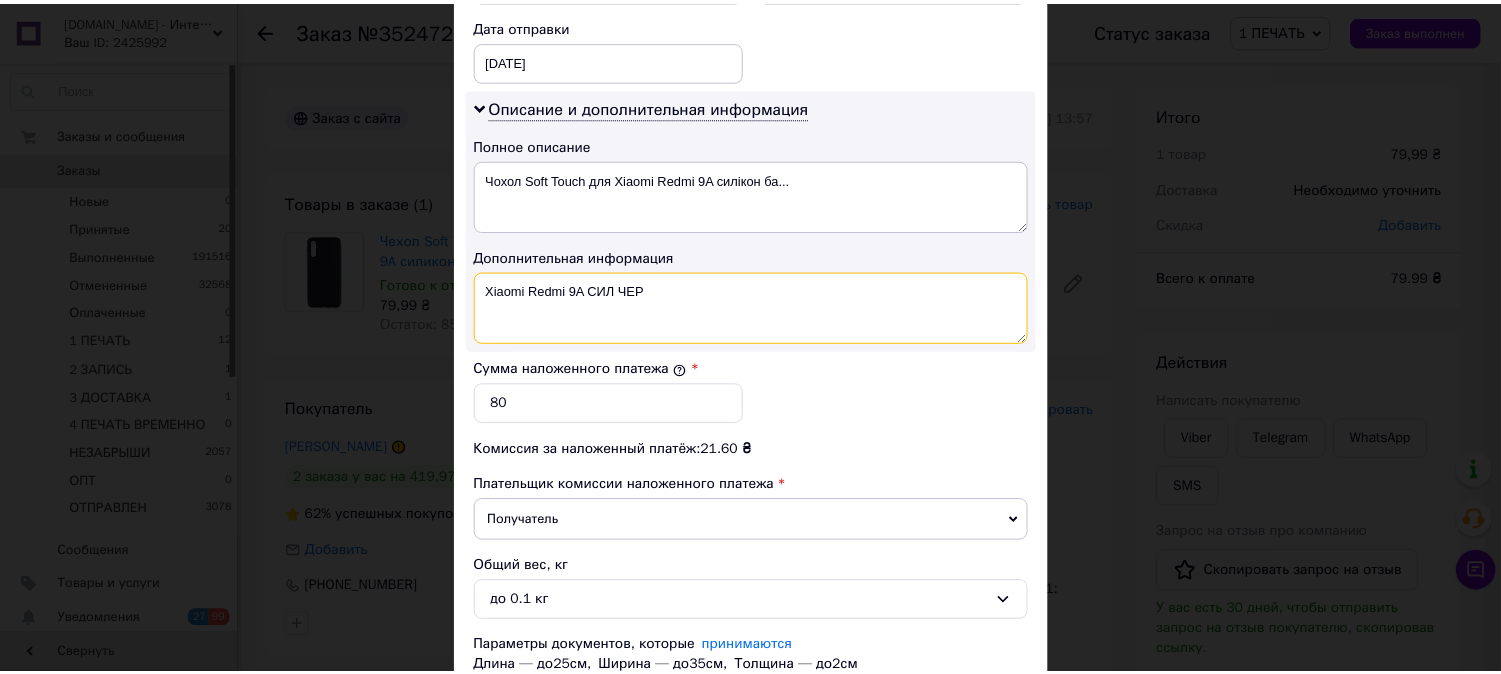 scroll, scrollTop: 1098, scrollLeft: 0, axis: vertical 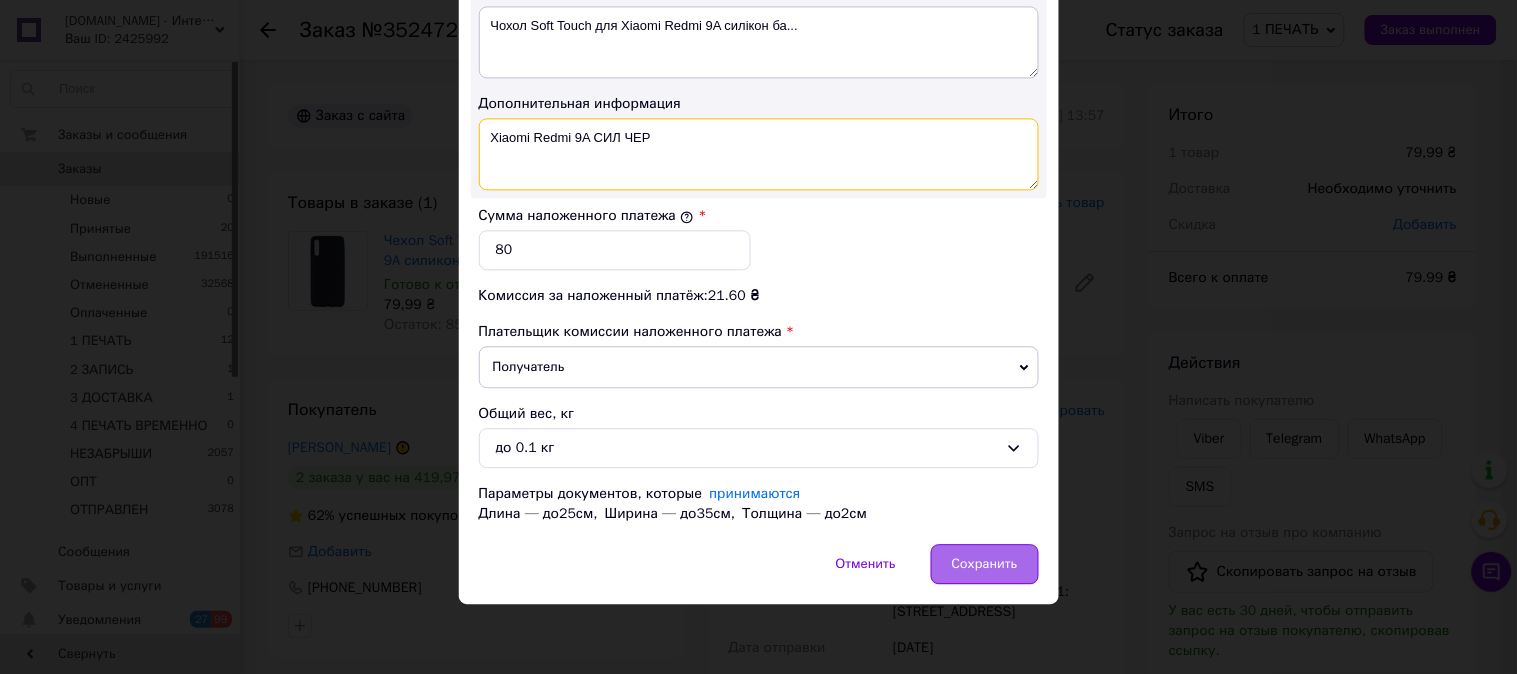 type on "Xiaomi Redmi 9A СИЛ ЧЕР" 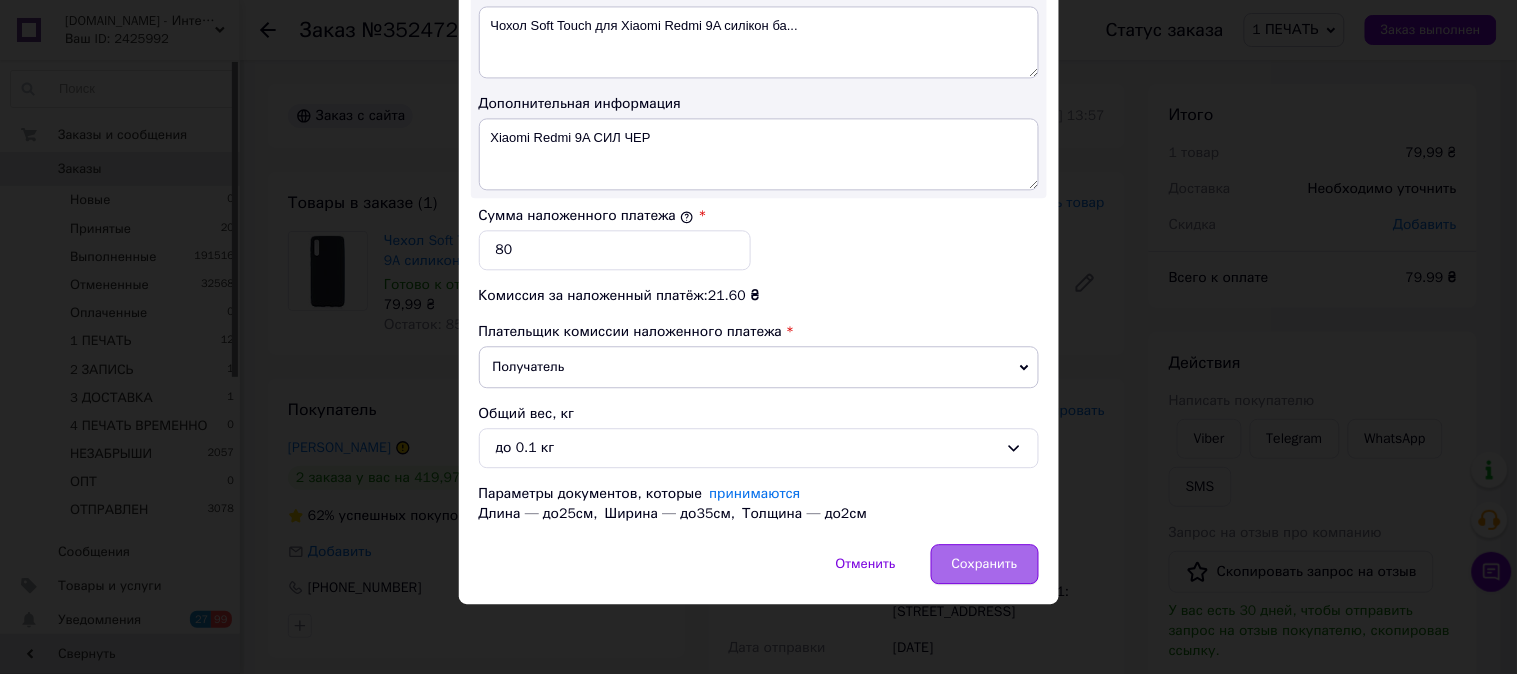click on "Сохранить" at bounding box center [985, 564] 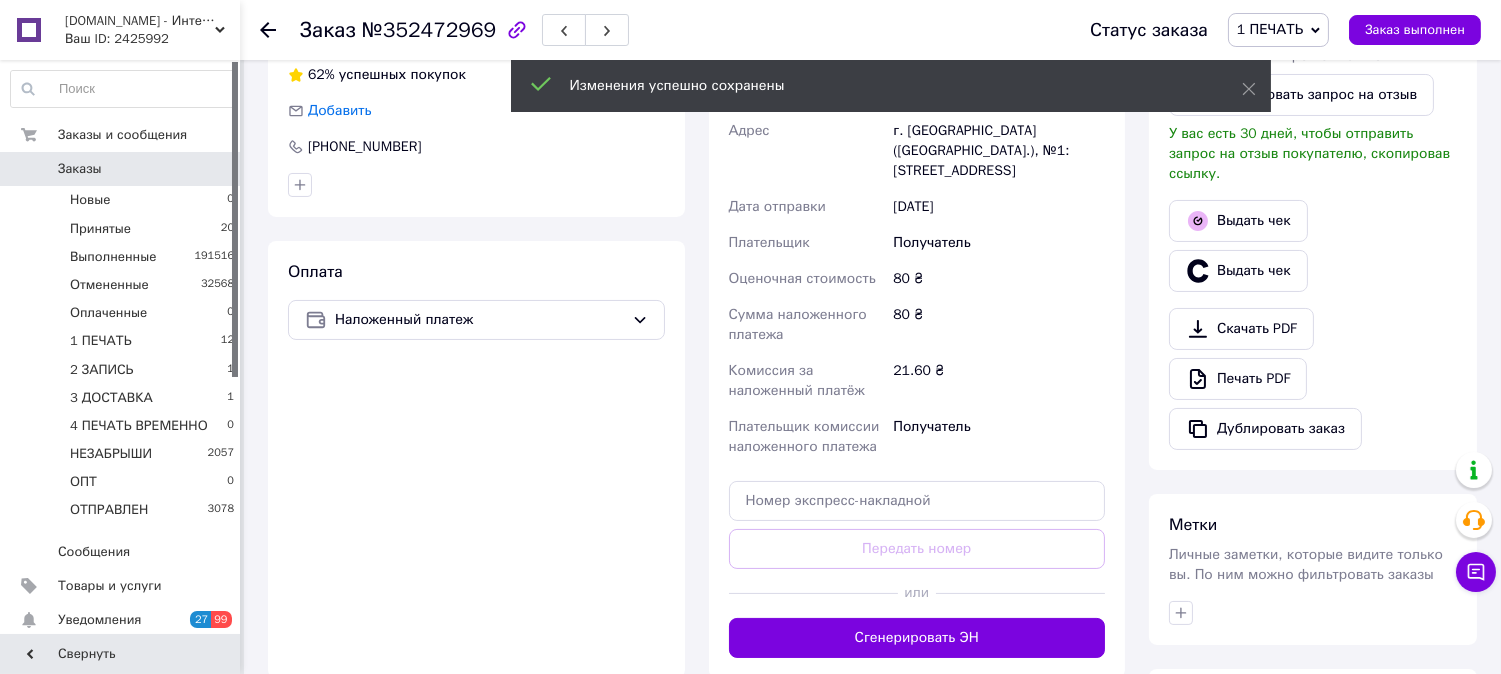 scroll, scrollTop: 630, scrollLeft: 0, axis: vertical 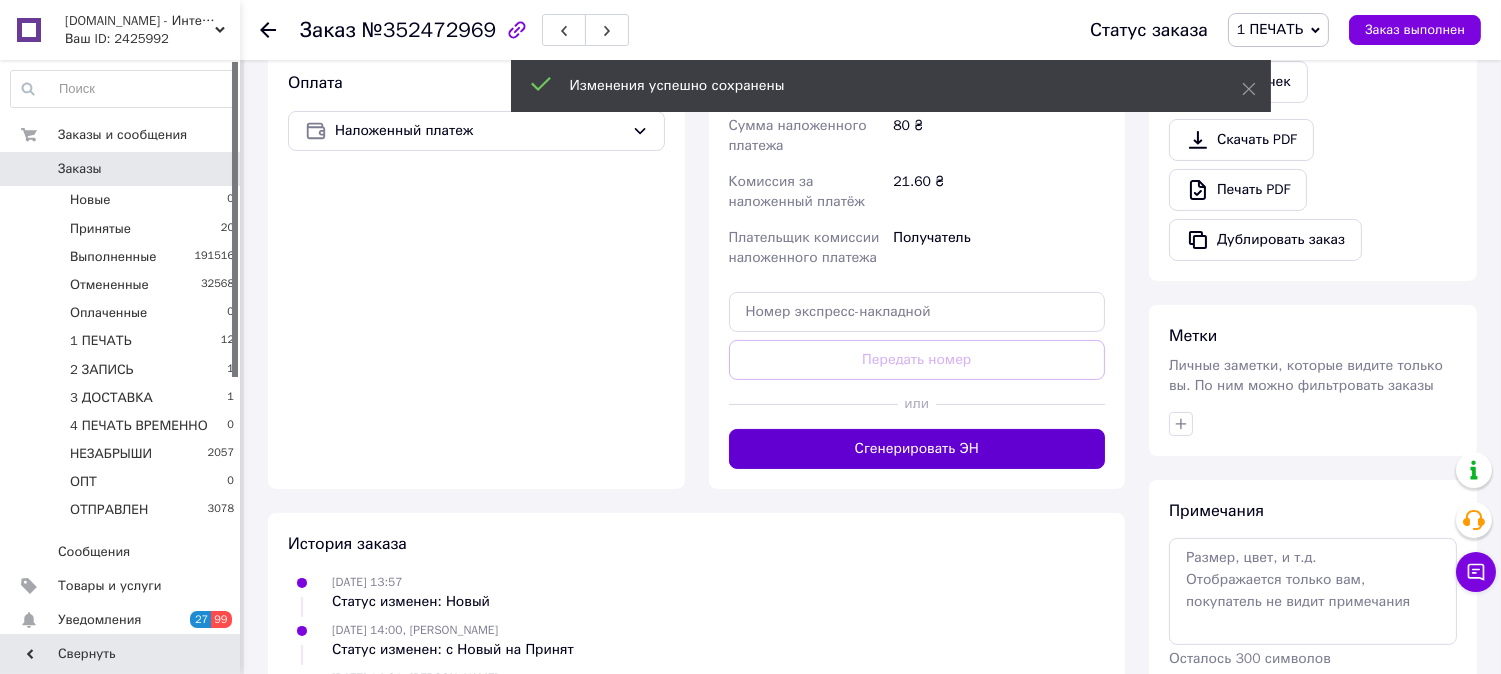 click on "Сгенерировать ЭН" at bounding box center (917, 449) 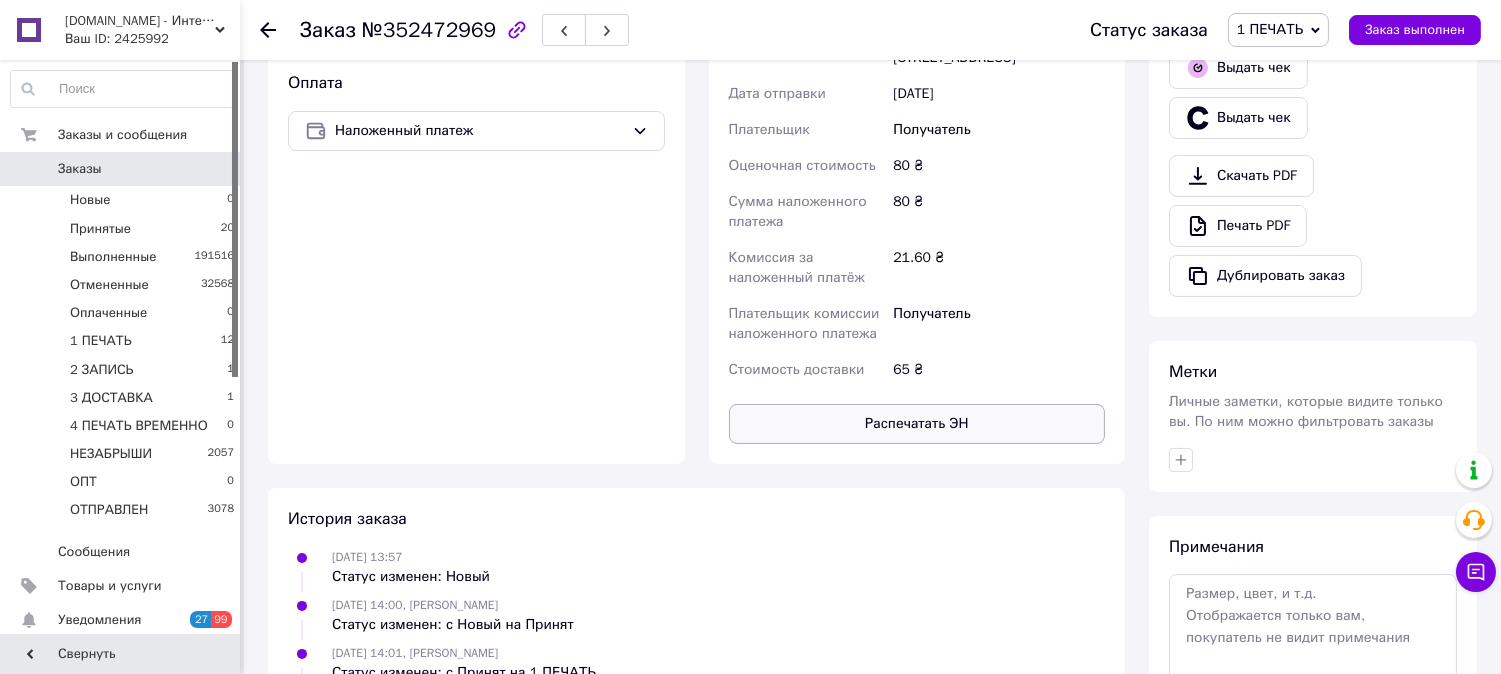 click on "Распечатать ЭН" at bounding box center [917, 424] 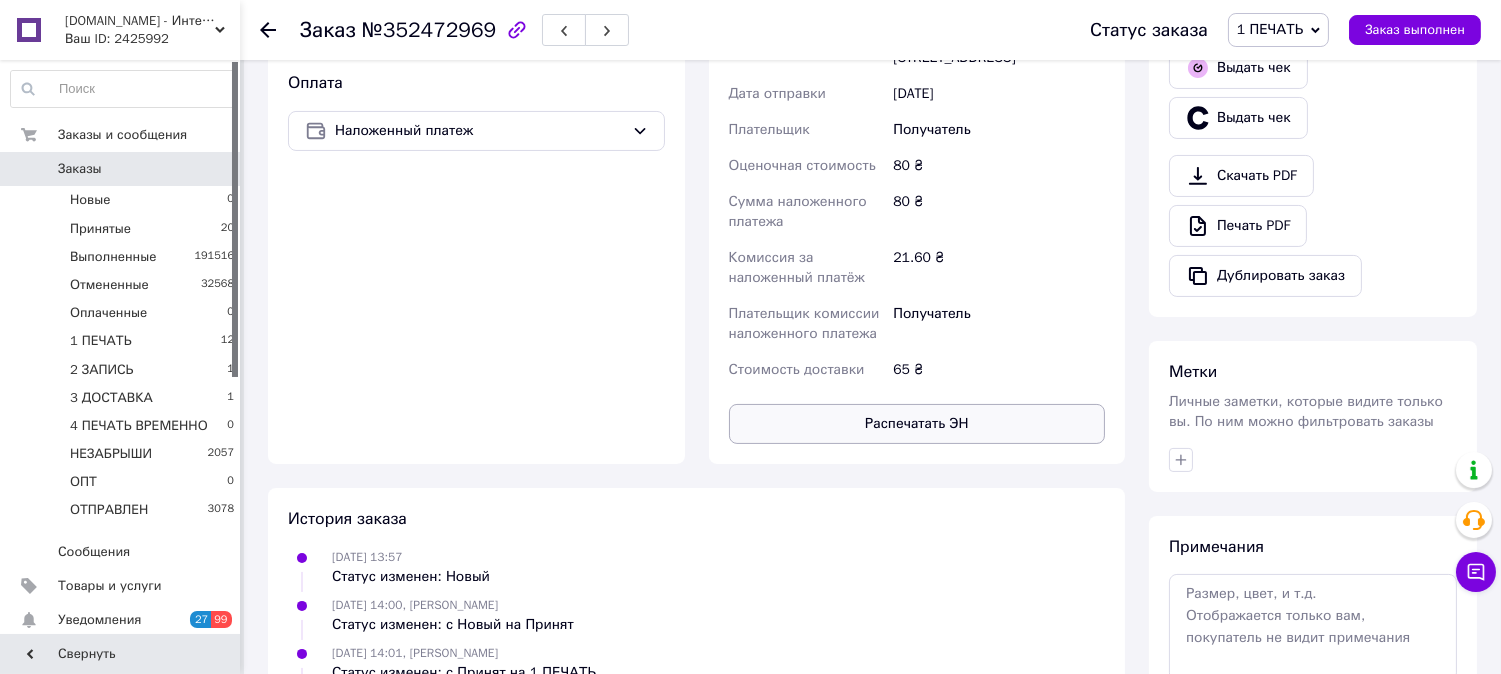 type 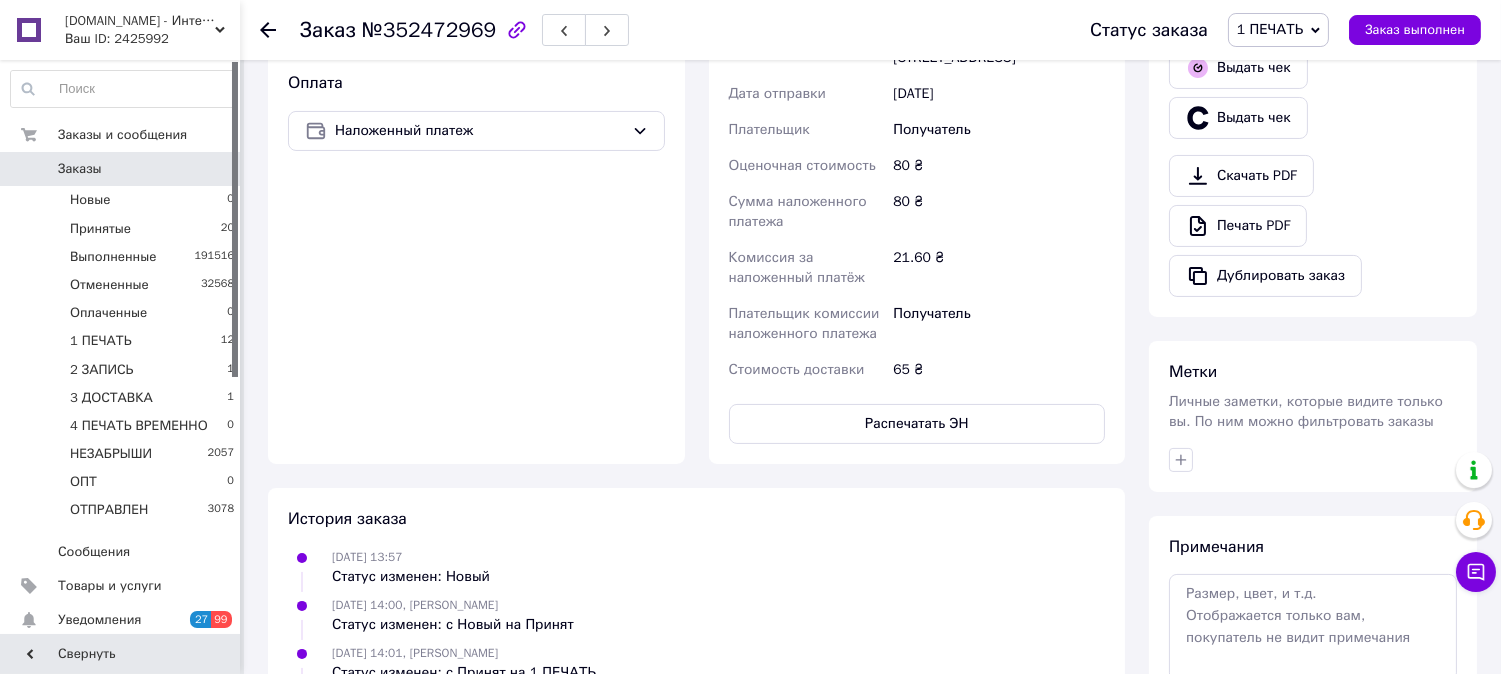 click on "1 ПЕЧАТЬ" at bounding box center [1278, 30] 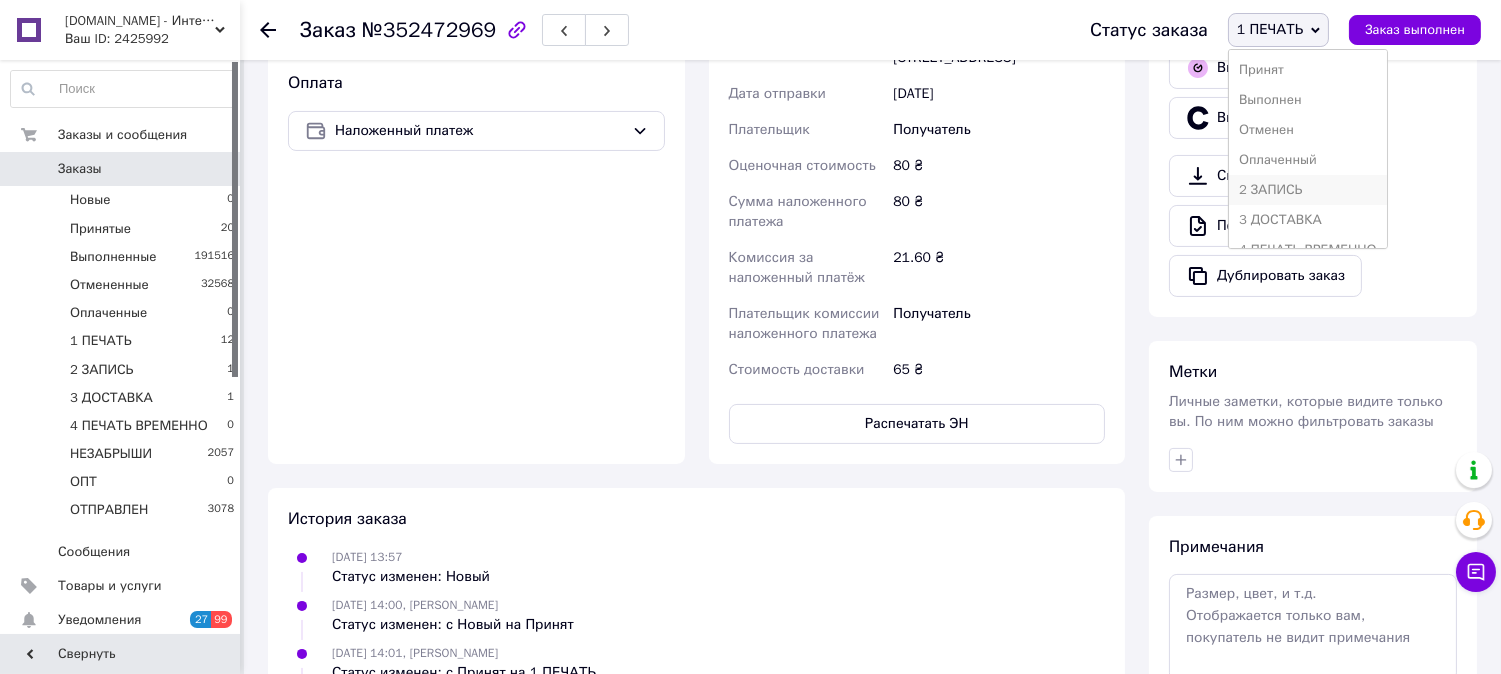 click on "2 ЗАПИСЬ" at bounding box center [1308, 190] 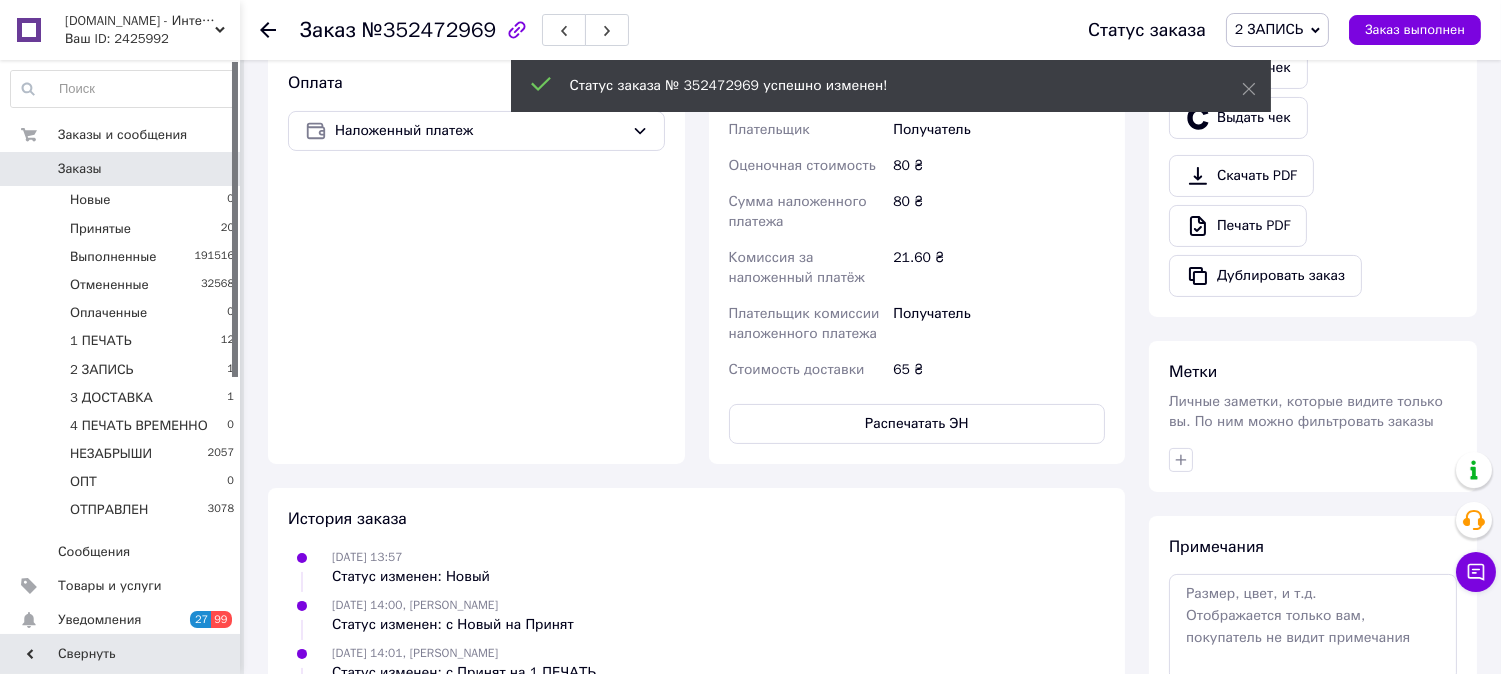 click on "2 ЗАПИСЬ" at bounding box center [1269, 29] 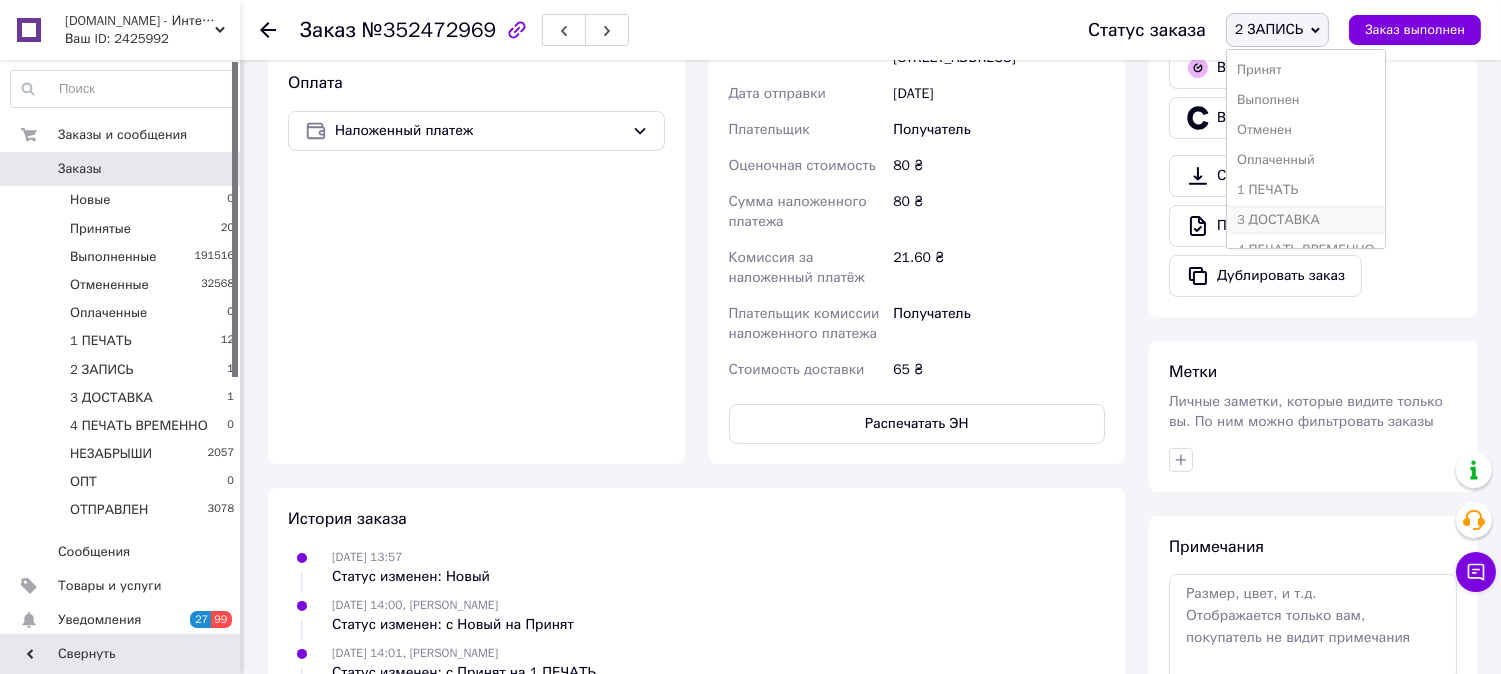 click on "3 ДОСТАВКА" at bounding box center [1306, 220] 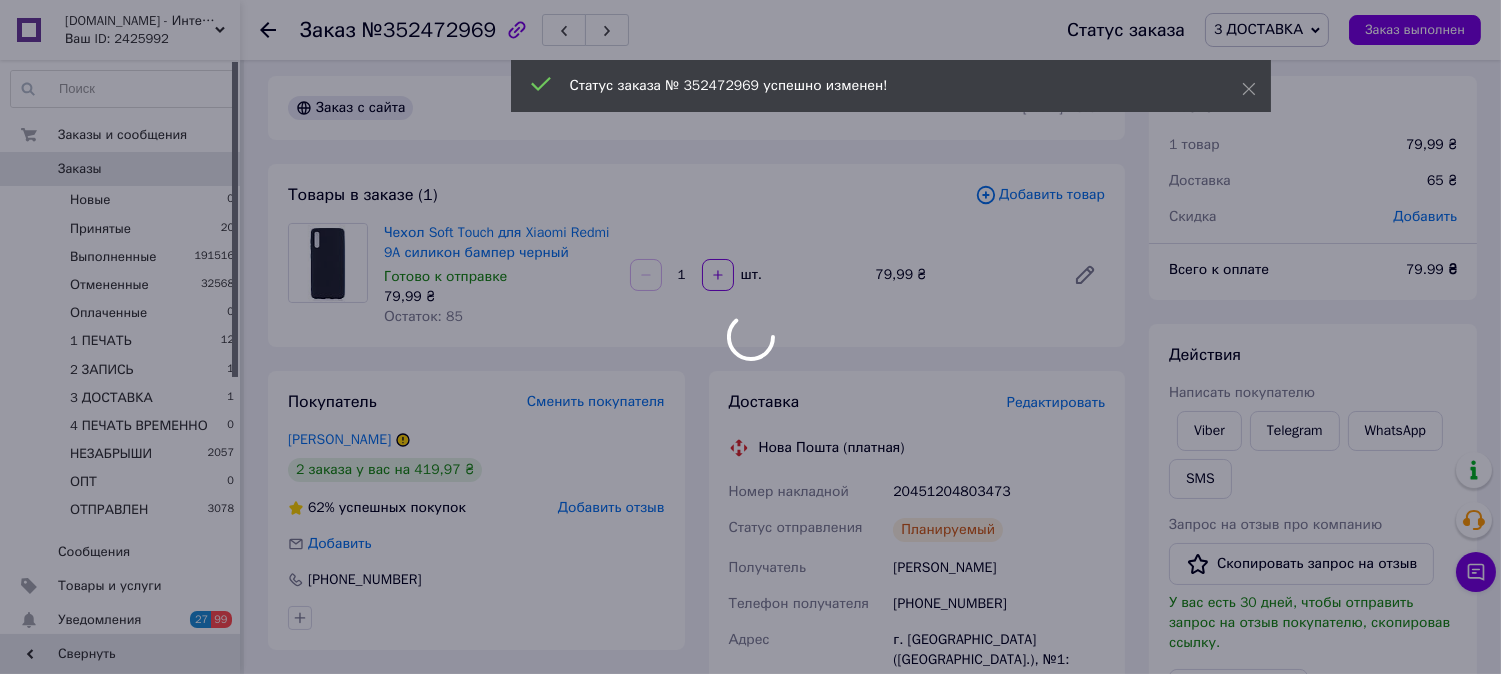 scroll, scrollTop: 0, scrollLeft: 0, axis: both 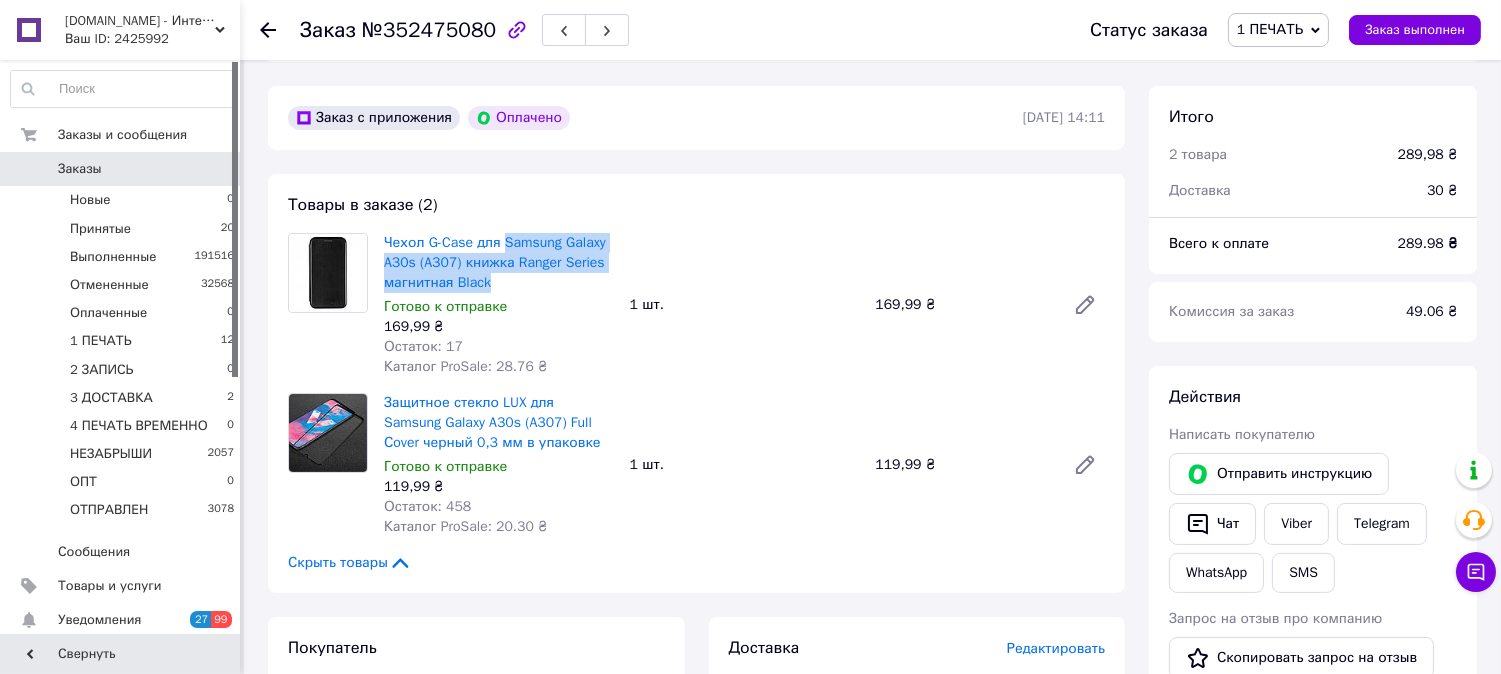 drag, startPoint x: 503, startPoint y: 232, endPoint x: 524, endPoint y: 278, distance: 50.566788 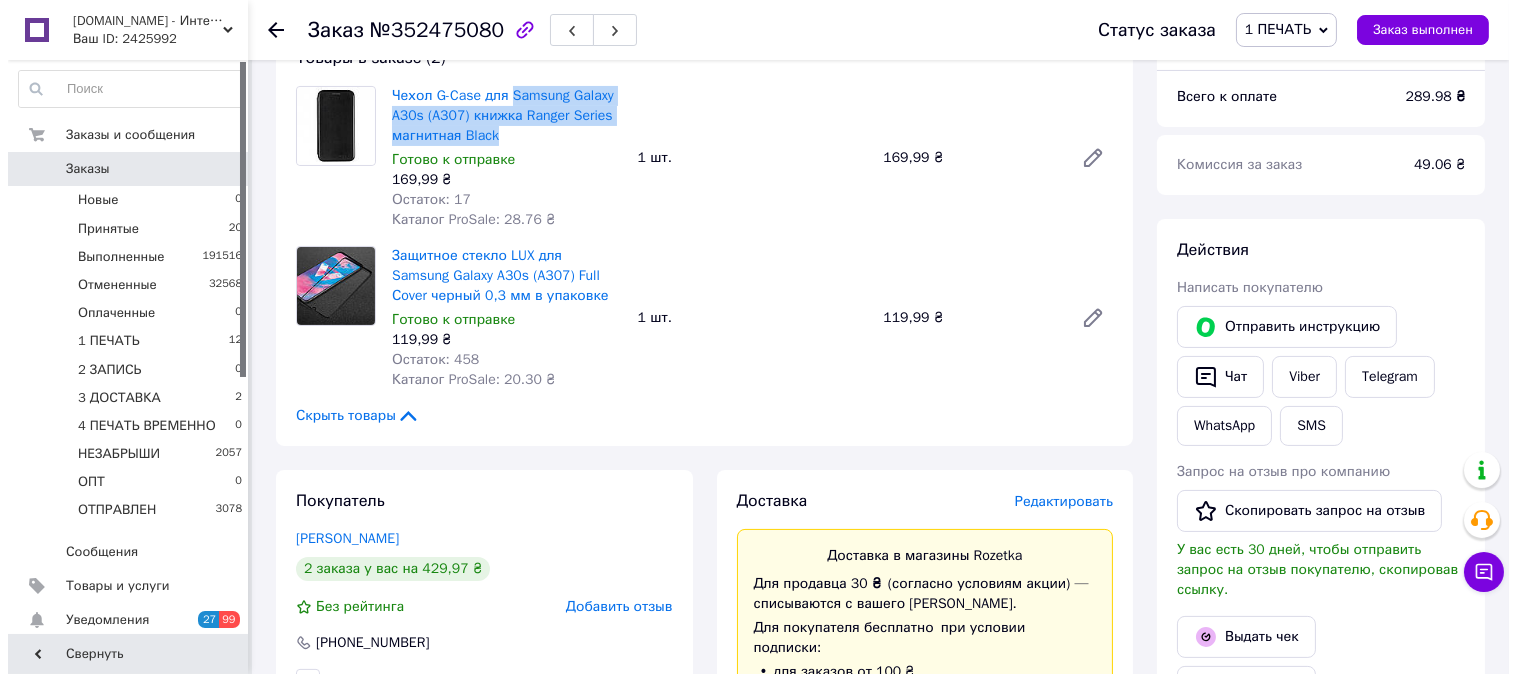 scroll, scrollTop: 703, scrollLeft: 0, axis: vertical 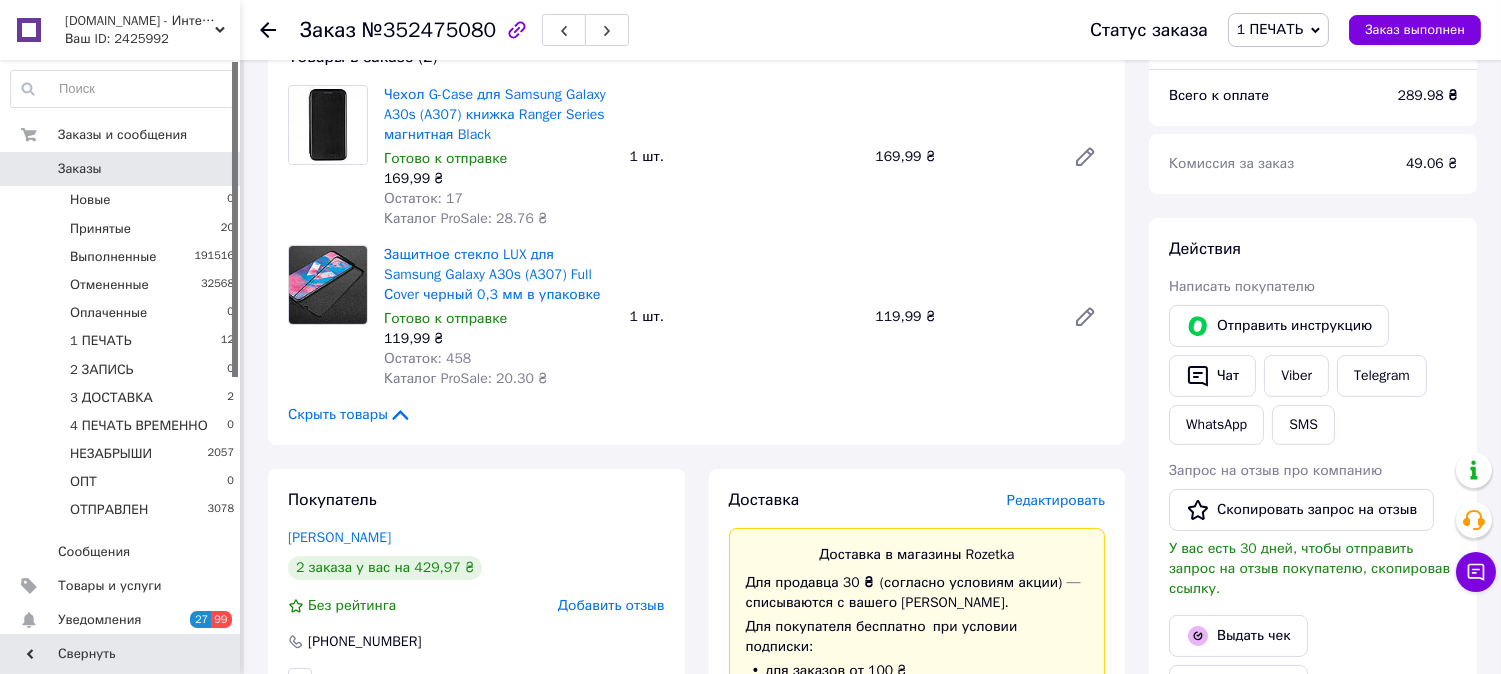 click on "Редактировать" at bounding box center [1056, 500] 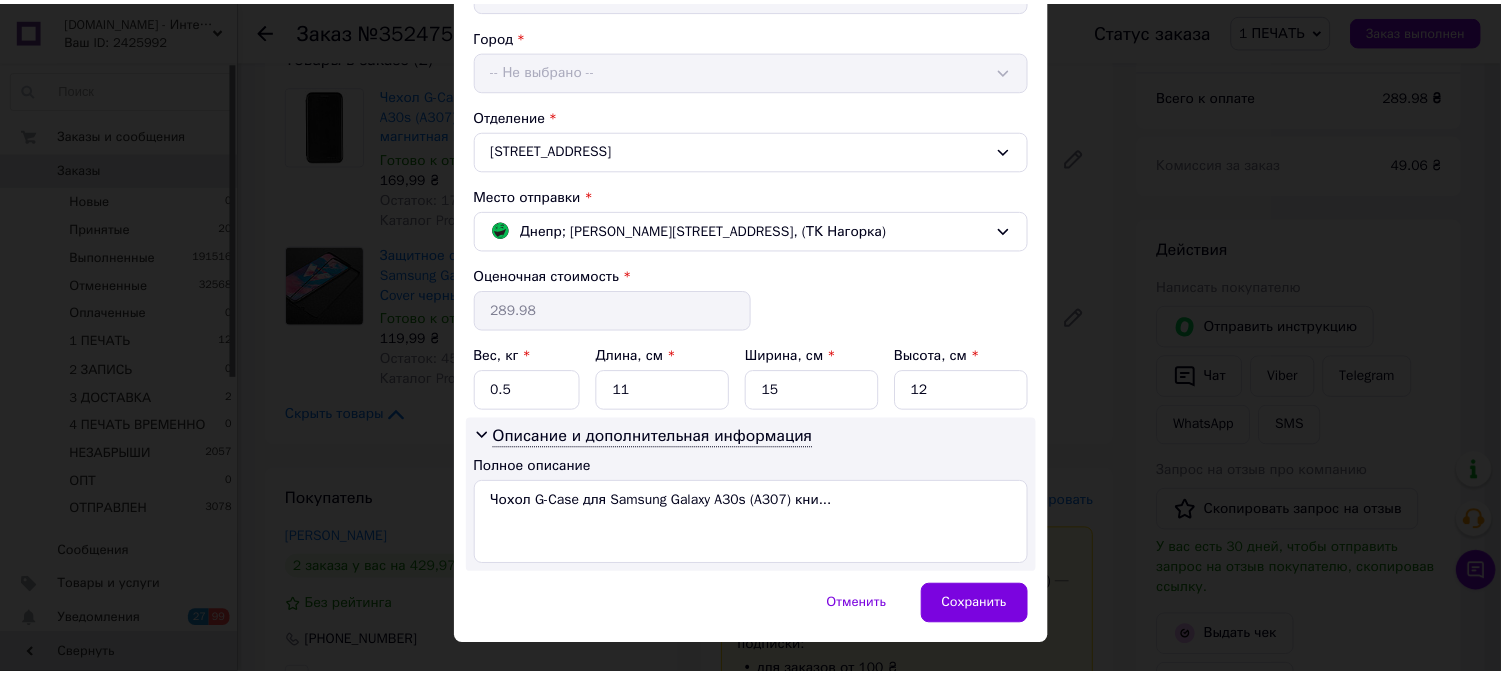 scroll, scrollTop: 555, scrollLeft: 0, axis: vertical 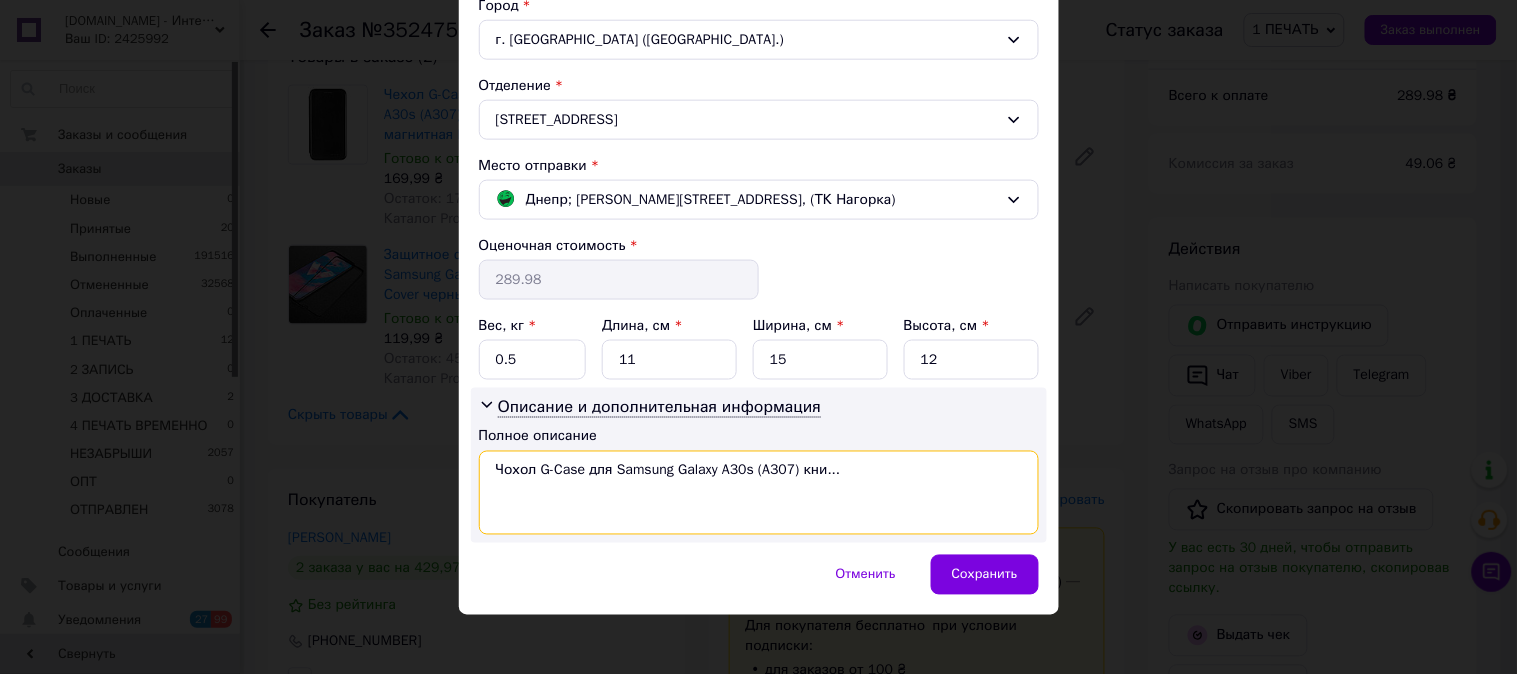 click on "Чохол G-Case для Samsung Galaxy A30s (A307) кни..." at bounding box center (759, 493) 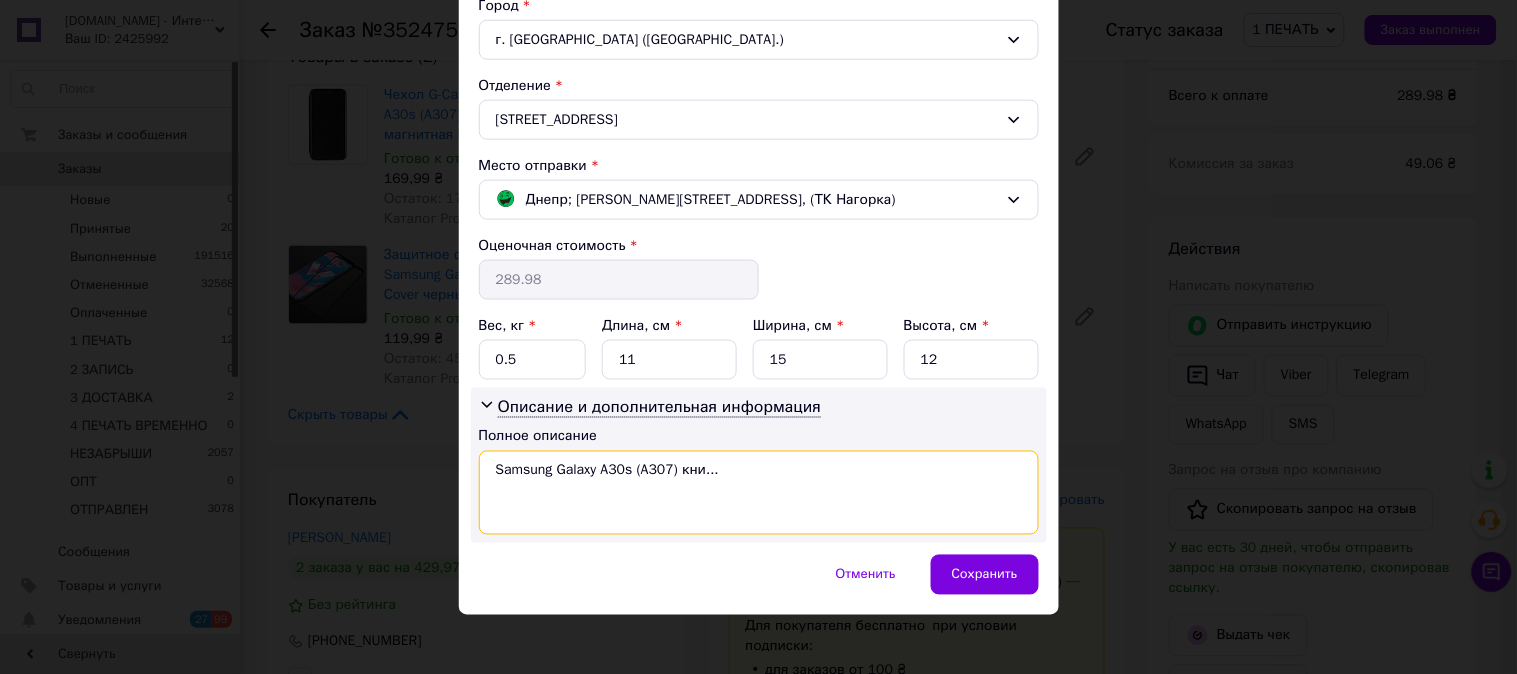 click on "Samsung Galaxy A30s (A307) кни..." at bounding box center [759, 493] 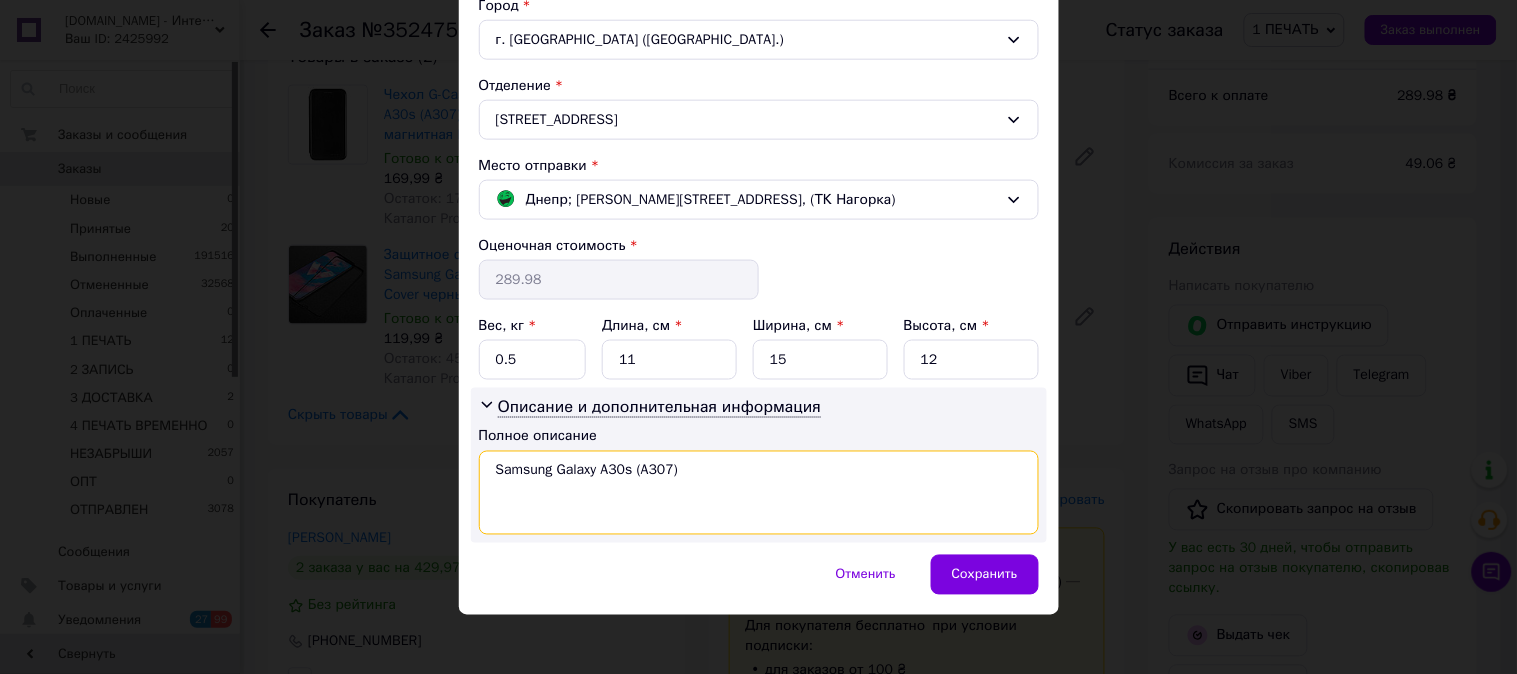 click on "Samsung Galaxy A30s (A307)" at bounding box center [759, 493] 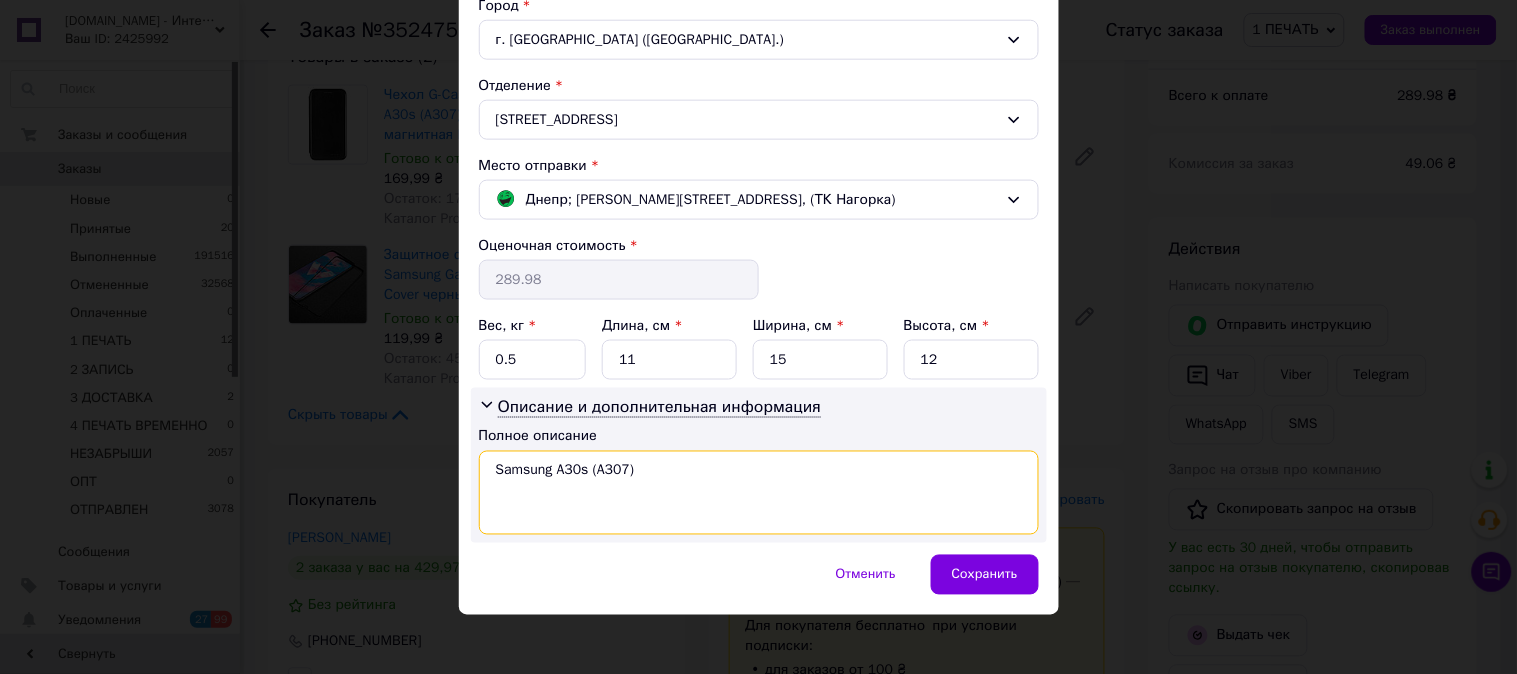 click on "Samsung A30s (A307)" at bounding box center [759, 493] 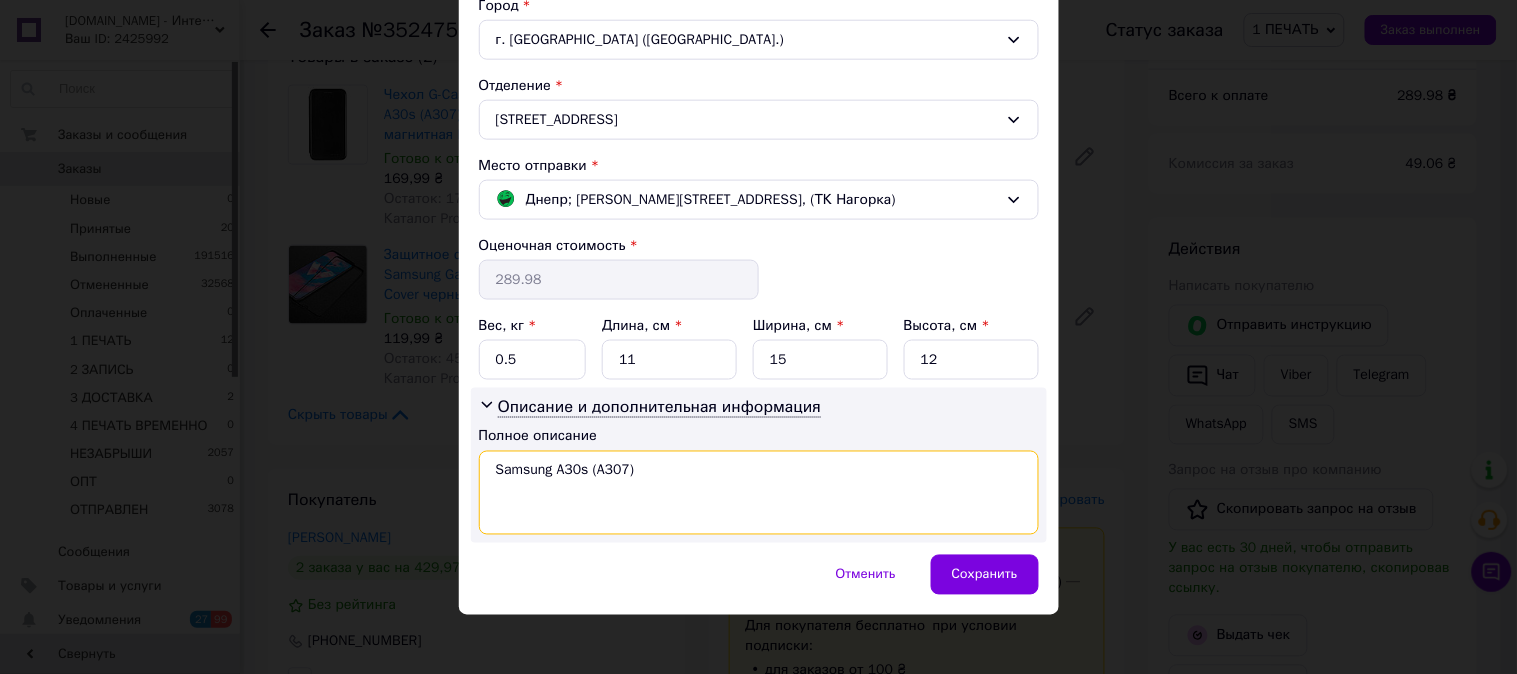 paste on "G-CASE ЧЕР" 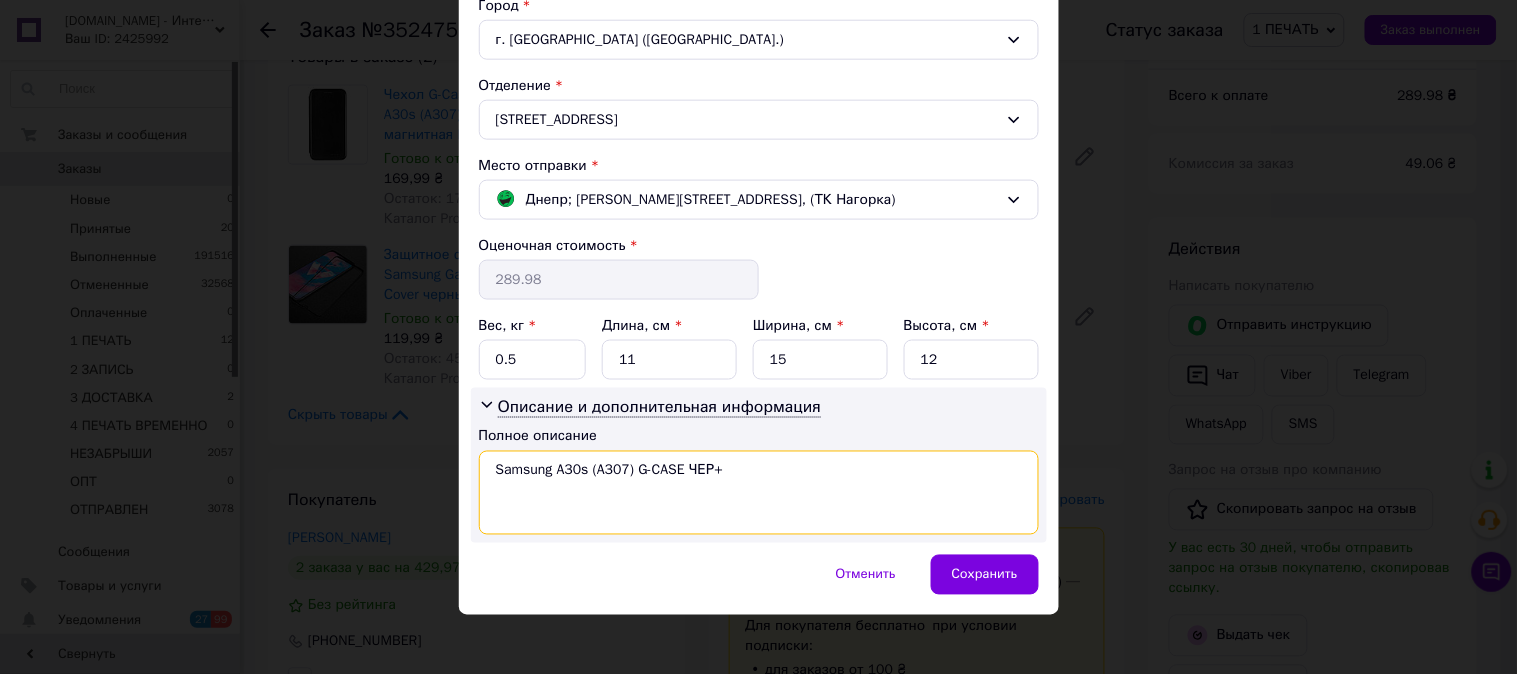 paste on "3D ЧЕР" 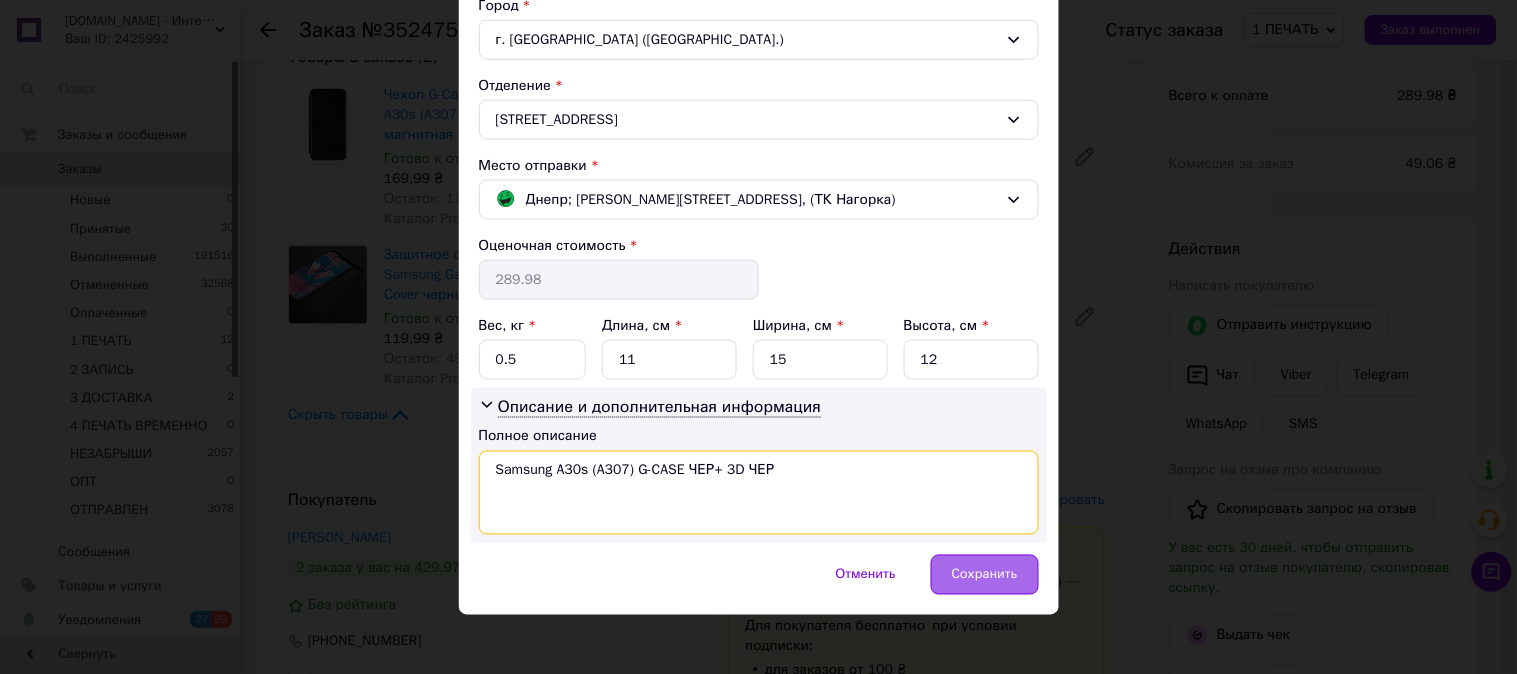 type on "Samsung A30s (A307) G-CASE ЧЕР+ 3D ЧЕР" 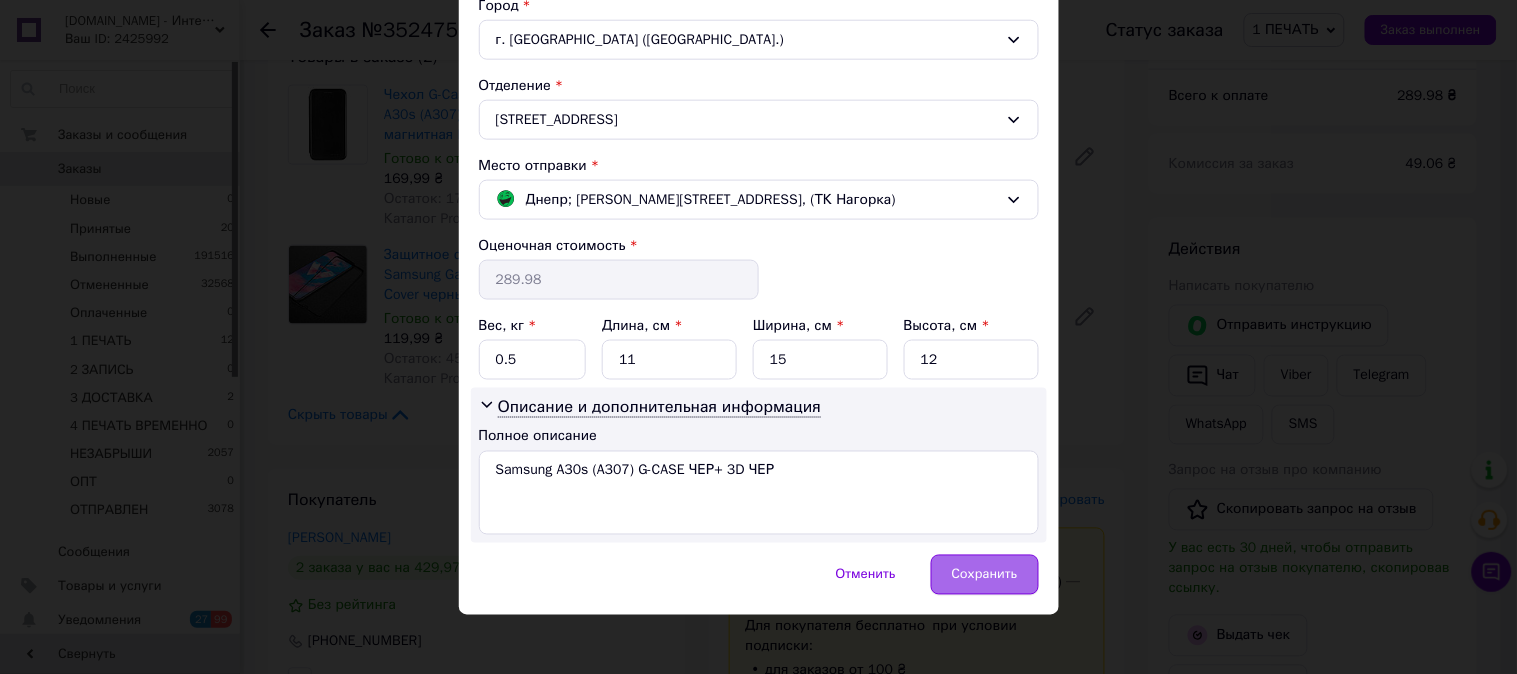 click on "Сохранить" at bounding box center (985, 575) 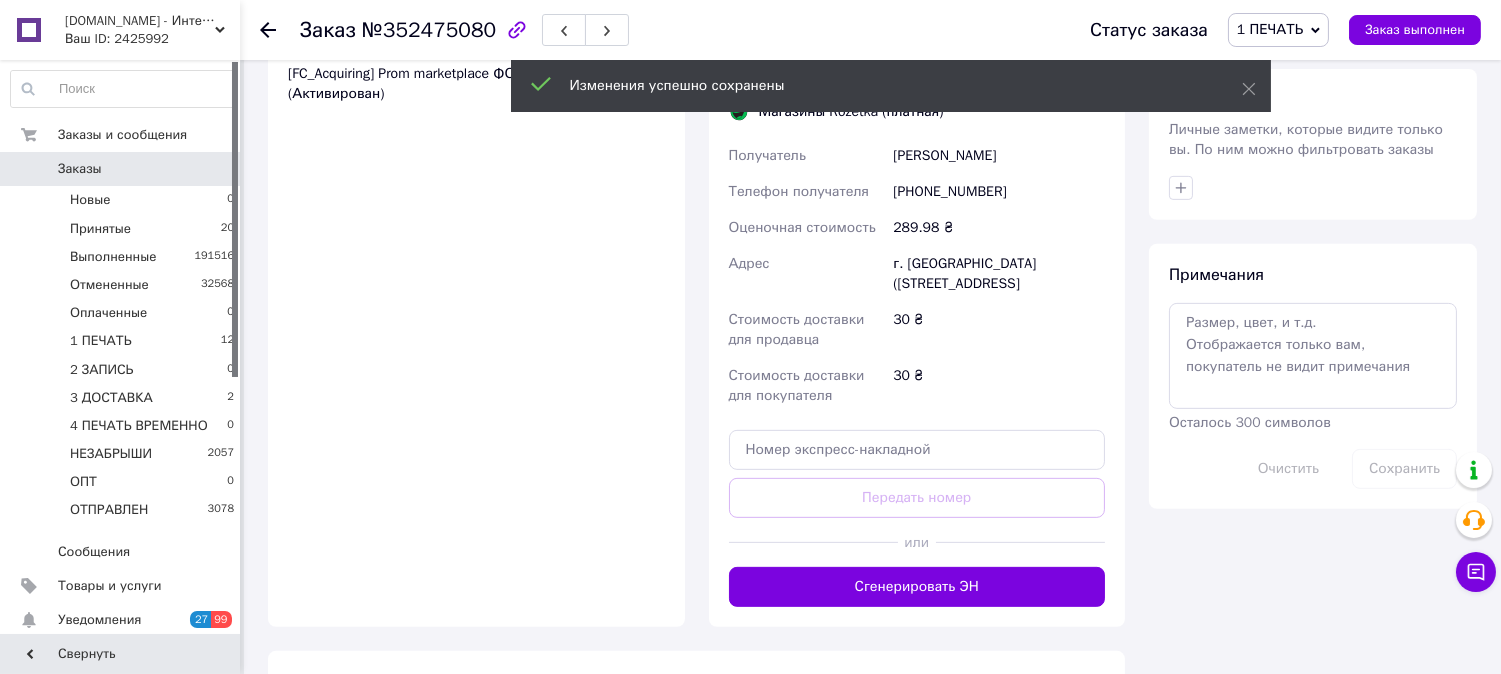 scroll, scrollTop: 1592, scrollLeft: 0, axis: vertical 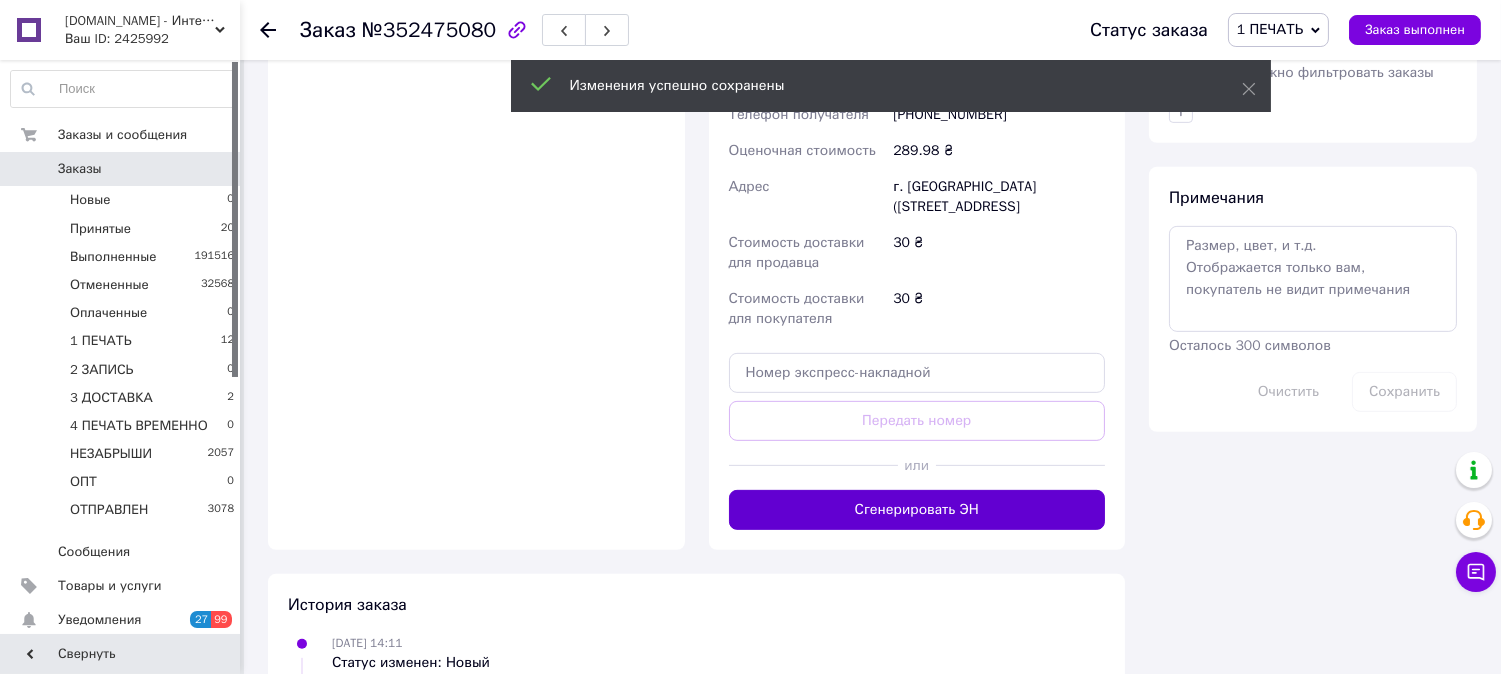 click on "Сгенерировать ЭН" at bounding box center [917, 510] 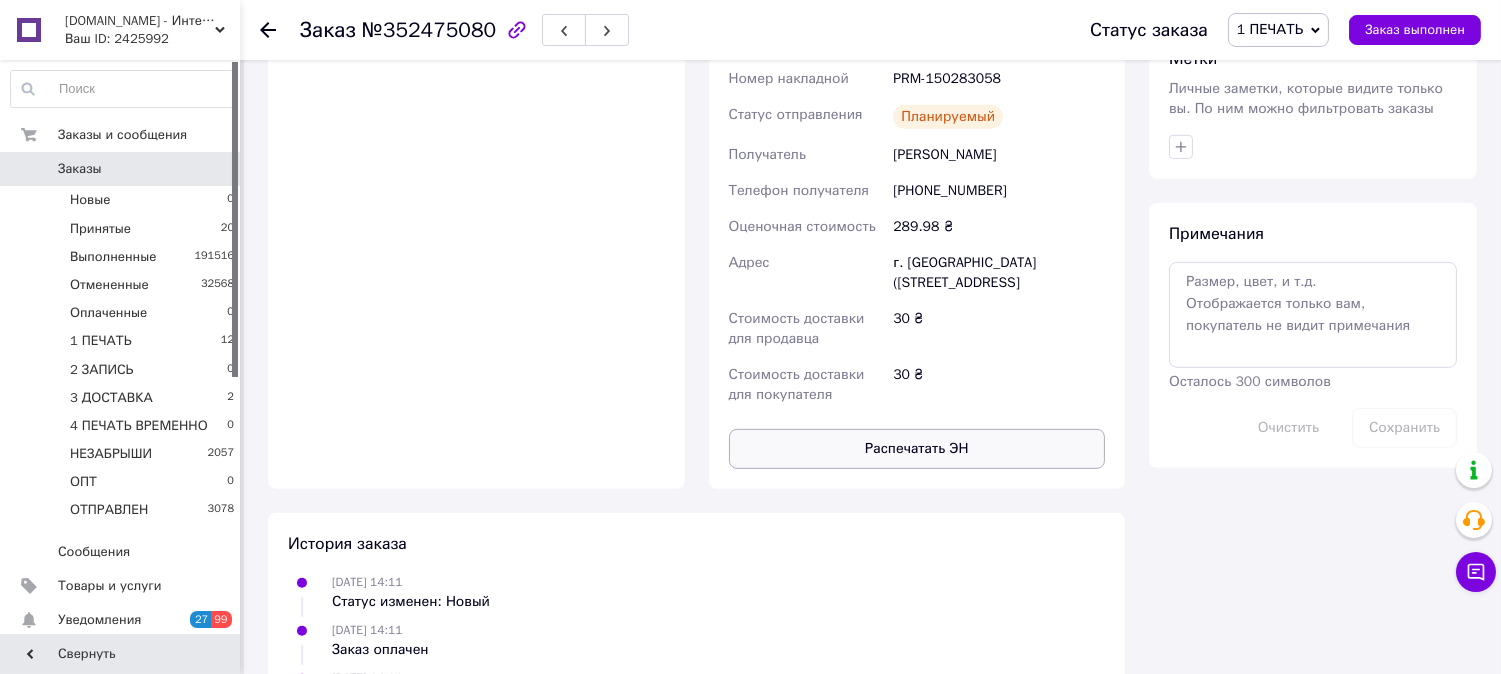 click on "Распечатать ЭН" at bounding box center [917, 449] 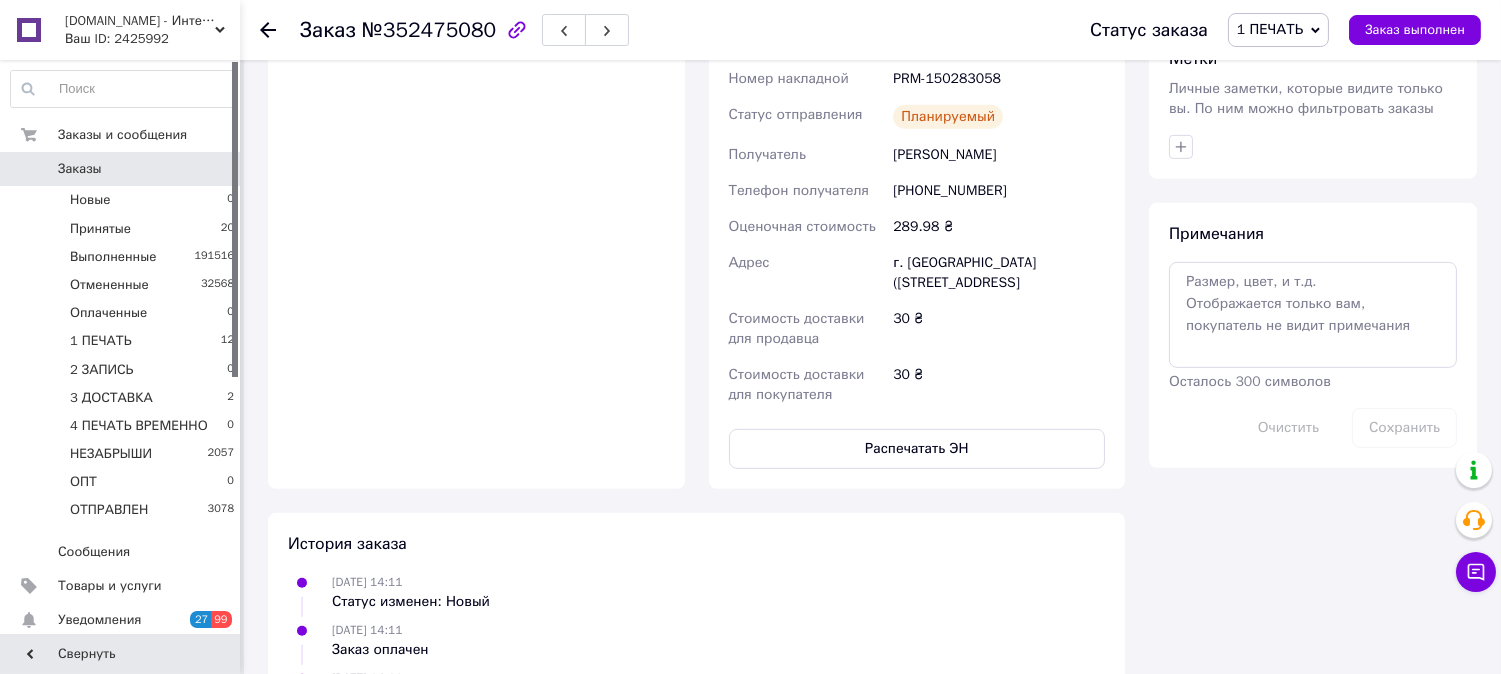 click on "1 ПЕЧАТЬ" at bounding box center [1270, 29] 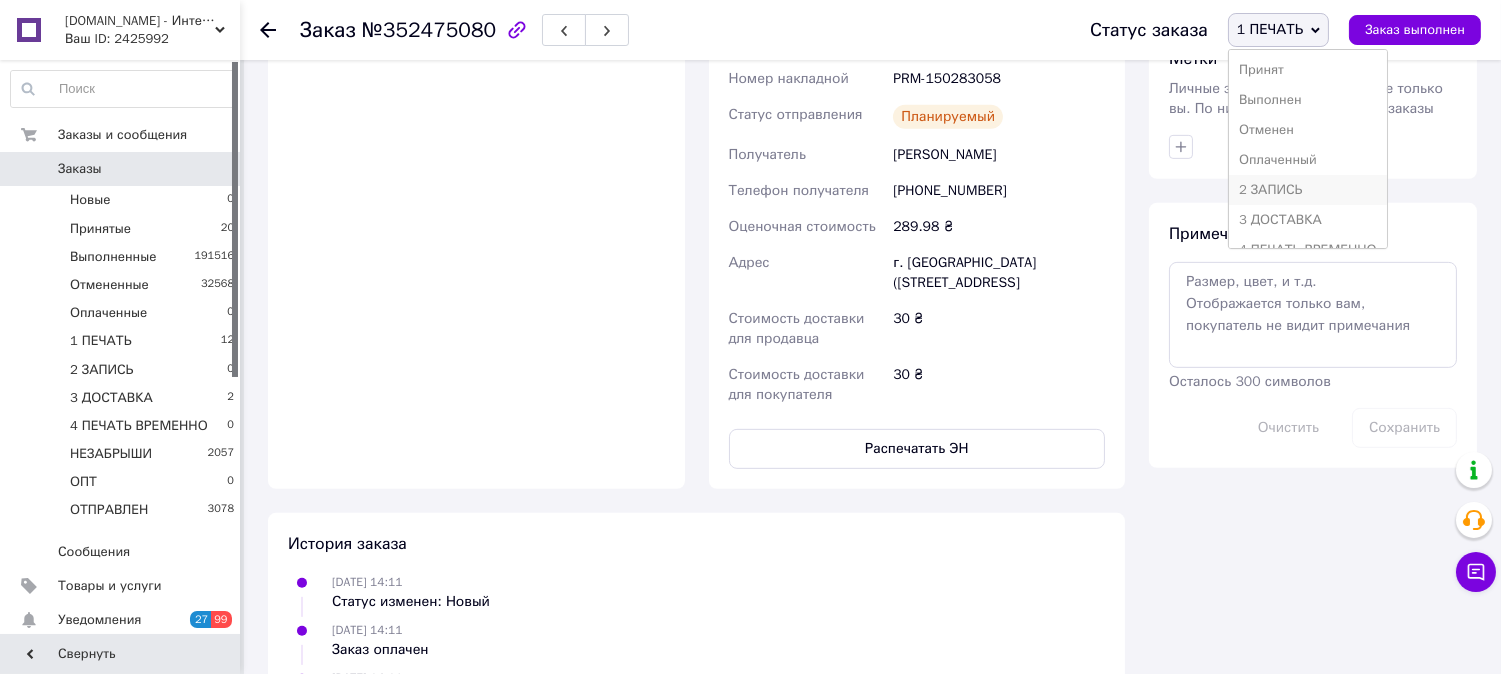 click on "2 ЗАПИСЬ" at bounding box center [1308, 190] 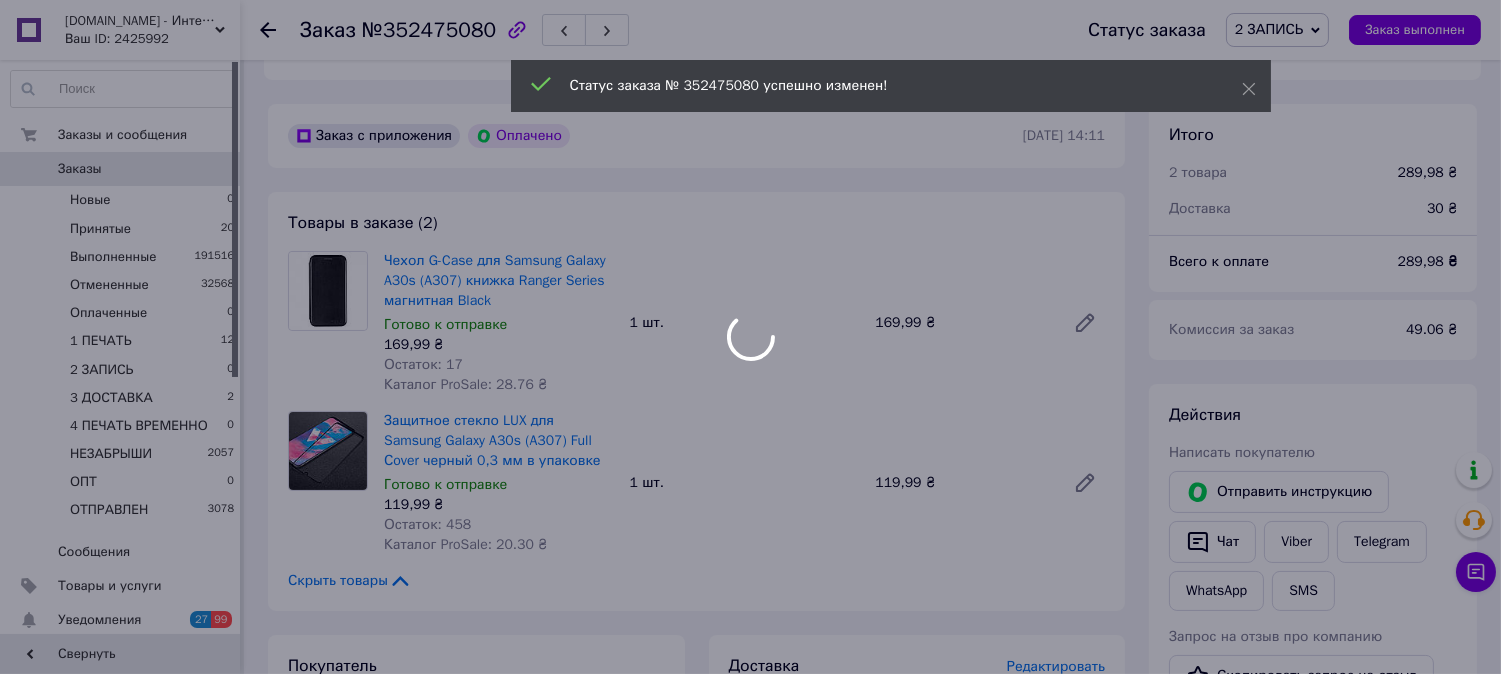 scroll, scrollTop: 444, scrollLeft: 0, axis: vertical 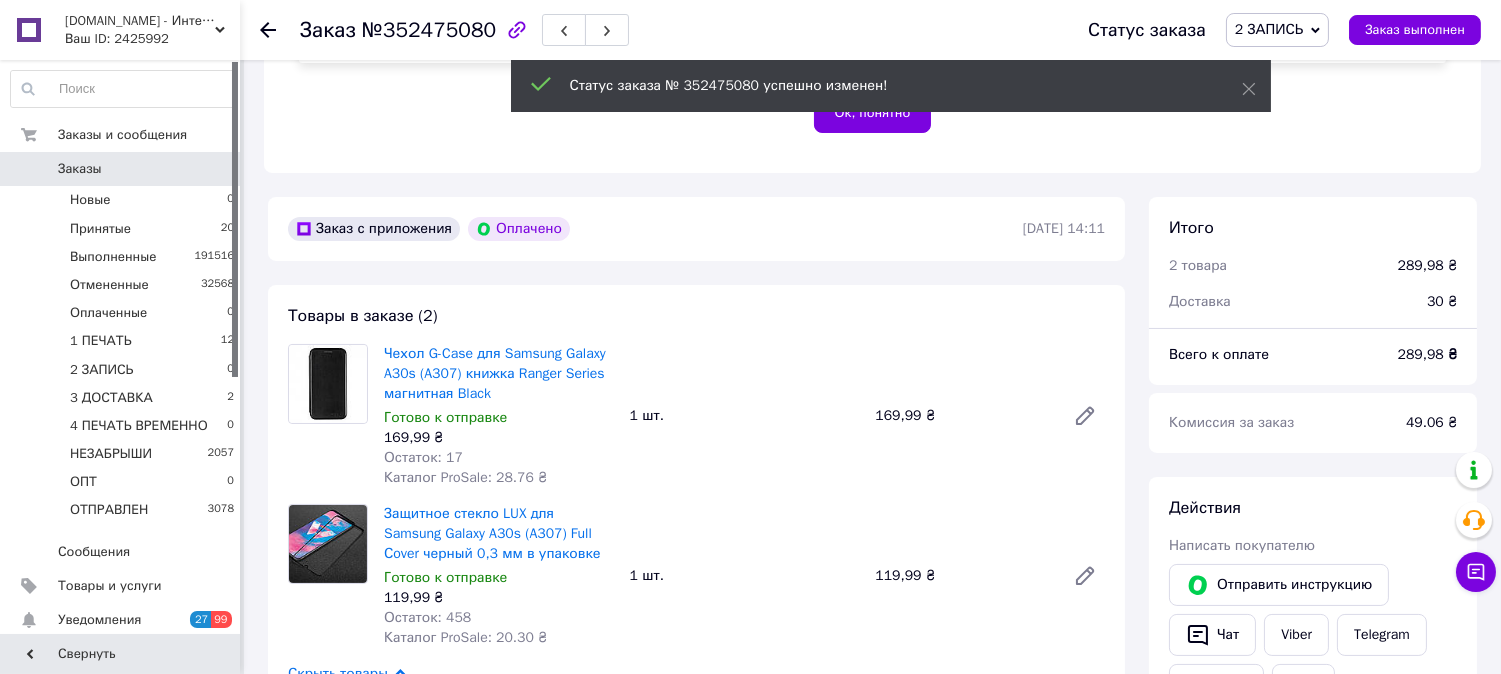 click on "2 ЗАПИСЬ" at bounding box center [1277, 30] 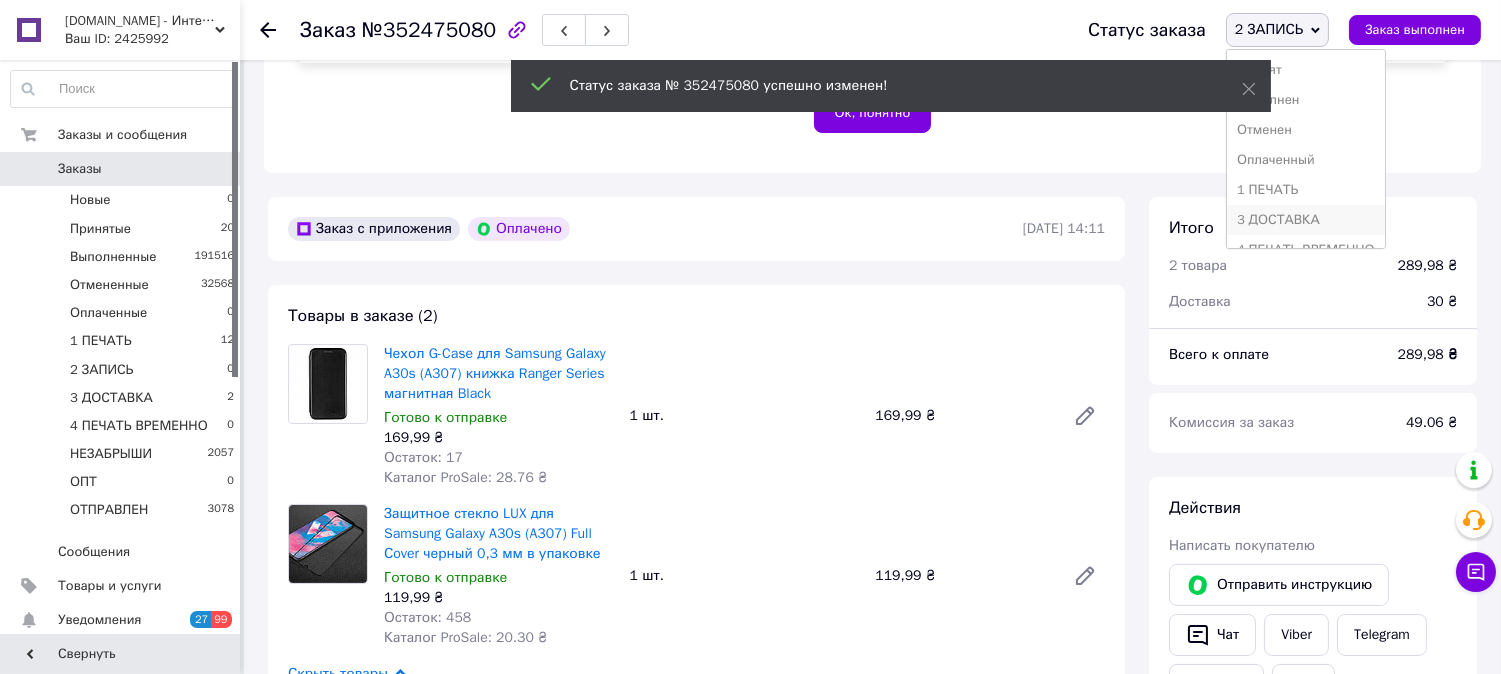 click on "3 ДОСТАВКА" at bounding box center (1306, 220) 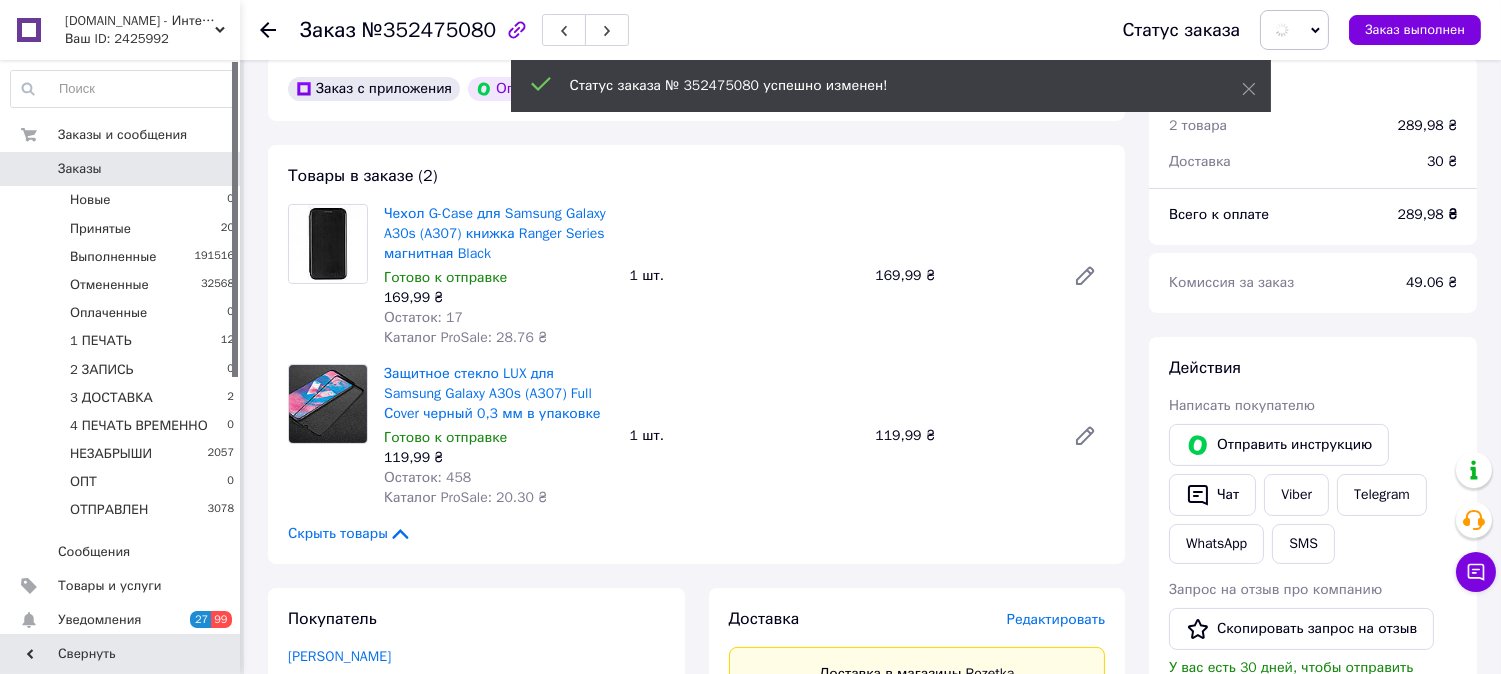 scroll, scrollTop: 592, scrollLeft: 0, axis: vertical 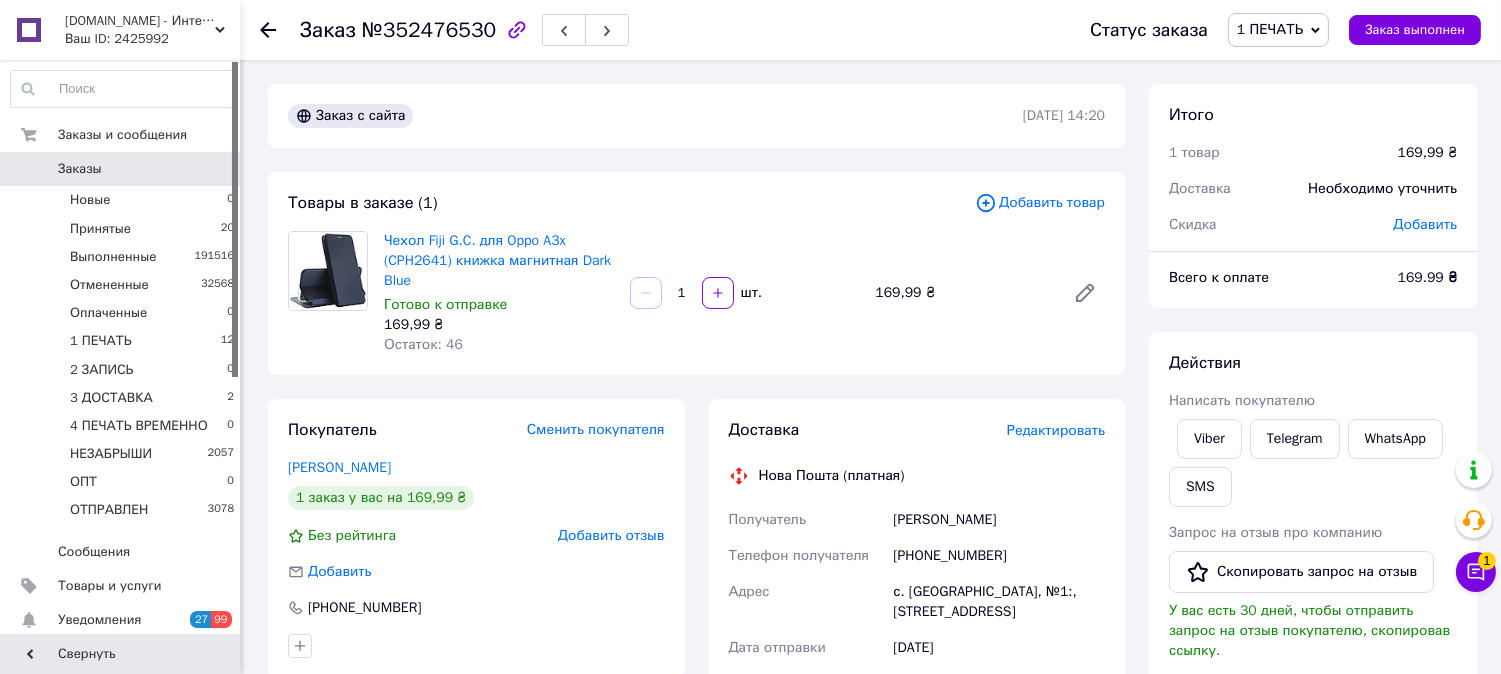 click on "Редактировать" at bounding box center (1056, 430) 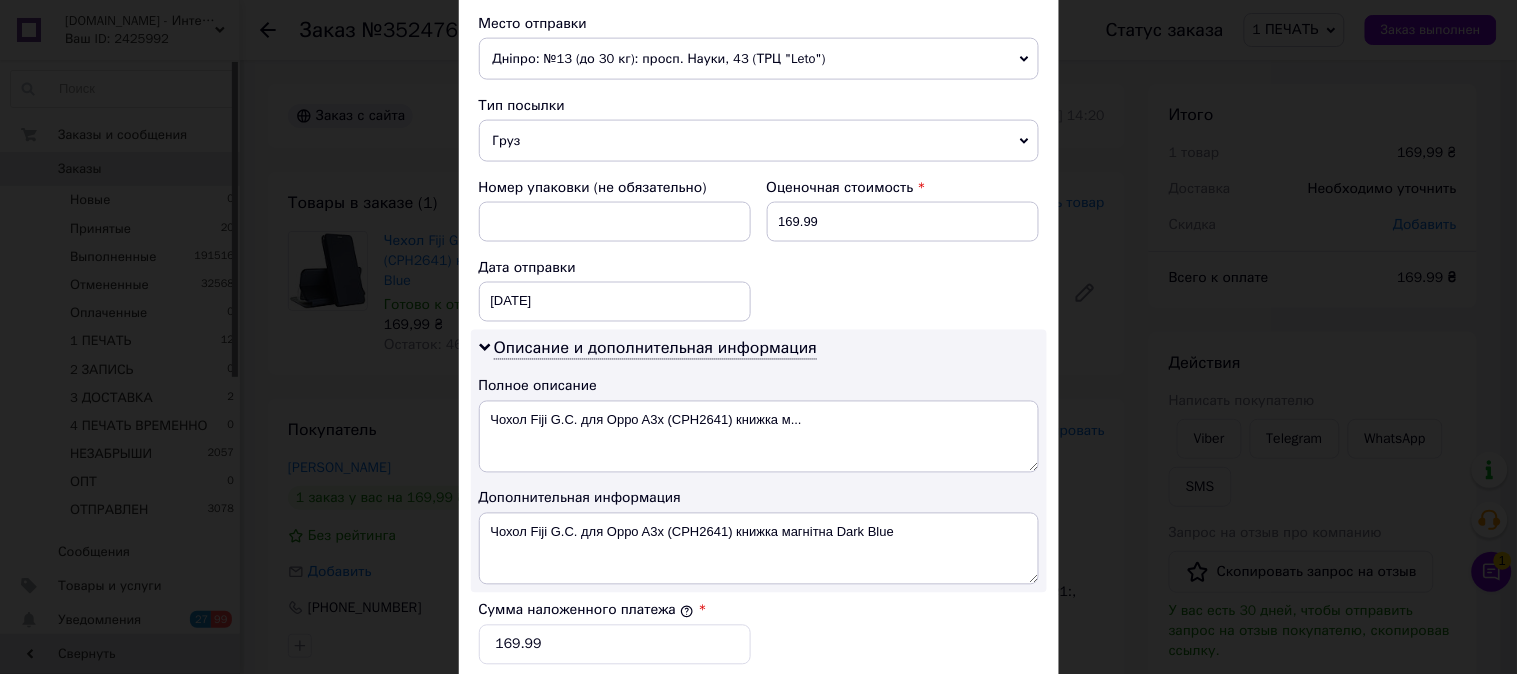 scroll, scrollTop: 703, scrollLeft: 0, axis: vertical 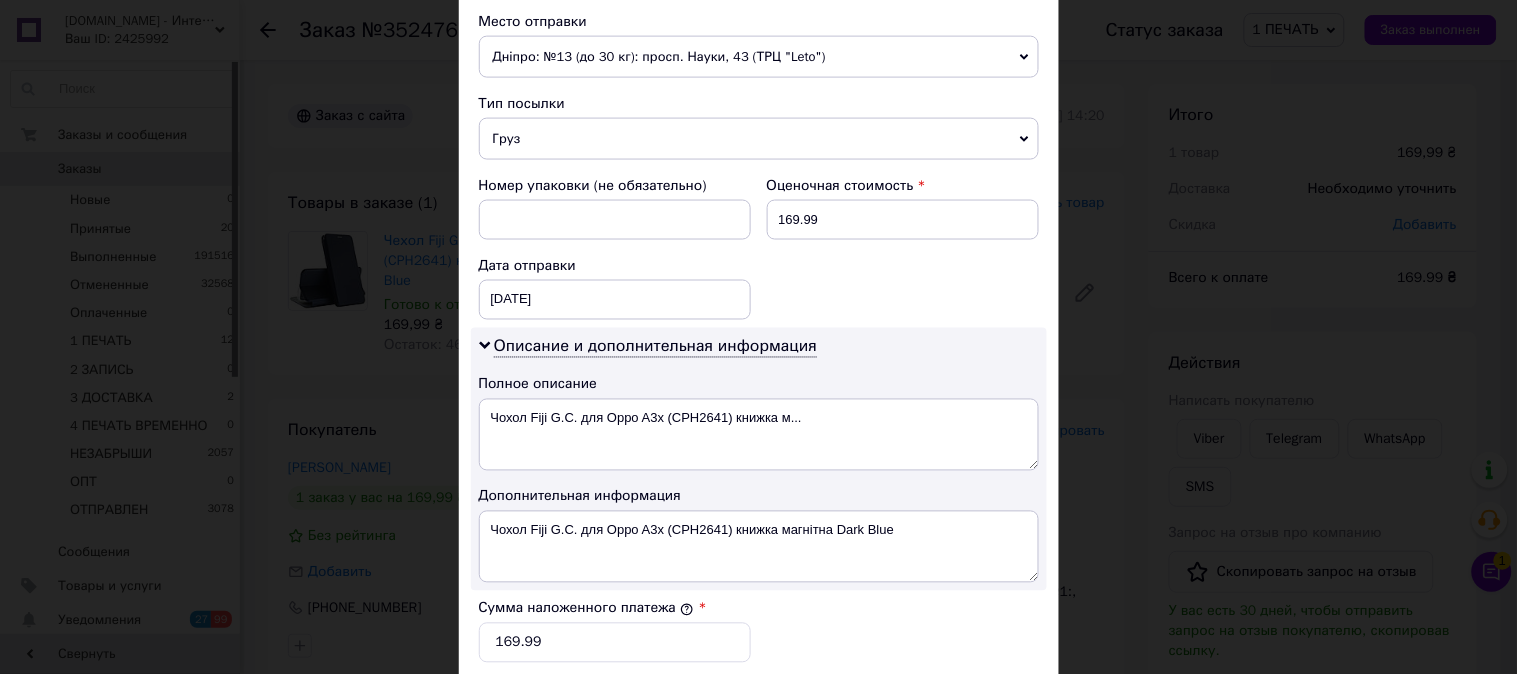 click on "Груз" at bounding box center [759, 139] 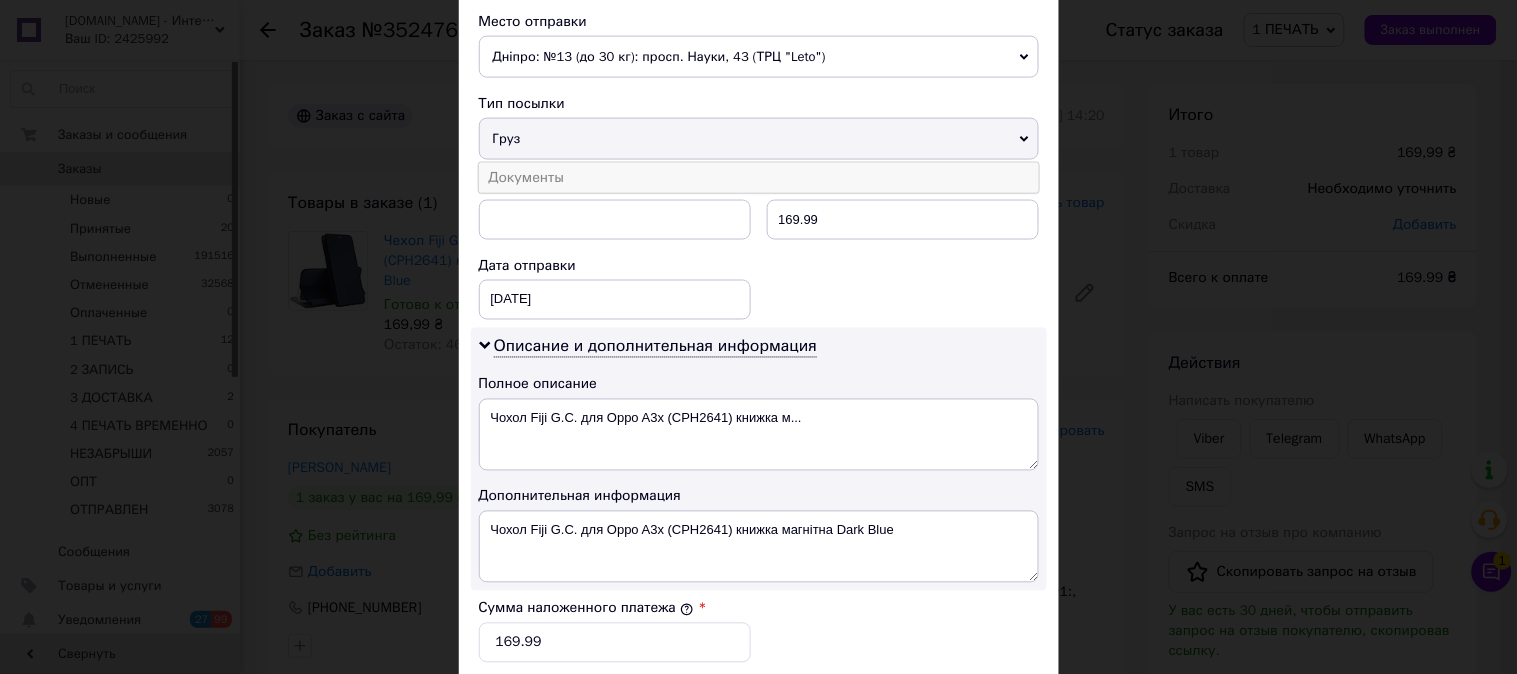 click on "Документы" at bounding box center (759, 178) 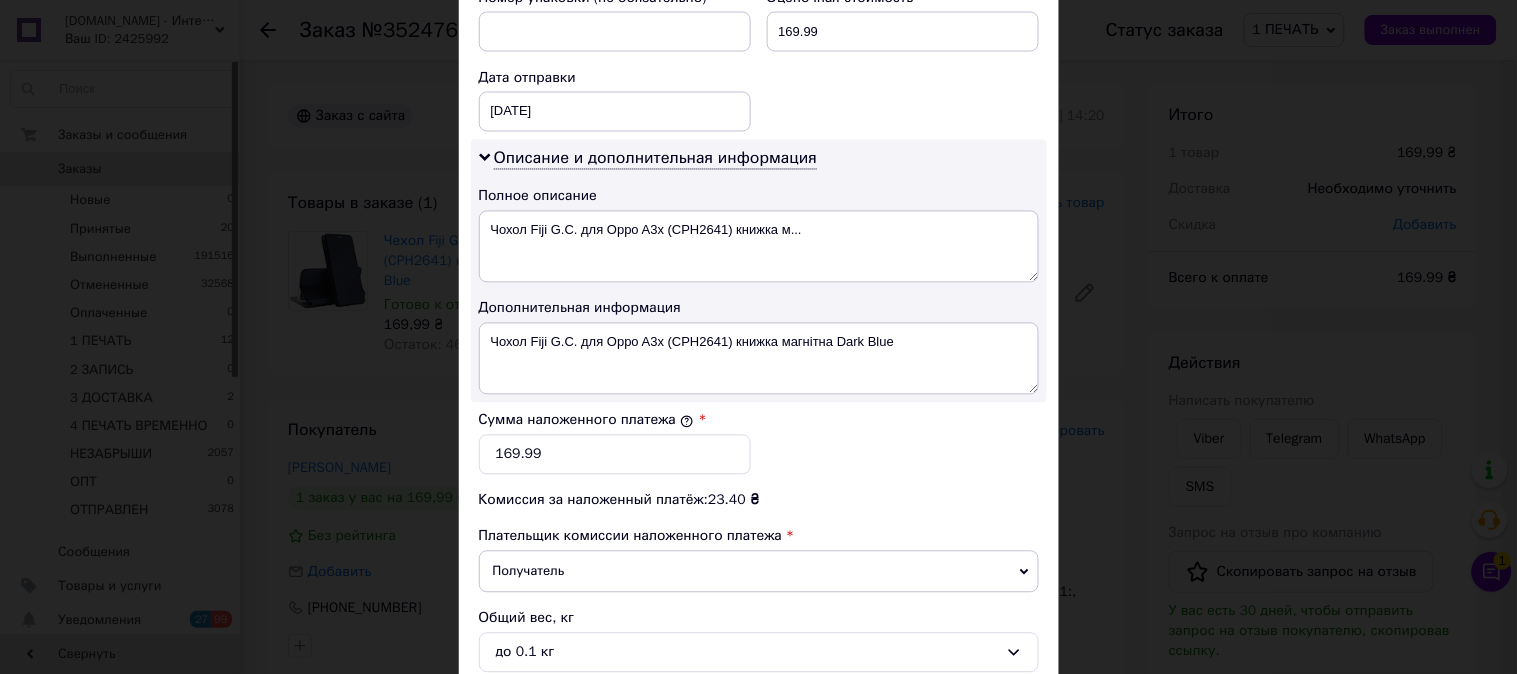 scroll, scrollTop: 888, scrollLeft: 0, axis: vertical 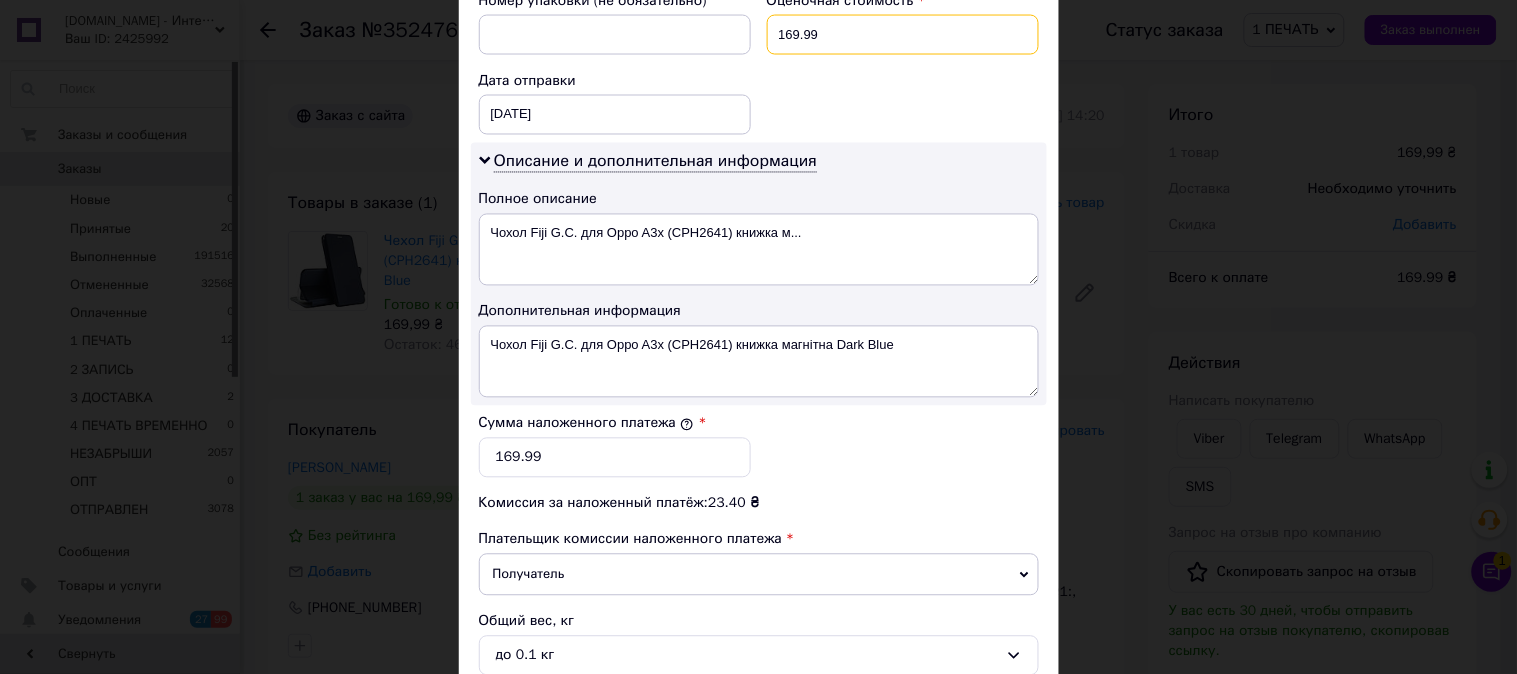click on "169.99" at bounding box center [903, 35] 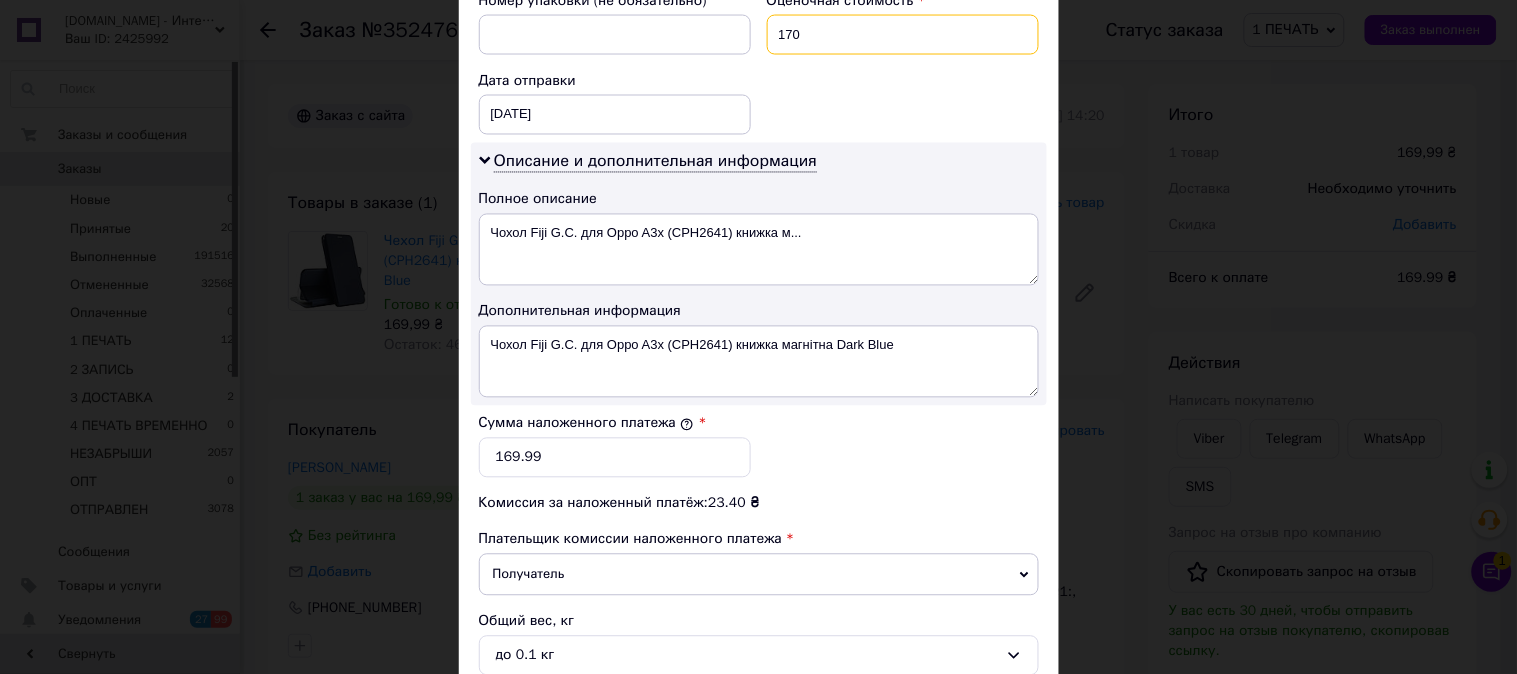type on "170" 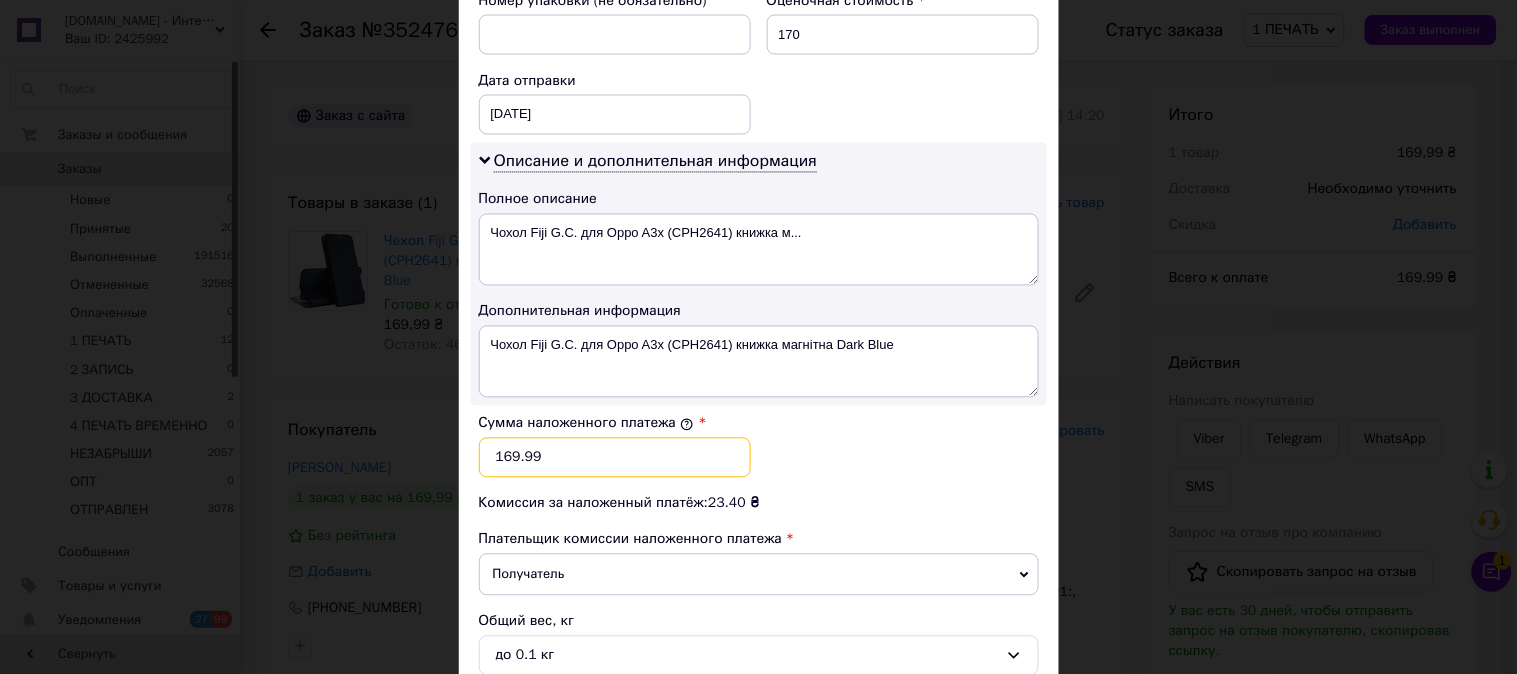click on "169.99" at bounding box center (615, 458) 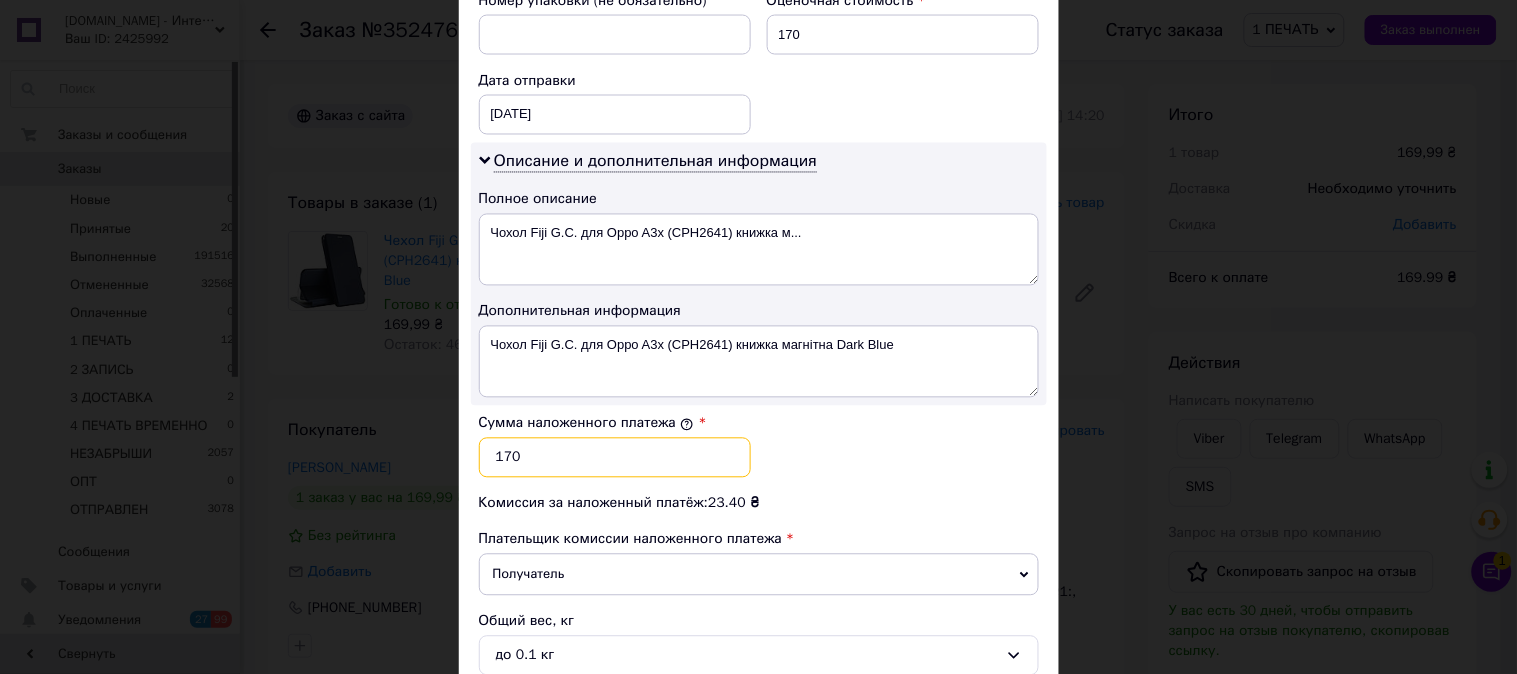 type on "170" 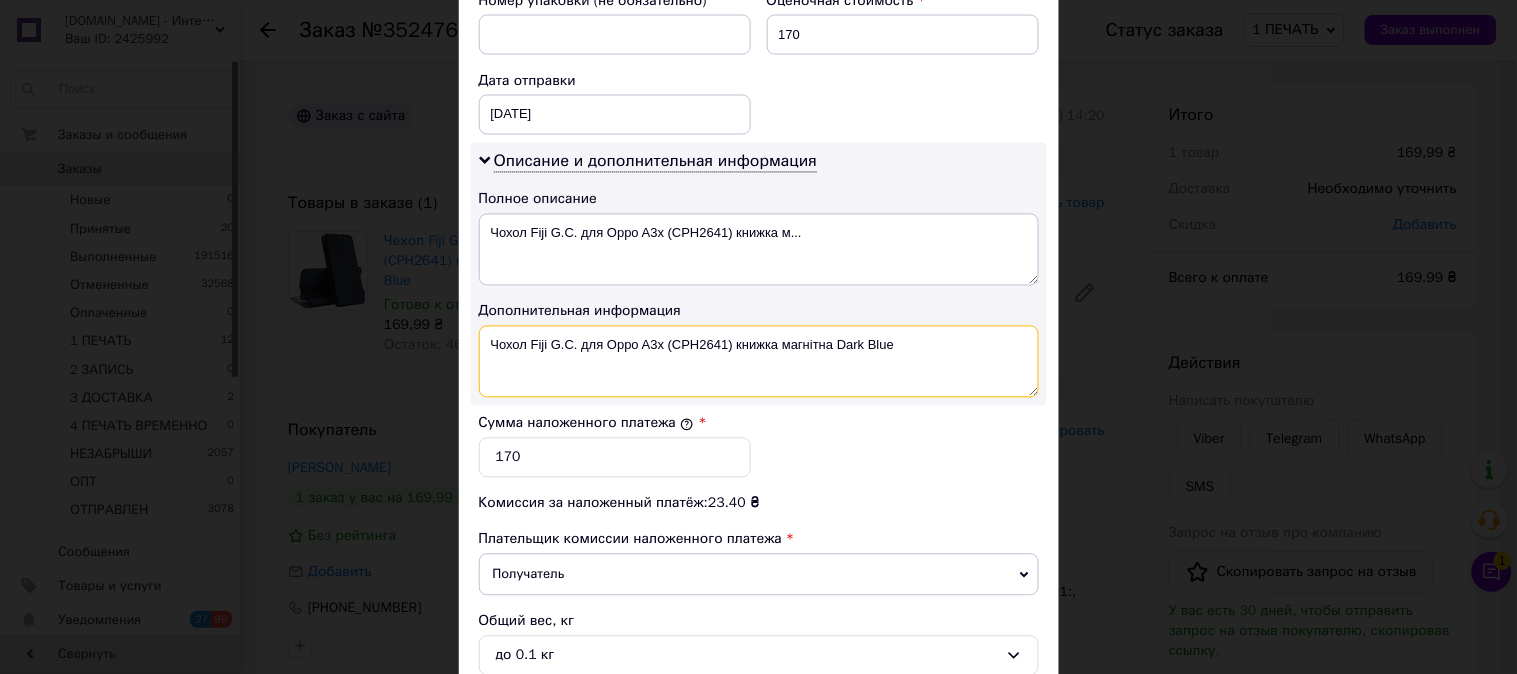click on "Чохол Fiji G.C. для Oppo A3x (CPH2641) книжка магнітна Dark Blue" at bounding box center (759, 362) 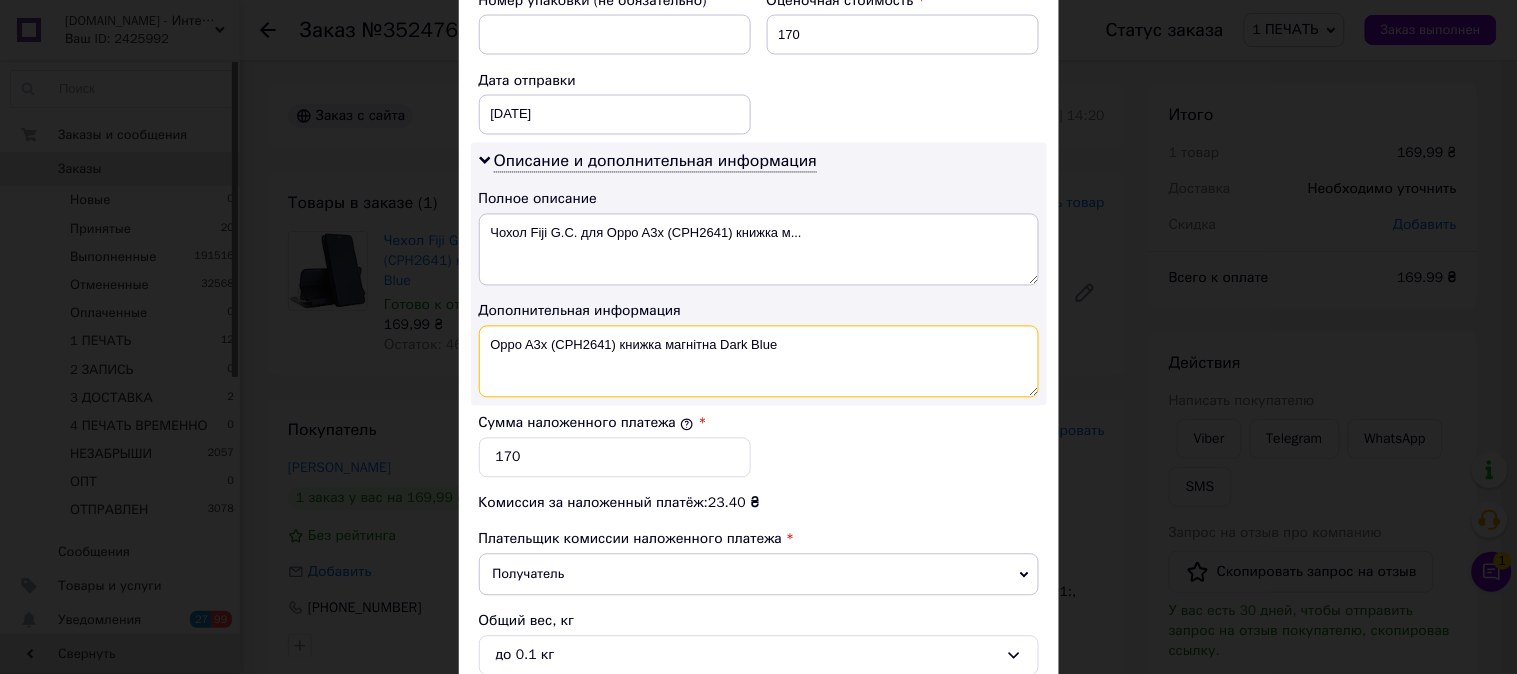 click on "Oppo A3x (CPH2641) книжка магнітна Dark Blue" at bounding box center (759, 362) 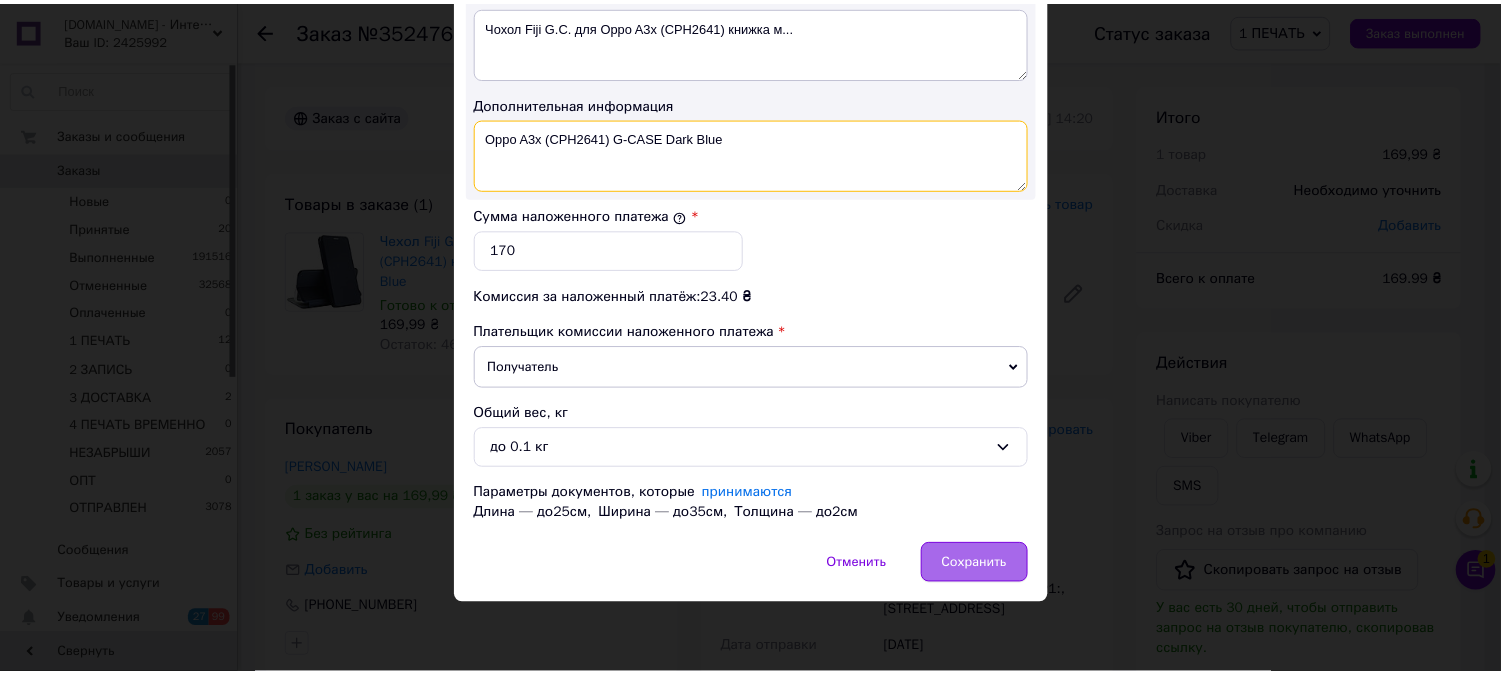 scroll, scrollTop: 1098, scrollLeft: 0, axis: vertical 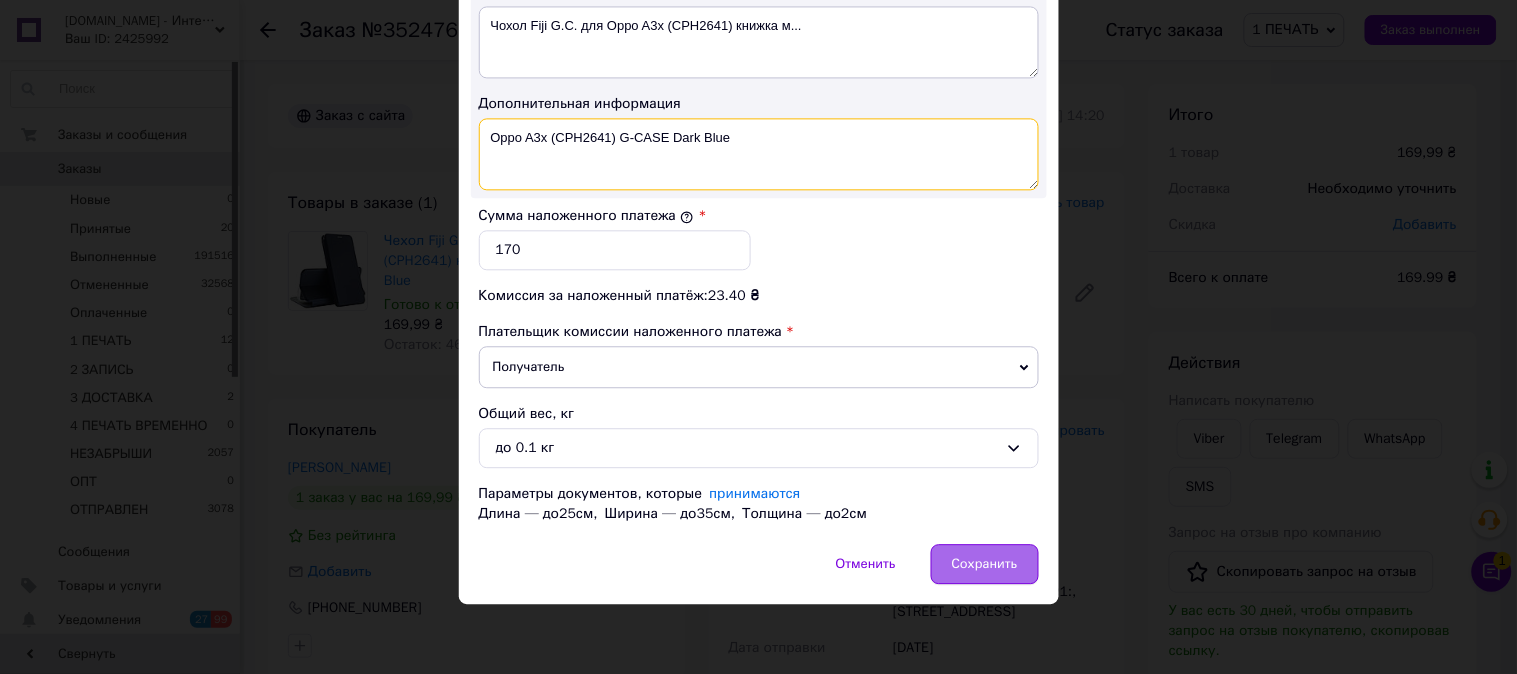 type on "Oppo A3x (CPH2641) G-CASE Dark Blue" 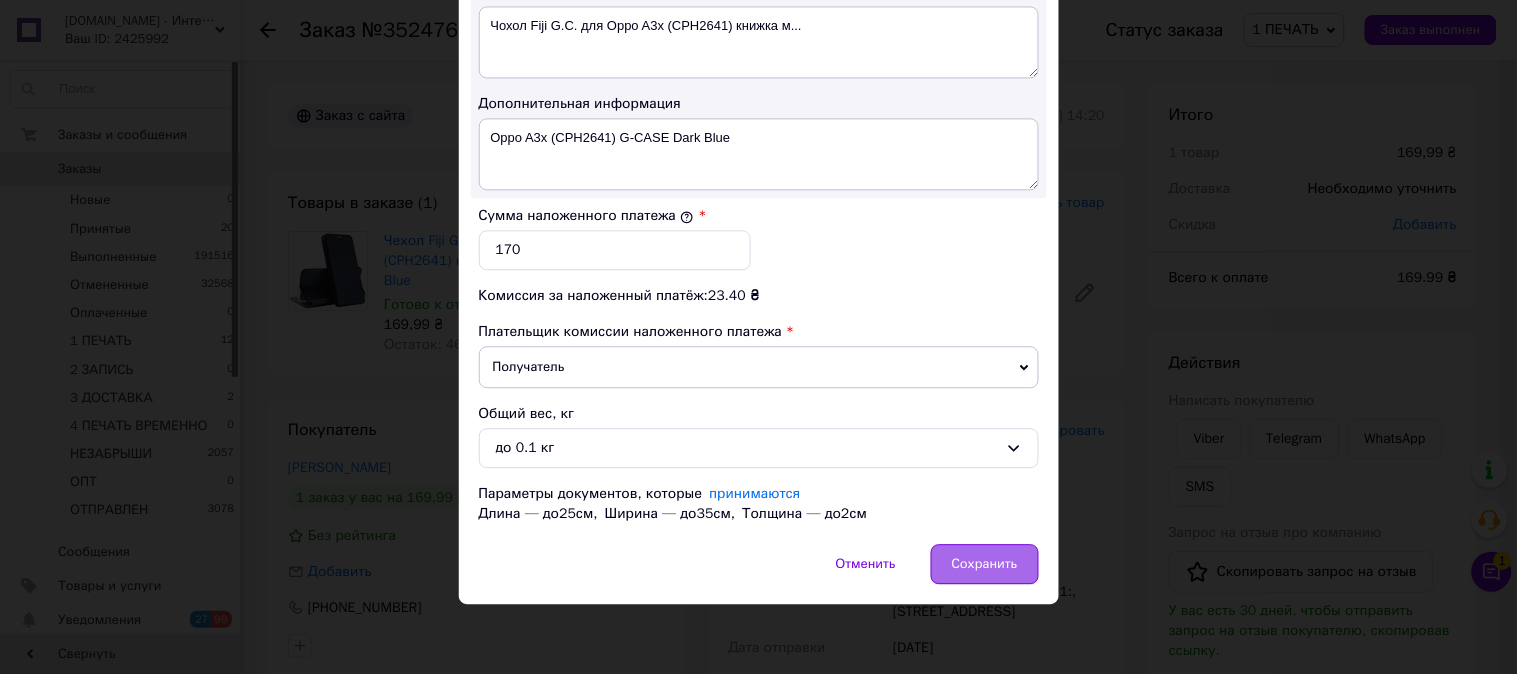 click on "Сохранить" at bounding box center [985, 564] 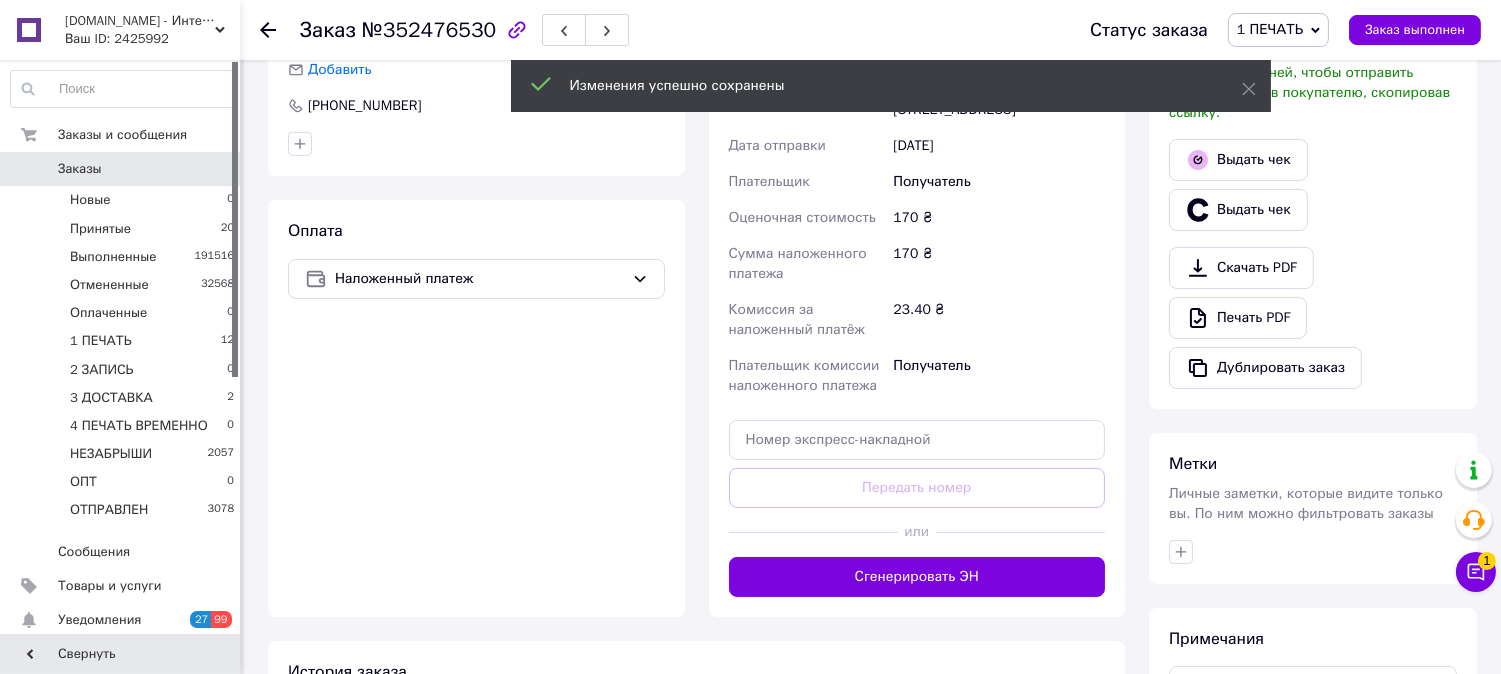scroll, scrollTop: 666, scrollLeft: 0, axis: vertical 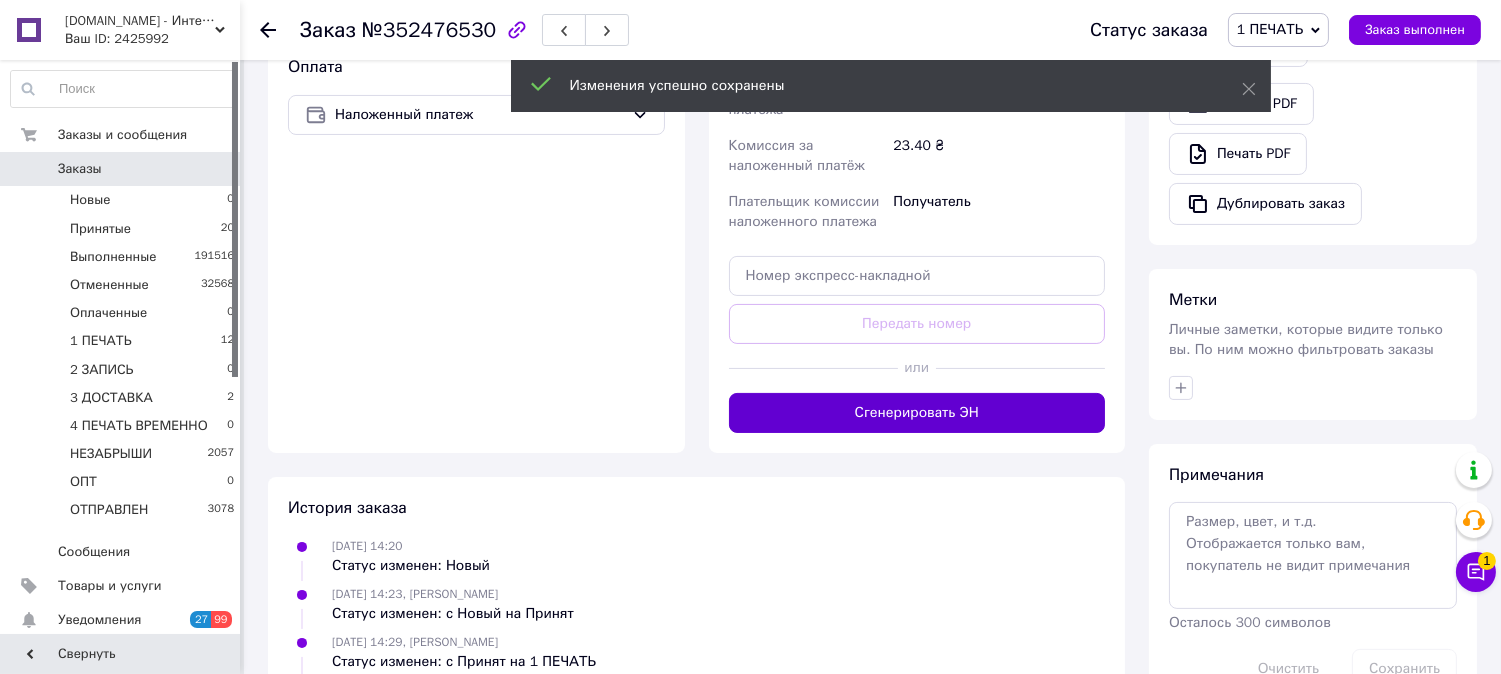 click on "Сгенерировать ЭН" at bounding box center (917, 413) 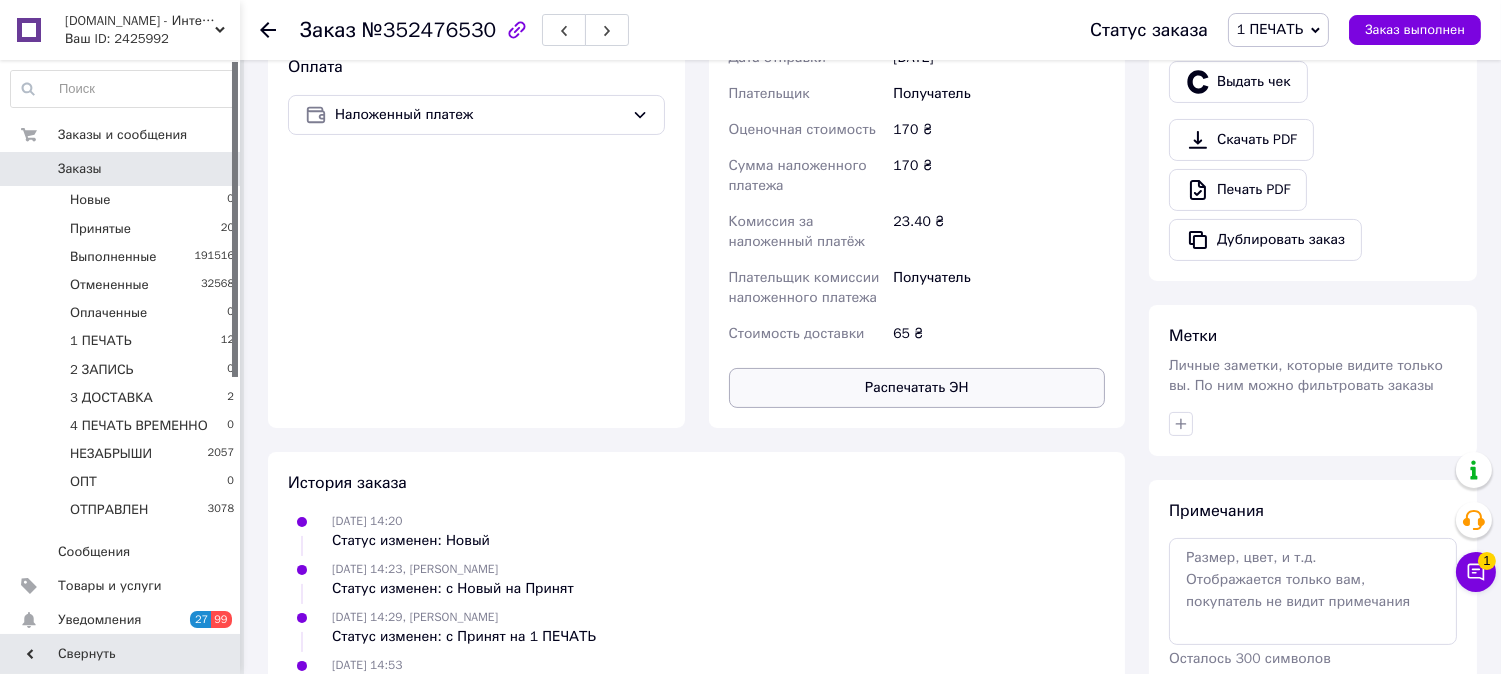 click on "Распечатать ЭН" at bounding box center [917, 388] 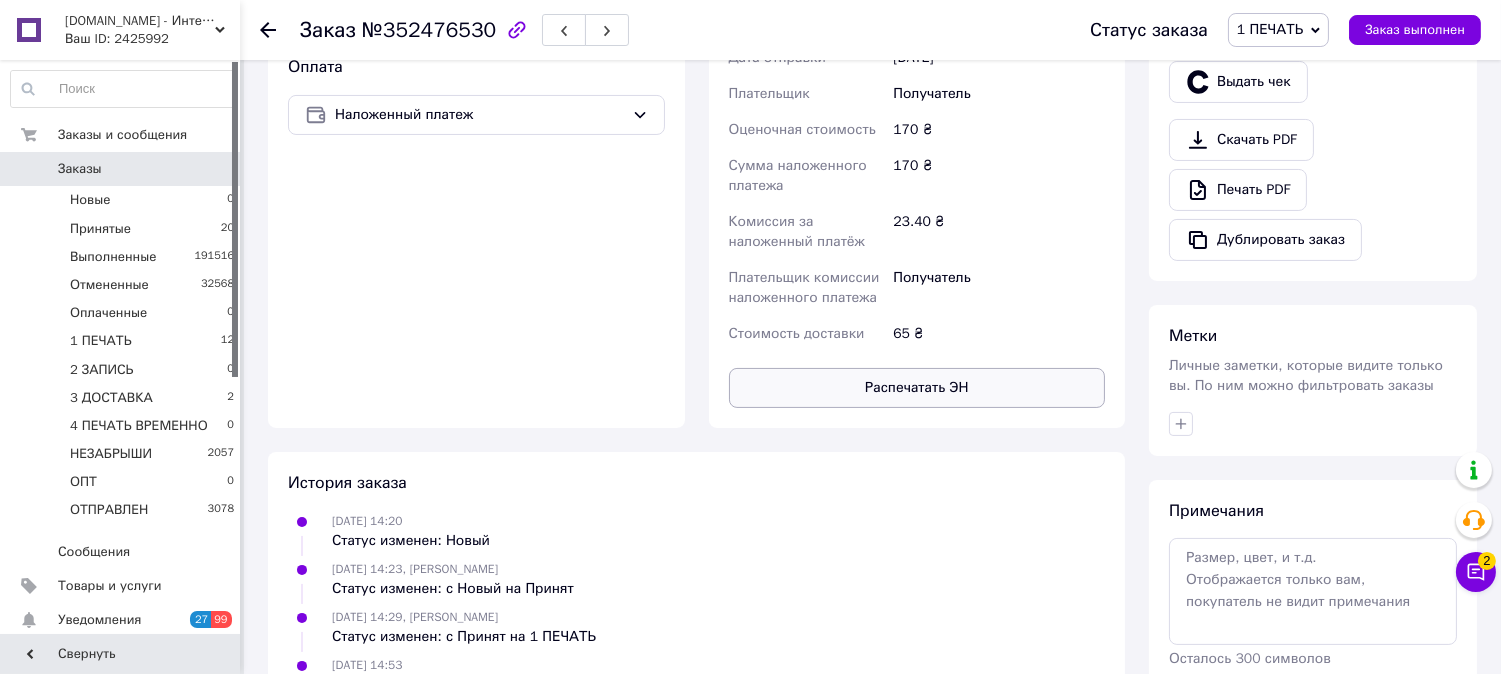 type 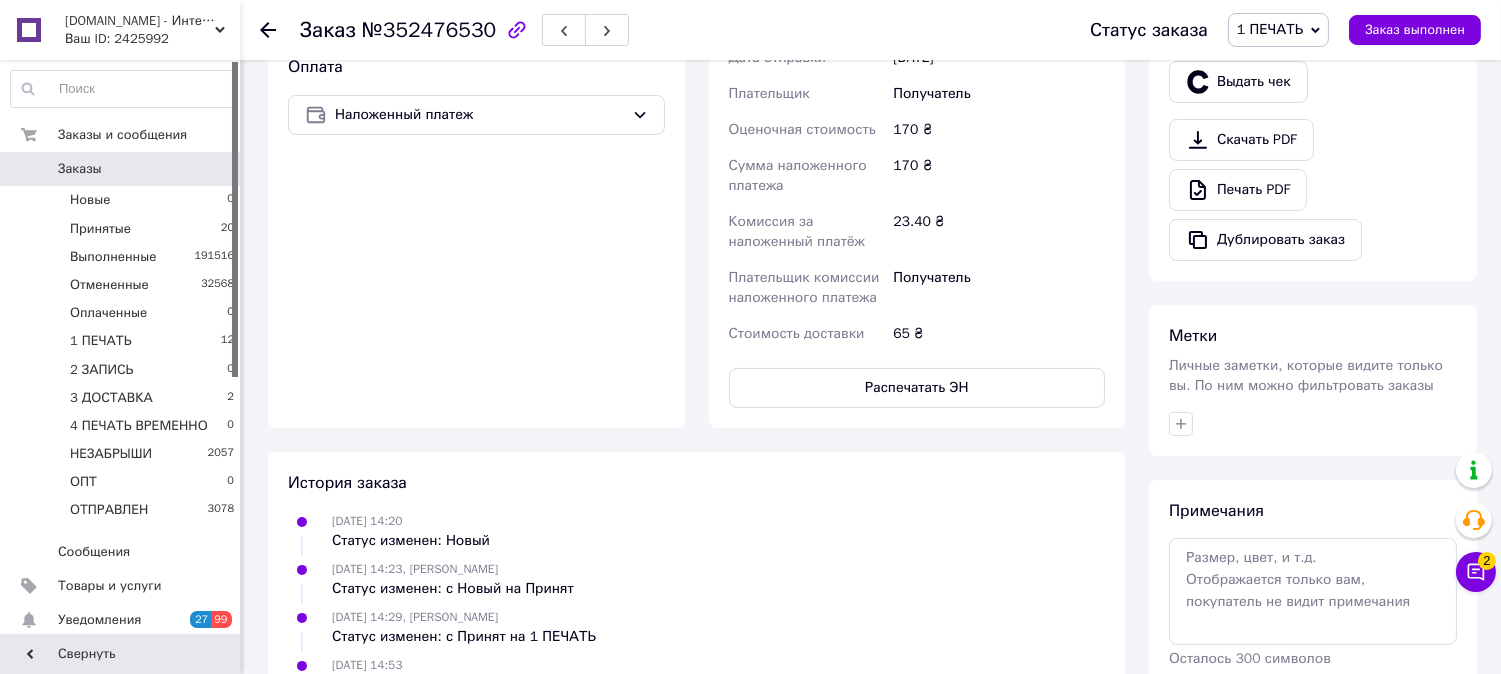 click on "1 ПЕЧАТЬ" at bounding box center (1270, 29) 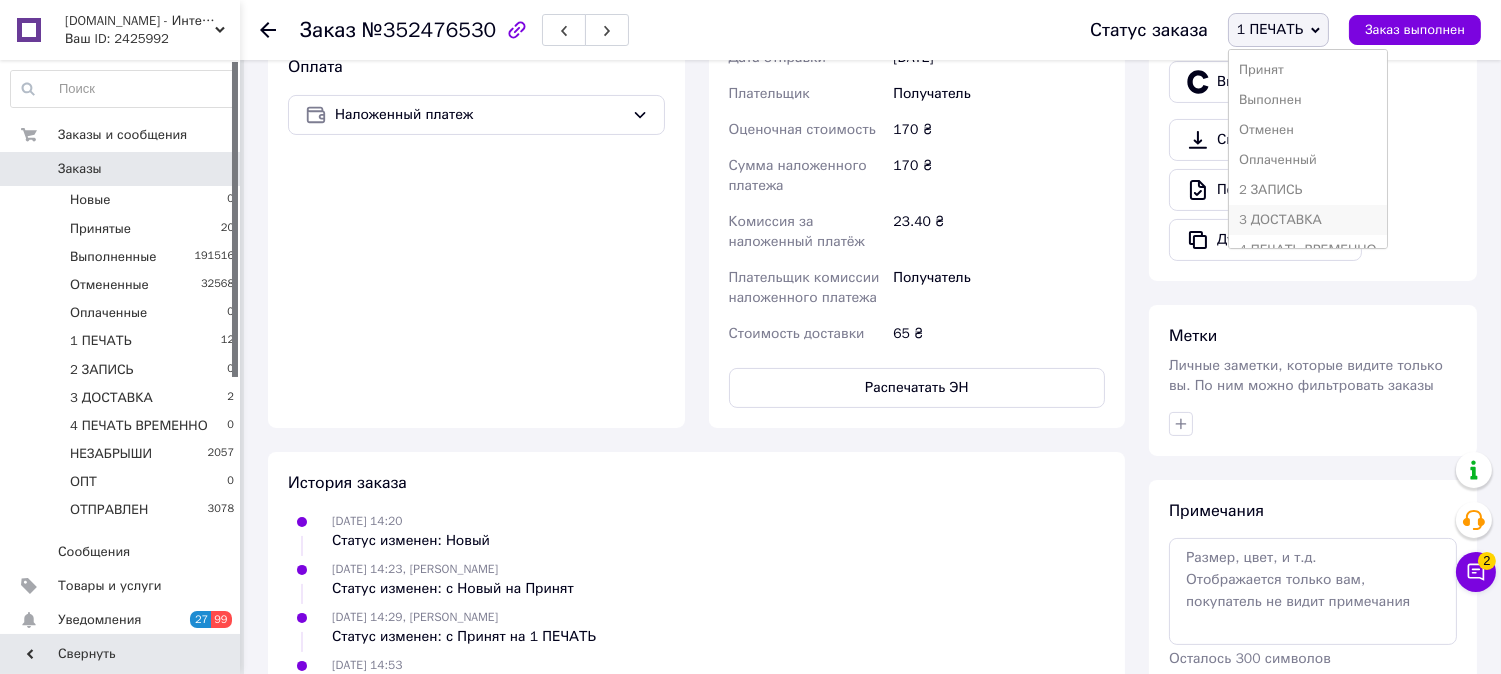 click on "3 ДОСТАВКА" at bounding box center [1308, 220] 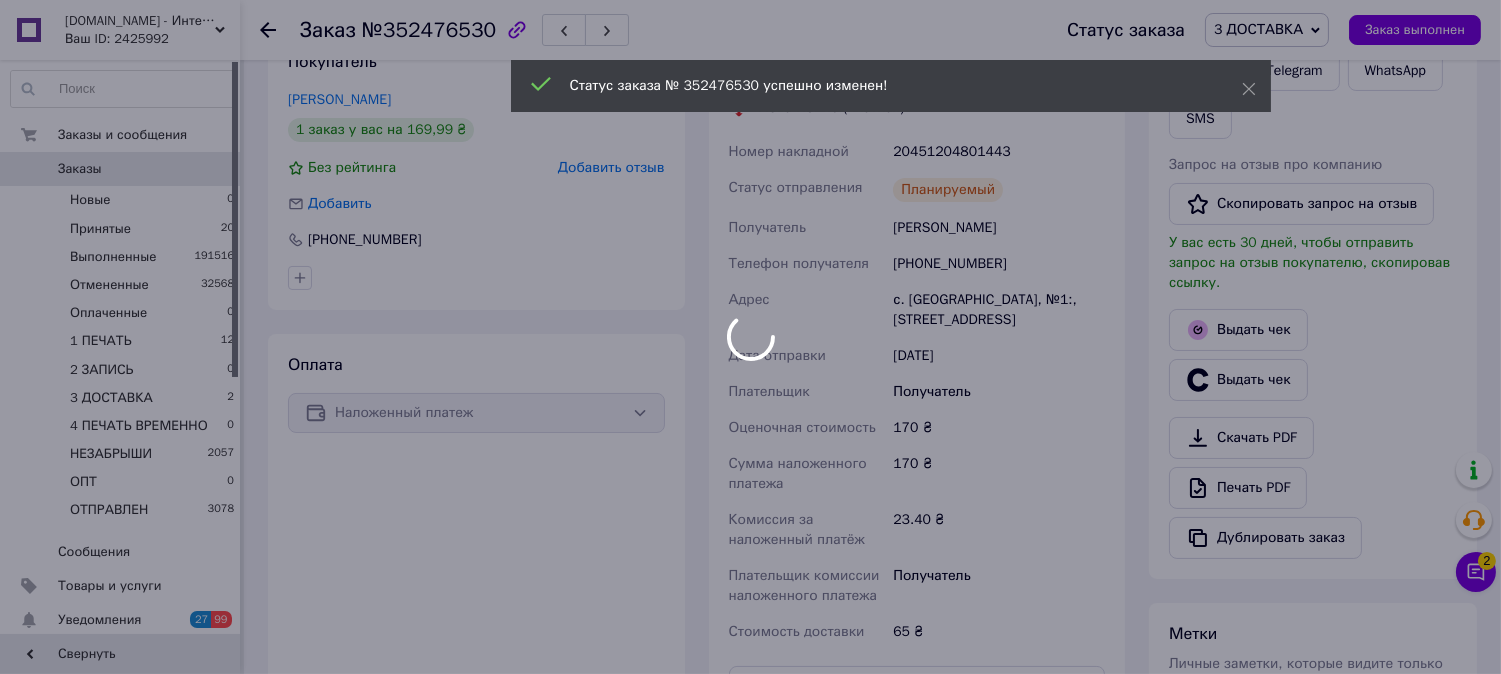 scroll, scrollTop: 0, scrollLeft: 0, axis: both 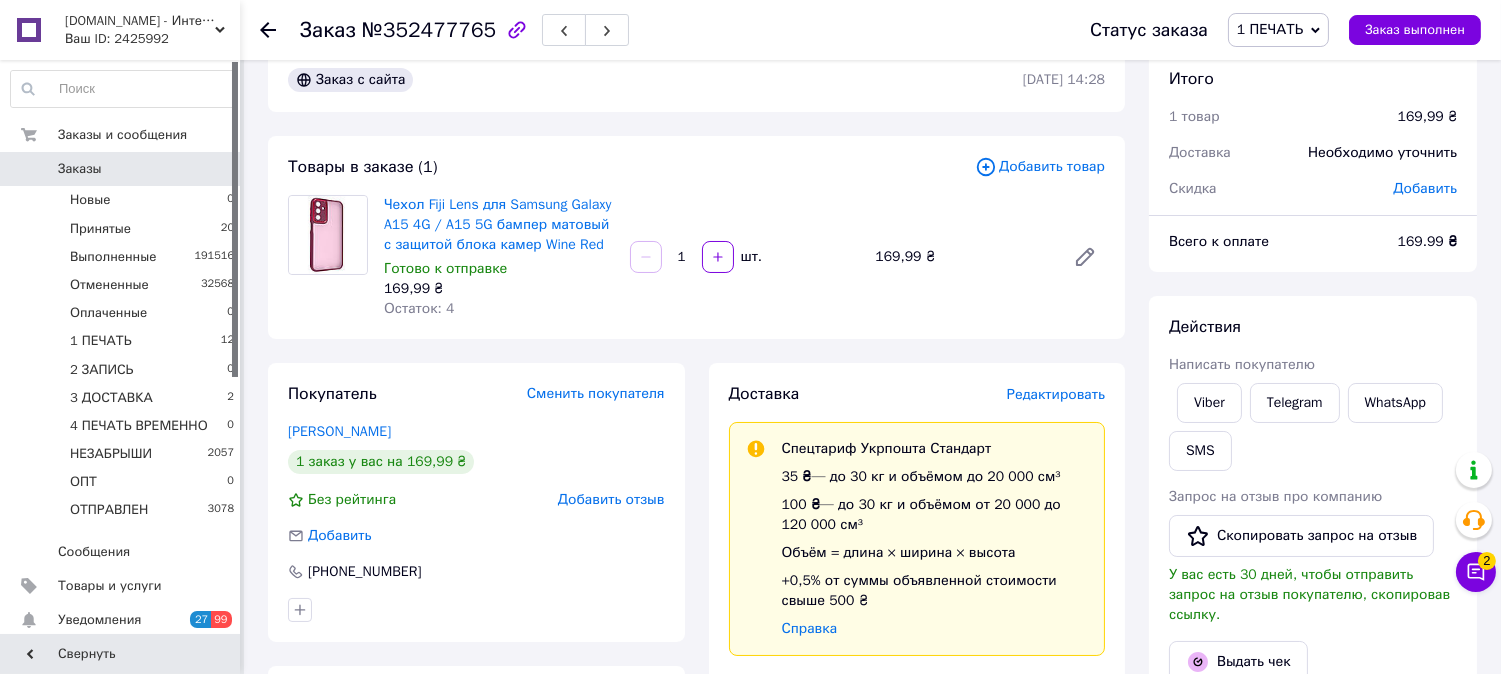 click on "Редактировать" at bounding box center [1056, 394] 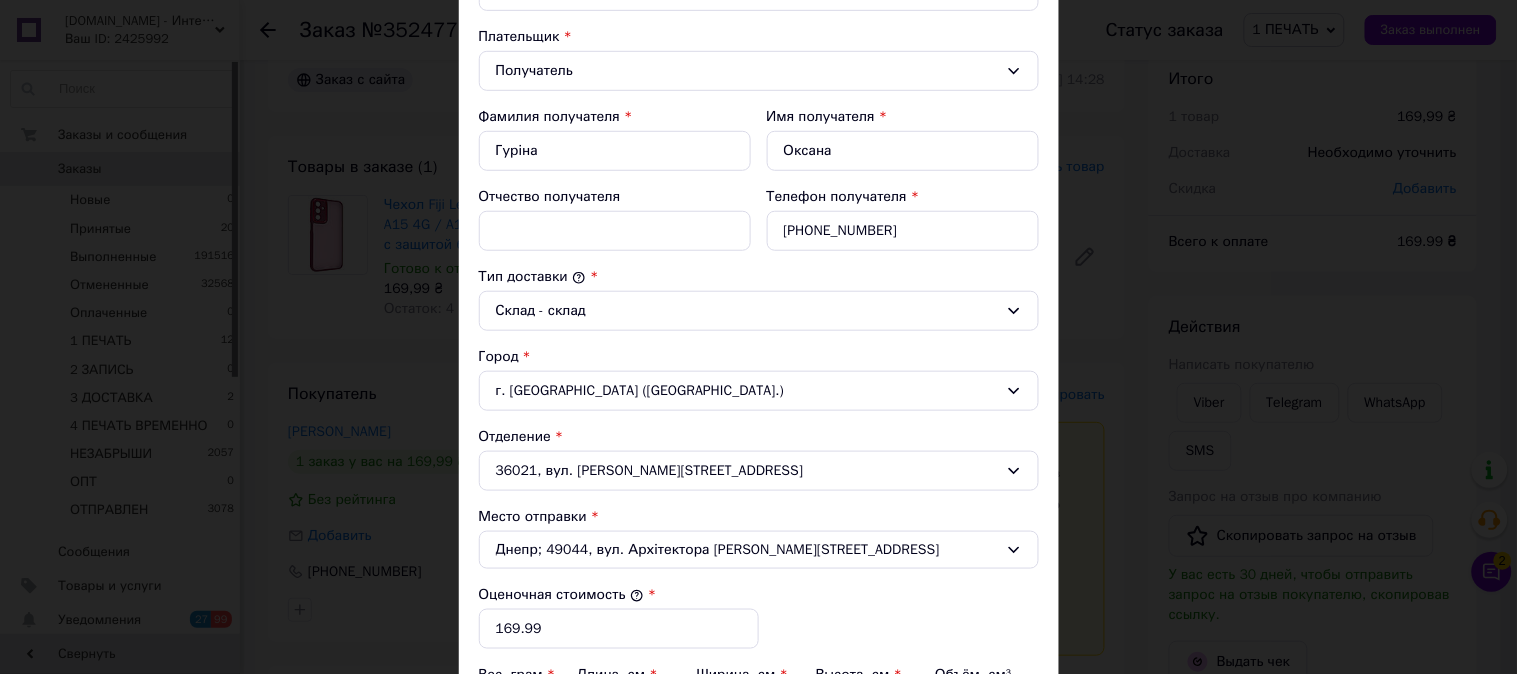 scroll, scrollTop: 555, scrollLeft: 0, axis: vertical 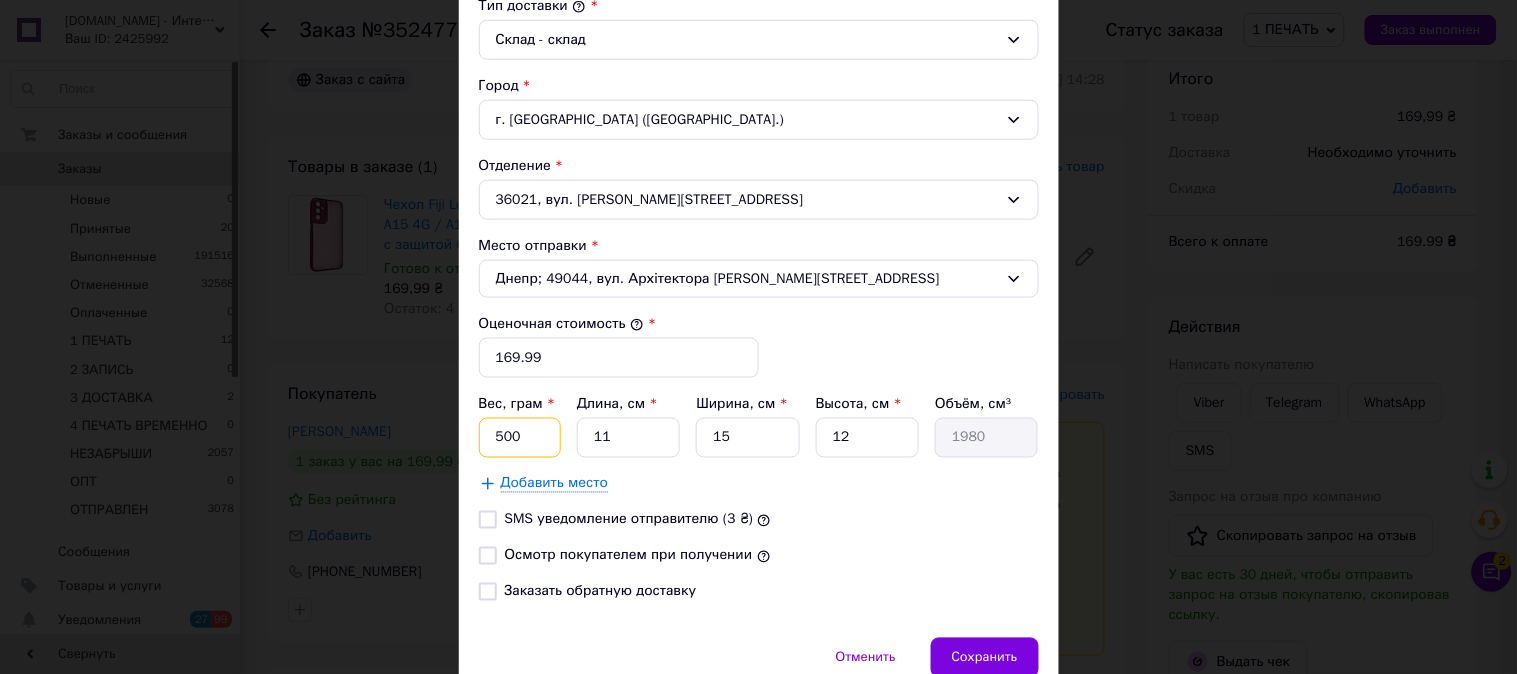click on "500" at bounding box center [520, 438] 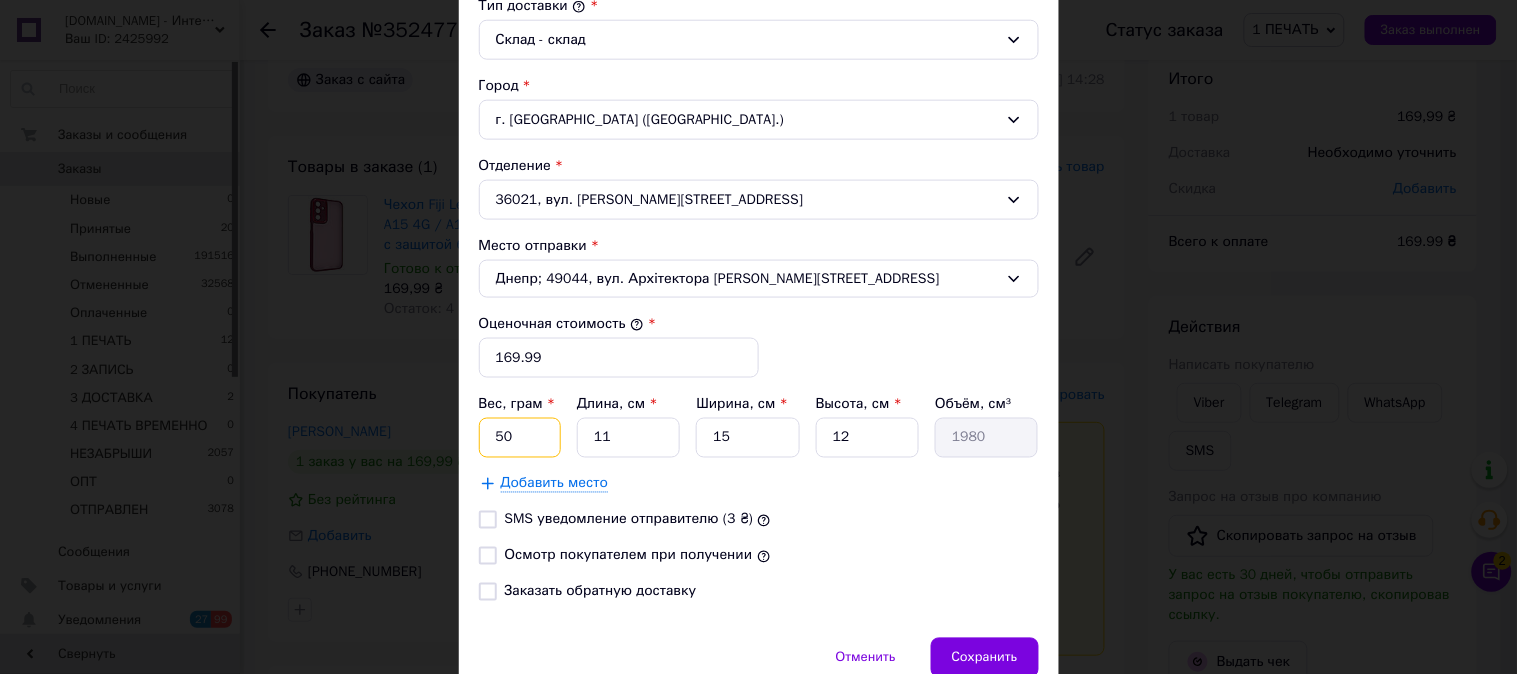 type on "5" 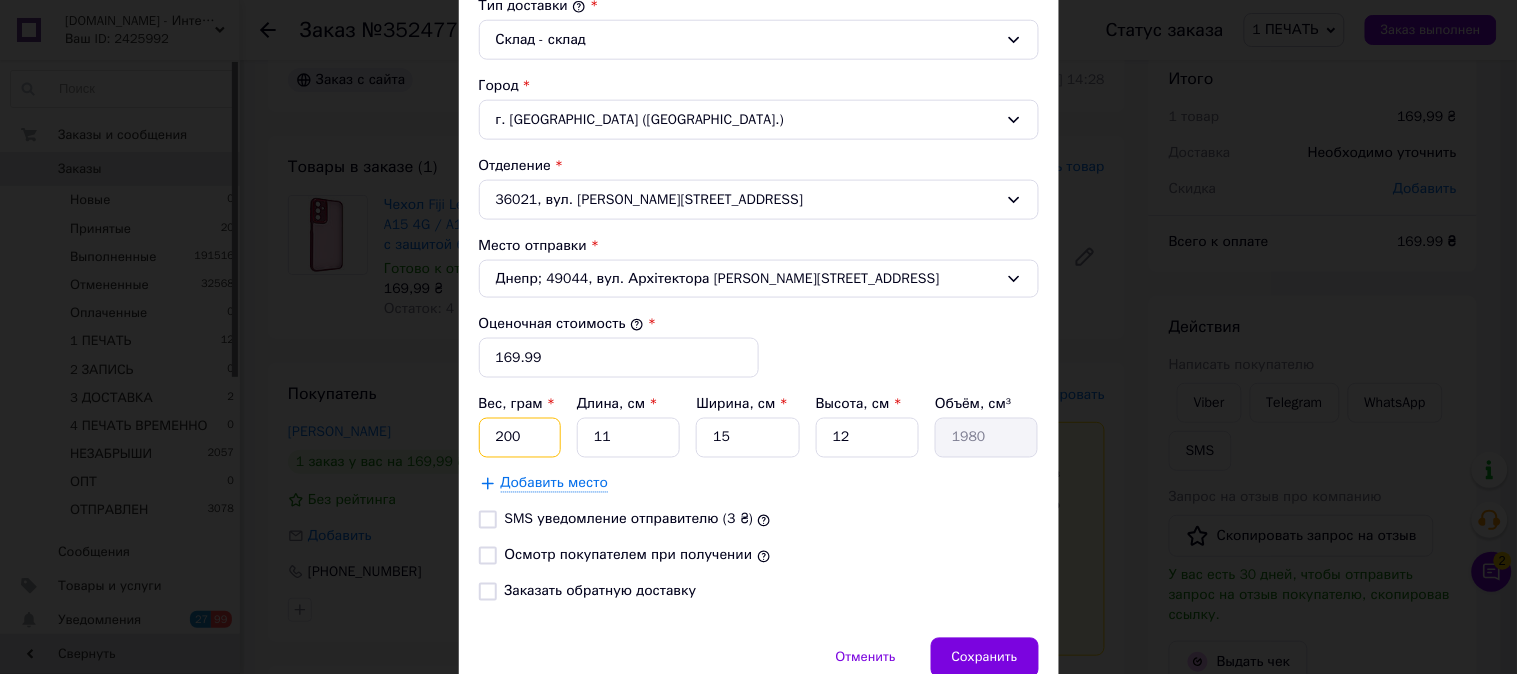 type on "200" 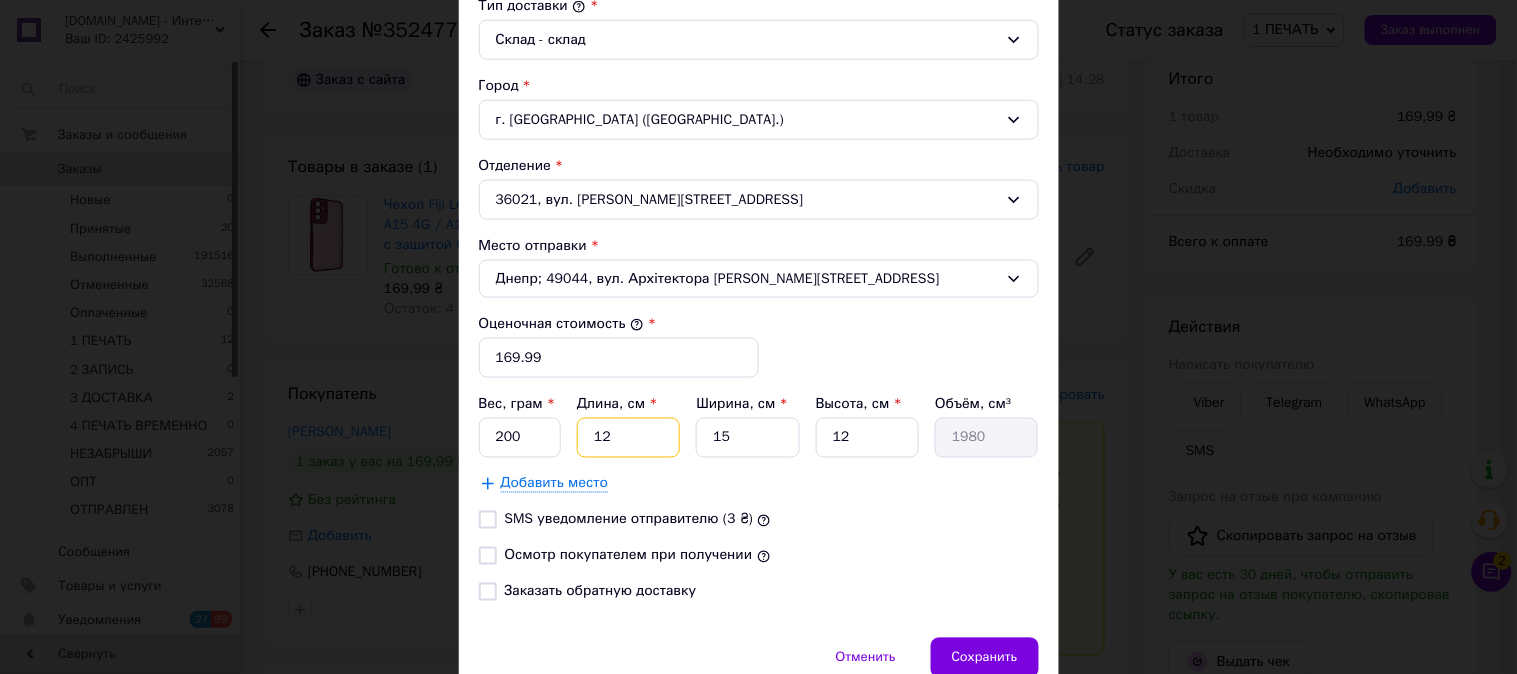 type on "12" 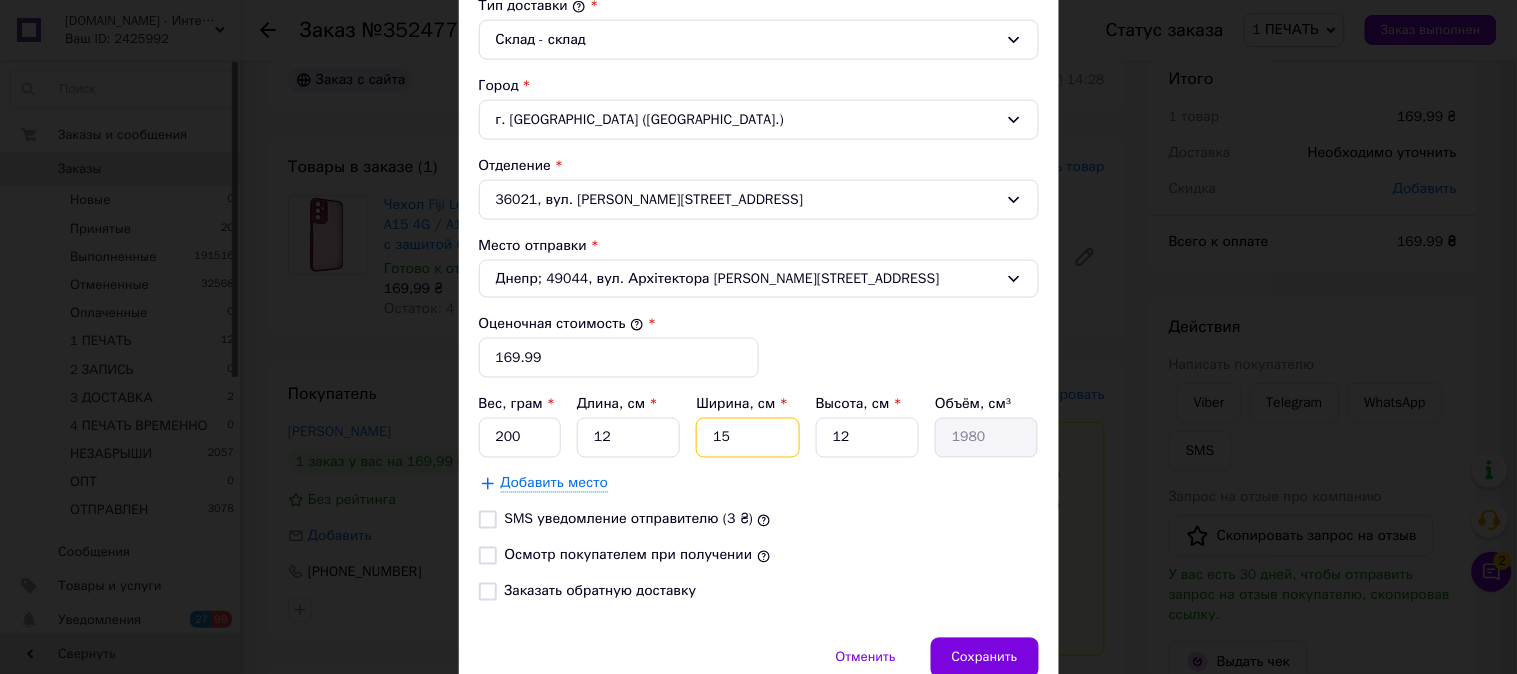 type on "2160" 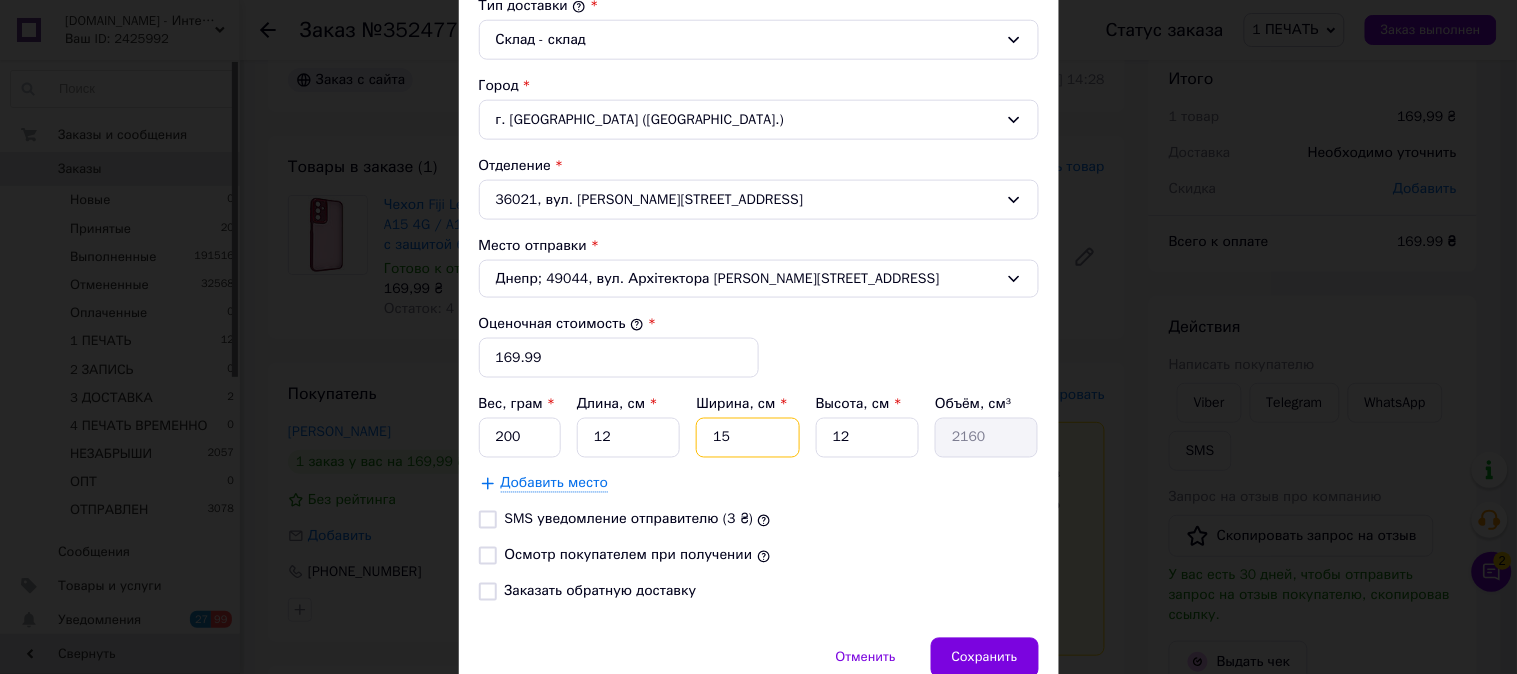 type on "1" 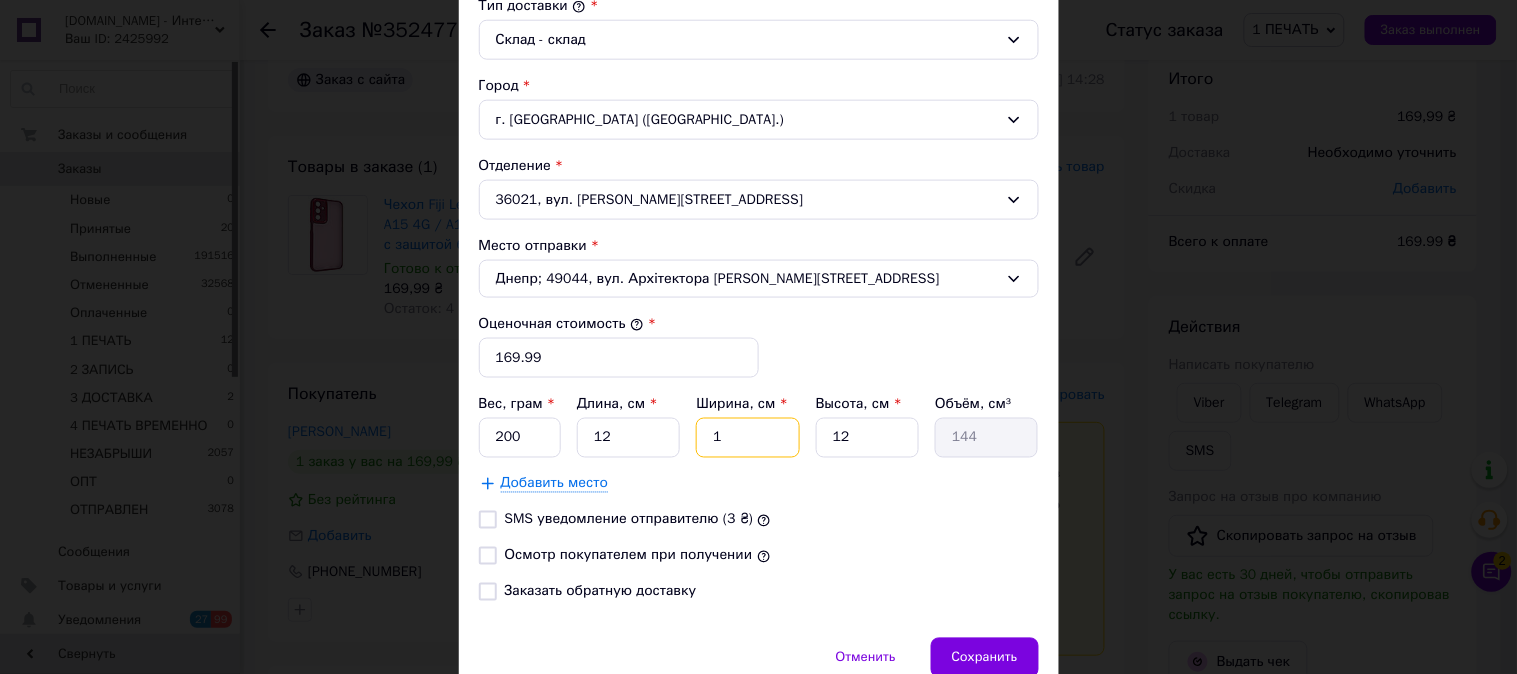 type on "10" 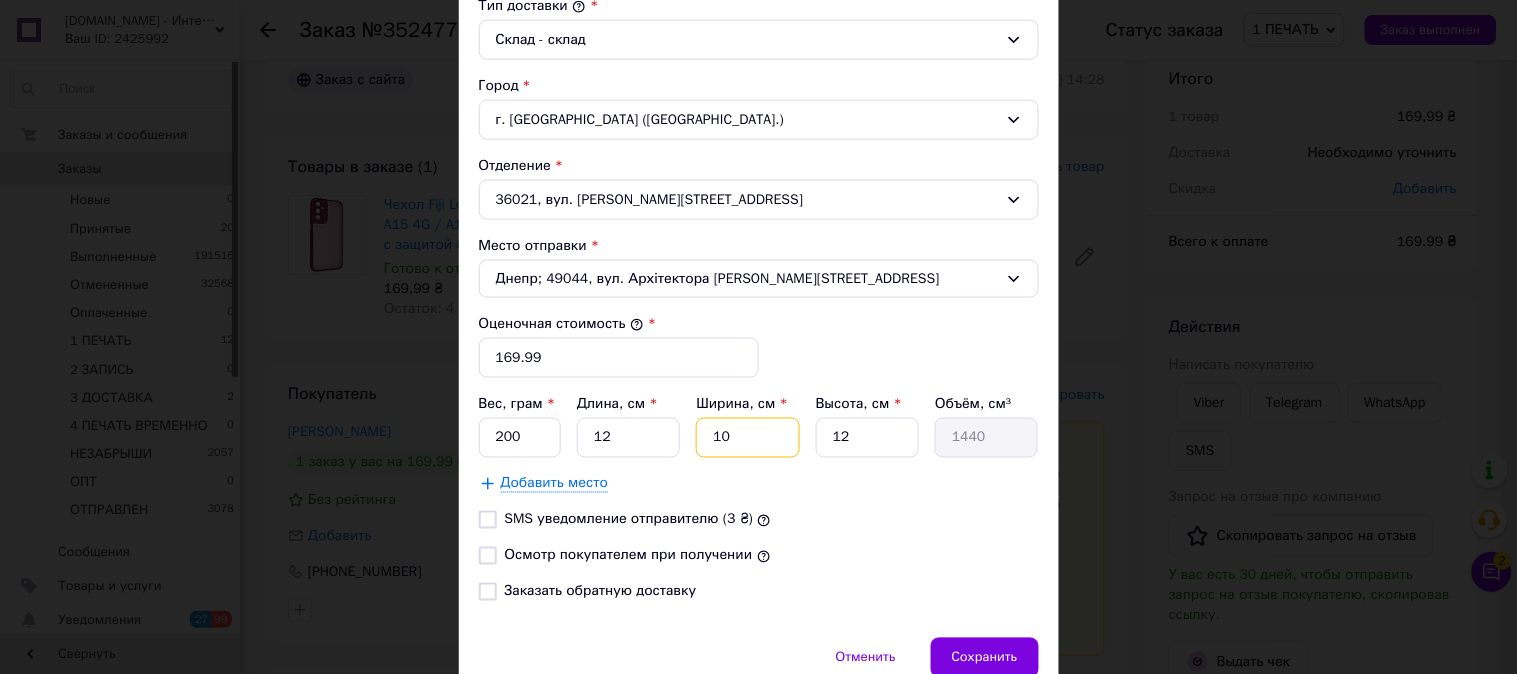 type on "10" 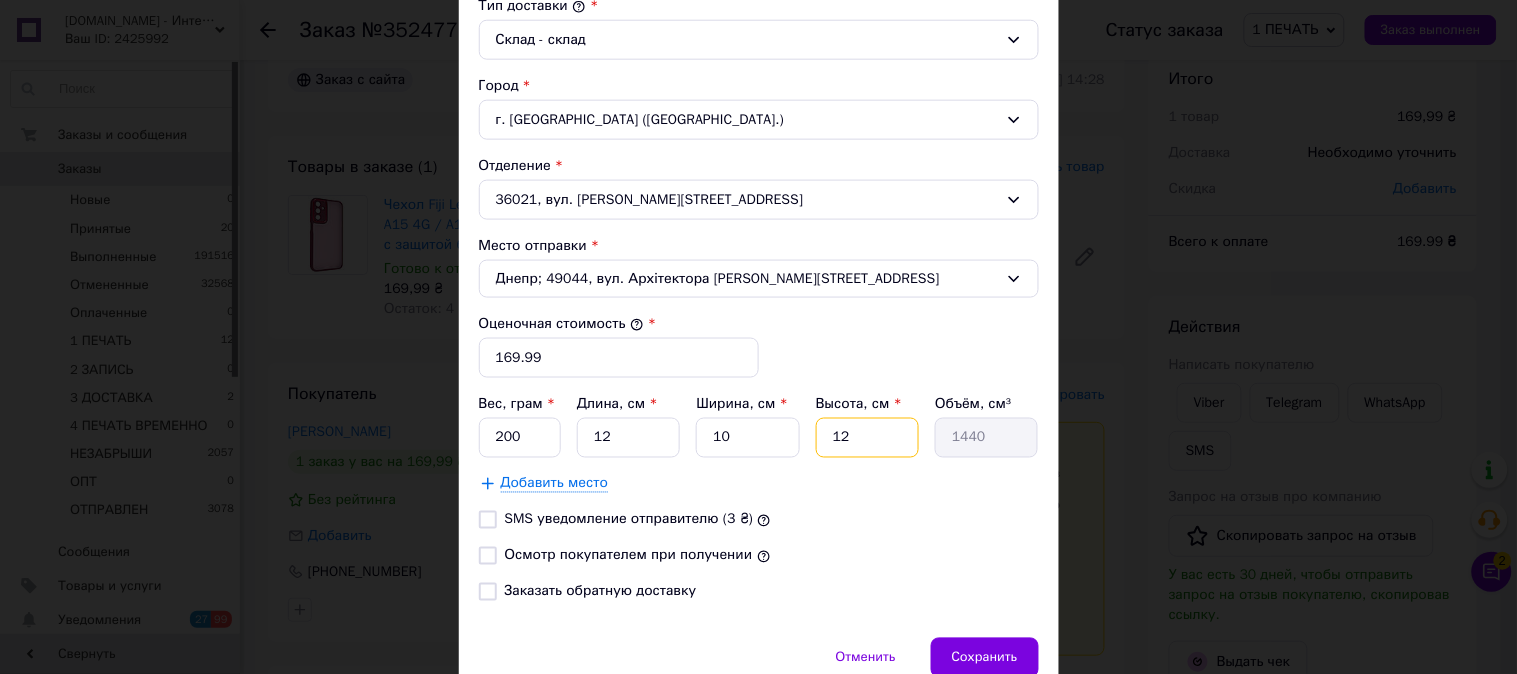 type on "6" 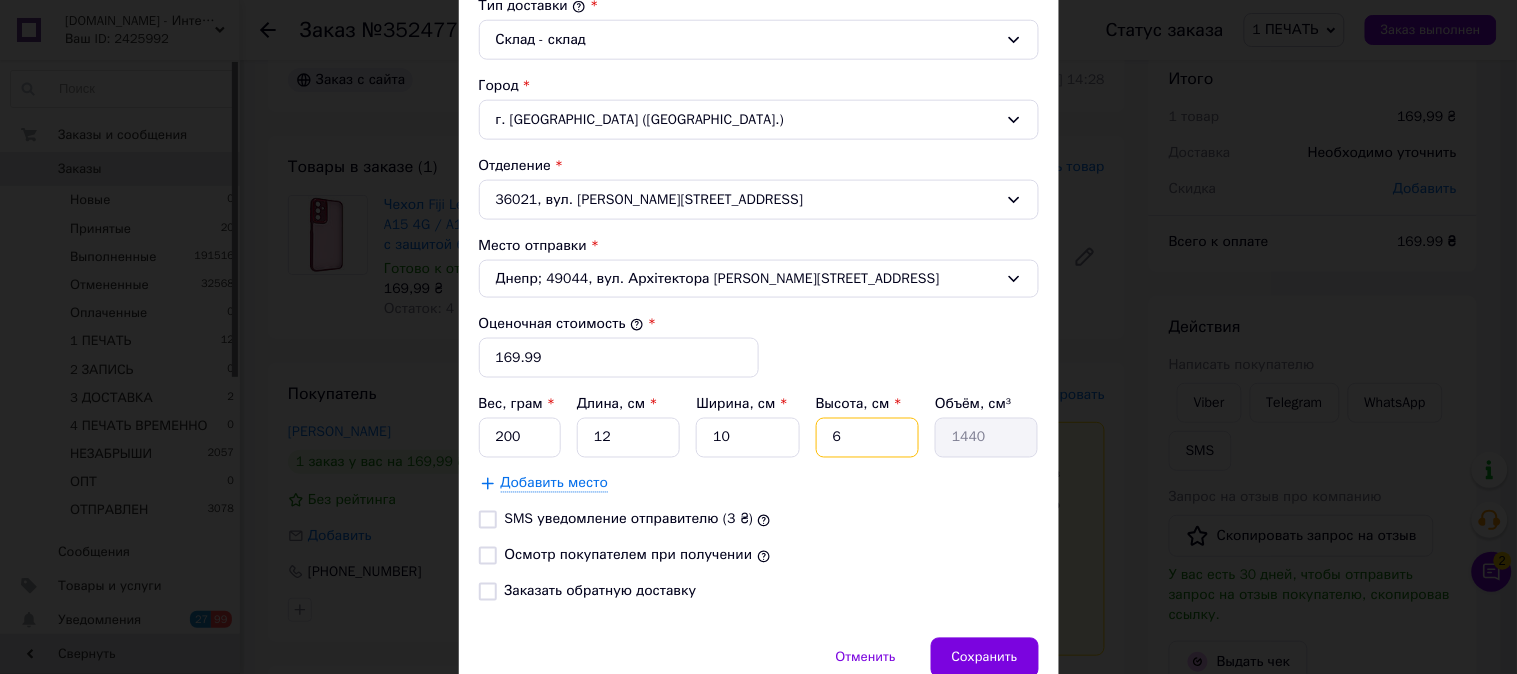 type on "720" 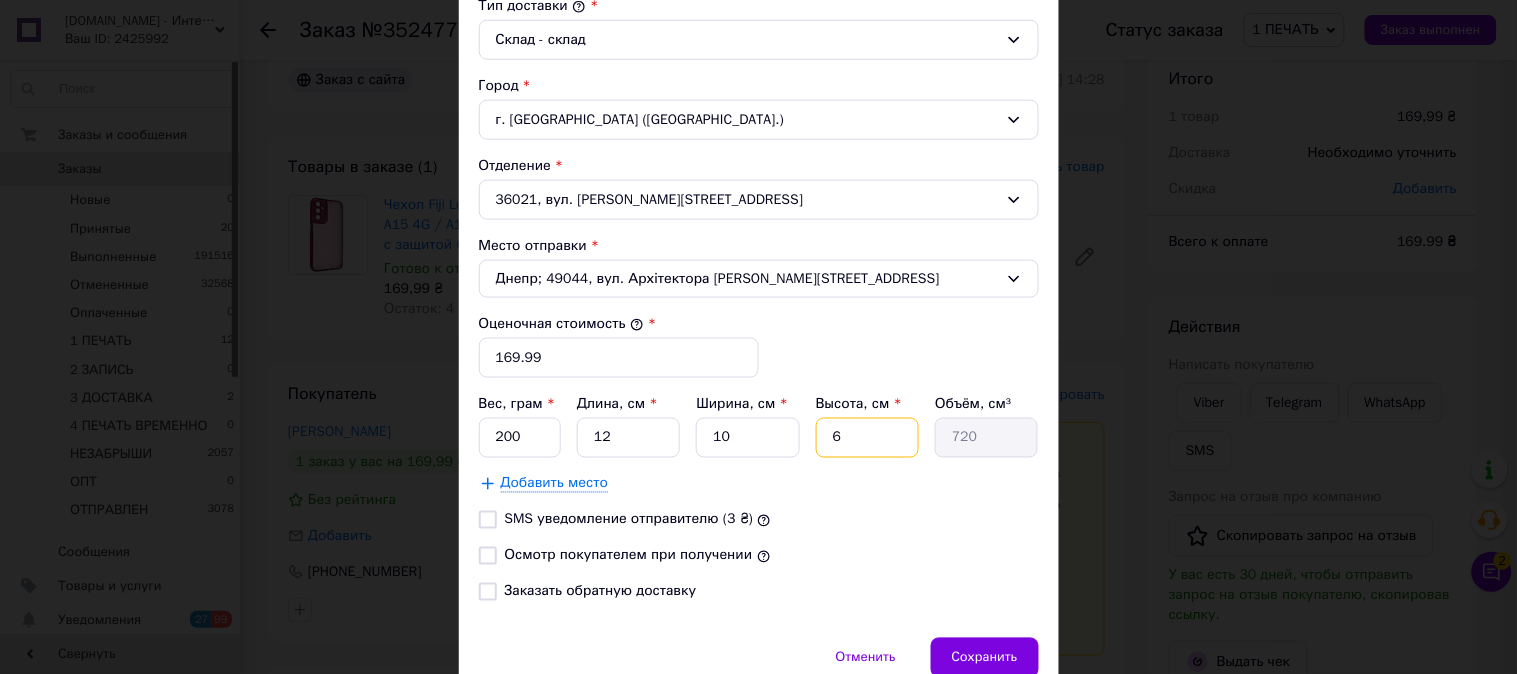 type on "6" 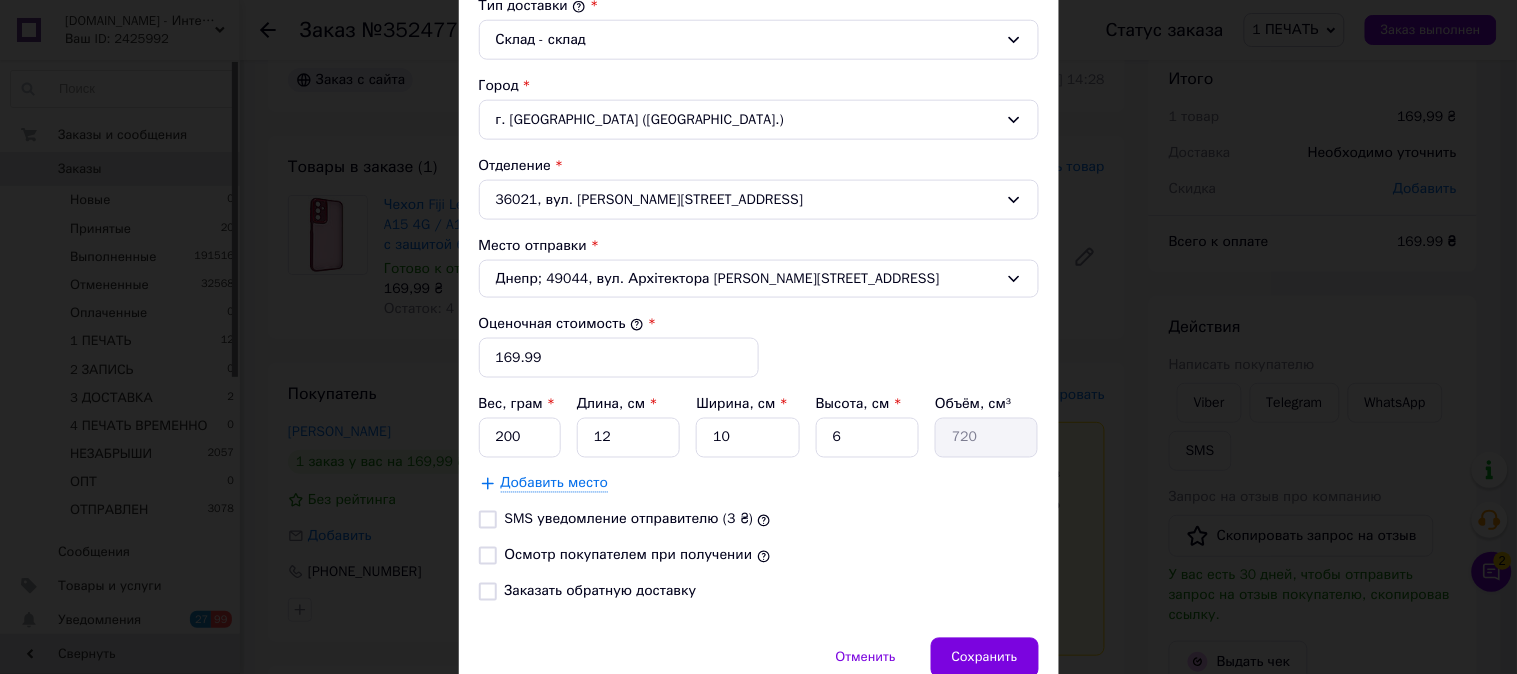 click on "Осмотр покупателем при получении" at bounding box center (488, 556) 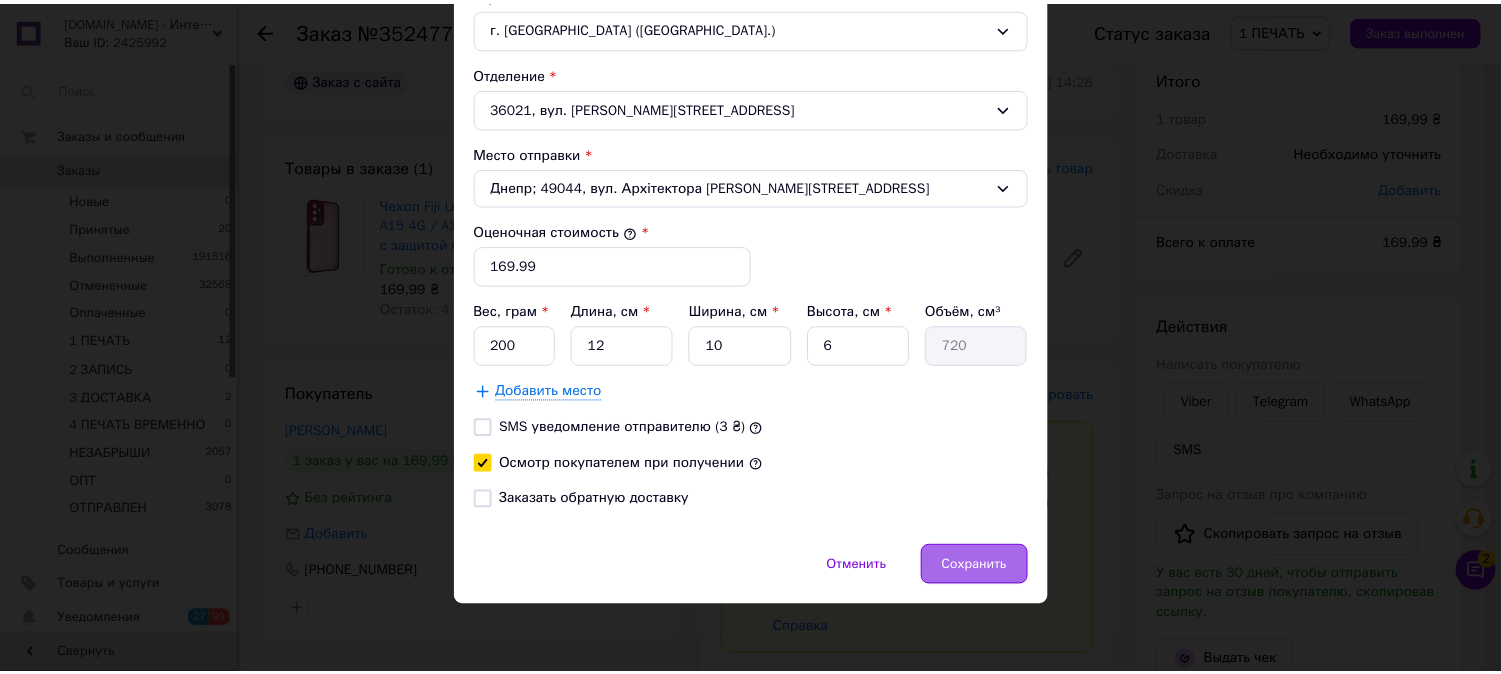 scroll, scrollTop: 651, scrollLeft: 0, axis: vertical 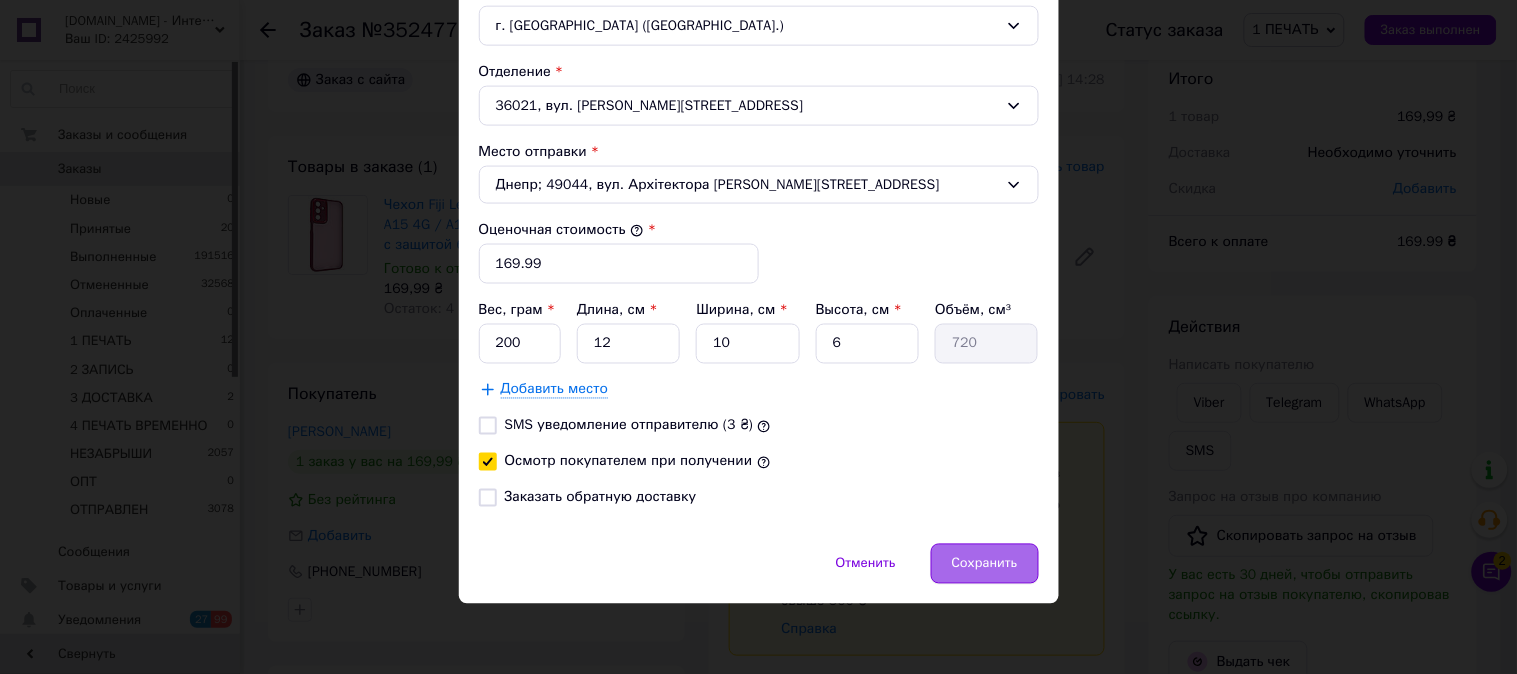 click on "Сохранить" at bounding box center (985, 564) 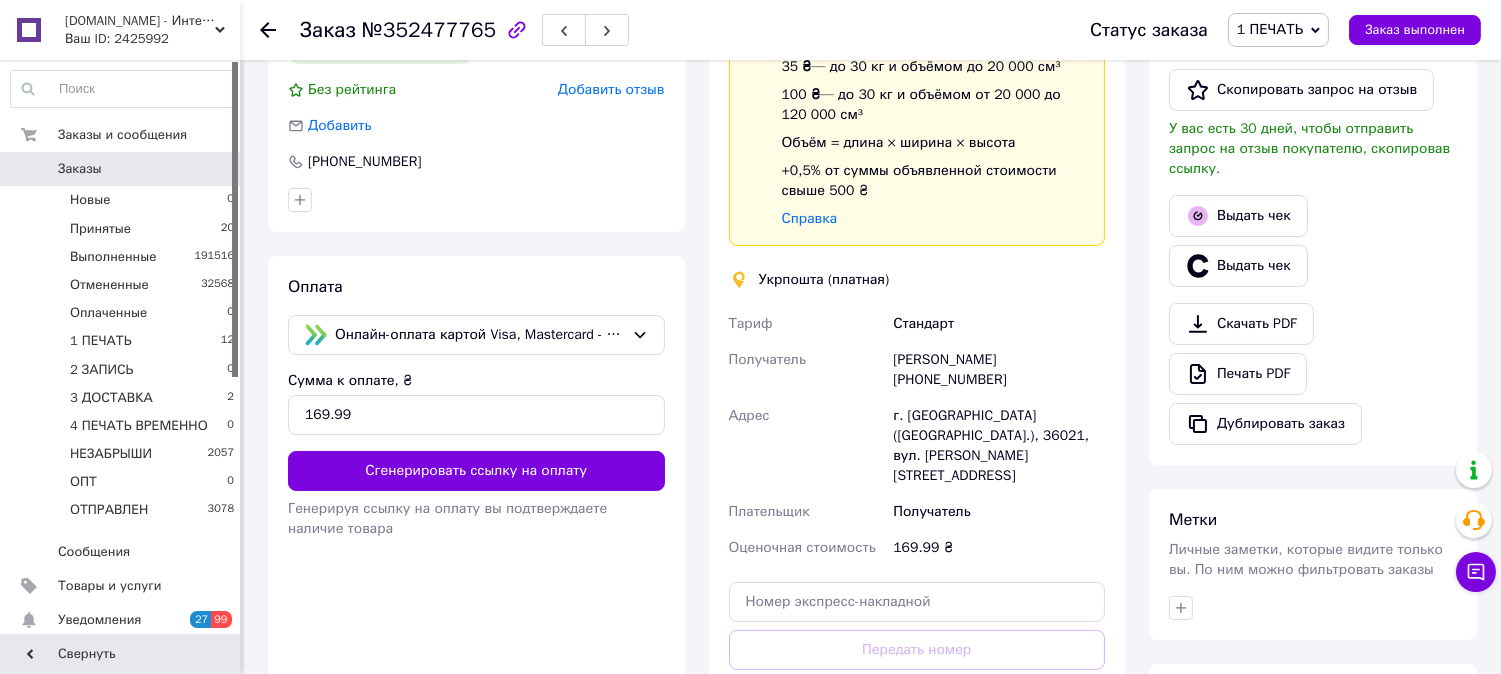 scroll, scrollTop: 630, scrollLeft: 0, axis: vertical 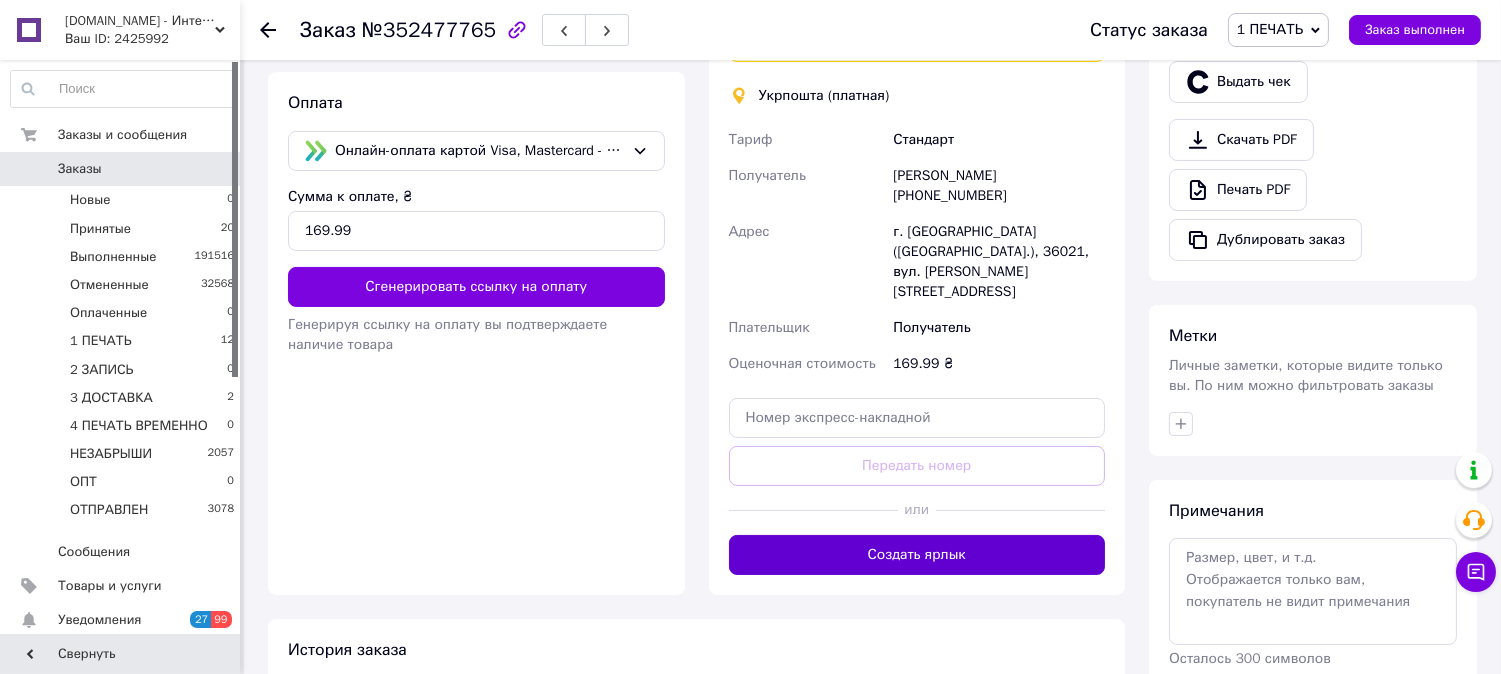 click on "Создать ярлык" at bounding box center (917, 555) 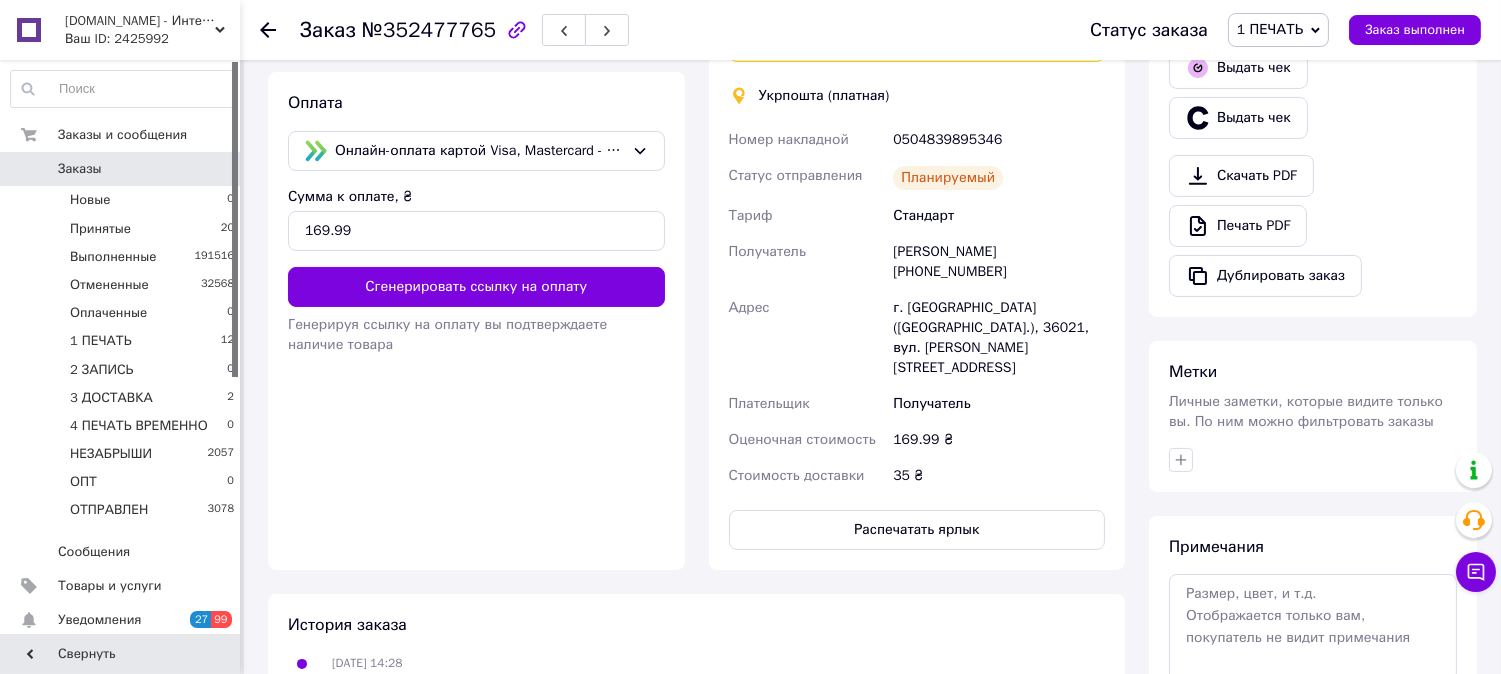 click on "Распечатать ярлык" at bounding box center (917, 530) 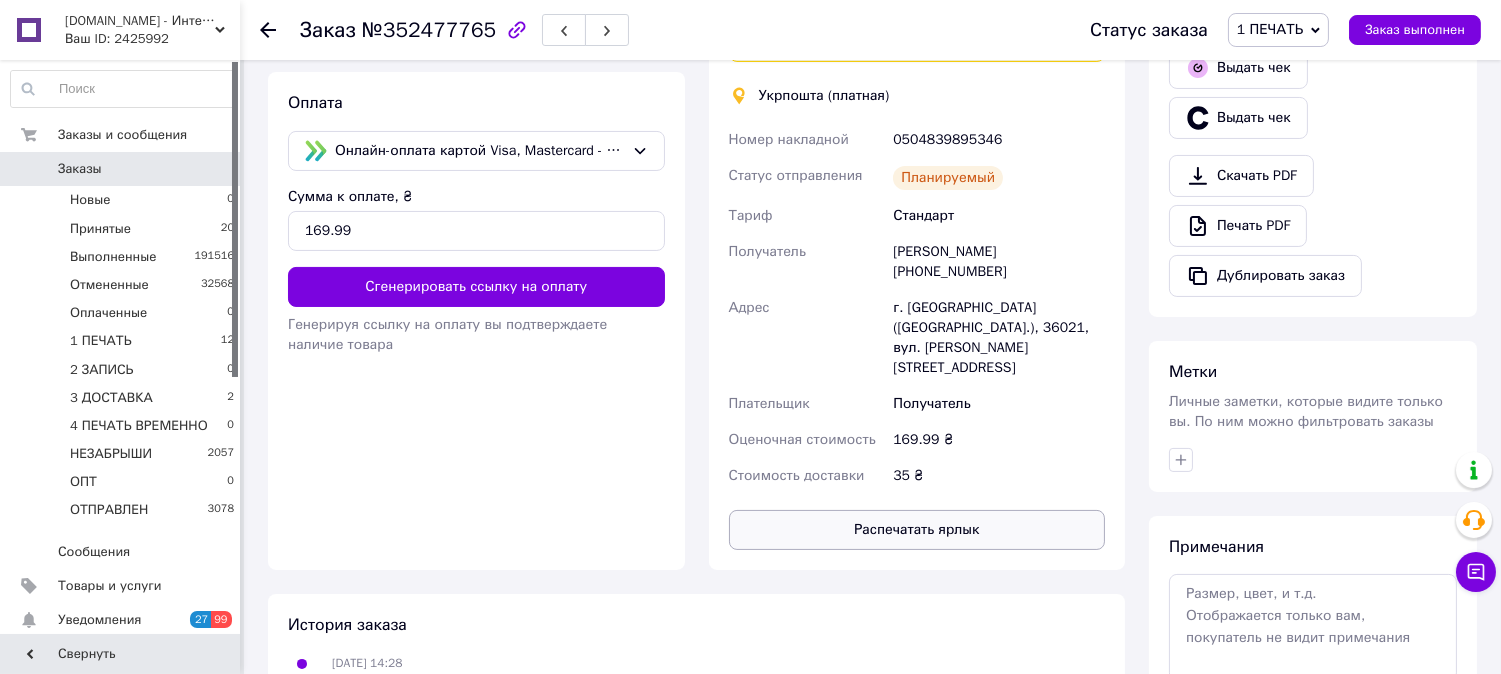 type 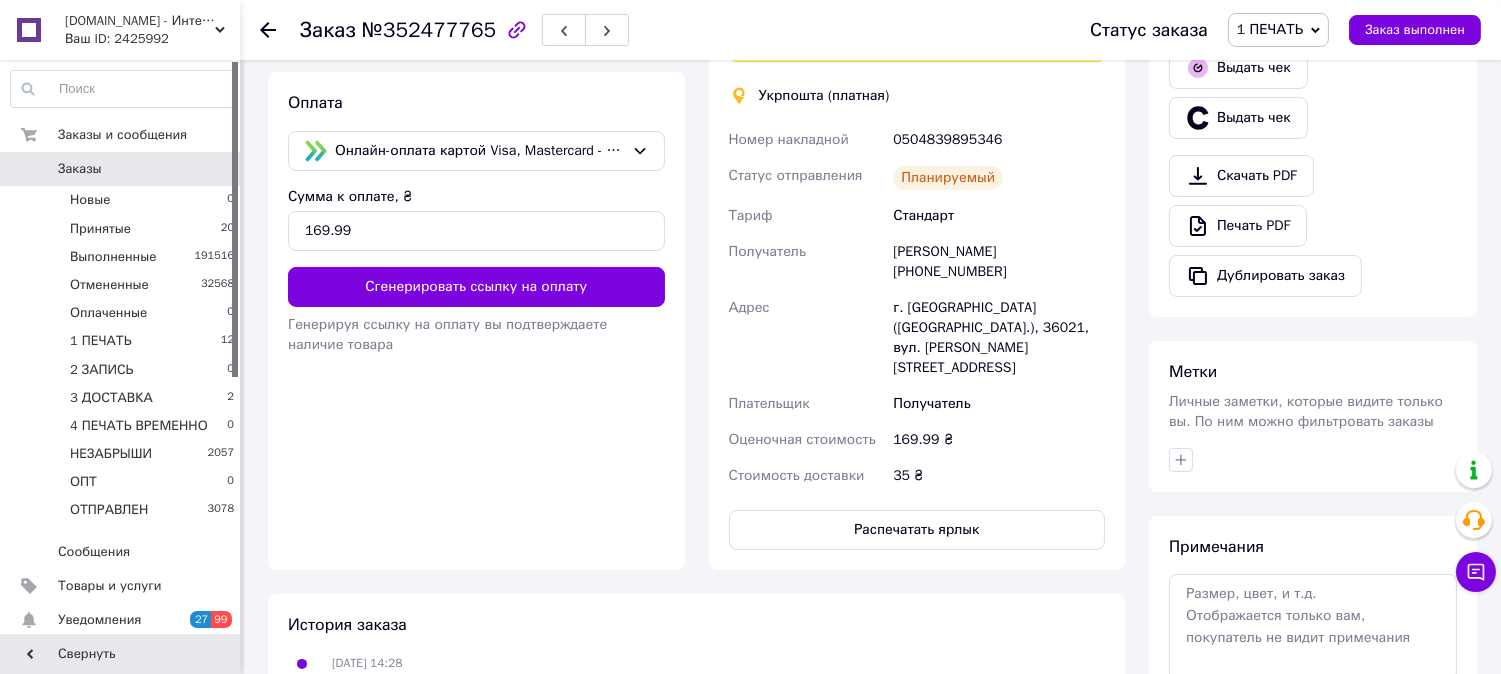 click on "1 ПЕЧАТЬ" at bounding box center (1270, 29) 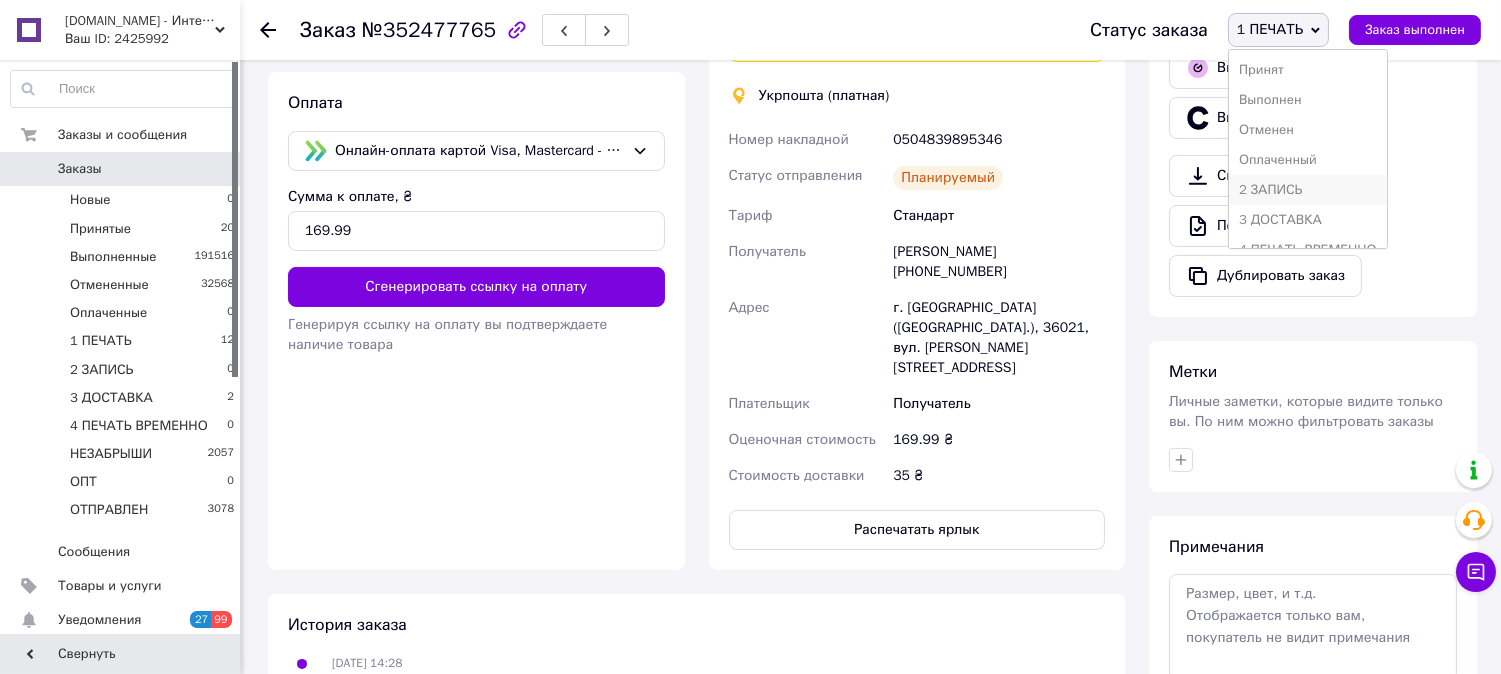 click on "2 ЗАПИСЬ" at bounding box center [1308, 190] 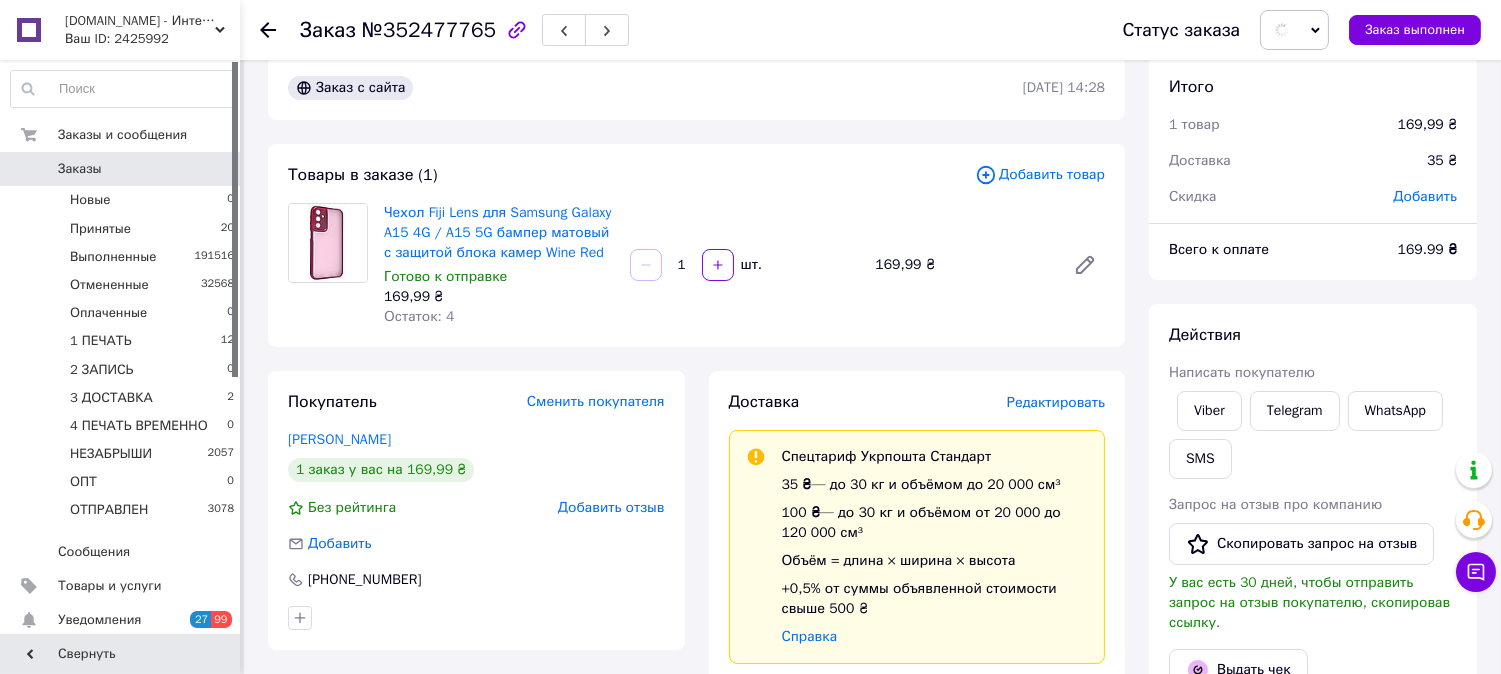 scroll, scrollTop: 0, scrollLeft: 0, axis: both 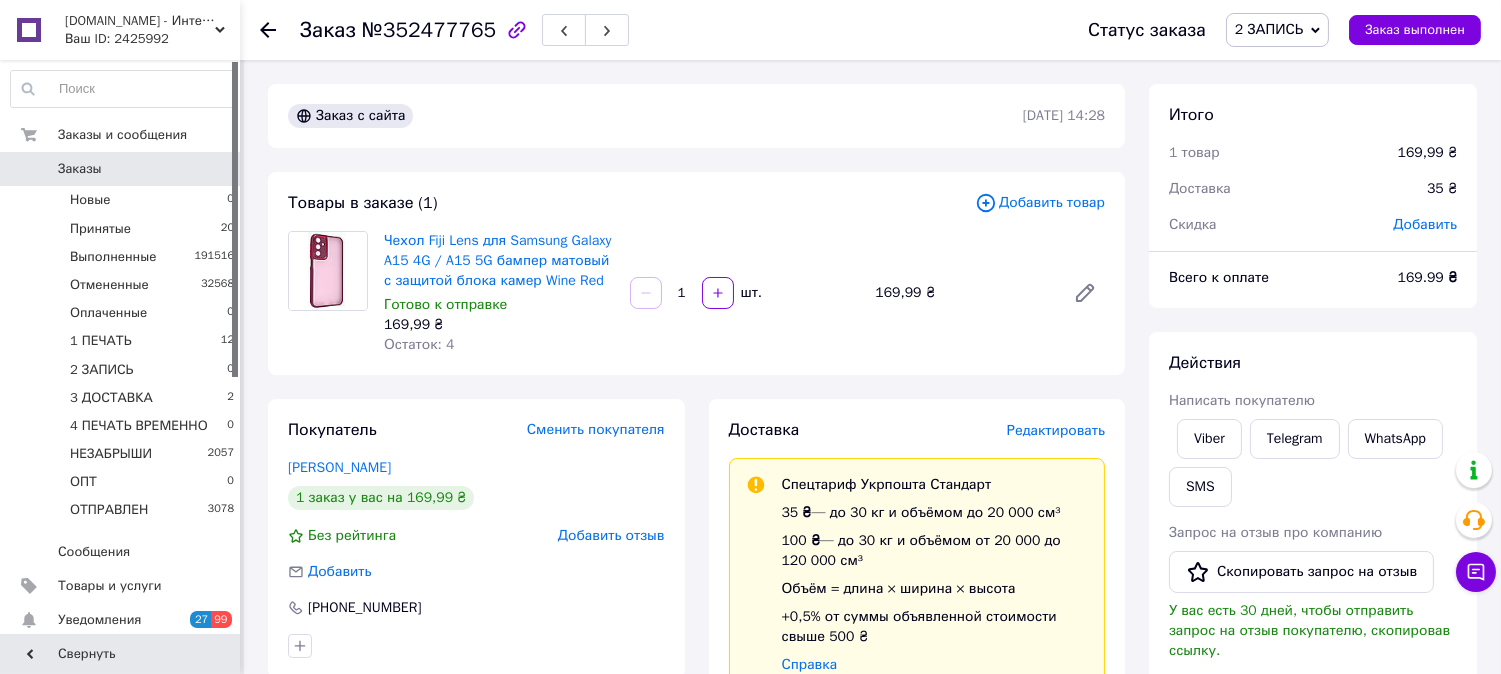 click on "2 ЗАПИСЬ" at bounding box center [1269, 29] 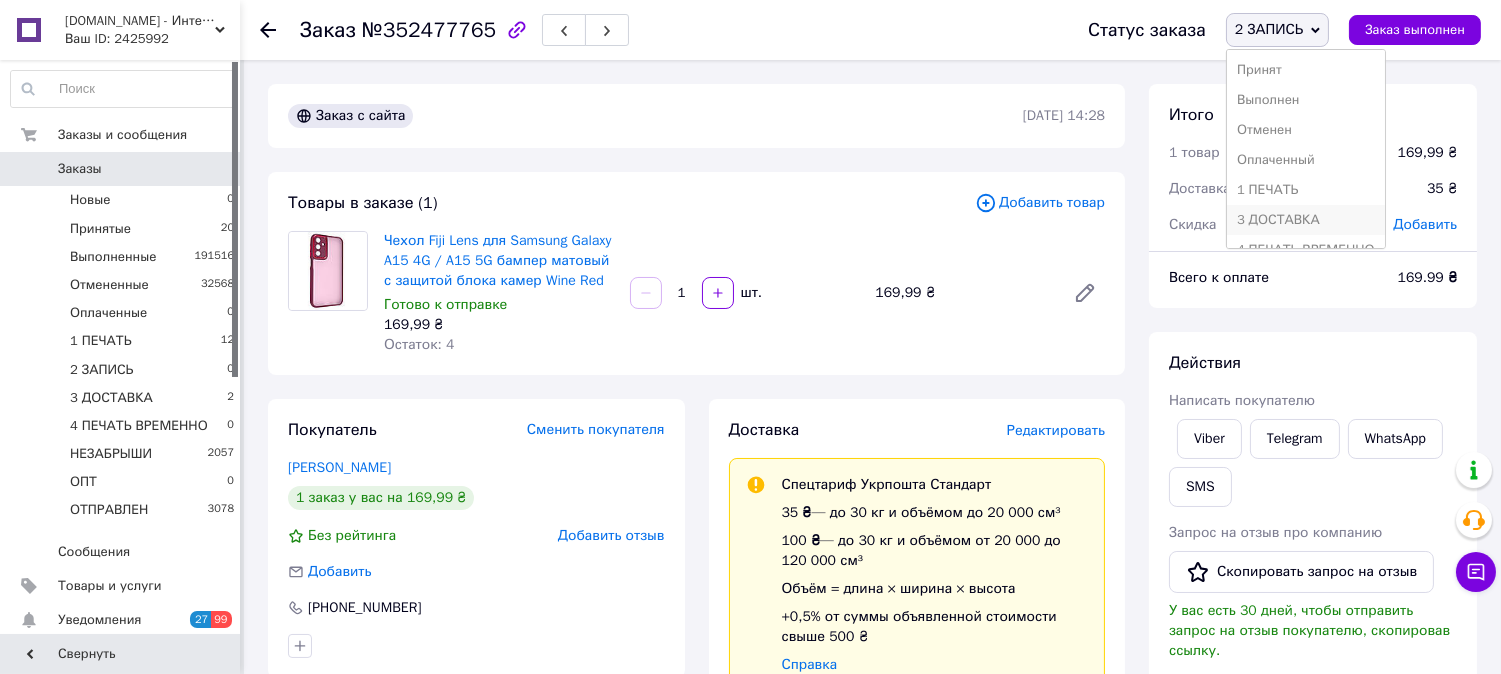 click on "3 ДОСТАВКА" at bounding box center (1306, 220) 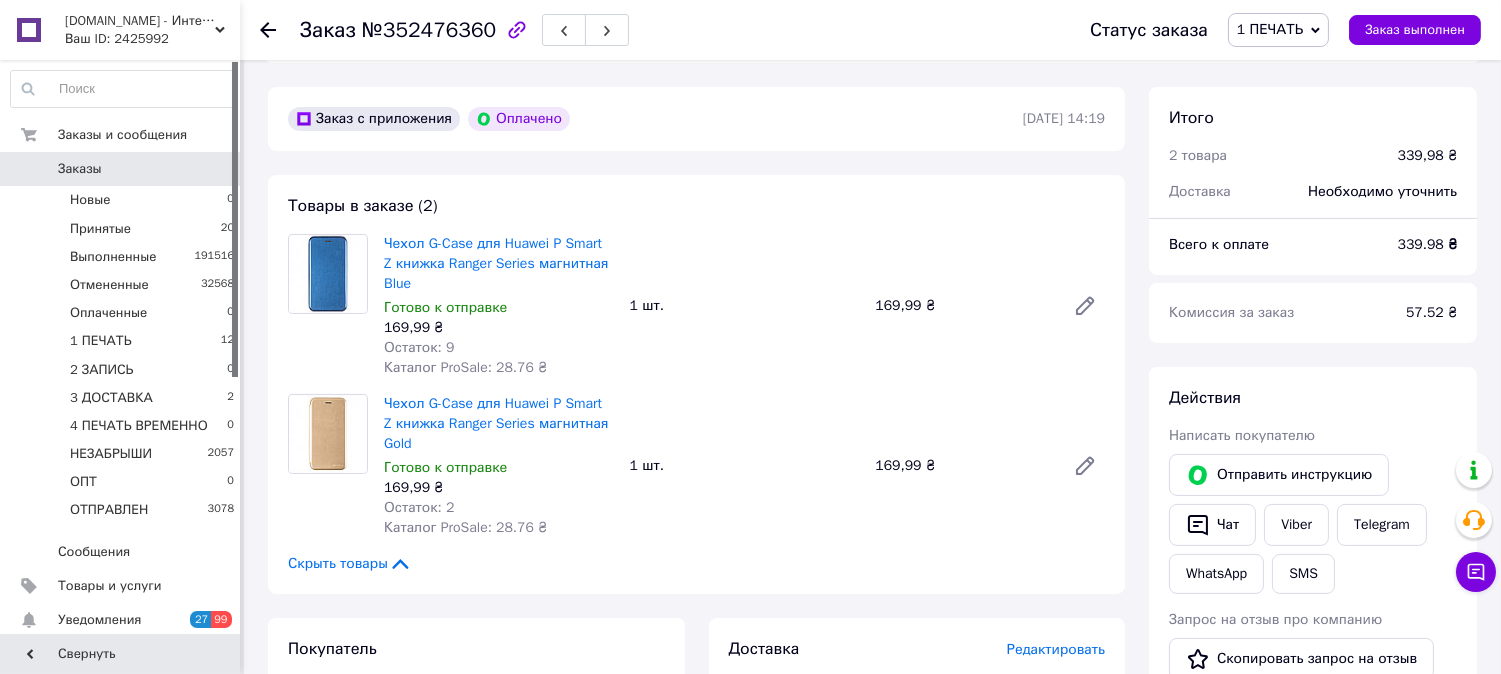 scroll, scrollTop: 555, scrollLeft: 0, axis: vertical 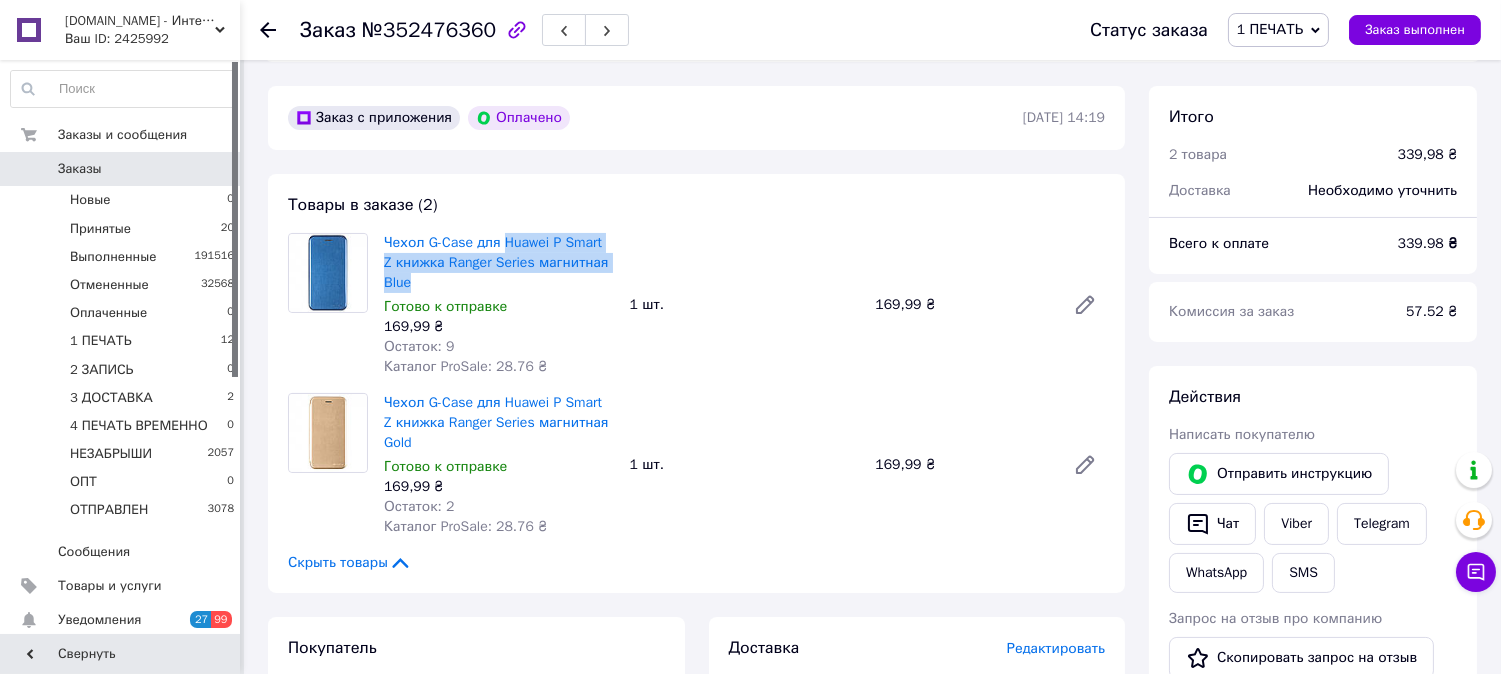 drag, startPoint x: 500, startPoint y: 226, endPoint x: 501, endPoint y: 277, distance: 51.009804 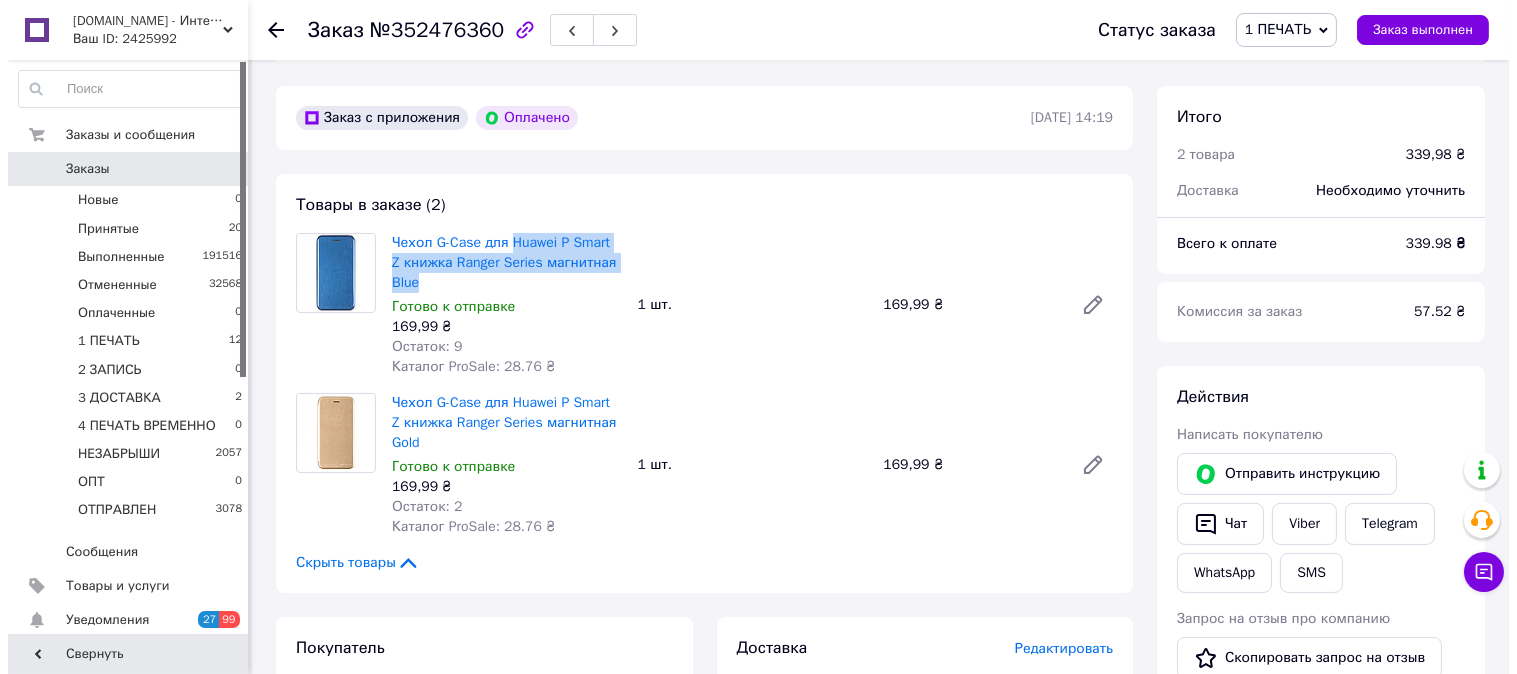 scroll, scrollTop: 703, scrollLeft: 0, axis: vertical 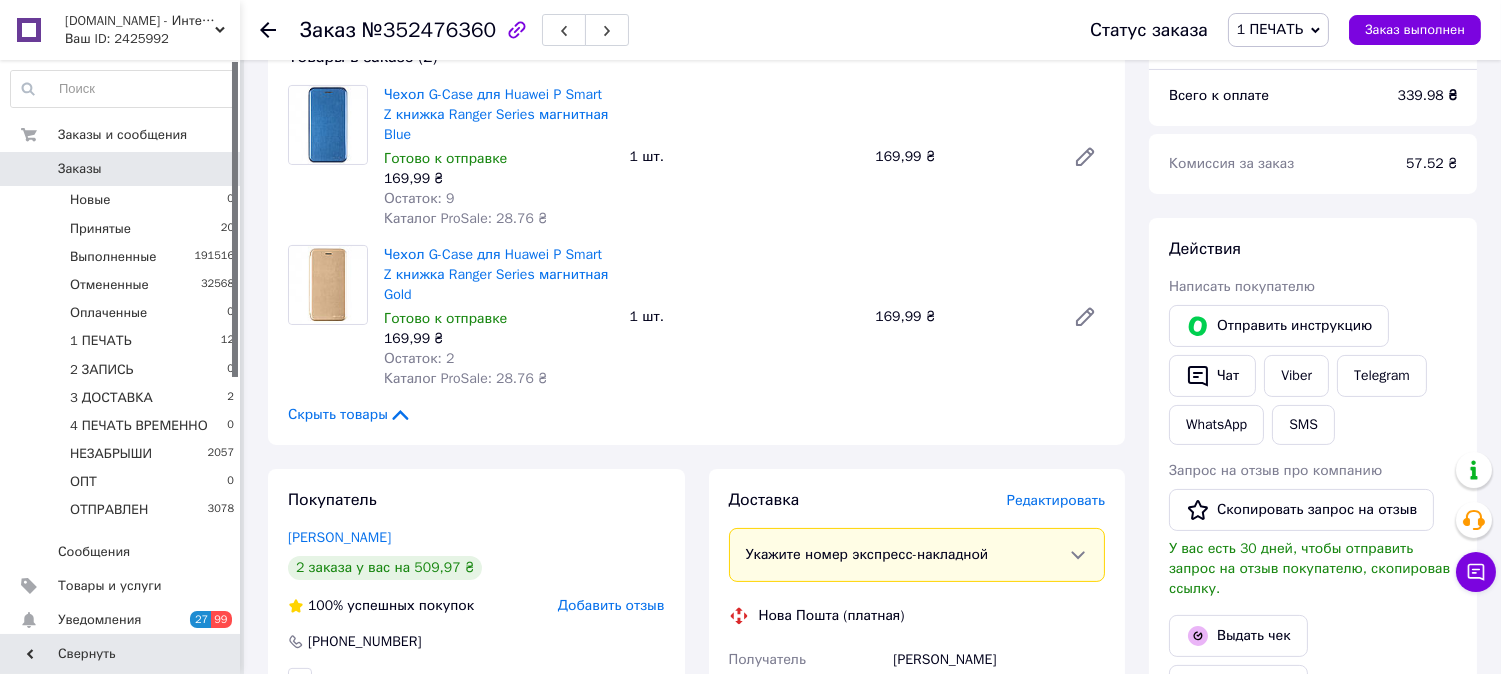 click on "Редактировать" at bounding box center [1056, 500] 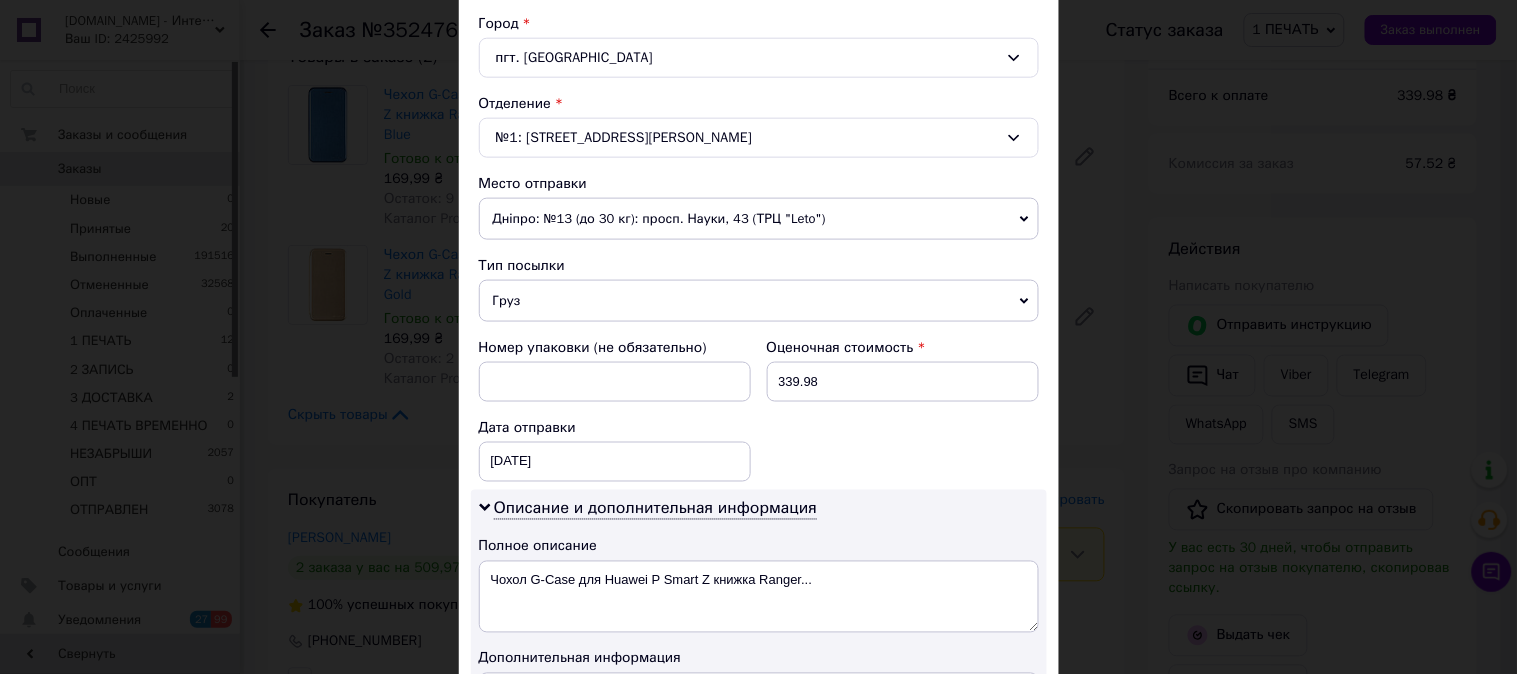 scroll, scrollTop: 630, scrollLeft: 0, axis: vertical 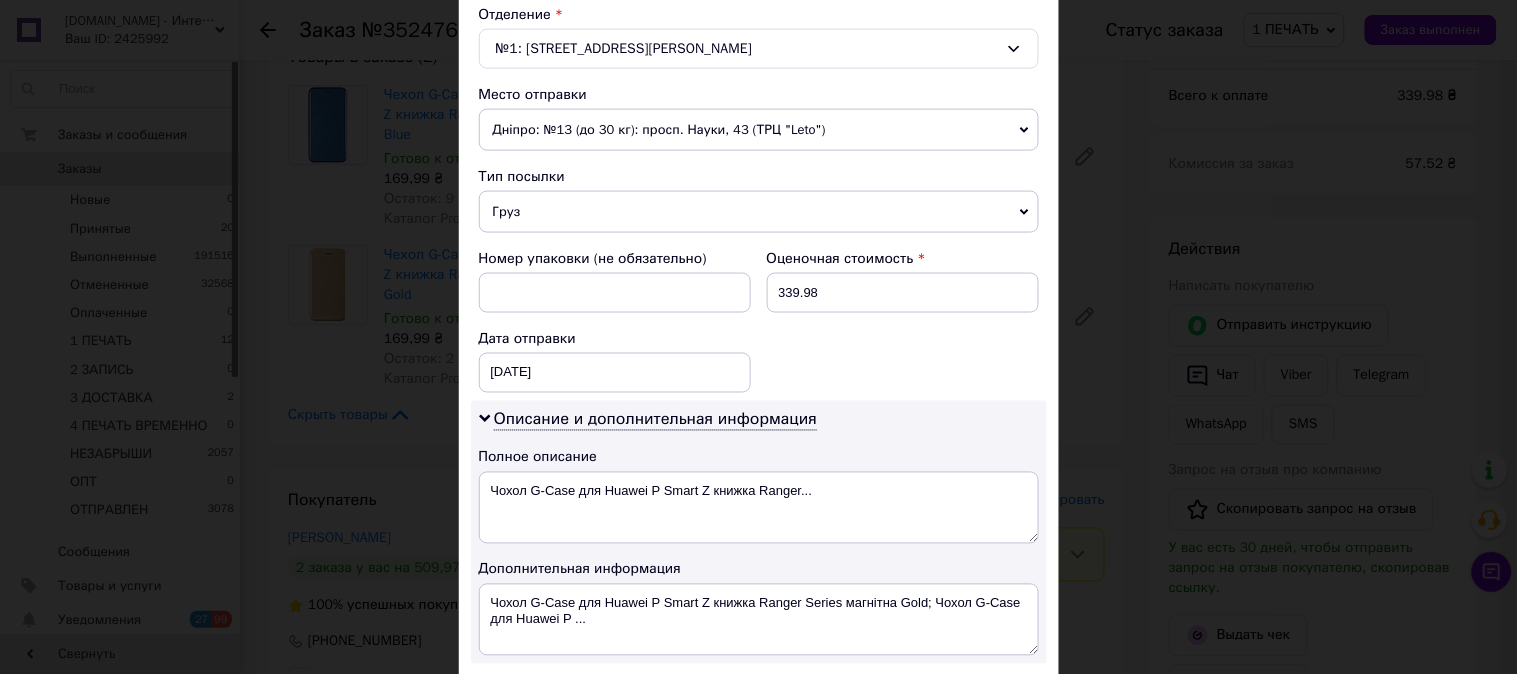 click on "Груз" at bounding box center [759, 212] 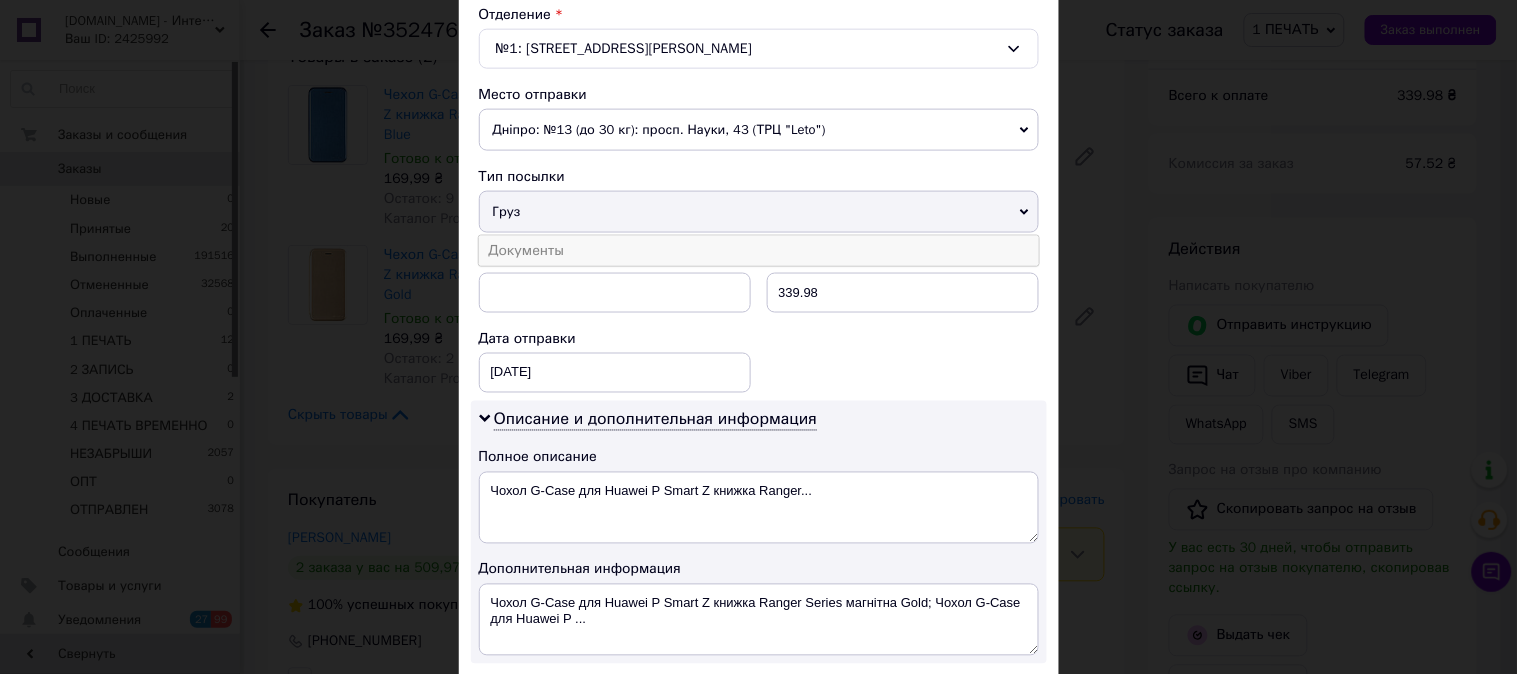click on "Документы" at bounding box center (759, 251) 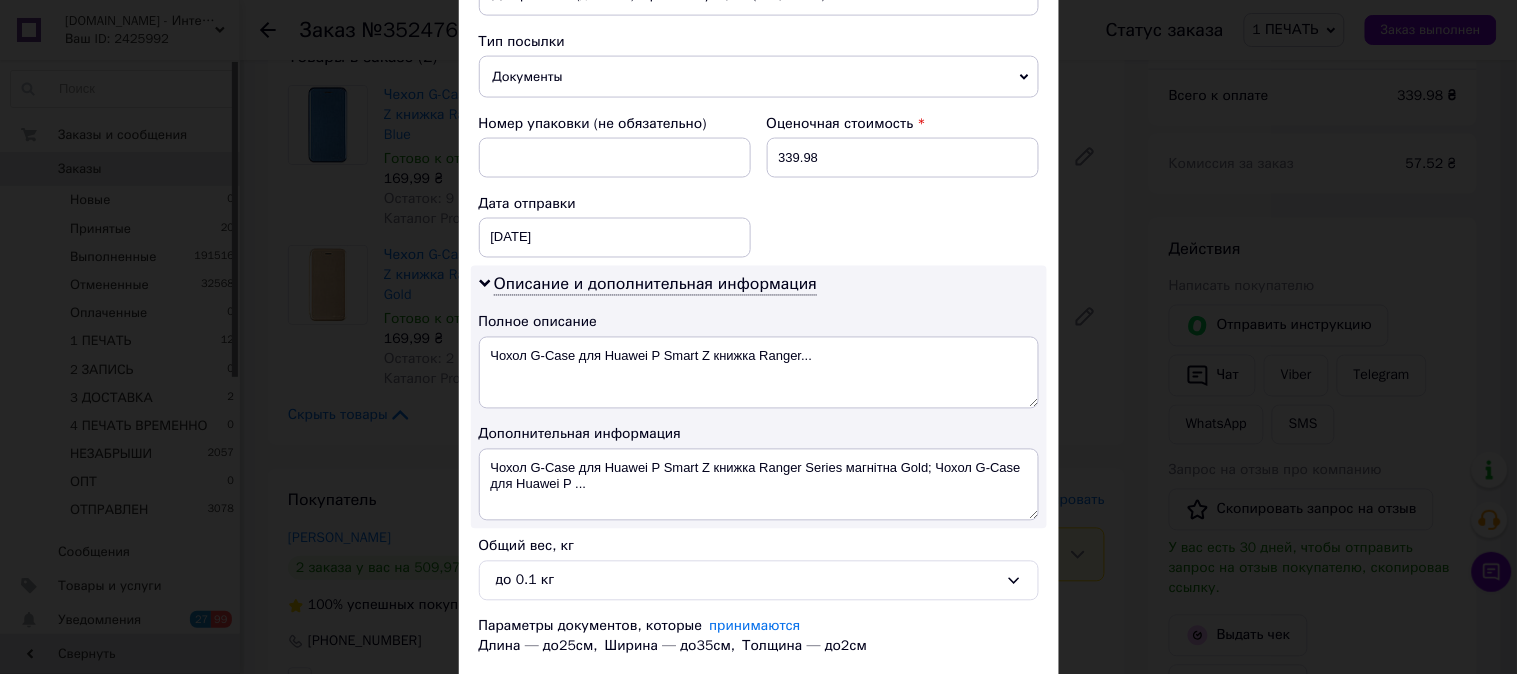scroll, scrollTop: 777, scrollLeft: 0, axis: vertical 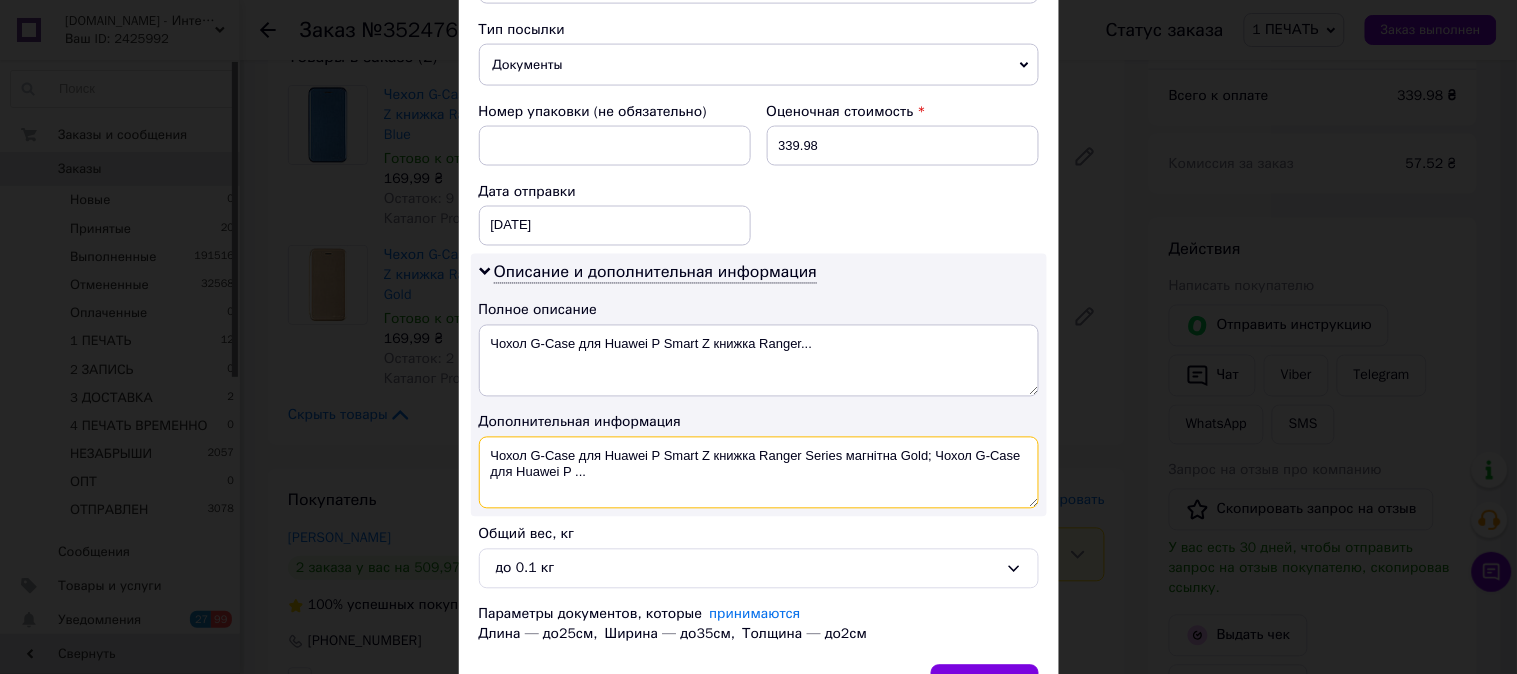 click on "Чохол G-Case для Huawei P Smart Z книжка Ranger Series магнітна Gold; Чохол G-Case для Huawei P ..." at bounding box center (759, 473) 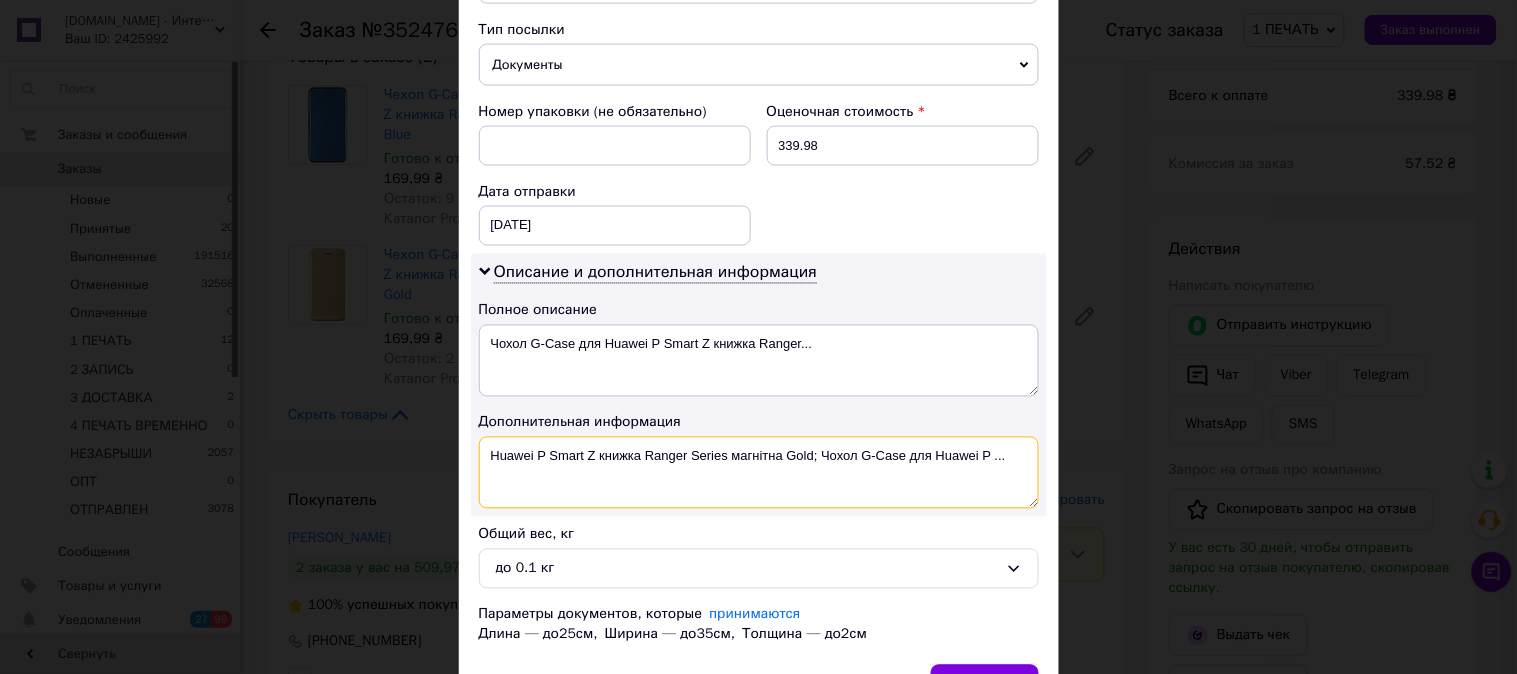 click on "Huawei P Smart Z книжка Ranger Series магнітна Gold; Чохол G-Case для Huawei P ..." at bounding box center (759, 473) 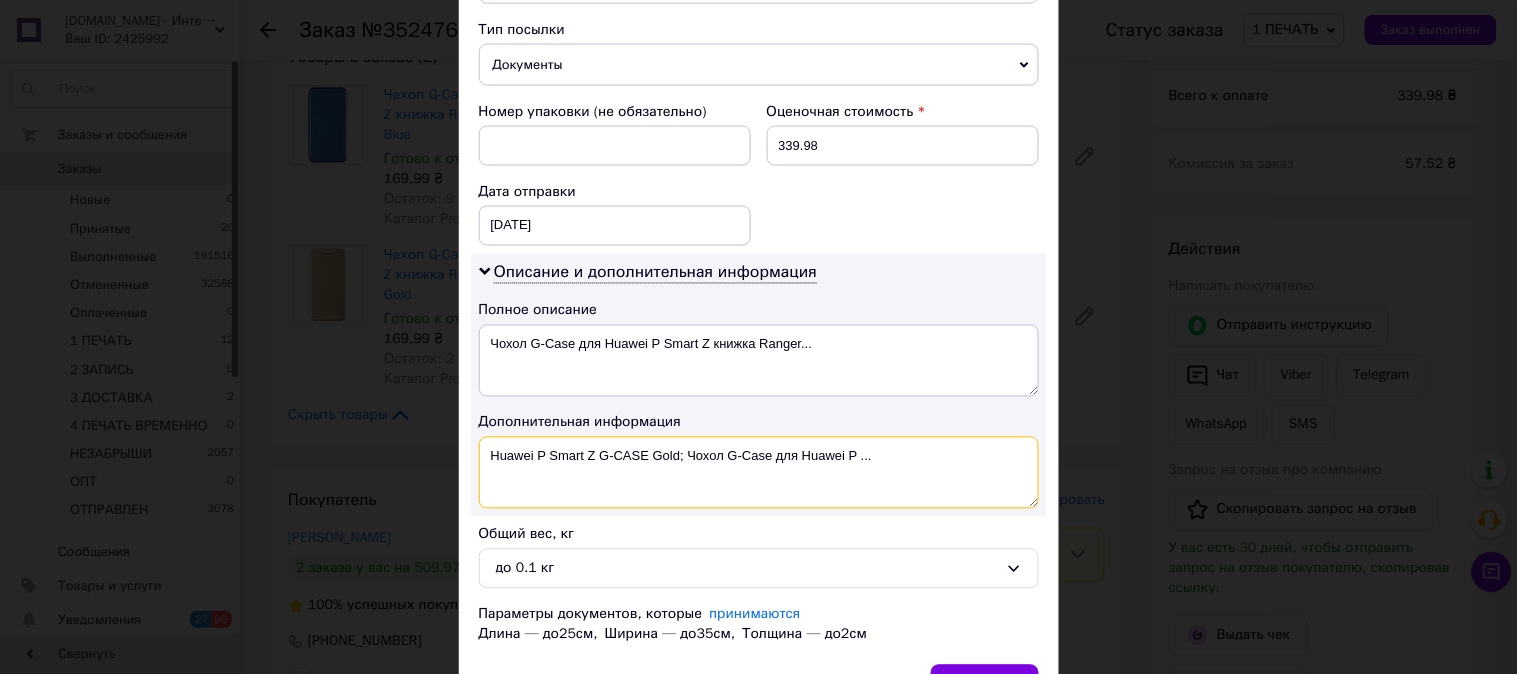 drag, startPoint x: 922, startPoint y: 446, endPoint x: 676, endPoint y: 473, distance: 247.47726 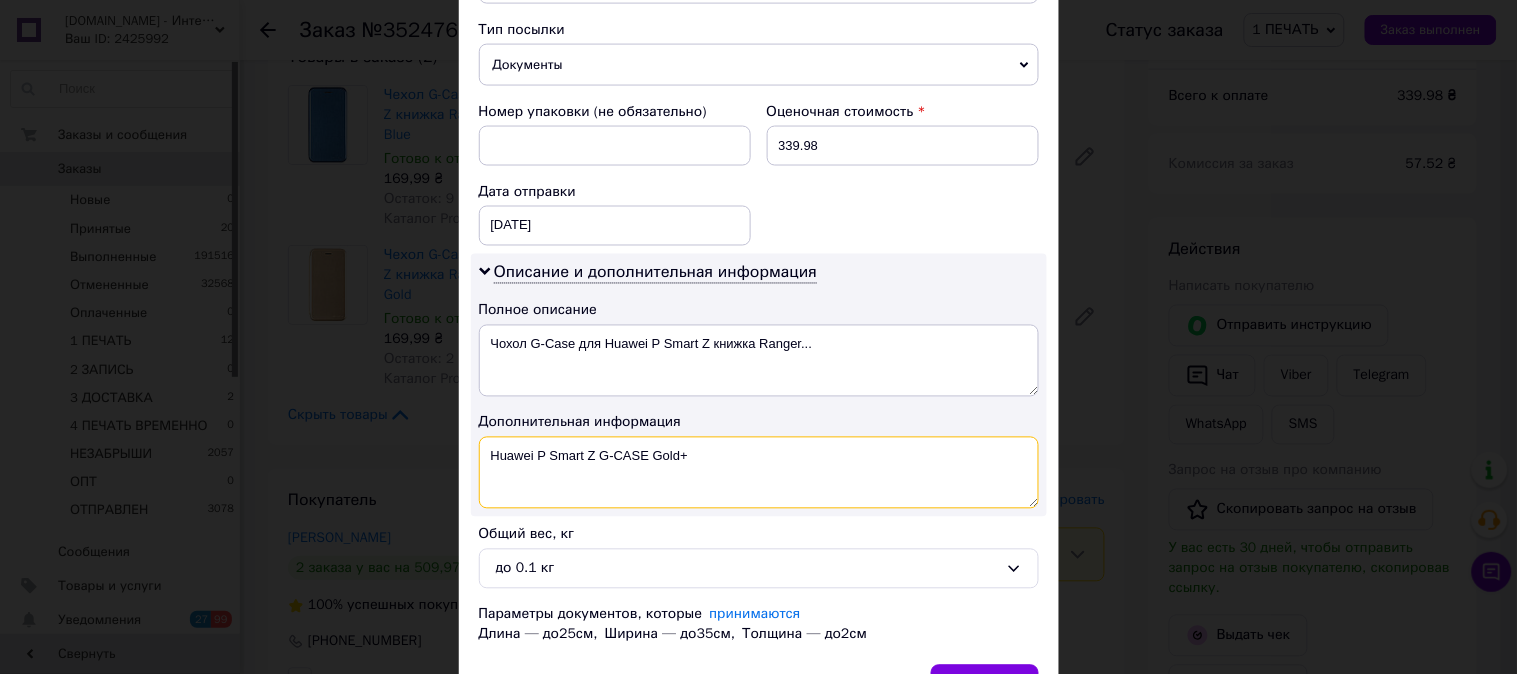 paste on "Huawei P Smart Z книжка Ranger Series магнитная Blue" 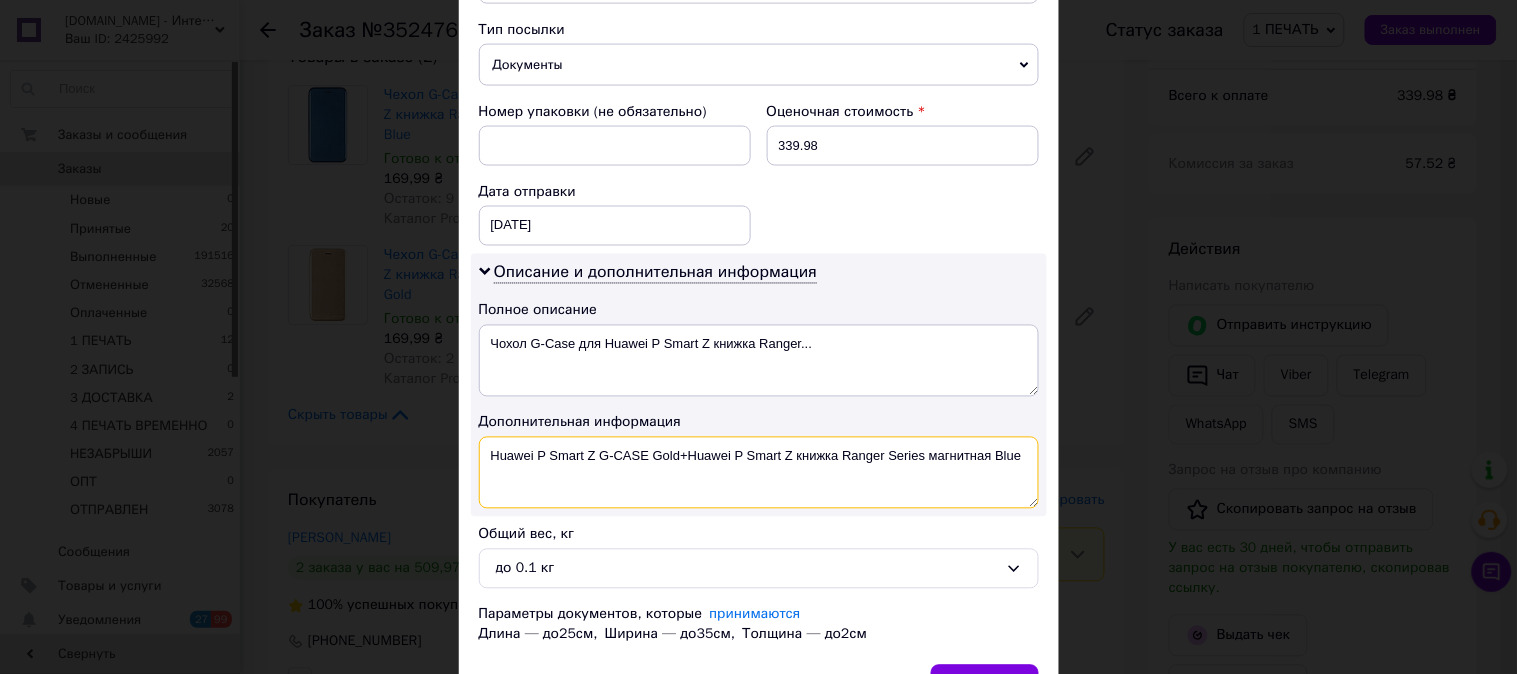 click on "Huawei P Smart Z G-CASE Gold+Huawei P Smart Z книжка Ranger Series магнитная Blue" at bounding box center [759, 473] 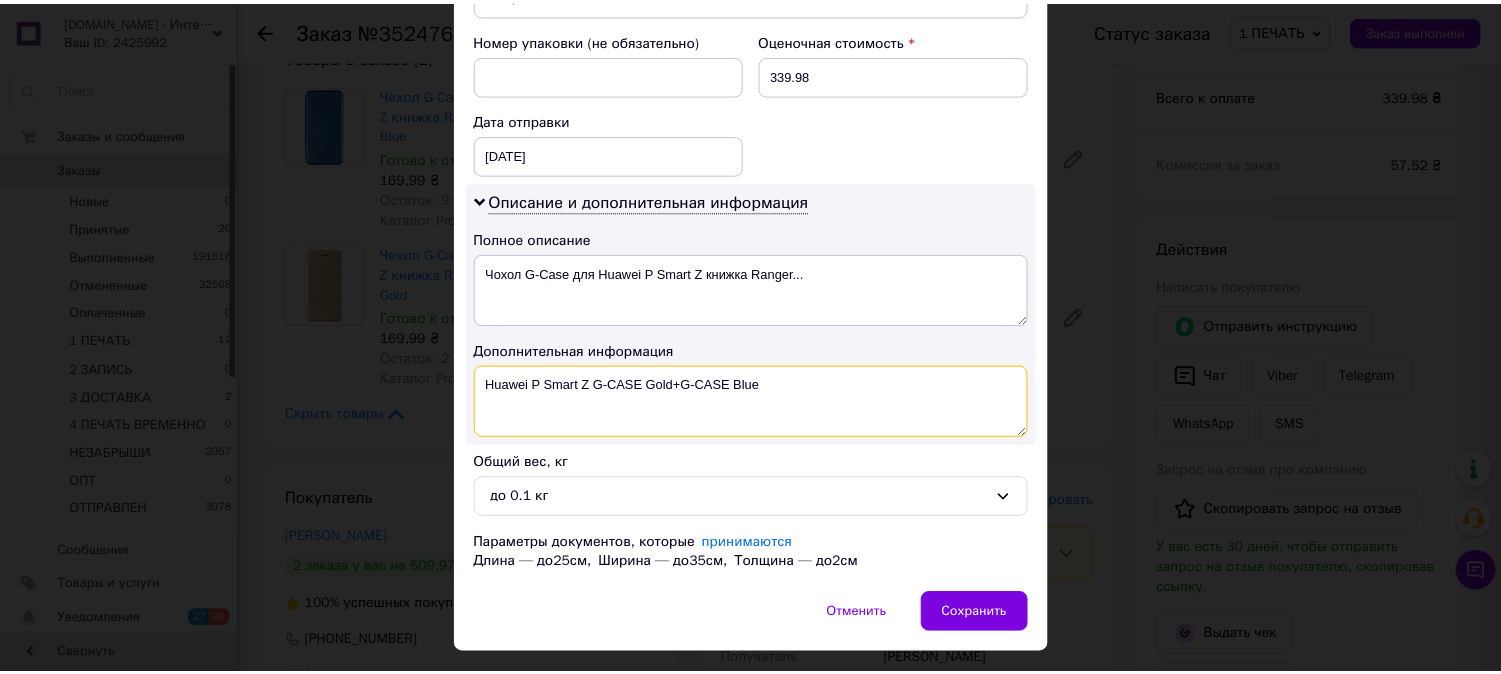 scroll, scrollTop: 900, scrollLeft: 0, axis: vertical 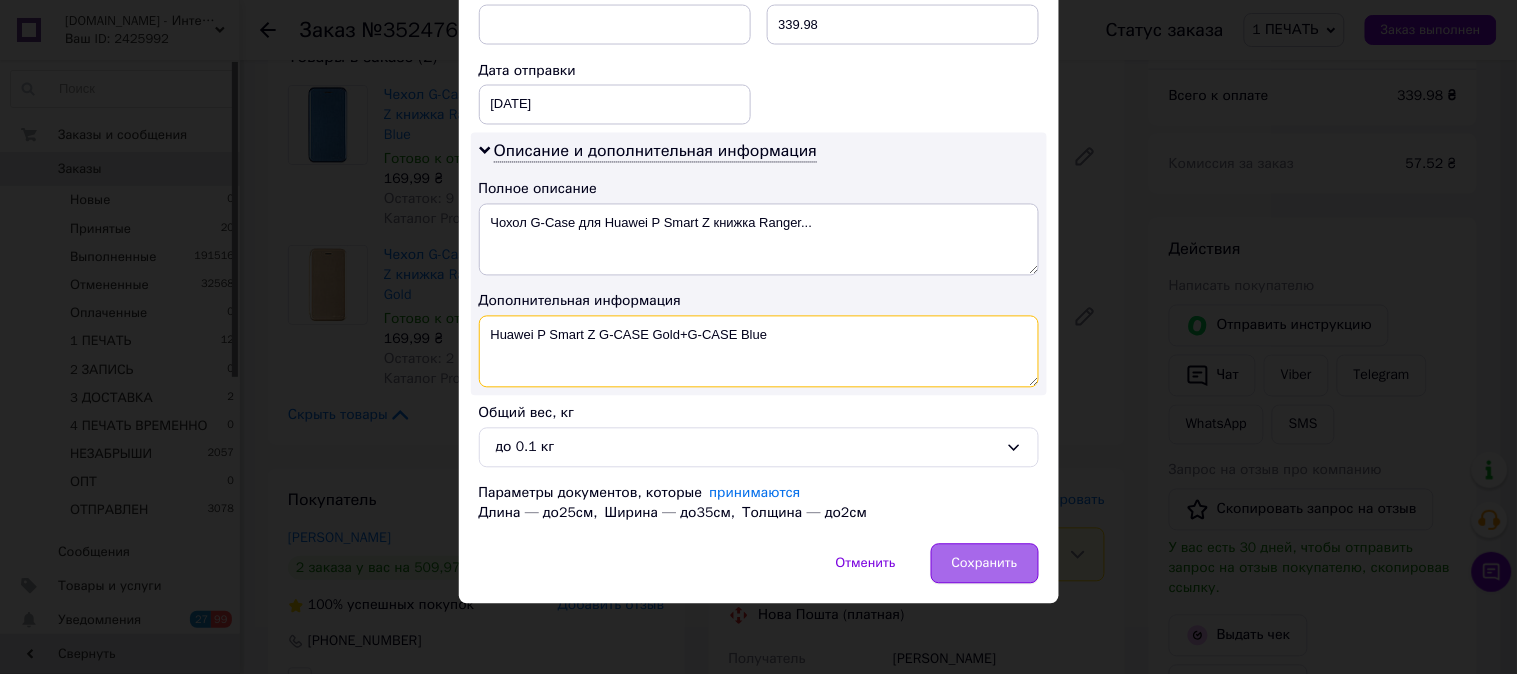 type on "Huawei P Smart Z G-CASE Gold+G-CASE Blue" 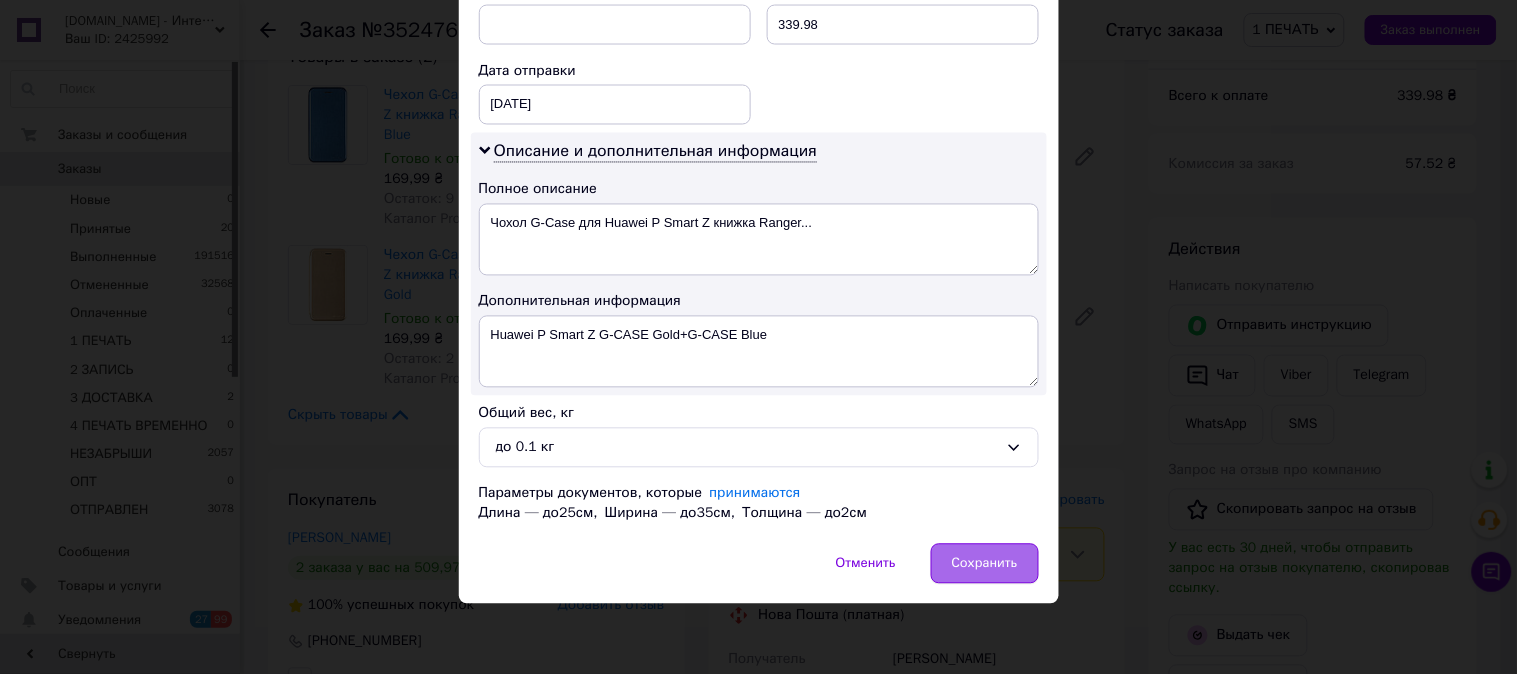 click on "Сохранить" at bounding box center (985, 564) 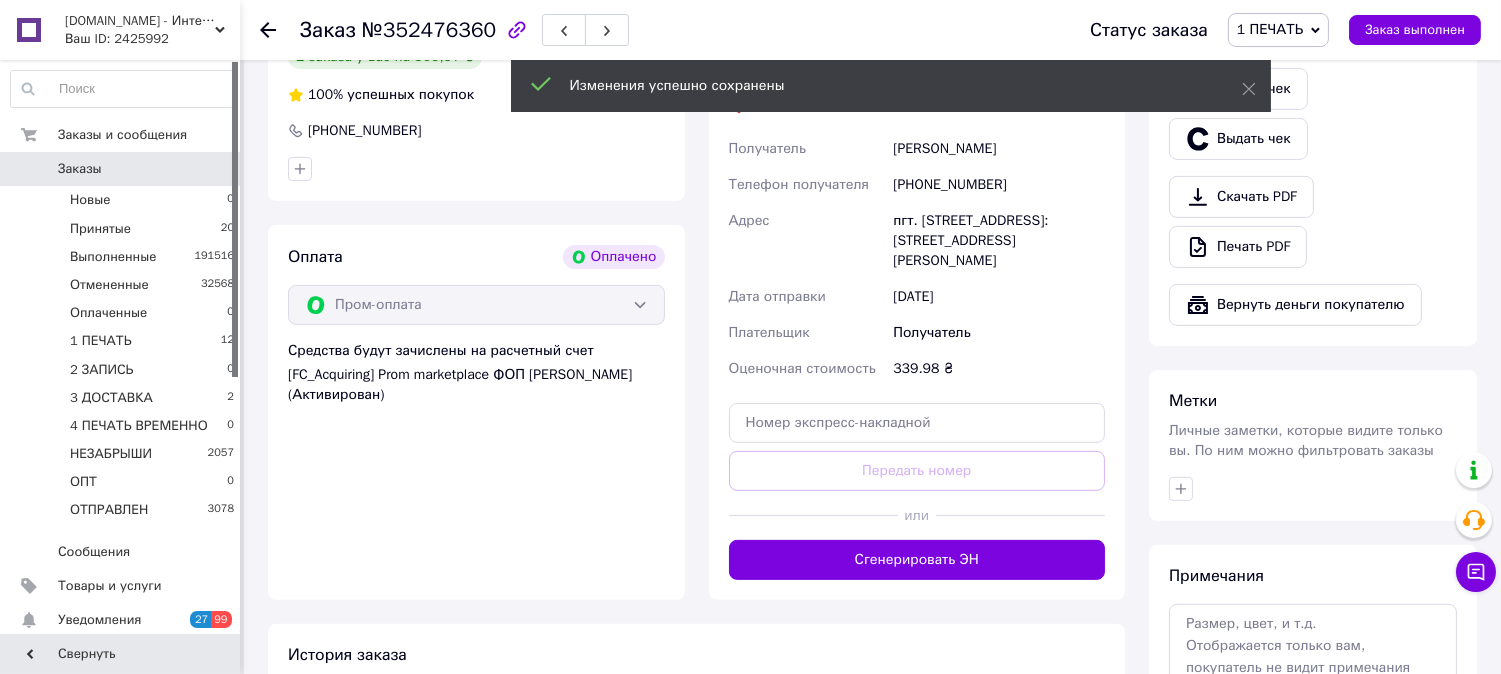 scroll, scrollTop: 1222, scrollLeft: 0, axis: vertical 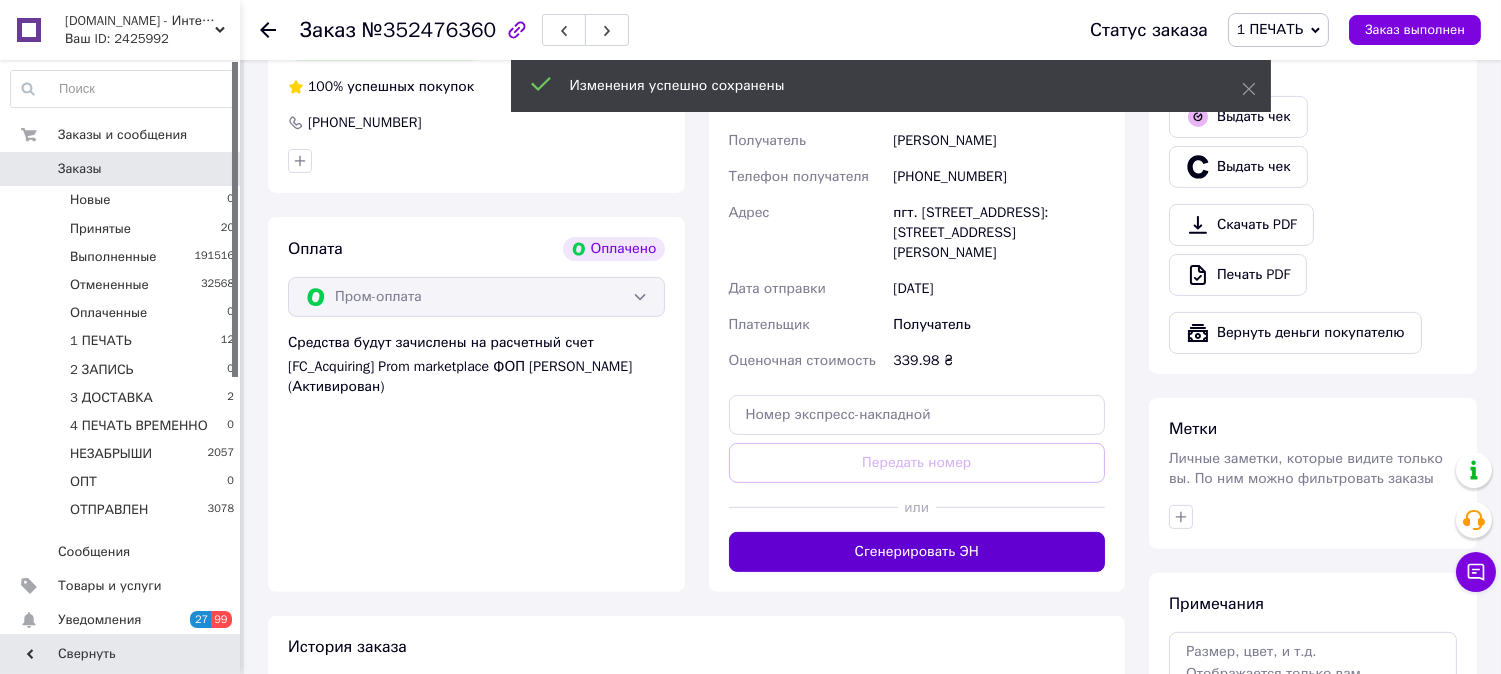 click on "Сгенерировать ЭН" at bounding box center (917, 552) 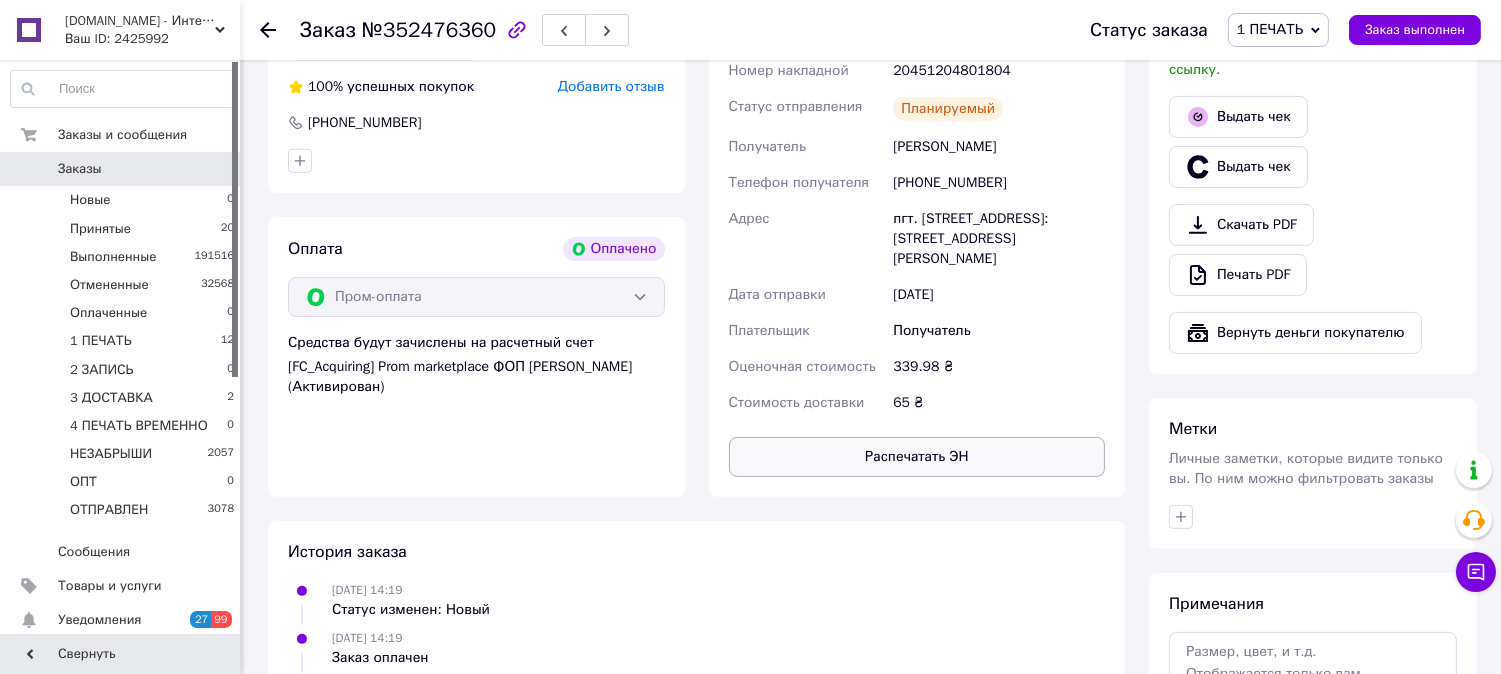 click on "Распечатать ЭН" at bounding box center (917, 457) 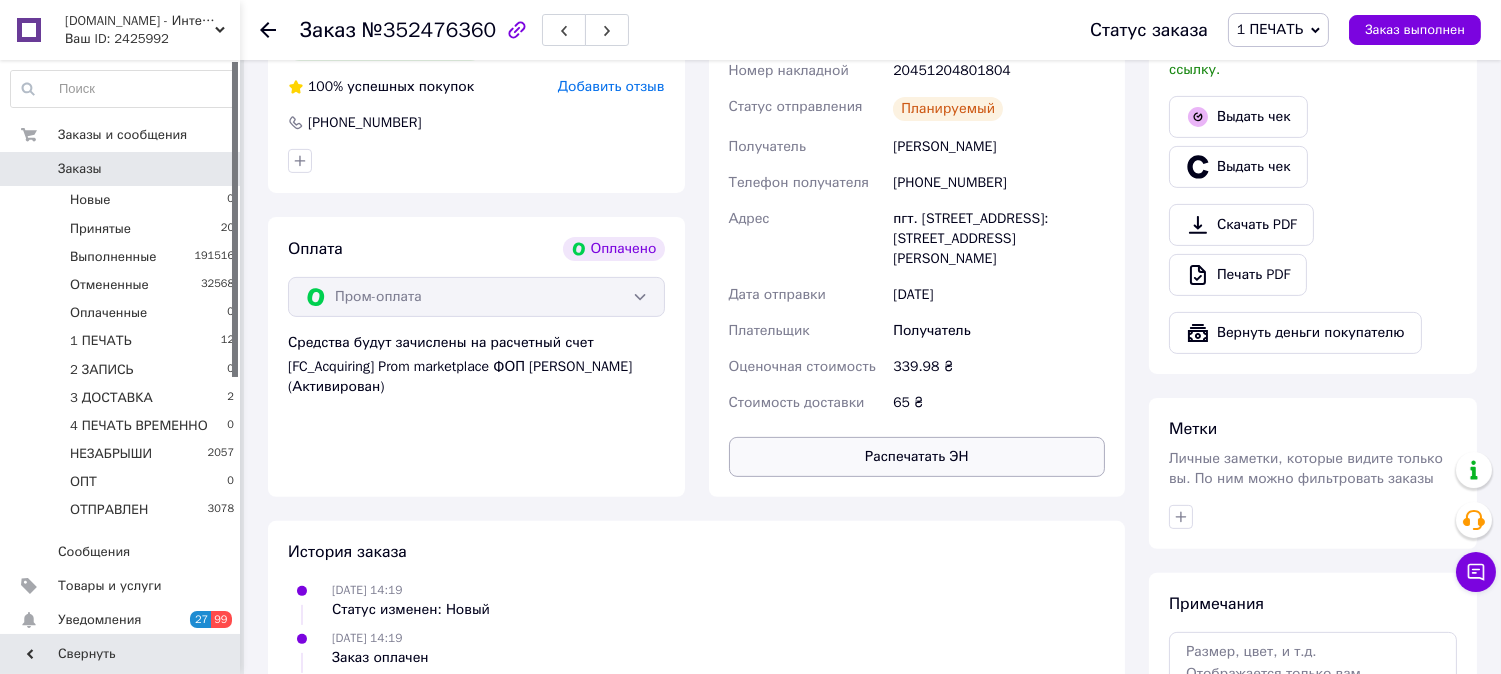 type 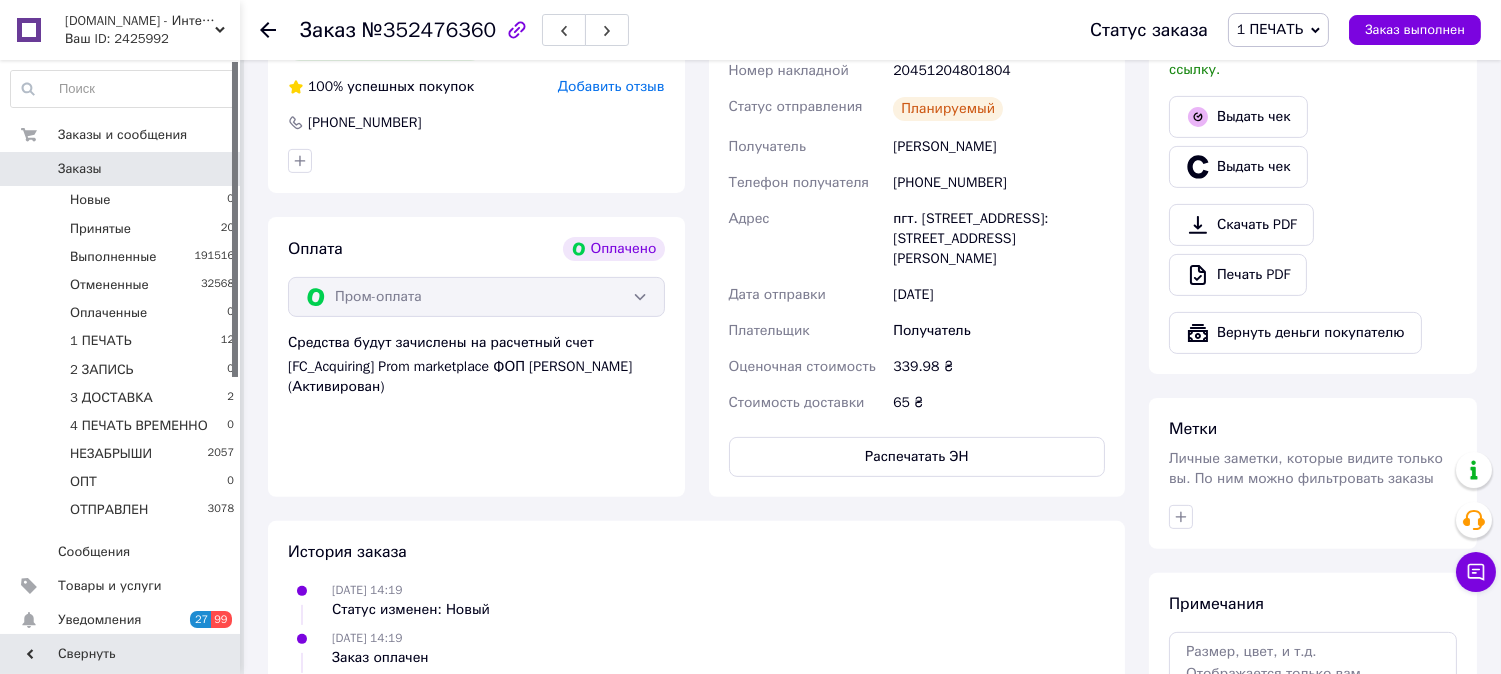 click on "1 ПЕЧАТЬ" at bounding box center (1270, 29) 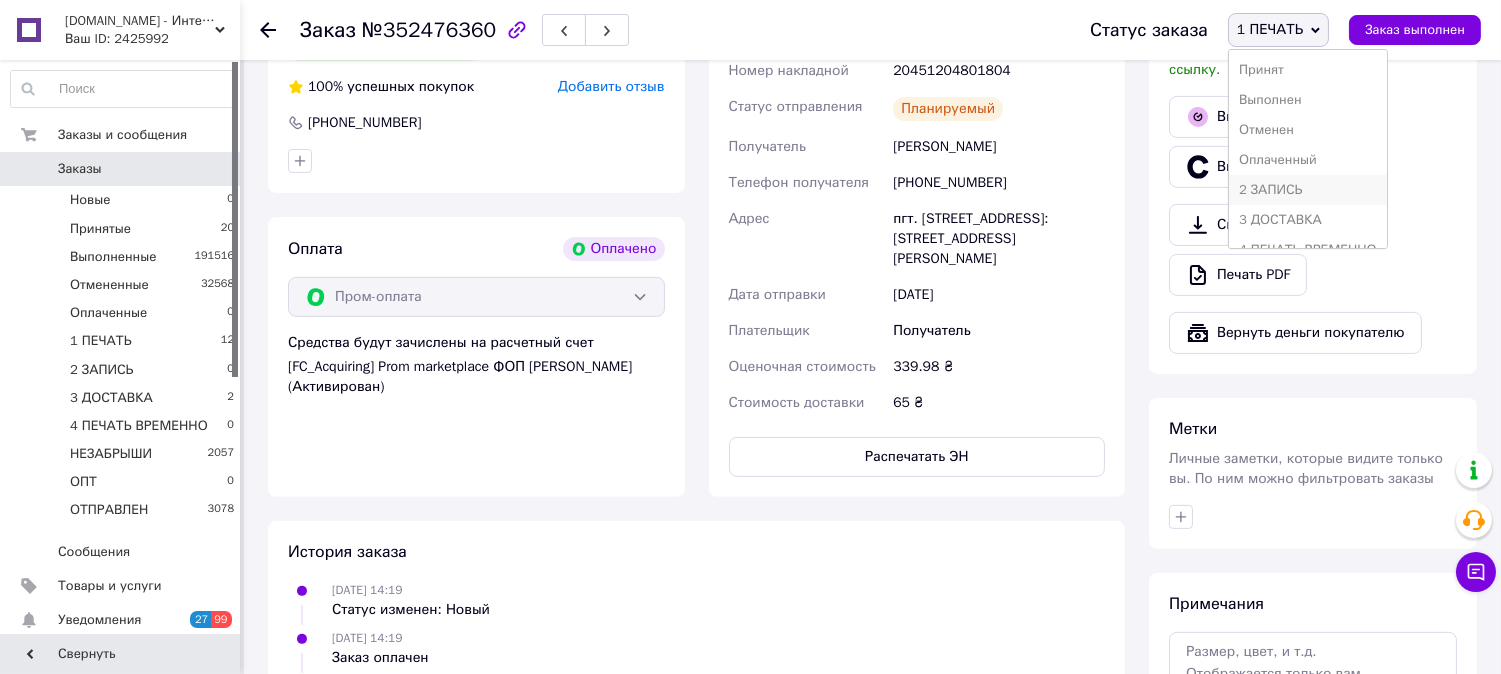 click on "2 ЗАПИСЬ" at bounding box center (1308, 190) 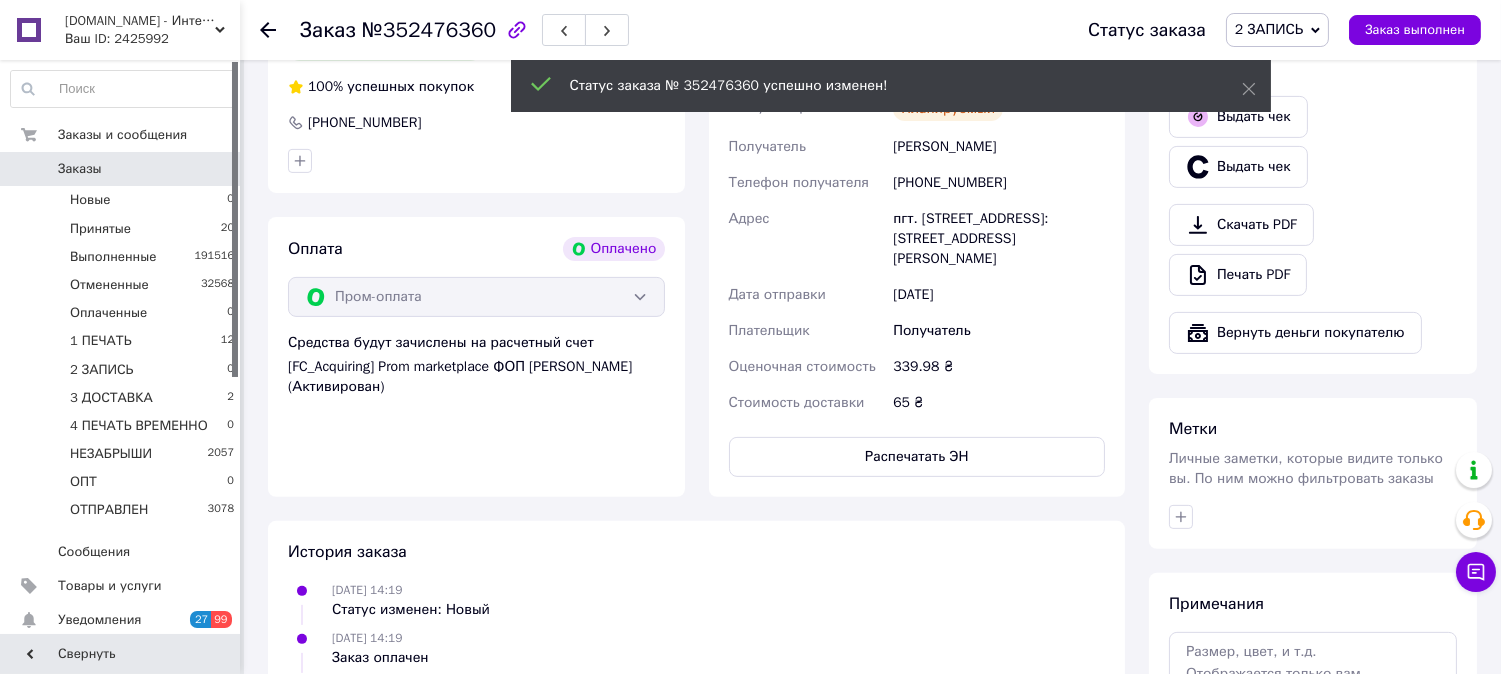 click on "2 ЗАПИСЬ" at bounding box center [1269, 29] 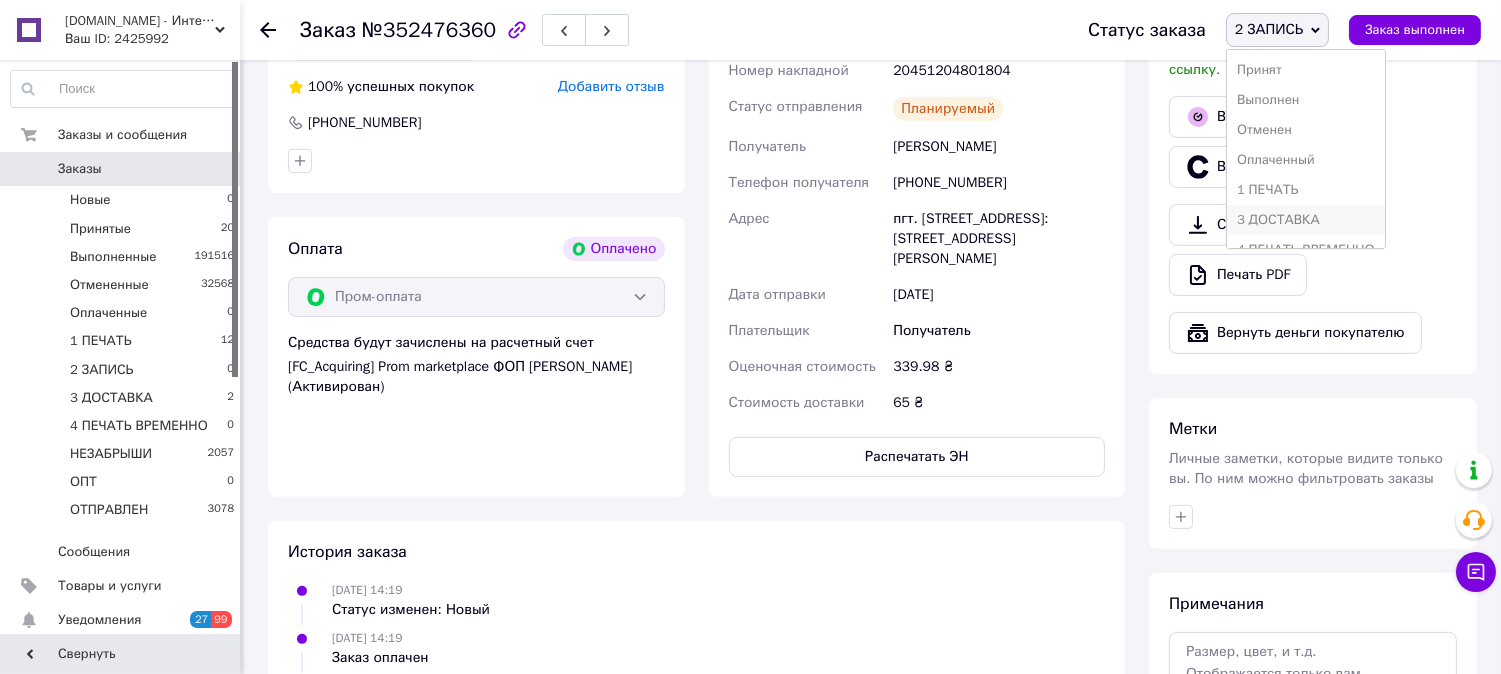 click on "3 ДОСТАВКА" at bounding box center [1306, 220] 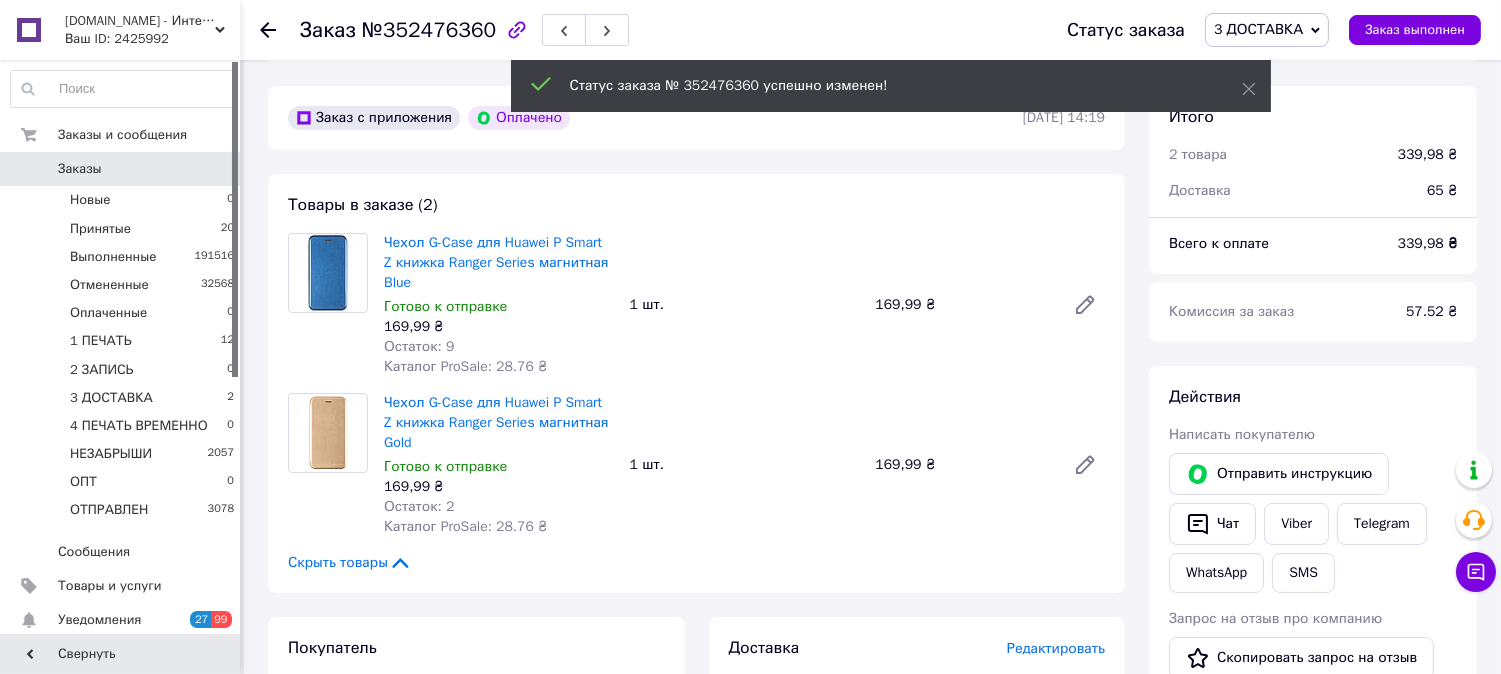 scroll, scrollTop: 592, scrollLeft: 0, axis: vertical 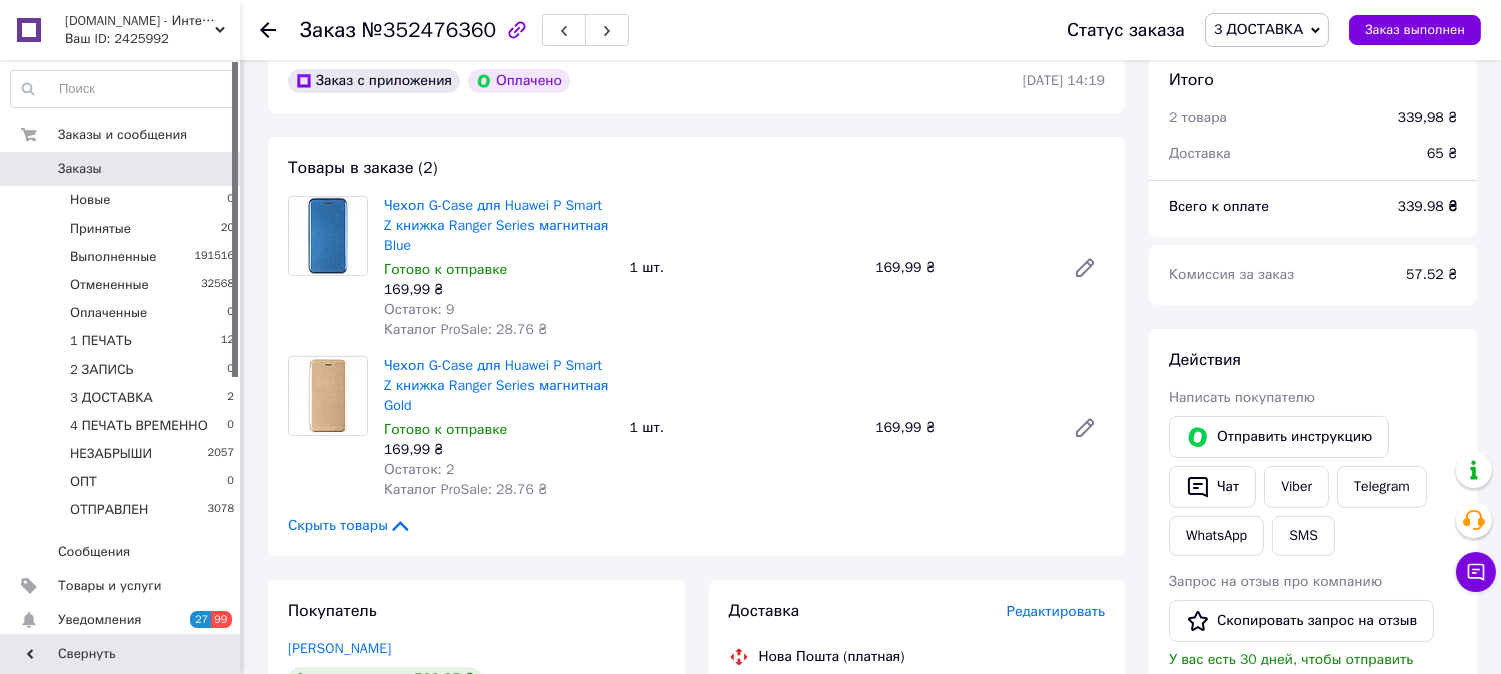 drag, startPoint x: 783, startPoint y: 223, endPoint x: 676, endPoint y: 287, distance: 124.67959 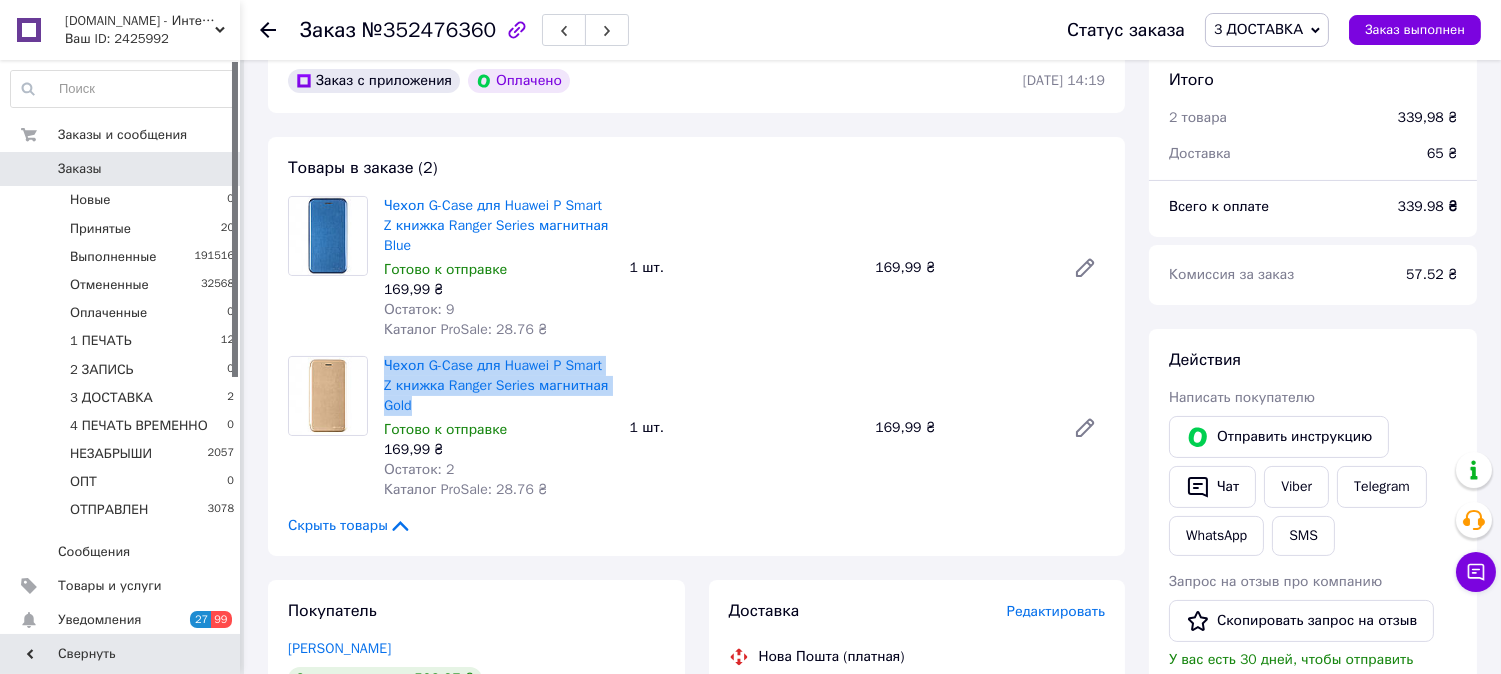 drag, startPoint x: 420, startPoint y: 400, endPoint x: 378, endPoint y: 363, distance: 55.97321 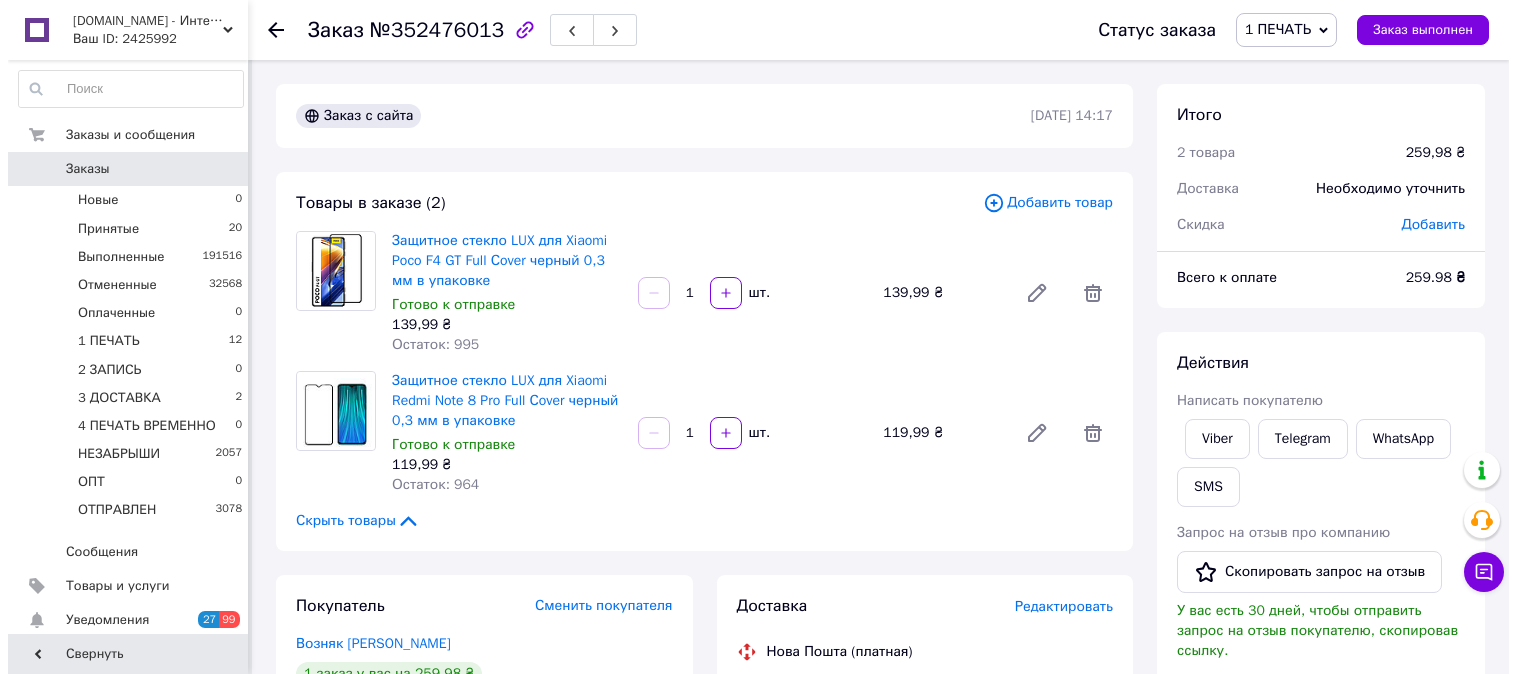 scroll, scrollTop: 0, scrollLeft: 0, axis: both 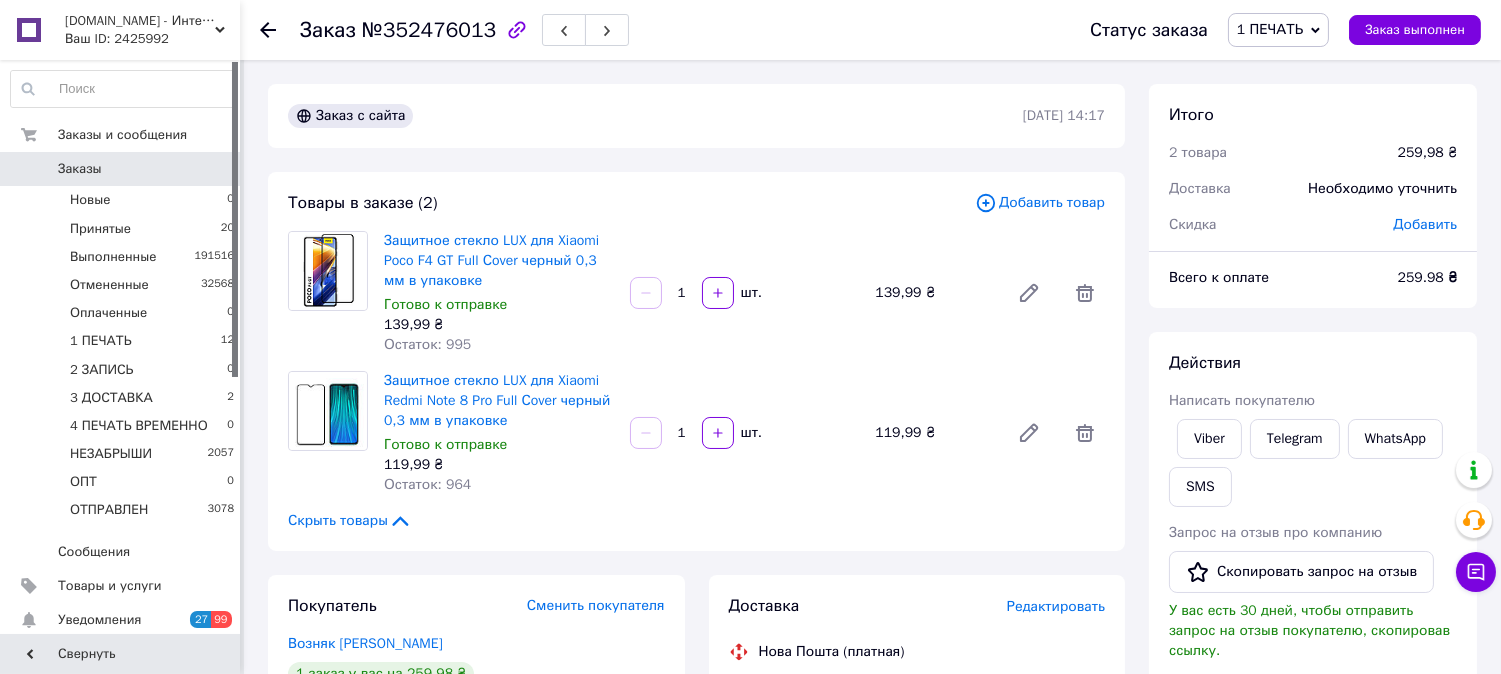 click on "Редактировать" at bounding box center [1056, 606] 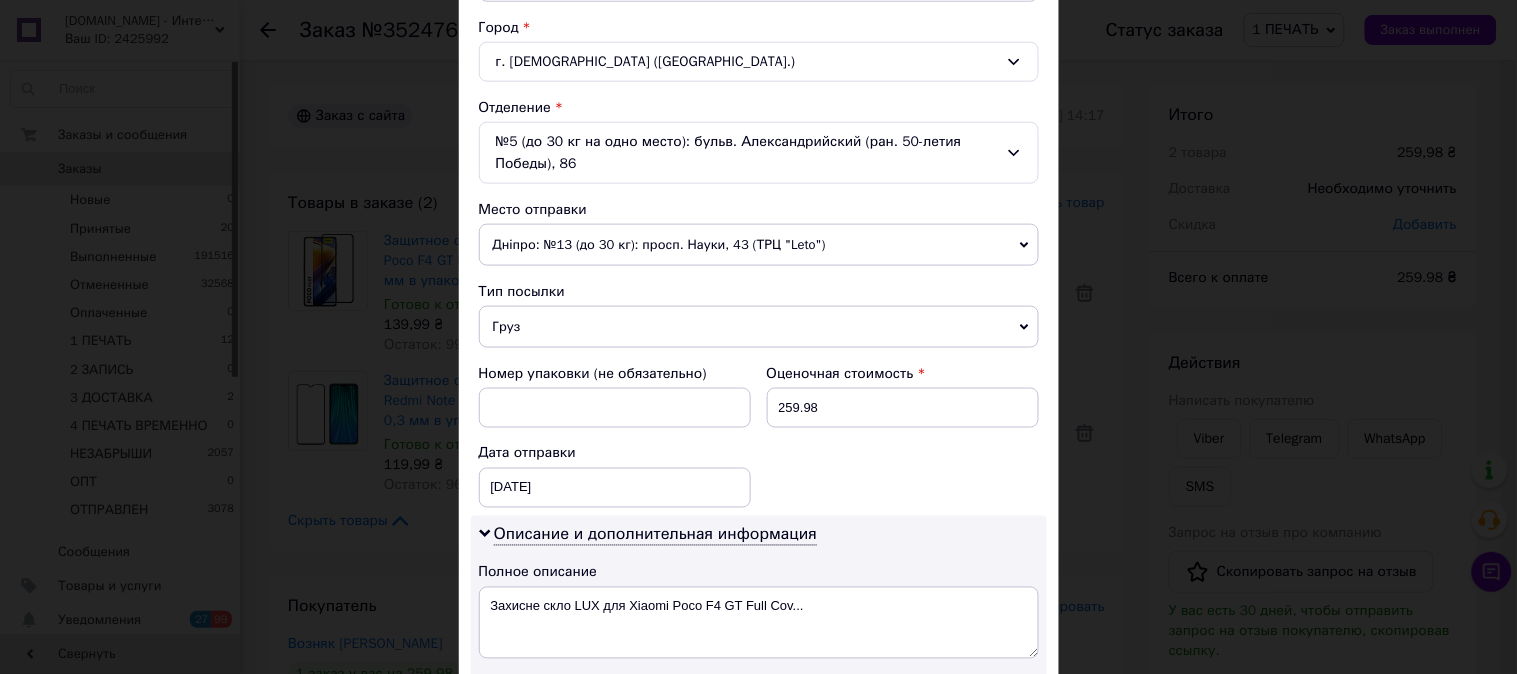 scroll, scrollTop: 630, scrollLeft: 0, axis: vertical 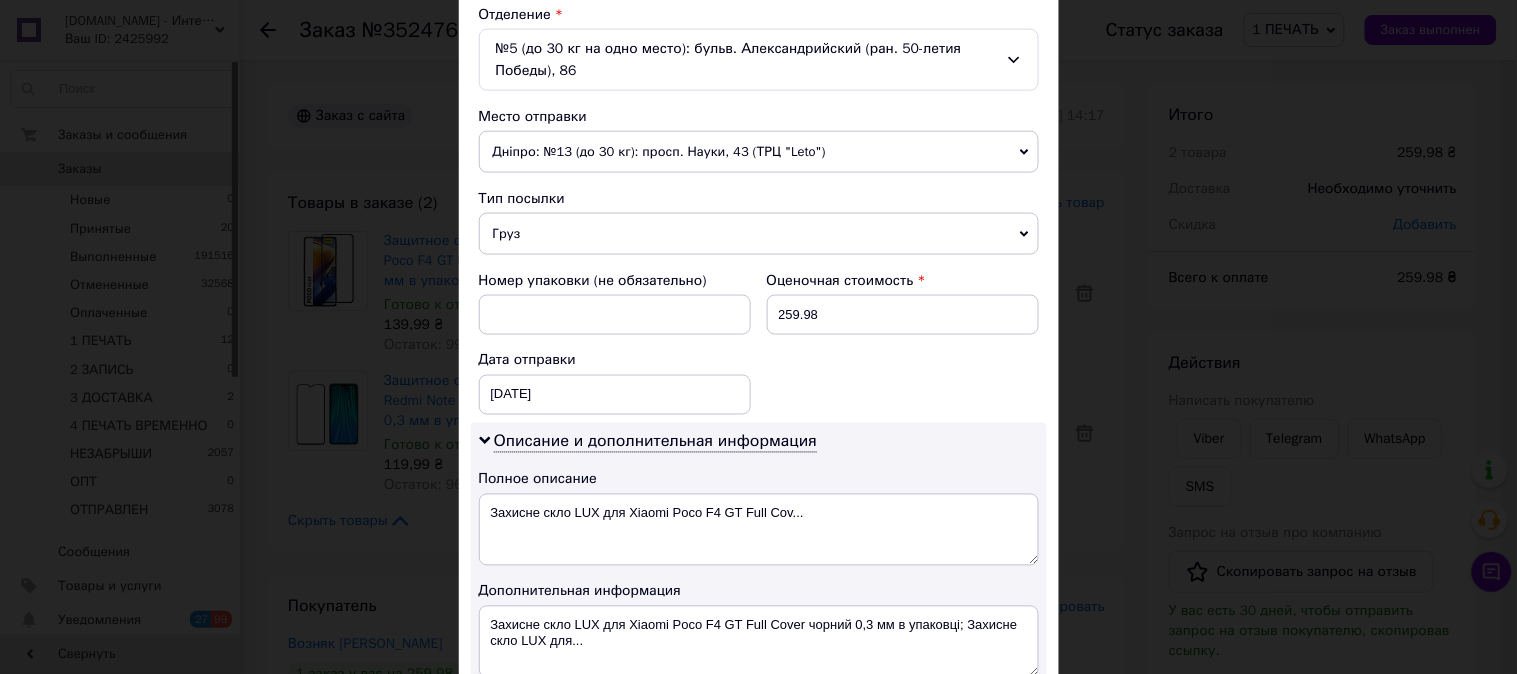 click on "× Редактирование доставки Способ доставки Нова Пошта (платная) Плательщик Получатель Отправитель Фамилия получателя Возняк Имя получателя Михайло Отчество получателя Телефон получателя [PHONE_NUMBER] Тип доставки В отделении Курьером В почтомате Город г. [DEMOGRAPHIC_DATA] ([GEOGRAPHIC_DATA].) Отделение №5 (до 30 кг на одно место): бульв. Александрийский (ран. 50-летия Победы), 86 Место отправки Дніпро: №13 (до 30 кг): просп. Науки, 43 (ТРЦ "Leto") Нет совпадений. Попробуйте изменить условия поиска Добавить еще место отправки Тип посылки Груз Документы Номер упаковки (не обязательно)" at bounding box center [758, 337] 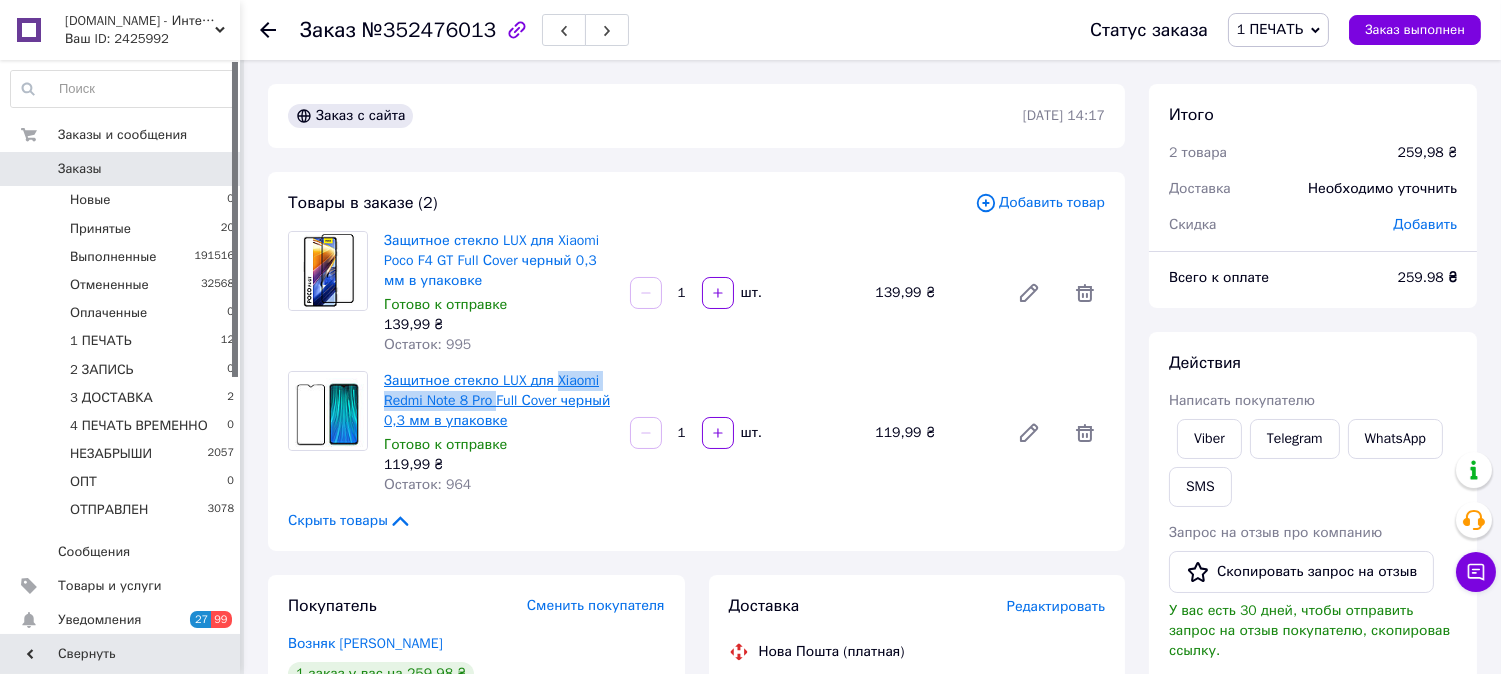 drag, startPoint x: 551, startPoint y: 362, endPoint x: 496, endPoint y: 401, distance: 67.424034 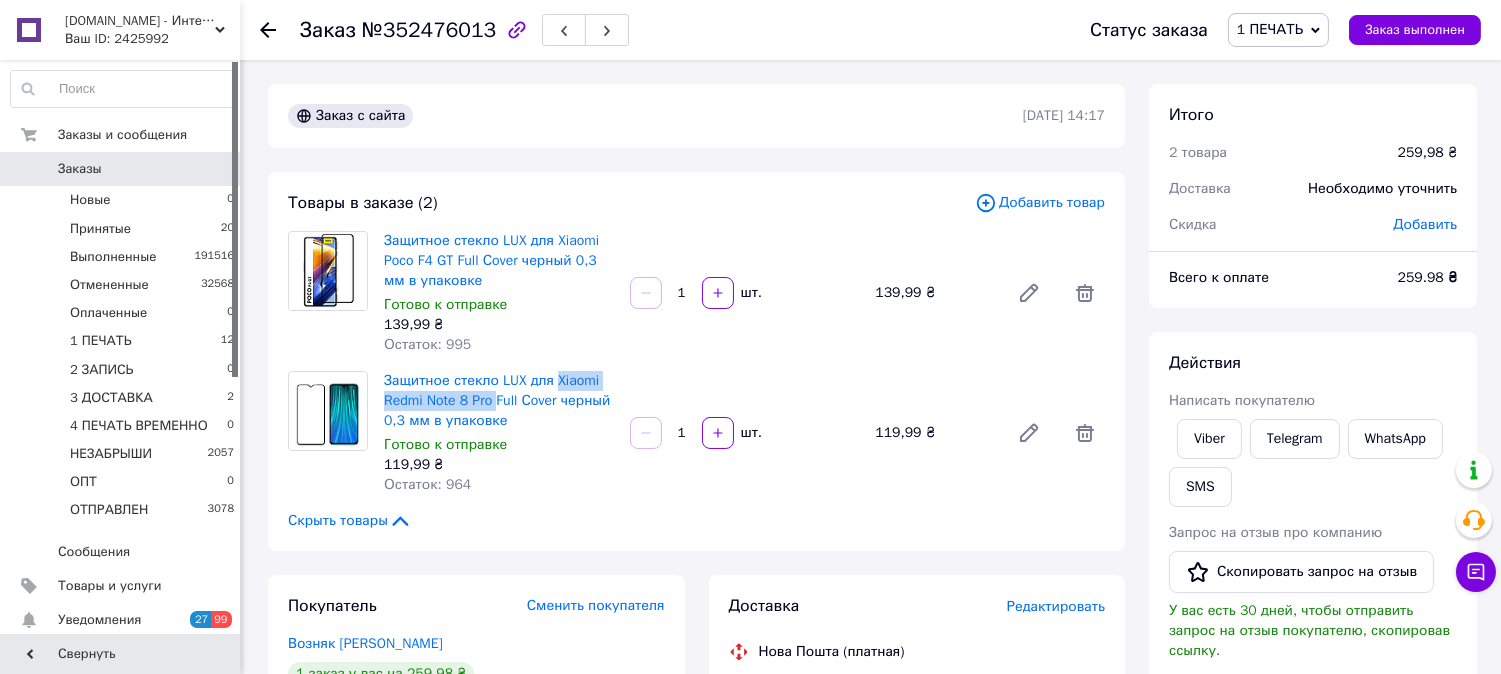 copy on "Xiaomi Redmi Note 8 Pro" 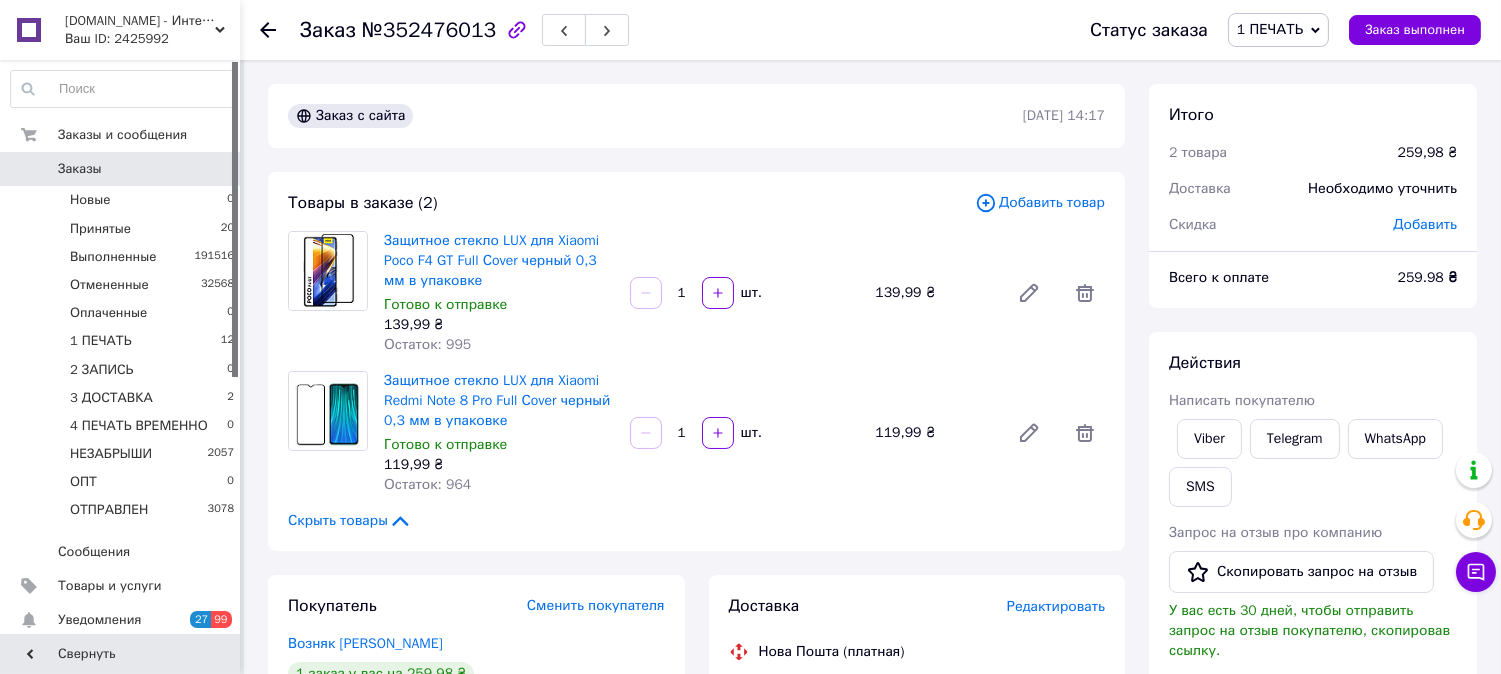 click on "Редактировать" at bounding box center (1056, 606) 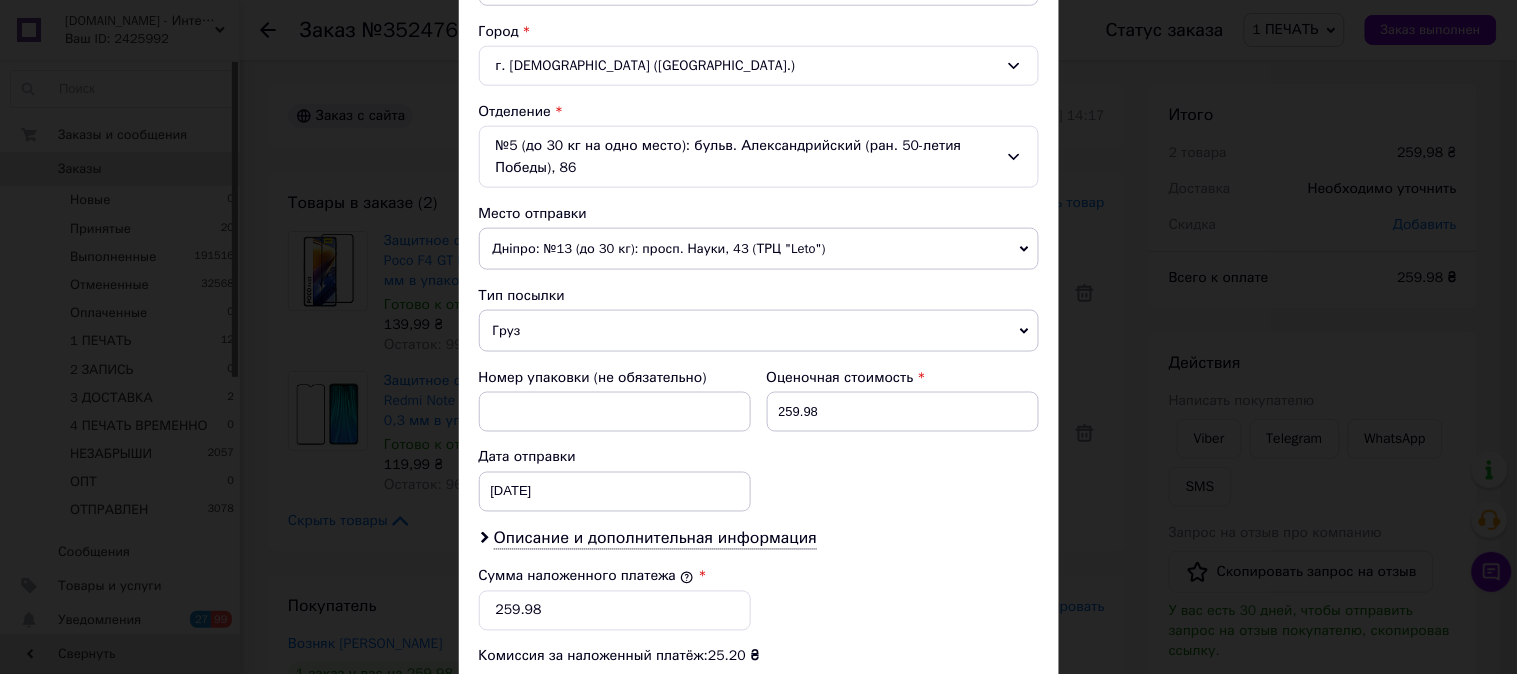 scroll, scrollTop: 555, scrollLeft: 0, axis: vertical 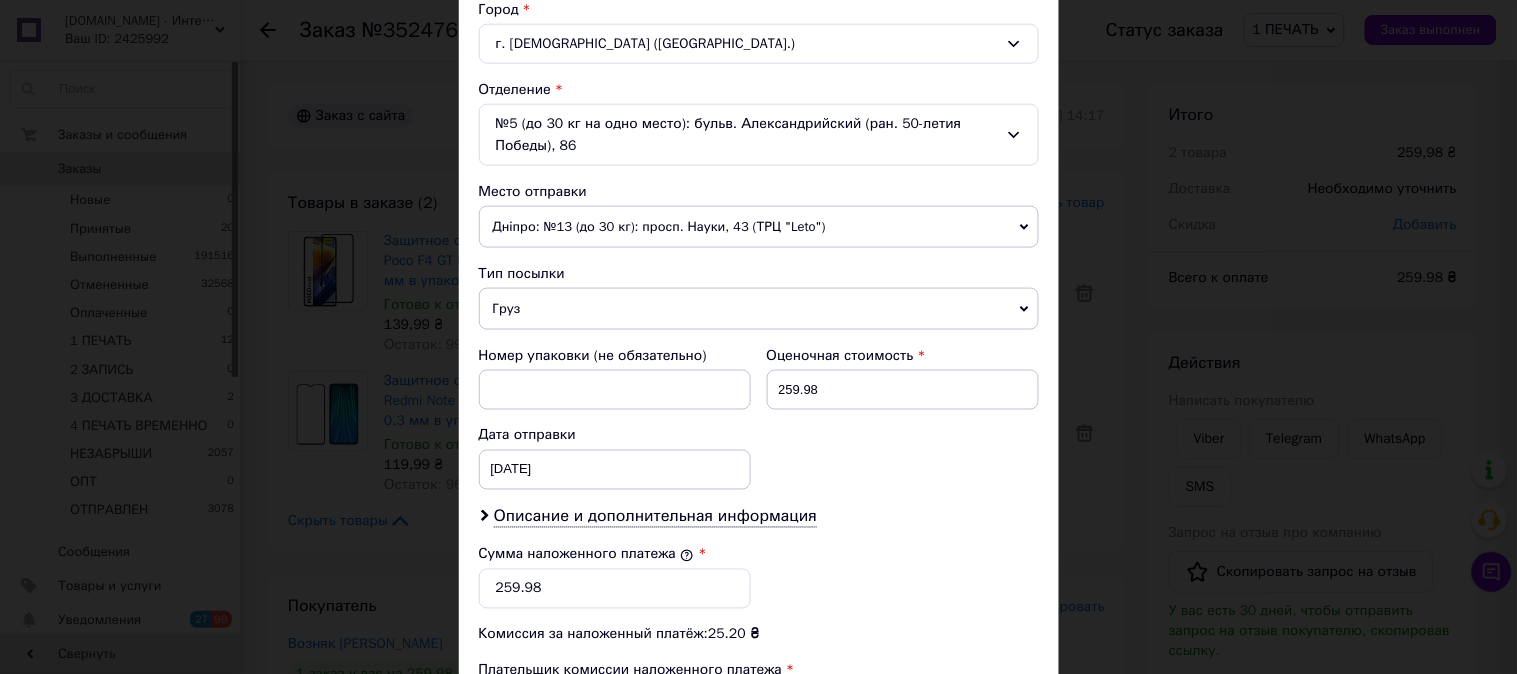 click on "Груз" at bounding box center (759, 309) 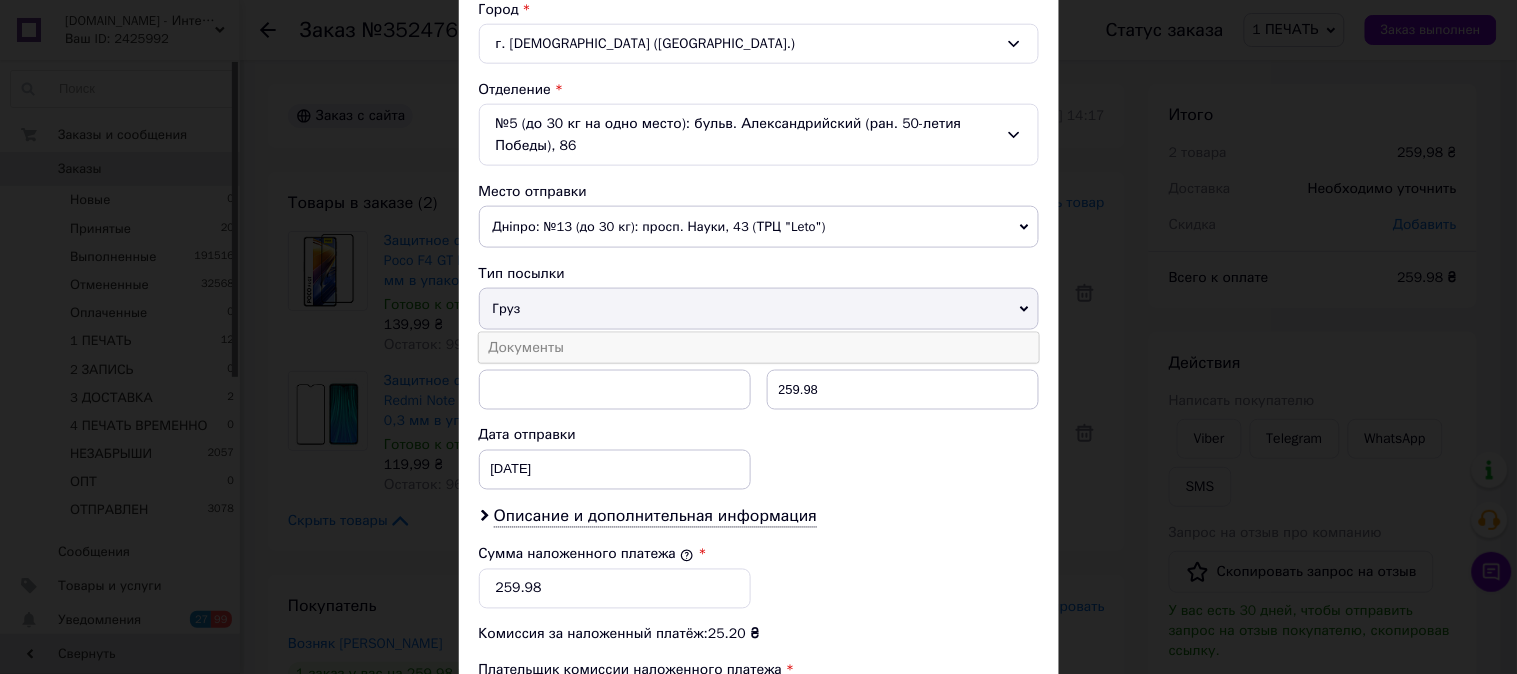 click on "Документы" at bounding box center [759, 348] 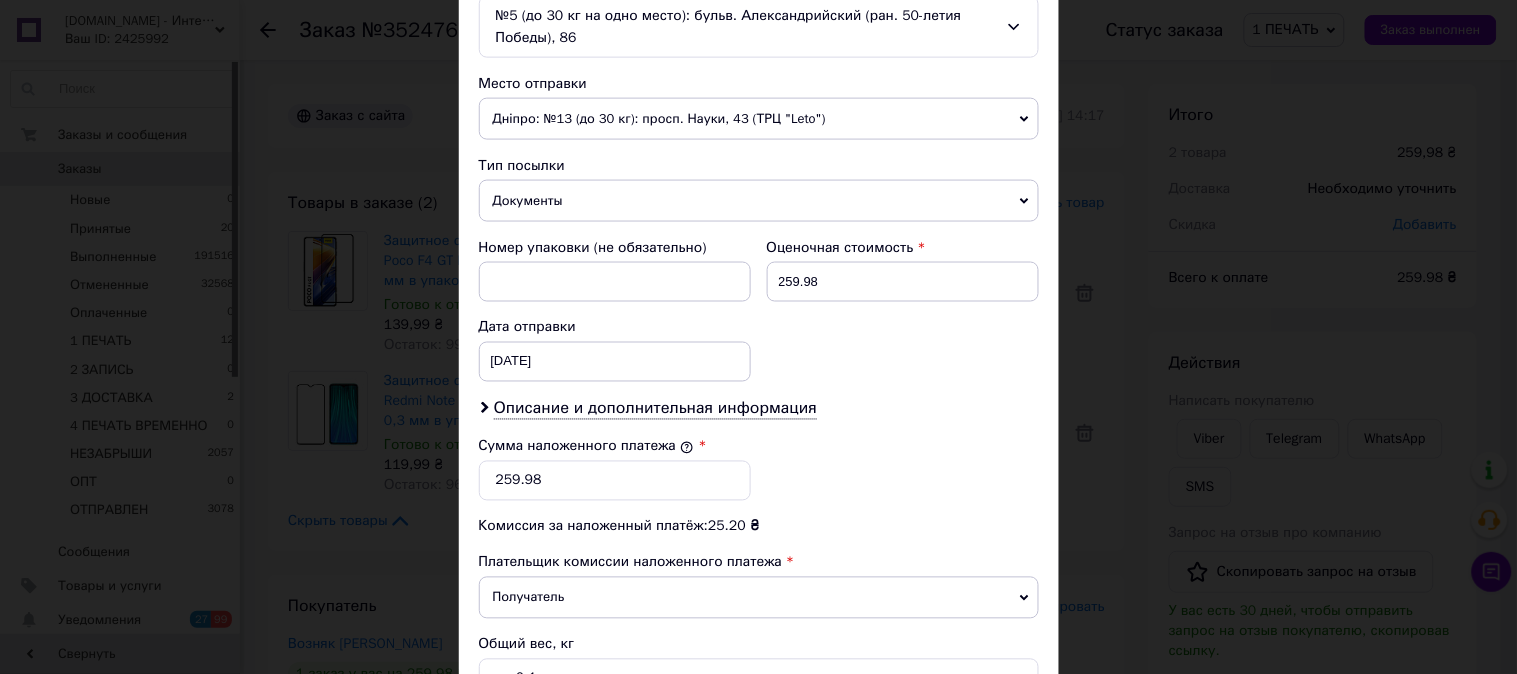 scroll, scrollTop: 666, scrollLeft: 0, axis: vertical 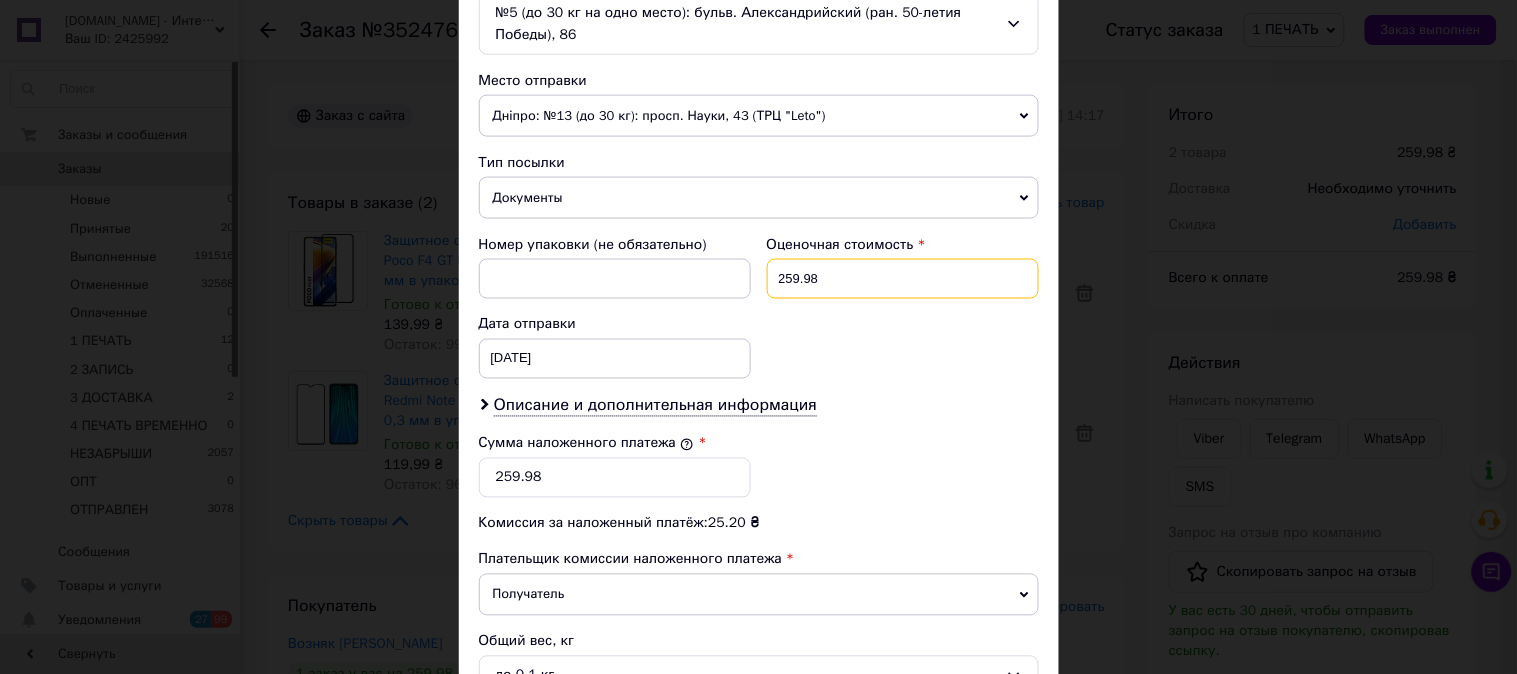 click on "259.98" at bounding box center (903, 279) 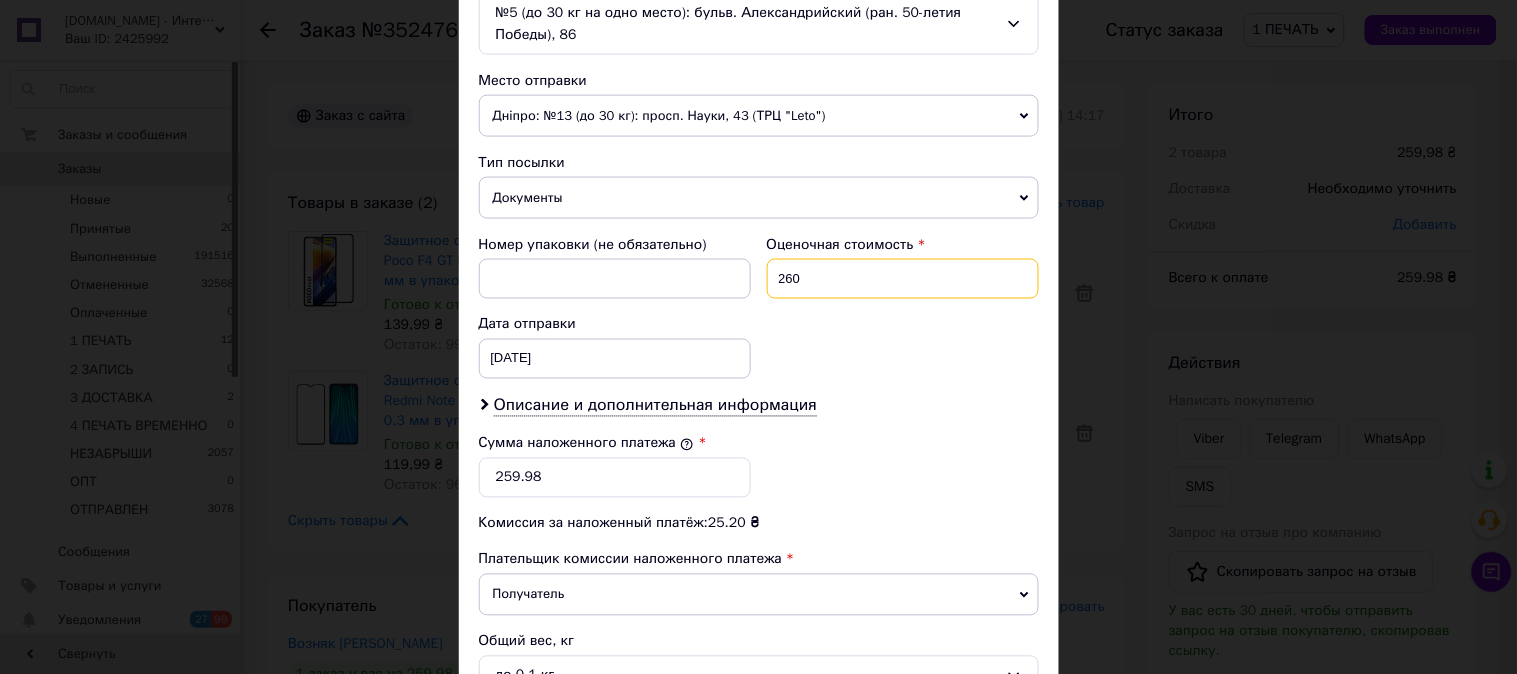 type on "260" 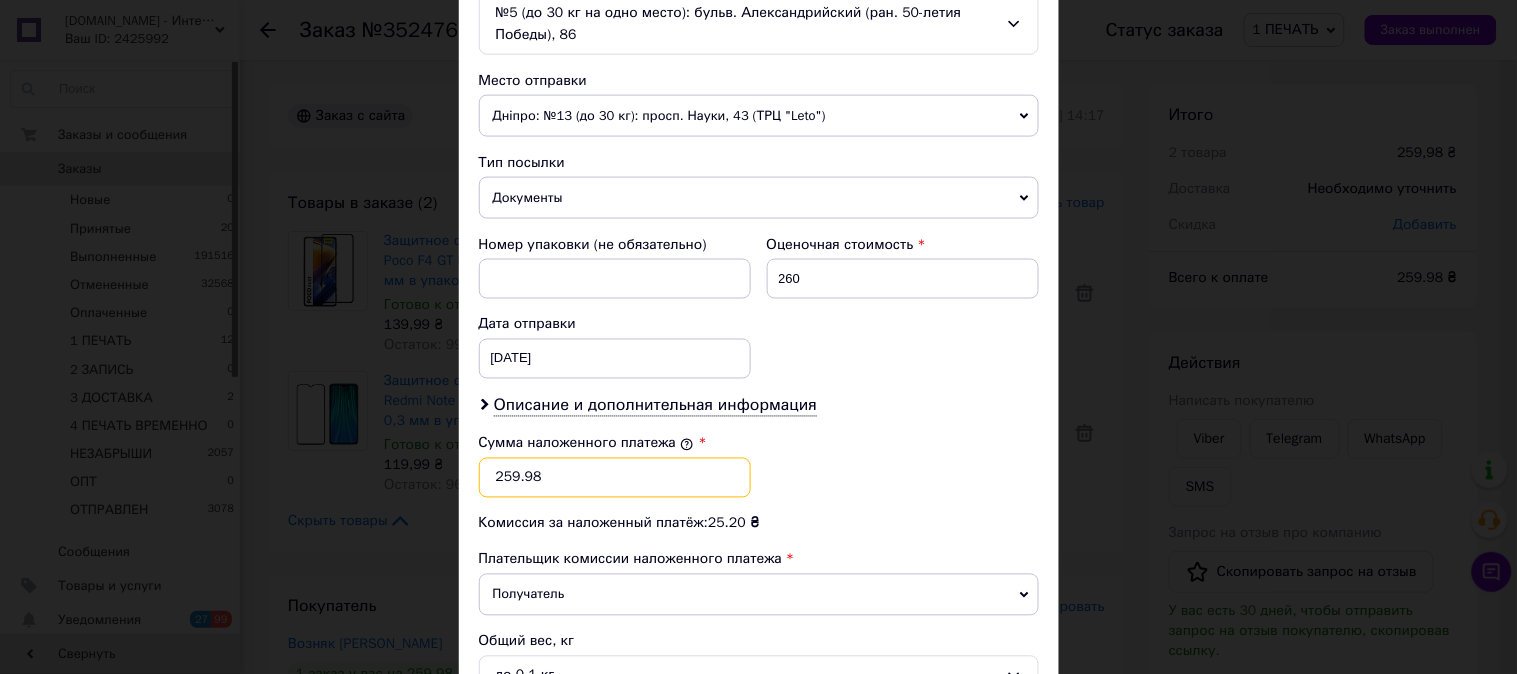 click on "259.98" at bounding box center [615, 478] 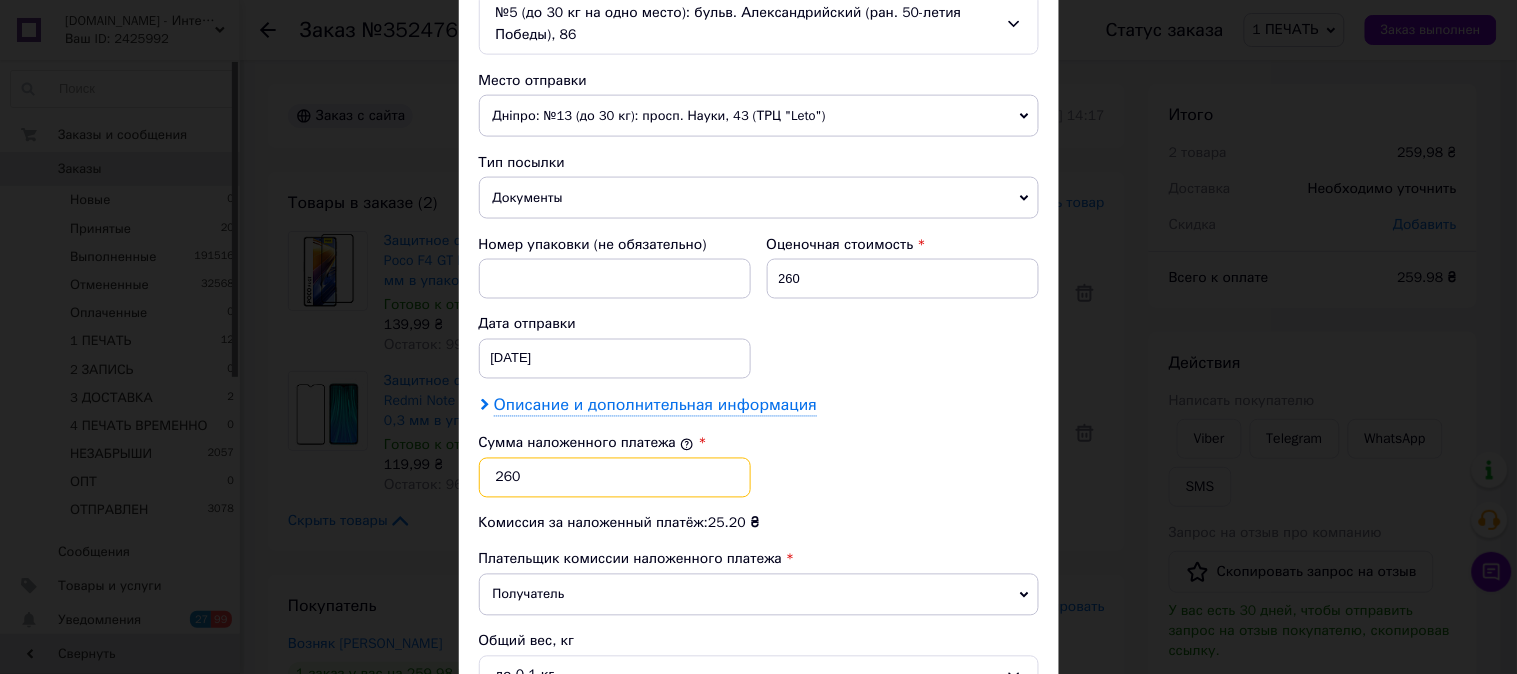 type on "260" 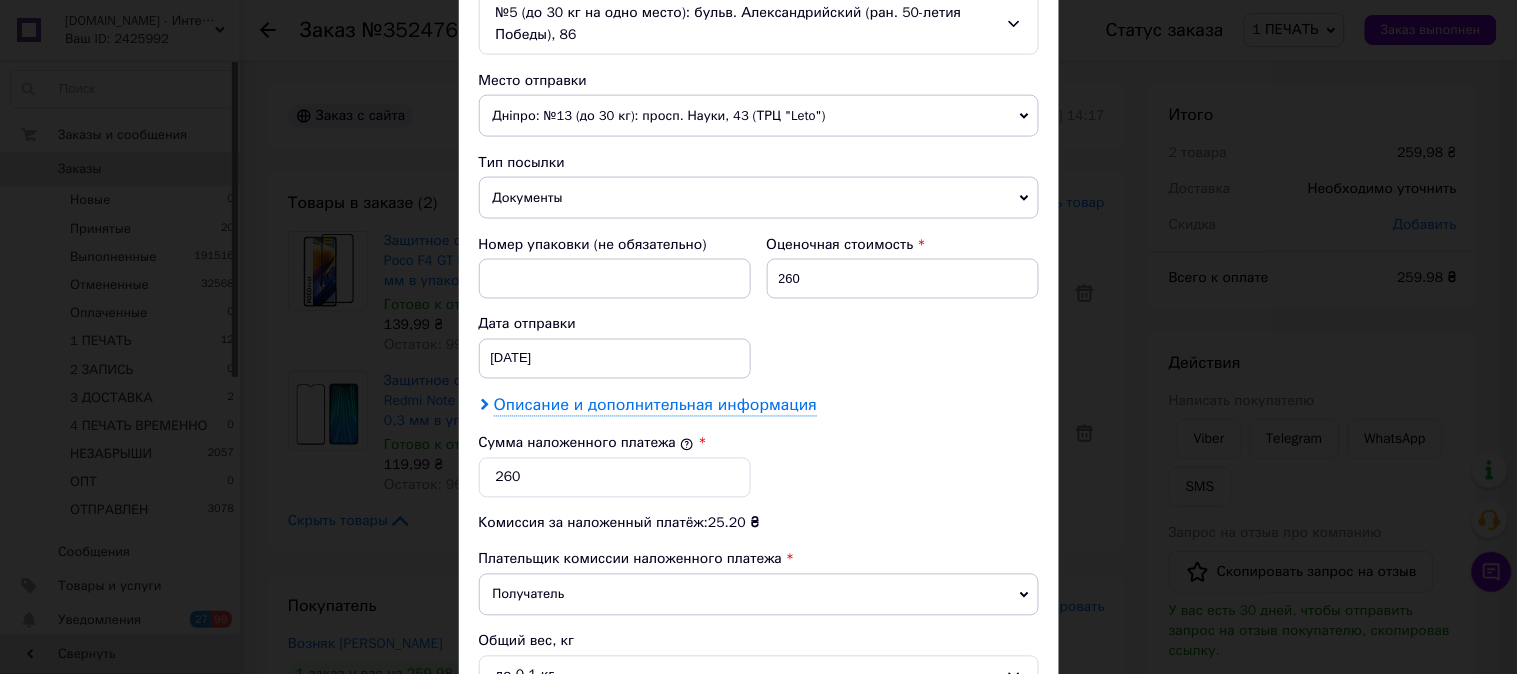 click on "Описание и дополнительная информация" at bounding box center [655, 406] 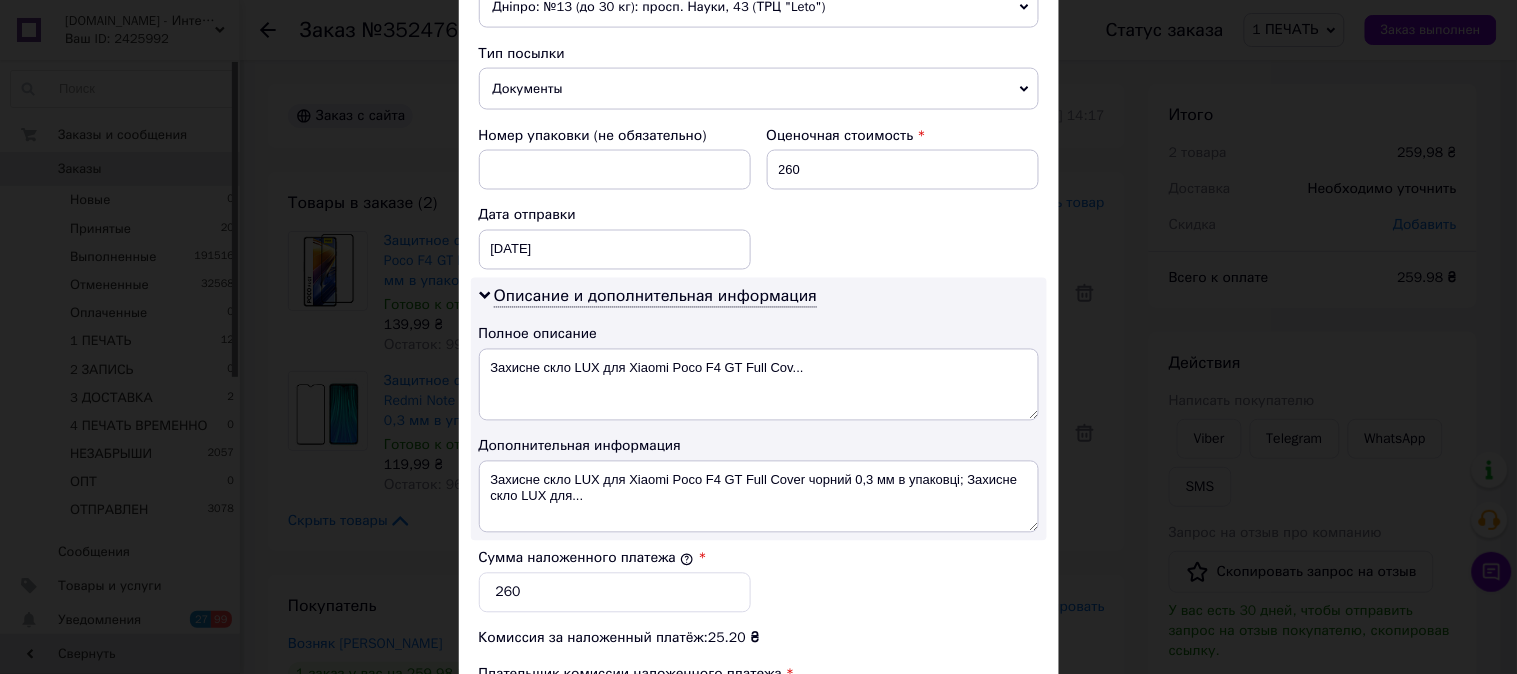 scroll, scrollTop: 814, scrollLeft: 0, axis: vertical 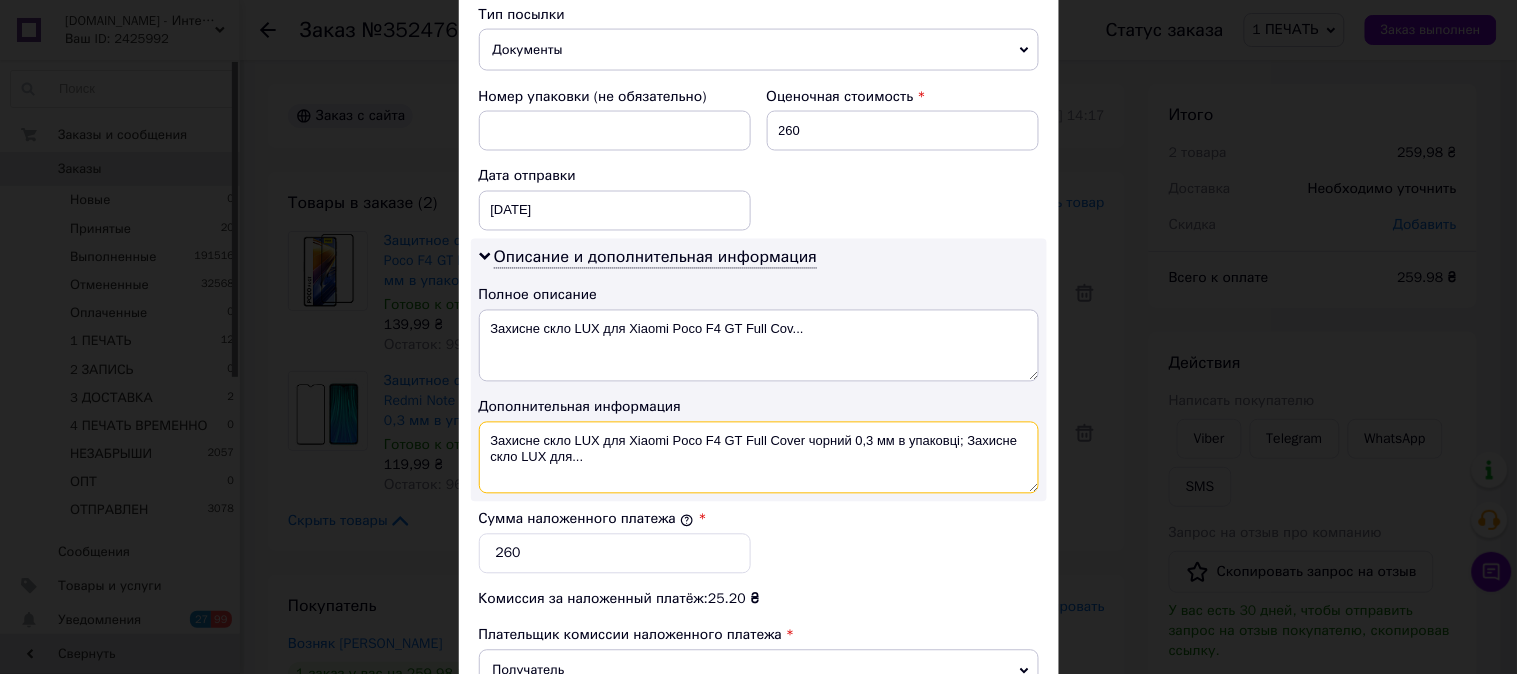 click on "Захисне скло LUX для Xiaomi Poco F4 GT Full Сover чорний 0,3 мм в упаковці; Захисне скло LUX для..." at bounding box center [759, 458] 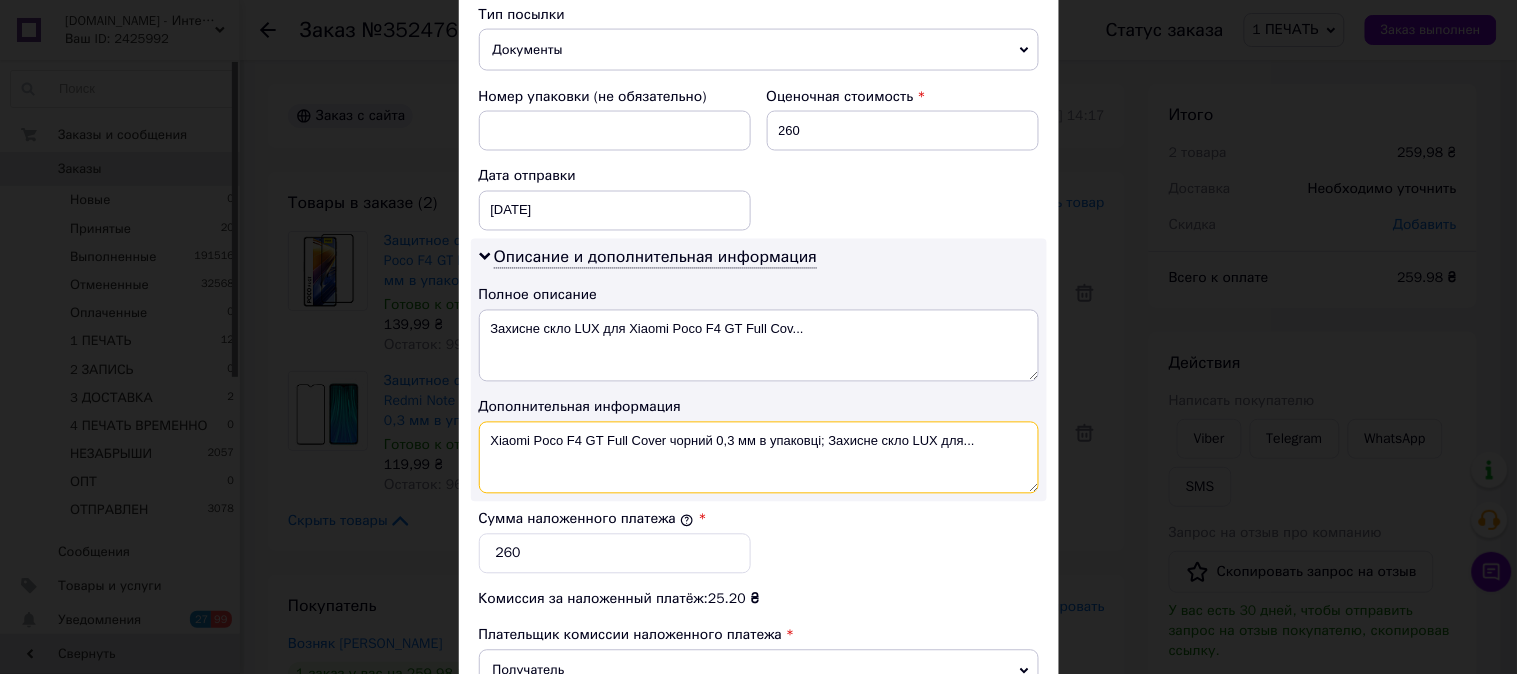 click on "Xiaomi Poco F4 GT Full Сover чорний 0,3 мм в упаковці; Захисне скло LUX для..." at bounding box center (759, 458) 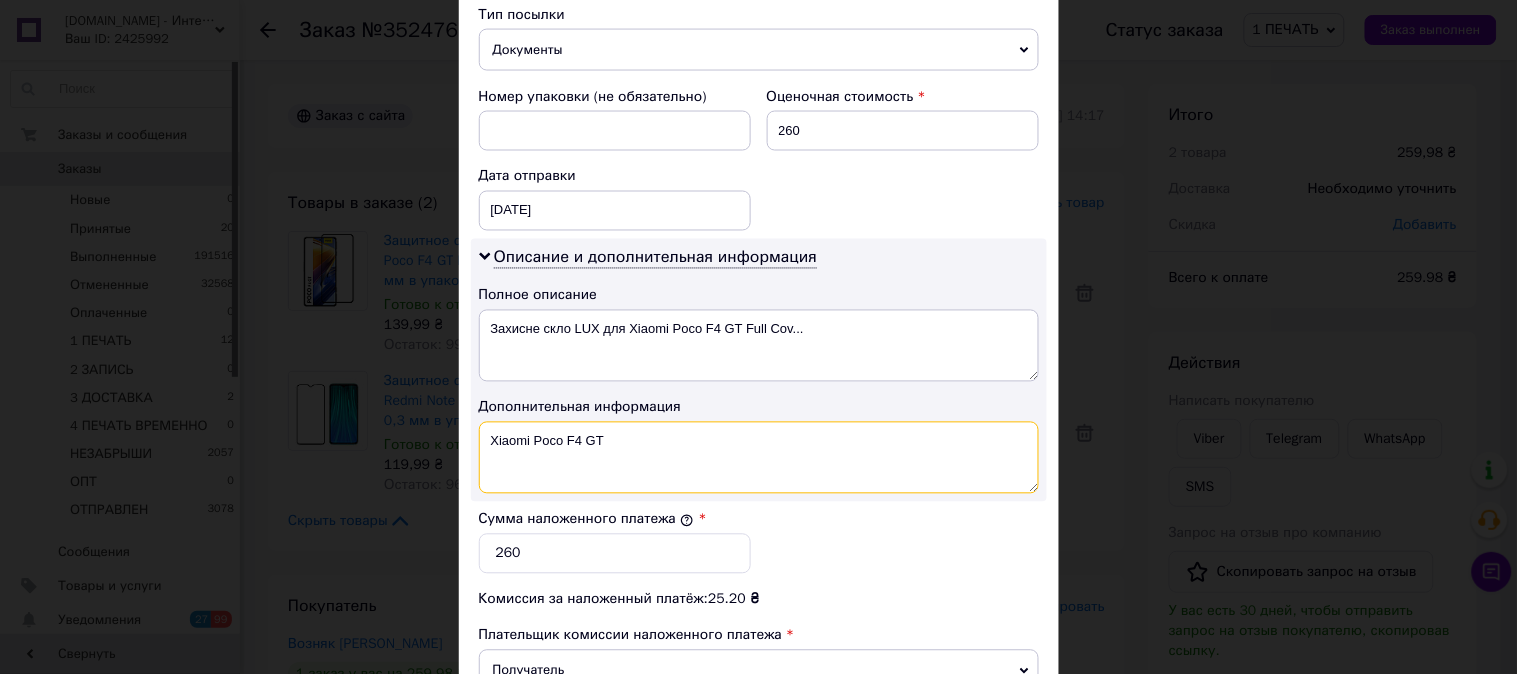 paste on "3D ЧЕР" 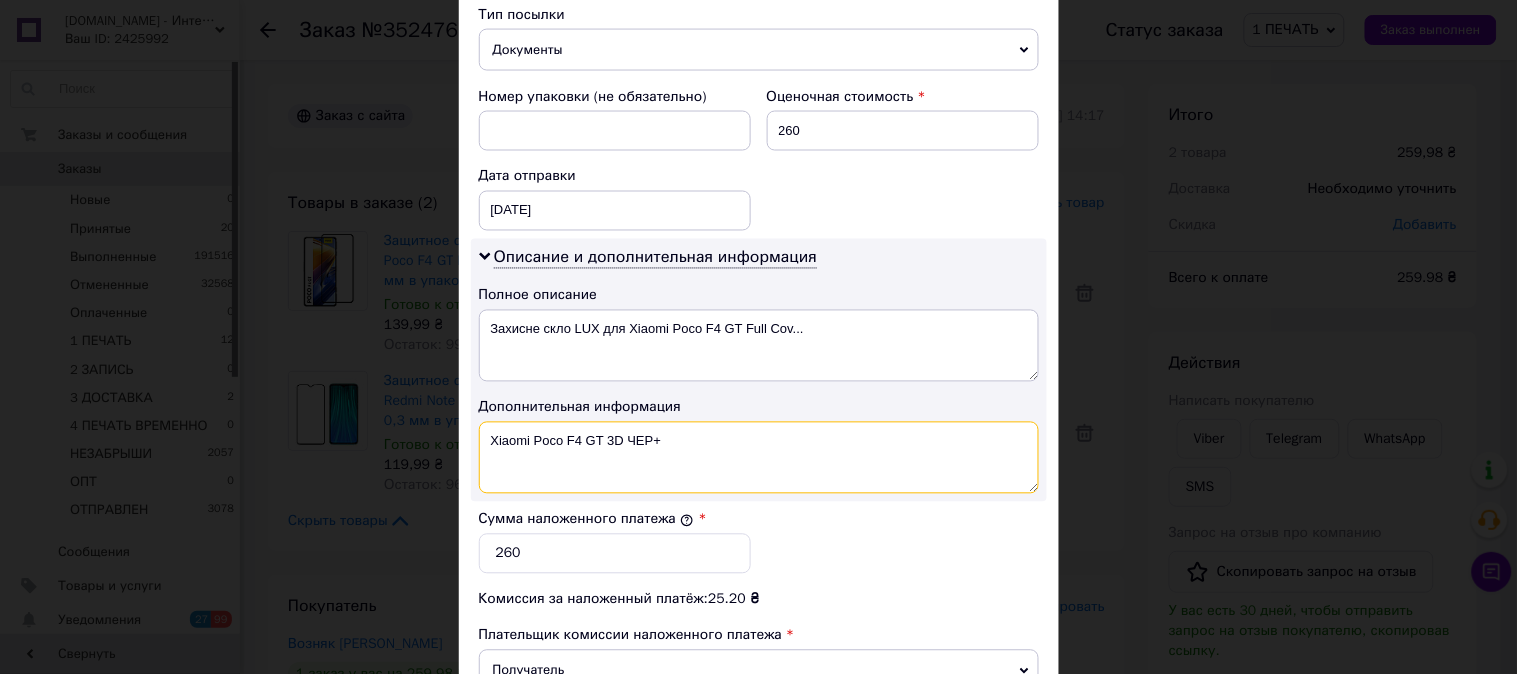 paste on "Xiaomi Redmi Note 8 Pro" 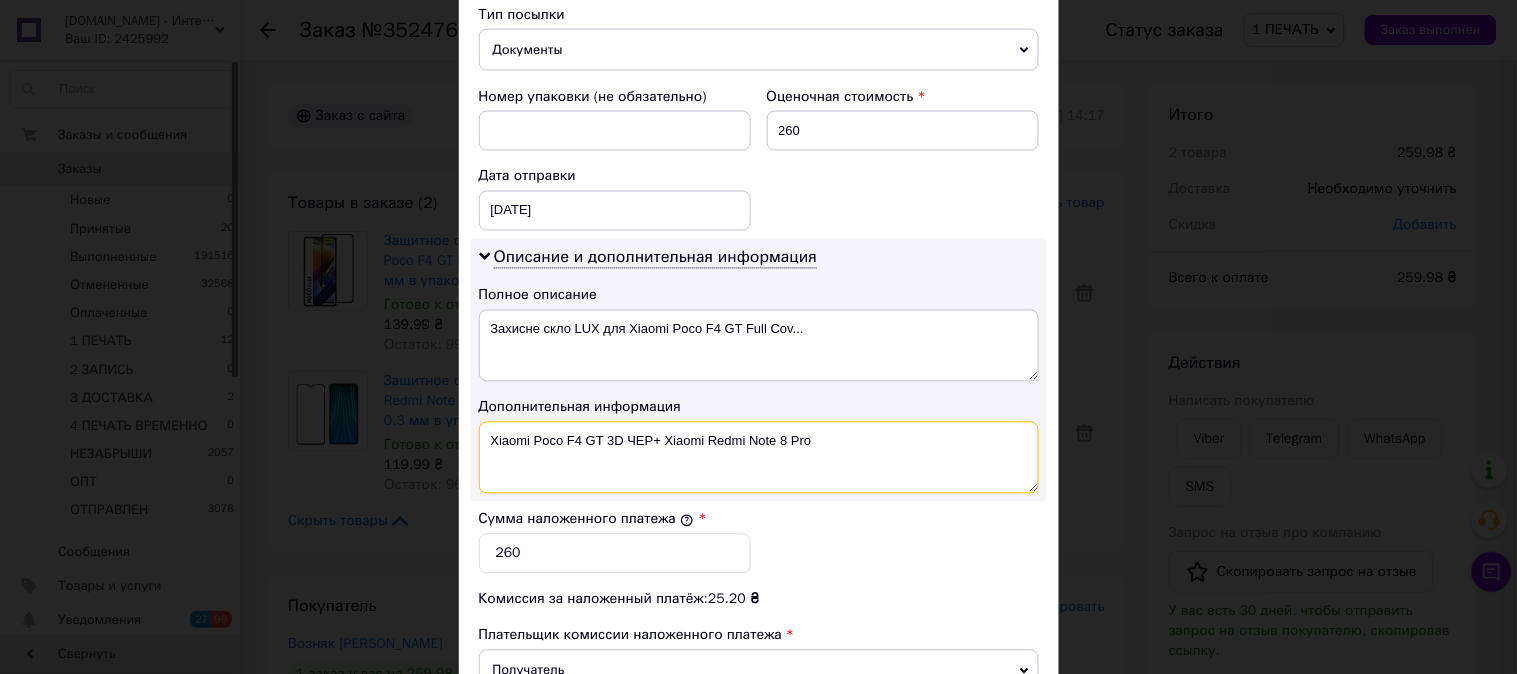 paste on "3D ЧЕР" 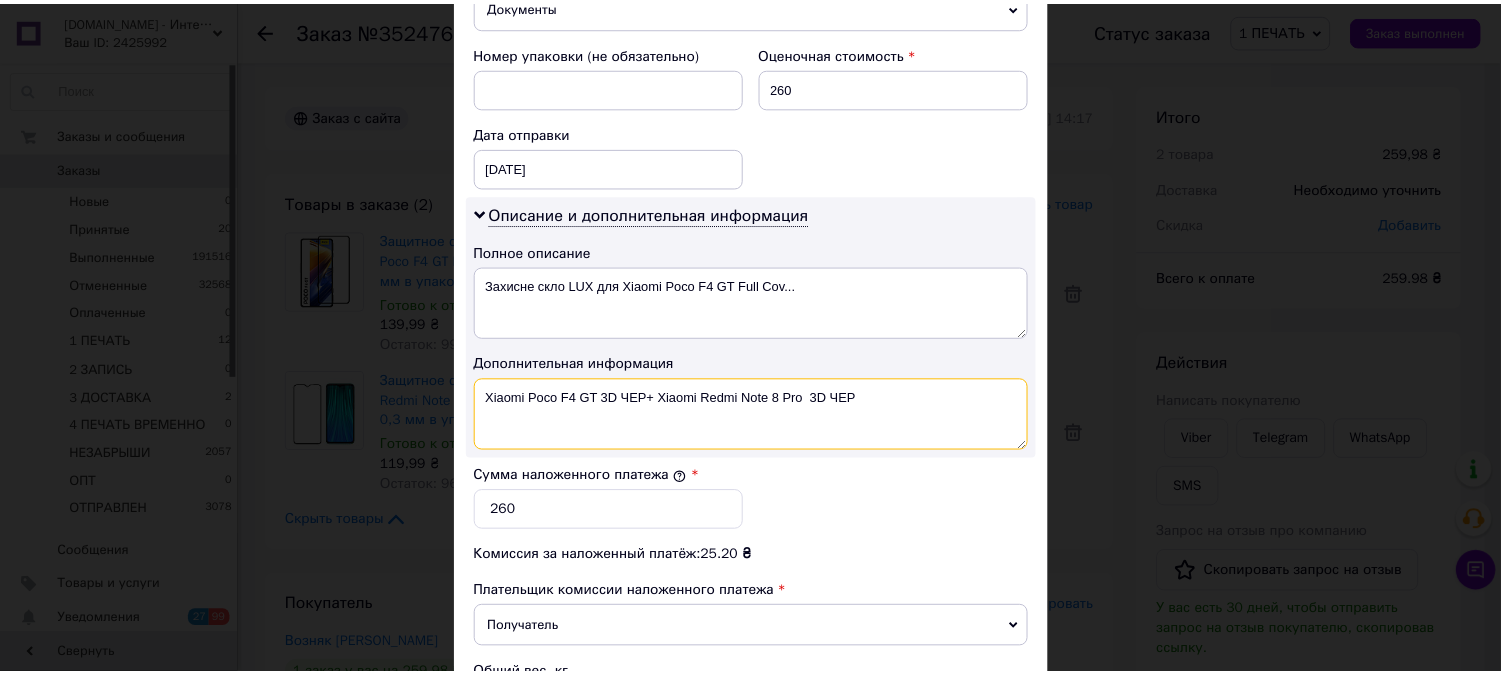 scroll, scrollTop: 1121, scrollLeft: 0, axis: vertical 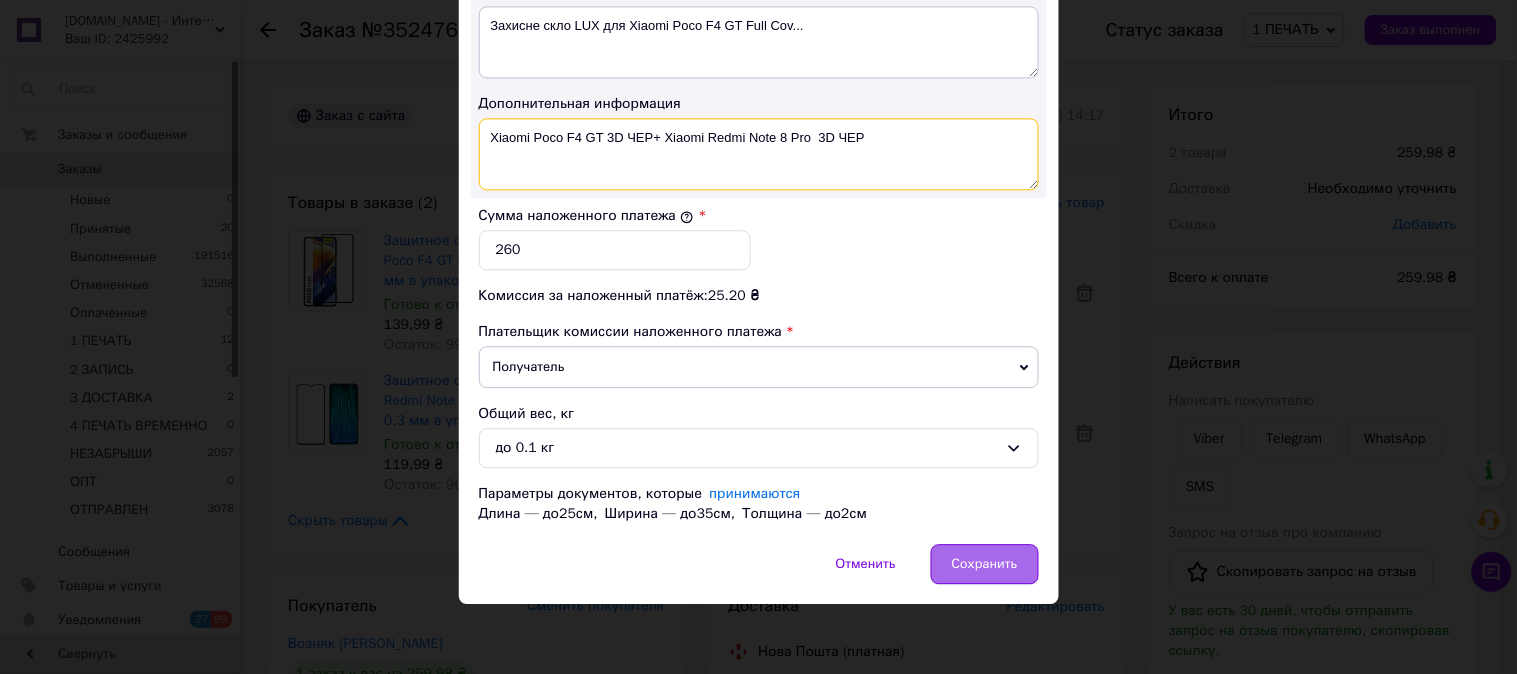 type on "Xiaomi Poco F4 GT 3D ЧЕР+ Xiaomi Redmi Note 8 Pro  3D ЧЕР" 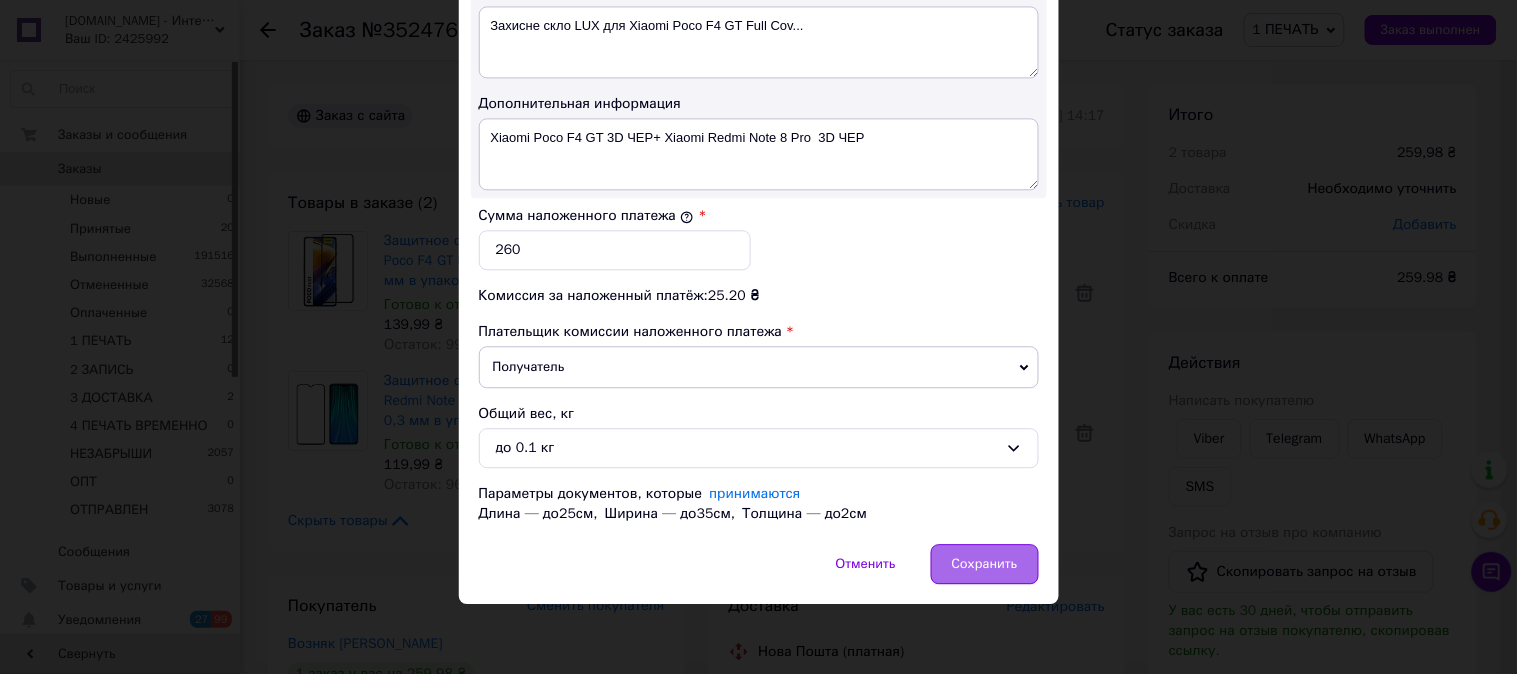 click on "Сохранить" at bounding box center (985, 564) 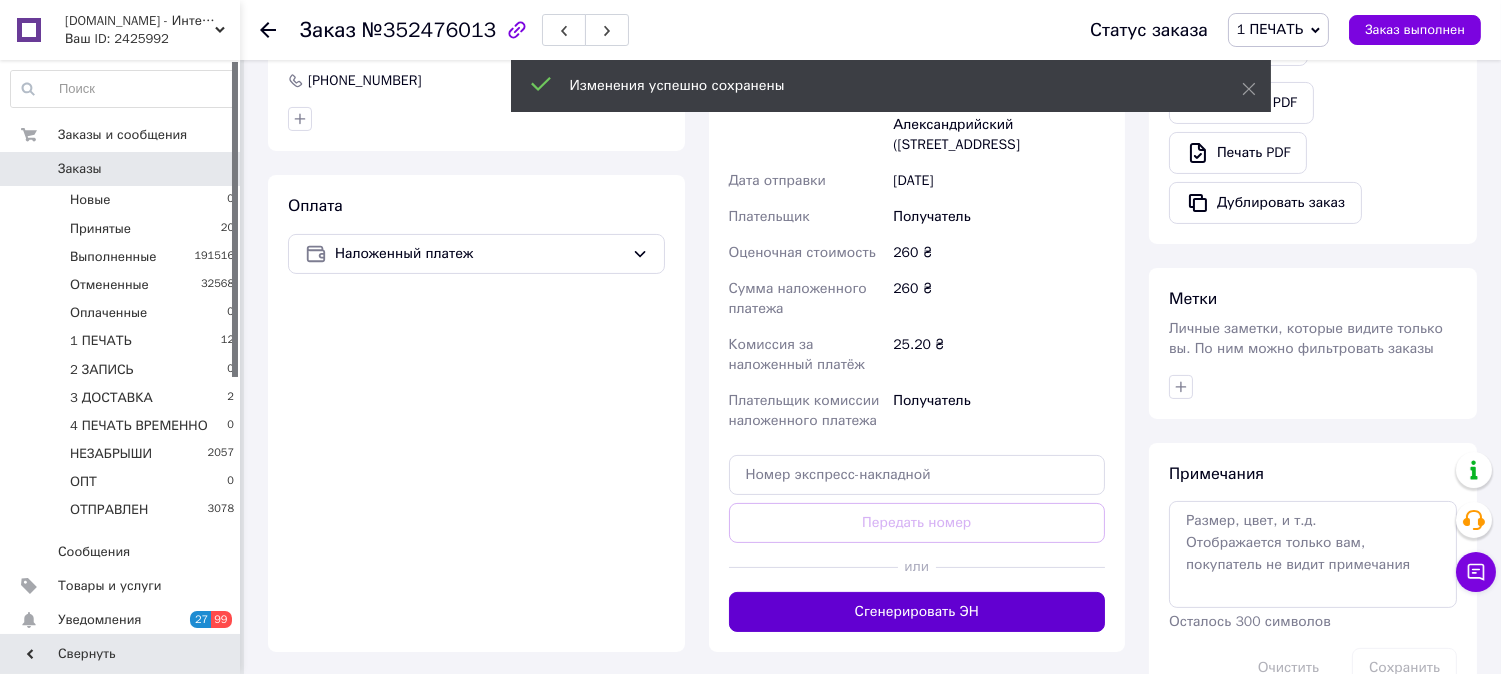 click on "Сгенерировать ЭН" at bounding box center (917, 612) 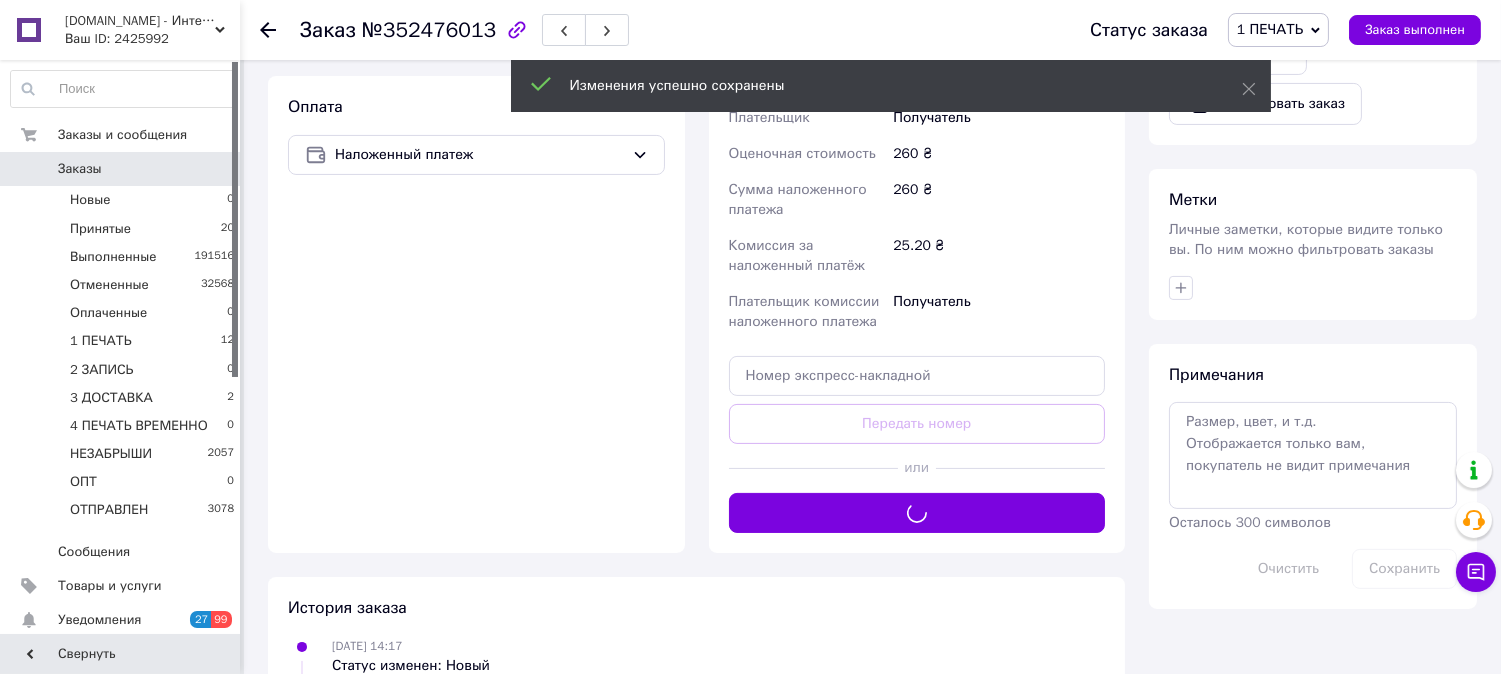scroll, scrollTop: 814, scrollLeft: 0, axis: vertical 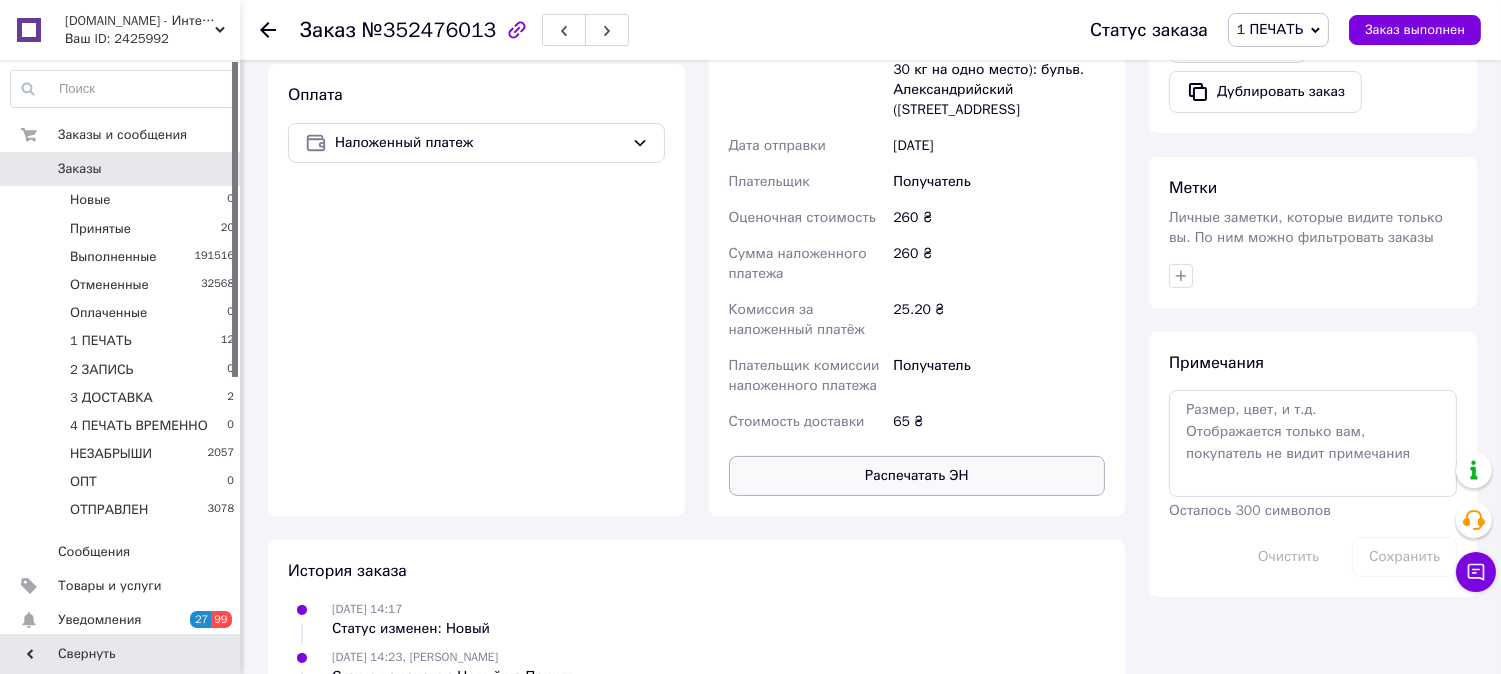 click on "Распечатать ЭН" at bounding box center (917, 476) 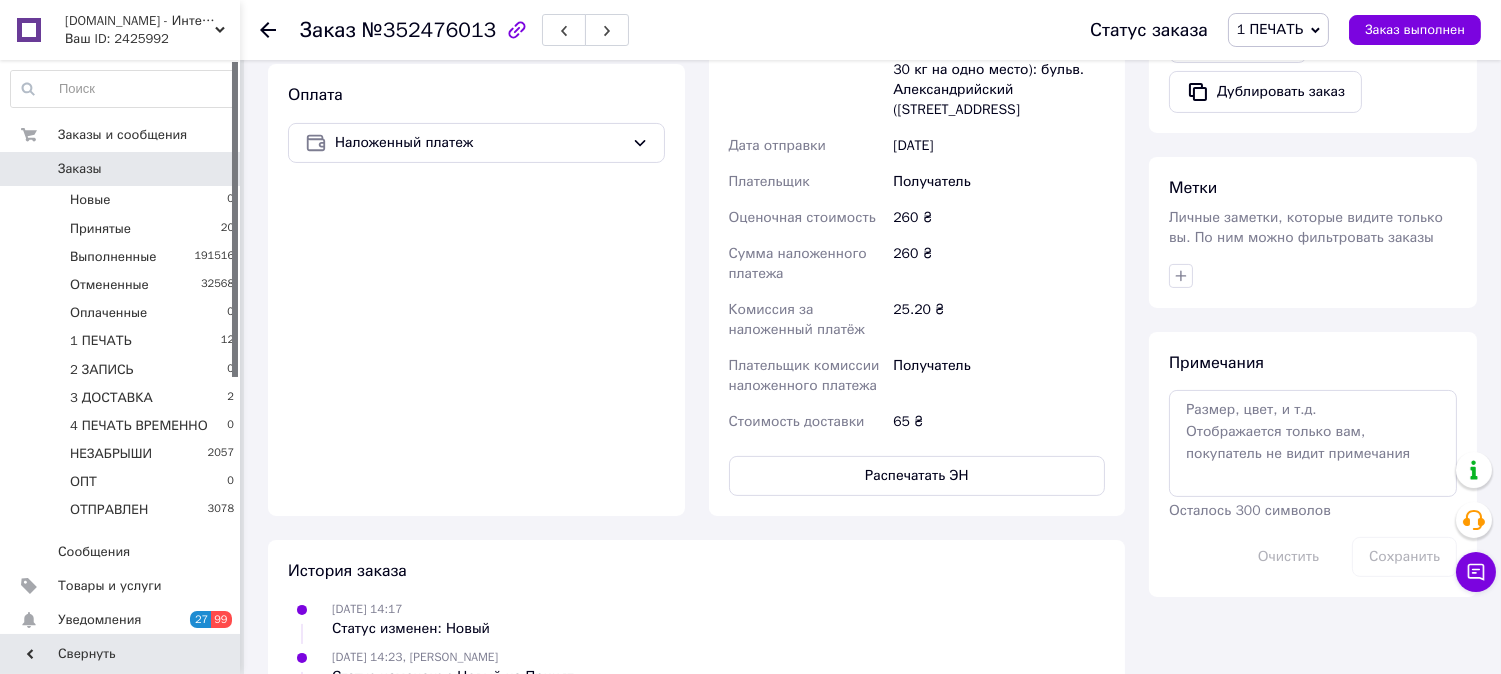 type 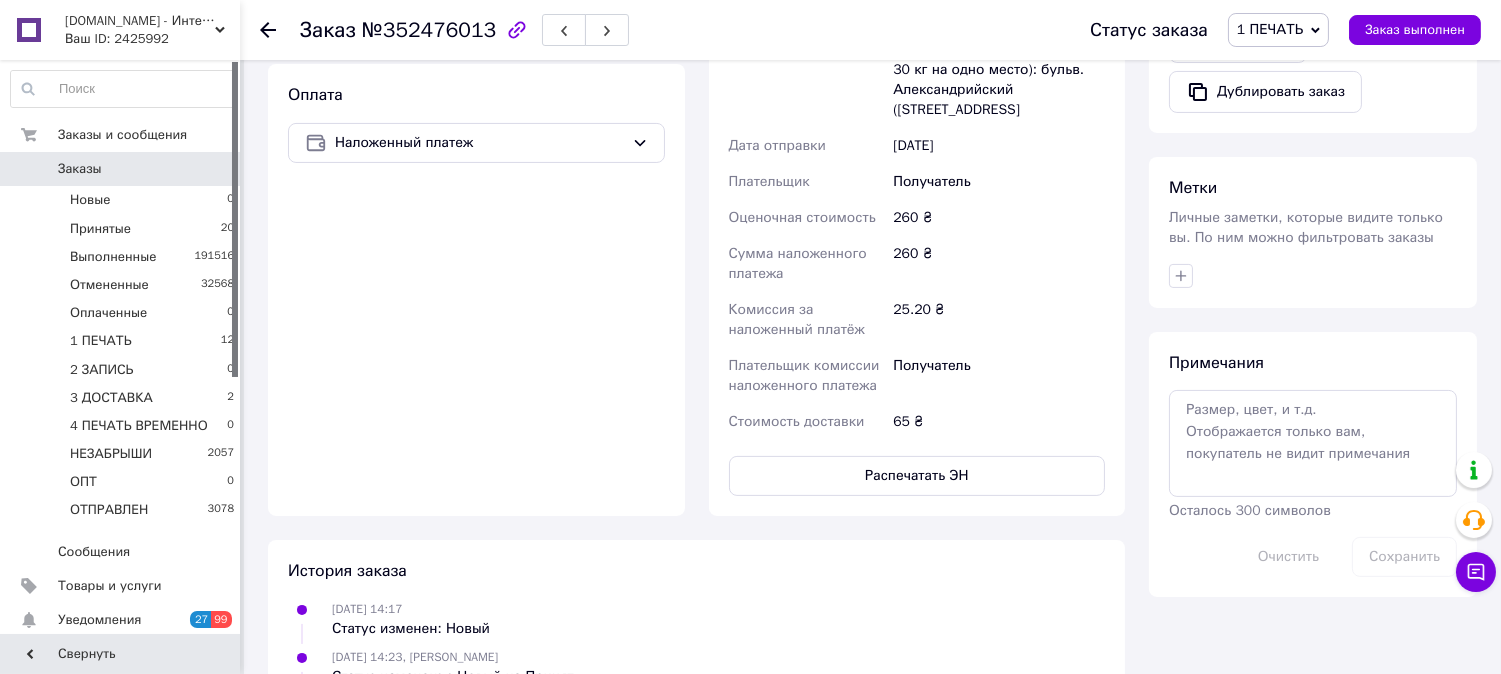 click on "1 ПЕЧАТЬ" at bounding box center [1270, 29] 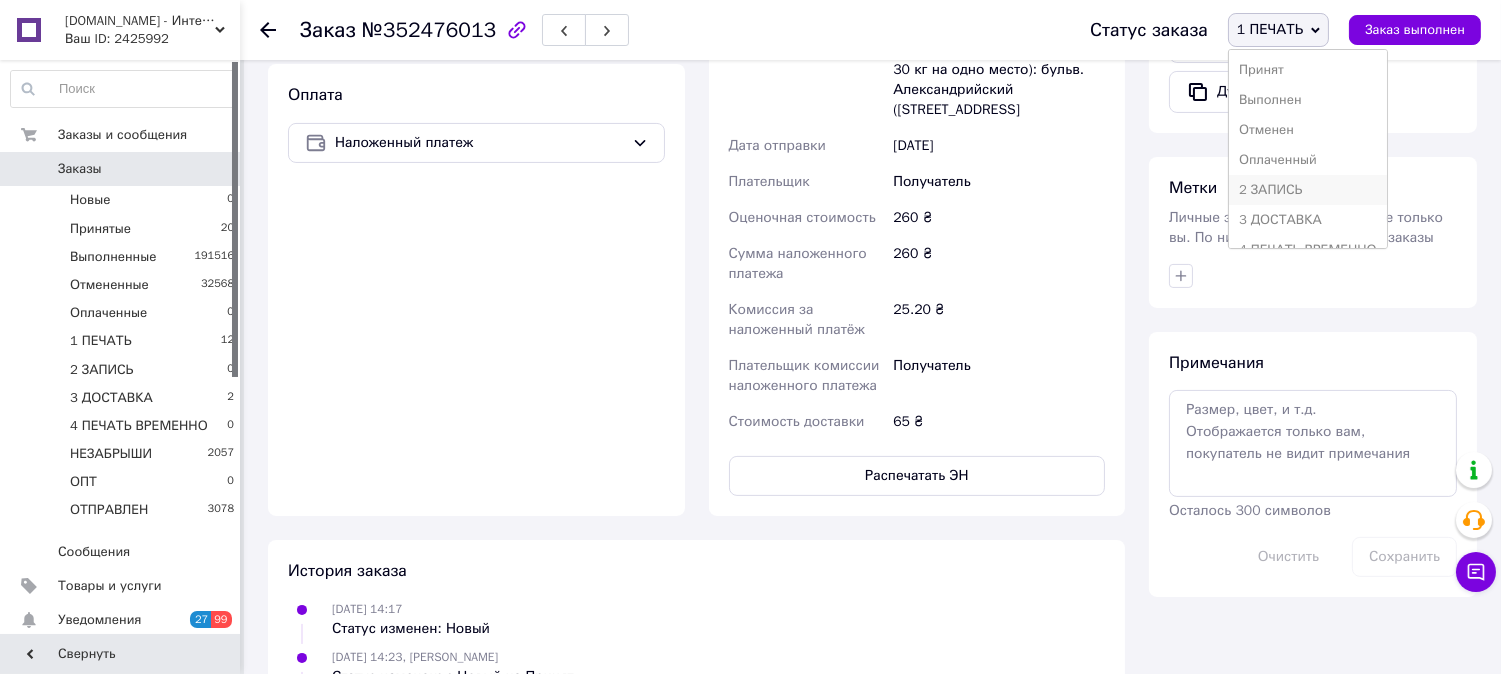 click on "2 ЗАПИСЬ" at bounding box center (1308, 190) 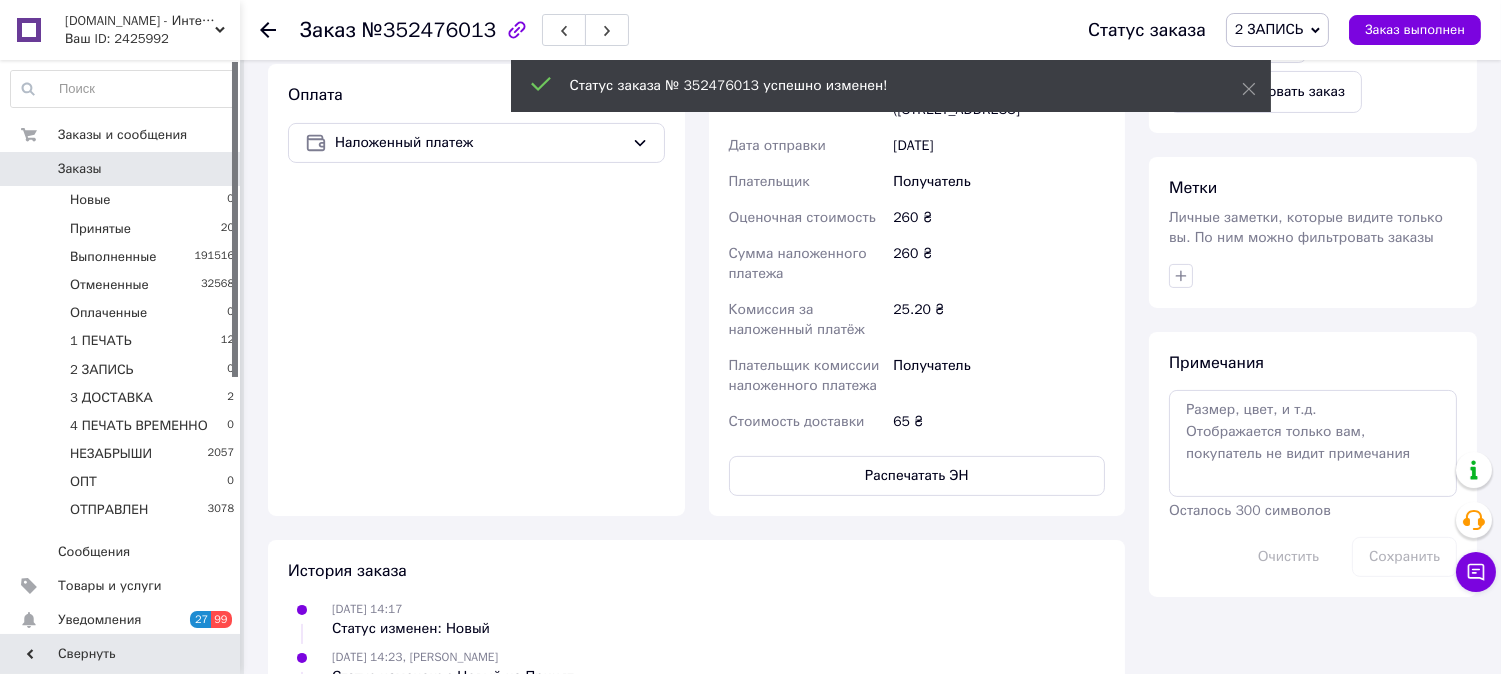 click on "2 ЗАПИСЬ" at bounding box center (1269, 29) 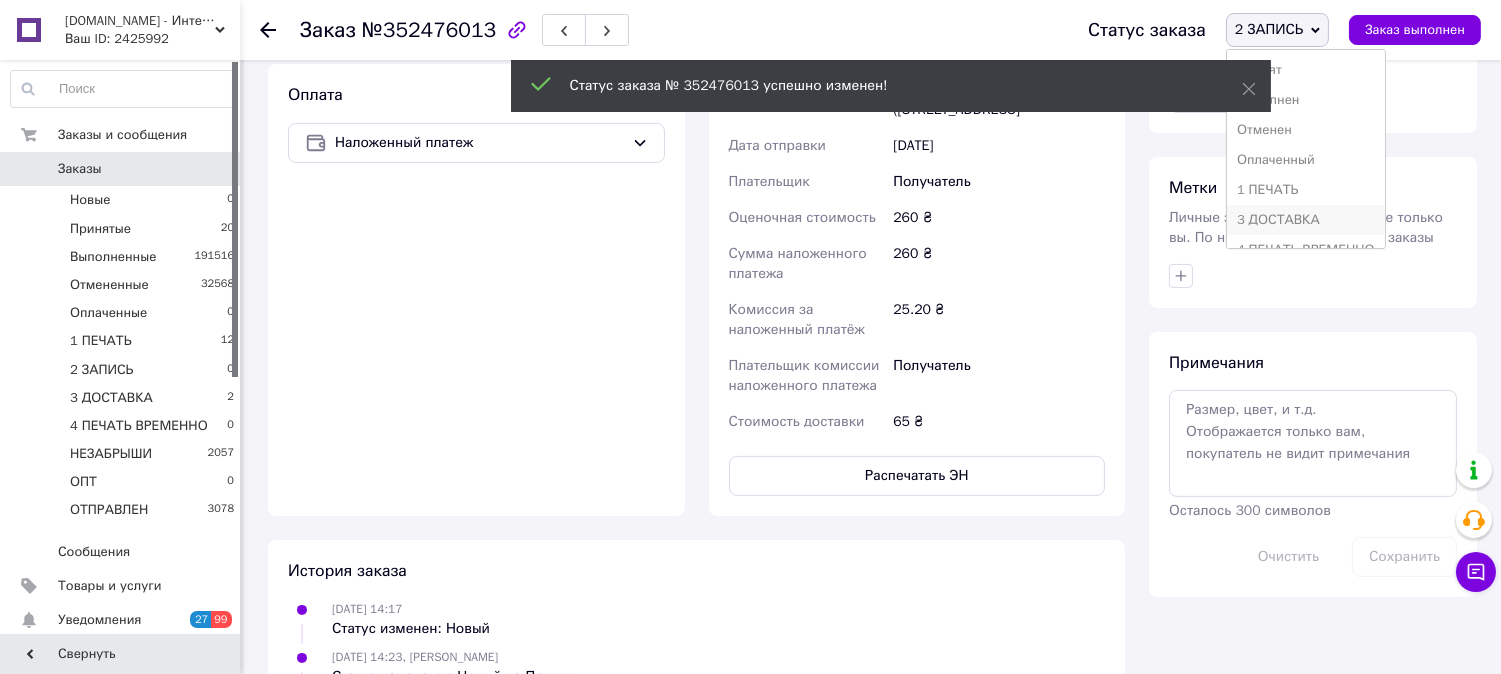 click on "3 ДОСТАВКА" at bounding box center (1306, 220) 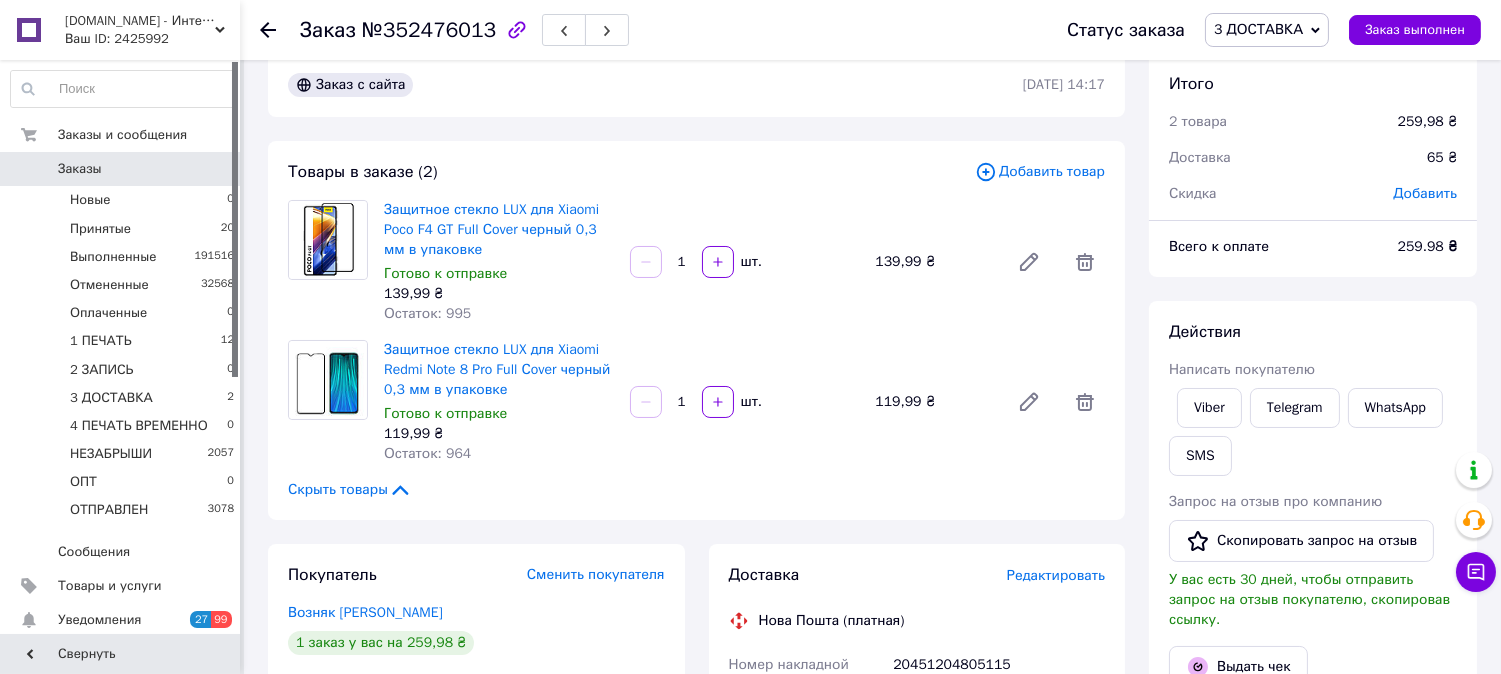 scroll, scrollTop: 0, scrollLeft: 0, axis: both 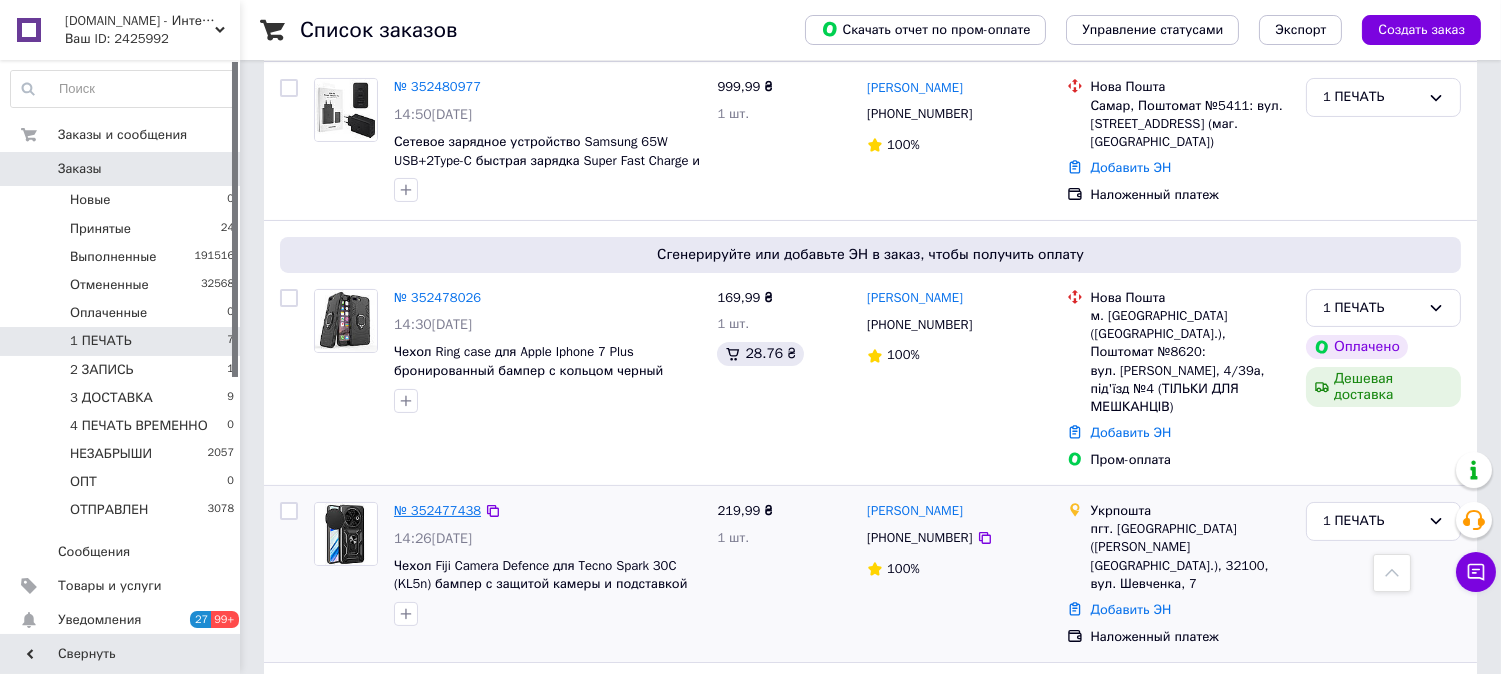 click on "№ 352477438" at bounding box center (437, 510) 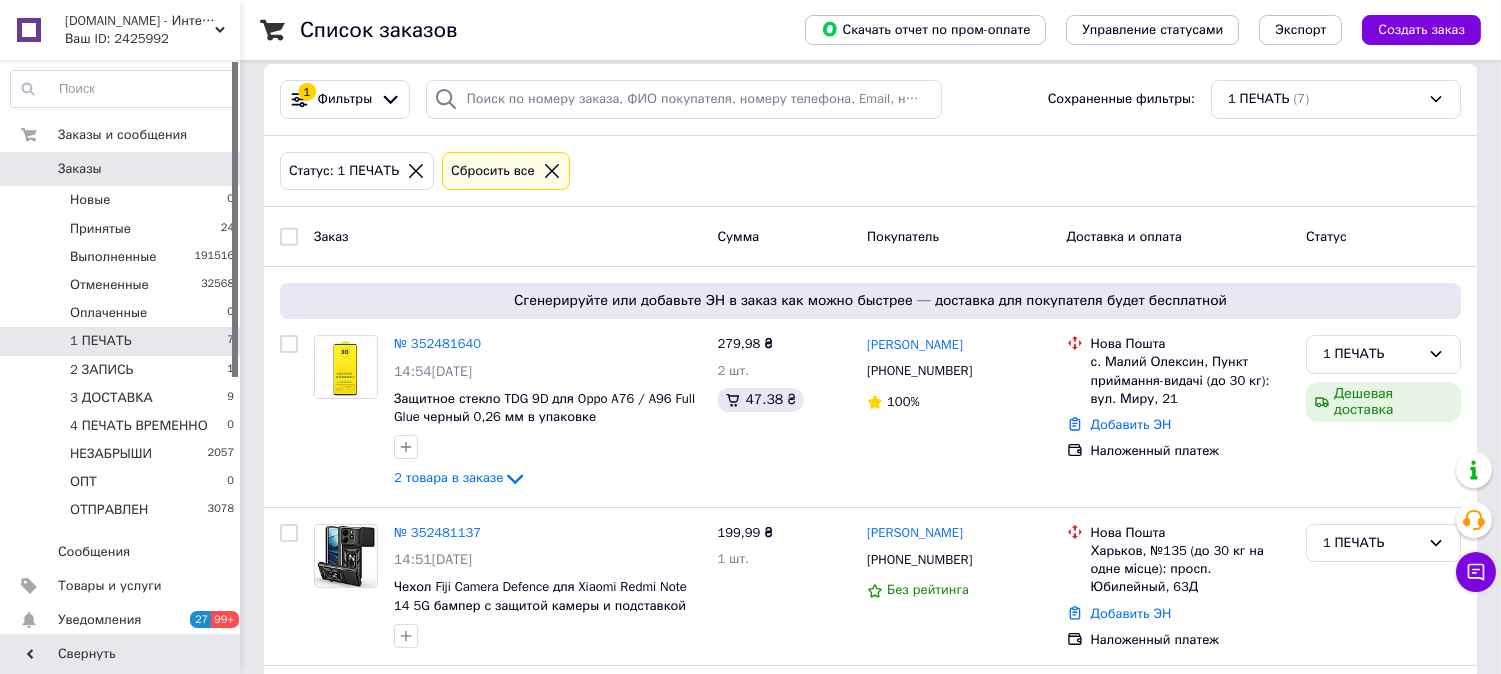 scroll, scrollTop: 0, scrollLeft: 0, axis: both 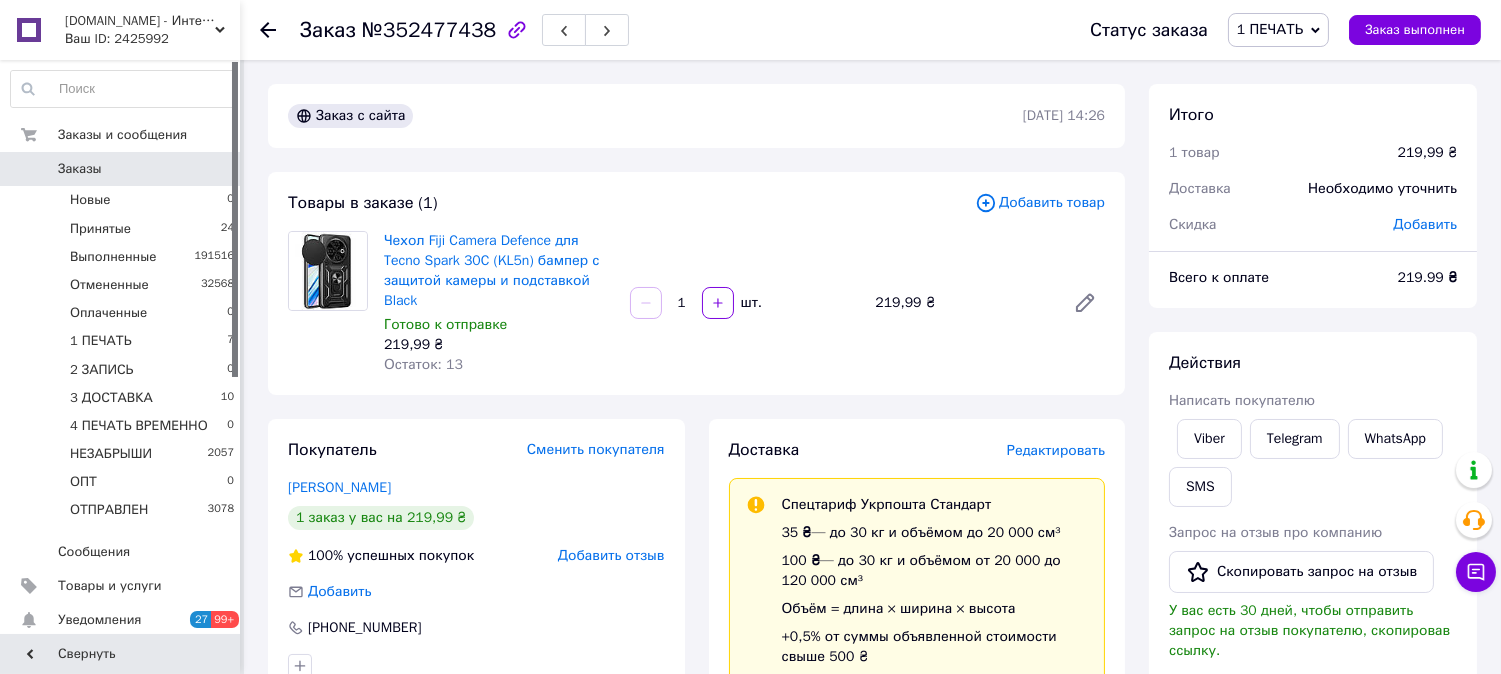 click on "№352477438" at bounding box center (429, 30) 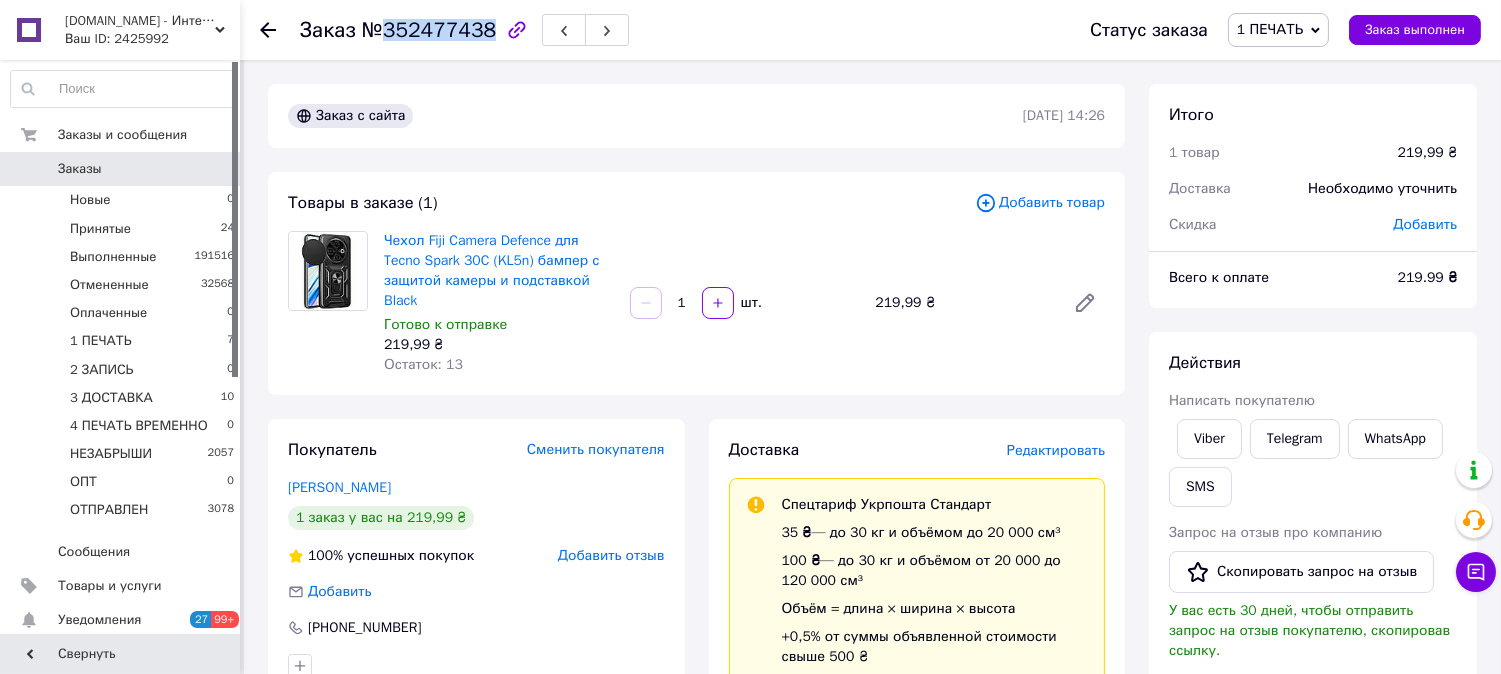 click on "№352477438" at bounding box center [429, 30] 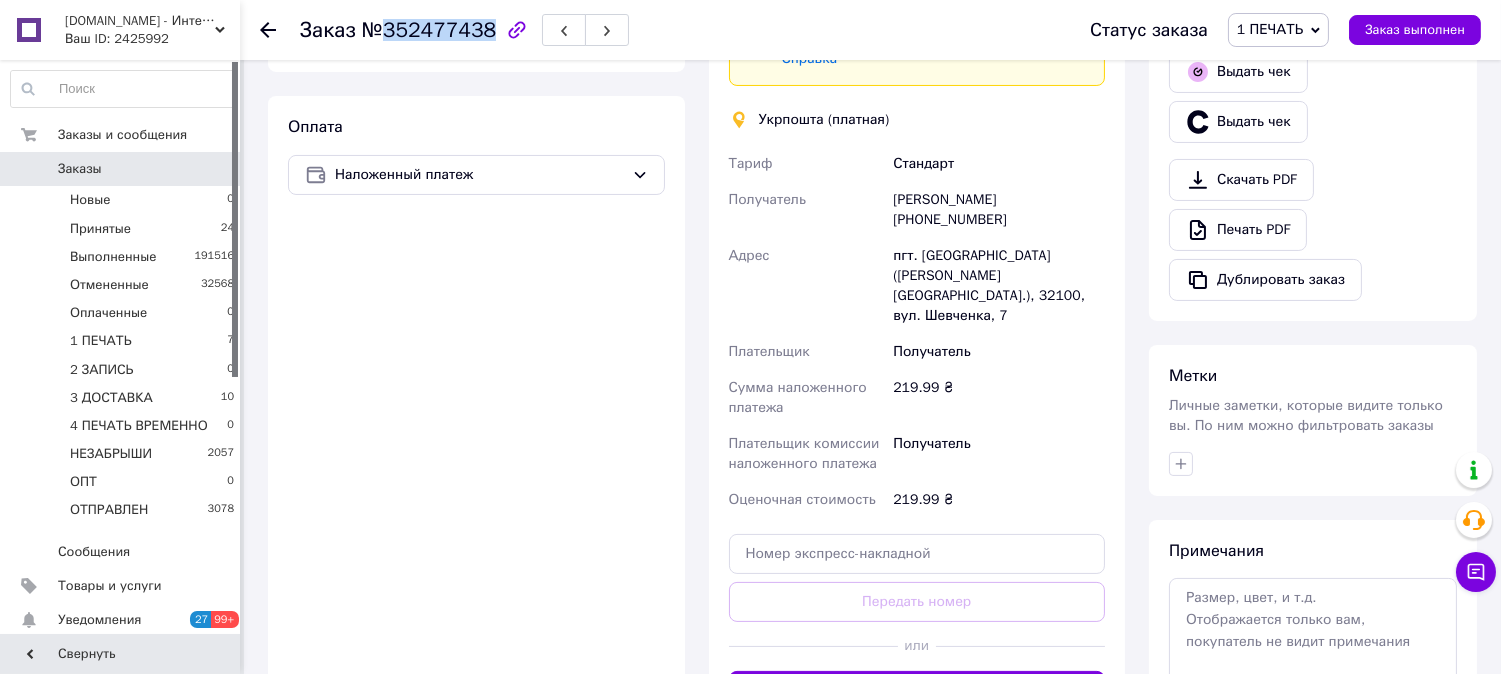scroll, scrollTop: 885, scrollLeft: 0, axis: vertical 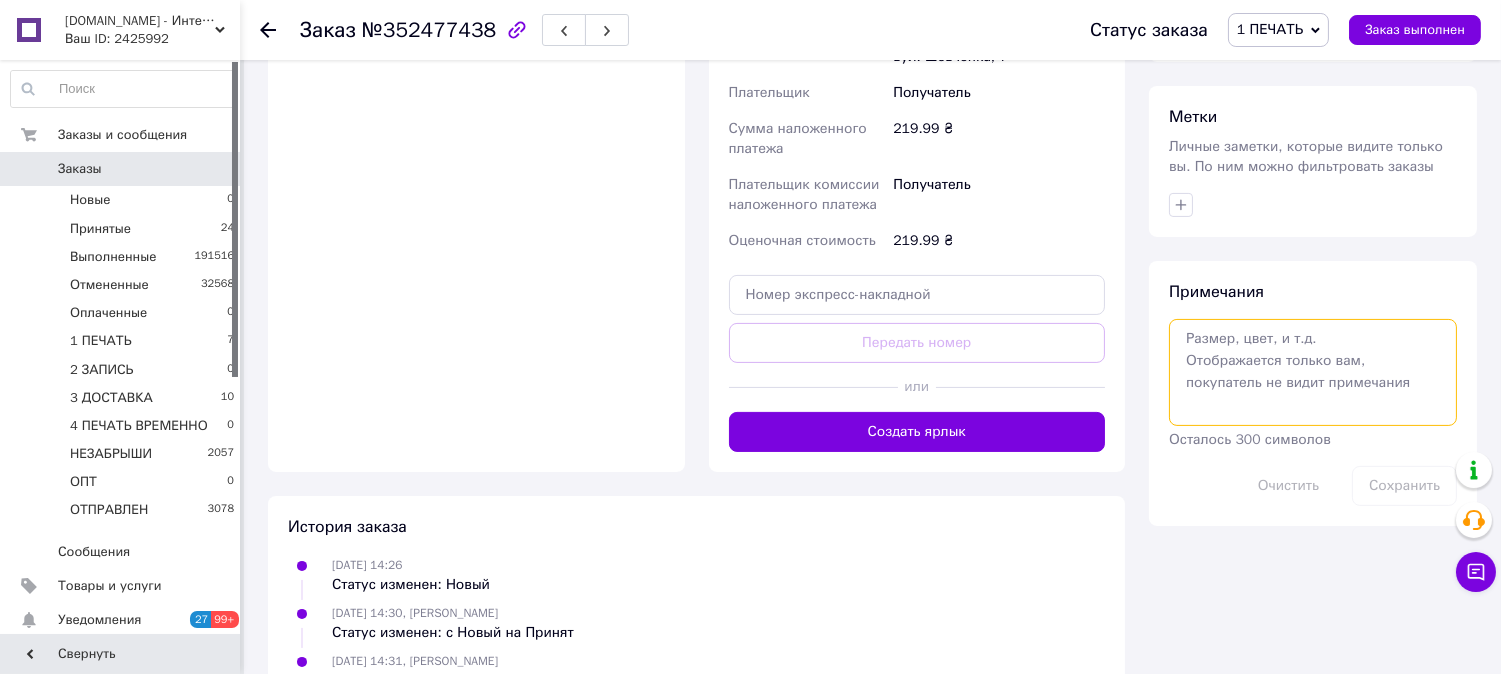 click at bounding box center [1313, 372] 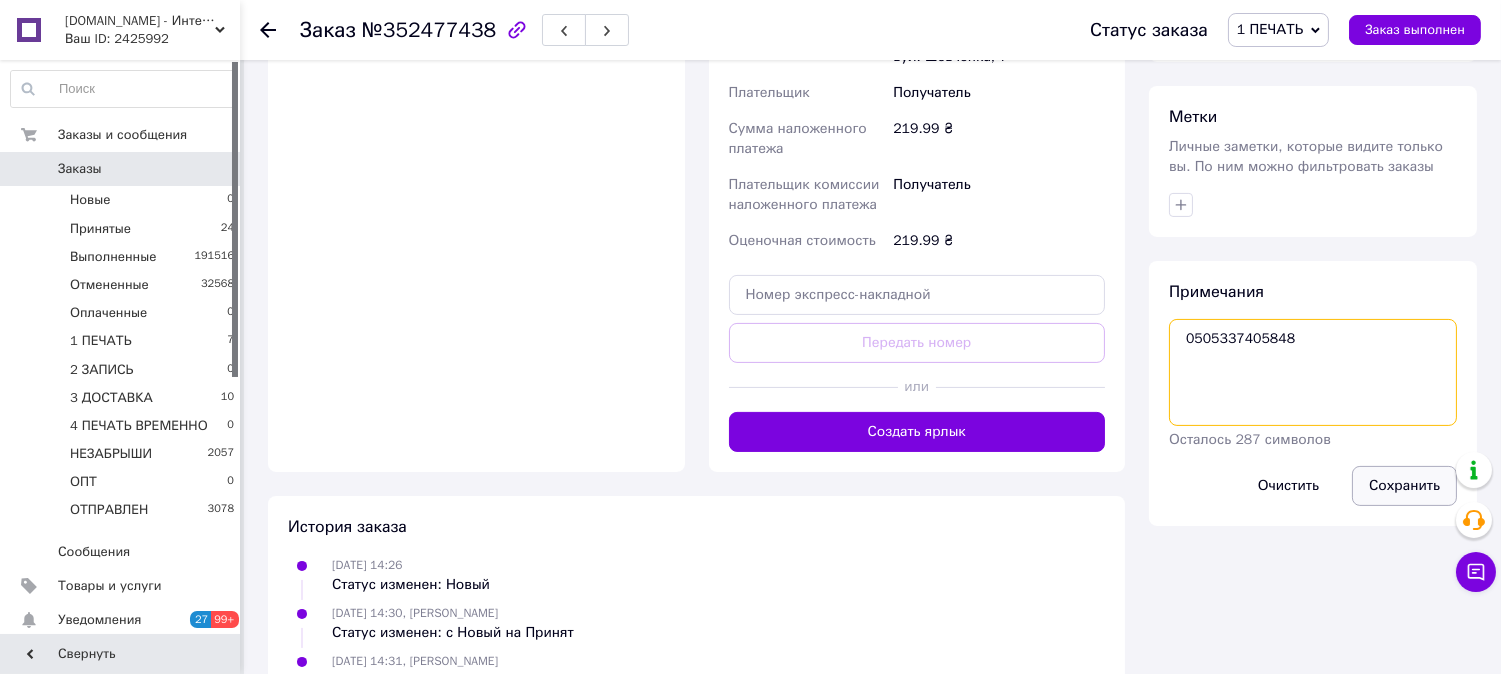 type on "0505337405848" 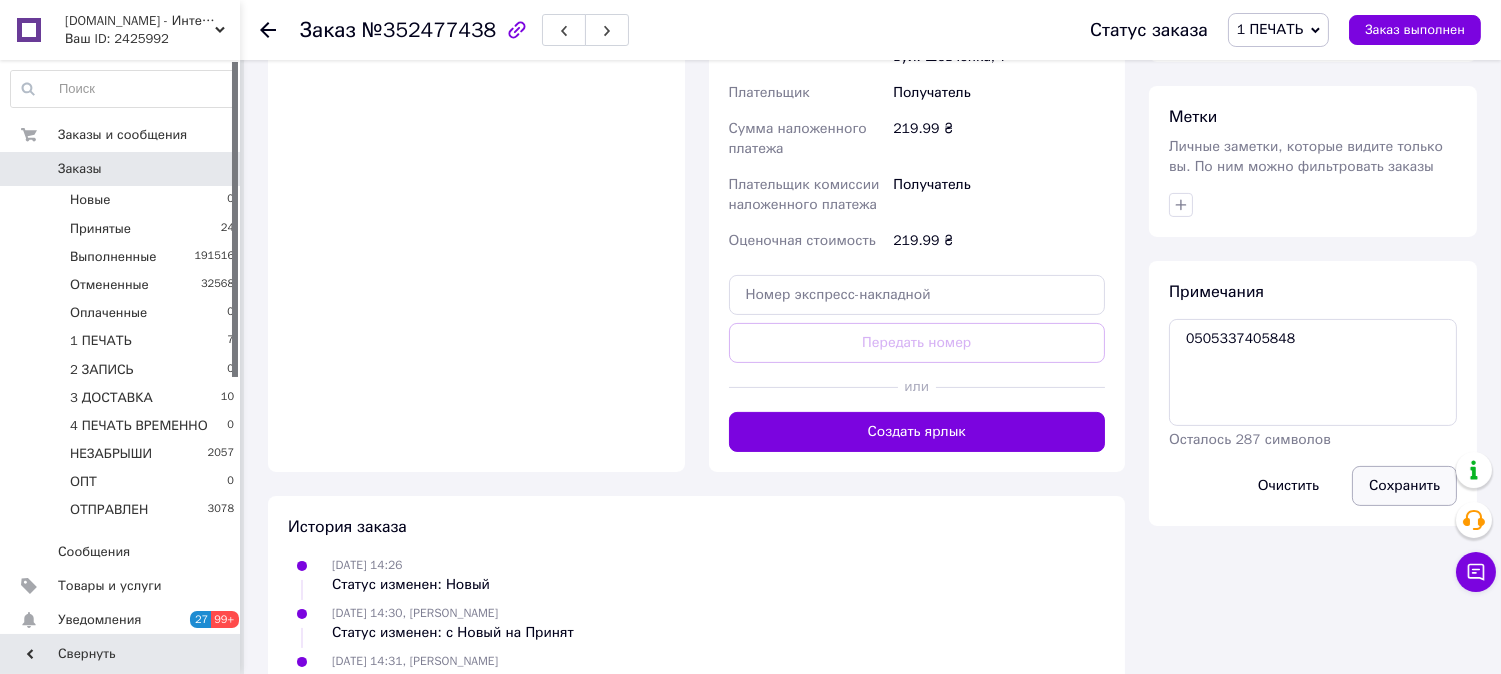 click on "Сохранить" at bounding box center [1404, 486] 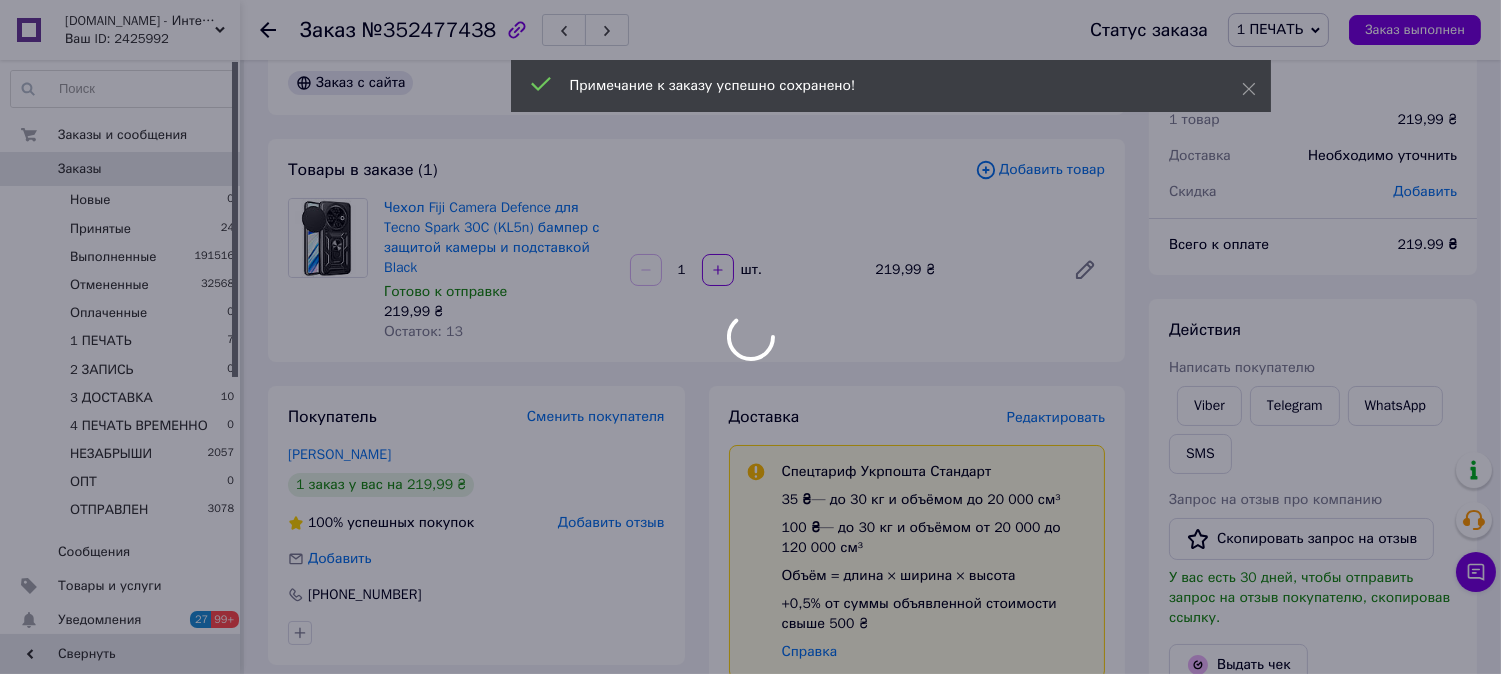 scroll, scrollTop: 0, scrollLeft: 0, axis: both 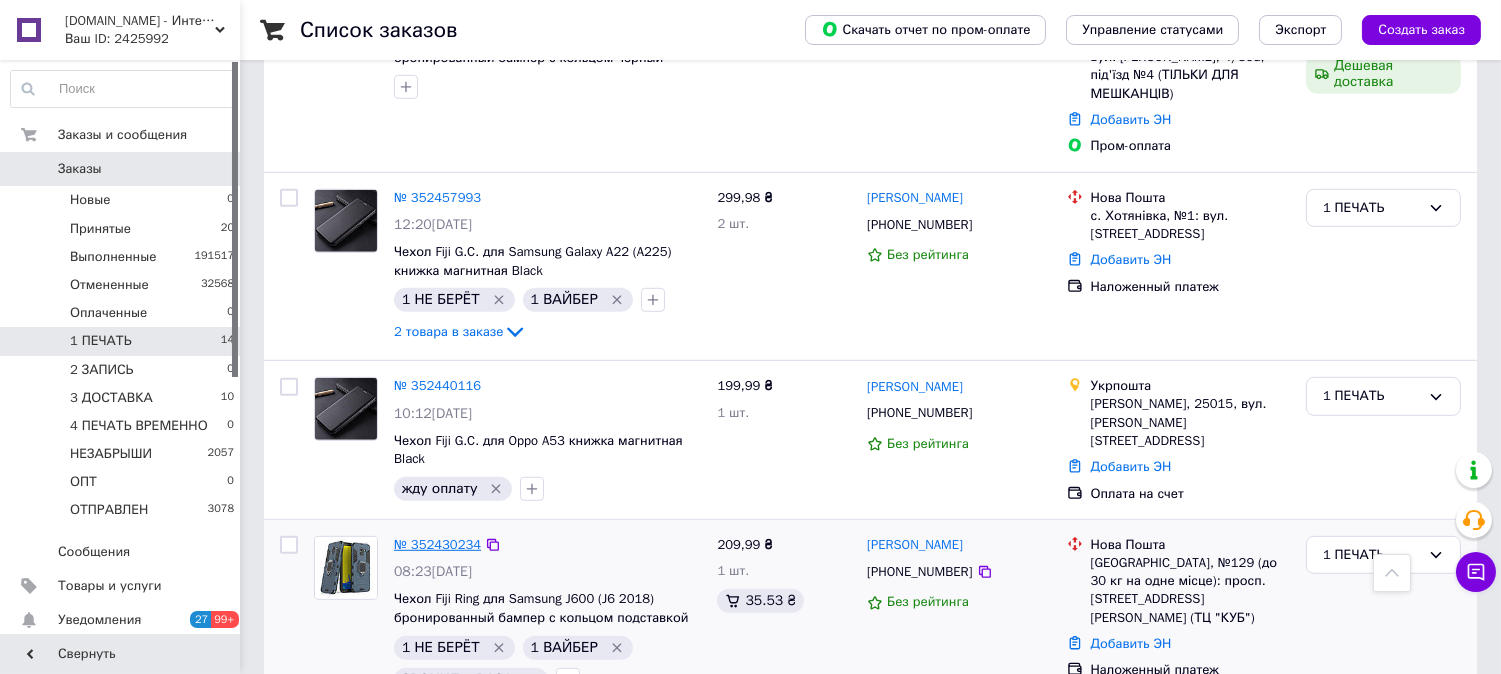 click on "№ 352430234" at bounding box center [437, 544] 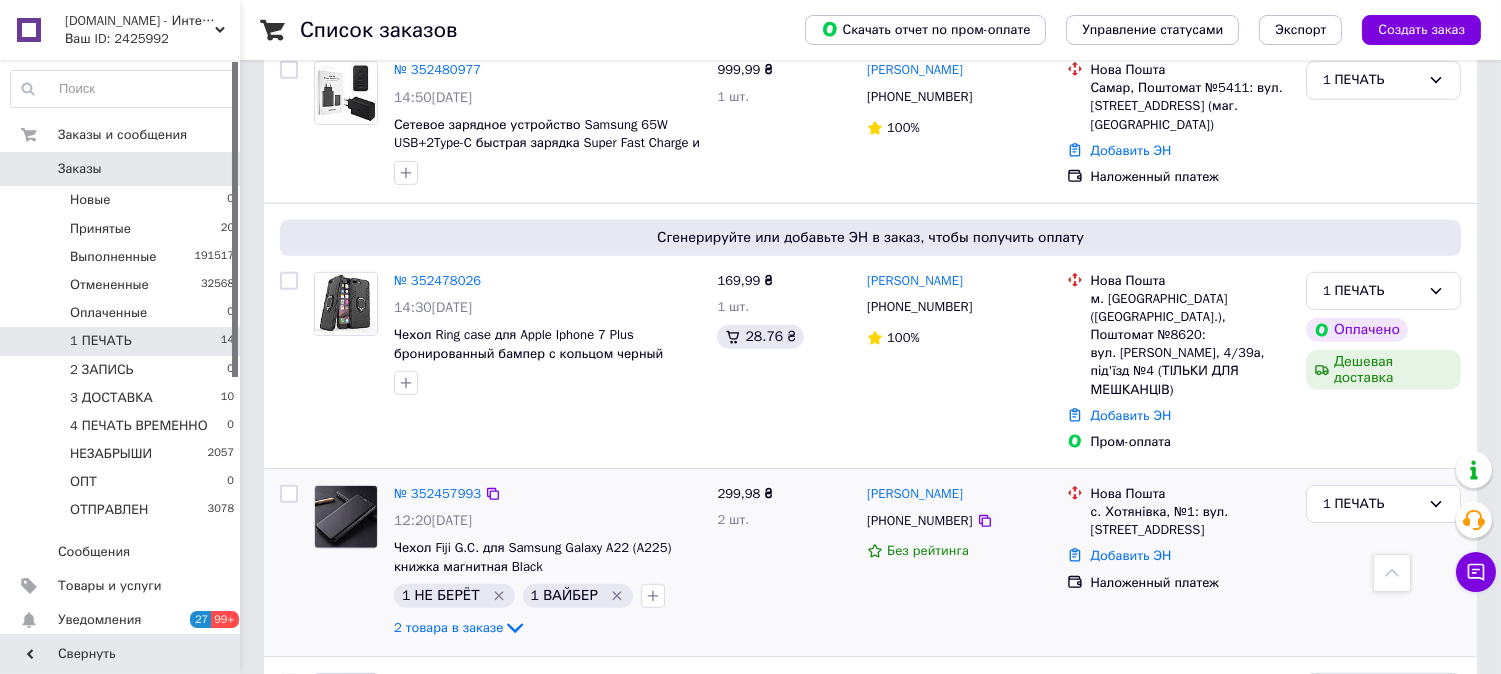 scroll, scrollTop: 1917, scrollLeft: 0, axis: vertical 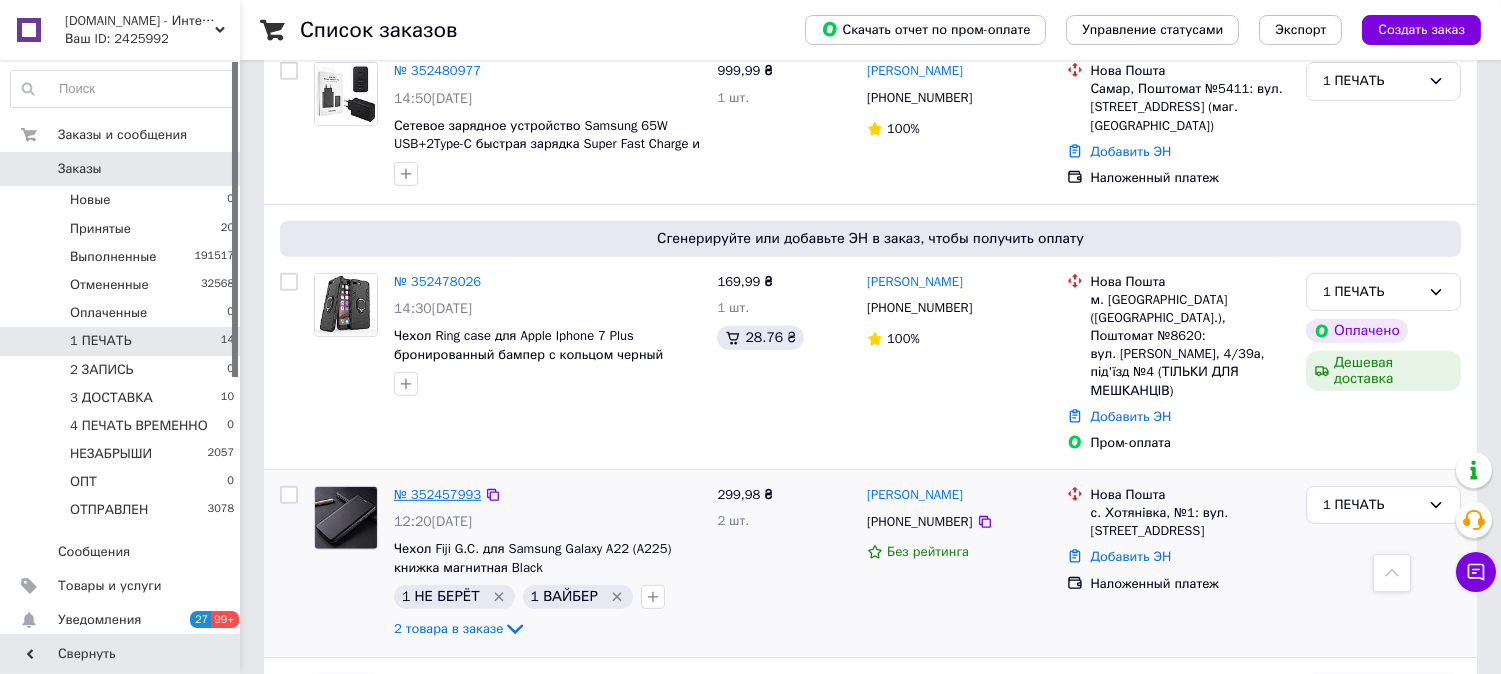 click on "№ 352457993" at bounding box center [437, 494] 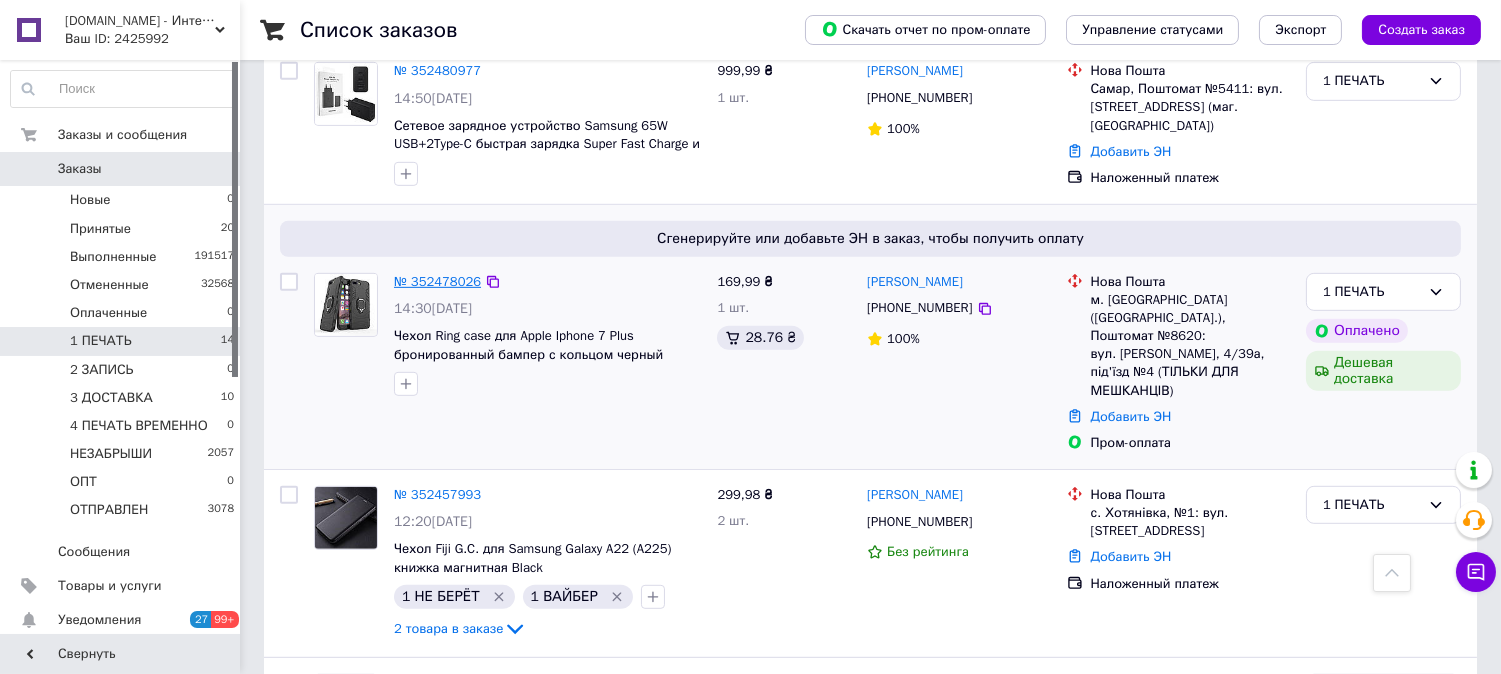 click on "№ 352478026" at bounding box center (437, 281) 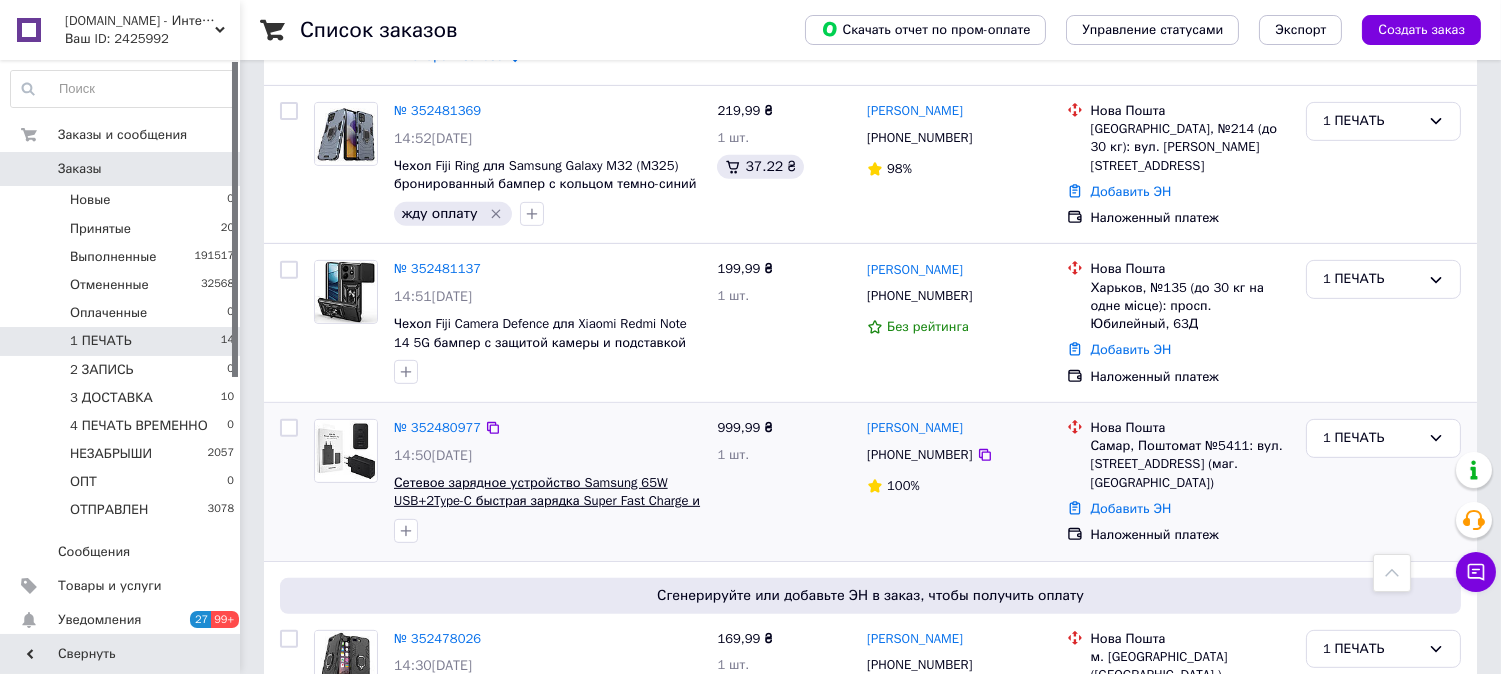 scroll, scrollTop: 1547, scrollLeft: 0, axis: vertical 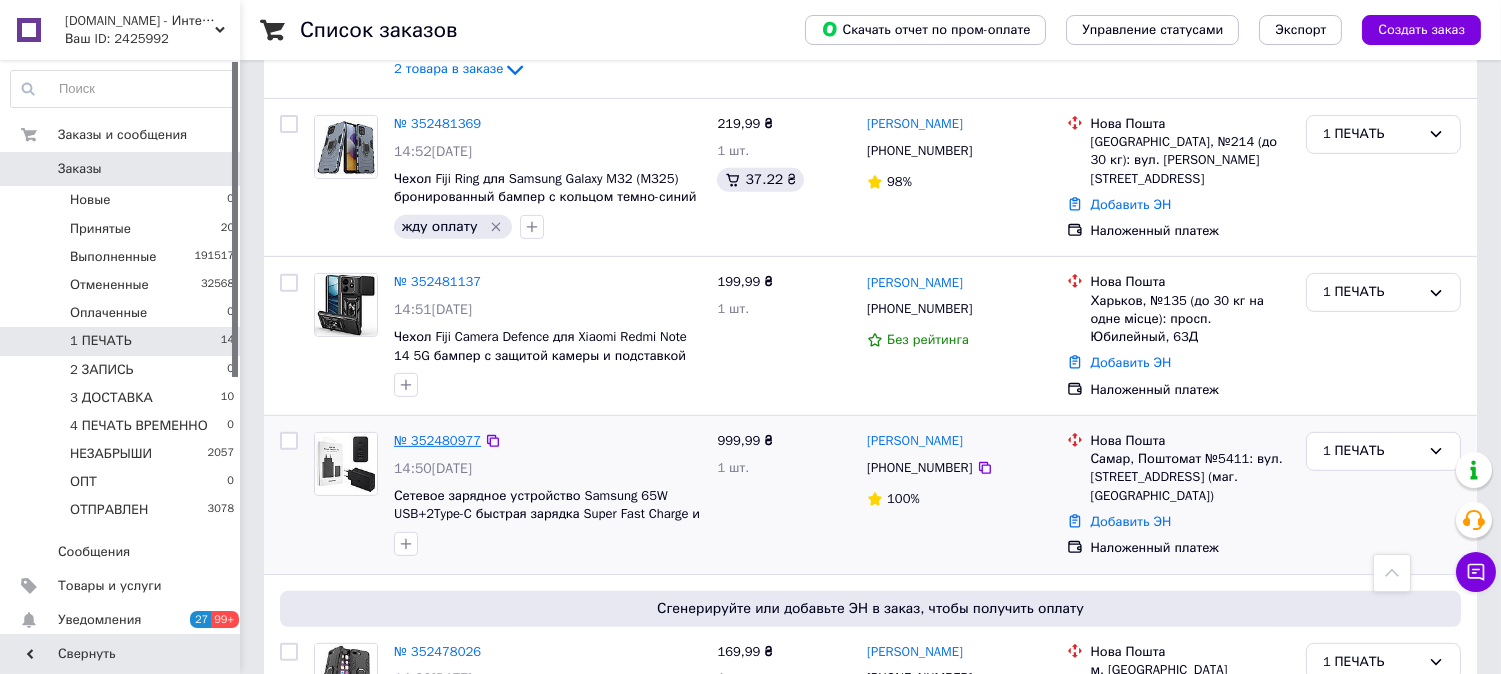 click on "№ 352480977" at bounding box center (437, 440) 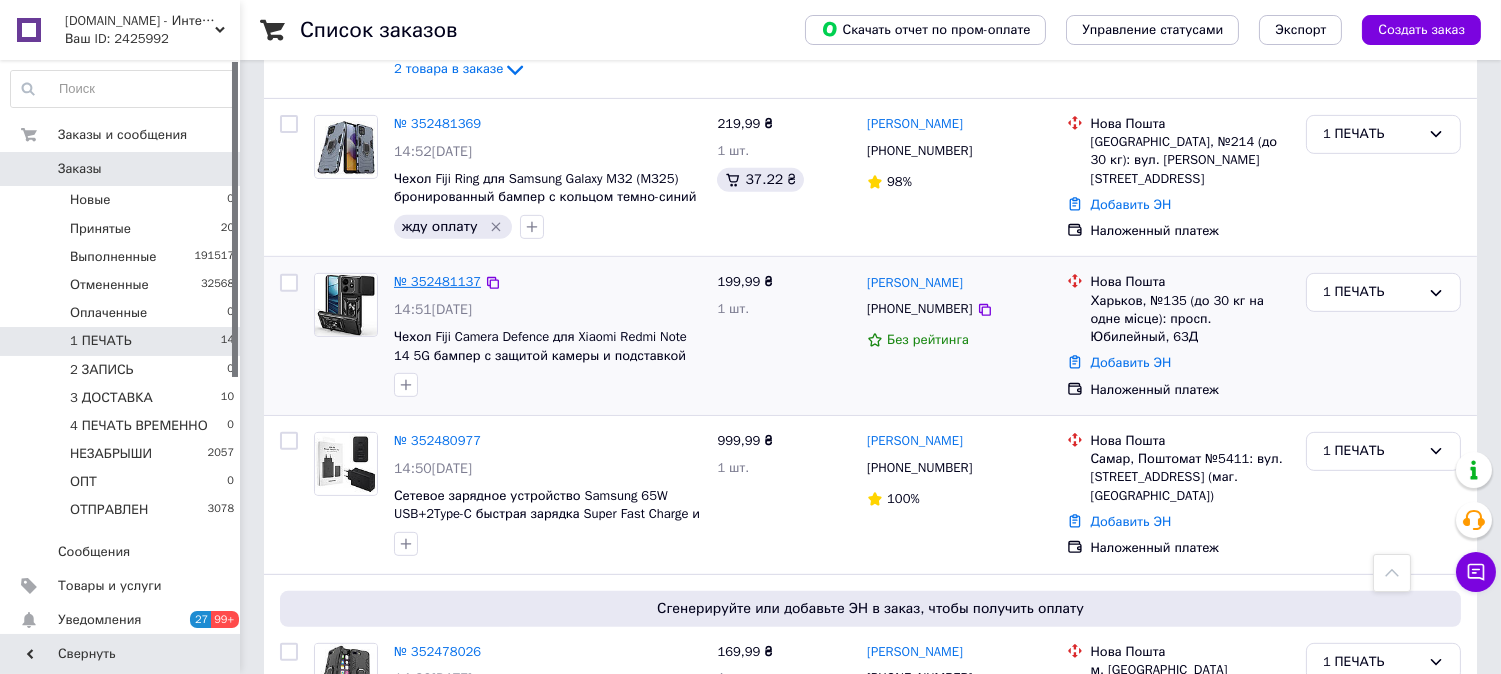 click on "№ 352481137" at bounding box center [437, 281] 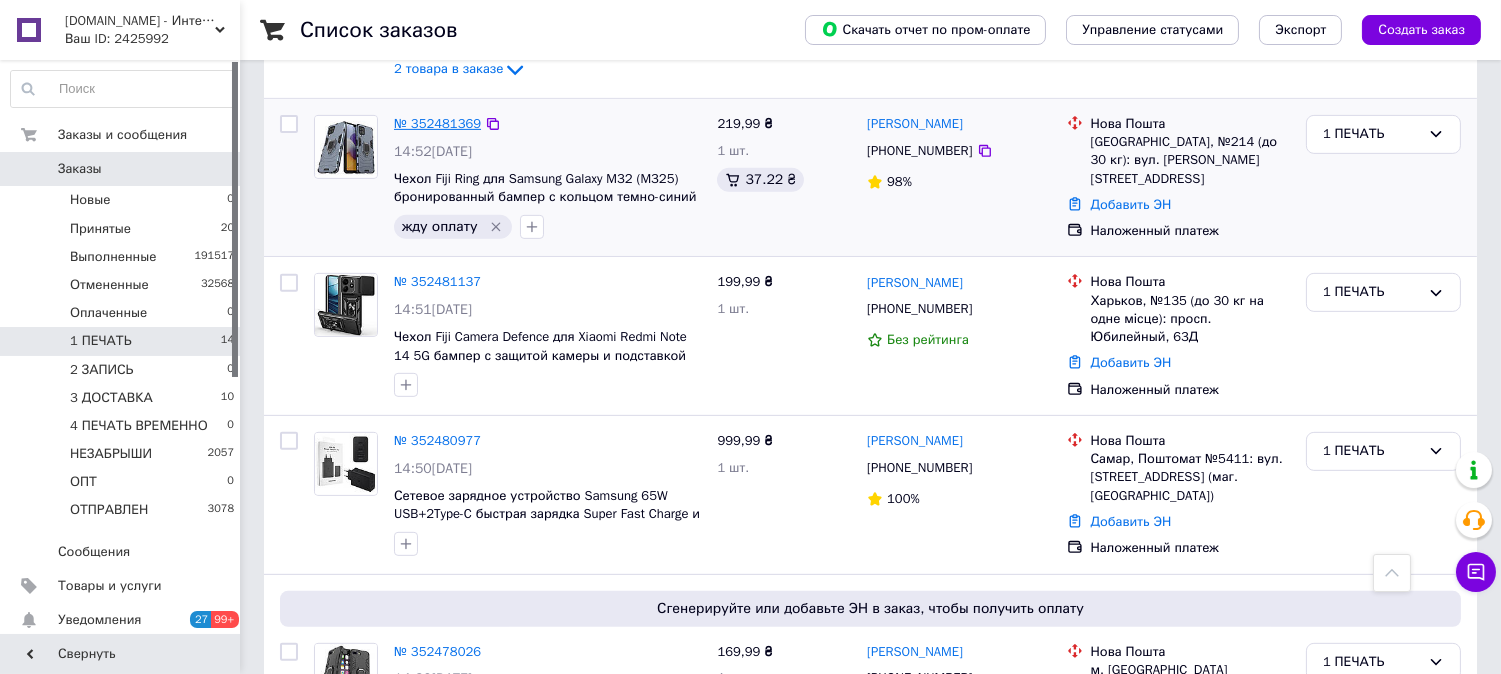 click on "№ 352481369" at bounding box center (437, 123) 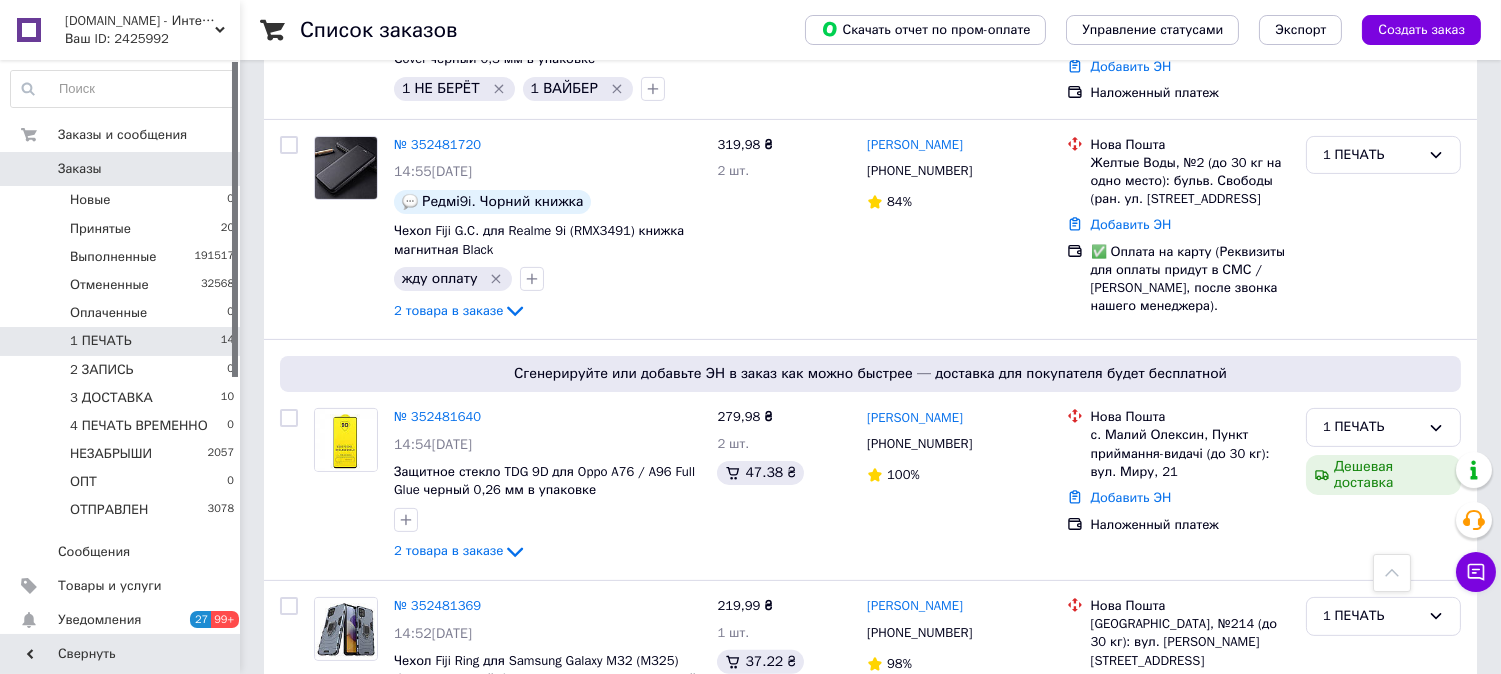 scroll, scrollTop: 1028, scrollLeft: 0, axis: vertical 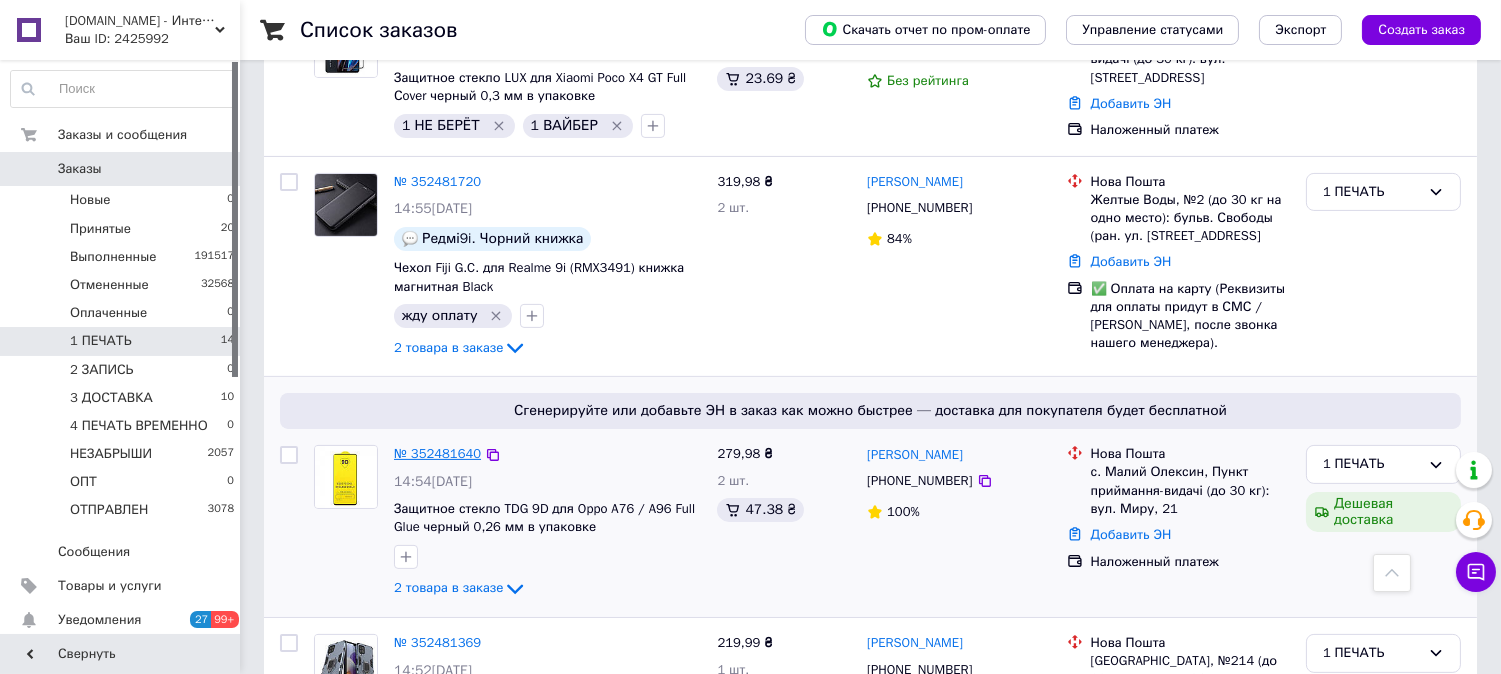 click on "№ 352481640" at bounding box center (437, 453) 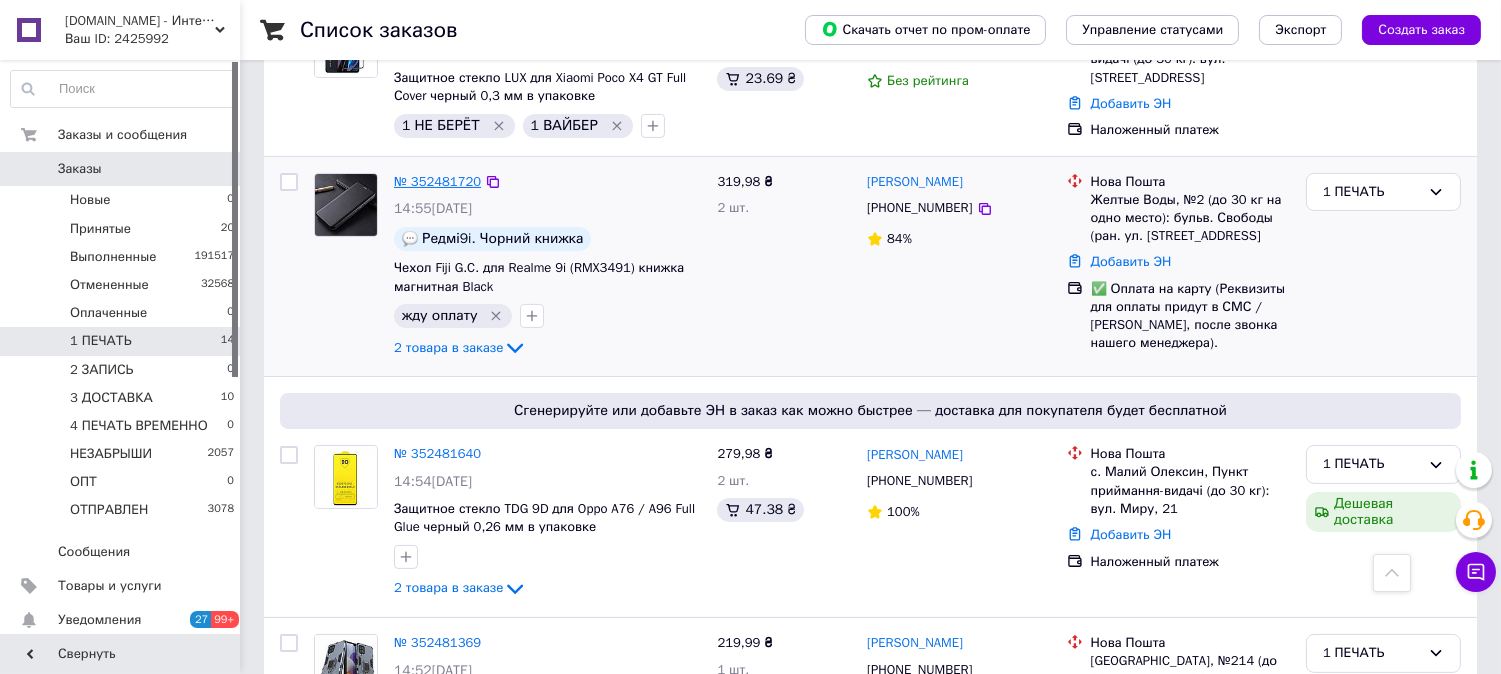 click on "№ 352481720" at bounding box center [437, 181] 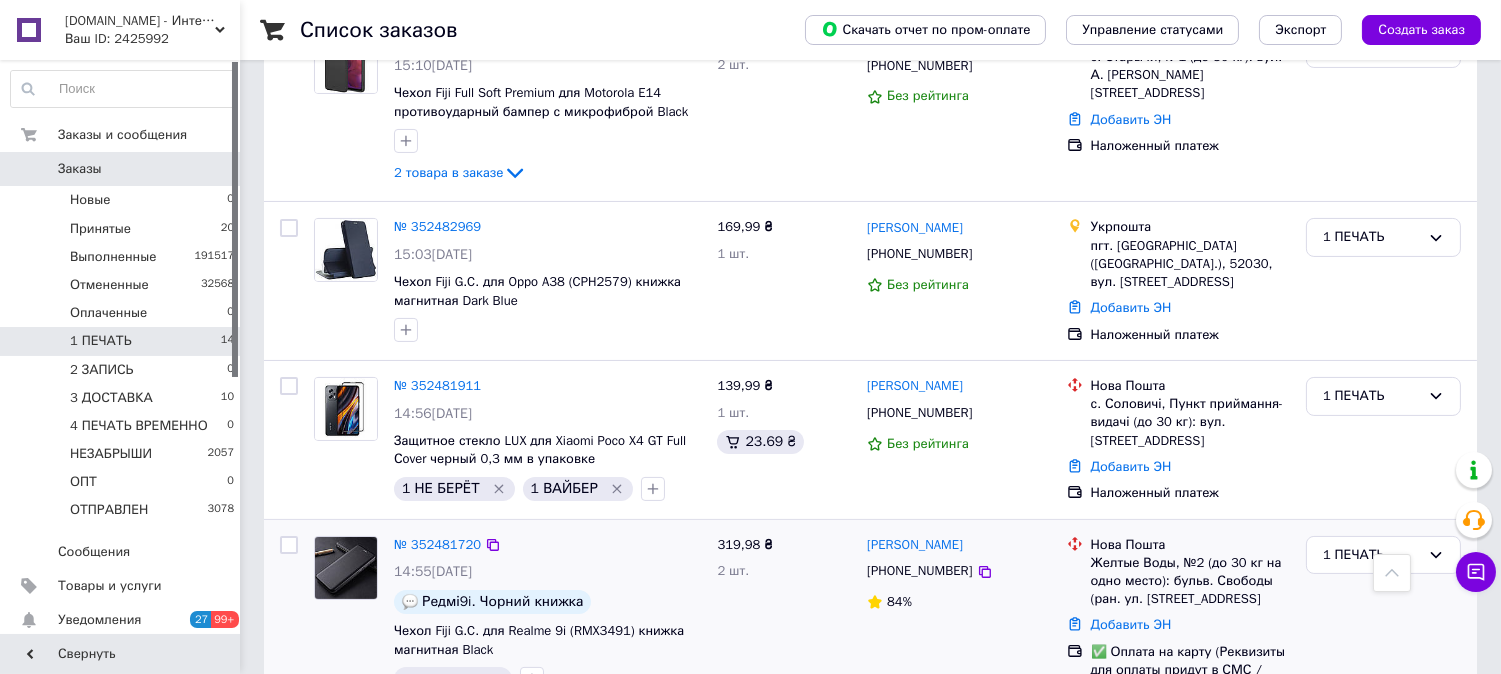 scroll, scrollTop: 547, scrollLeft: 0, axis: vertical 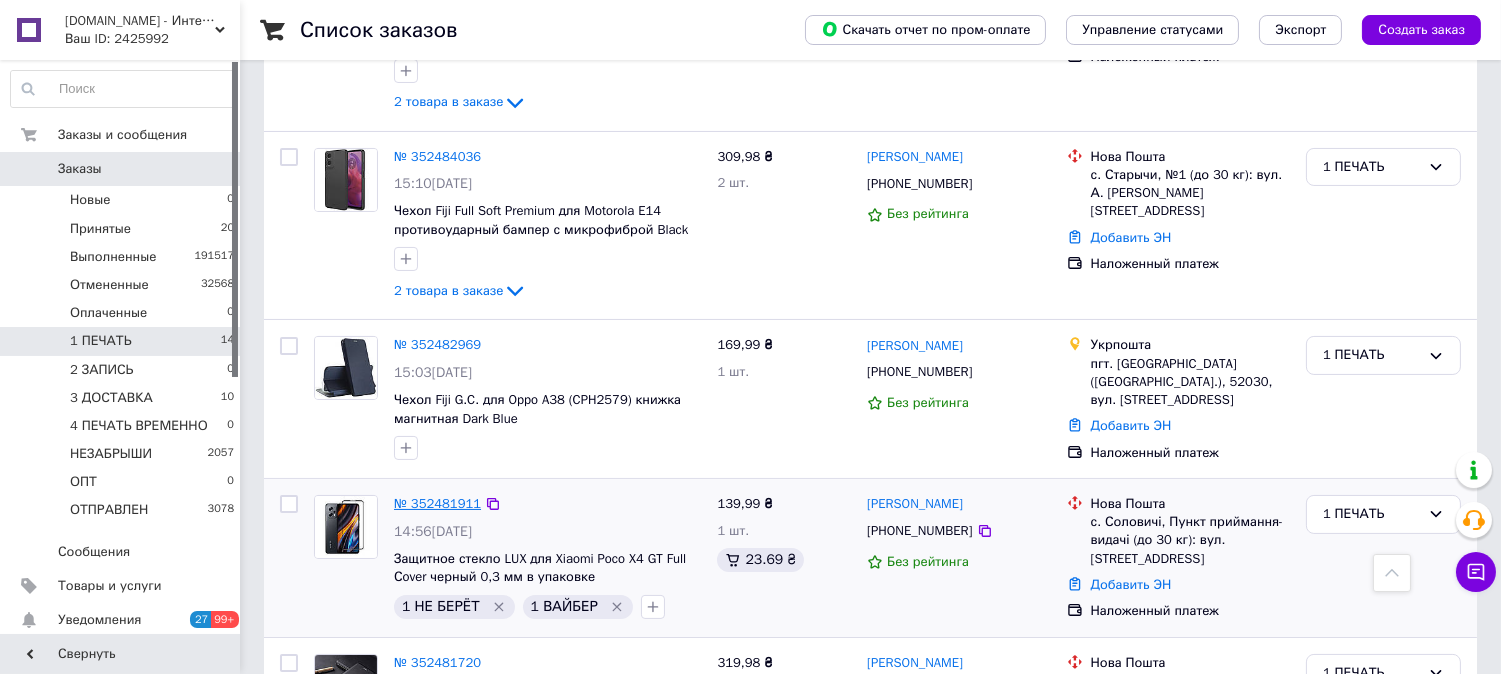click on "№ 352481911" at bounding box center (437, 503) 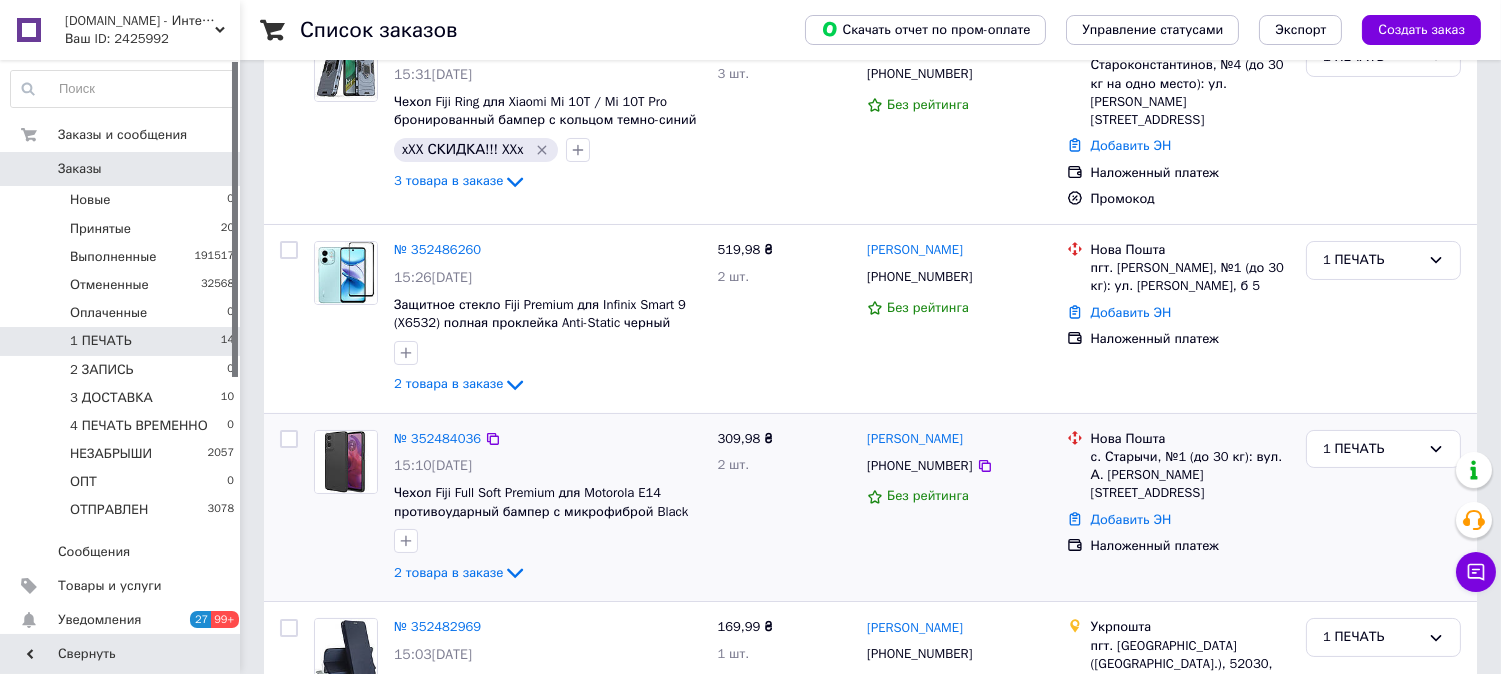 scroll, scrollTop: 251, scrollLeft: 0, axis: vertical 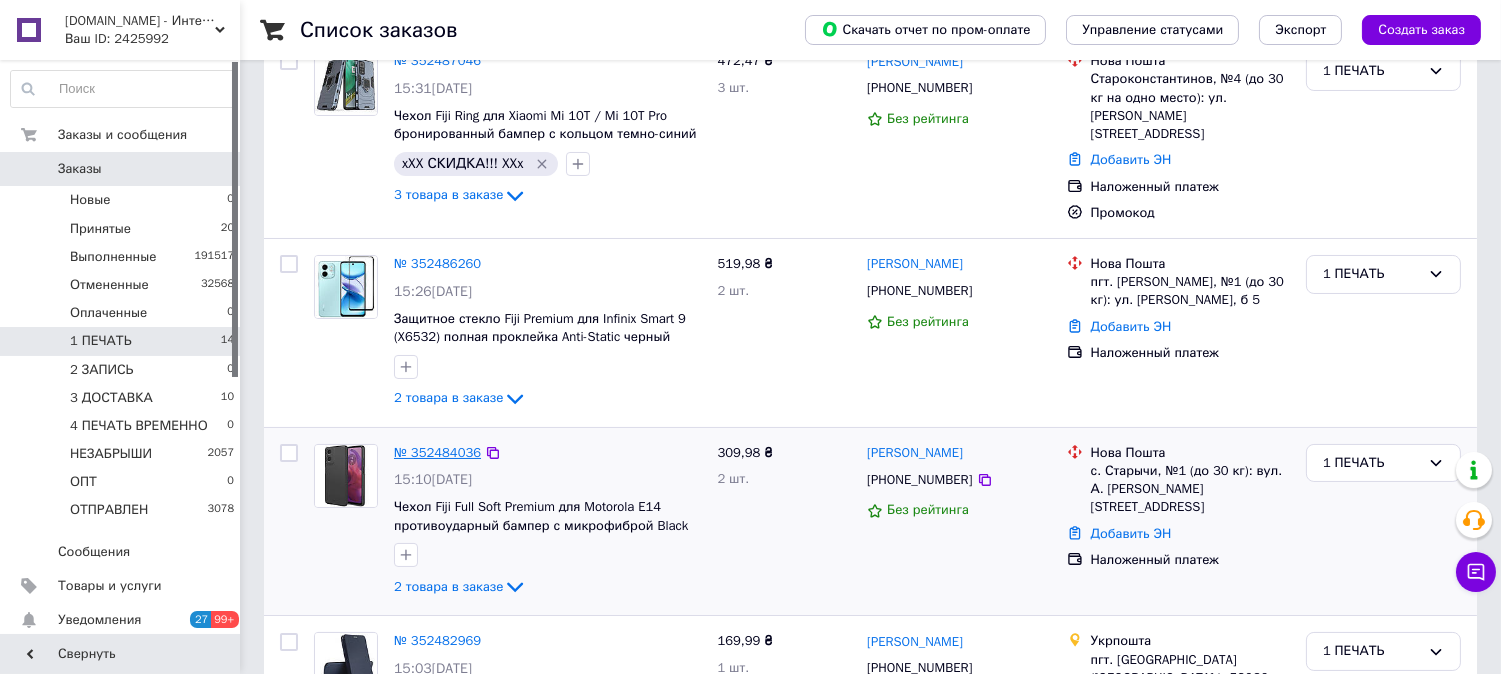 click on "№ 352484036" at bounding box center (437, 452) 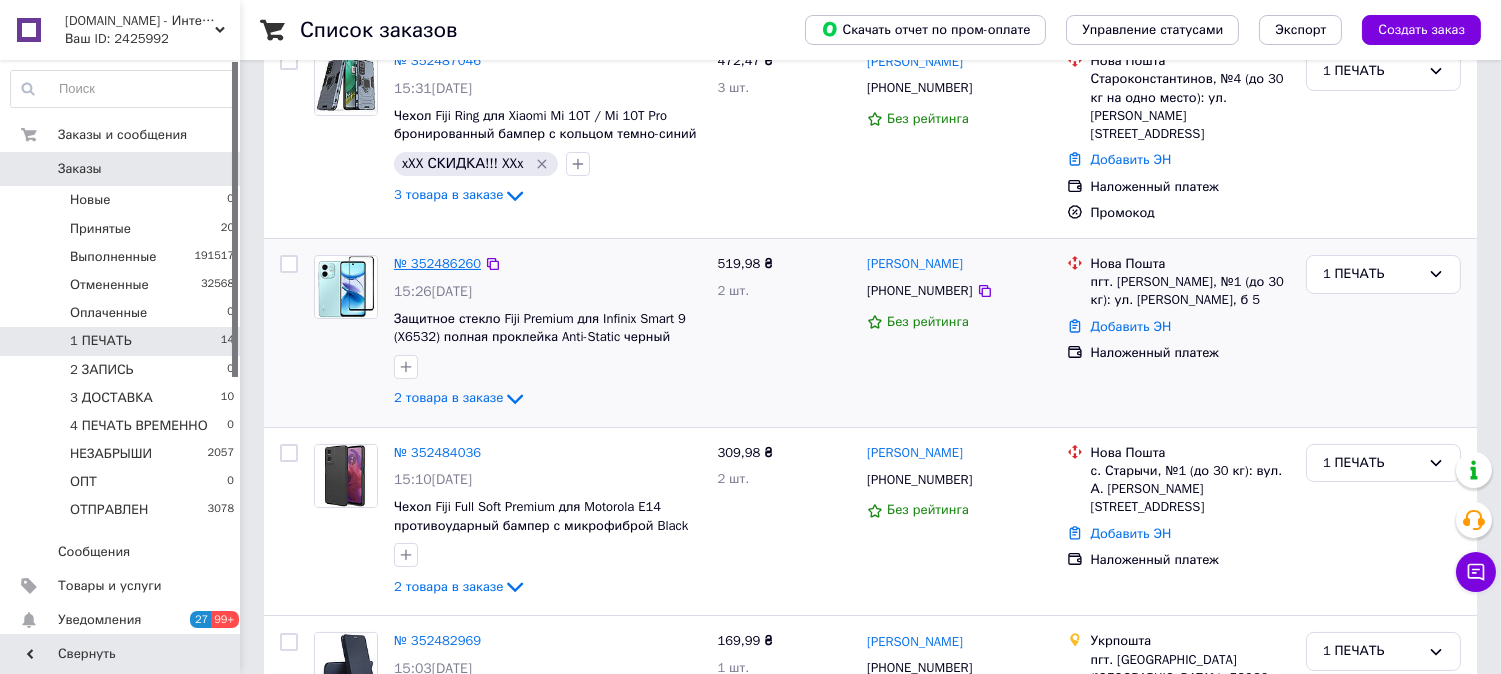 click on "№ 352486260" at bounding box center [437, 263] 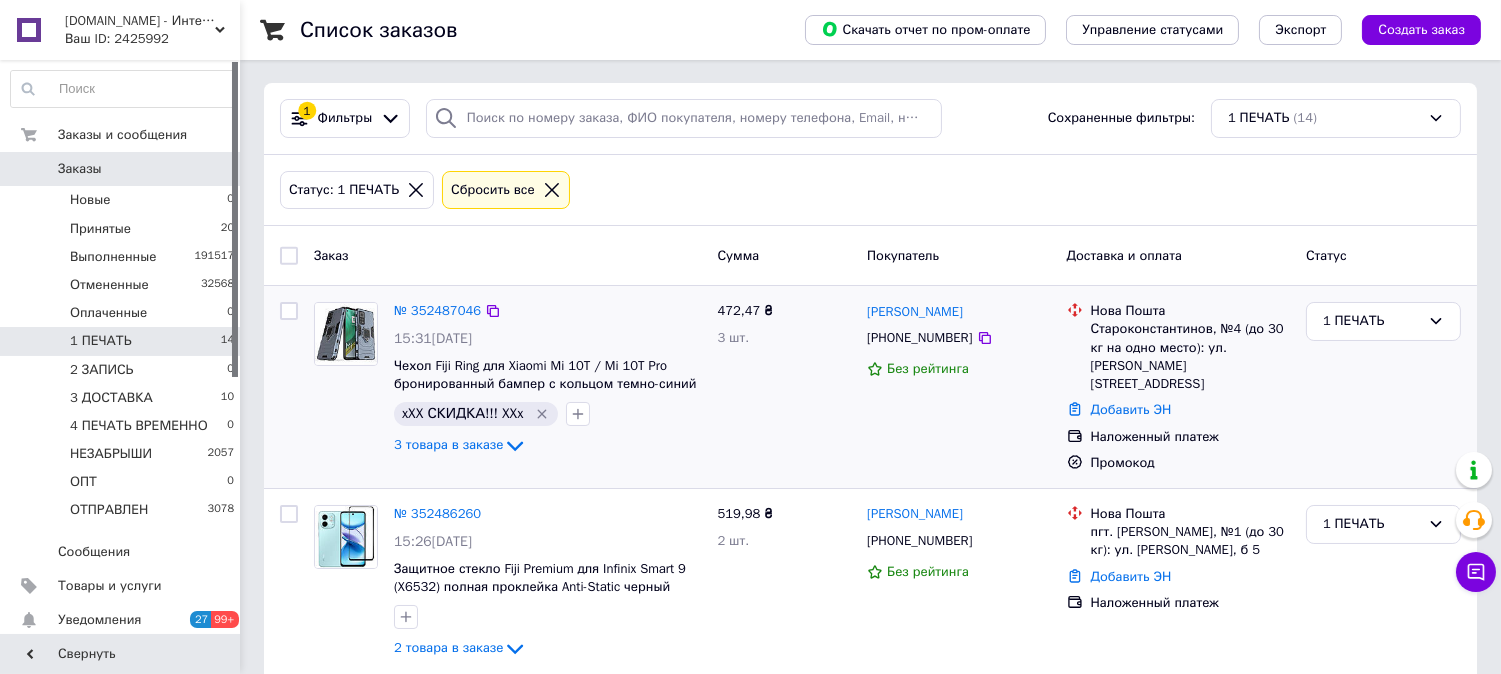 scroll, scrollTop: 0, scrollLeft: 0, axis: both 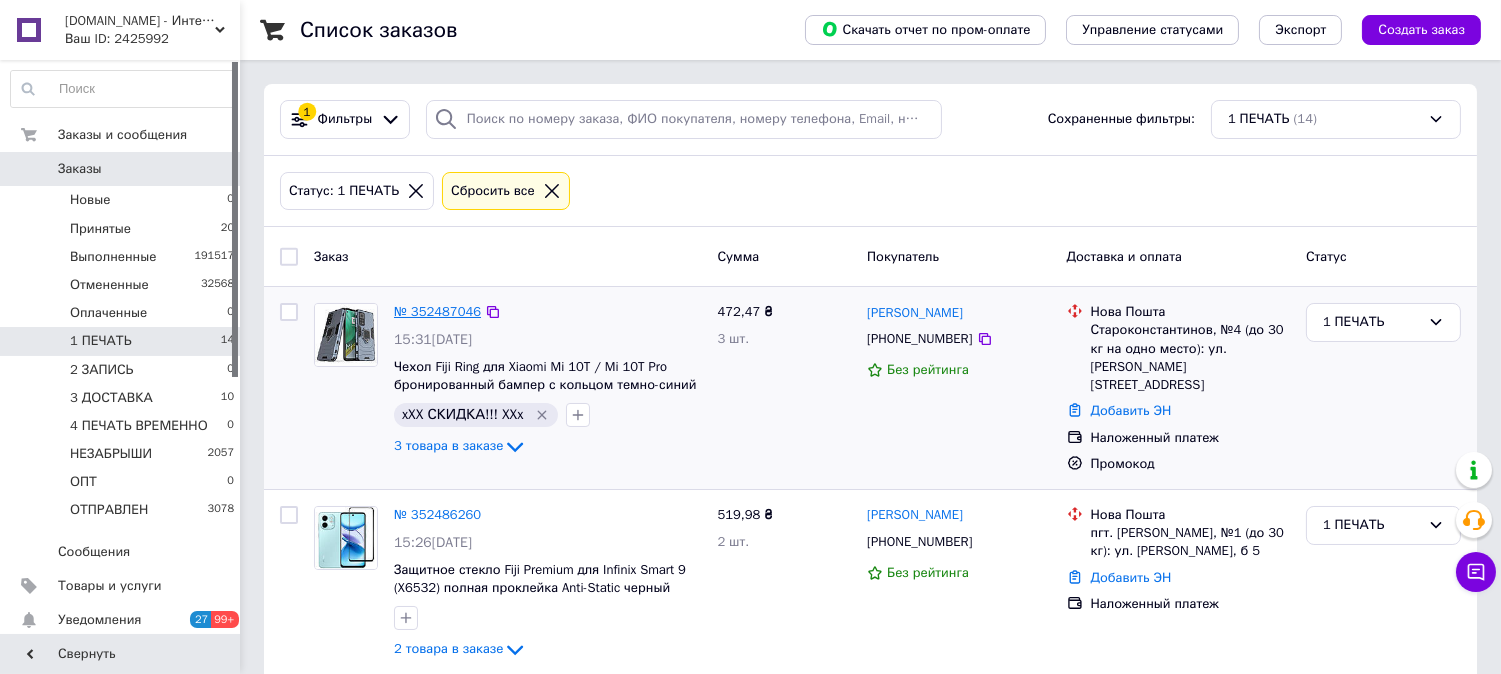 click on "№ 352487046" at bounding box center [437, 311] 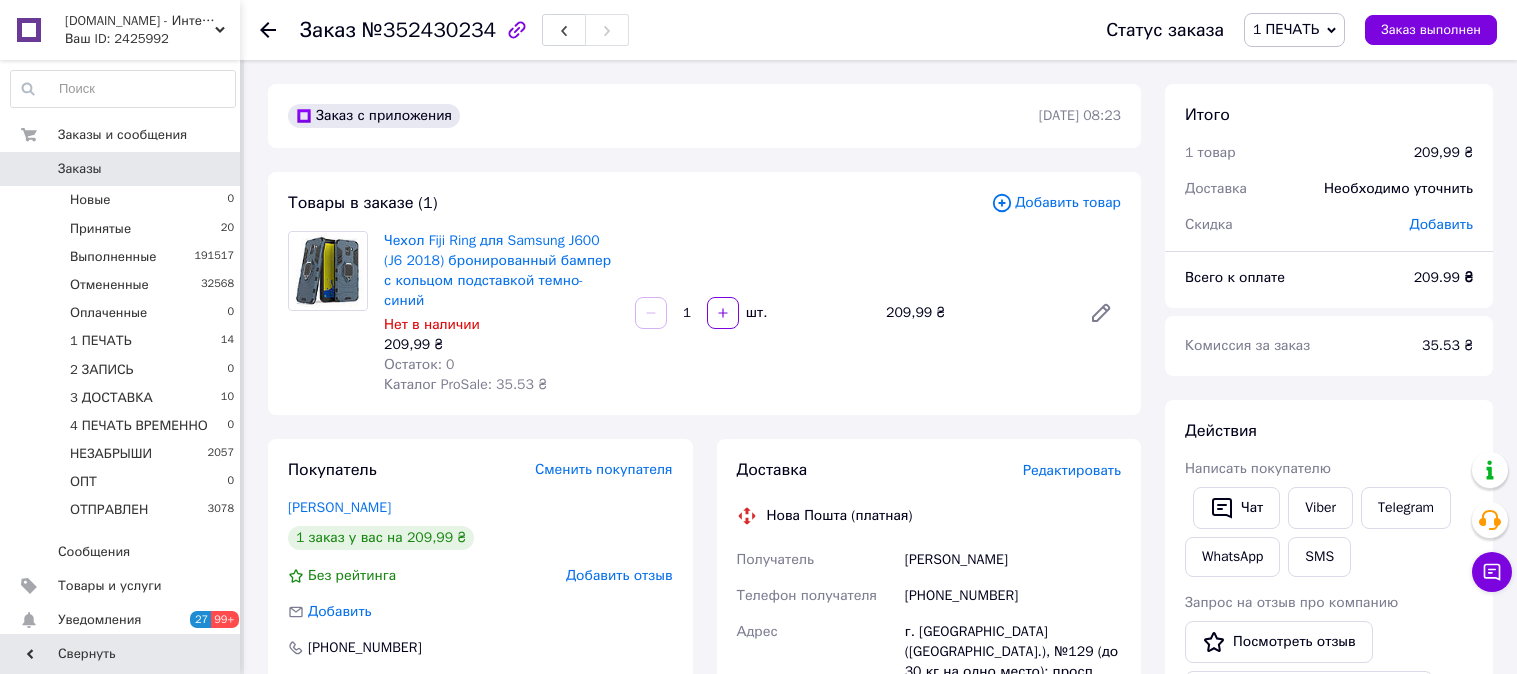 scroll, scrollTop: 0, scrollLeft: 0, axis: both 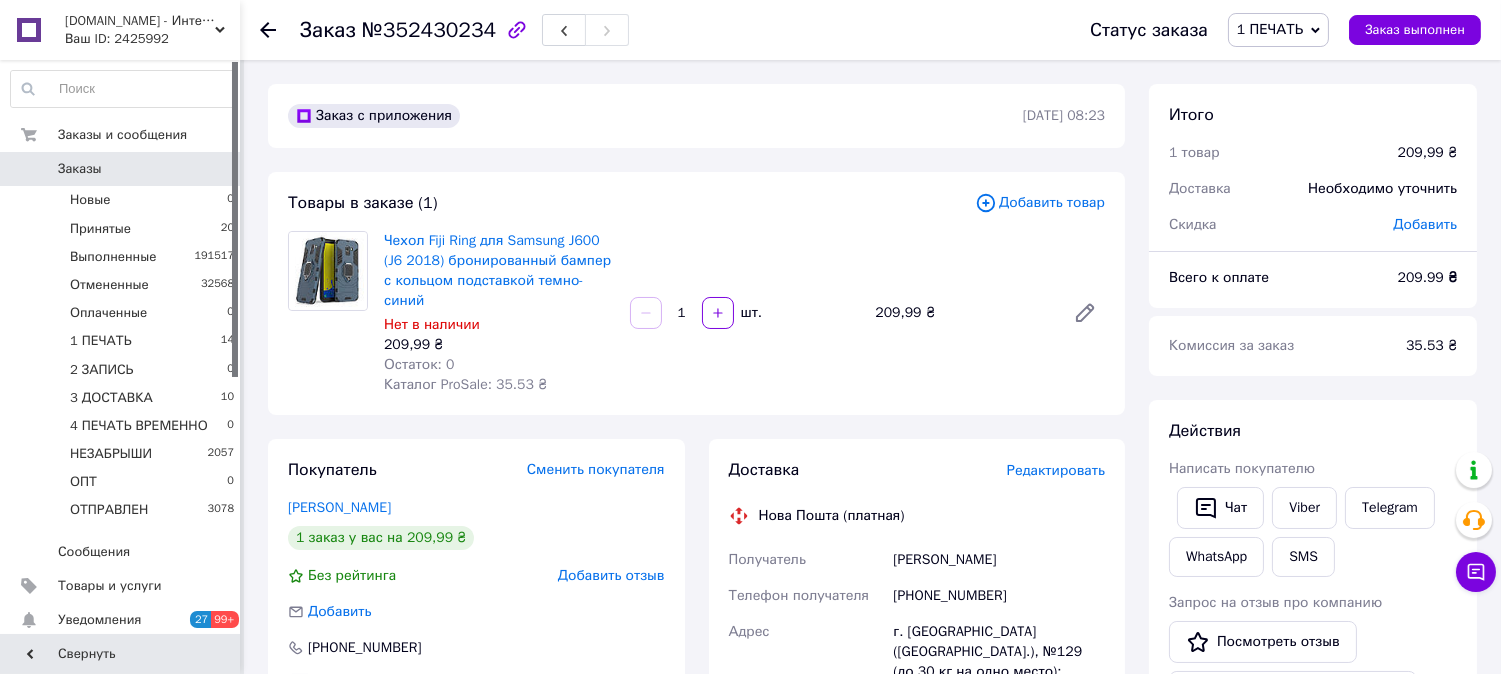click on "Редактировать" at bounding box center (1056, 470) 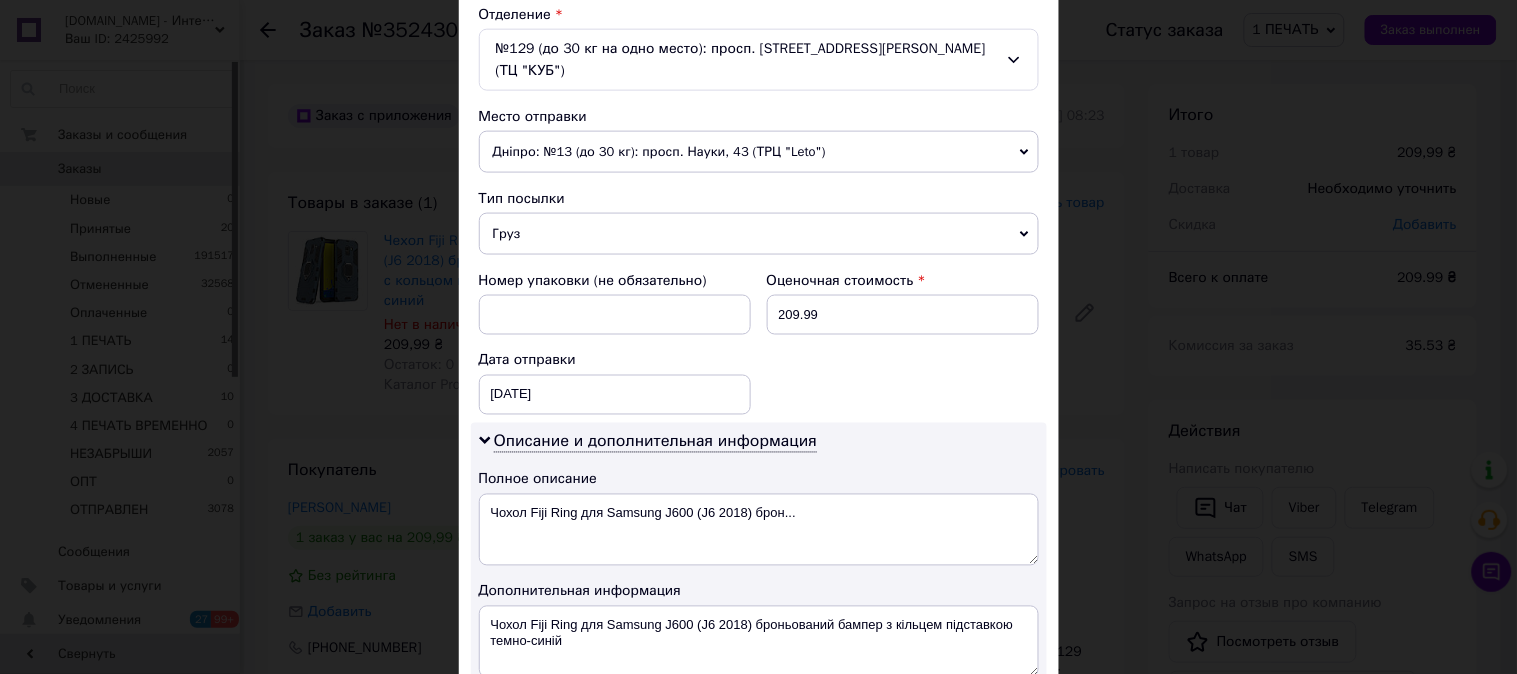 click on "Груз" at bounding box center [759, 234] 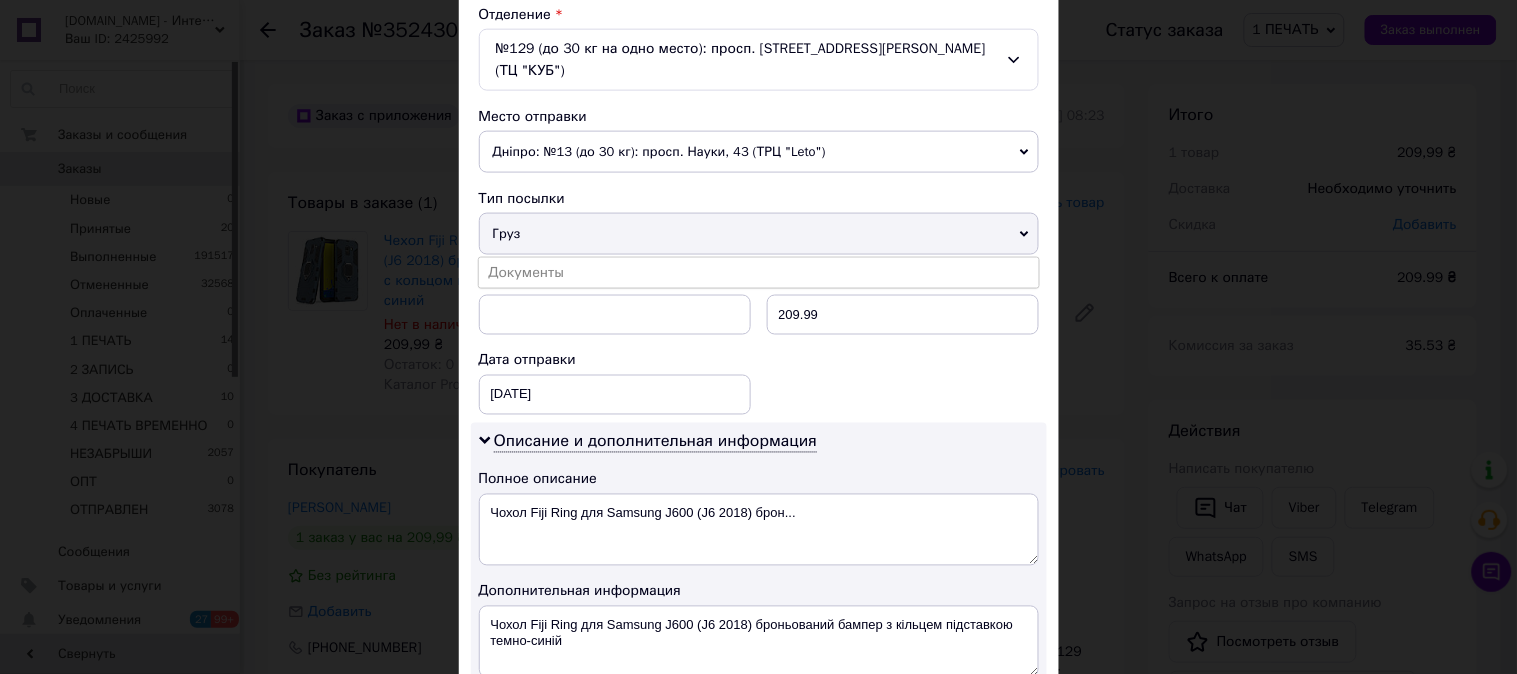click on "Документы" at bounding box center [759, 273] 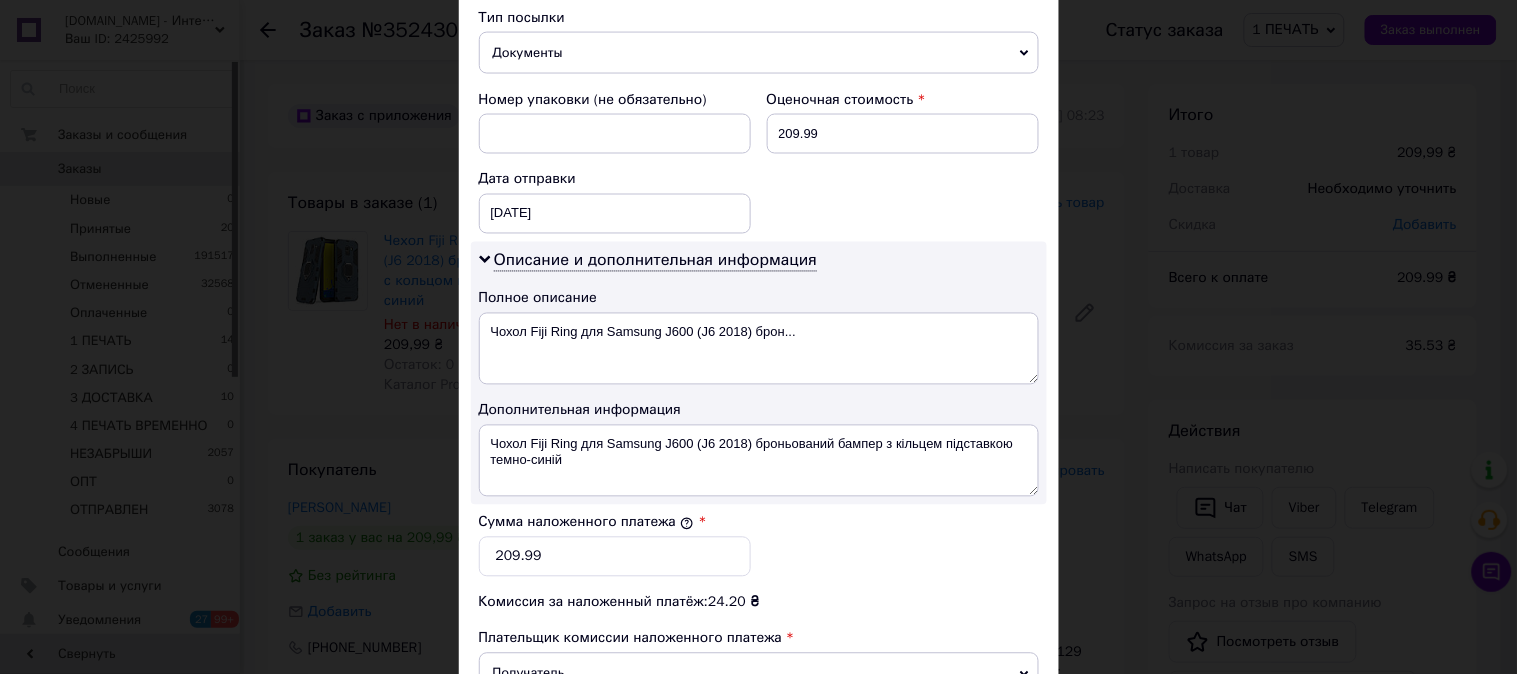 scroll, scrollTop: 814, scrollLeft: 0, axis: vertical 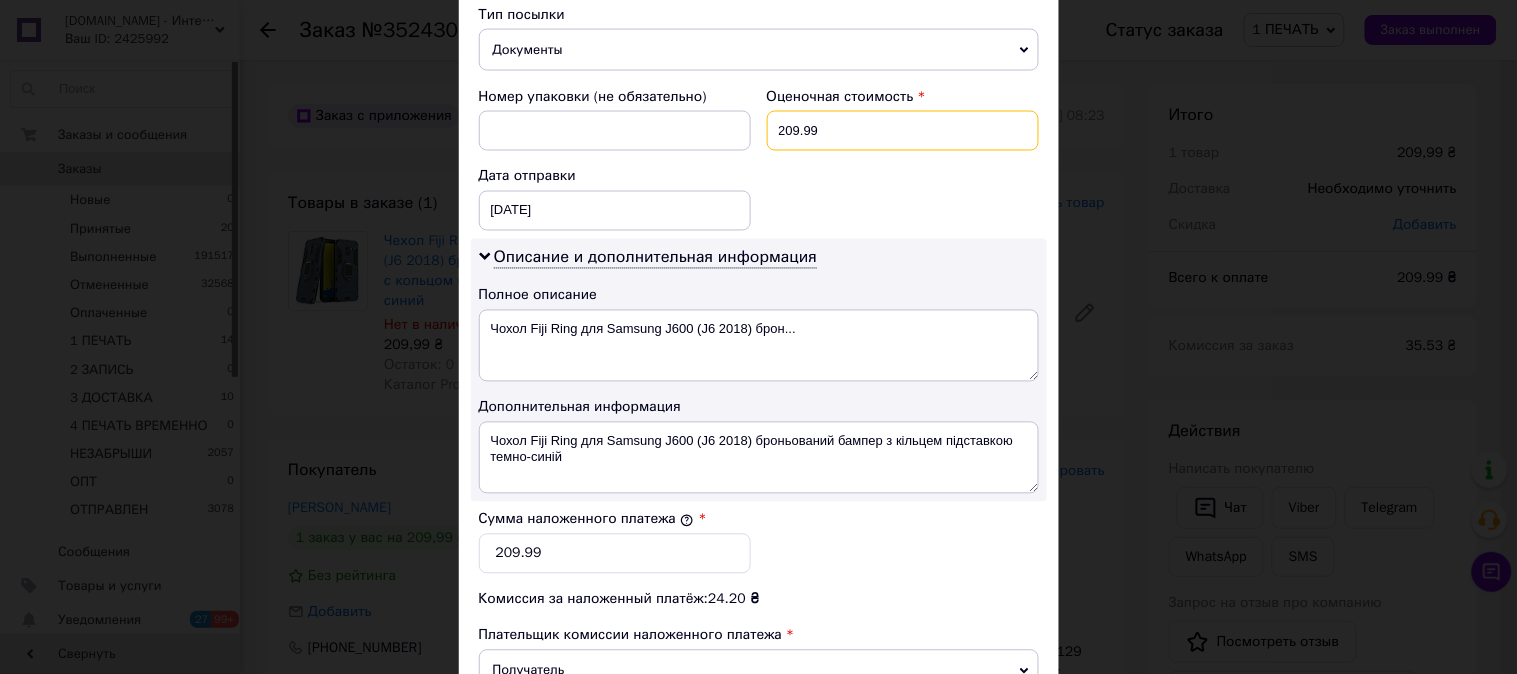 click on "209.99" at bounding box center (903, 131) 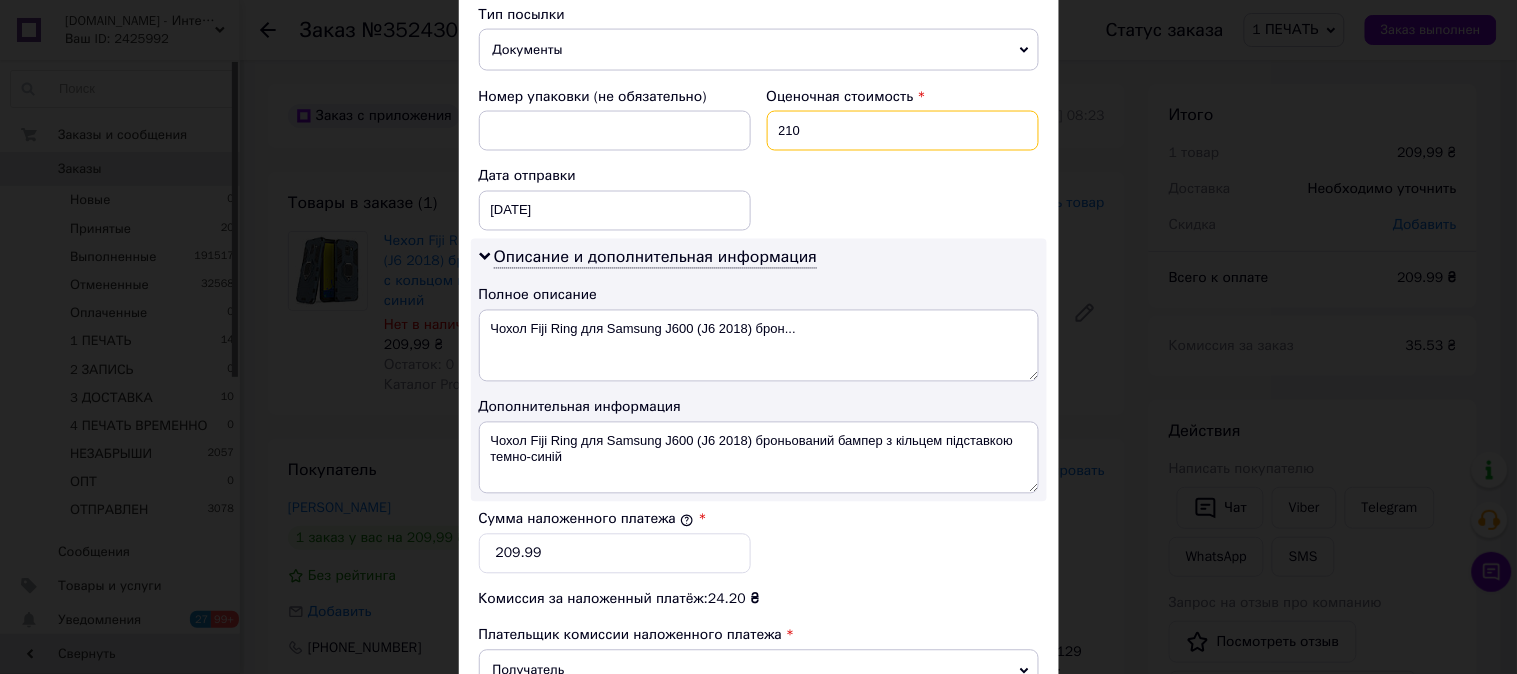 type on "210" 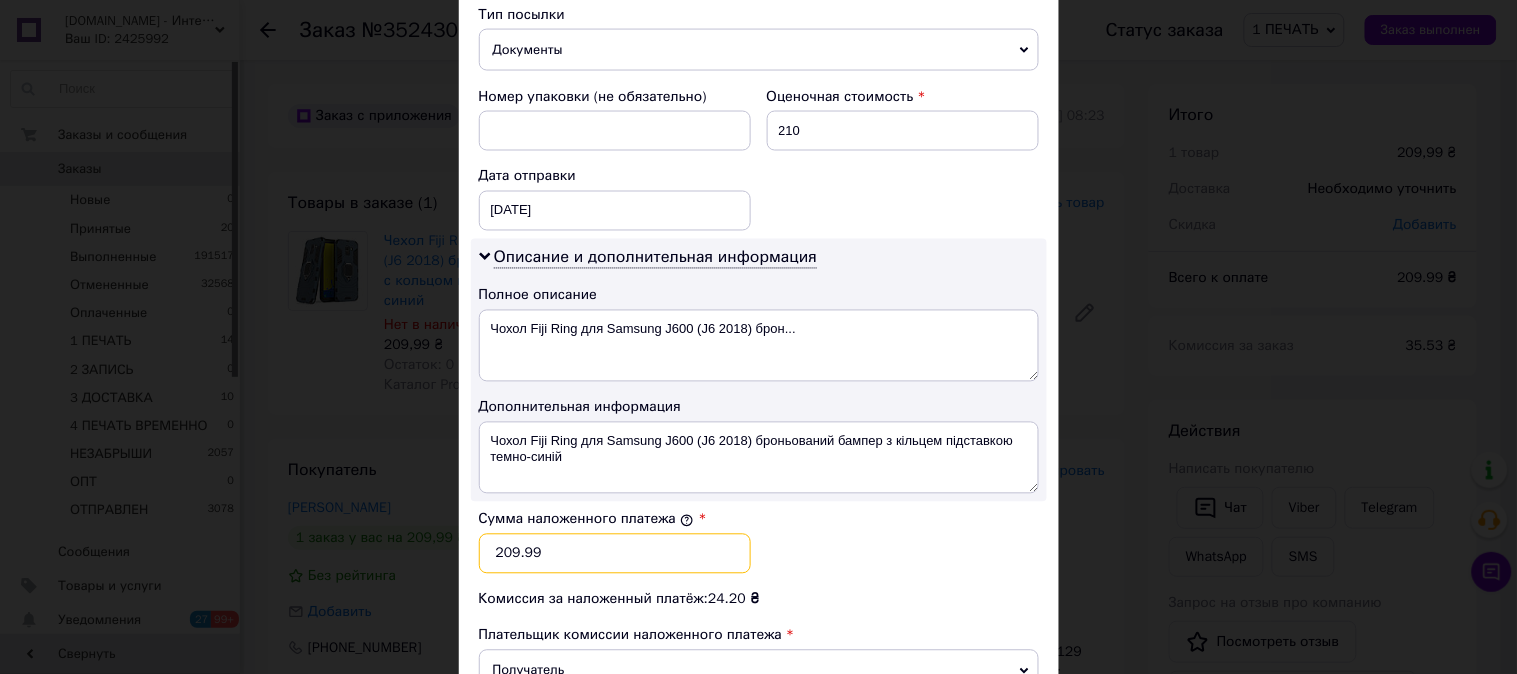 click on "209.99" at bounding box center (615, 554) 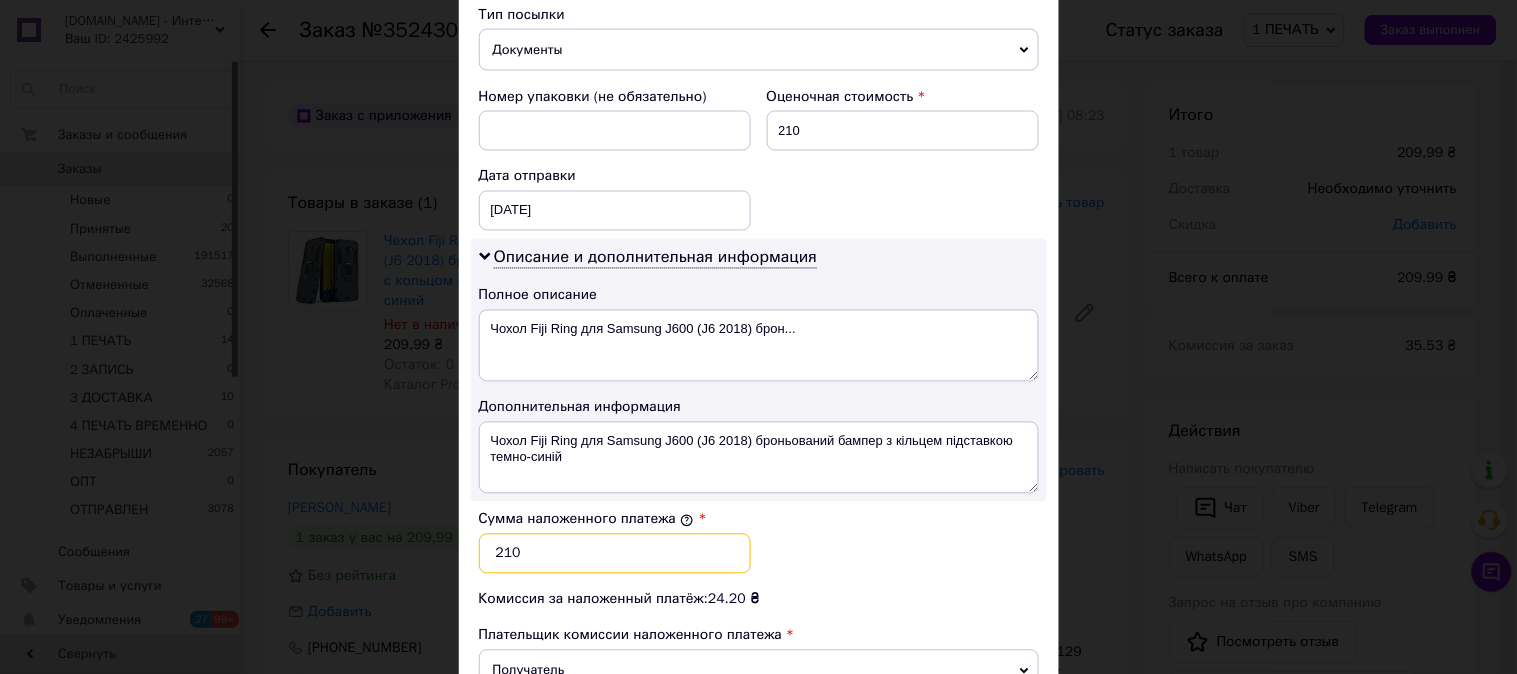 type on "210" 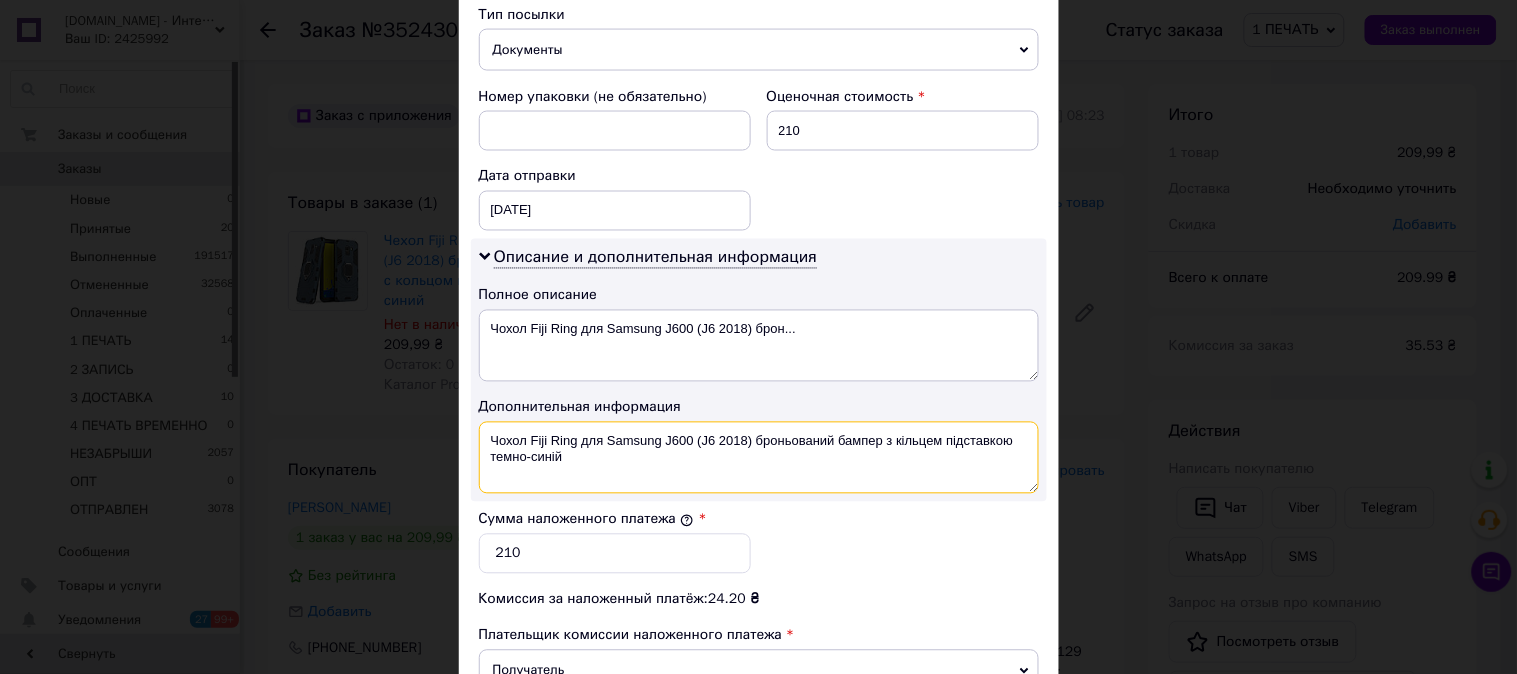 drag, startPoint x: 512, startPoint y: 413, endPoint x: 551, endPoint y: 422, distance: 40.024994 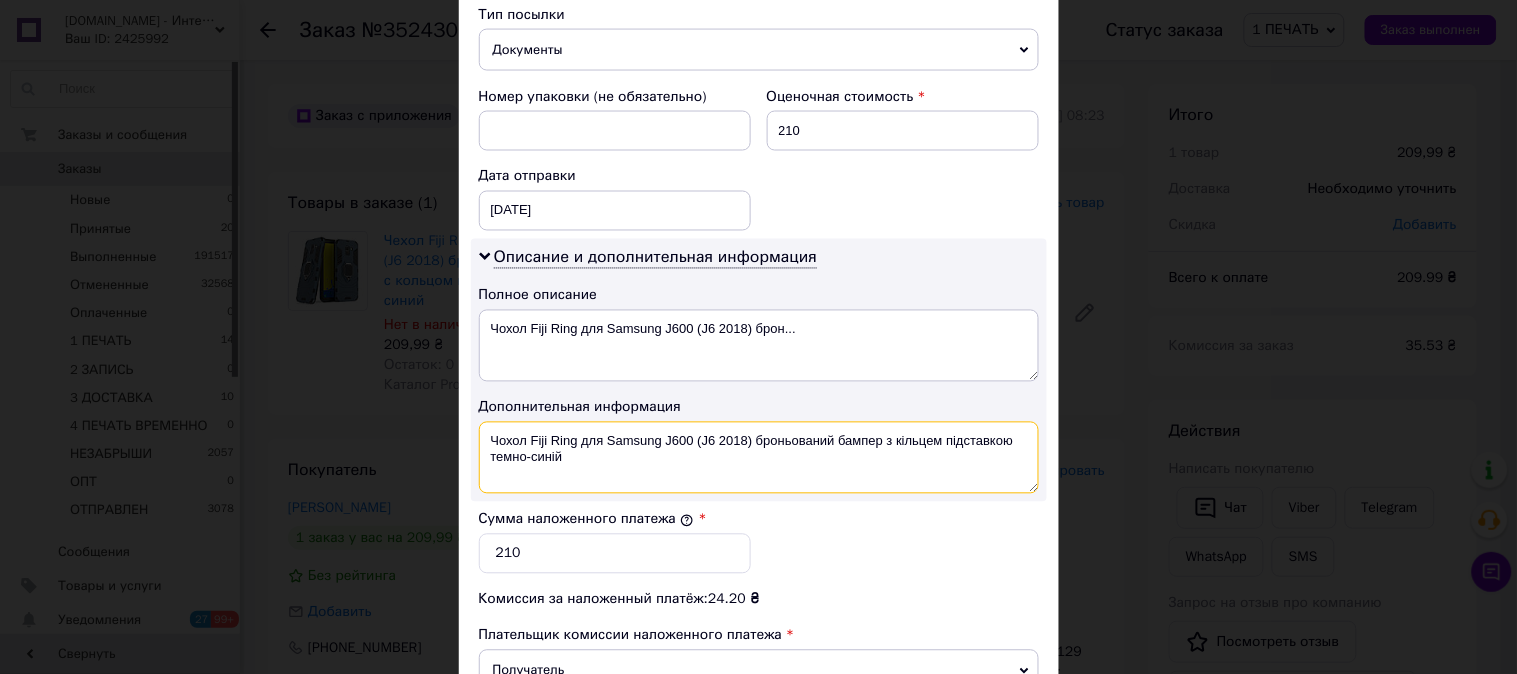 click on "Чохол Fiji Ring для Samsung J600 (J6 2018) броньований бампер з кільцем підставкою темно-синій" at bounding box center [759, 458] 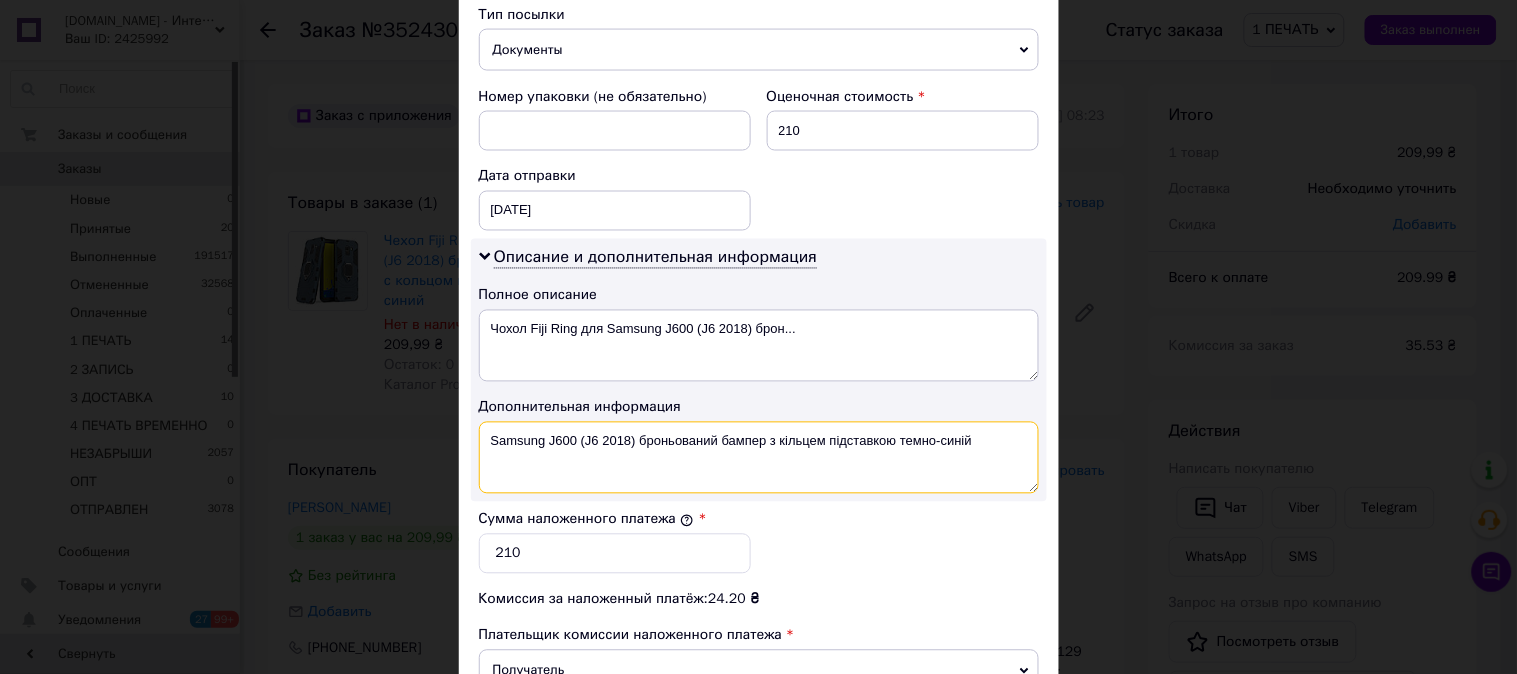 click on "Samsung J600 (J6 2018) броньований бампер з кільцем підставкою темно-синій" at bounding box center (759, 458) 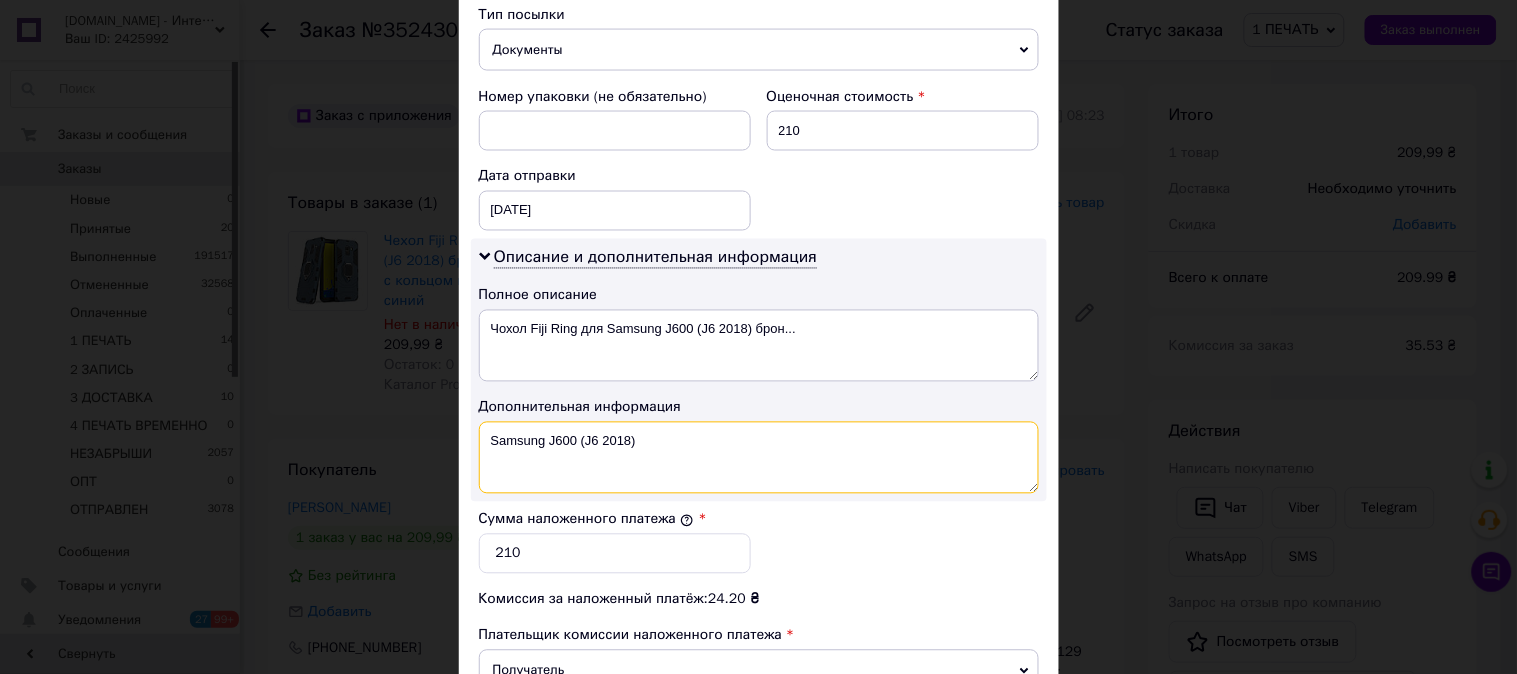 paste on "RING Т-СИН" 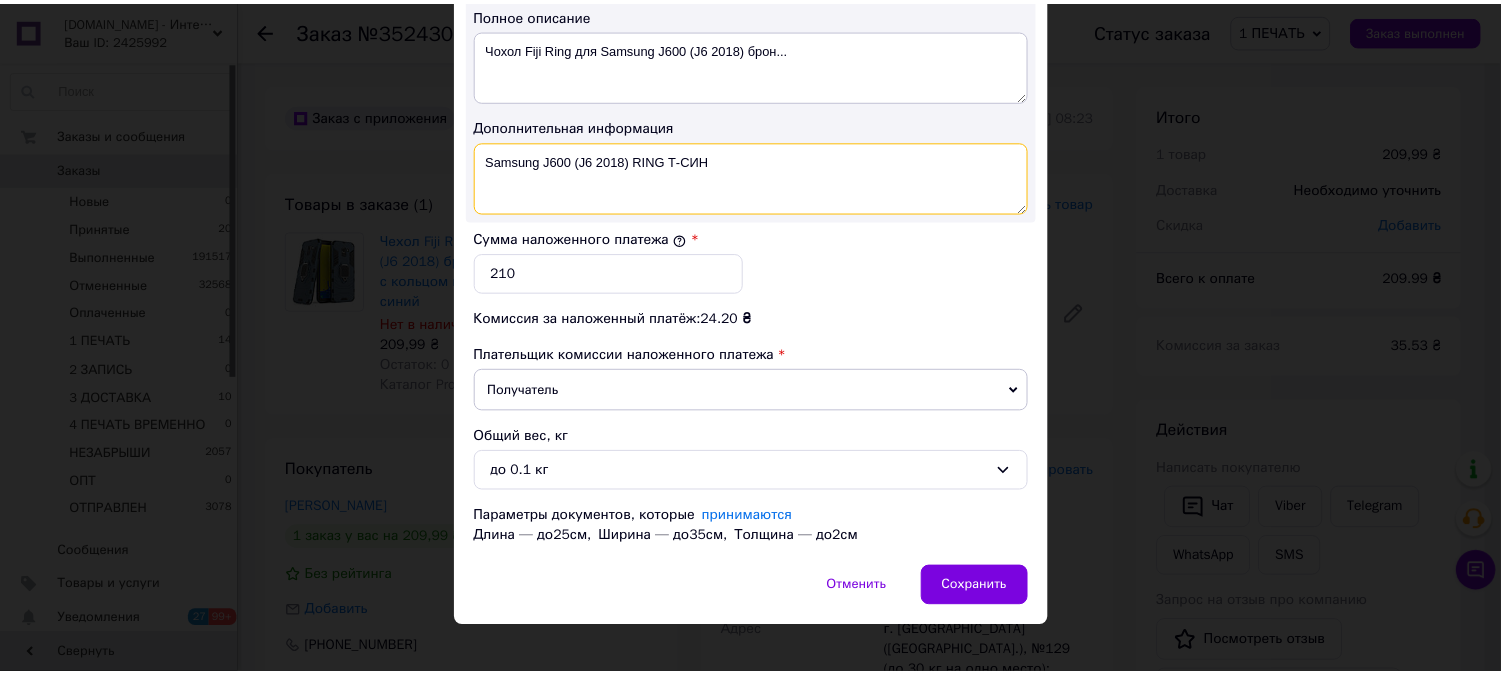 scroll, scrollTop: 1098, scrollLeft: 0, axis: vertical 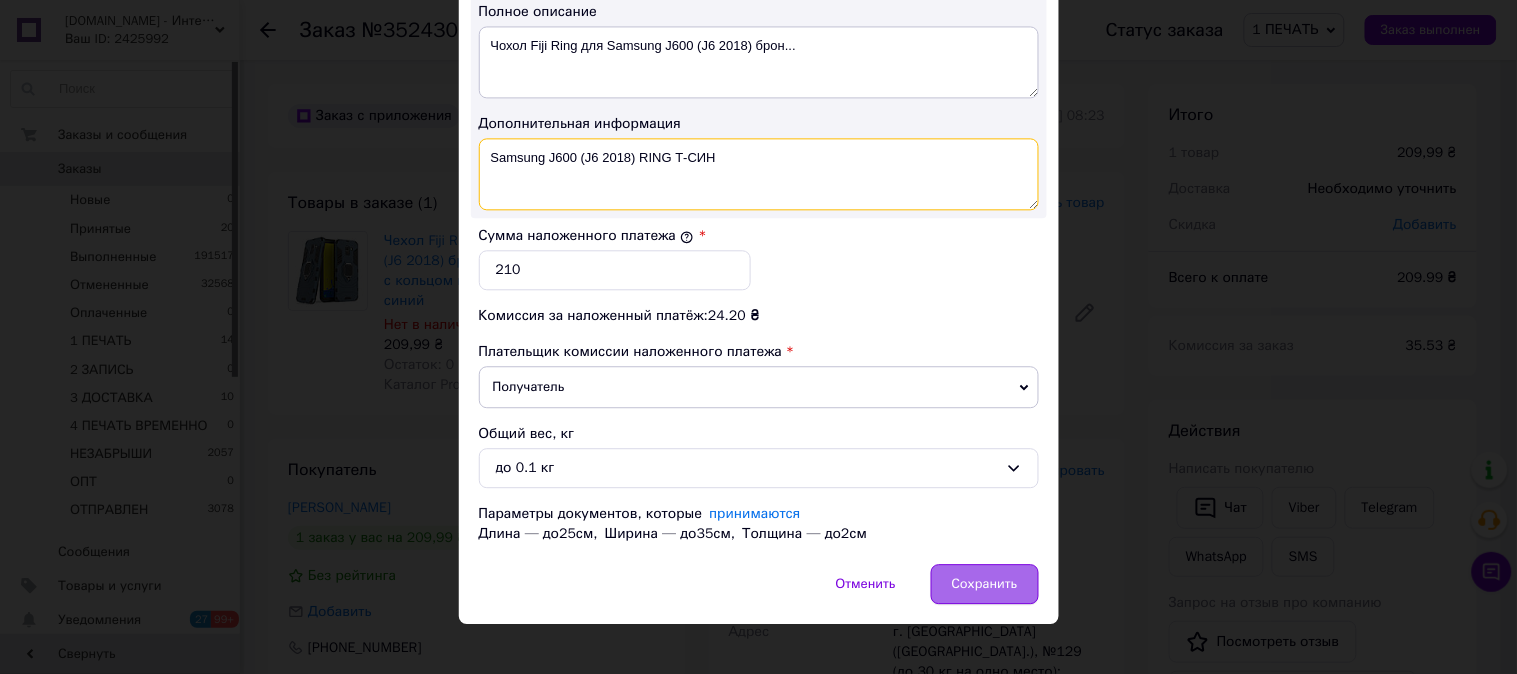 type on "Samsung J600 (J6 2018) RING Т-СИН" 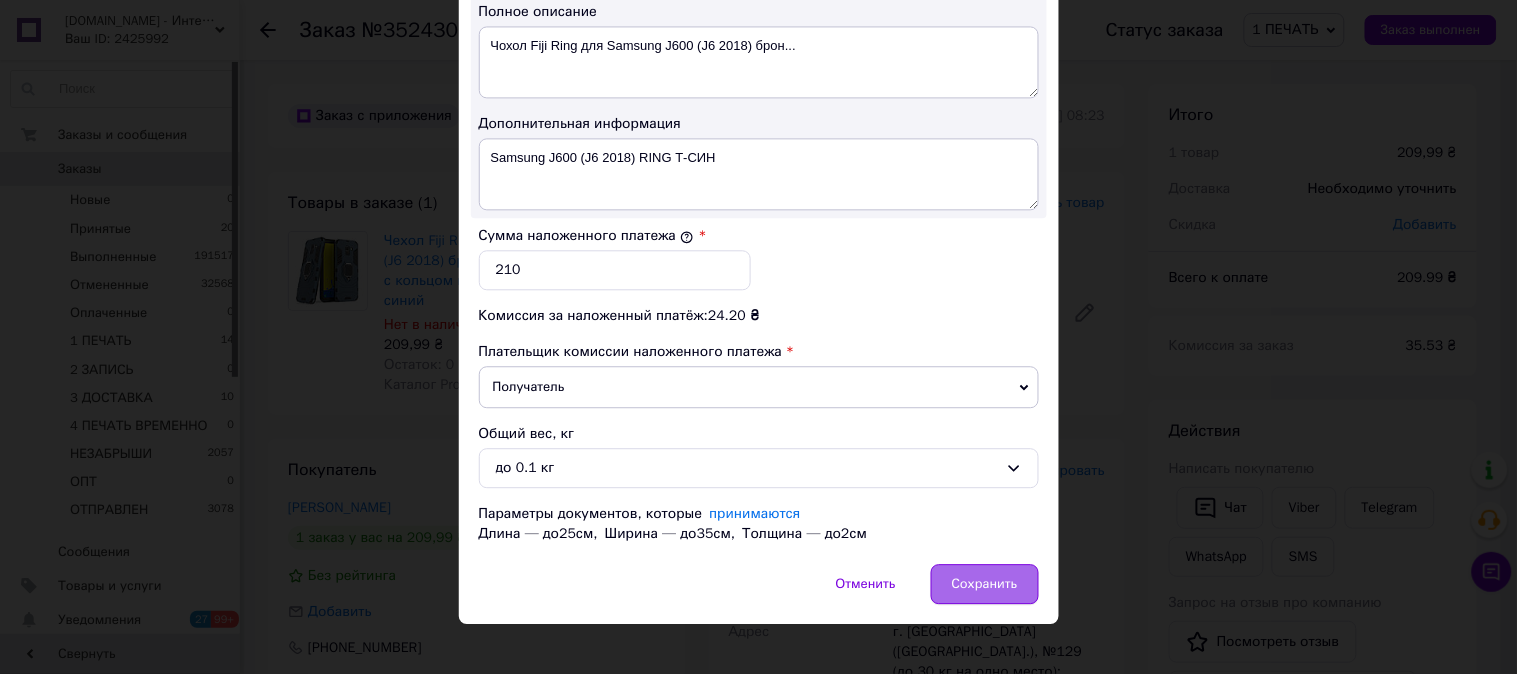 click on "Сохранить" at bounding box center (985, 584) 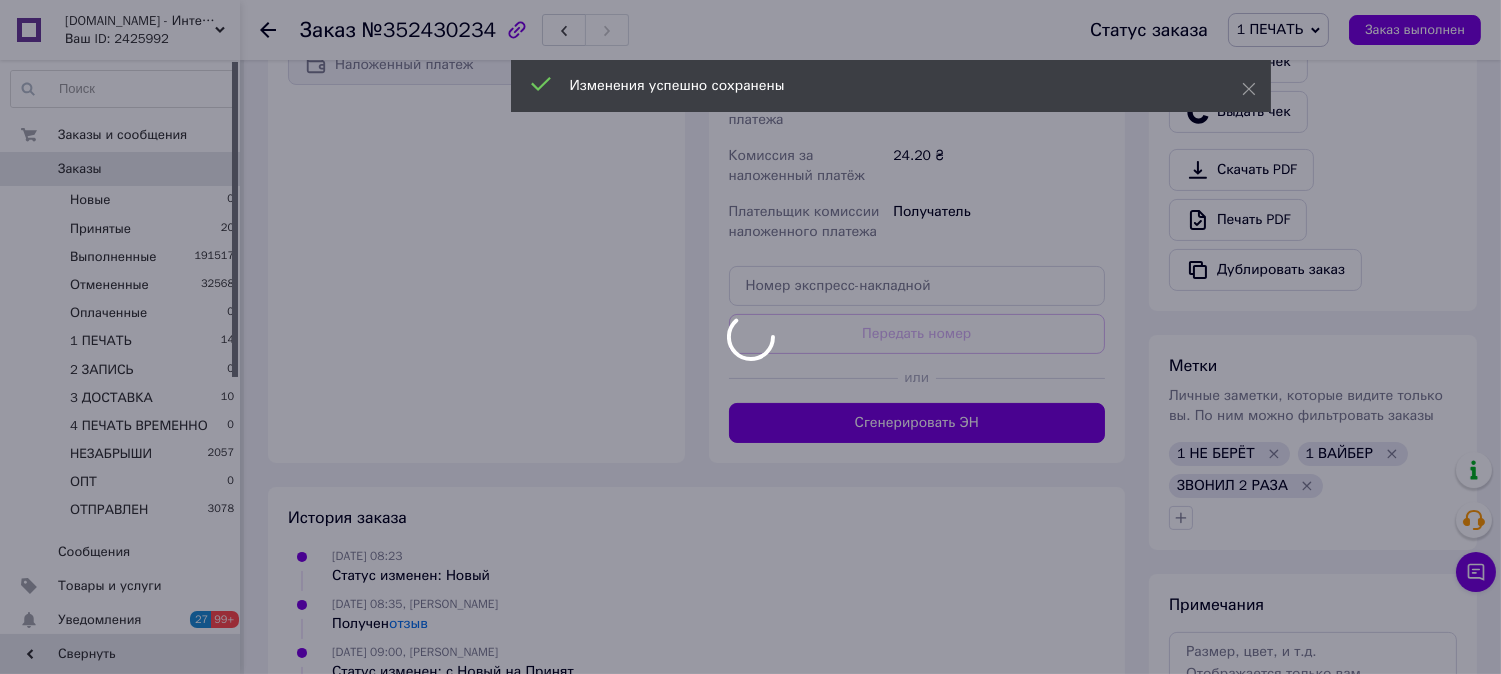 scroll, scrollTop: 814, scrollLeft: 0, axis: vertical 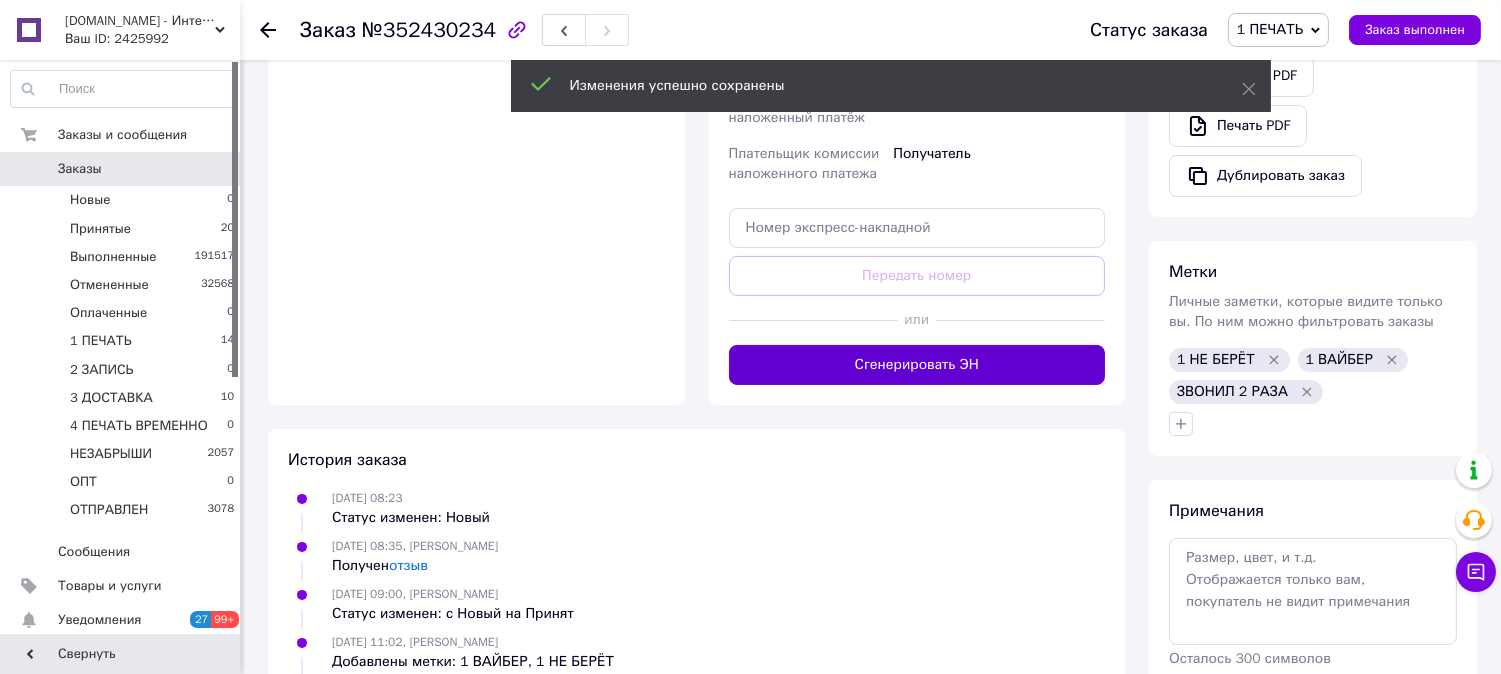 click on "Сгенерировать ЭН" at bounding box center [917, 365] 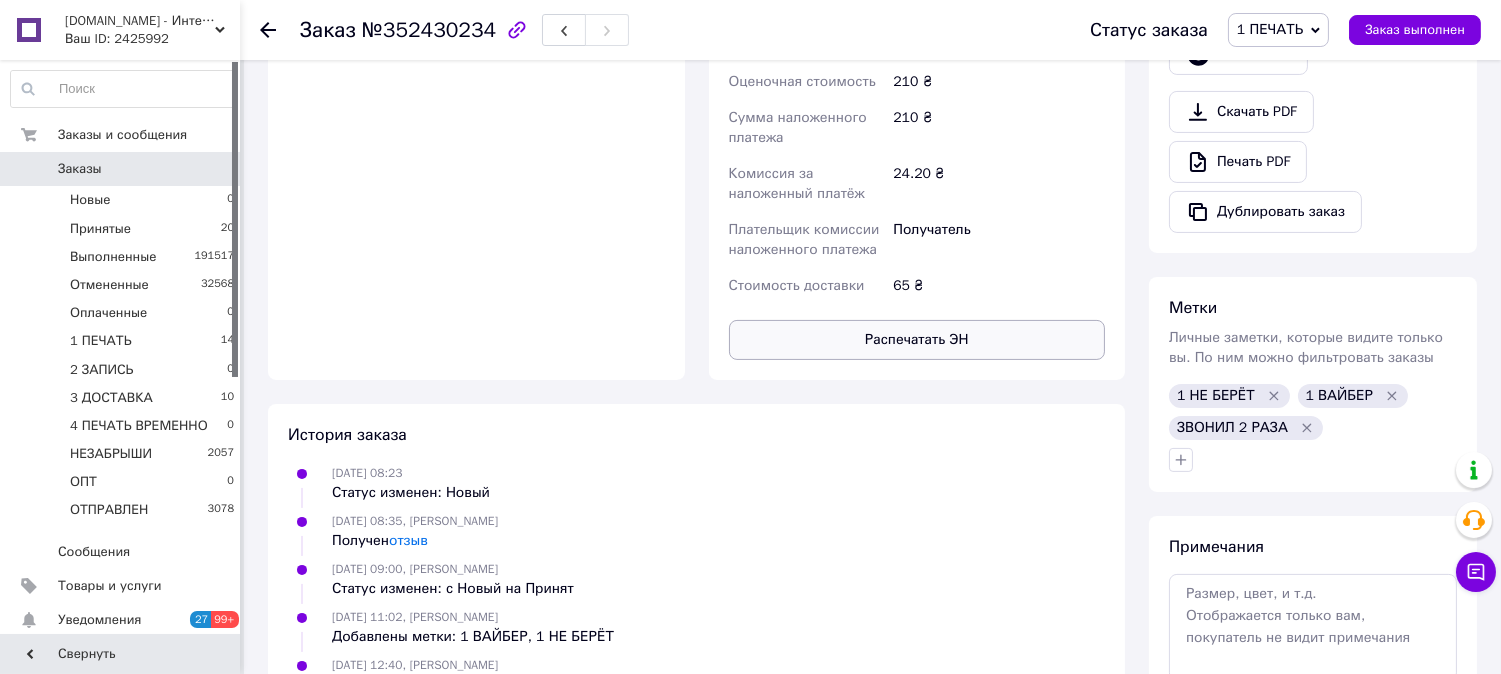 click on "Распечатать ЭН" at bounding box center (917, 340) 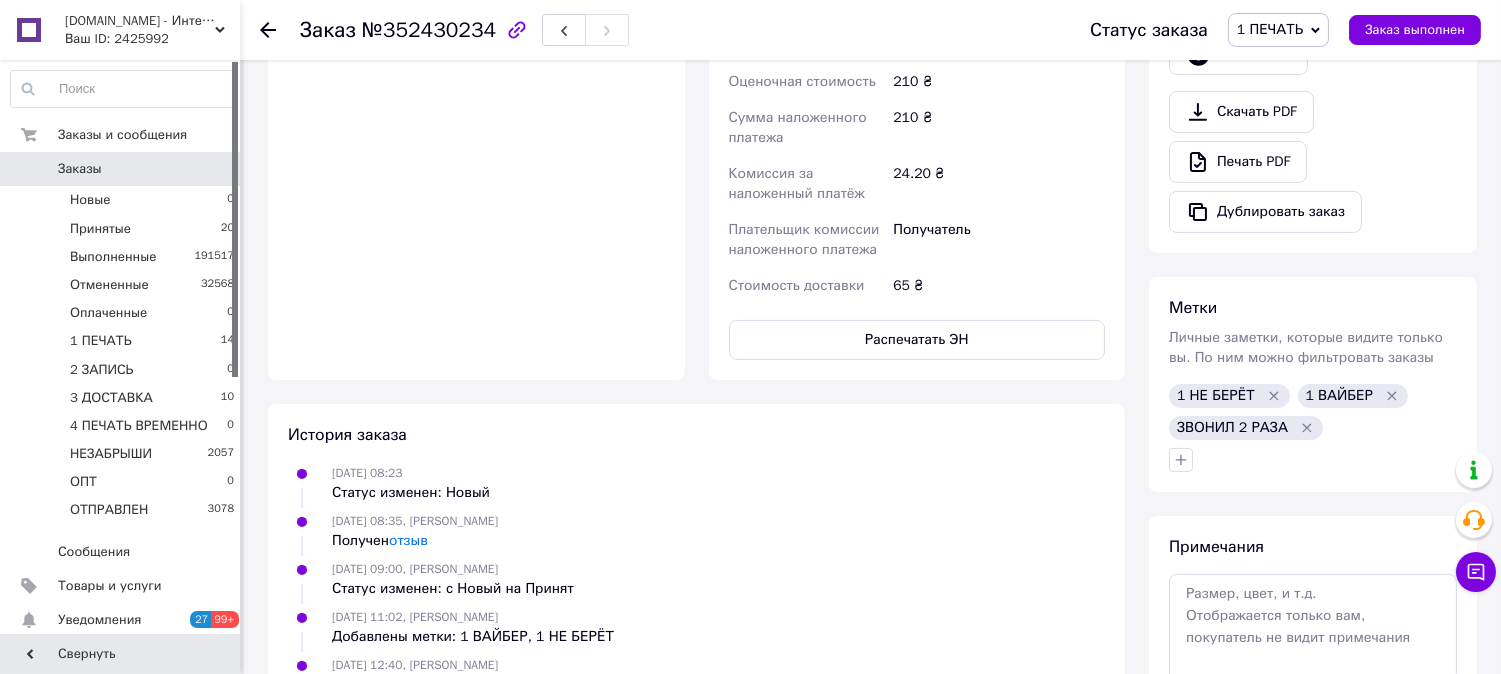 type 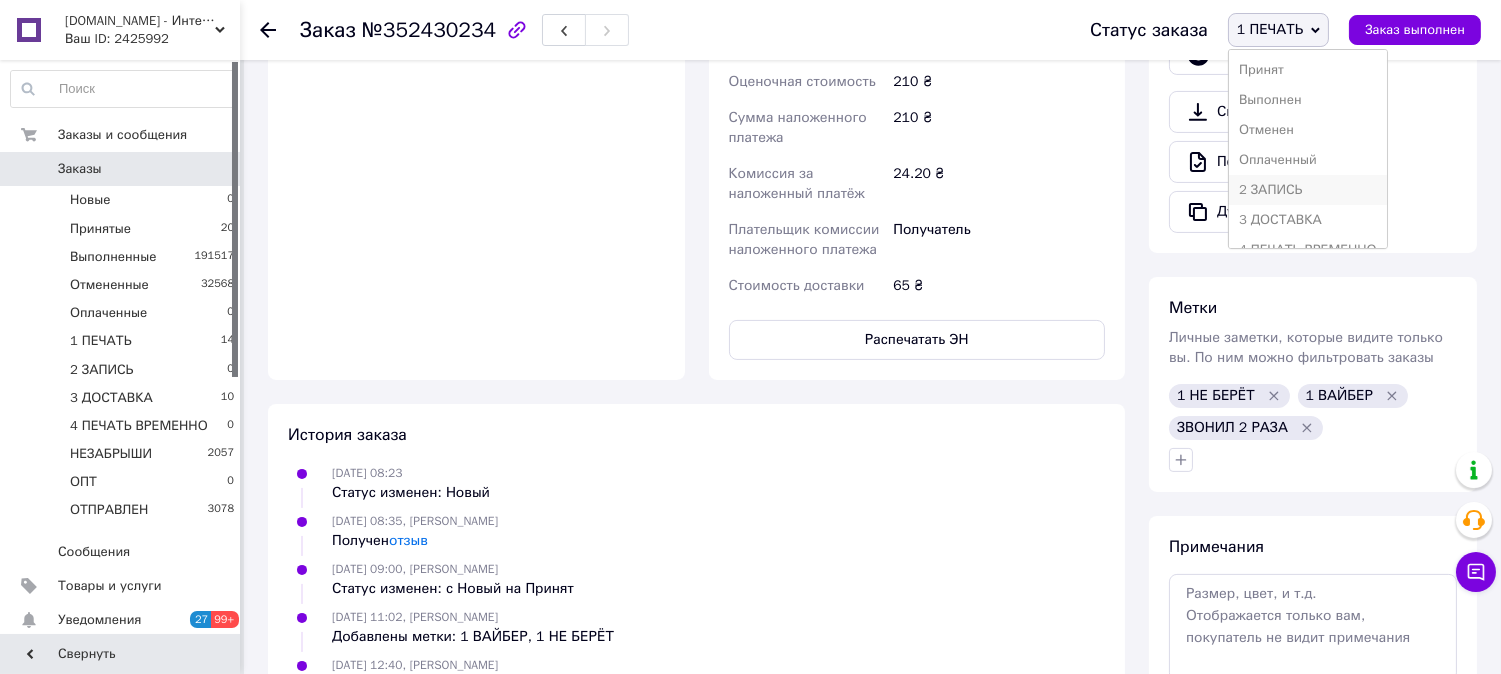 click on "2 ЗАПИСЬ" at bounding box center (1308, 190) 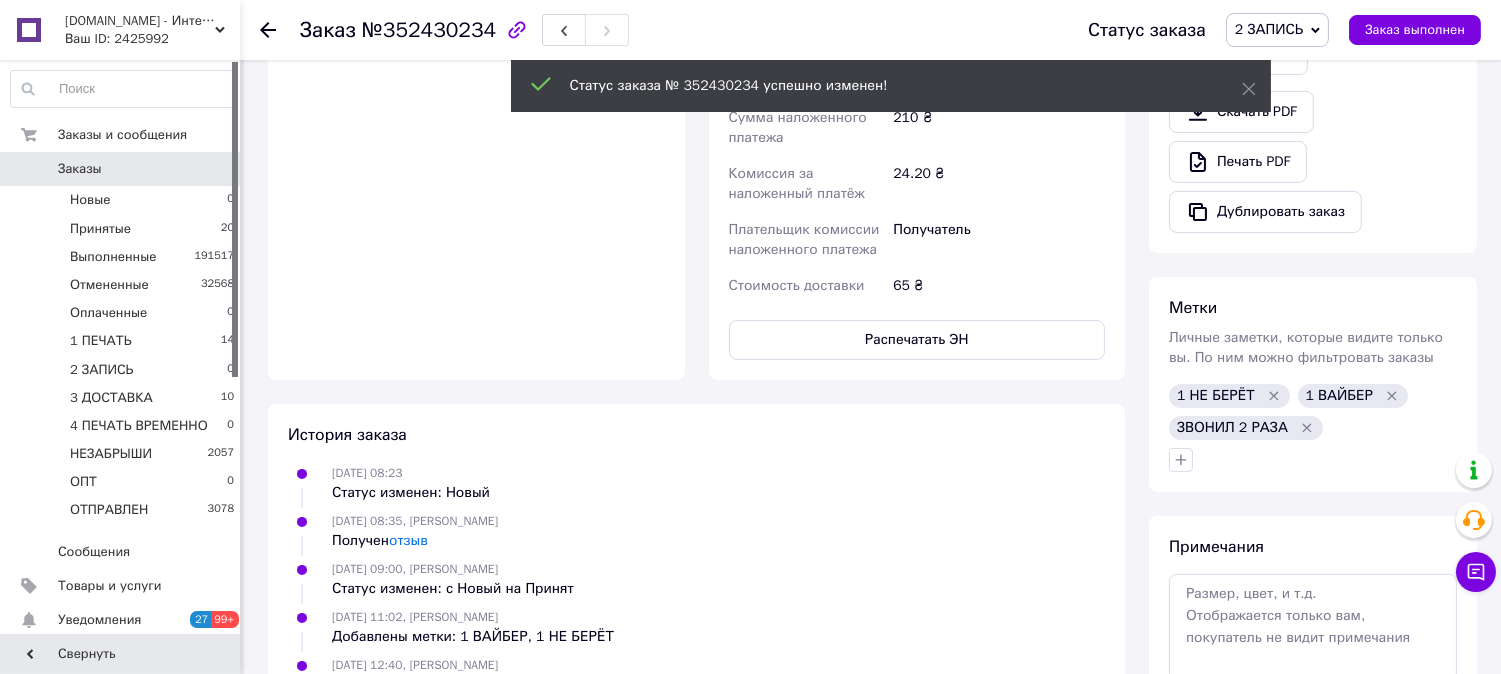scroll, scrollTop: 12, scrollLeft: 0, axis: vertical 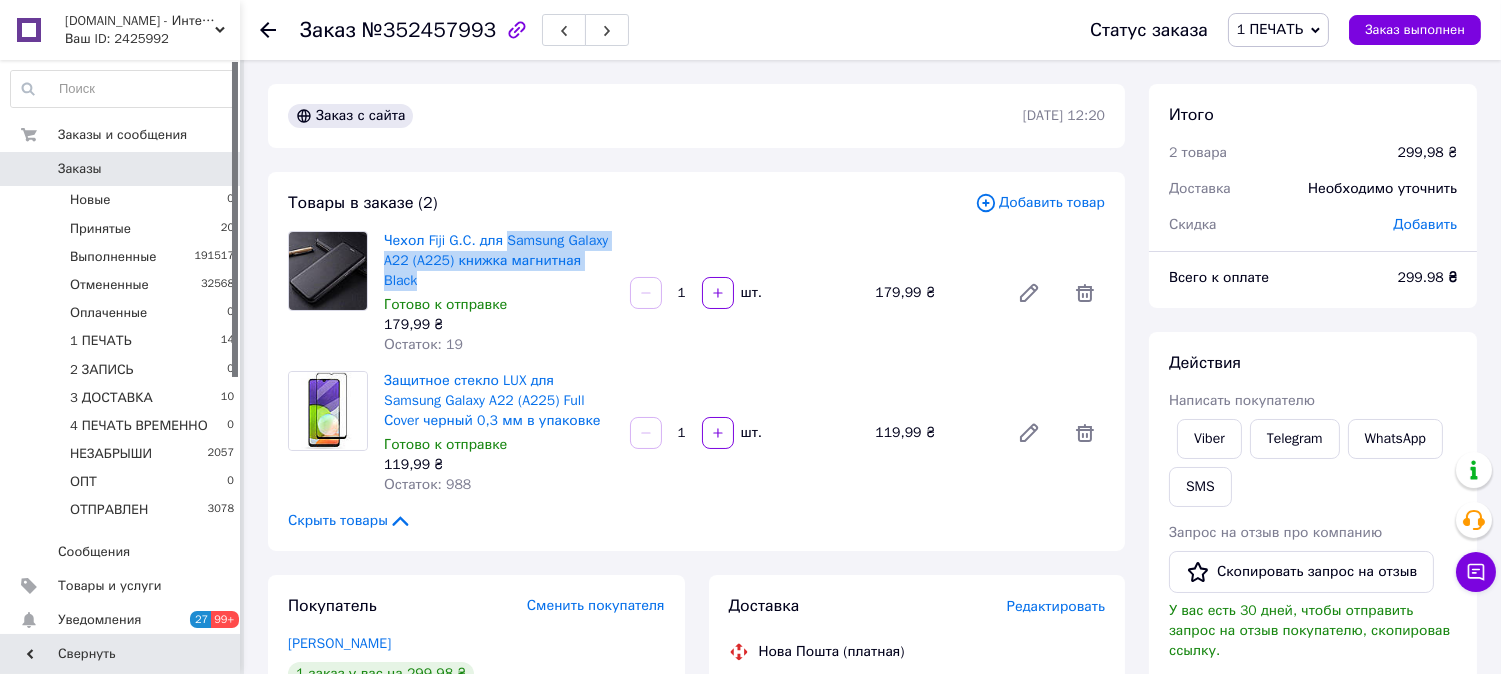 drag, startPoint x: 500, startPoint y: 228, endPoint x: 620, endPoint y: 255, distance: 123 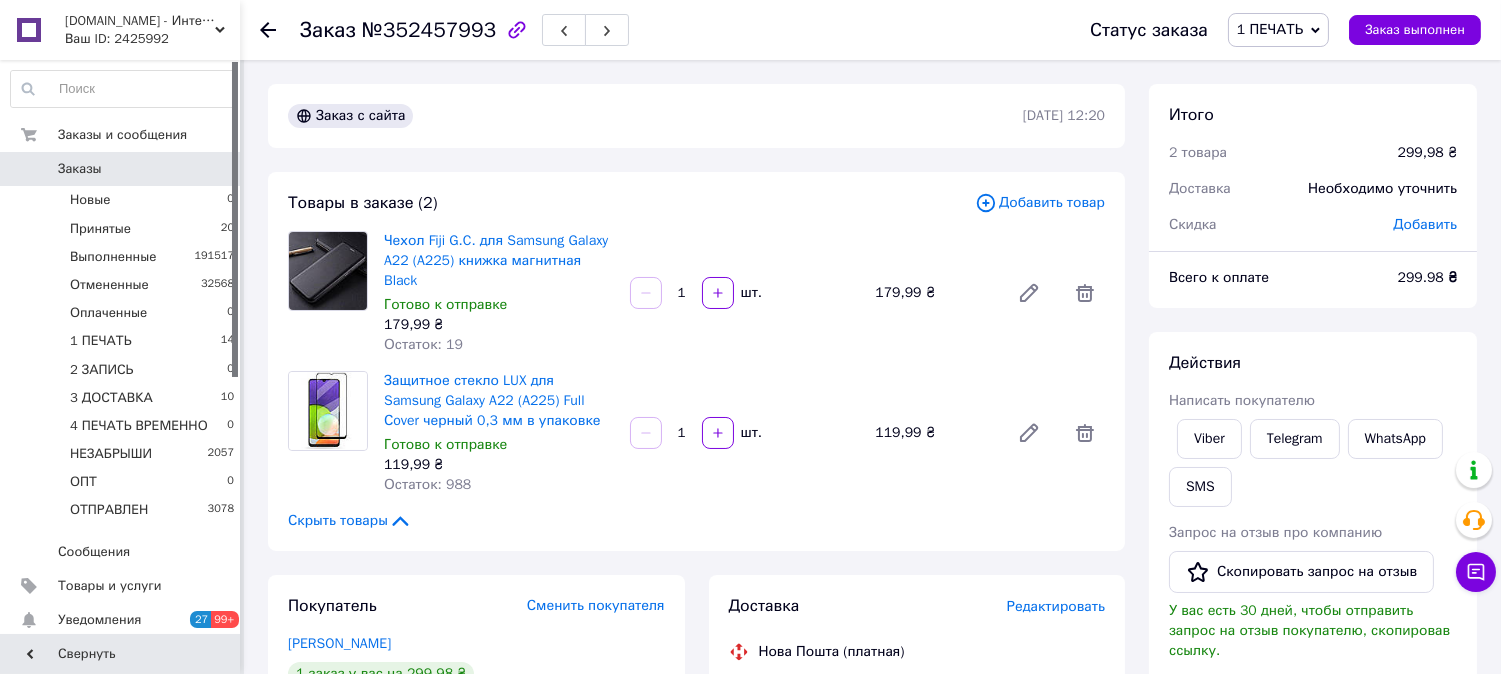 click on "Доставка Редактировать Нова Пошта (платная) Получатель Гураєвський Костянтин Телефон получателя +380967300512 Адрес с. Хотяновка, №1: ул. Валовая, 16 Дата отправки 13.07.2025 Плательщик Получатель Оценочная стоимость 299.98 ₴ Сумма наложенного платежа 299.98 ₴ Комиссия за наложенный платёж 26 ₴ Плательщик комиссии наложенного платежа Получатель Передать номер или Сгенерировать ЭН Плательщик Получатель Отправитель Фамилия получателя Гураєвський Имя получателя Костянтин Отчество получателя Телефон получателя +380967300512 Тип доставки В отделении Курьером В почтомате <" at bounding box center (917, 935) 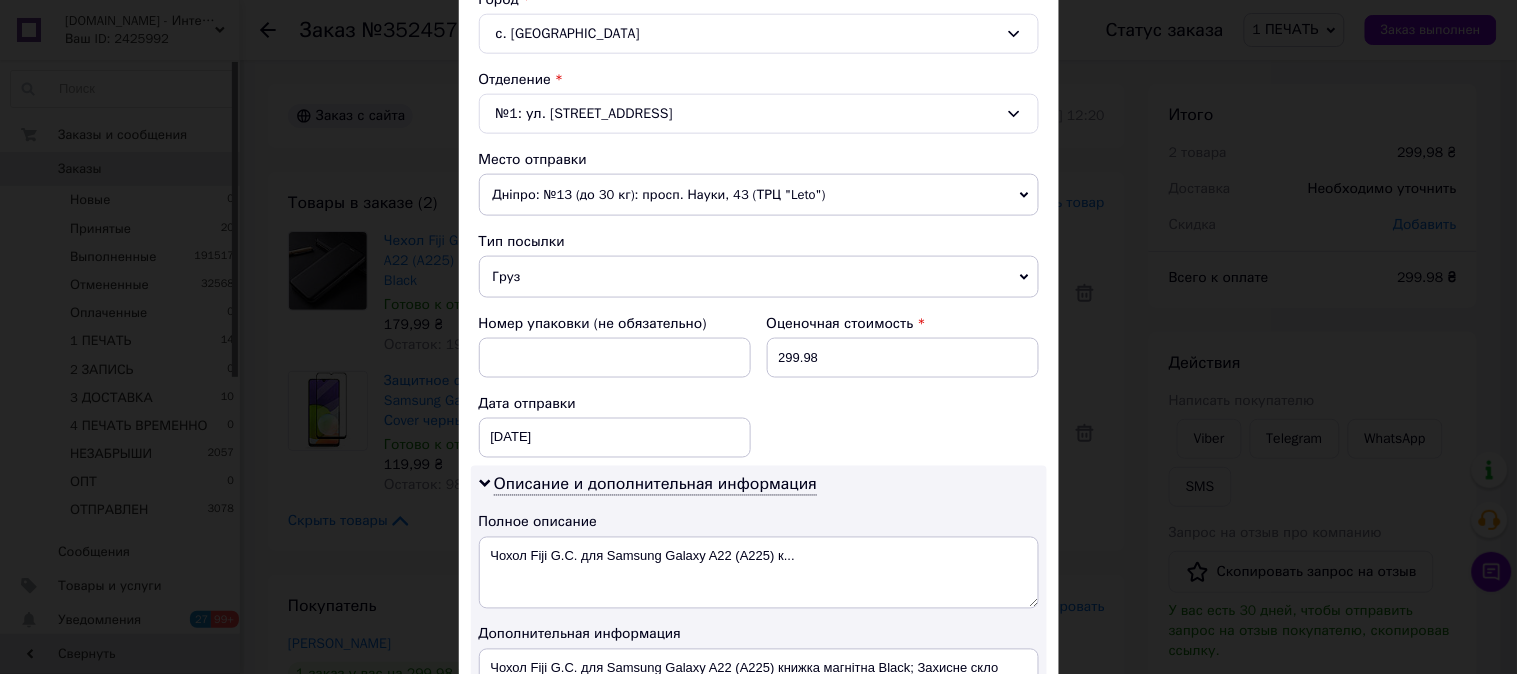 scroll, scrollTop: 630, scrollLeft: 0, axis: vertical 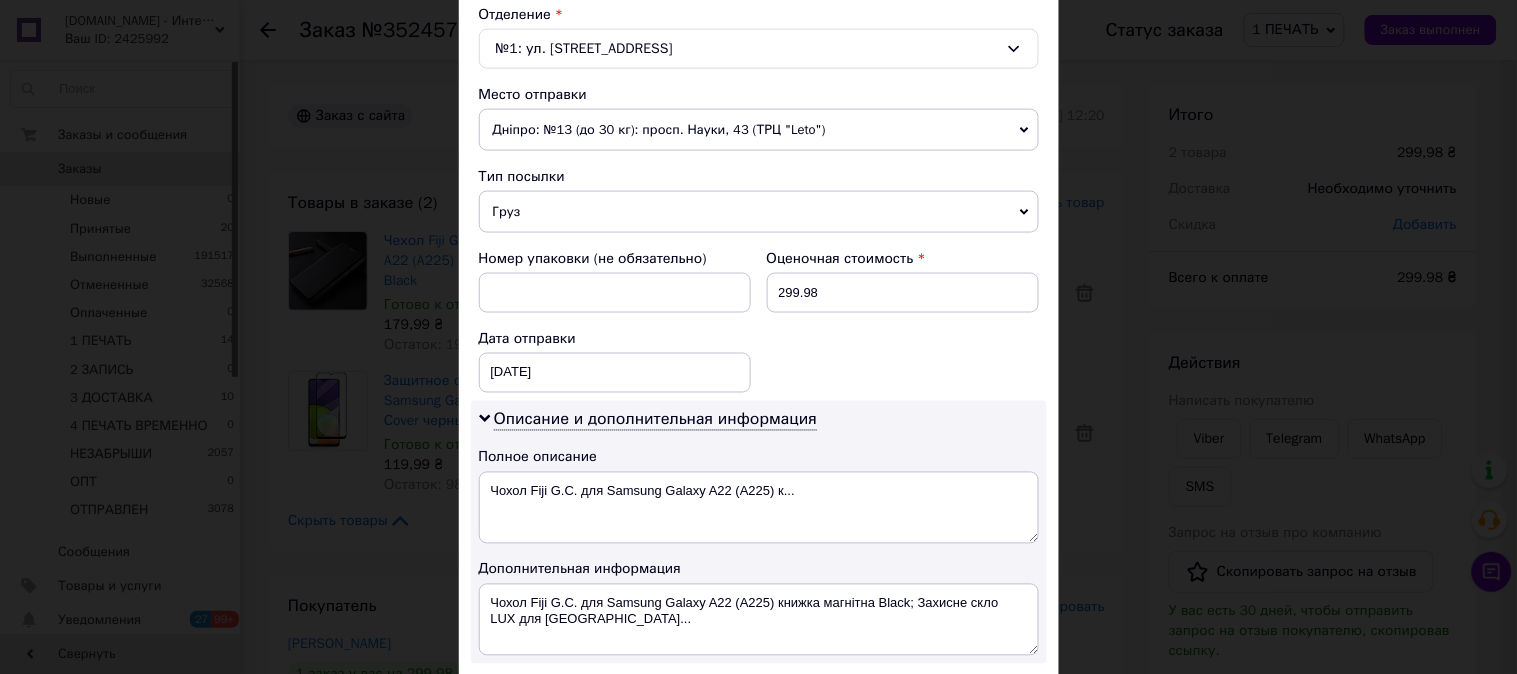 click on "Груз" at bounding box center (759, 212) 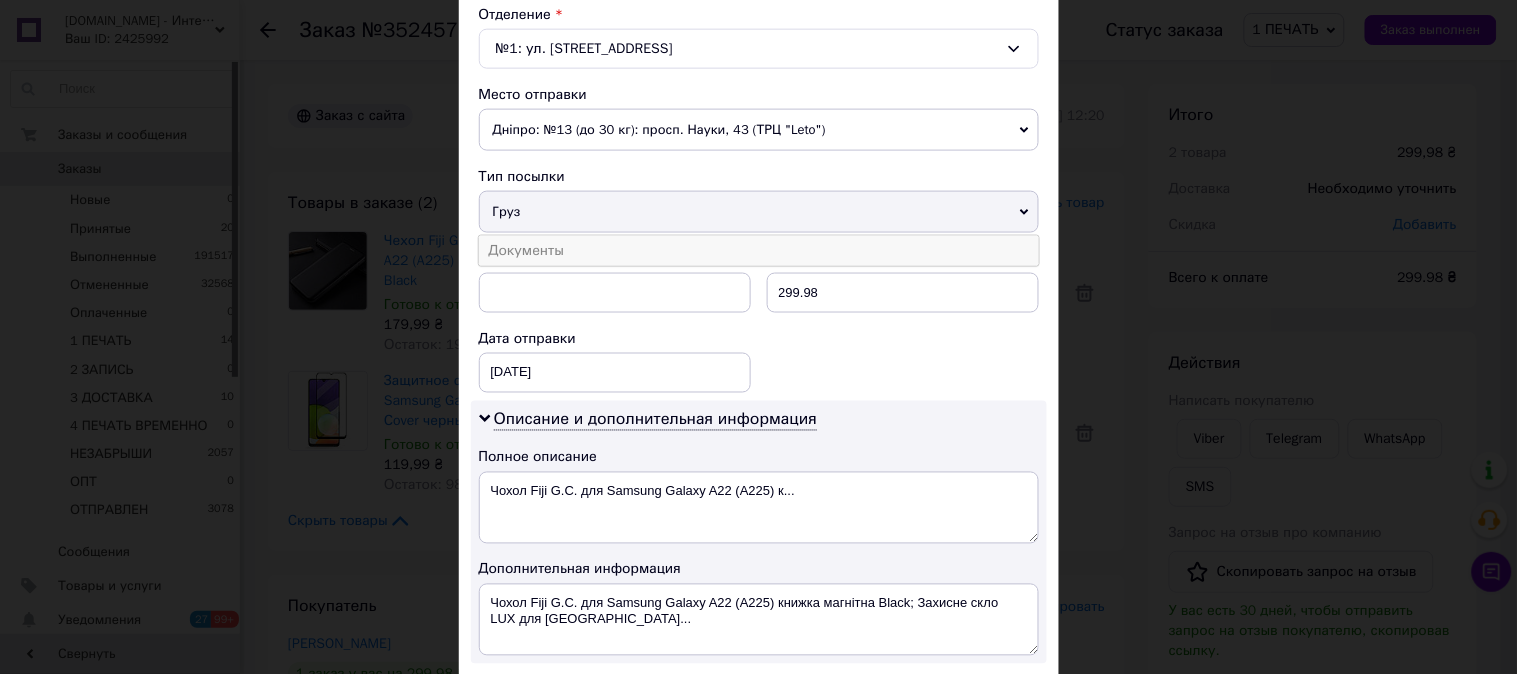 click on "Документы" at bounding box center (759, 251) 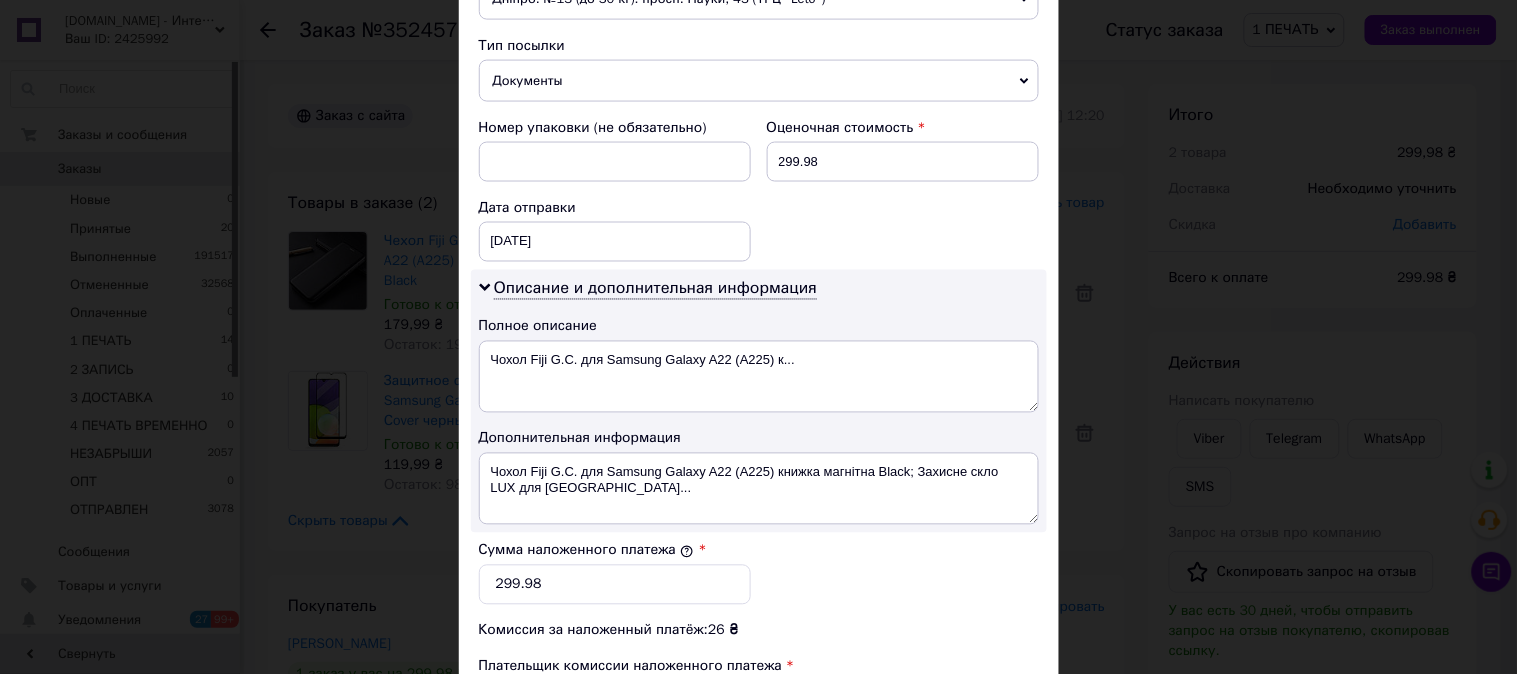 scroll, scrollTop: 814, scrollLeft: 0, axis: vertical 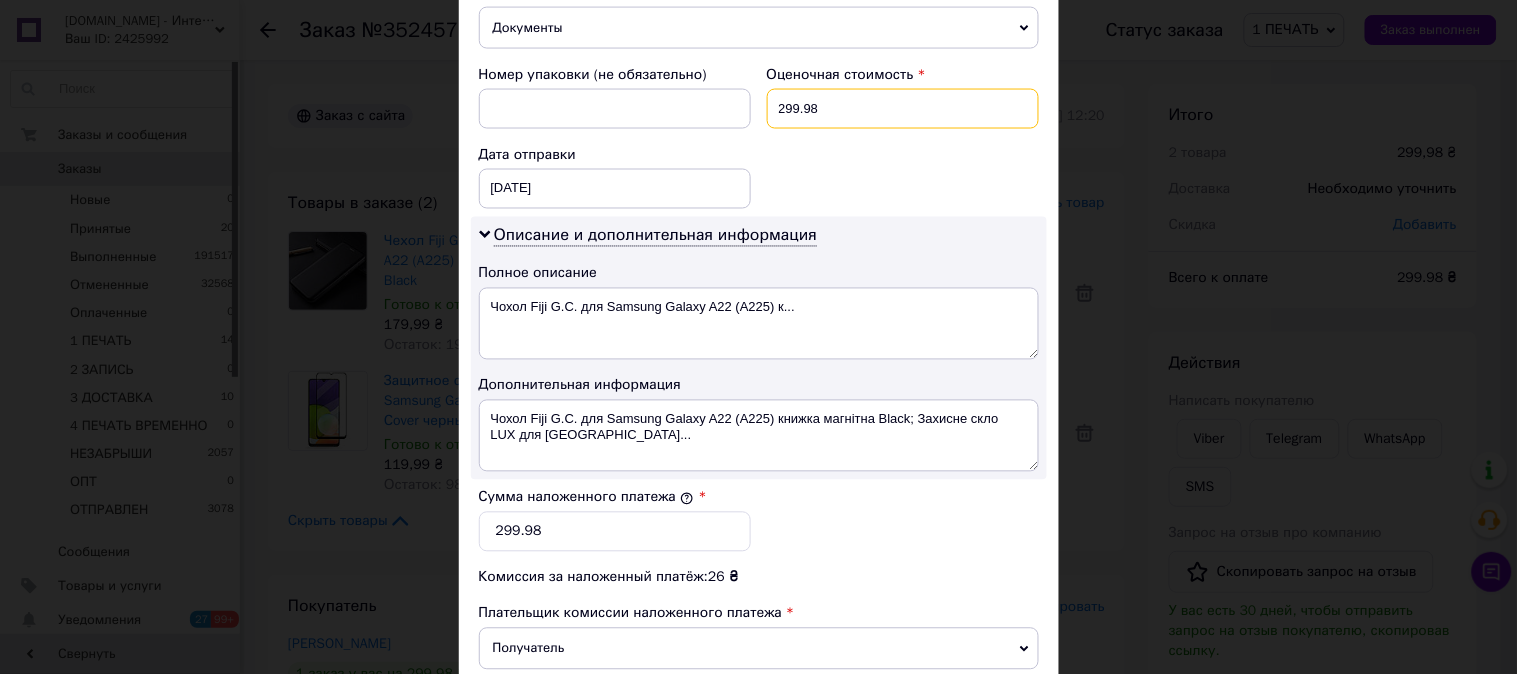 click on "299.98" at bounding box center (903, 109) 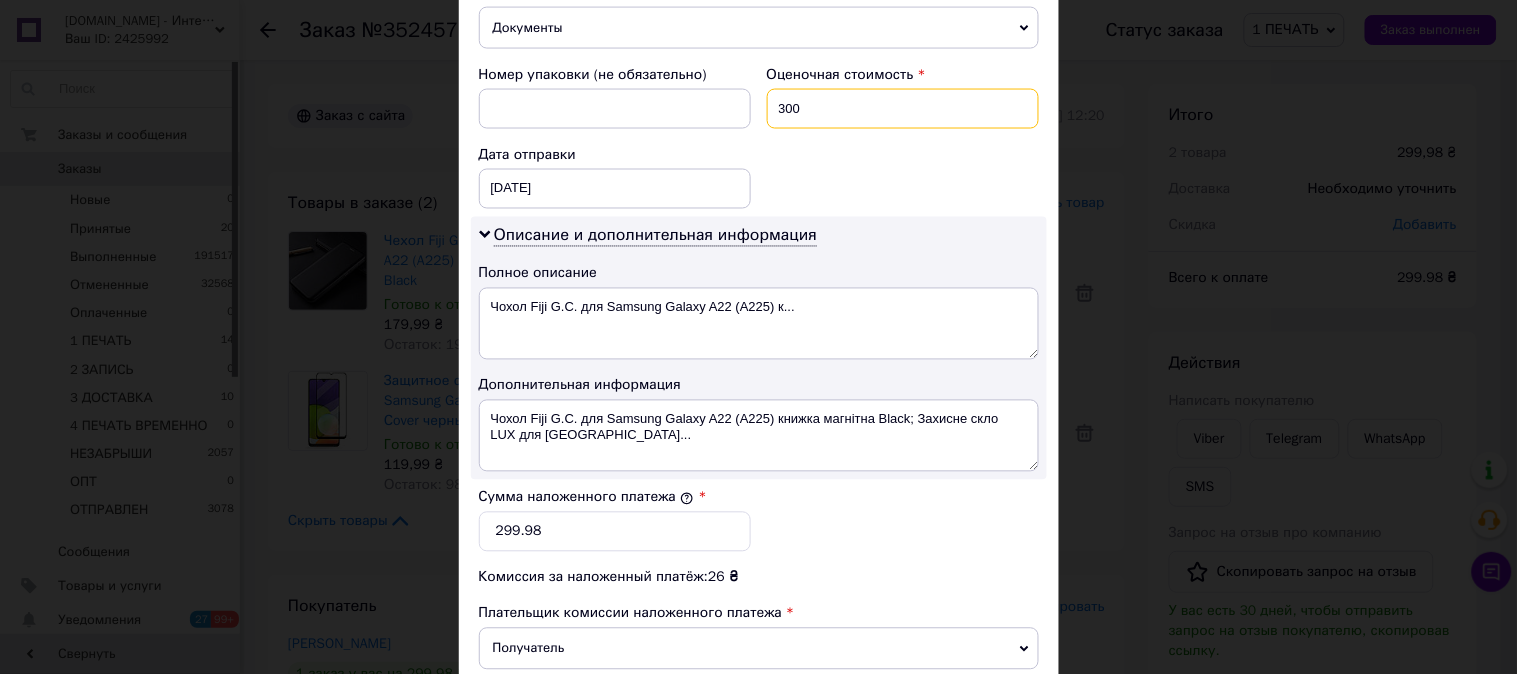 type on "300" 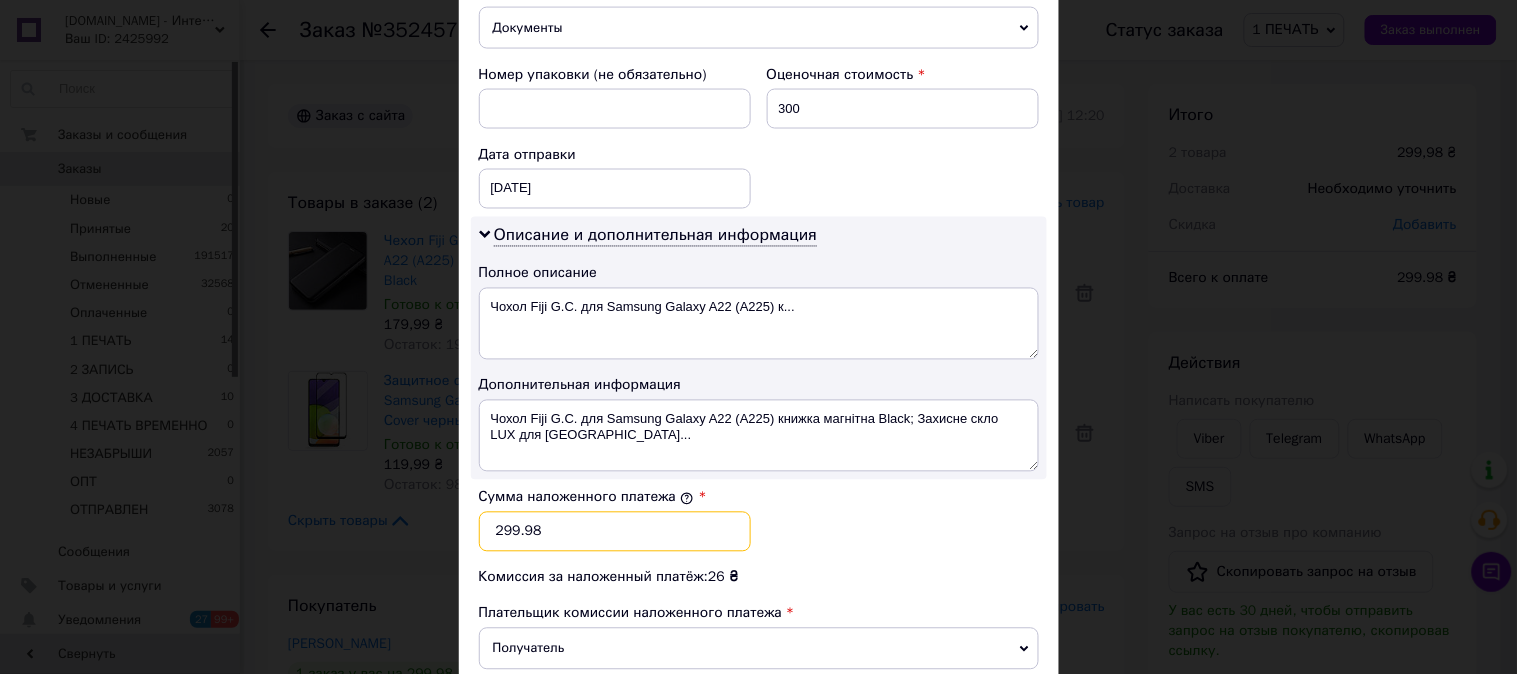 click on "299.98" at bounding box center (615, 532) 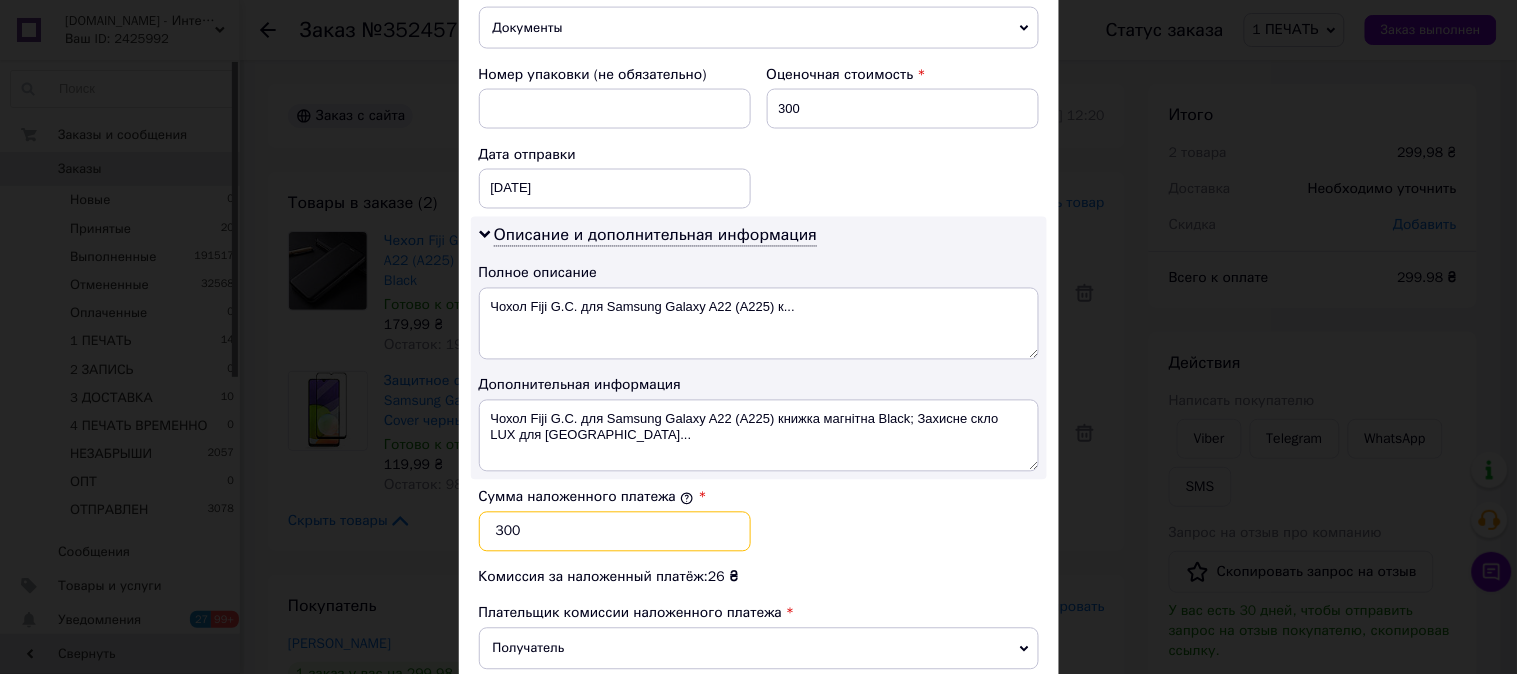 type on "300" 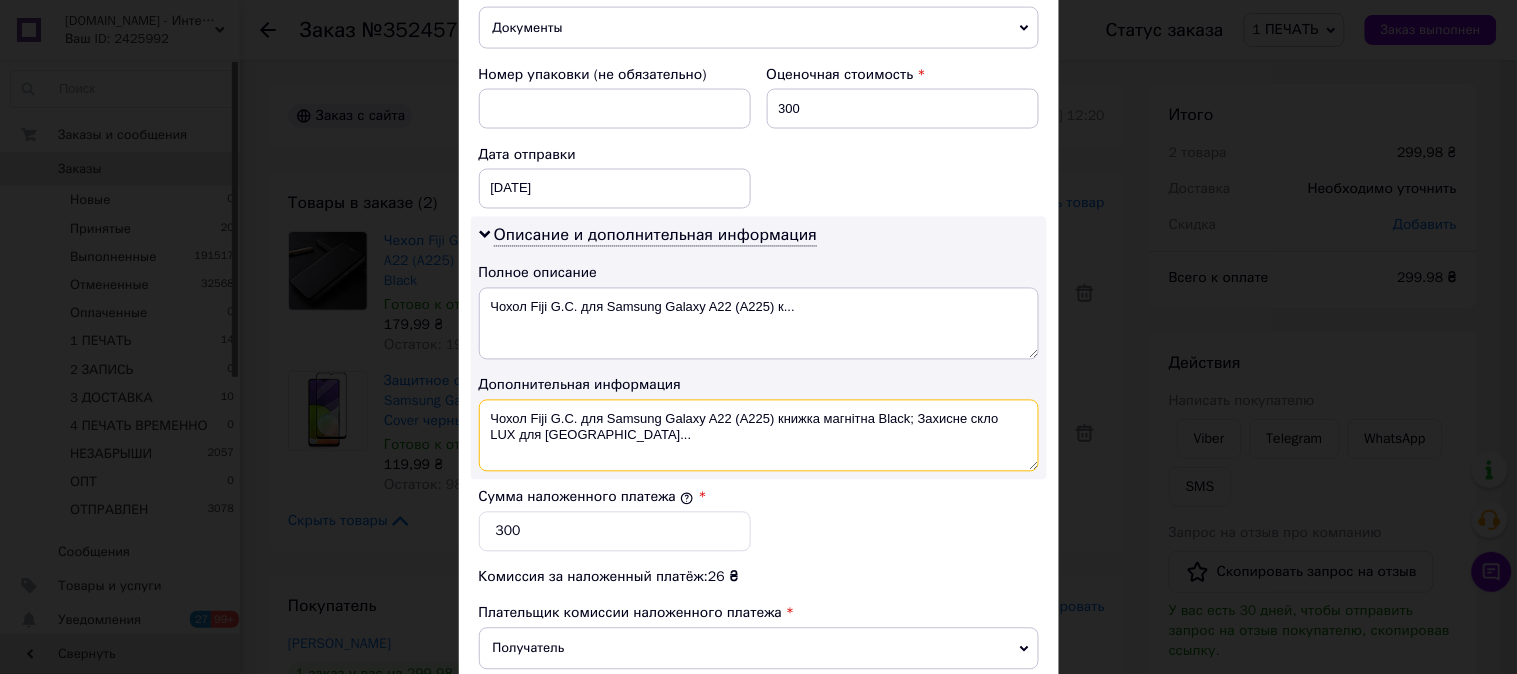 click on "Чохол Fiji G.C. для Samsung Galaxy A22 (A225) книжка магнітна Black; Захисне скло LUX для Samsun..." at bounding box center (759, 436) 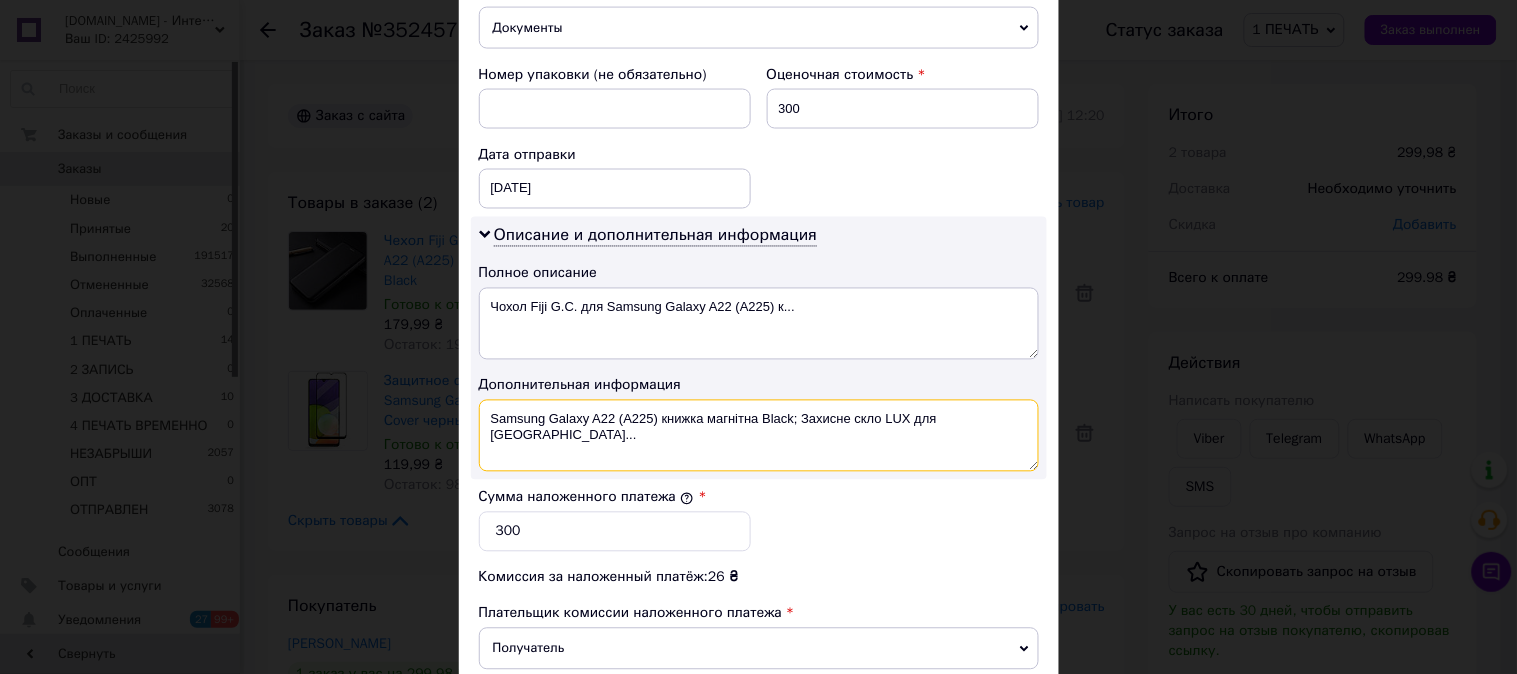 click on "Samsung Galaxy A22 (A225) книжка магнітна Black; Захисне скло LUX для Samsun..." at bounding box center (759, 436) 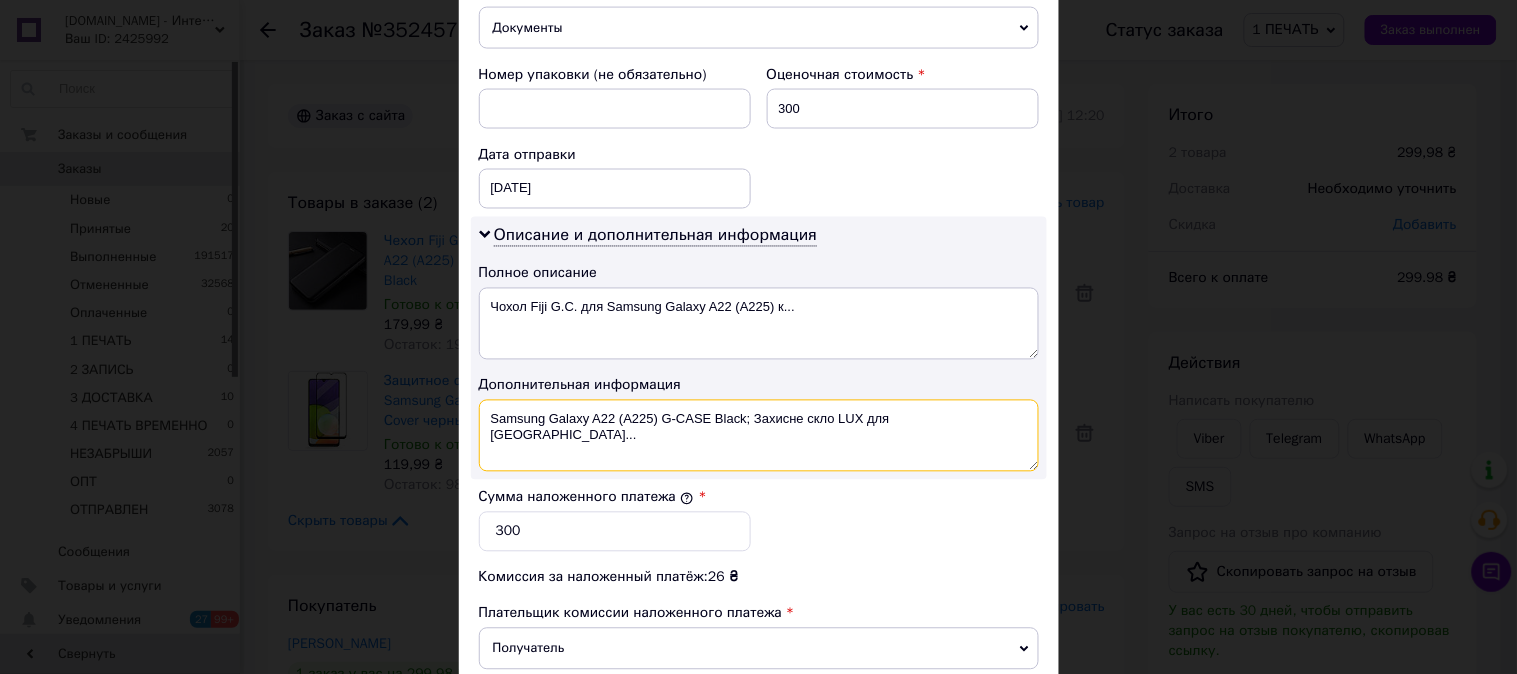 drag, startPoint x: 1006, startPoint y: 445, endPoint x: 743, endPoint y: 455, distance: 263.19003 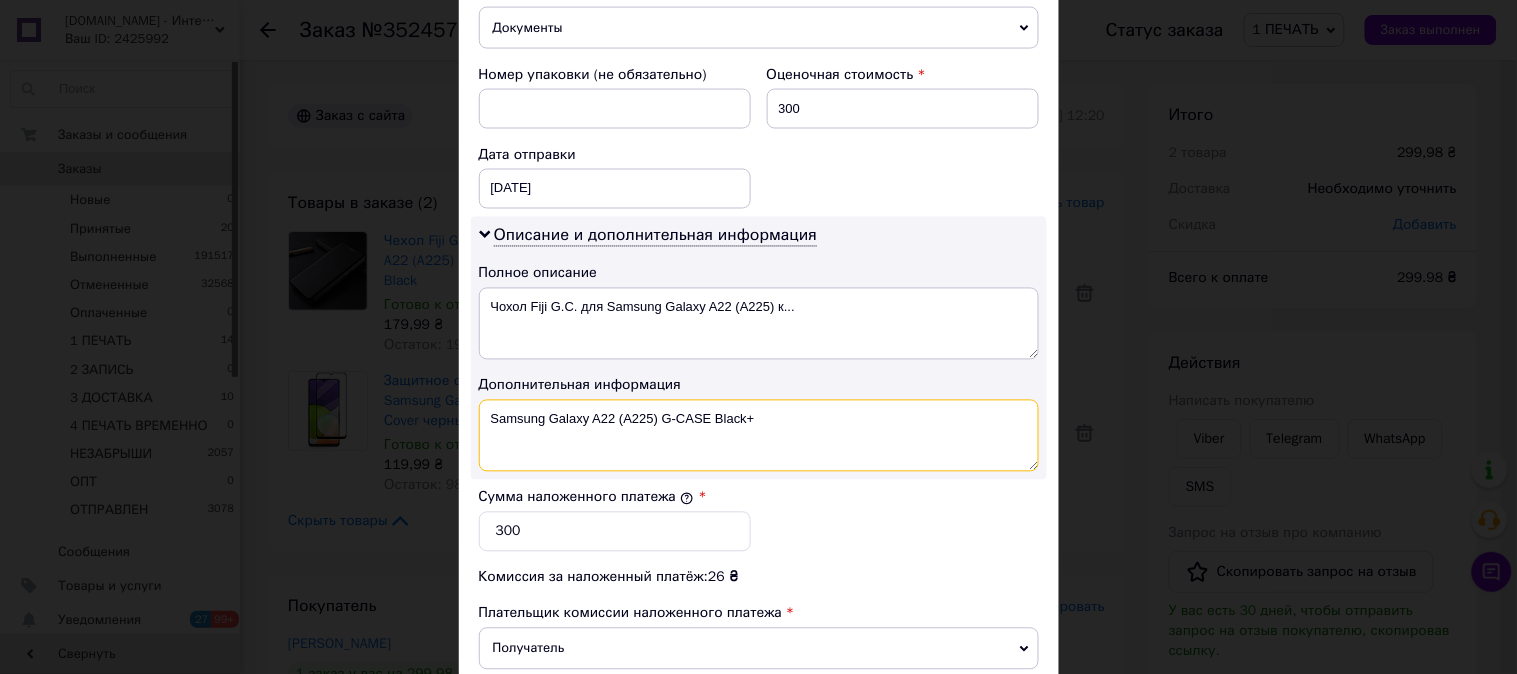 paste on "3D ЧЕР" 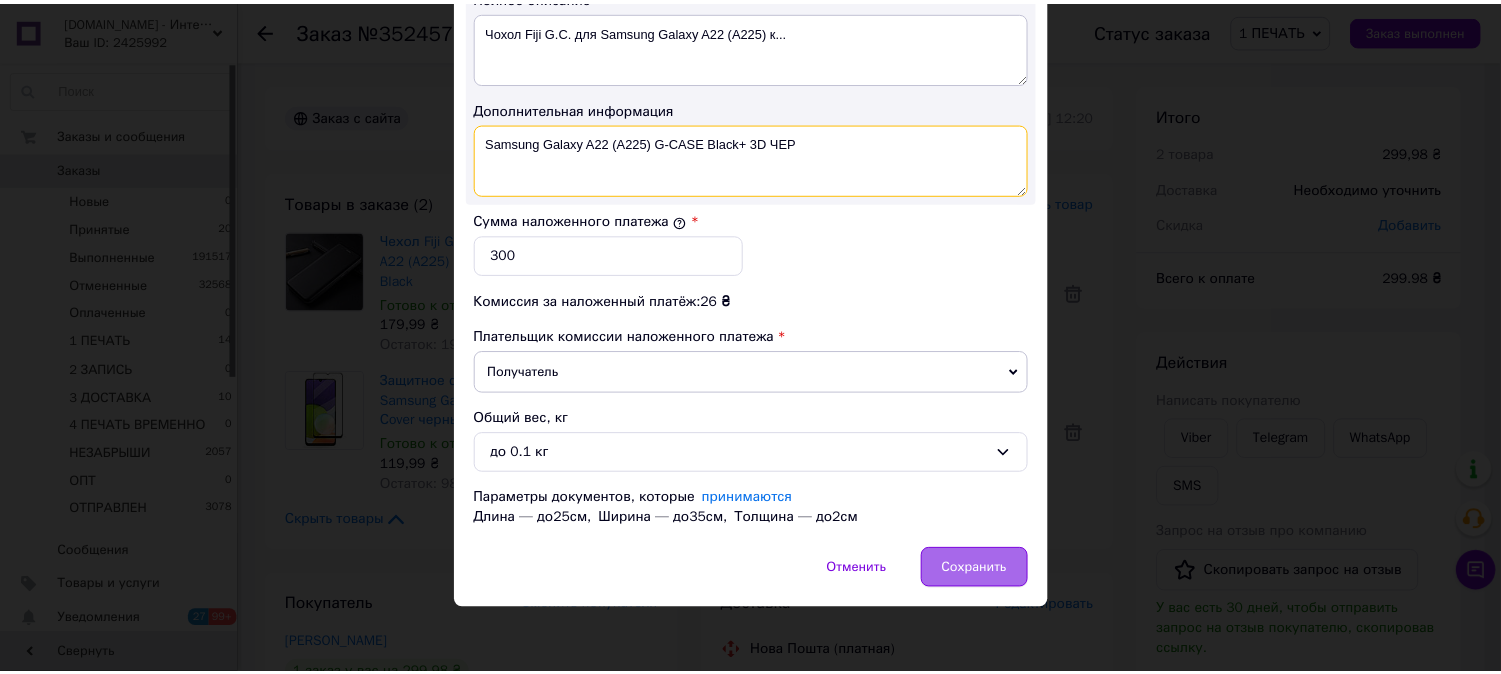 scroll, scrollTop: 1098, scrollLeft: 0, axis: vertical 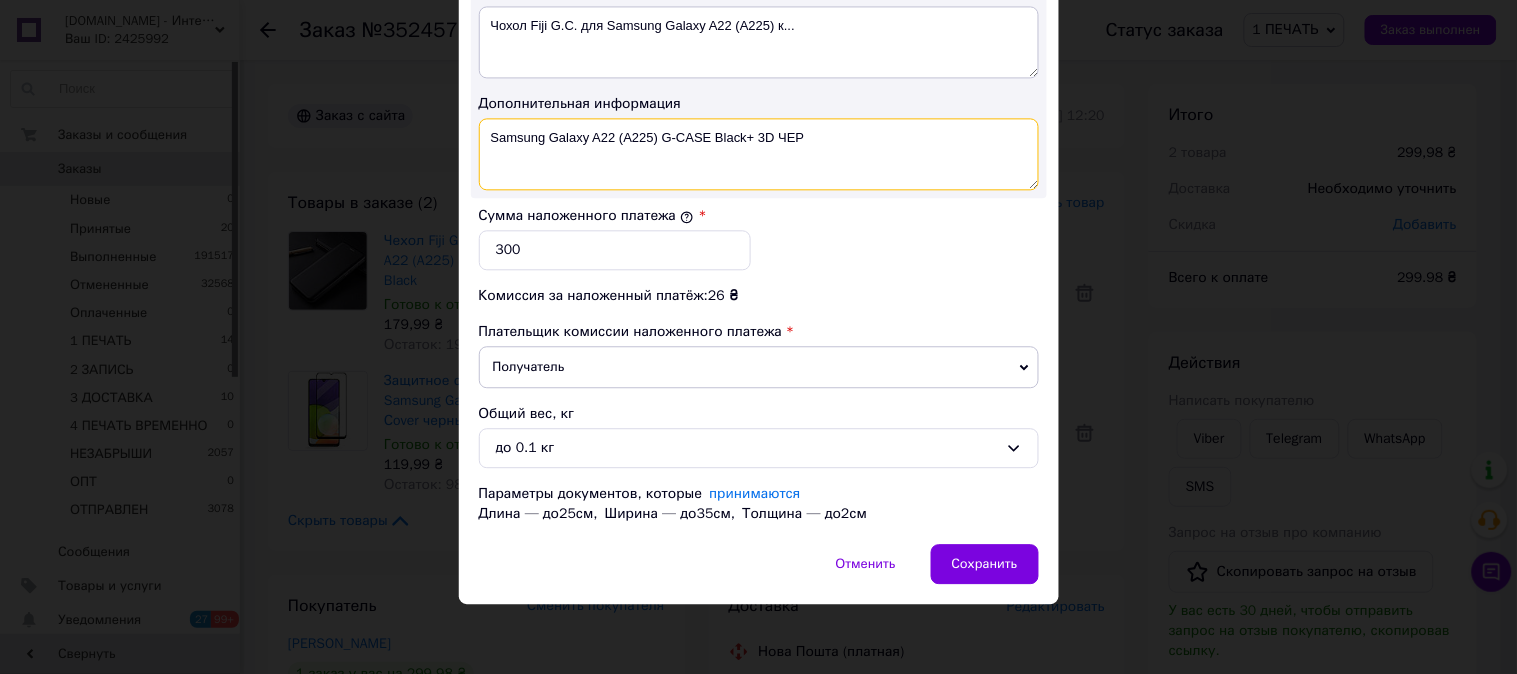 type on "Samsung Galaxy A22 (A225) G-CASE Black+ 3D ЧЕР" 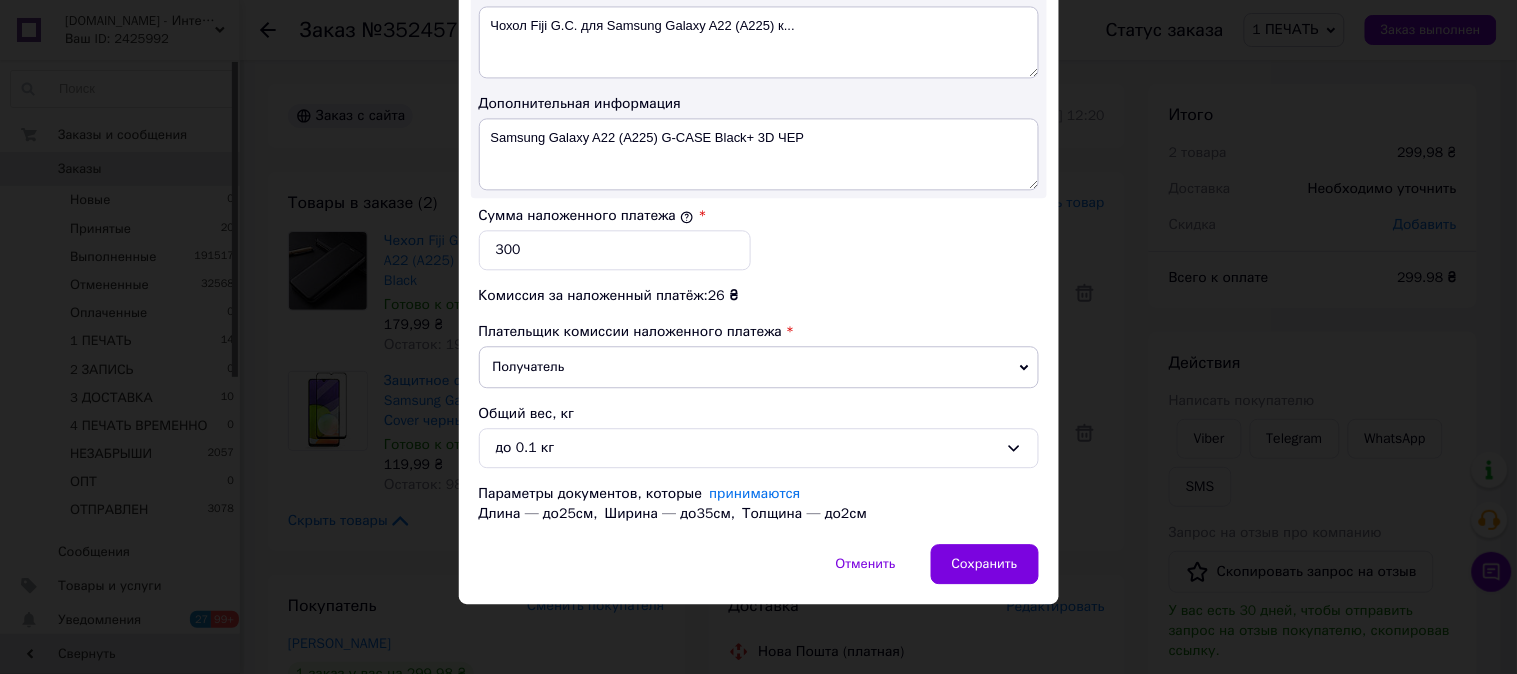 click on "Отменить   Сохранить" at bounding box center (759, 574) 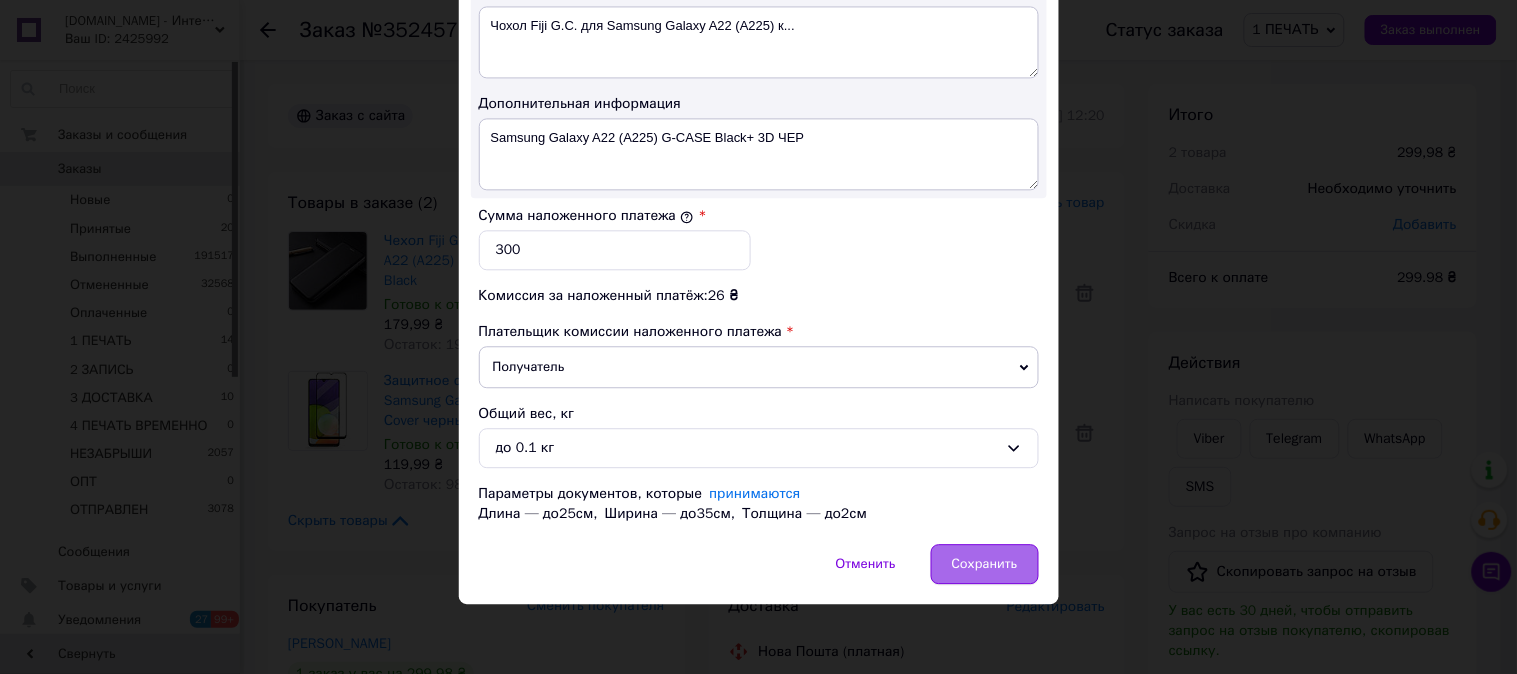 click on "Сохранить" at bounding box center [985, 564] 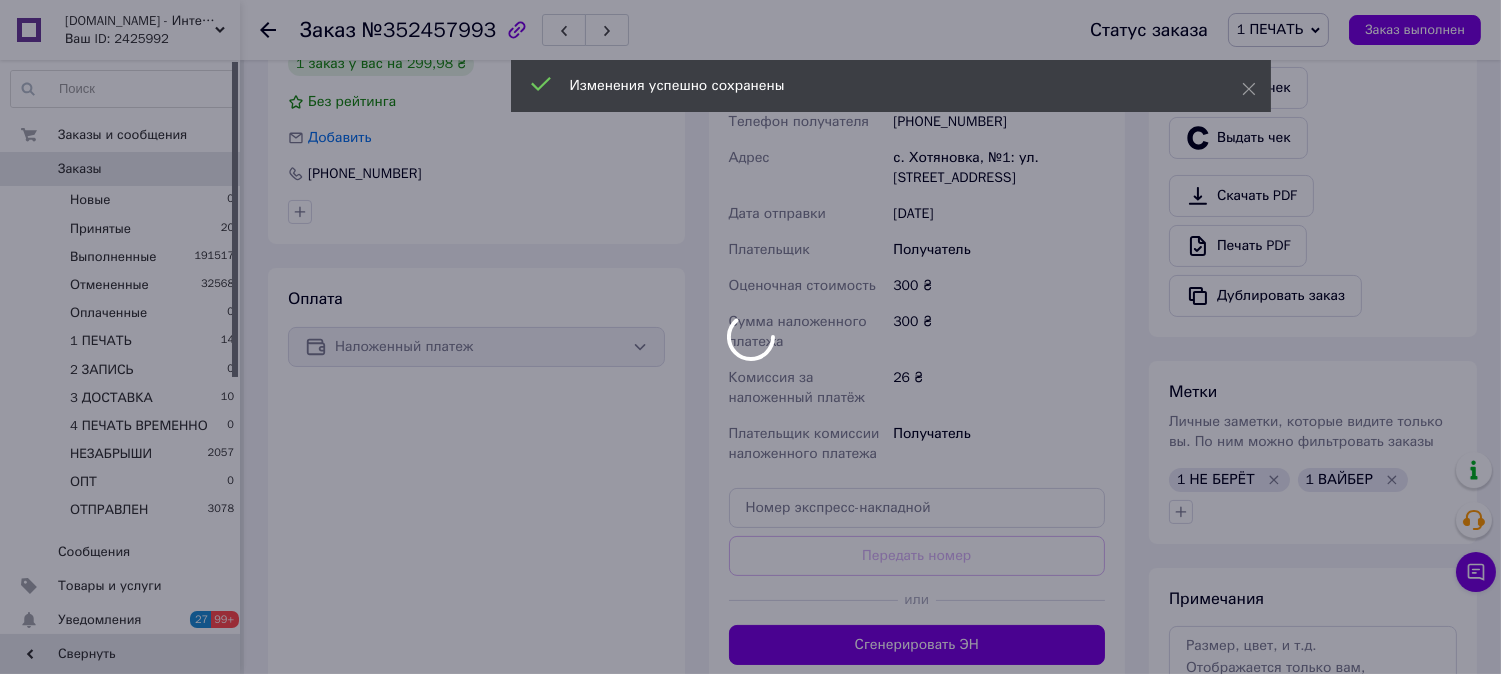 scroll, scrollTop: 852, scrollLeft: 0, axis: vertical 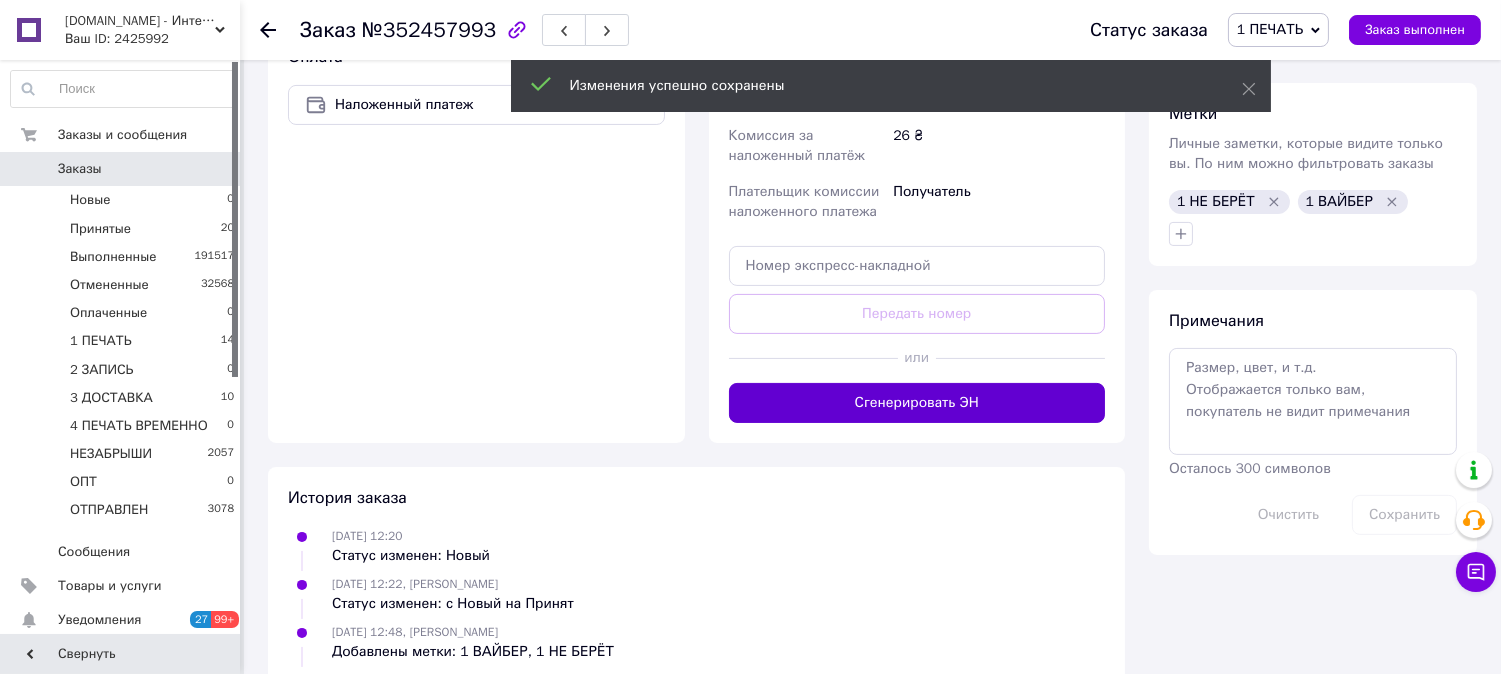 click on "Сгенерировать ЭН" at bounding box center (917, 403) 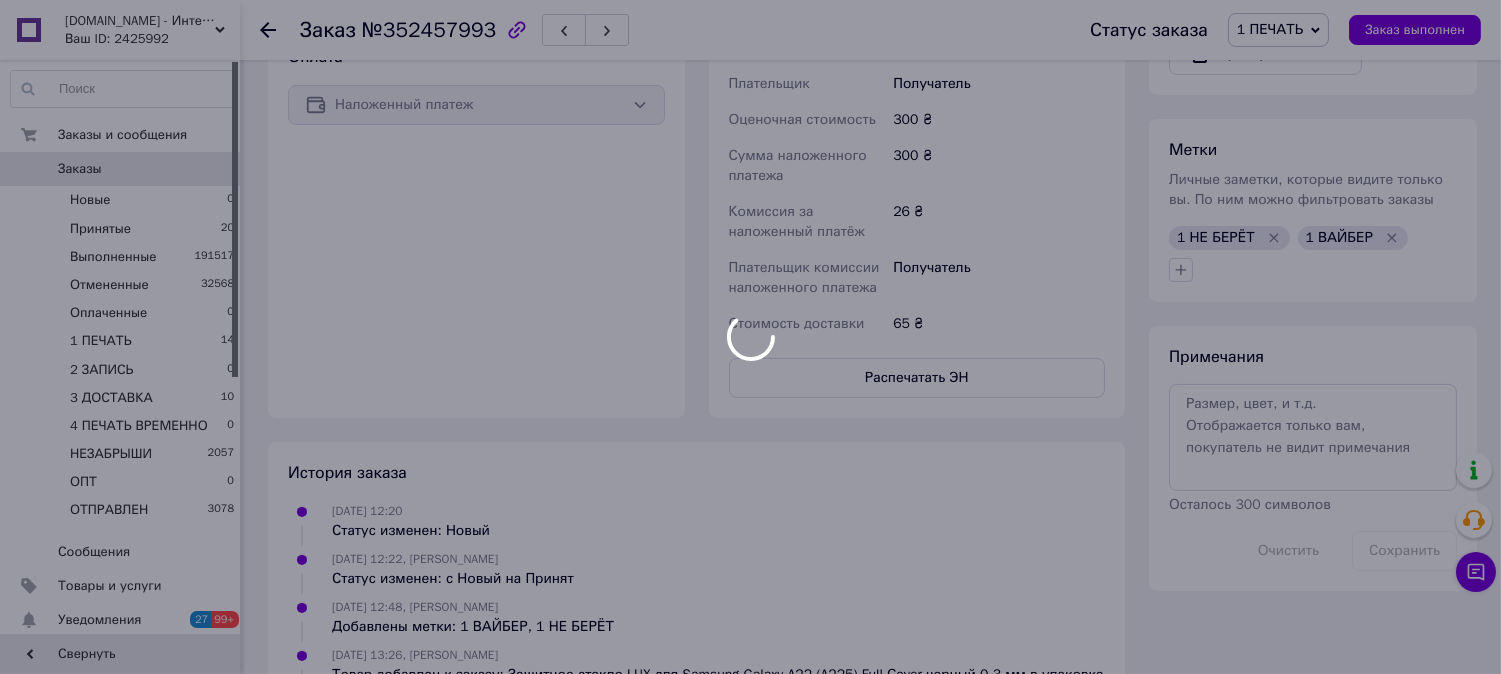 scroll, scrollTop: 60, scrollLeft: 0, axis: vertical 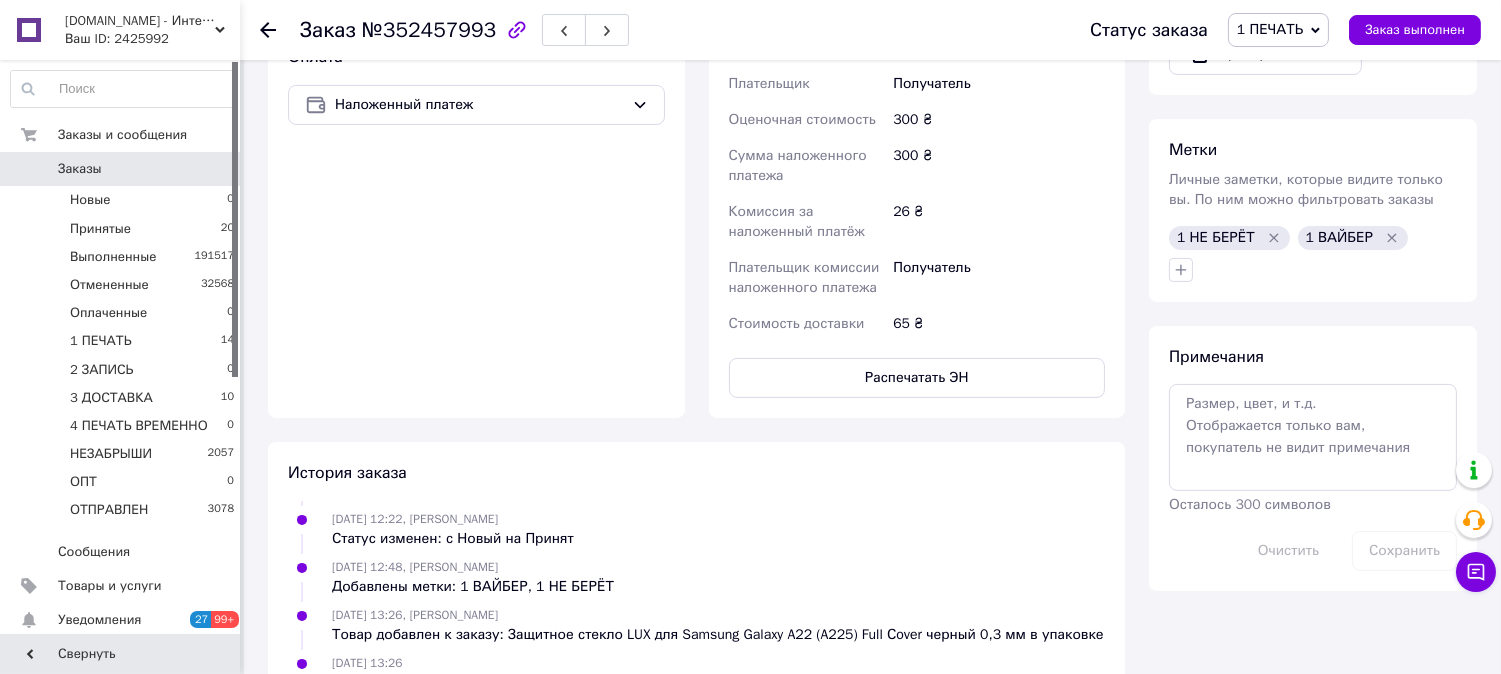 click on "Распечатать ЭН" at bounding box center (917, 378) 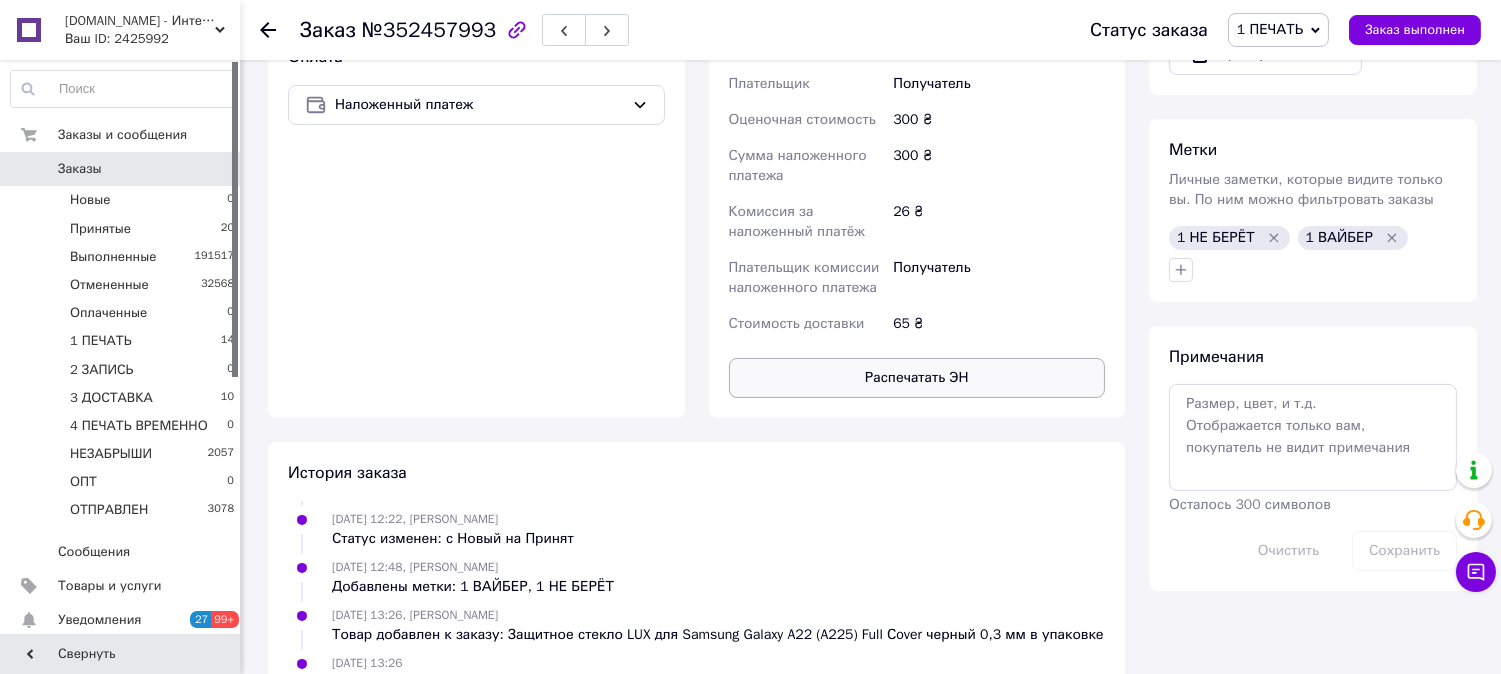 type 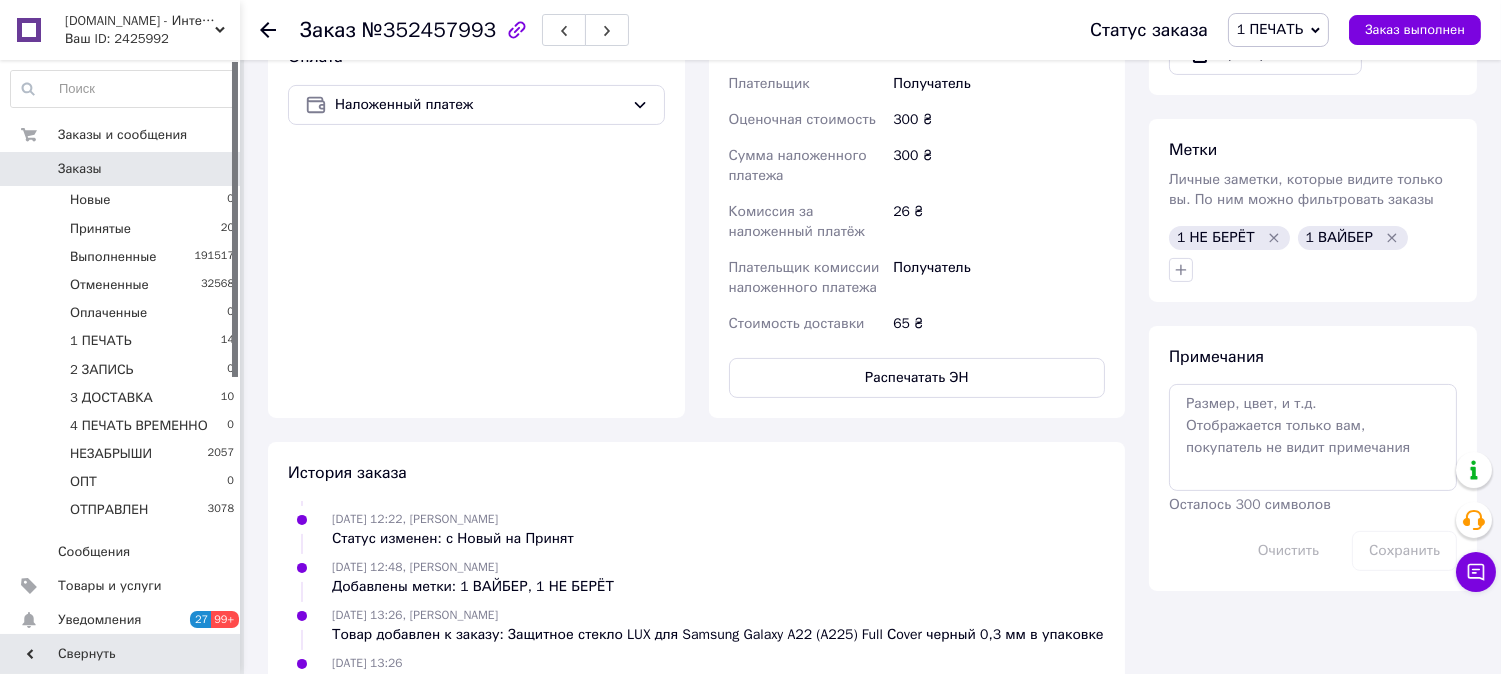 click on "1 ПЕЧАТЬ" at bounding box center (1270, 29) 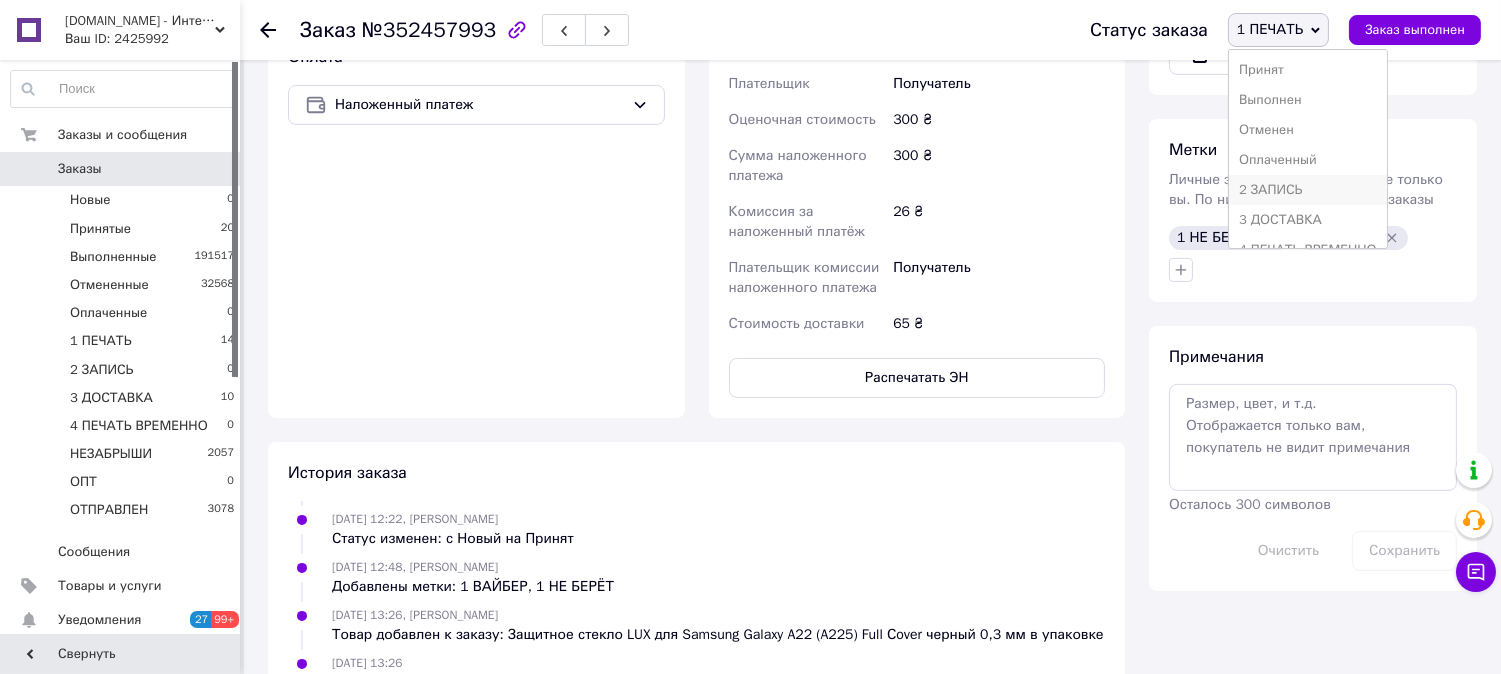 click on "2 ЗАПИСЬ" at bounding box center (1308, 190) 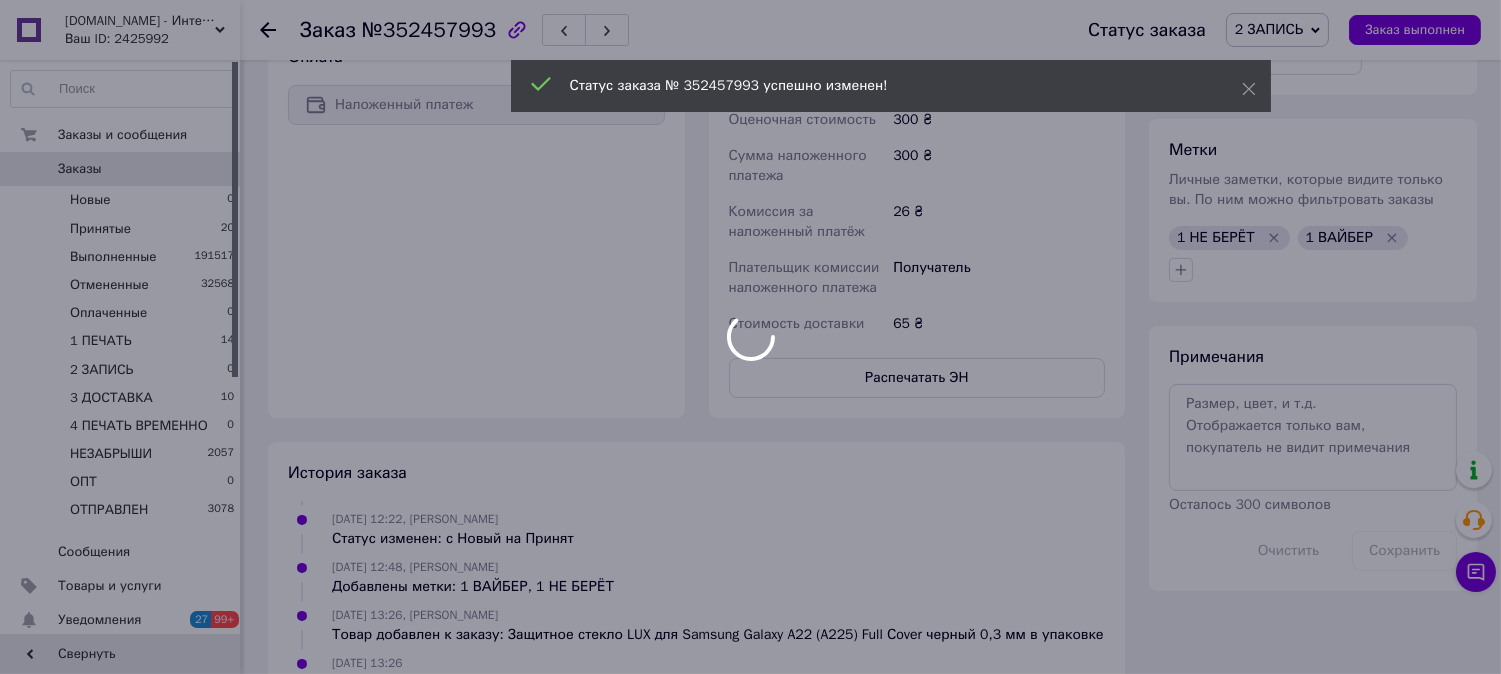 scroll, scrollTop: 107, scrollLeft: 0, axis: vertical 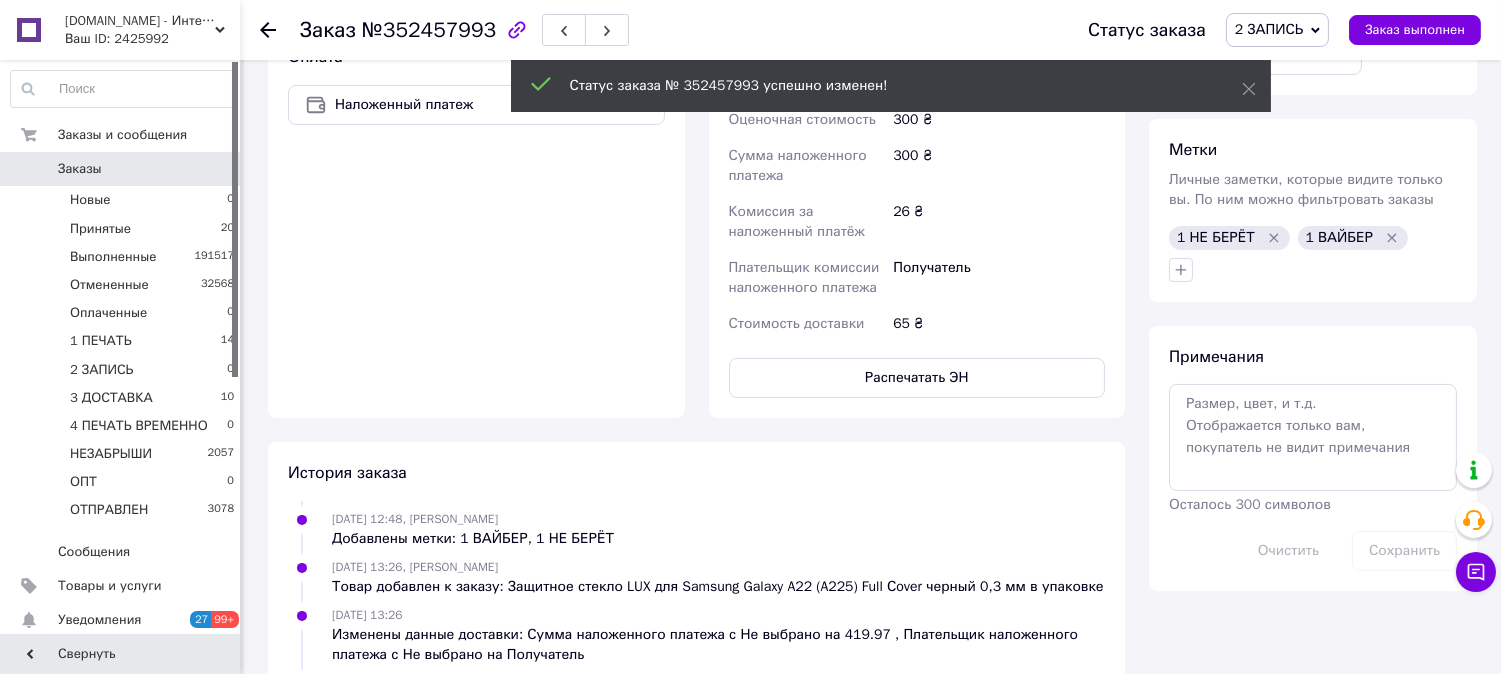 click on "2 ЗАПИСЬ" at bounding box center [1269, 29] 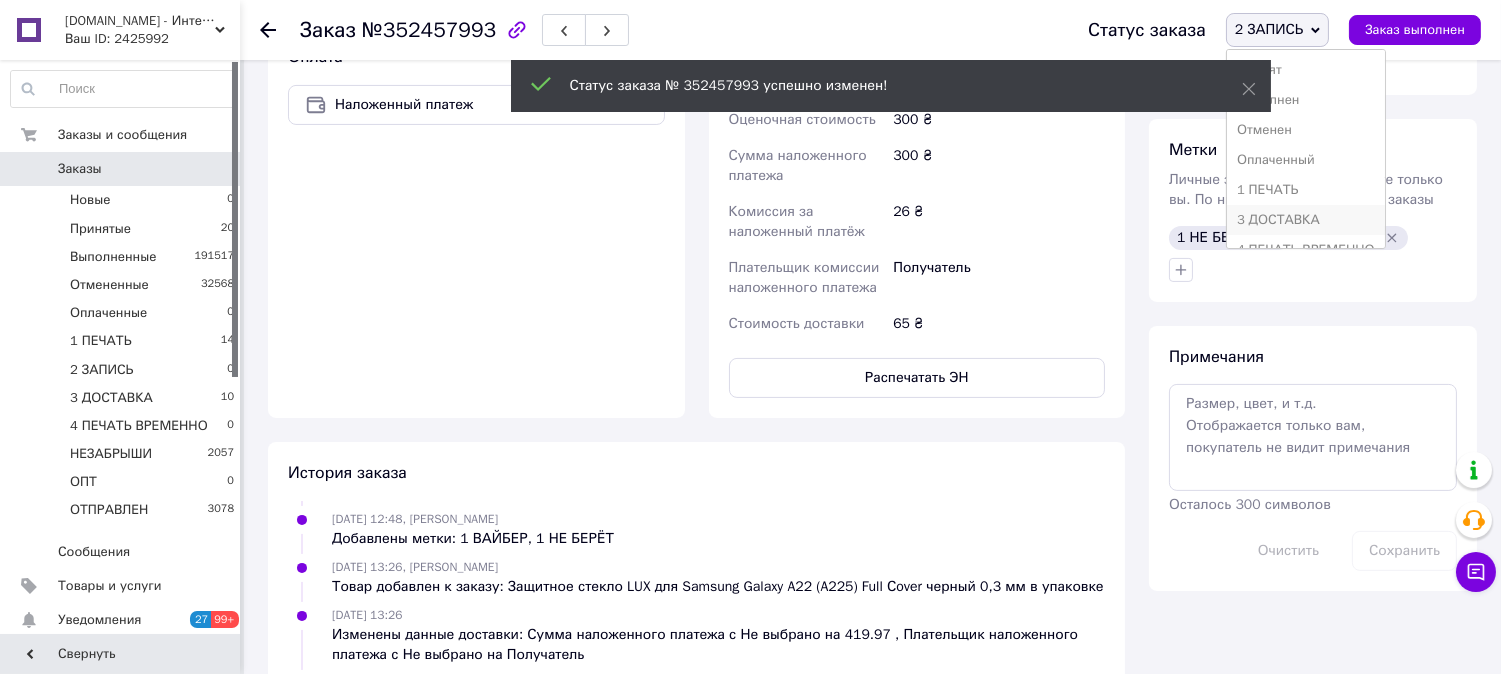 drag, startPoint x: 1291, startPoint y: 222, endPoint x: 787, endPoint y: 275, distance: 506.77905 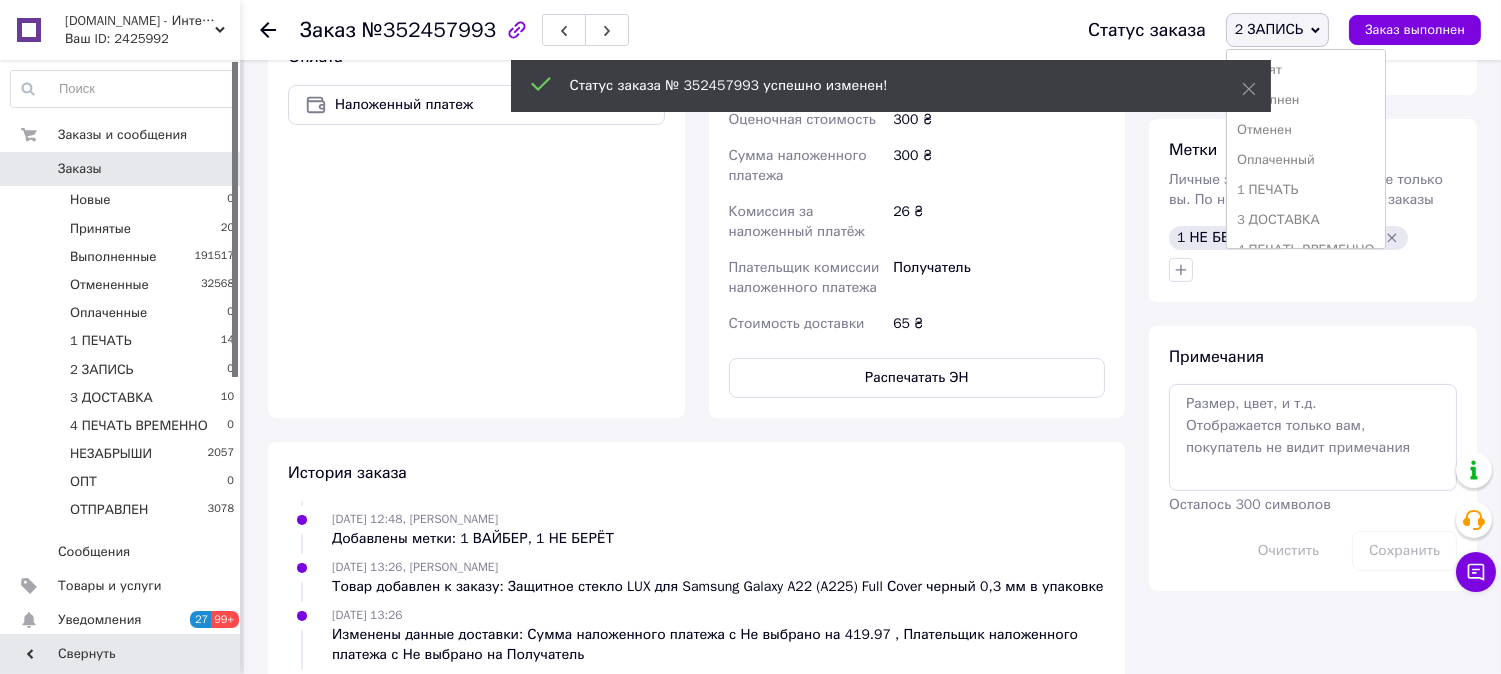 click on "3 ДОСТАВКА" at bounding box center (1306, 220) 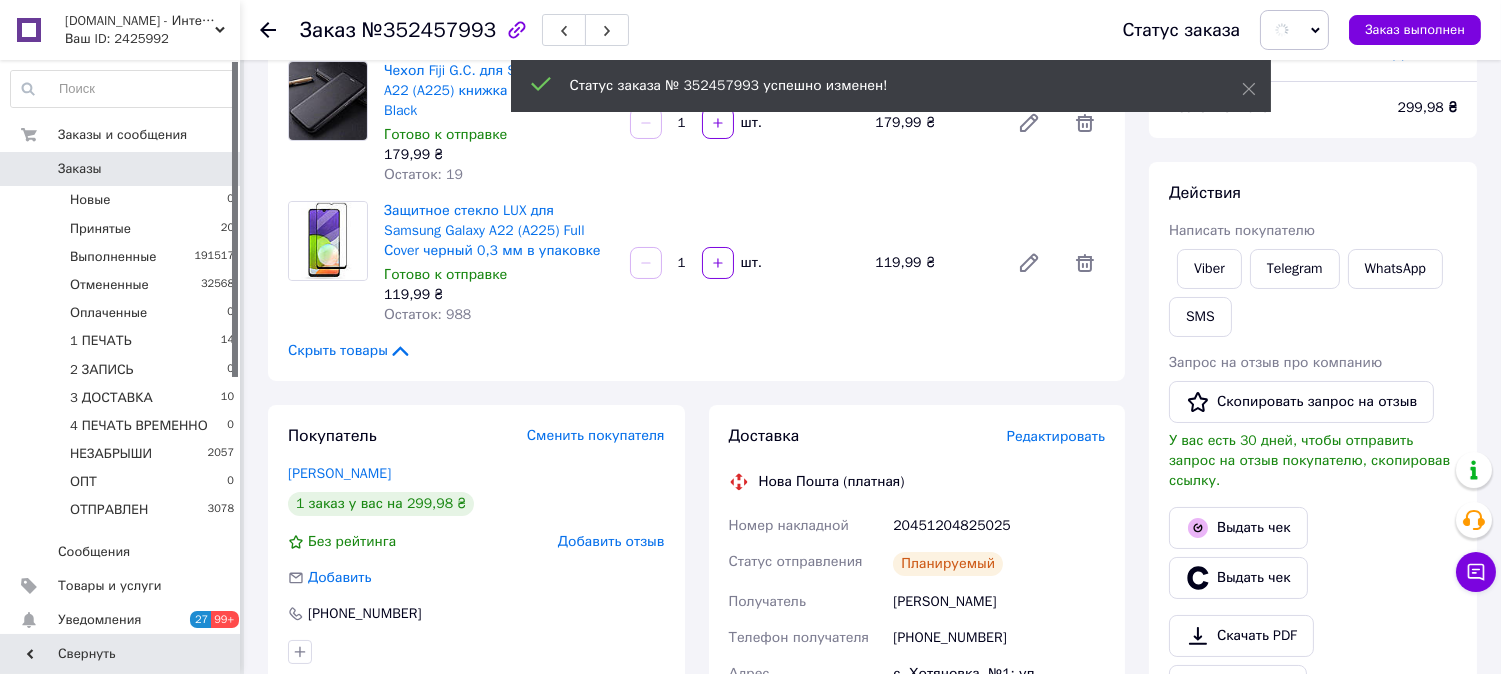 scroll, scrollTop: 0, scrollLeft: 0, axis: both 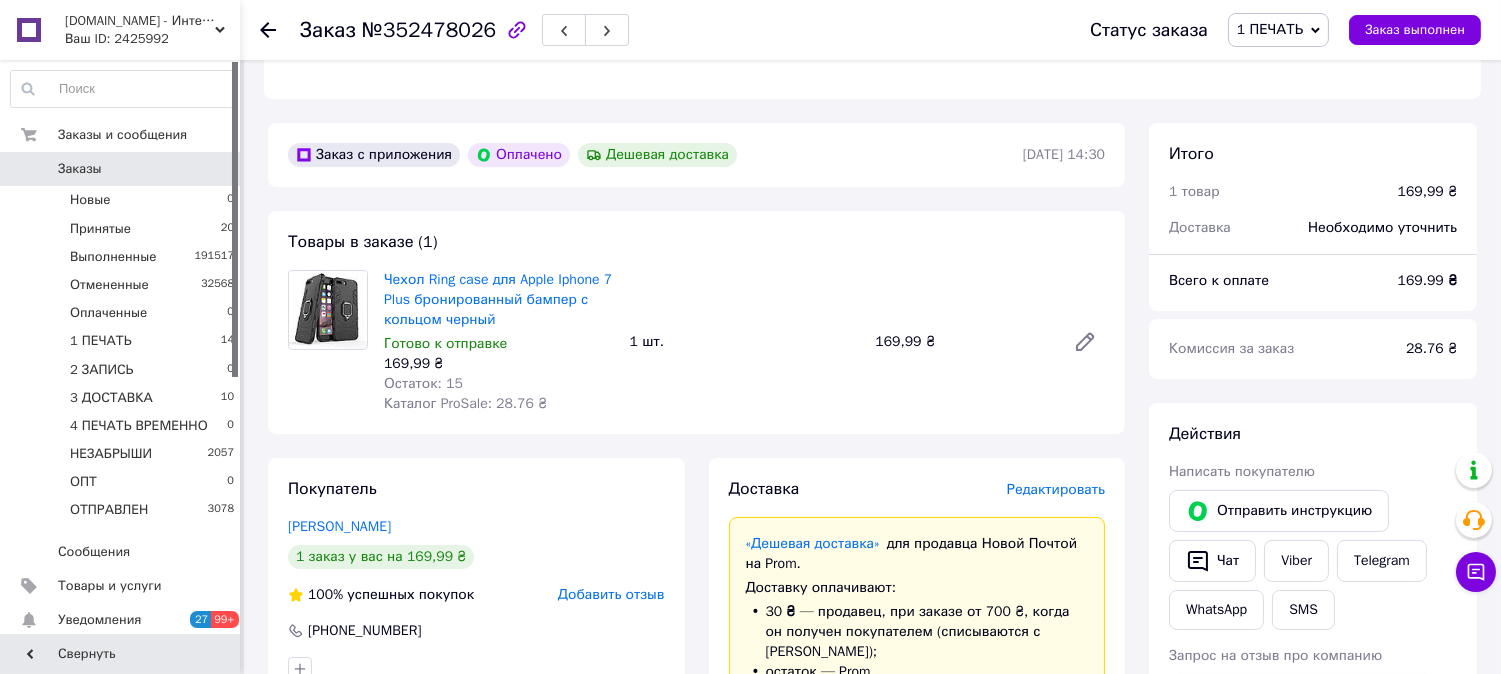click on "Доставка Редактировать" at bounding box center [917, 489] 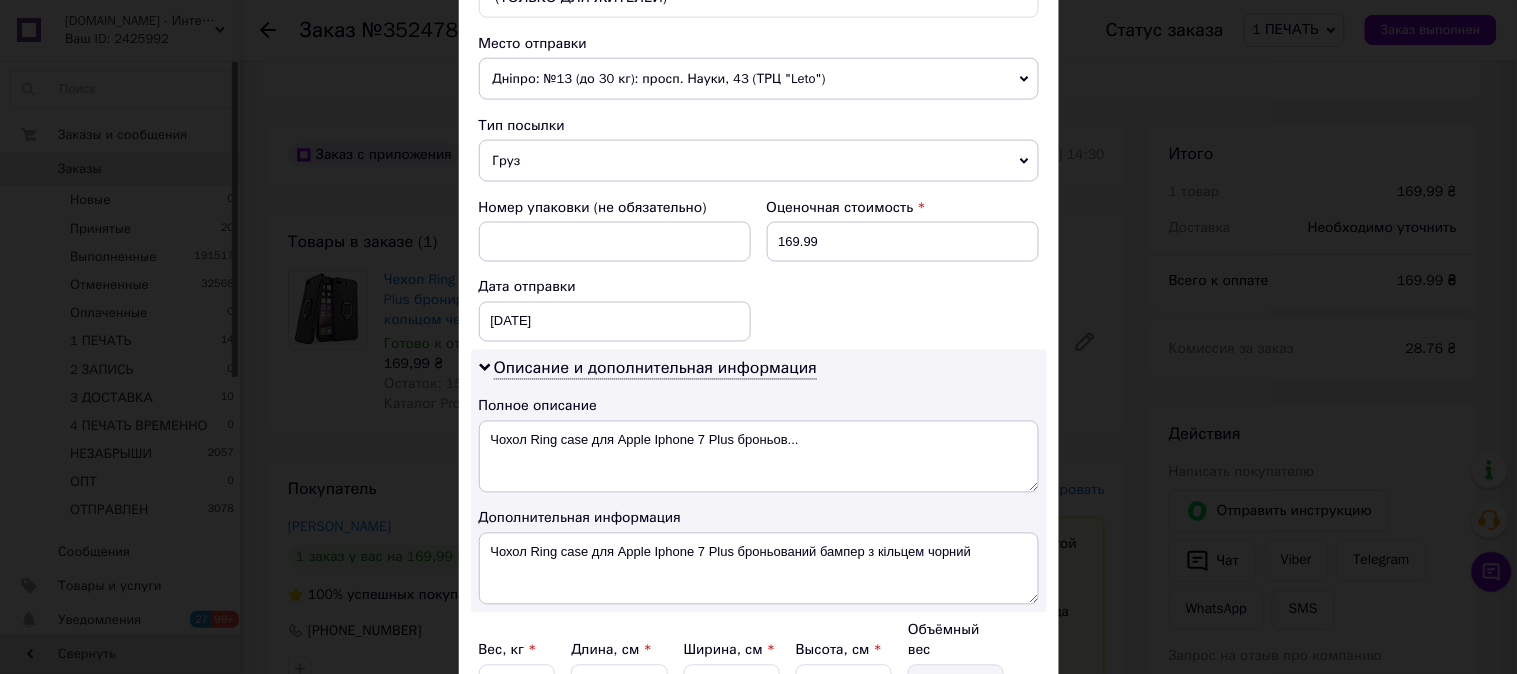 click on "Груз" at bounding box center [759, 161] 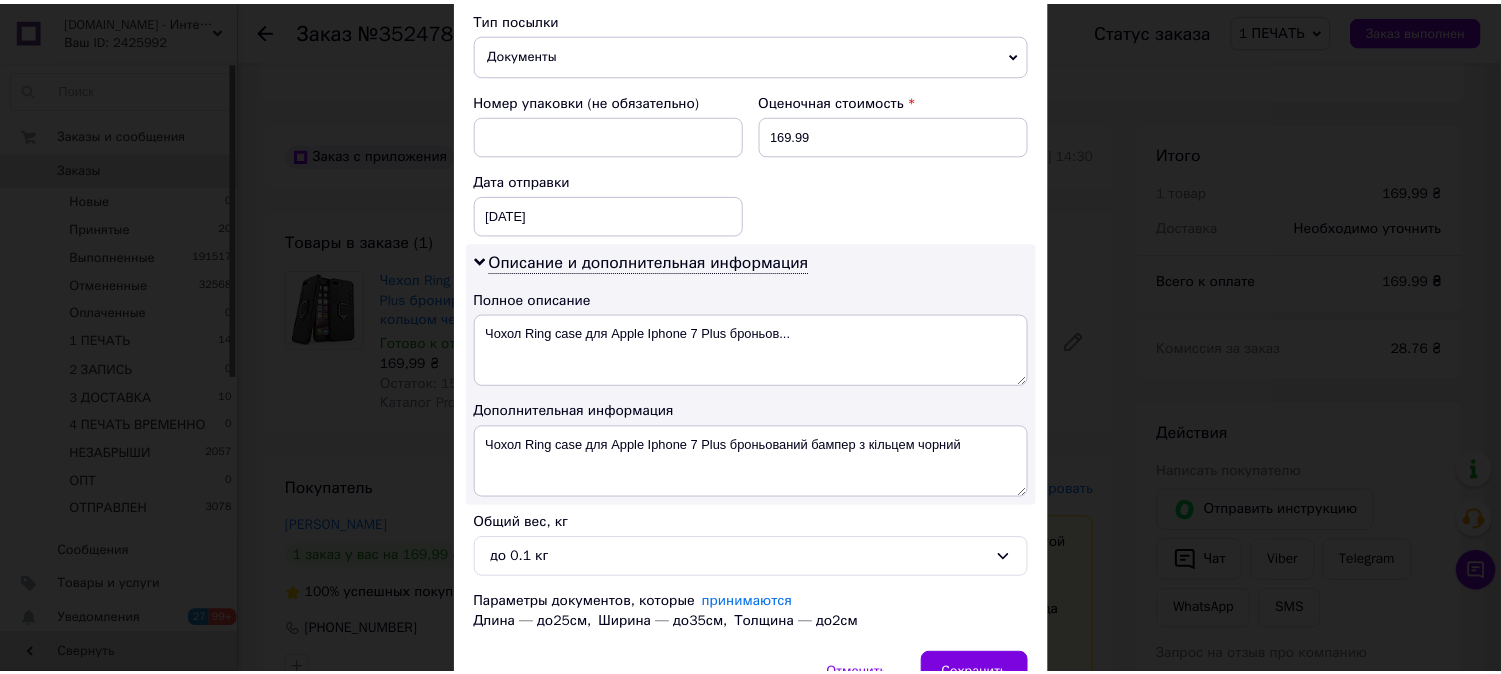 scroll, scrollTop: 814, scrollLeft: 0, axis: vertical 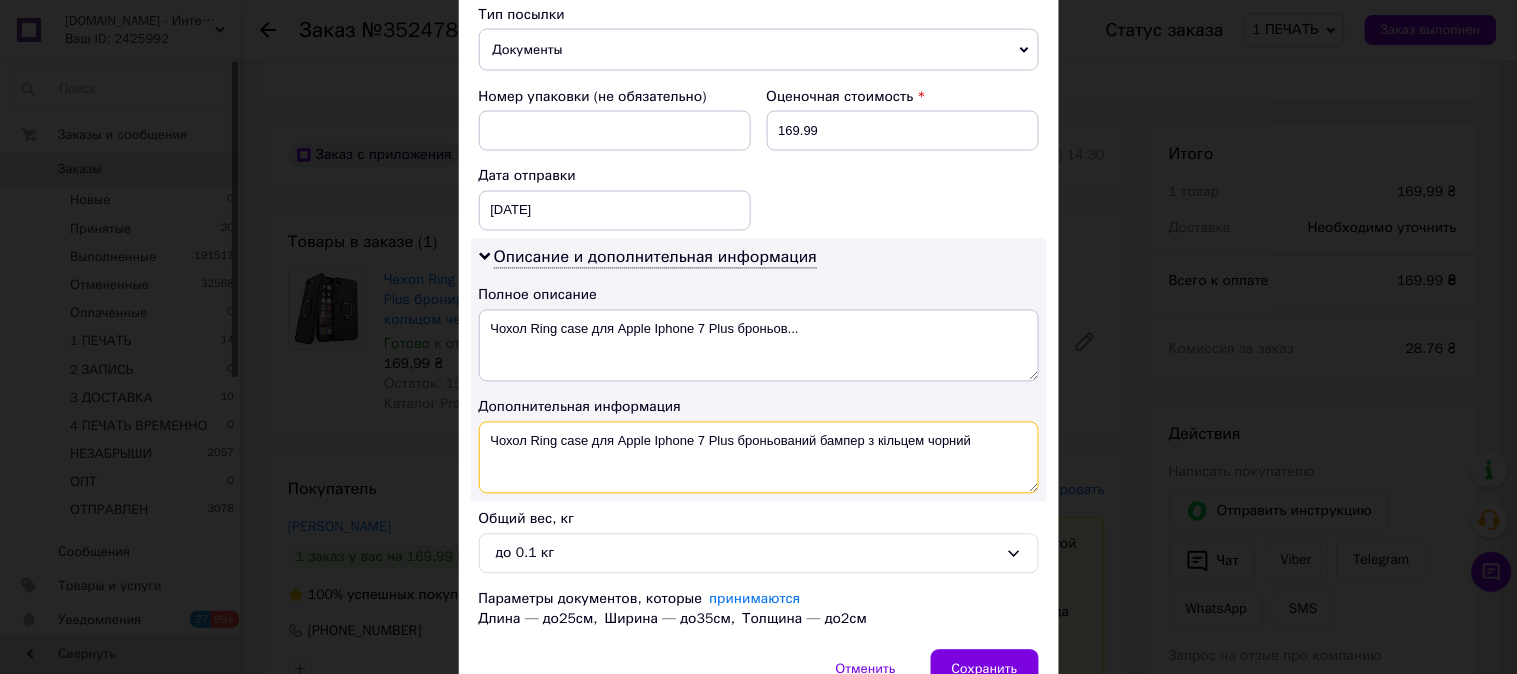 click on "Чохол Ring case для Apple Iphone 7 Plus броньований бампер з кільцем чорний" at bounding box center [759, 458] 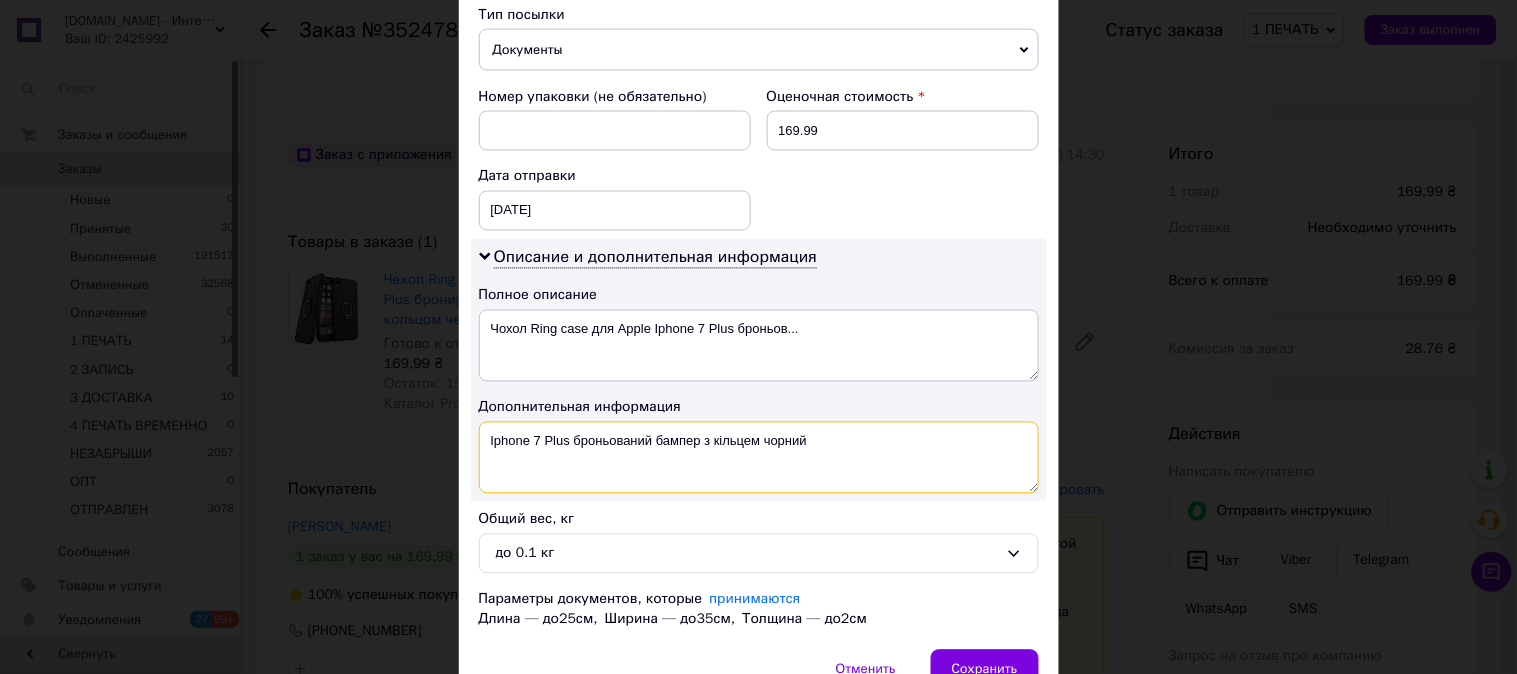 click on "Iphone 7 Plus броньований бампер з кільцем чорний" at bounding box center [759, 458] 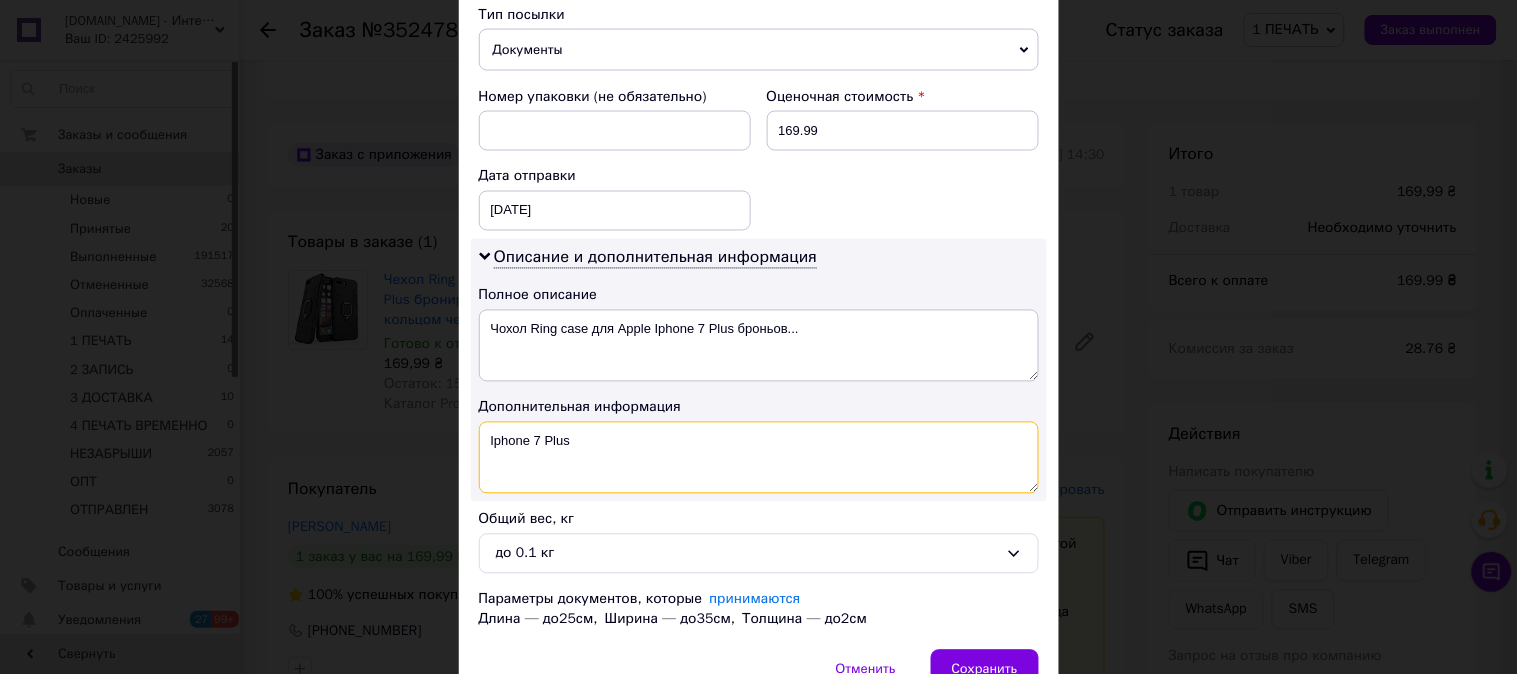 paste on "RING ЧЕР" 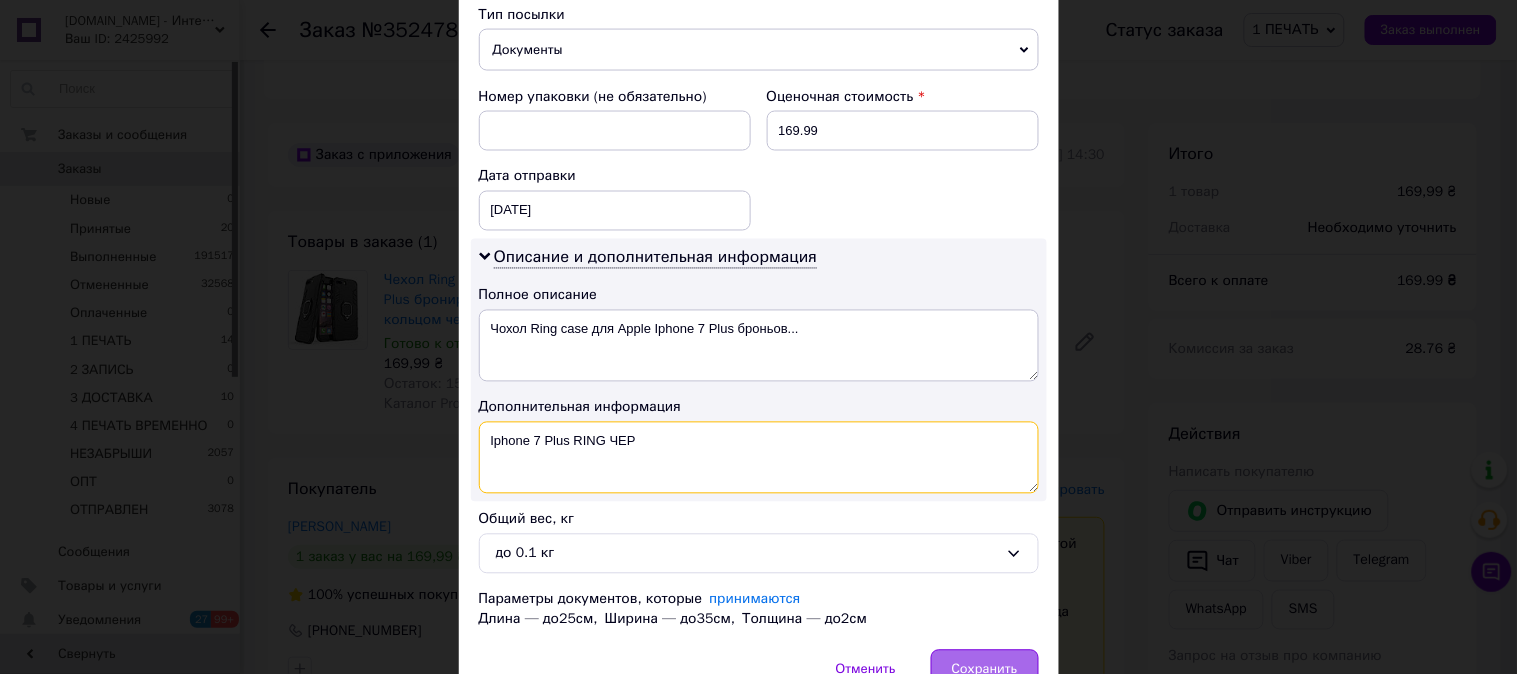 type on "Iphone 7 Plus RING ЧЕР" 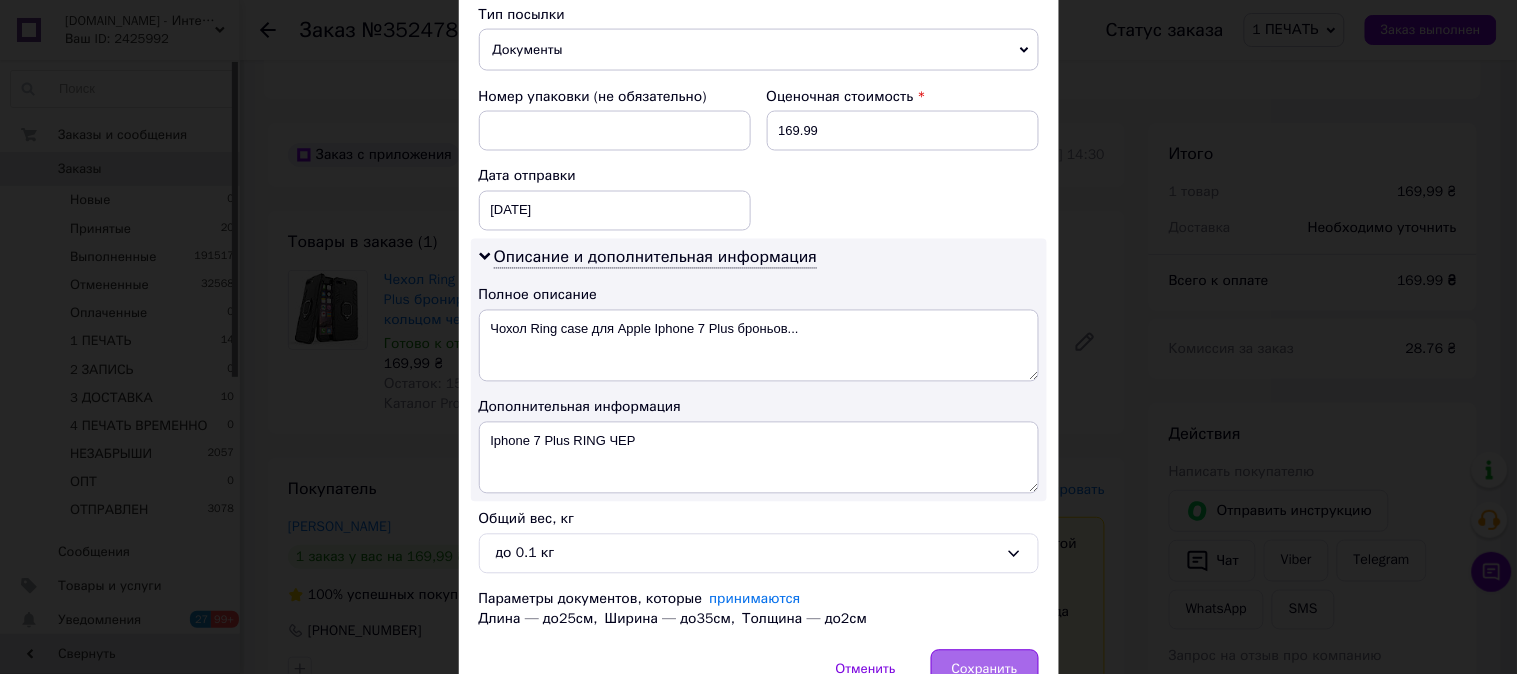 click on "Сохранить" at bounding box center (985, 670) 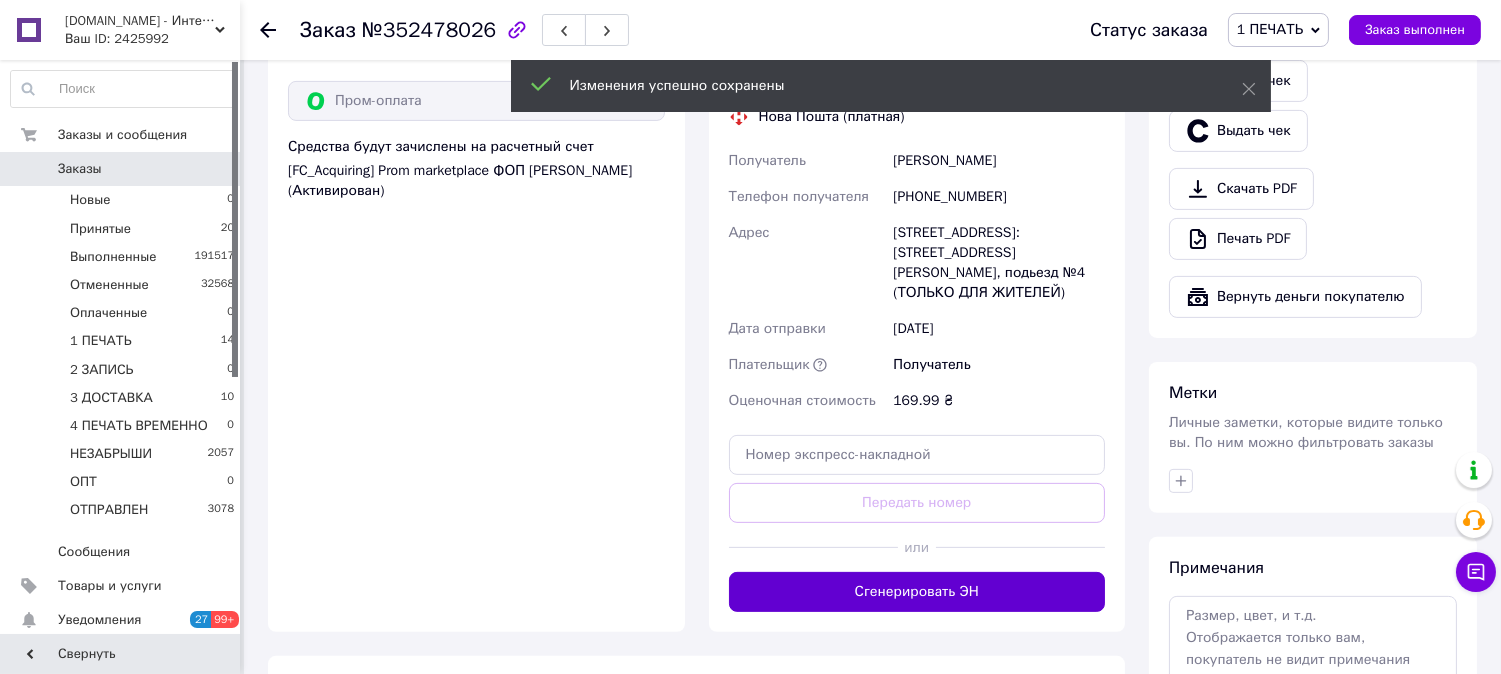 click on "Сгенерировать ЭН" at bounding box center (917, 592) 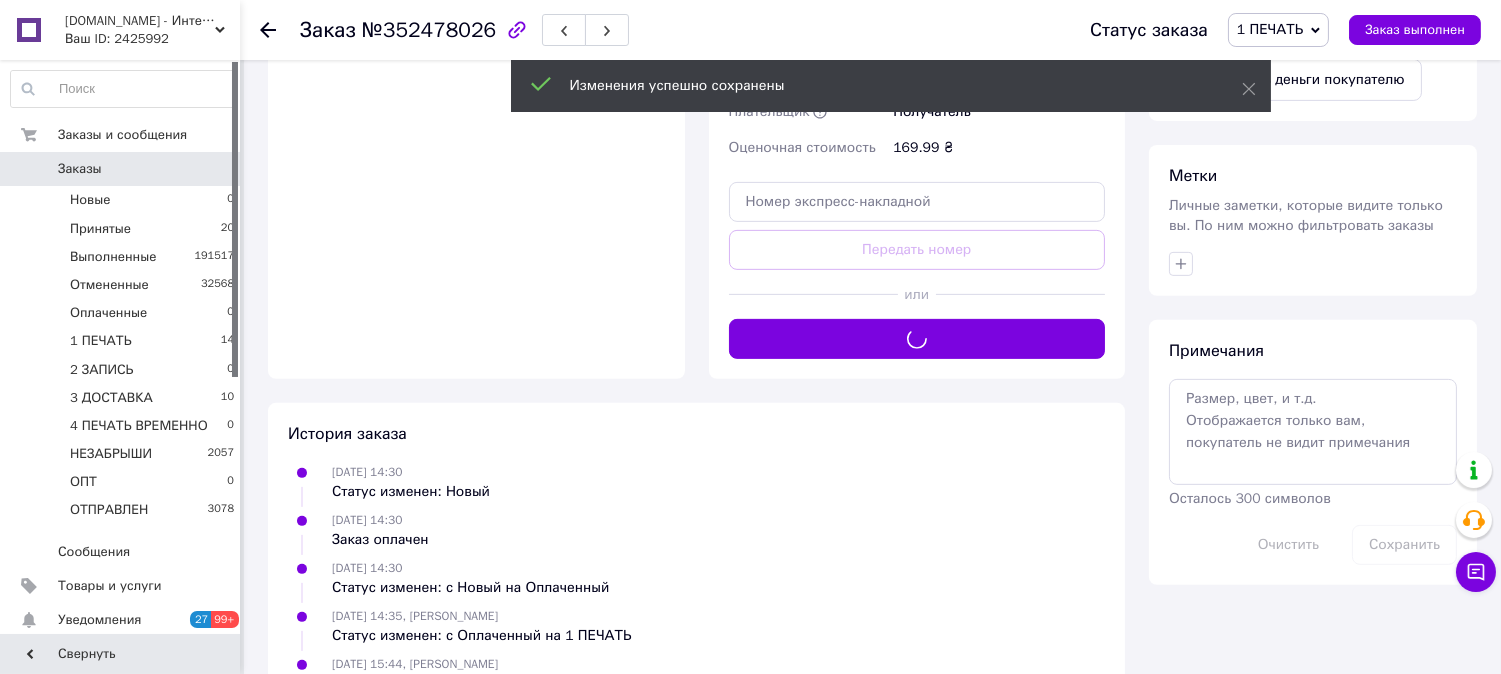scroll, scrollTop: 1481, scrollLeft: 0, axis: vertical 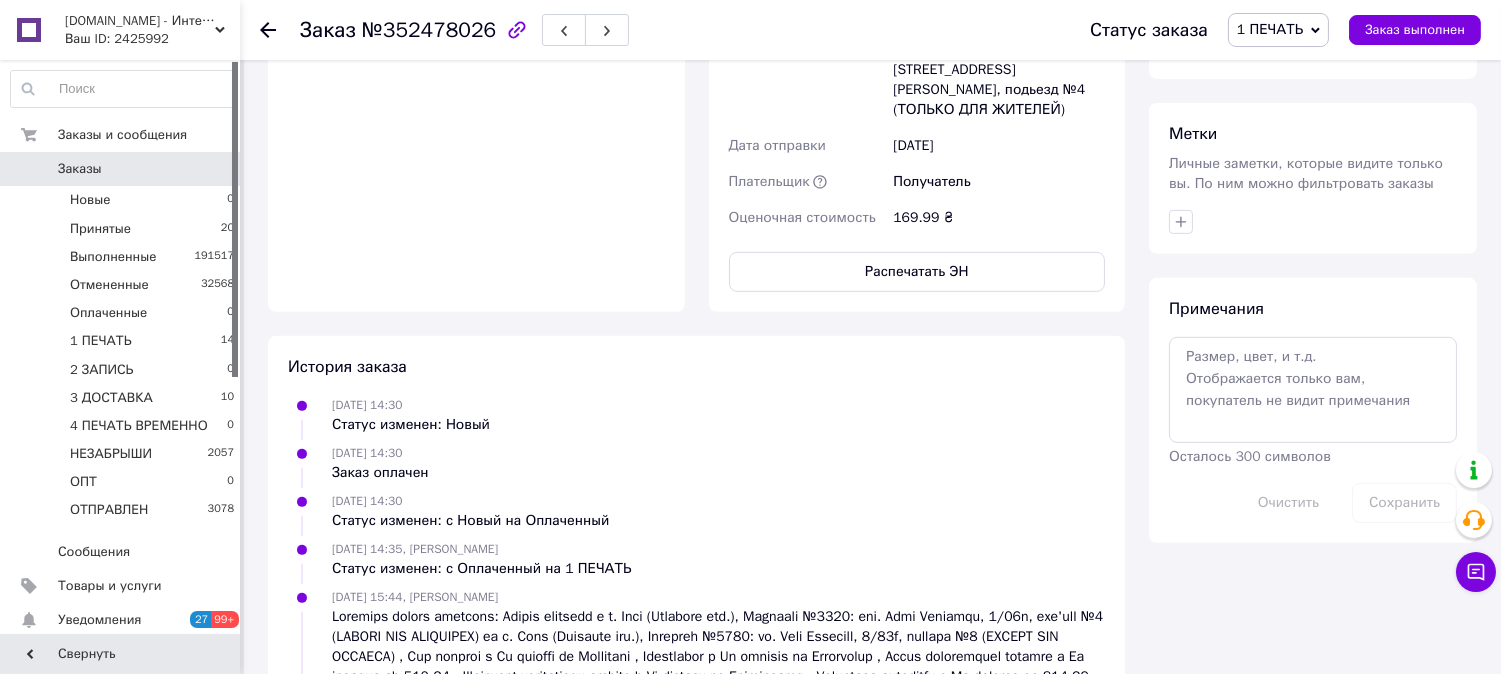 click on "Распечатать ЭН" at bounding box center (917, 272) 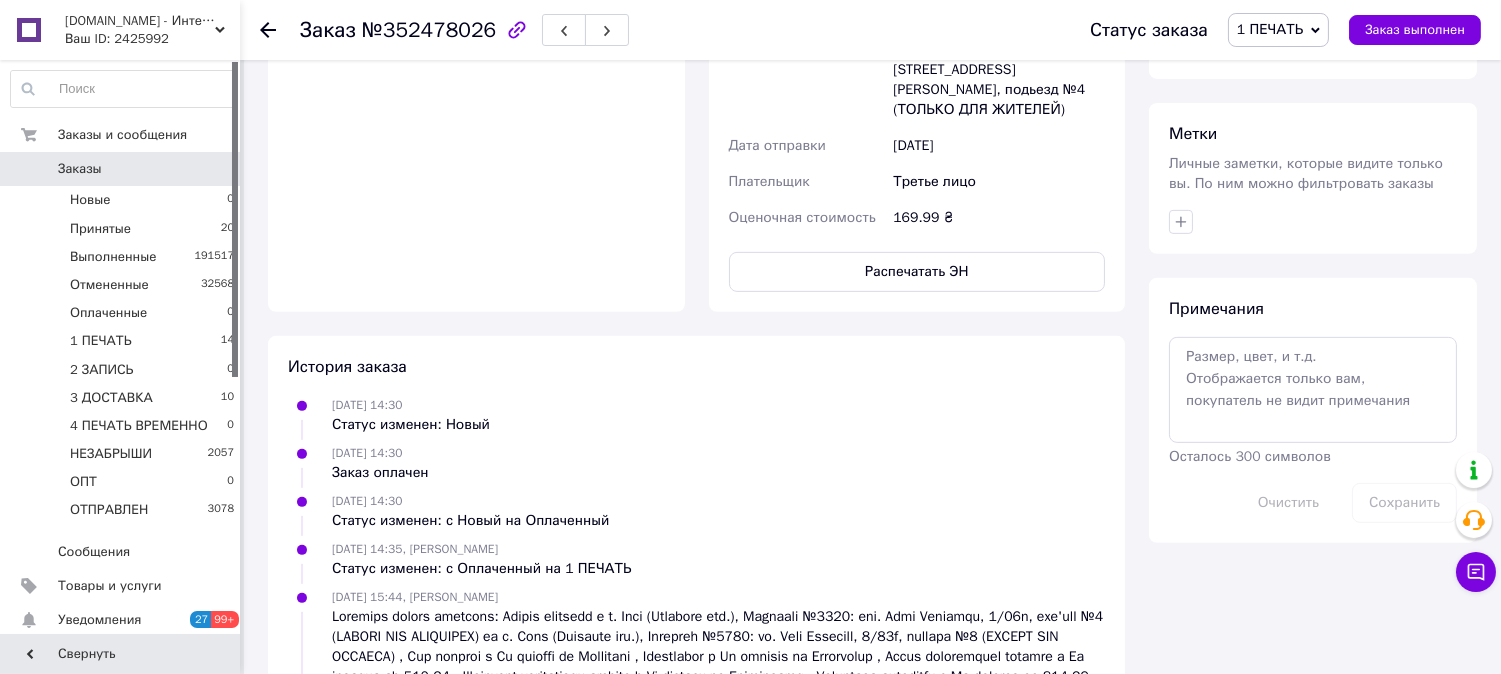 type 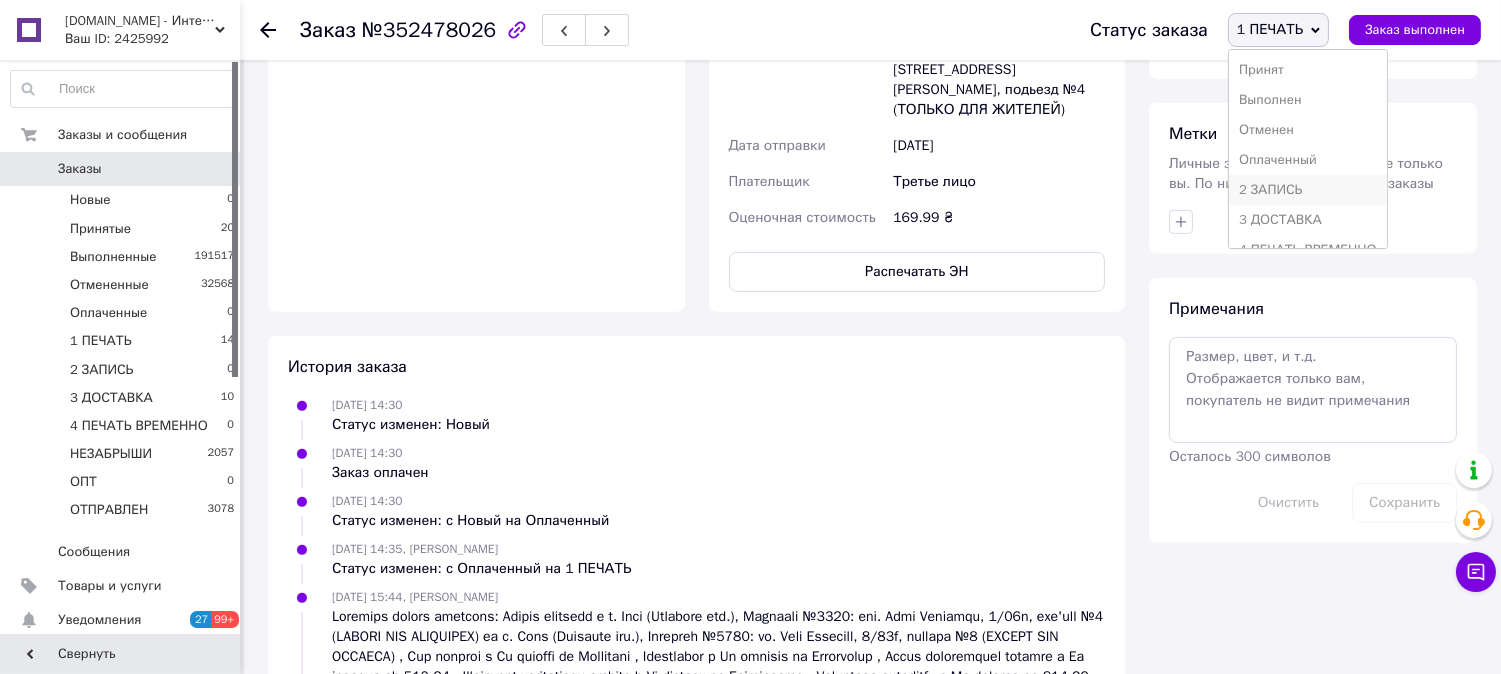 click on "2 ЗАПИСЬ" at bounding box center (1308, 190) 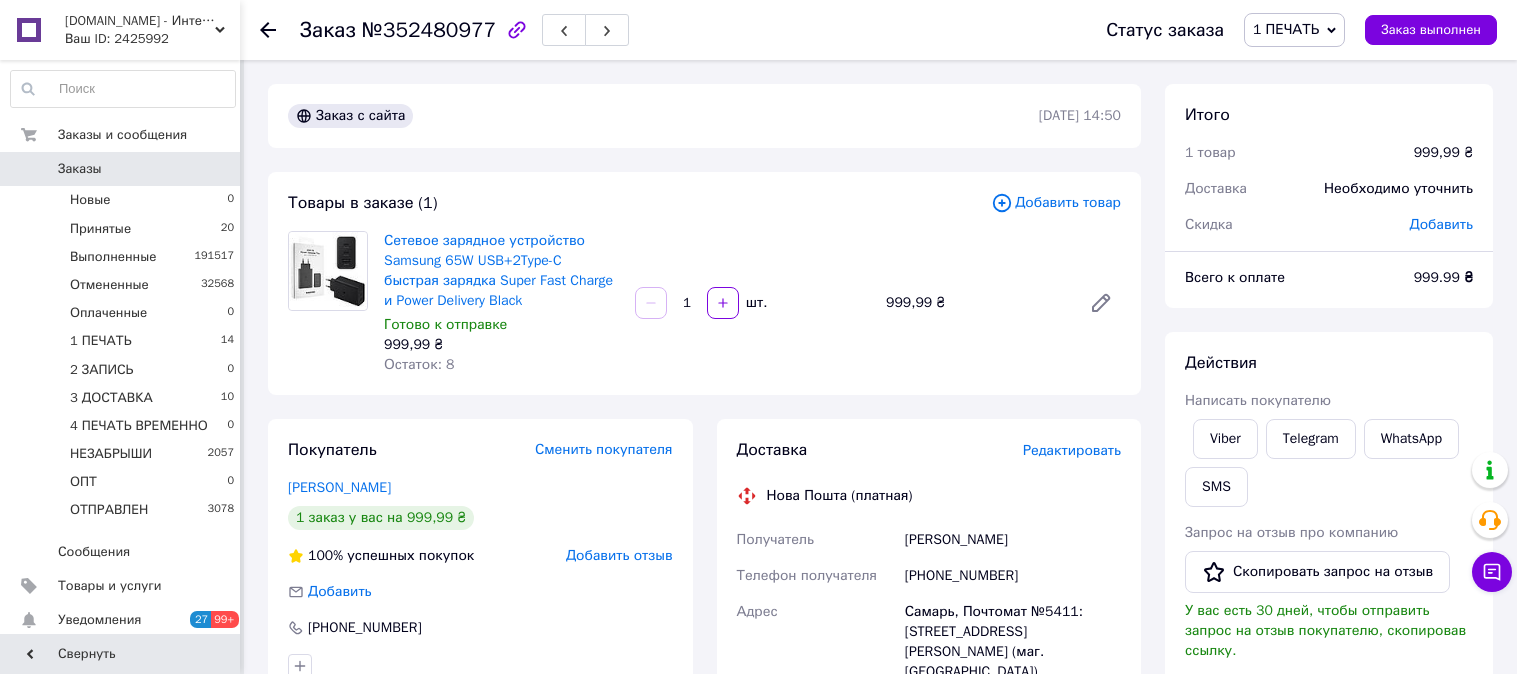 scroll, scrollTop: 0, scrollLeft: 0, axis: both 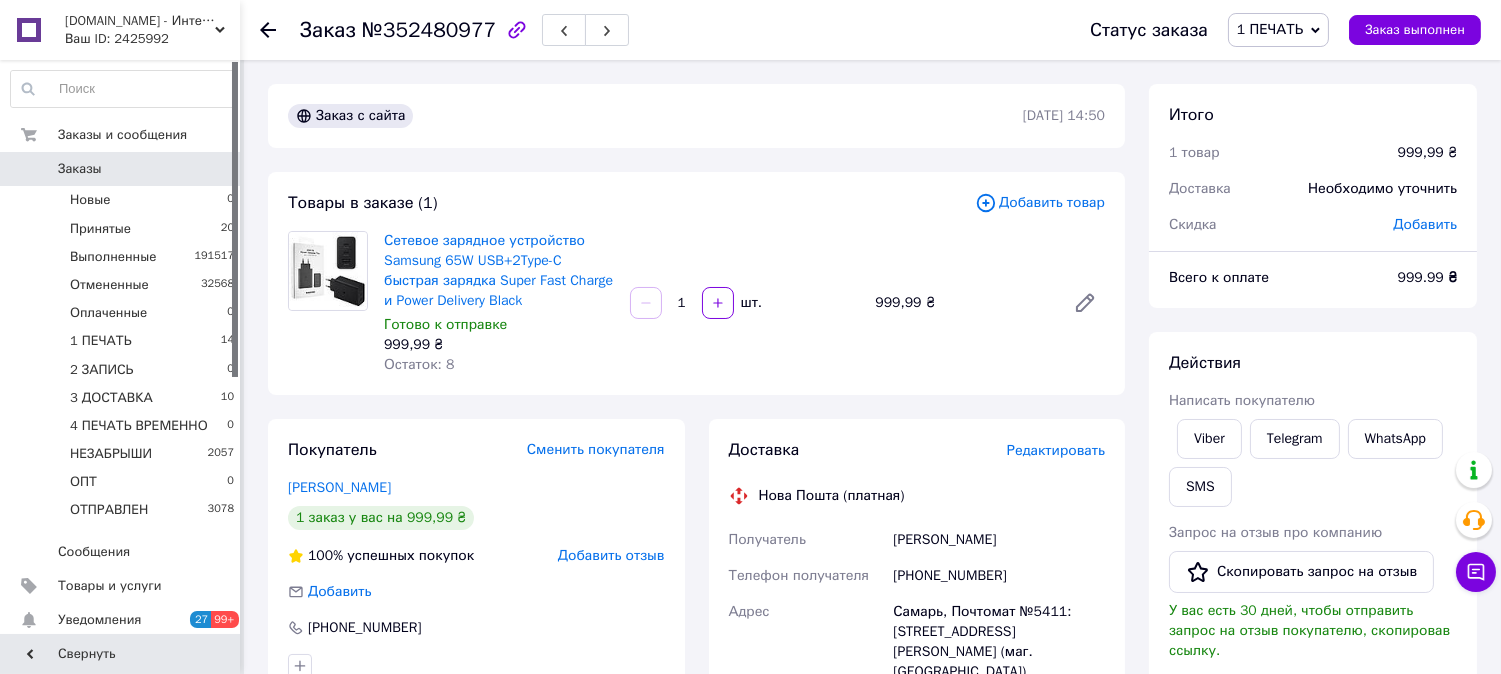 click on "Редактировать" at bounding box center (1056, 450) 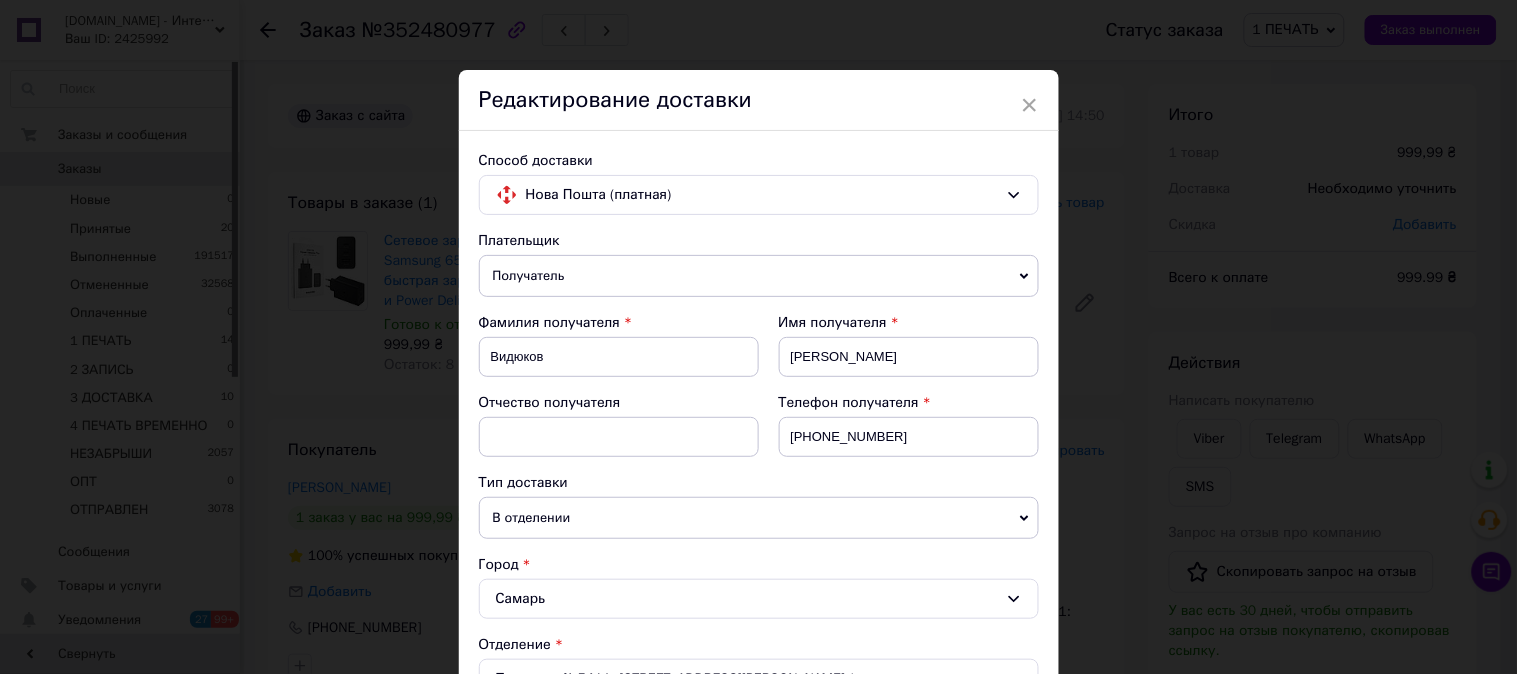 click on "× Редактирование доставки Способ доставки Нова Пошта (платная) Плательщик Получатель Отправитель Фамилия получателя Видюков Имя получателя [PERSON_NAME] Отчество получателя Телефон получателя [PHONE_NUMBER] Тип доставки В отделении Курьером В почтомате Город Самарь Отделение Почтомат №5411: [STREET_ADDRESS][PERSON_NAME] (маг. АТБ) Место отправки Дніпро: №13 (до 30 кг): просп. Науки, 43 (ТРЦ "Leto") Нет совпадений. Попробуйте изменить условия поиска Добавить еще место отправки Тип посылки Груз Документы Номер упаковки (не обязательно) Оценочная стоимость 999.99 Дата отправки [DATE] < 2025 > < > Пн" at bounding box center [758, 337] 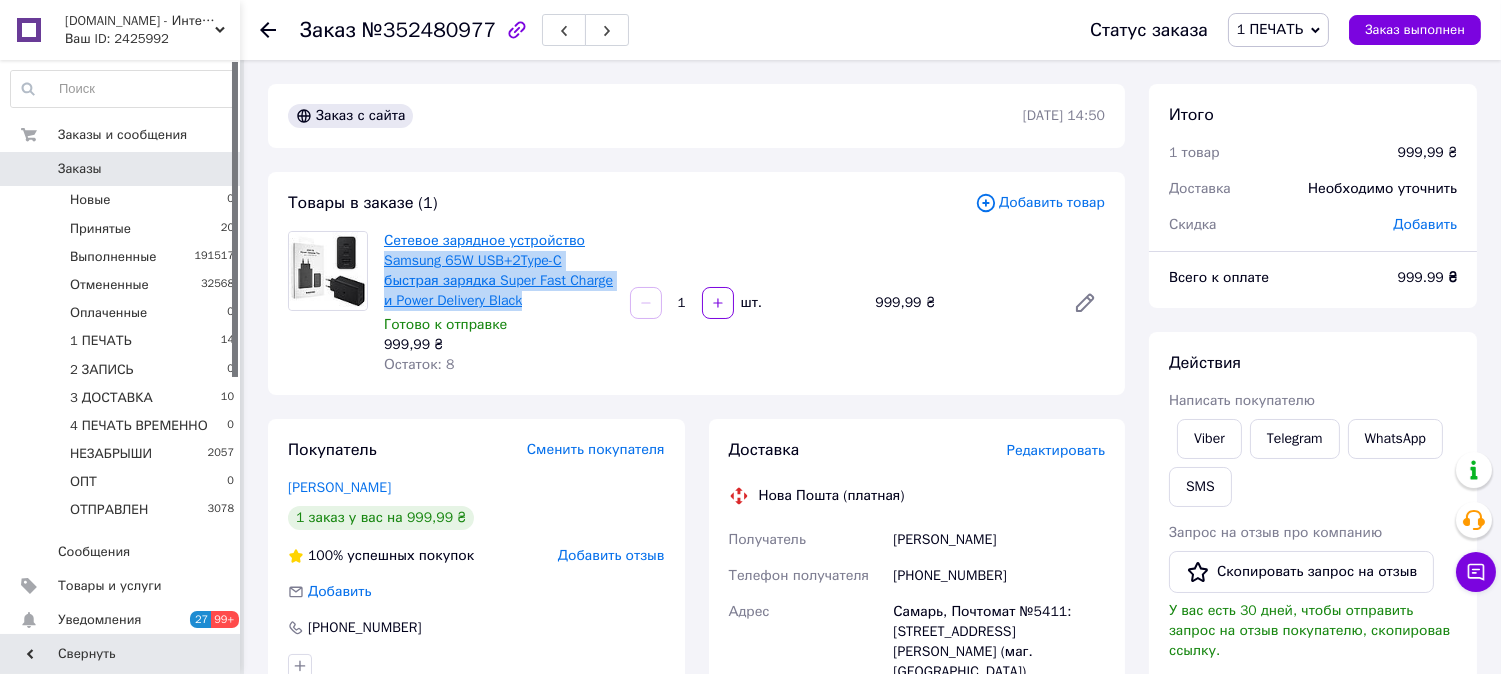 drag, startPoint x: 548, startPoint y: 297, endPoint x: 385, endPoint y: 261, distance: 166.92813 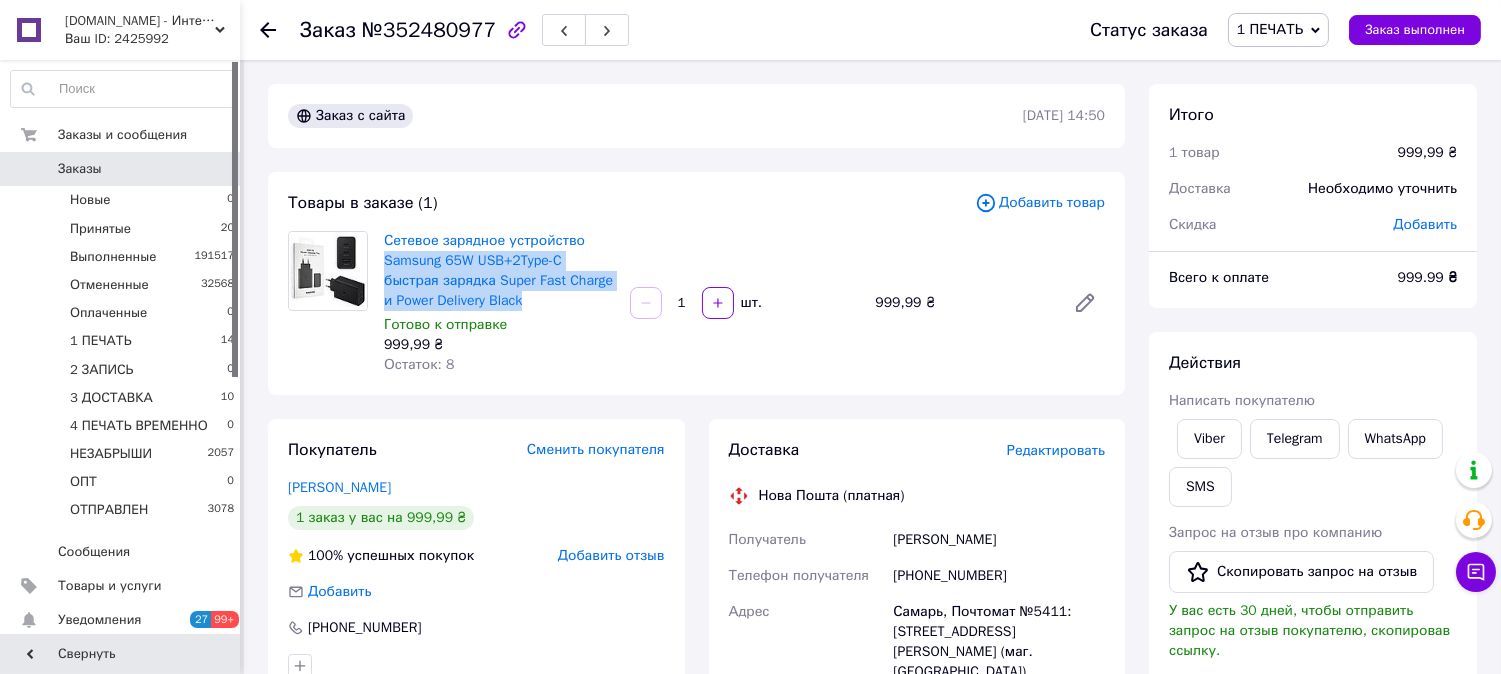 copy on "Samsung 65W USB+2Type-C быстрая зарядка Super Fast Charge и Power Delivery Black" 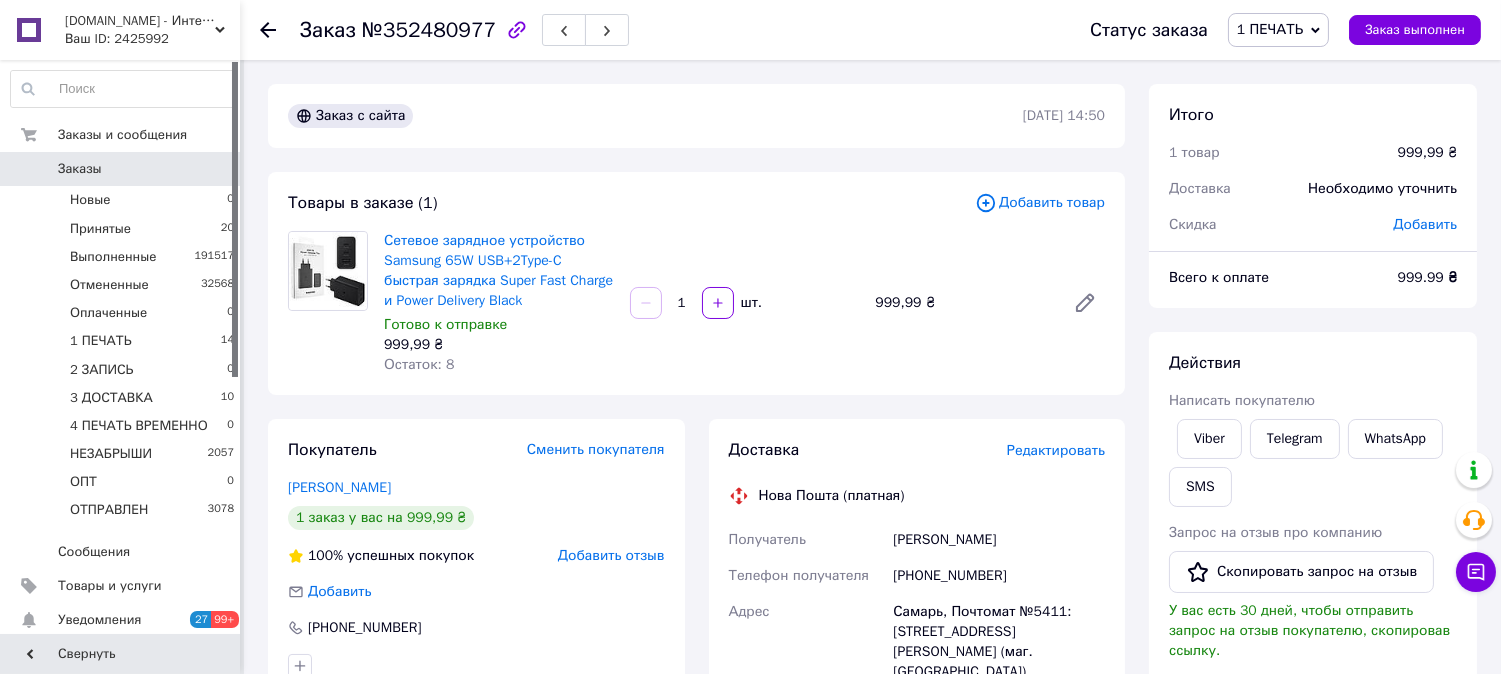 click on "Редактировать" at bounding box center (1056, 450) 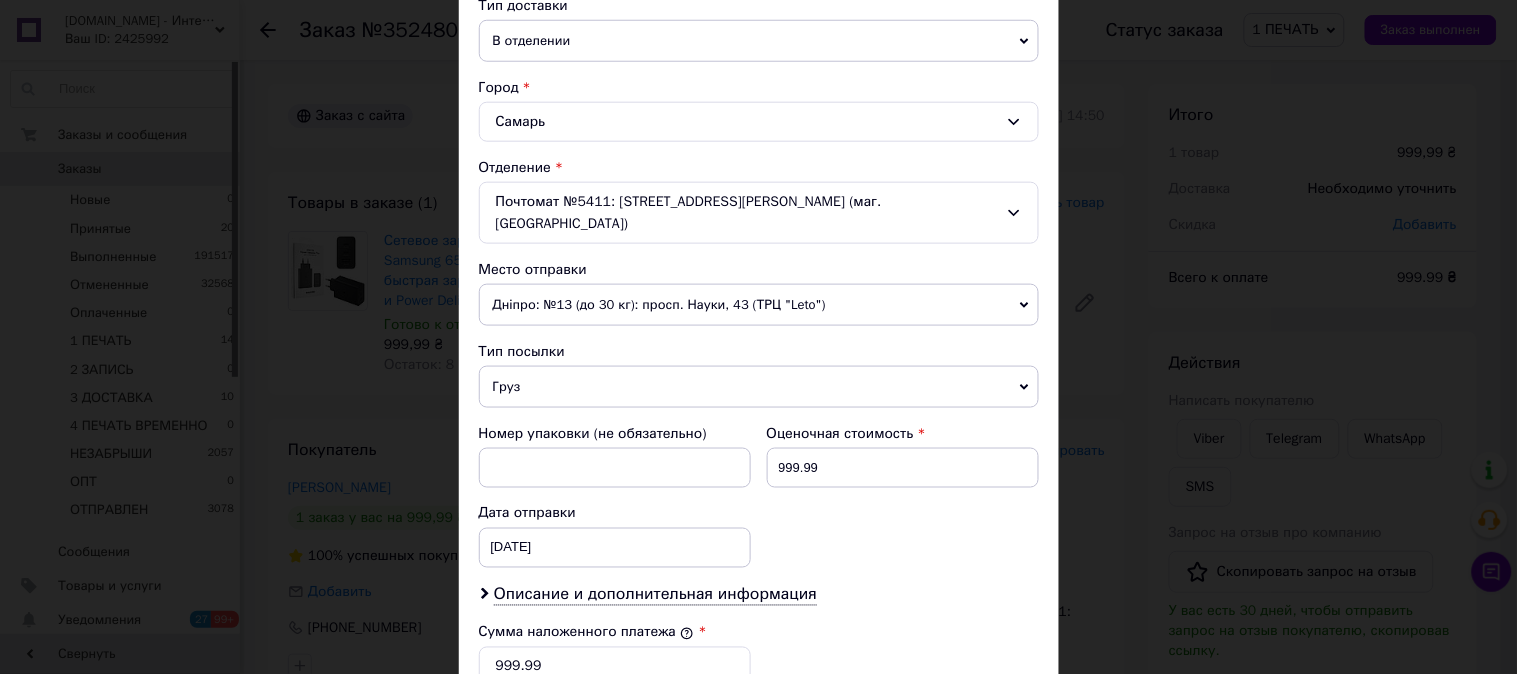 scroll, scrollTop: 592, scrollLeft: 0, axis: vertical 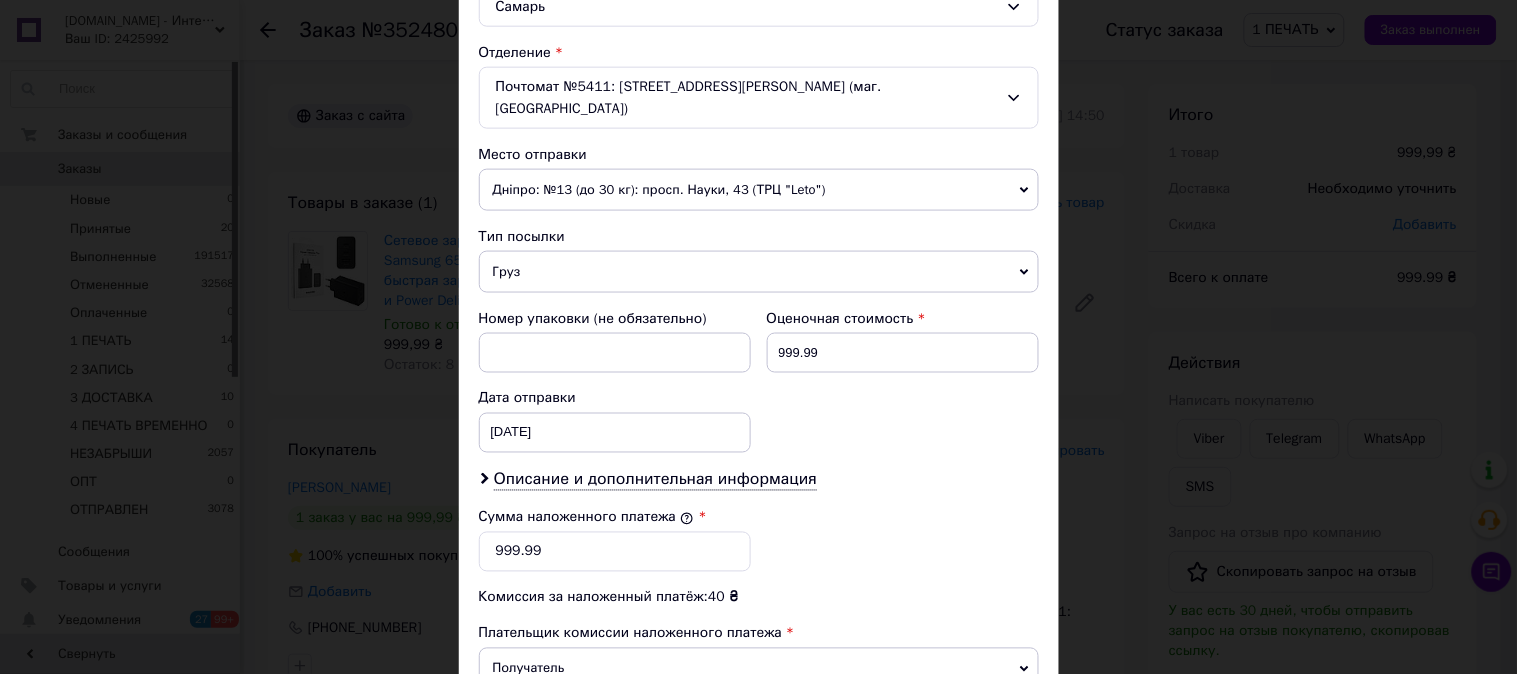 click on "Груз" at bounding box center [759, 272] 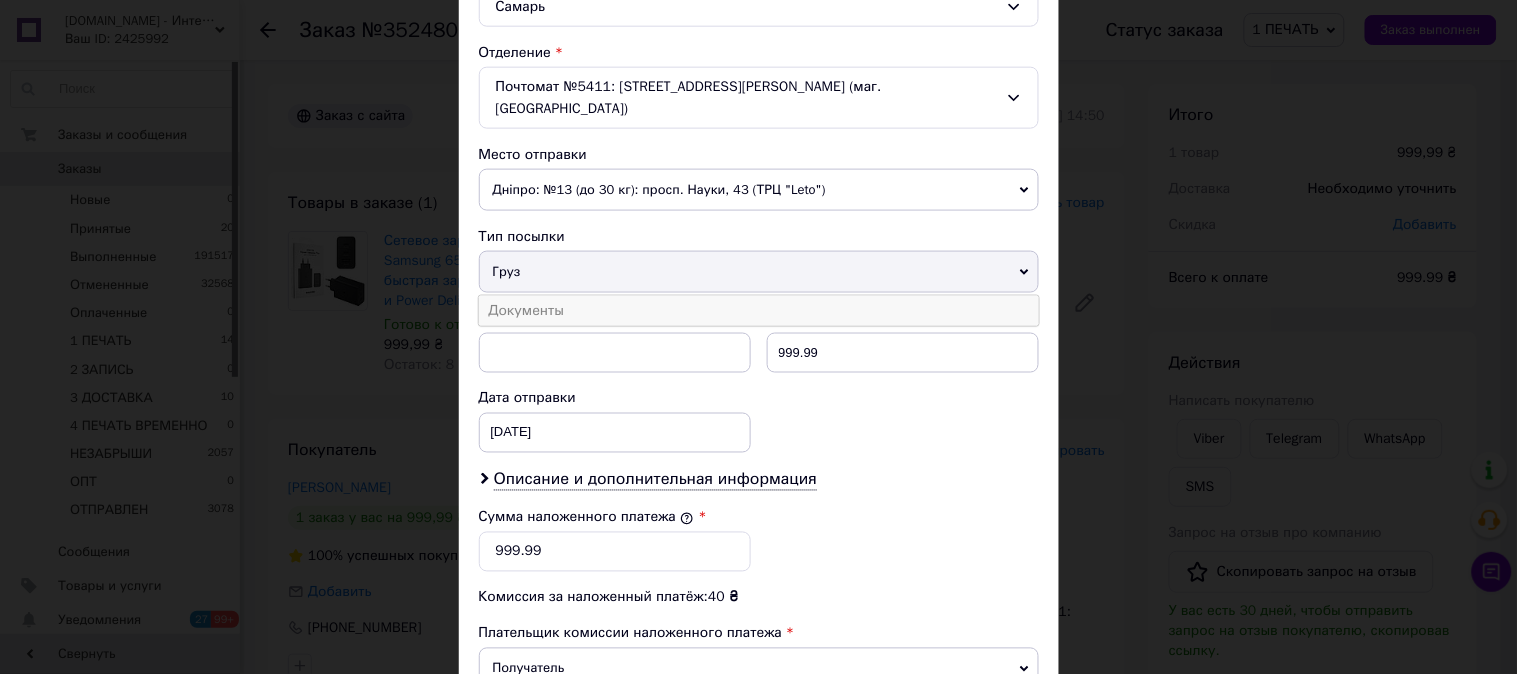 click on "Документы" at bounding box center [759, 311] 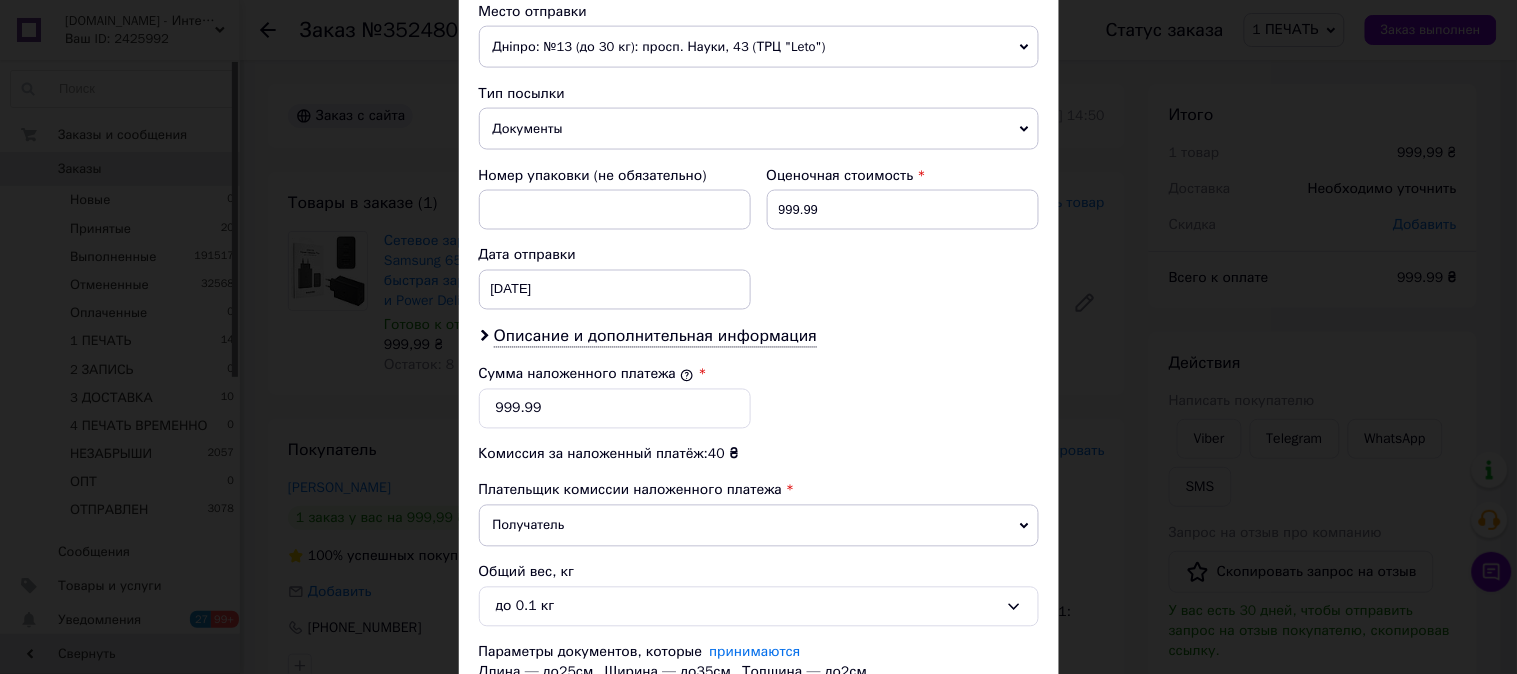 scroll, scrollTop: 741, scrollLeft: 0, axis: vertical 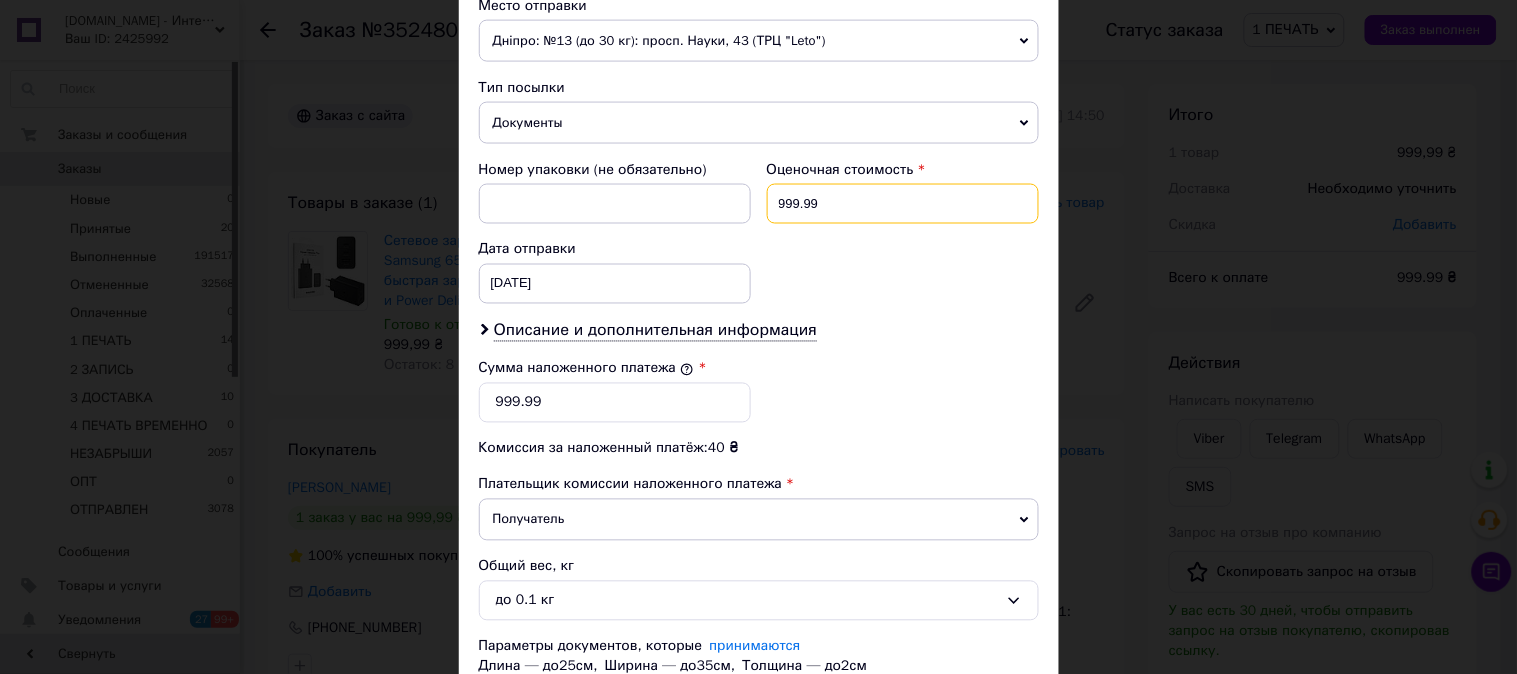 click on "999.99" at bounding box center (903, 204) 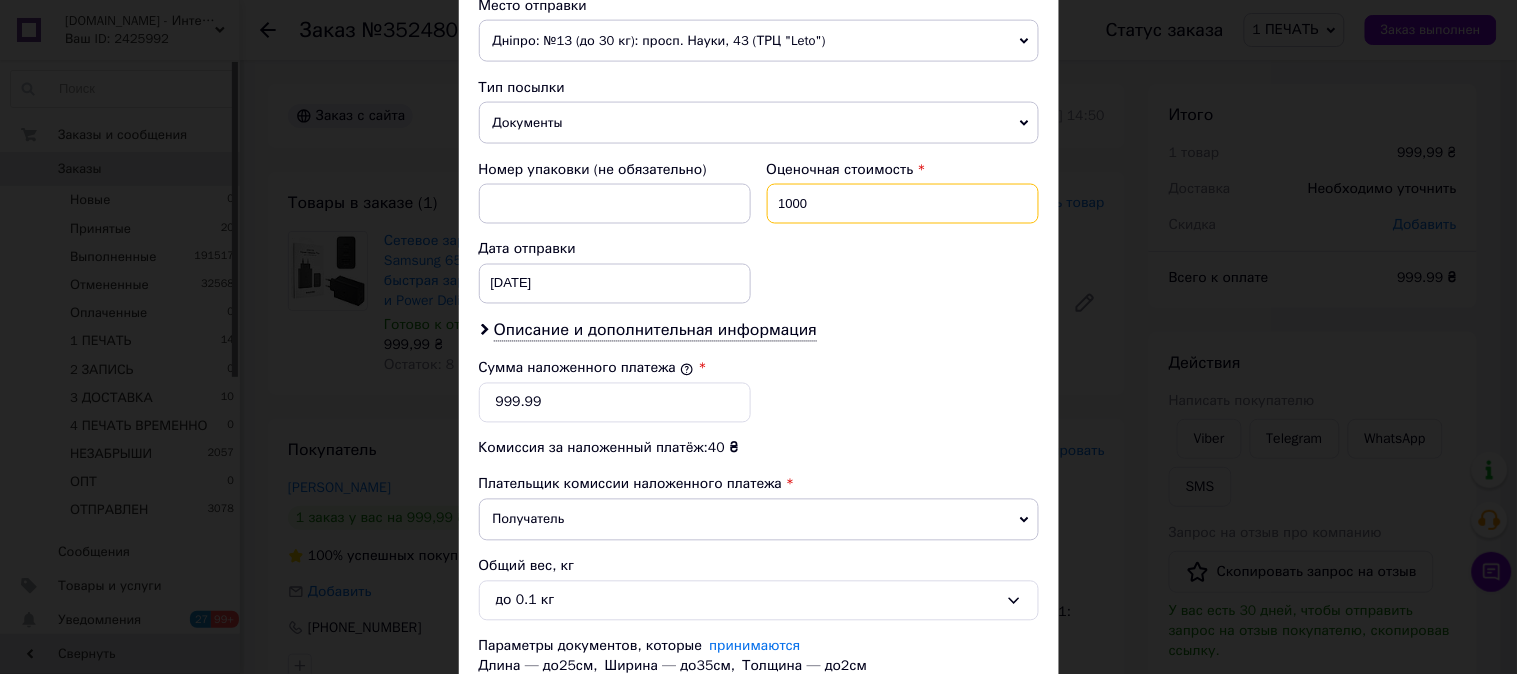 type on "1000" 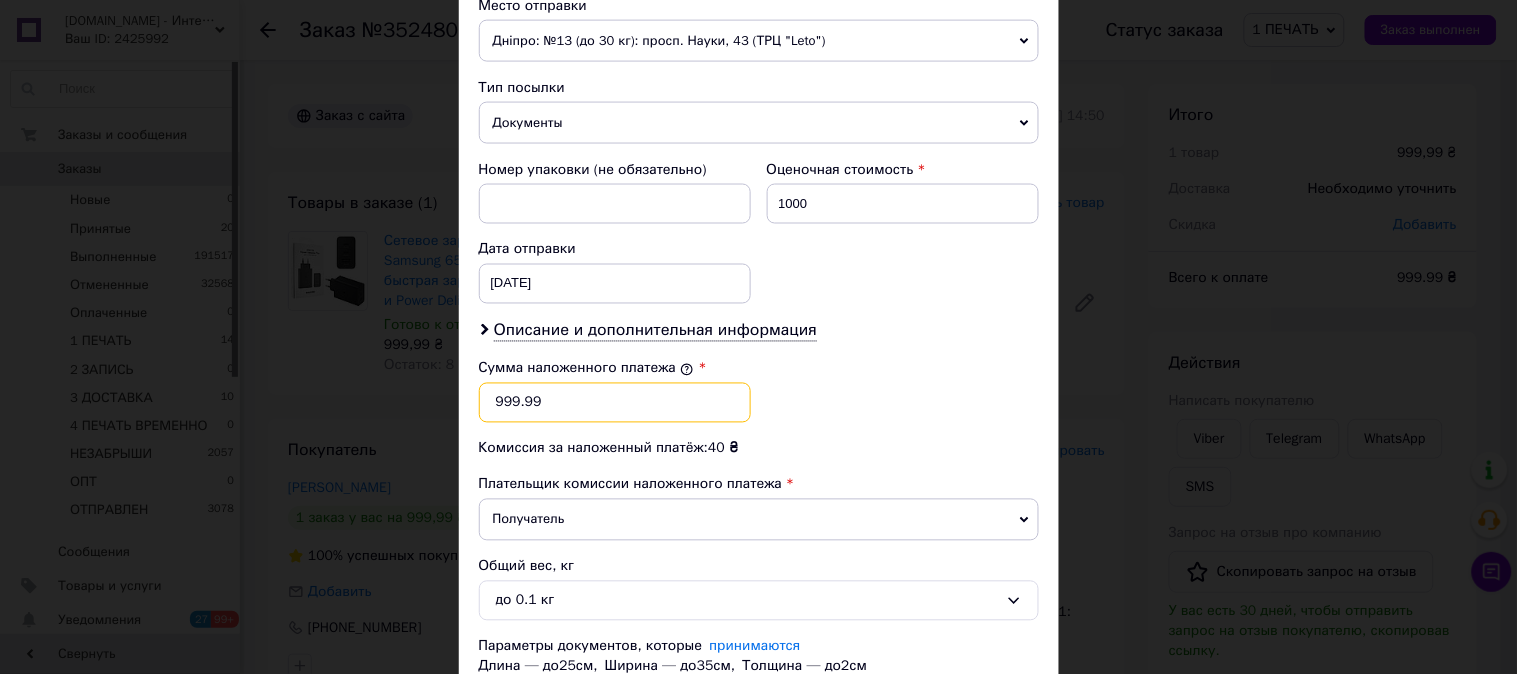 click on "999.99" at bounding box center (615, 403) 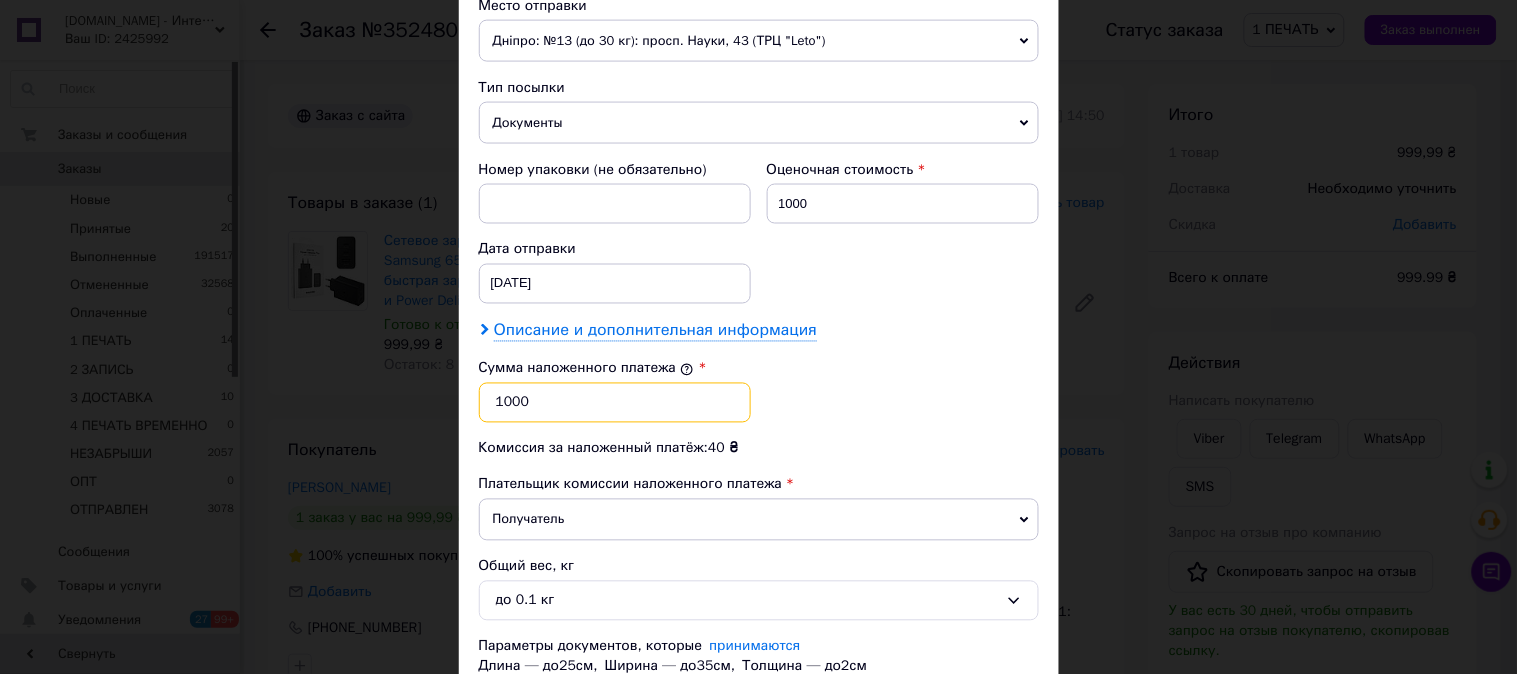 type on "1000" 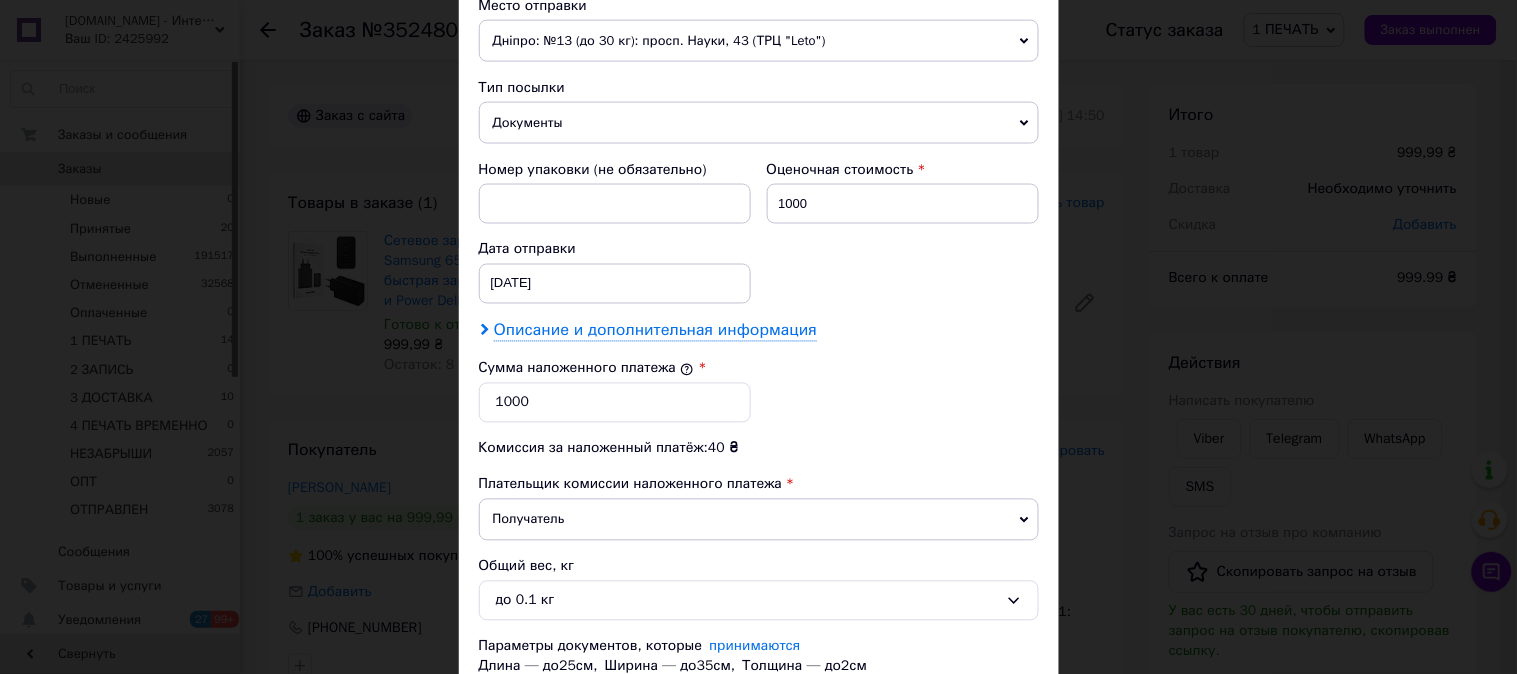 click on "Описание и дополнительная информация" at bounding box center [655, 331] 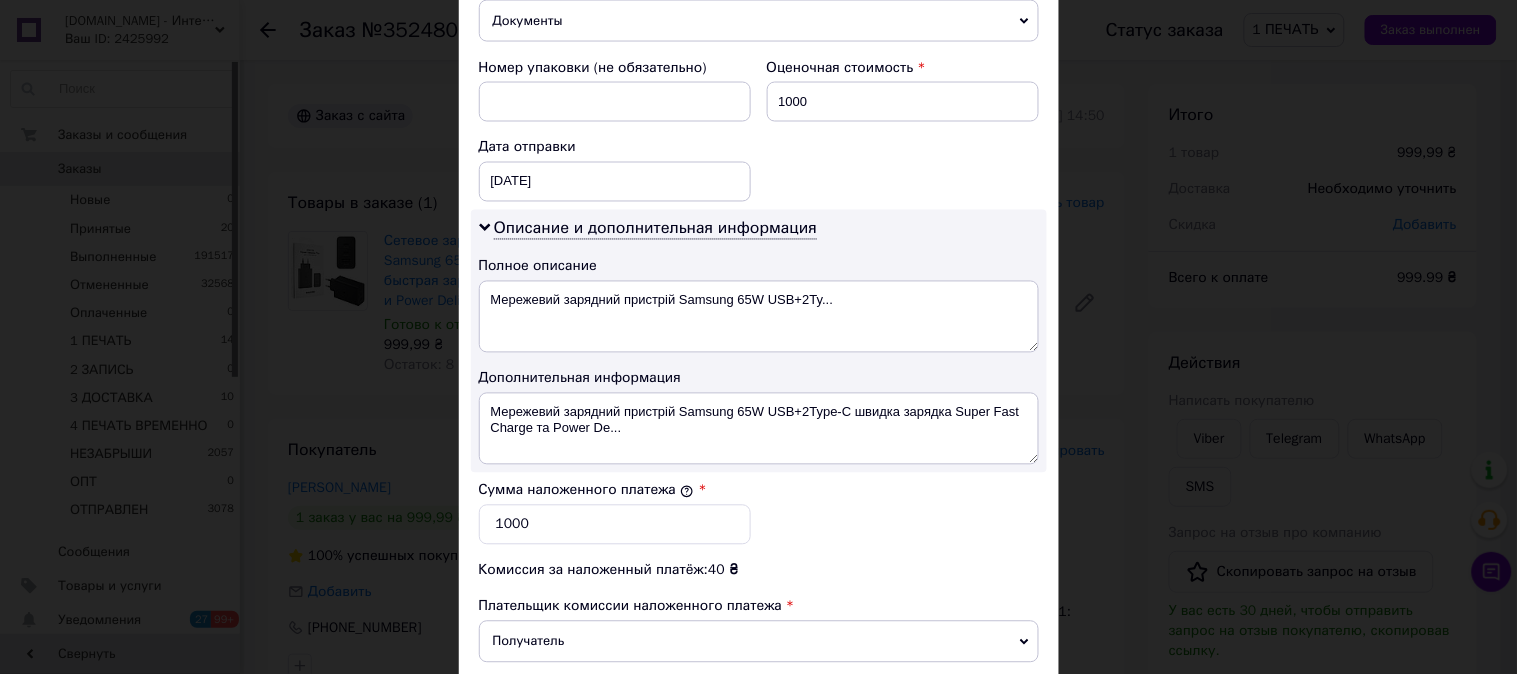 scroll, scrollTop: 852, scrollLeft: 0, axis: vertical 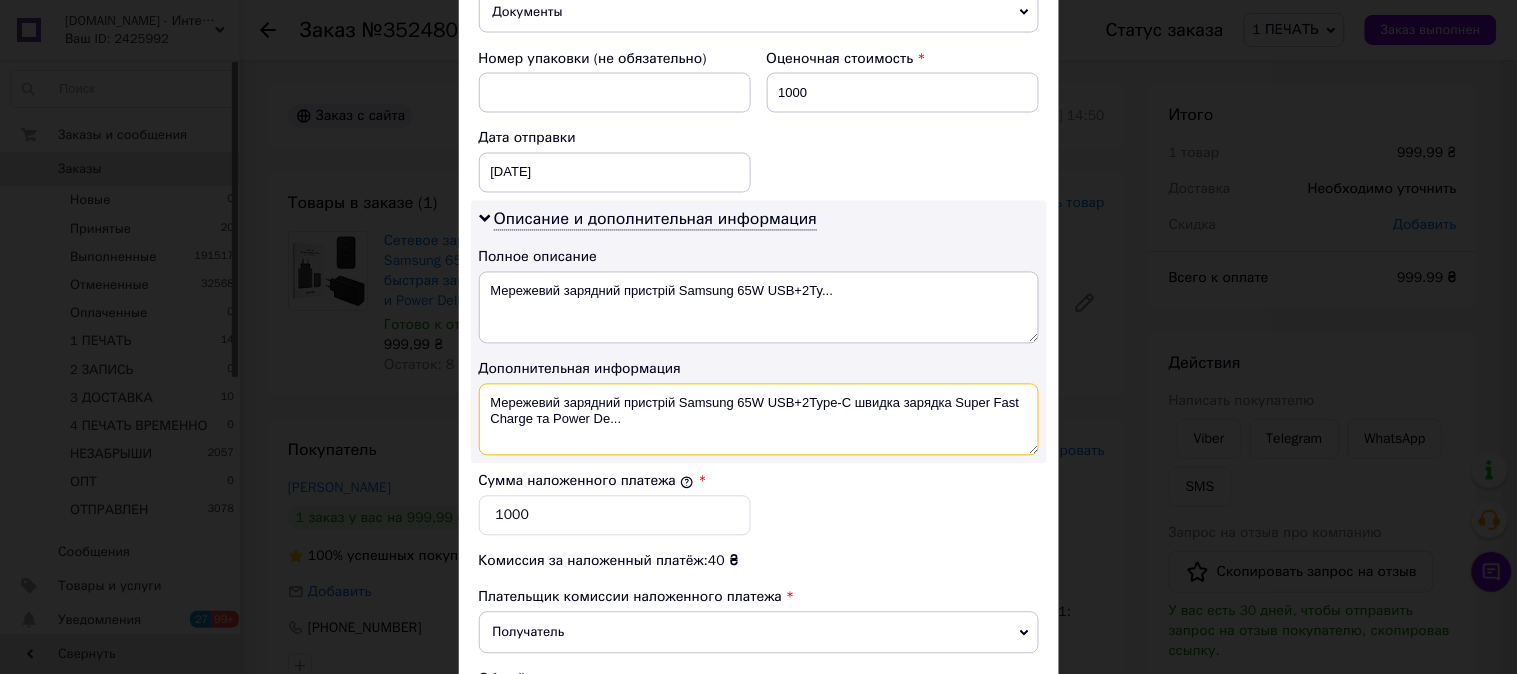 drag, startPoint x: 581, startPoint y: 398, endPoint x: 491, endPoint y: 378, distance: 92.19544 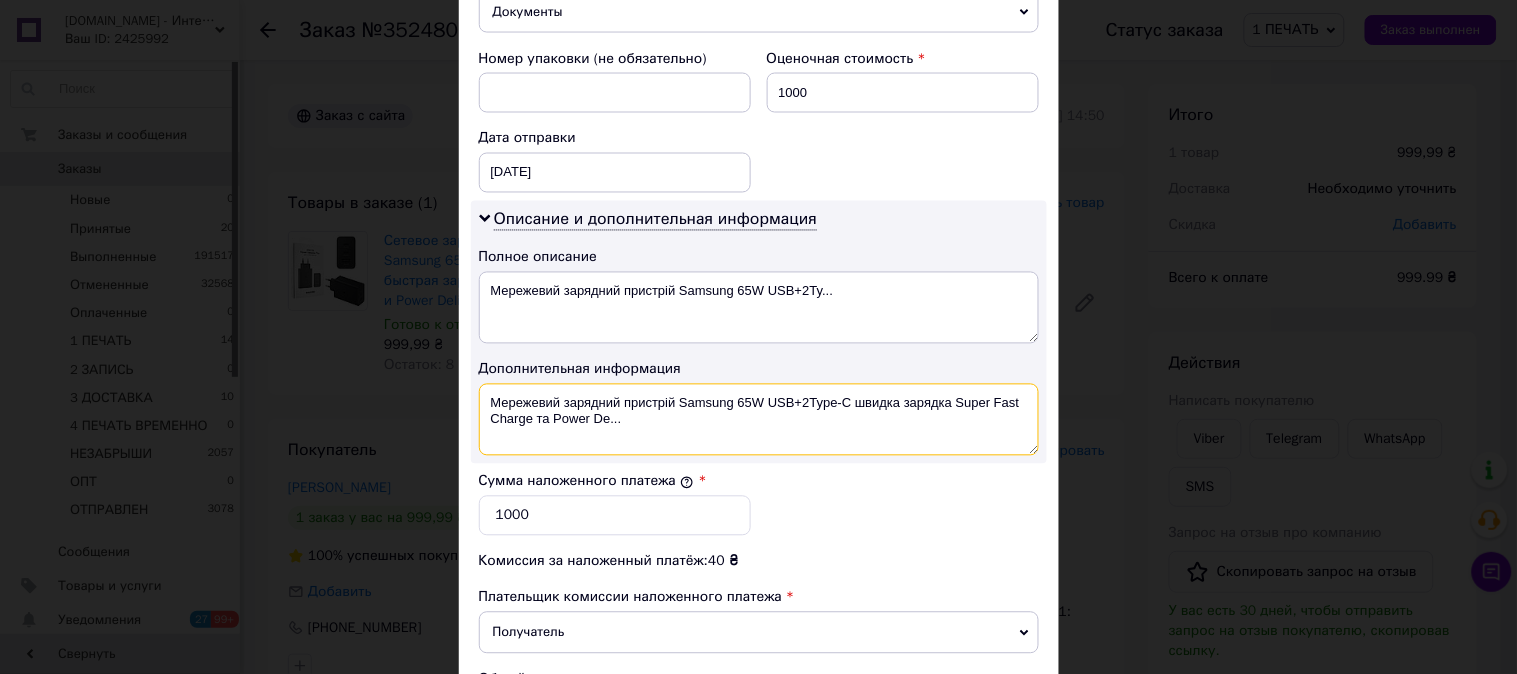 click on "Мережевий зарядний пристрій Samsung 65W USB+2Type-C швидка зарядка Super Fast Charge та Power De..." at bounding box center (759, 420) 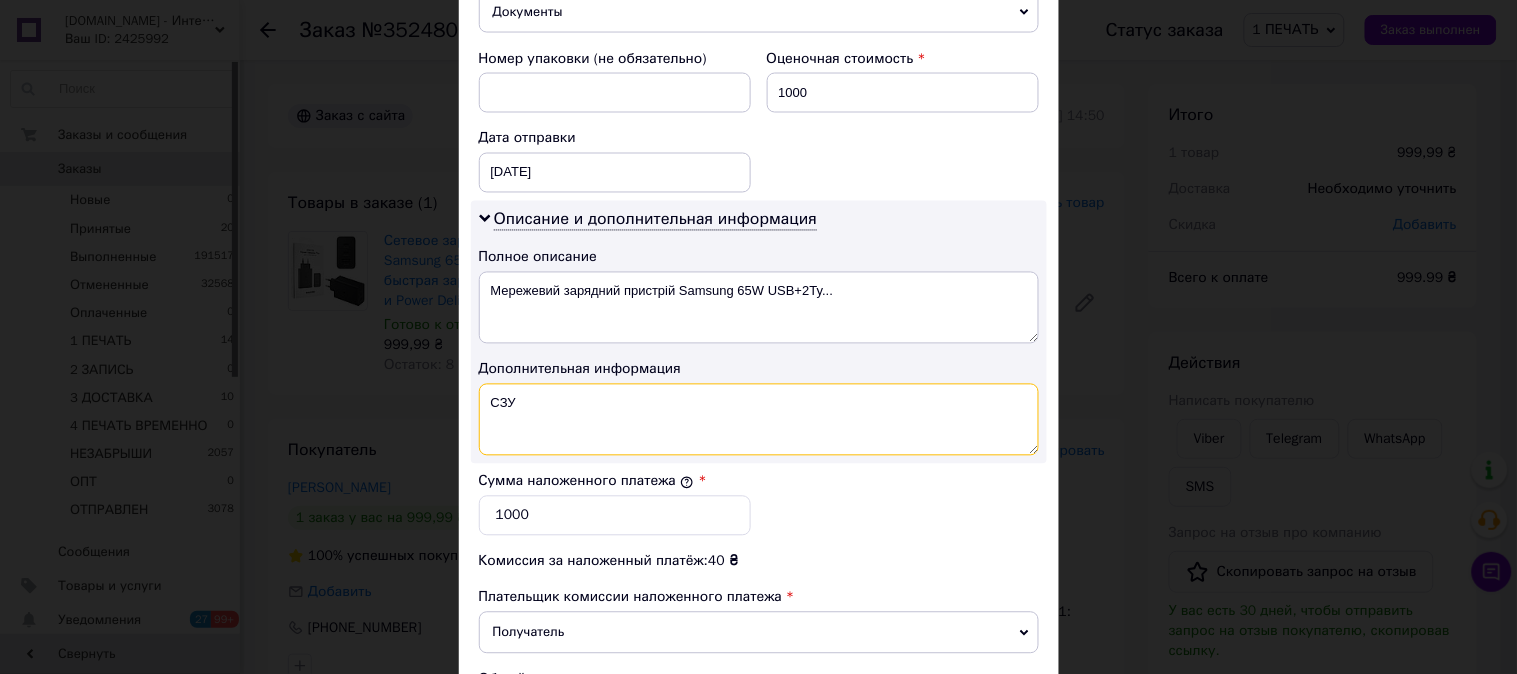 paste on "Samsung 65W USB+2Type-C быстрая зарядка Super Fast Charge и Power Delivery Black" 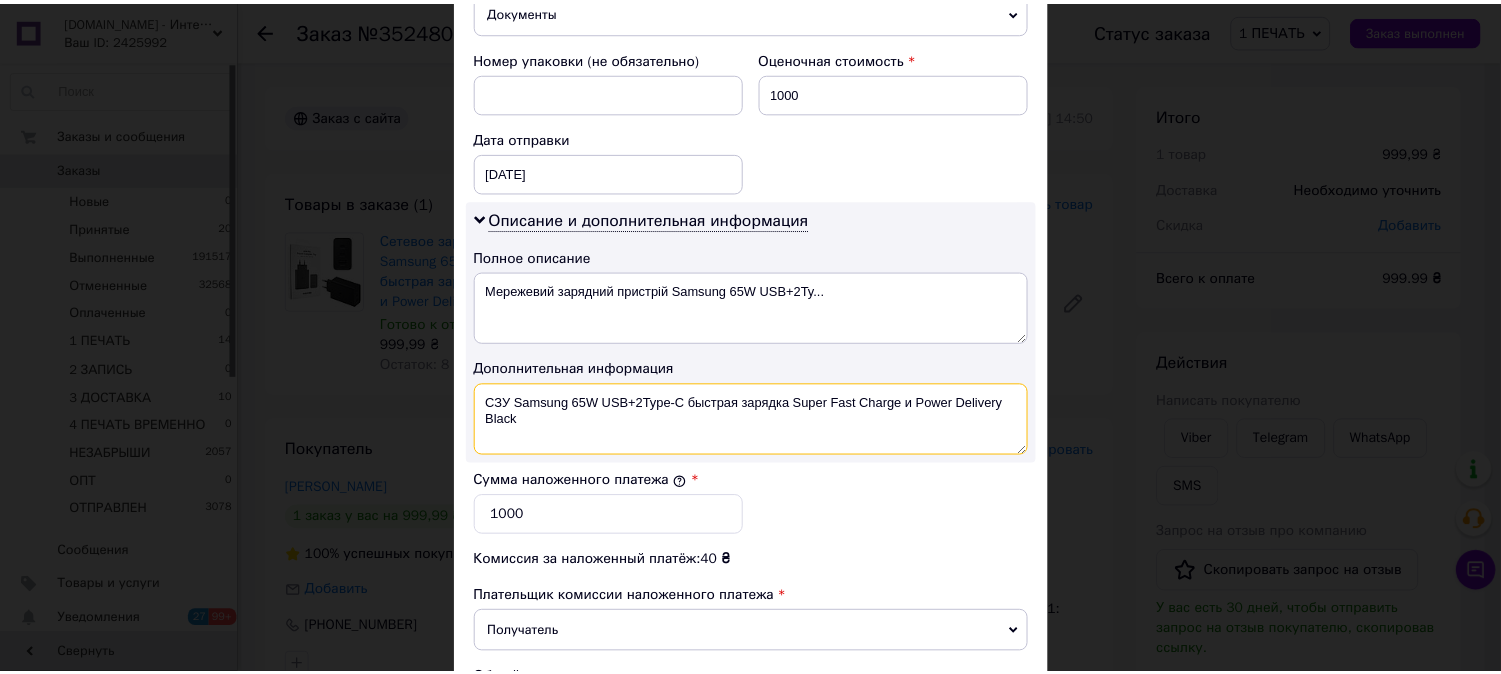 scroll, scrollTop: 1098, scrollLeft: 0, axis: vertical 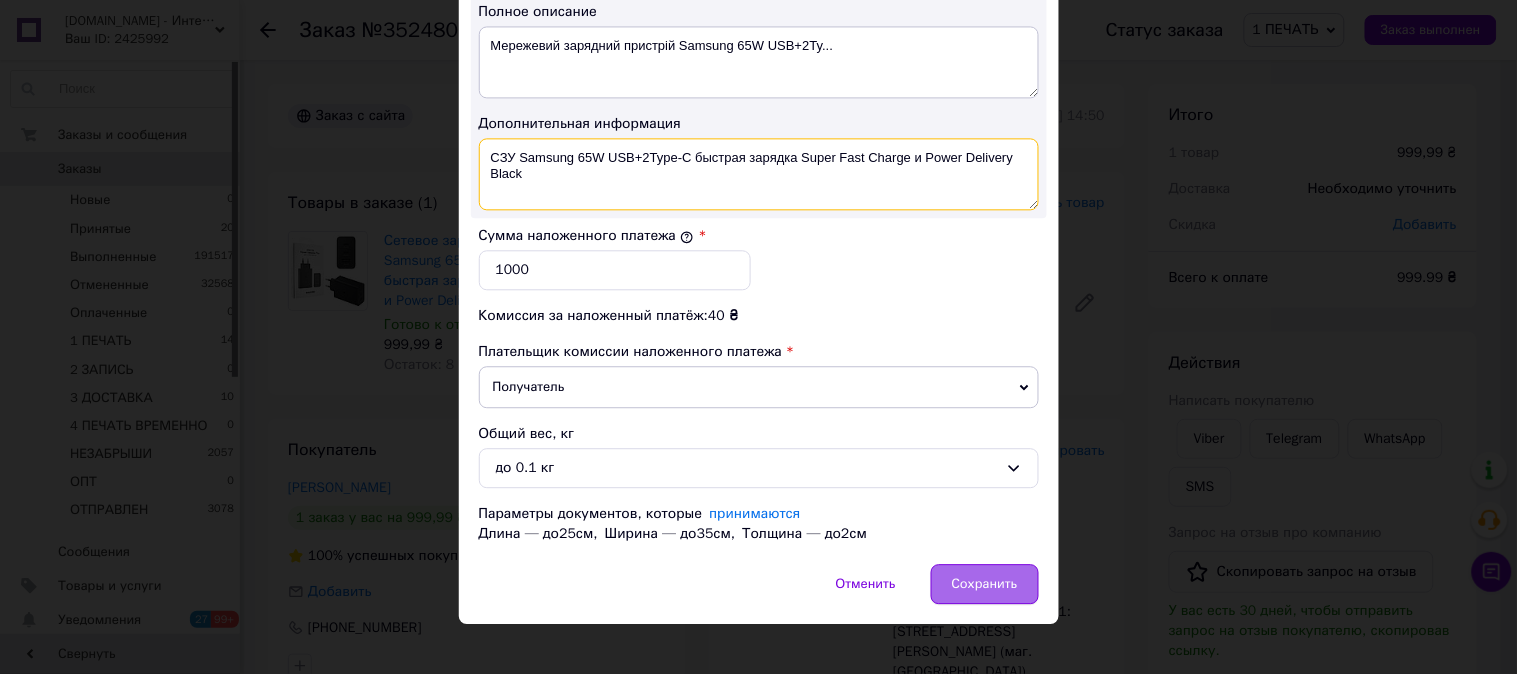type on "CЗУ Samsung 65W USB+2Type-C быстрая зарядка Super Fast Charge и Power Delivery Black" 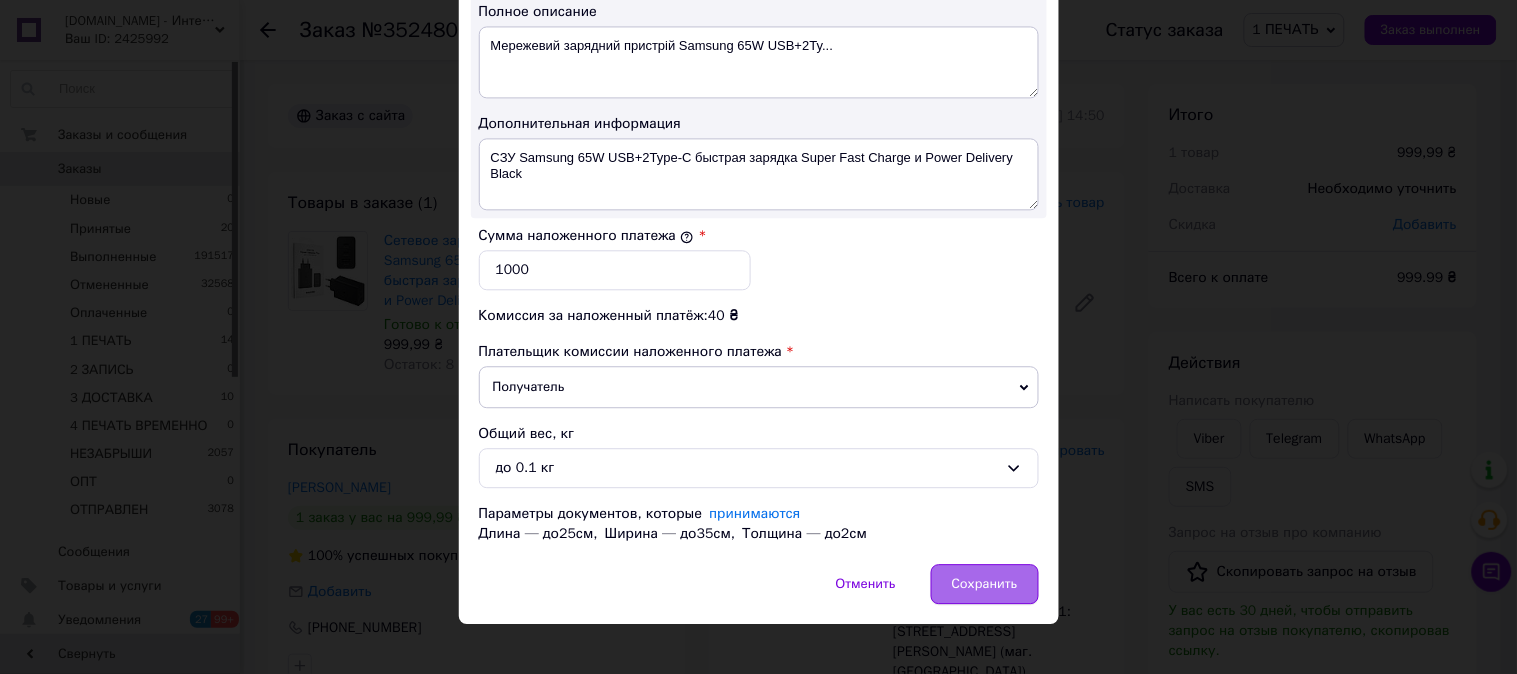 click on "Сохранить" at bounding box center [985, 584] 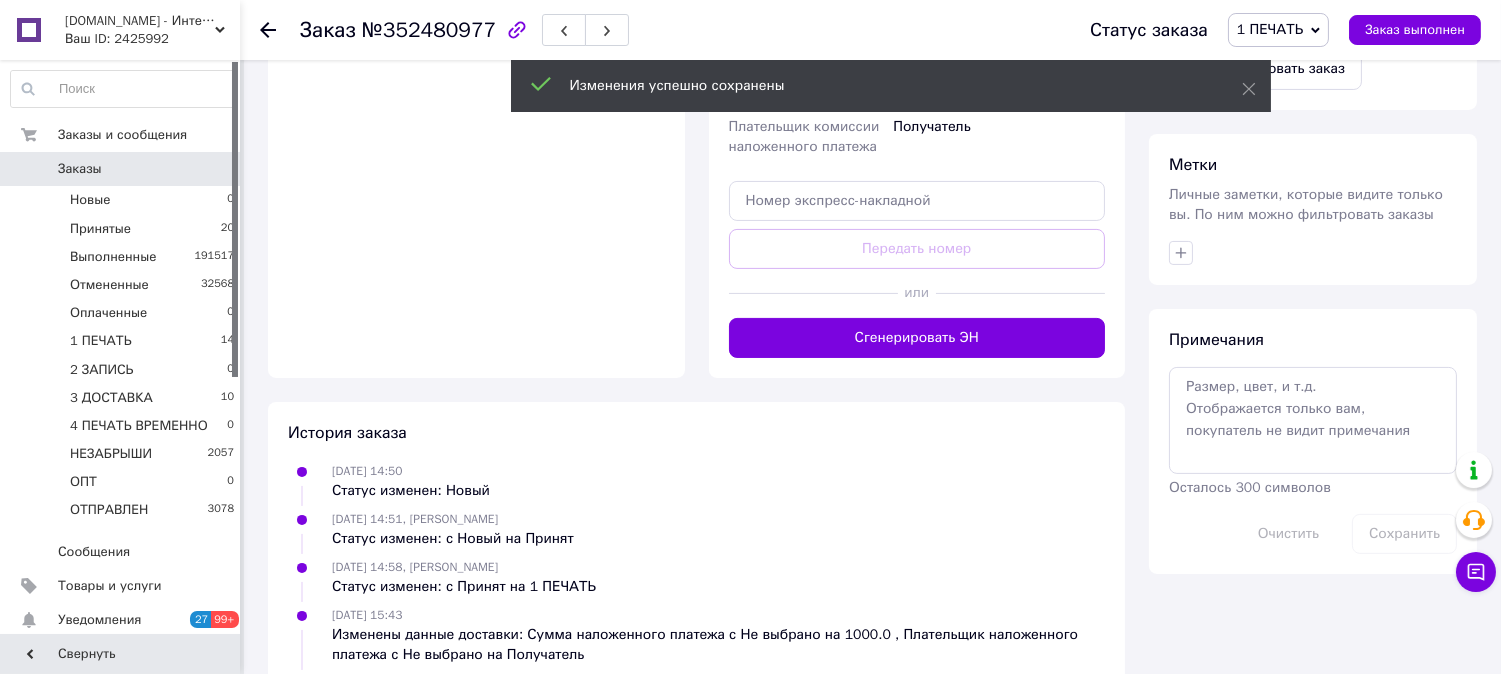 scroll, scrollTop: 814, scrollLeft: 0, axis: vertical 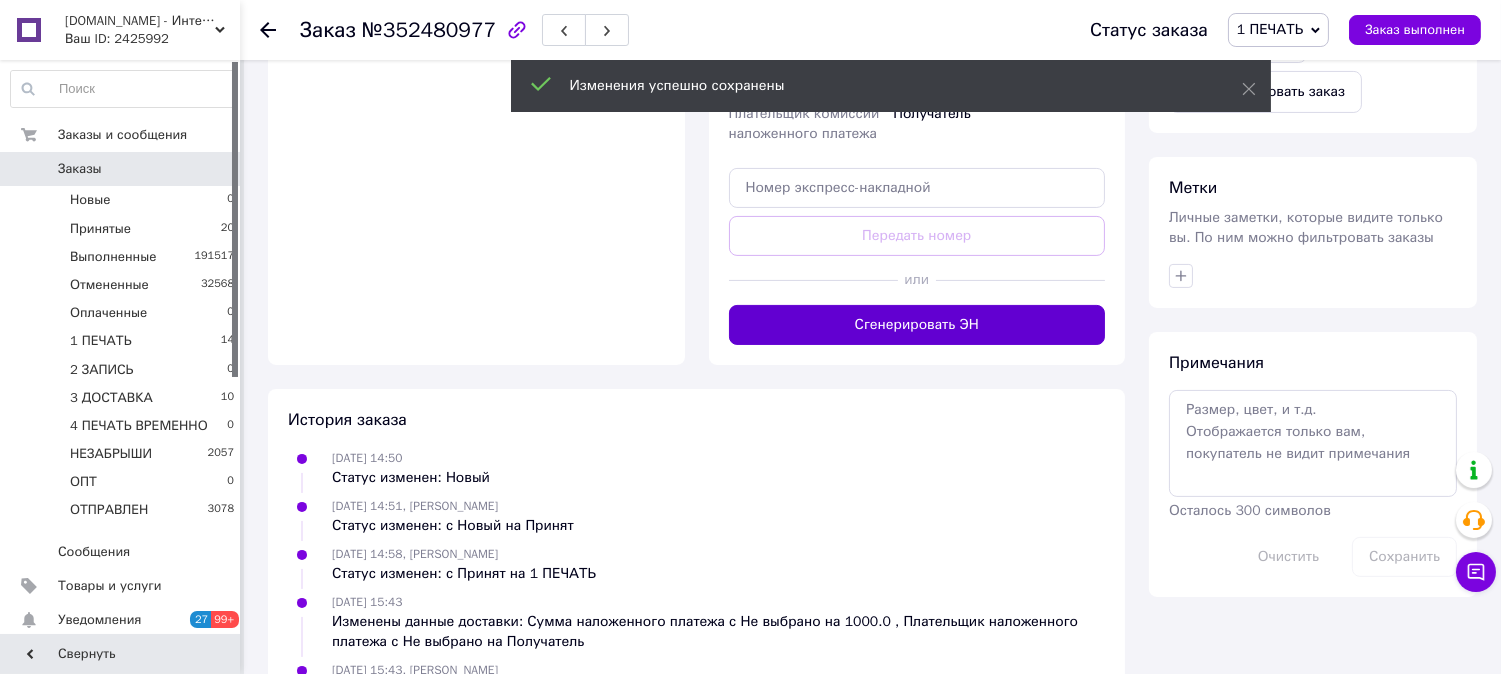 click on "Сгенерировать ЭН" at bounding box center [917, 325] 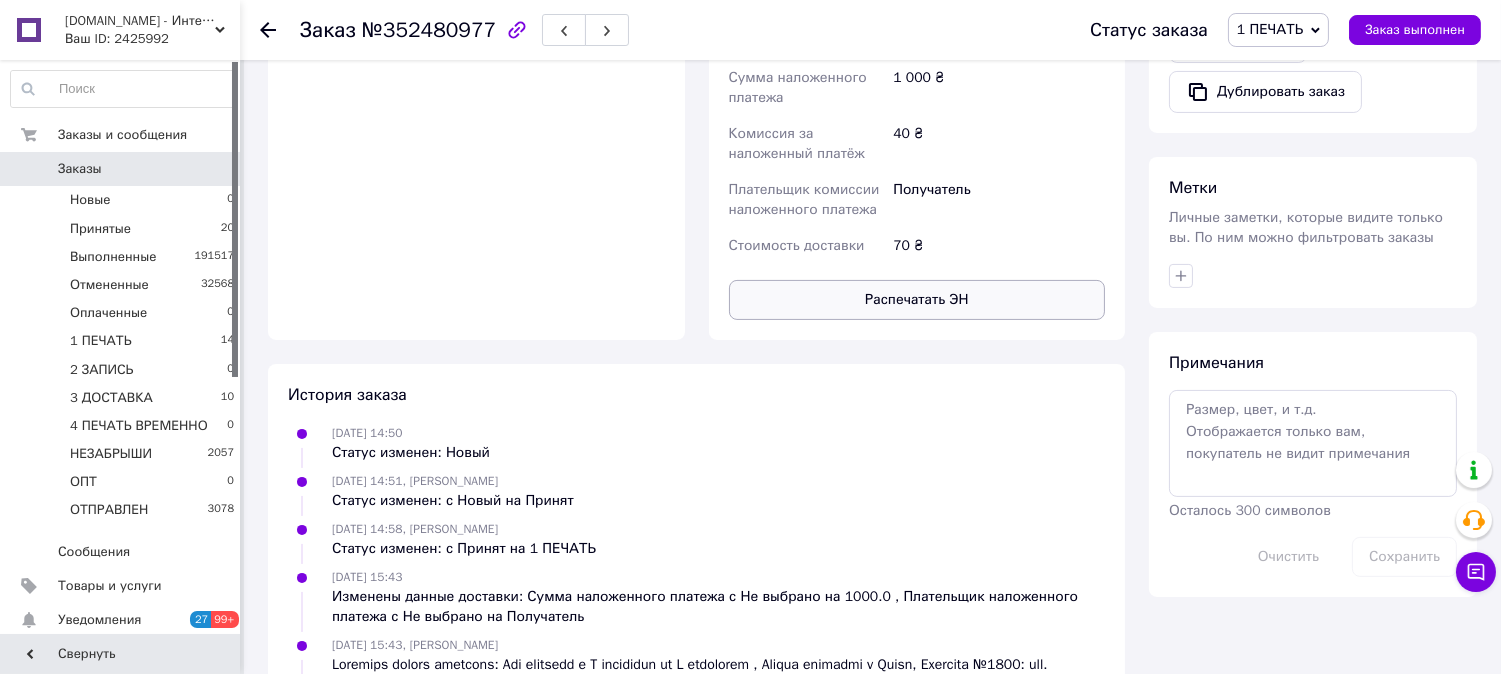click on "Распечатать ЭН" at bounding box center (917, 300) 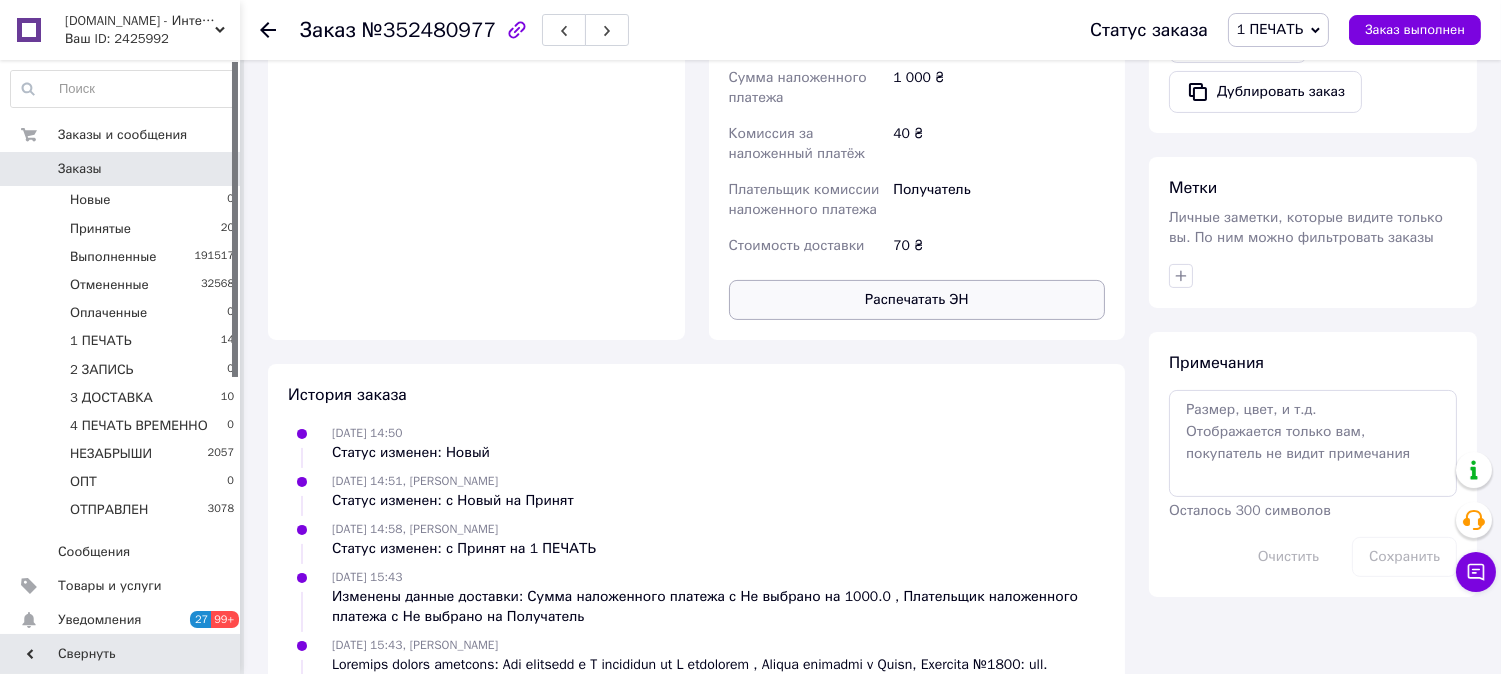 type 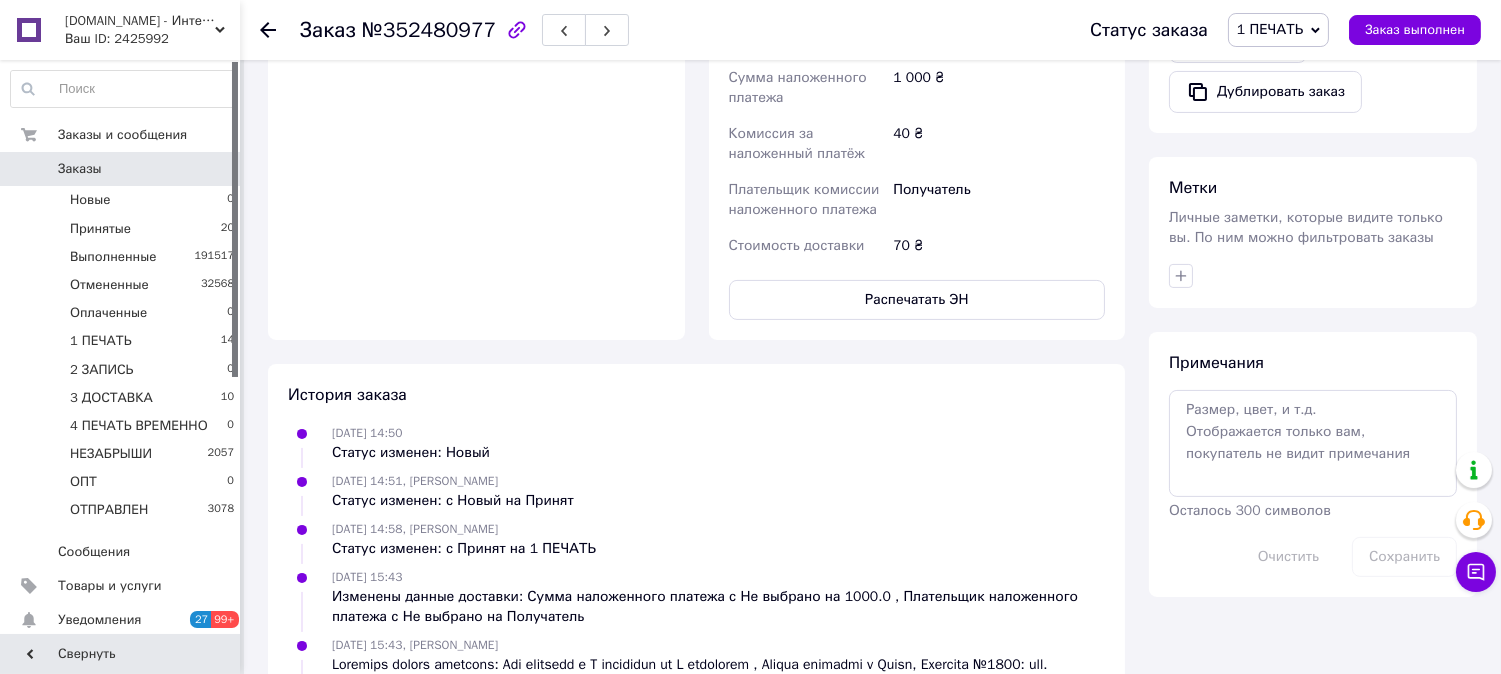 click on "1 ПЕЧАТЬ" at bounding box center [1270, 29] 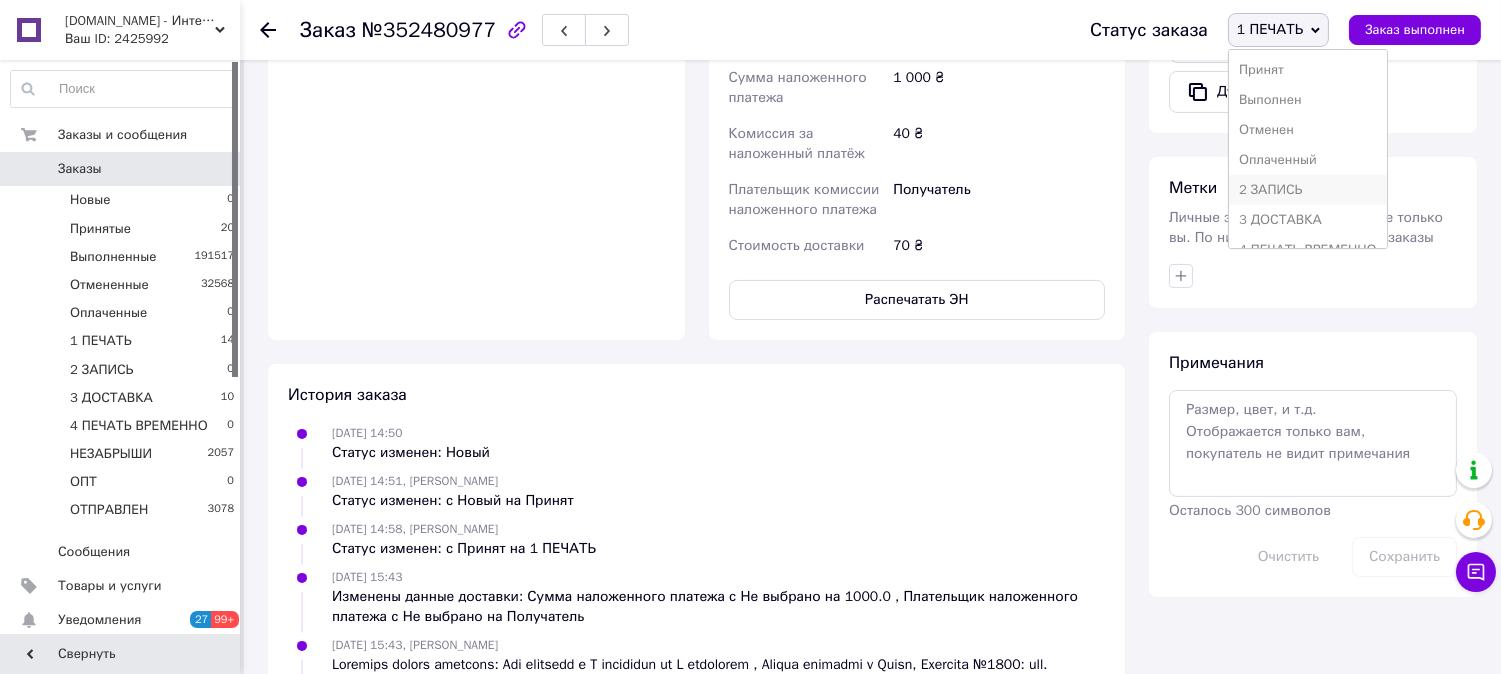 click on "2 ЗАПИСЬ" at bounding box center [1308, 190] 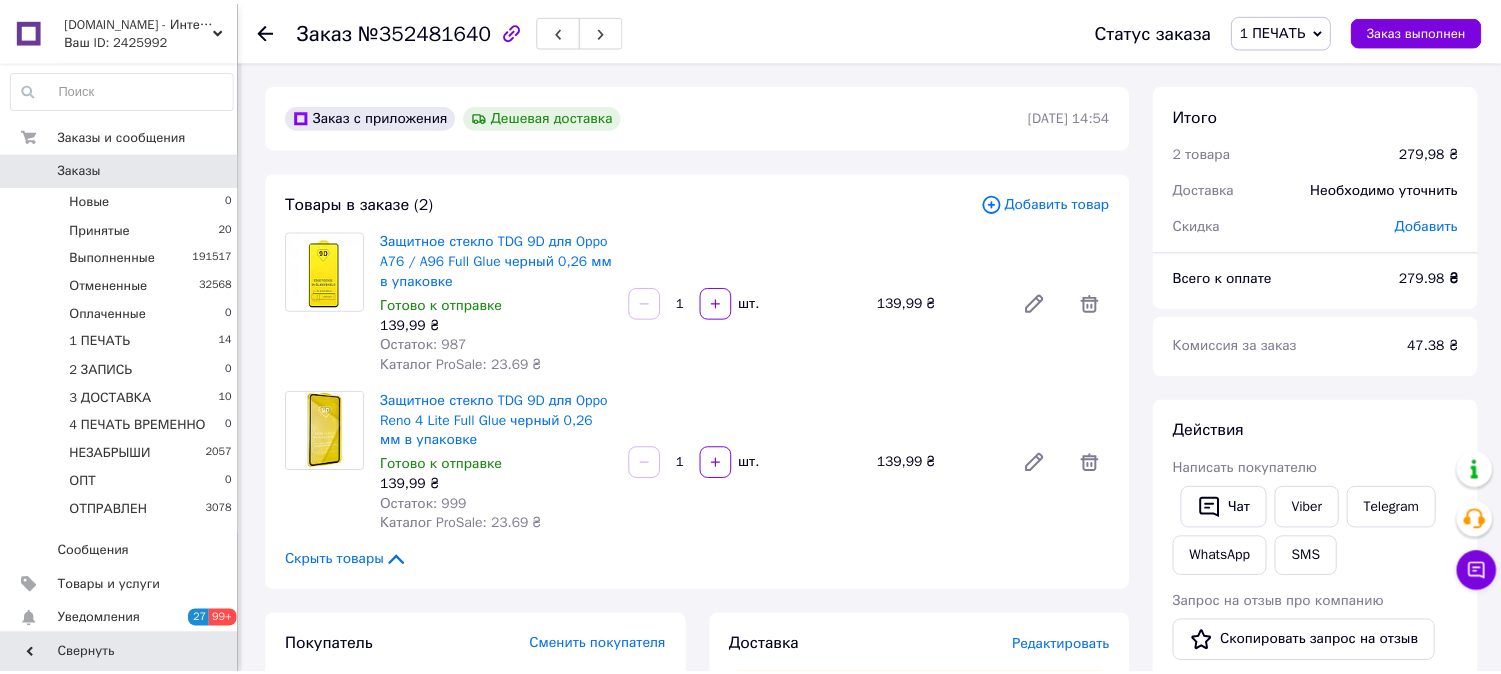 scroll, scrollTop: 0, scrollLeft: 0, axis: both 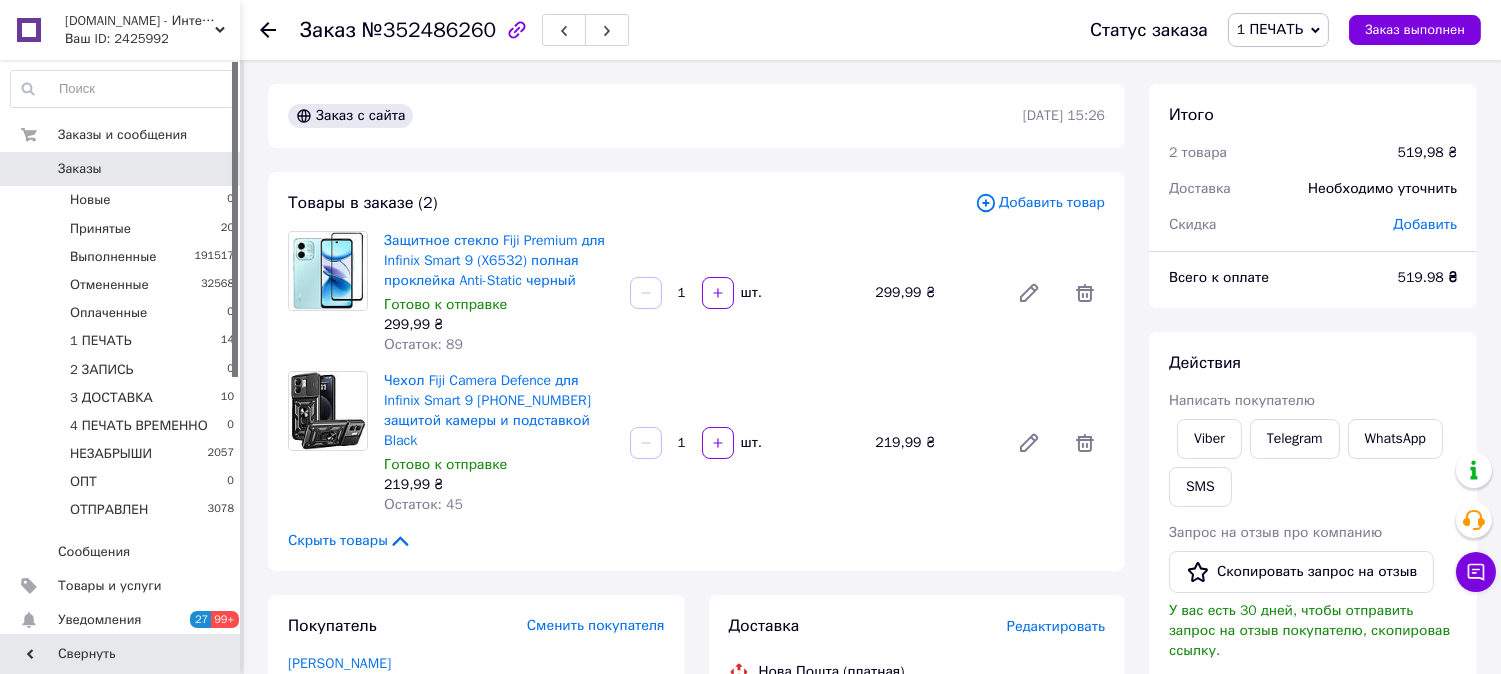 drag, startPoint x: 447, startPoint y: 363, endPoint x: 461, endPoint y: 432, distance: 70.40597 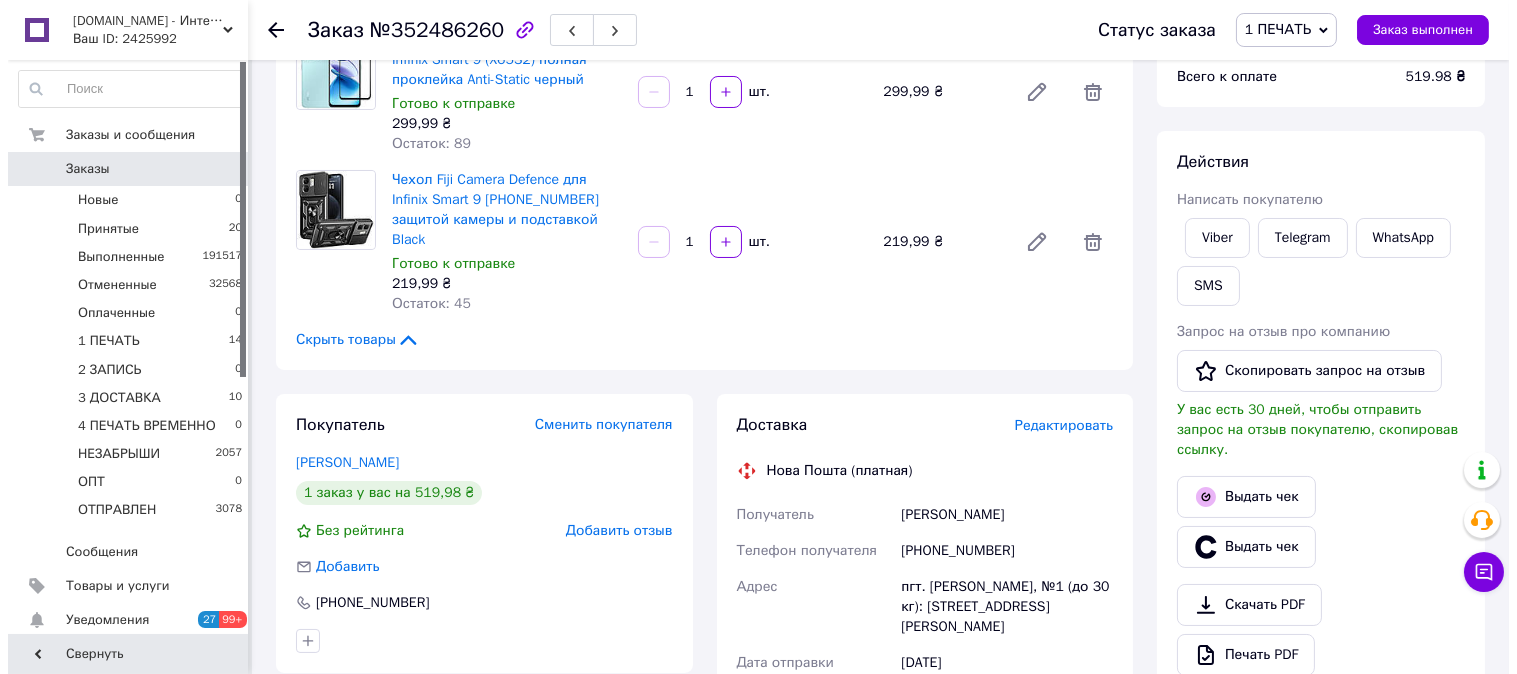 scroll, scrollTop: 296, scrollLeft: 0, axis: vertical 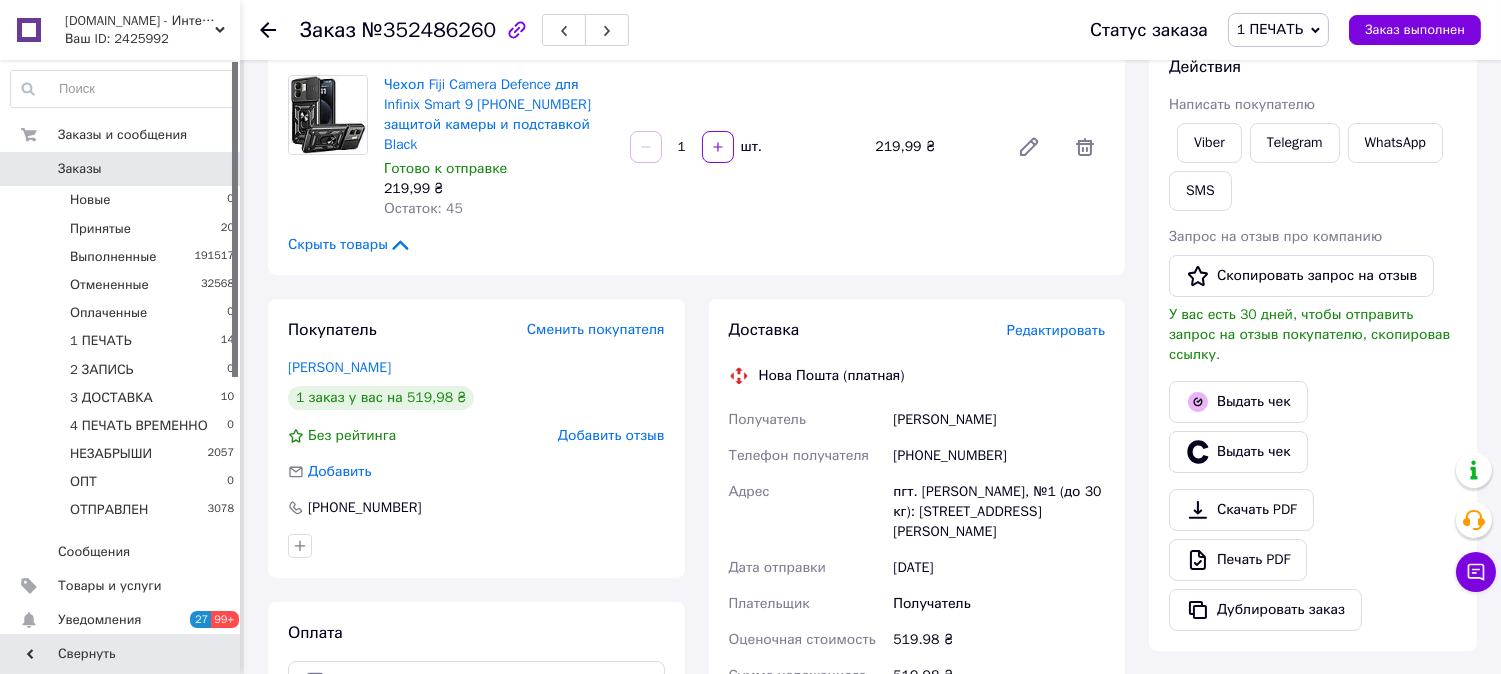click on "Редактировать" at bounding box center [1056, 330] 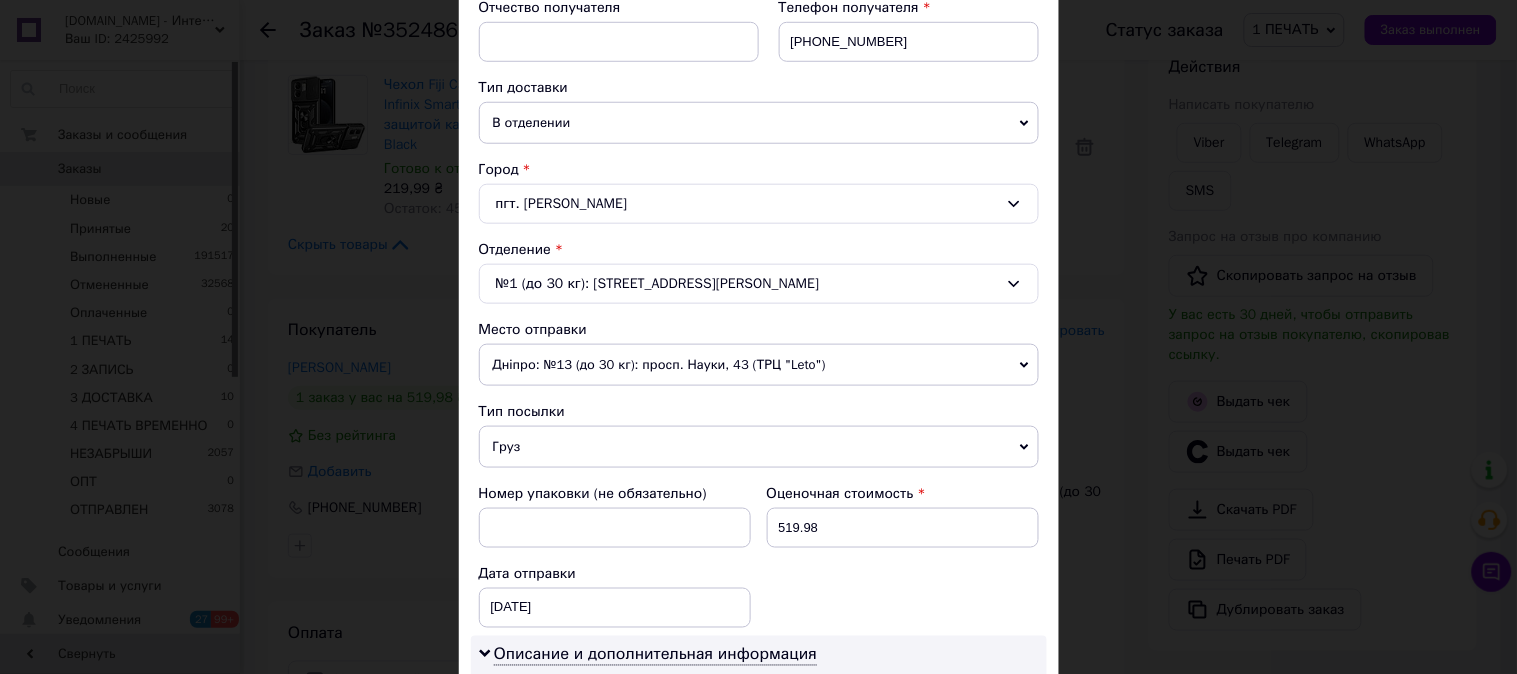 scroll, scrollTop: 518, scrollLeft: 0, axis: vertical 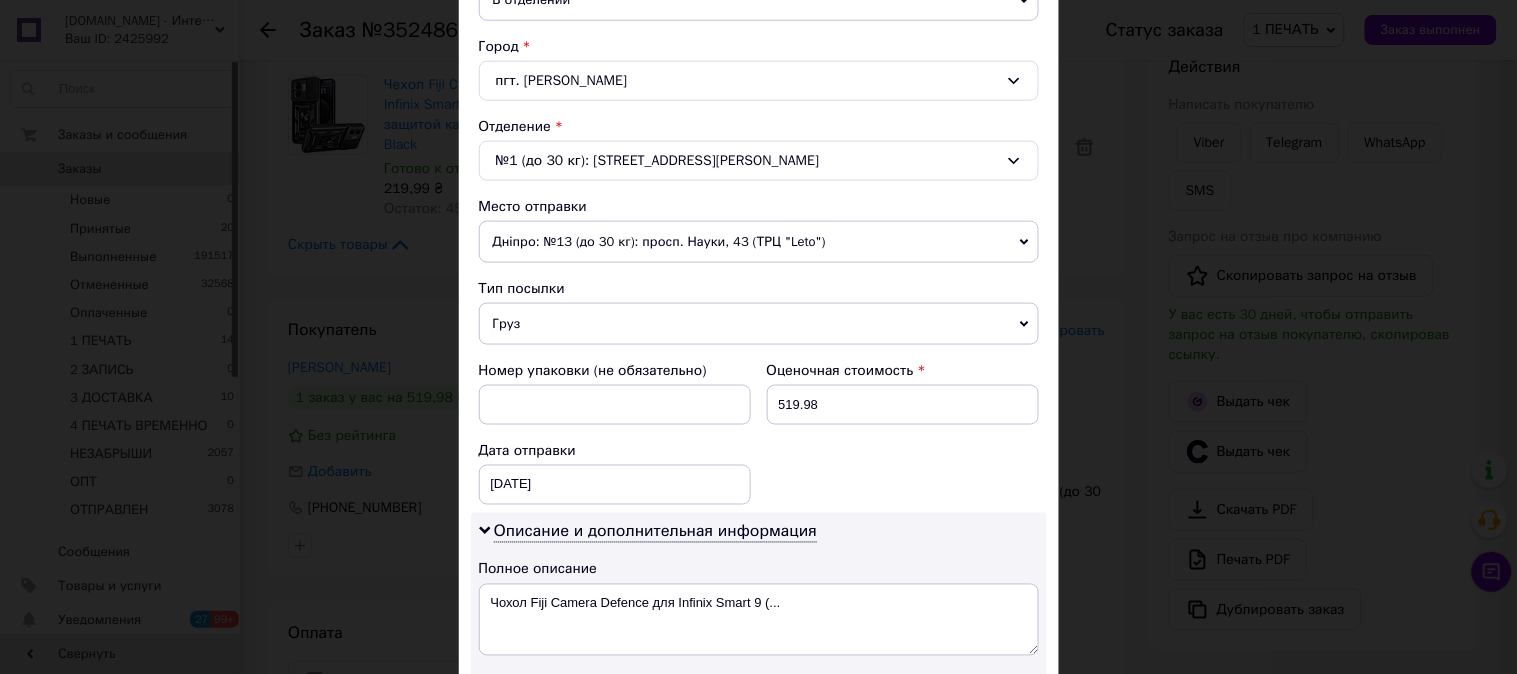 click on "Груз" at bounding box center [759, 324] 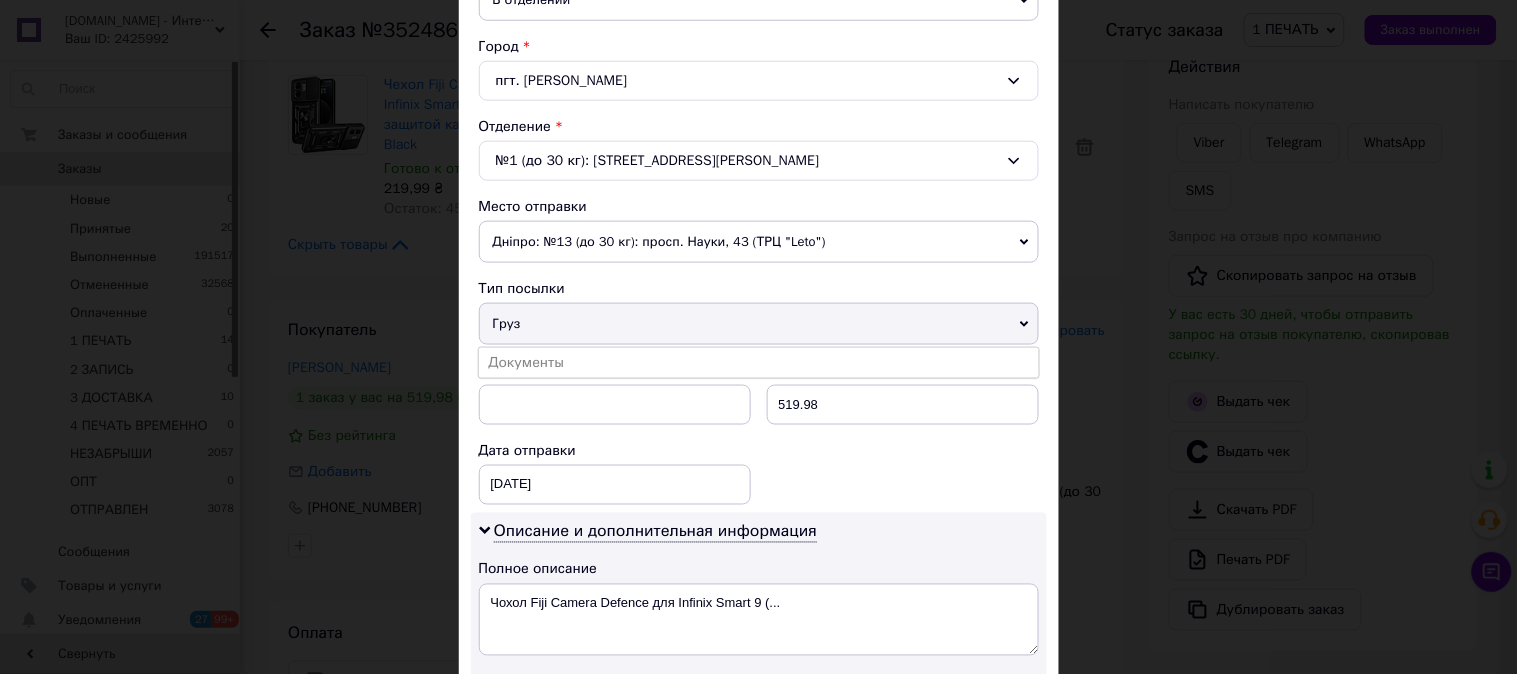click on "Документы" at bounding box center [759, 363] 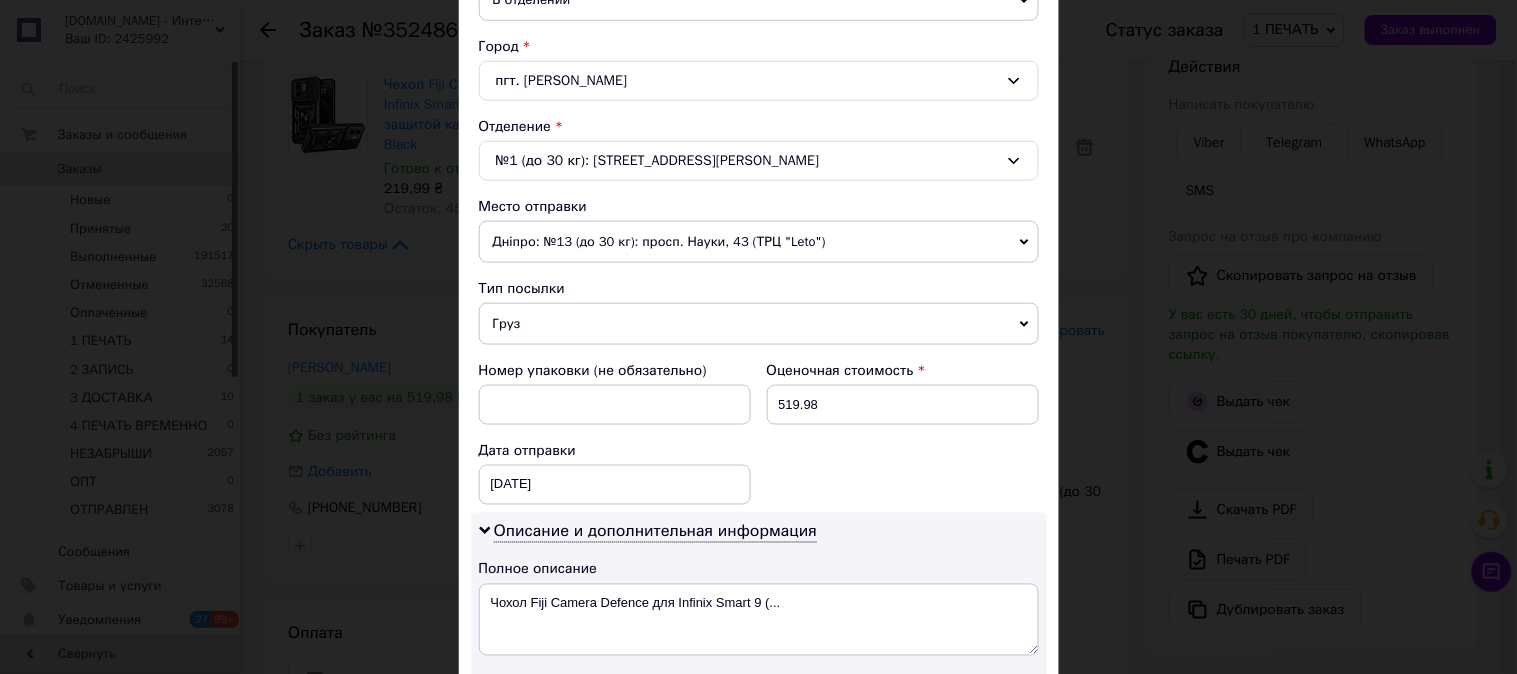 click on "Груз" at bounding box center [759, 324] 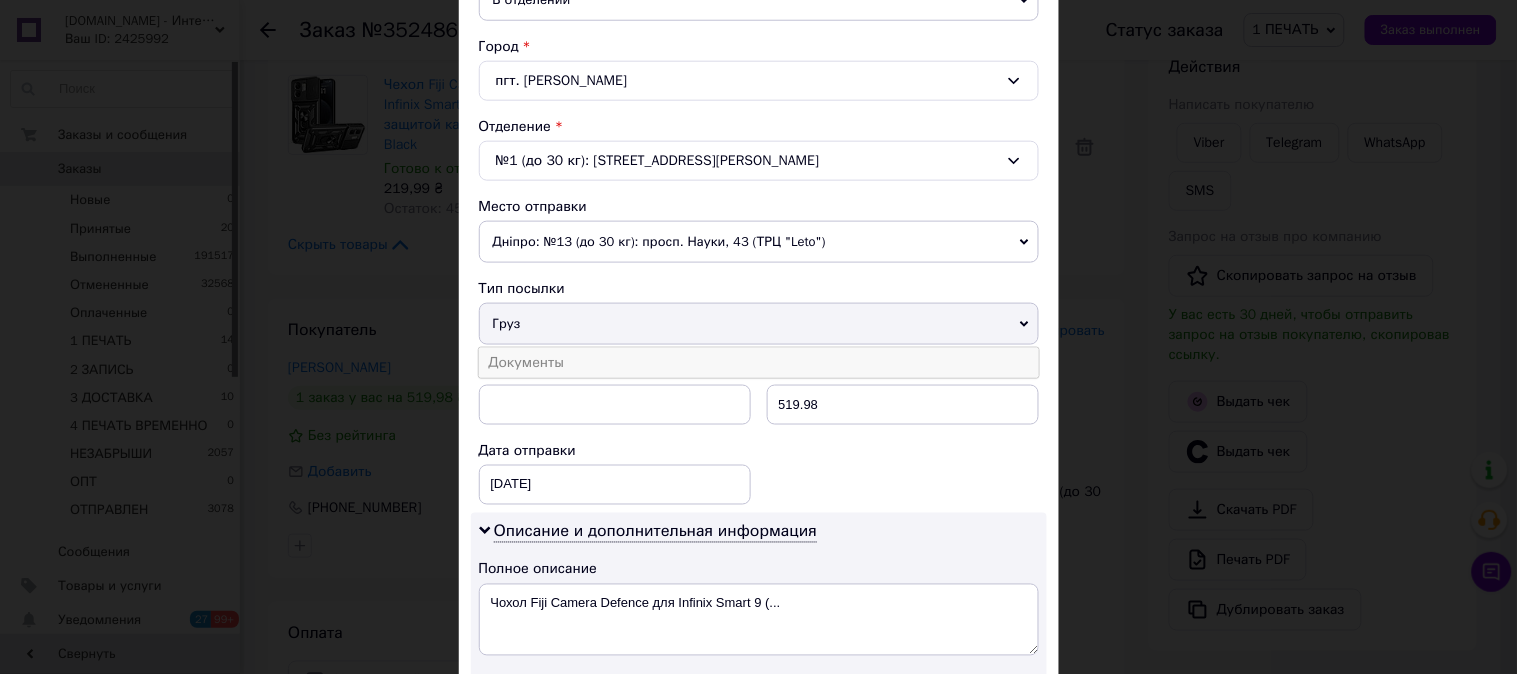 click on "Документы" at bounding box center (759, 363) 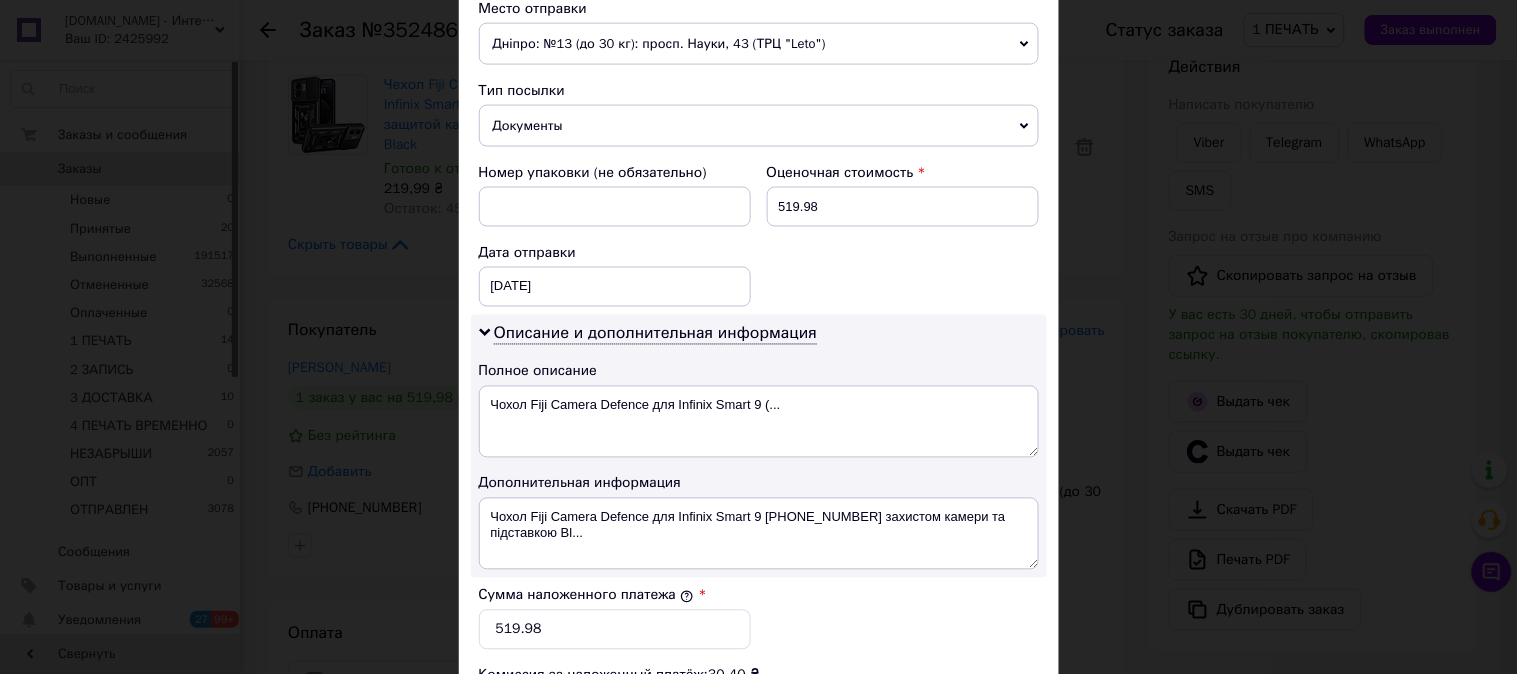 scroll, scrollTop: 777, scrollLeft: 0, axis: vertical 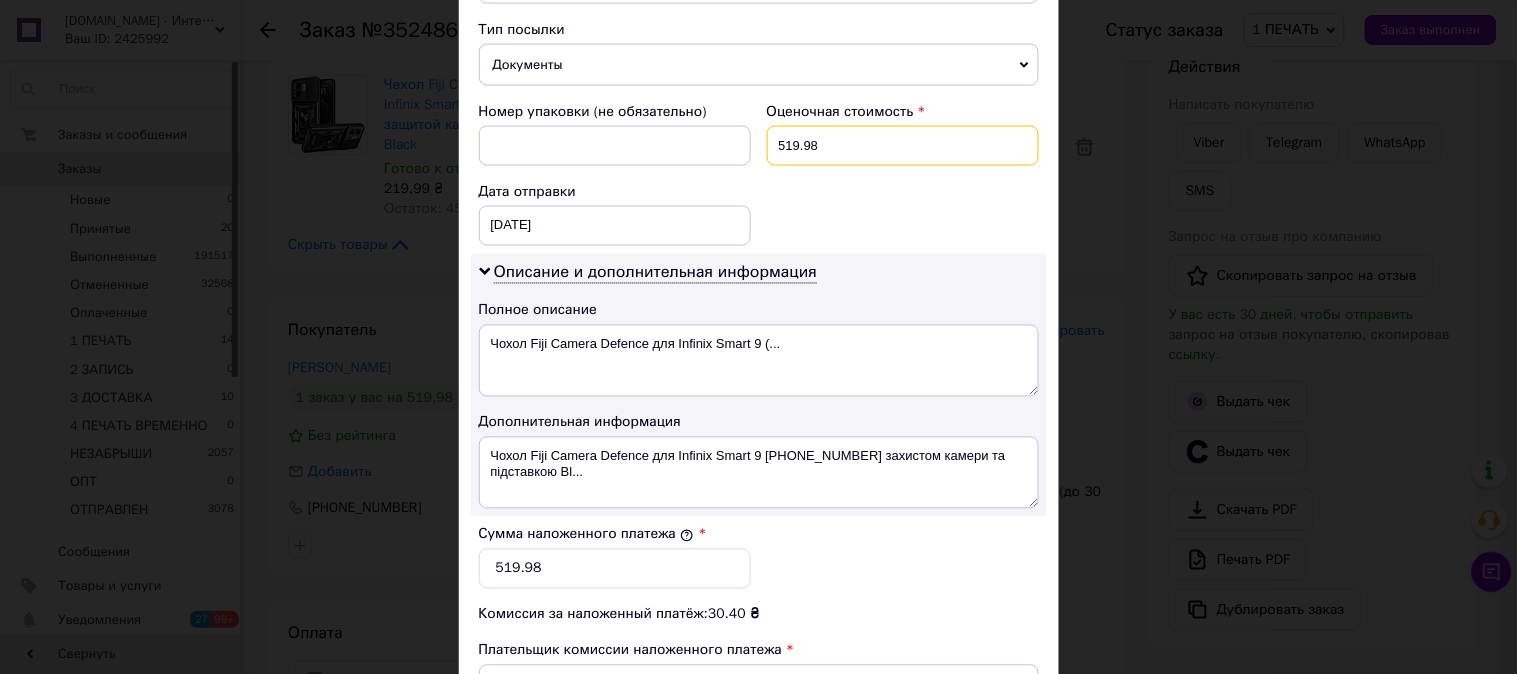 click on "519.98" at bounding box center [903, 146] 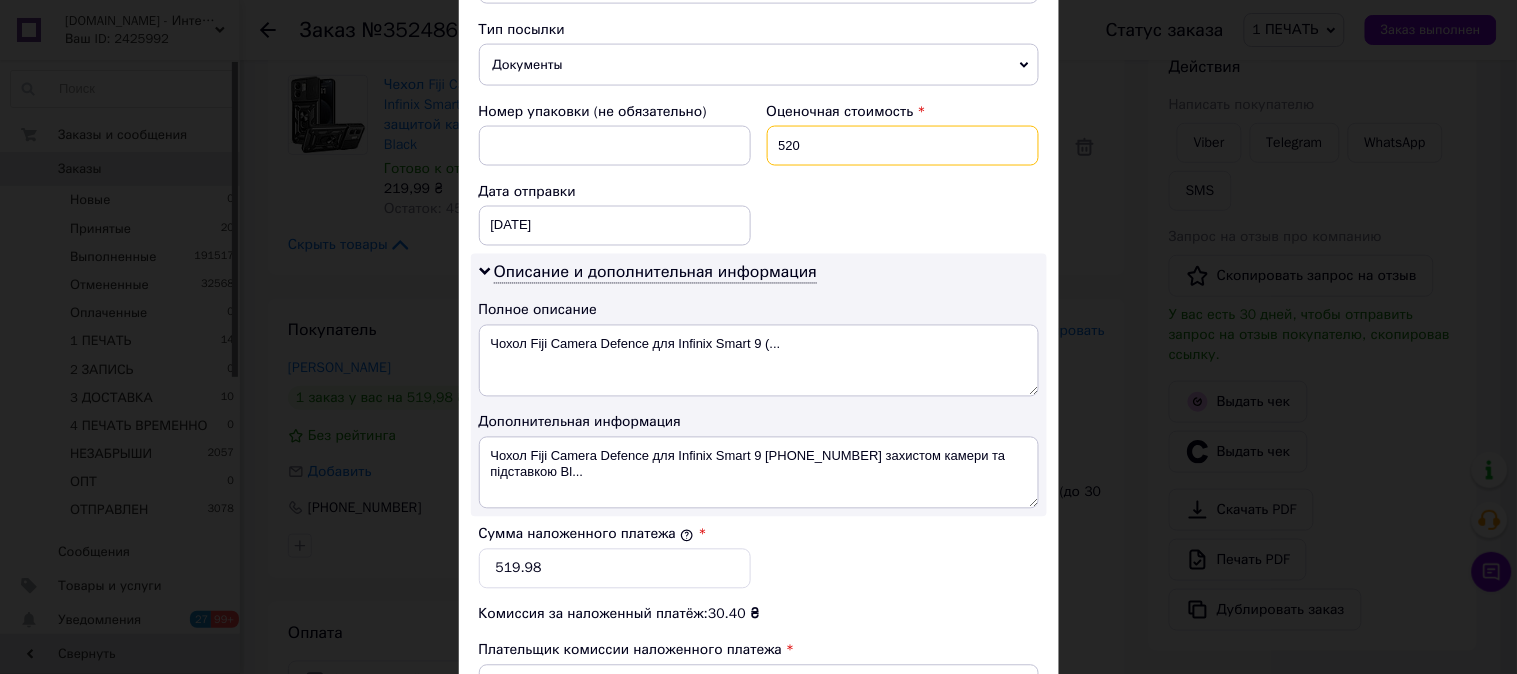 type on "520" 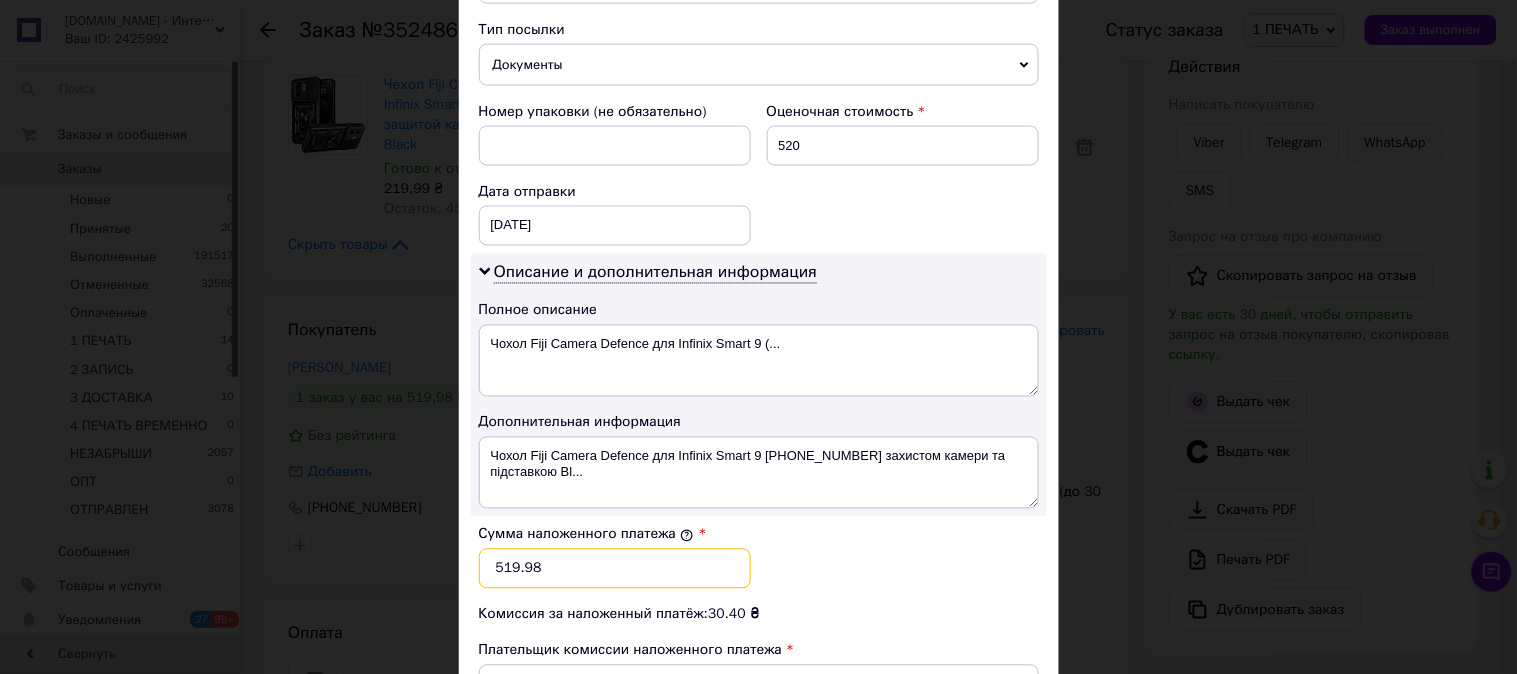 click on "519.98" at bounding box center [615, 569] 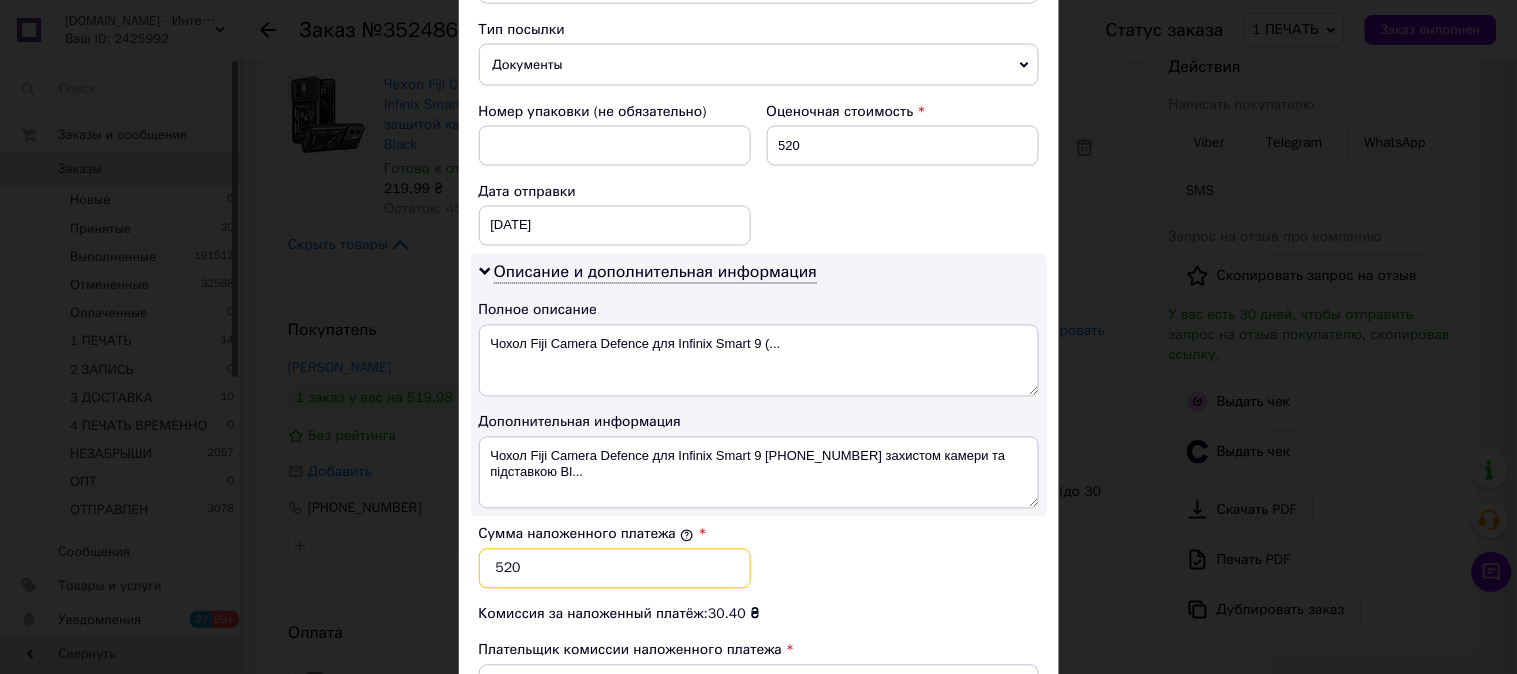 type on "520" 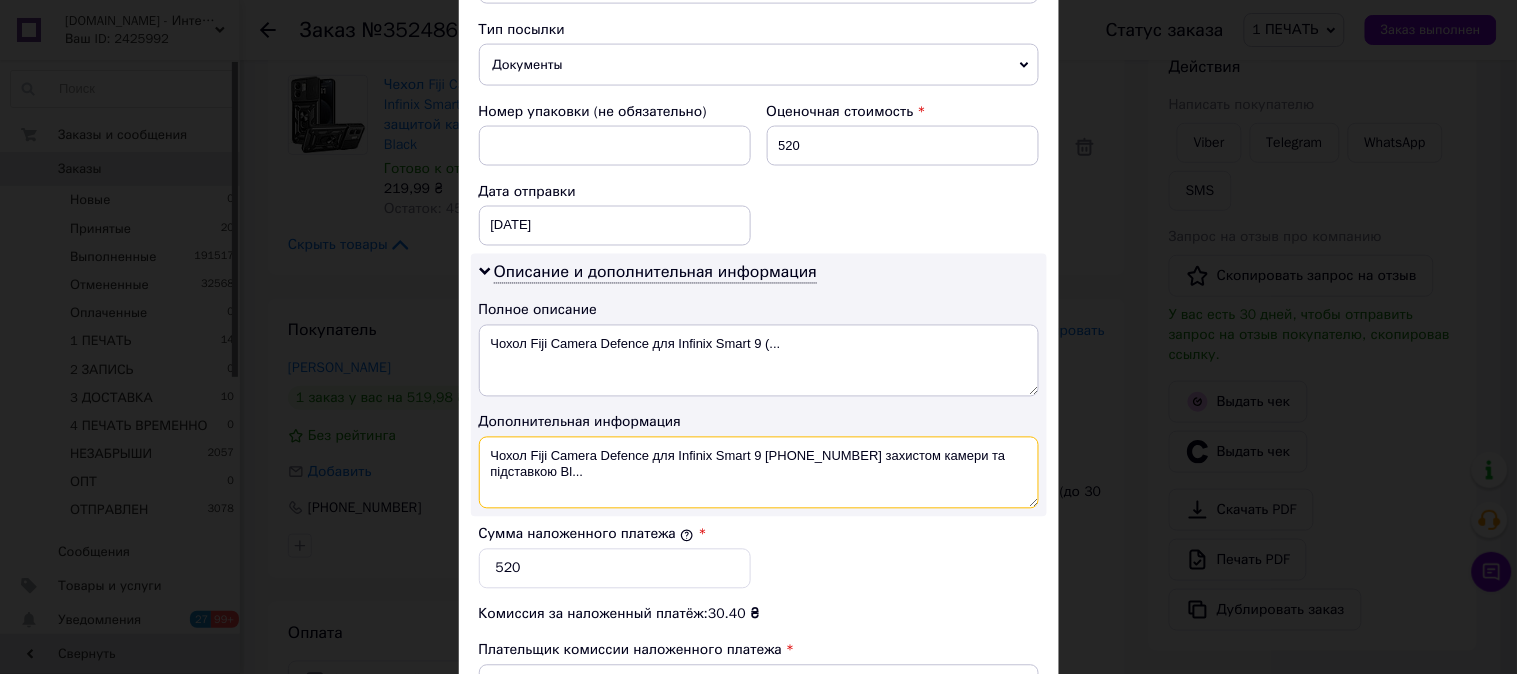 click on "Чохол Fiji Camera Defence для Infinix Smart 9 [PHONE_NUMBER] захистом камери та підставкою Bl..." at bounding box center [759, 473] 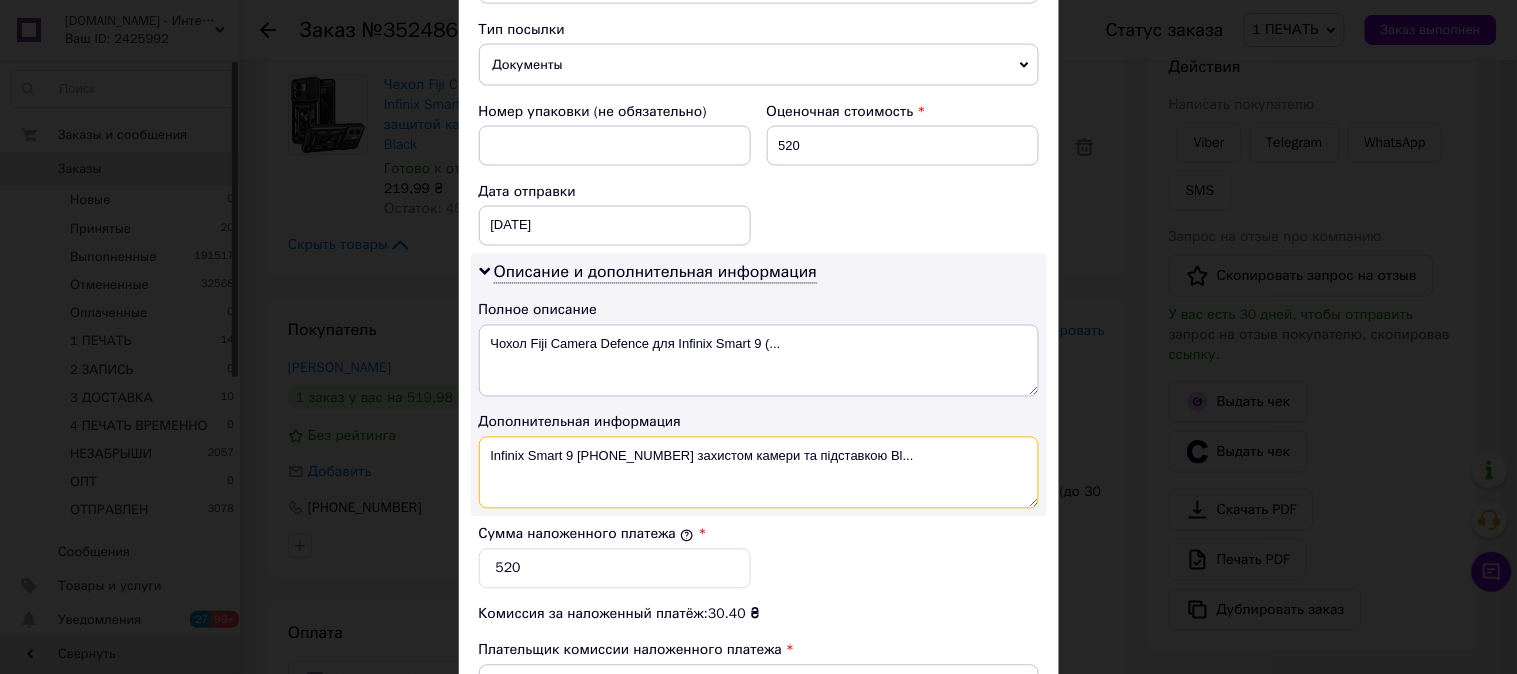 click on "Infinix Smart 9 (X6532) бампер із захистом камери та підставкою Bl..." at bounding box center [759, 473] 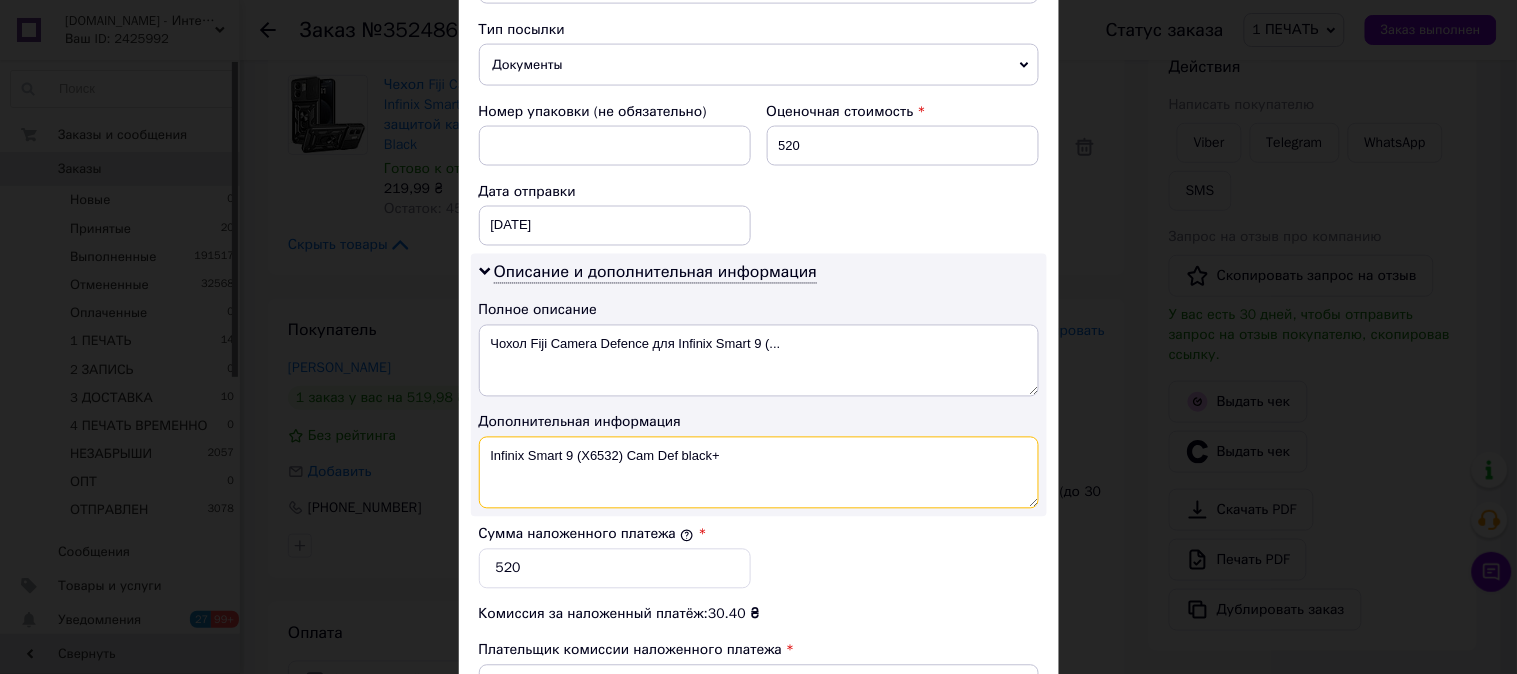 paste on "3D Premium ЧЕР" 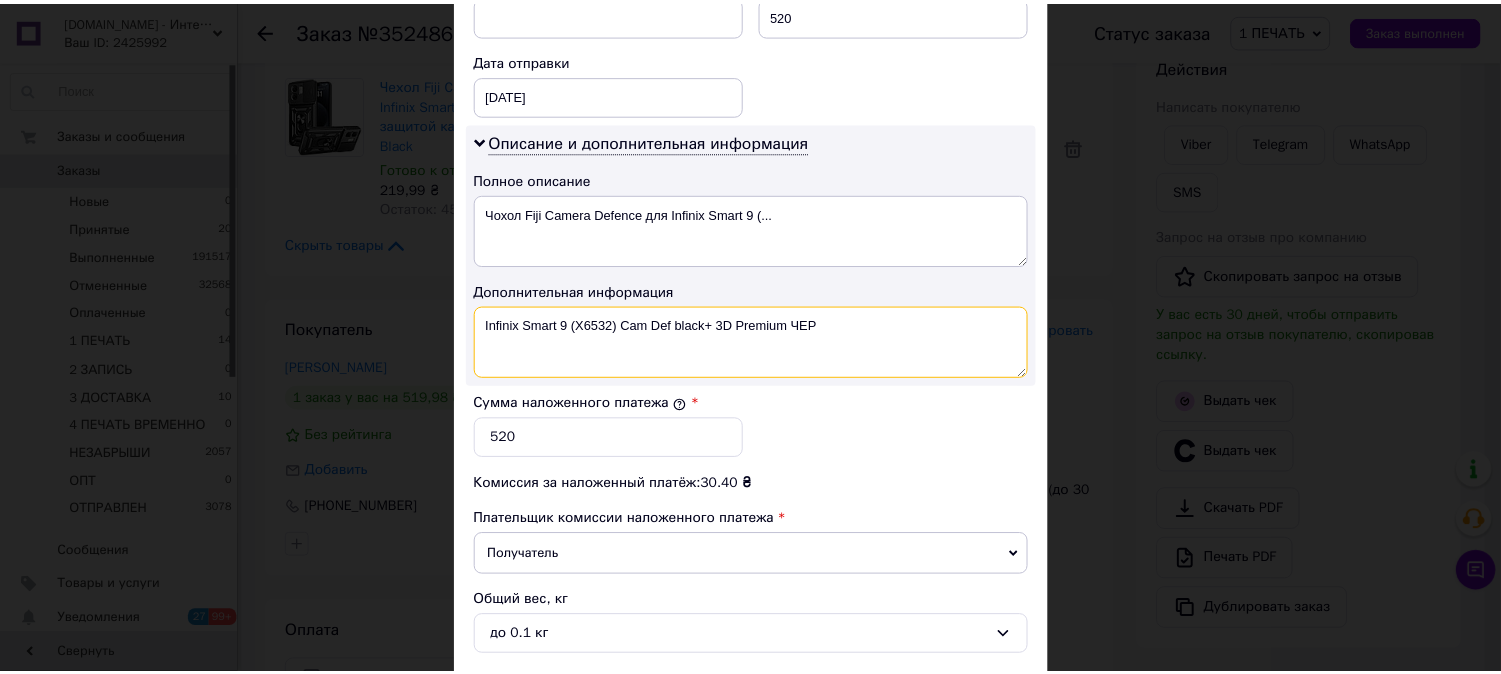scroll, scrollTop: 1098, scrollLeft: 0, axis: vertical 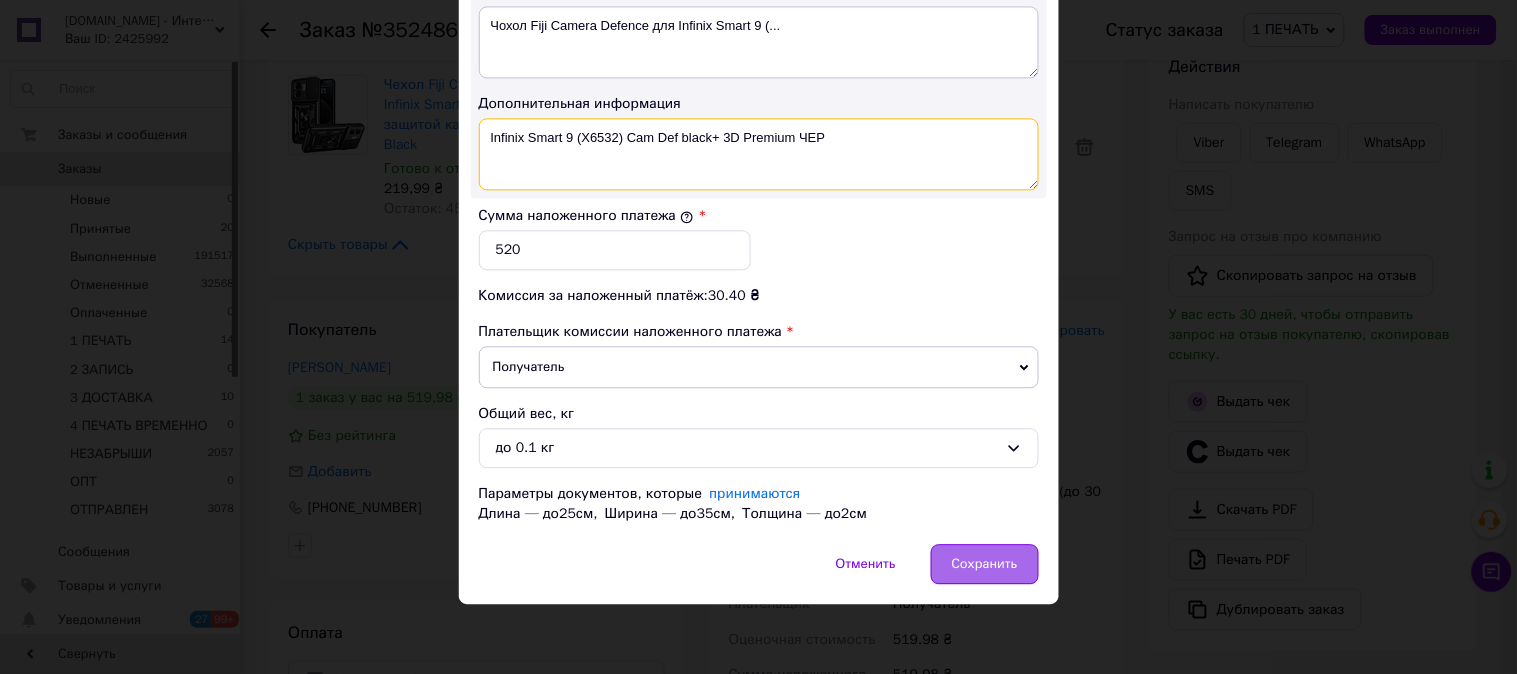 type on "Infinix Smart 9 (X6532) Cam Def black+ 3D Premium ЧЕР" 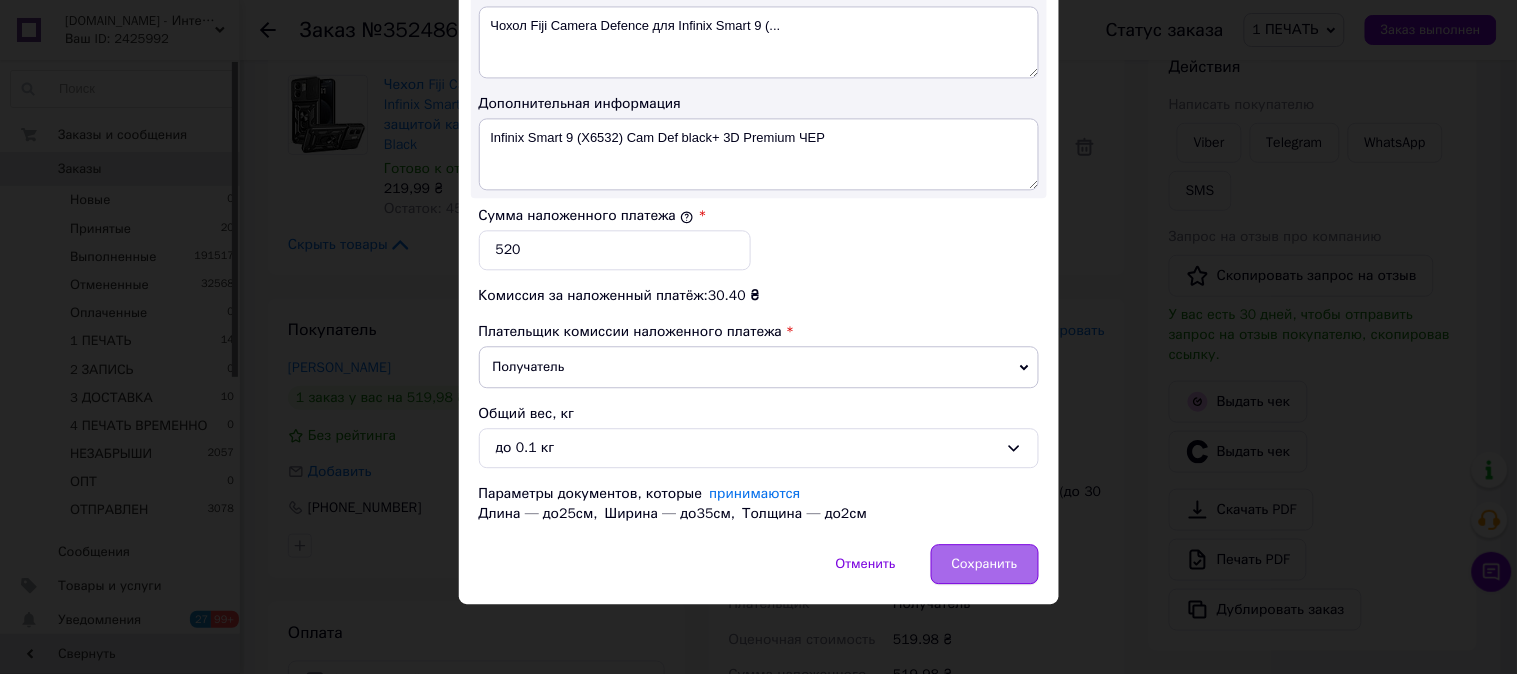 click on "Сохранить" at bounding box center [985, 564] 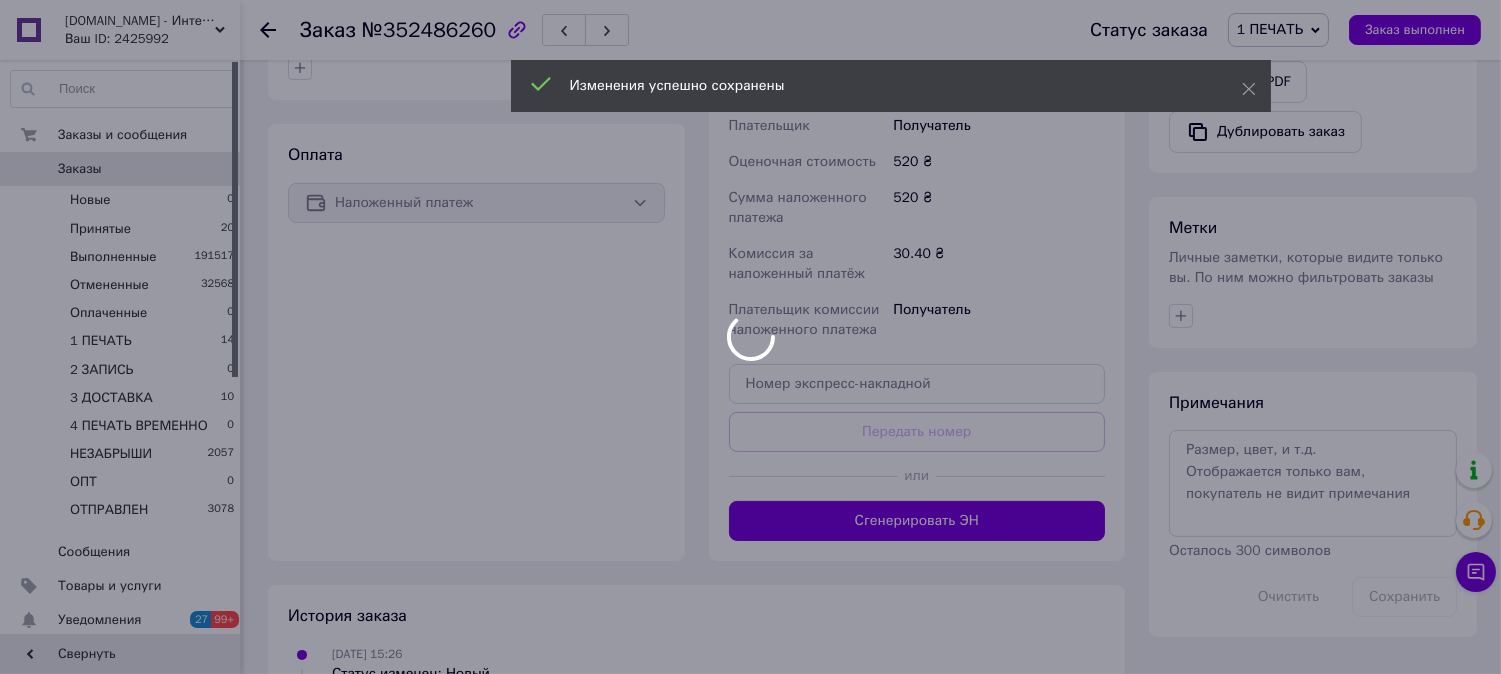 scroll, scrollTop: 925, scrollLeft: 0, axis: vertical 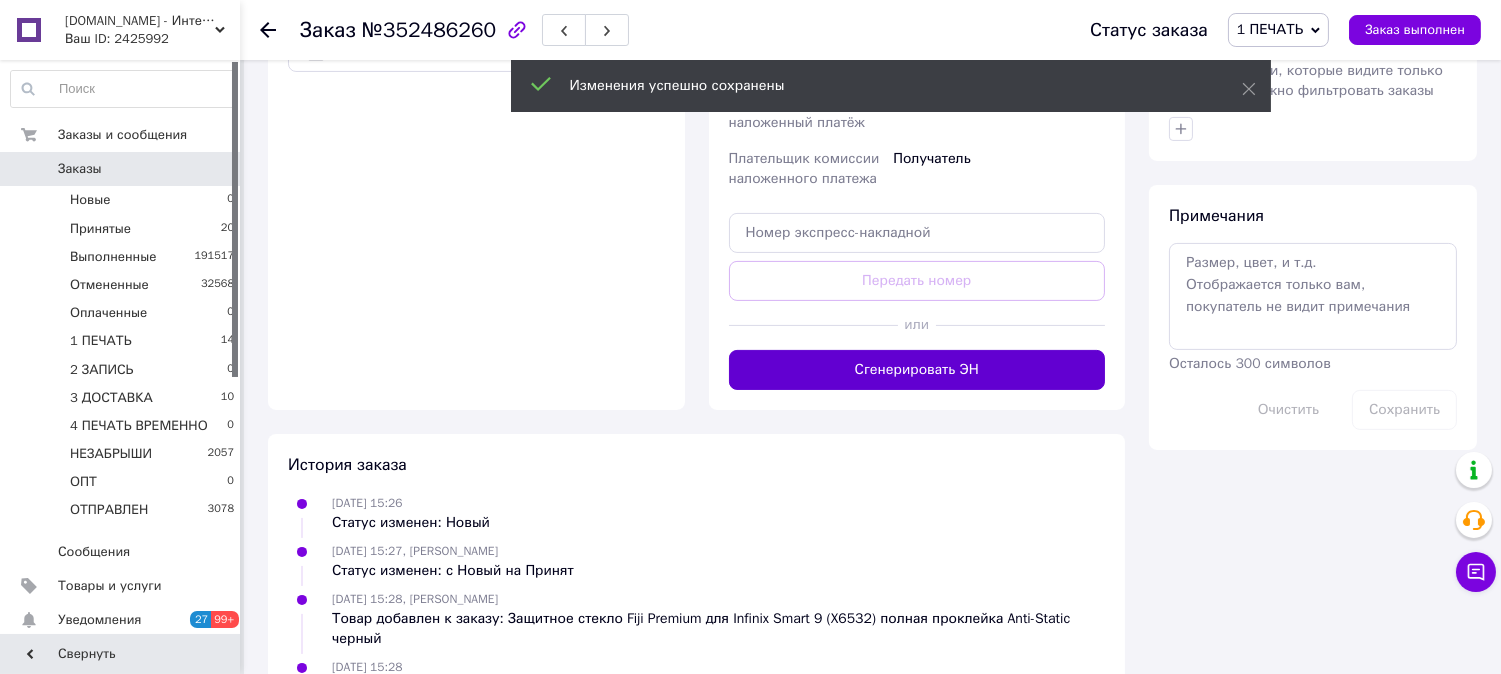 click on "Сгенерировать ЭН" at bounding box center [917, 370] 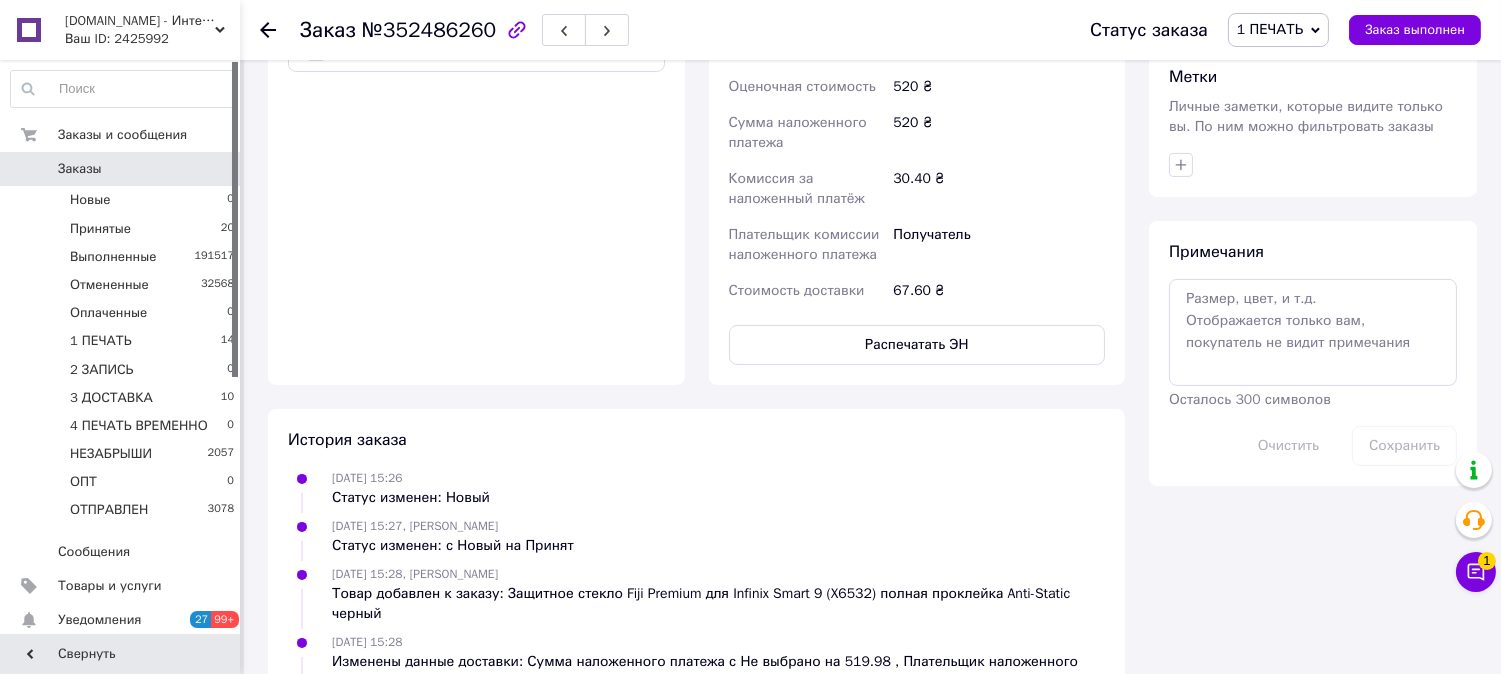click on "Распечатать ЭН" at bounding box center [917, 345] 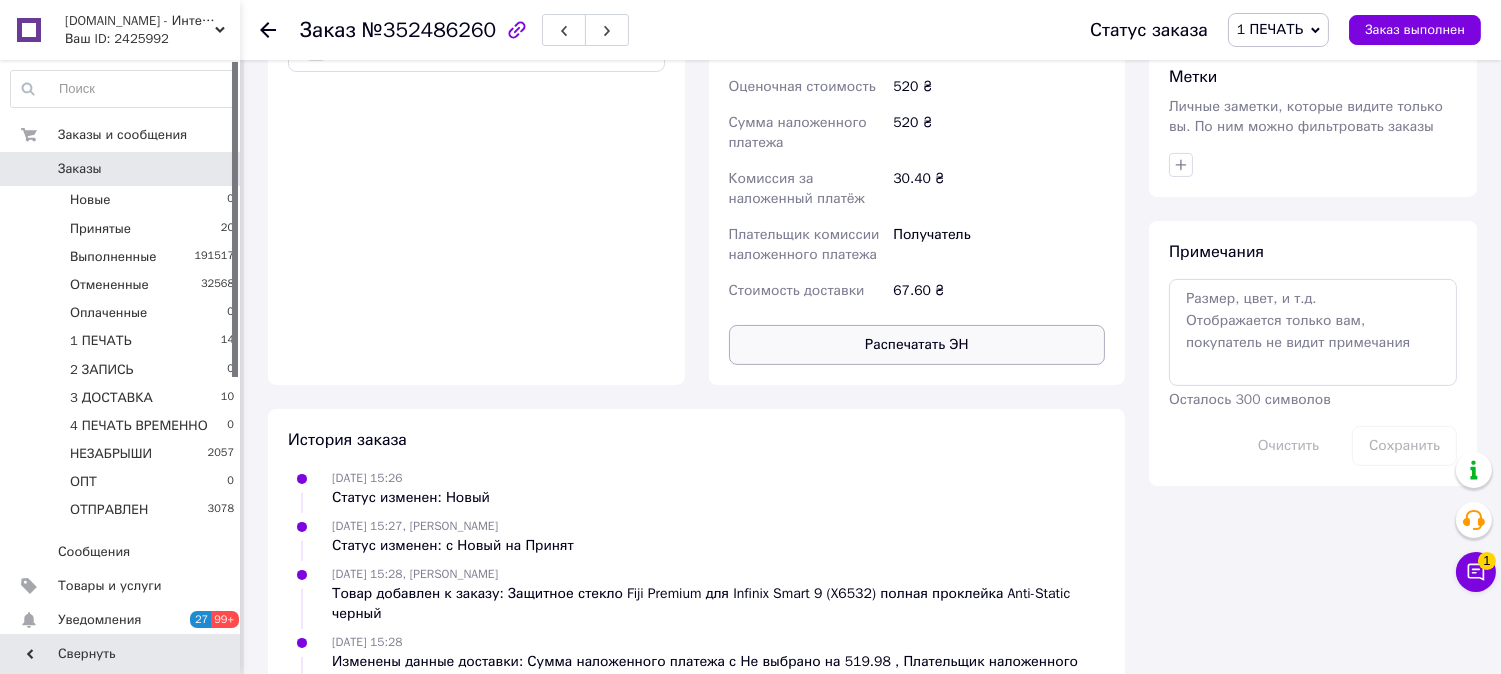 type 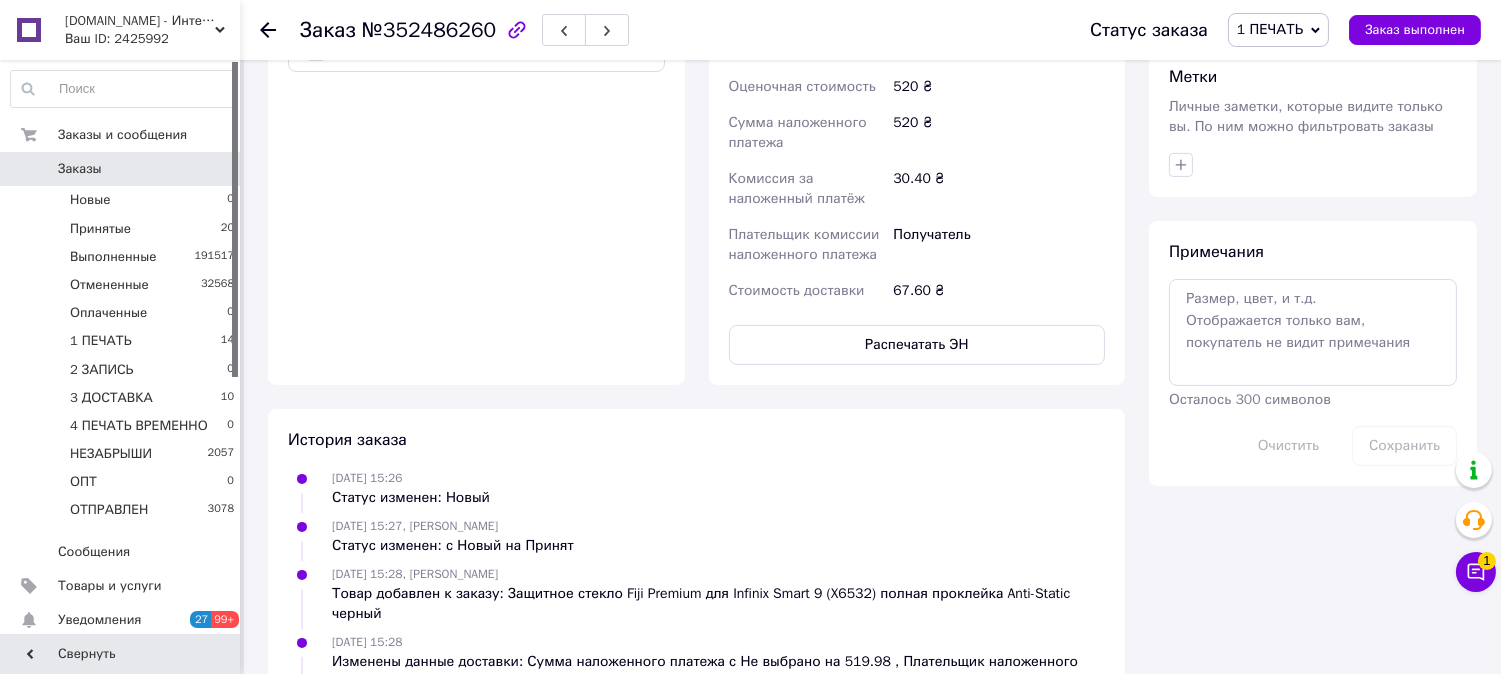 click on "1 ПЕЧАТЬ" at bounding box center (1270, 29) 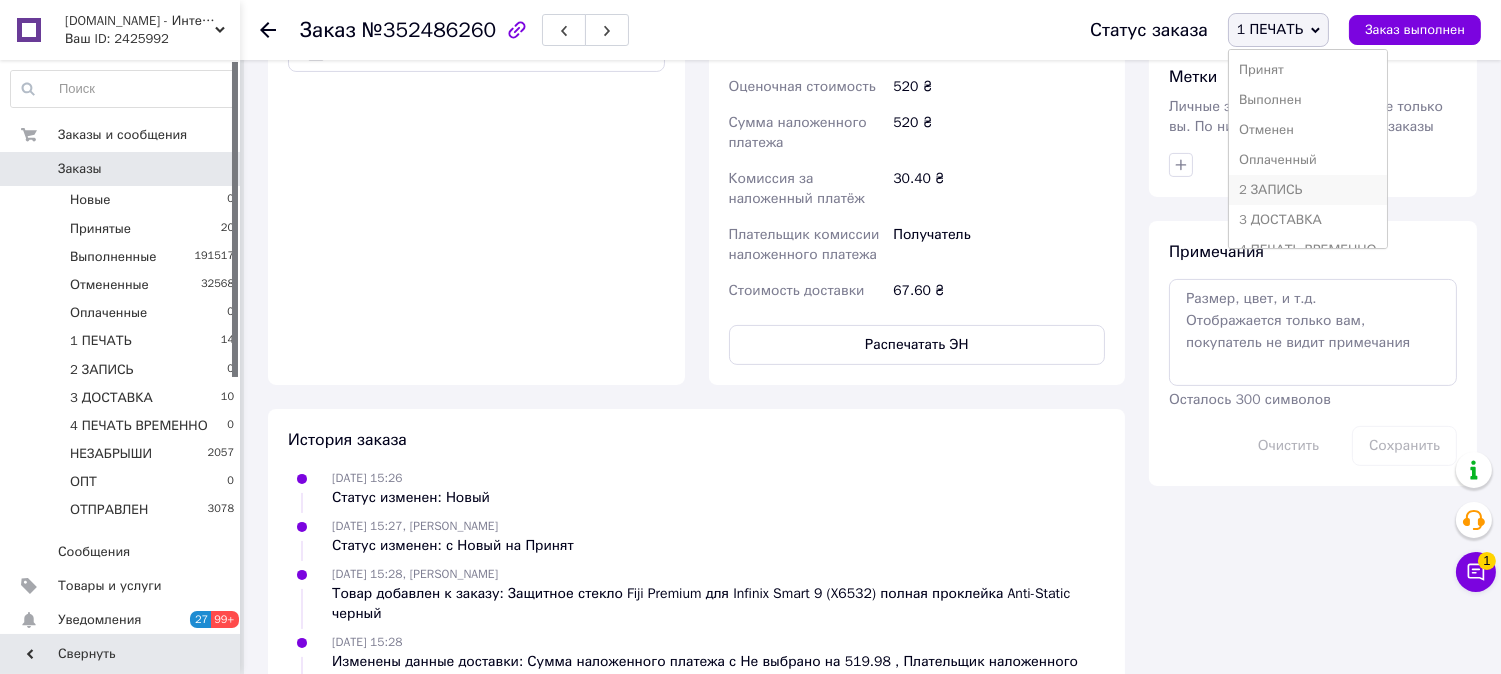 click on "2 ЗАПИСЬ" at bounding box center [1308, 190] 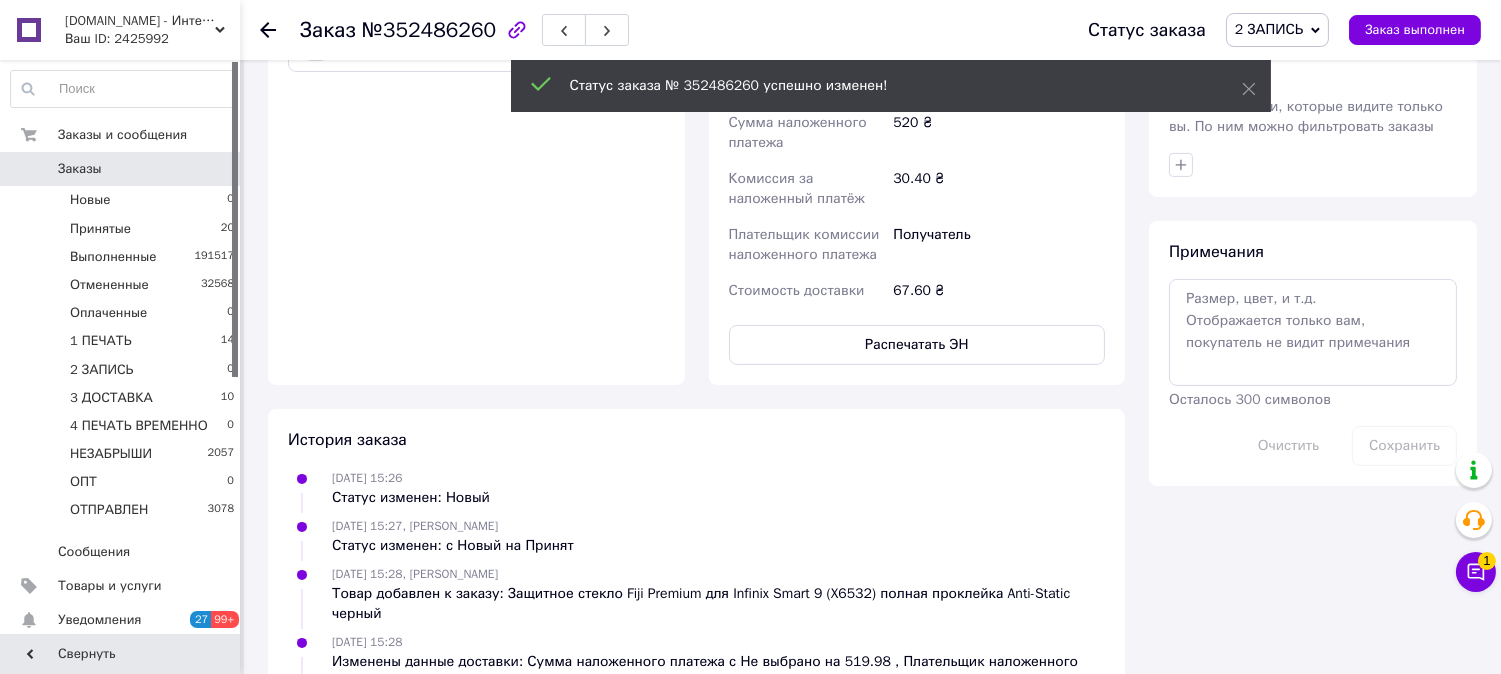 click on "2 ЗАПИСЬ" at bounding box center [1269, 29] 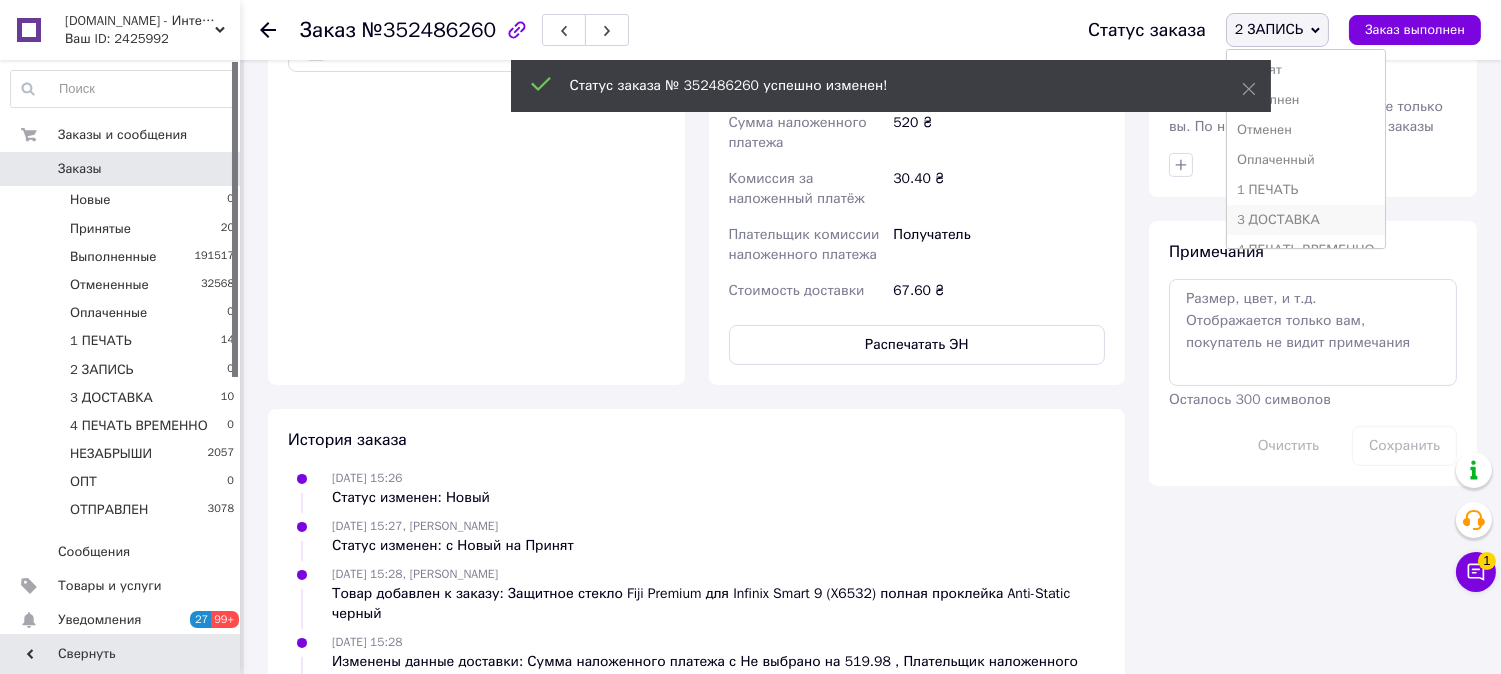 click on "3 ДОСТАВКА" at bounding box center (1306, 220) 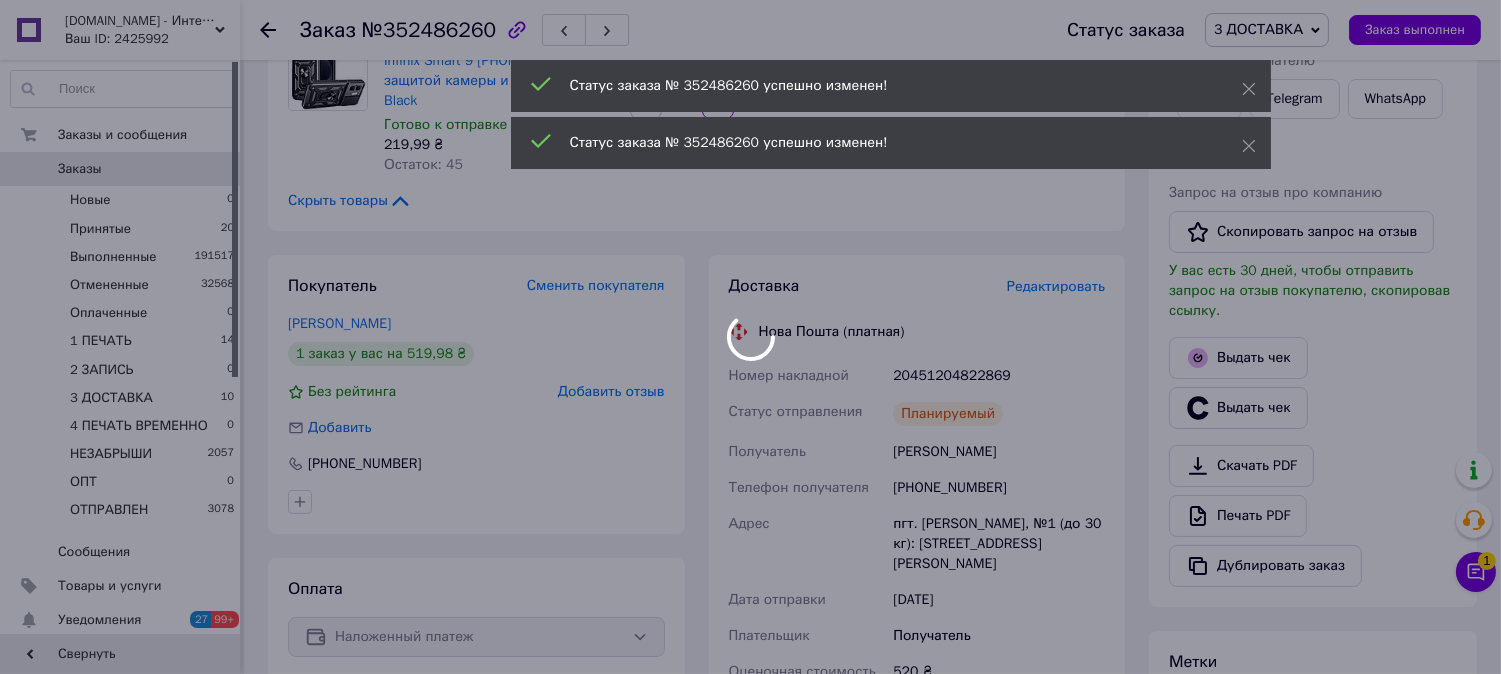 scroll, scrollTop: 0, scrollLeft: 0, axis: both 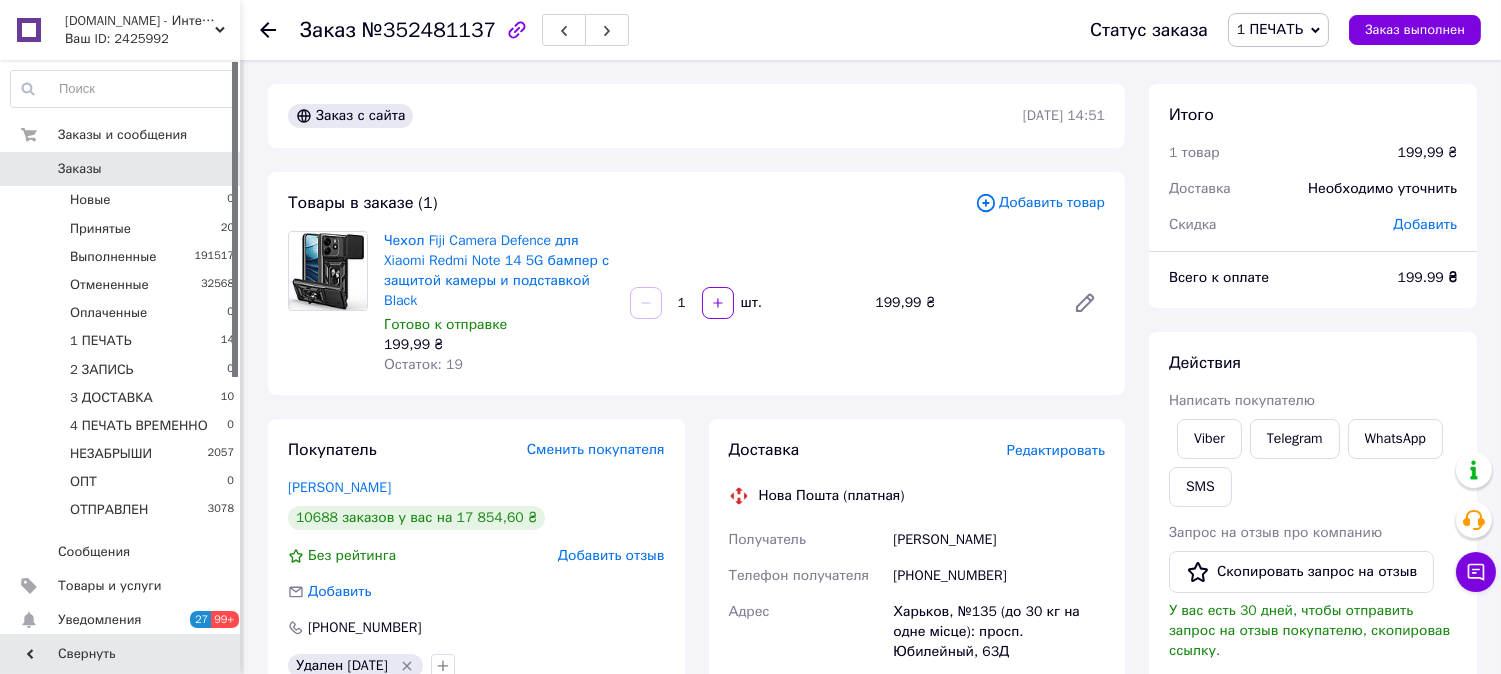 click on "Редактировать" at bounding box center (1056, 450) 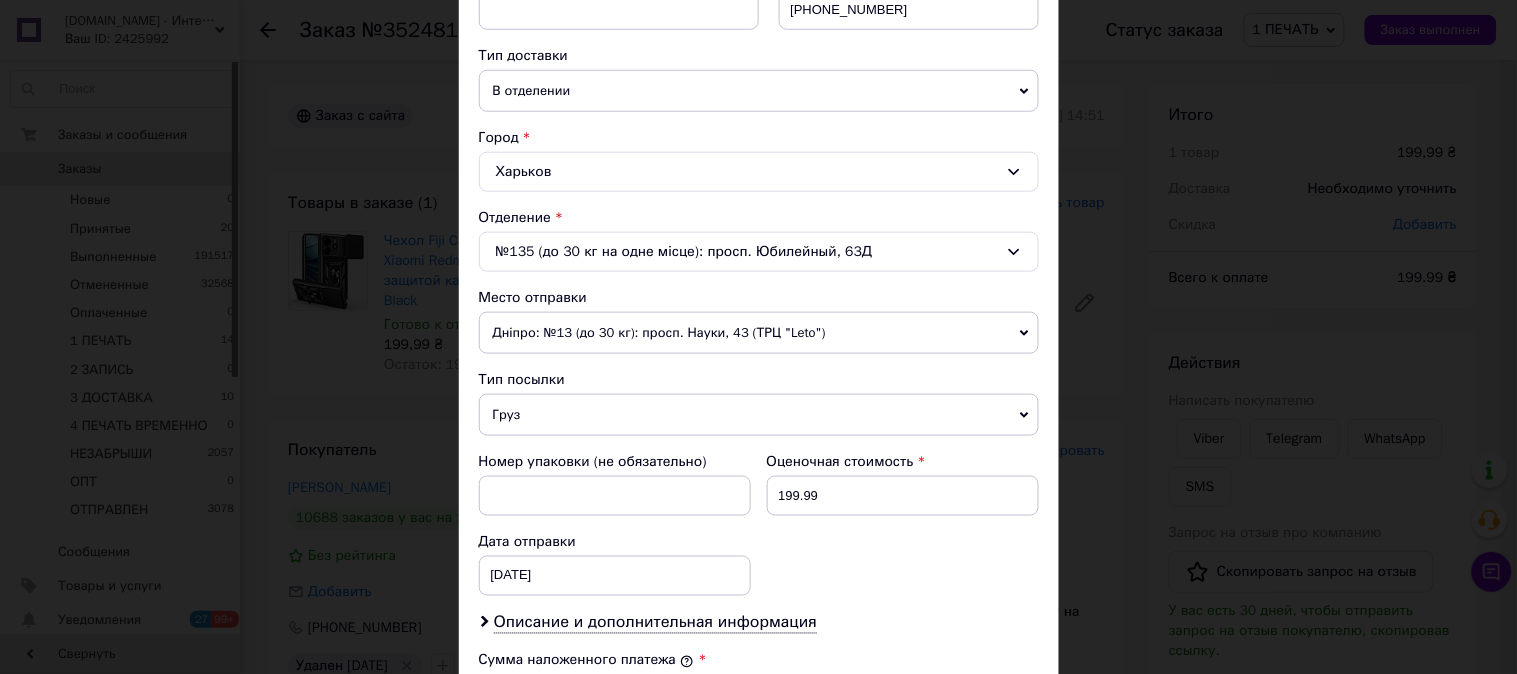 scroll, scrollTop: 444, scrollLeft: 0, axis: vertical 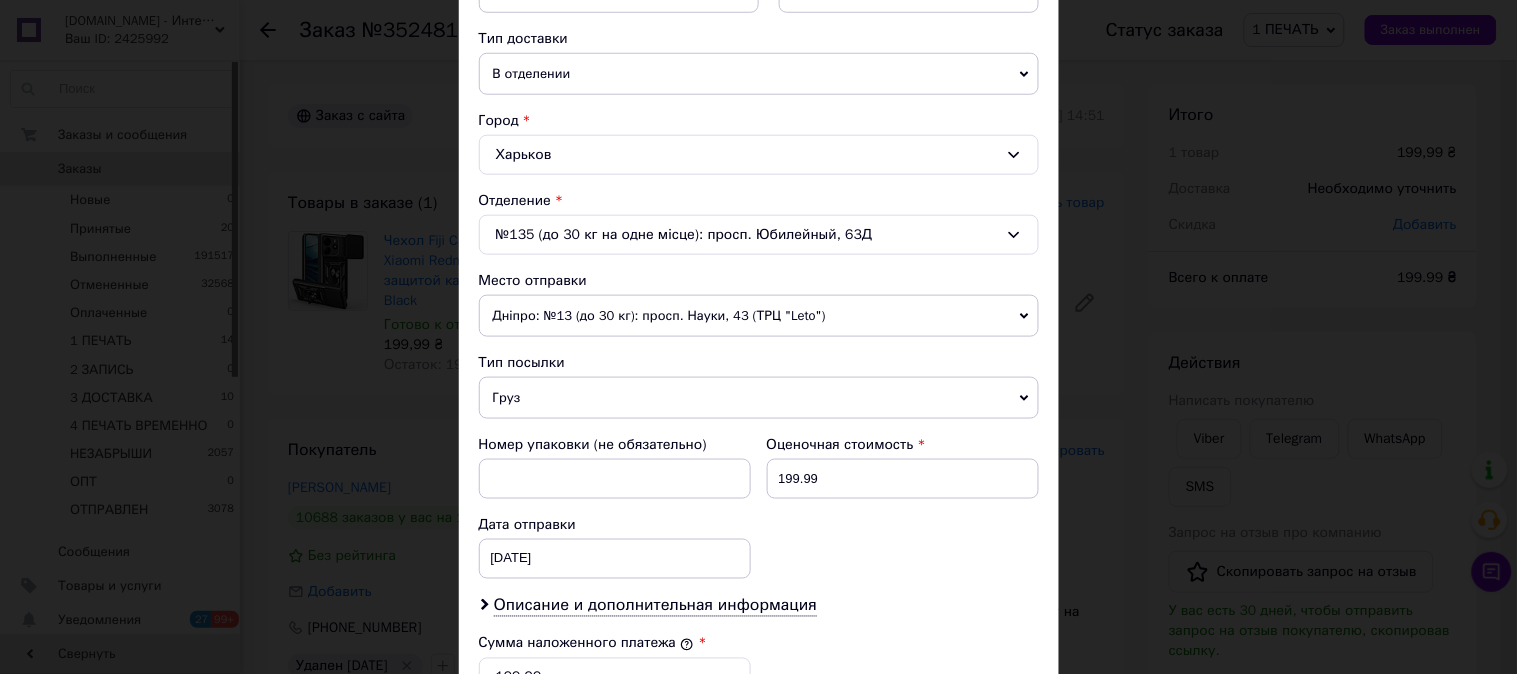 click on "Груз" at bounding box center [759, 398] 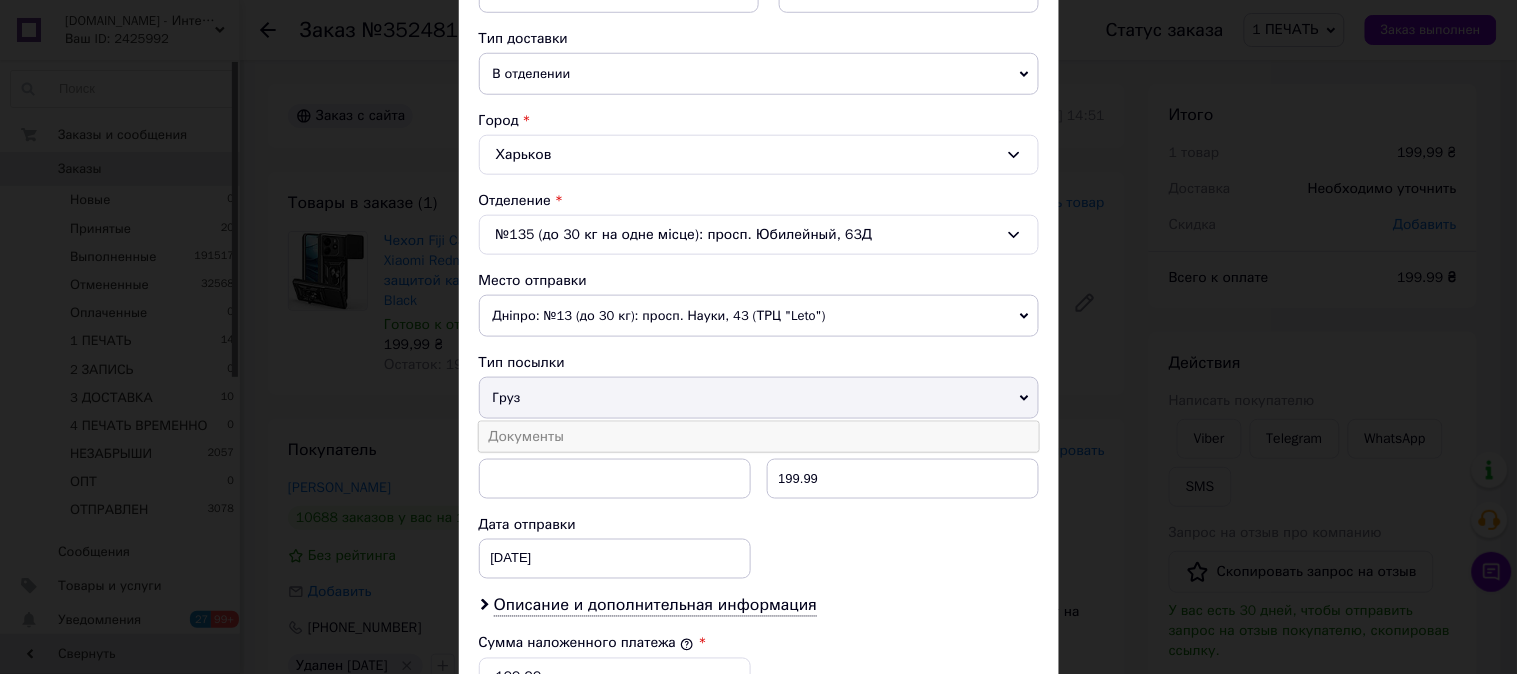 click on "Документы" at bounding box center (759, 437) 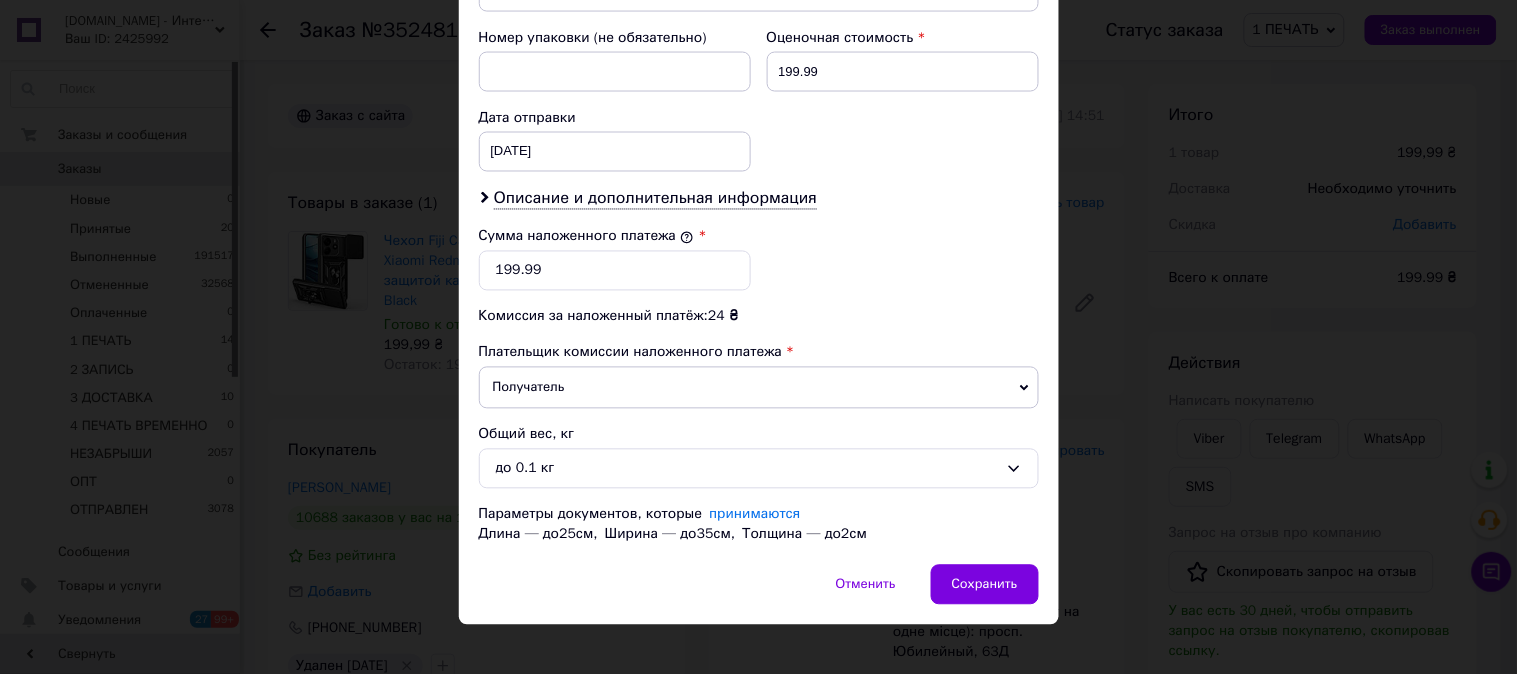scroll, scrollTop: 852, scrollLeft: 0, axis: vertical 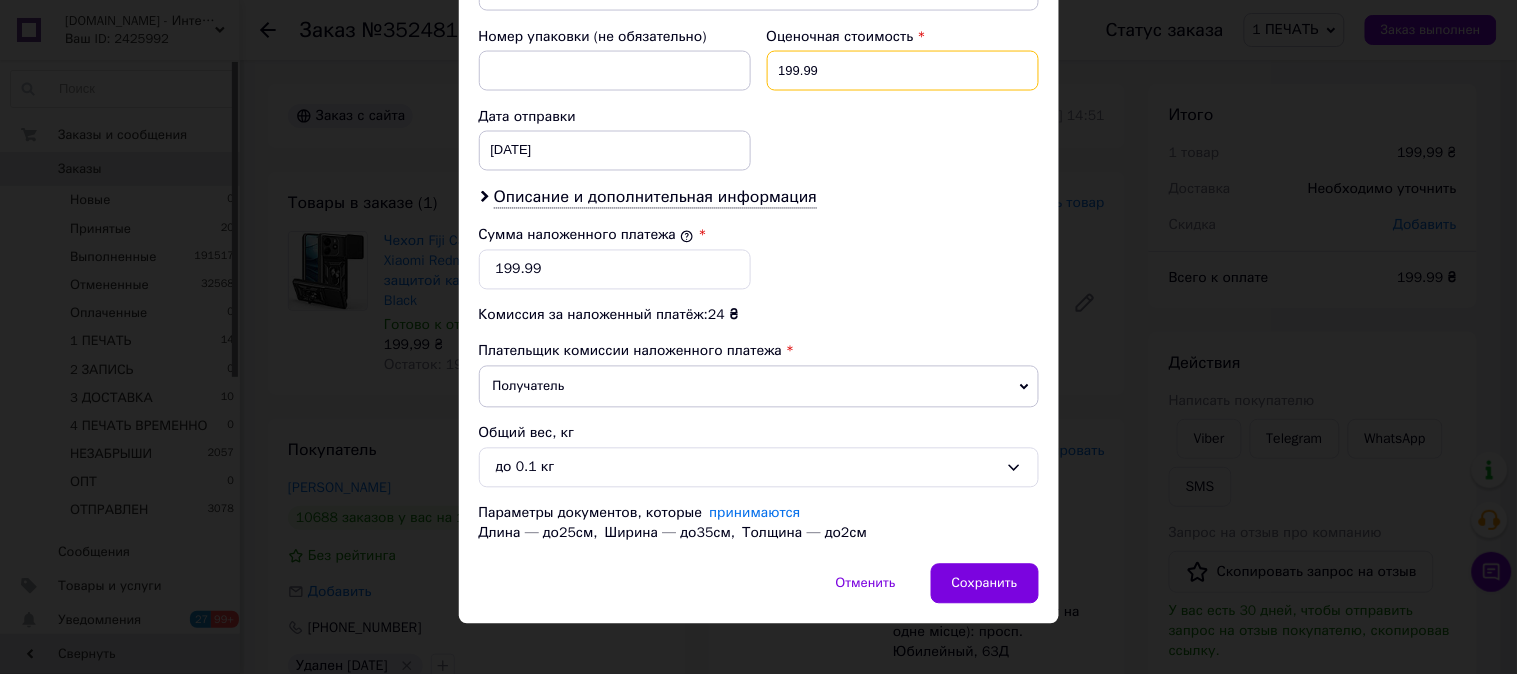 click on "199.99" at bounding box center (903, 71) 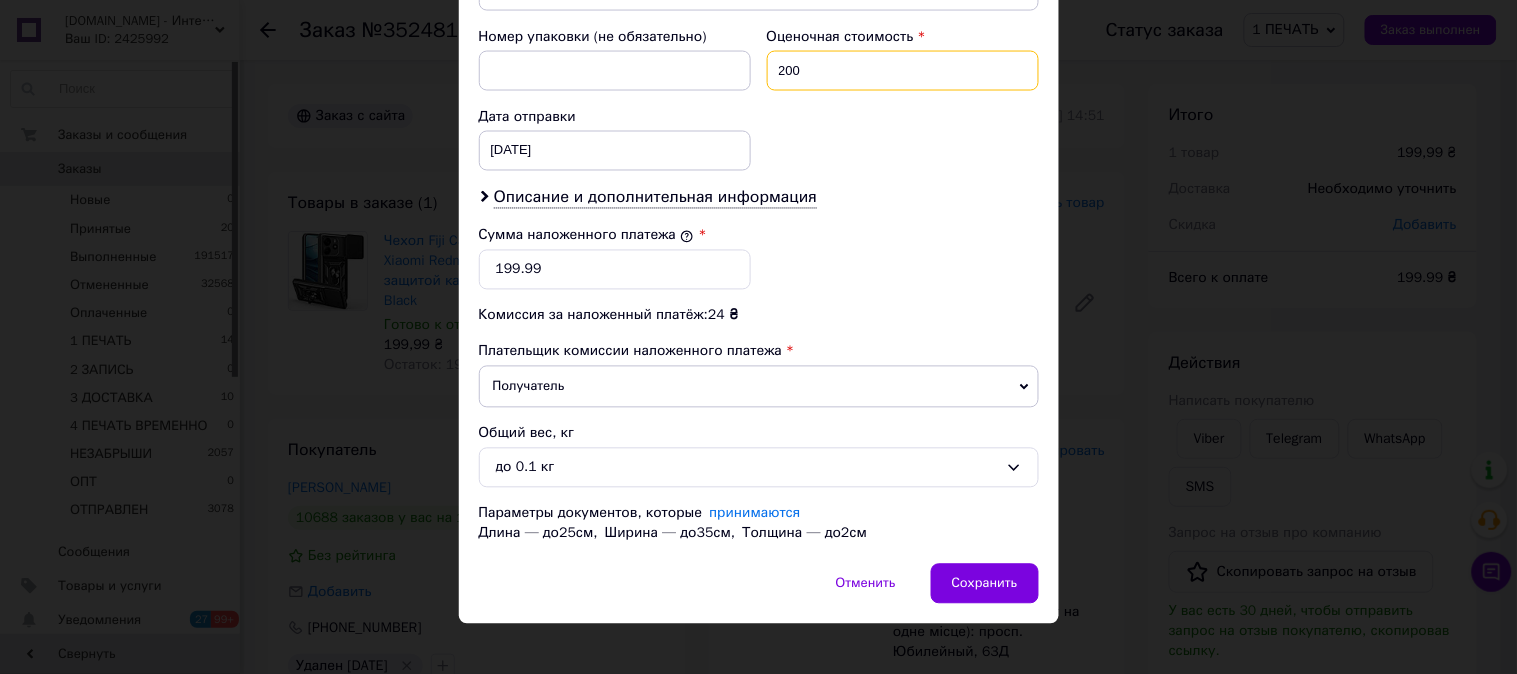type on "200" 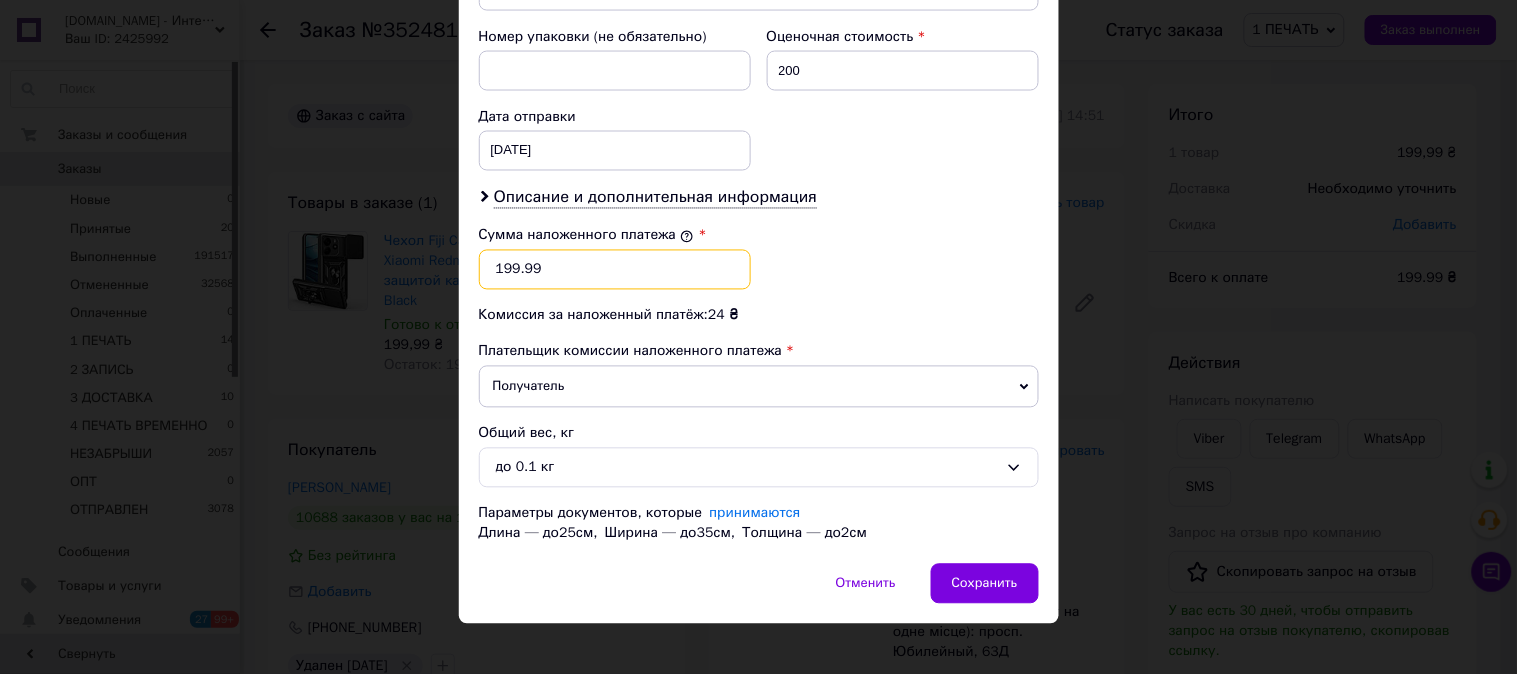 click on "199.99" at bounding box center (615, 270) 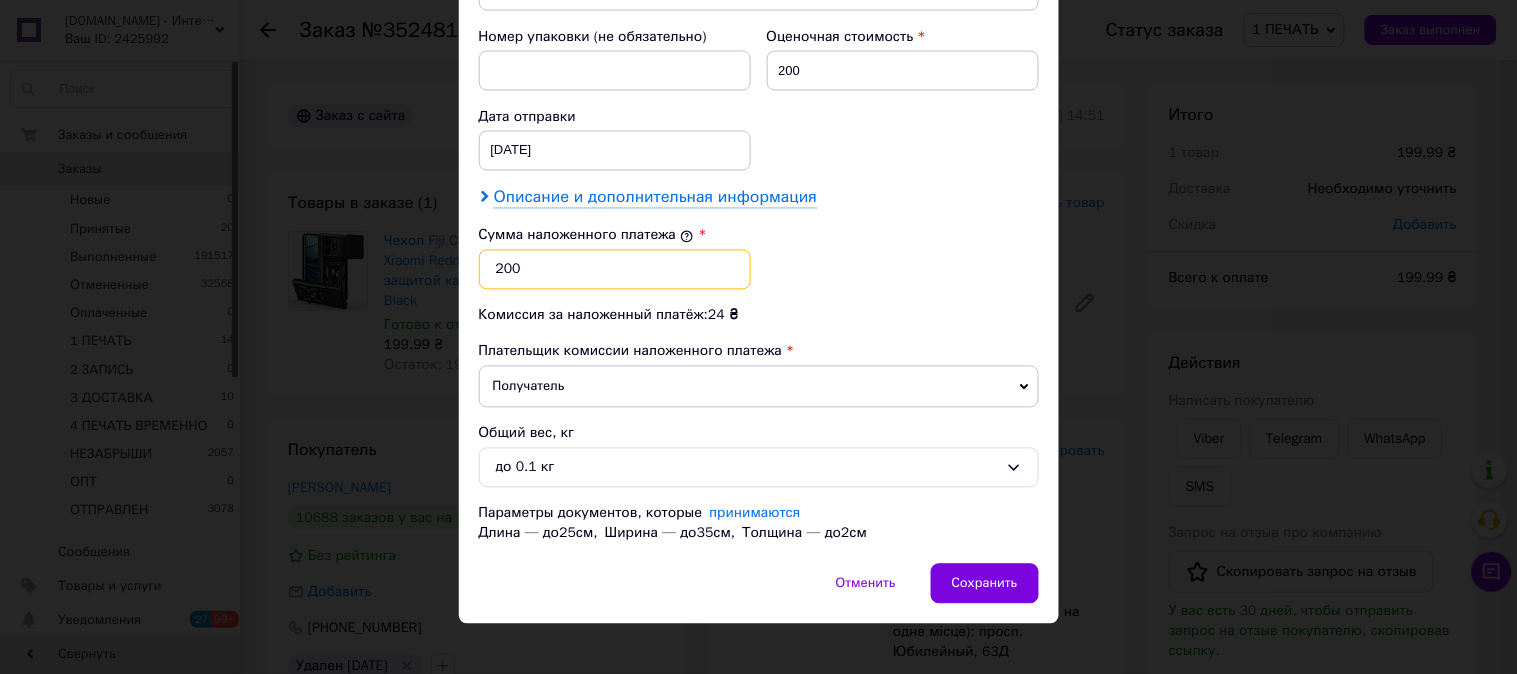 type on "200" 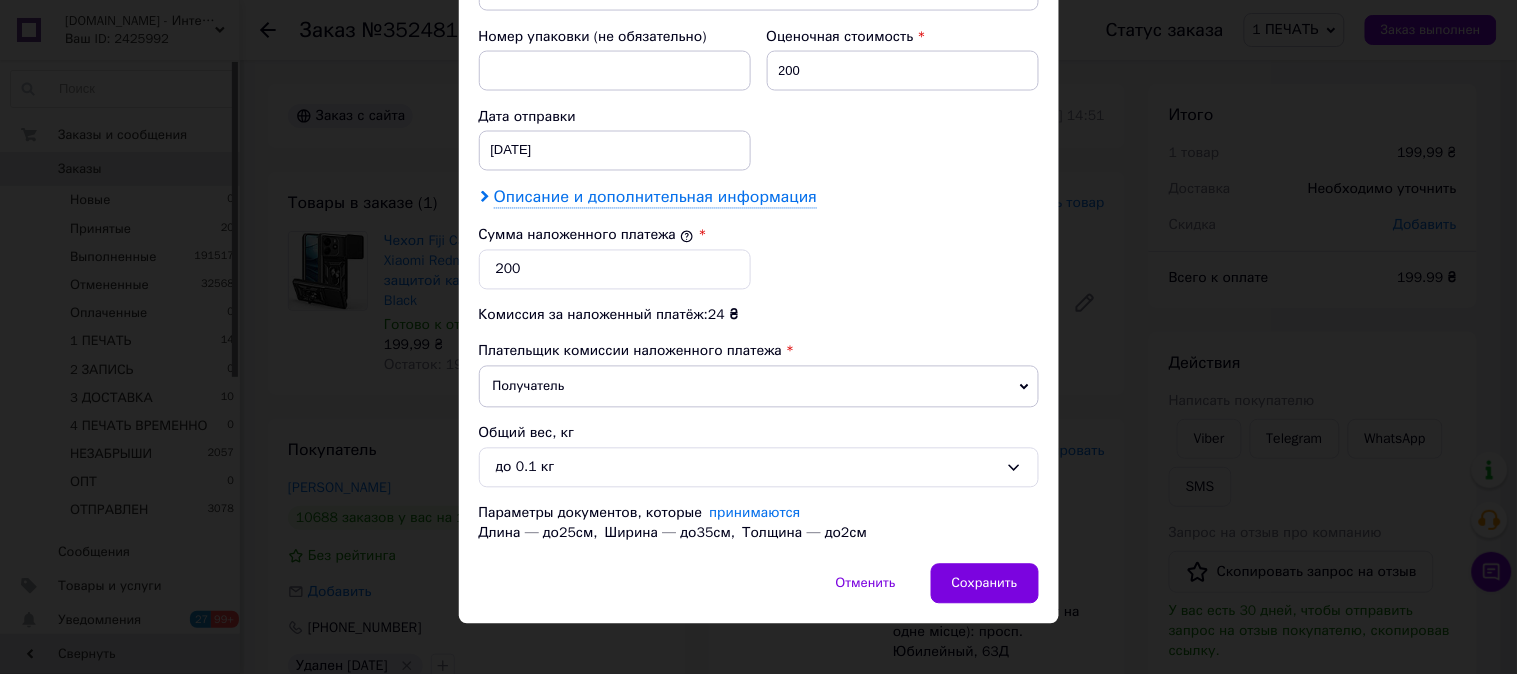 click on "Описание и дополнительная информация" at bounding box center [655, 198] 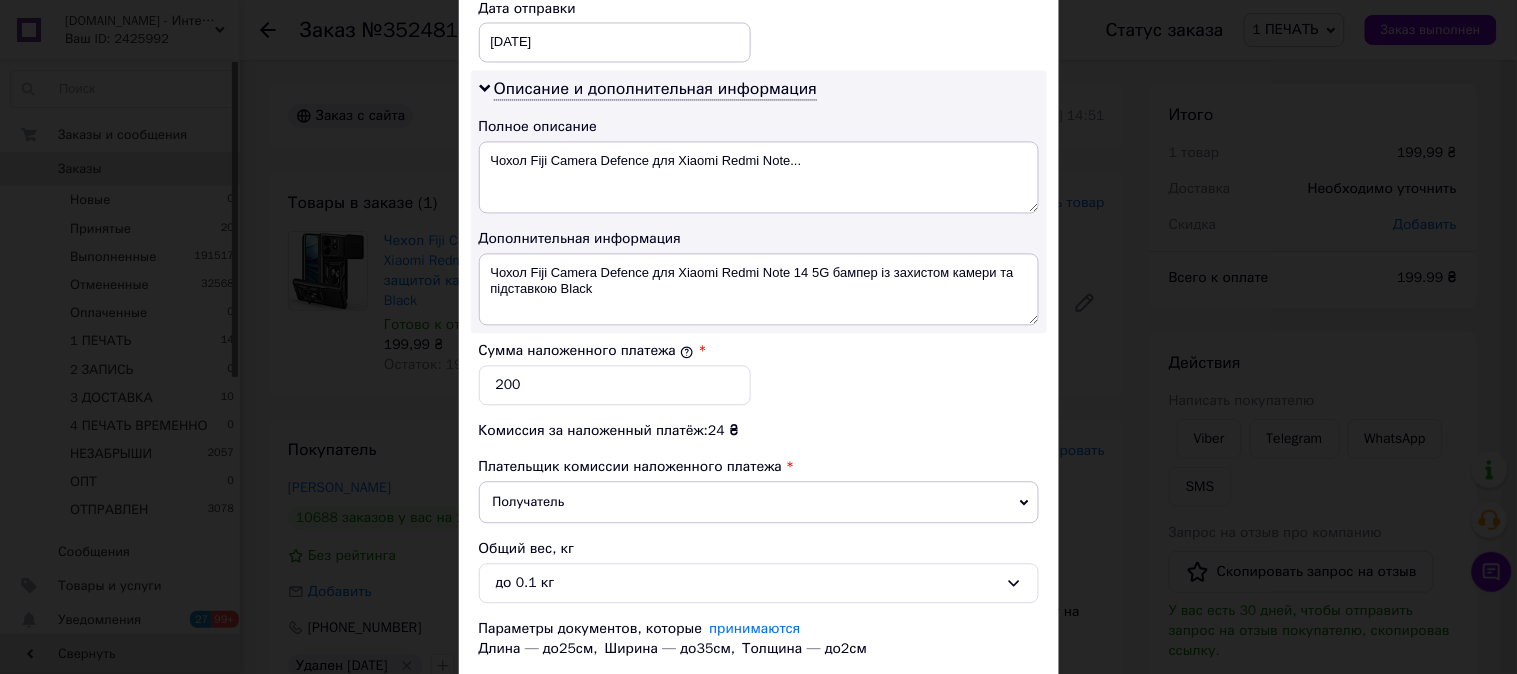 scroll, scrollTop: 963, scrollLeft: 0, axis: vertical 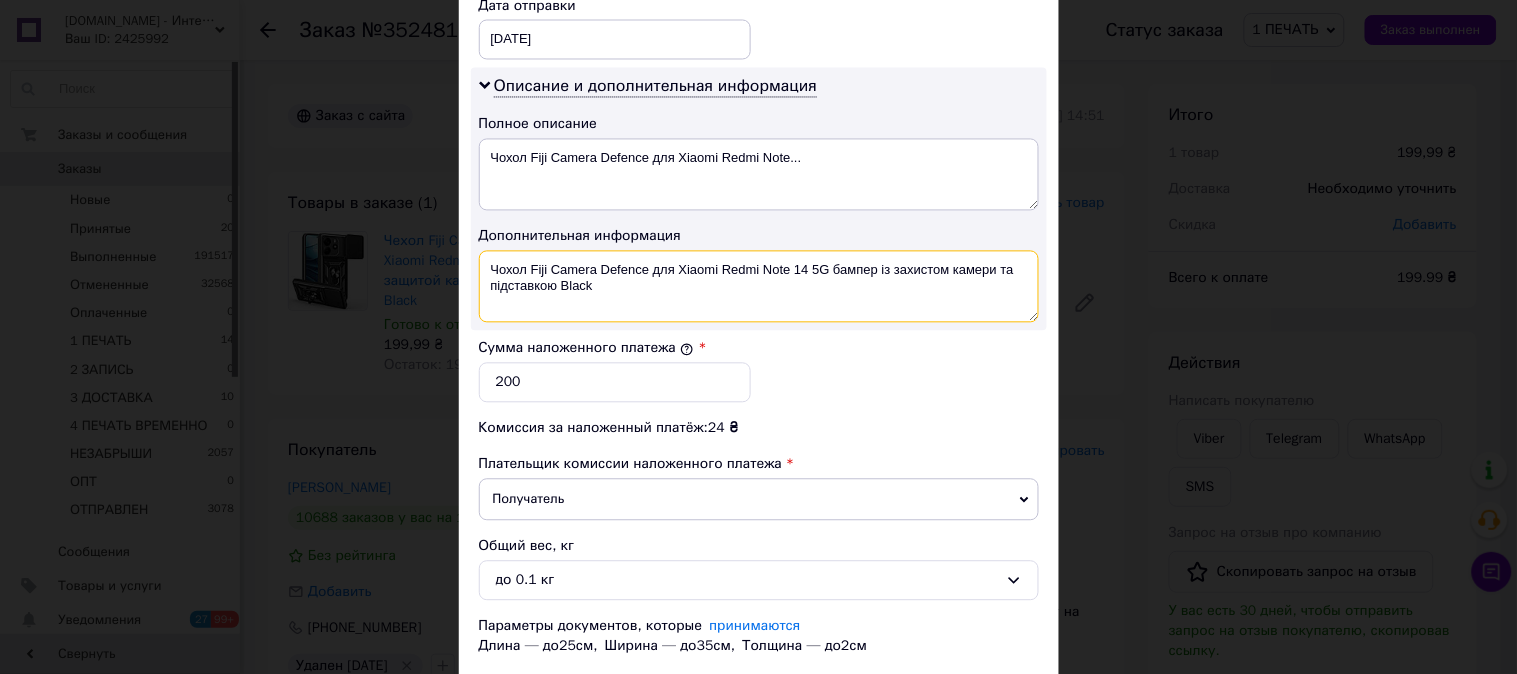 click on "Чохол Fiji Camera Defence для Xiaomi Redmi Note 14 5G бампер із захистом камери та підставкою Black" at bounding box center [759, 287] 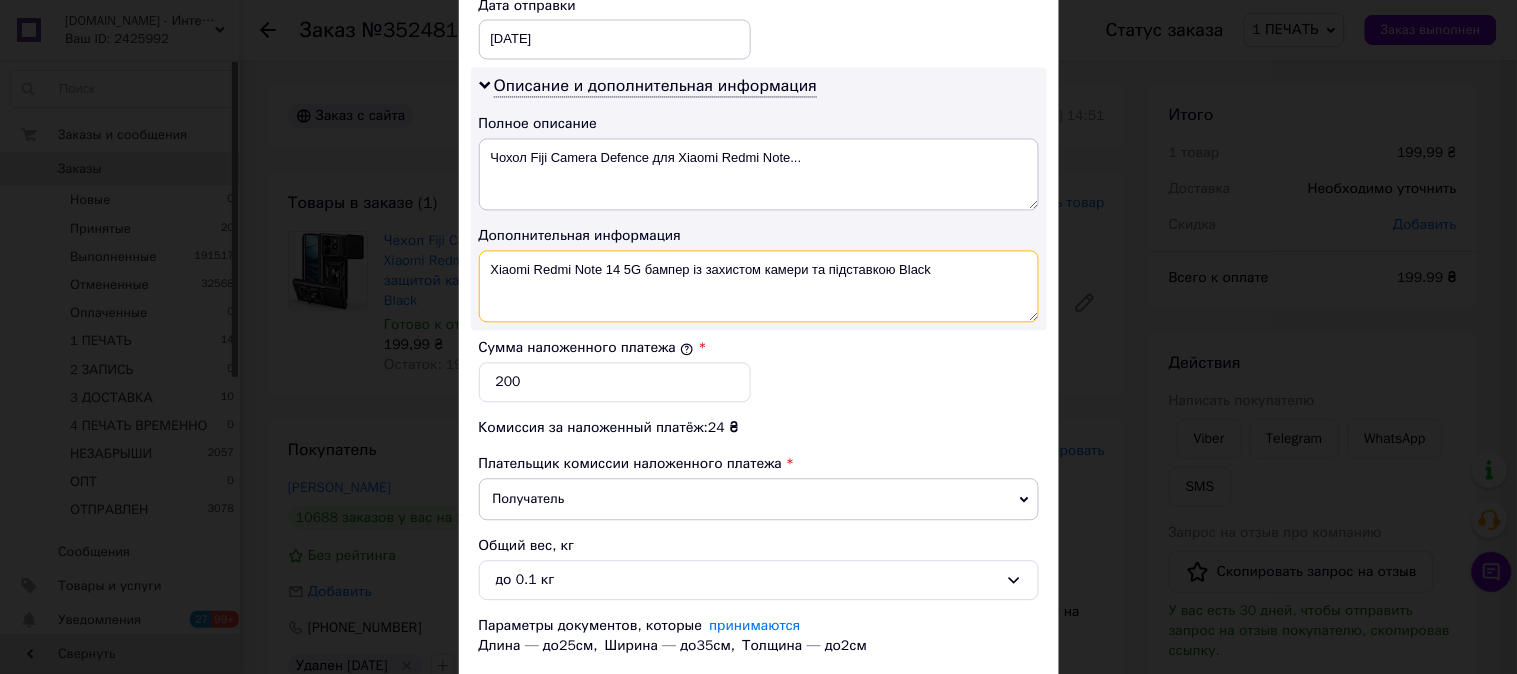 click on "Xiaomi Redmi Note 14 5G бампер із захистом камери та підставкою Black" at bounding box center [759, 287] 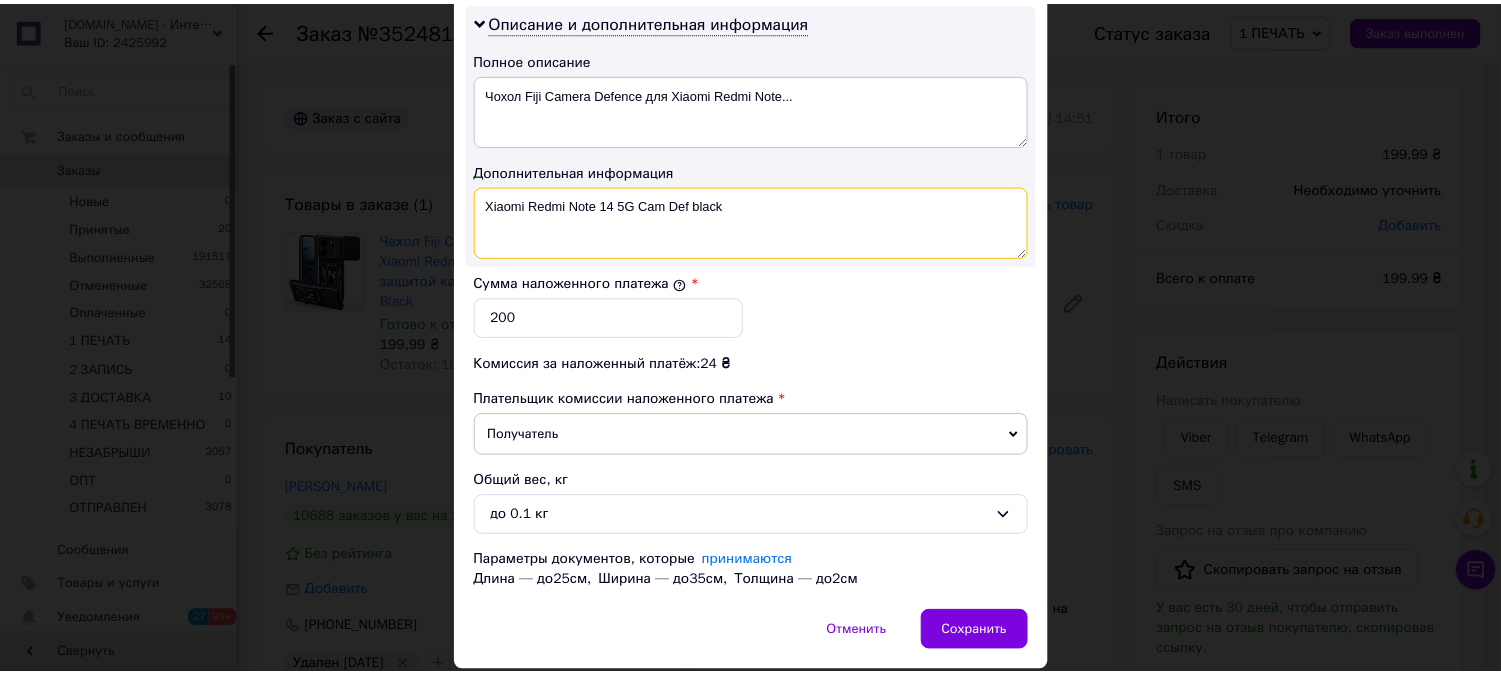 scroll, scrollTop: 1098, scrollLeft: 0, axis: vertical 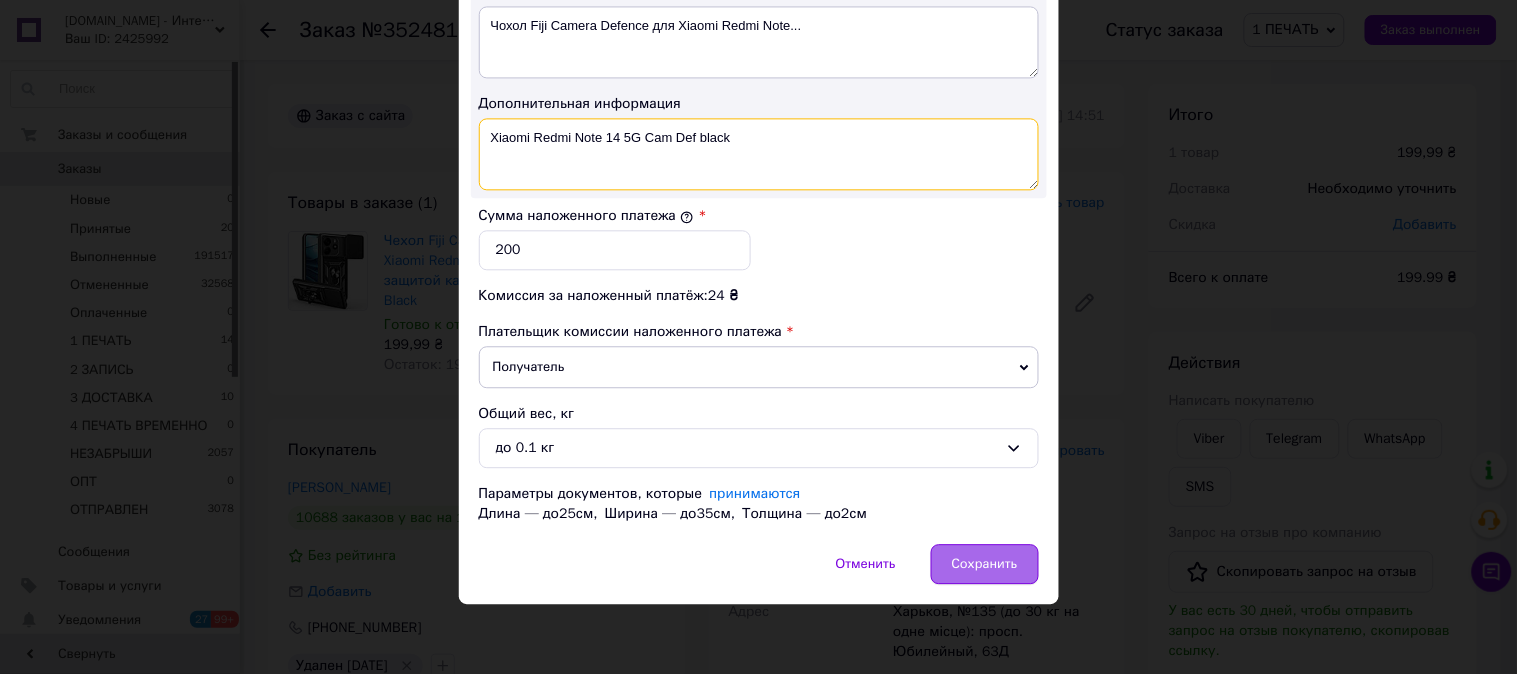 type on "Xiaomi Redmi Note 14 5G Cam Def black" 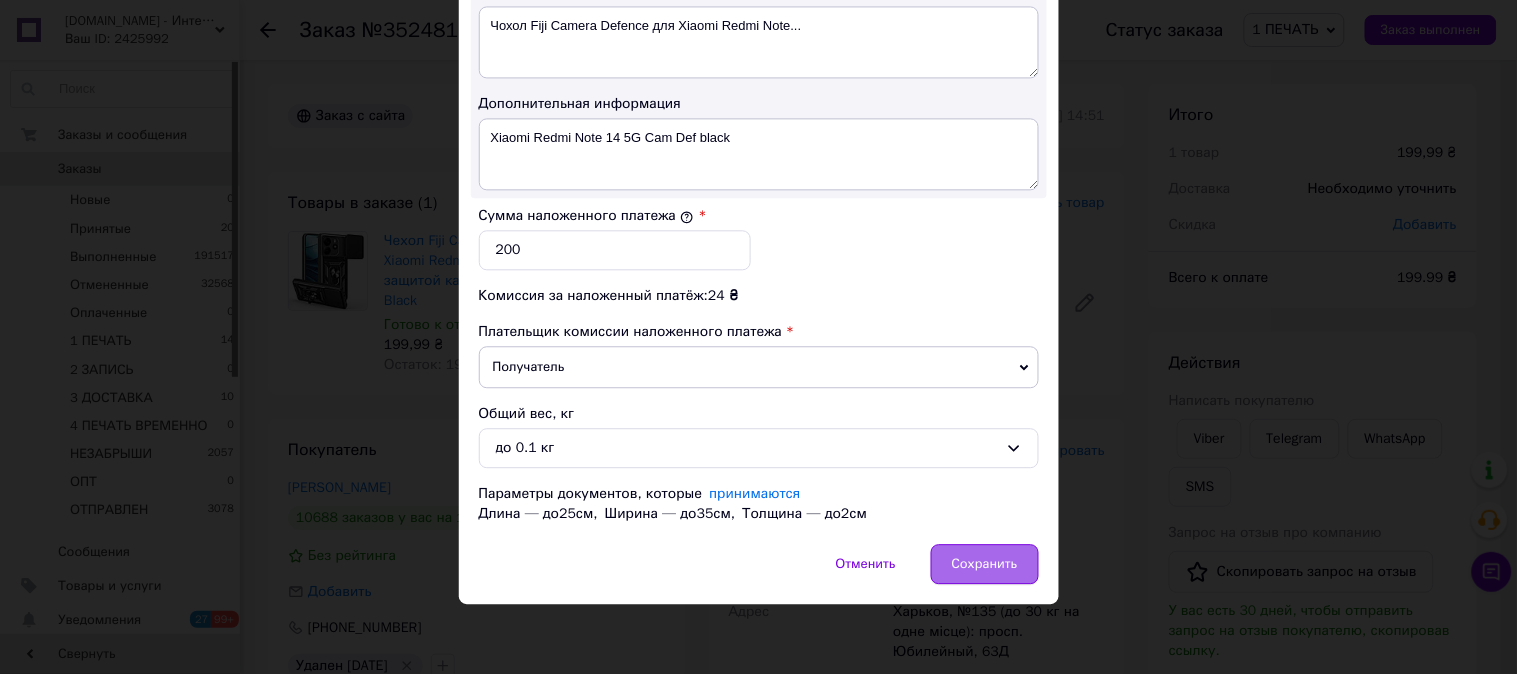 click on "Сохранить" at bounding box center (985, 564) 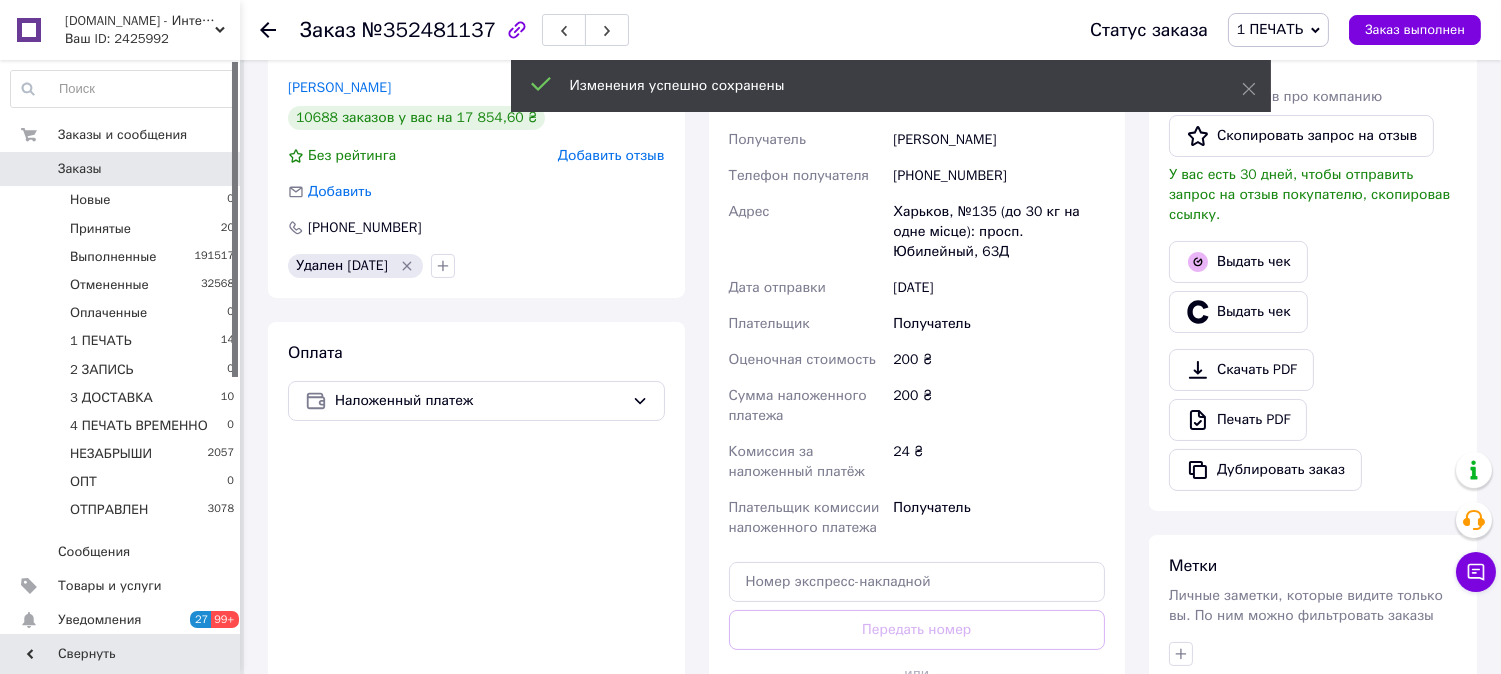 scroll, scrollTop: 703, scrollLeft: 0, axis: vertical 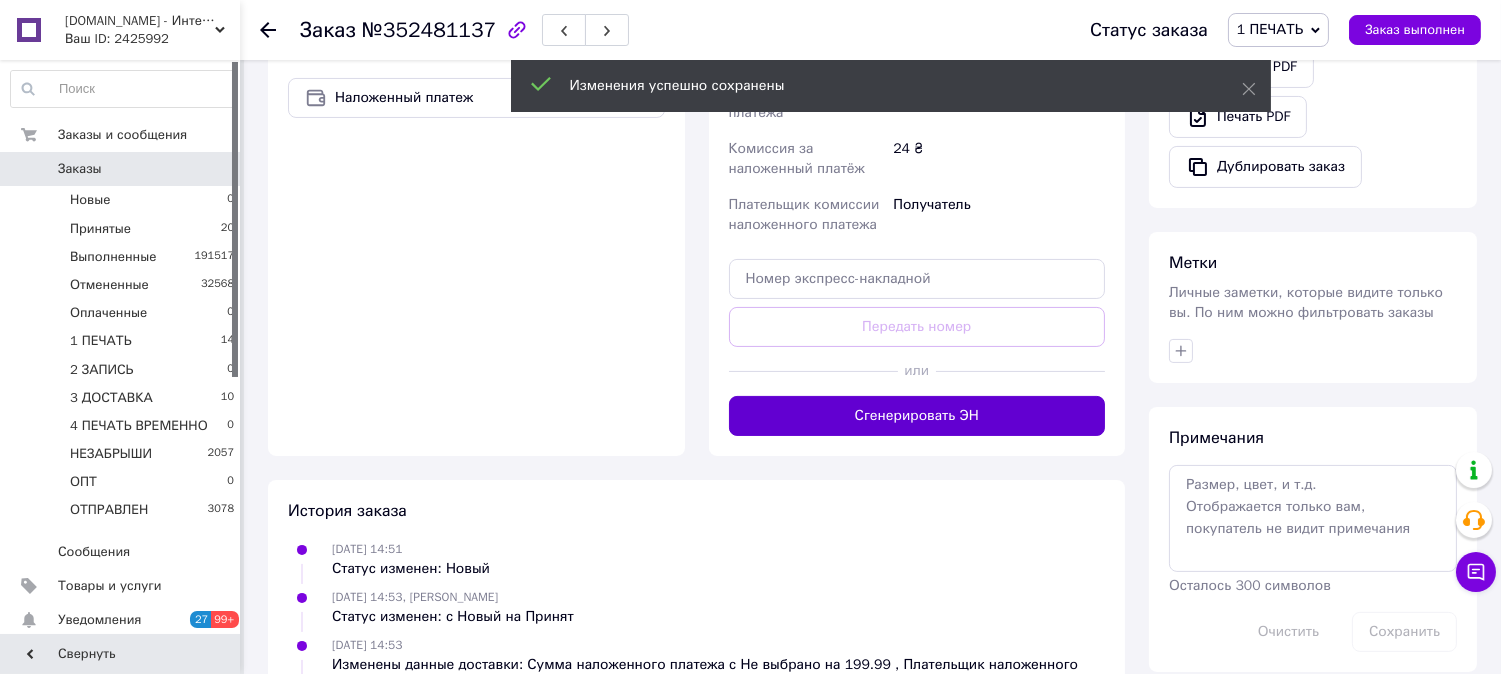 click on "Сгенерировать ЭН" at bounding box center (917, 416) 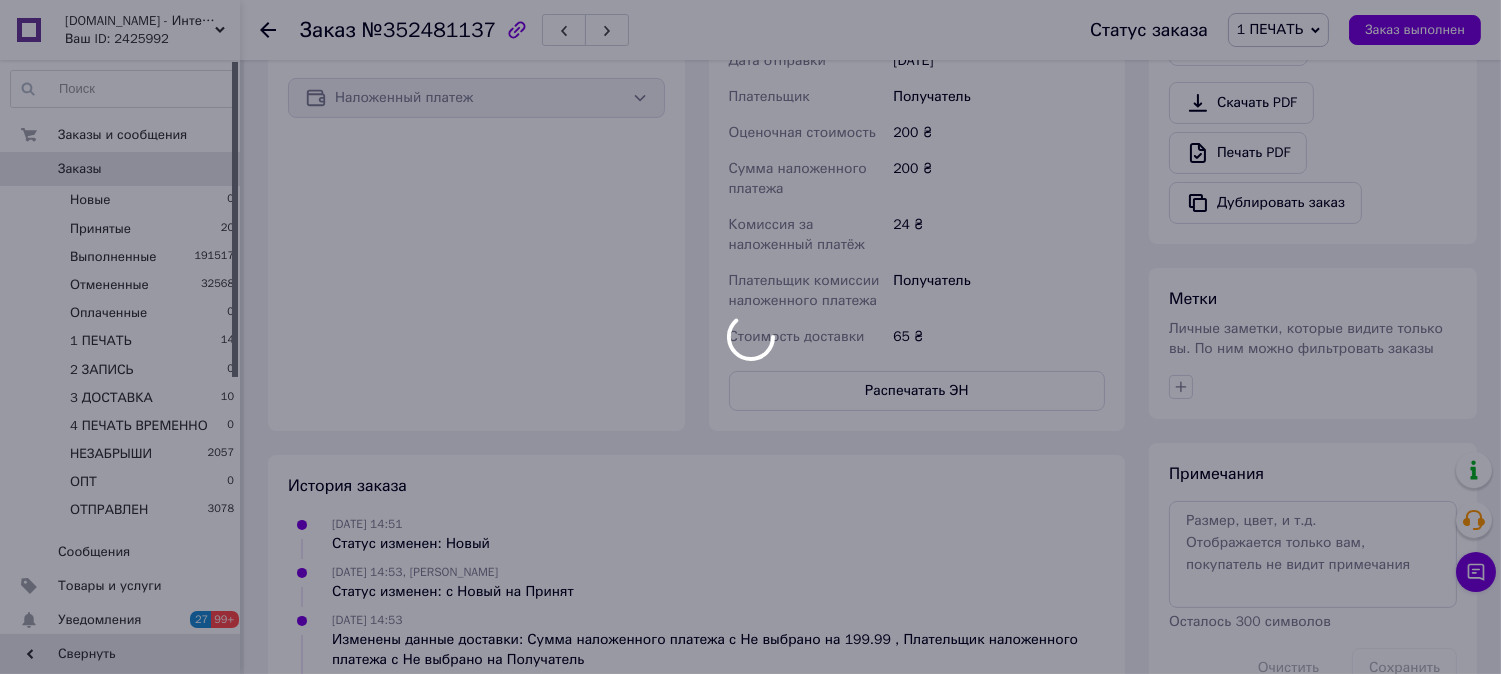 scroll, scrollTop: 4, scrollLeft: 0, axis: vertical 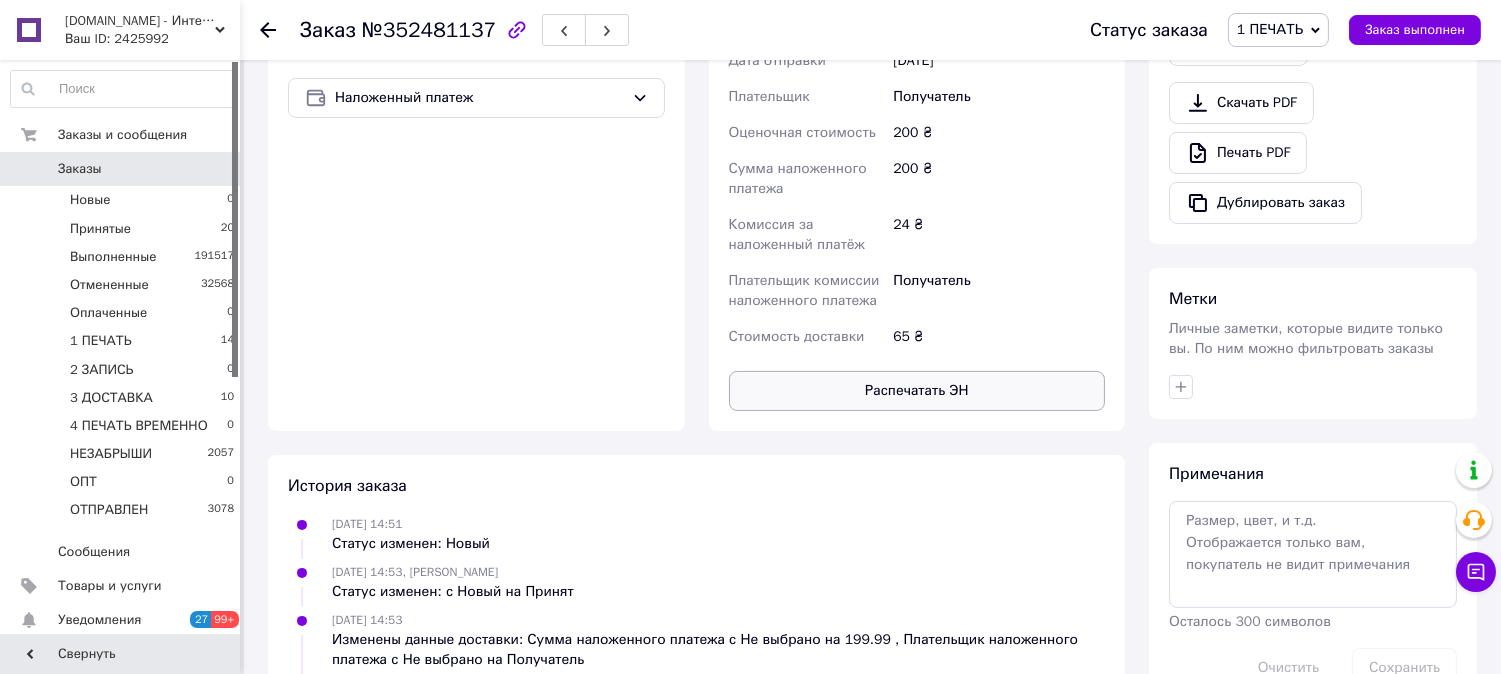 click on "Распечатать ЭН" at bounding box center (917, 391) 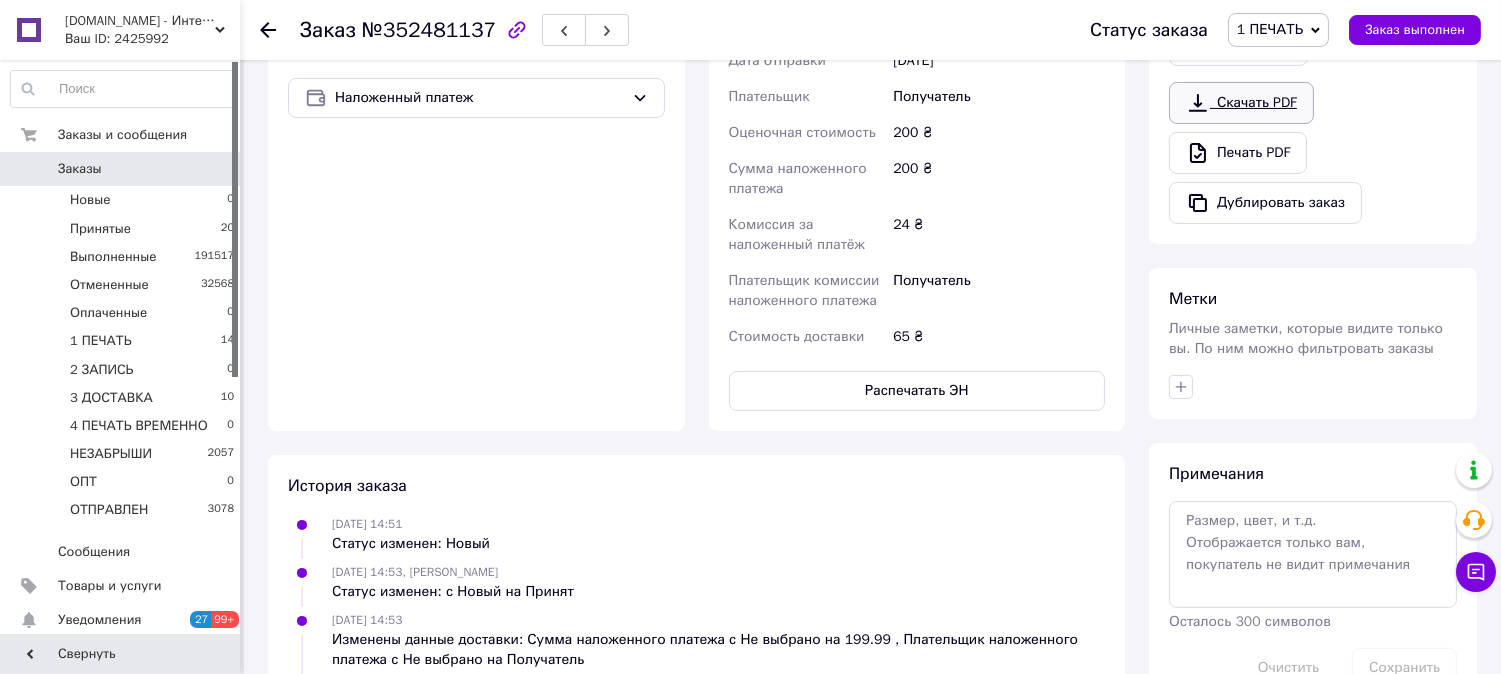 type 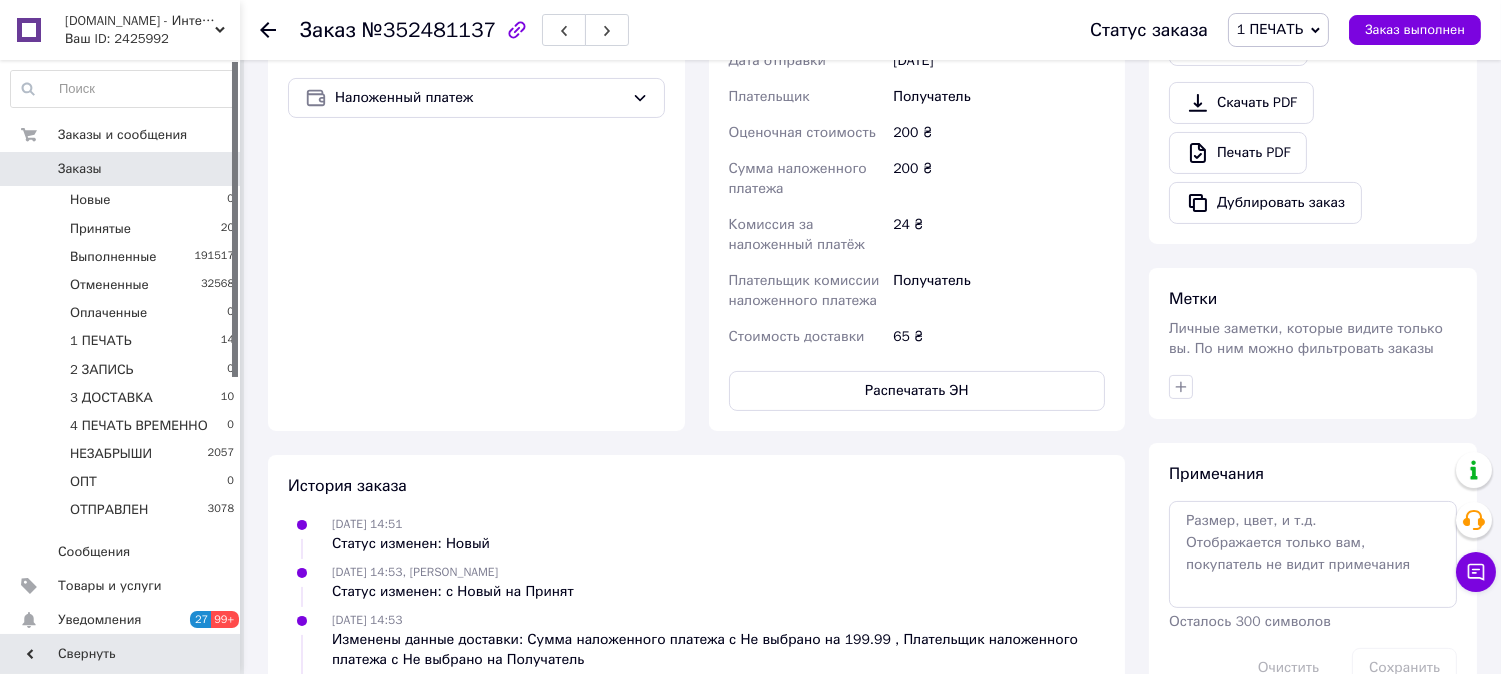 click on "1 ПЕЧАТЬ" at bounding box center (1270, 29) 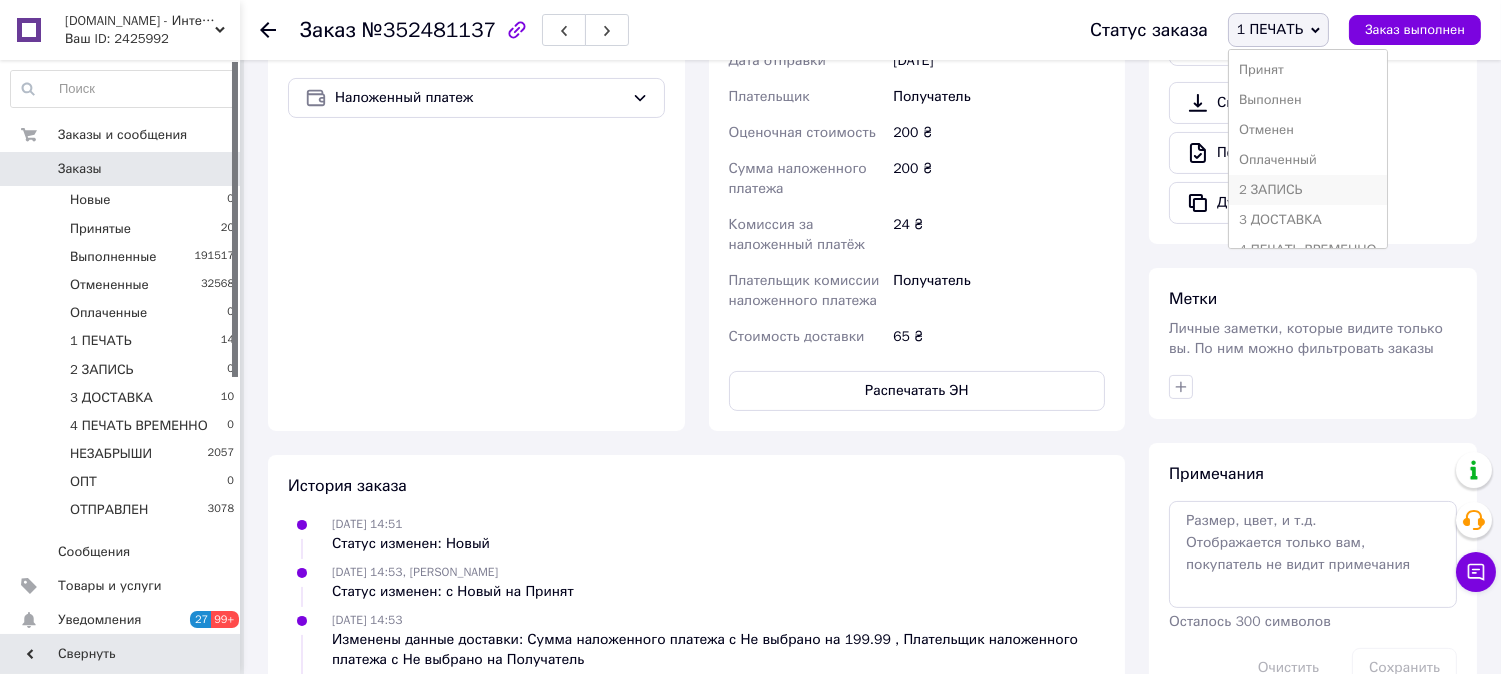 click on "2 ЗАПИСЬ" at bounding box center [1308, 190] 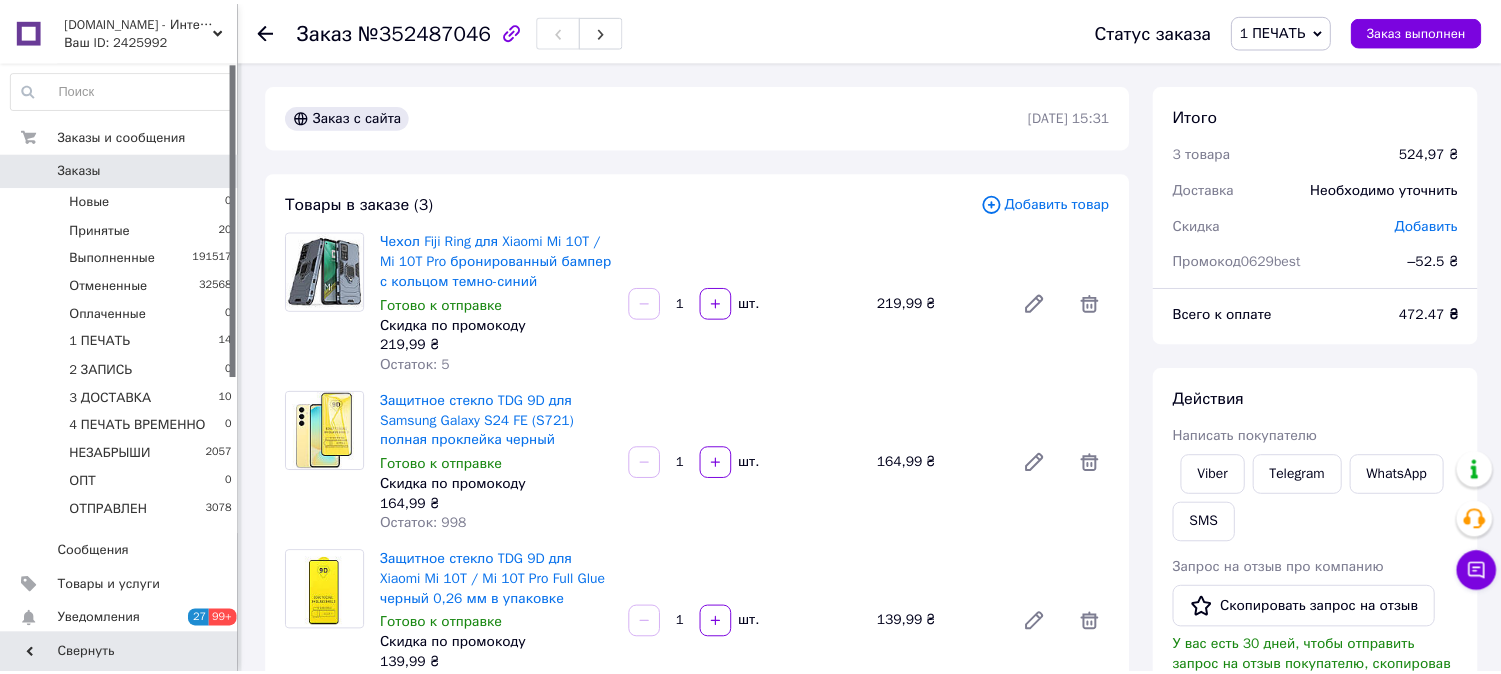 scroll, scrollTop: 0, scrollLeft: 0, axis: both 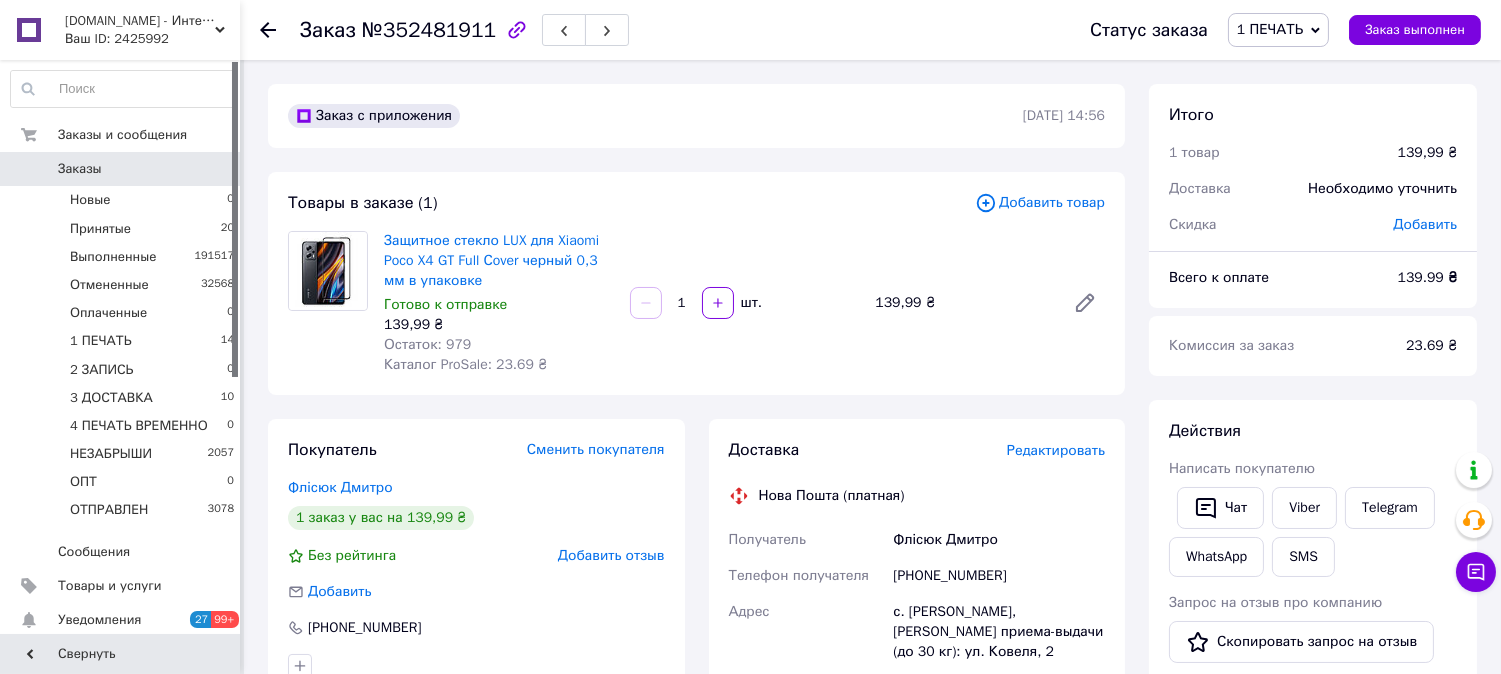 click on "Редактировать" at bounding box center [1056, 450] 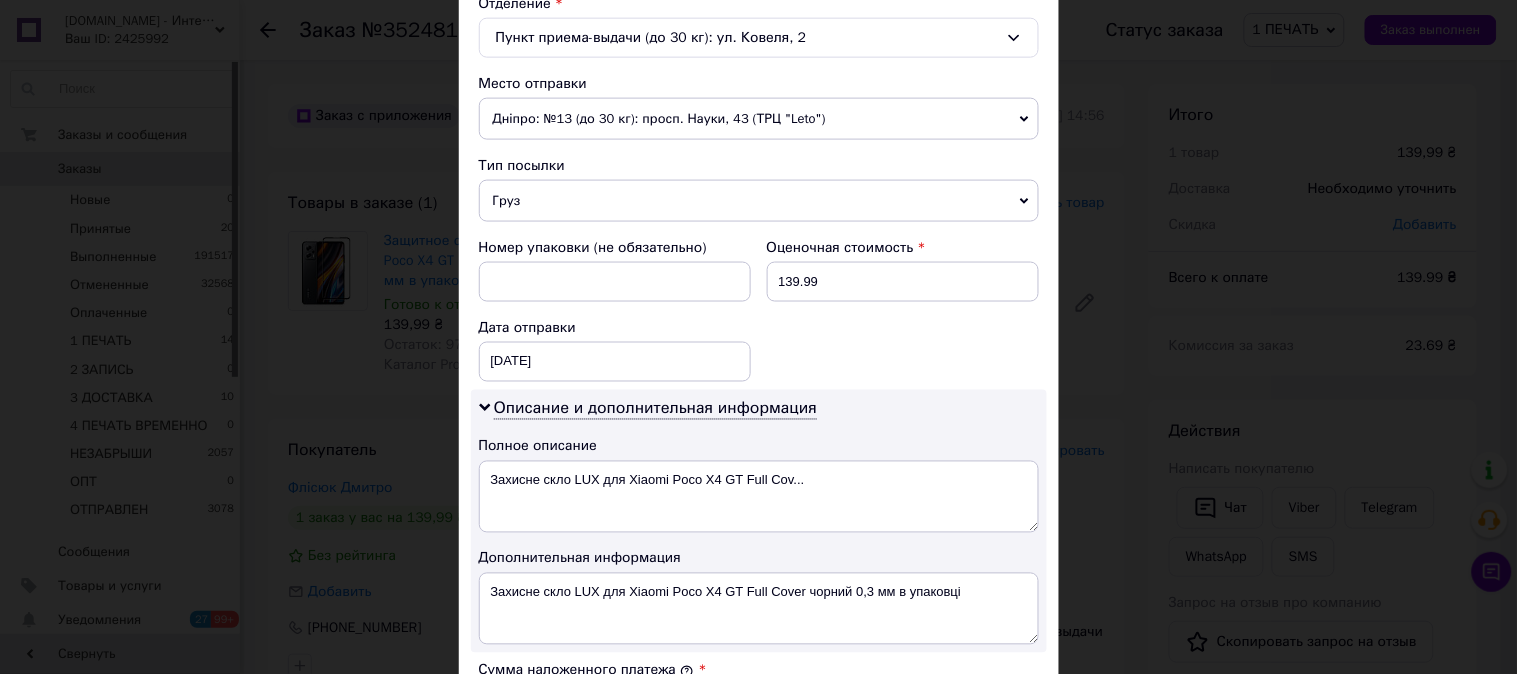 scroll, scrollTop: 703, scrollLeft: 0, axis: vertical 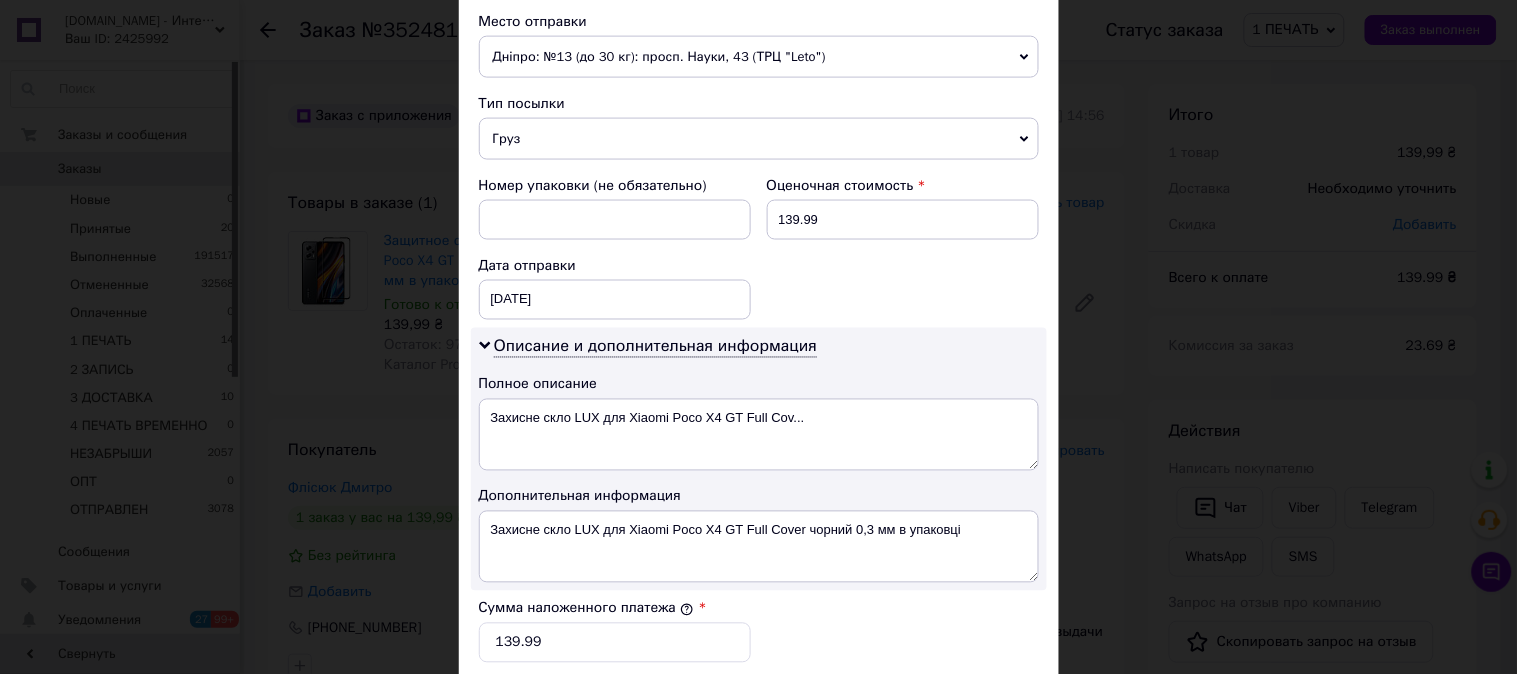 click on "Груз" at bounding box center [759, 139] 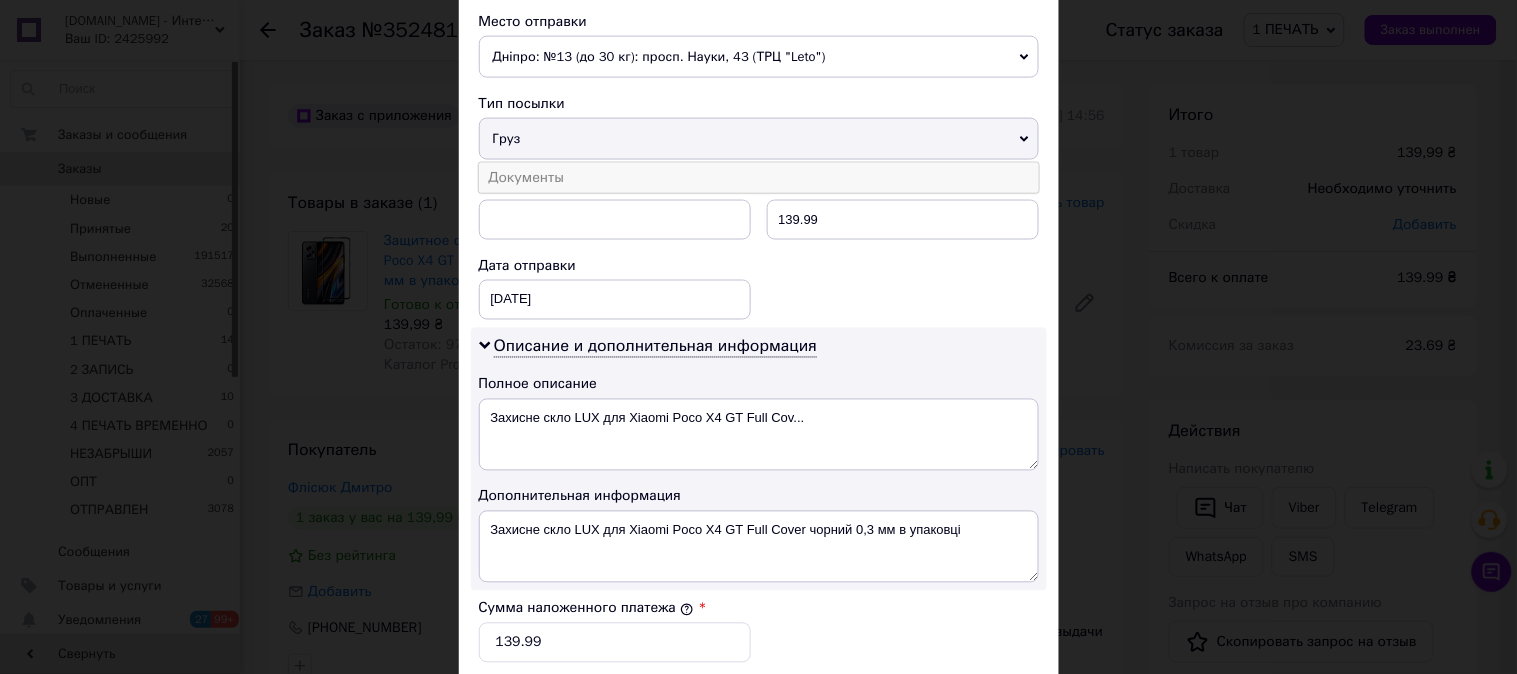 click on "Документы" at bounding box center [759, 178] 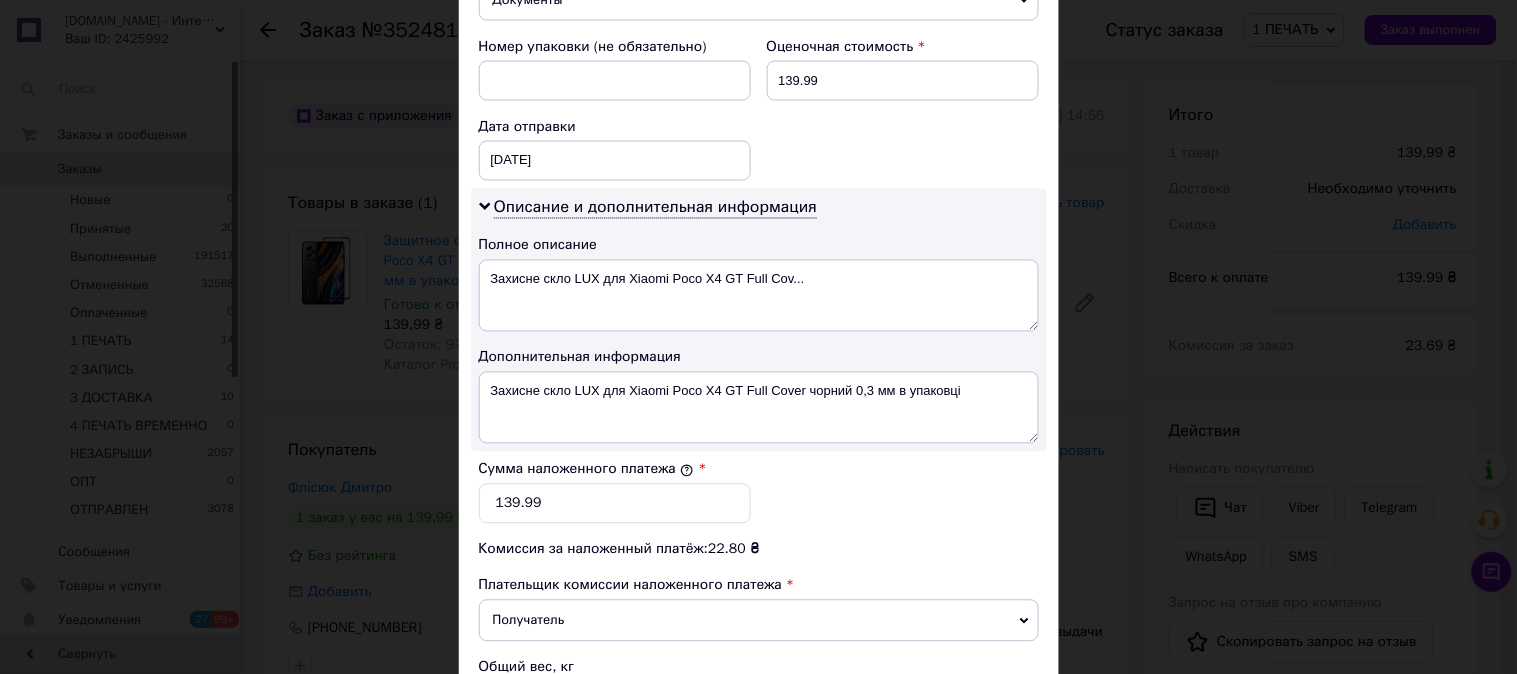 scroll, scrollTop: 852, scrollLeft: 0, axis: vertical 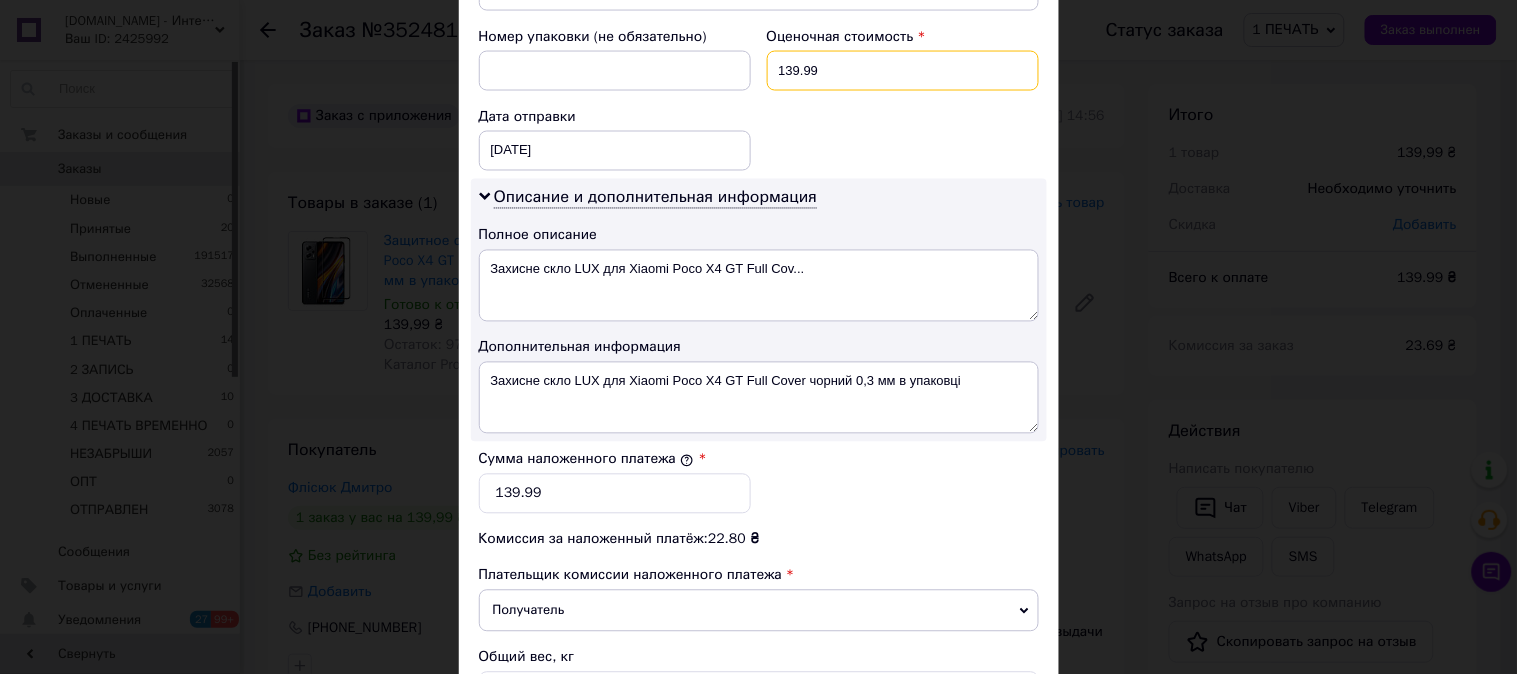 click on "139.99" at bounding box center (903, 71) 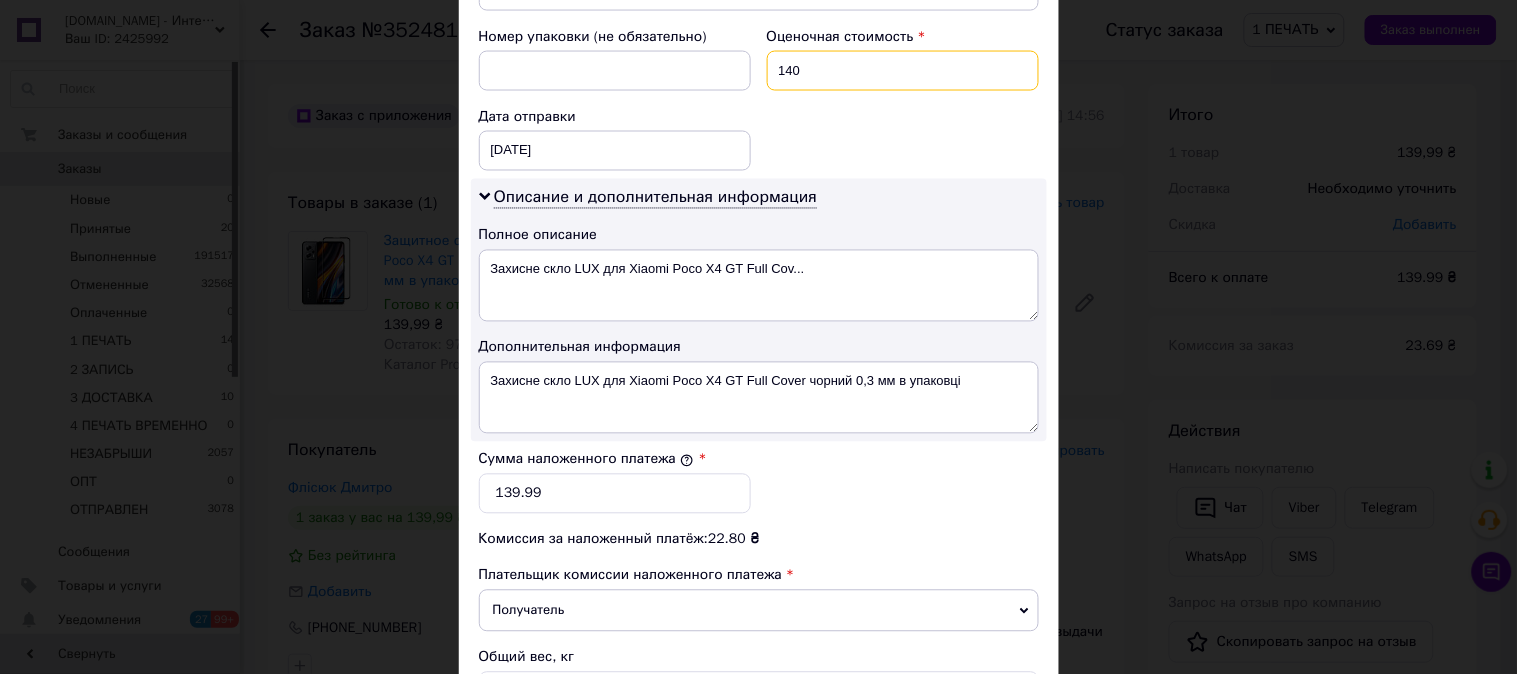 type on "140" 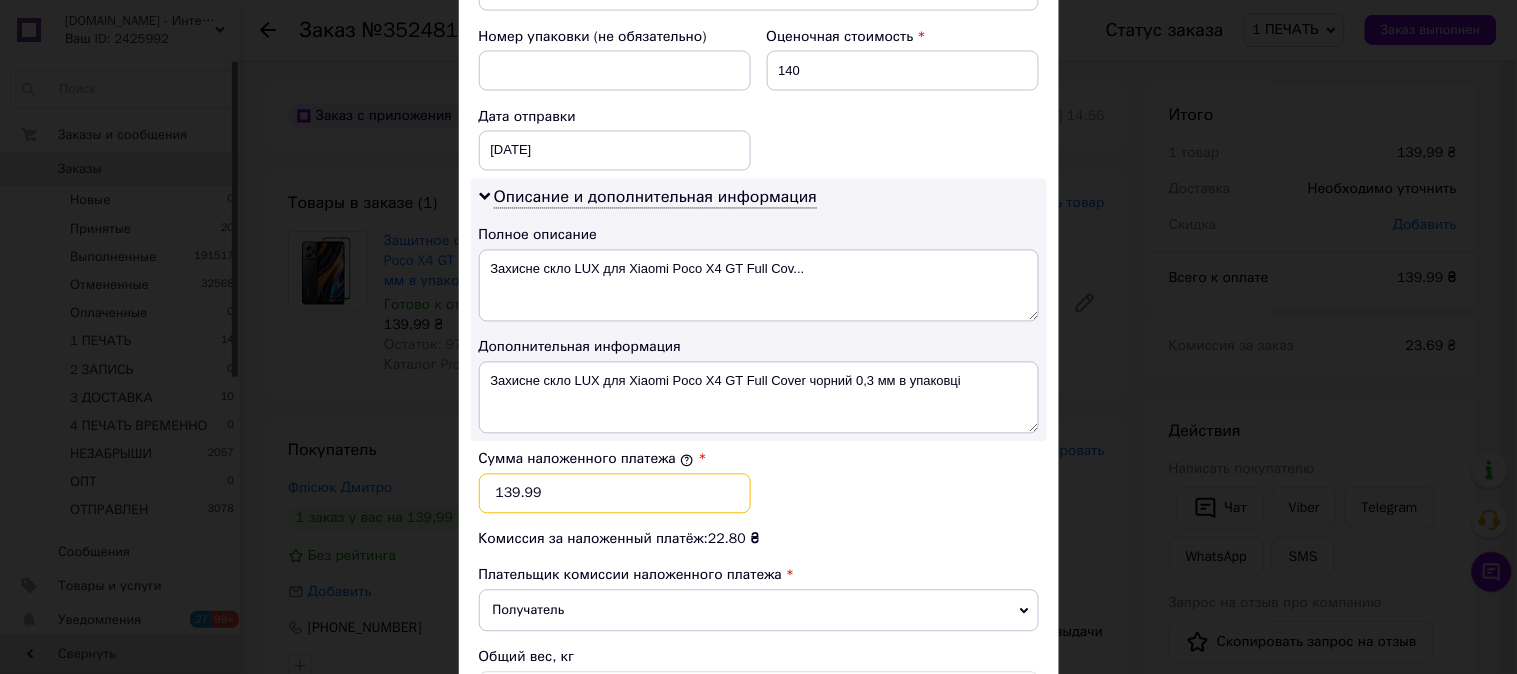 click on "139.99" at bounding box center [615, 494] 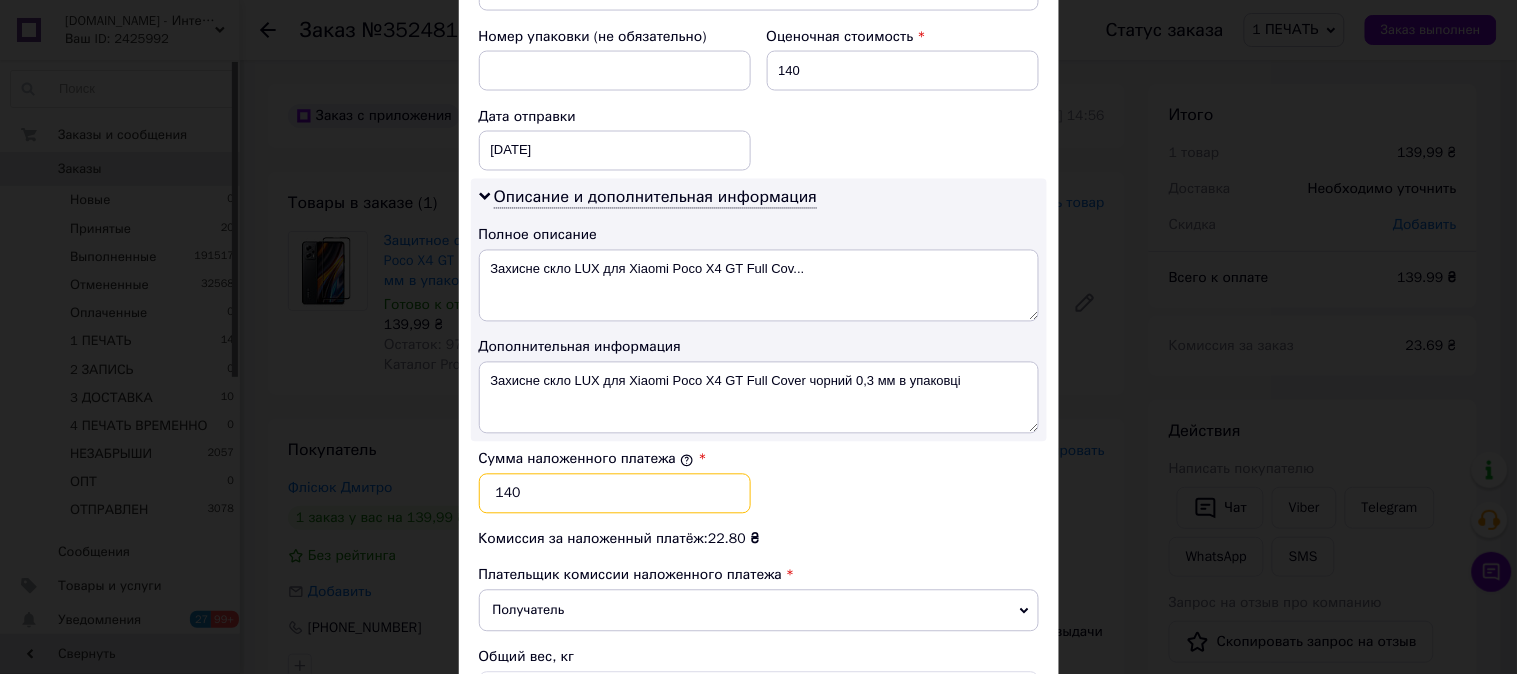 type on "140" 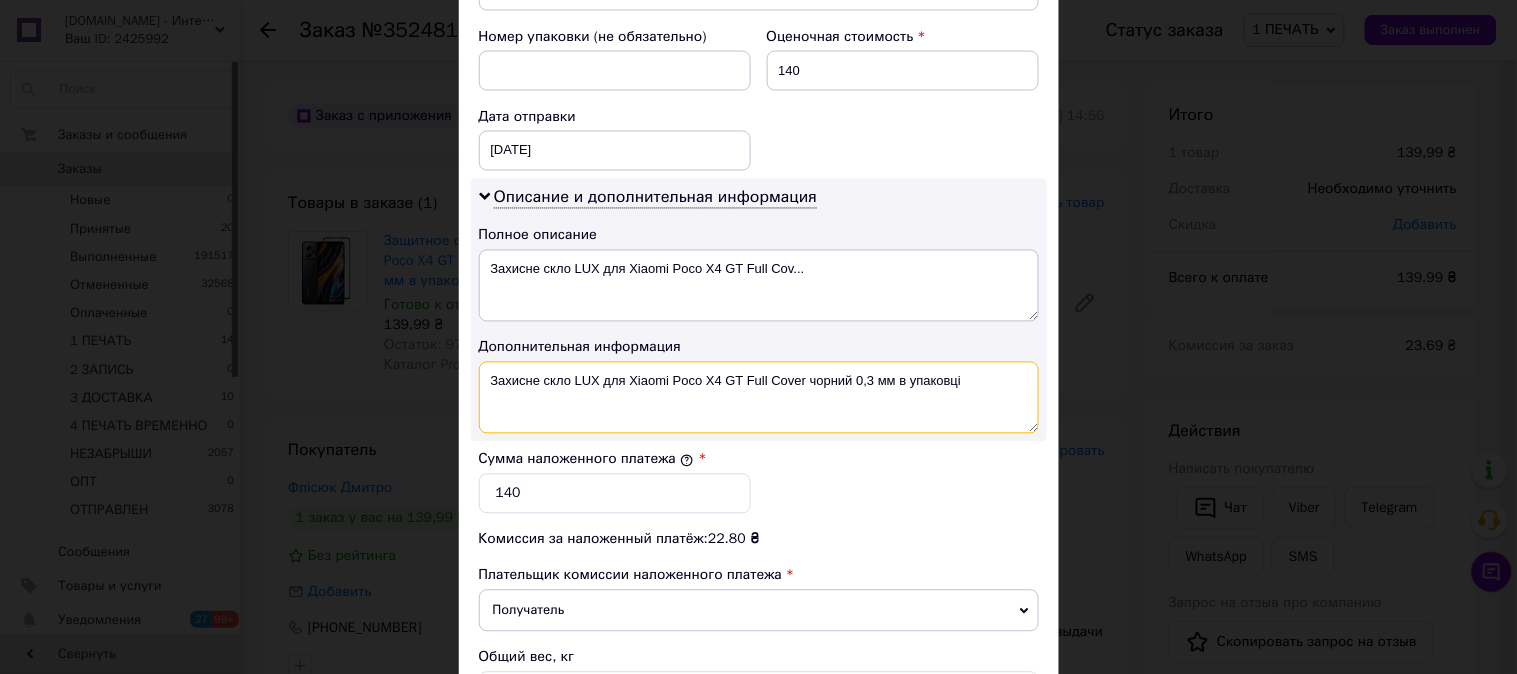 click on "Захисне скло LUX для Xiaomi Poco X4 GT Full Сover чорний 0,3 мм в упаковці" at bounding box center [759, 398] 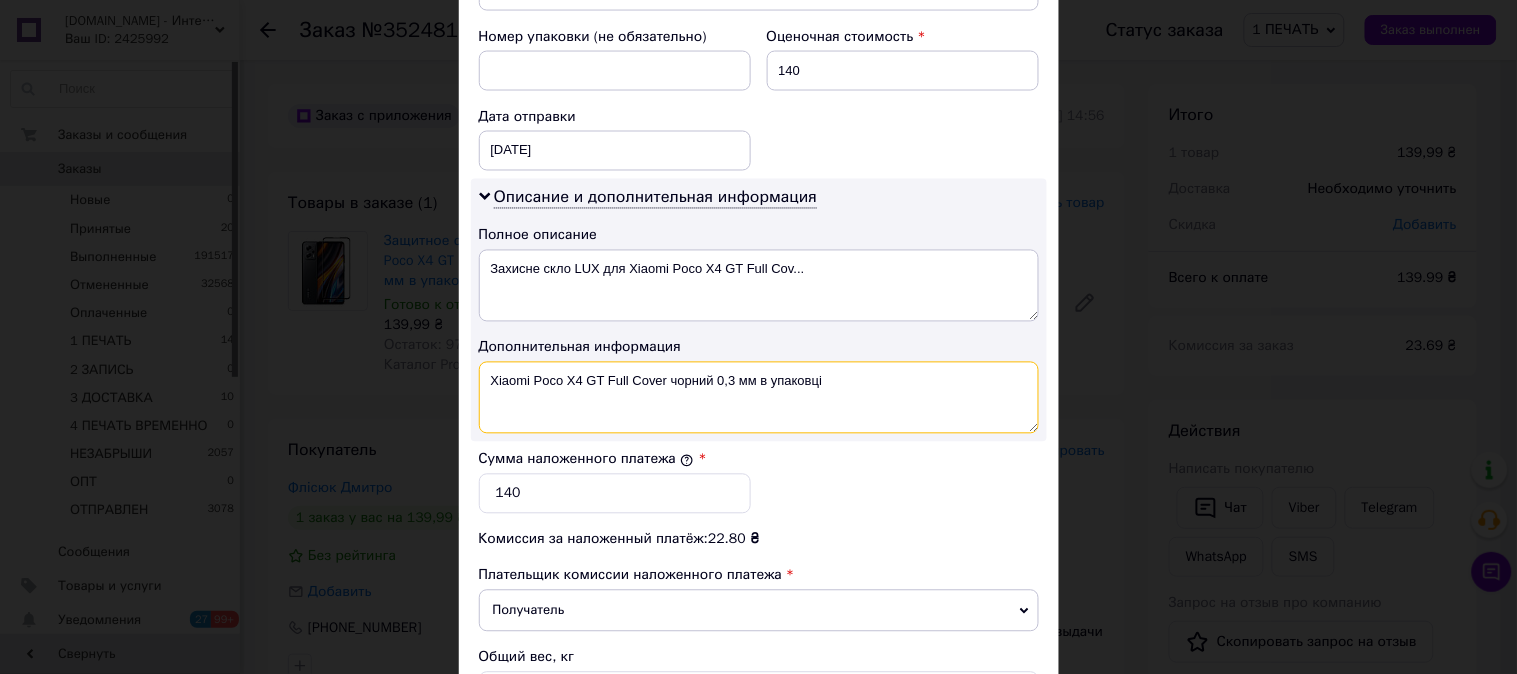 click on "Xiaomi Poco X4 GT Full Сover чорний 0,3 мм в упаковці" at bounding box center [759, 398] 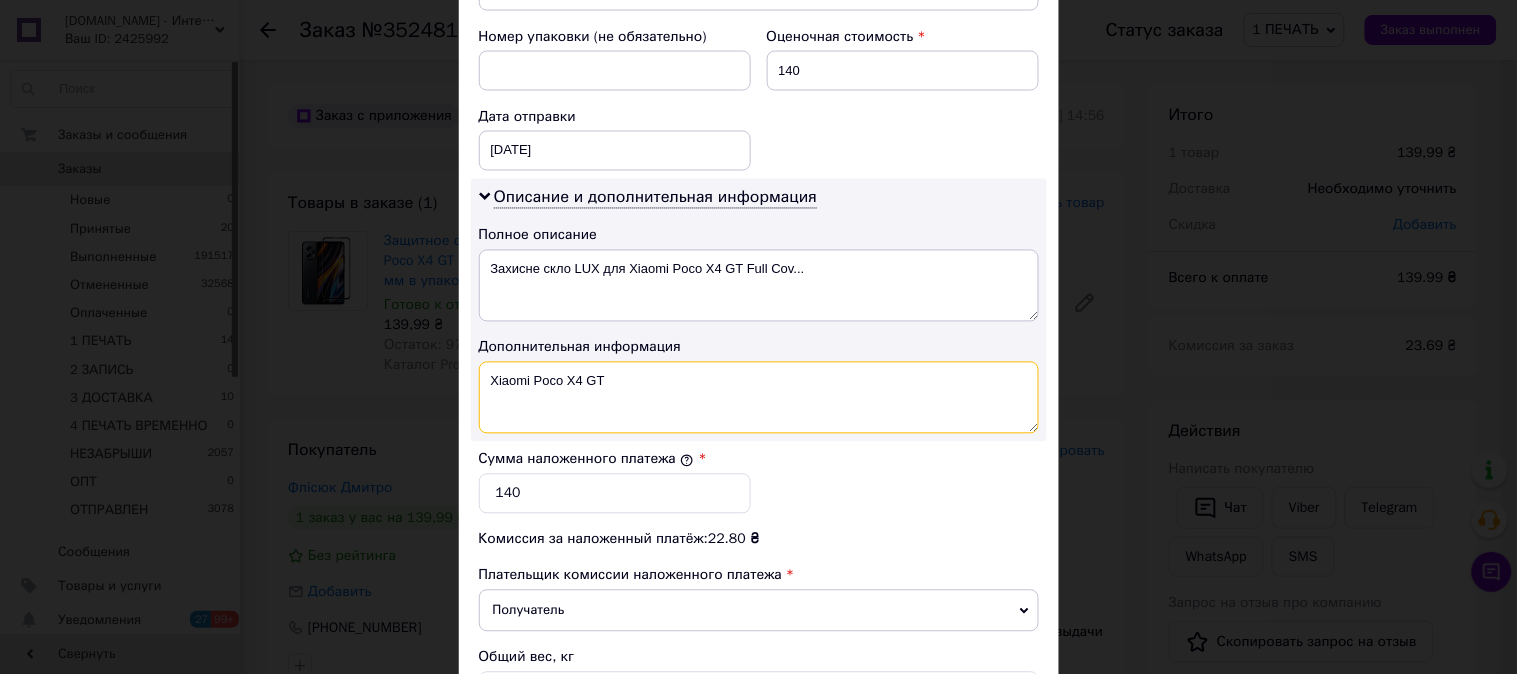 paste on "3D ЧЕР" 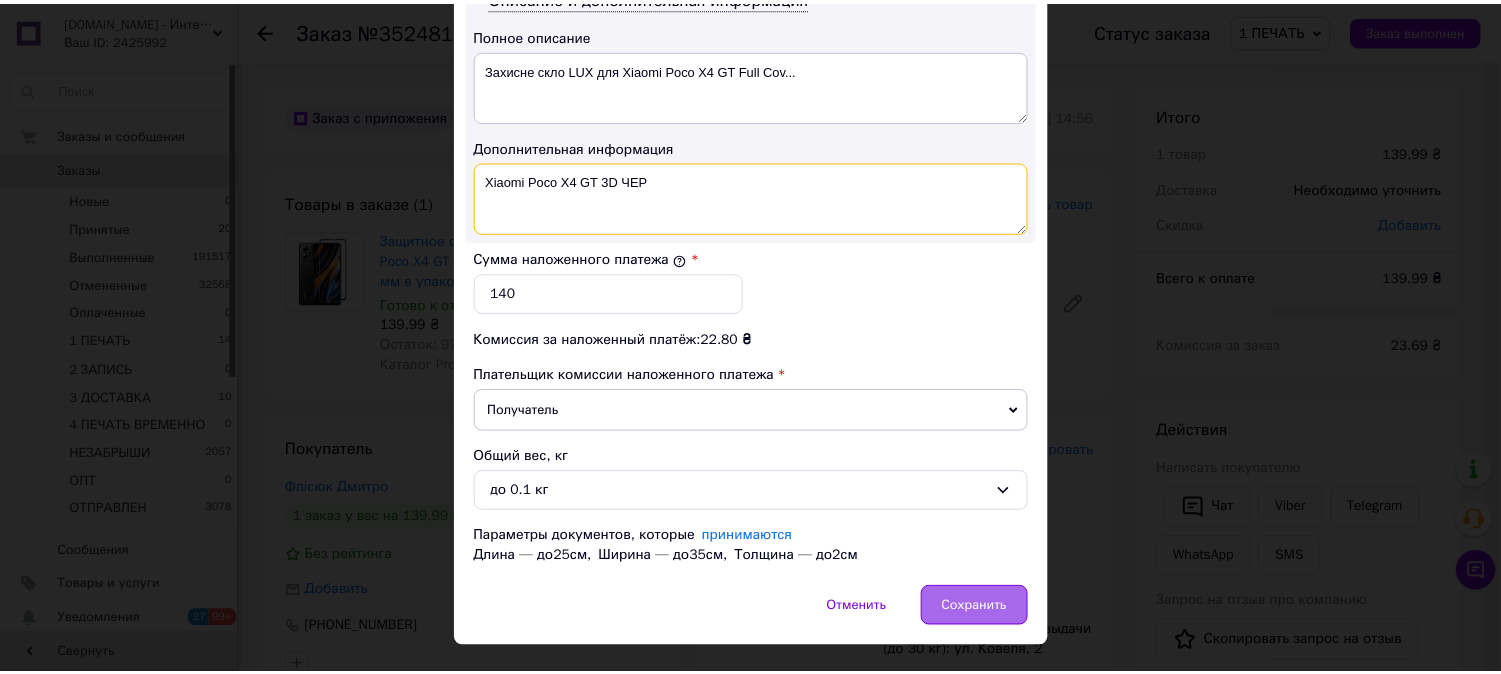 scroll, scrollTop: 1098, scrollLeft: 0, axis: vertical 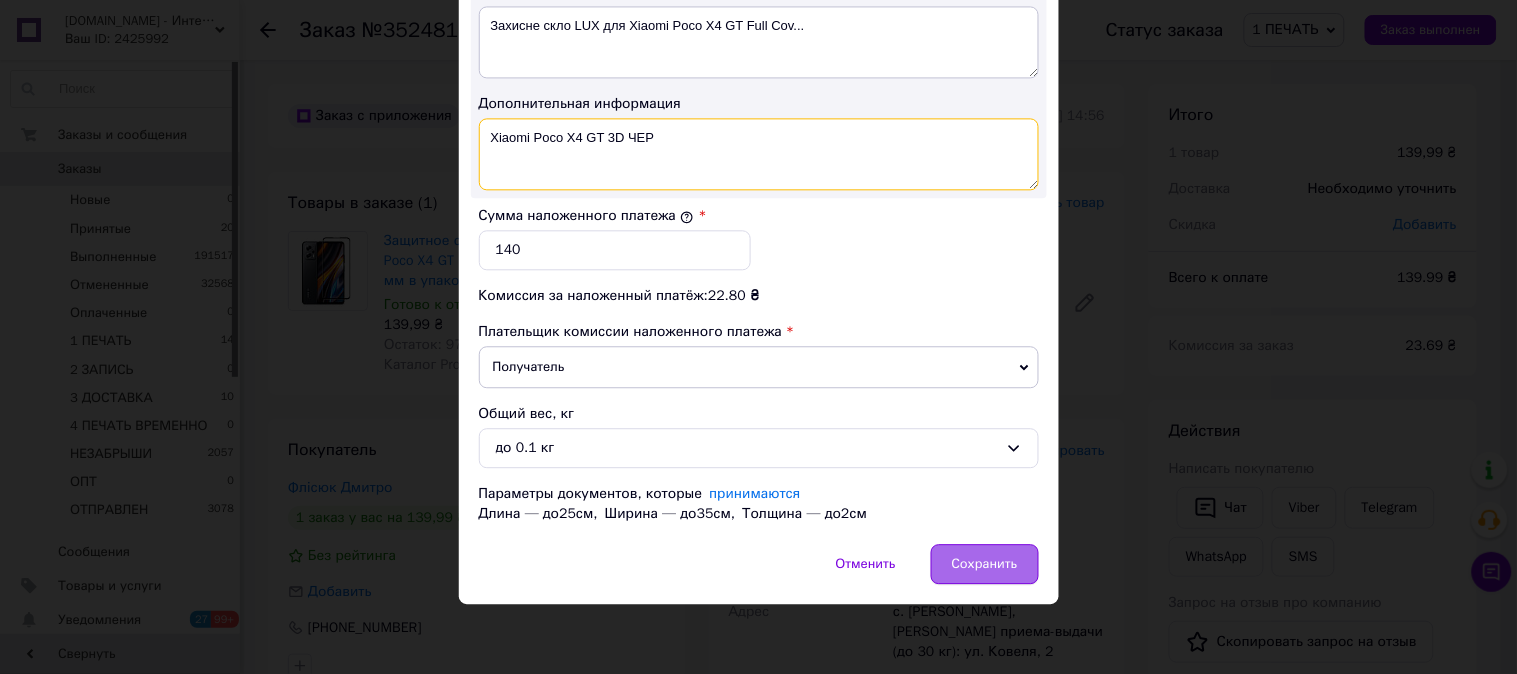 type on "Xiaomi Poco X4 GT 3D ЧЕР" 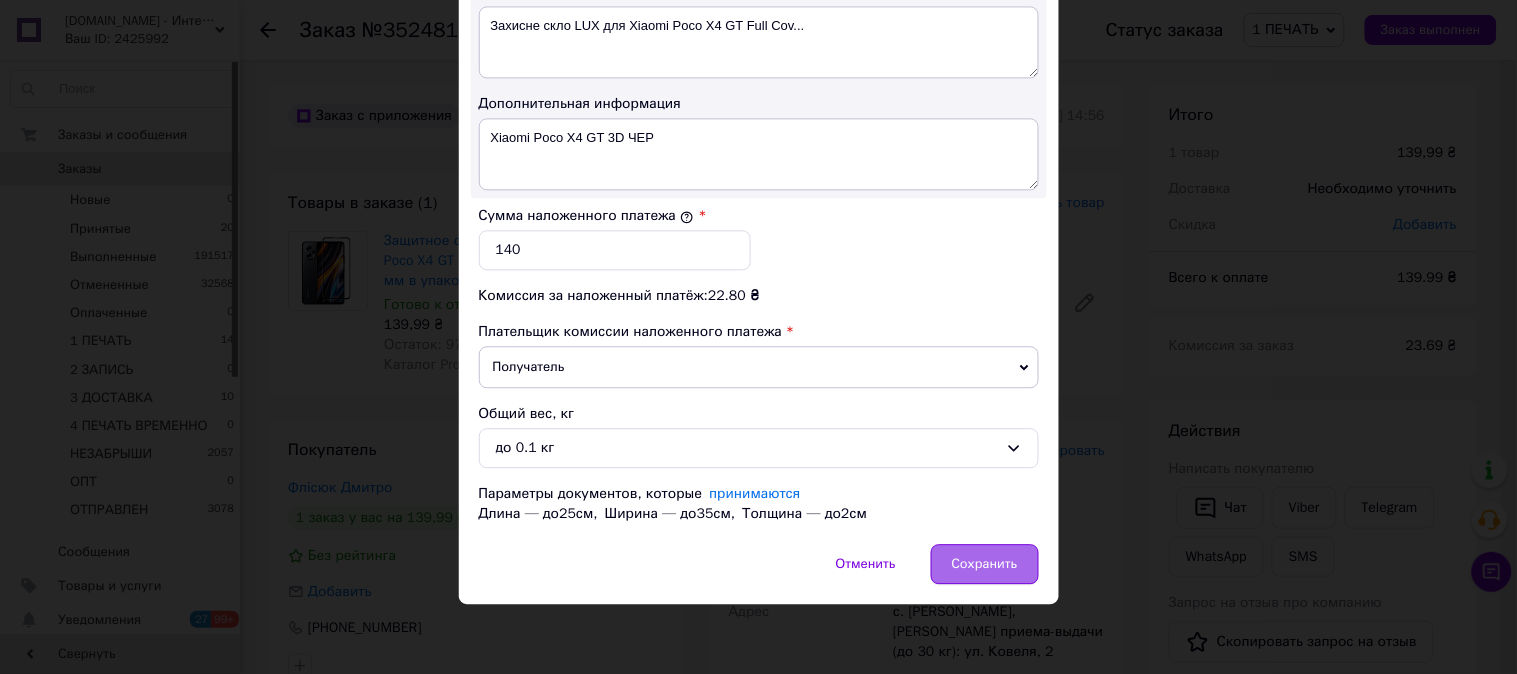 click on "Сохранить" at bounding box center [985, 564] 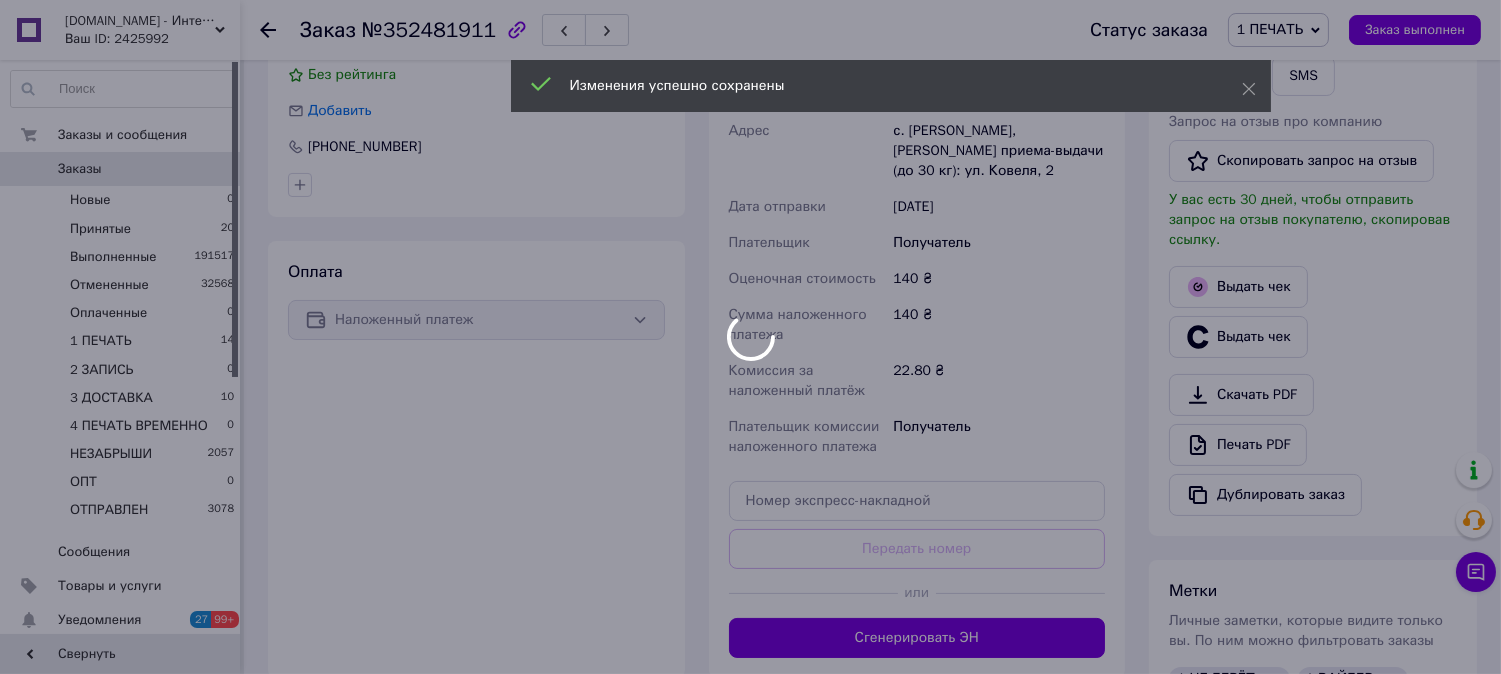 scroll, scrollTop: 703, scrollLeft: 0, axis: vertical 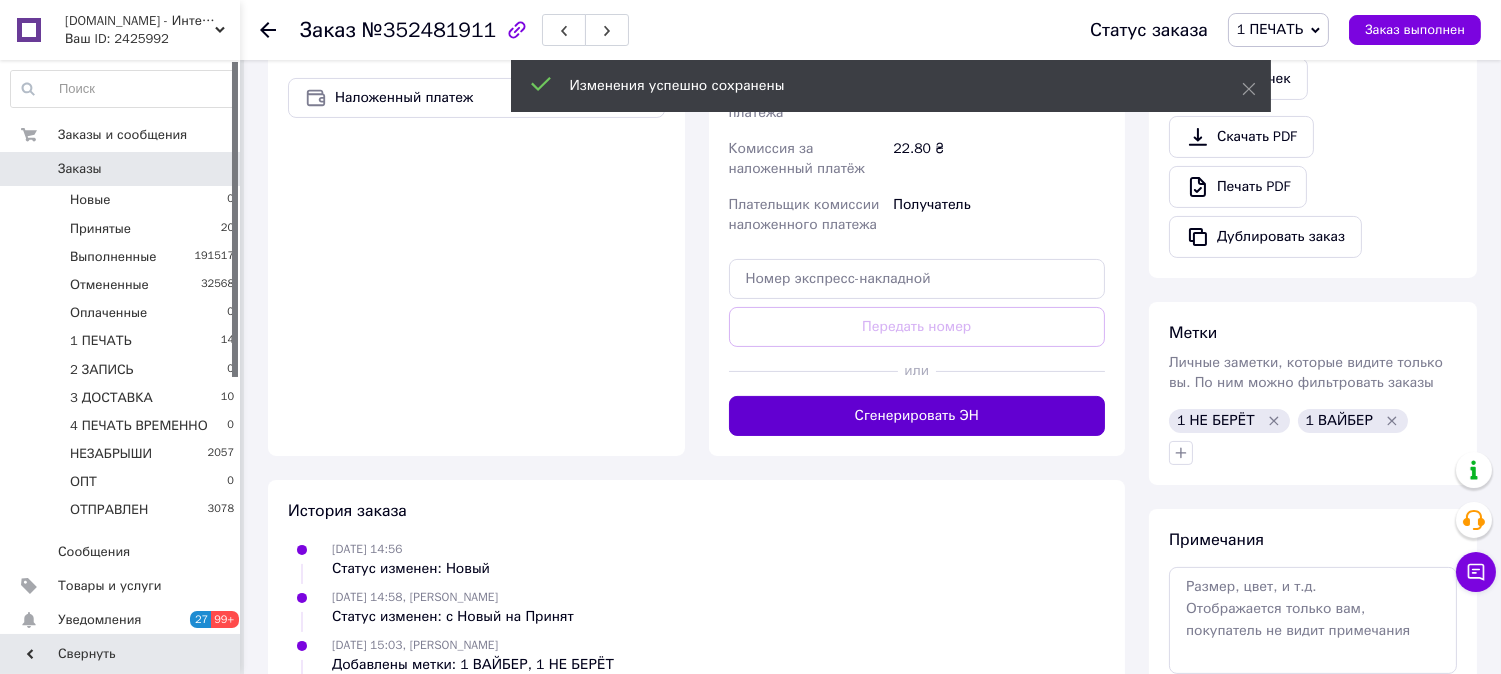 click on "Сгенерировать ЭН" at bounding box center (917, 416) 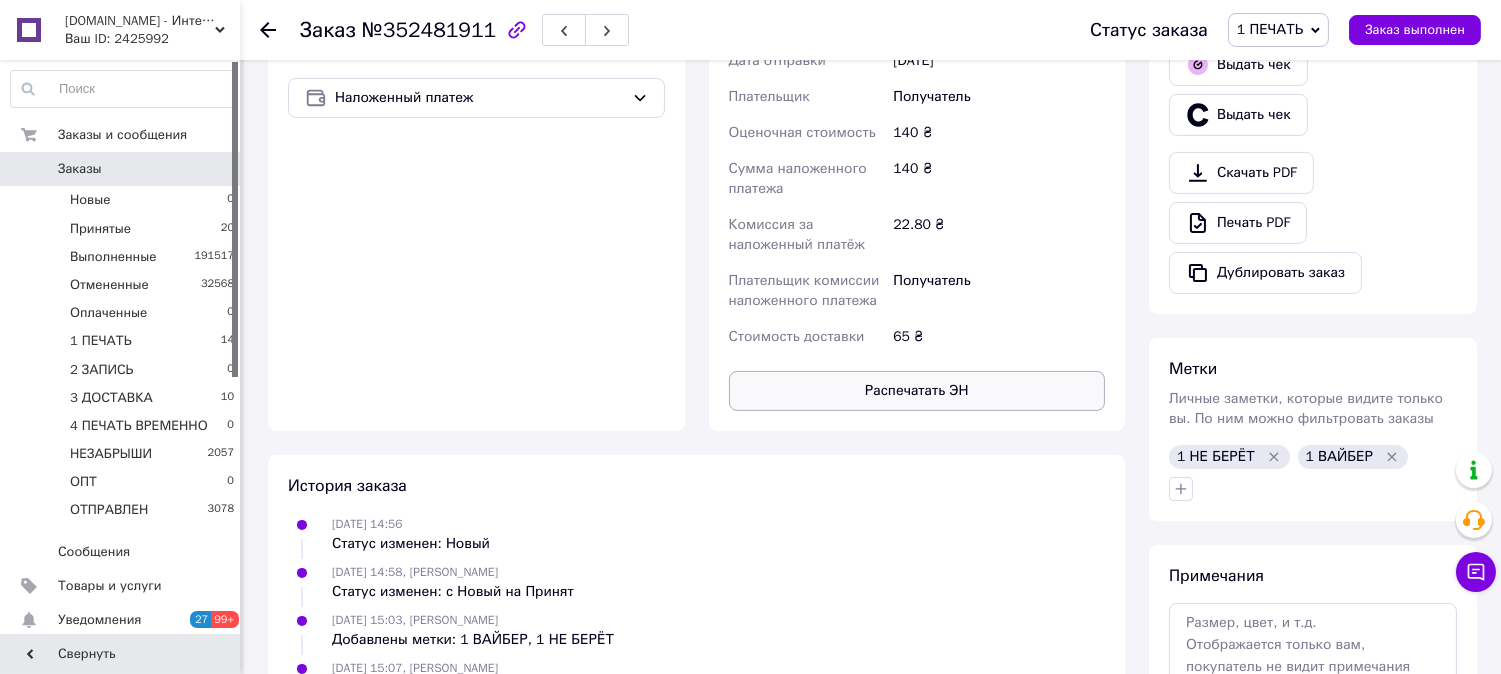 click on "Распечатать ЭН" at bounding box center (917, 391) 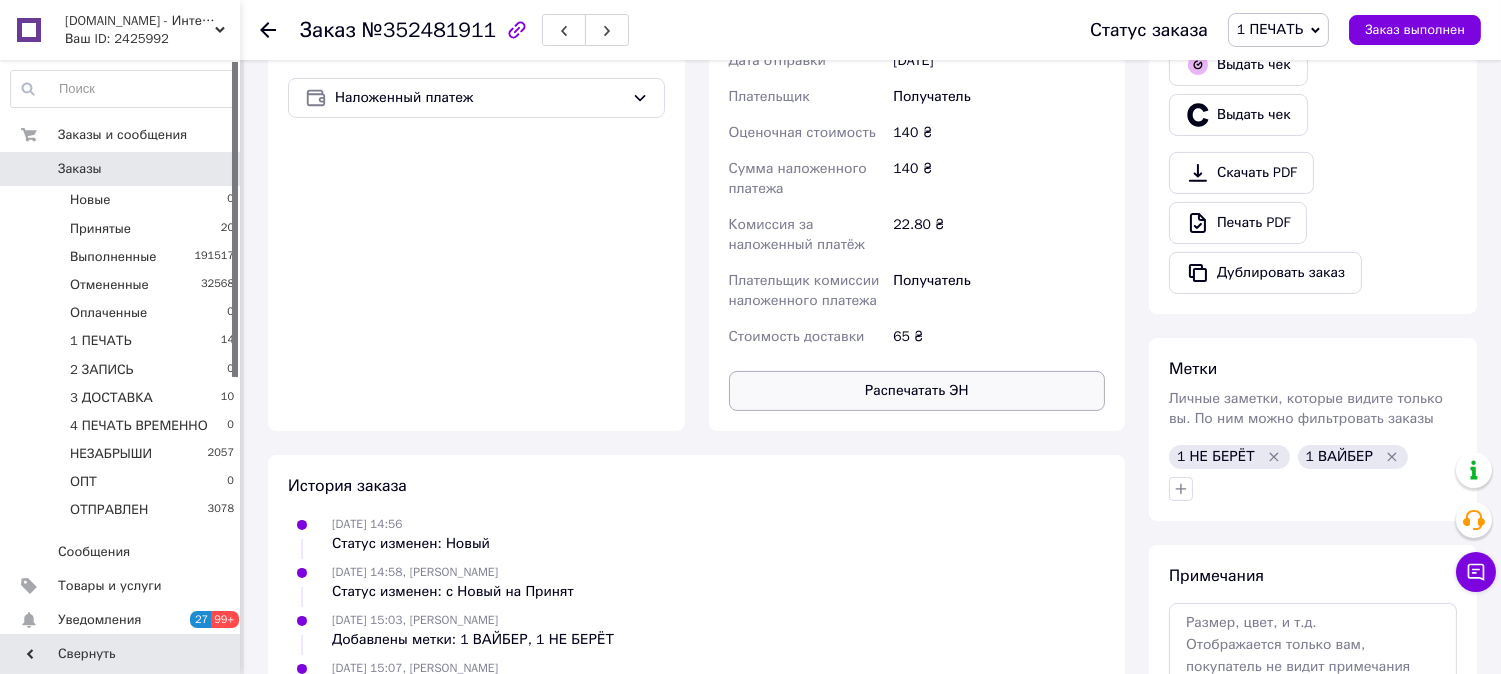 type 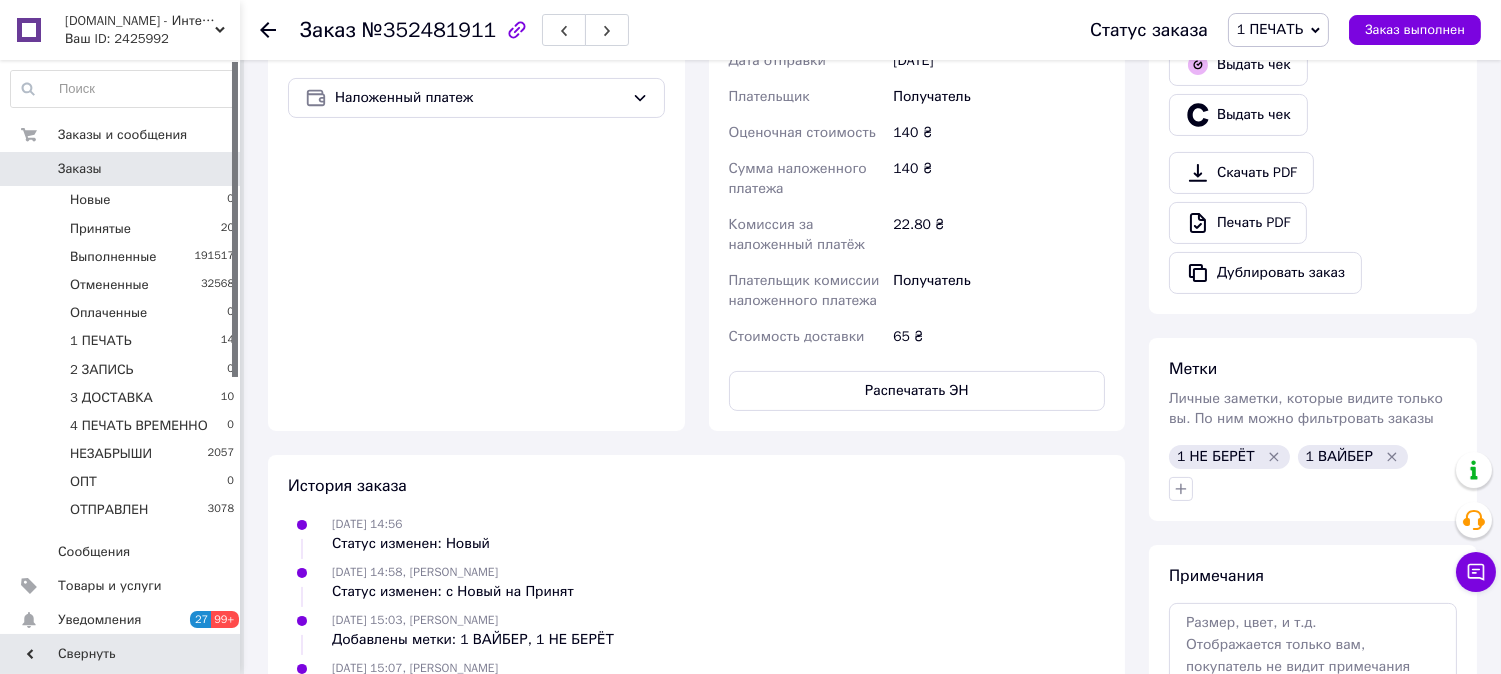click on "1 ПЕЧАТЬ" at bounding box center [1270, 29] 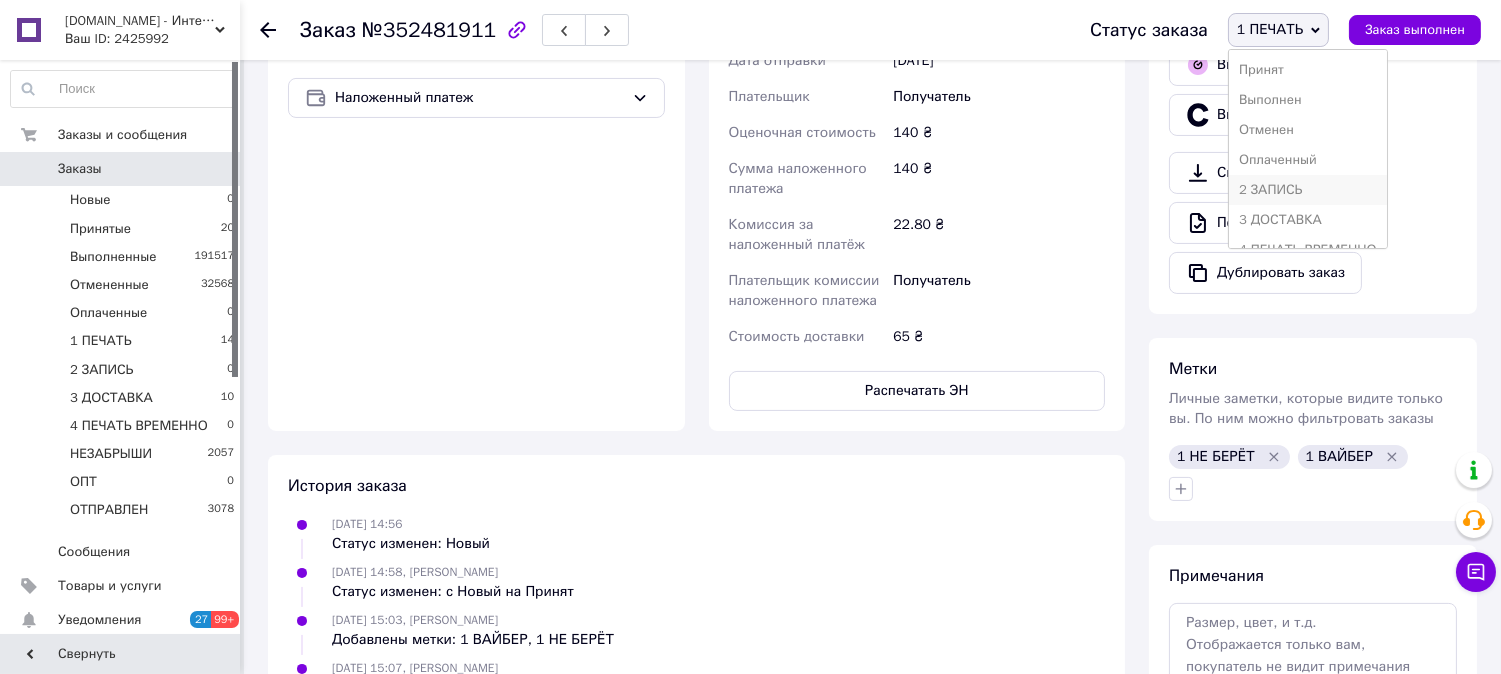 click on "2 ЗАПИСЬ" at bounding box center [1308, 190] 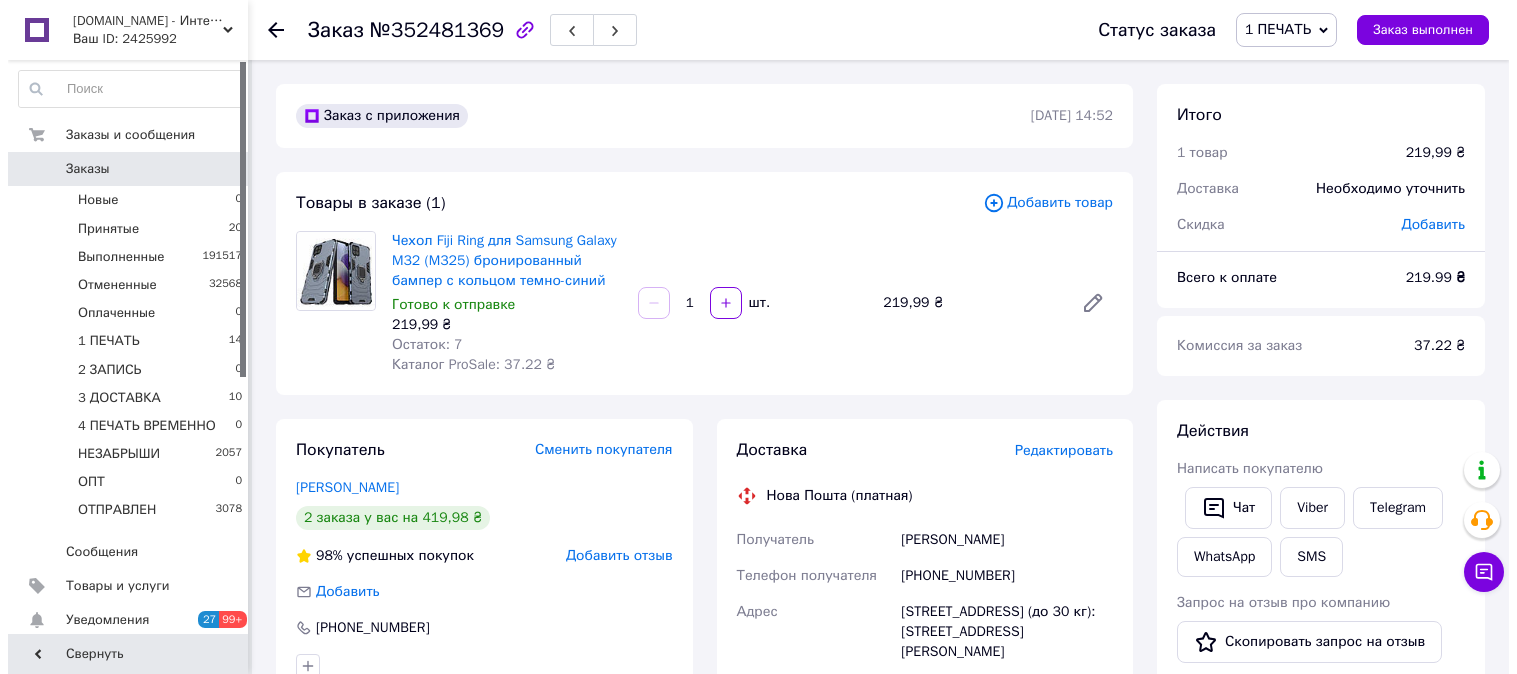scroll, scrollTop: 0, scrollLeft: 0, axis: both 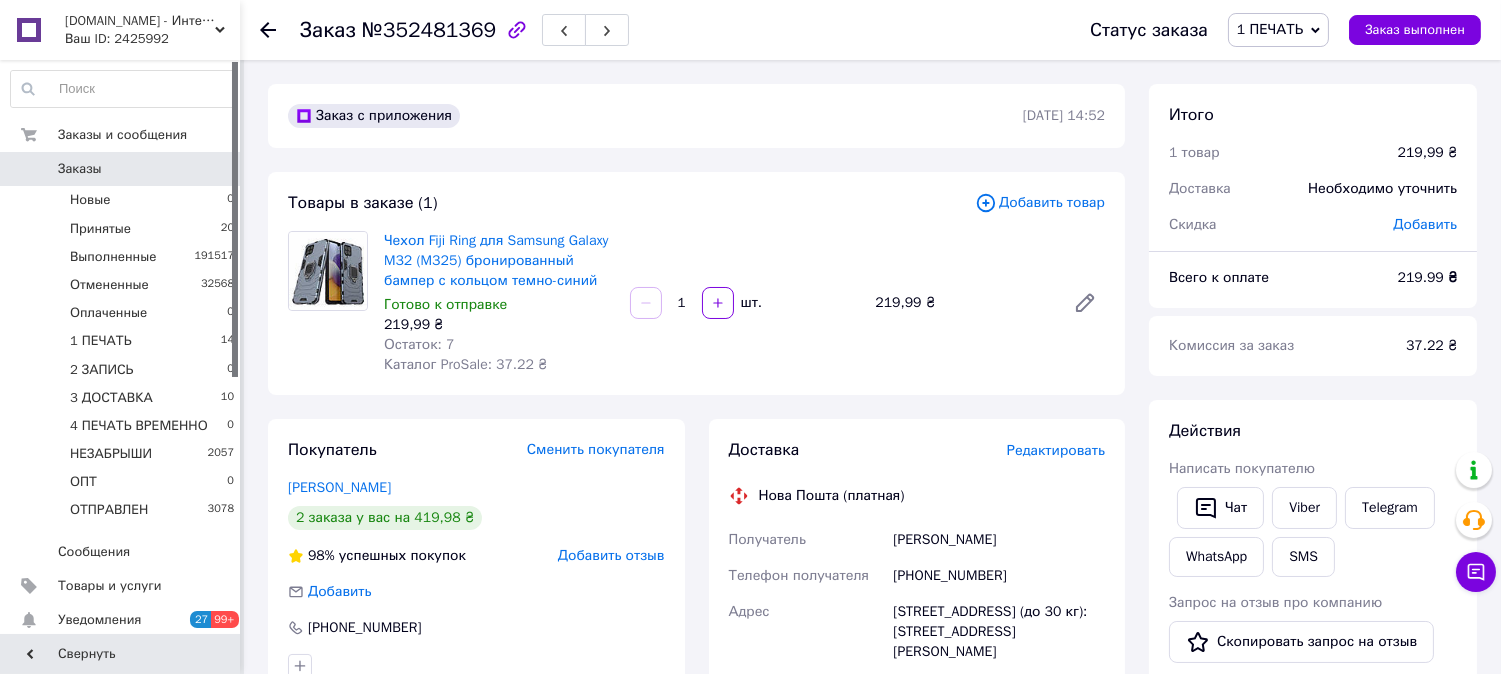 click on "Редактировать" at bounding box center (1056, 450) 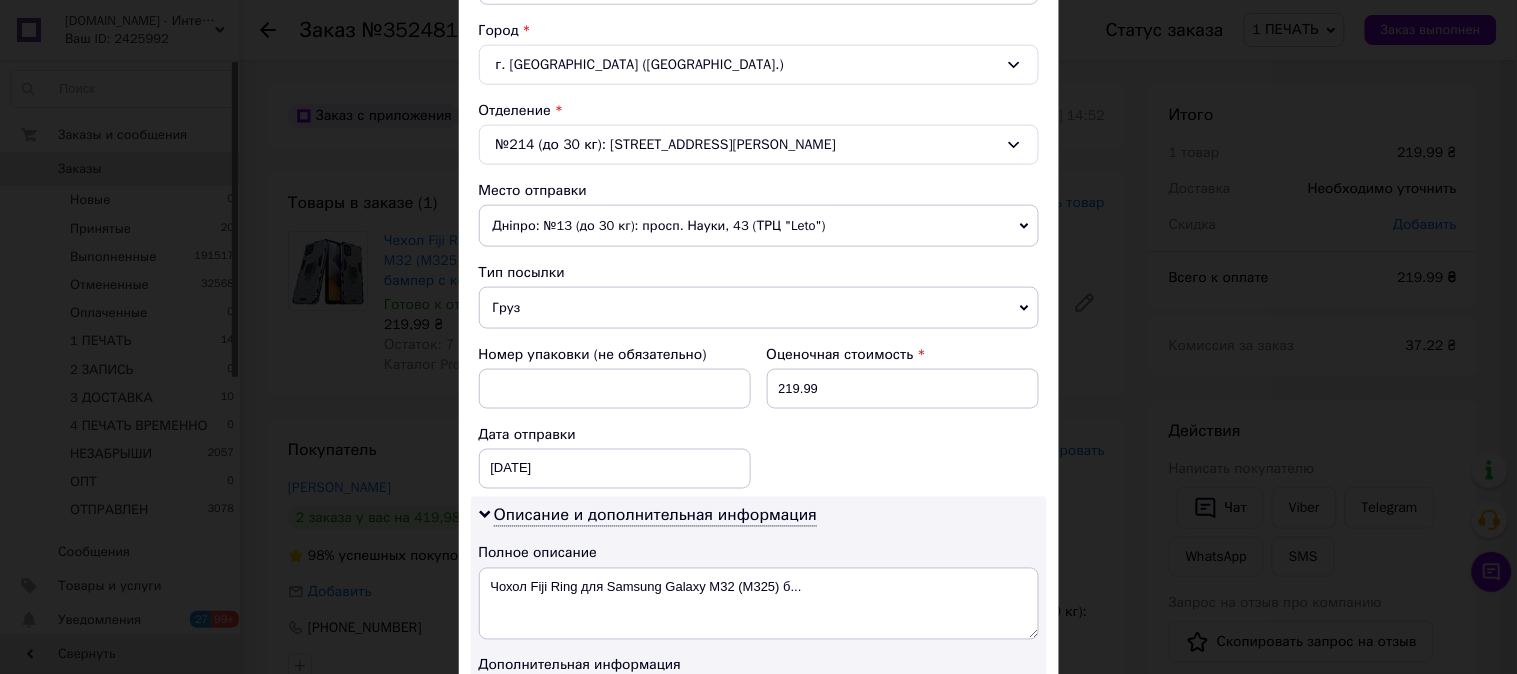 scroll, scrollTop: 592, scrollLeft: 0, axis: vertical 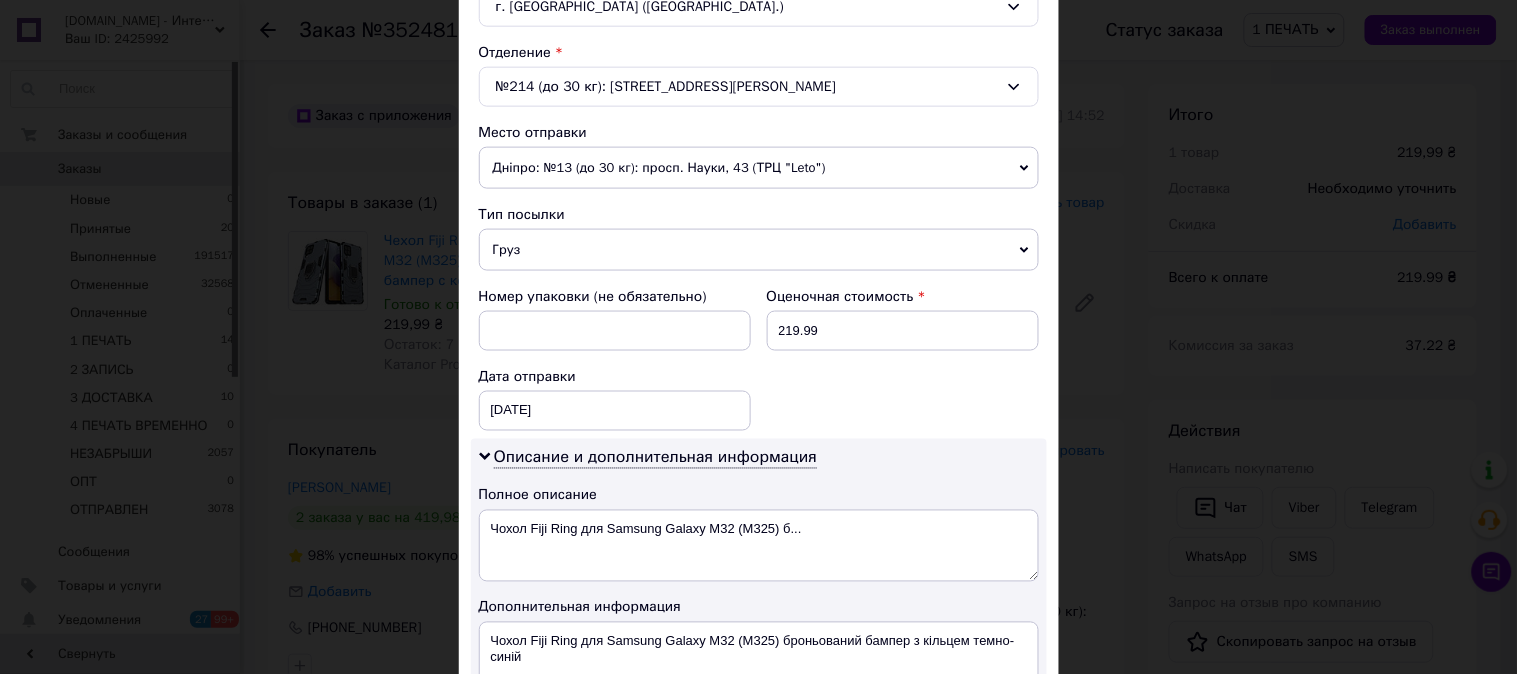 click on "Груз" at bounding box center [759, 250] 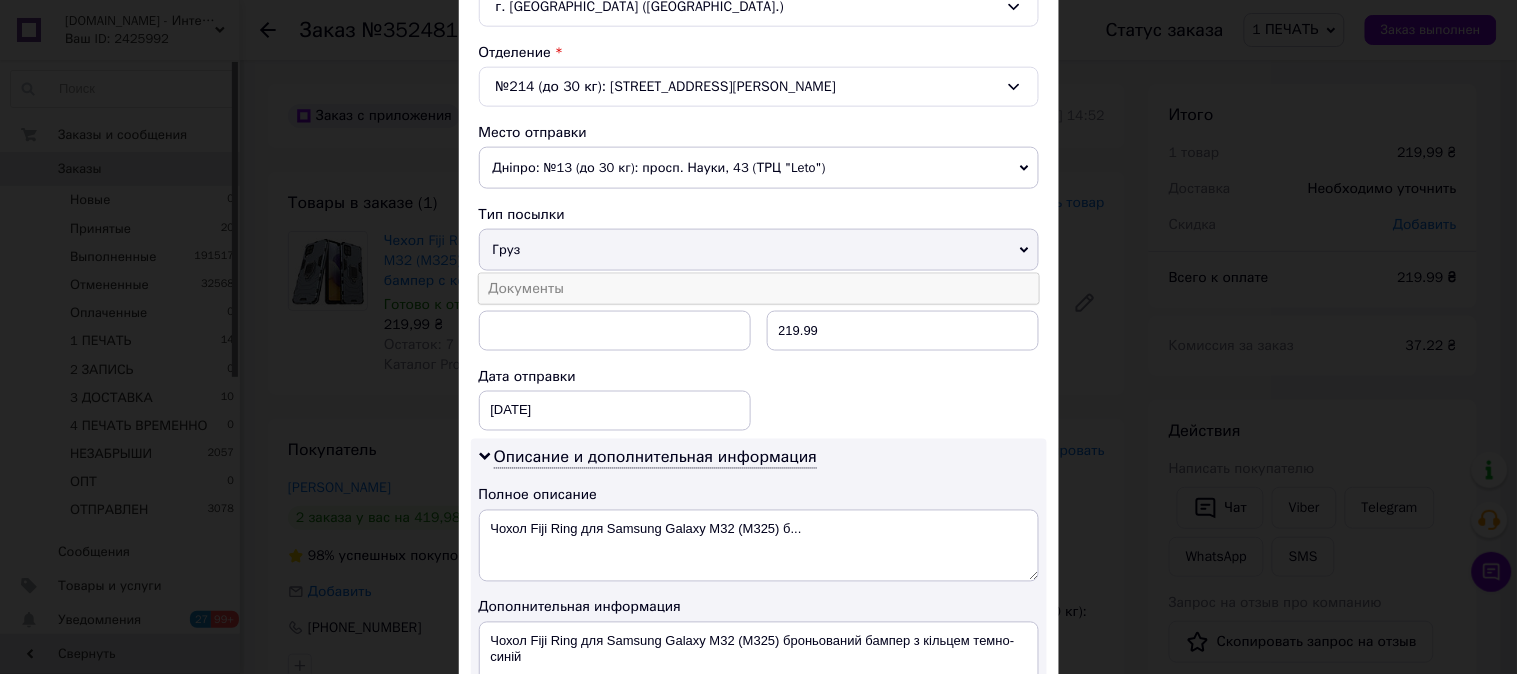 click on "Документы" at bounding box center (759, 289) 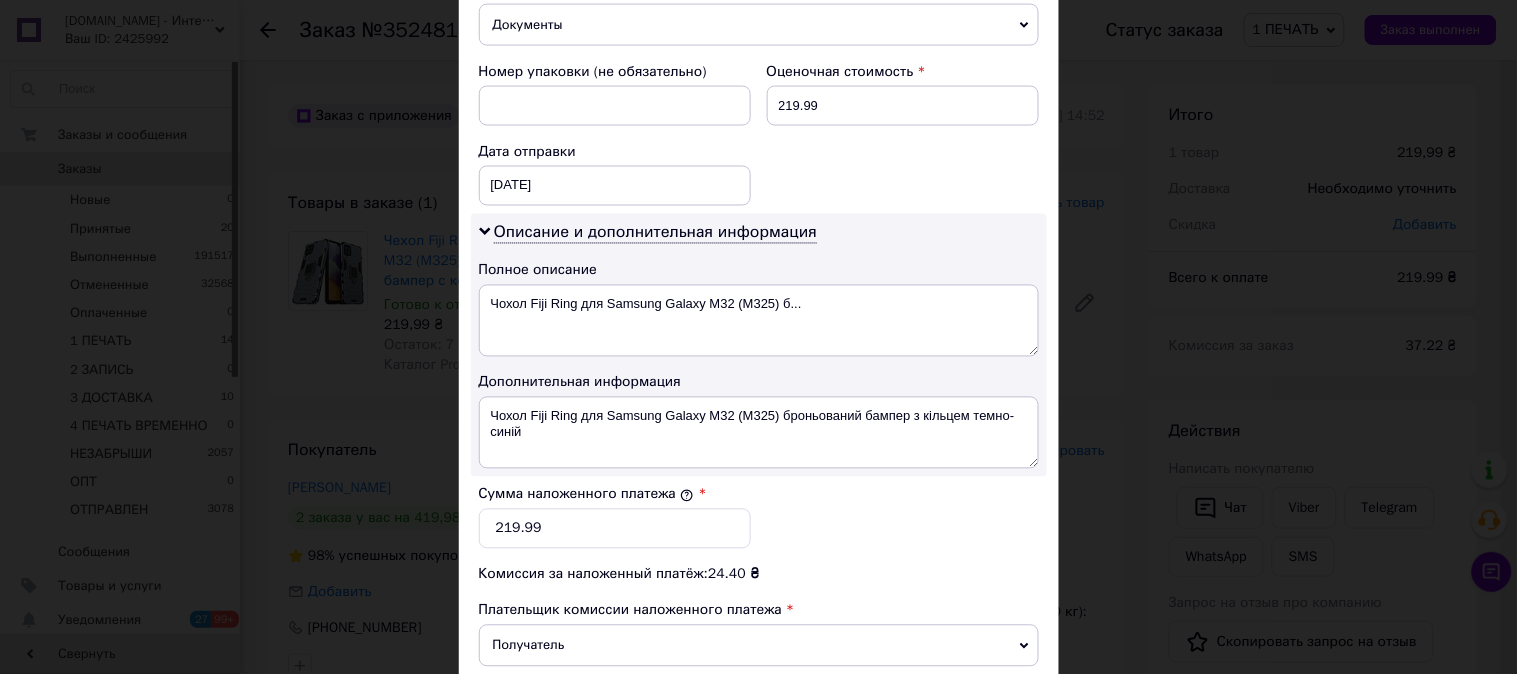 scroll, scrollTop: 852, scrollLeft: 0, axis: vertical 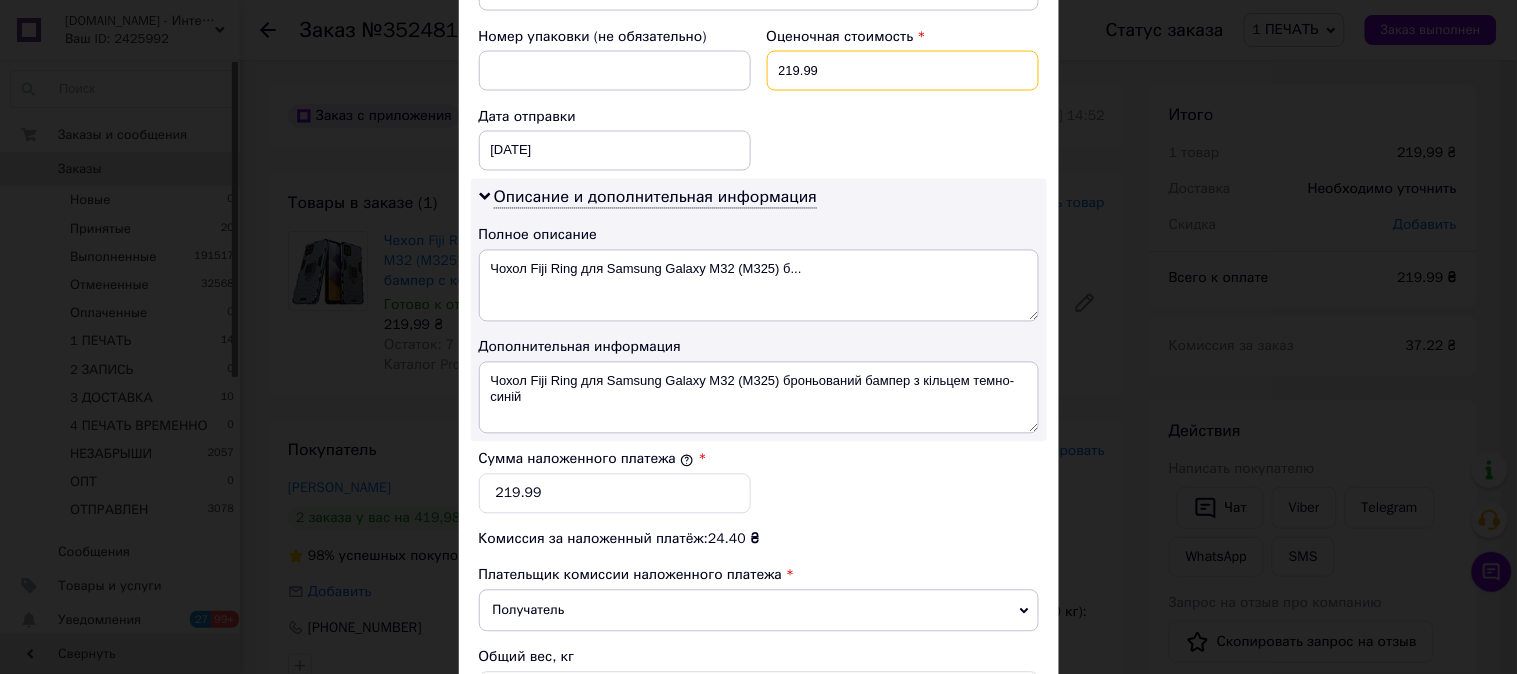 click on "219.99" at bounding box center [903, 71] 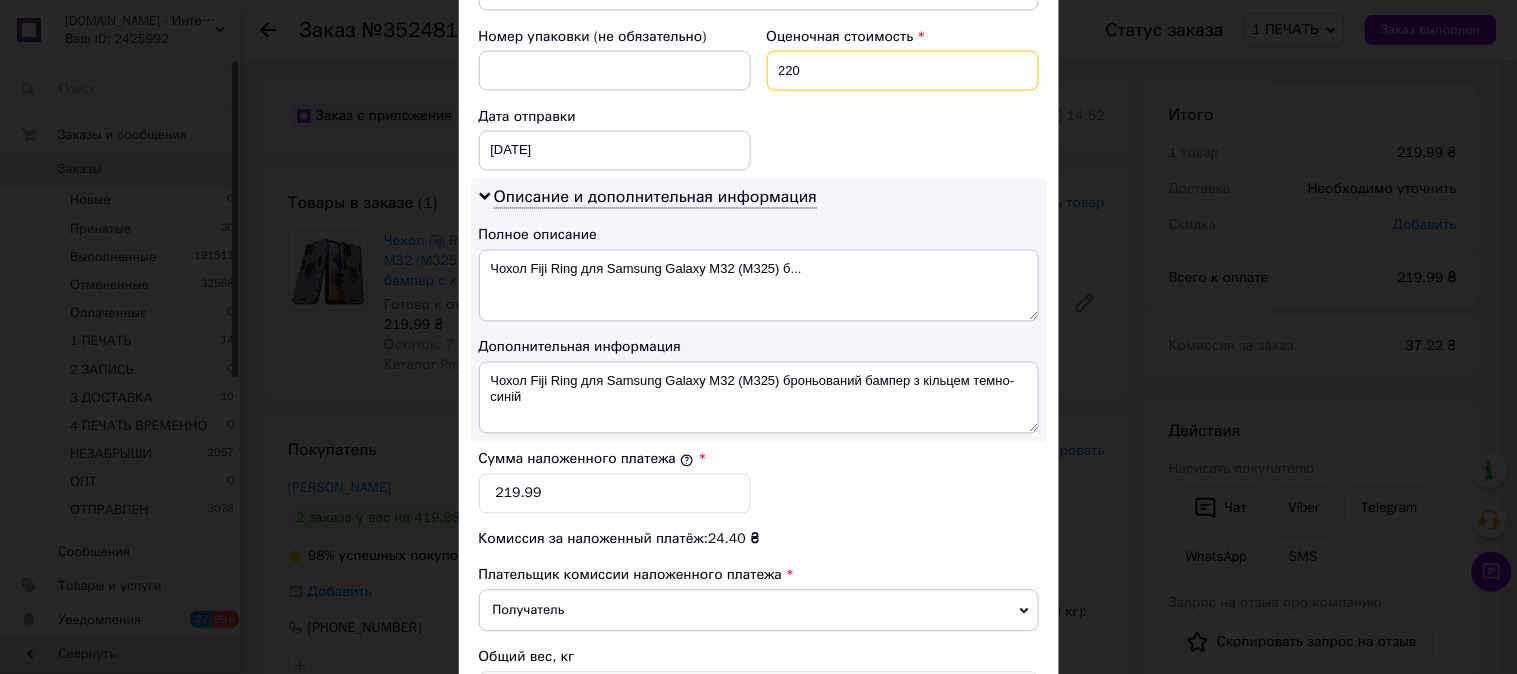 type on "220" 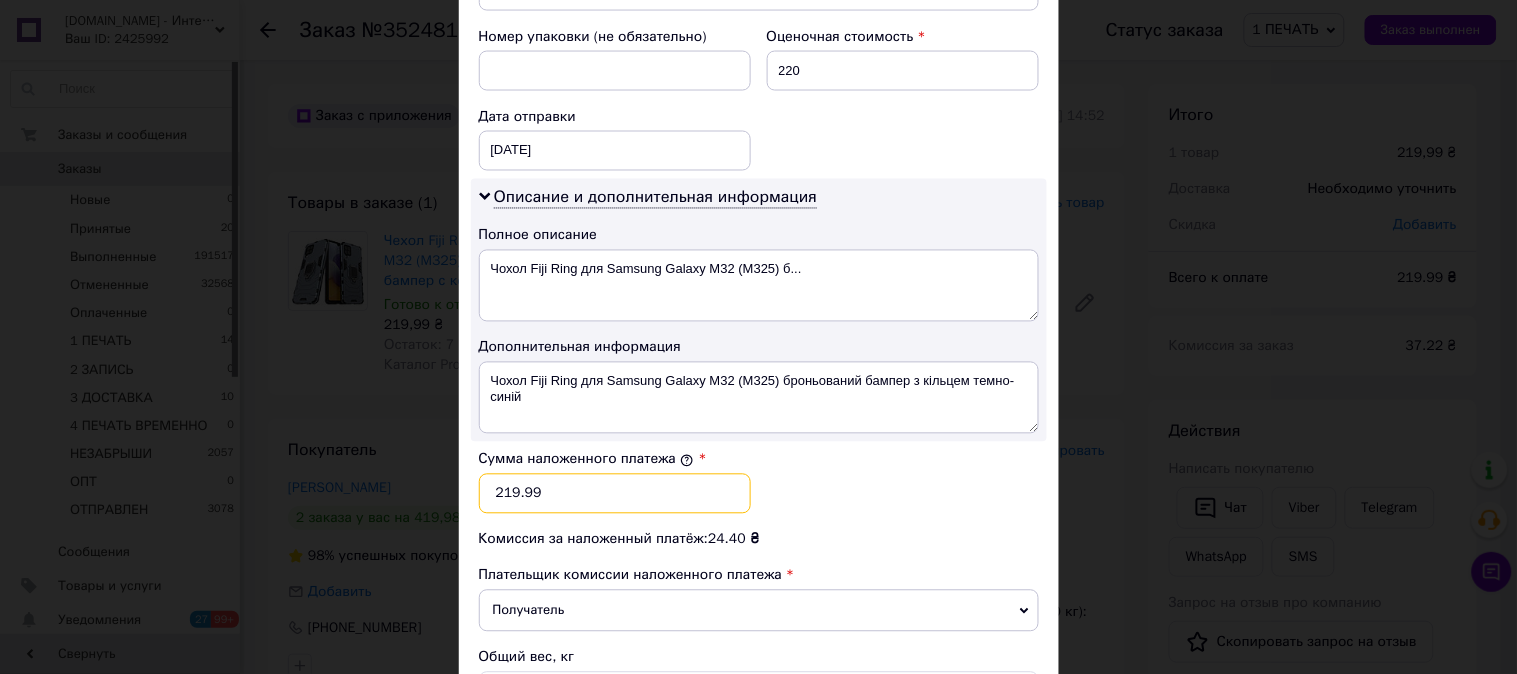 click on "219.99" at bounding box center (615, 494) 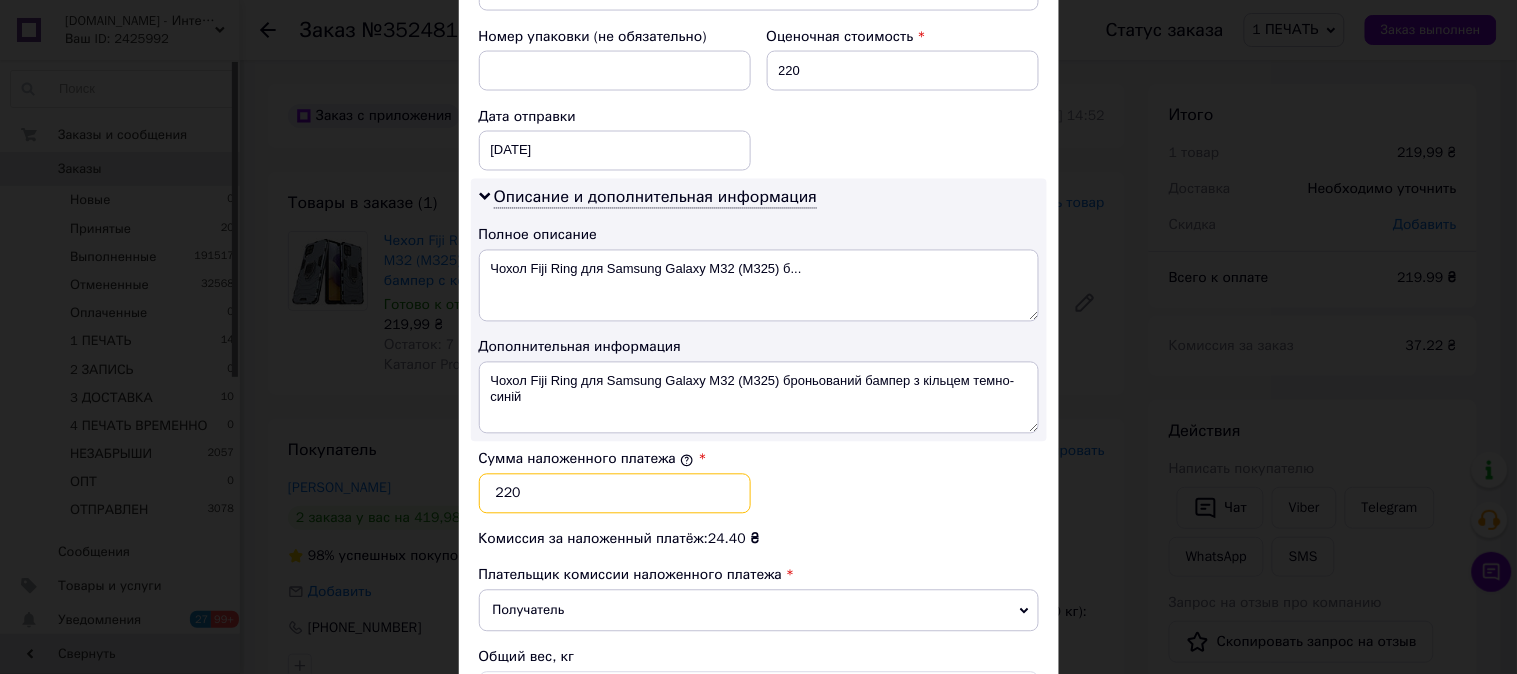 type on "220" 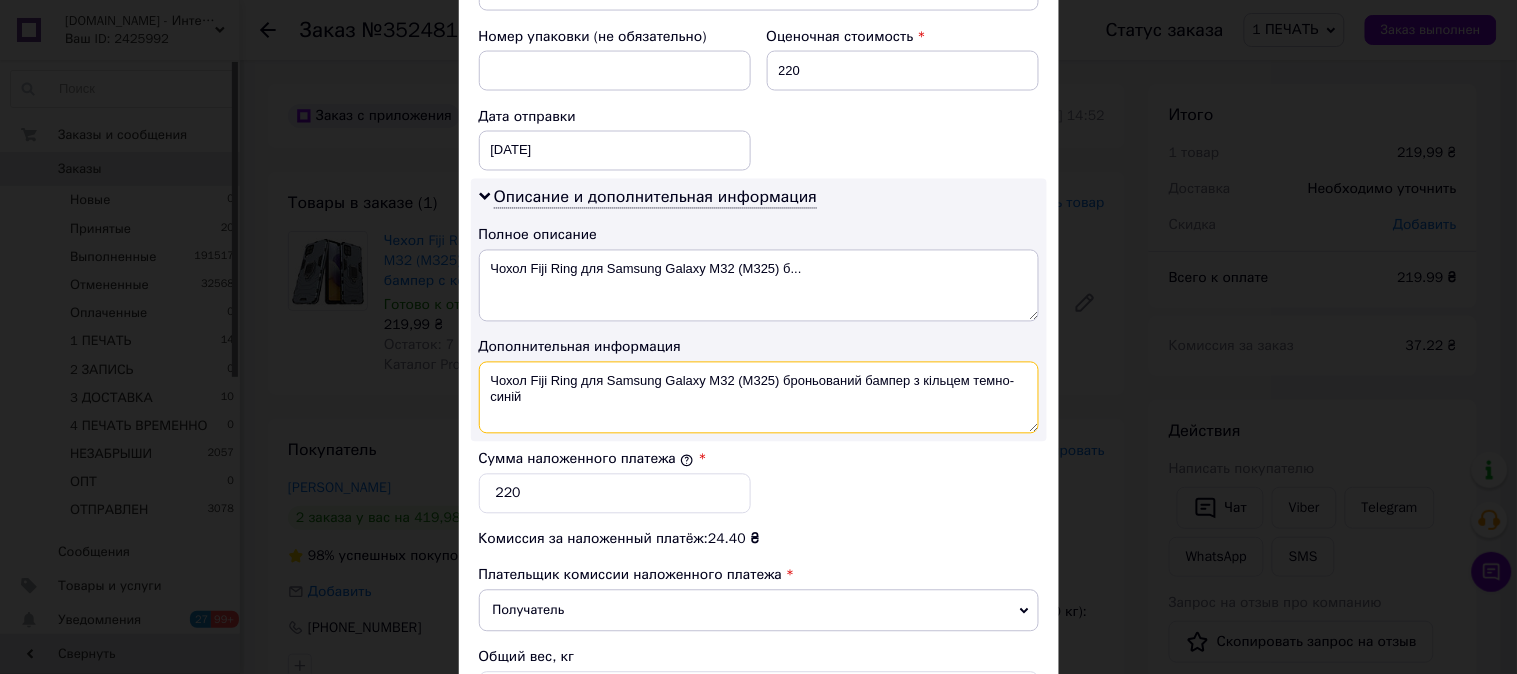click on "Чохол Fiji Ring для Samsung Galaxy M32 (M325) броньований бампер з кільцем темно-синій" at bounding box center [759, 398] 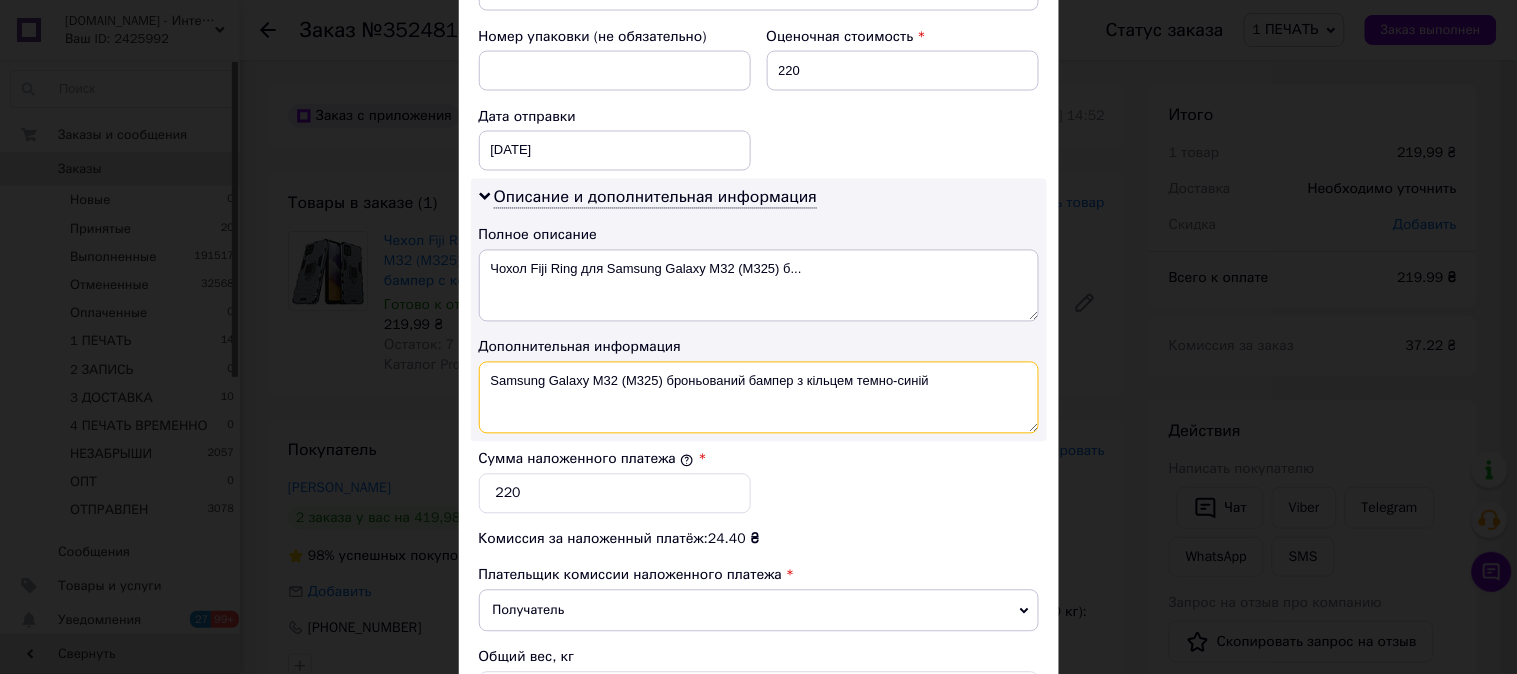 click on "Samsung Galaxy M32 (M325) броньований бампер з кільцем темно-синій" at bounding box center (759, 398) 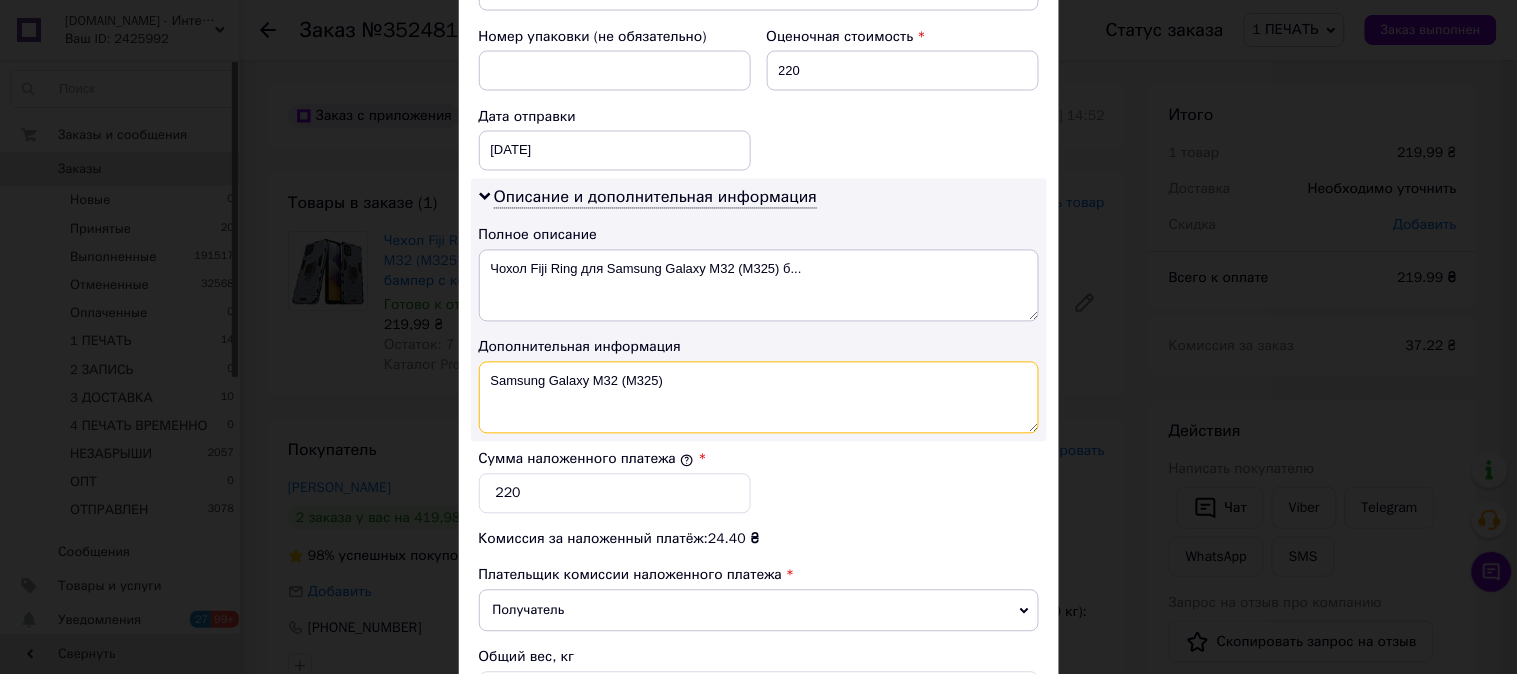 paste on "RING Т-СИН" 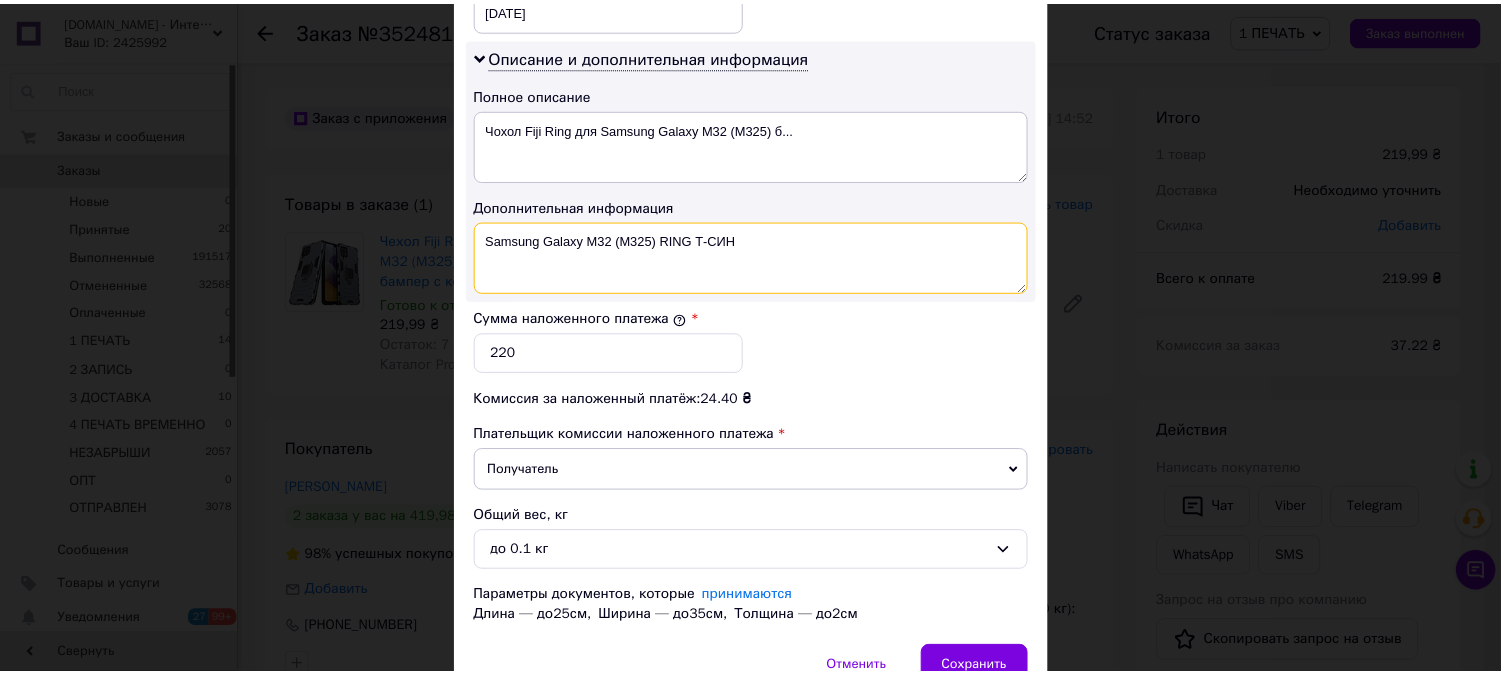 scroll, scrollTop: 1098, scrollLeft: 0, axis: vertical 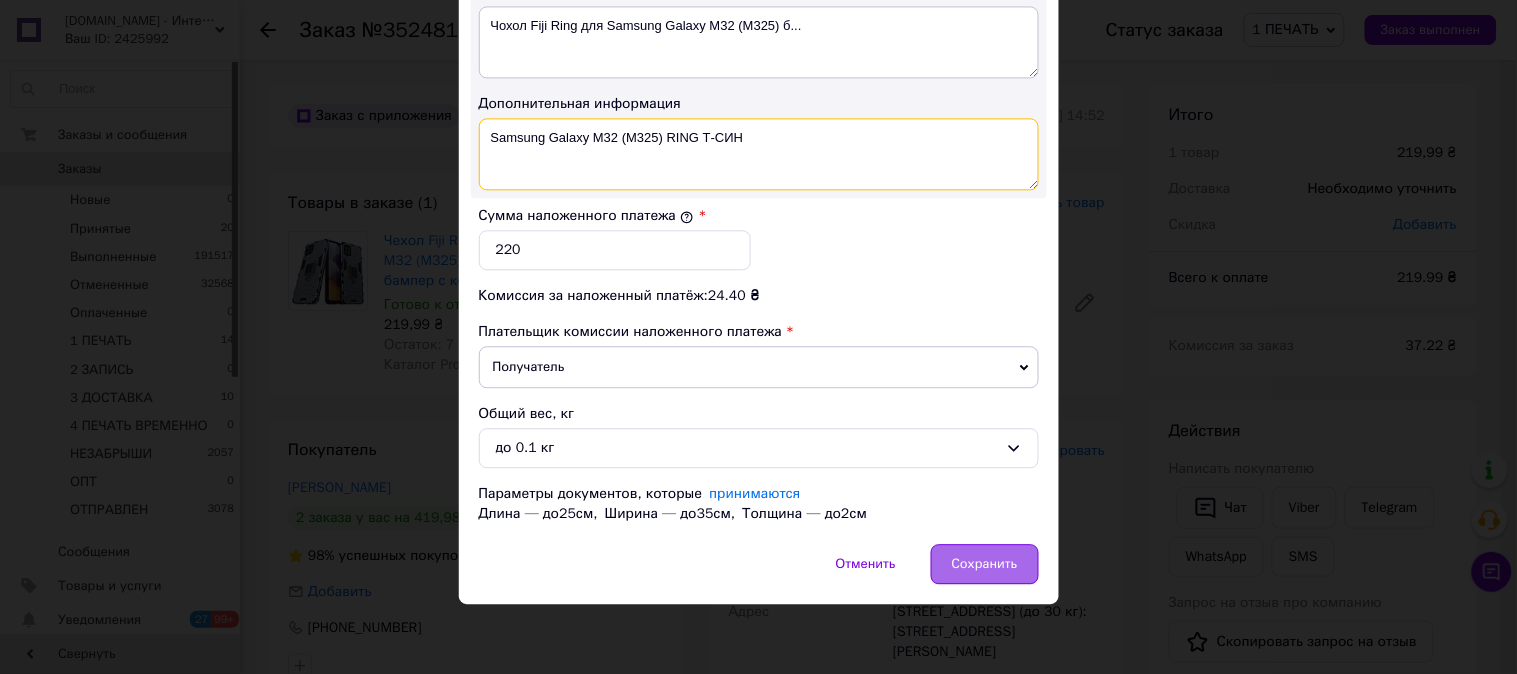 type on "Samsung Galaxy M32 (M325) RING Т-СИН" 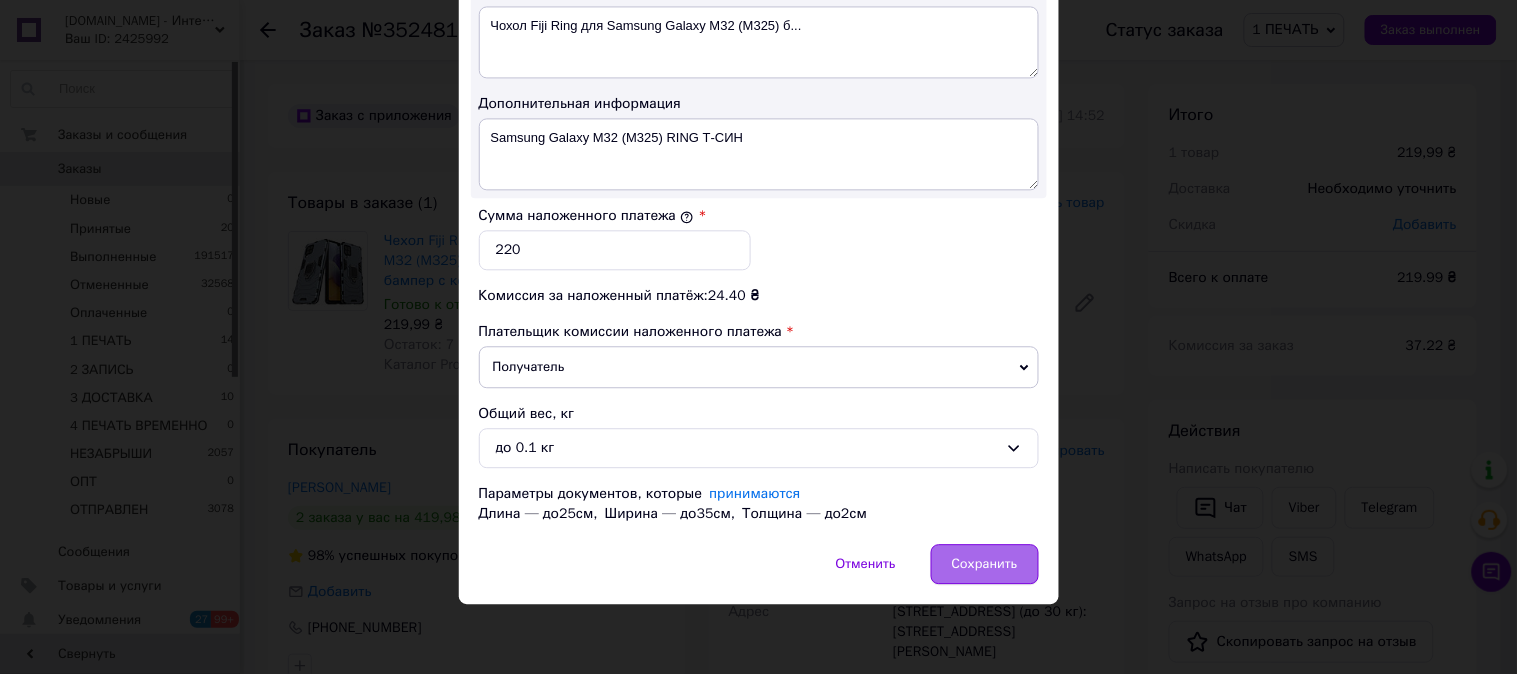 click on "Сохранить" at bounding box center (985, 564) 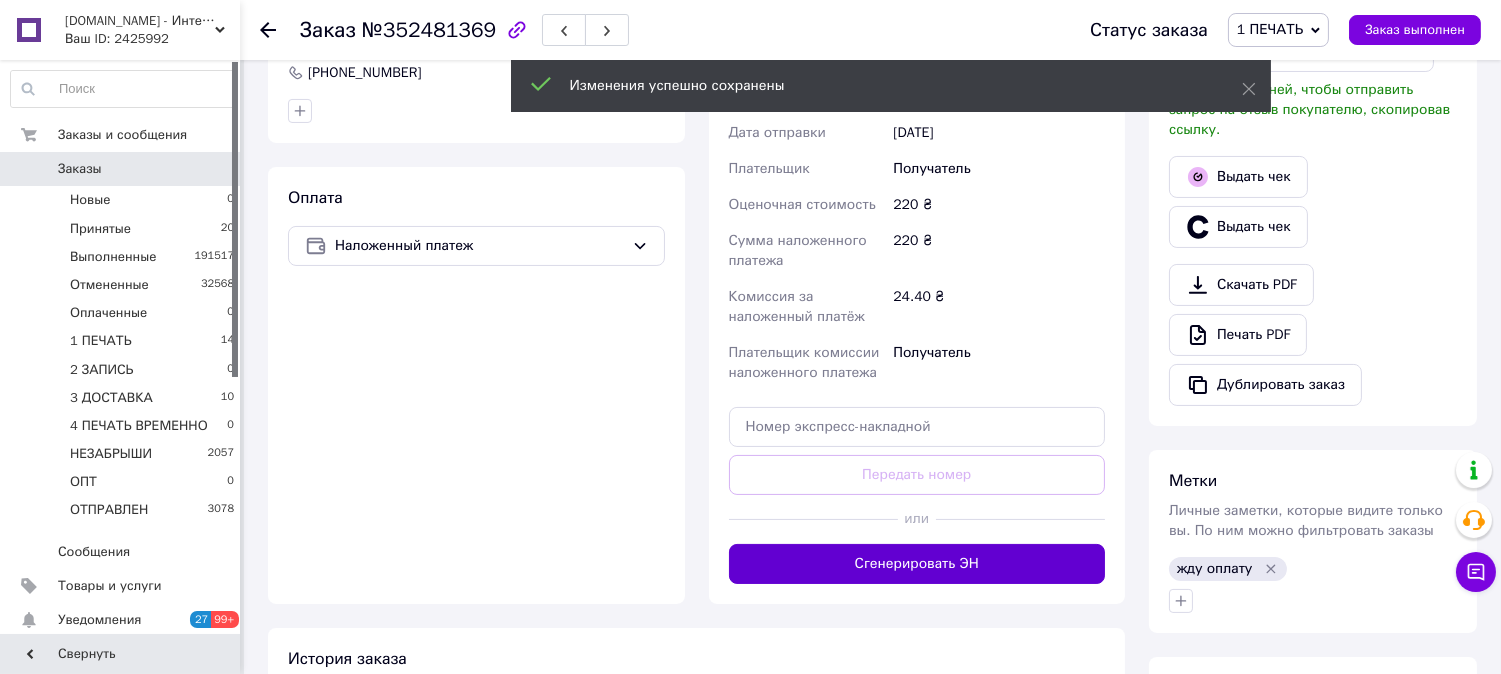 click on "Сгенерировать ЭН" at bounding box center [917, 564] 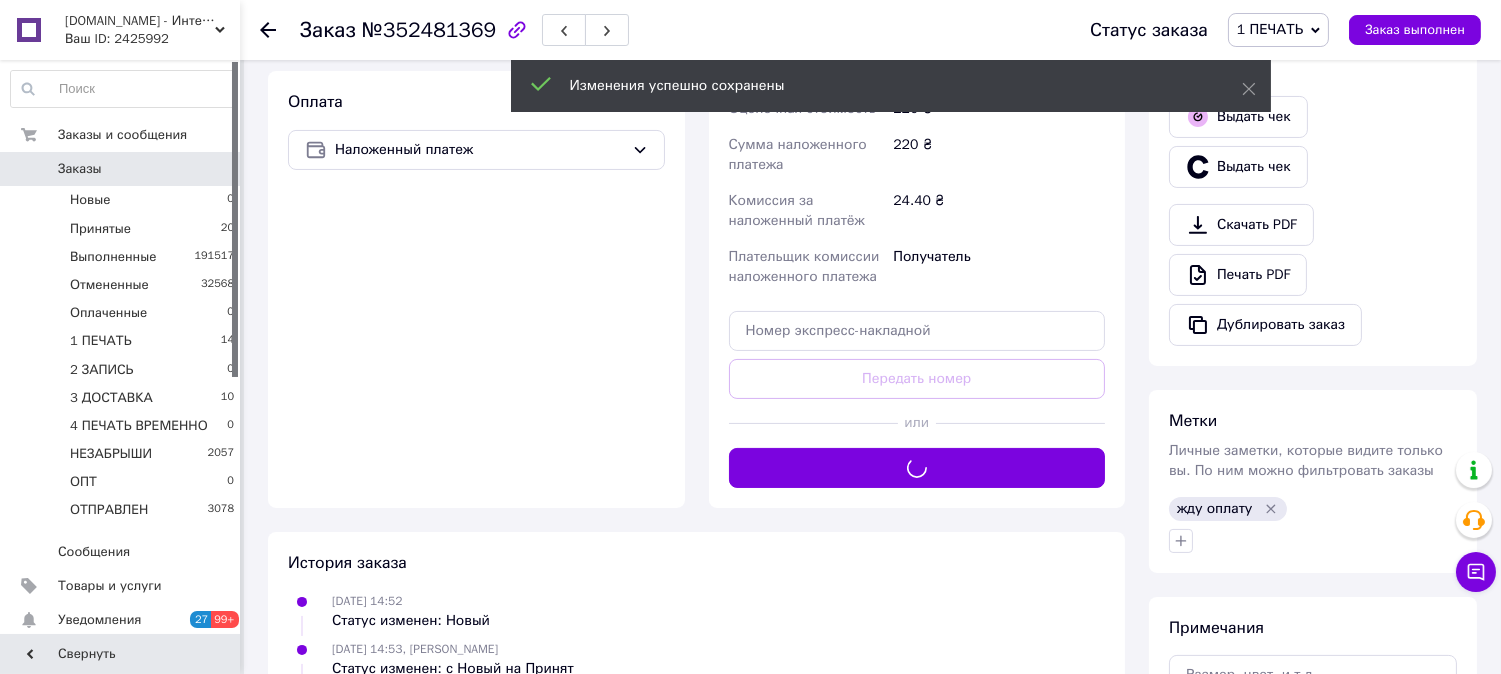 scroll, scrollTop: 666, scrollLeft: 0, axis: vertical 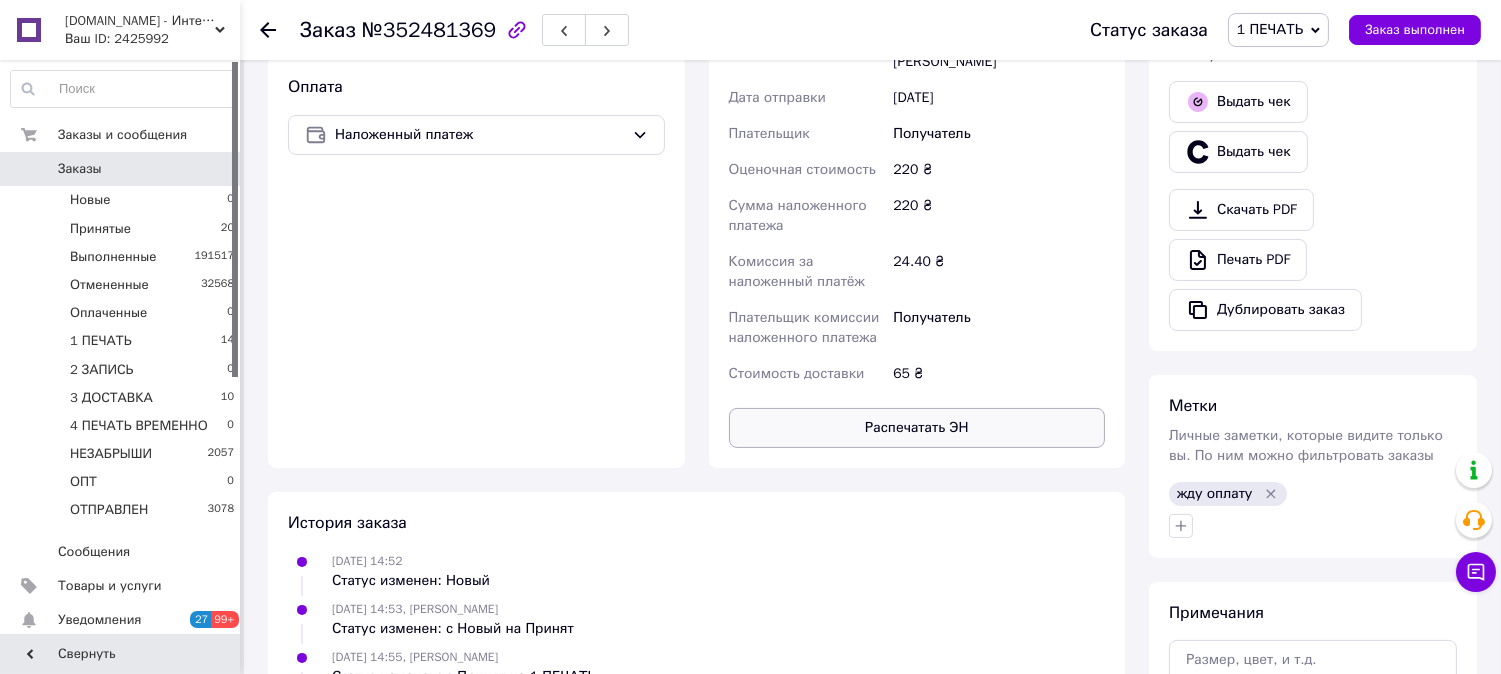 click on "Распечатать ЭН" at bounding box center [917, 428] 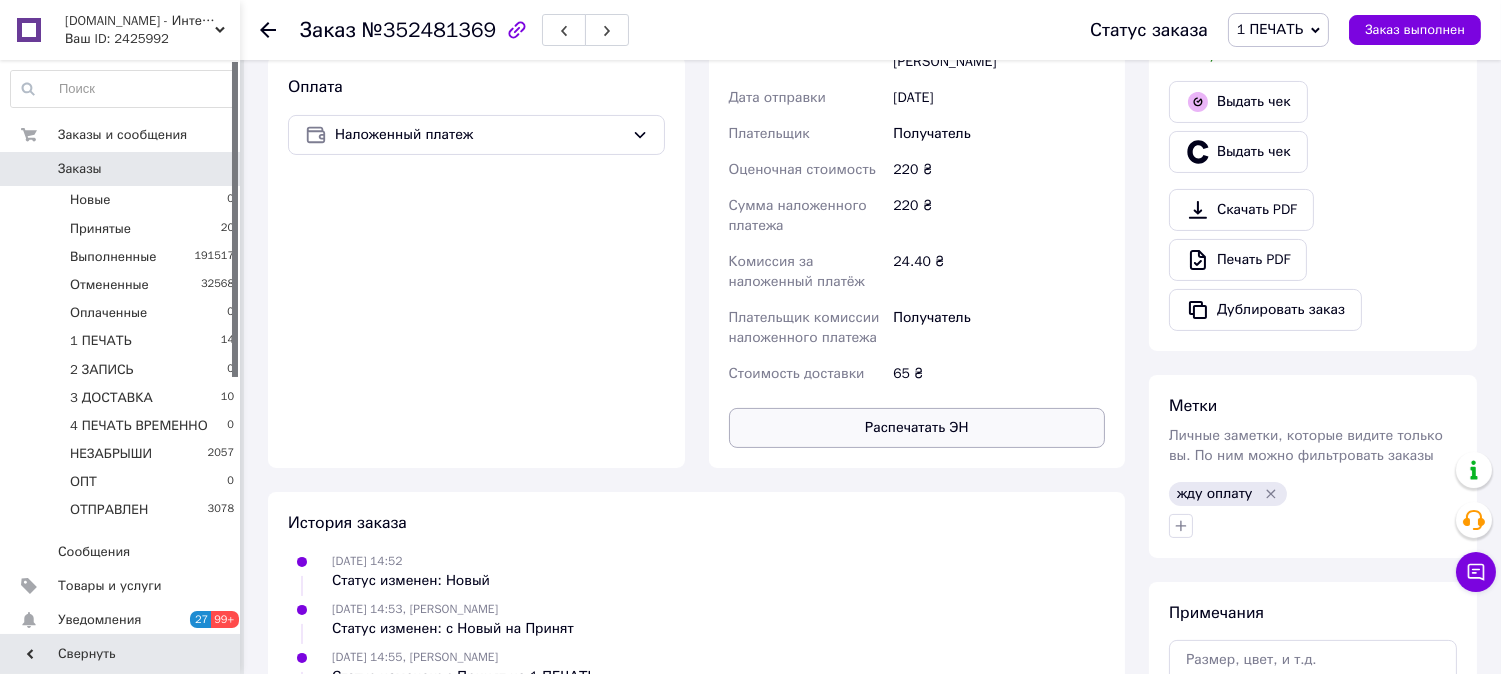 type 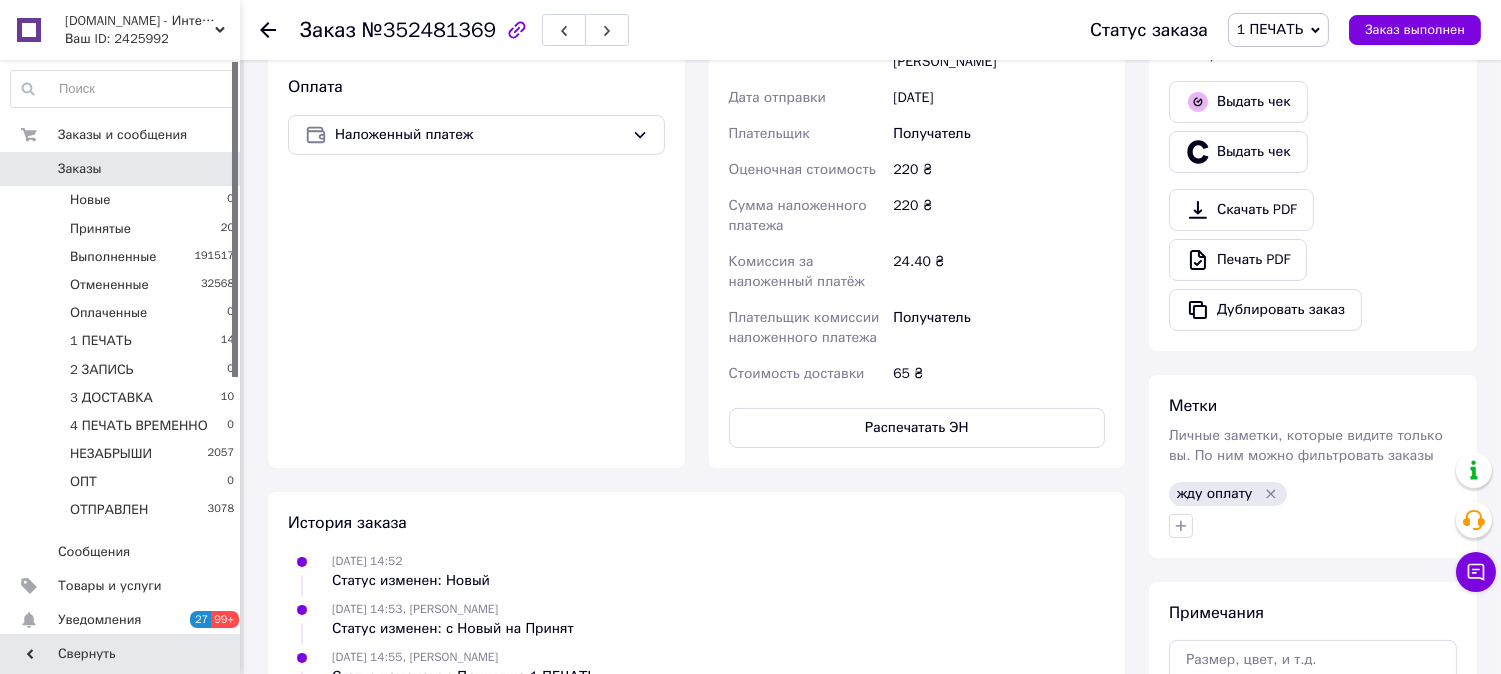 click on "1 ПЕЧАТЬ" at bounding box center (1270, 29) 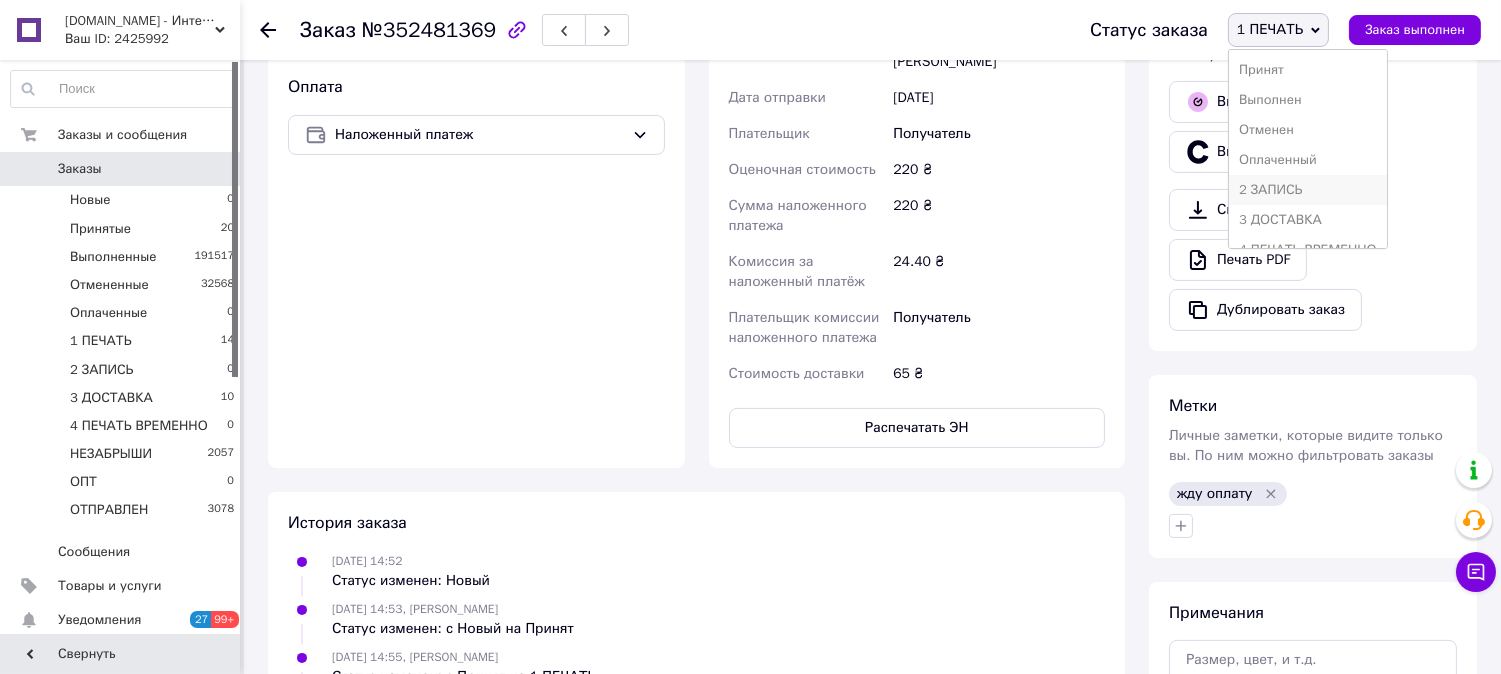 click on "2 ЗАПИСЬ" at bounding box center [1308, 190] 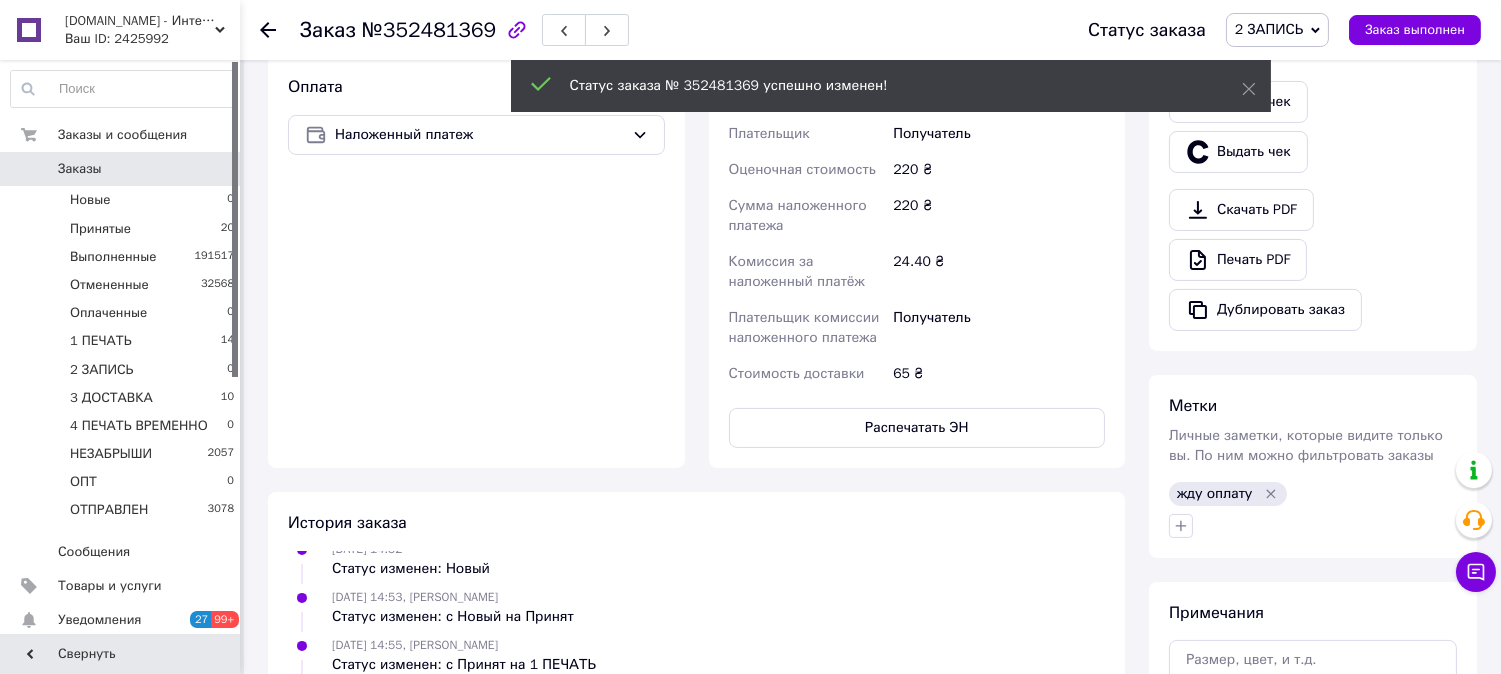 scroll, scrollTop: 60, scrollLeft: 0, axis: vertical 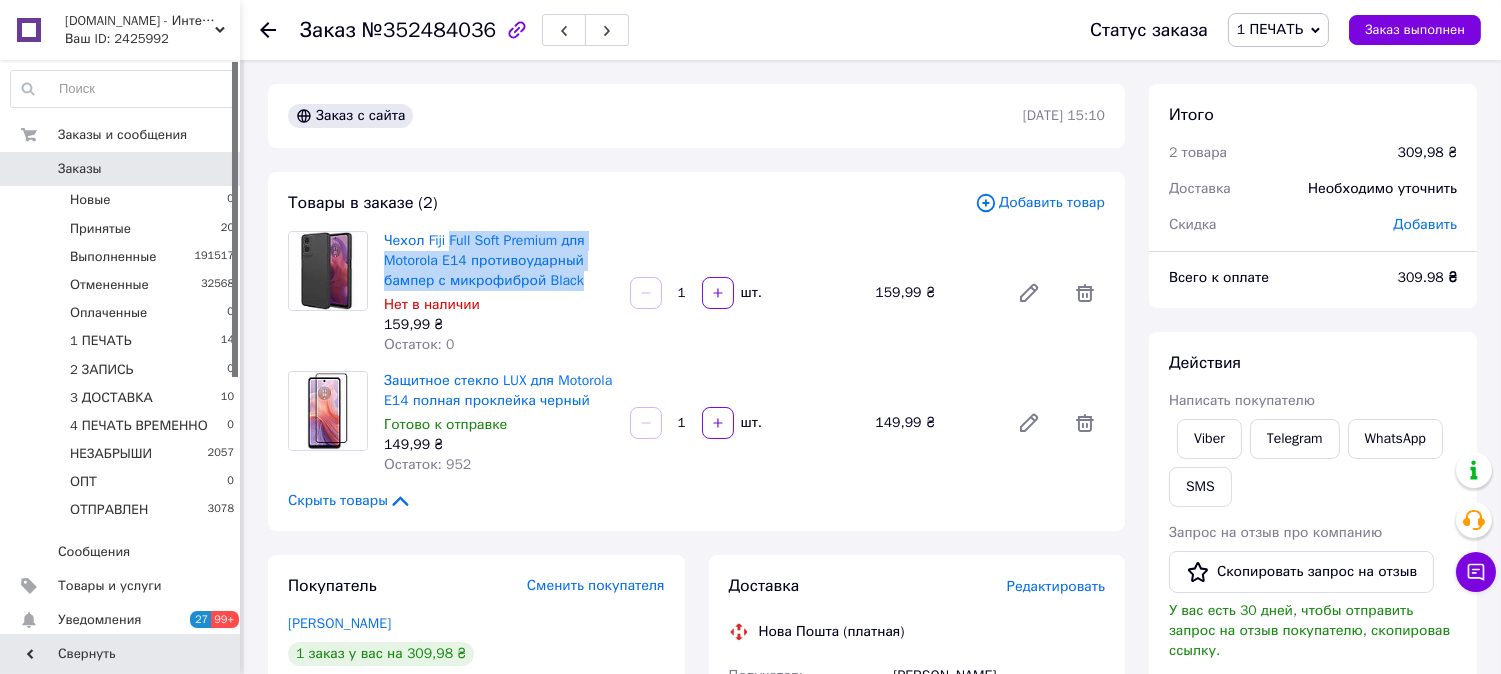 drag, startPoint x: 446, startPoint y: 222, endPoint x: 601, endPoint y: 274, distance: 163.49007 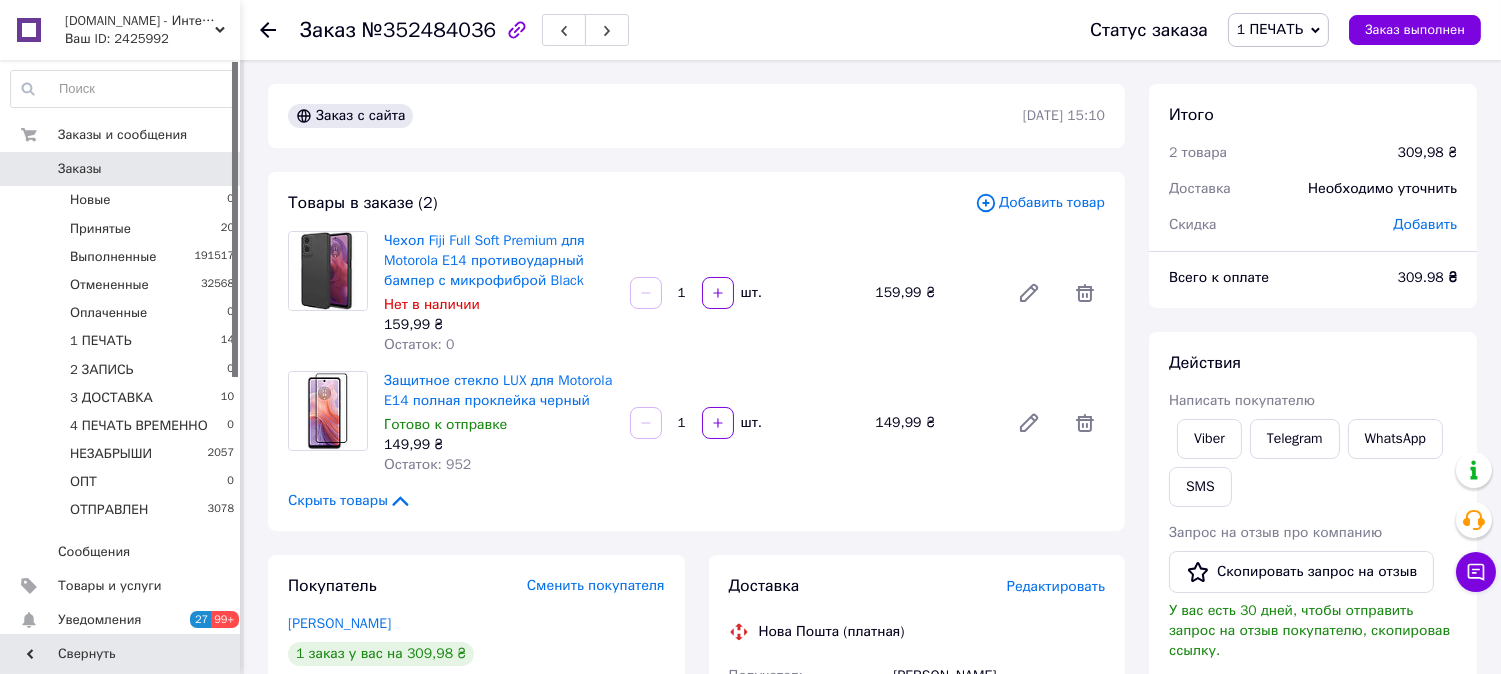 click on "Редактировать" at bounding box center [1056, 586] 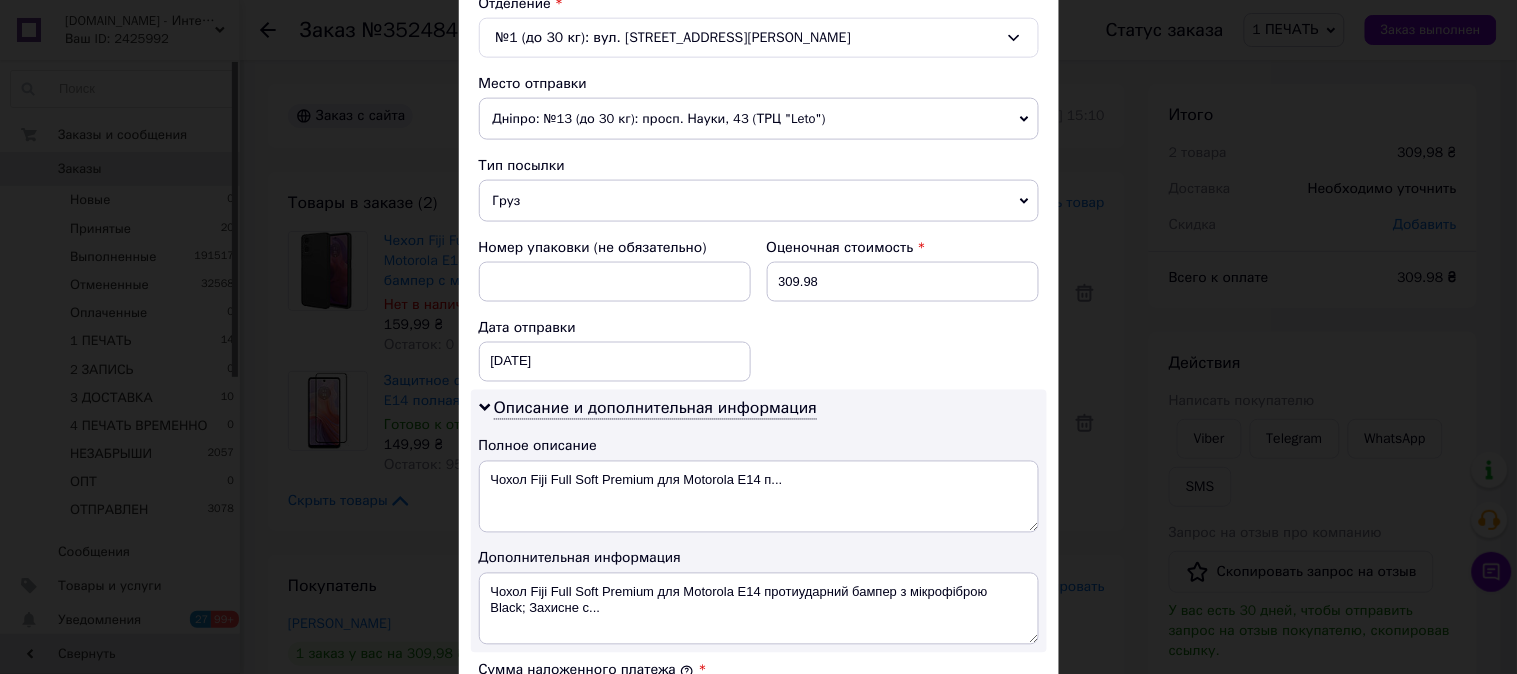 scroll, scrollTop: 741, scrollLeft: 0, axis: vertical 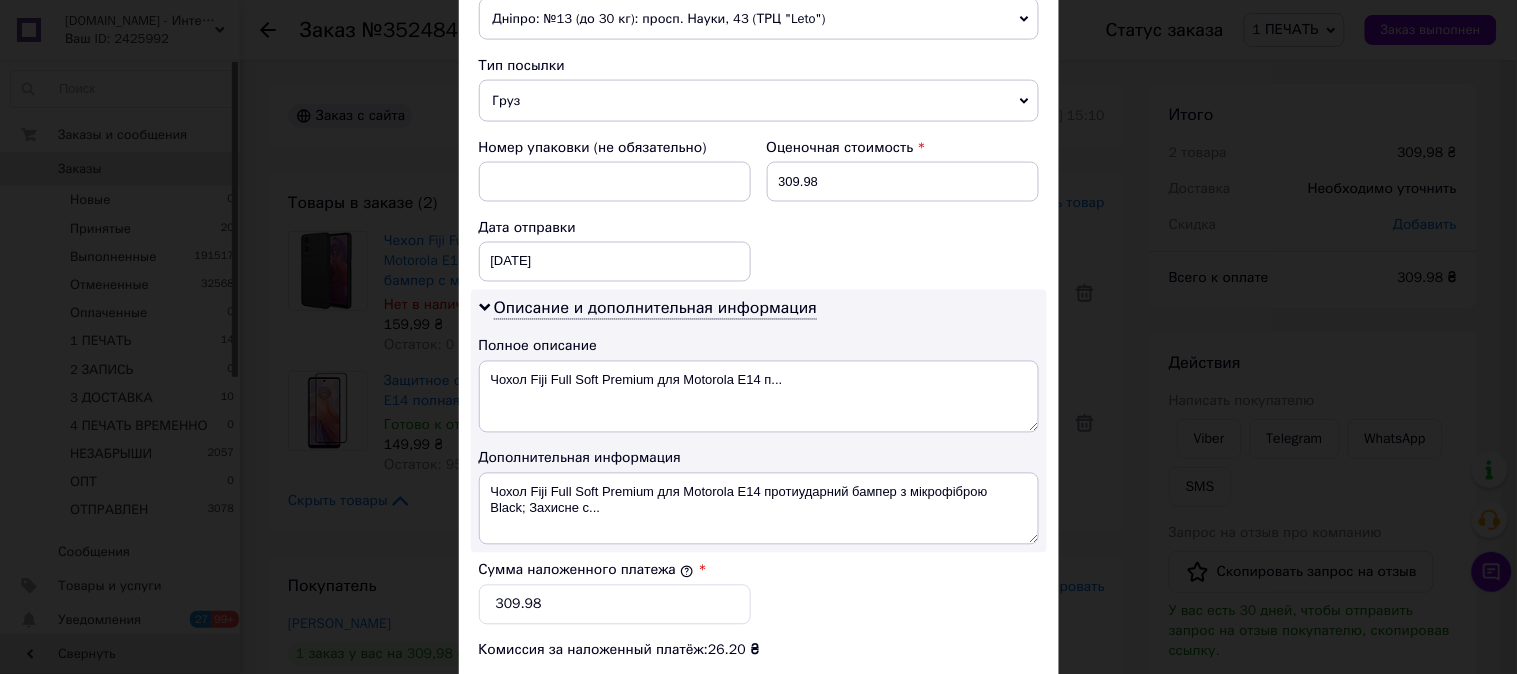 click on "Груз" at bounding box center [759, 101] 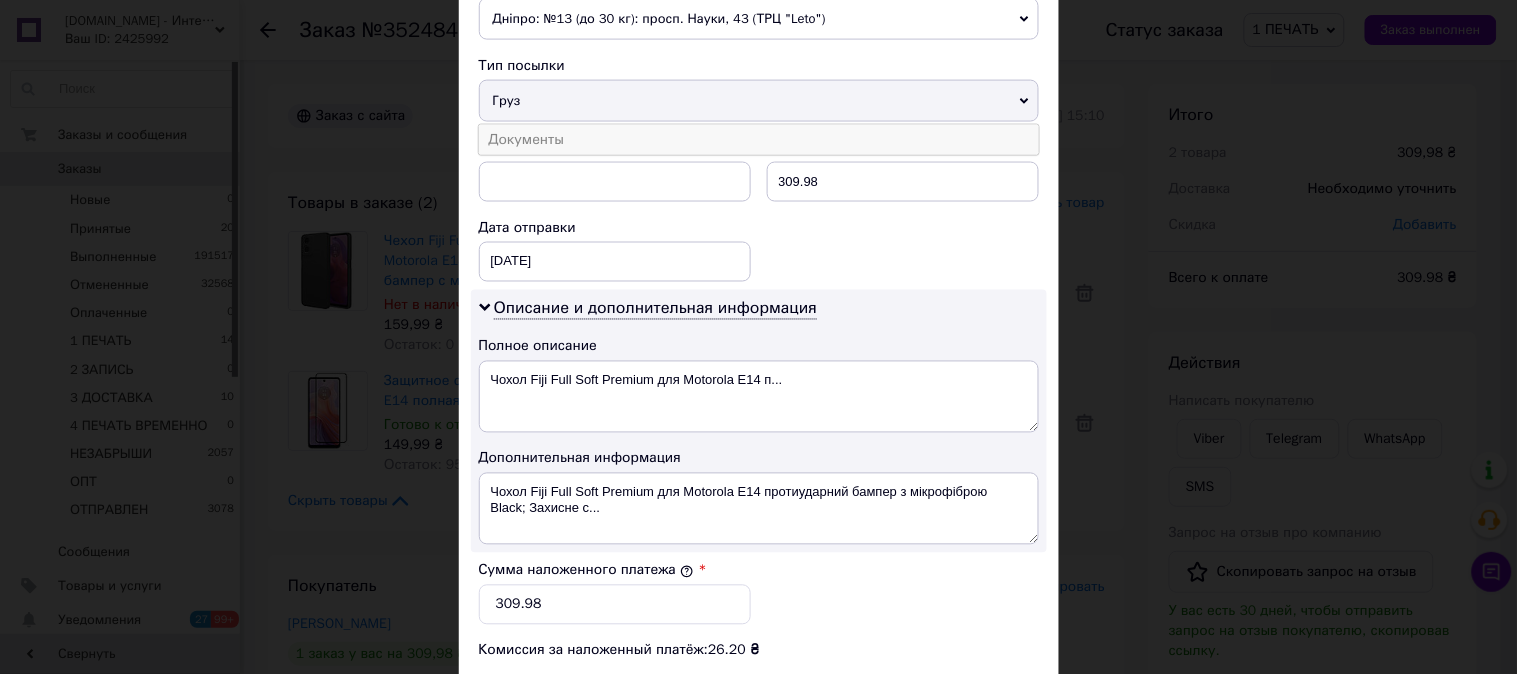 click on "Документы" at bounding box center [759, 140] 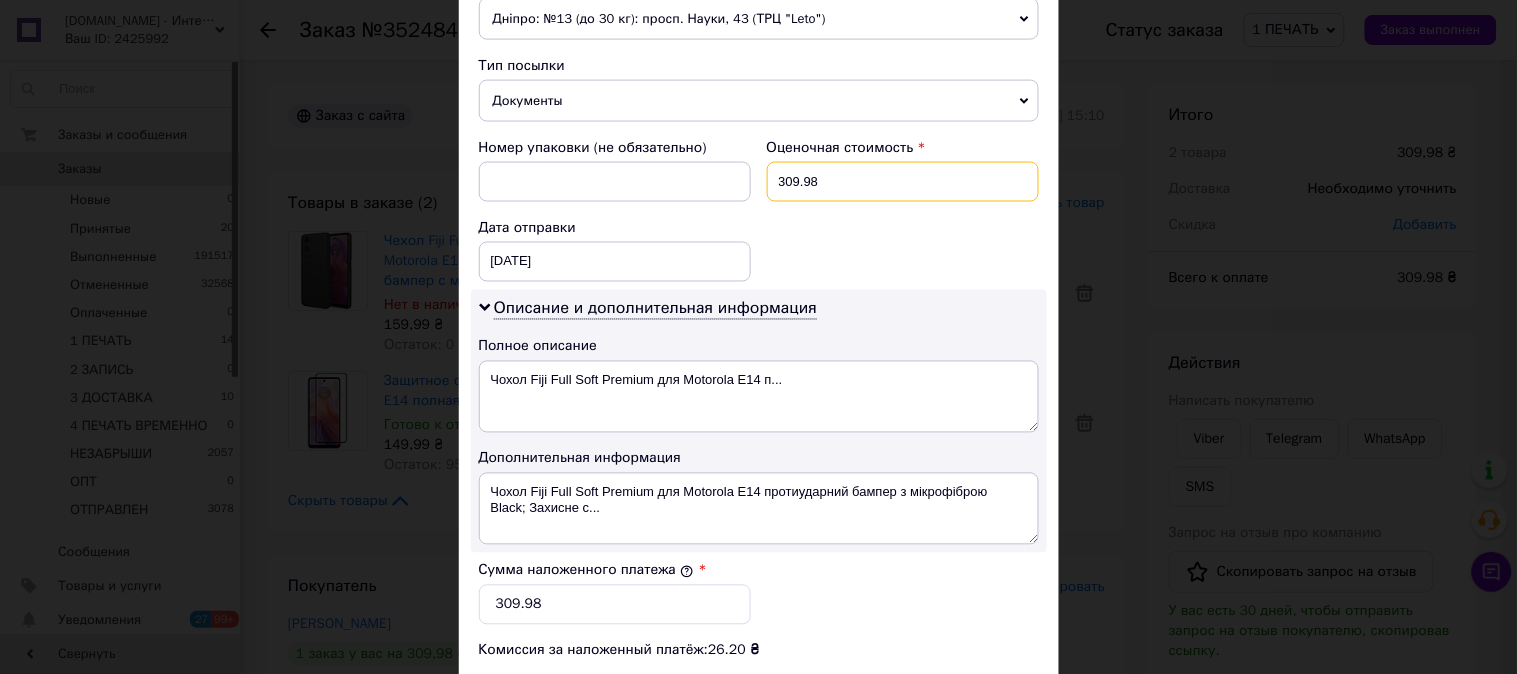 click on "309.98" at bounding box center (903, 182) 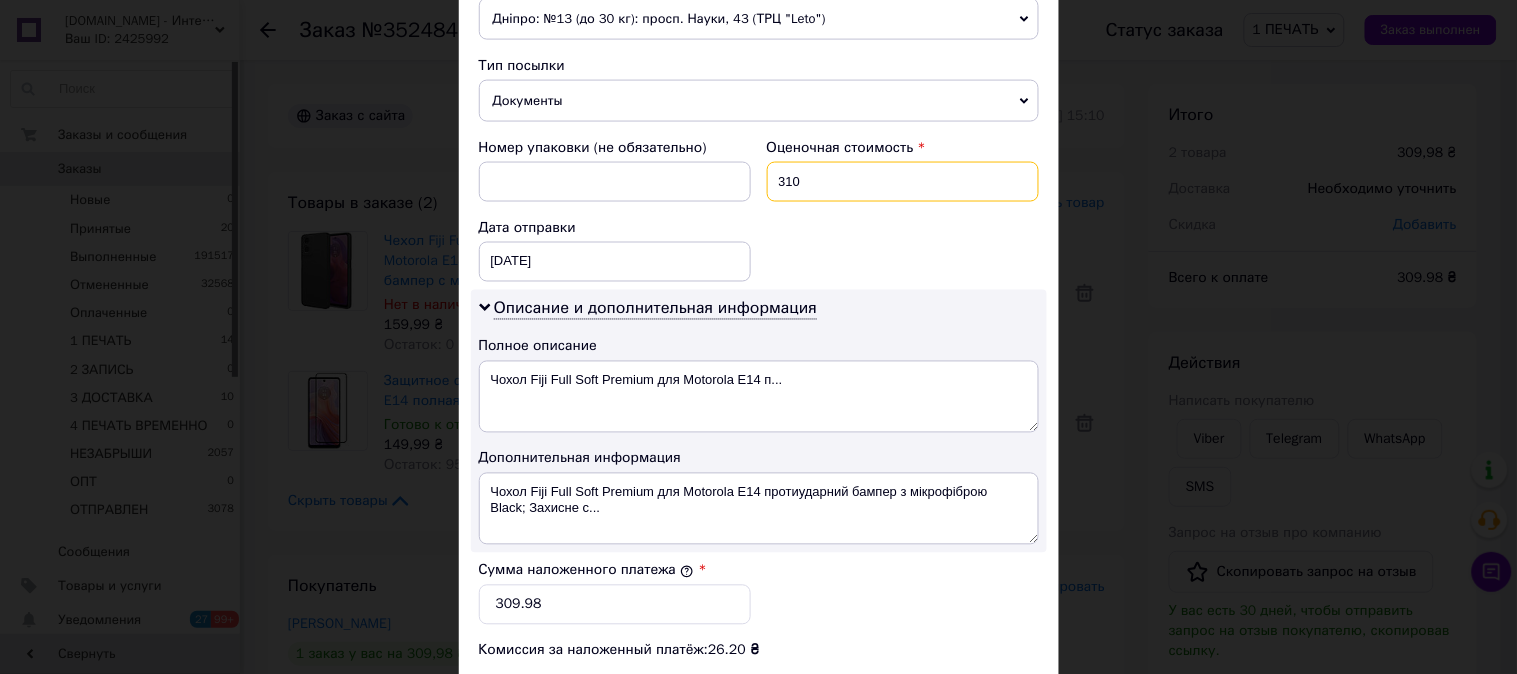 type on "310" 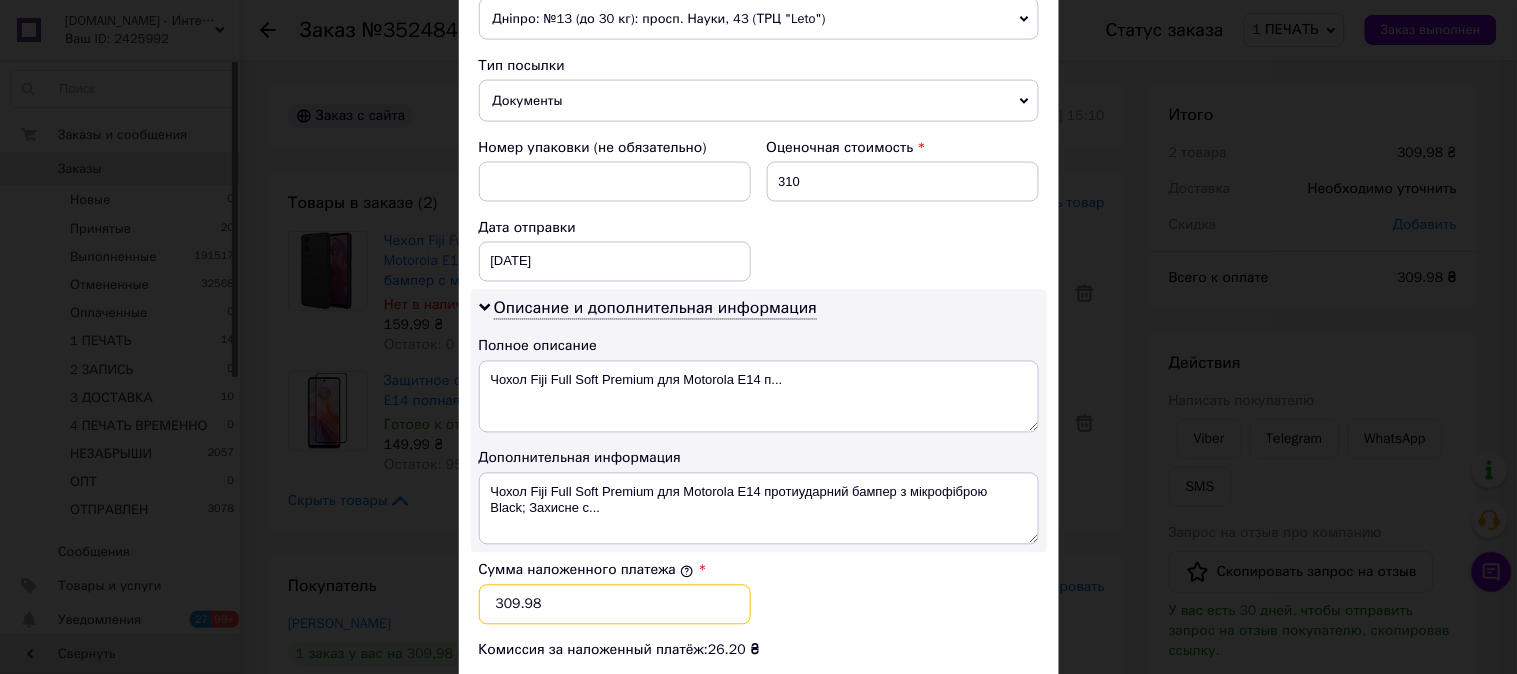 click on "309.98" at bounding box center [615, 605] 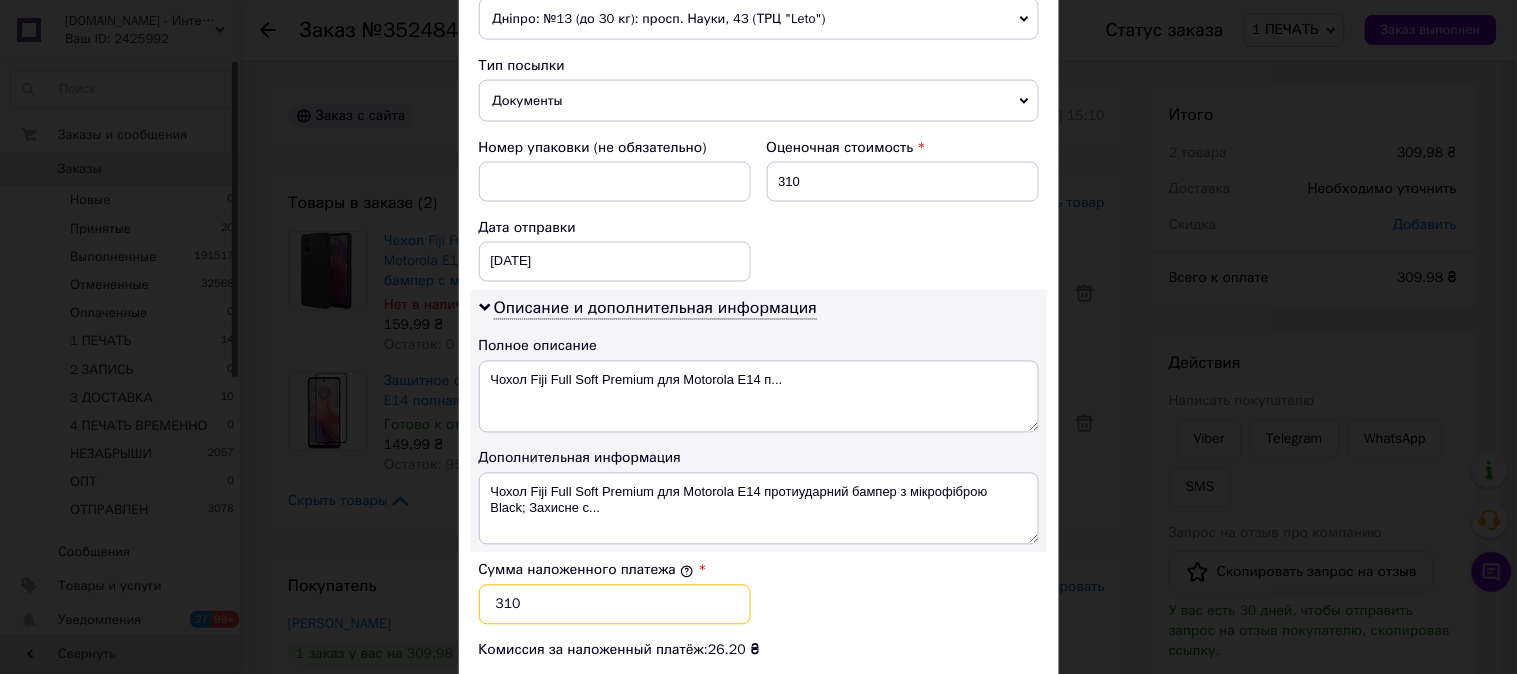 type on "310" 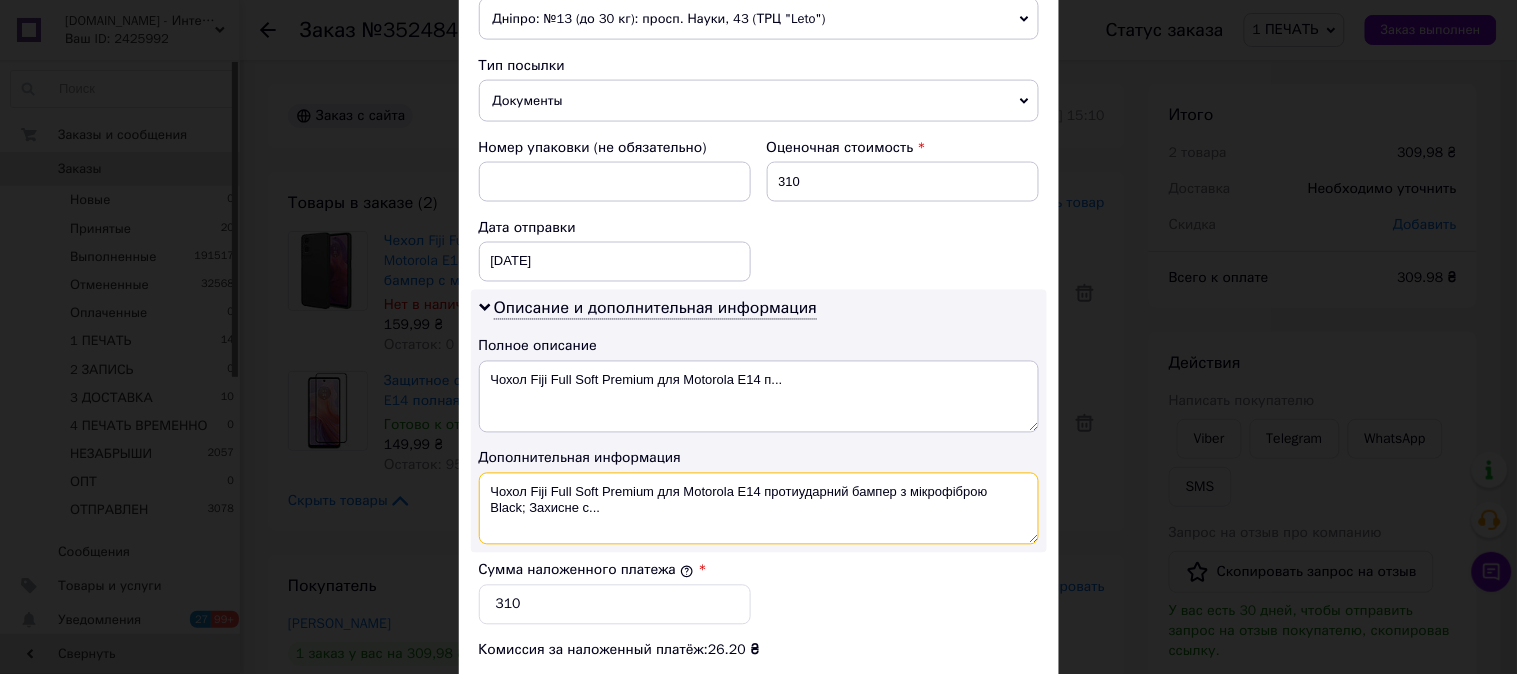 click on "Чохол Fiji Full Soft Premium для Motorola E14 протиударний бампер з мікрофіброю Black; Захисне с..." at bounding box center [759, 509] 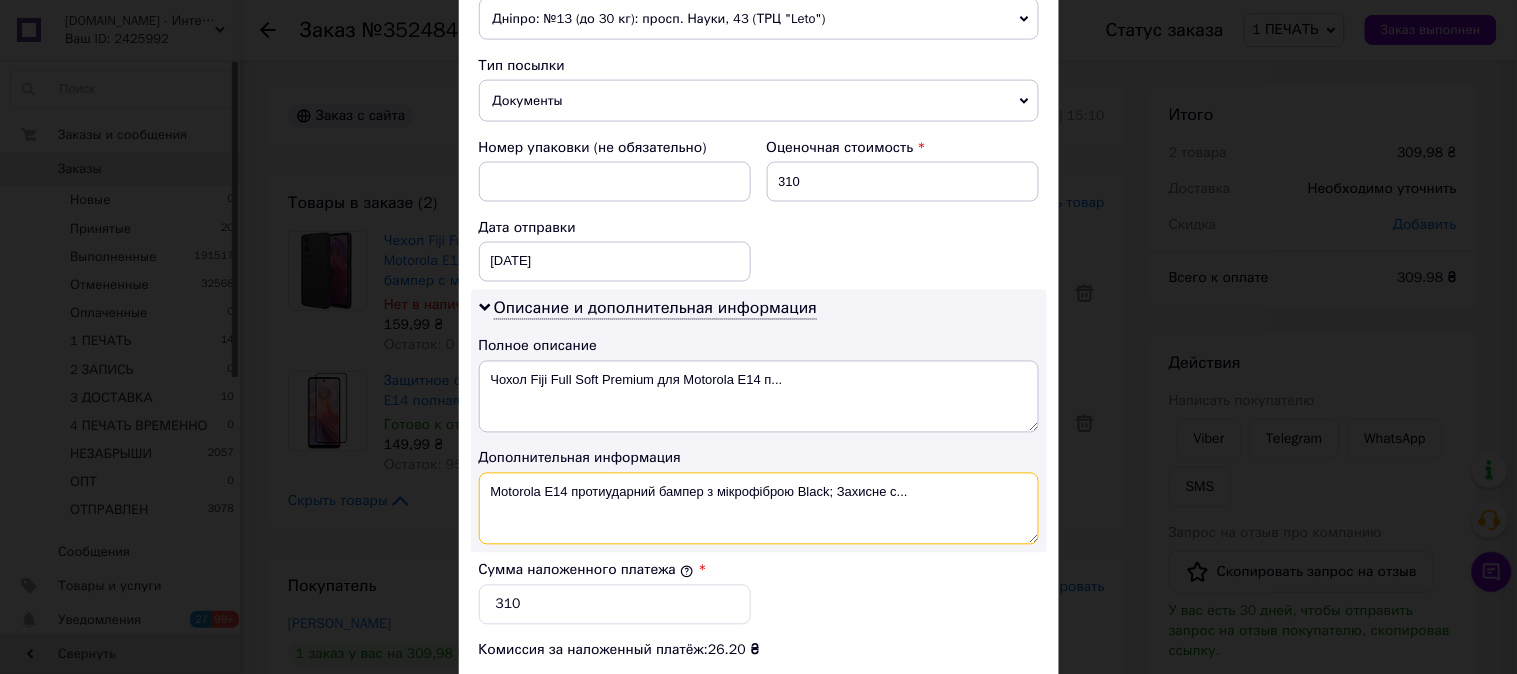 click on "Motorola E14 протиударний бампер з мікрофіброю Black; Захисне с..." at bounding box center [759, 509] 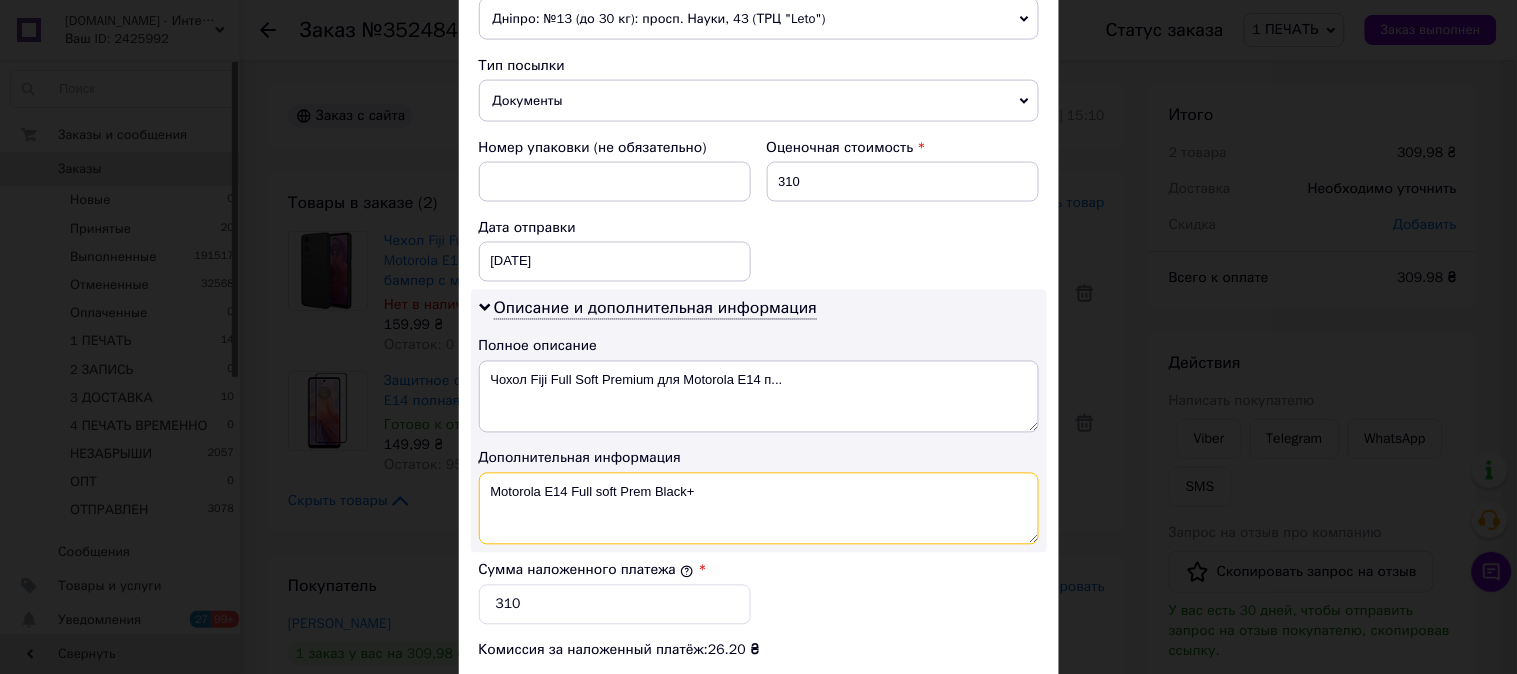 paste on "3D ЧЕР" 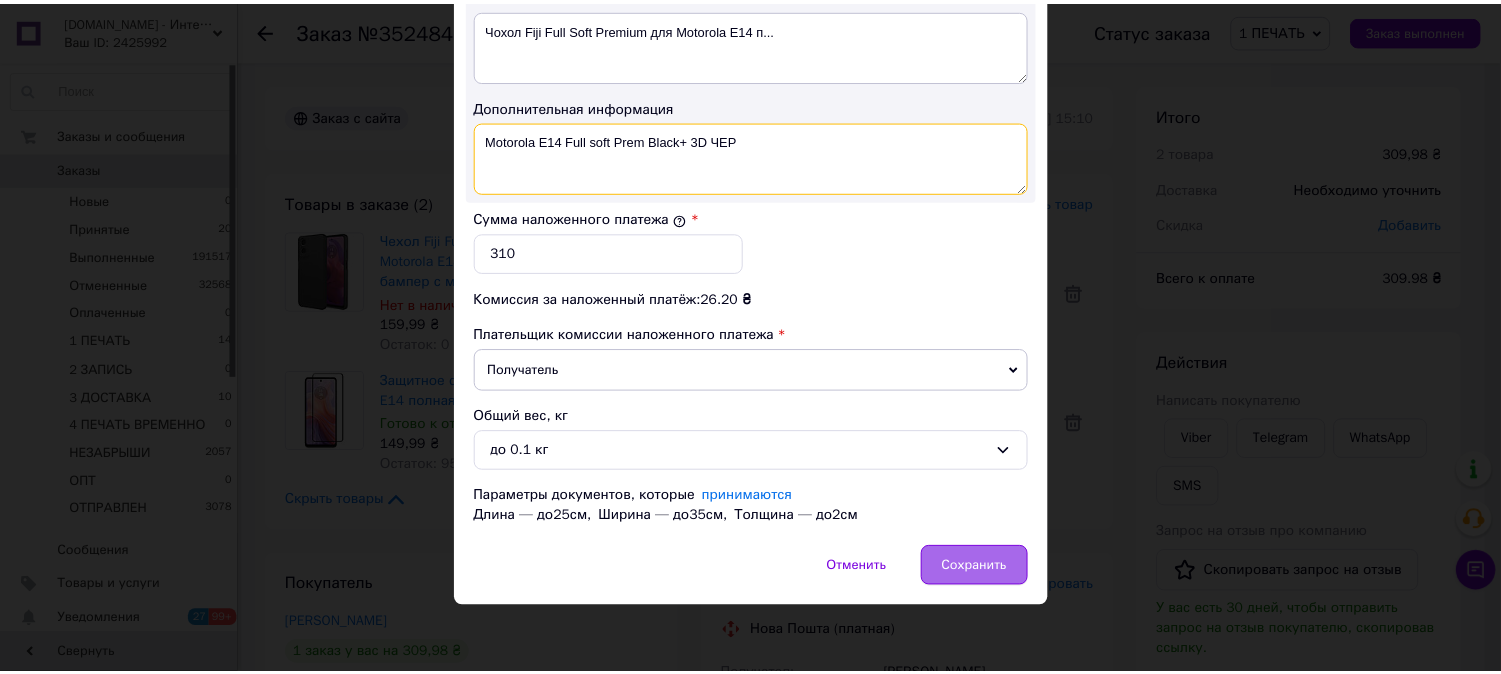 scroll, scrollTop: 1098, scrollLeft: 0, axis: vertical 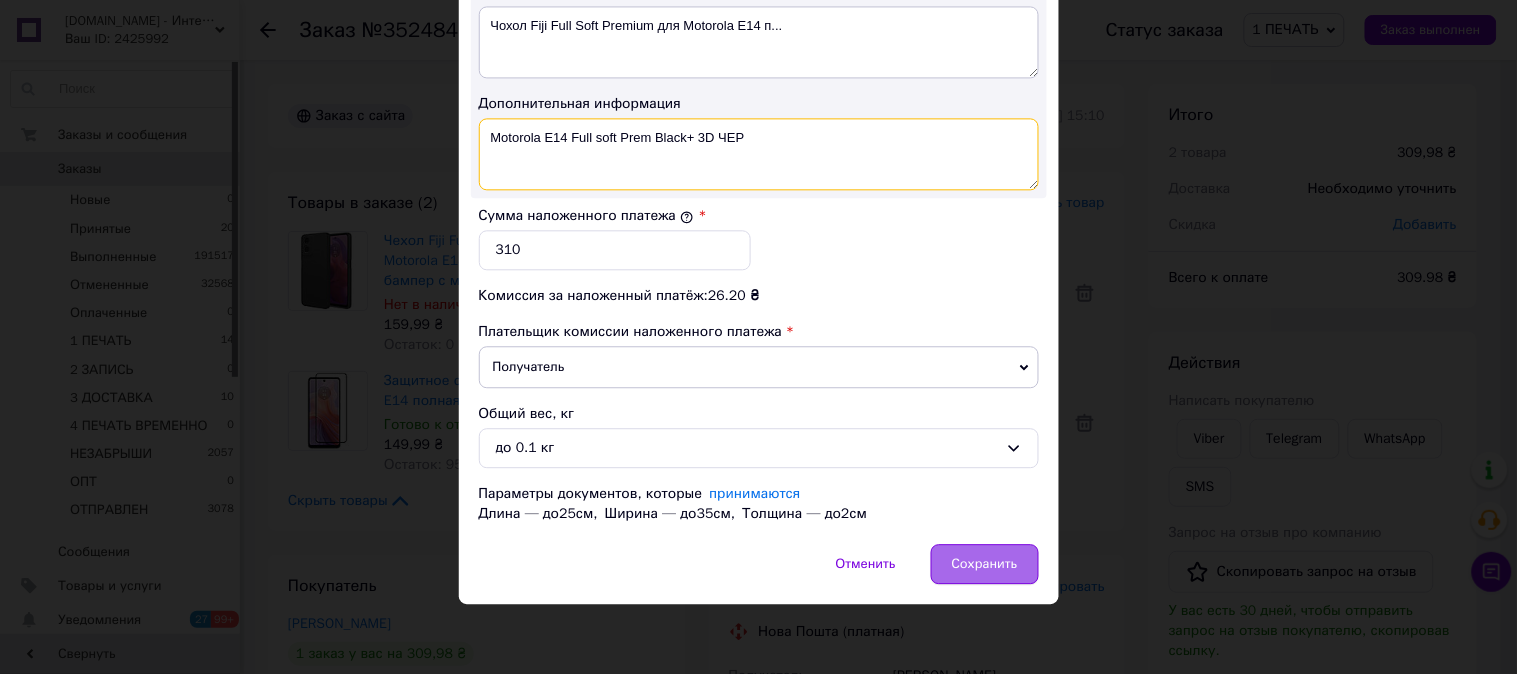 type on "Motorola E14 Full soft Prem Black+ 3D ЧЕР" 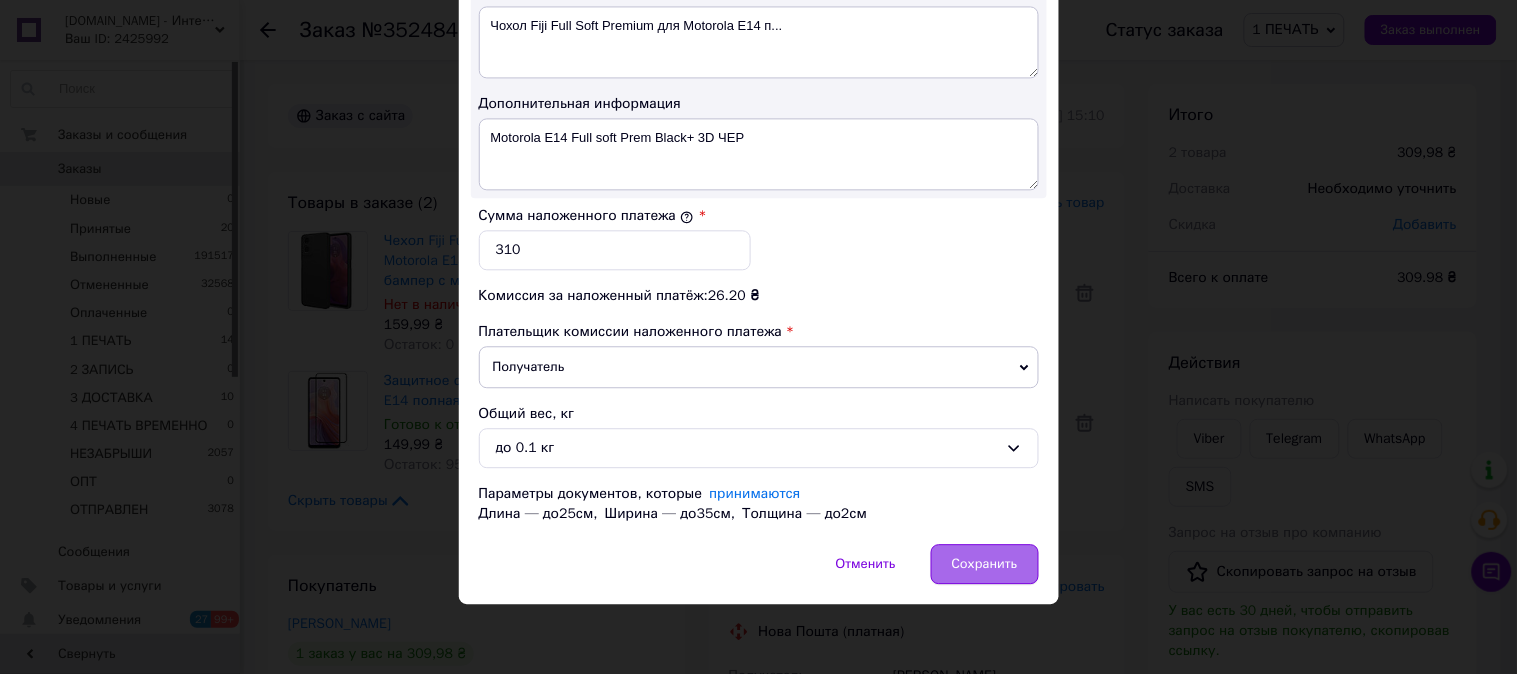 click on "Сохранить" at bounding box center (985, 564) 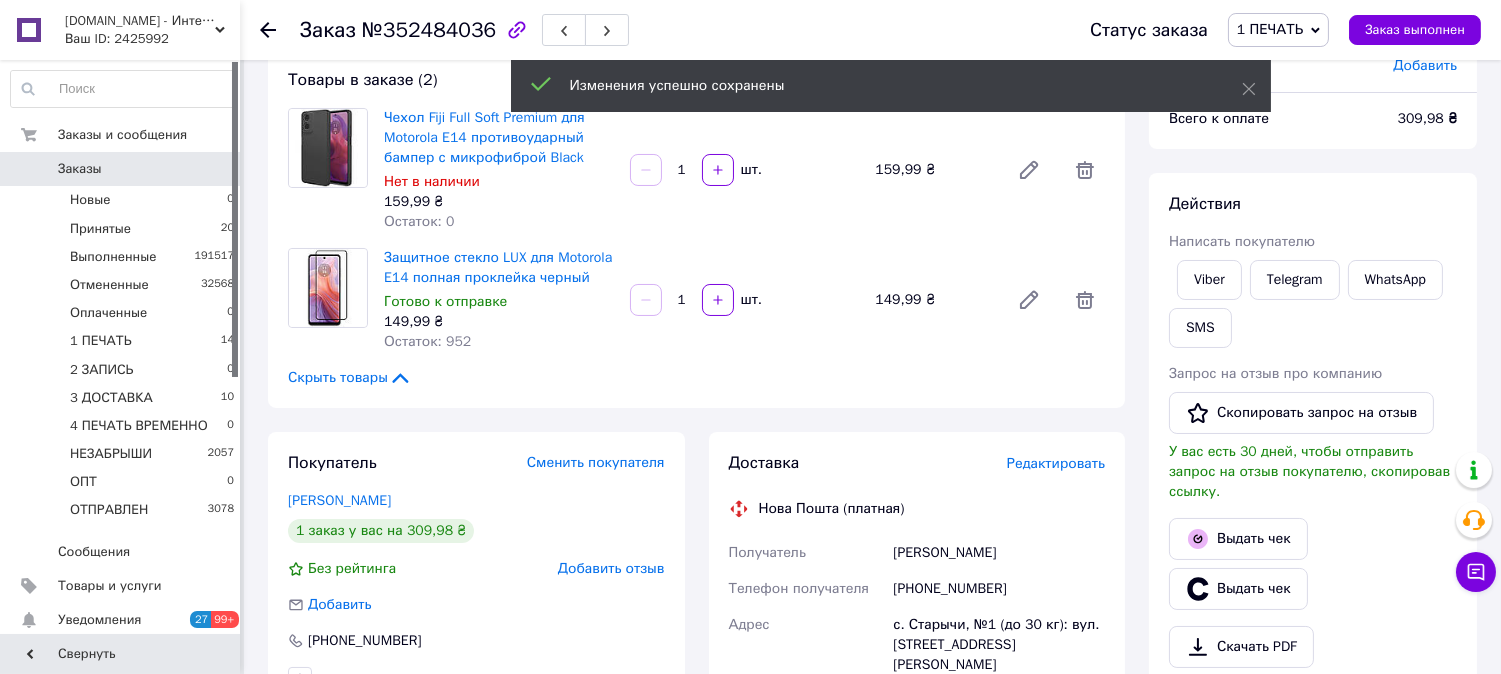 scroll, scrollTop: 863, scrollLeft: 0, axis: vertical 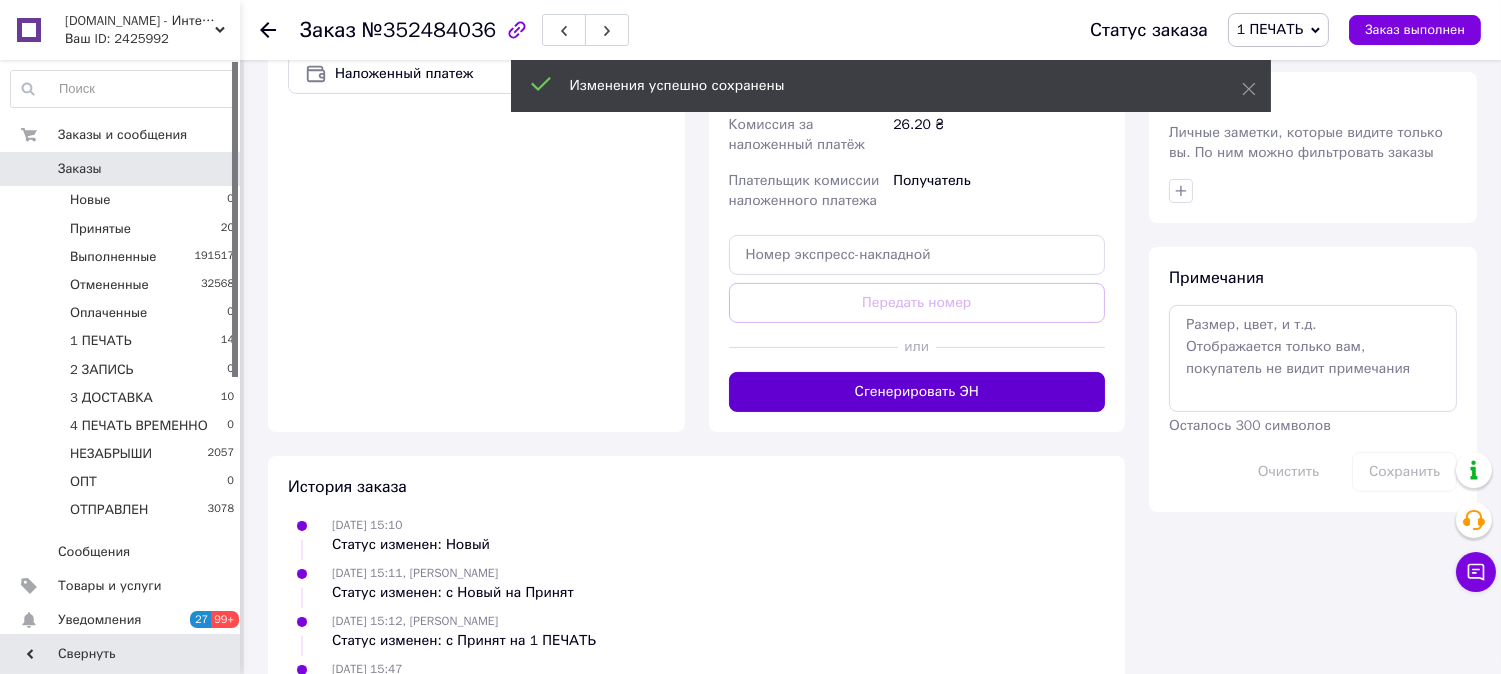 click on "Сгенерировать ЭН" at bounding box center (917, 392) 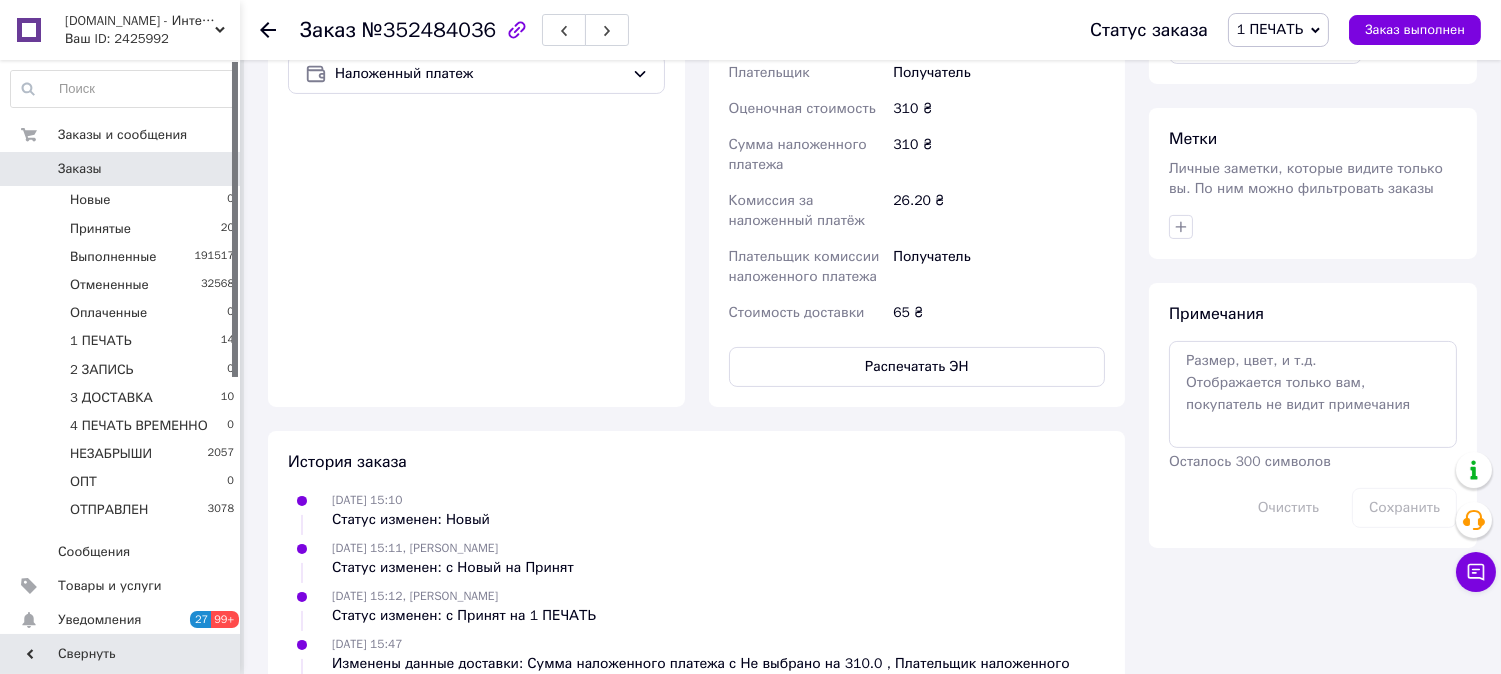 click on "Распечатать ЭН" at bounding box center (917, 367) 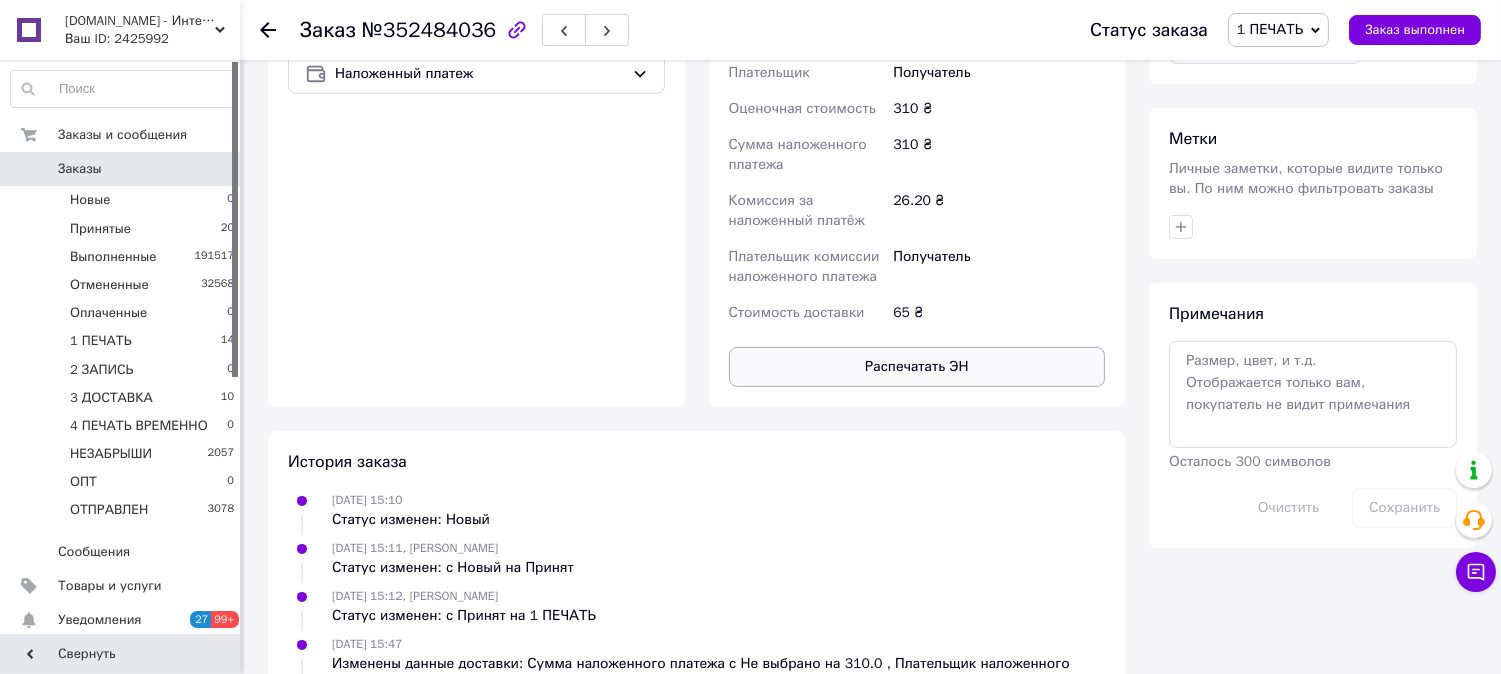 type 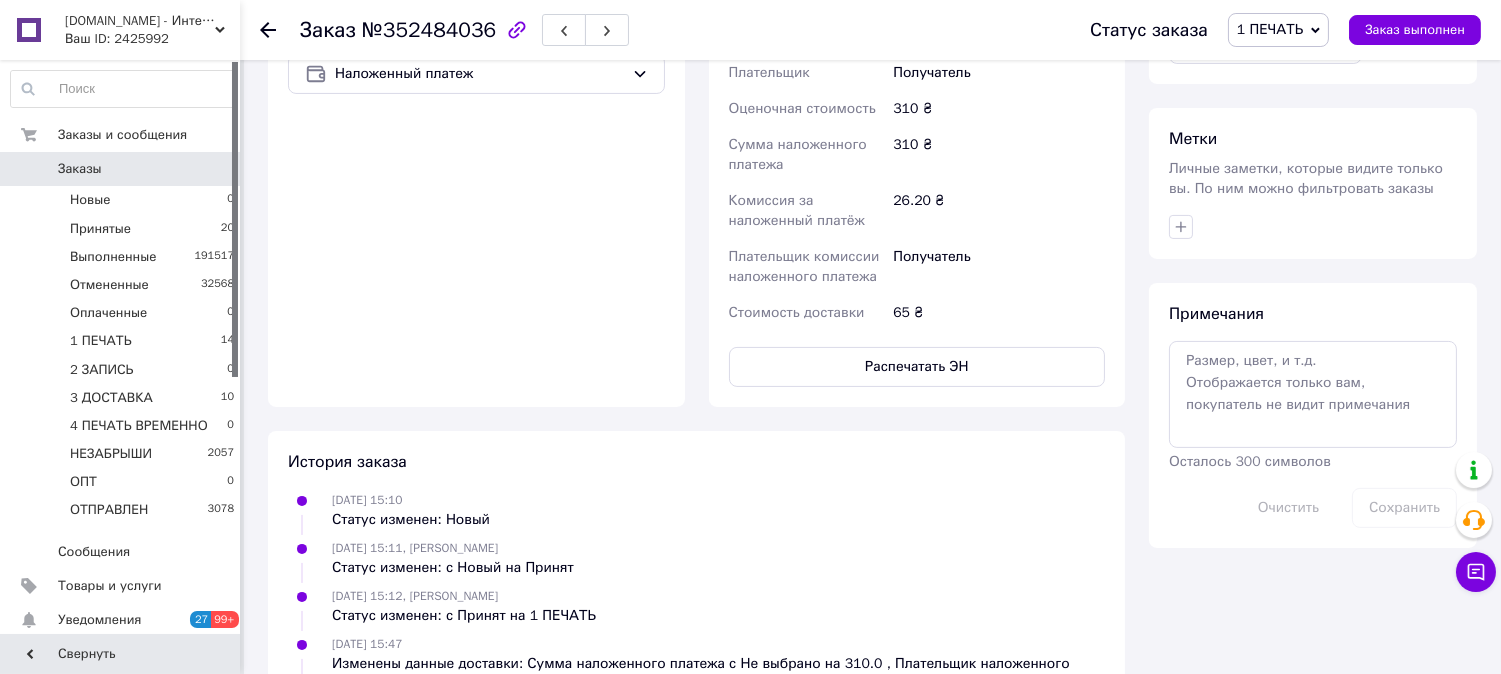 click on "1 ПЕЧАТЬ" at bounding box center (1270, 29) 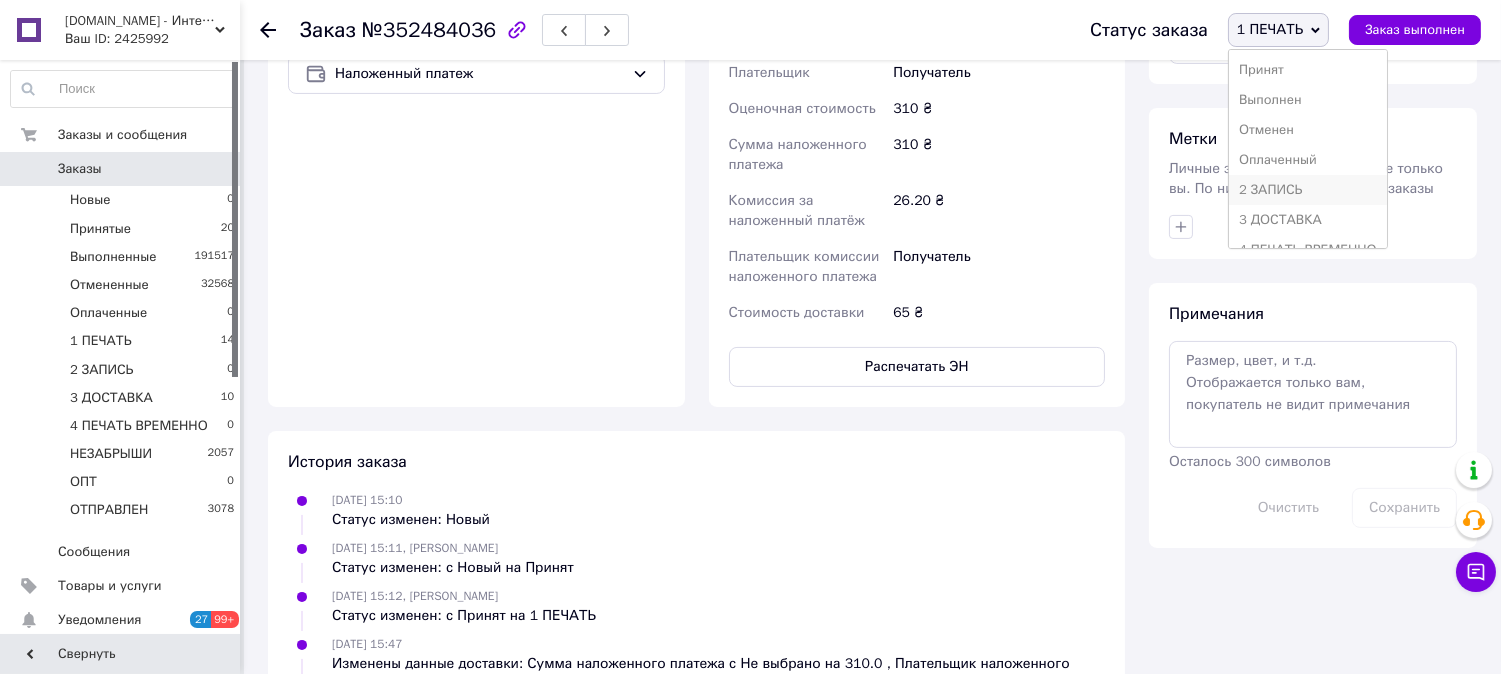 click on "2 ЗАПИСЬ" at bounding box center [1308, 190] 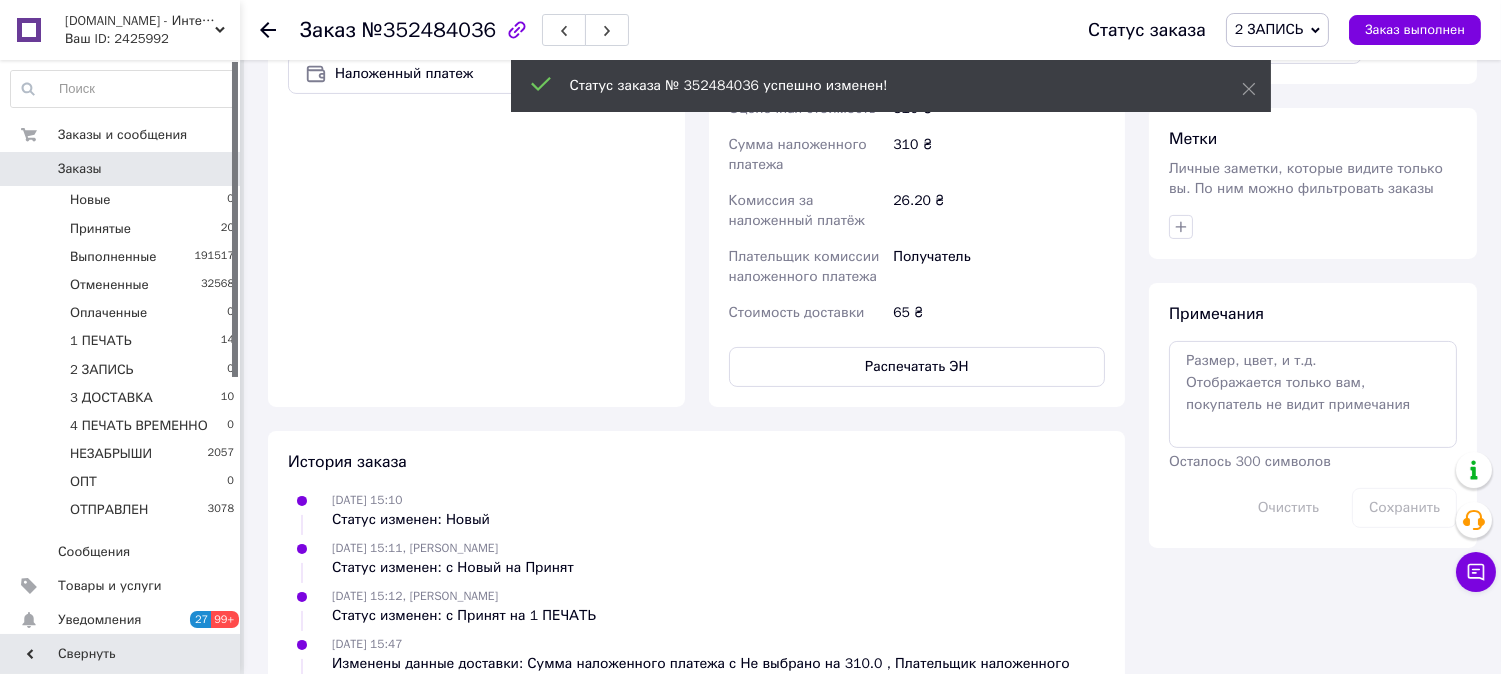 click on "2 ЗАПИСЬ" at bounding box center [1269, 29] 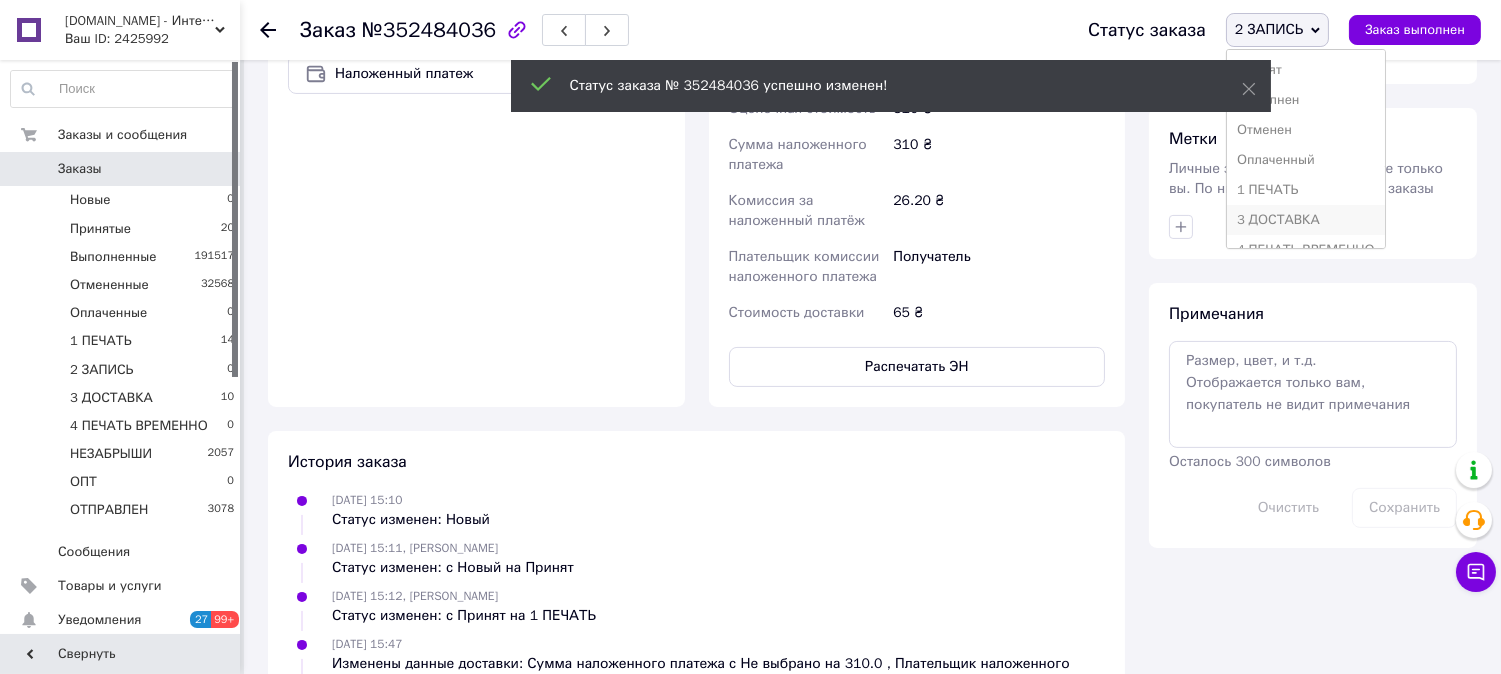 click on "3 ДОСТАВКА" at bounding box center (1306, 220) 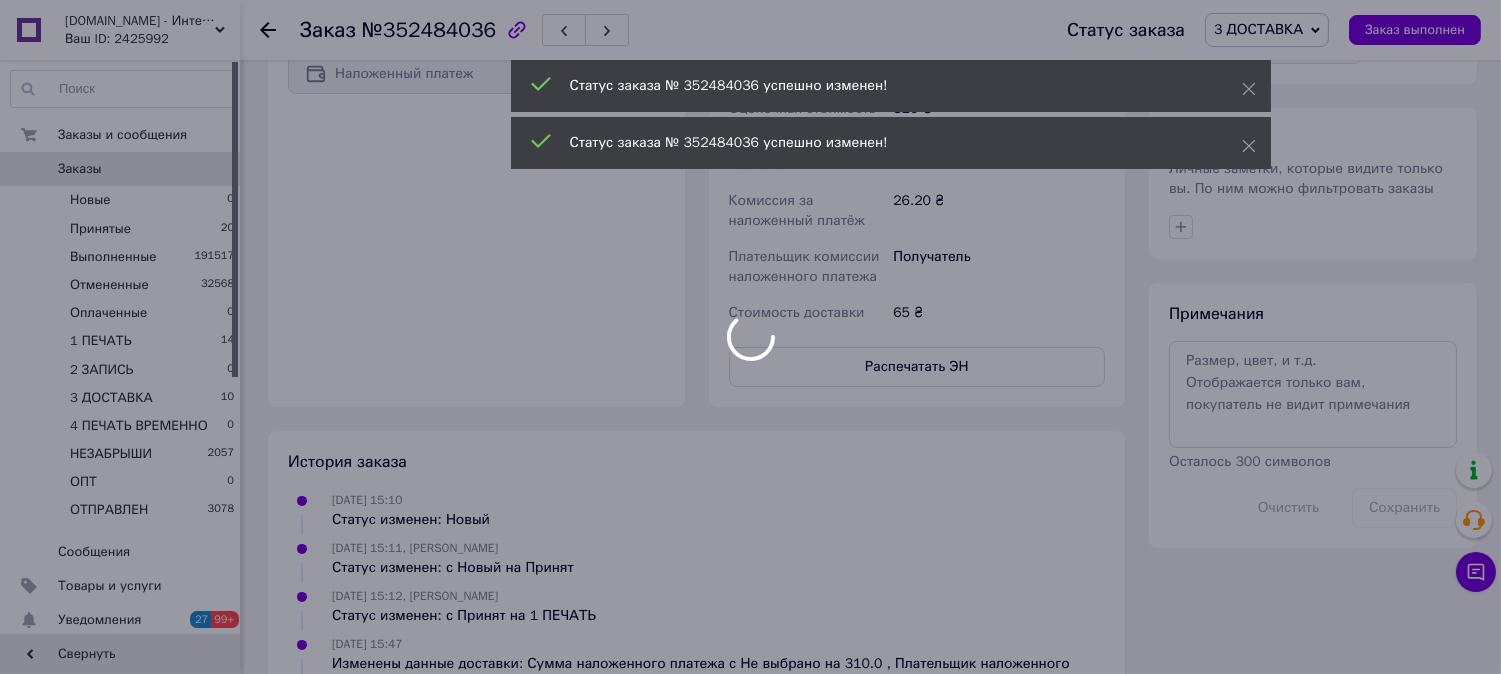 scroll, scrollTop: 0, scrollLeft: 0, axis: both 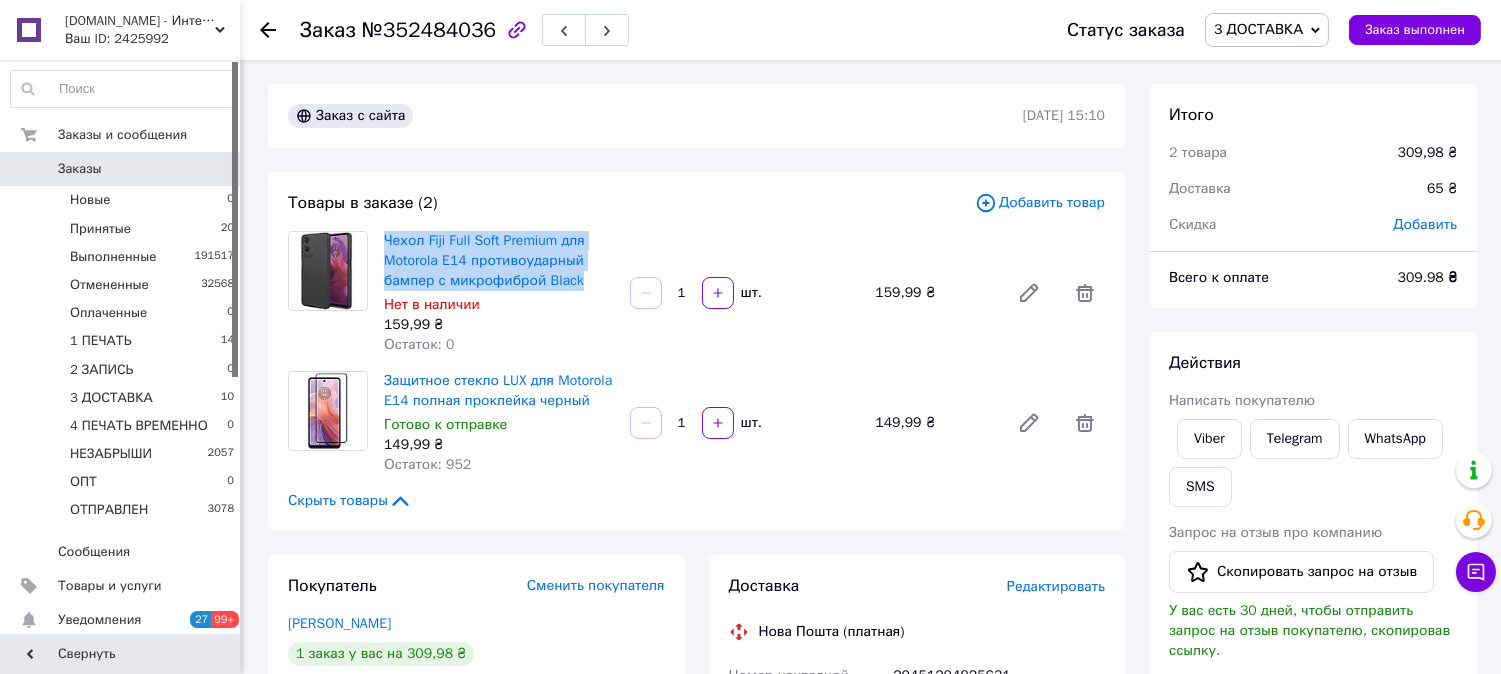 drag, startPoint x: 587, startPoint y: 283, endPoint x: 381, endPoint y: 228, distance: 213.21585 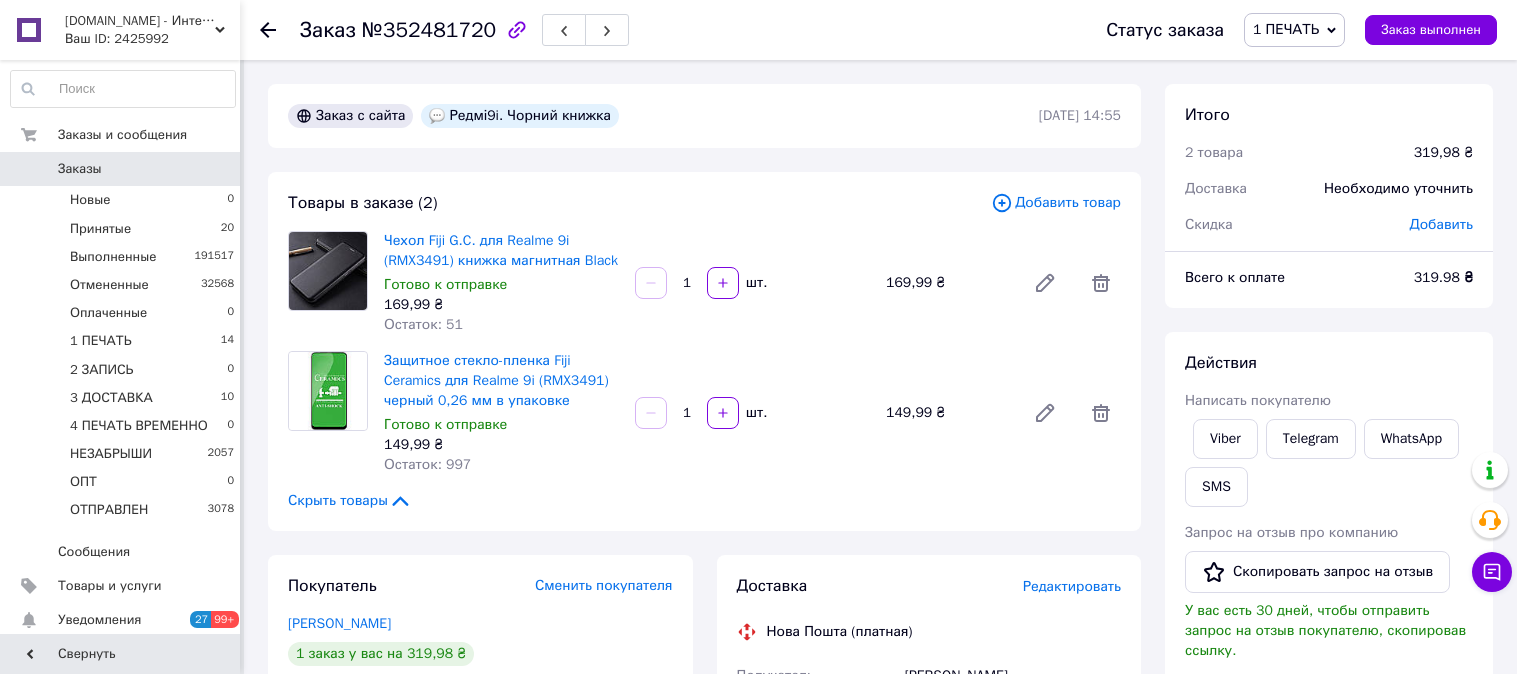 scroll, scrollTop: 0, scrollLeft: 0, axis: both 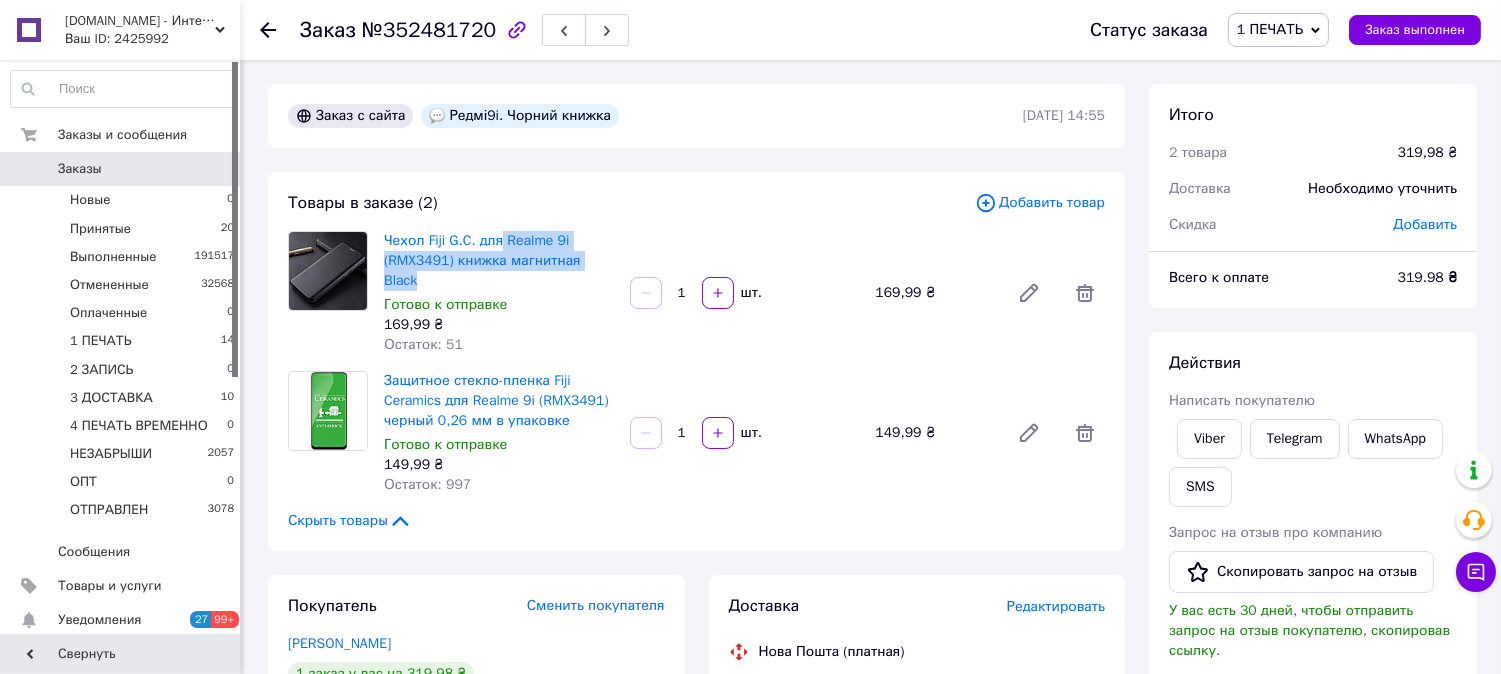 drag, startPoint x: 497, startPoint y: 224, endPoint x: 613, endPoint y: 252, distance: 119.331474 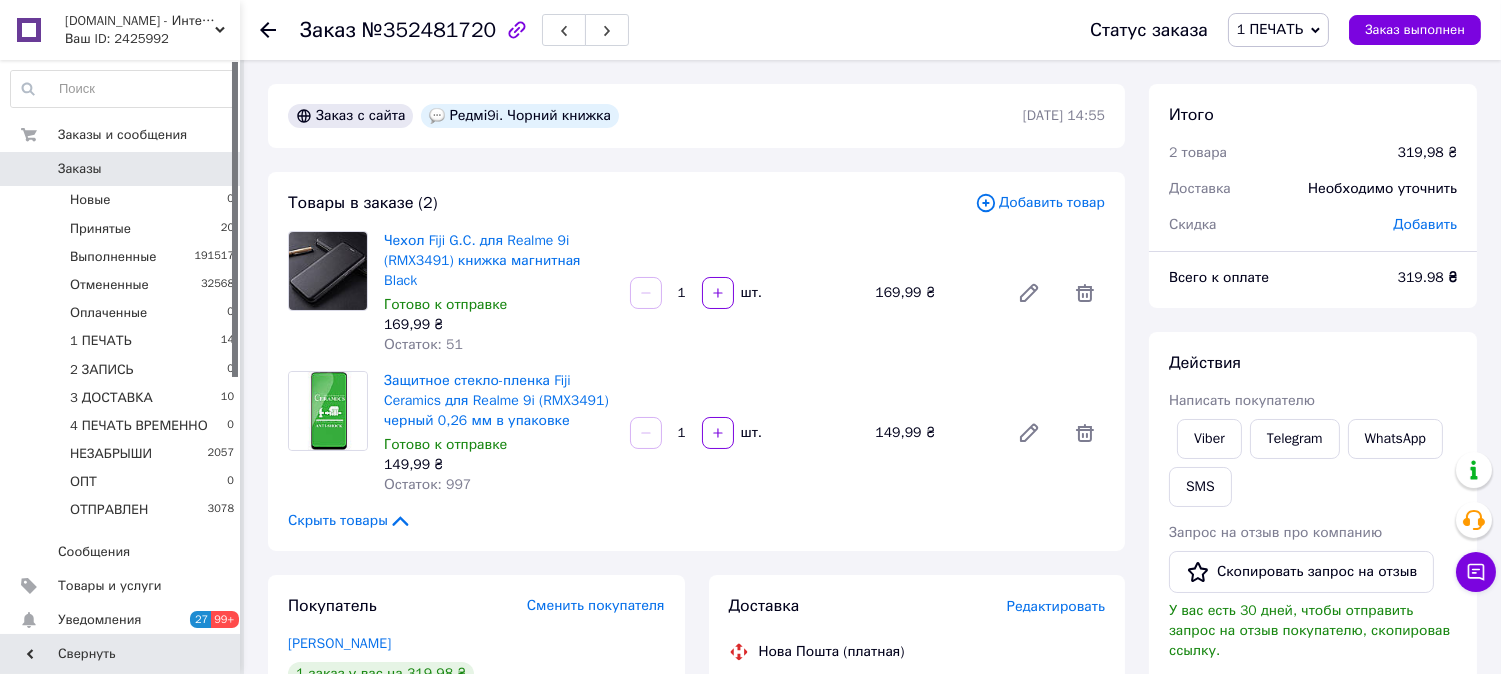 click on "Редактировать" at bounding box center (1056, 606) 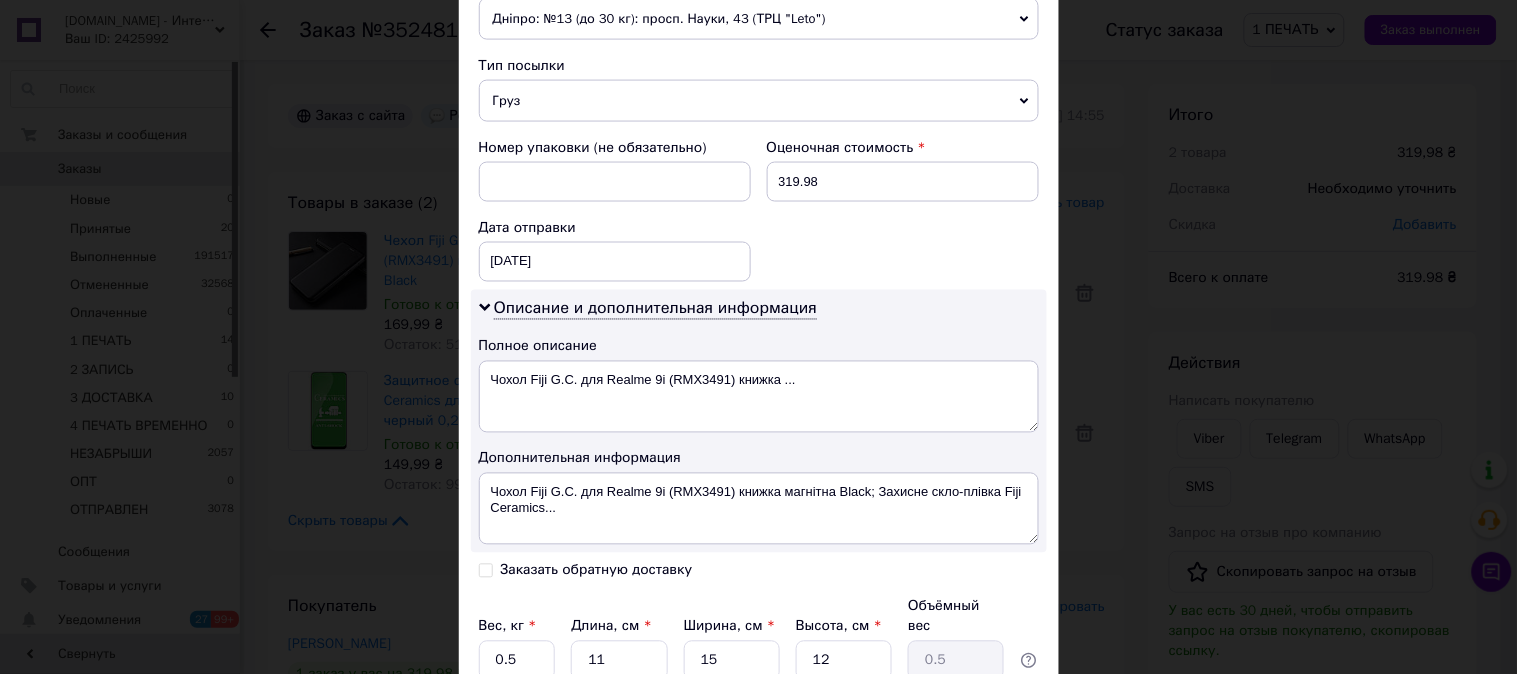 click on "Груз" at bounding box center (759, 101) 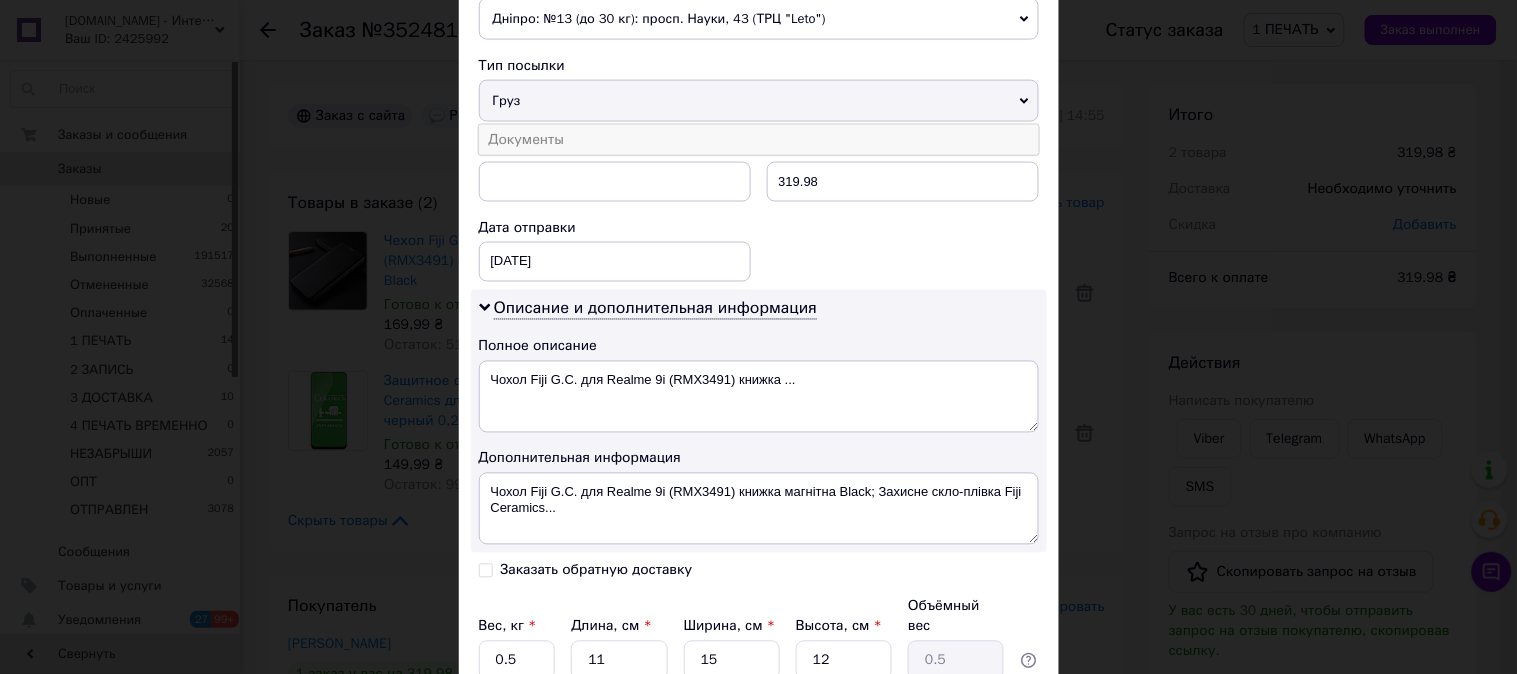 click on "Документы" at bounding box center [759, 140] 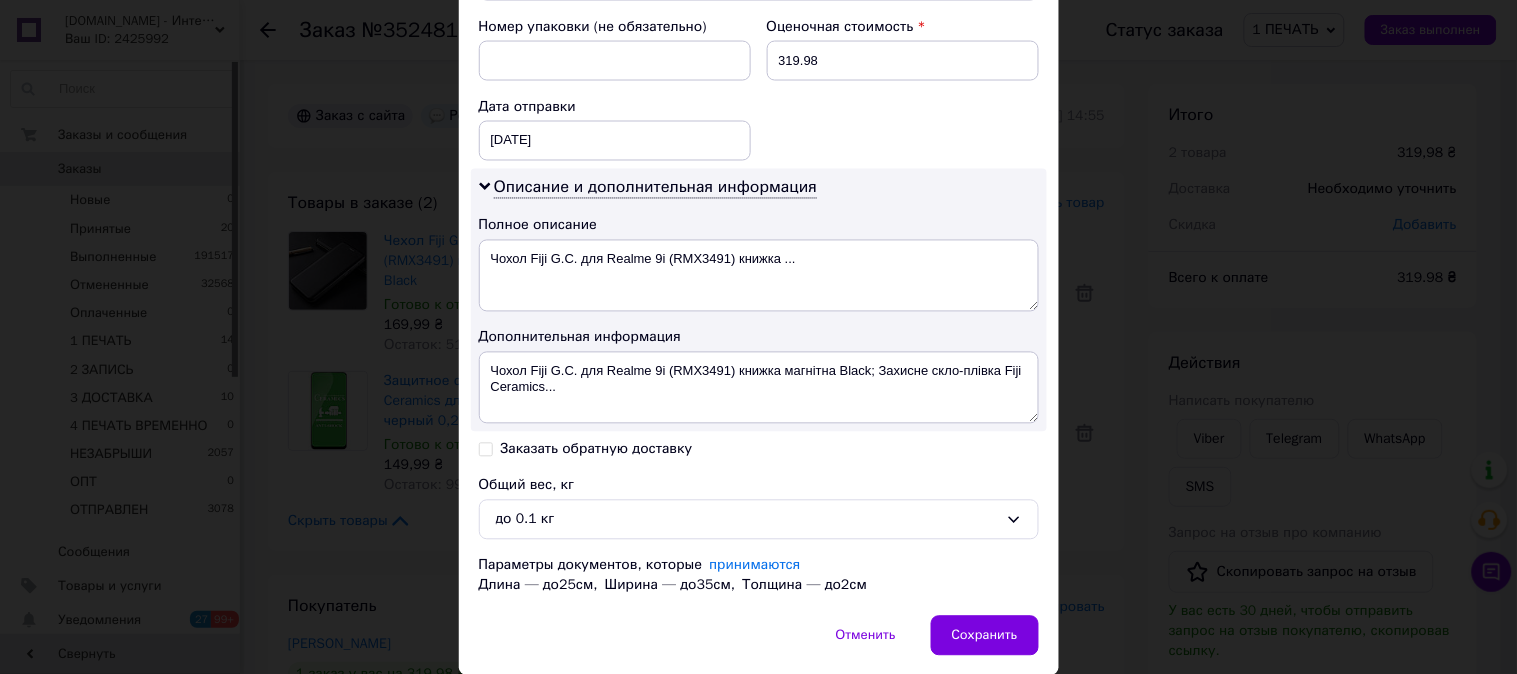 scroll, scrollTop: 888, scrollLeft: 0, axis: vertical 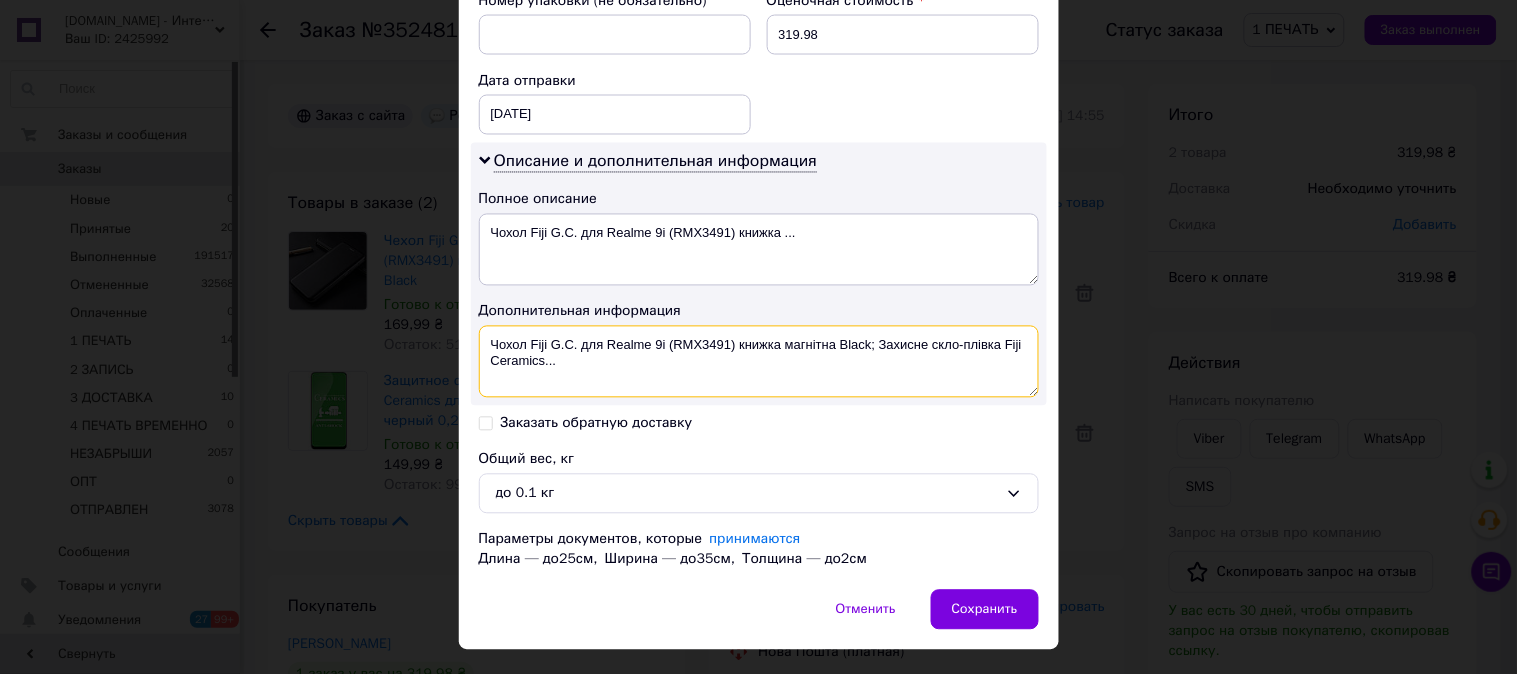 click on "Чохол Fiji G.C. для Realme 9i (RMX3491) книжка магнітна Black; Захисне скло-плівка Fiji Ceramics..." at bounding box center [759, 362] 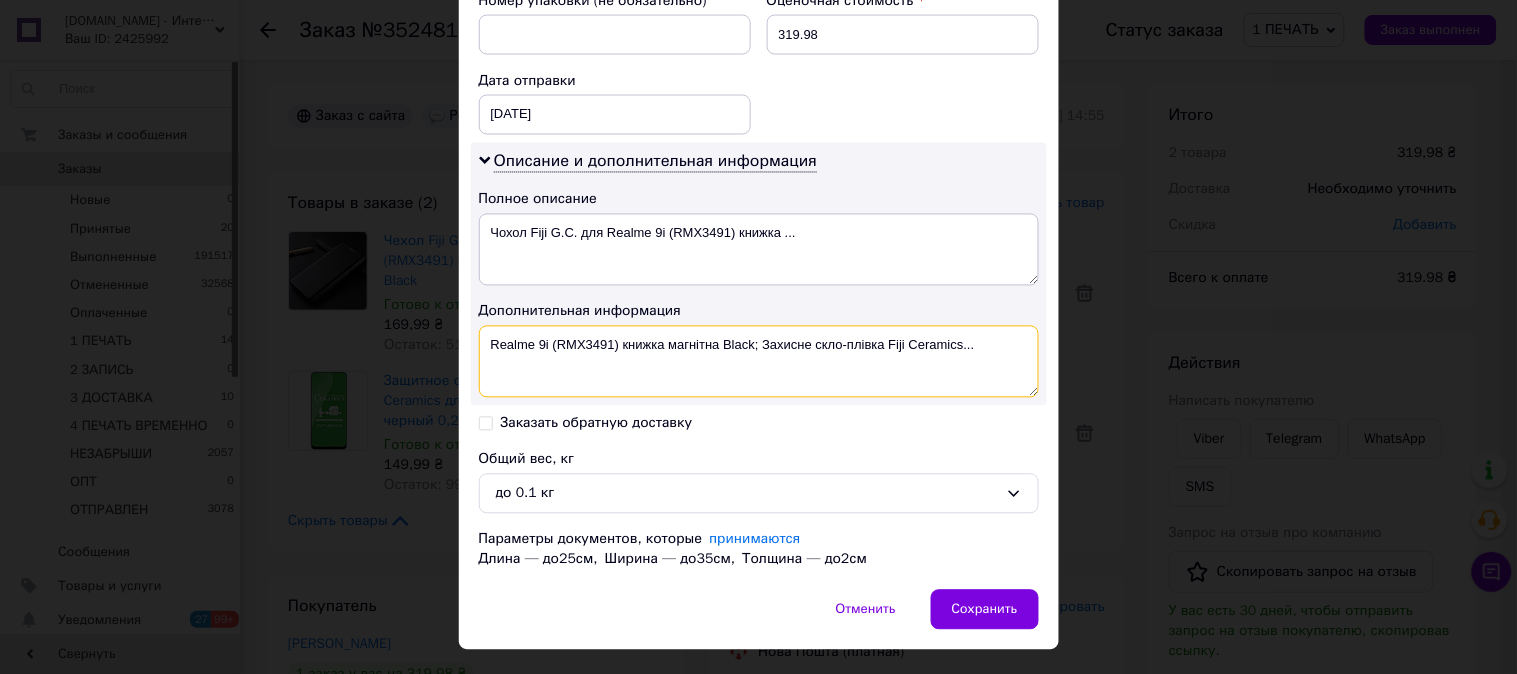 click on "Realme 9i (RMX3491) книжка магнітна Black; Захисне скло-плівка Fiji Ceramics..." at bounding box center [759, 362] 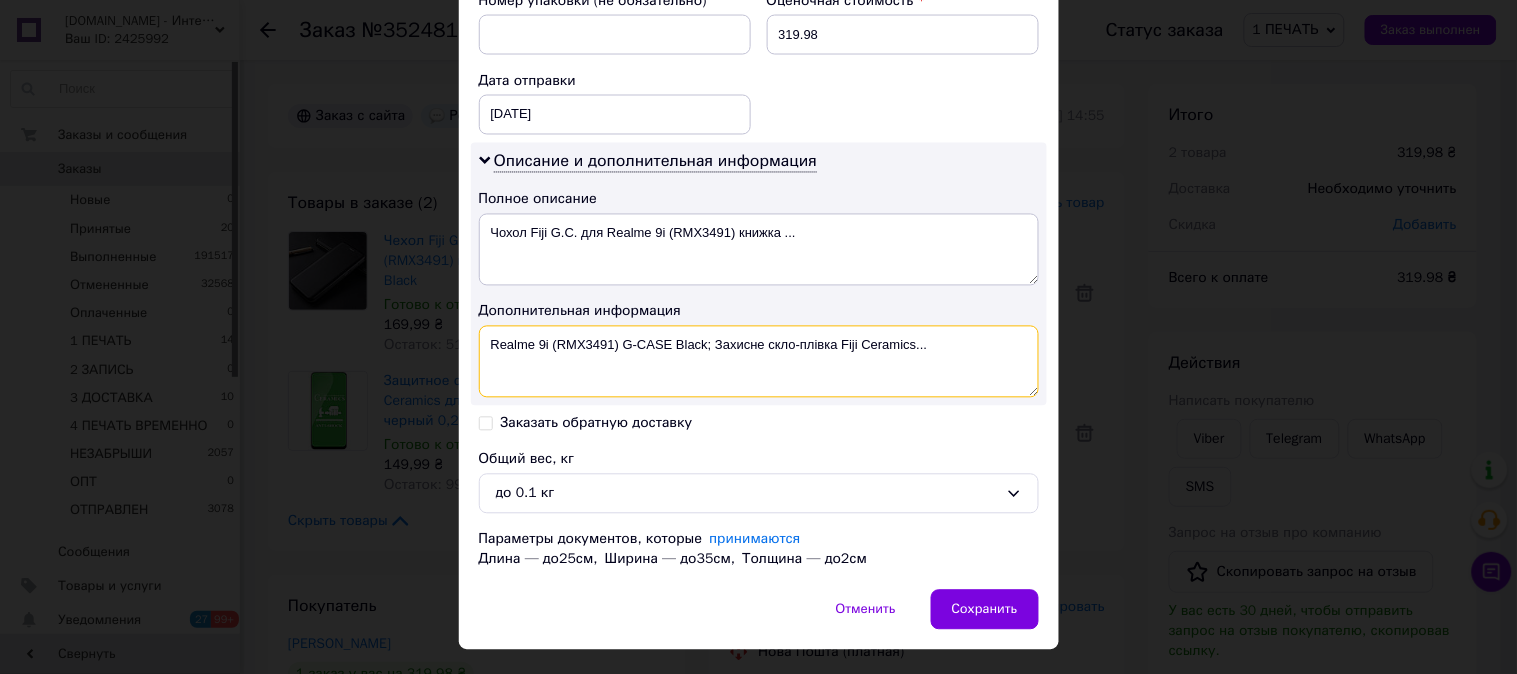 drag, startPoint x: 958, startPoint y: 350, endPoint x: 704, endPoint y: 351, distance: 254.00197 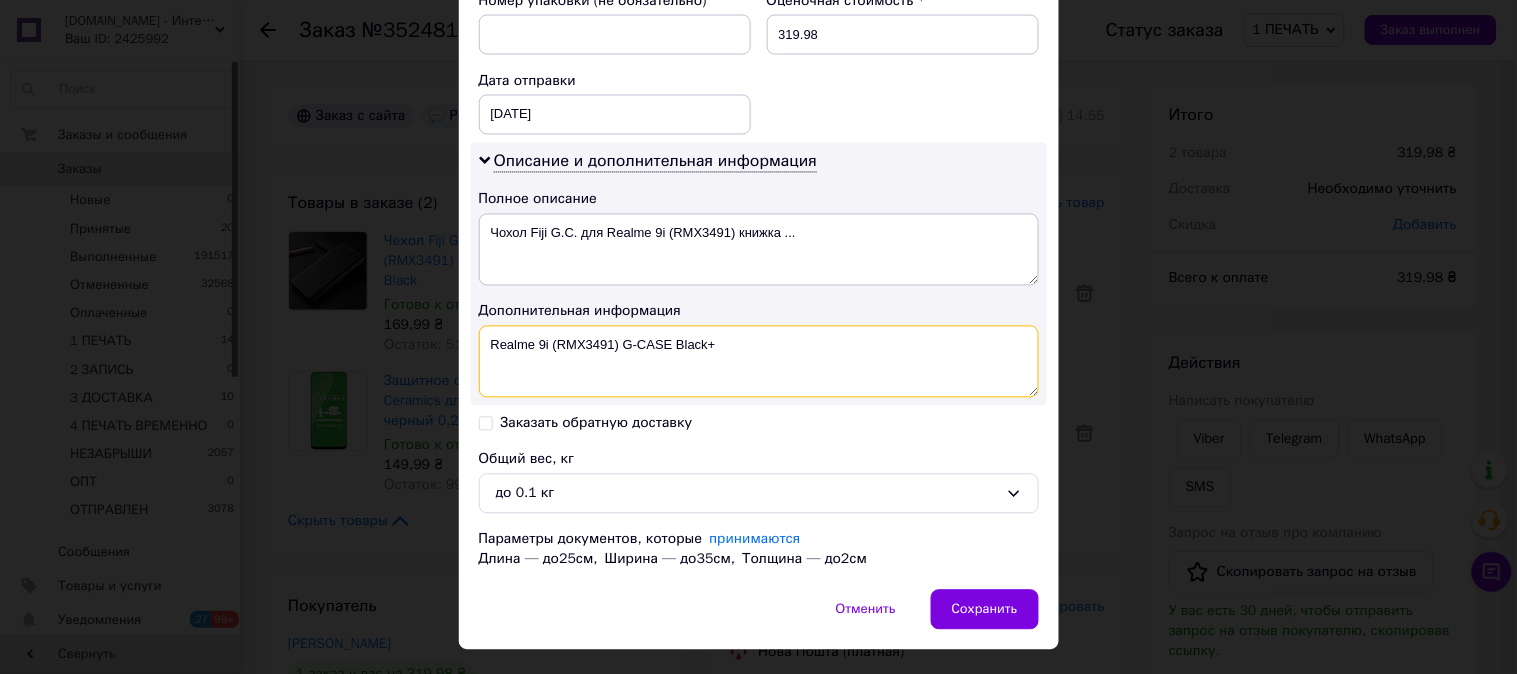 paste on "CERAM ЧЕР" 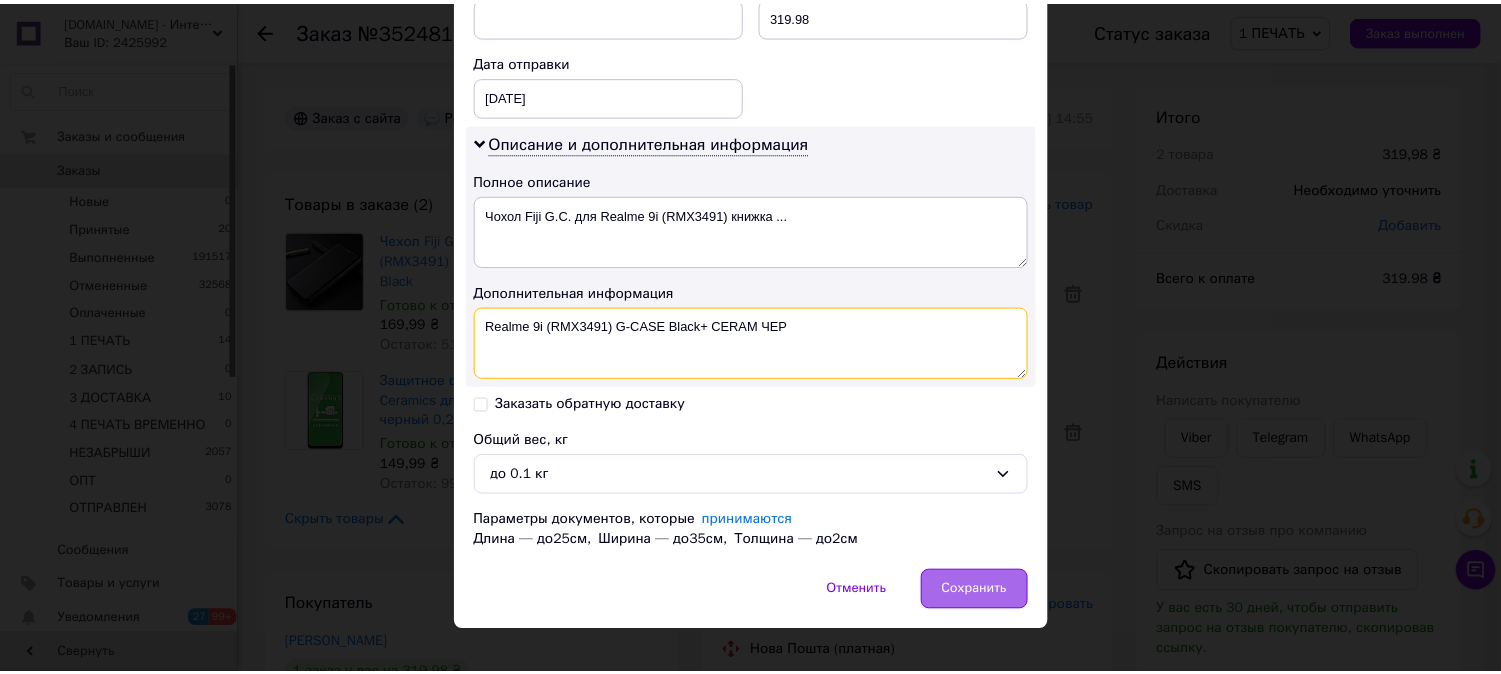scroll, scrollTop: 936, scrollLeft: 0, axis: vertical 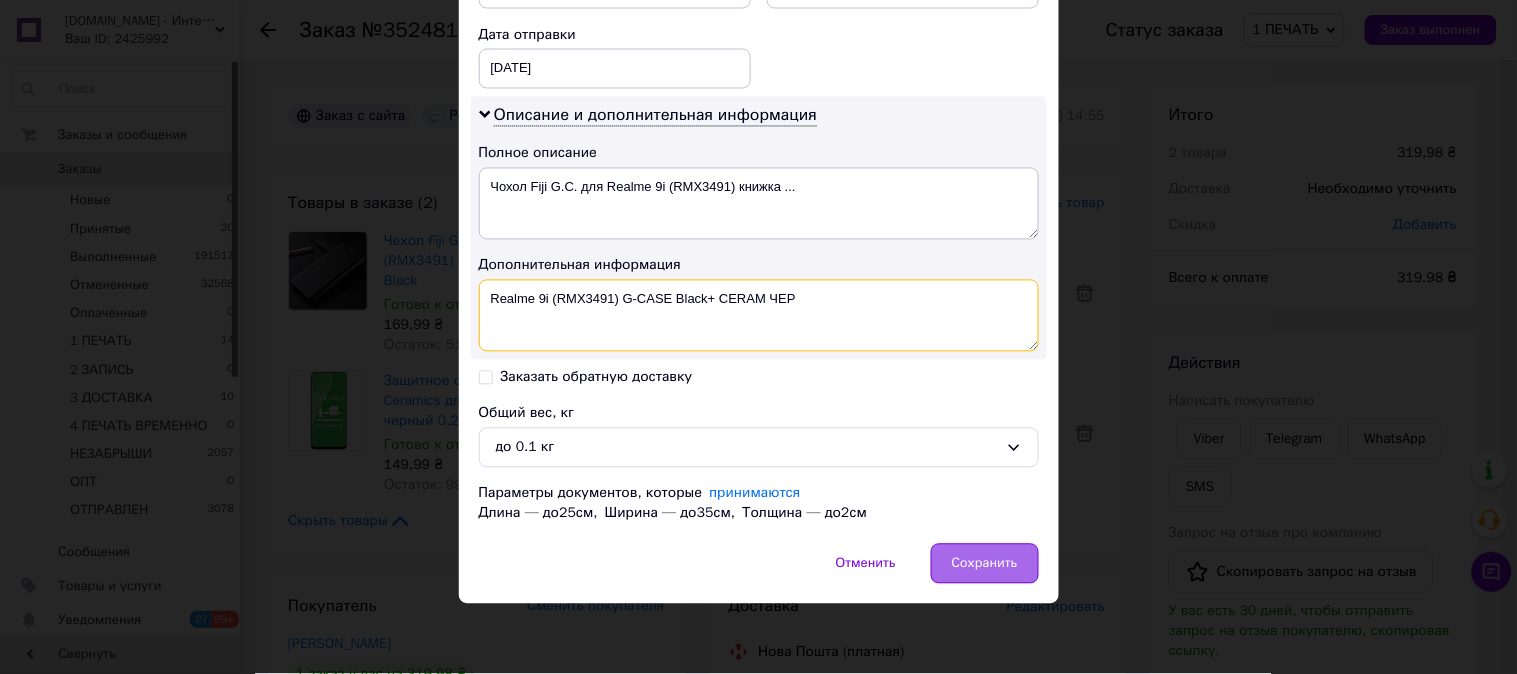 type on "Realme 9i (RMX3491) G-CASE Black+ CERAM ЧЕР" 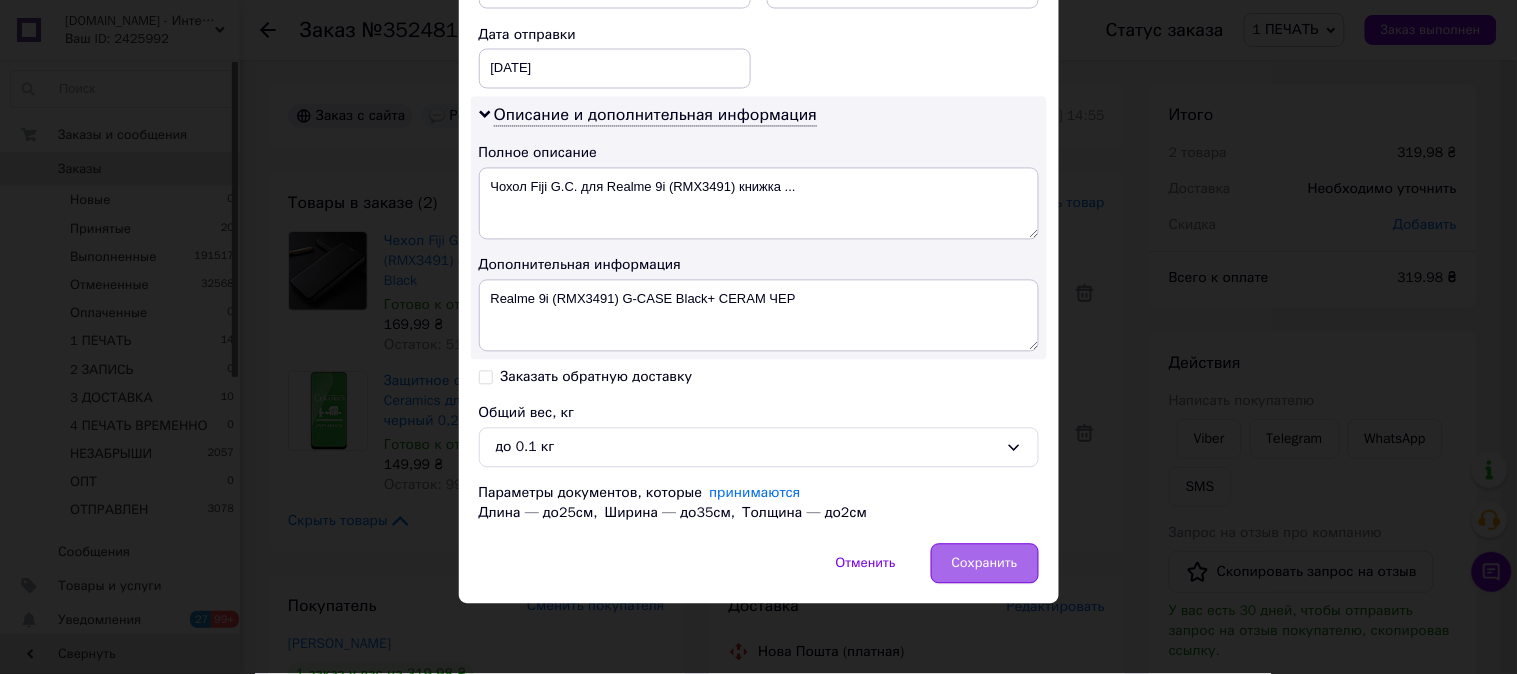 click on "Сохранить" at bounding box center (985, 564) 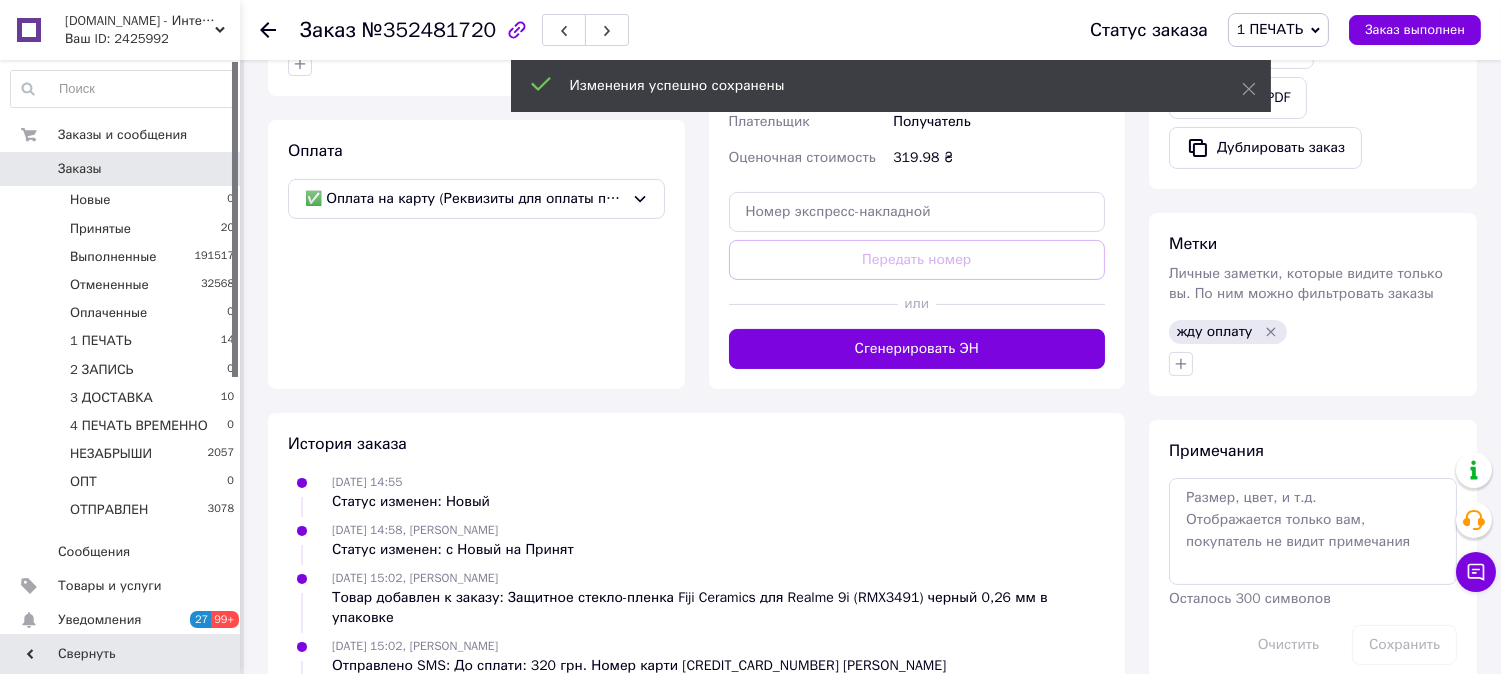 scroll, scrollTop: 777, scrollLeft: 0, axis: vertical 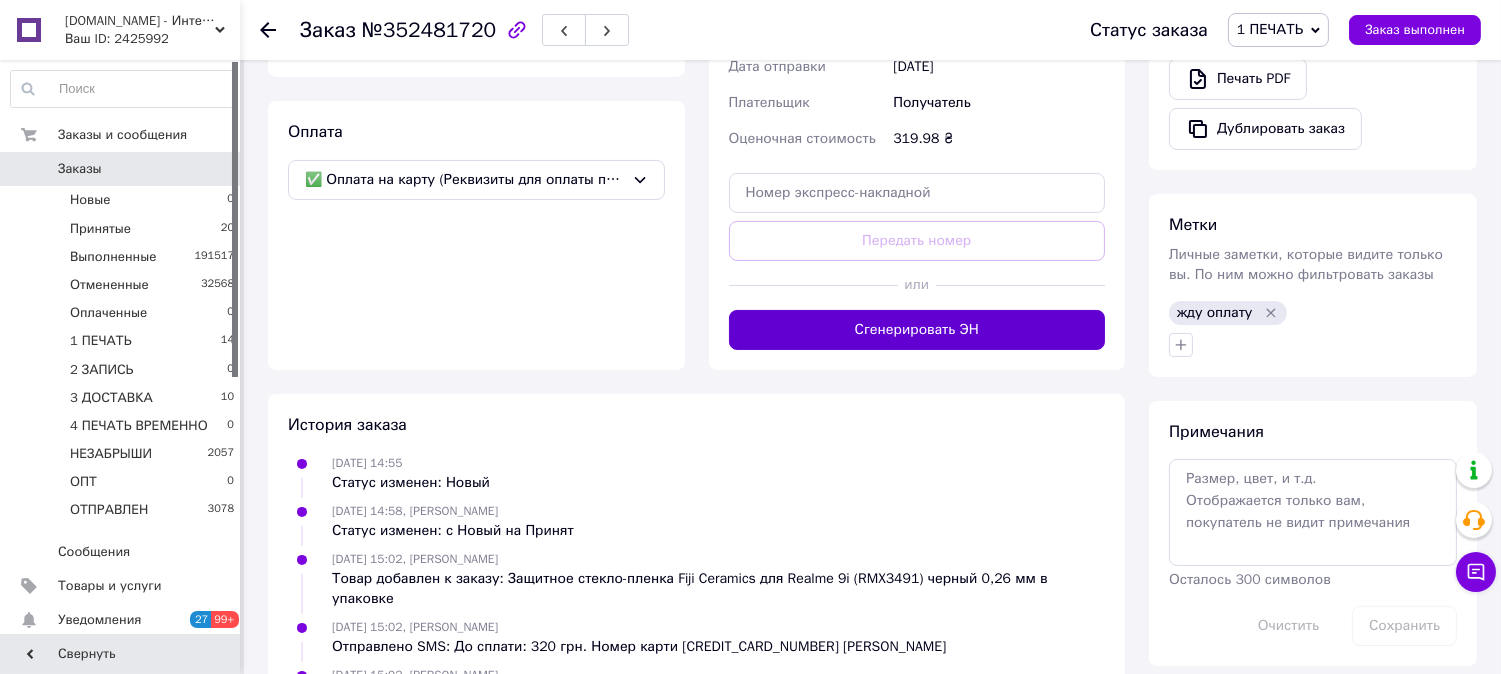 click on "Сгенерировать ЭН" at bounding box center [917, 330] 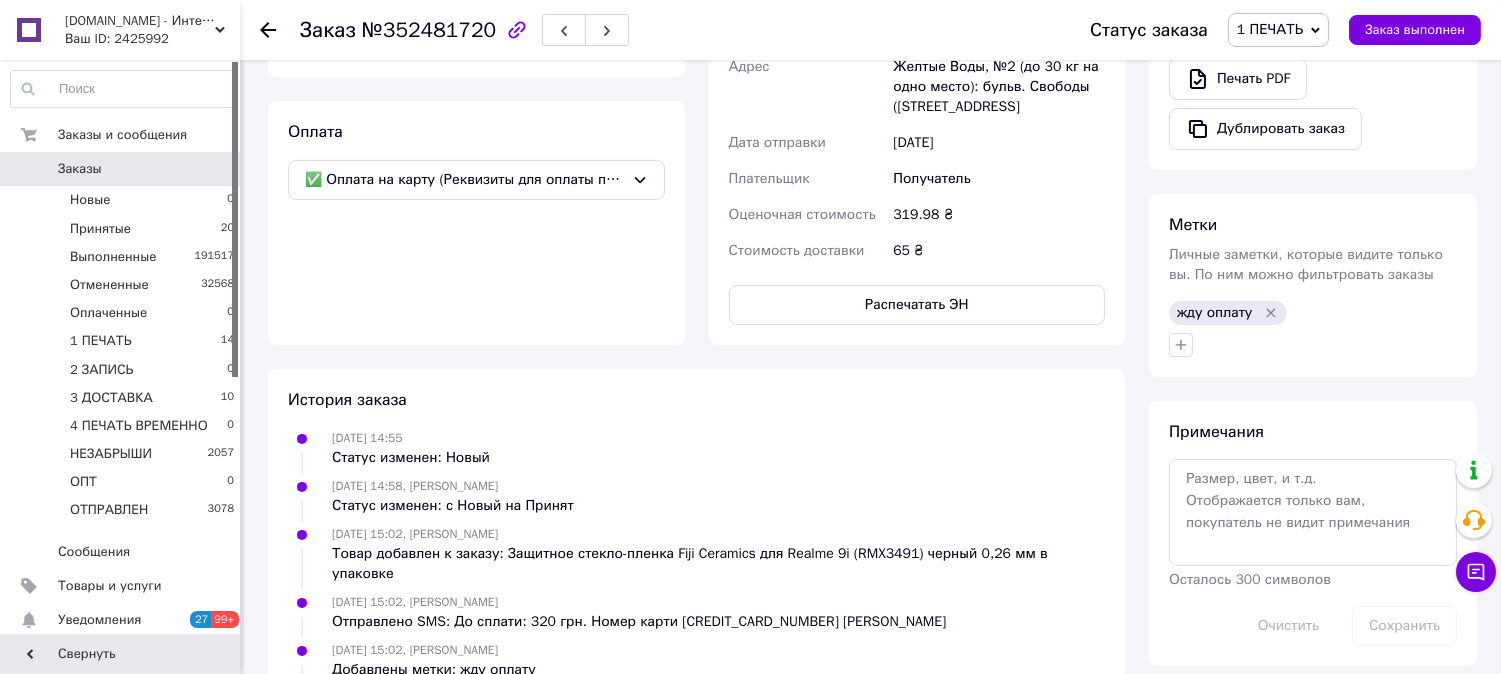 click on "Распечатать ЭН" at bounding box center (917, 305) 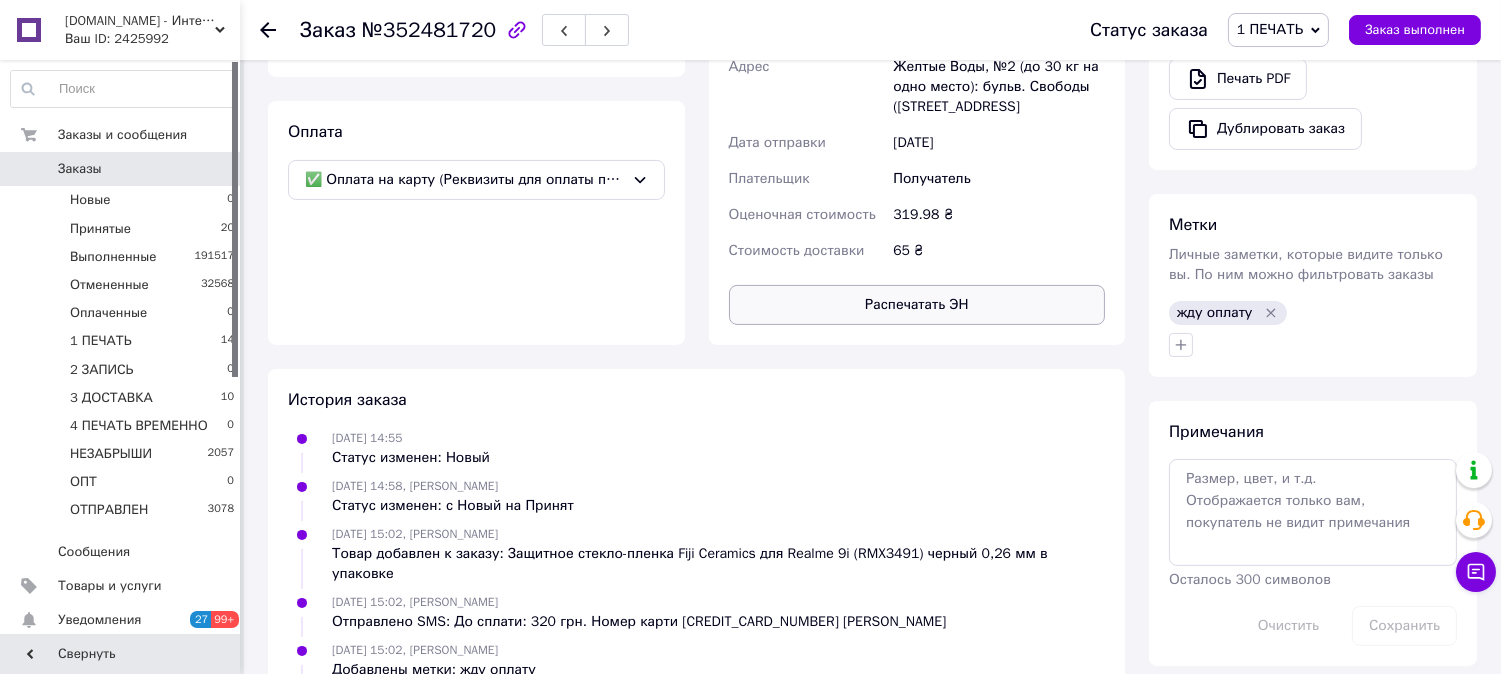 type 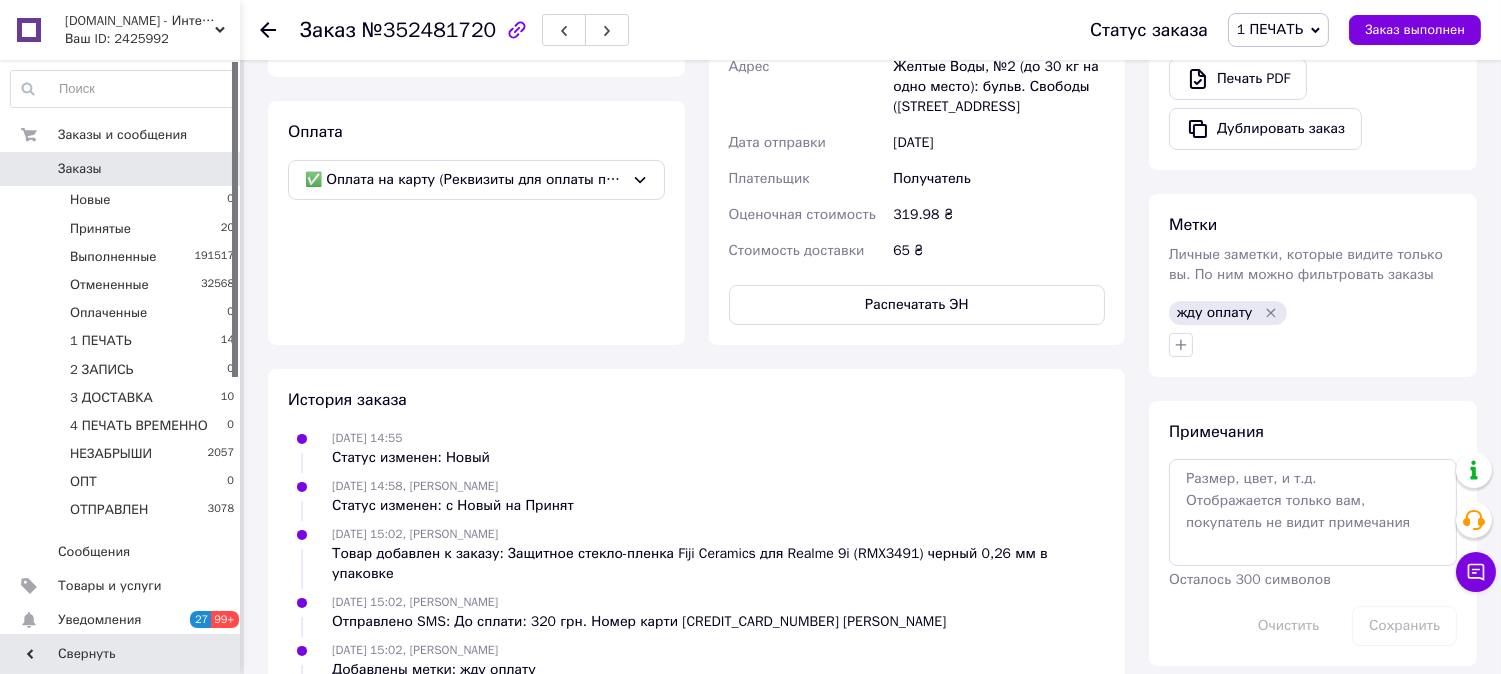 click on "1 ПЕЧАТЬ" at bounding box center [1270, 29] 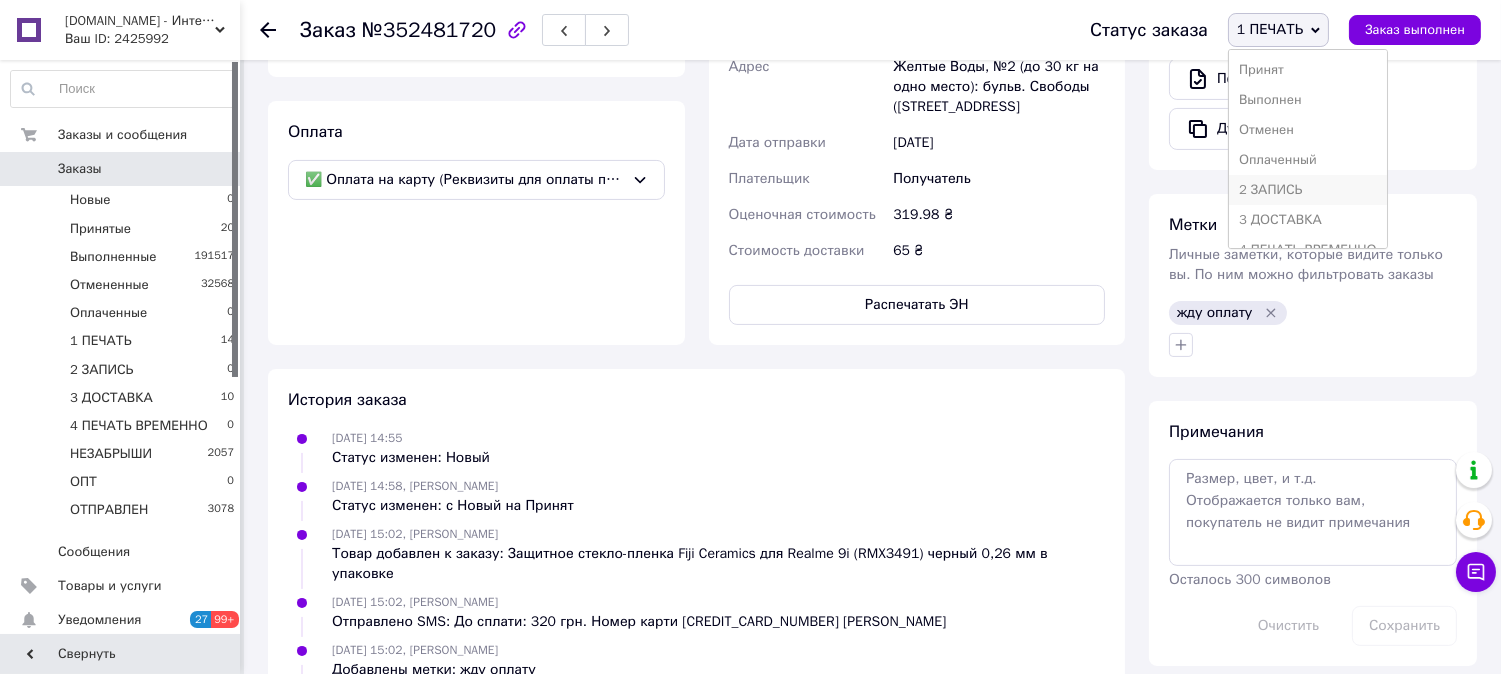 click on "2 ЗАПИСЬ" at bounding box center (1308, 190) 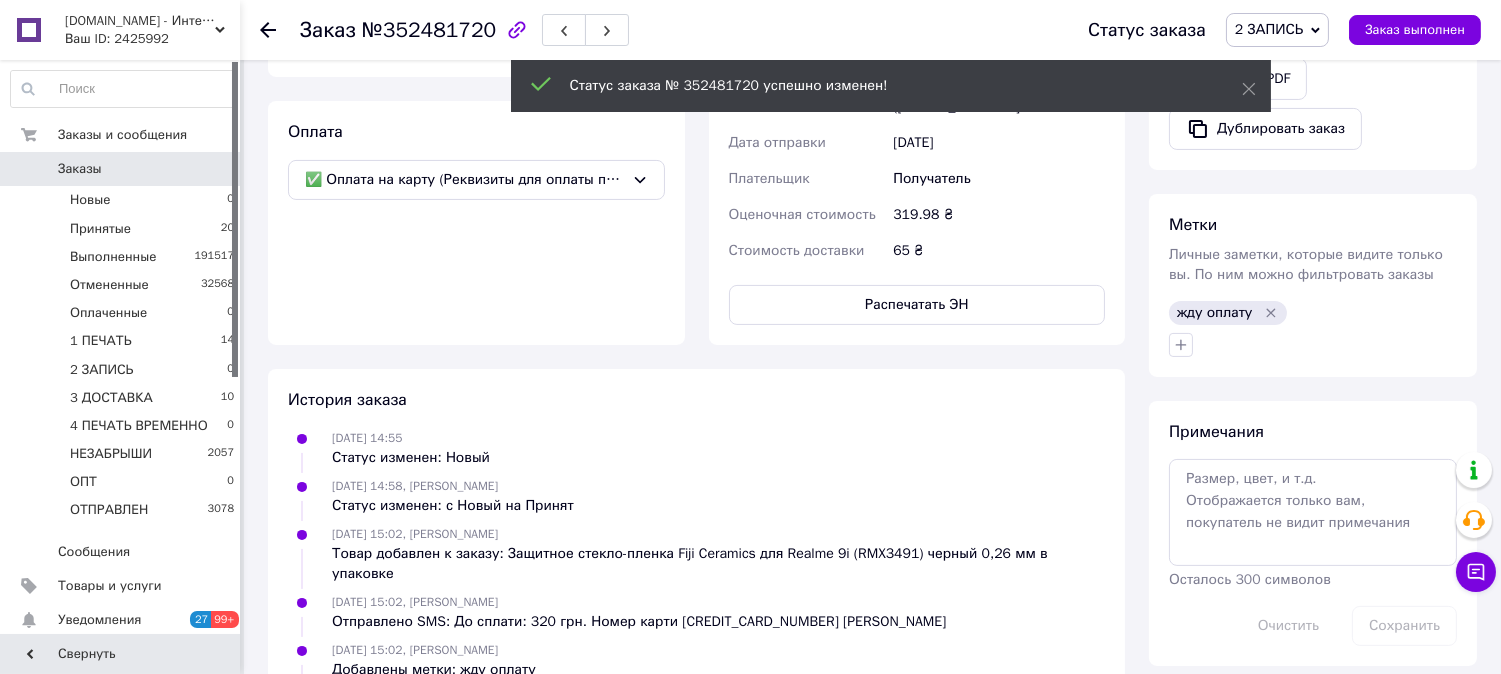 click on "2 ЗАПИСЬ" at bounding box center (1269, 29) 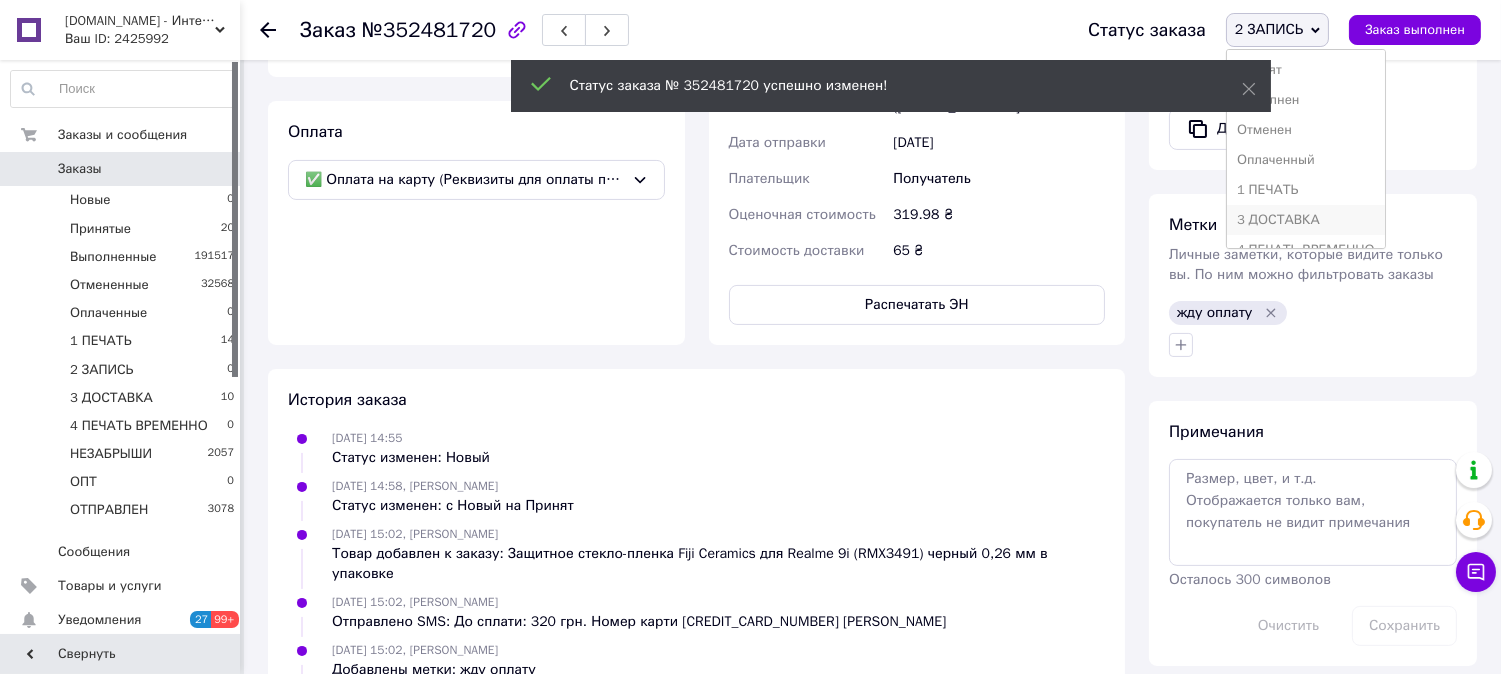 click on "3 ДОСТАВКА" at bounding box center [1306, 220] 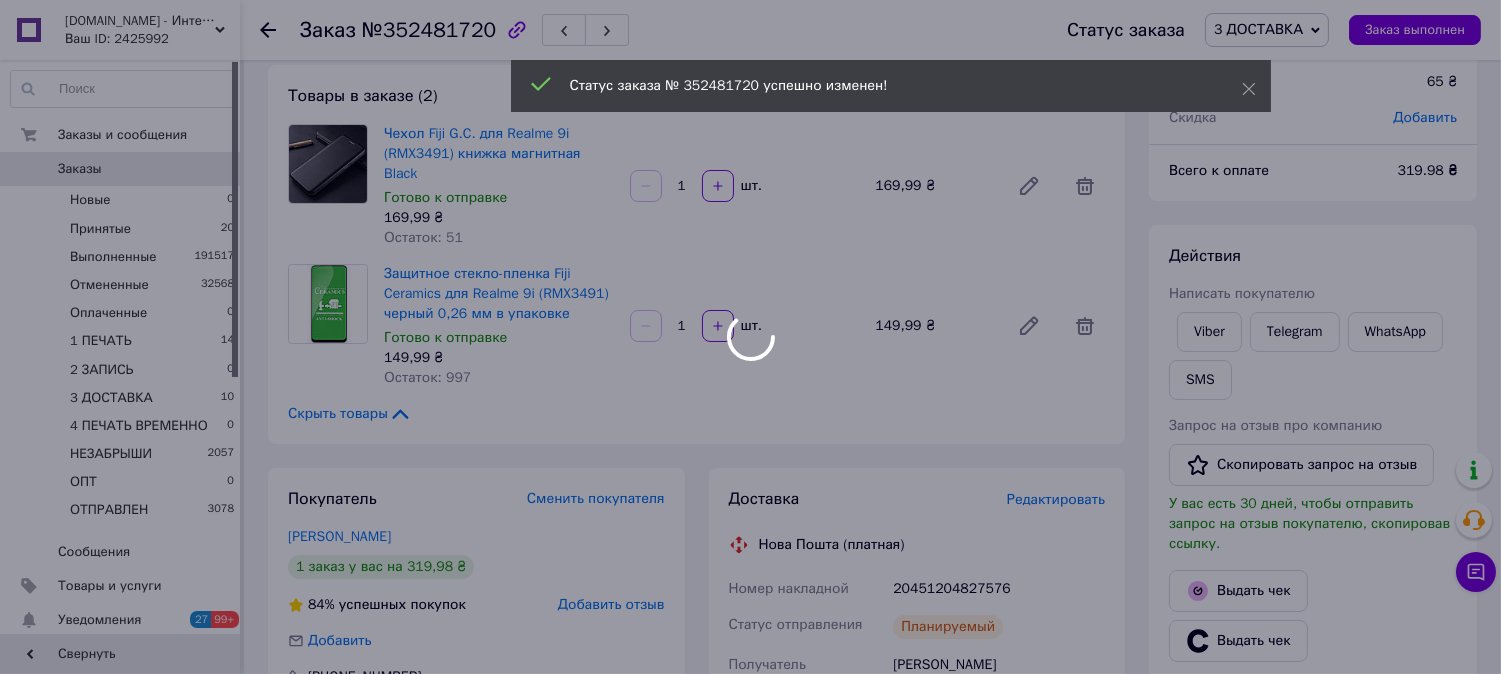 scroll, scrollTop: 0, scrollLeft: 0, axis: both 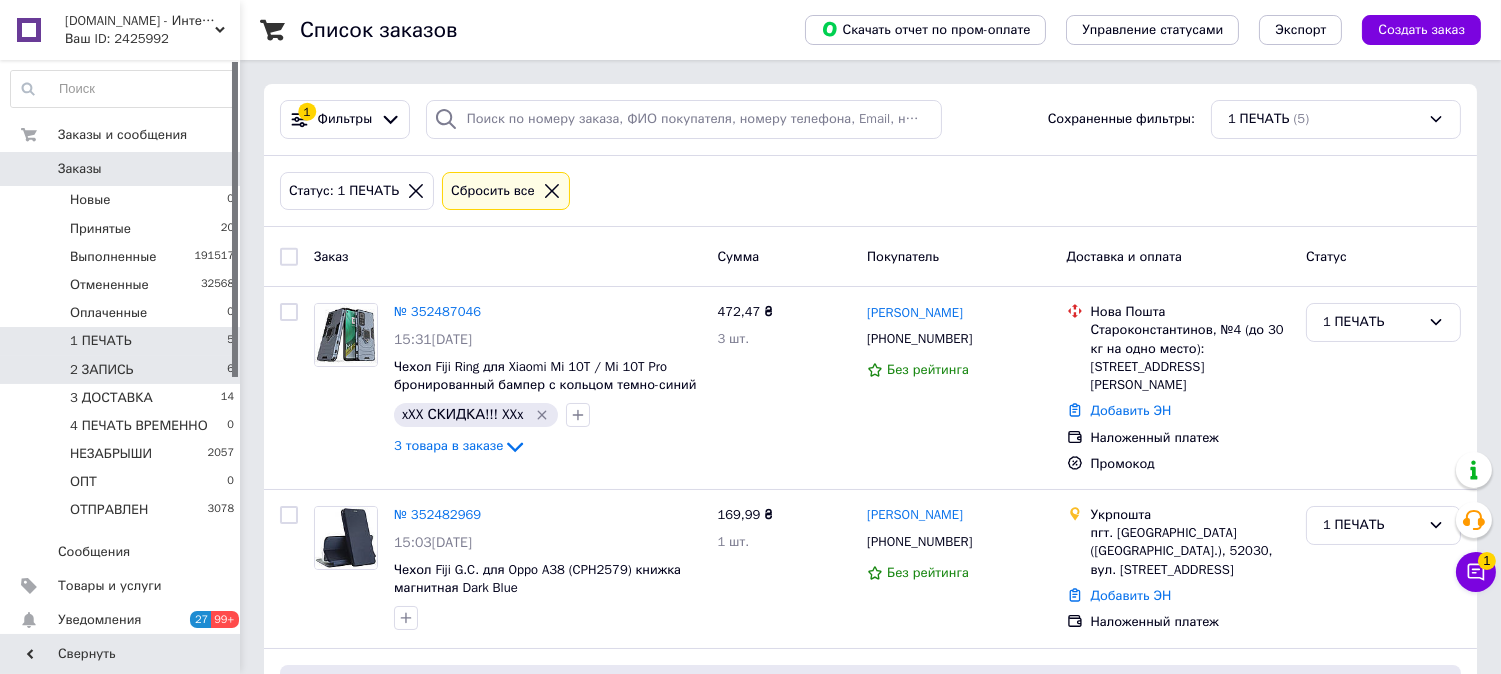 click on "2 ЗАПИСЬ 6" at bounding box center [123, 370] 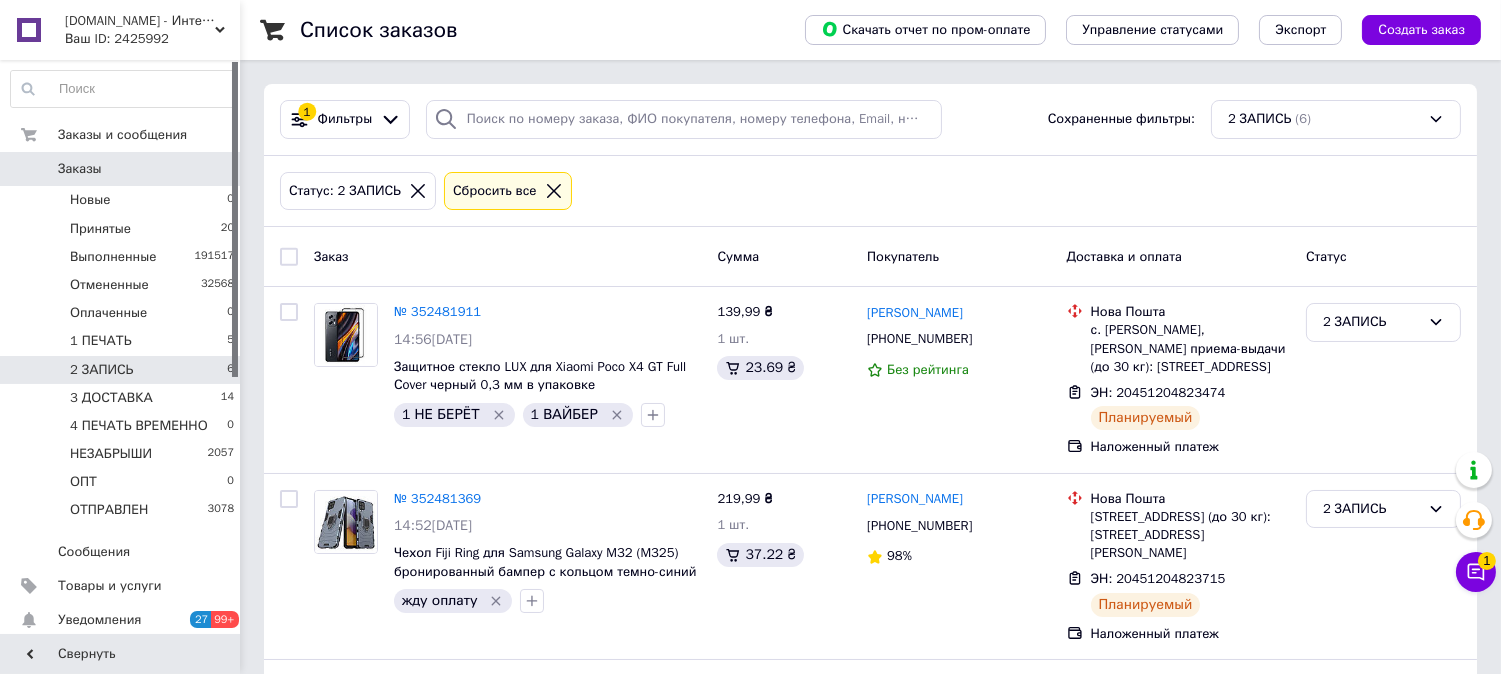 click on "1 Фильтры Сохраненные фильтры: 2 ЗАПИСЬ (6)" at bounding box center (870, 119) 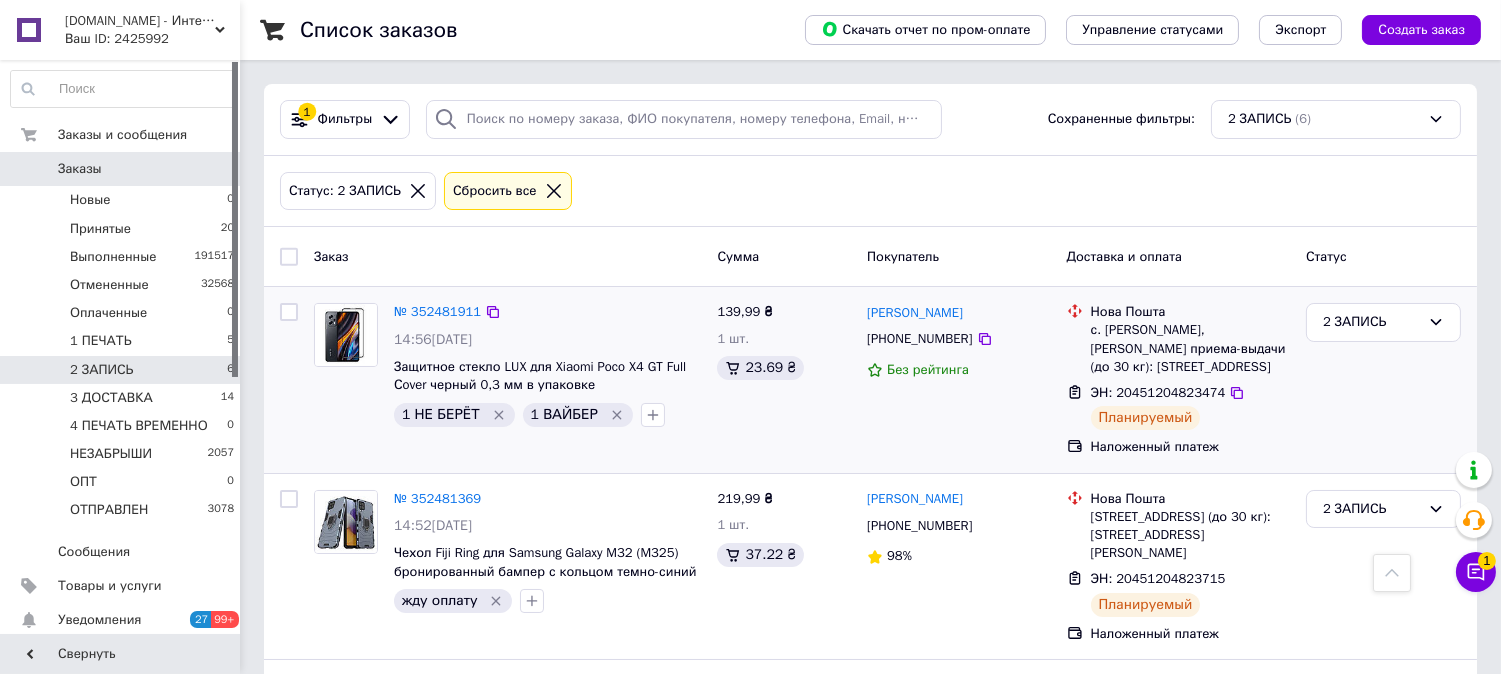 scroll, scrollTop: 771, scrollLeft: 0, axis: vertical 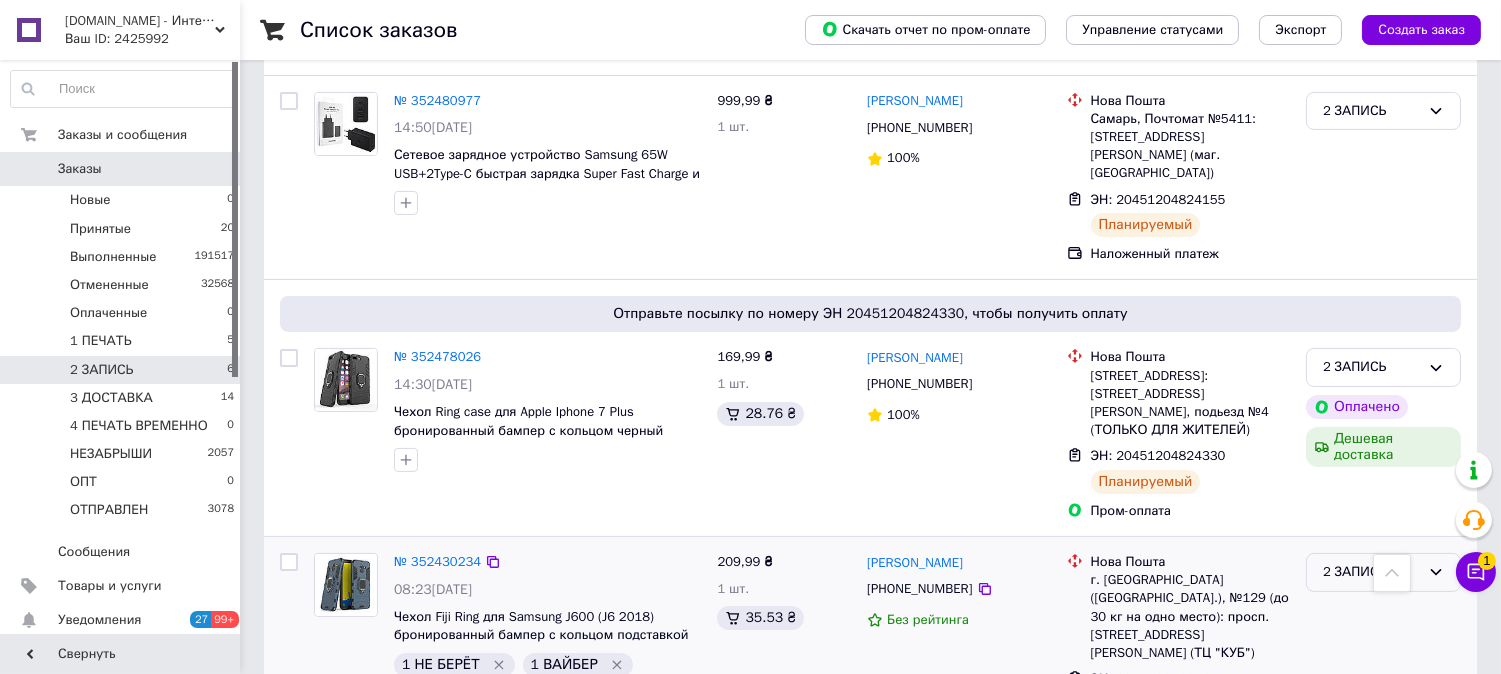 click on "2 ЗАПИСЬ" at bounding box center [1383, 572] 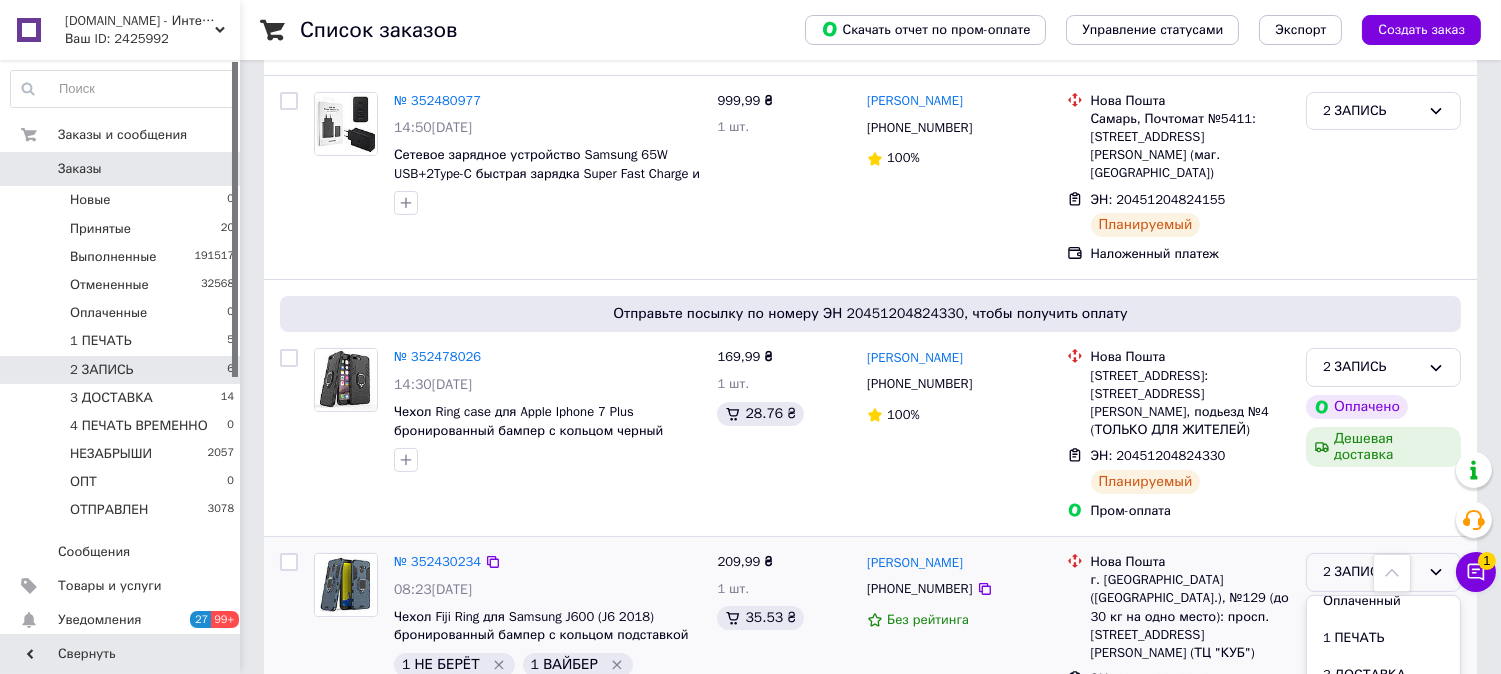 scroll, scrollTop: 147, scrollLeft: 0, axis: vertical 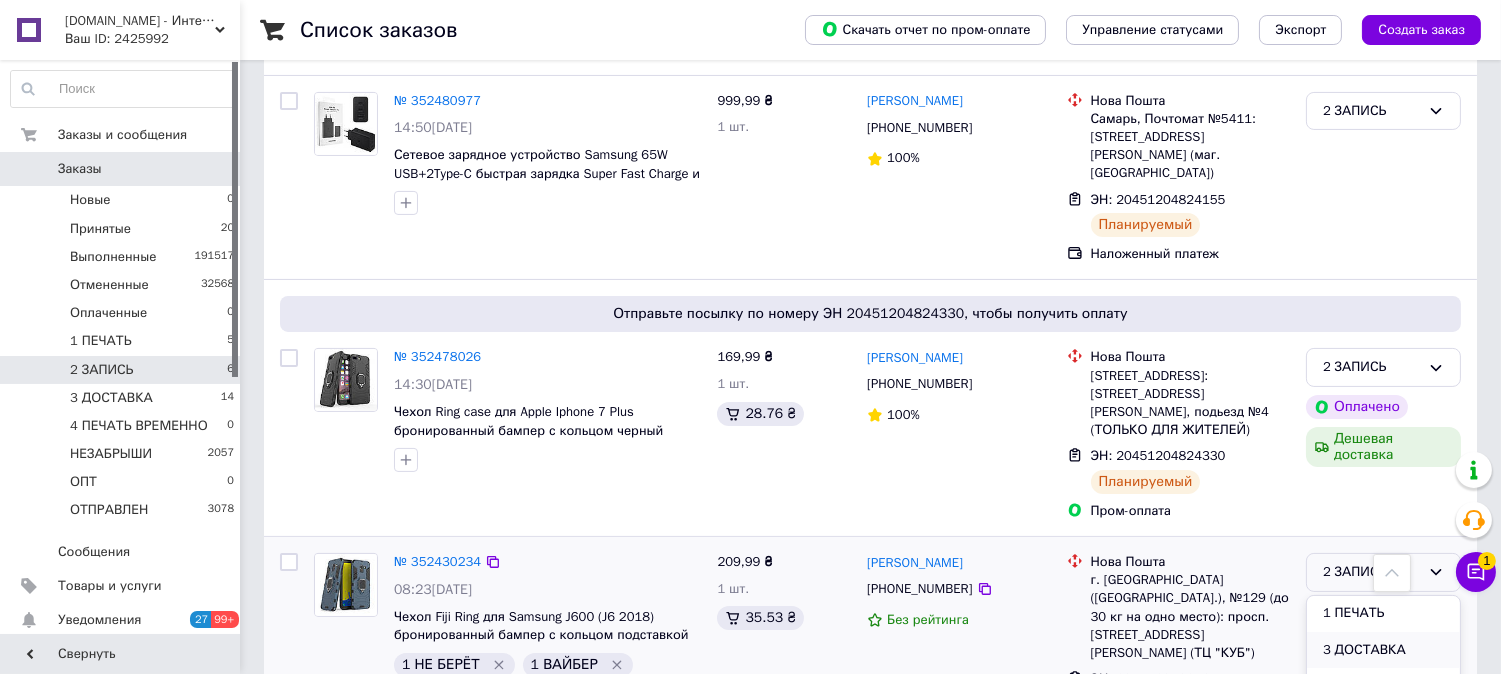 click on "3 ДОСТАВКА" at bounding box center (1383, 650) 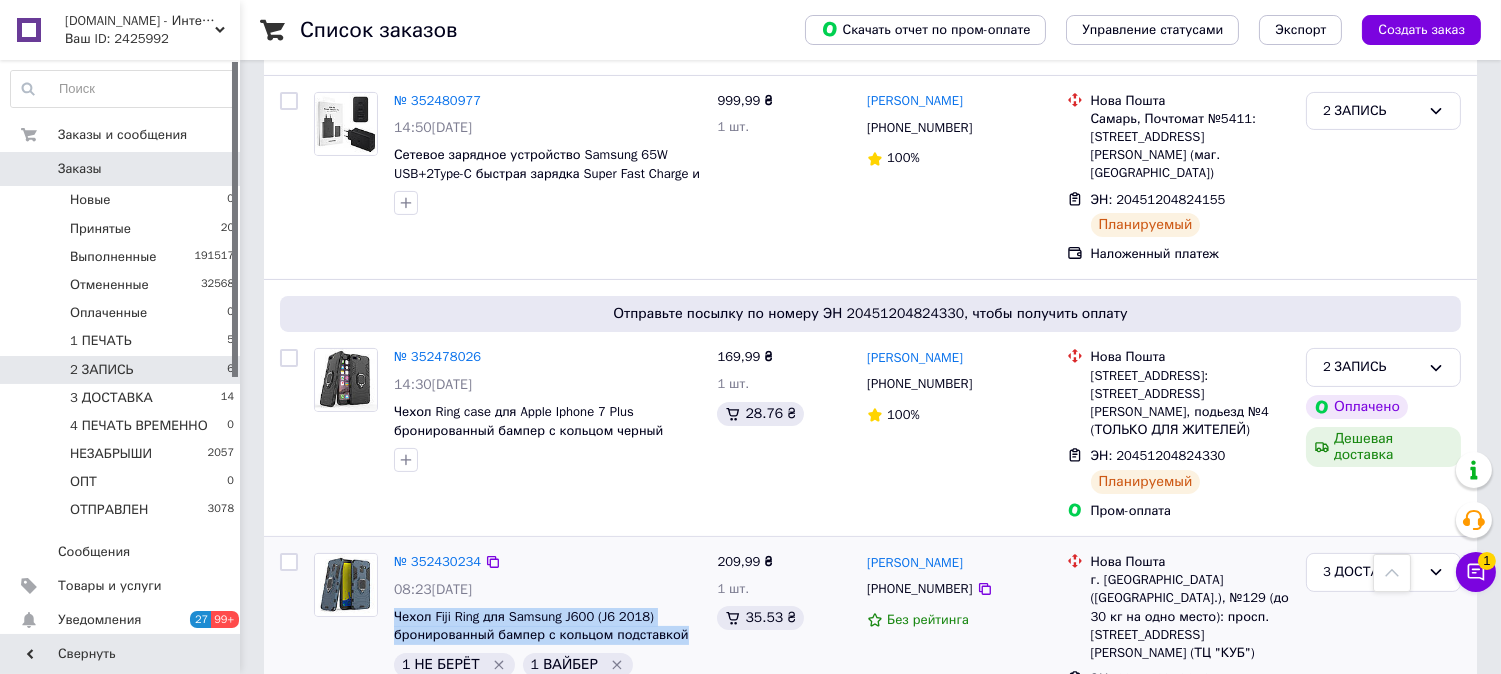 drag, startPoint x: 635, startPoint y: 545, endPoint x: 386, endPoint y: 528, distance: 249.57965 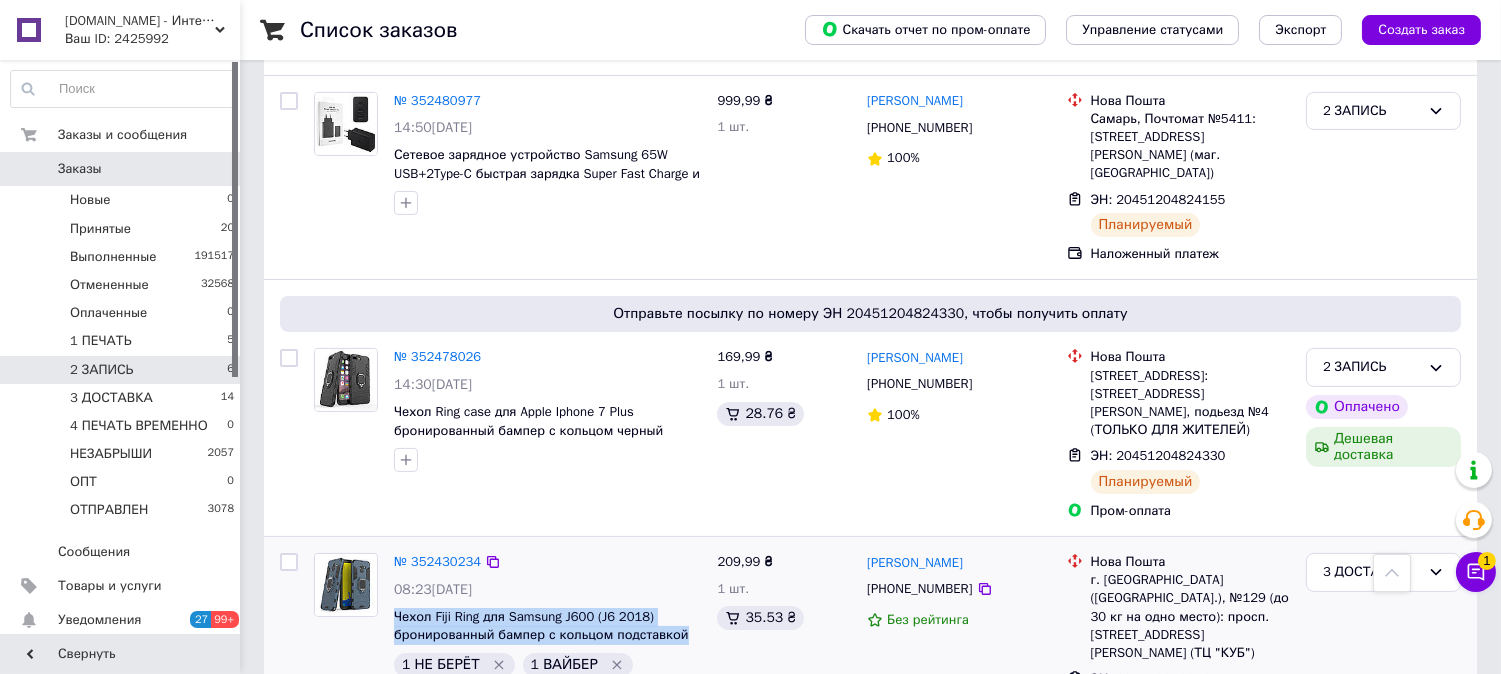 click on "№ 352430234 08:23[DATE] Чехол Fiji Ring для Samsung J600 (J6 2018) бронированный бампер с кольцом подставкой темно-синий 1 НЕ БЕРЁТ   1 ВАЙБЕР   ЗВОНИЛ 2 РАЗА" at bounding box center (547, 631) 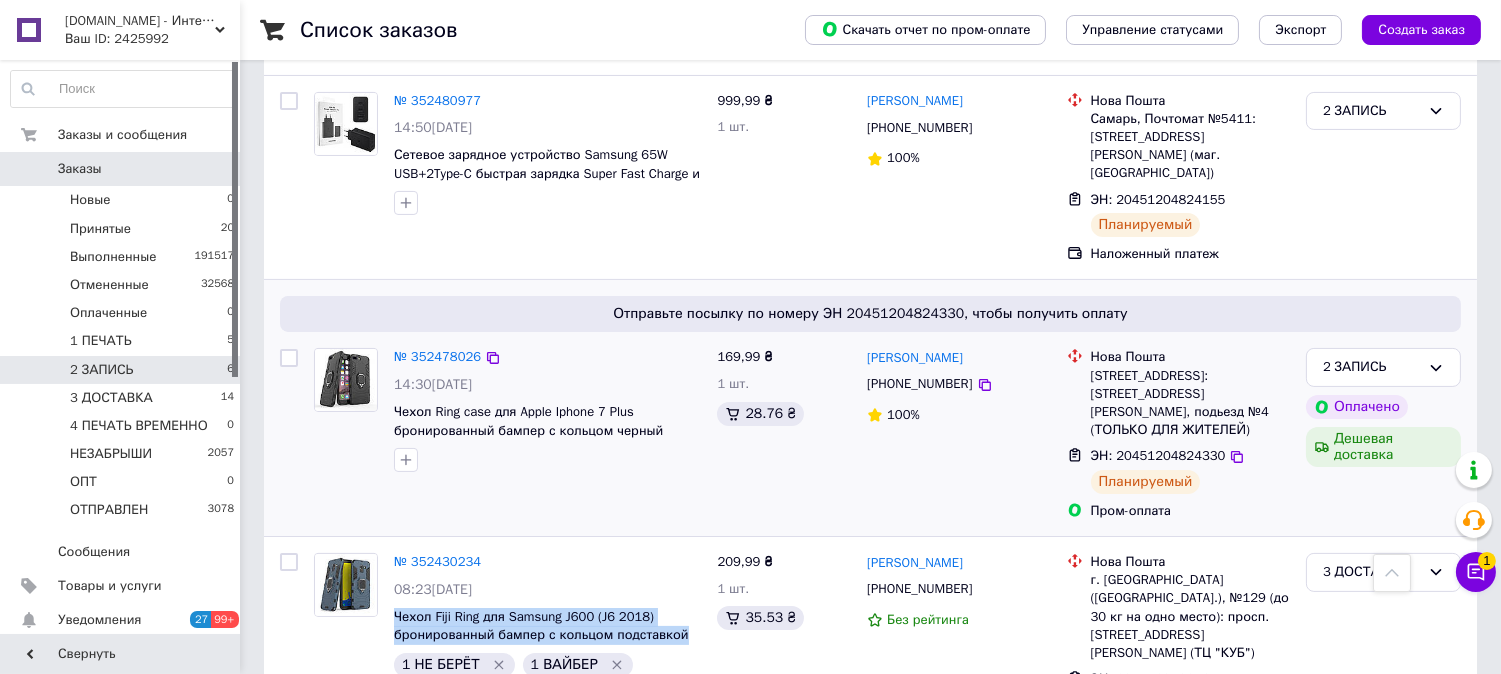 copy on "Чехол Fiji Ring для Samsung J600 (J6 2018) бронированный бампер с кольцом подставкой" 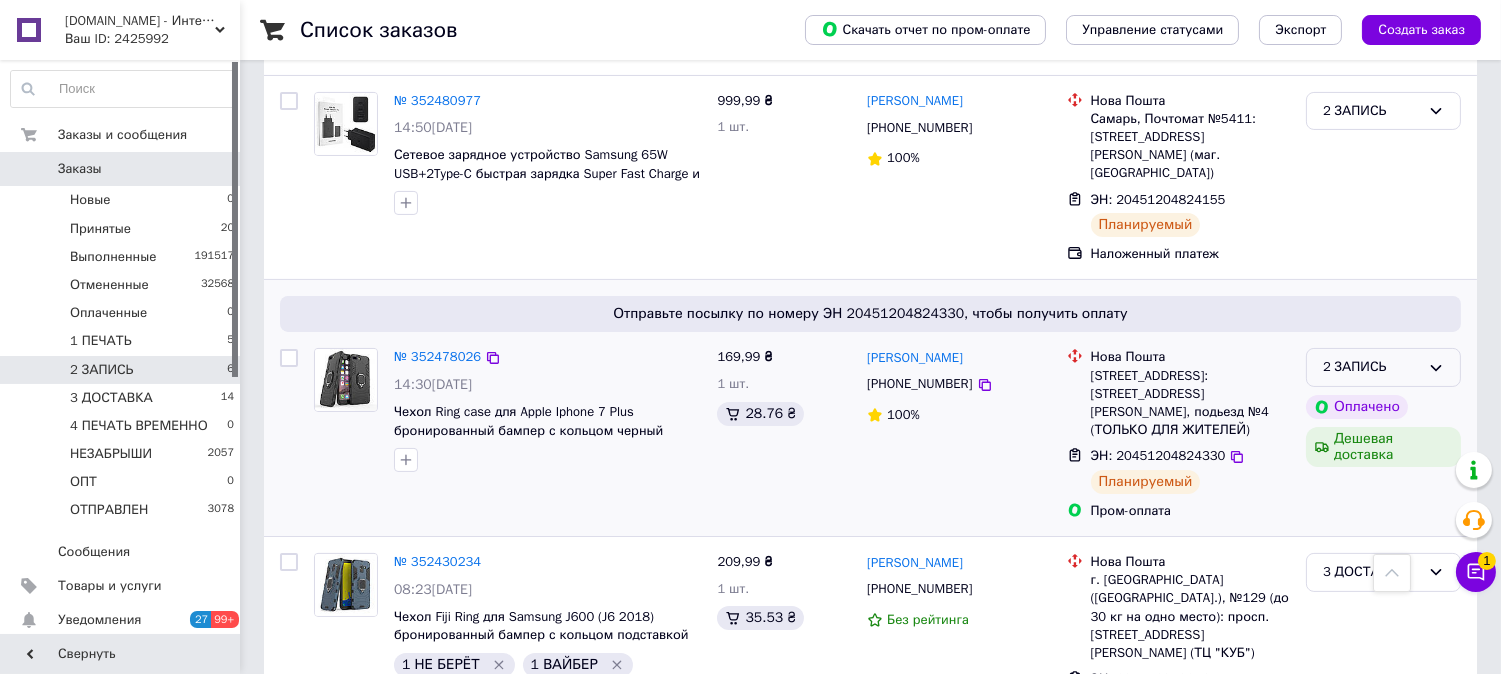 click on "2 ЗАПИСЬ" at bounding box center [1383, 367] 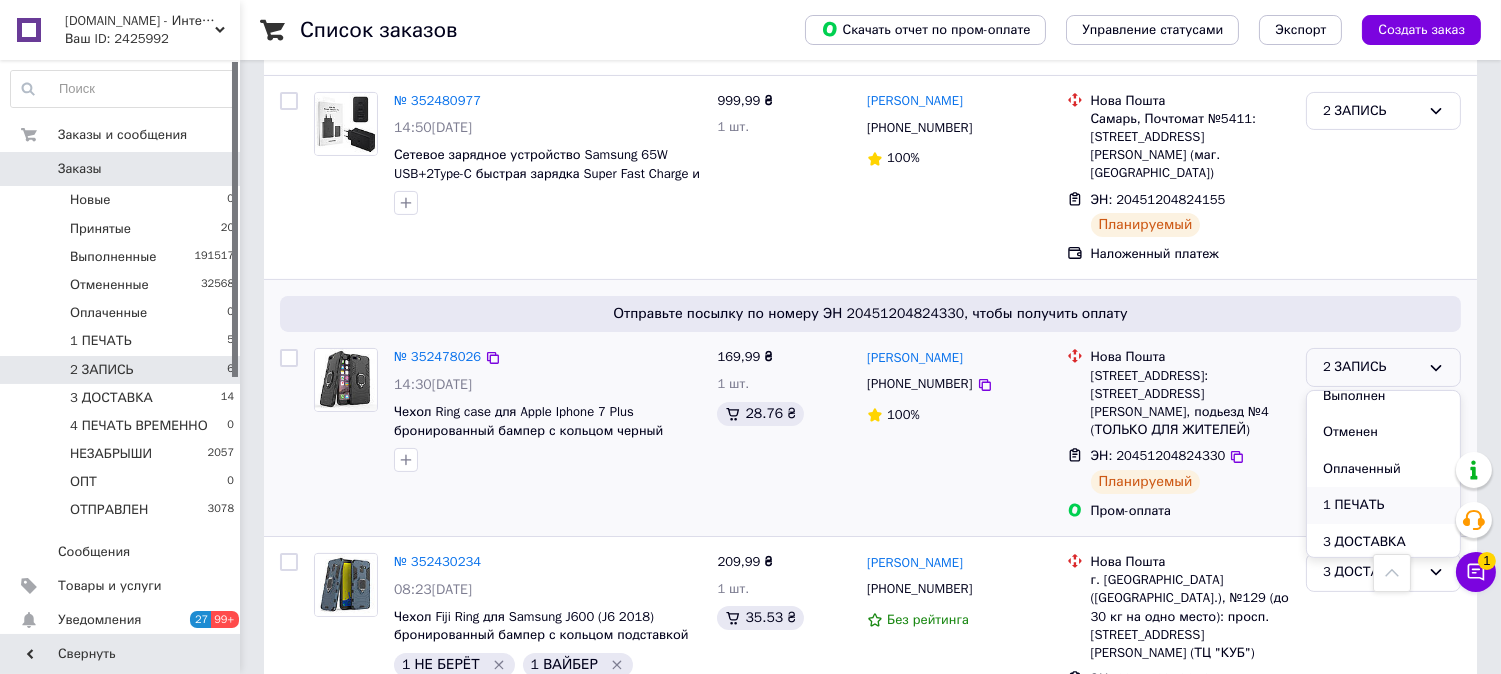 scroll, scrollTop: 111, scrollLeft: 0, axis: vertical 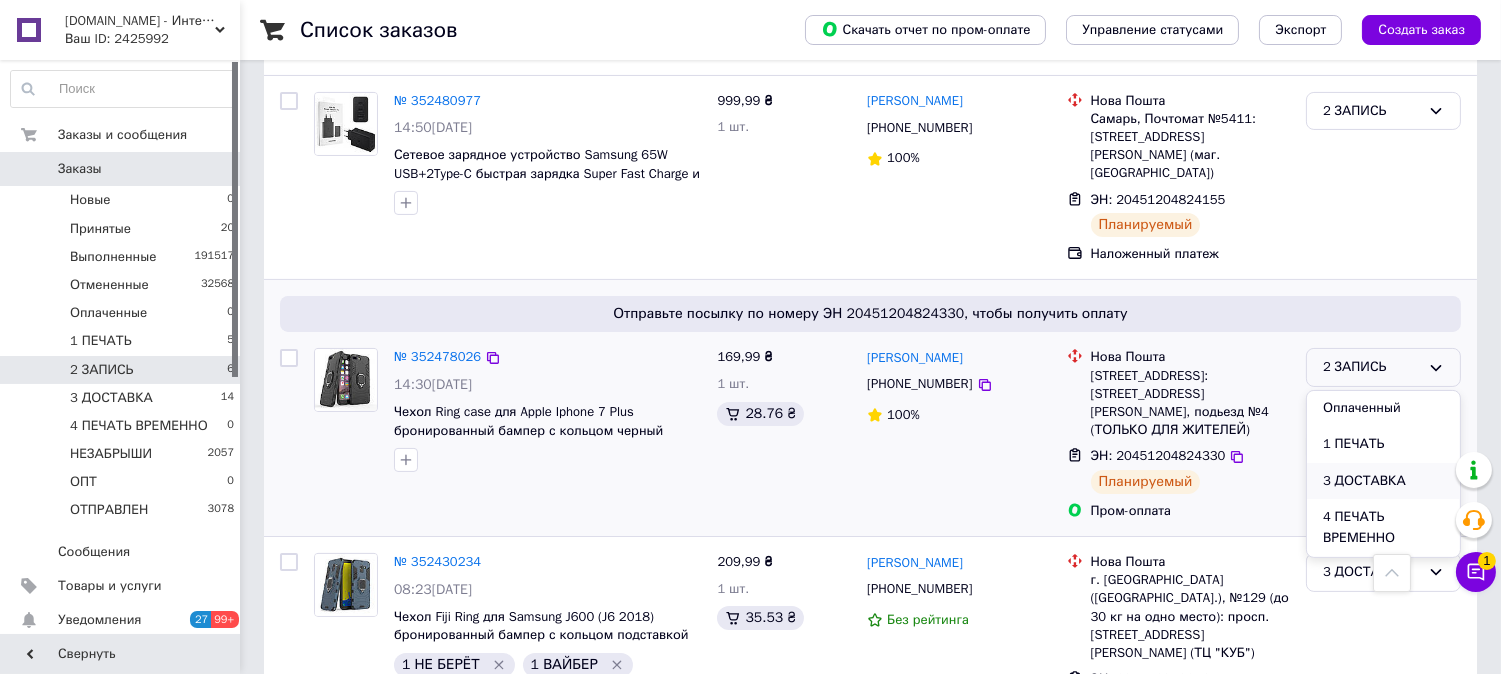 click on "3 ДОСТАВКА" at bounding box center [1383, 481] 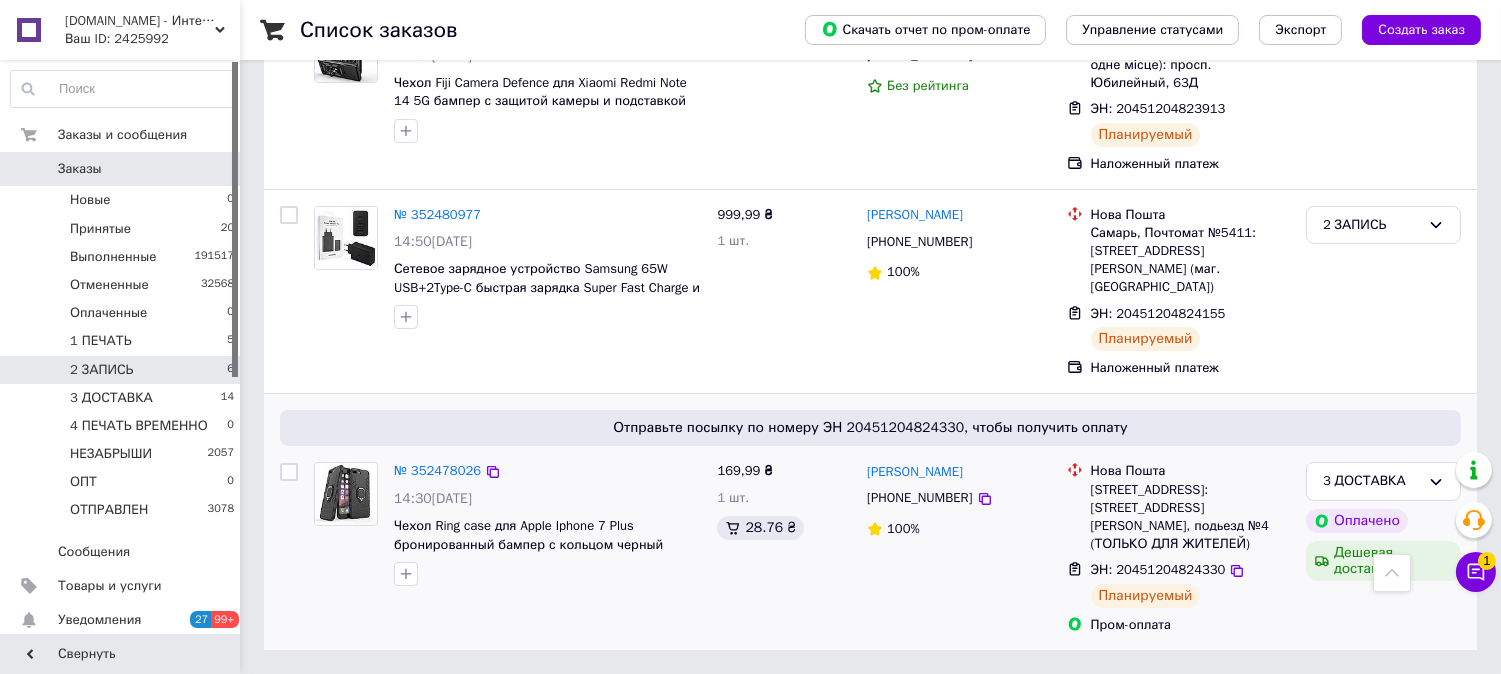 scroll, scrollTop: 566, scrollLeft: 0, axis: vertical 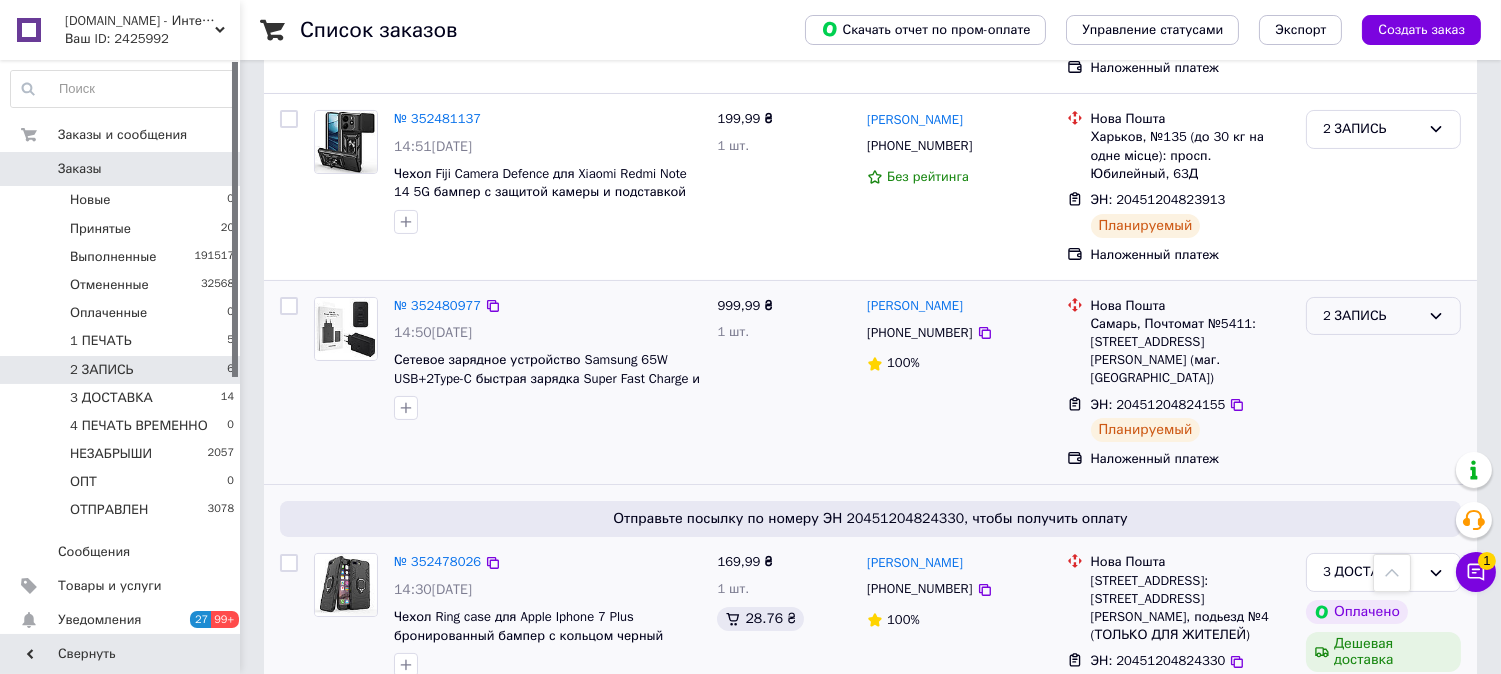 click on "2 ЗАПИСЬ" at bounding box center [1371, 316] 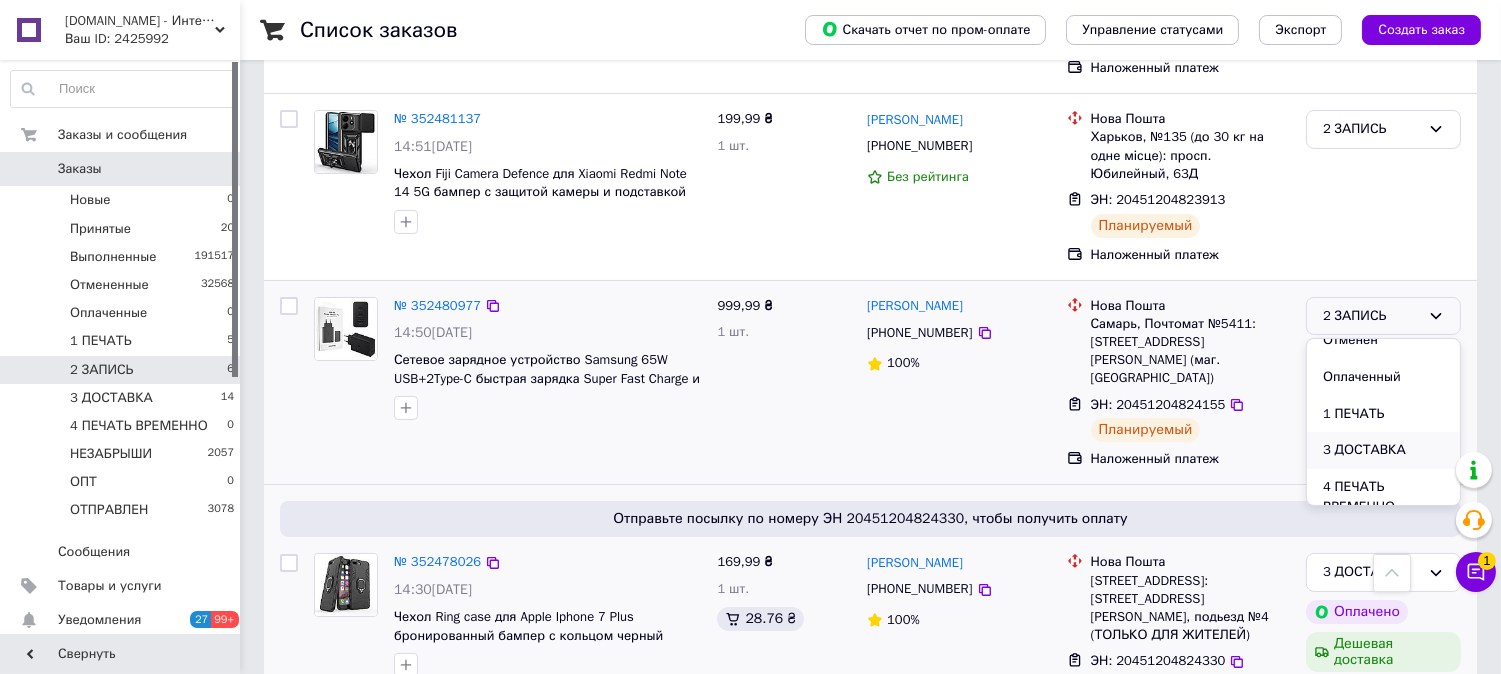 scroll, scrollTop: 111, scrollLeft: 0, axis: vertical 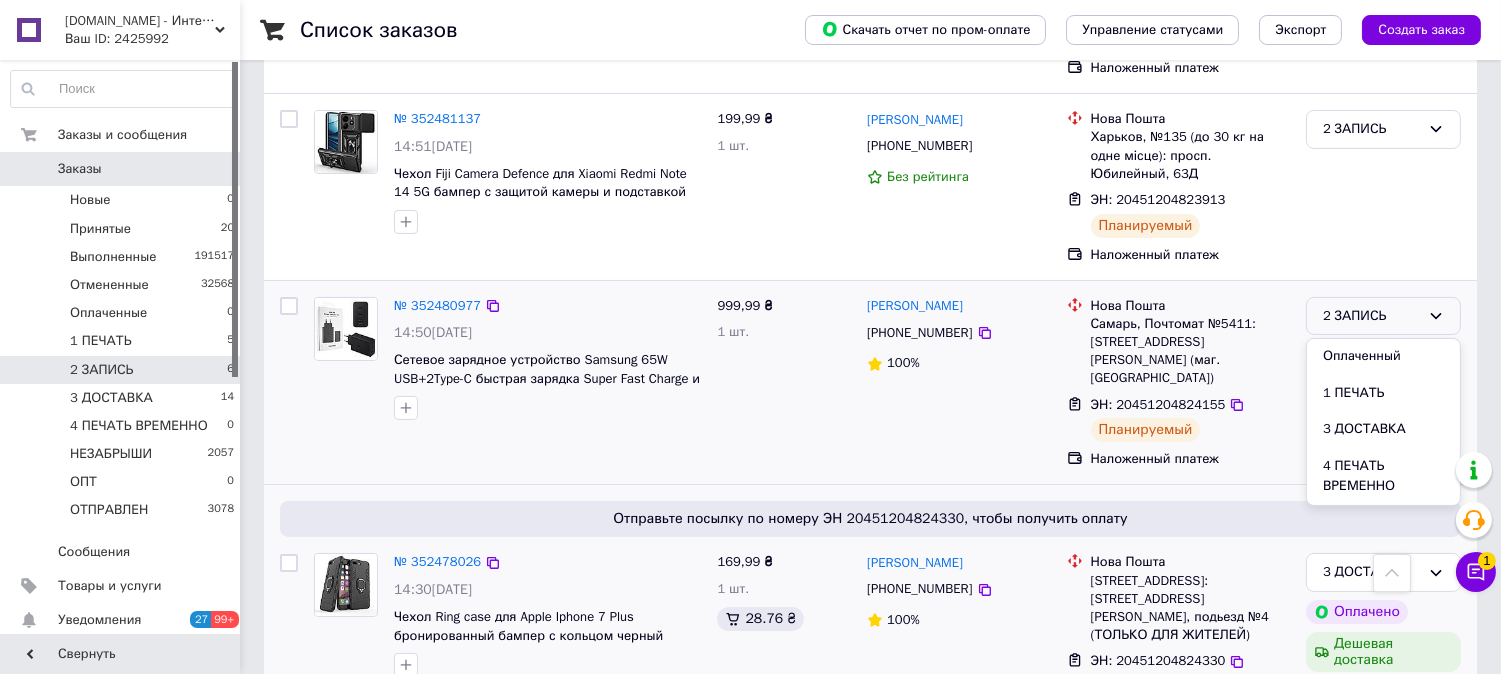 click on "3 ДОСТАВКА" at bounding box center [1383, 429] 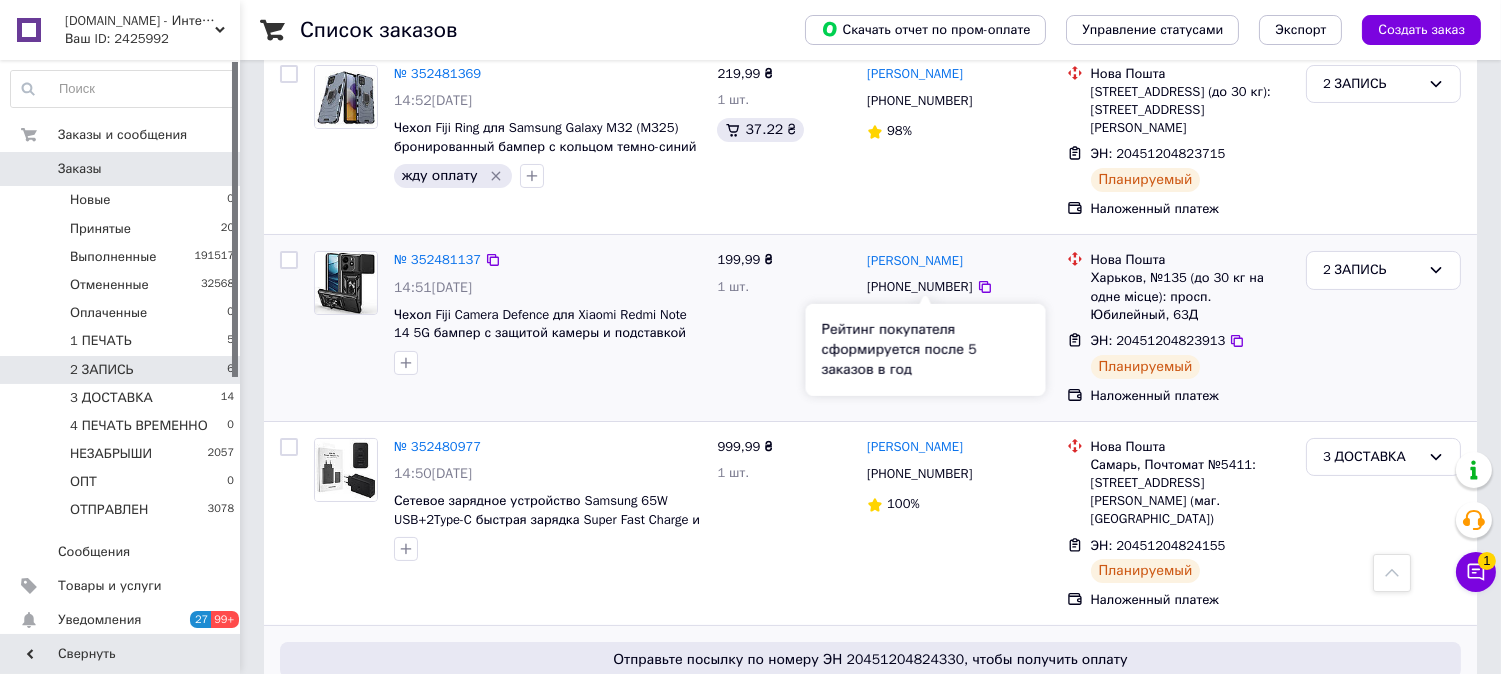 scroll, scrollTop: 381, scrollLeft: 0, axis: vertical 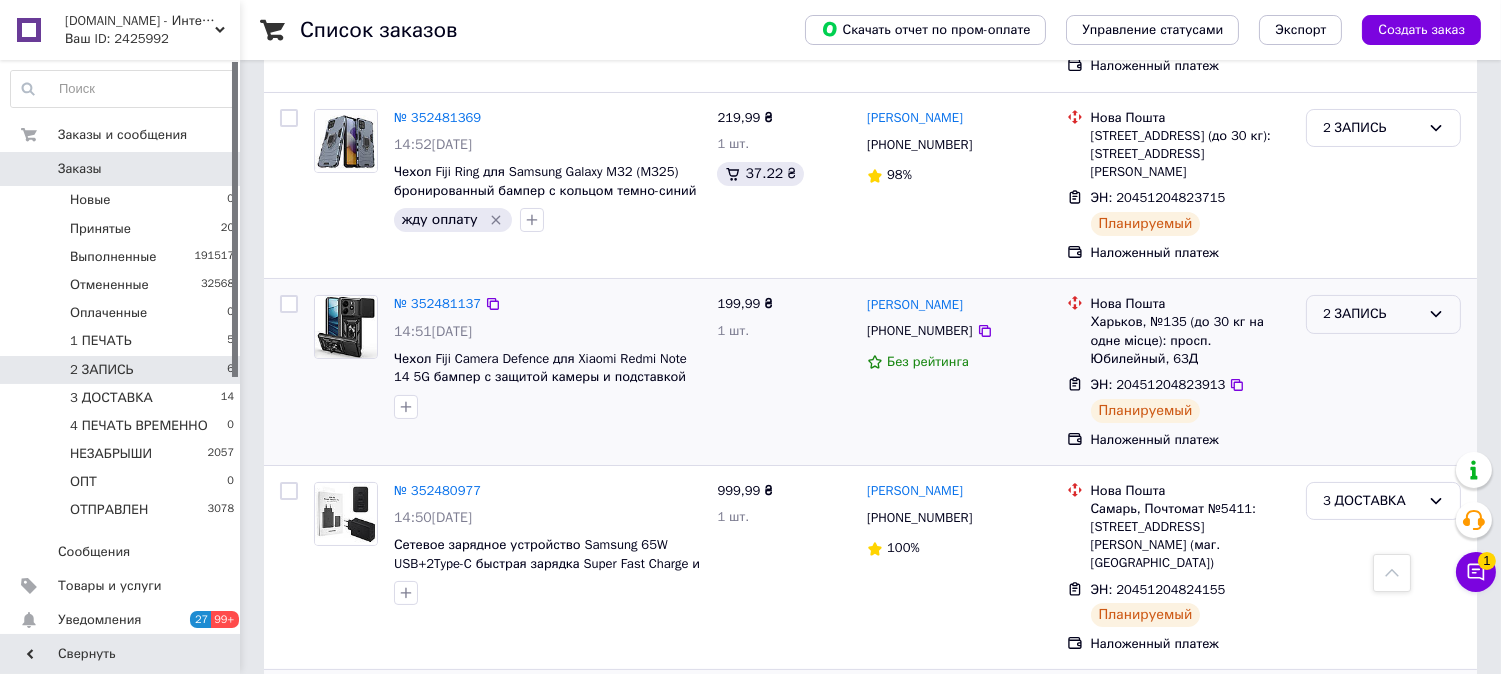 click on "2 ЗАПИСЬ" at bounding box center [1371, 314] 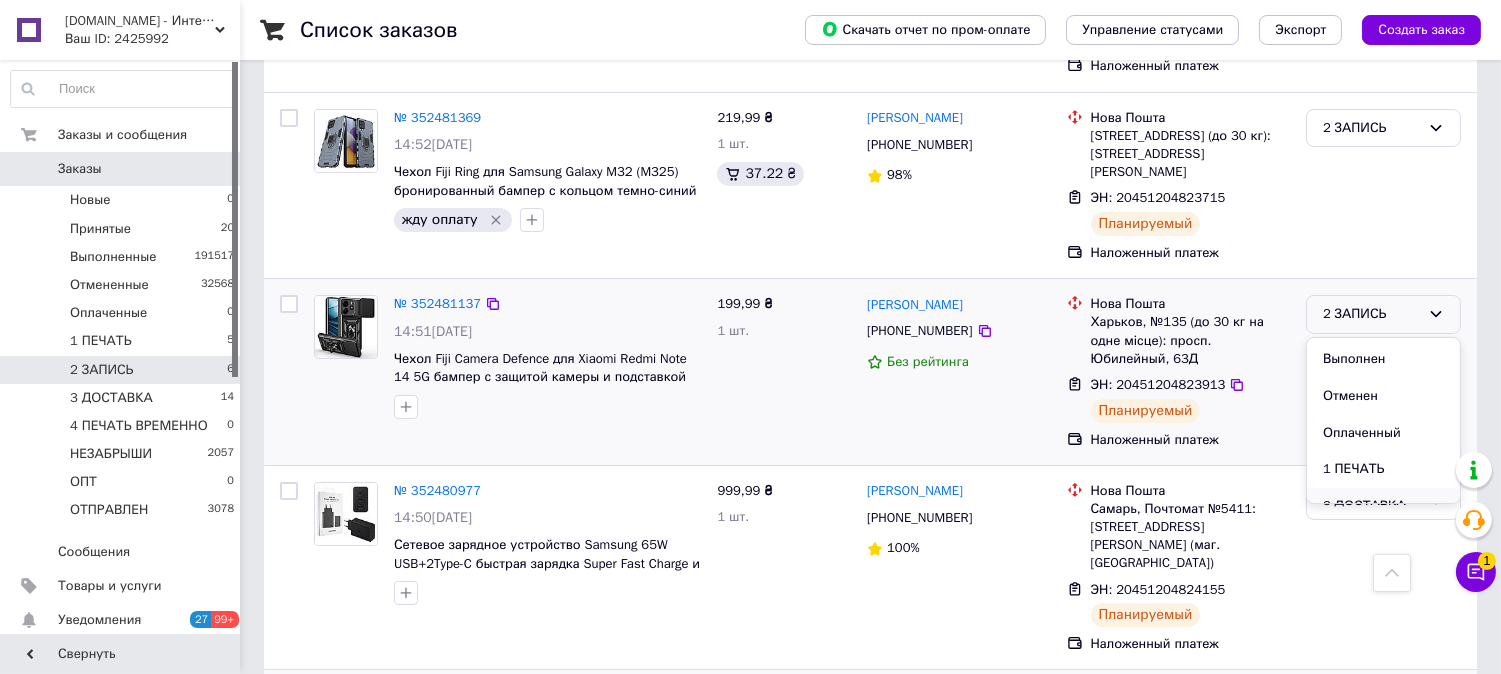 scroll, scrollTop: 74, scrollLeft: 0, axis: vertical 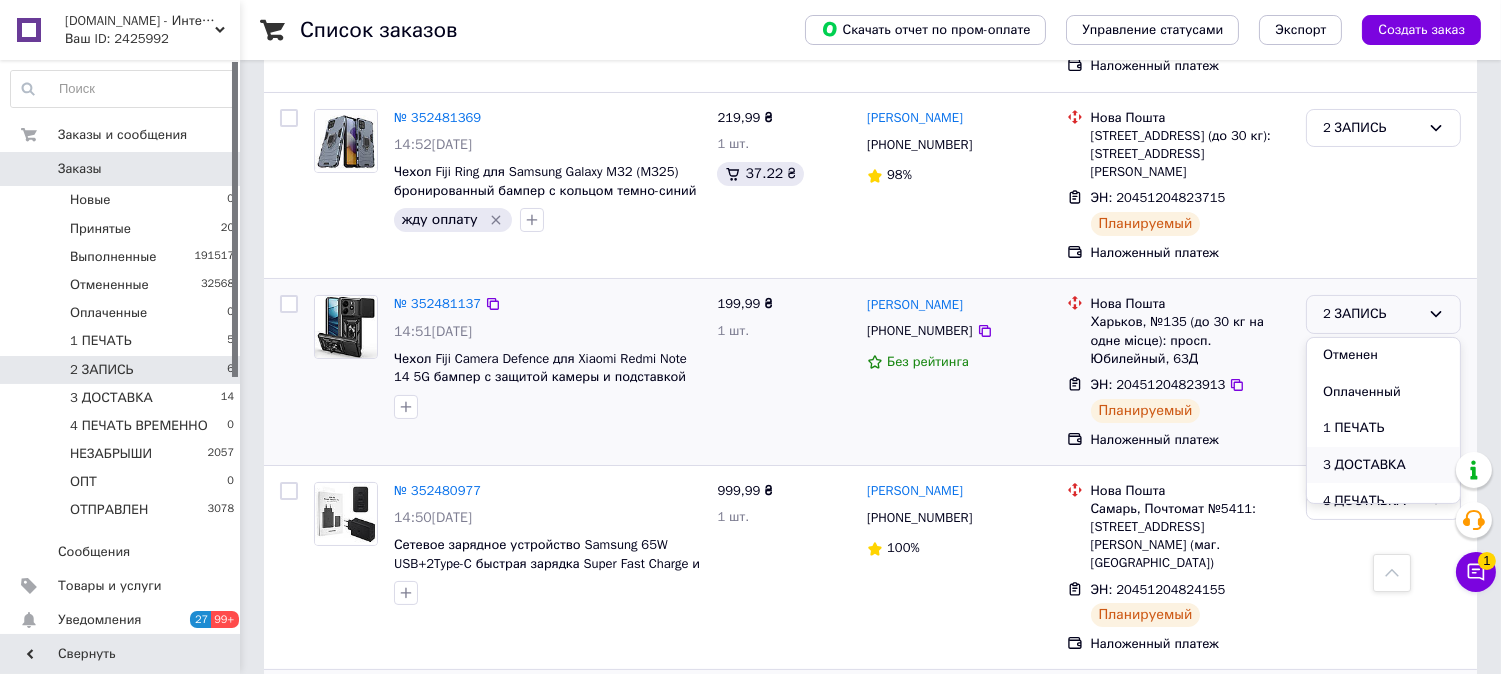 click on "3 ДОСТАВКА" at bounding box center [1383, 465] 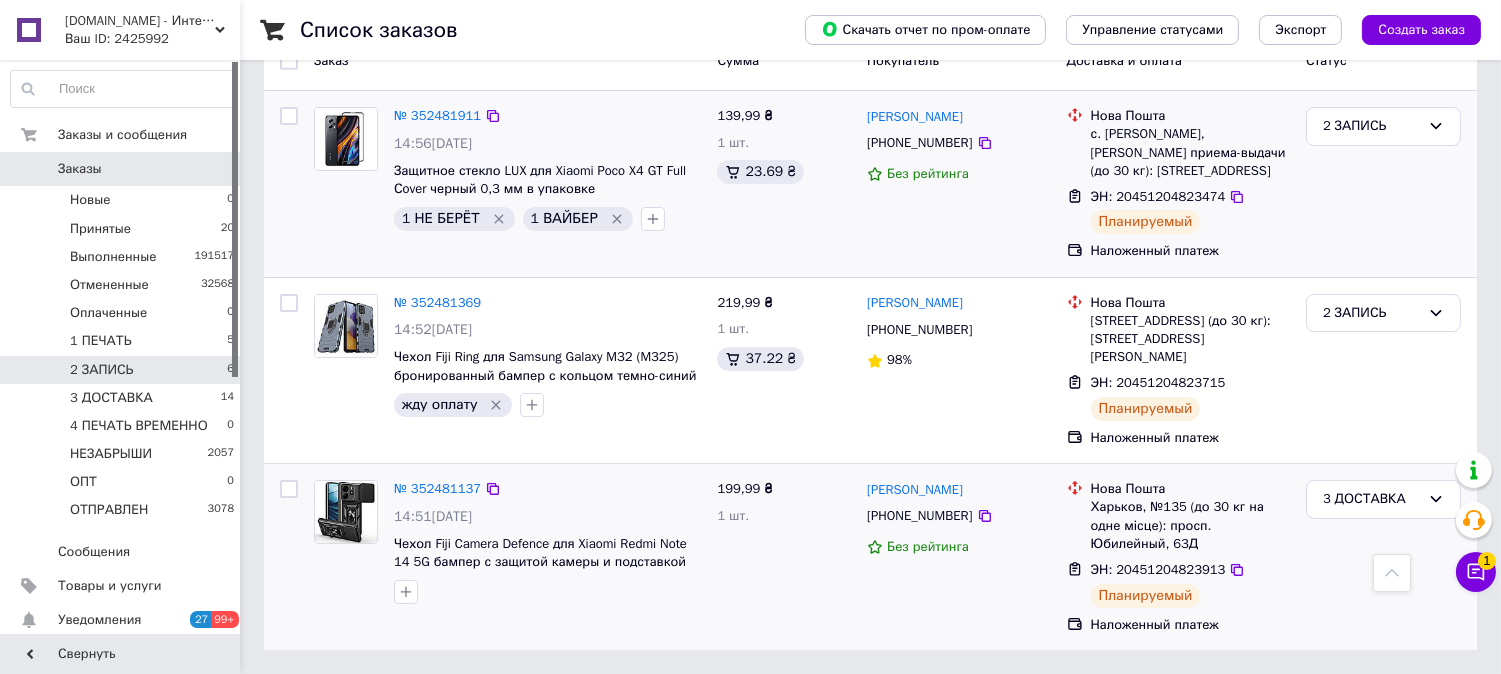 scroll, scrollTop: 141, scrollLeft: 0, axis: vertical 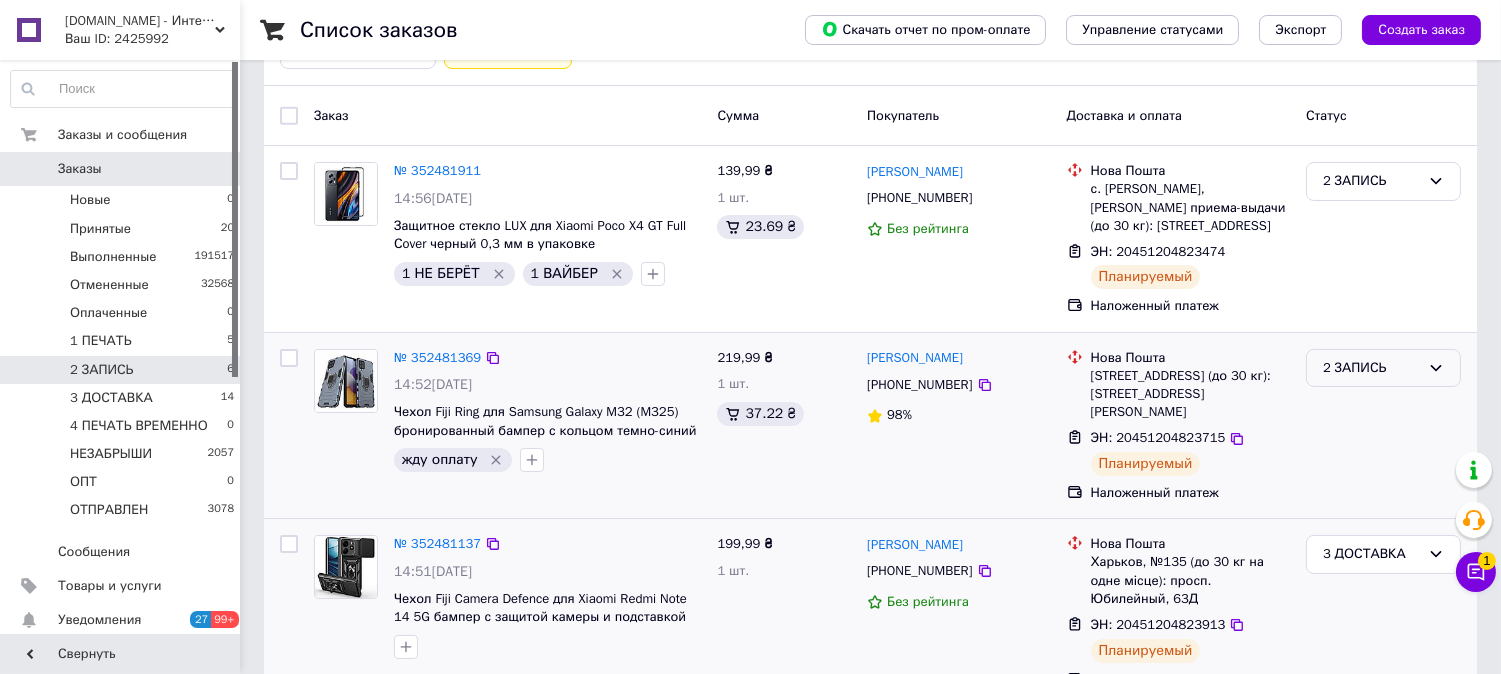 click on "2 ЗАПИСЬ" at bounding box center [1371, 368] 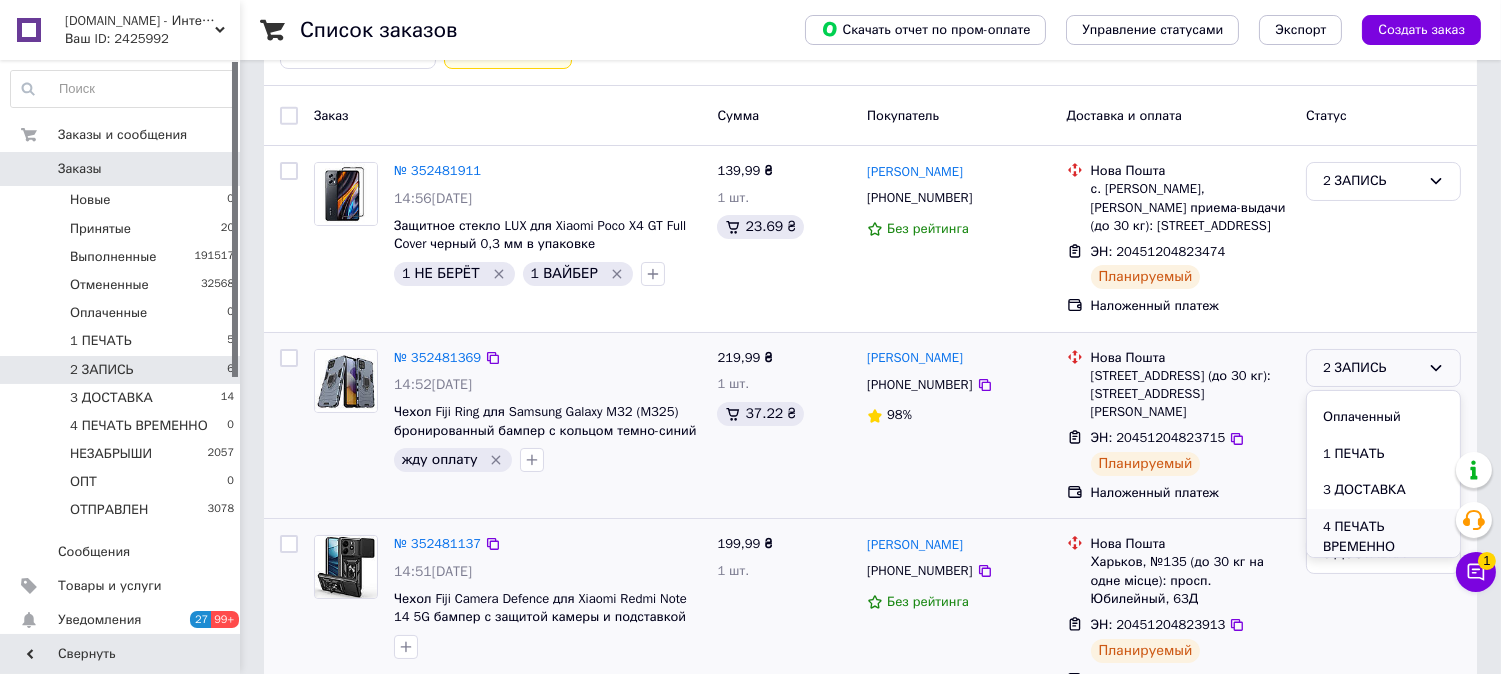 scroll, scrollTop: 111, scrollLeft: 0, axis: vertical 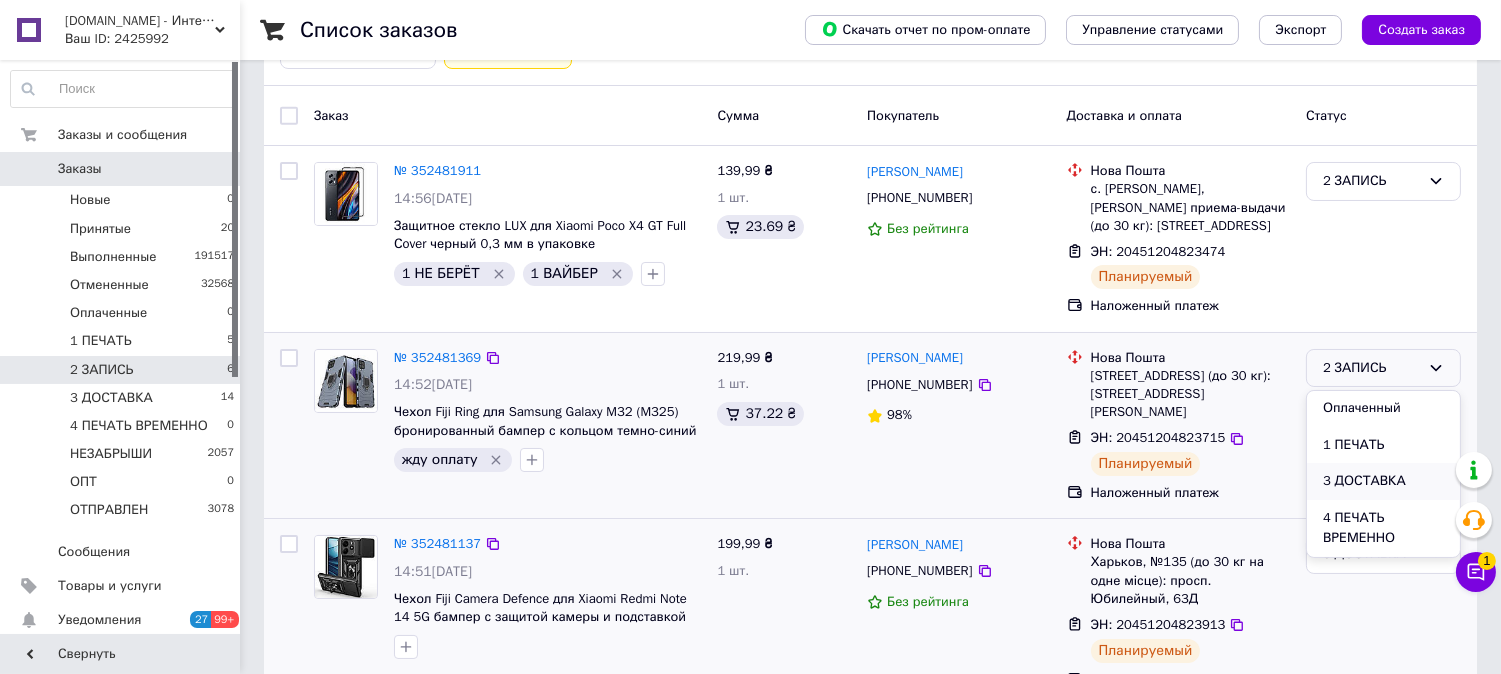 click on "3 ДОСТАВКА" at bounding box center [1383, 481] 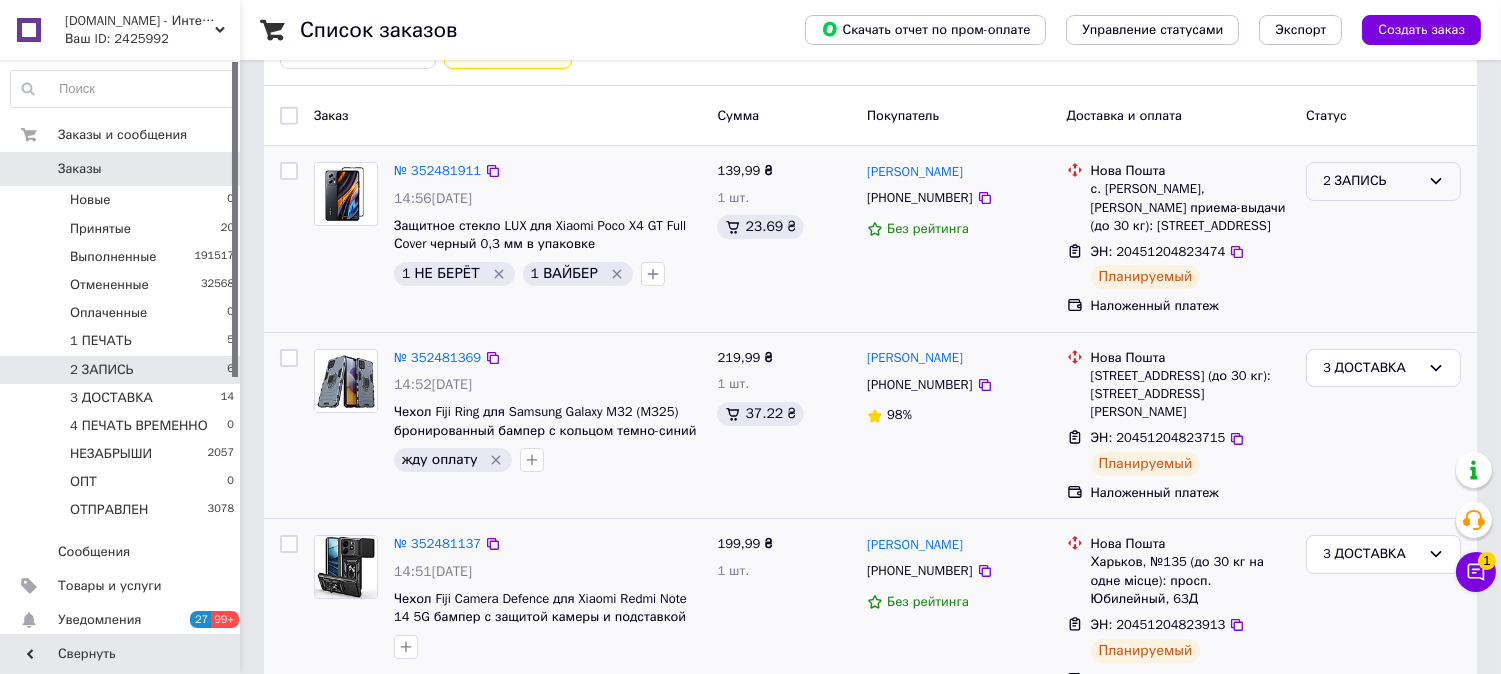 click on "2 ЗАПИСЬ" at bounding box center (1371, 181) 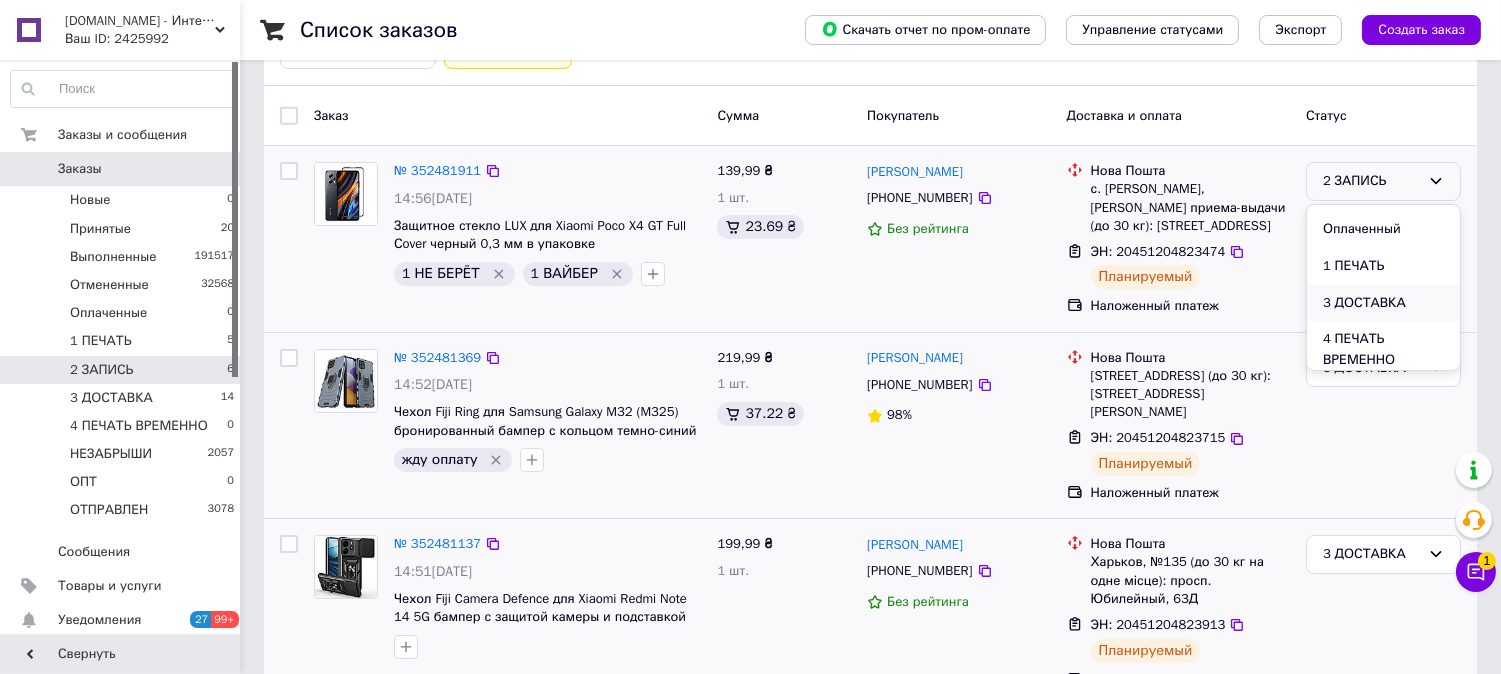 scroll, scrollTop: 111, scrollLeft: 0, axis: vertical 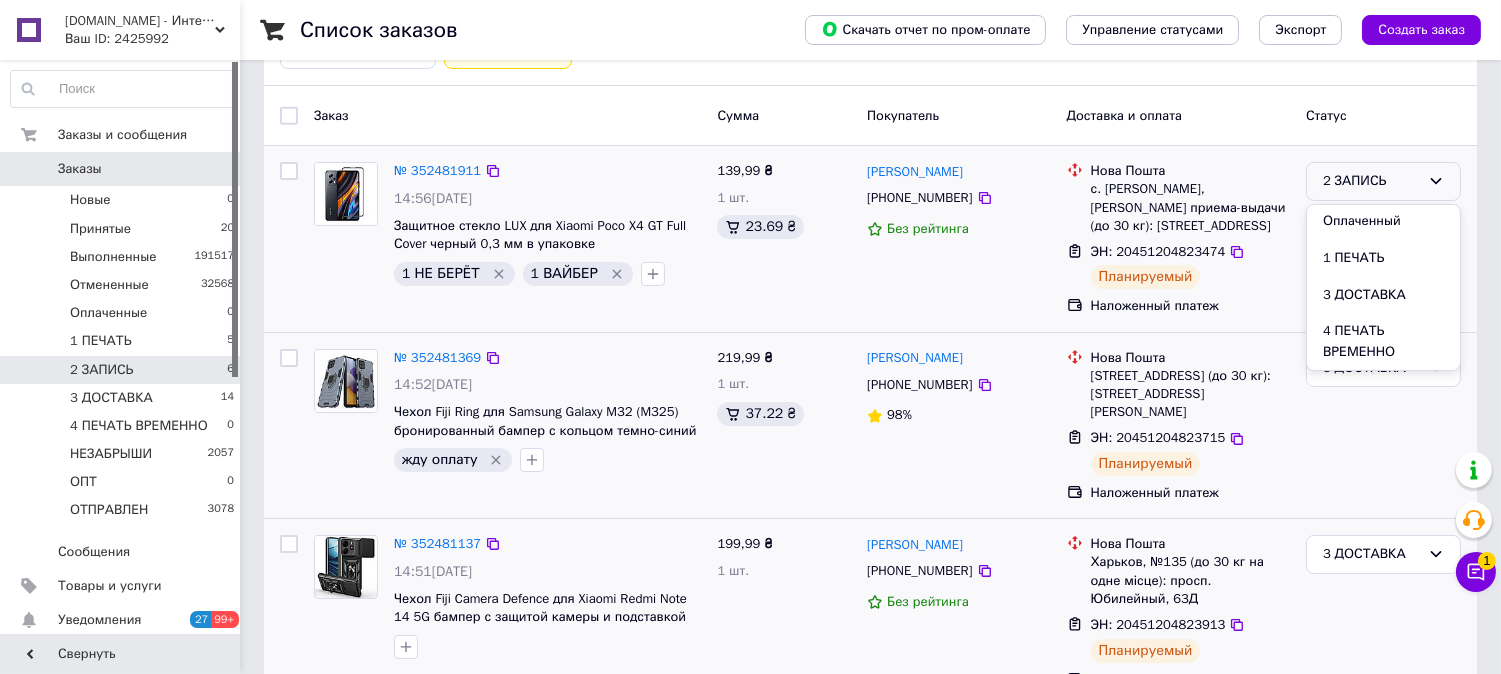 click on "3 ДОСТАВКА" at bounding box center (1383, 295) 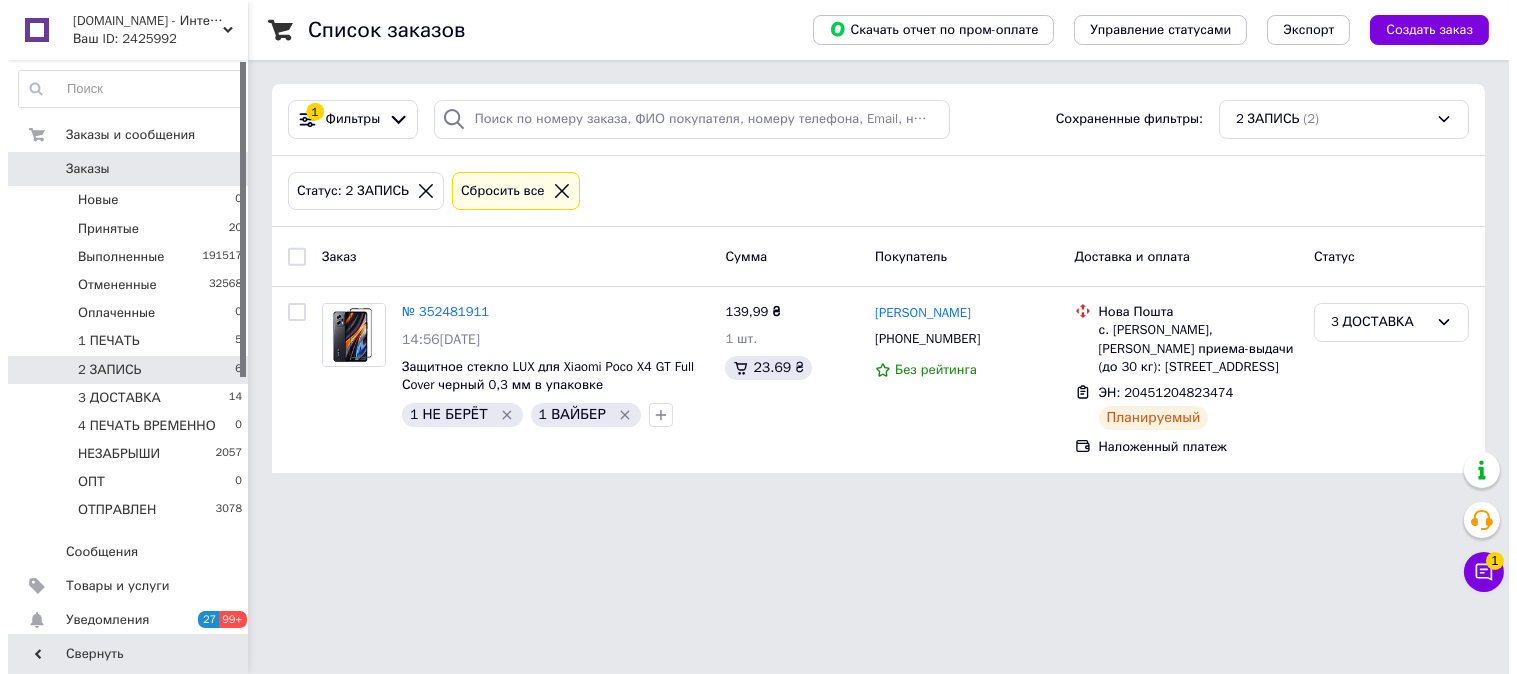 scroll, scrollTop: 0, scrollLeft: 0, axis: both 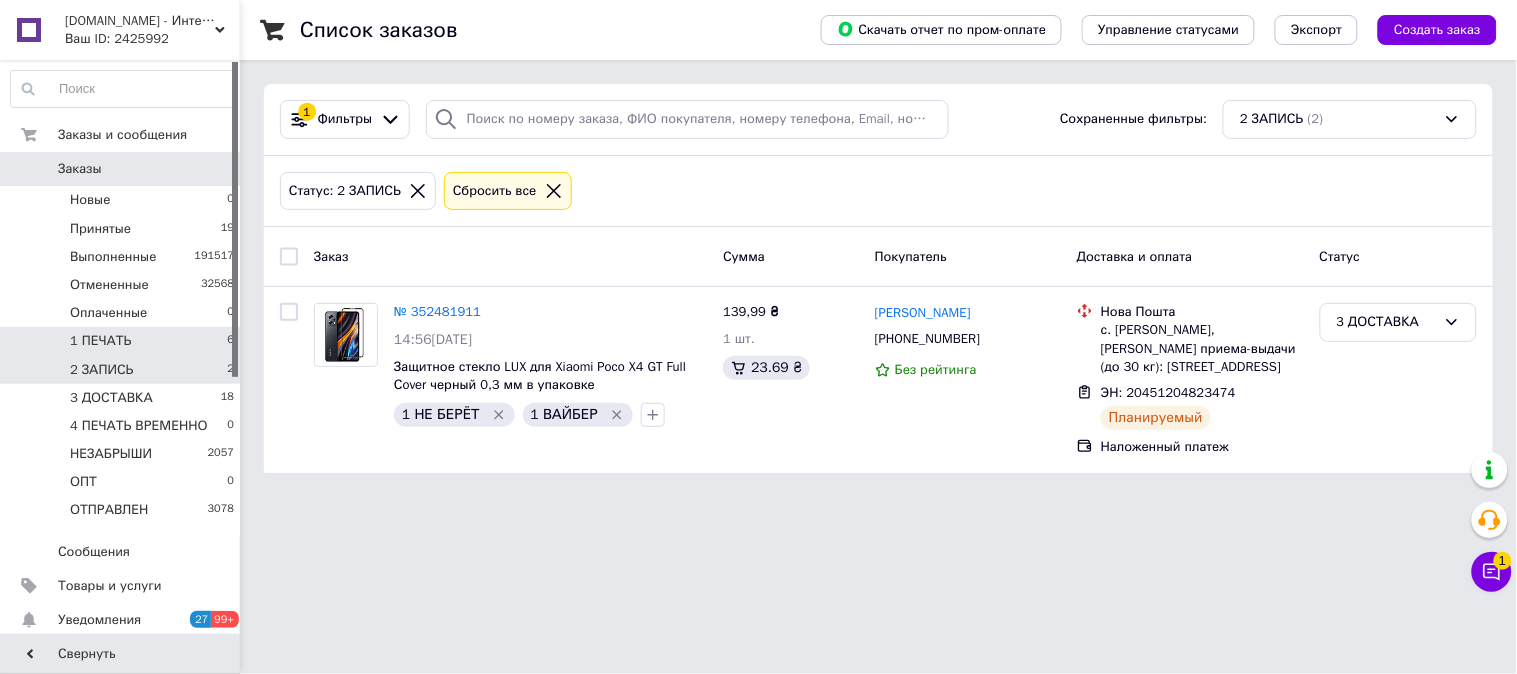 click on "1 ПЕЧАТЬ 6" at bounding box center (123, 341) 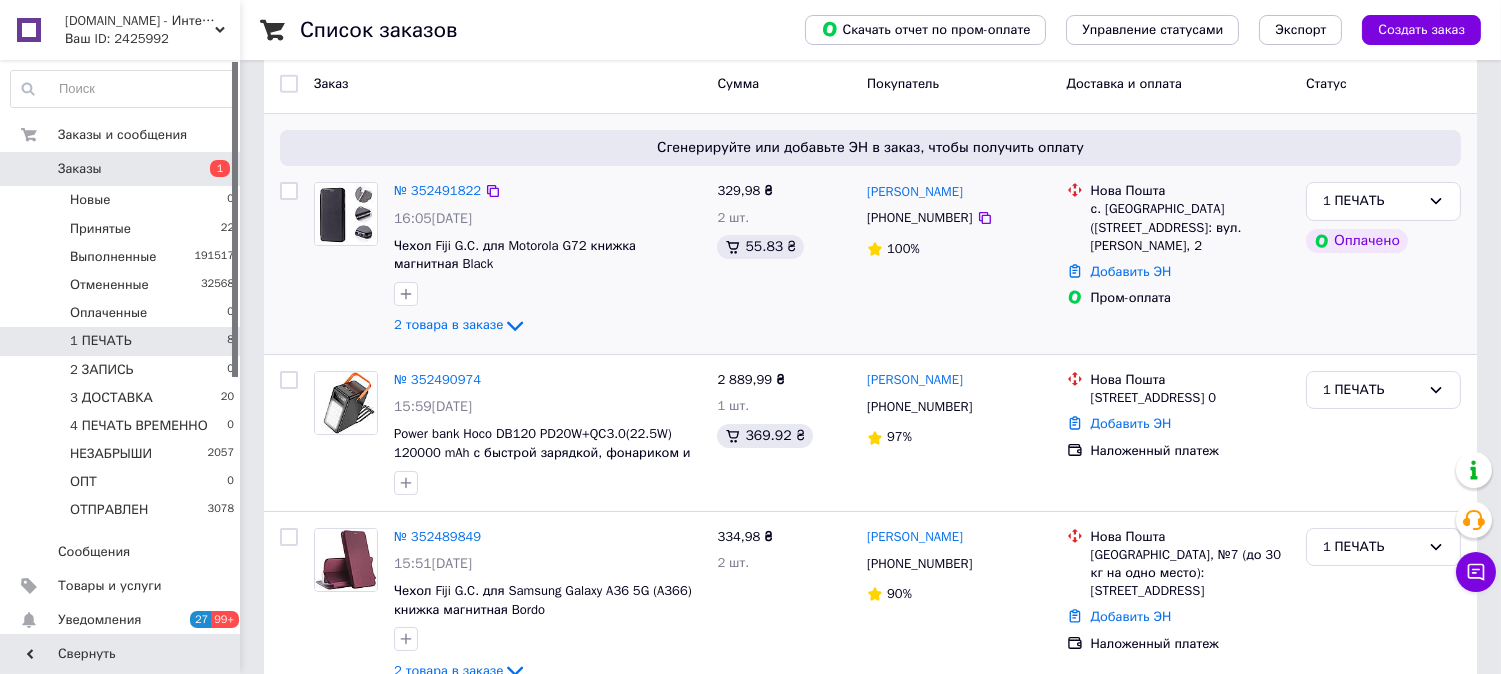 scroll, scrollTop: 222, scrollLeft: 0, axis: vertical 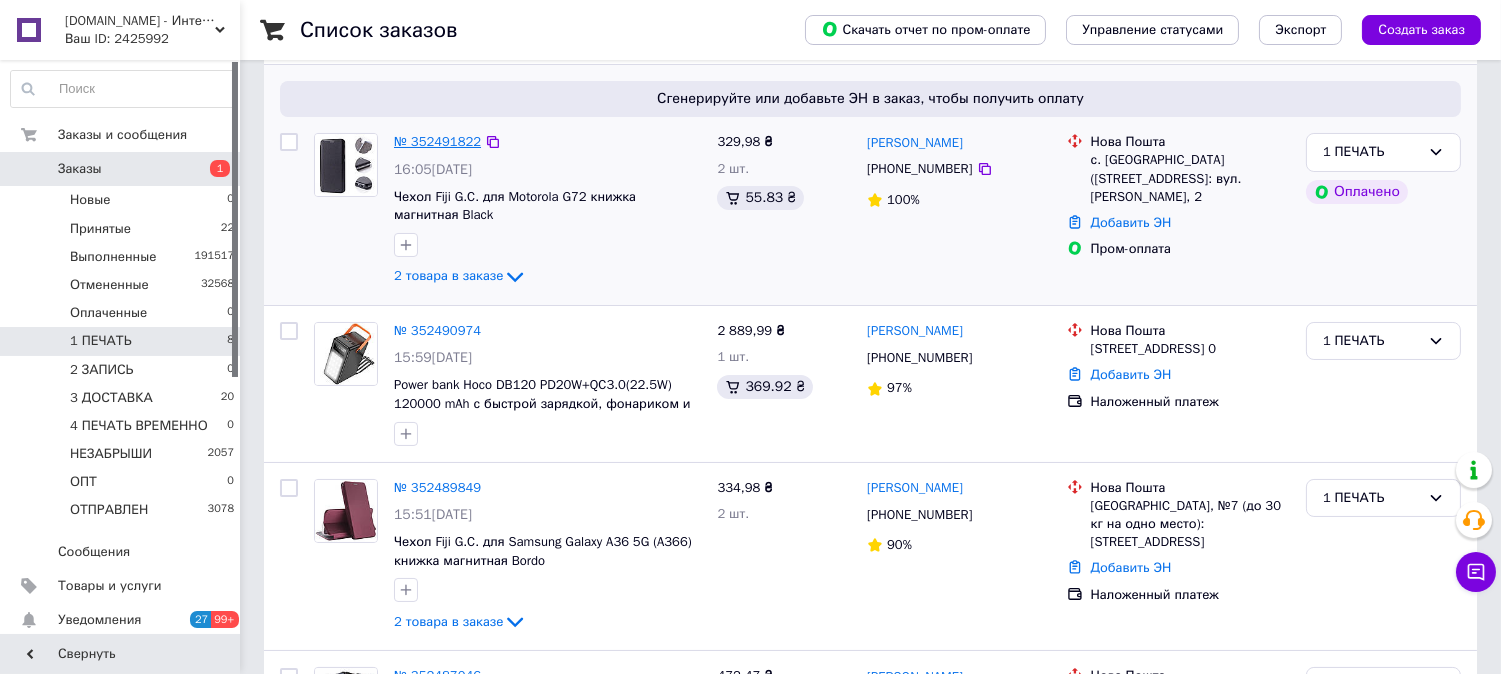 click on "№ 352491822" at bounding box center [437, 141] 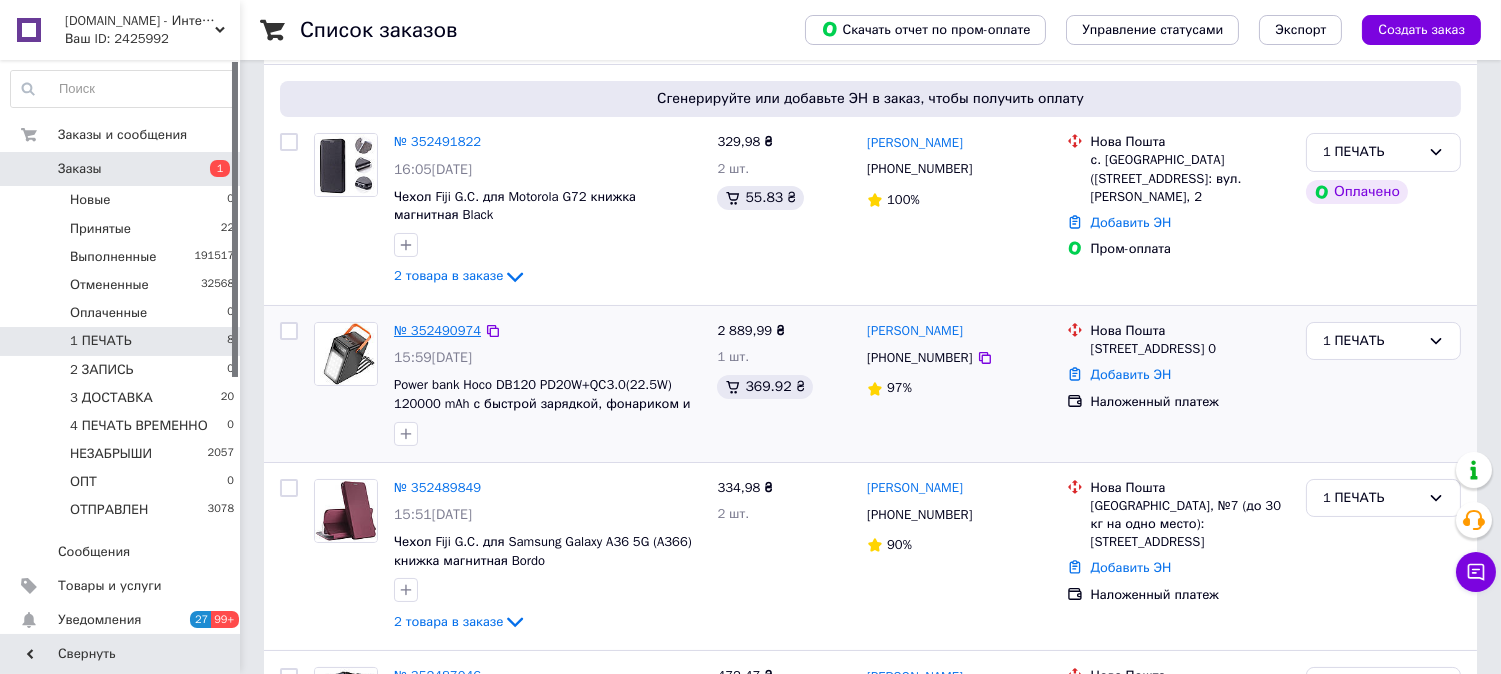 click on "№ 352490974" at bounding box center [437, 330] 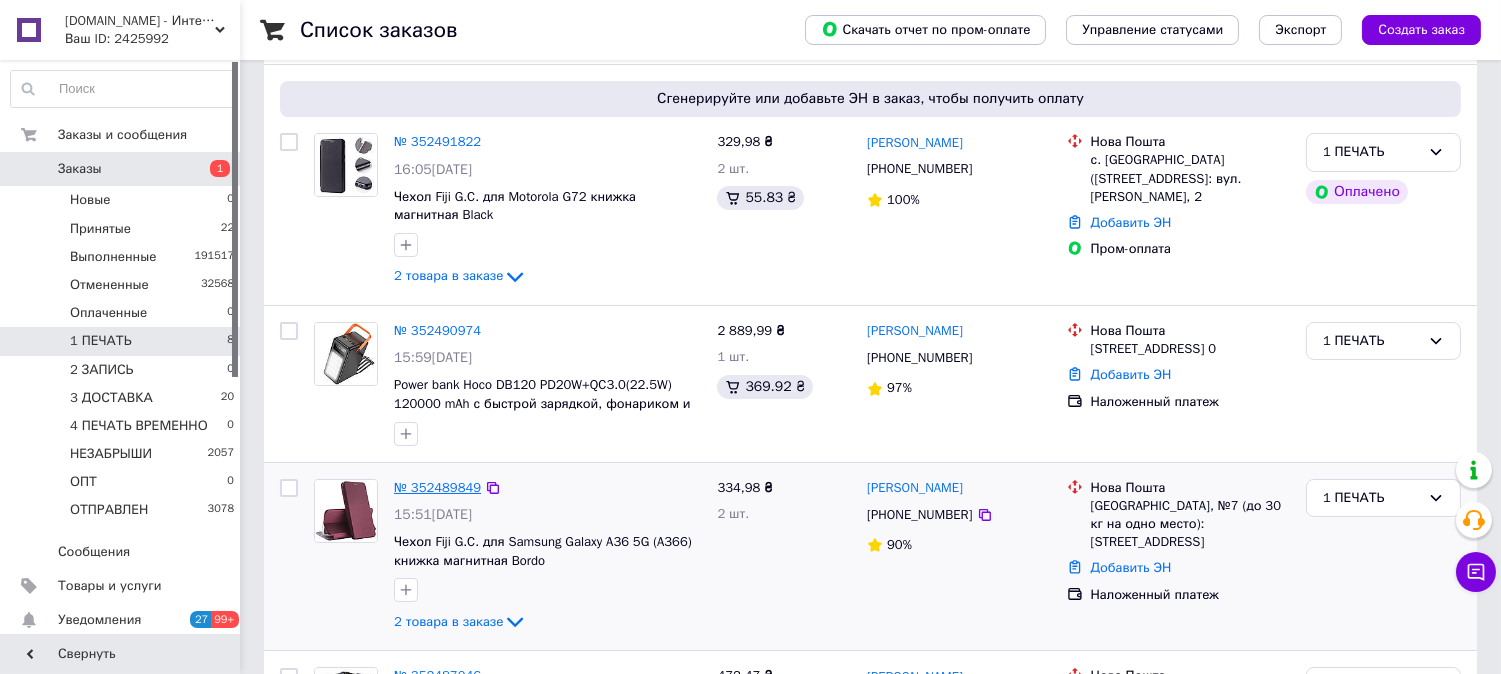 click on "№ 352489849" at bounding box center [437, 487] 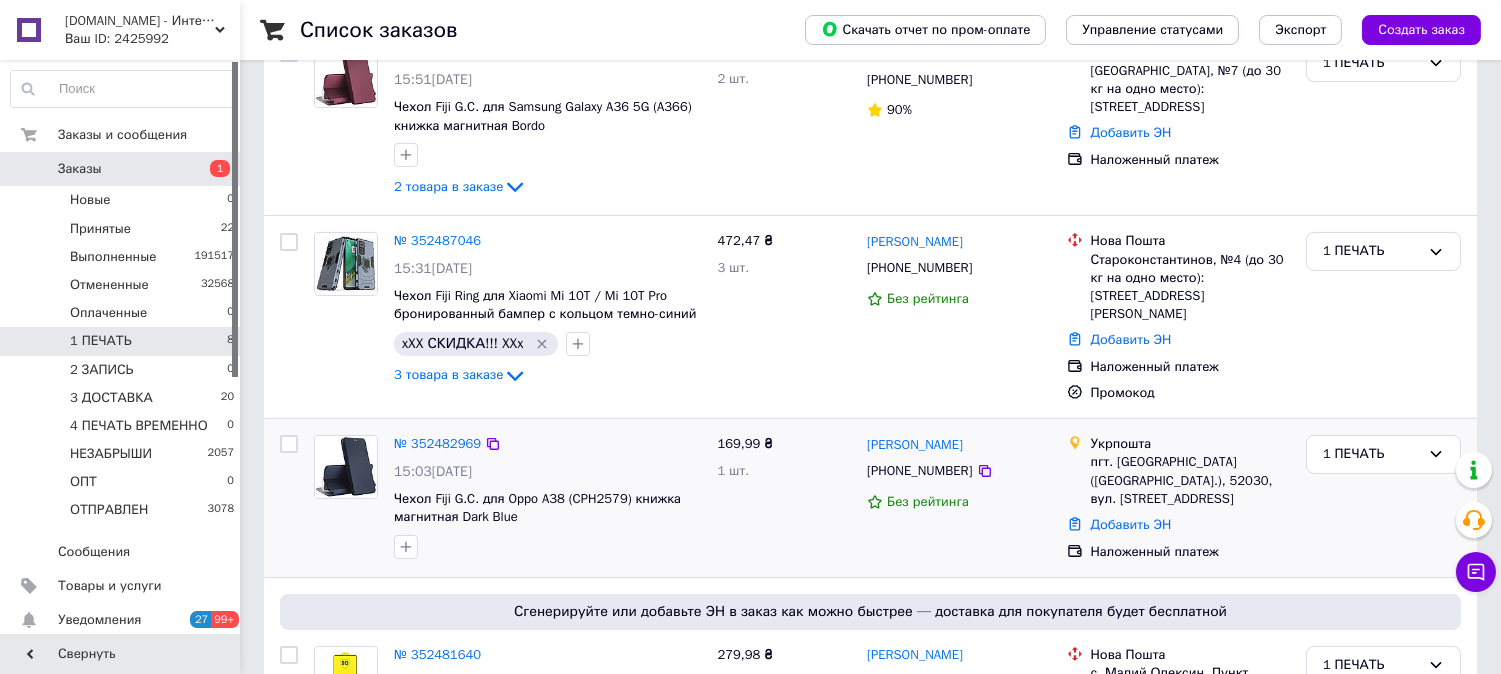 scroll, scrollTop: 666, scrollLeft: 0, axis: vertical 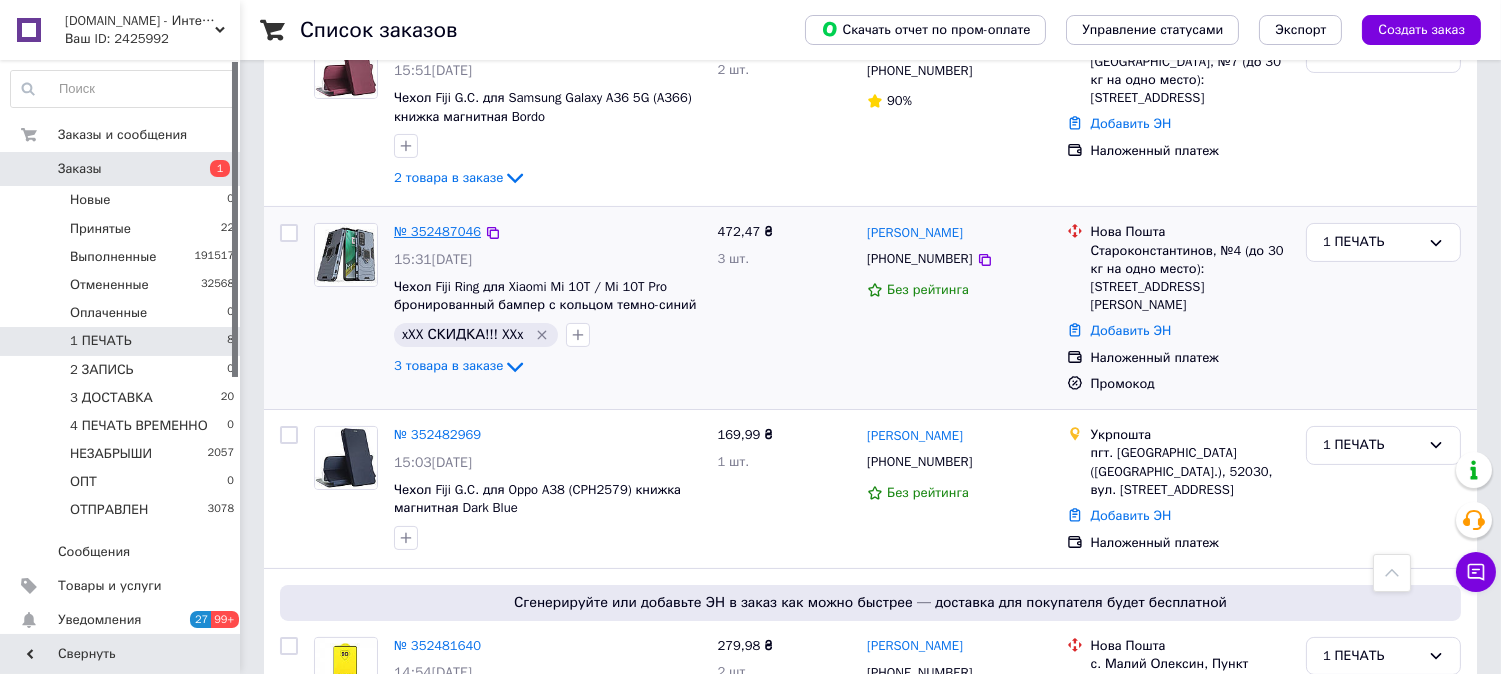 click on "№ 352487046" at bounding box center [437, 231] 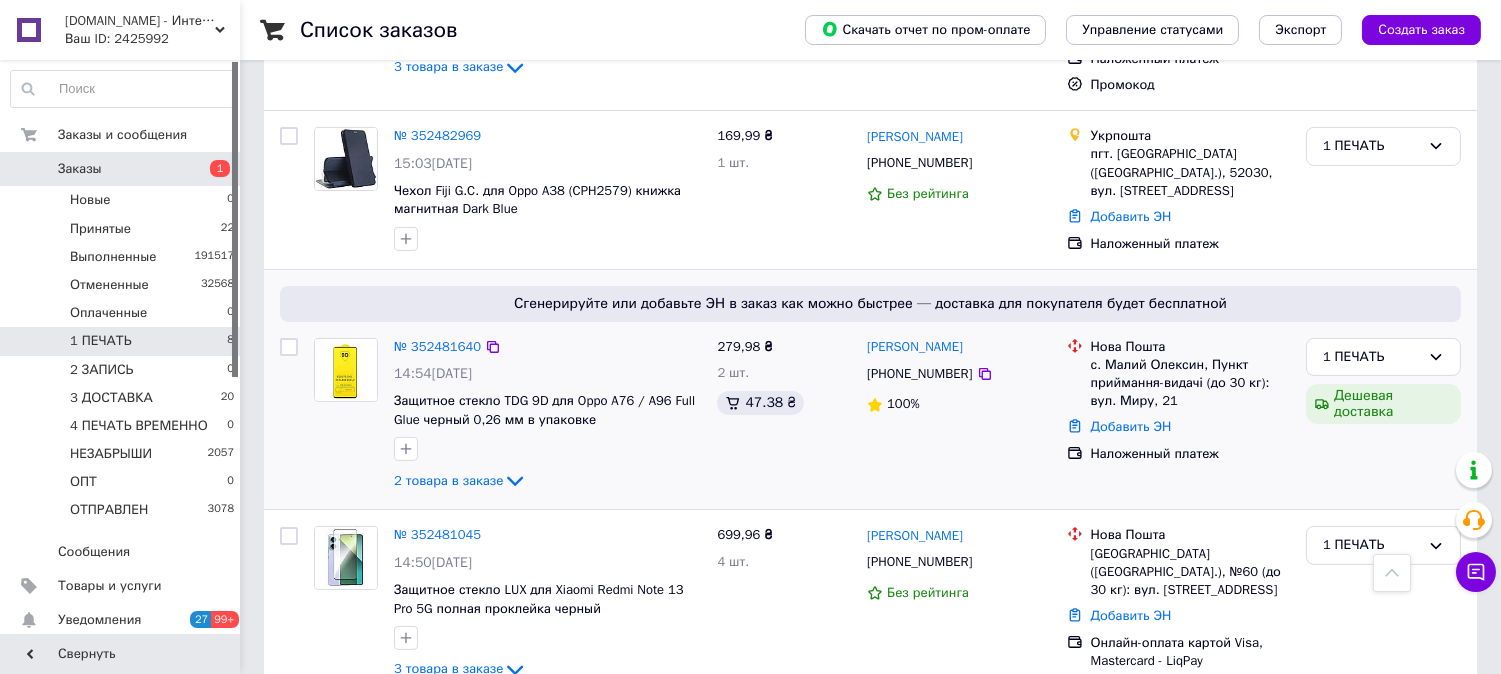 scroll, scrollTop: 1000, scrollLeft: 0, axis: vertical 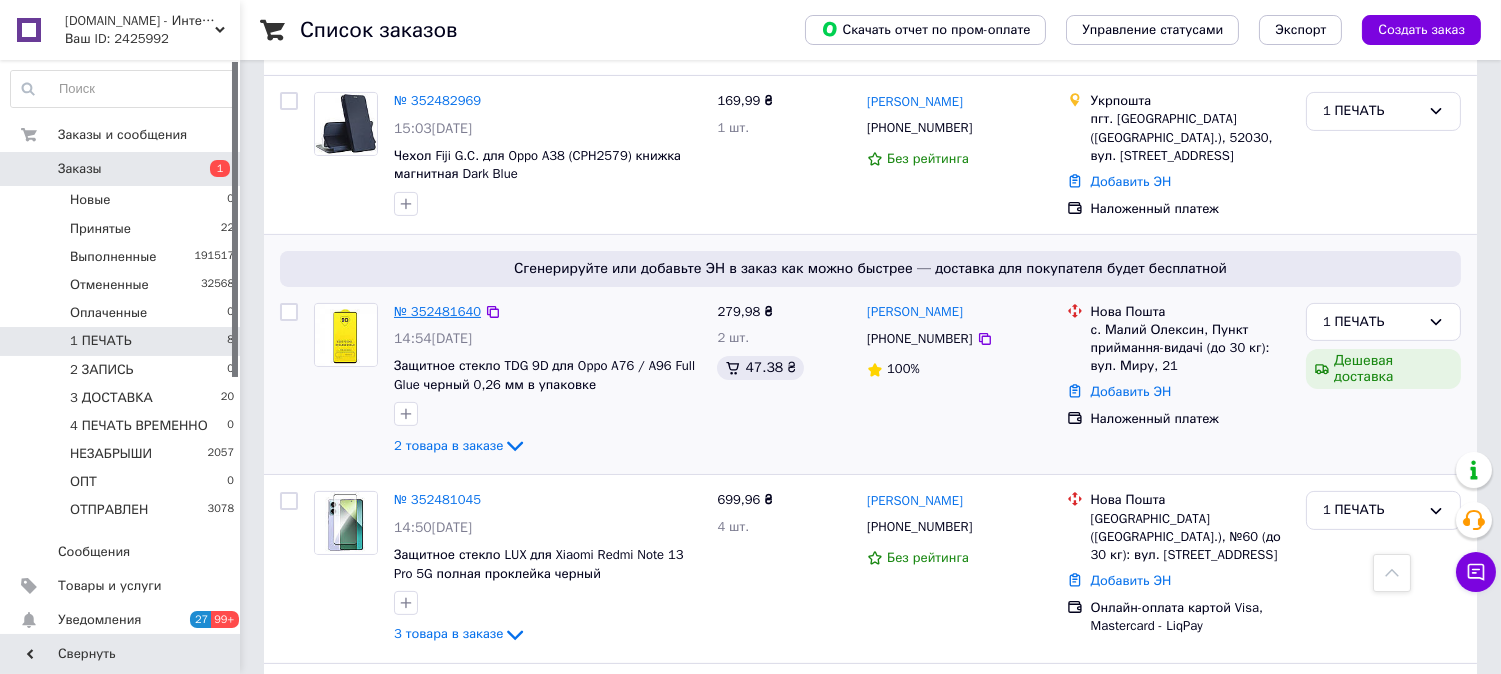 click on "№ 352481640" at bounding box center (437, 311) 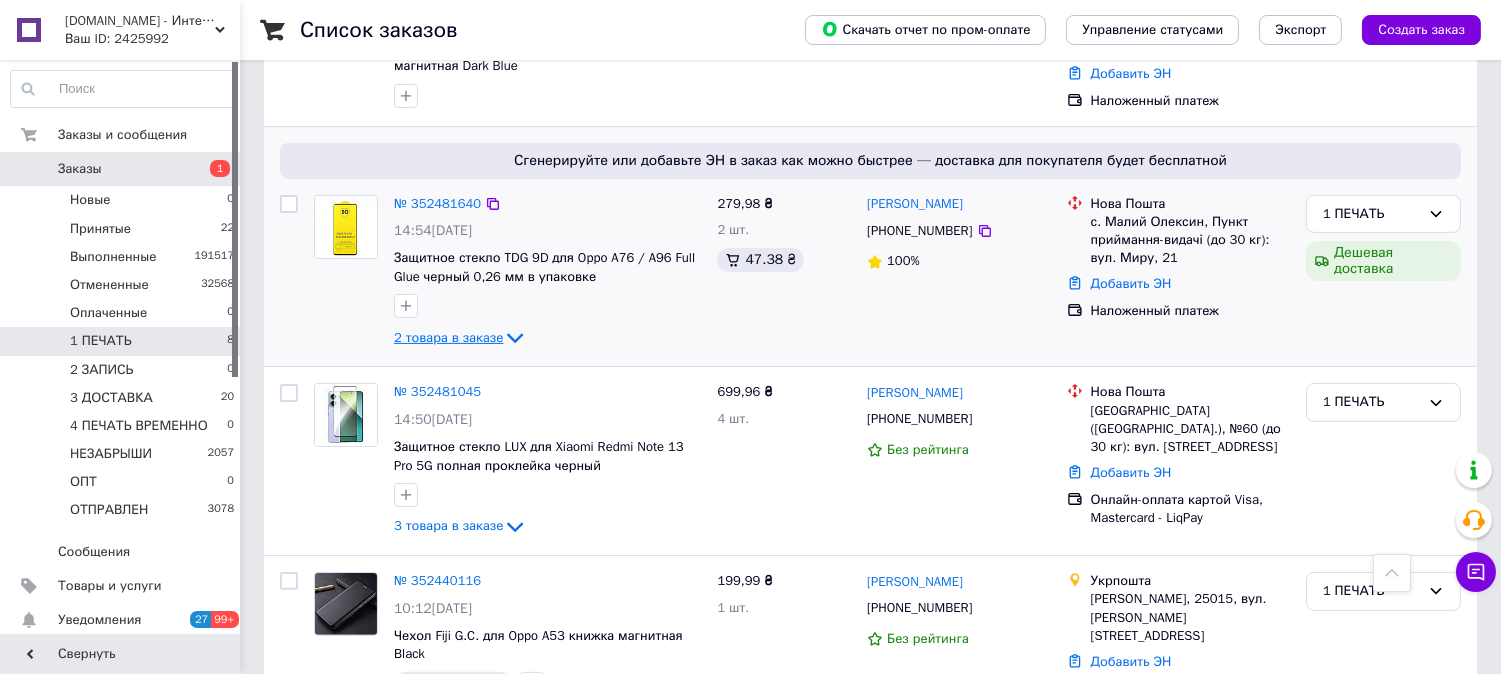 scroll, scrollTop: 1155, scrollLeft: 0, axis: vertical 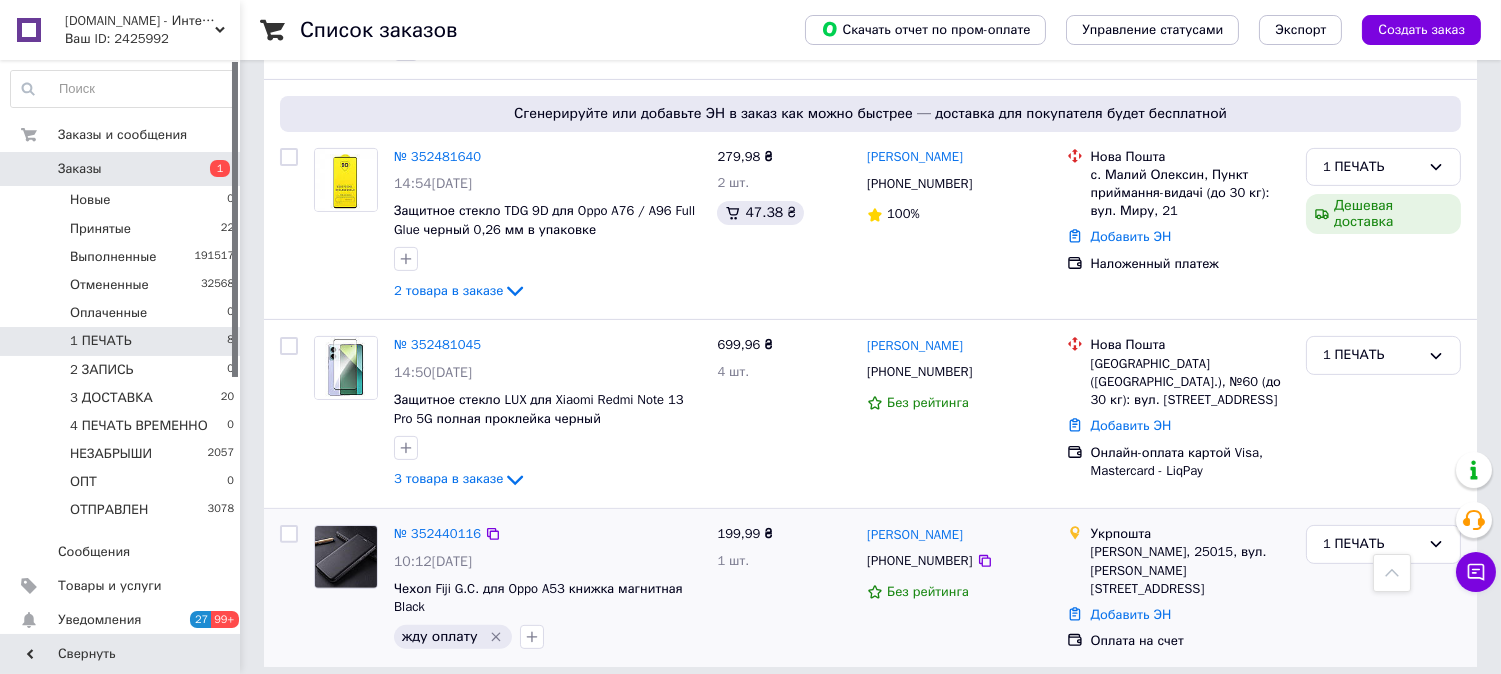 click on "№ 352440116" at bounding box center [437, 534] 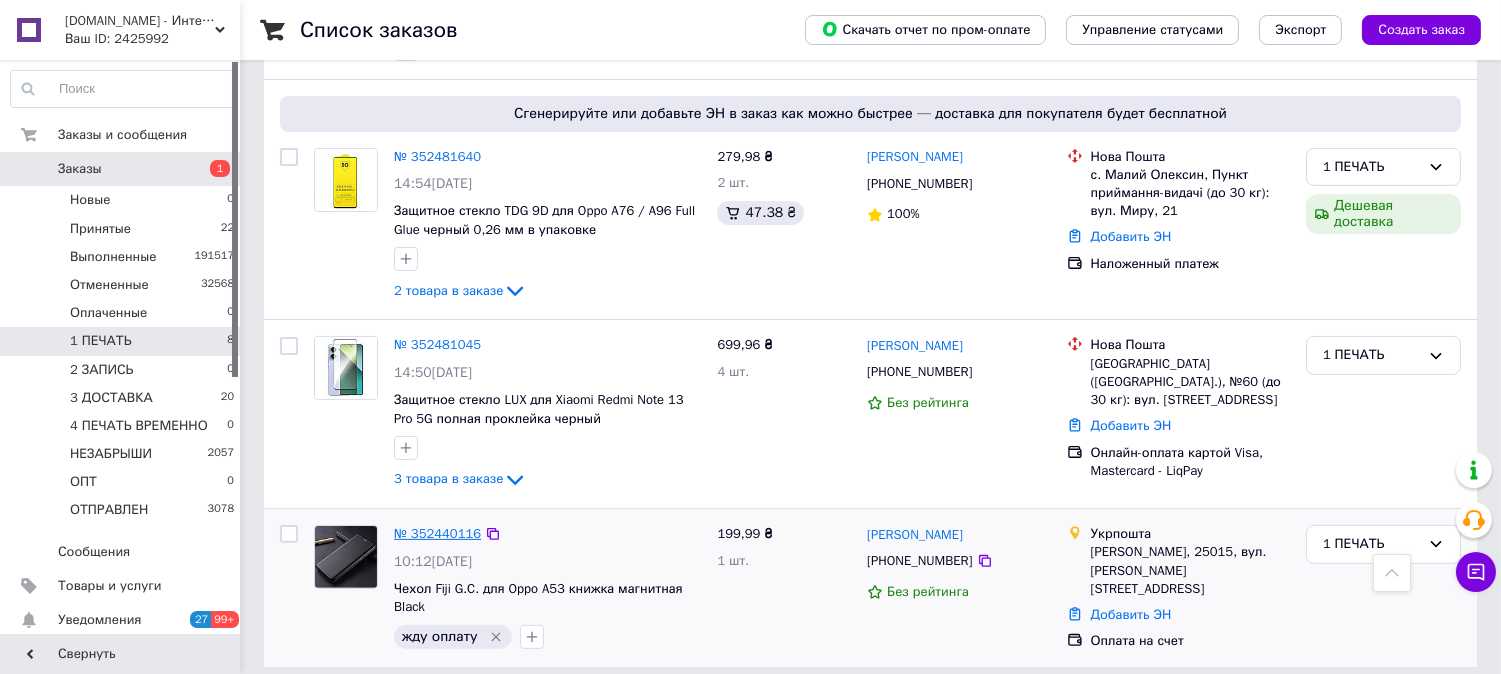 click on "№ 352440116" at bounding box center (437, 533) 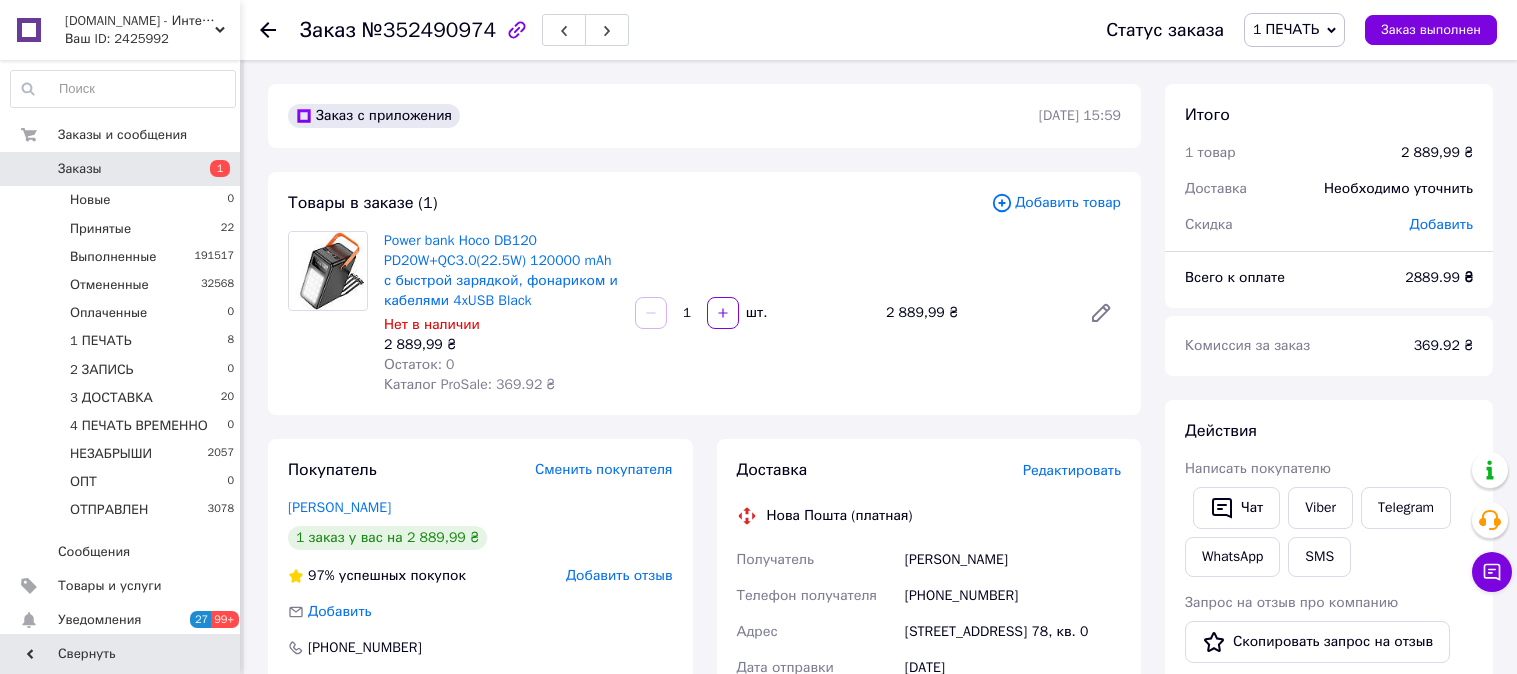 scroll, scrollTop: 0, scrollLeft: 0, axis: both 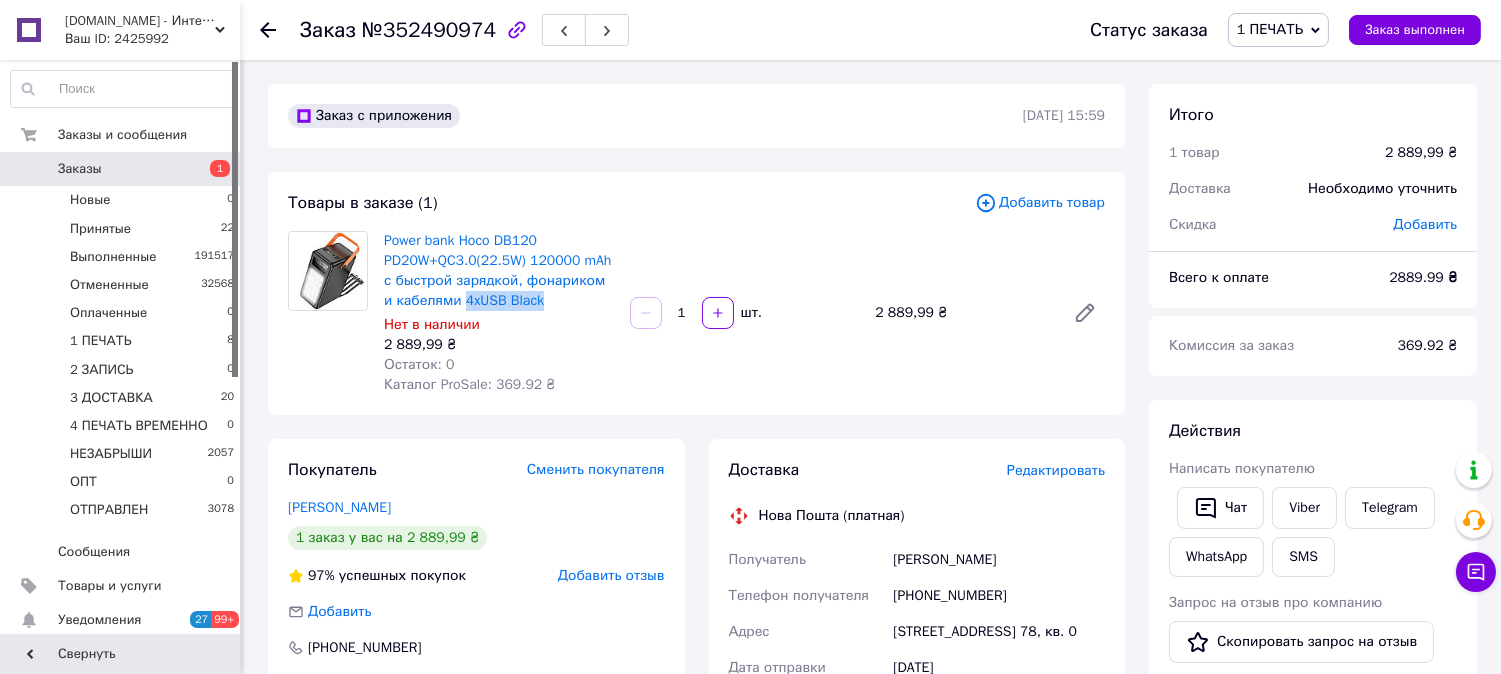 drag, startPoint x: 540, startPoint y: 300, endPoint x: 453, endPoint y: 310, distance: 87.57283 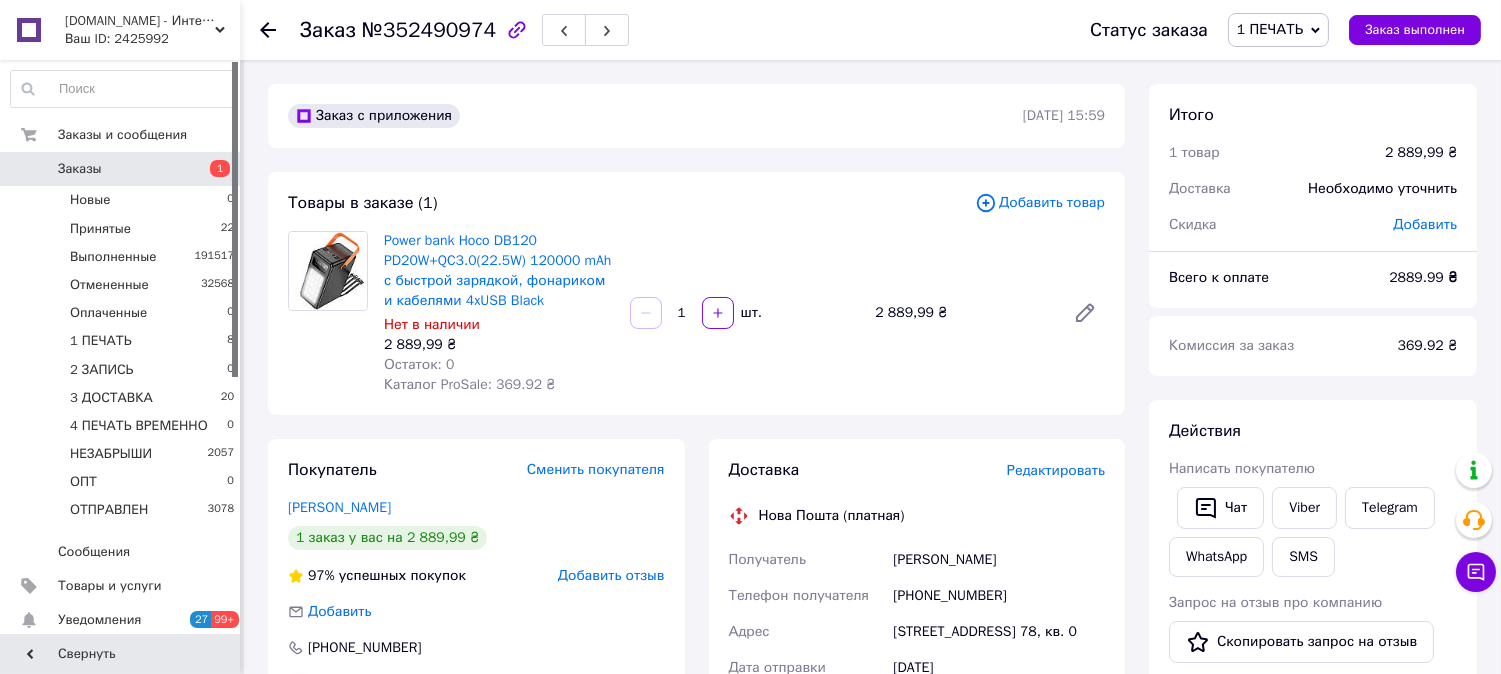 click on "Редактировать" at bounding box center [1056, 470] 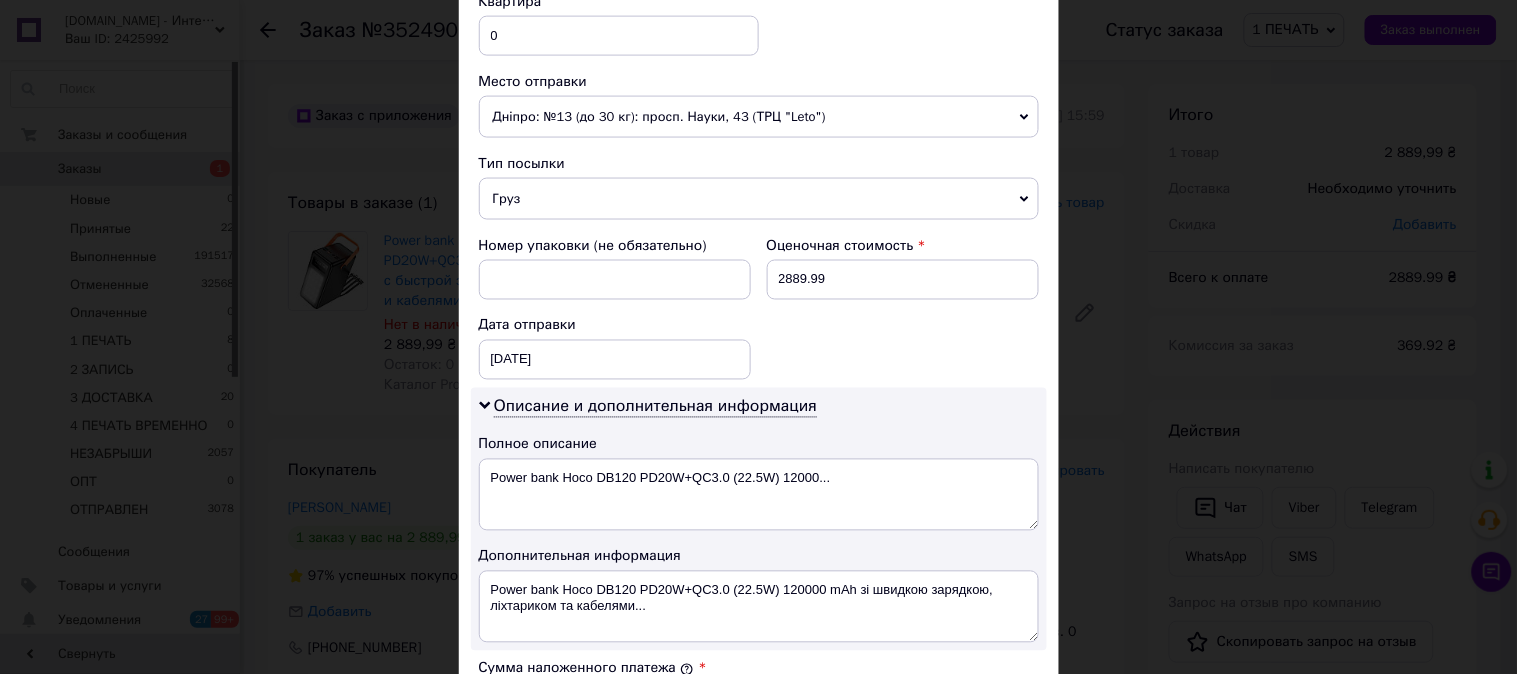 scroll, scrollTop: 814, scrollLeft: 0, axis: vertical 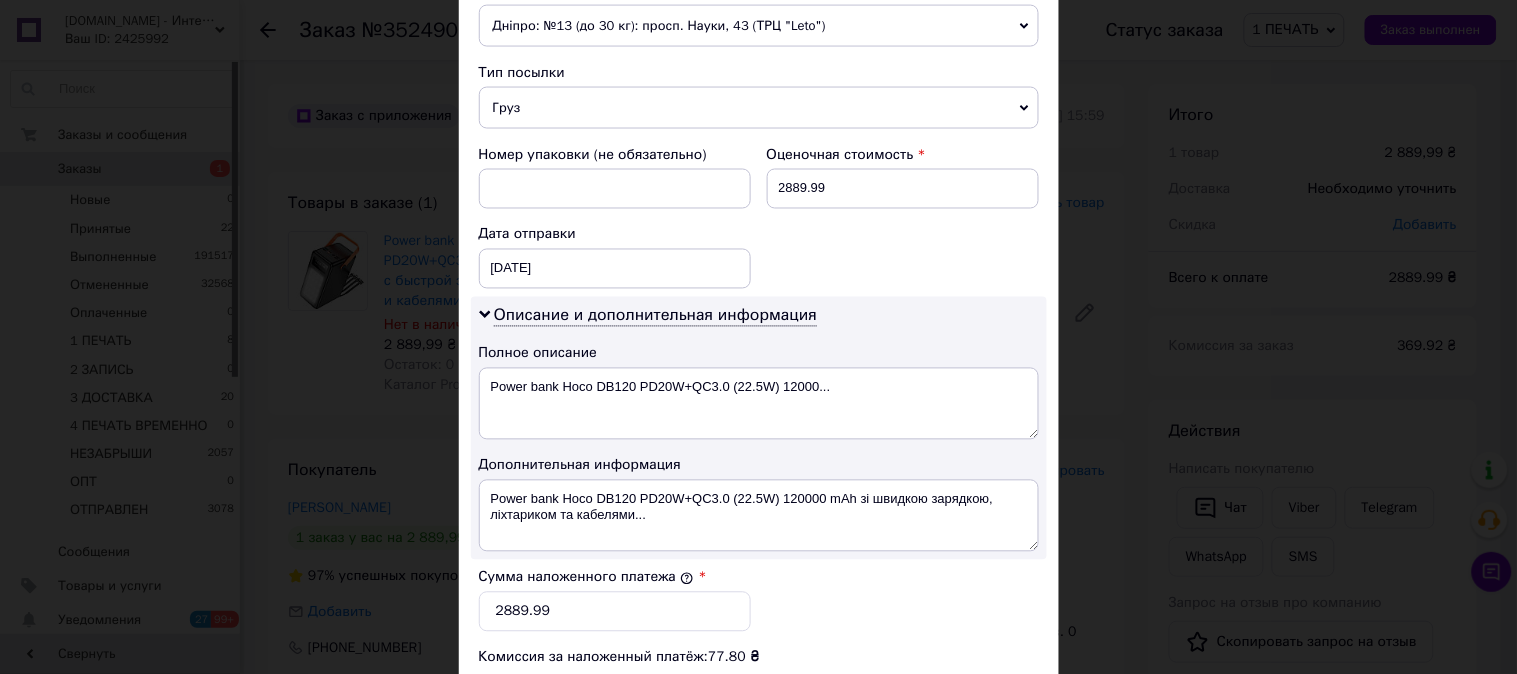 click on "Груз" at bounding box center [759, 108] 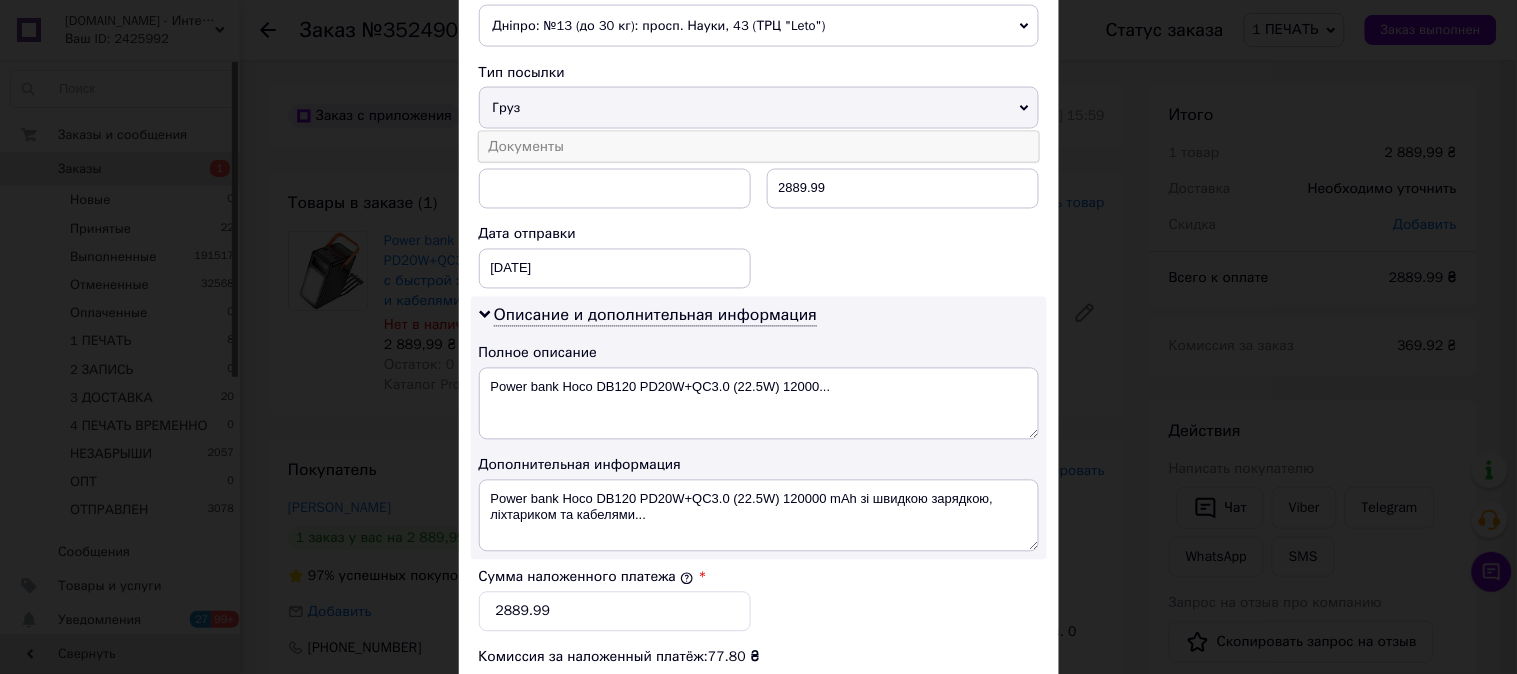click on "Документы" at bounding box center [759, 147] 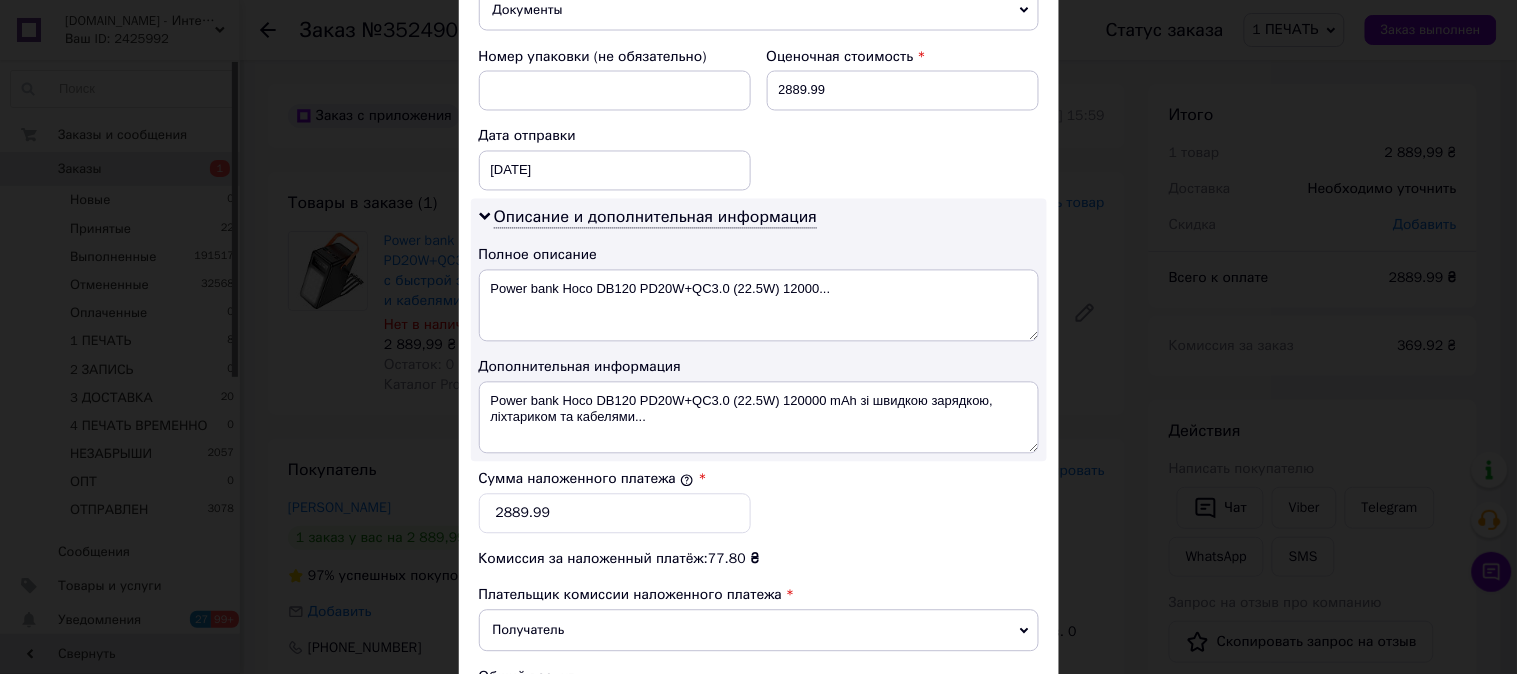 scroll, scrollTop: 925, scrollLeft: 0, axis: vertical 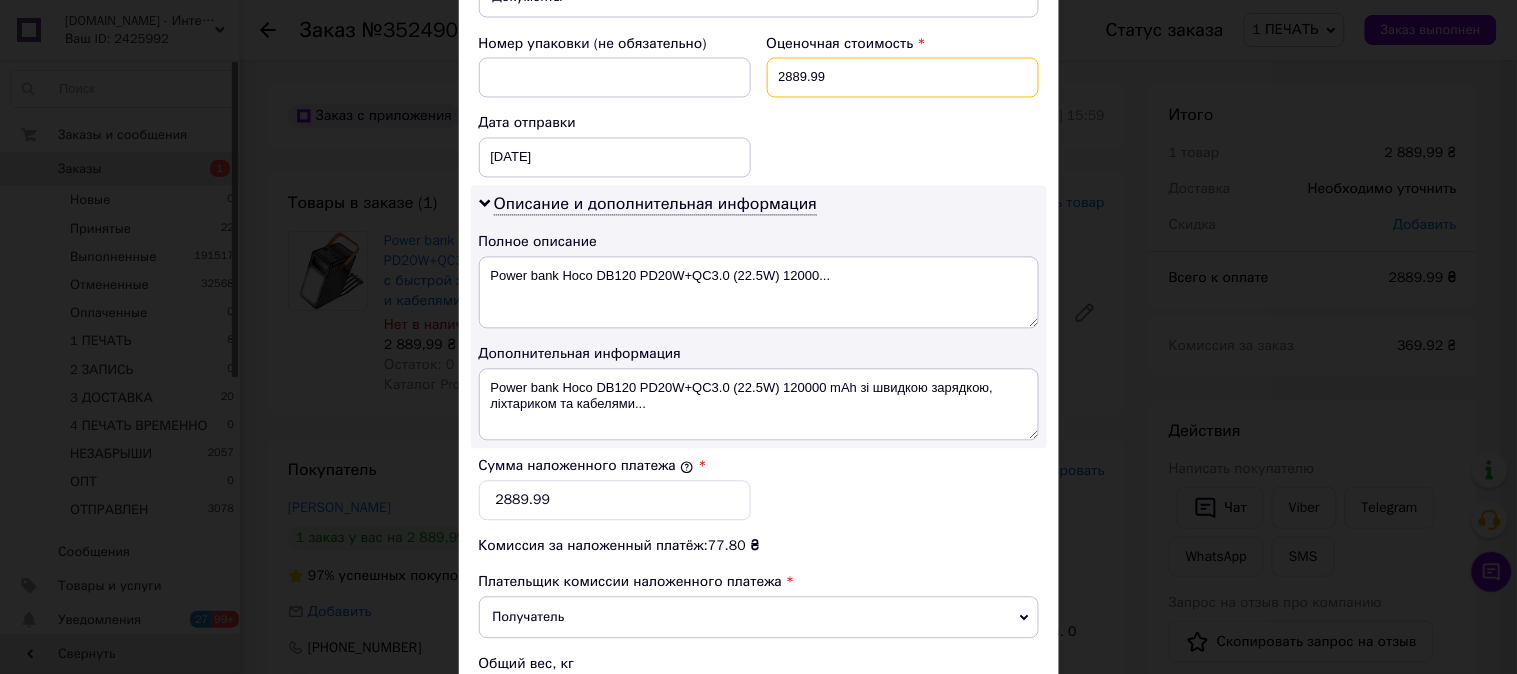 click on "2889.99" at bounding box center (903, 78) 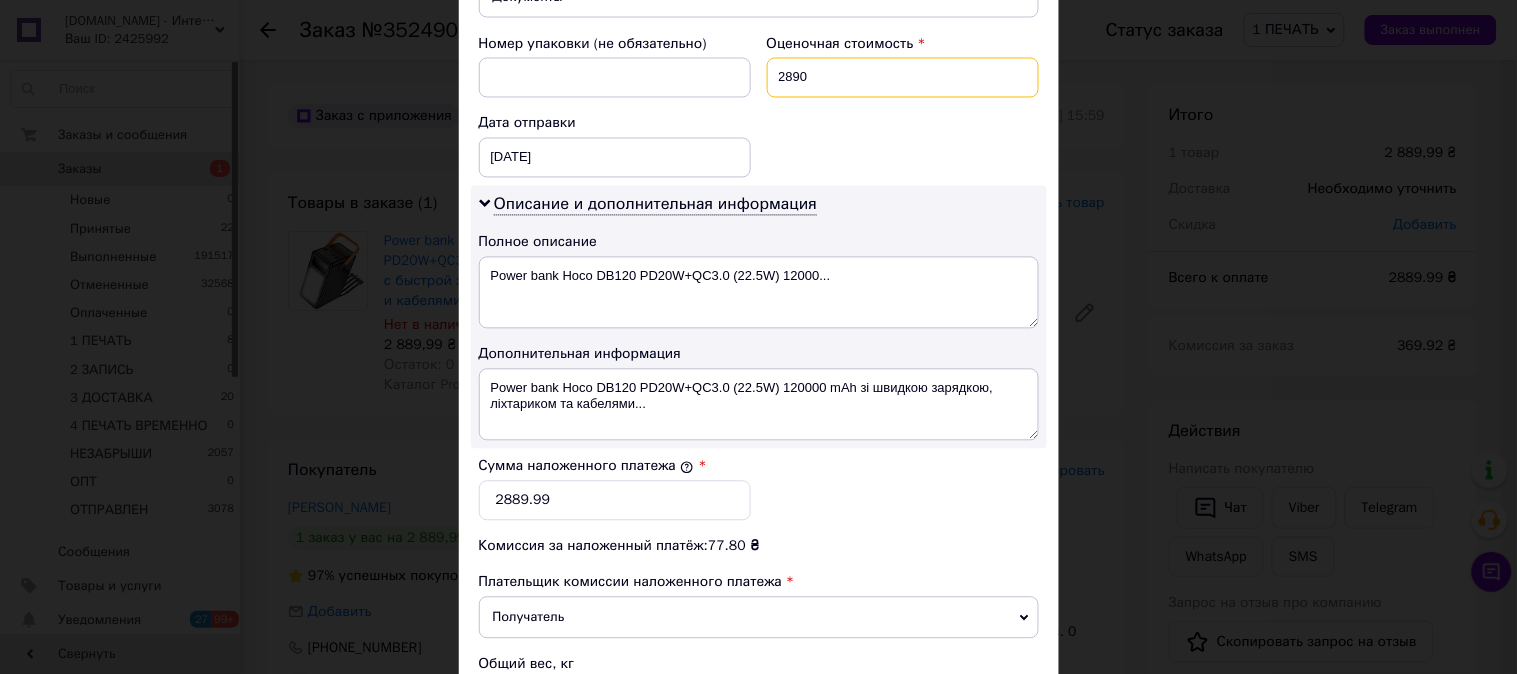 type on "2890" 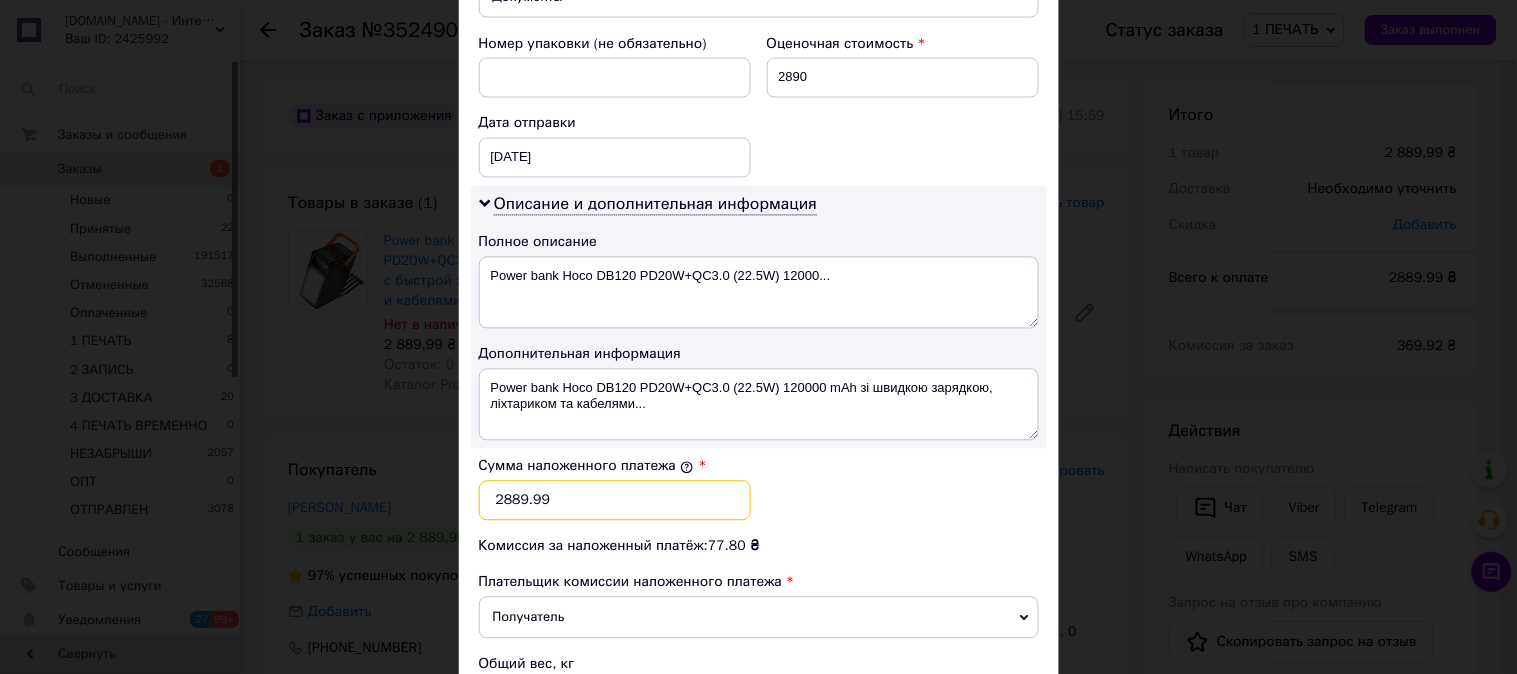 click on "2889.99" at bounding box center (615, 501) 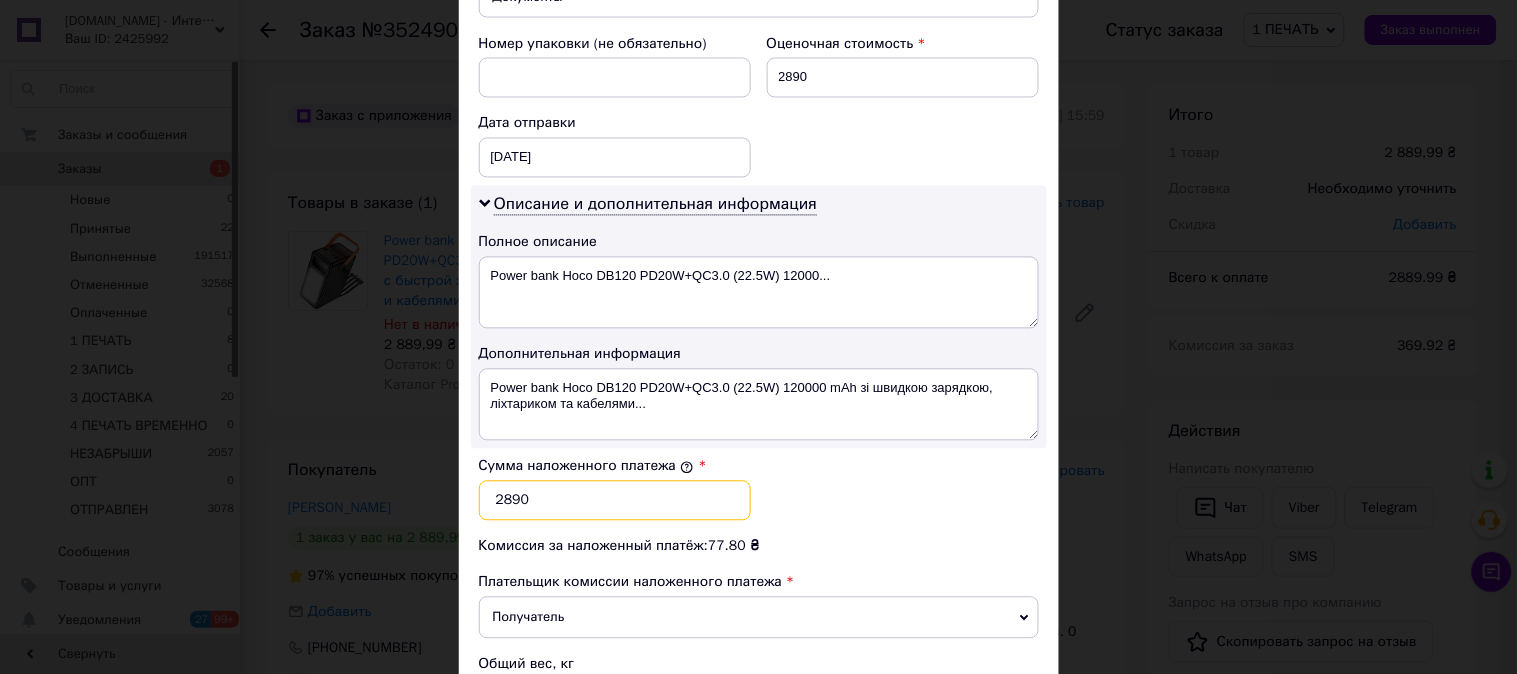 type on "2890" 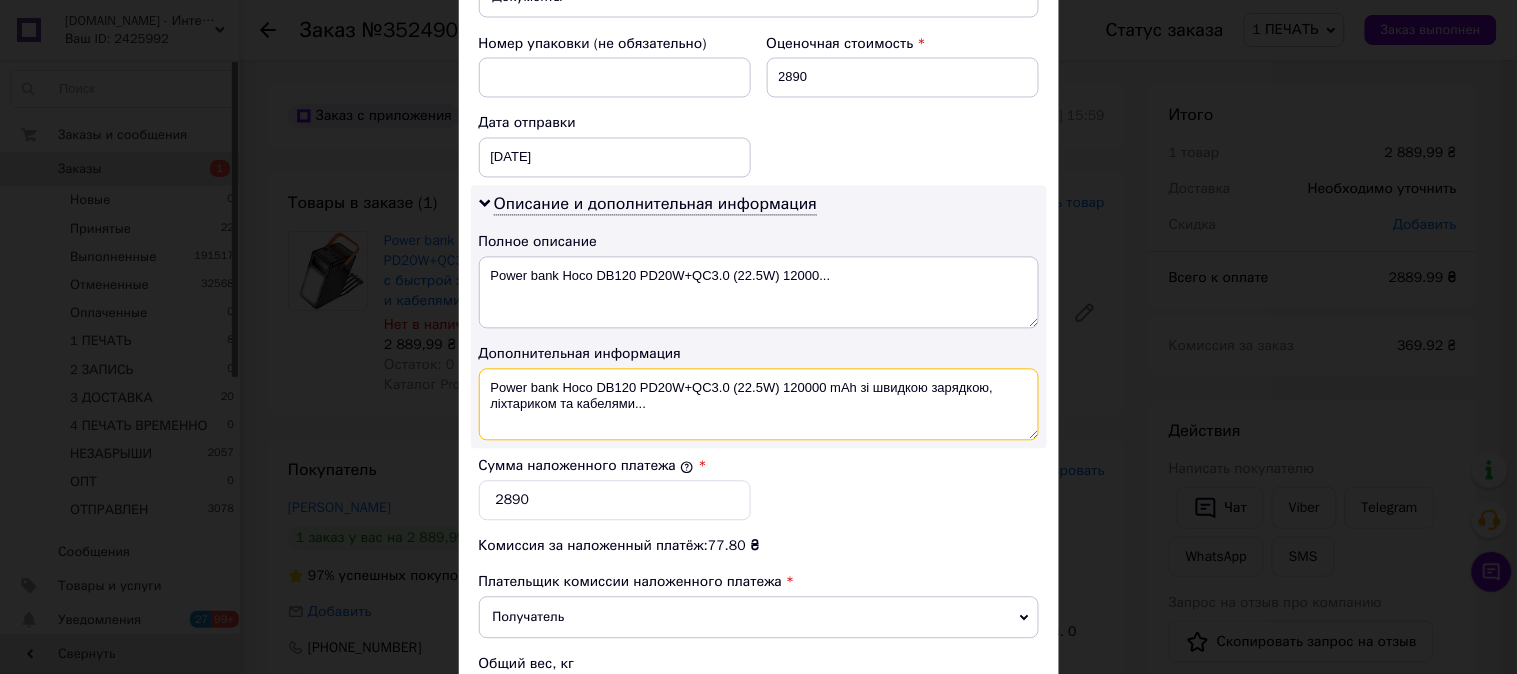 drag, startPoint x: 858, startPoint y: 387, endPoint x: 858, endPoint y: 426, distance: 39 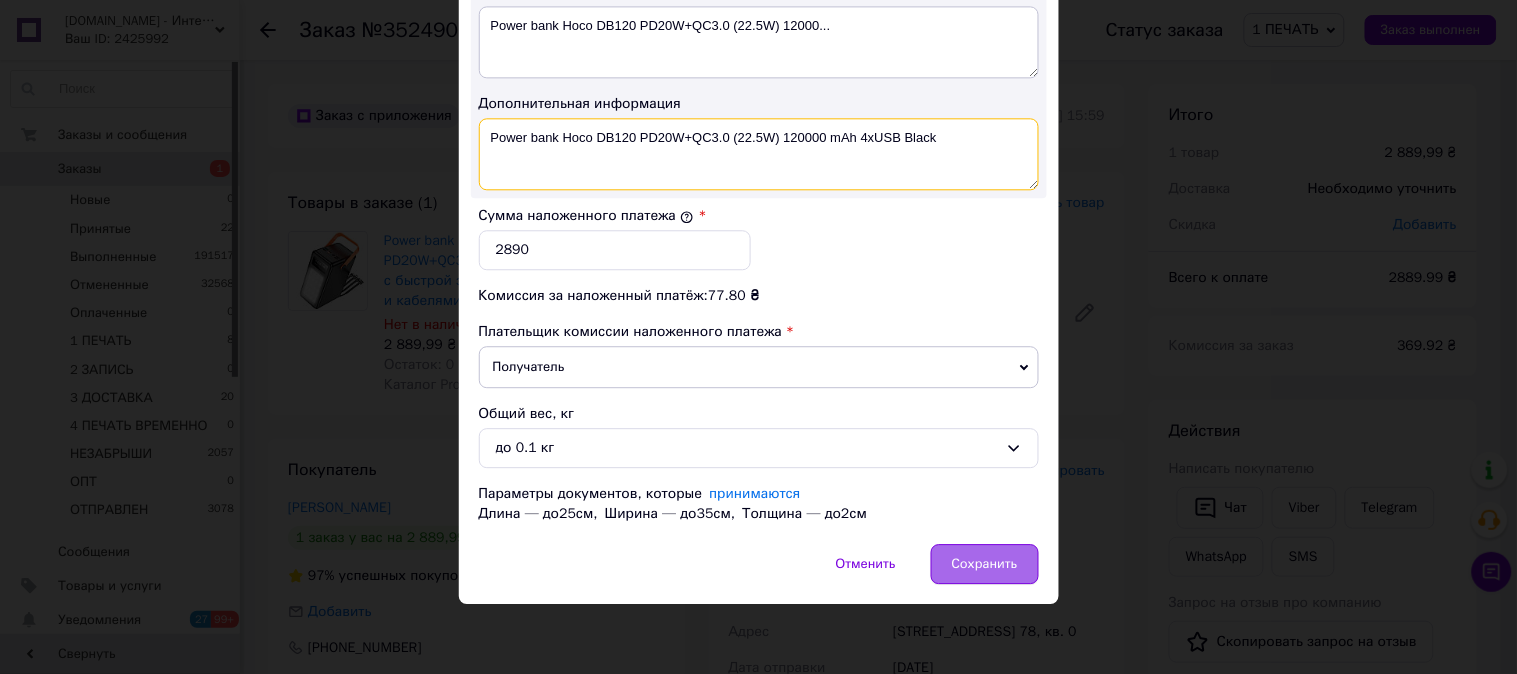 type on "Power bank Hoco DB120 PD20W+QC3.0 (22.5W) 120000 mAh 4xUSB Black" 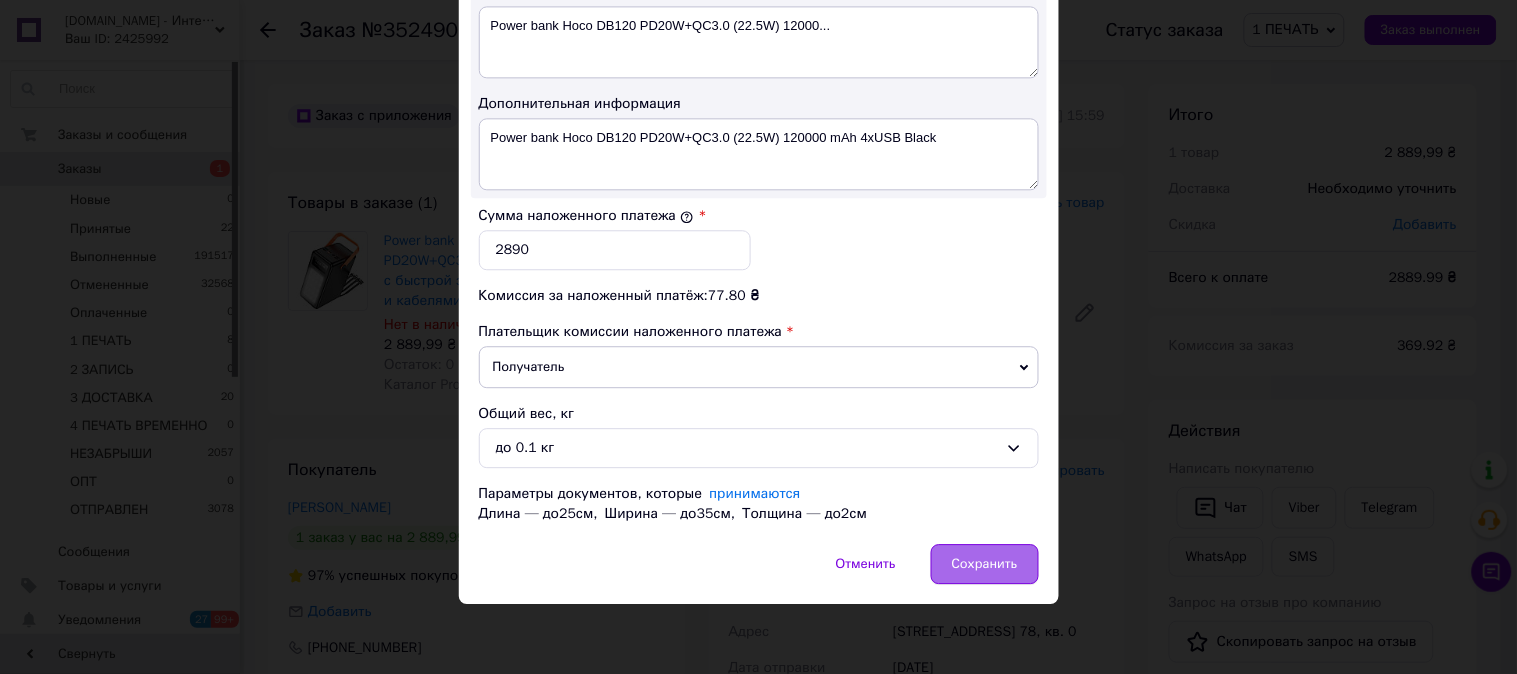 click on "Сохранить" at bounding box center [985, 564] 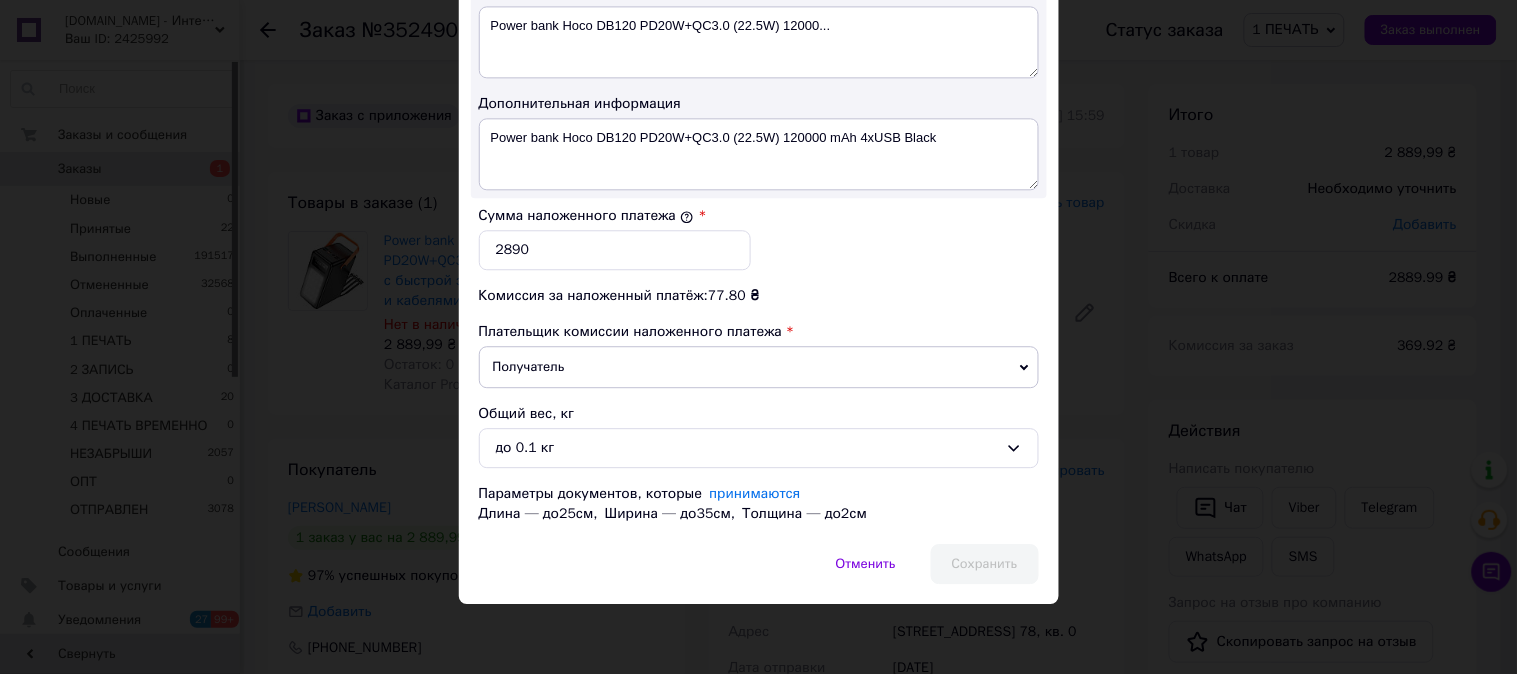 scroll, scrollTop: 101, scrollLeft: 0, axis: vertical 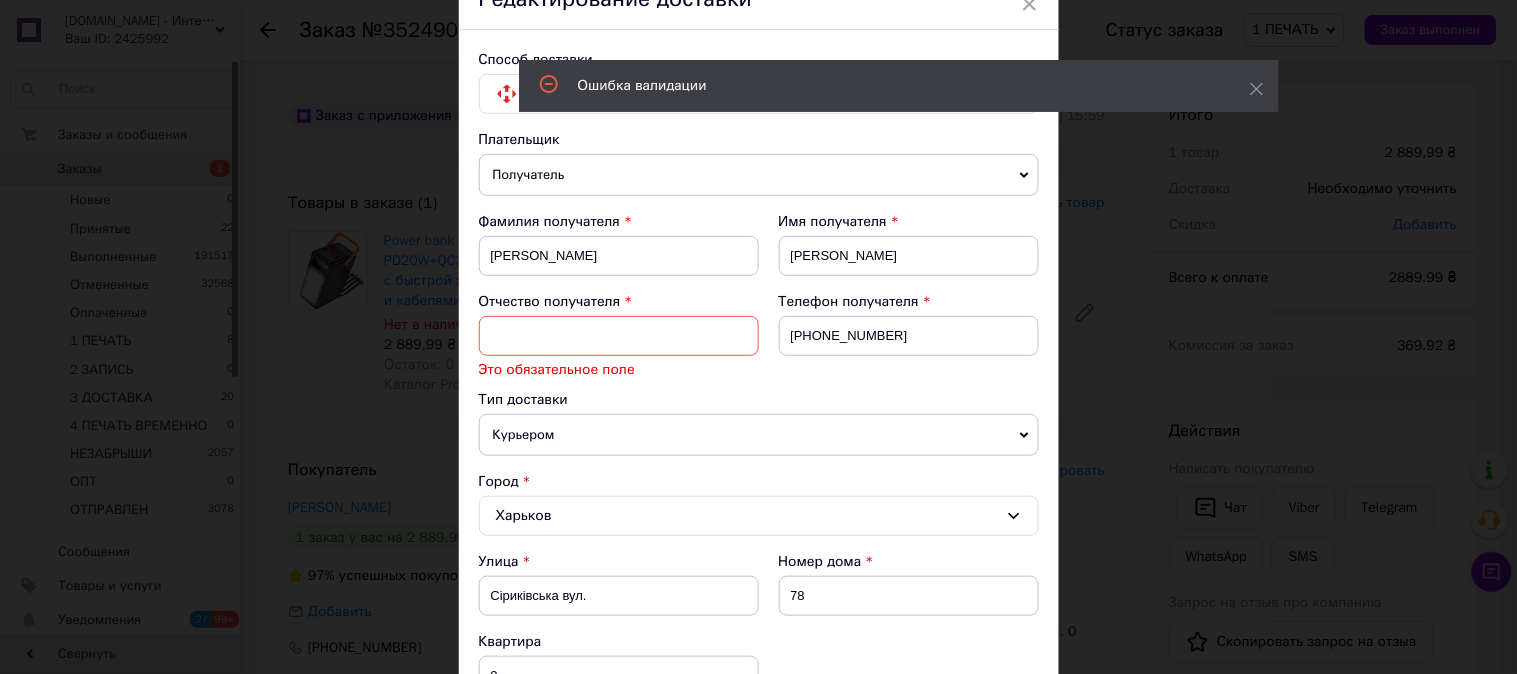 click at bounding box center (619, 336) 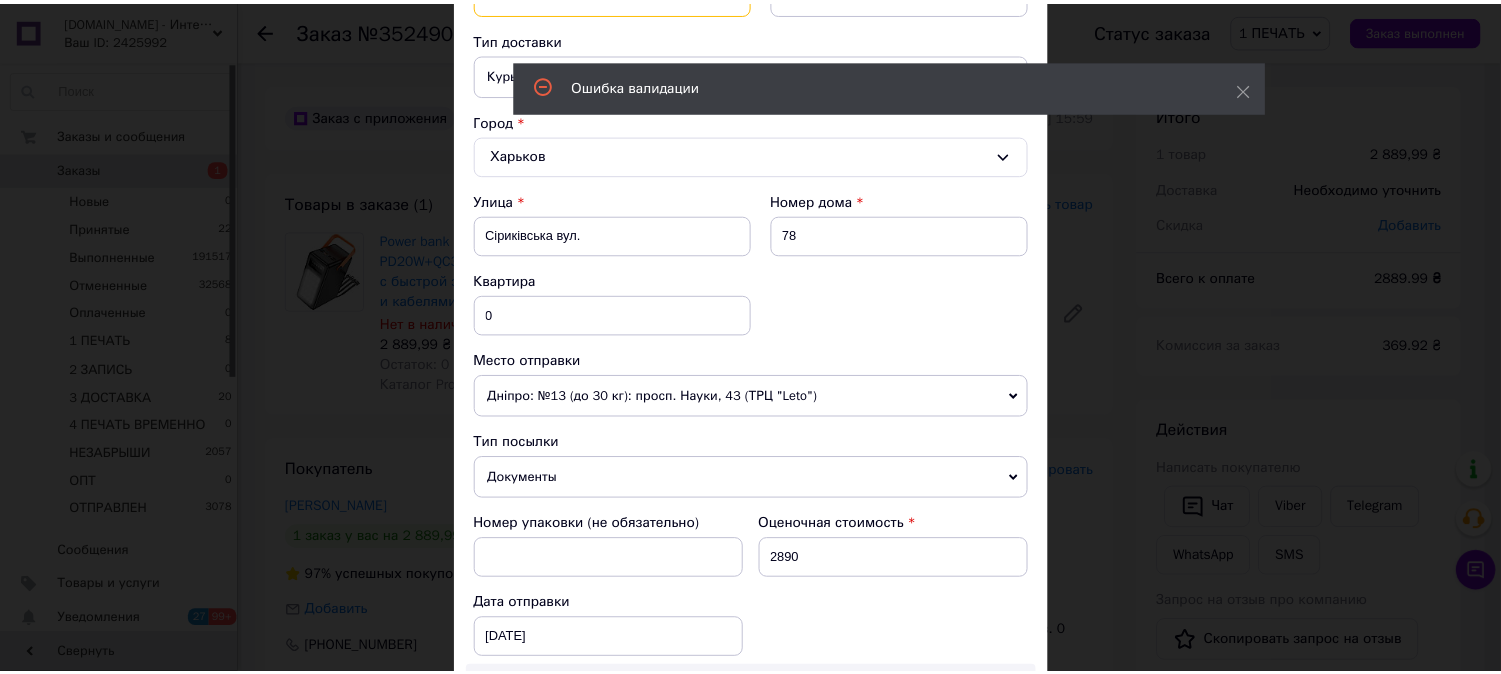 scroll, scrollTop: 1178, scrollLeft: 0, axis: vertical 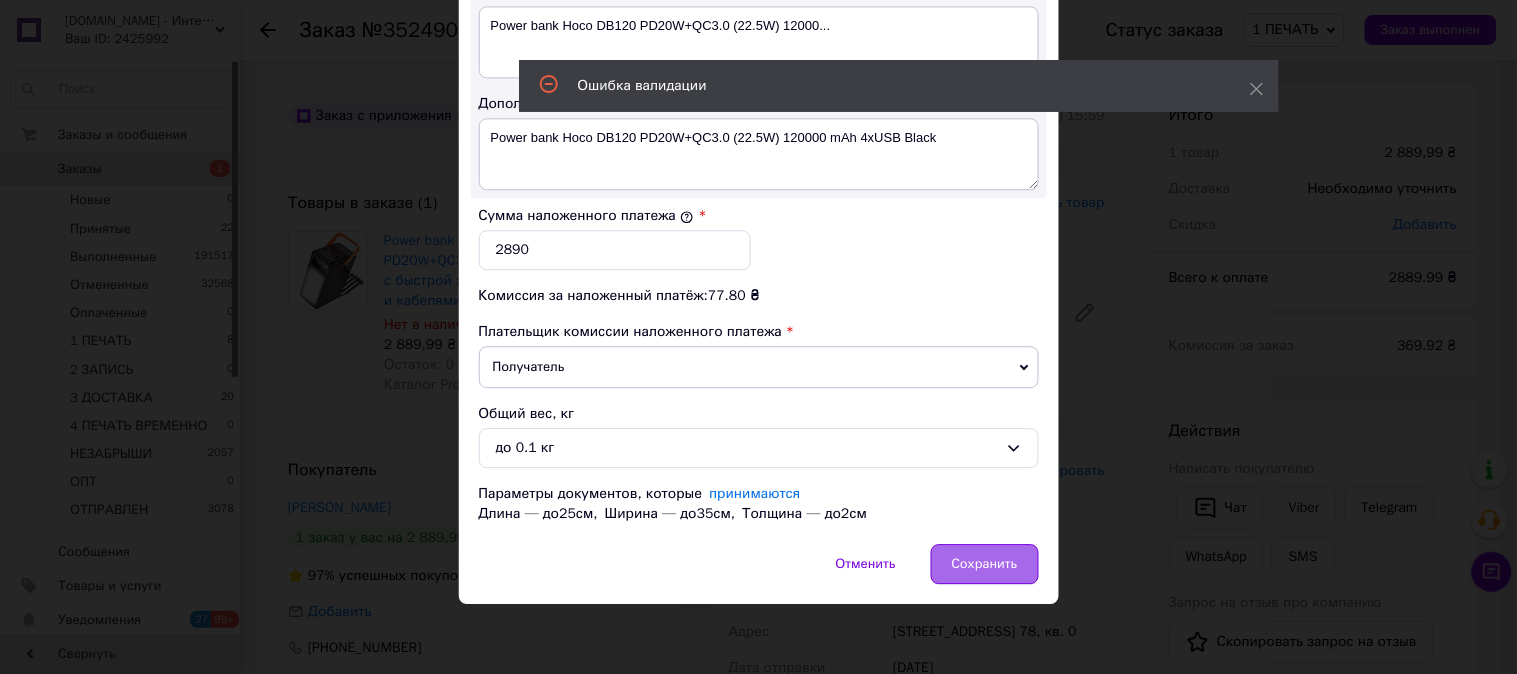 click on "Сохранить" at bounding box center [985, 564] 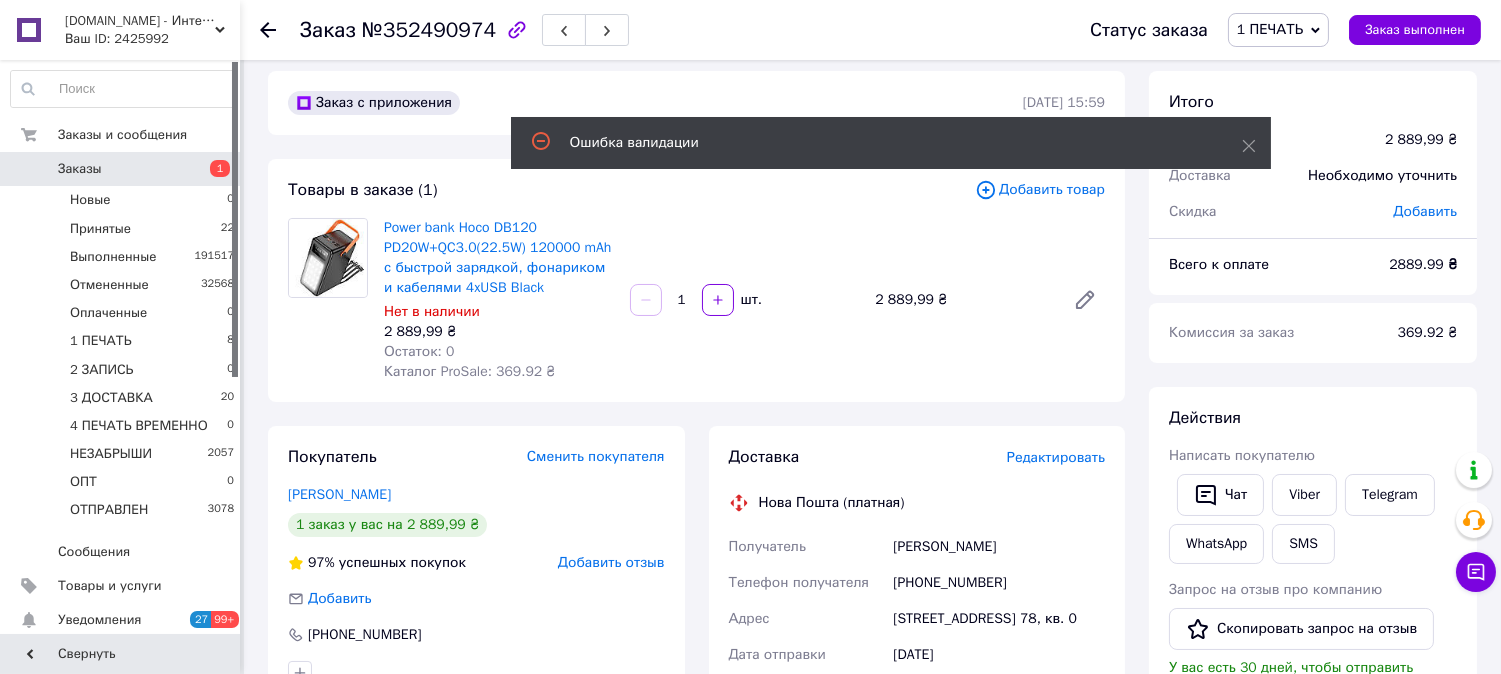 scroll, scrollTop: 0, scrollLeft: 0, axis: both 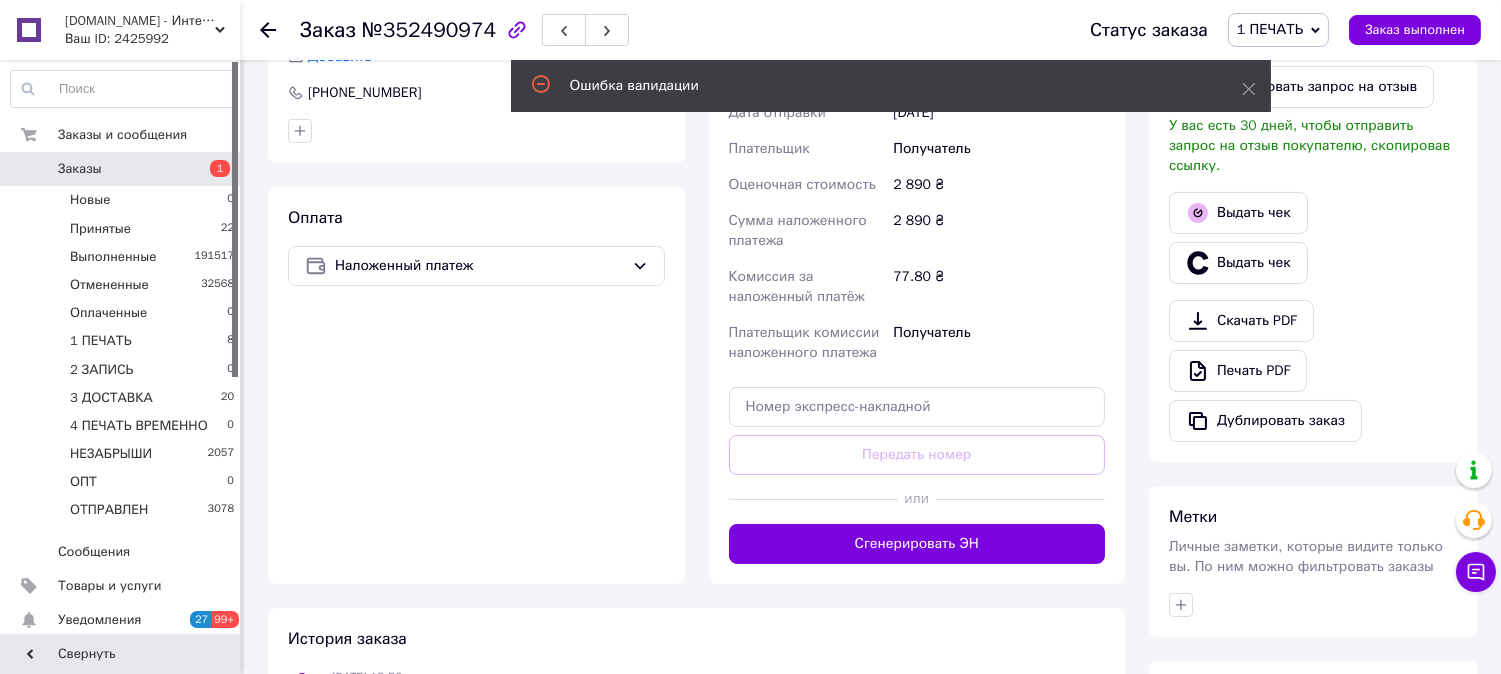 click on "Сгенерировать ЭН" at bounding box center [917, 544] 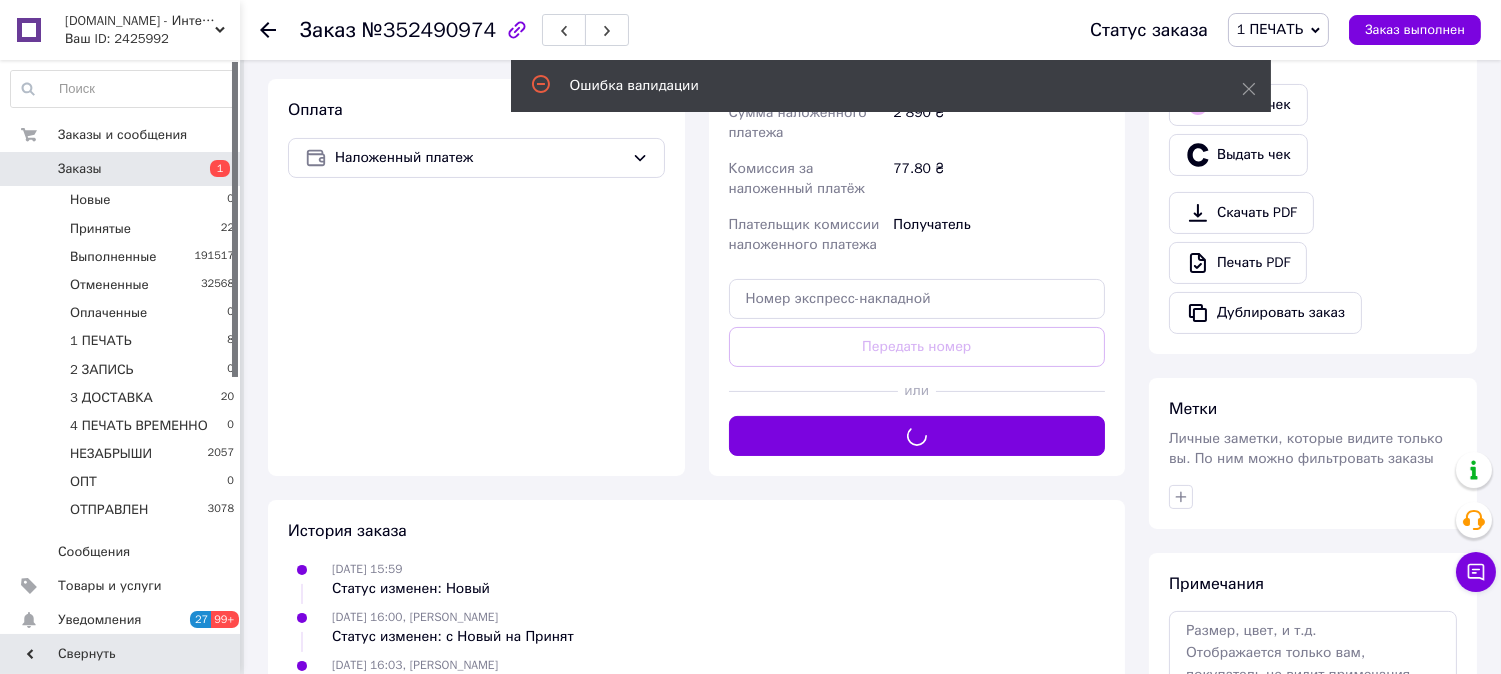 scroll, scrollTop: 666, scrollLeft: 0, axis: vertical 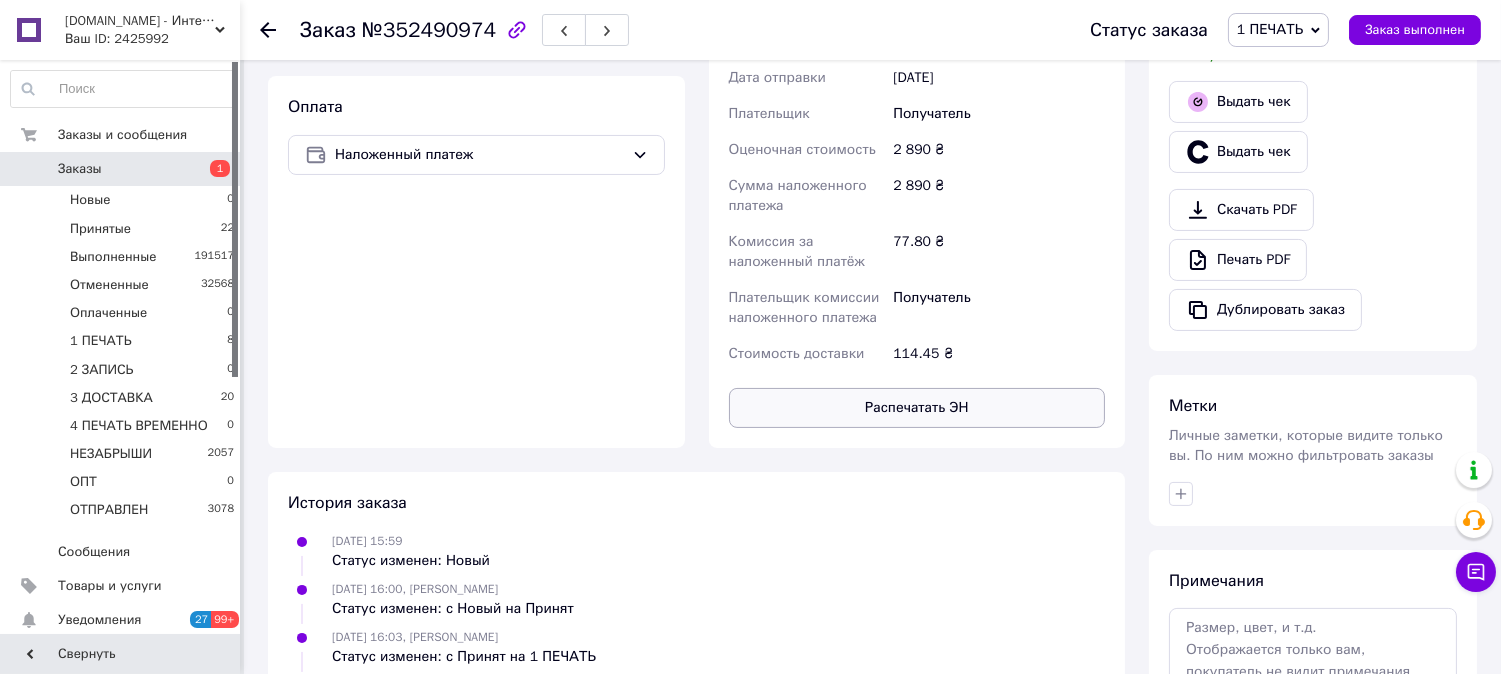 click on "Распечатать ЭН" at bounding box center (917, 408) 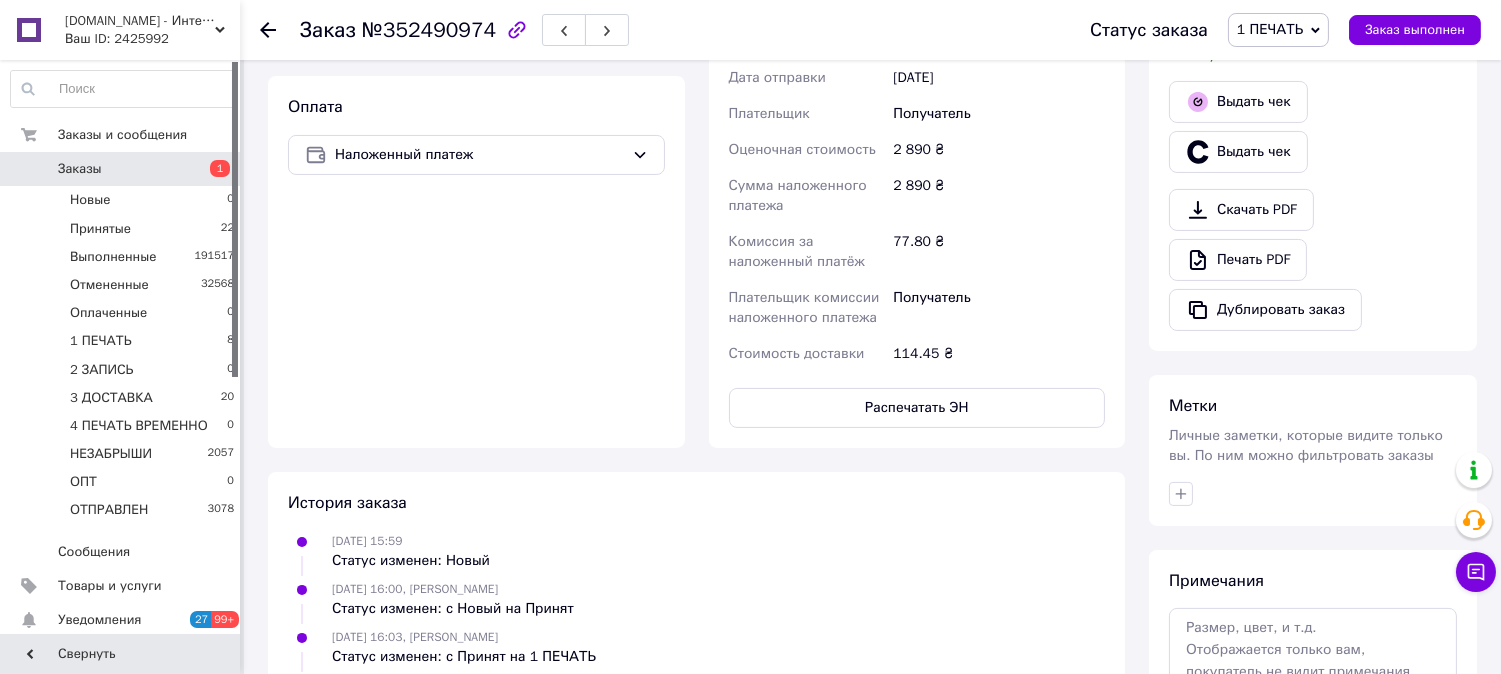 type 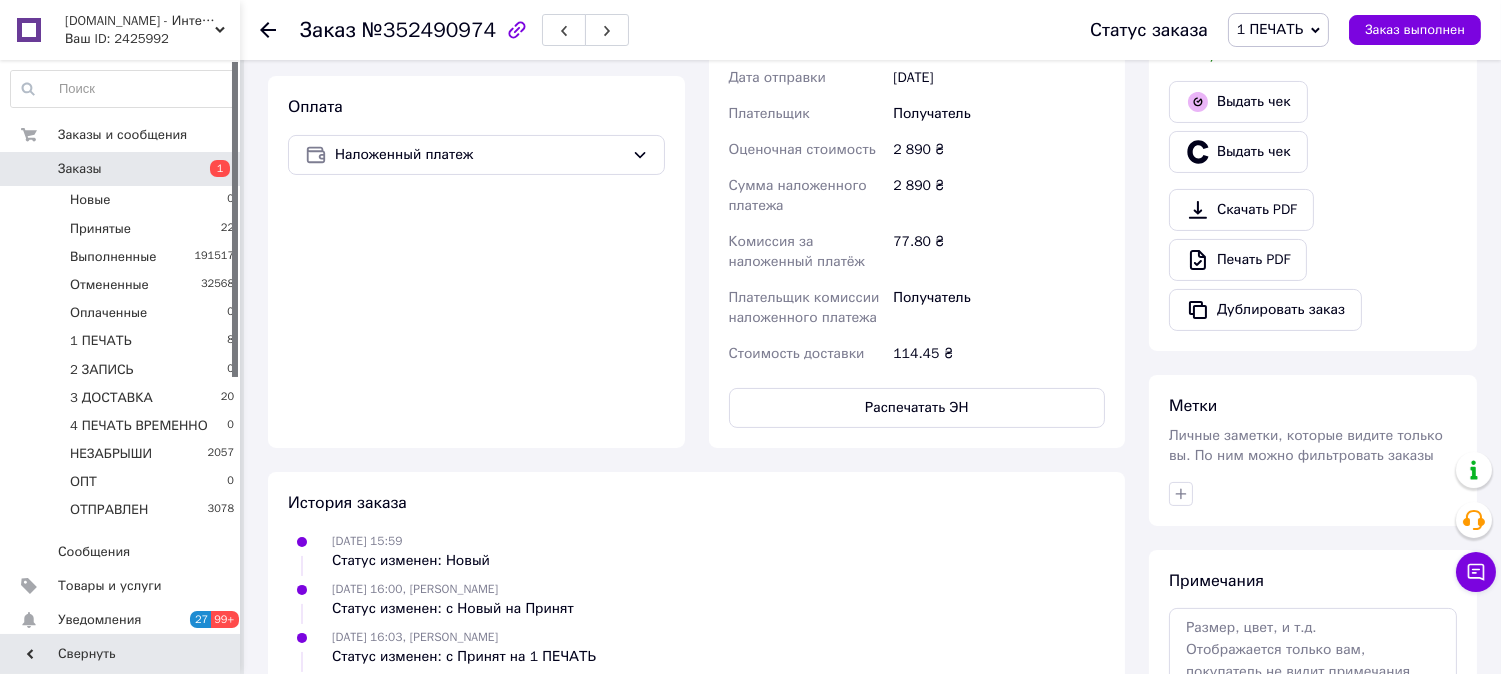 click on "1 ПЕЧАТЬ" at bounding box center [1270, 29] 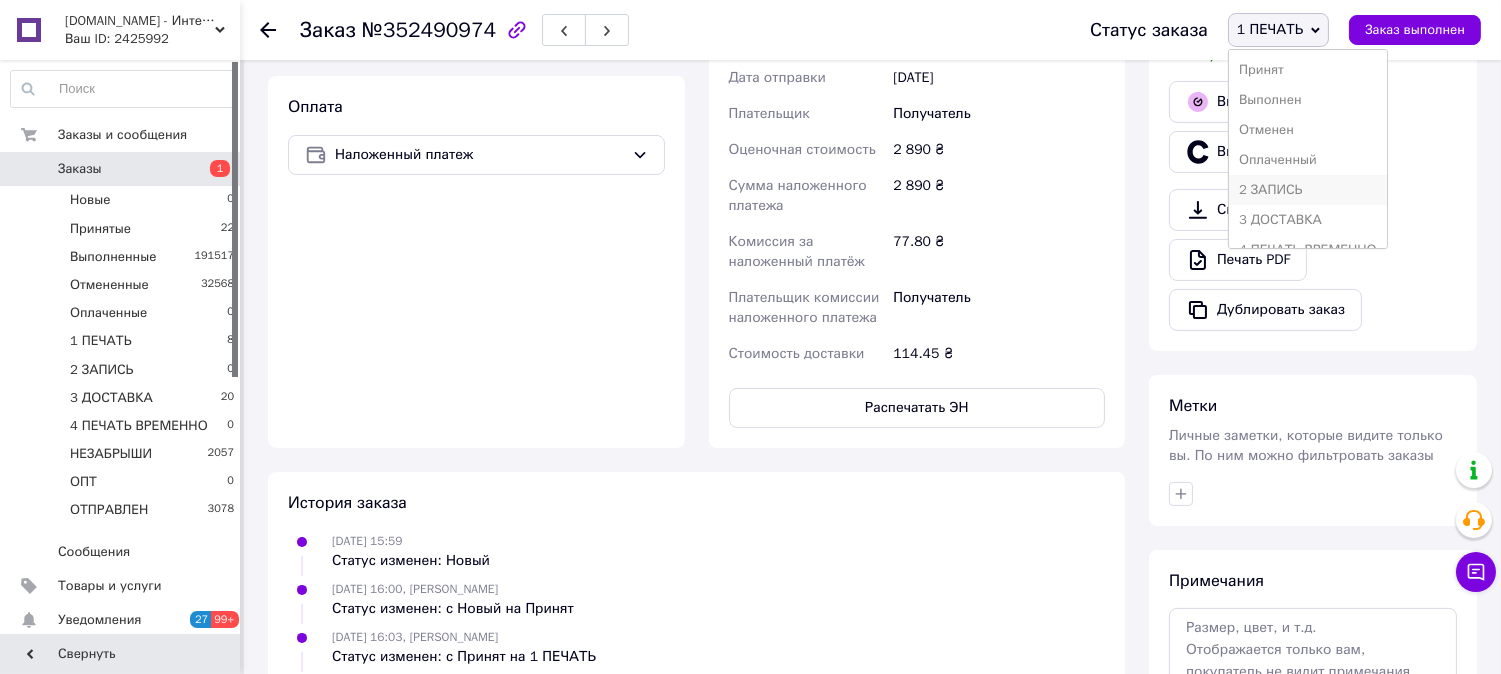 click on "2 ЗАПИСЬ" at bounding box center [1308, 190] 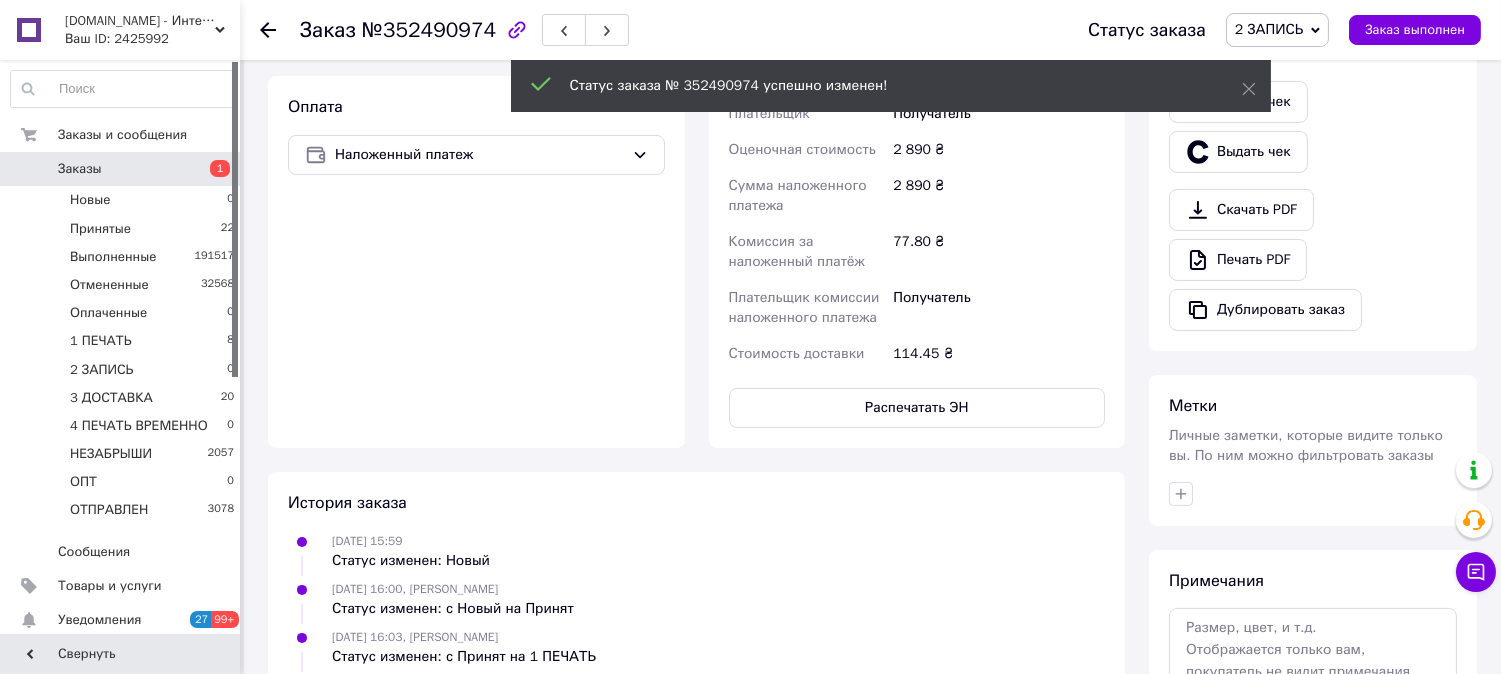 click on "2 ЗАПИСЬ" at bounding box center [1277, 30] 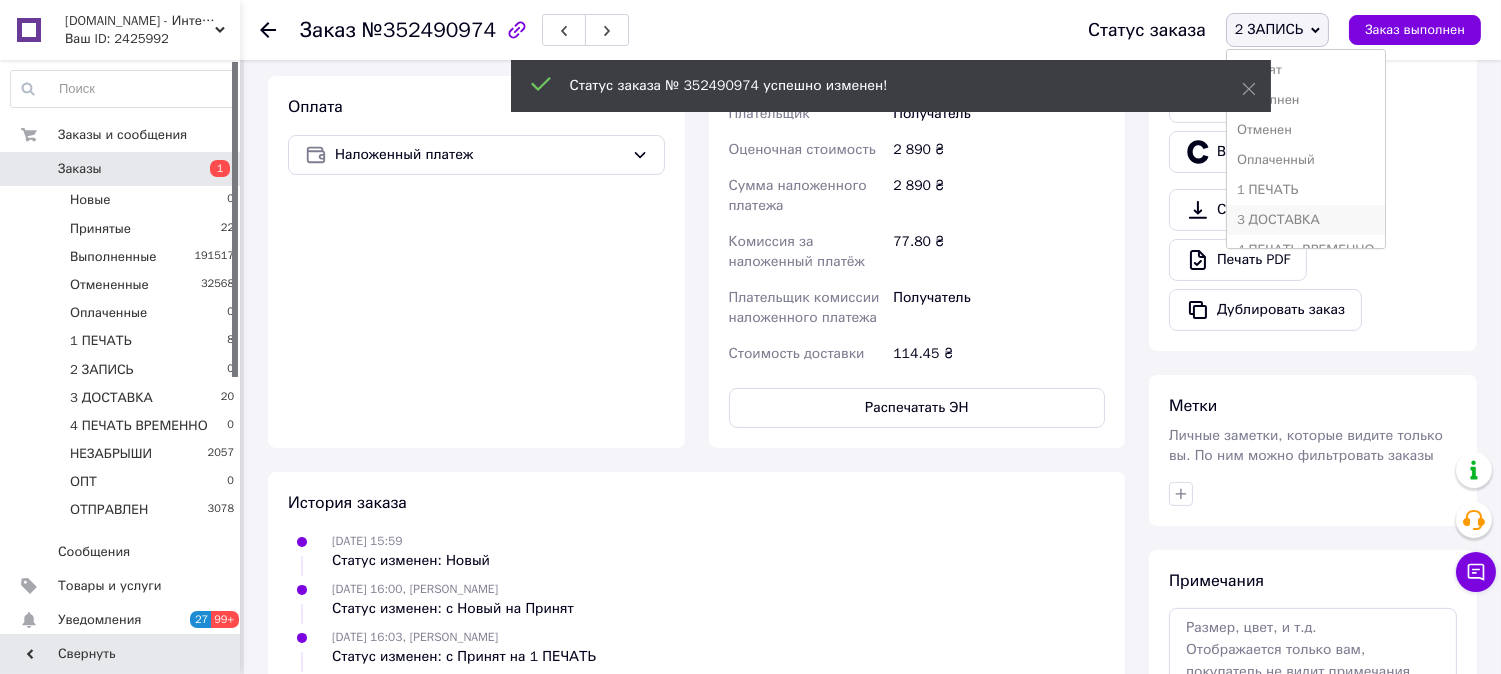 click on "3 ДОСТАВКА" at bounding box center [1306, 220] 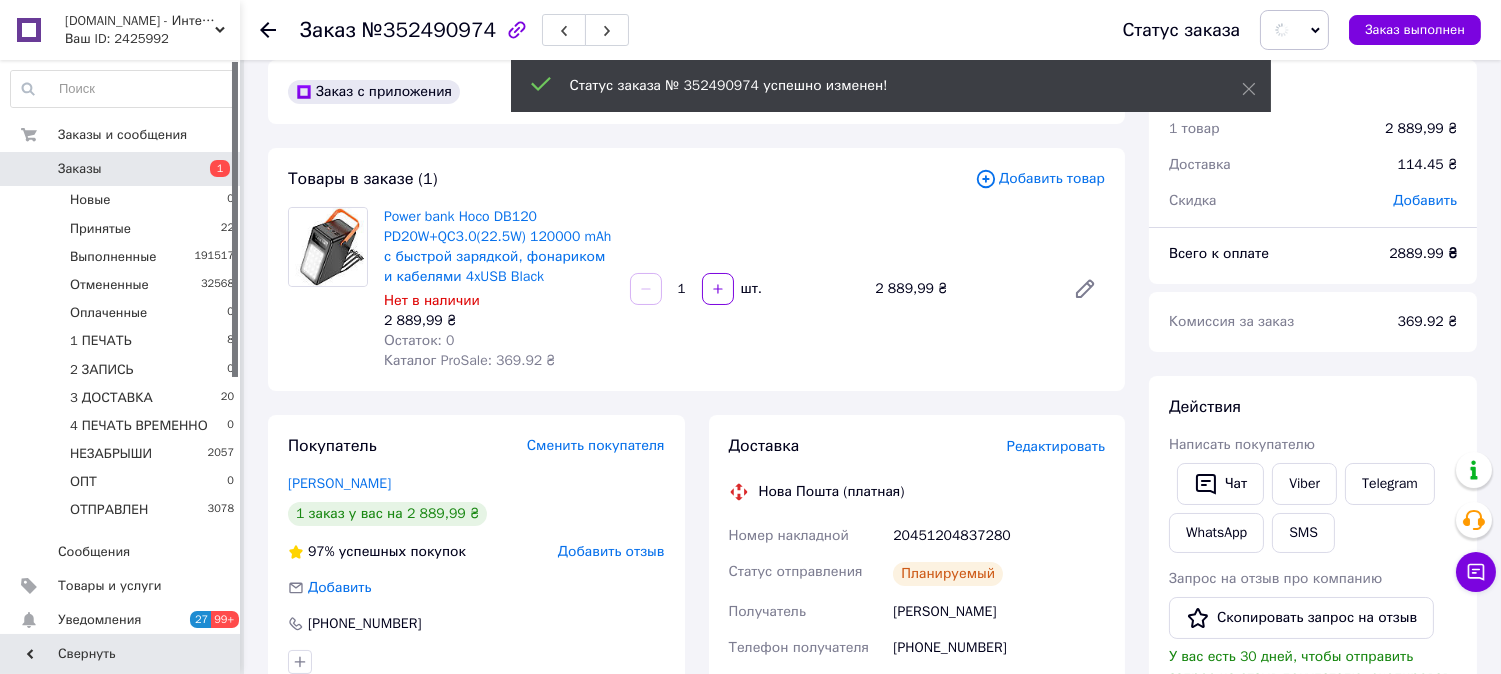 scroll, scrollTop: 0, scrollLeft: 0, axis: both 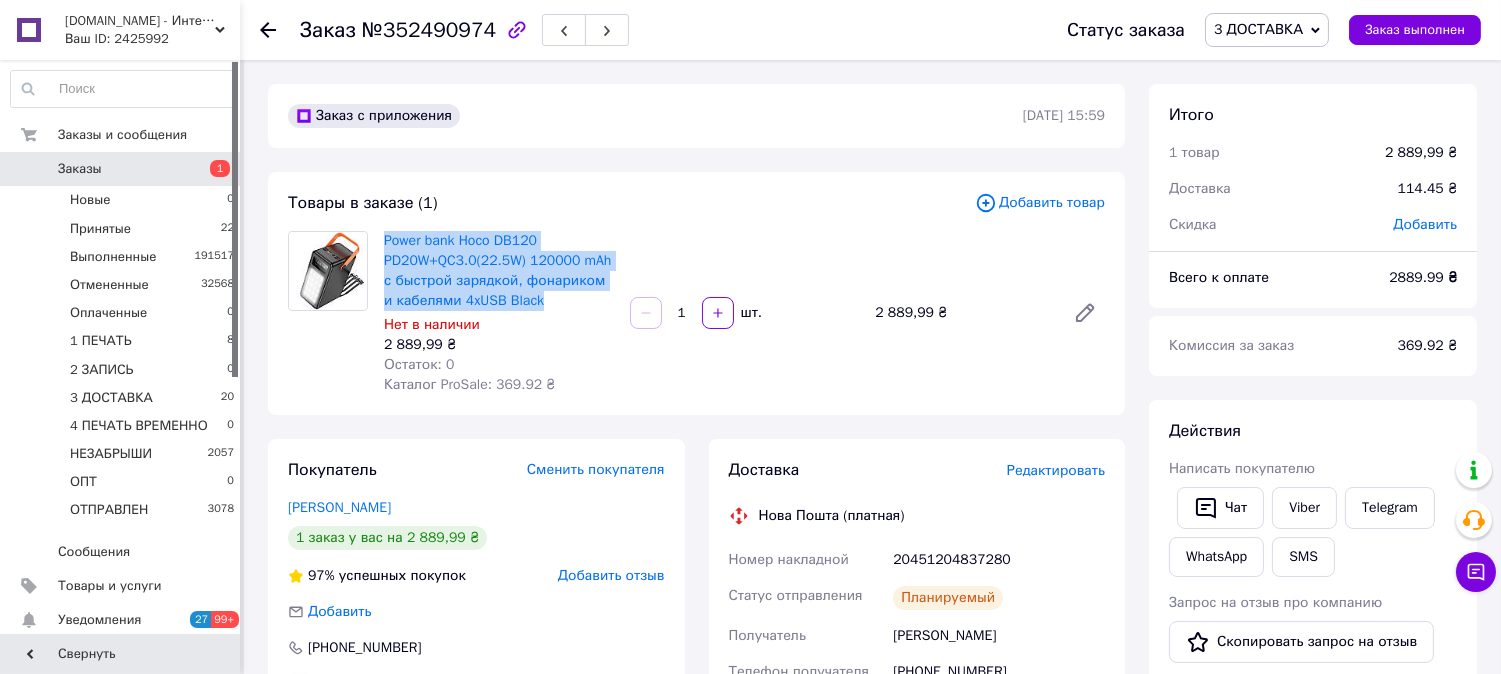 drag, startPoint x: 531, startPoint y: 298, endPoint x: 375, endPoint y: 240, distance: 166.43317 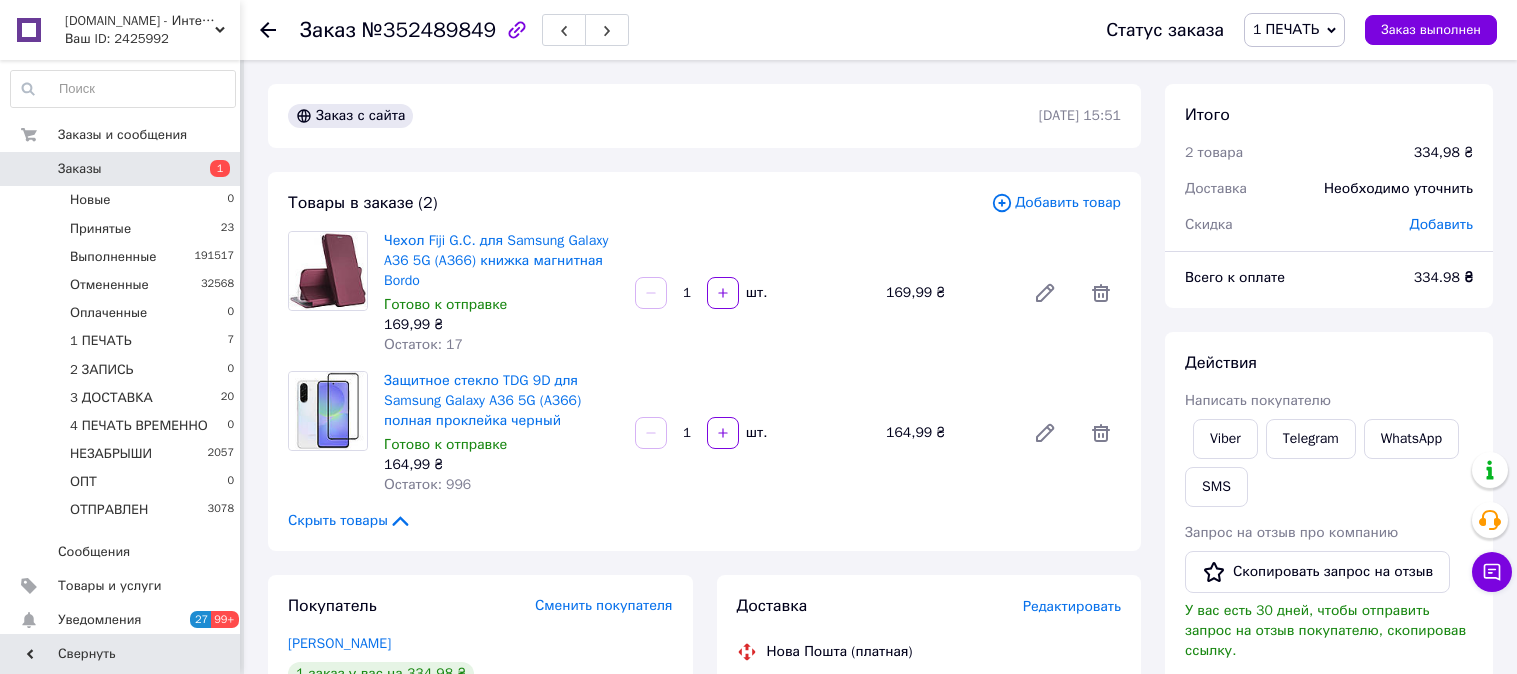 scroll, scrollTop: 0, scrollLeft: 0, axis: both 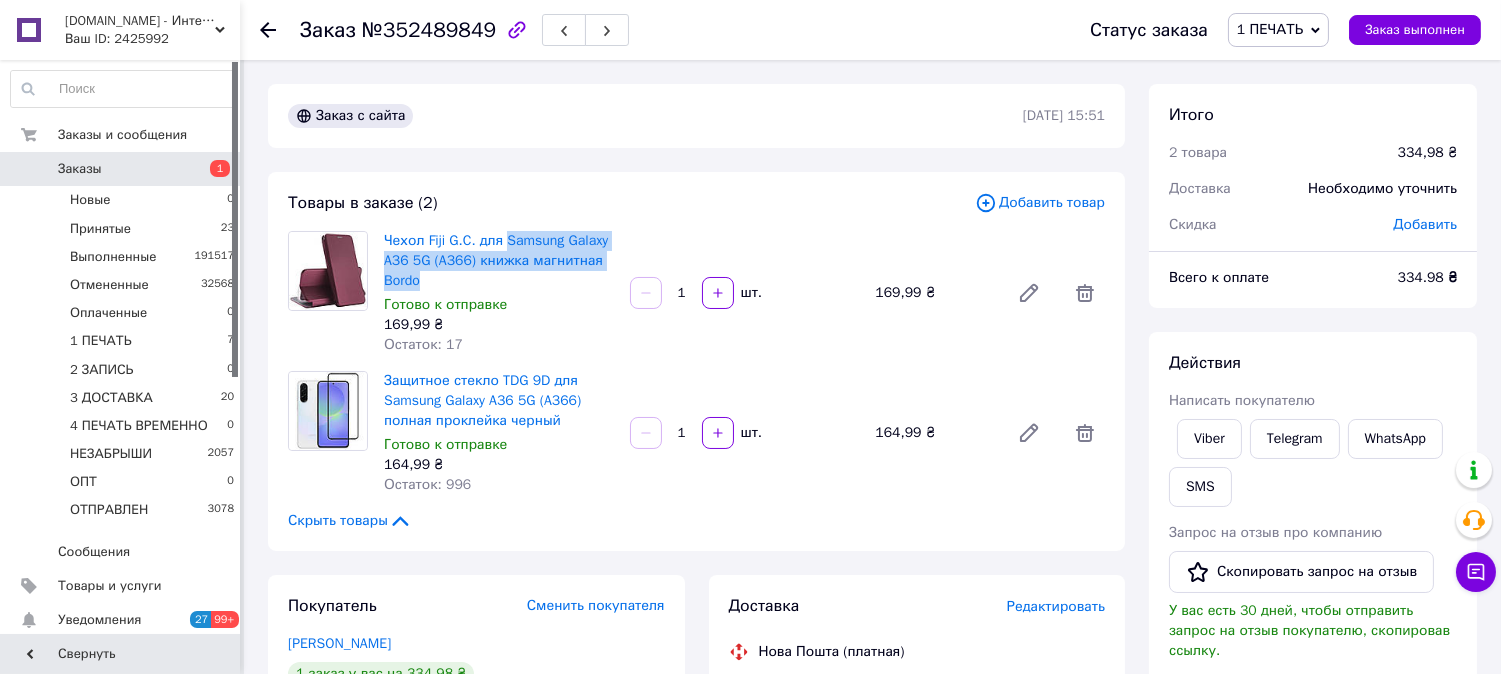 drag, startPoint x: 502, startPoint y: 260, endPoint x: 503, endPoint y: 273, distance: 13.038404 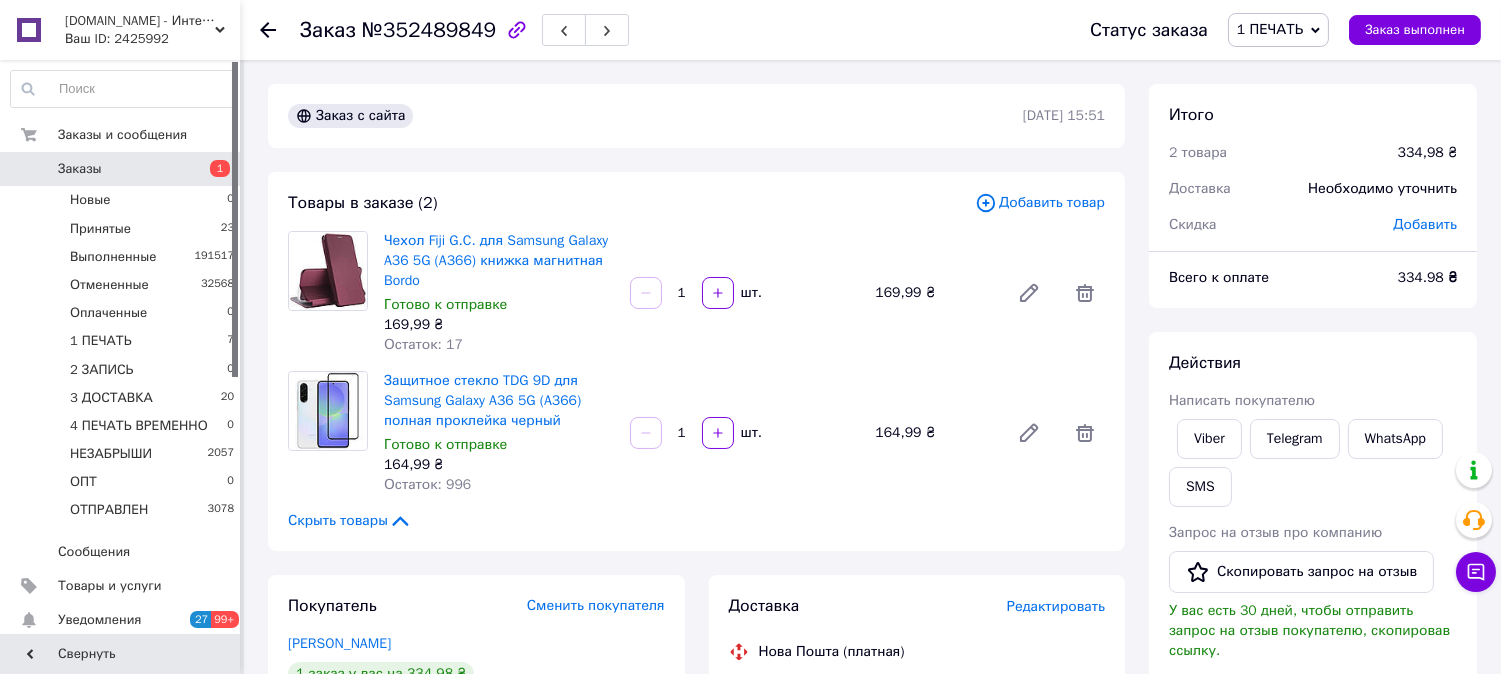 click on "Редактировать" at bounding box center (1056, 606) 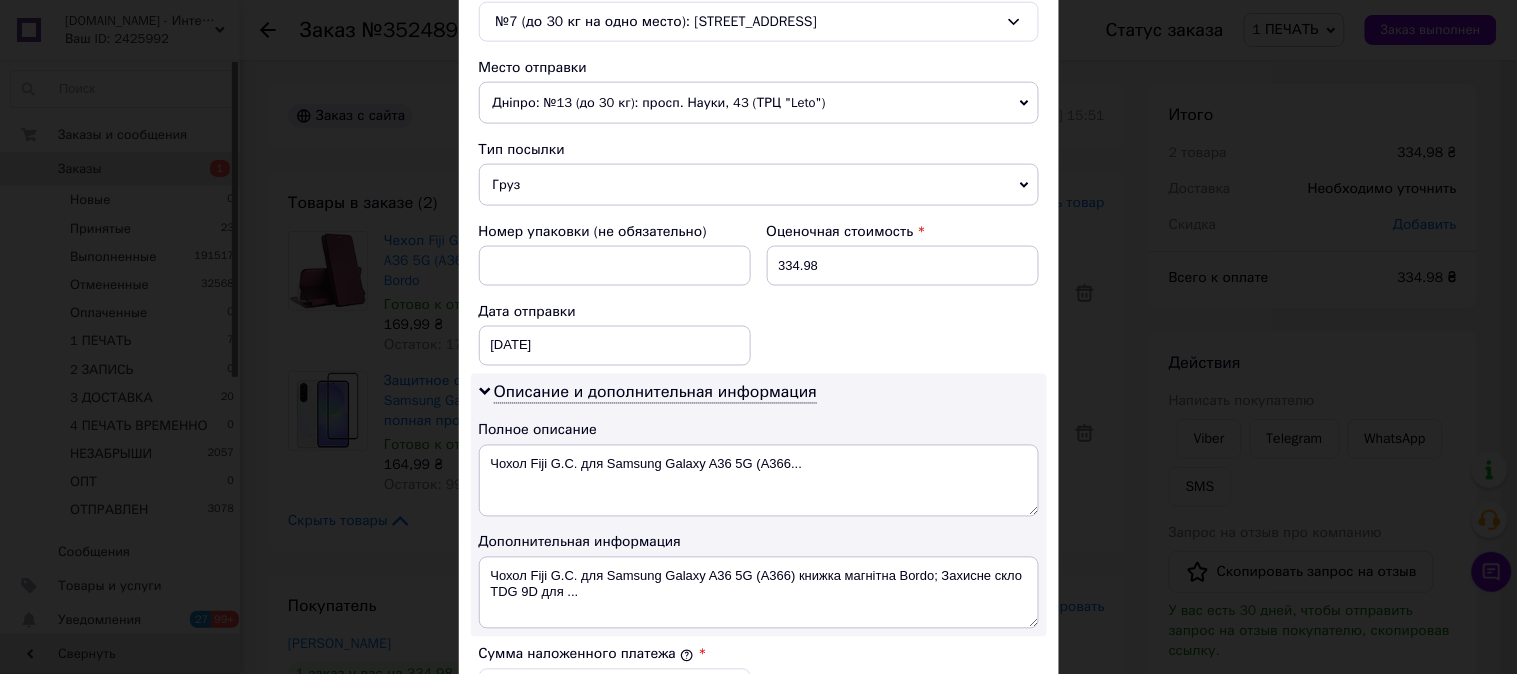 scroll, scrollTop: 777, scrollLeft: 0, axis: vertical 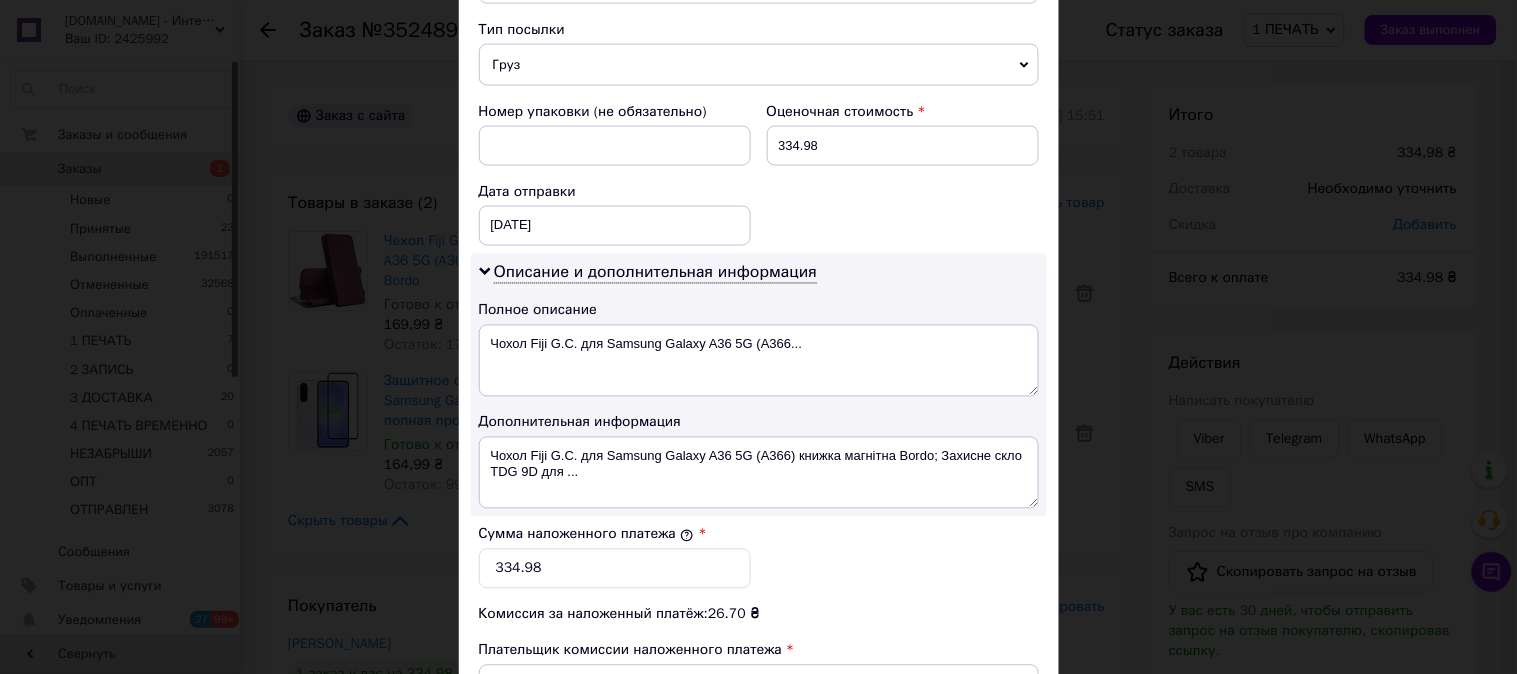 click on "Груз" at bounding box center (759, 65) 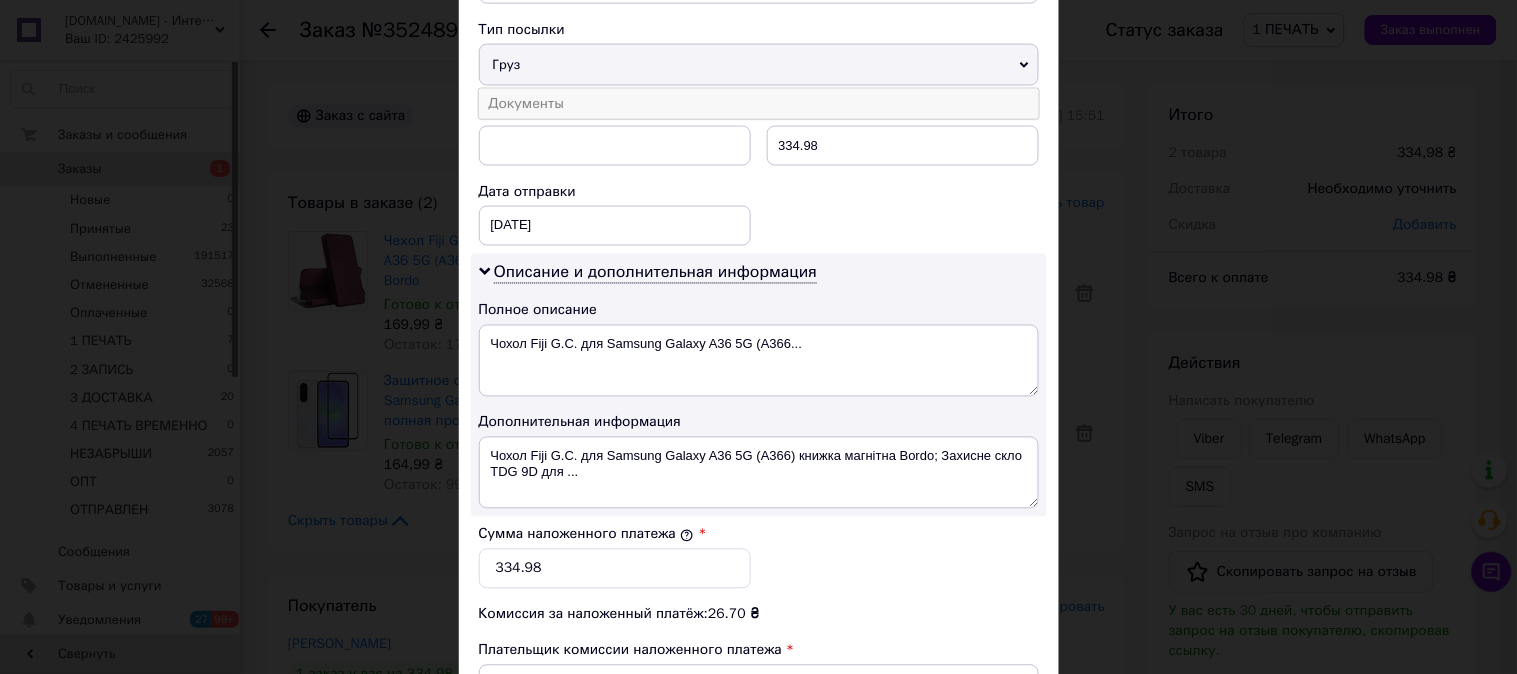 click on "Документы" at bounding box center [759, 104] 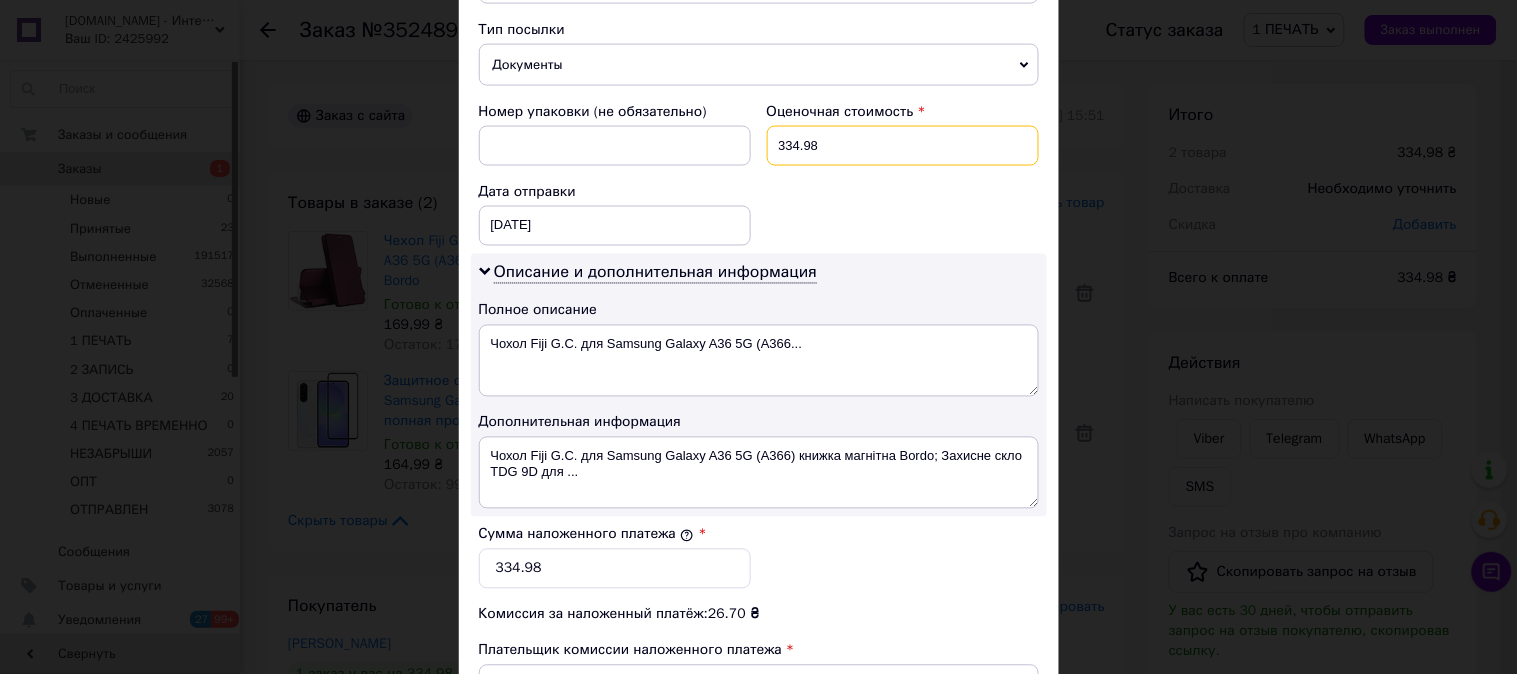 click on "334.98" at bounding box center [903, 146] 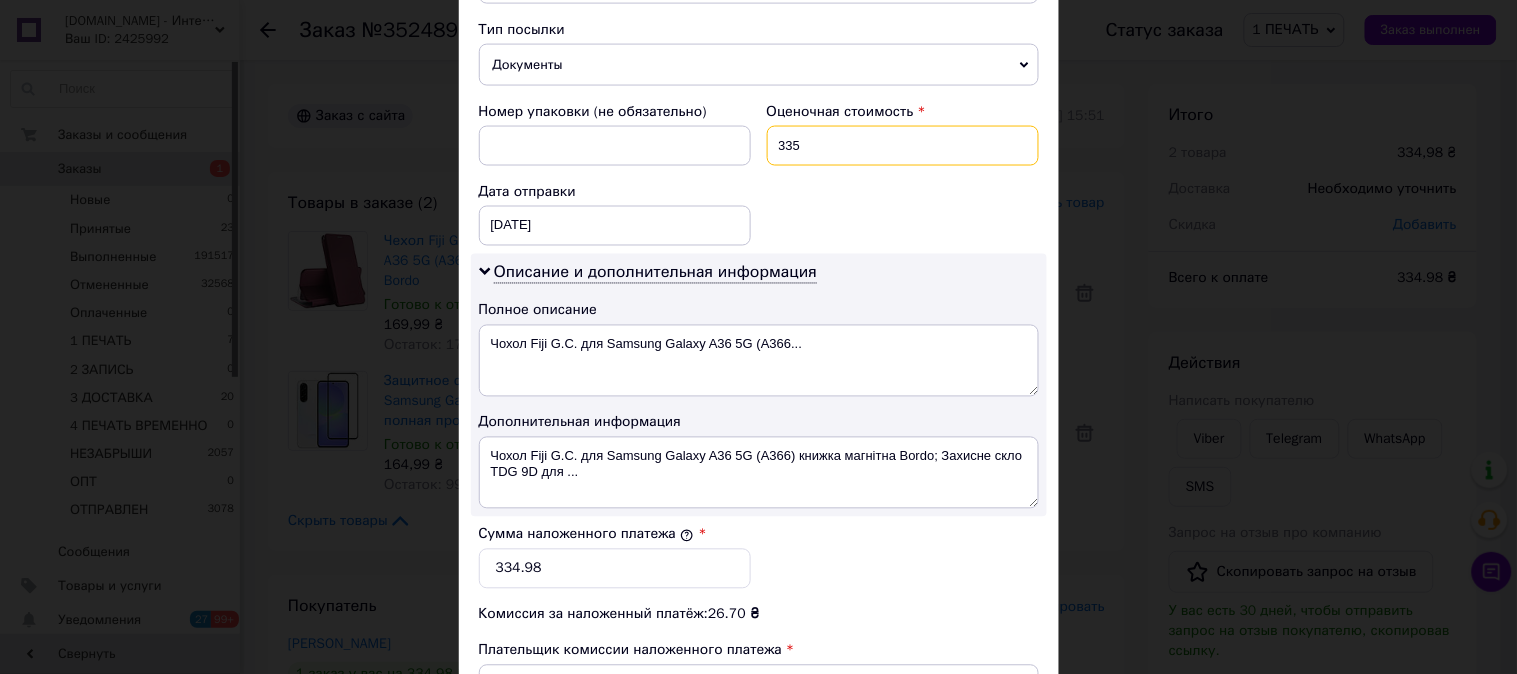type on "335" 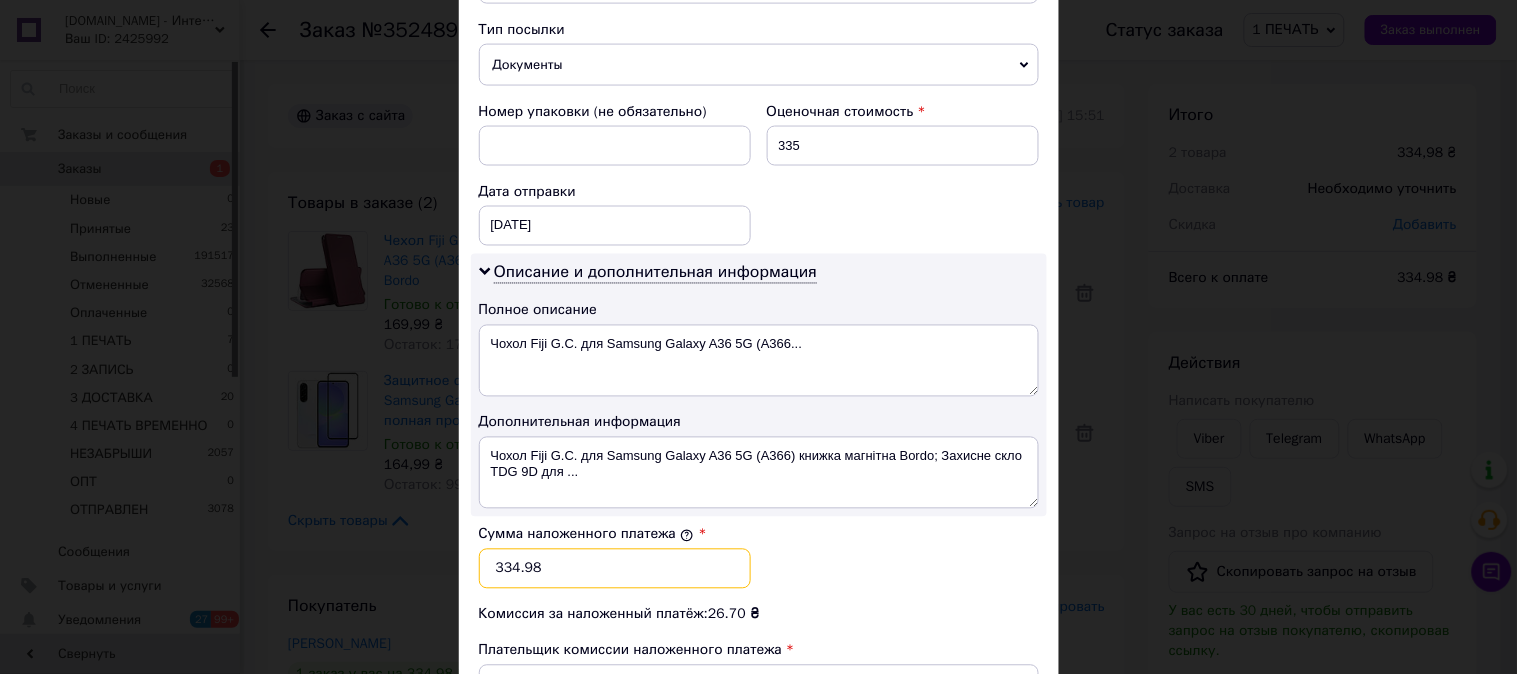 click on "334.98" at bounding box center [615, 569] 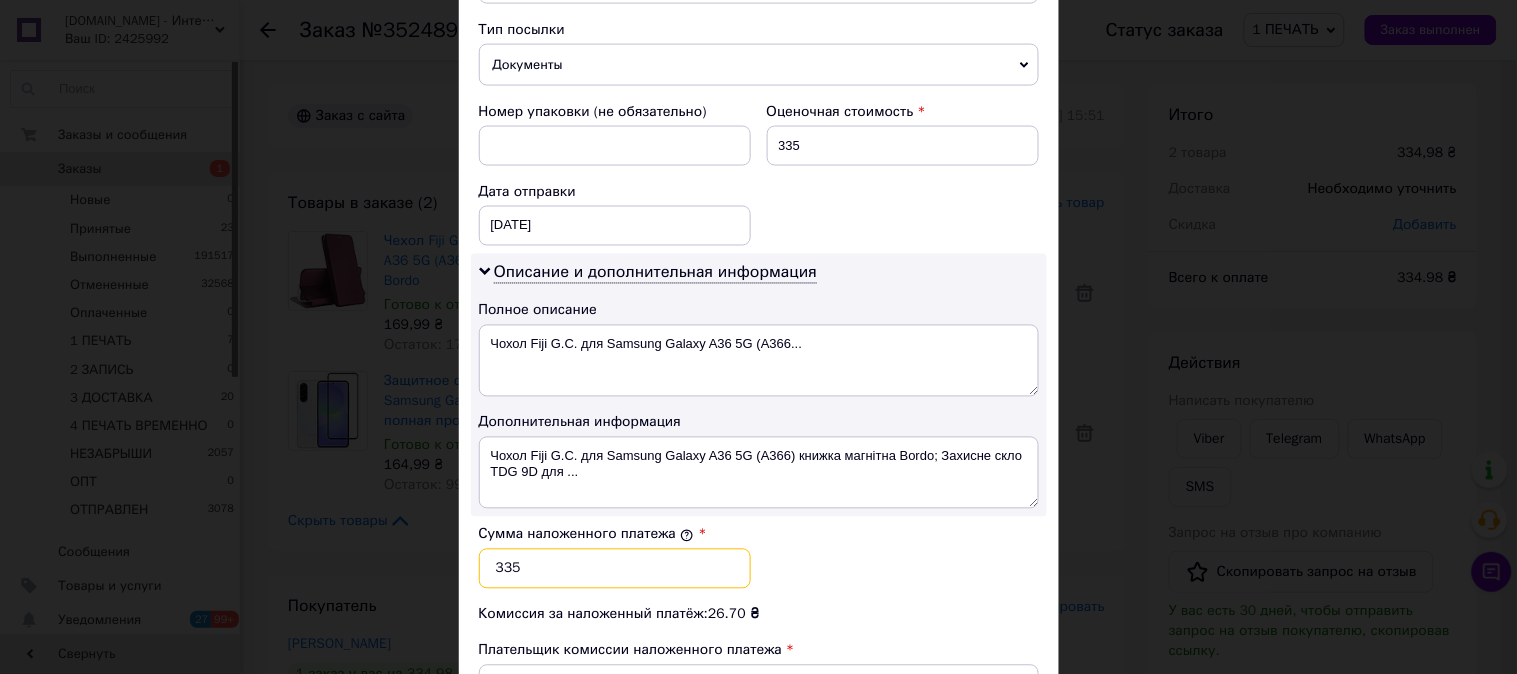 type on "335" 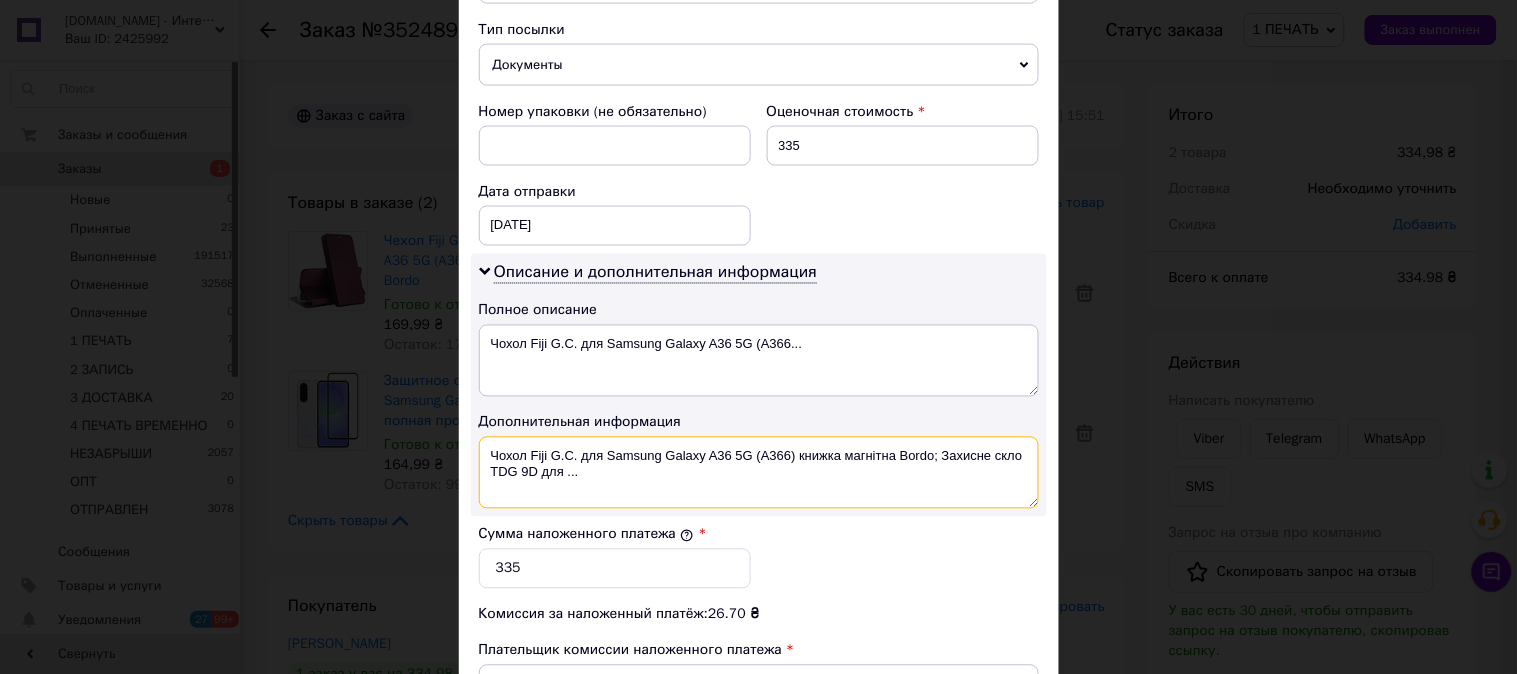 click on "Чохол Fiji G.C. для Samsung Galaxy A36 5G (A366) книжка магнітна Bordo; Захисне скло TDG 9D для ..." at bounding box center (759, 473) 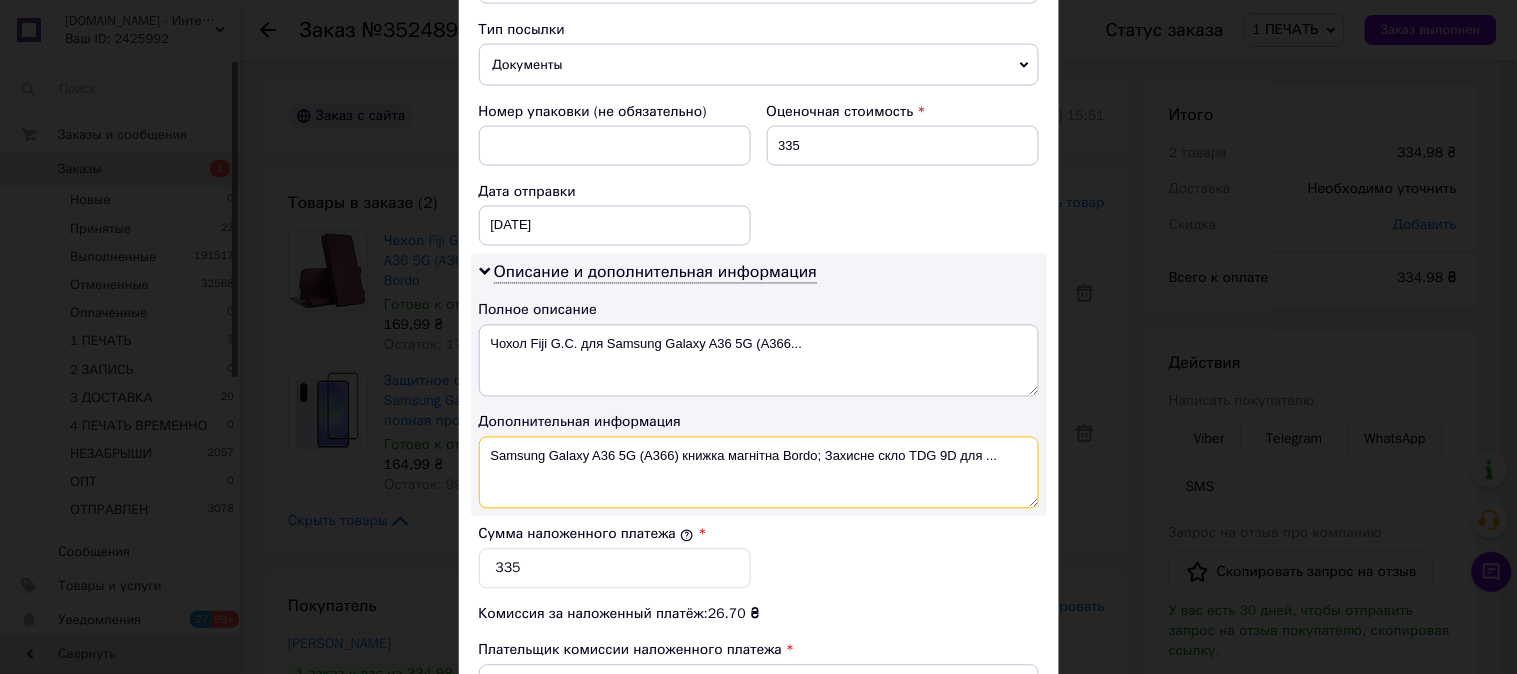 click on "Samsung Galaxy A36 5G (A366) книжка магнітна Bordo; Захисне скло TDG 9D для ..." at bounding box center [759, 473] 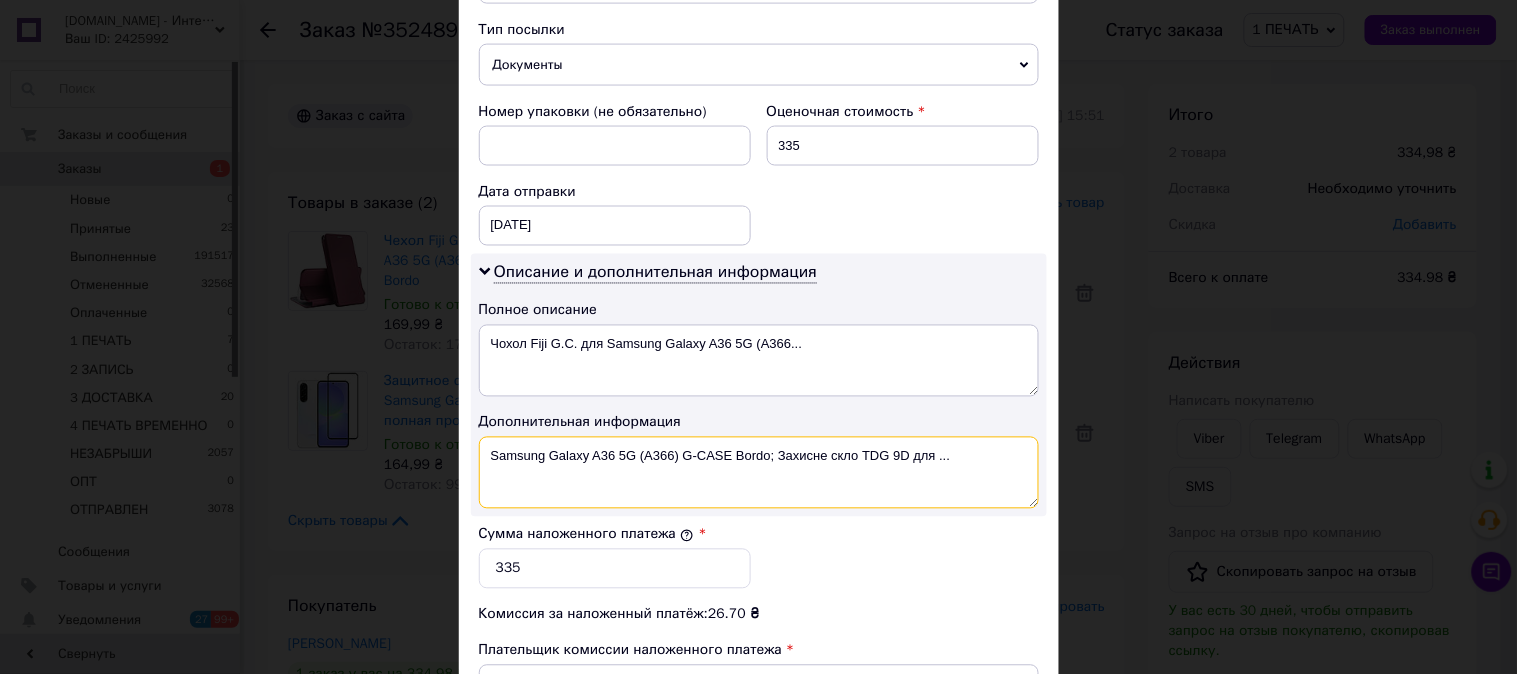 drag, startPoint x: 980, startPoint y: 468, endPoint x: 767, endPoint y: 475, distance: 213.11499 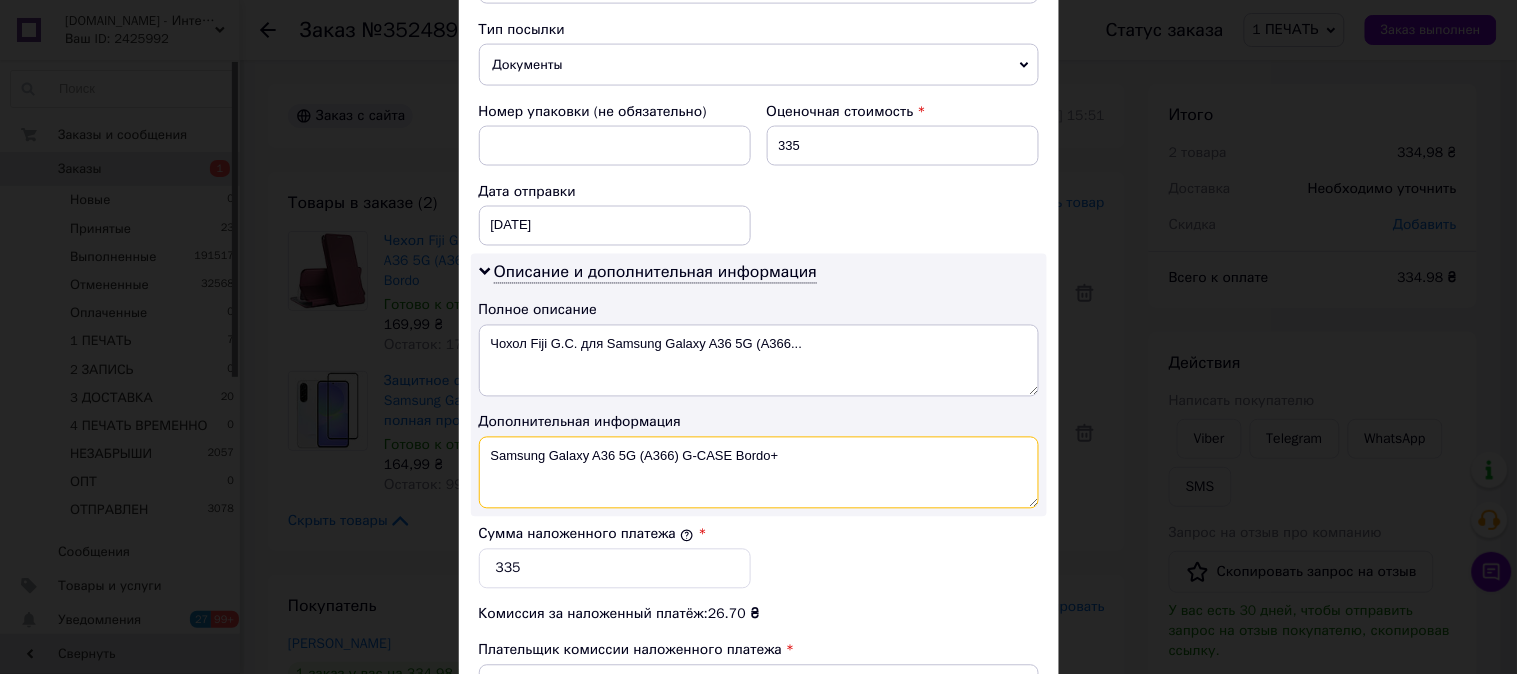 paste on "9D ЧЕР" 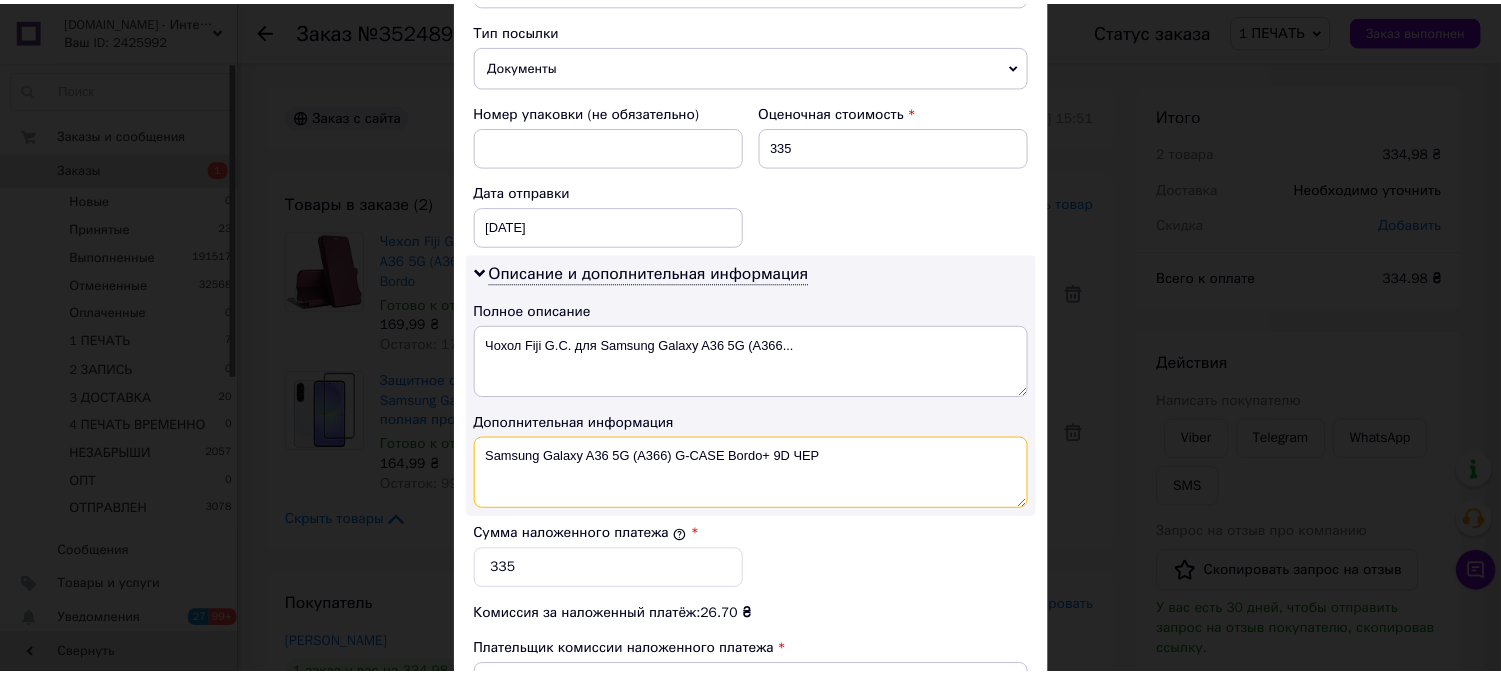 scroll, scrollTop: 1098, scrollLeft: 0, axis: vertical 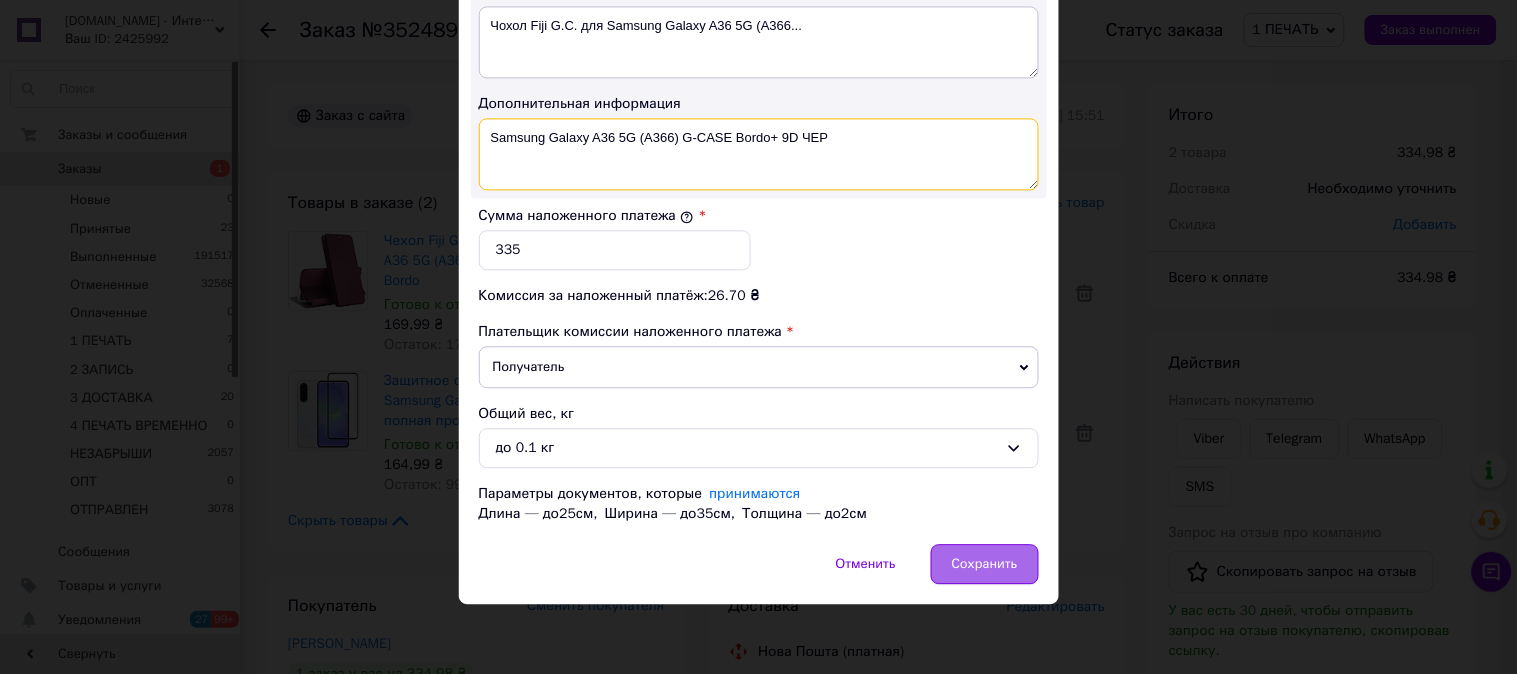 type on "Samsung Galaxy A36 5G (A366) G-CASE Bordo+ 9D ЧЕР" 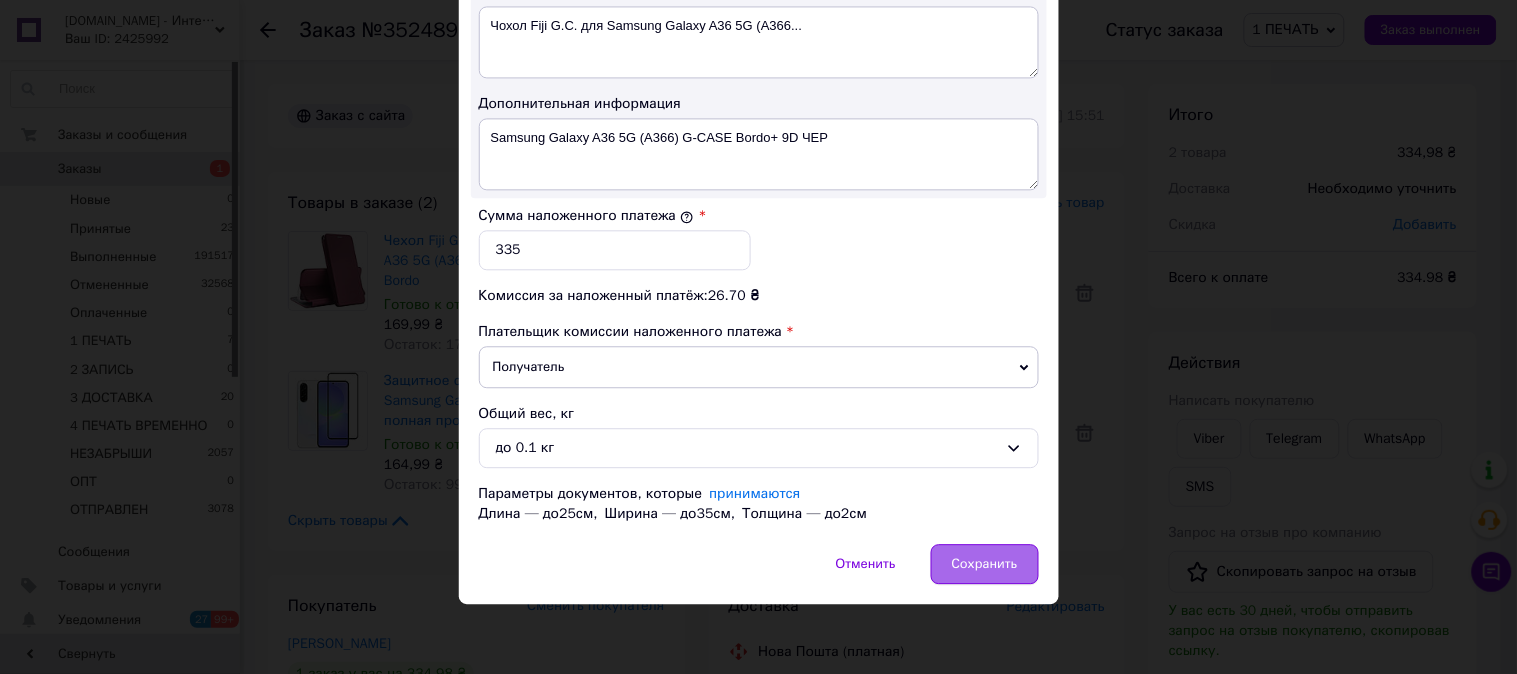 click on "Сохранить" at bounding box center [985, 564] 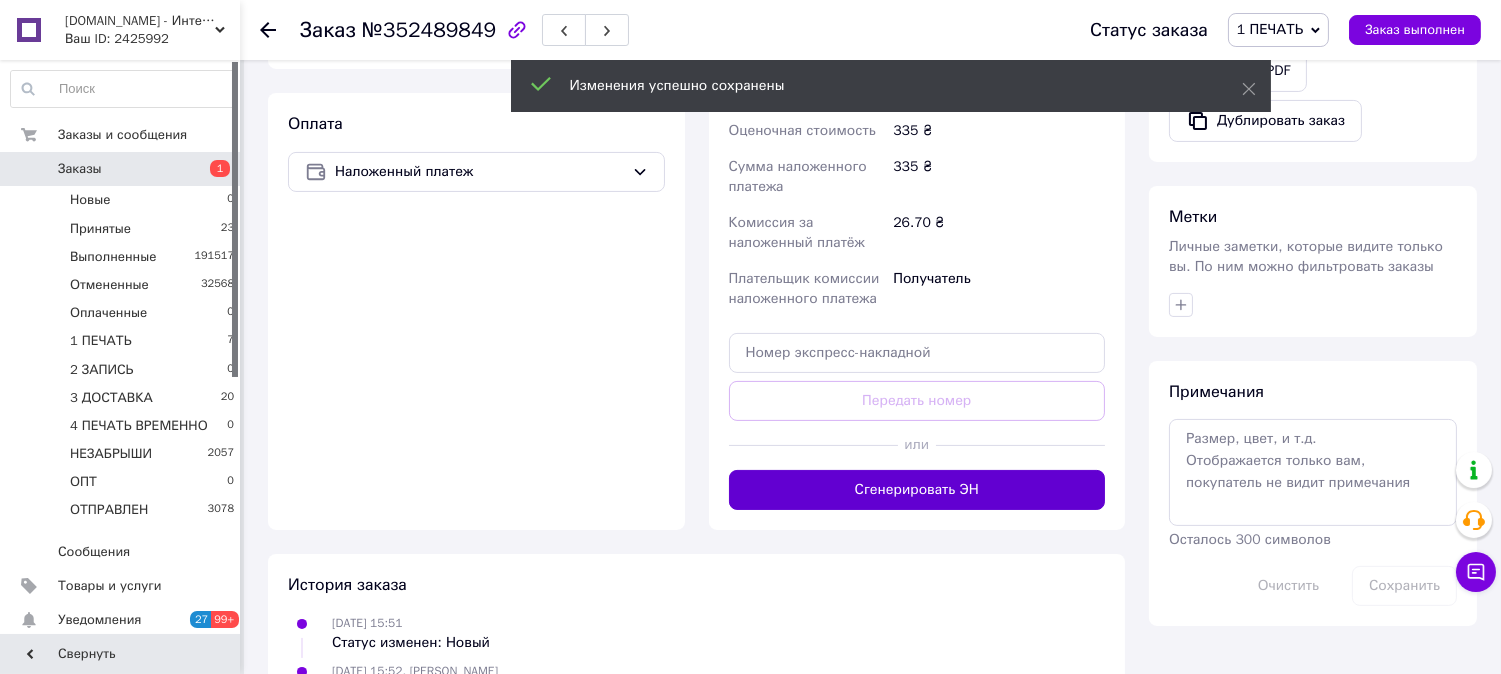 scroll, scrollTop: 814, scrollLeft: 0, axis: vertical 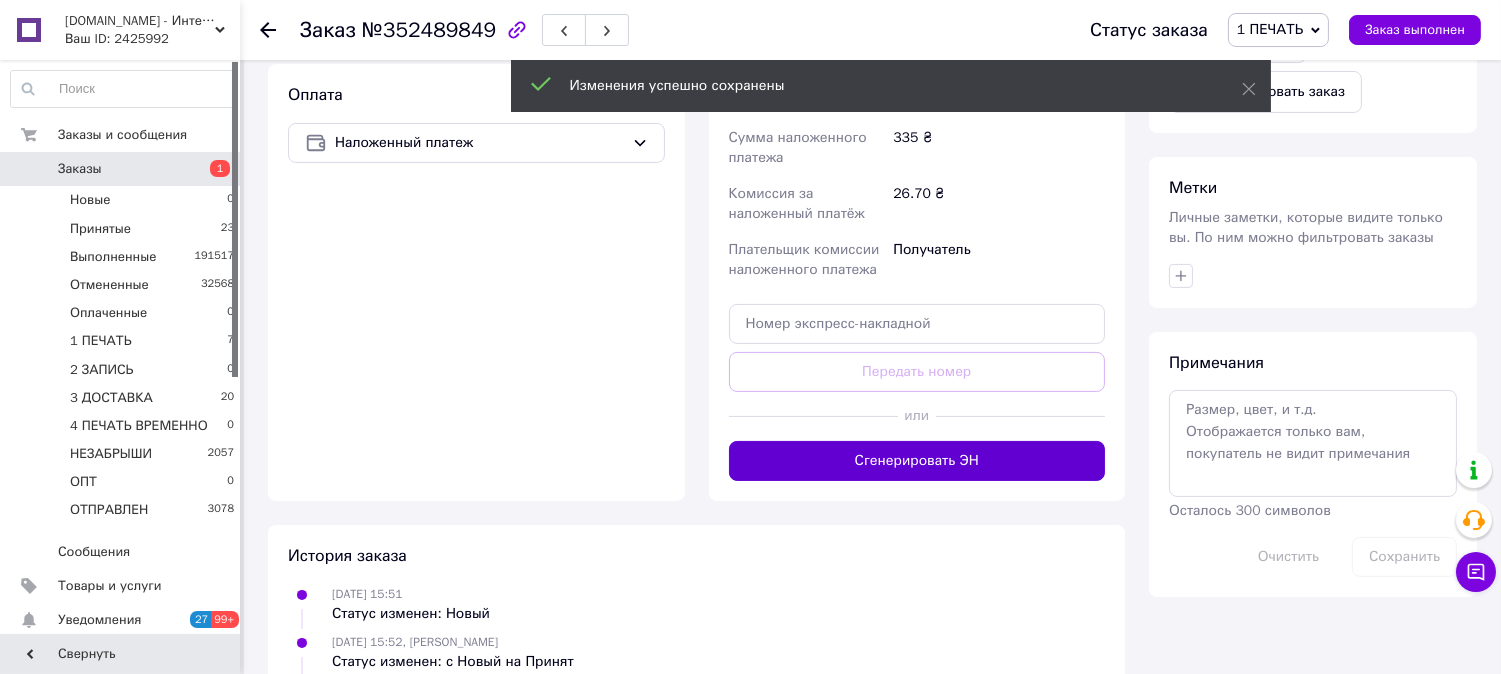 click on "Сгенерировать ЭН" at bounding box center [917, 461] 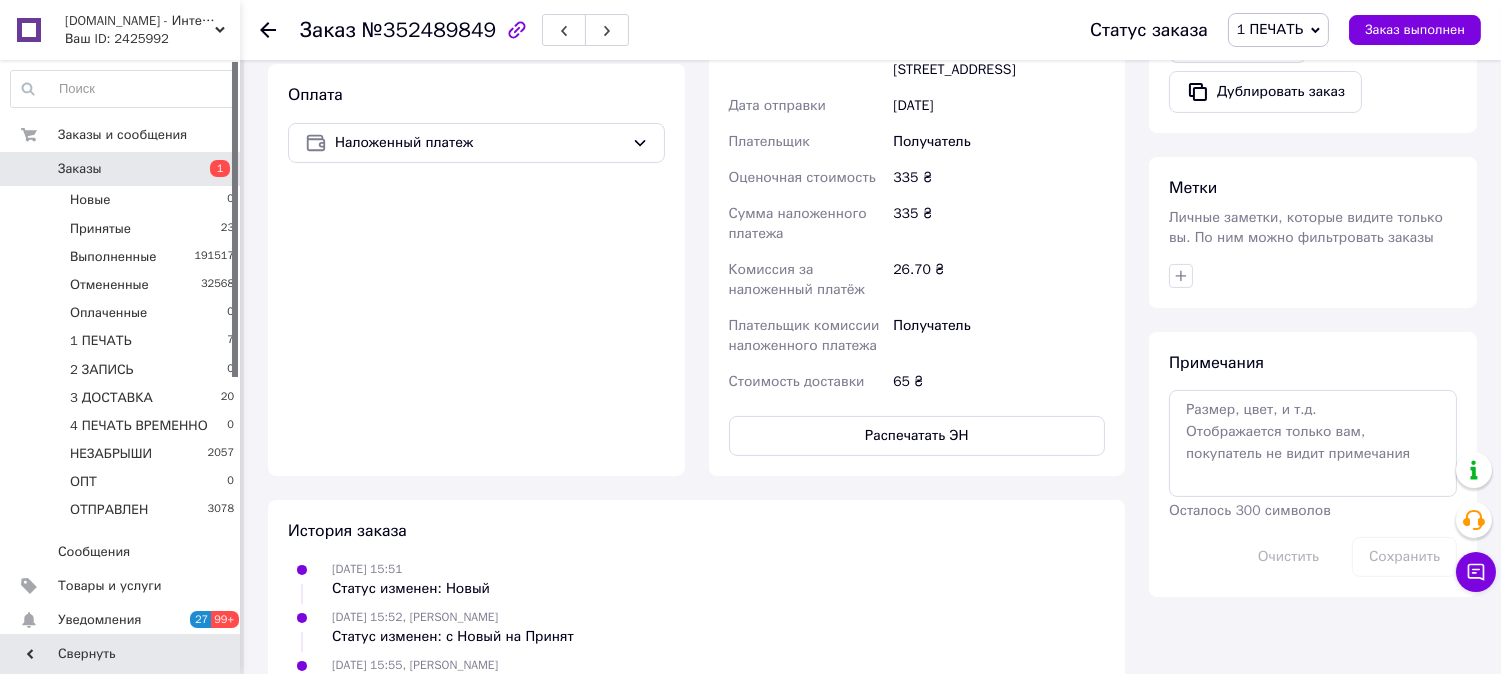 click on "Распечатать ЭН" at bounding box center (917, 436) 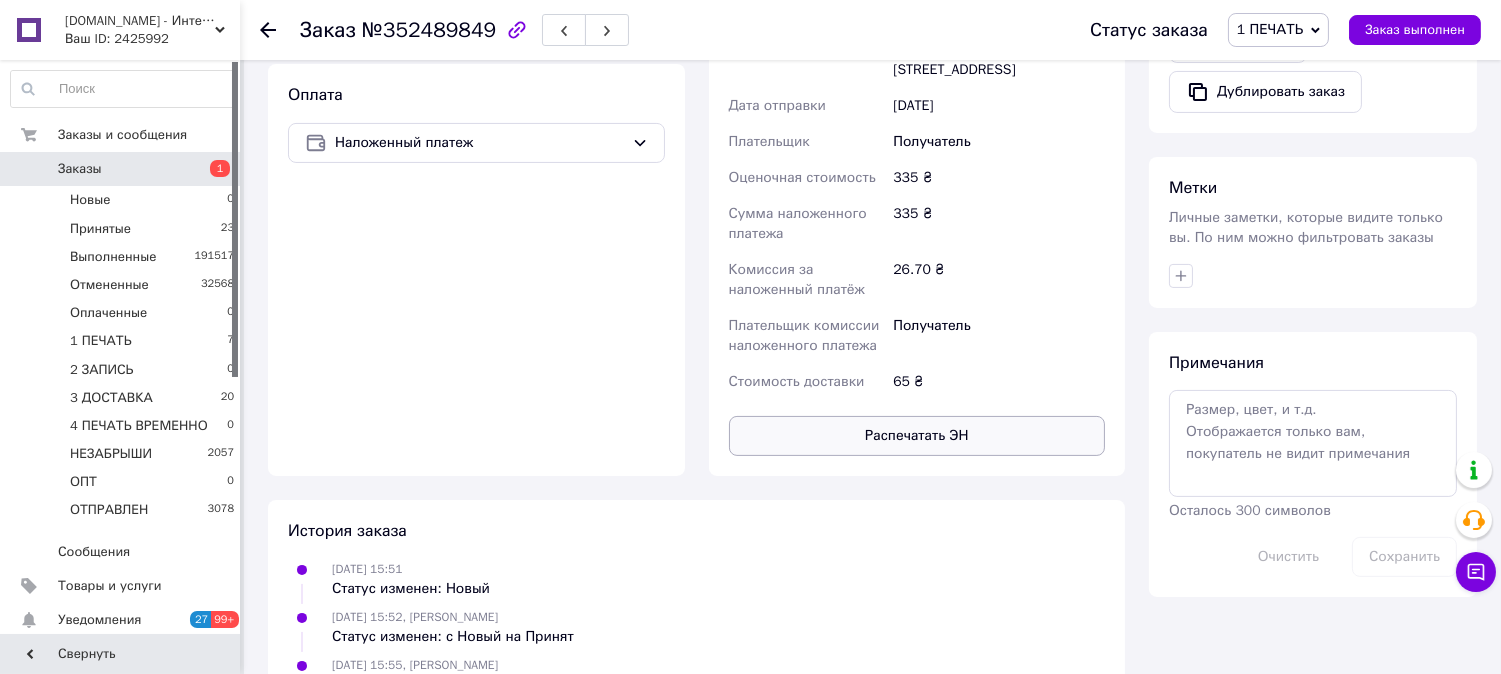 type 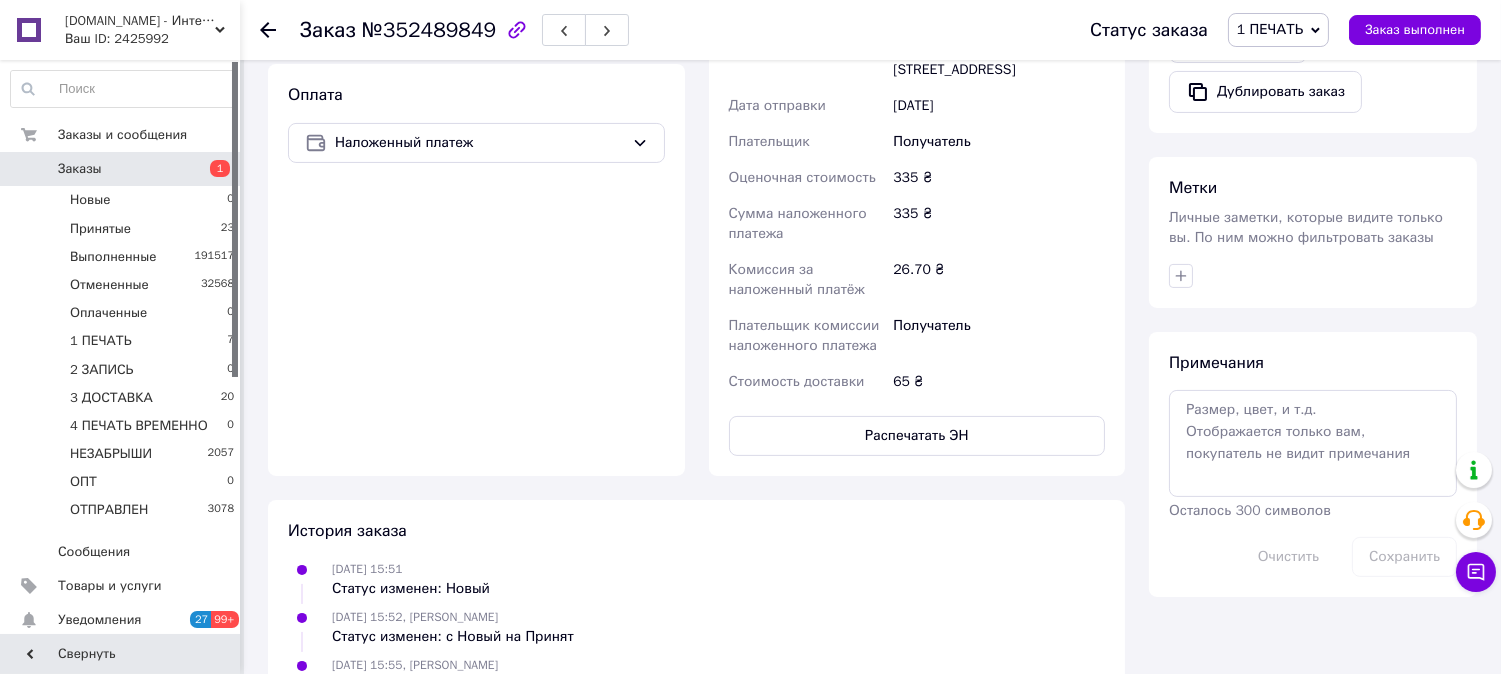 click on "1 ПЕЧАТЬ" at bounding box center [1270, 29] 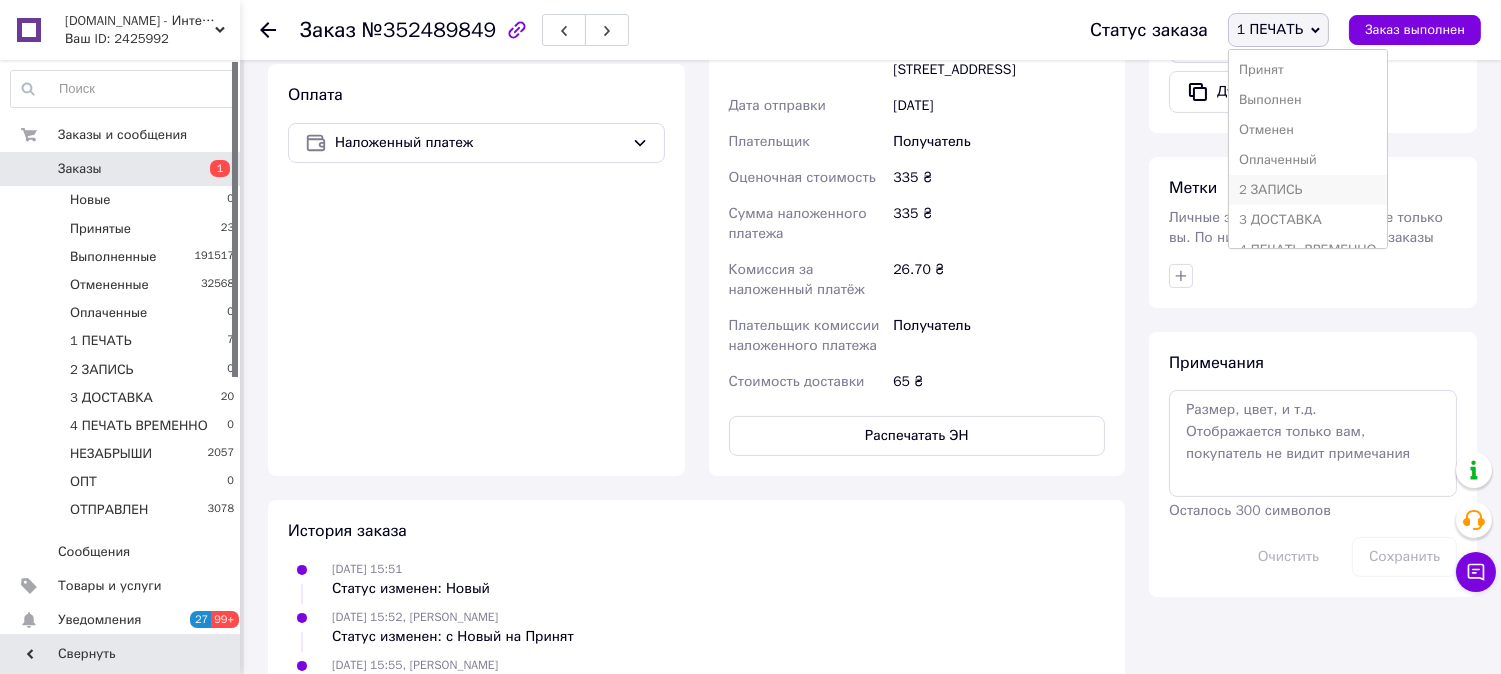 click on "2 ЗАПИСЬ" at bounding box center (1308, 190) 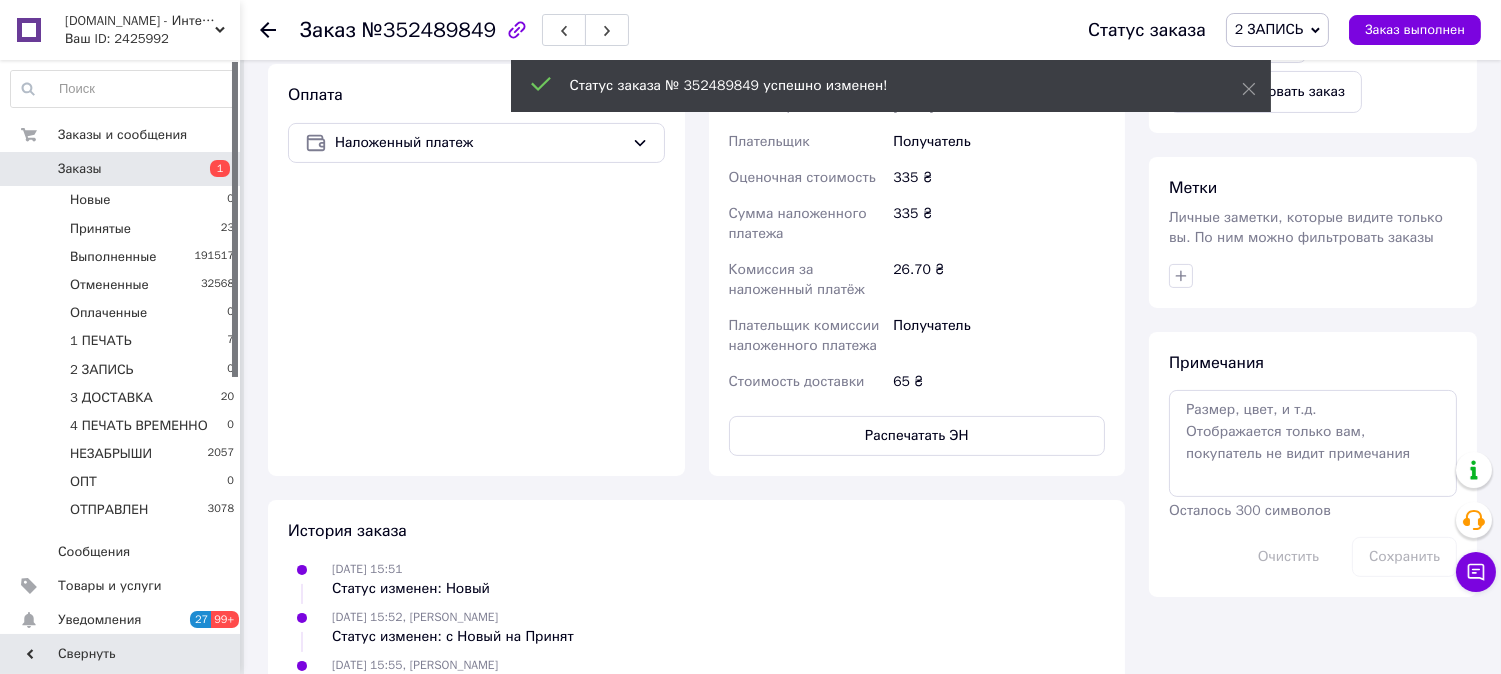 click on "2 ЗАПИСЬ" at bounding box center (1269, 29) 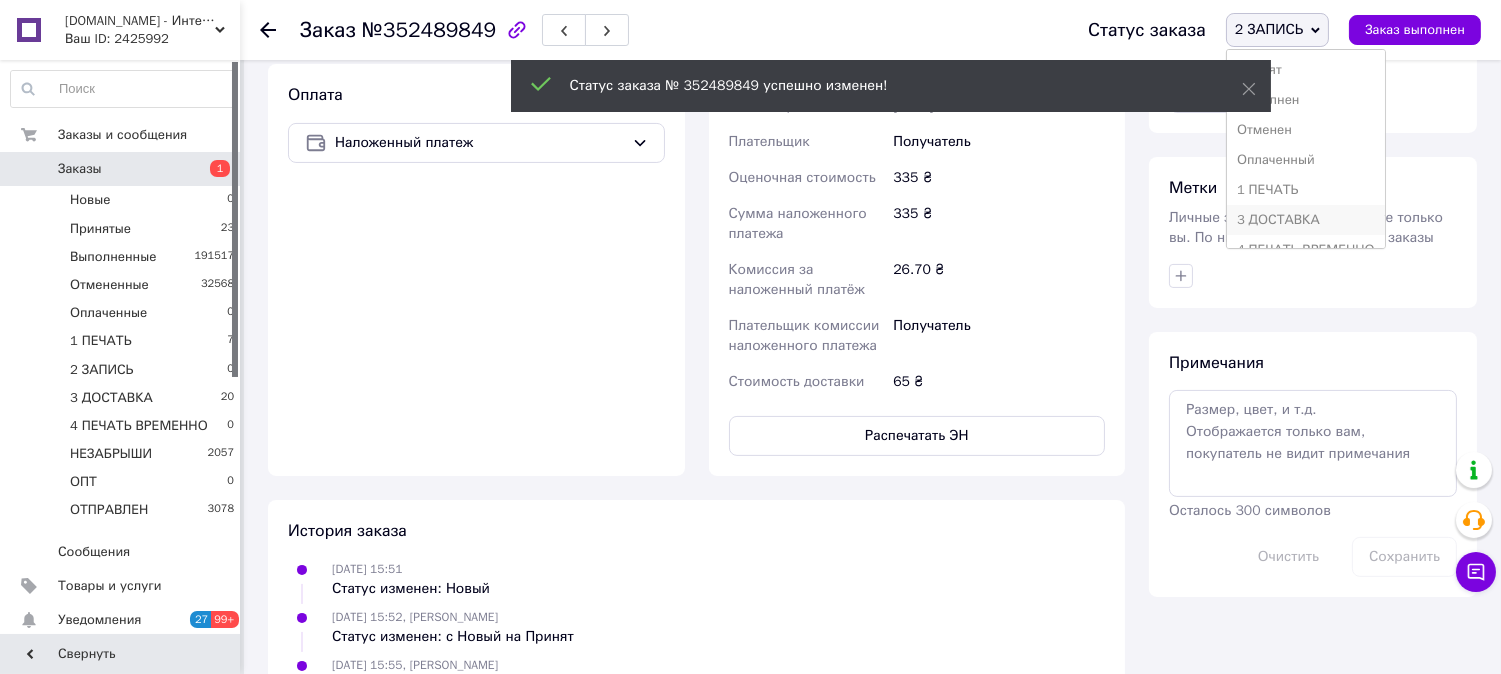 click on "3 ДОСТАВКА" at bounding box center [1306, 220] 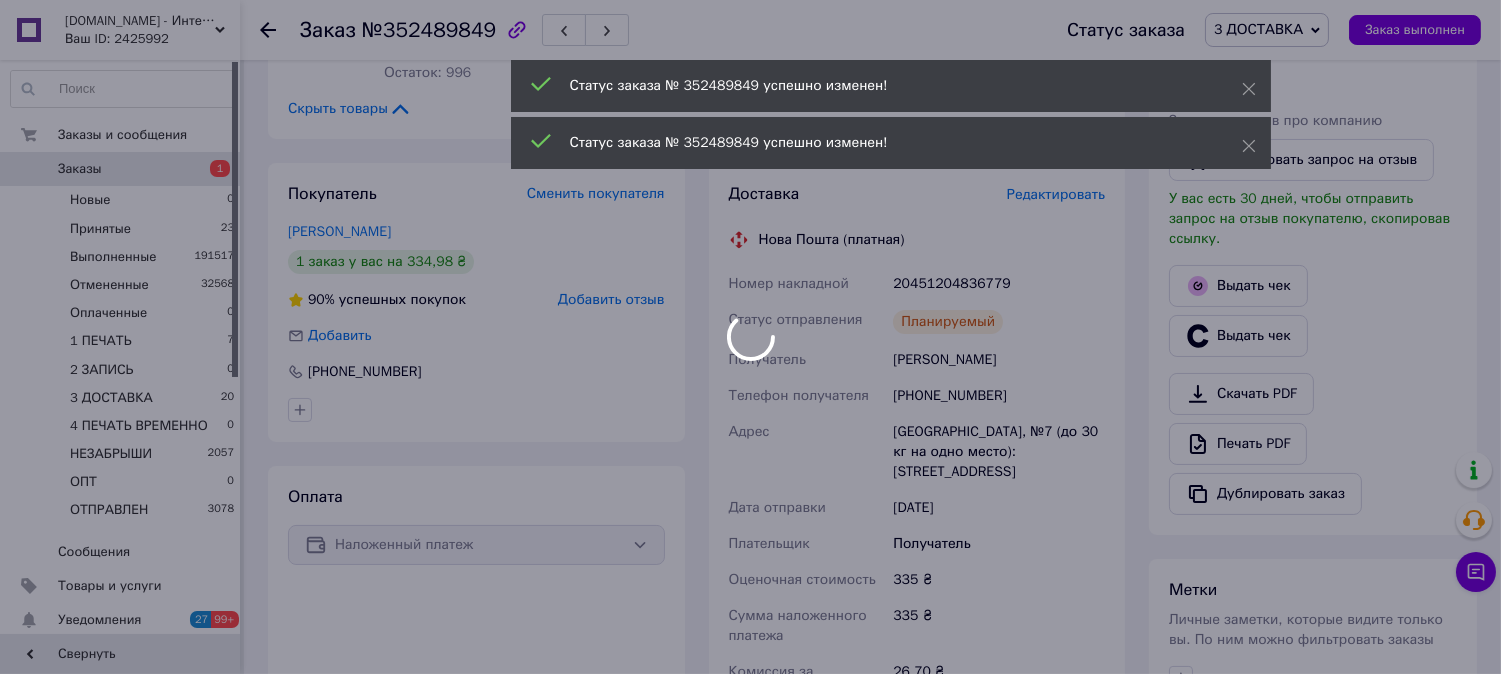 scroll, scrollTop: 0, scrollLeft: 0, axis: both 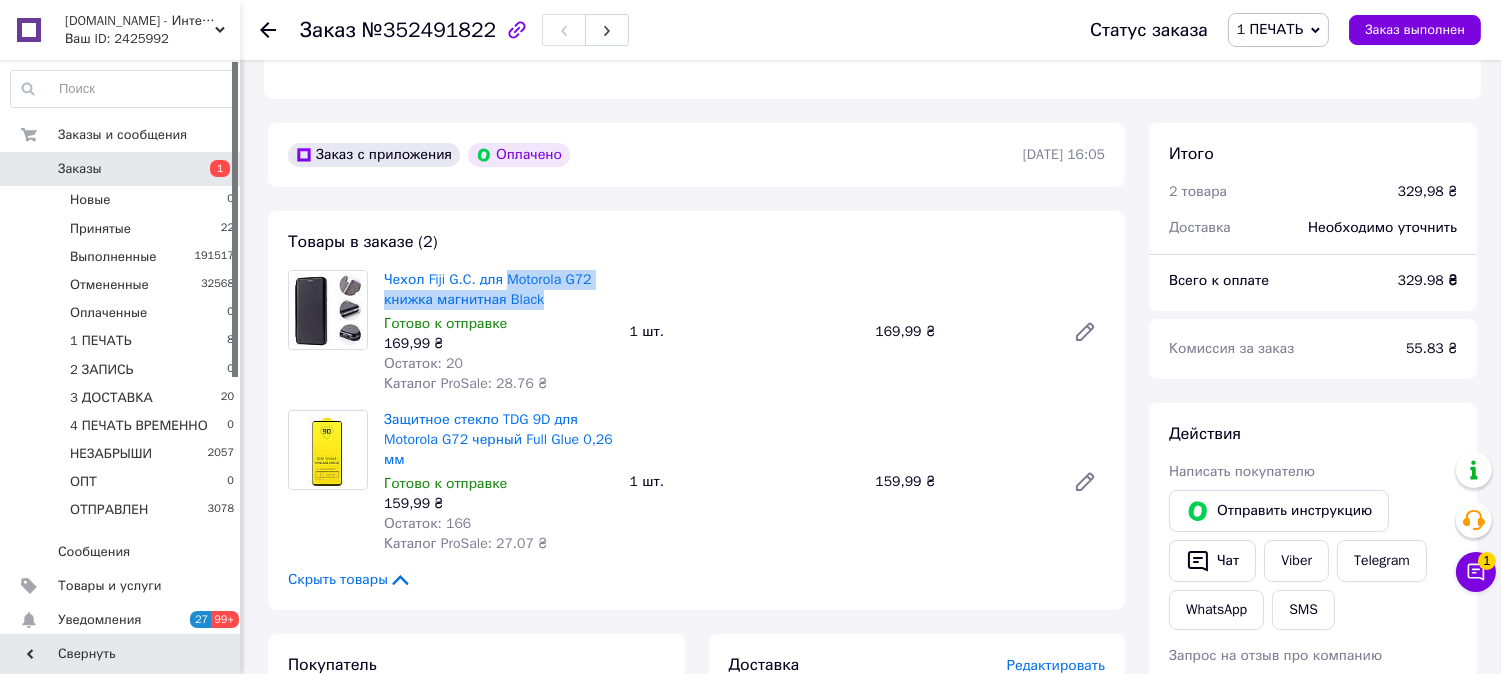 drag, startPoint x: 500, startPoint y: 262, endPoint x: 546, endPoint y: 298, distance: 58.412327 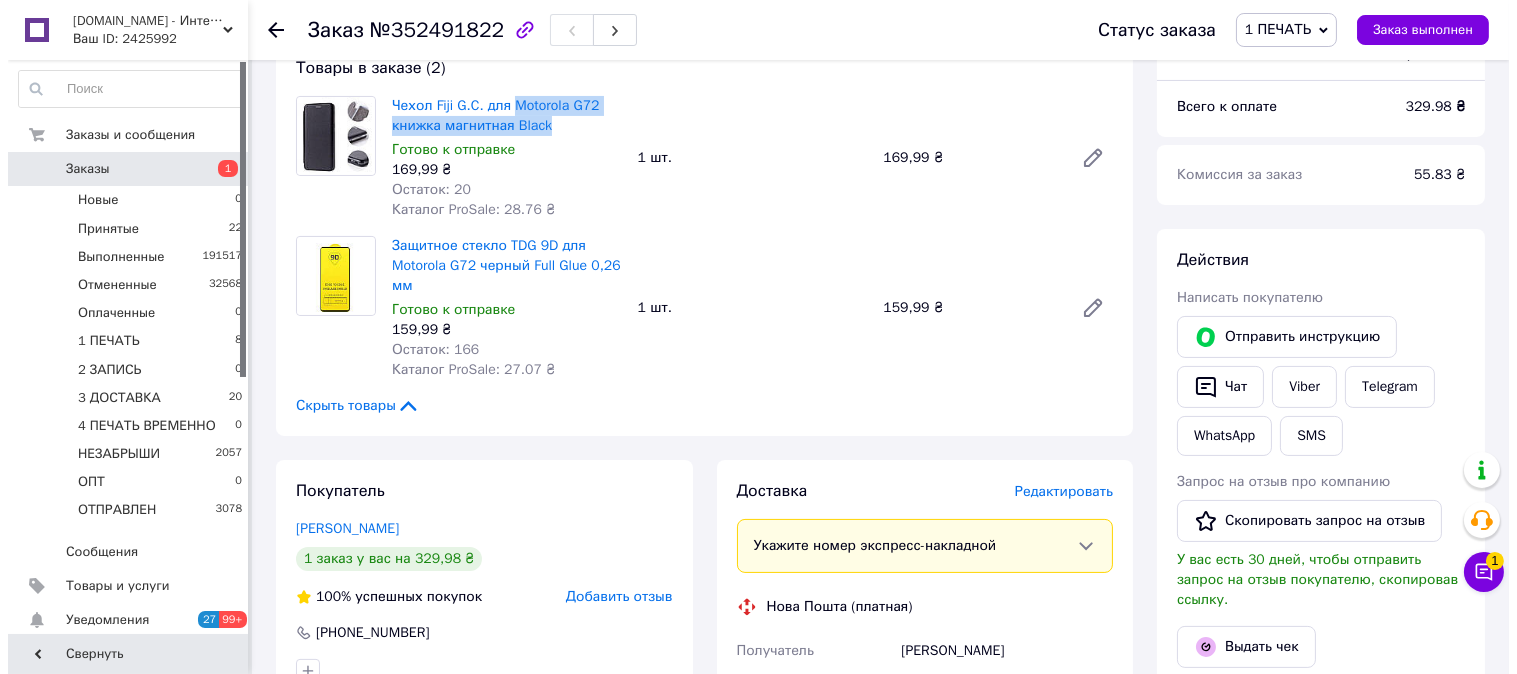 scroll, scrollTop: 703, scrollLeft: 0, axis: vertical 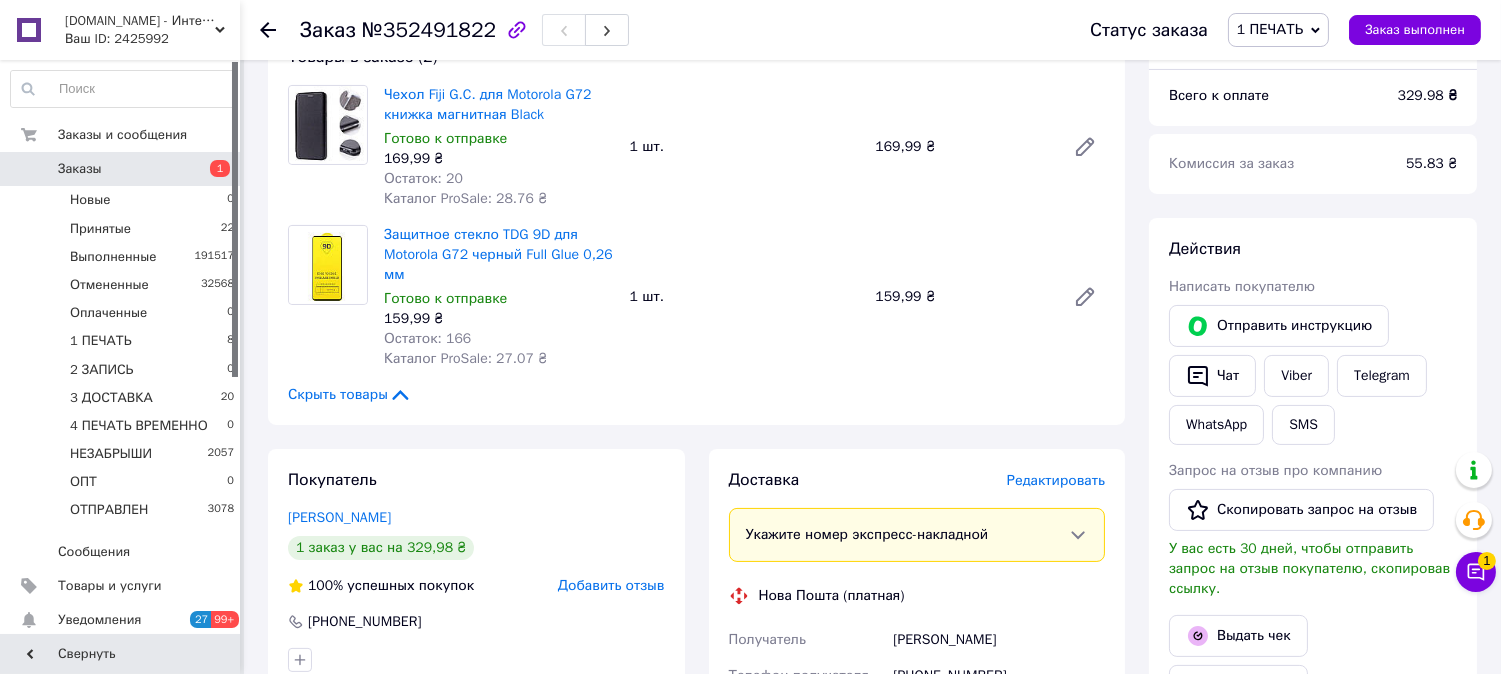 click on "Редактировать" at bounding box center [1056, 480] 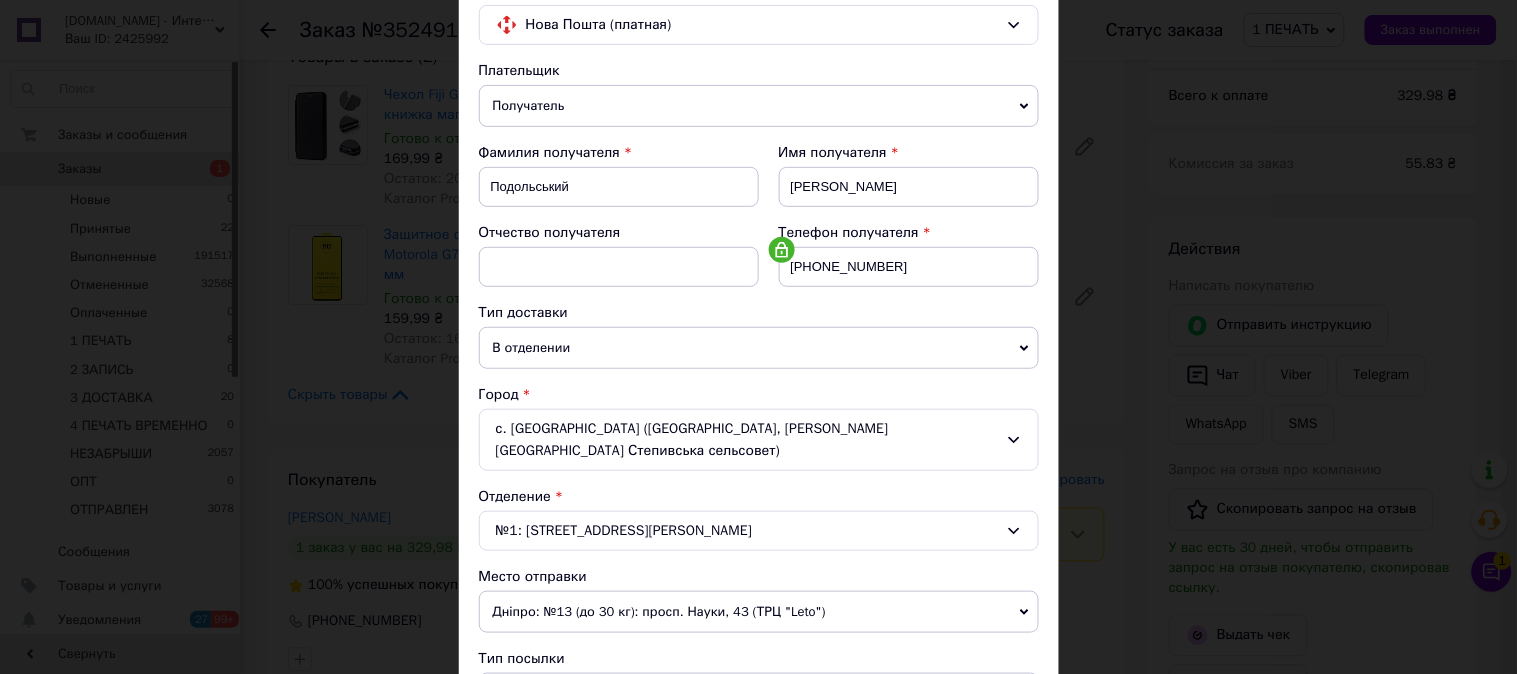 scroll, scrollTop: 630, scrollLeft: 0, axis: vertical 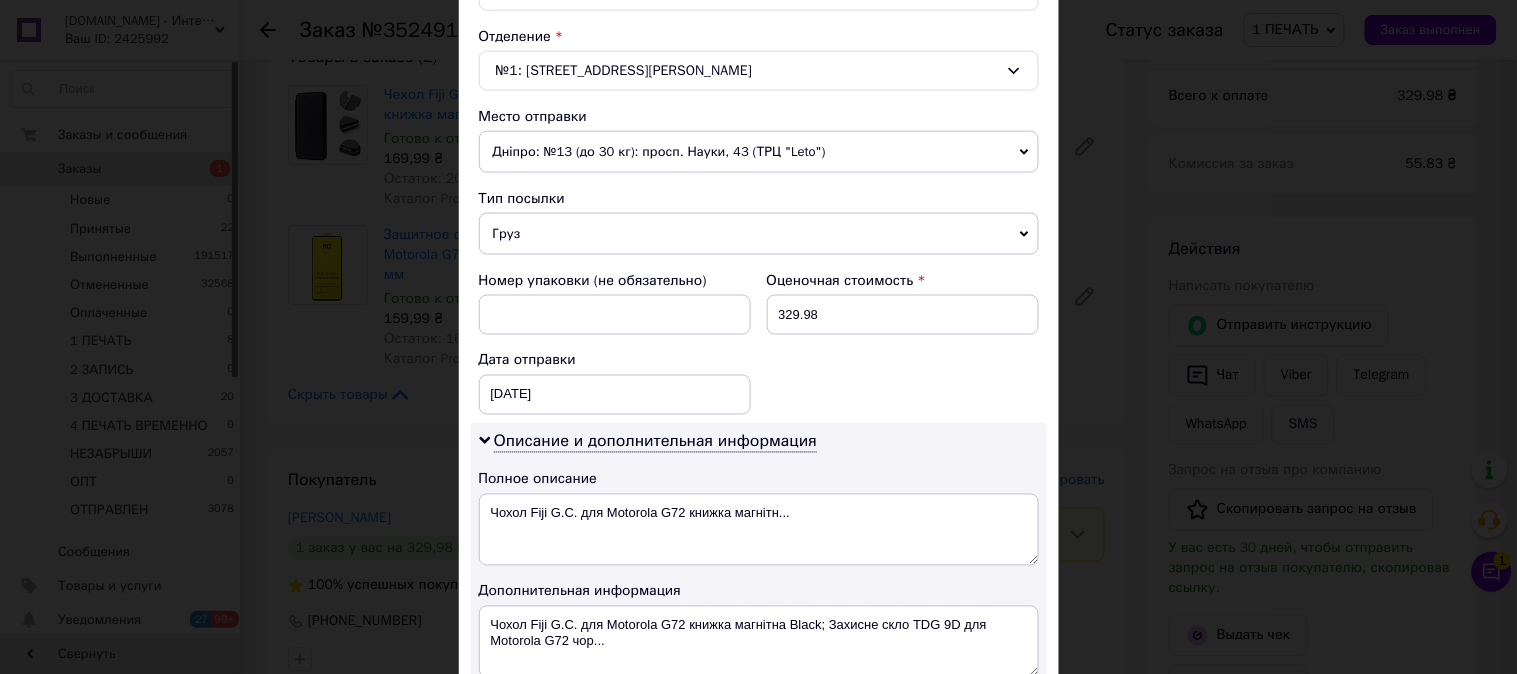 click on "Груз" at bounding box center [759, 234] 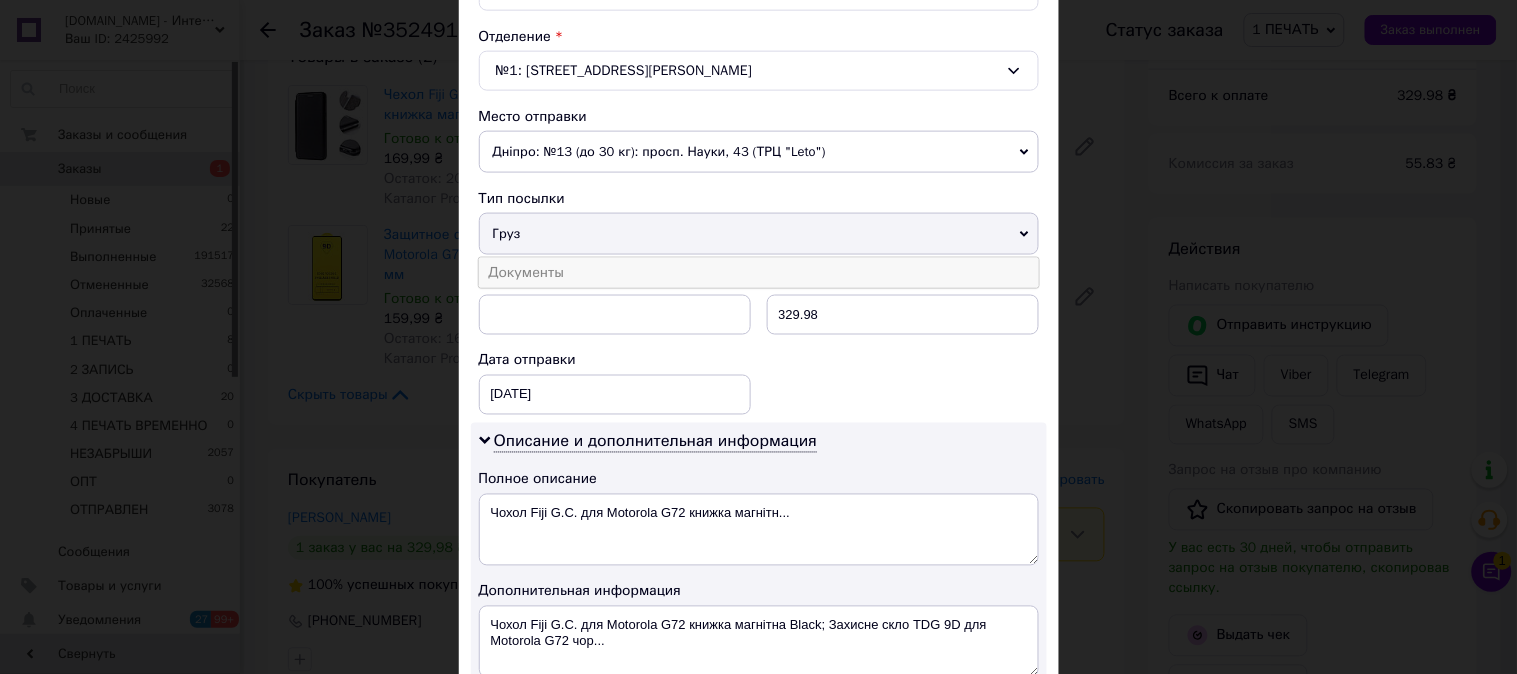 click on "Документы" at bounding box center [759, 273] 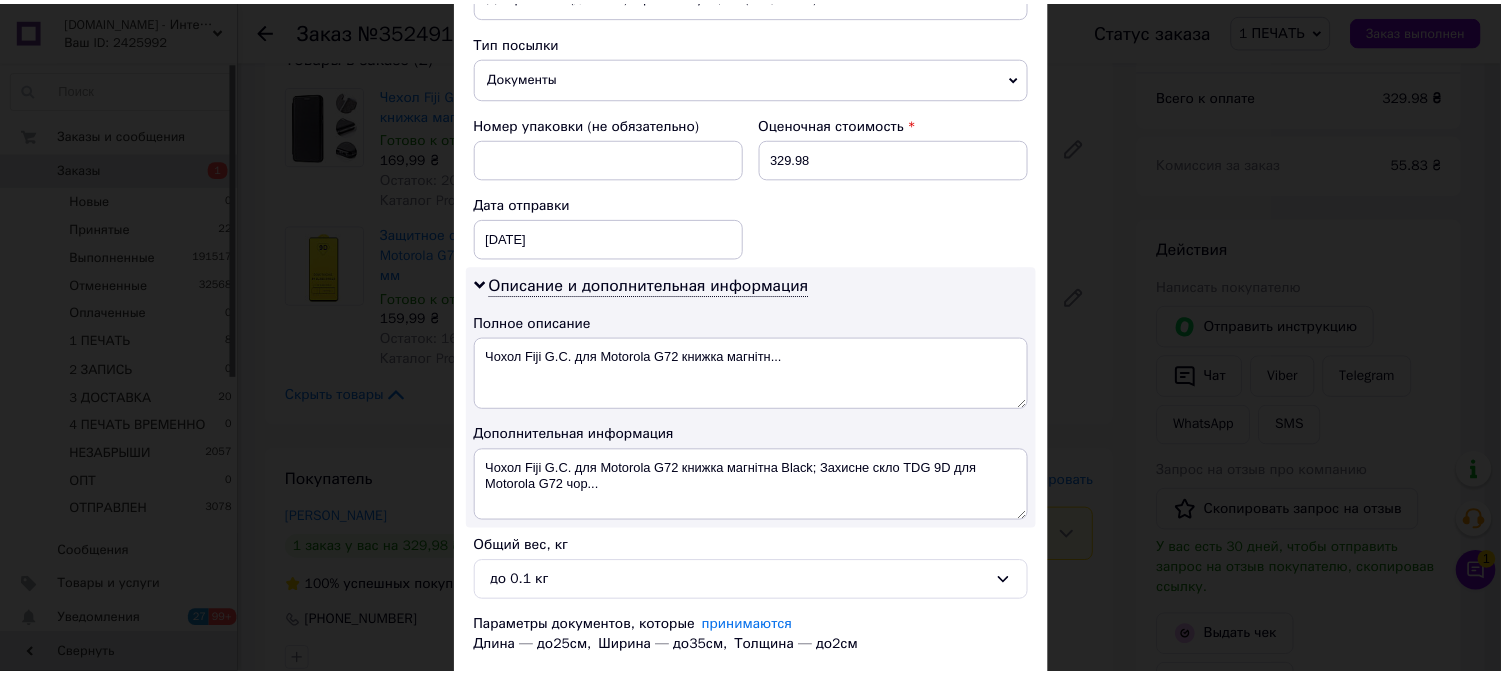 scroll, scrollTop: 852, scrollLeft: 0, axis: vertical 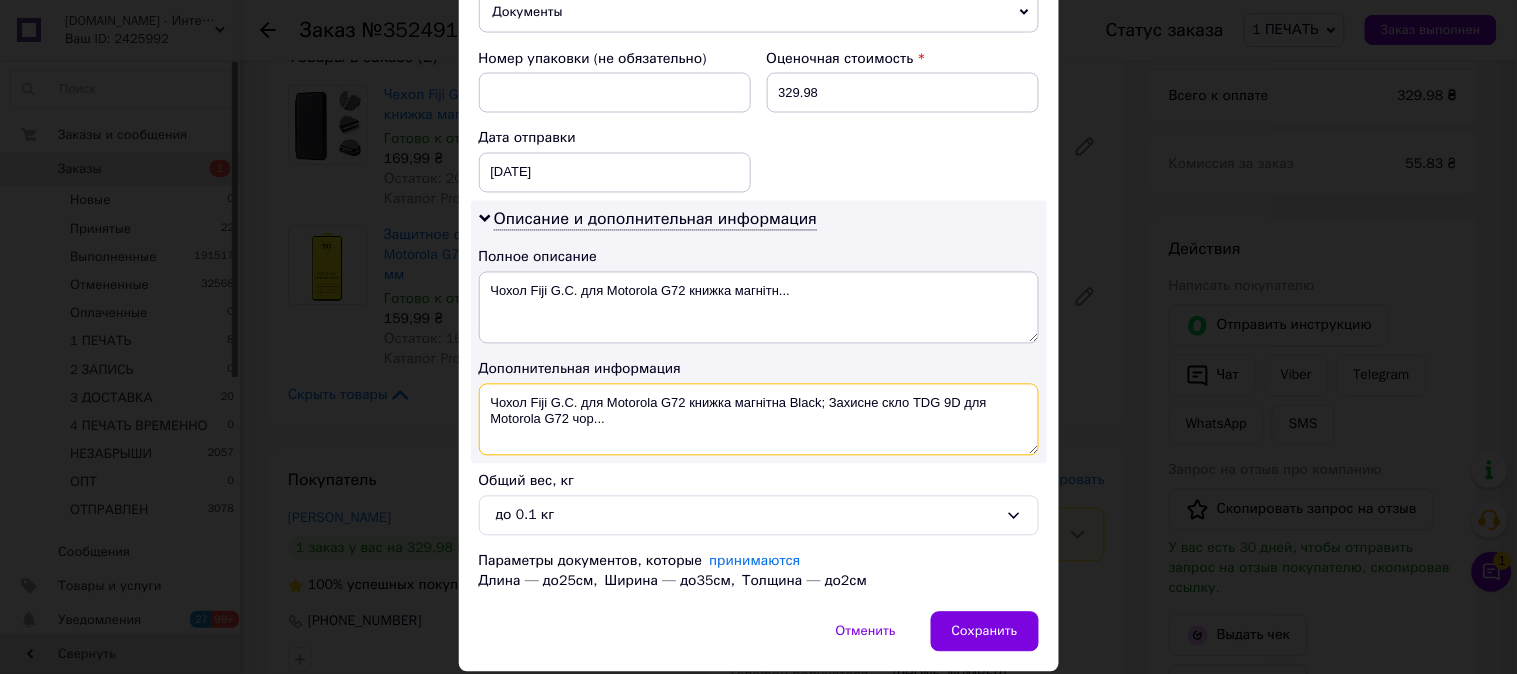 click on "Чохол Fiji G.C. для Motorola G72 книжка магнітна Black; Захисне скло TDG 9D для Motorola G72 чор..." at bounding box center [759, 420] 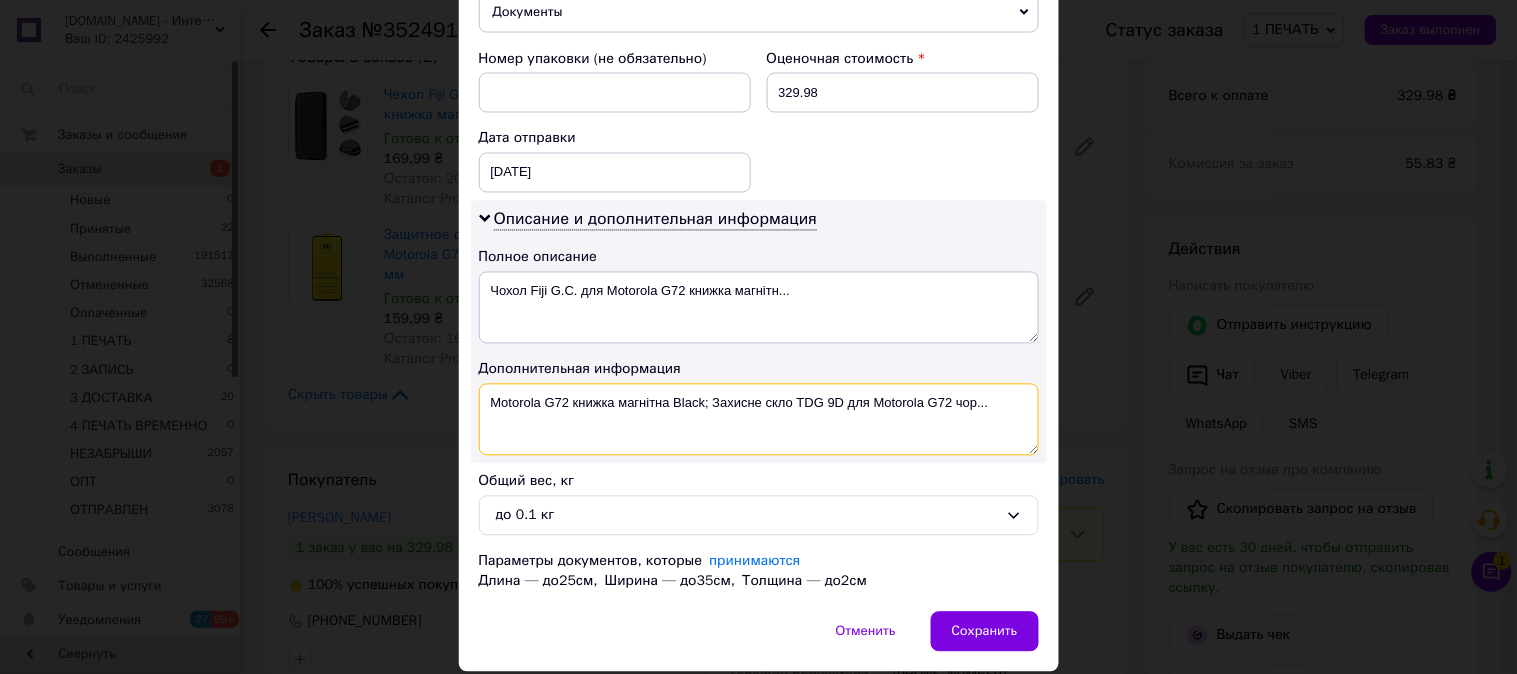 click on "Motorola G72 книжка магнітна Black; Захисне скло TDG 9D для Motorola G72 чор..." at bounding box center [759, 420] 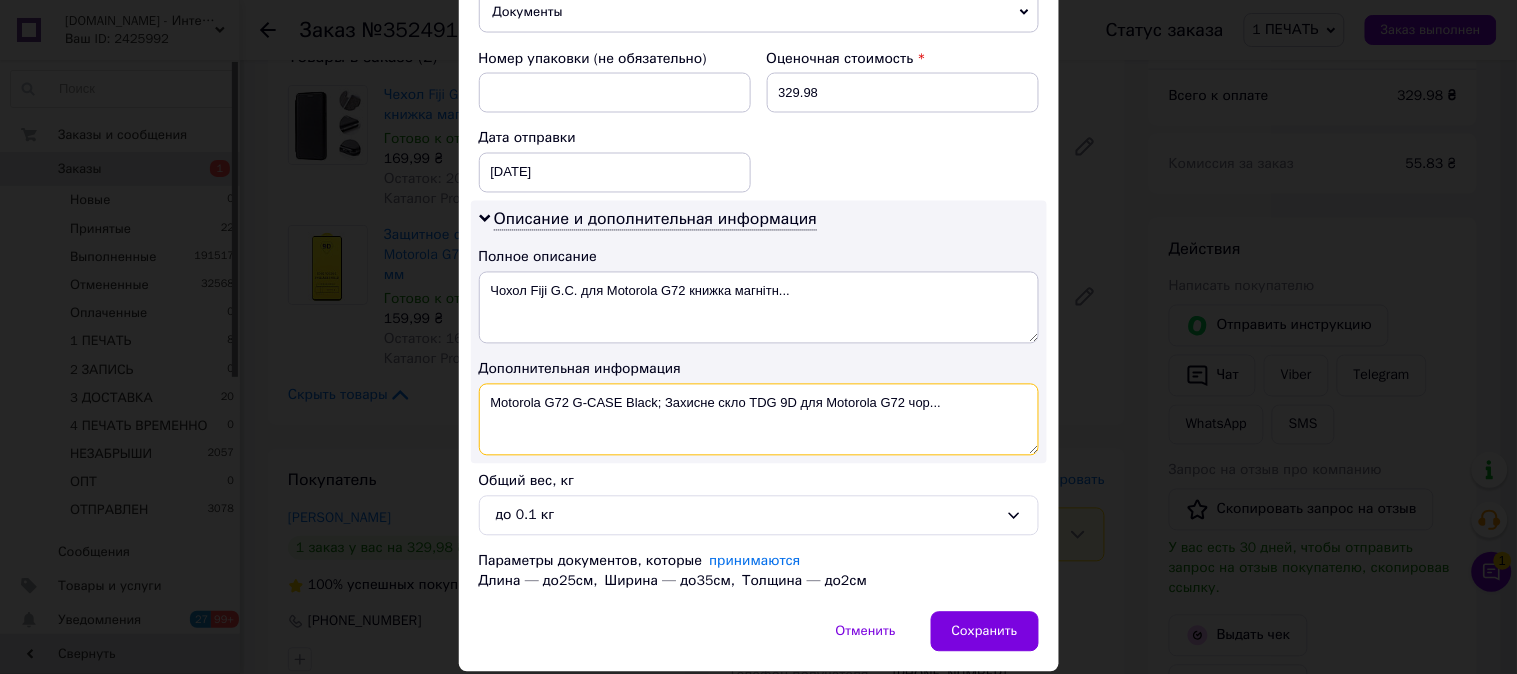drag, startPoint x: 787, startPoint y: 395, endPoint x: 655, endPoint y: 405, distance: 132.37825 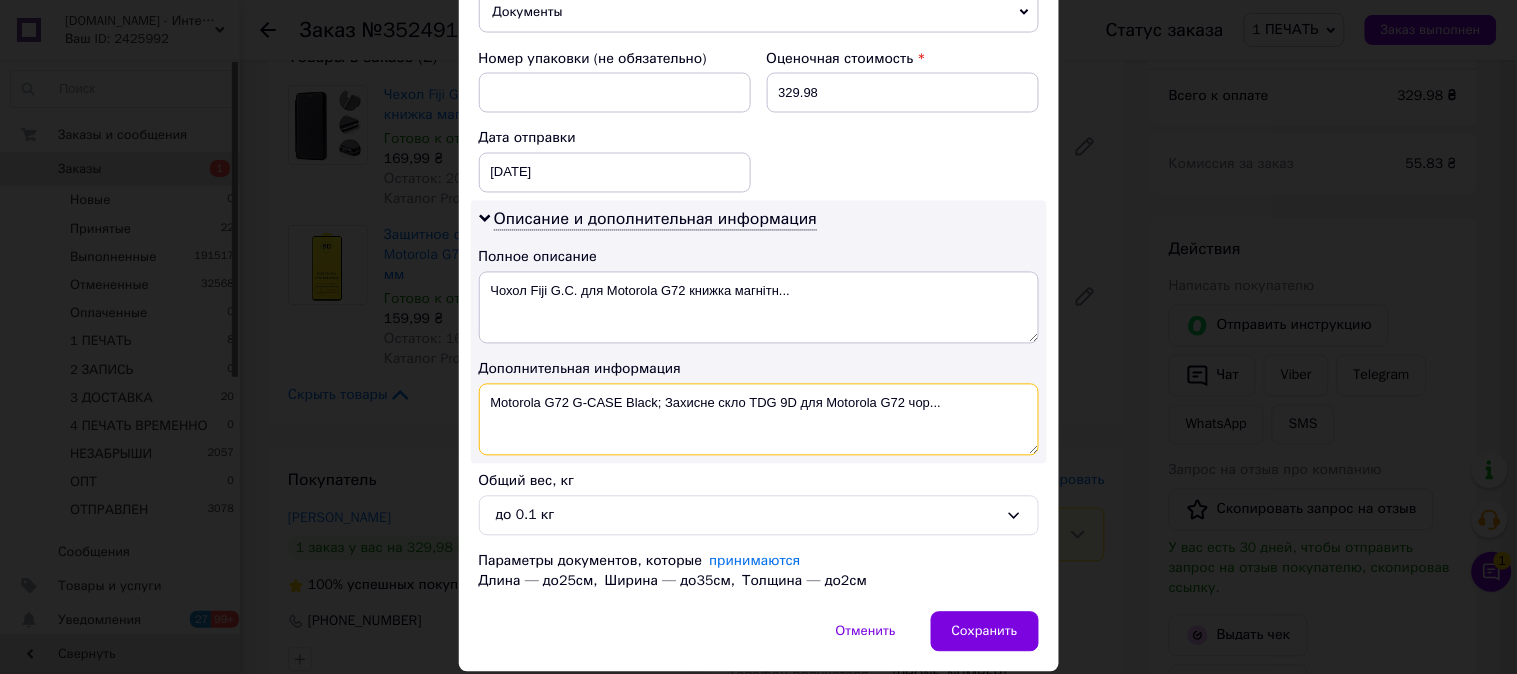 click on "Motorola G72 G-CASE Black; Захисне скло TDG 9D для Motorola G72 чор..." at bounding box center (759, 420) 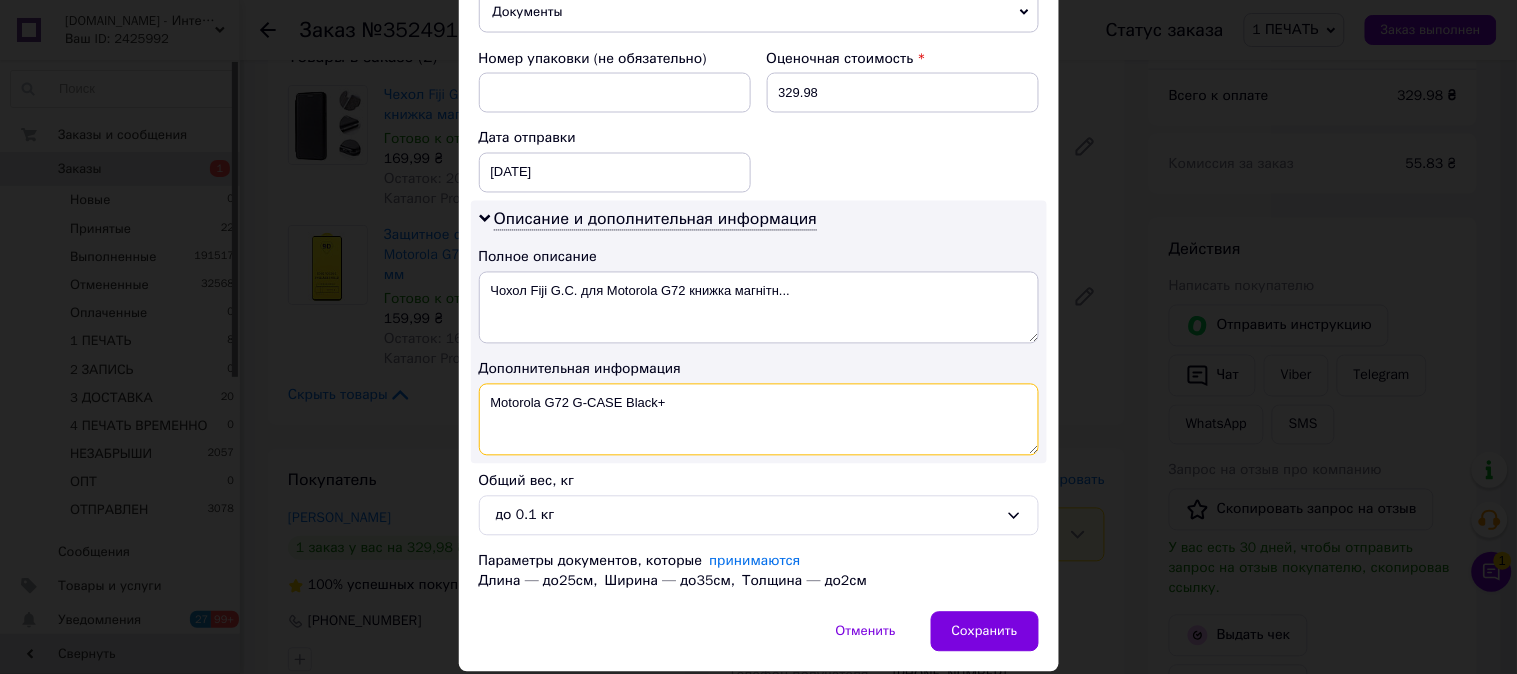paste on "9D ЧЕР" 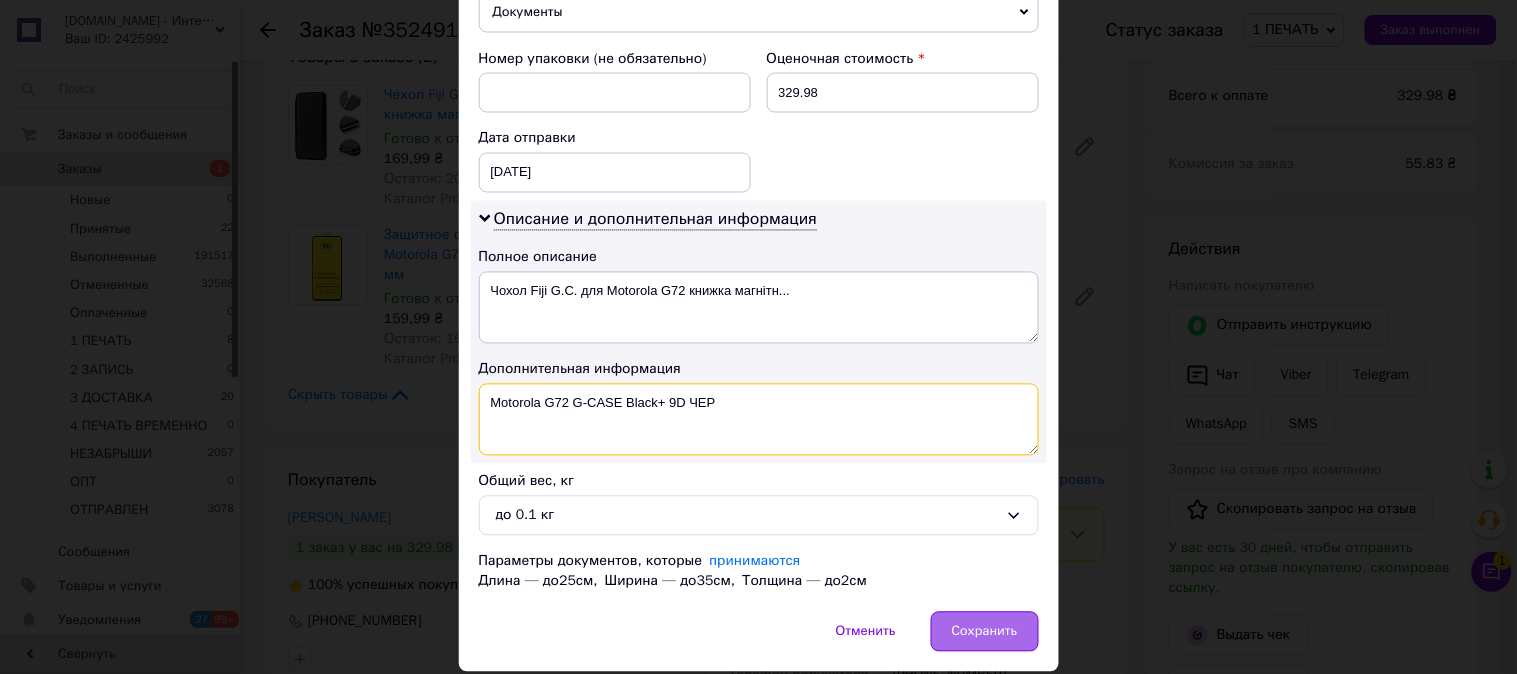 type on "Motorola G72 G-CASE Black+ 9D ЧЕР" 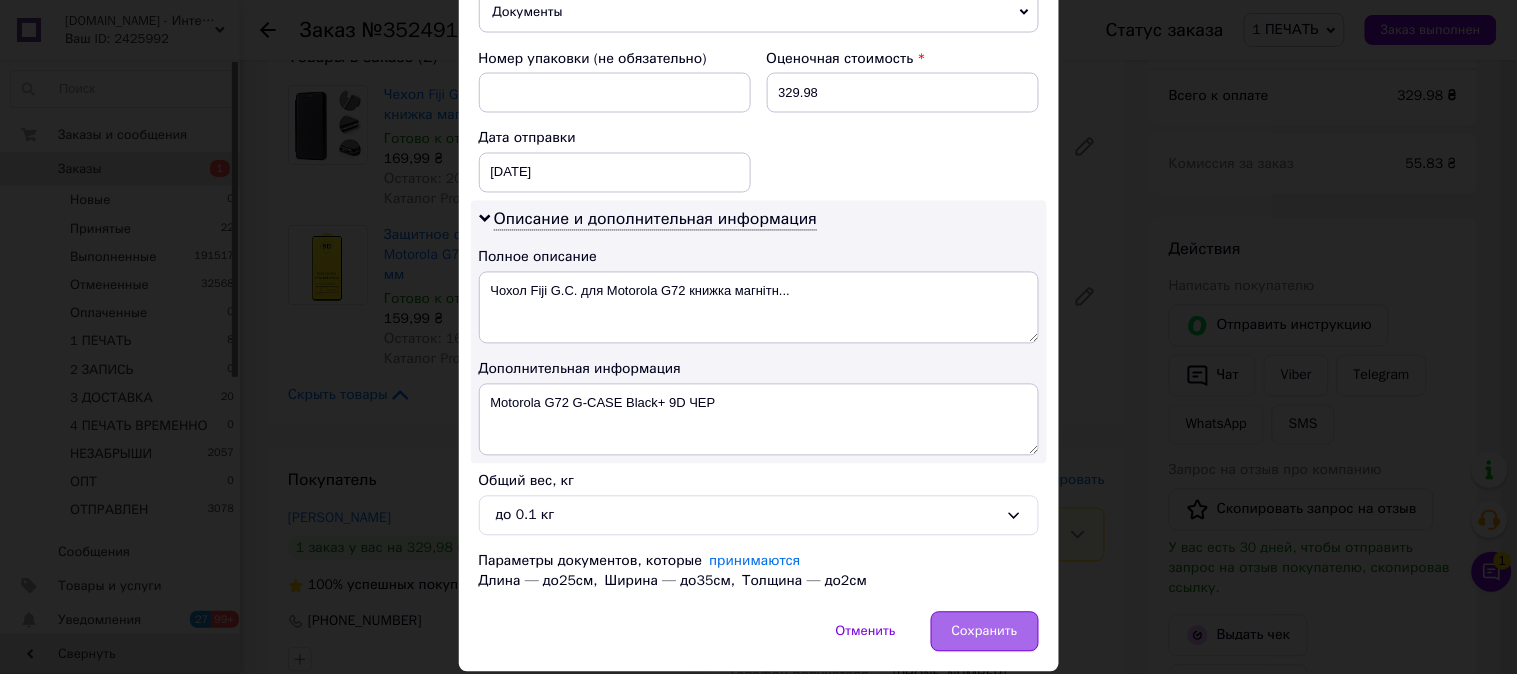 click on "Сохранить" at bounding box center (985, 632) 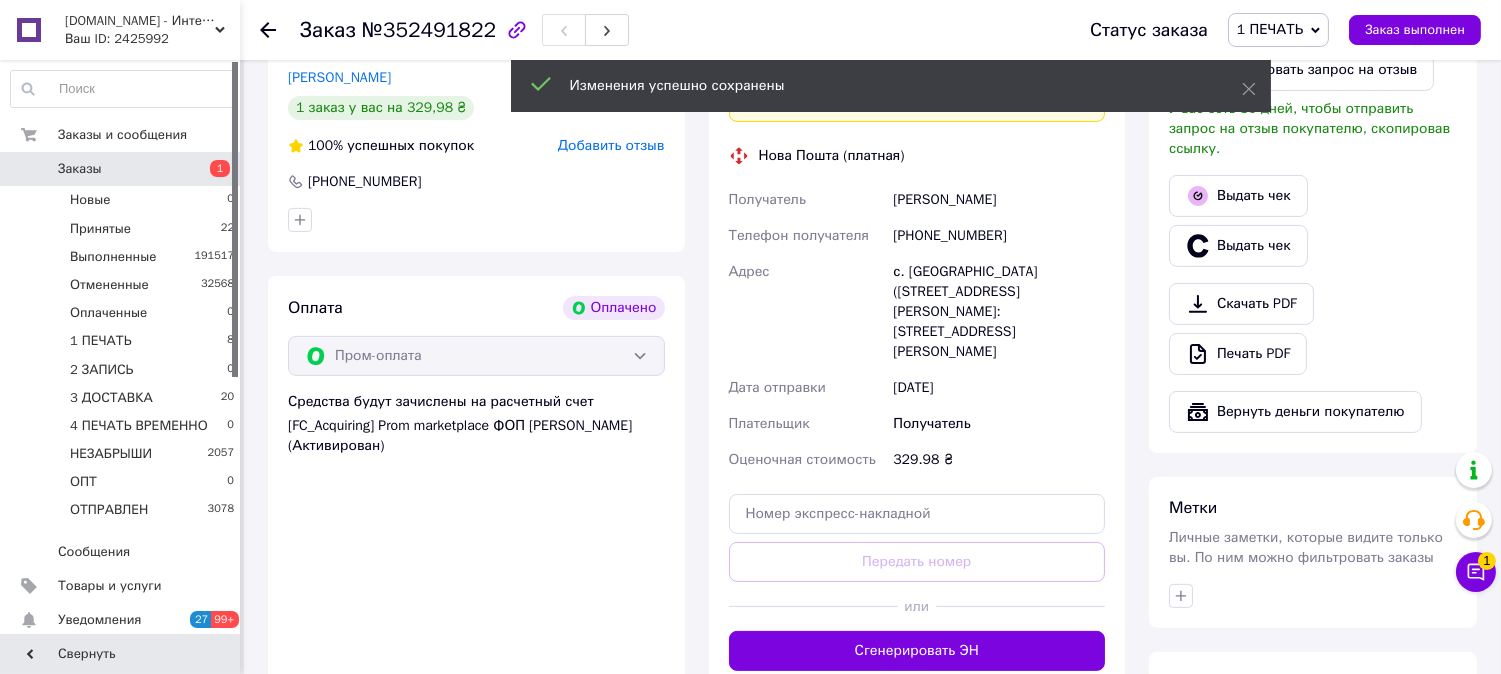 scroll, scrollTop: 1222, scrollLeft: 0, axis: vertical 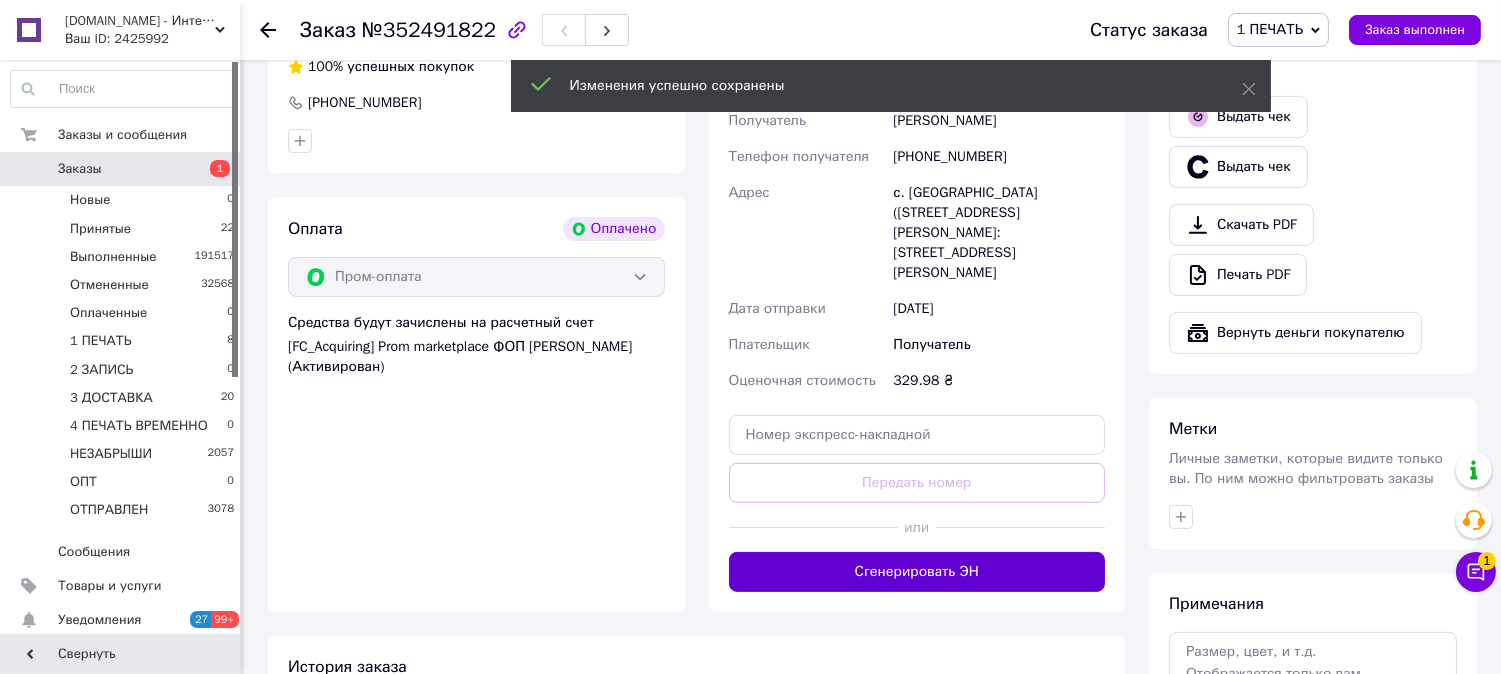 click on "Сгенерировать ЭН" at bounding box center (917, 572) 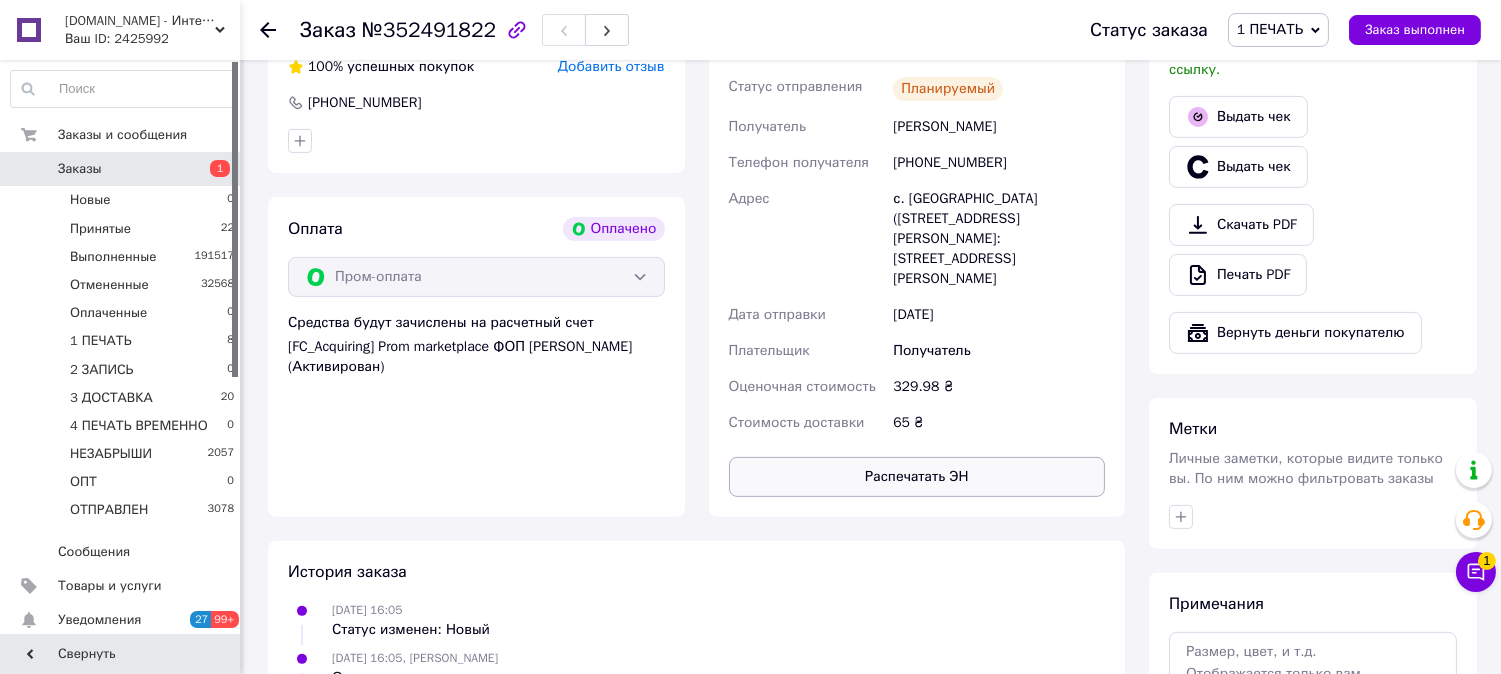 click on "Распечатать ЭН" at bounding box center (917, 477) 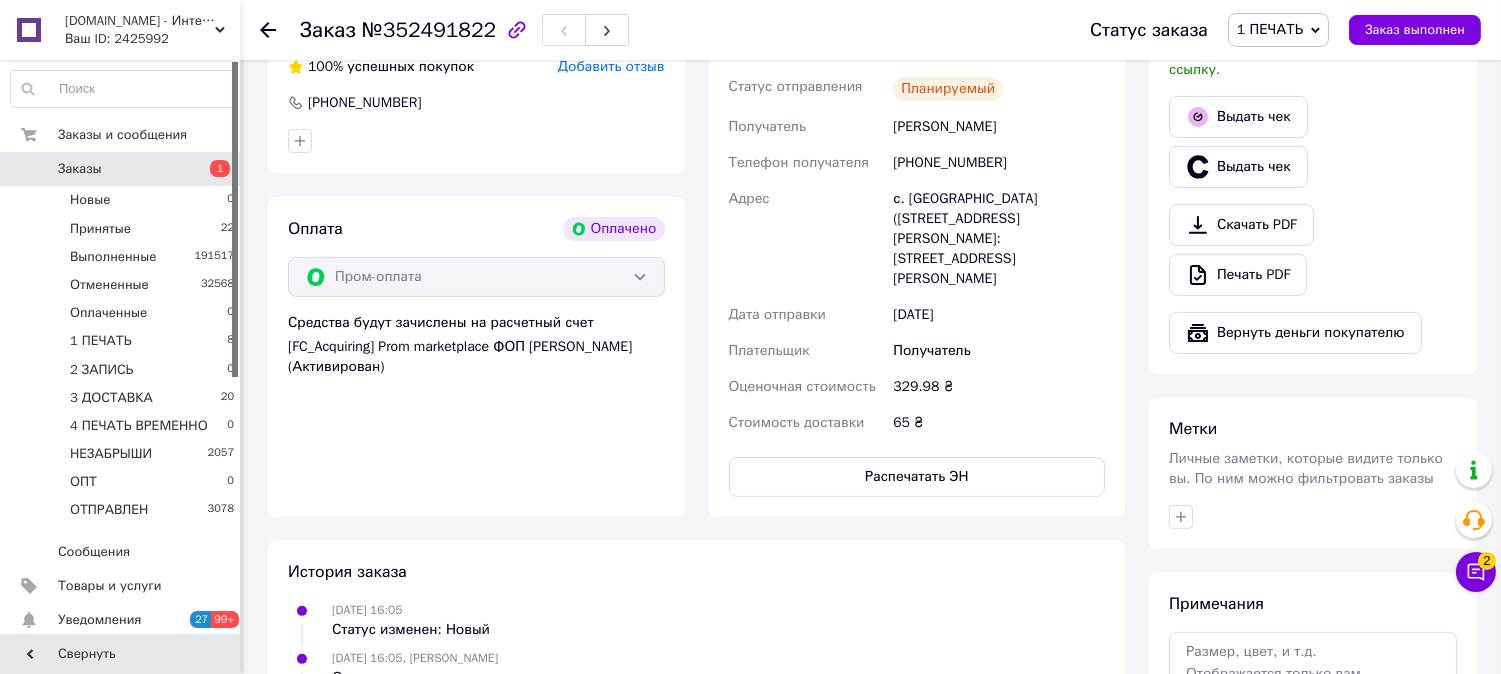 click on "1 ПЕЧАТЬ" at bounding box center [1270, 29] 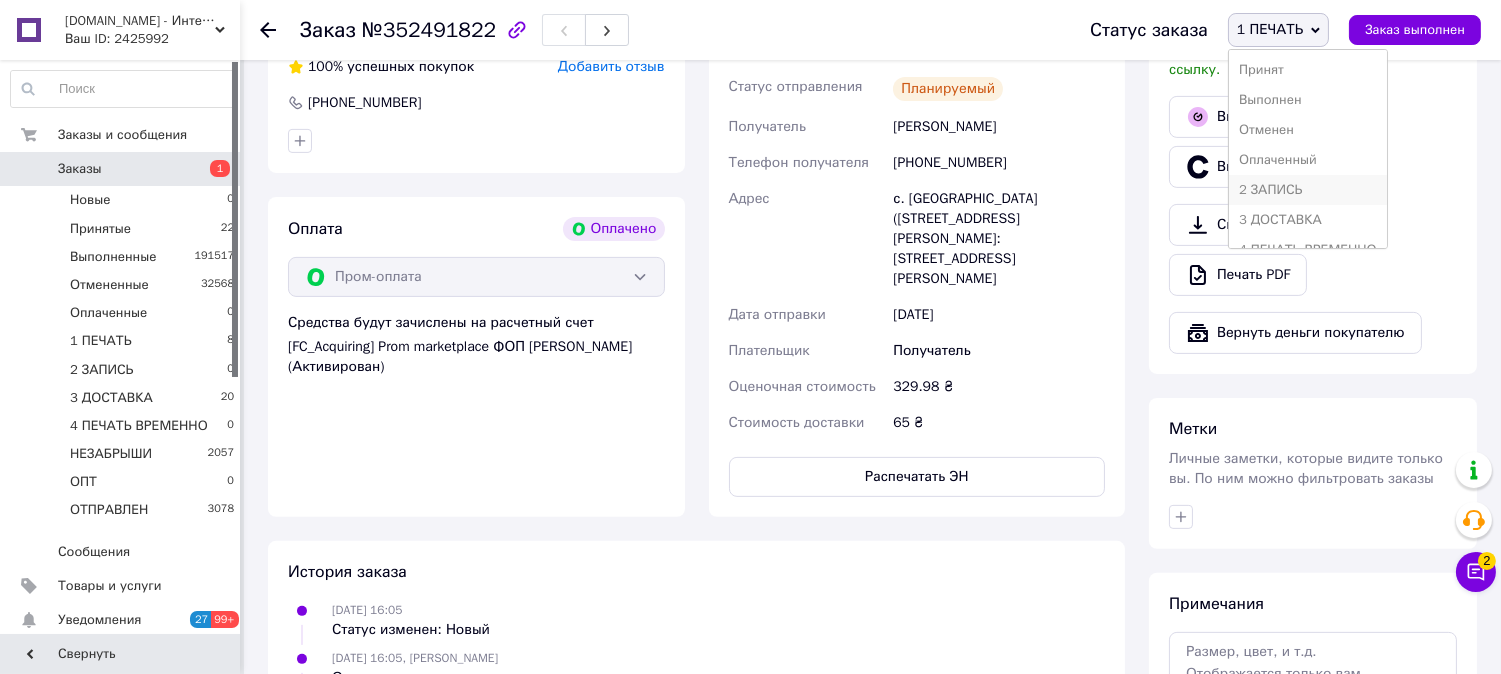 click on "2 ЗАПИСЬ" at bounding box center (1308, 190) 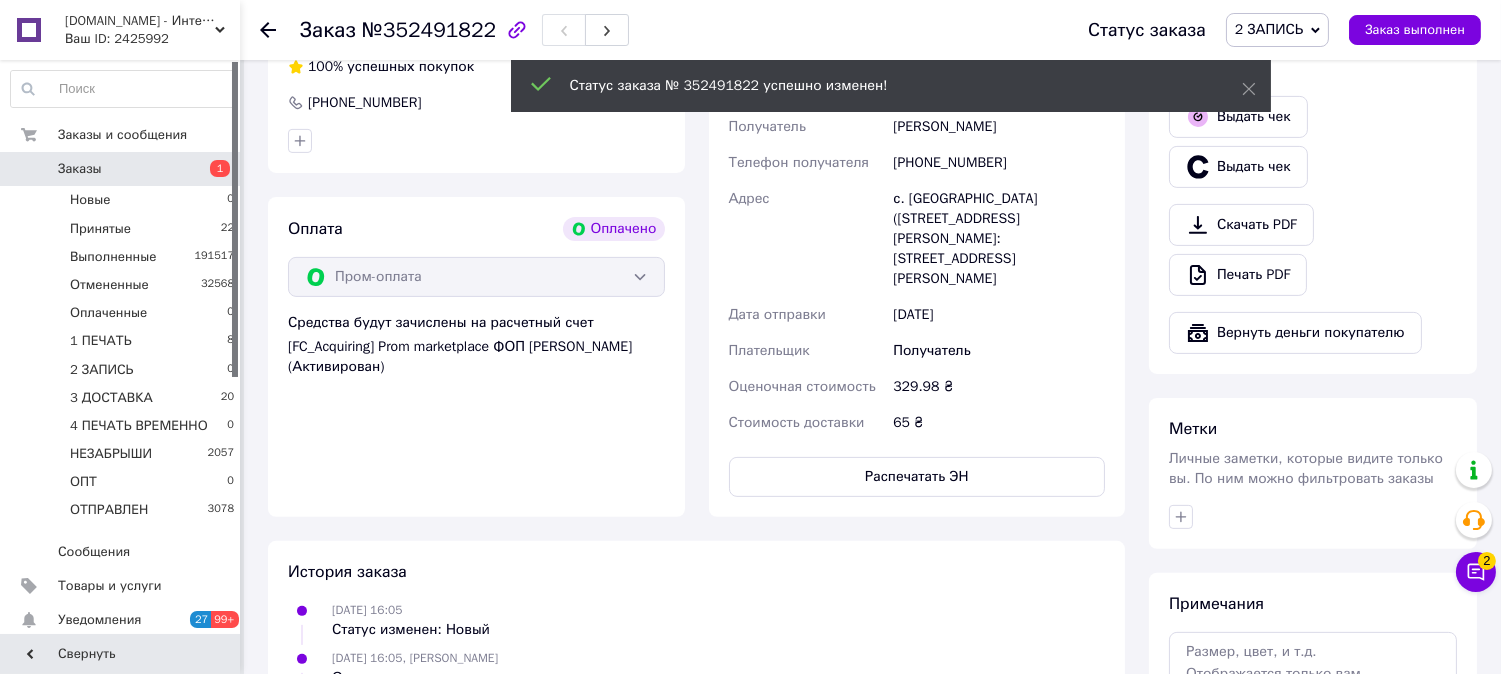 click on "2 ЗАПИСЬ" at bounding box center [1269, 29] 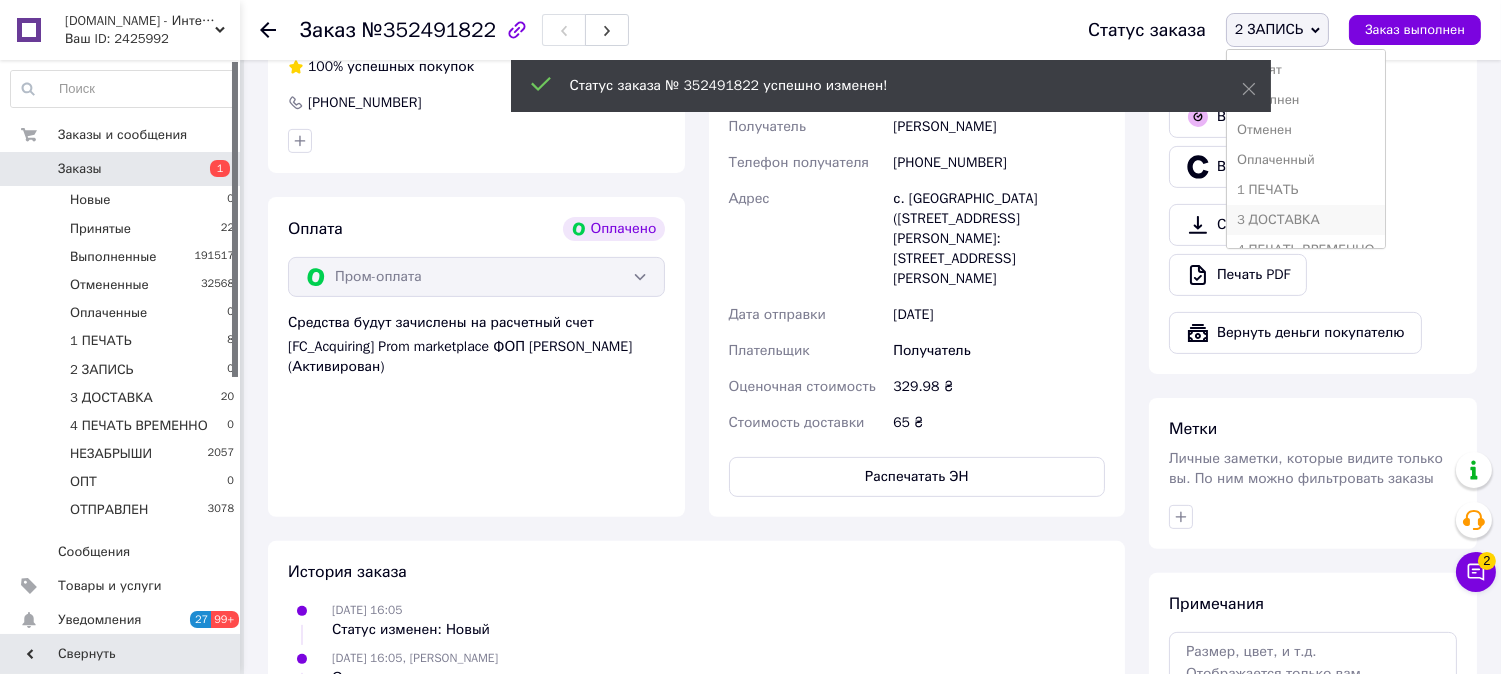 click on "3 ДОСТАВКА" at bounding box center (1306, 220) 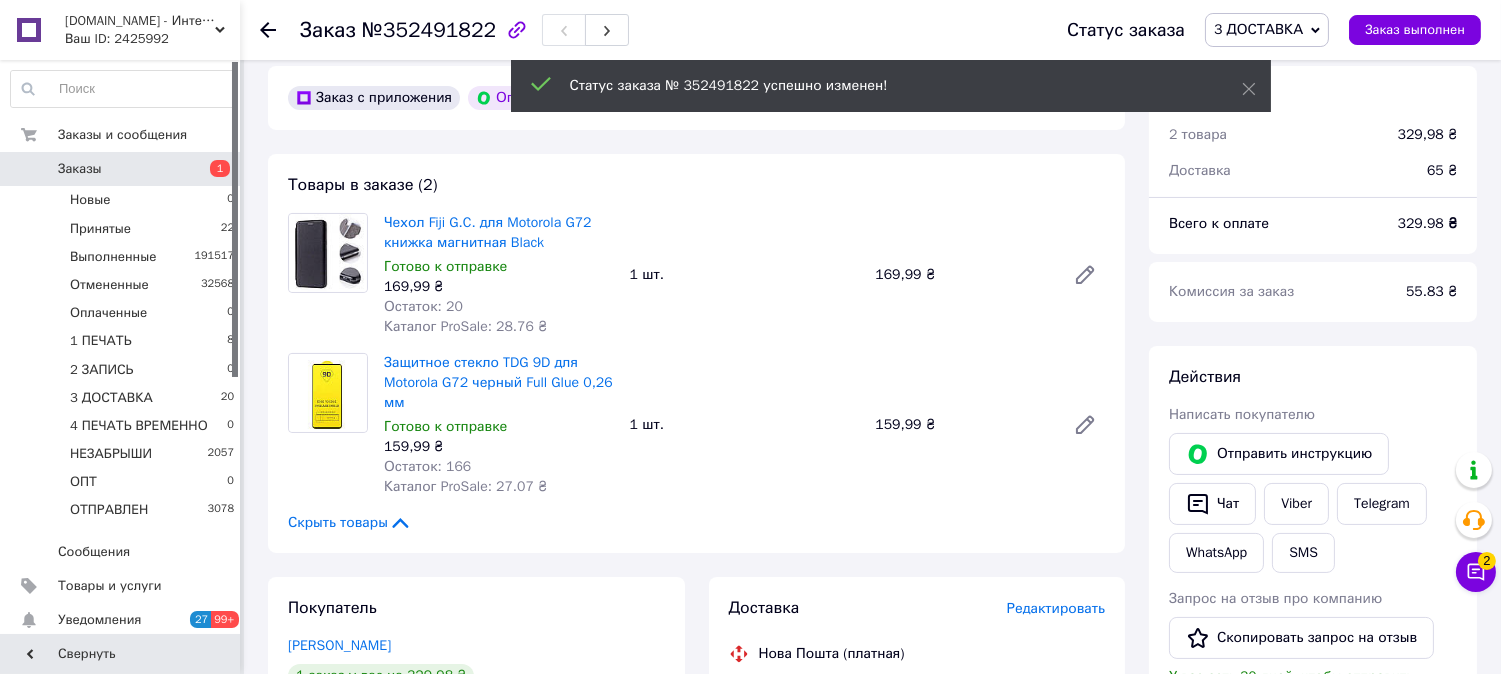 scroll, scrollTop: 592, scrollLeft: 0, axis: vertical 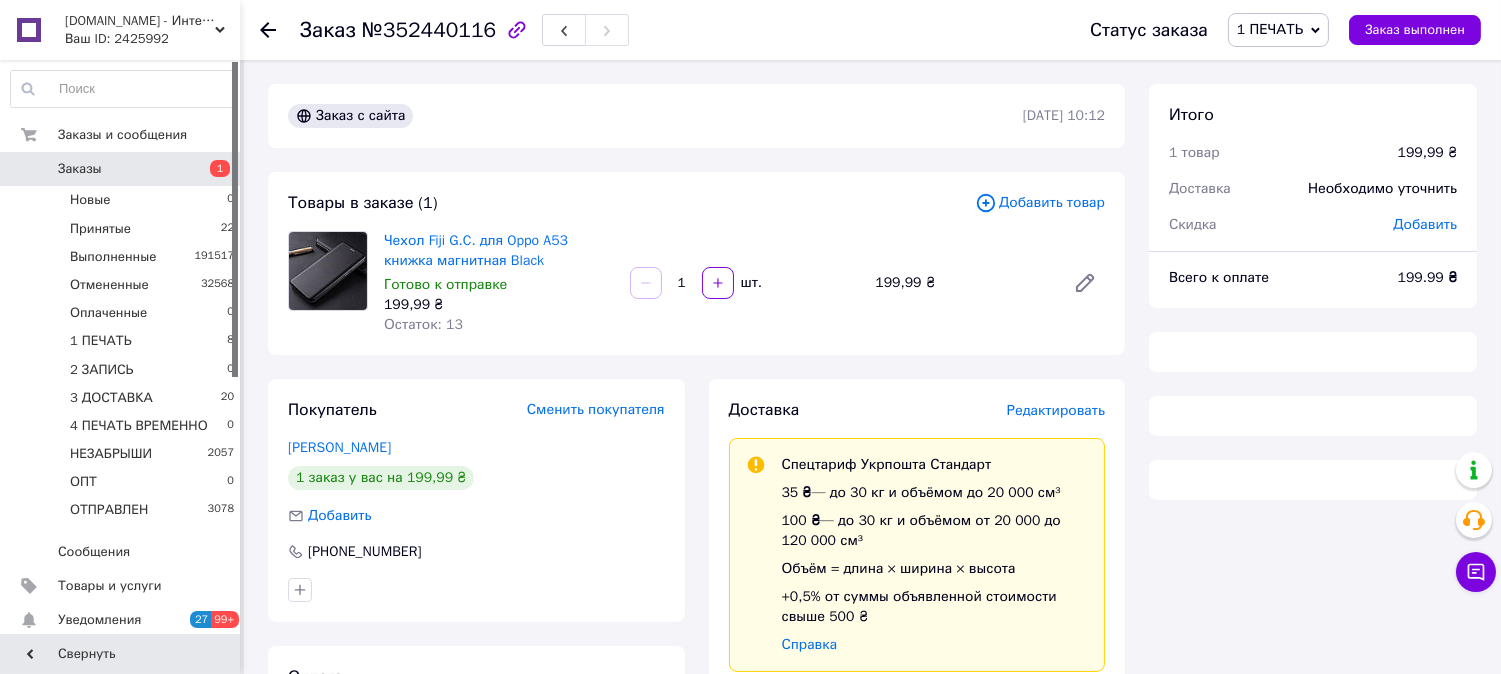 click on "Редактировать" at bounding box center (1056, 410) 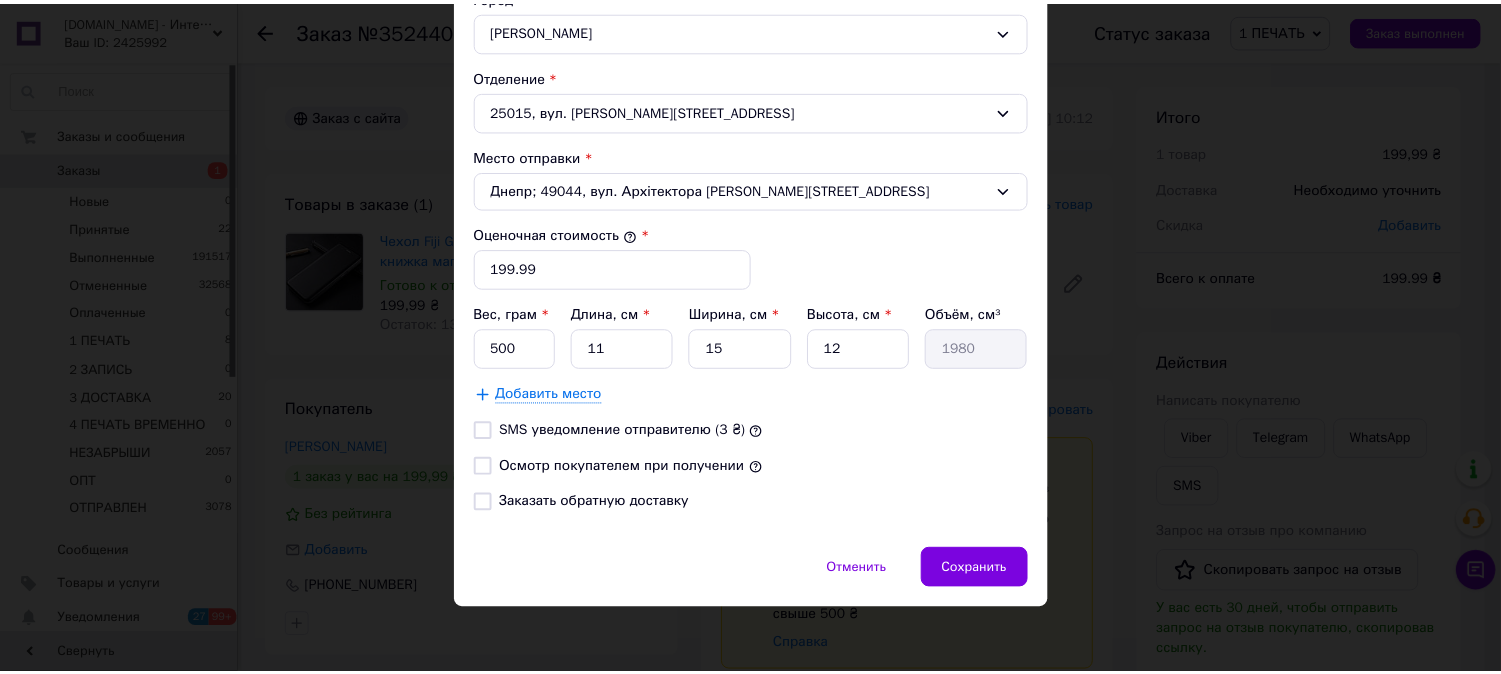 scroll, scrollTop: 651, scrollLeft: 0, axis: vertical 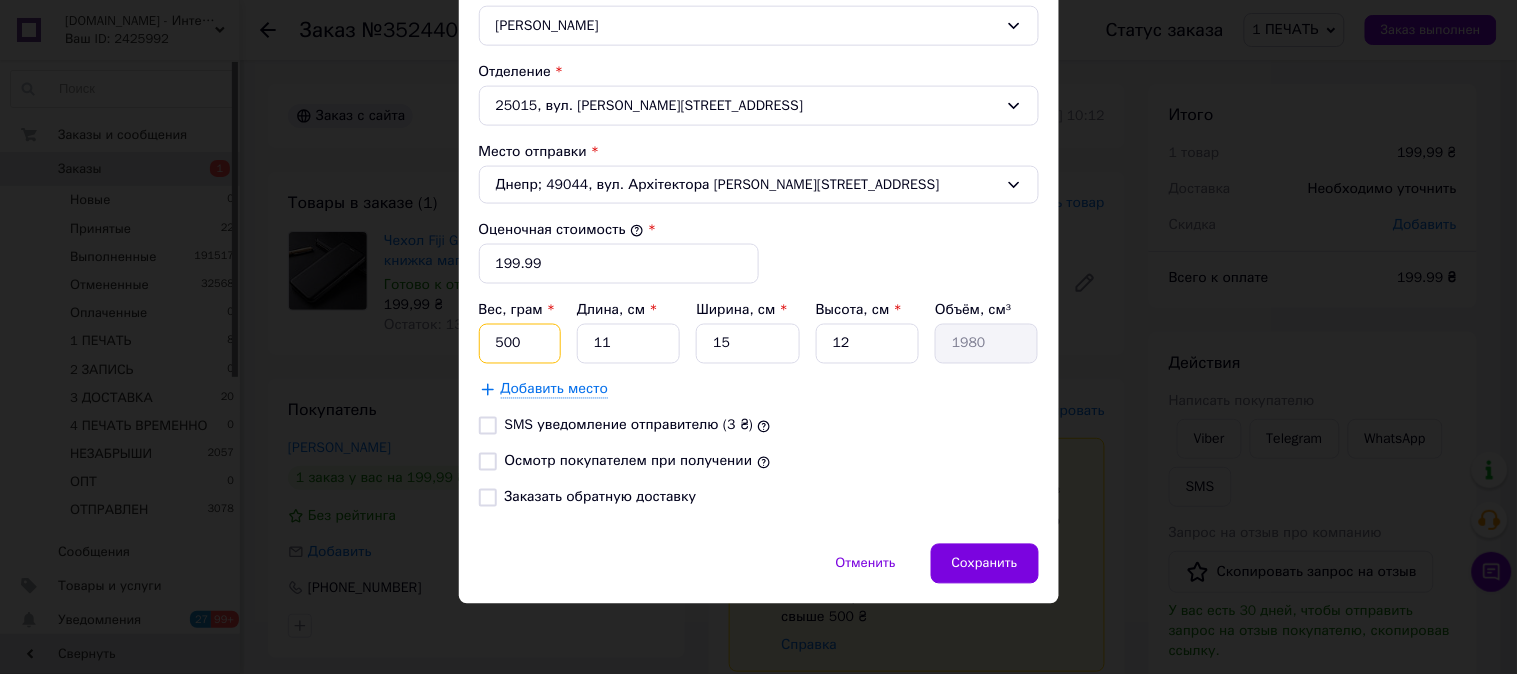 click on "500" at bounding box center [520, 344] 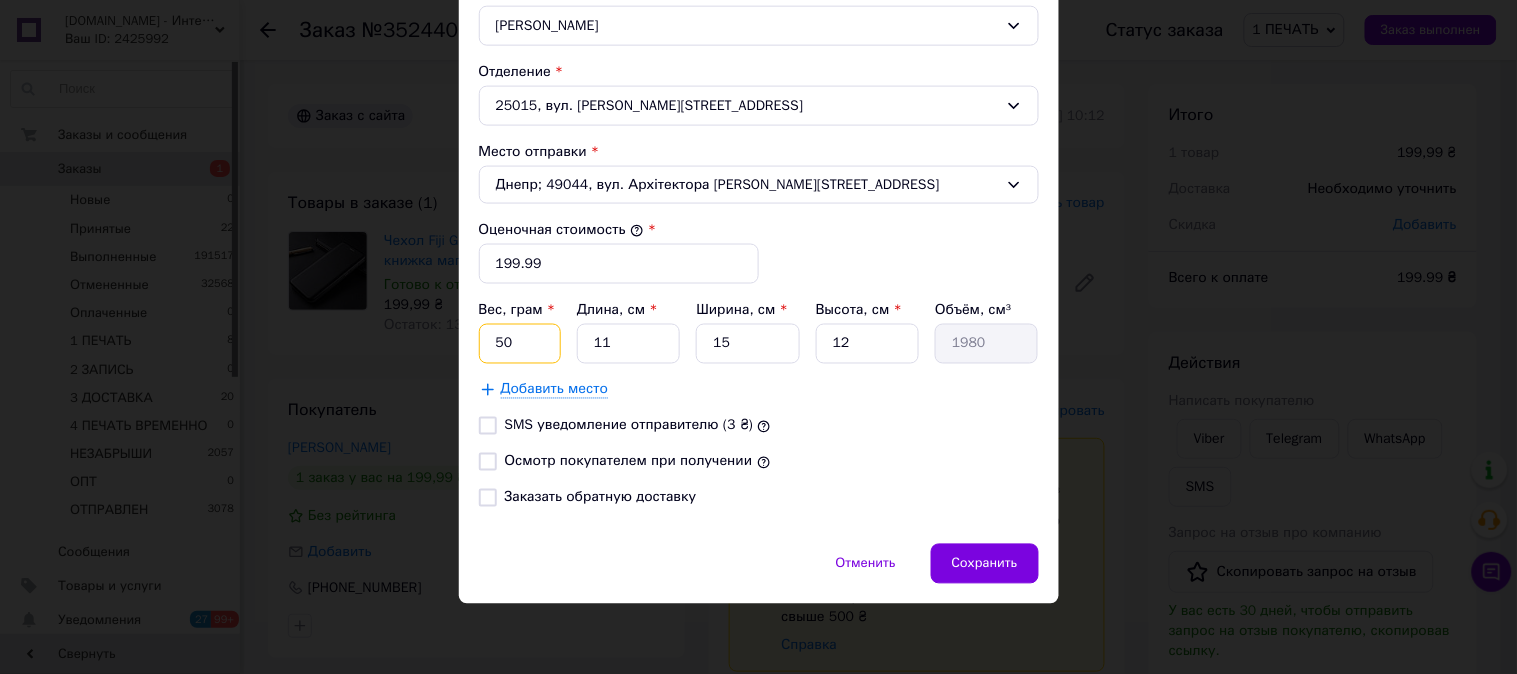 type on "5" 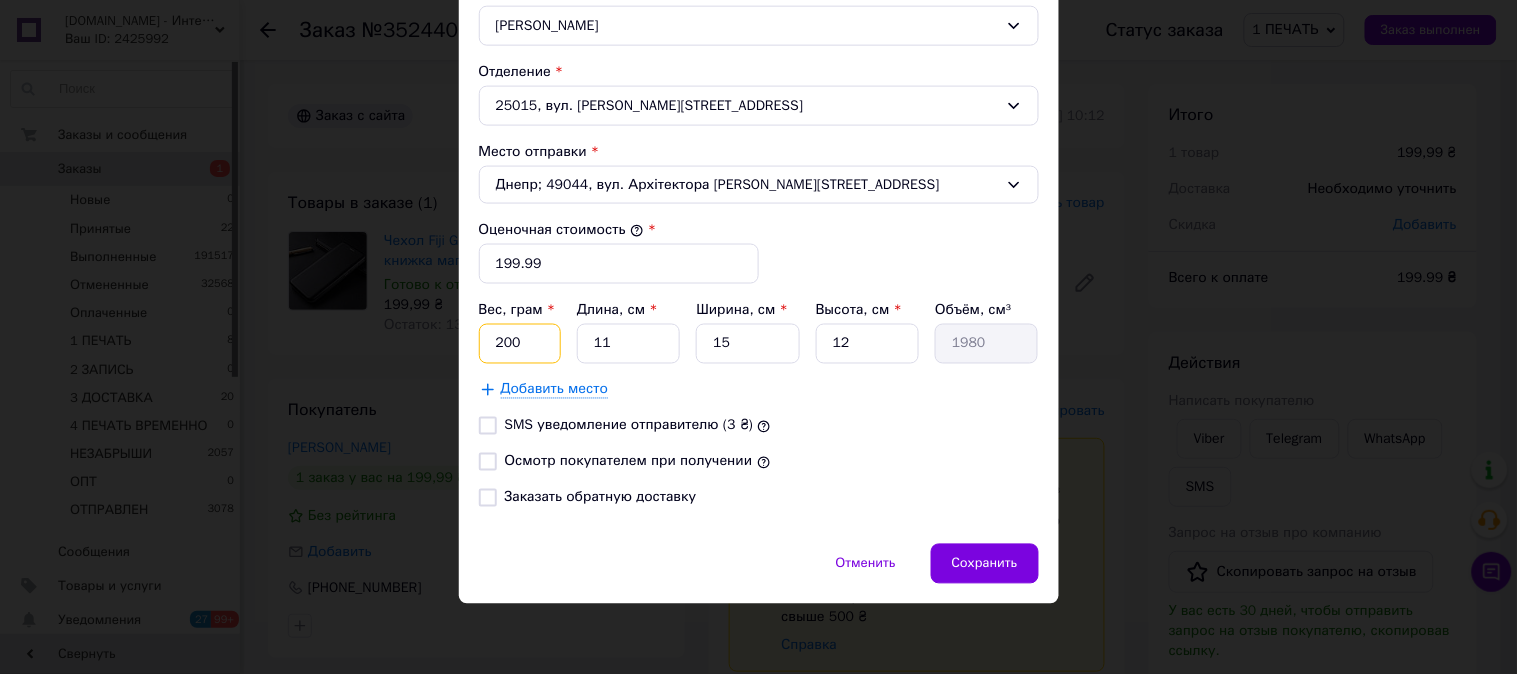 type on "200" 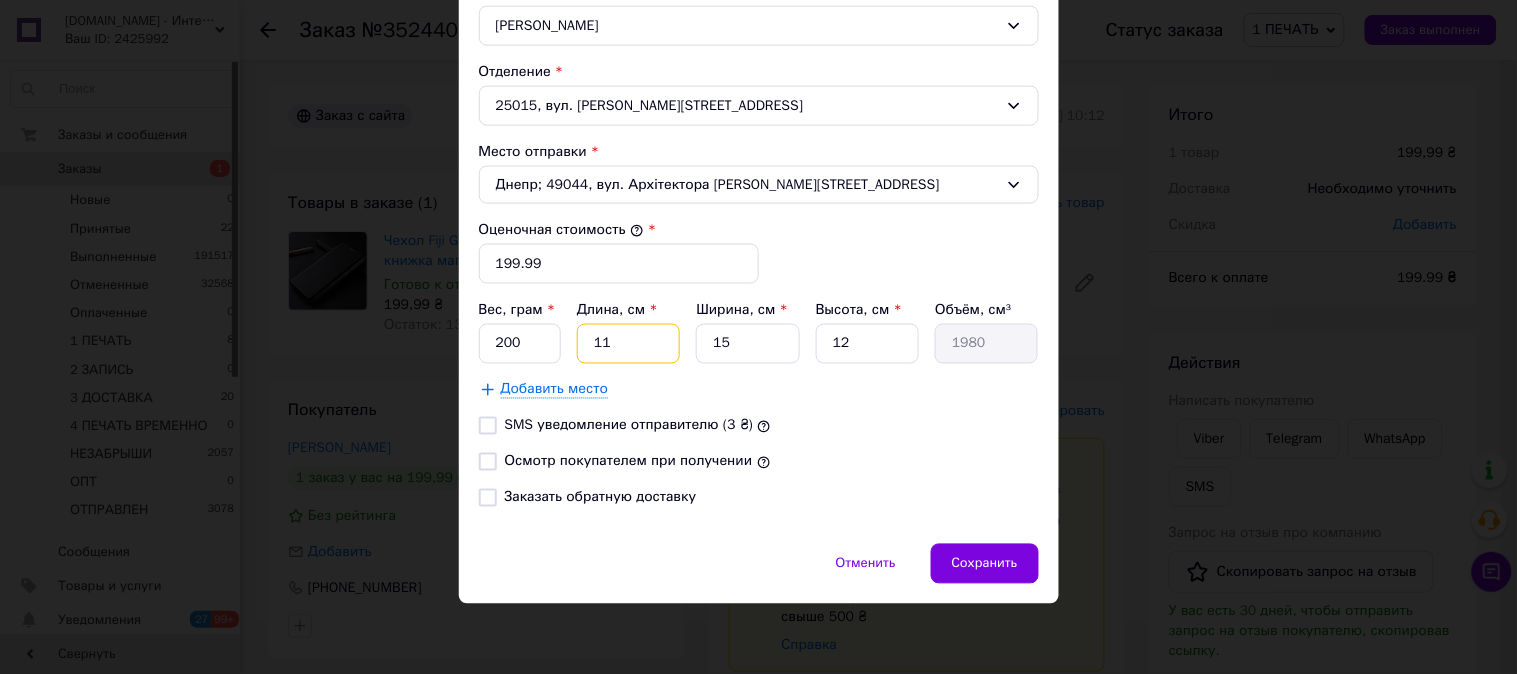 type on "1" 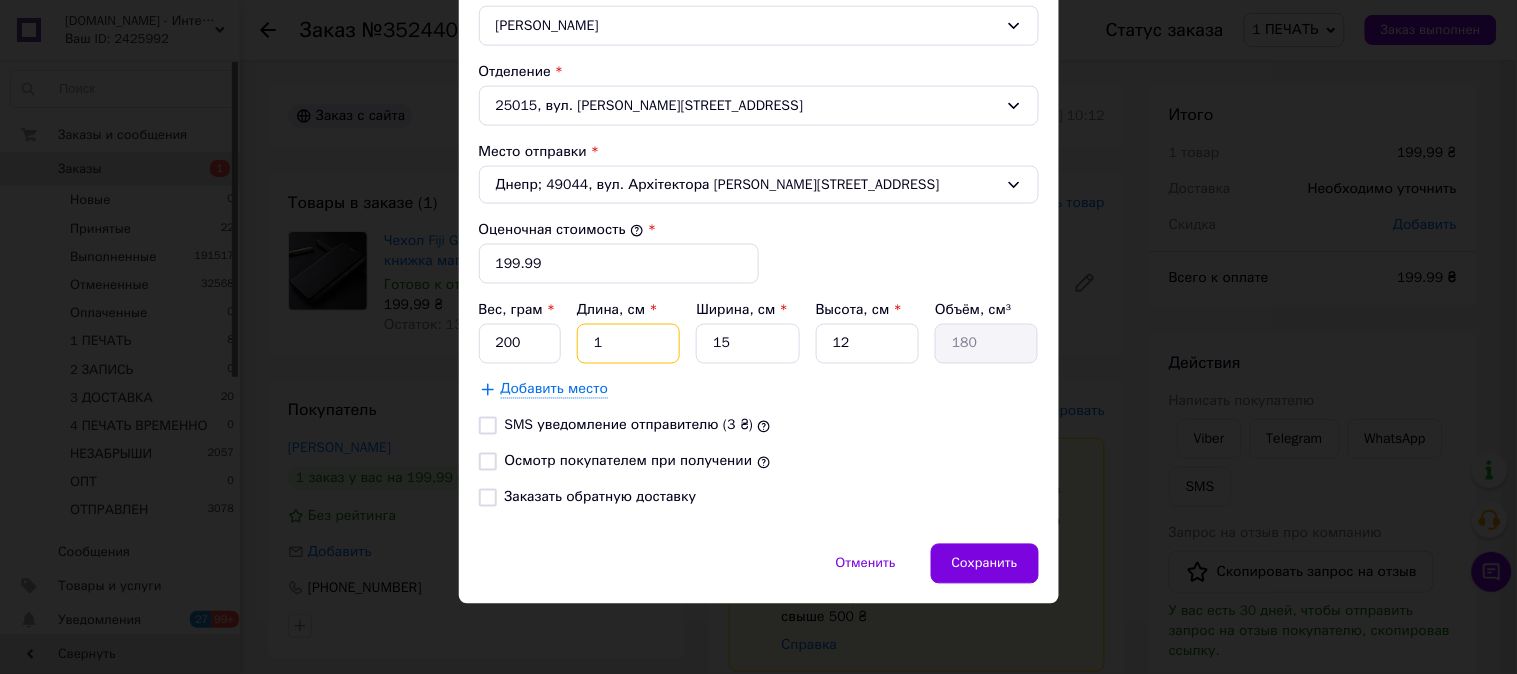 type on "12" 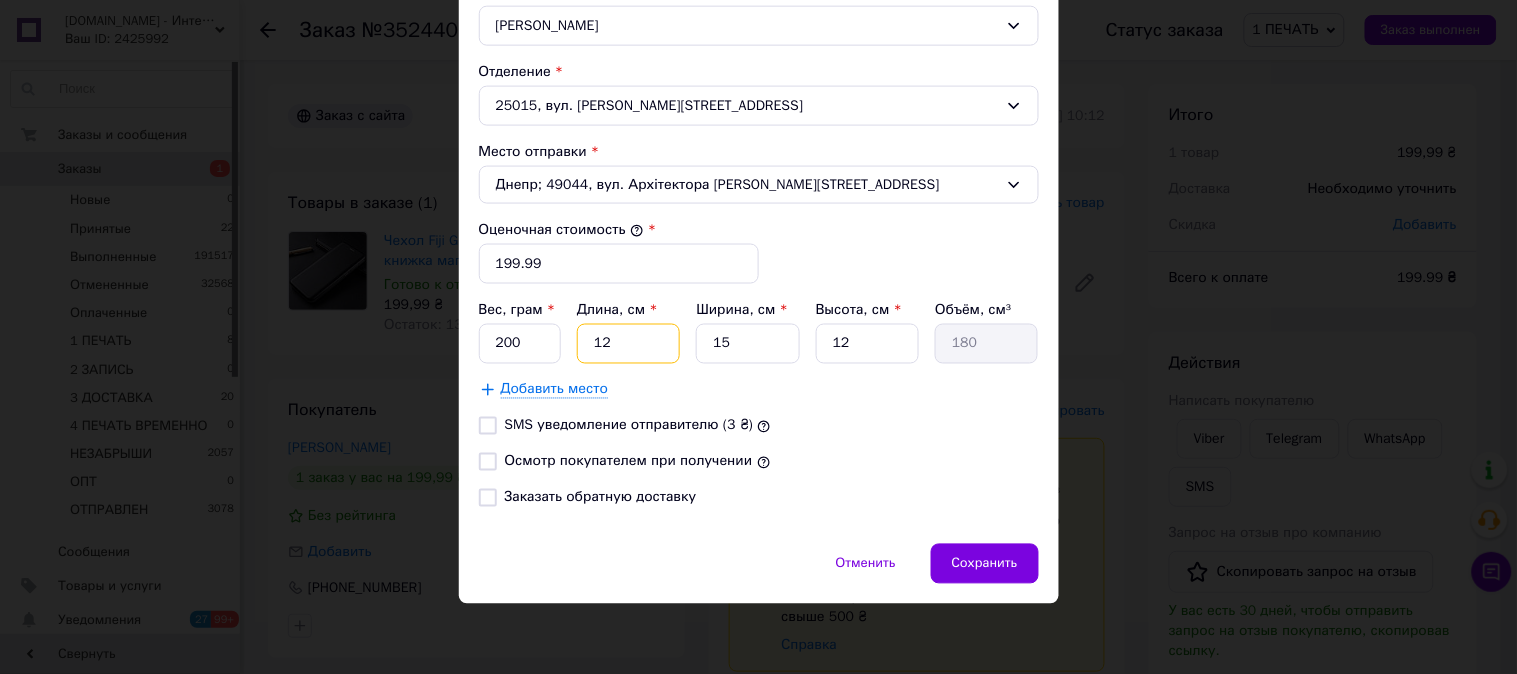 type on "2160" 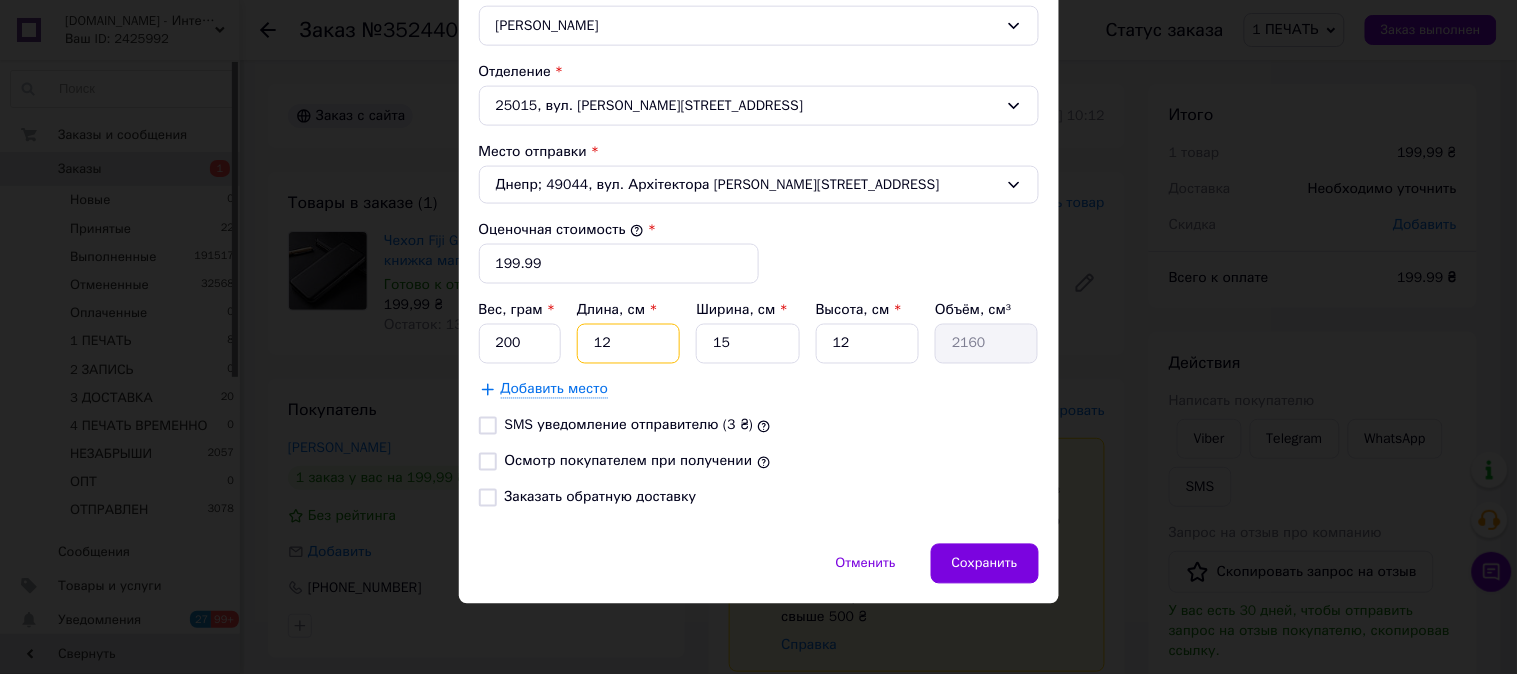 type on "12" 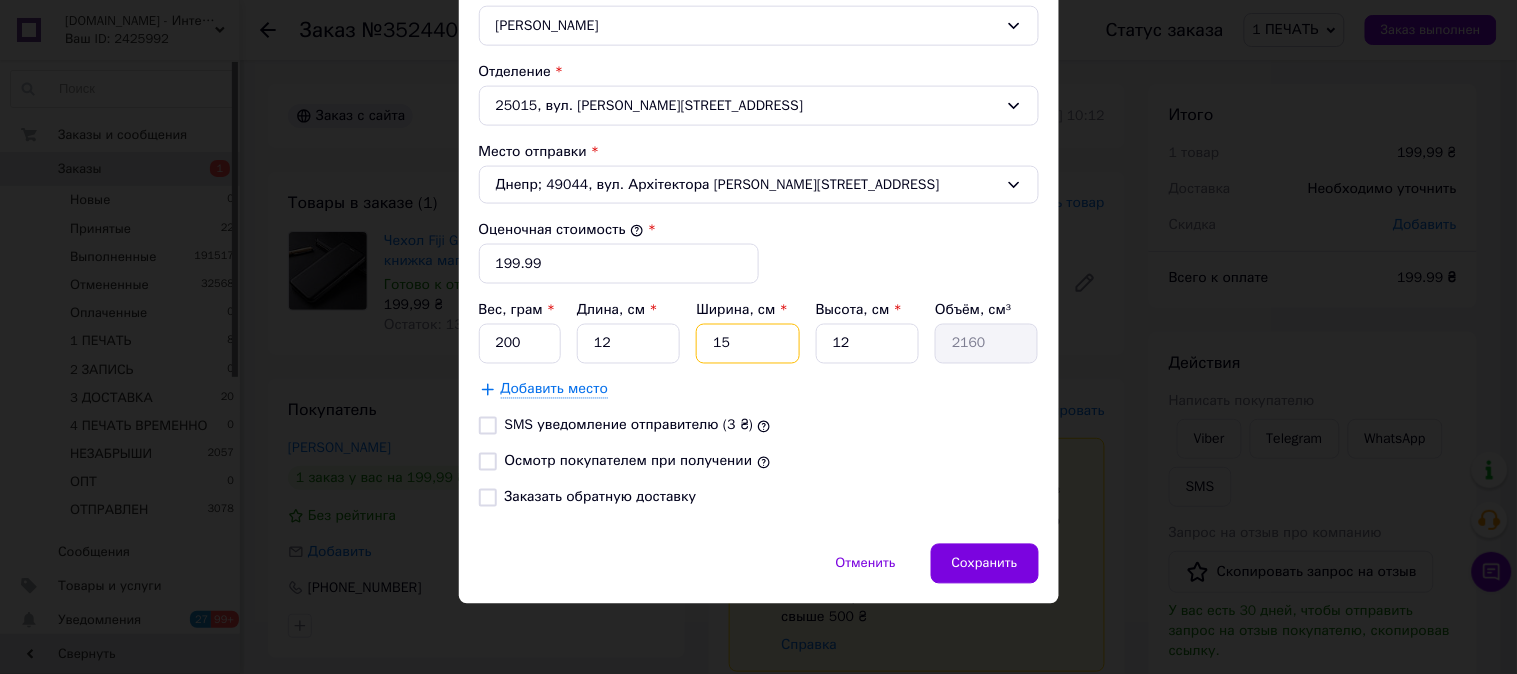 type on "1" 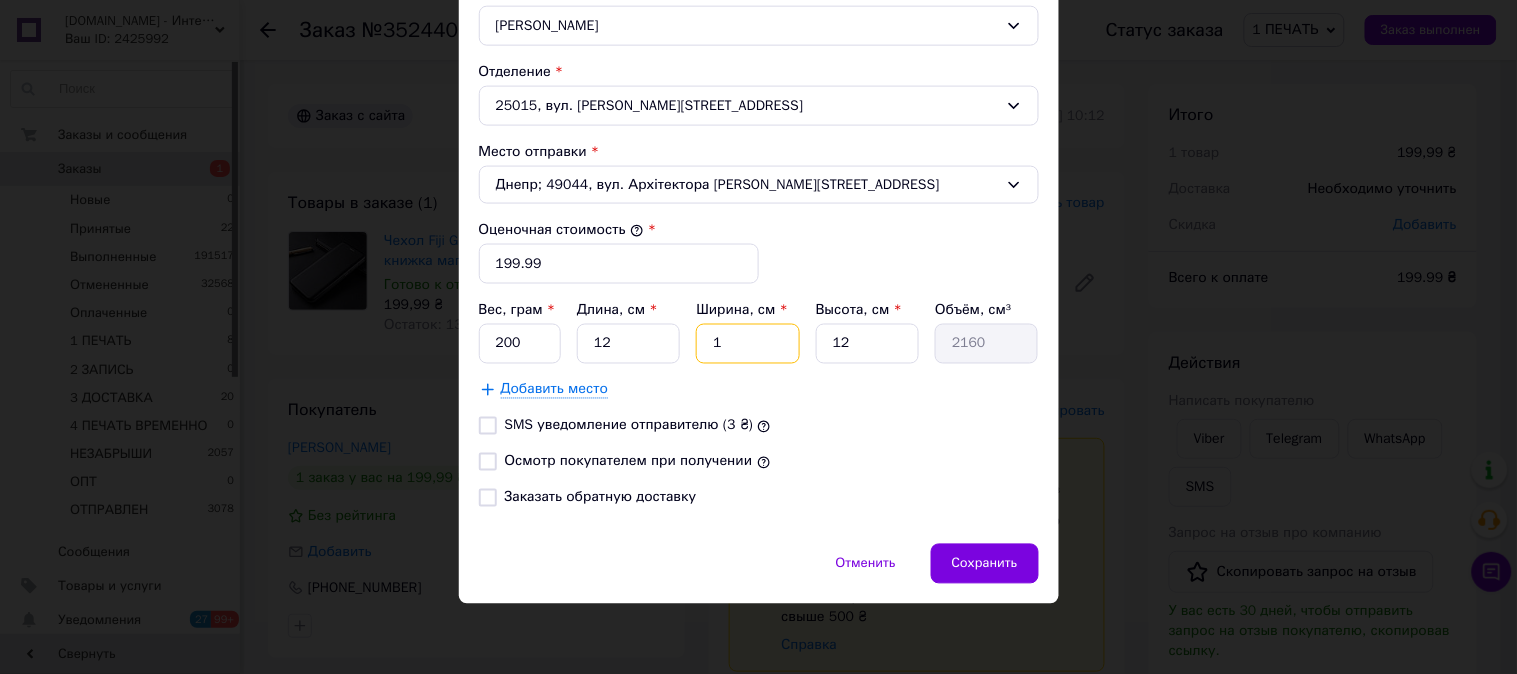 type on "144" 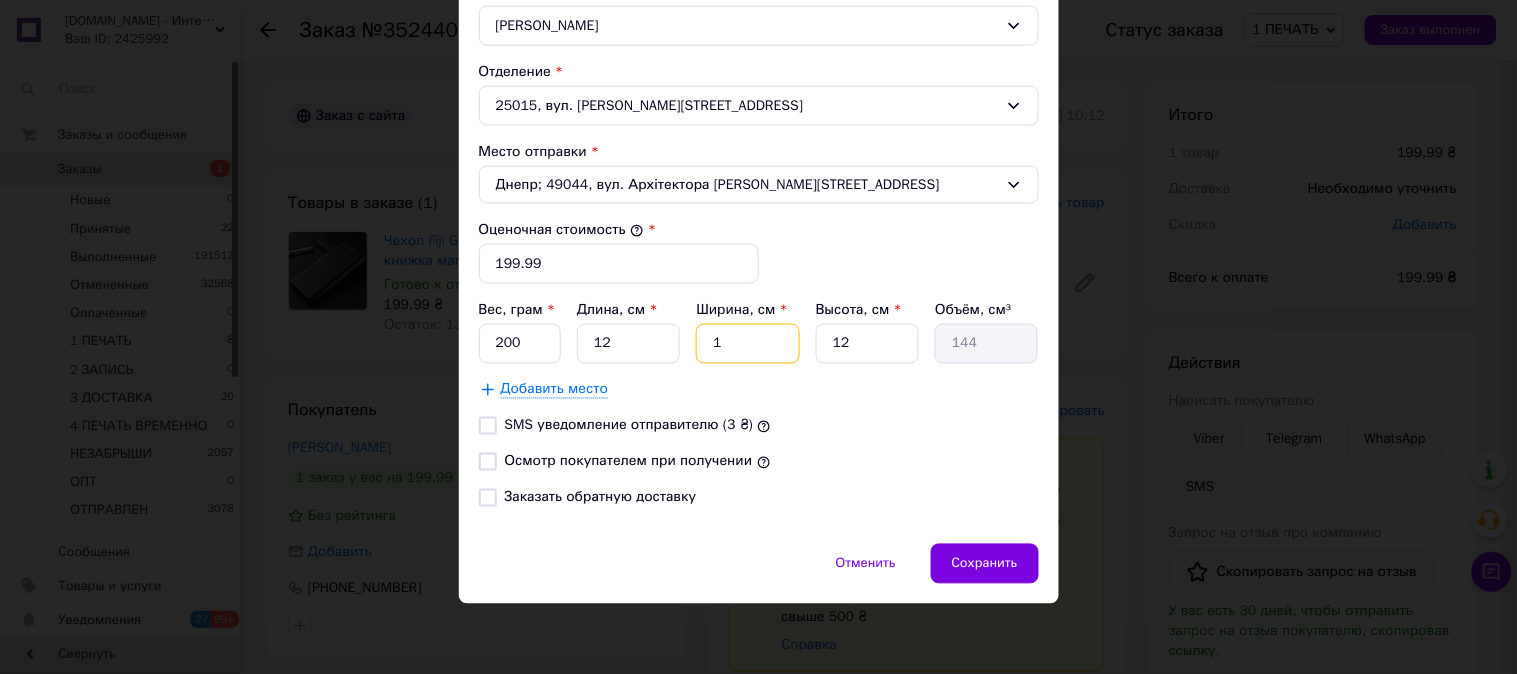 type on "10" 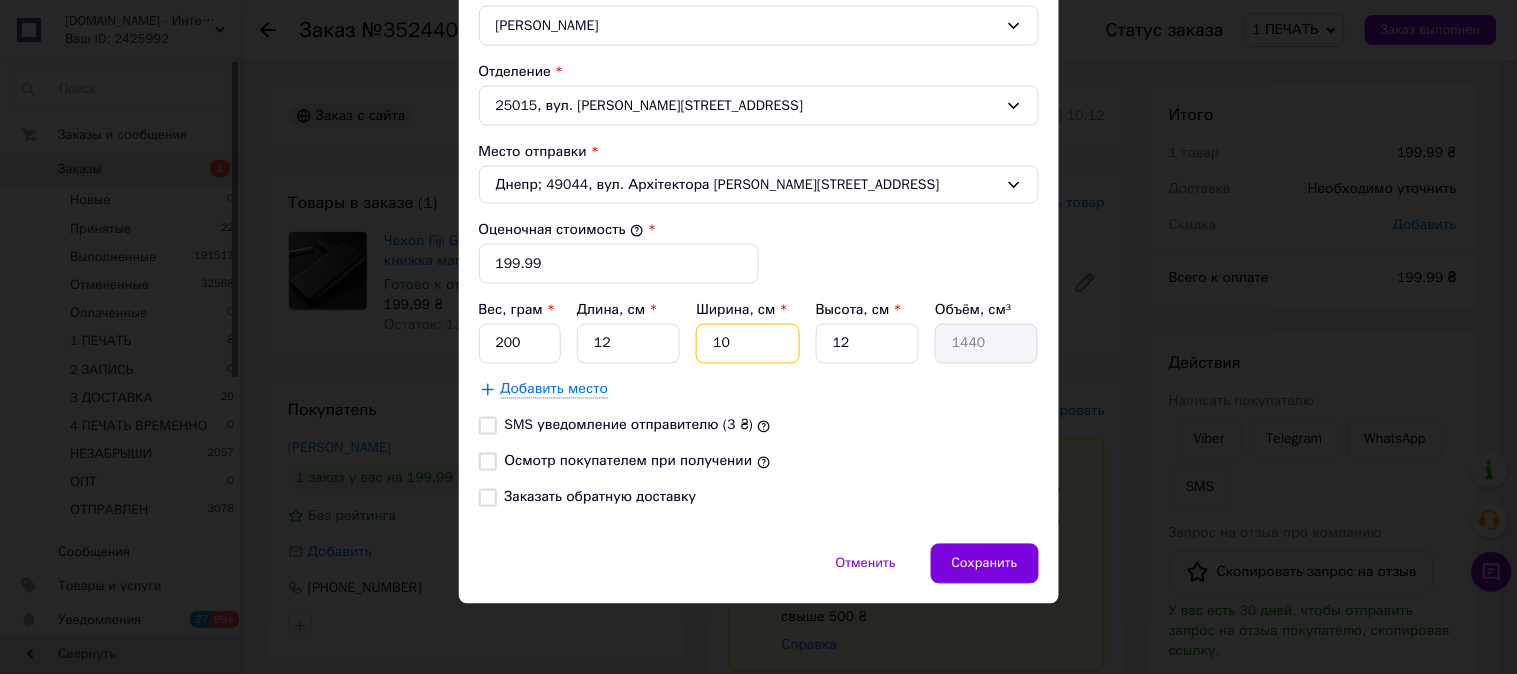 type on "10" 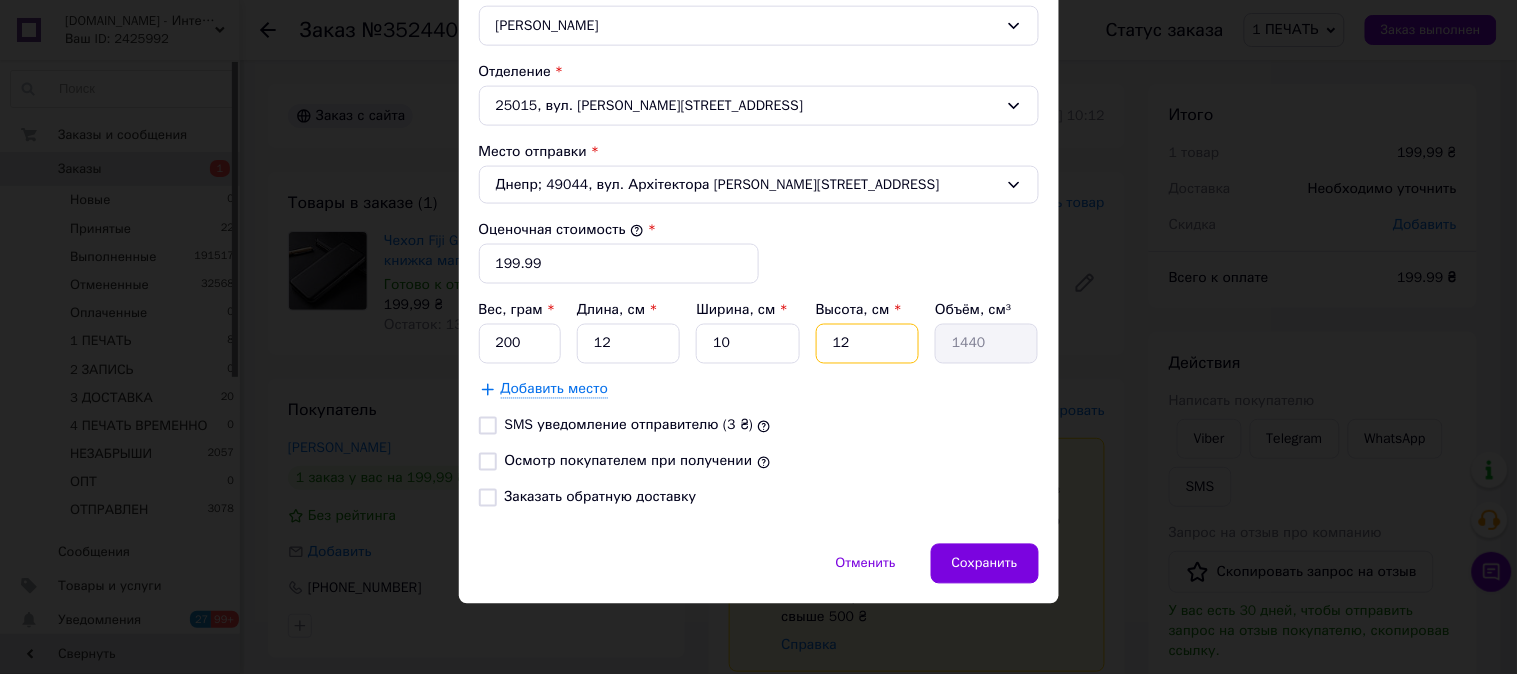 type on "6" 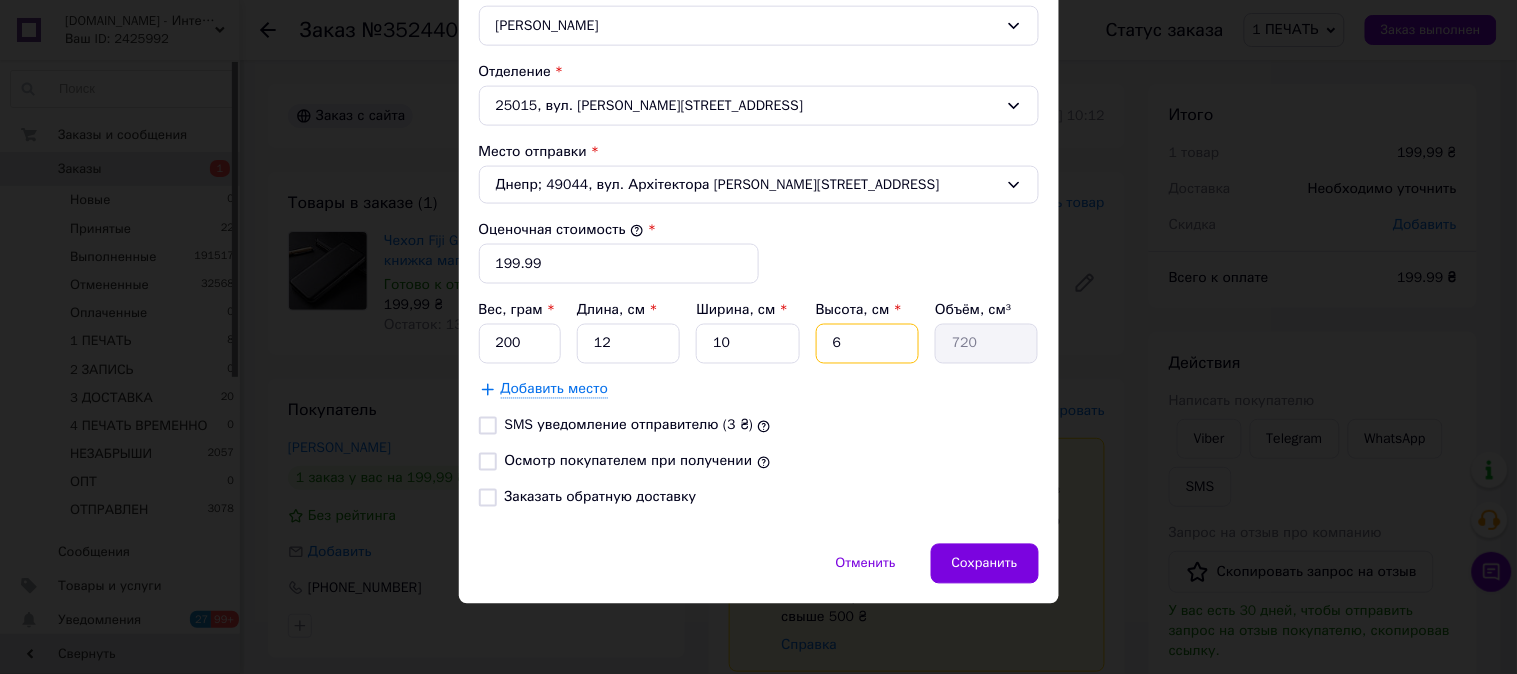 type on "6" 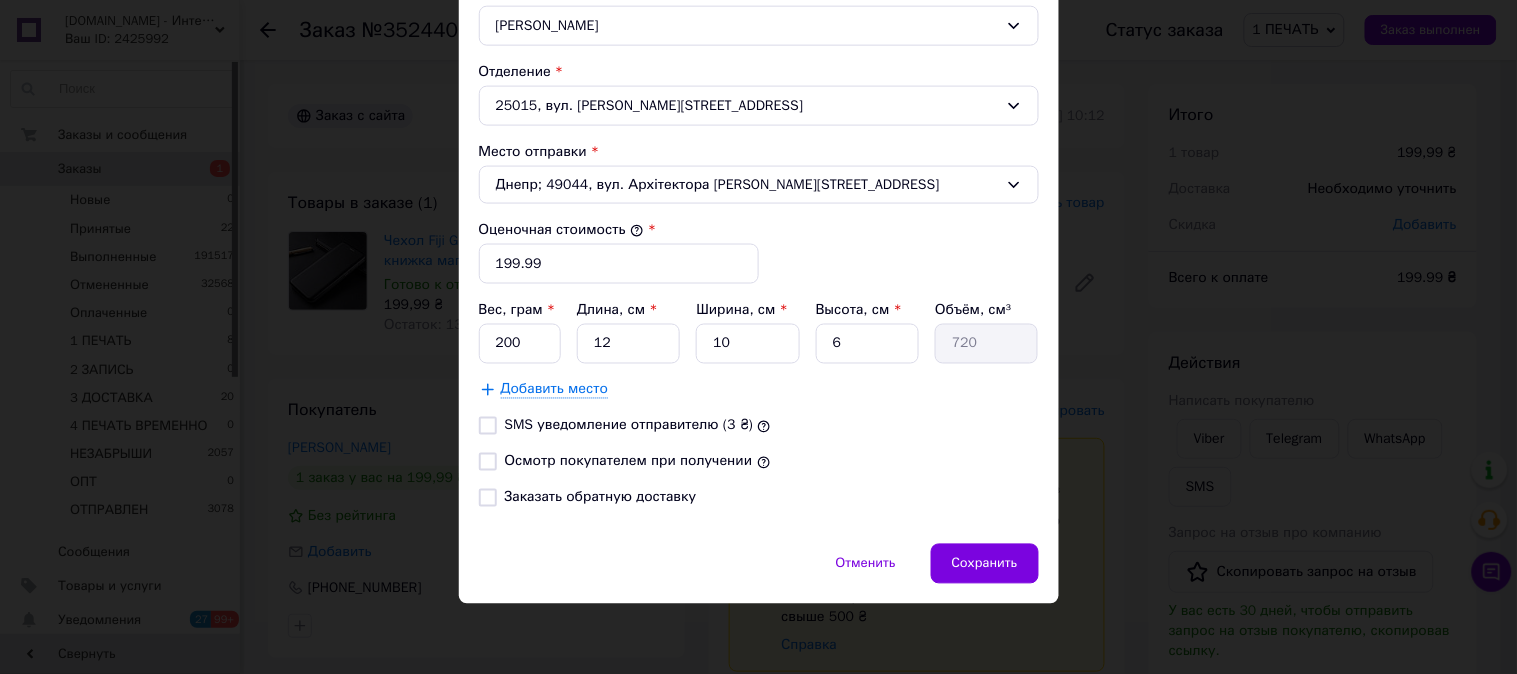 click on "Осмотр покупателем при получении" at bounding box center (488, 462) 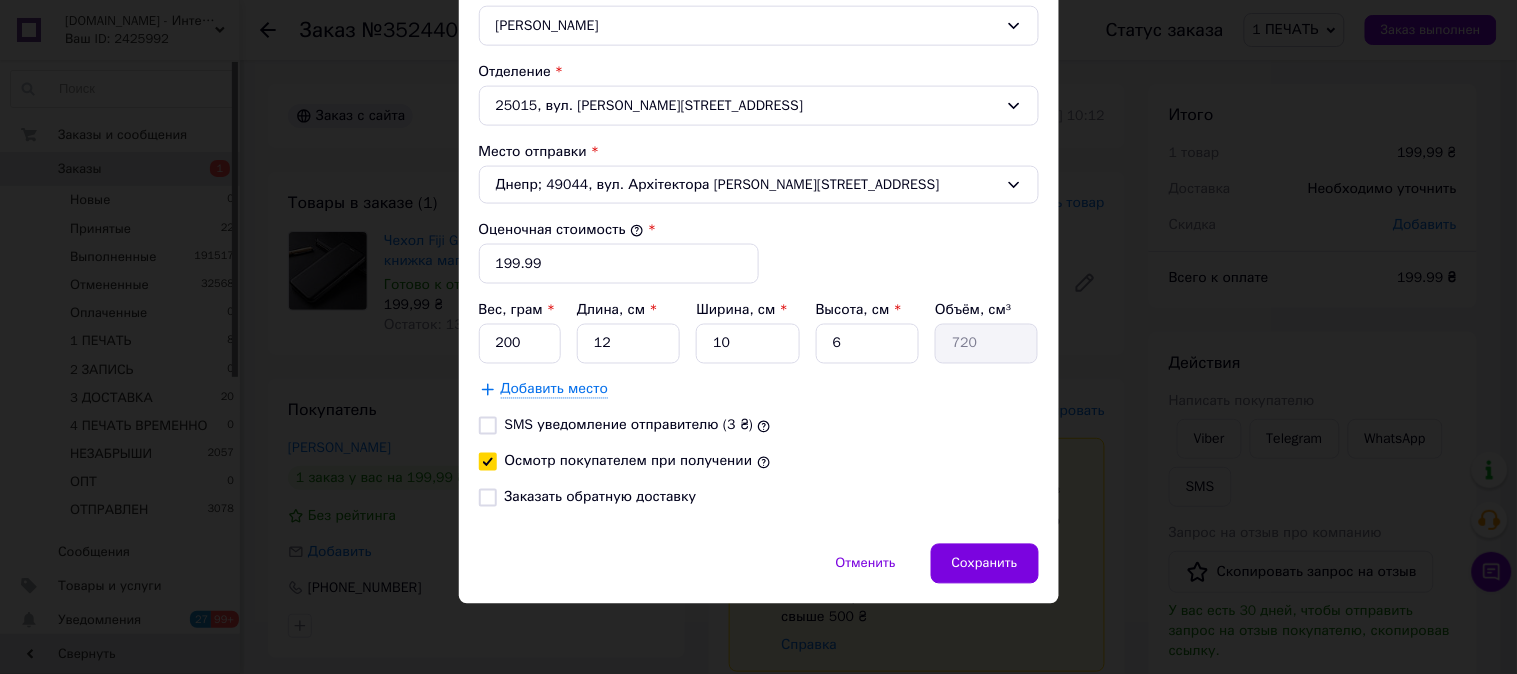 checkbox on "true" 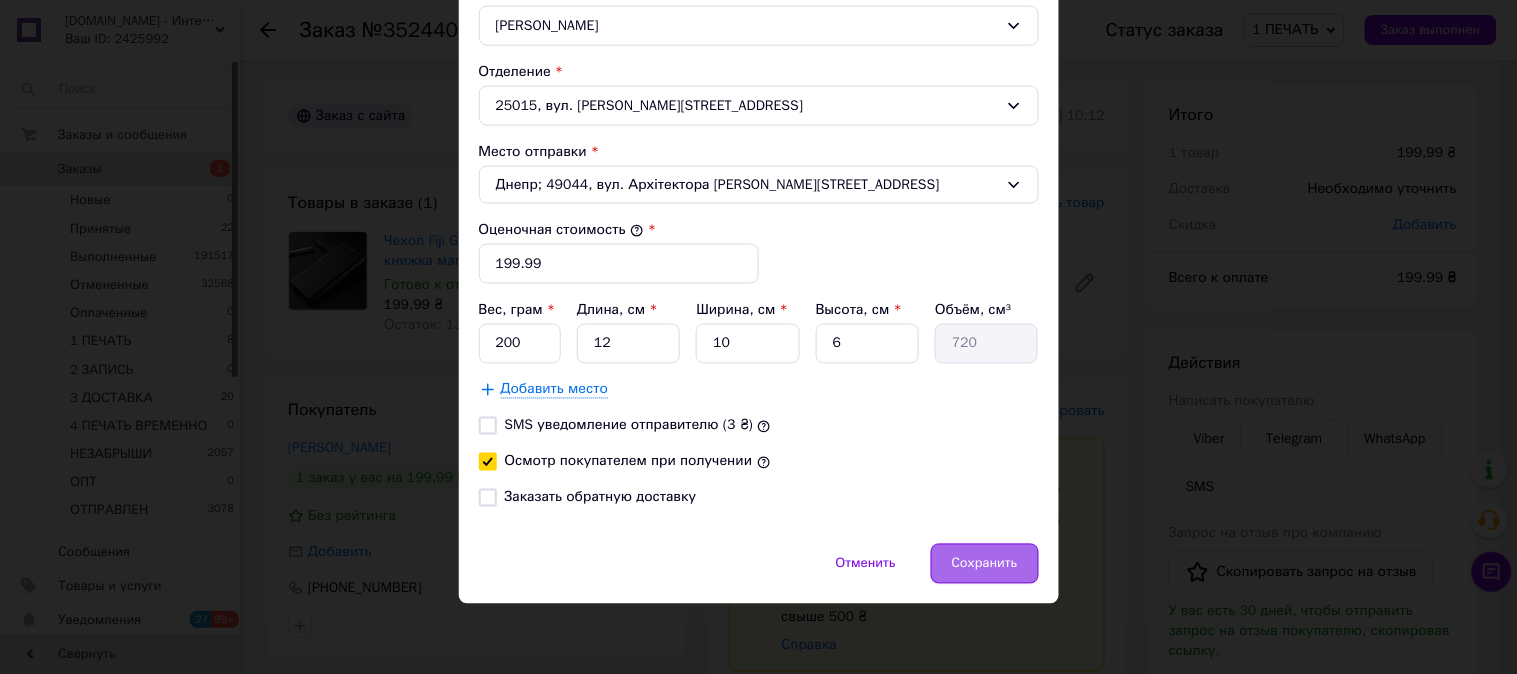 click on "Сохранить" at bounding box center [985, 564] 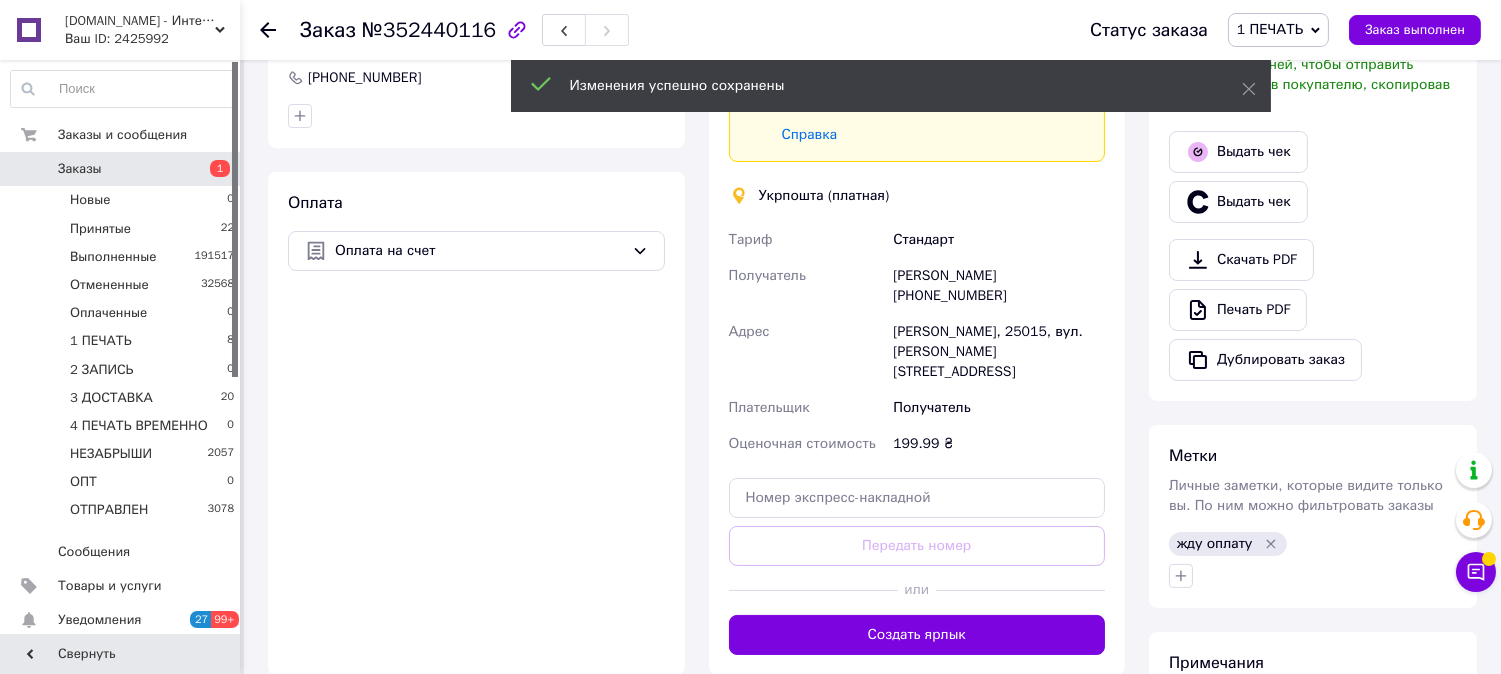 scroll, scrollTop: 703, scrollLeft: 0, axis: vertical 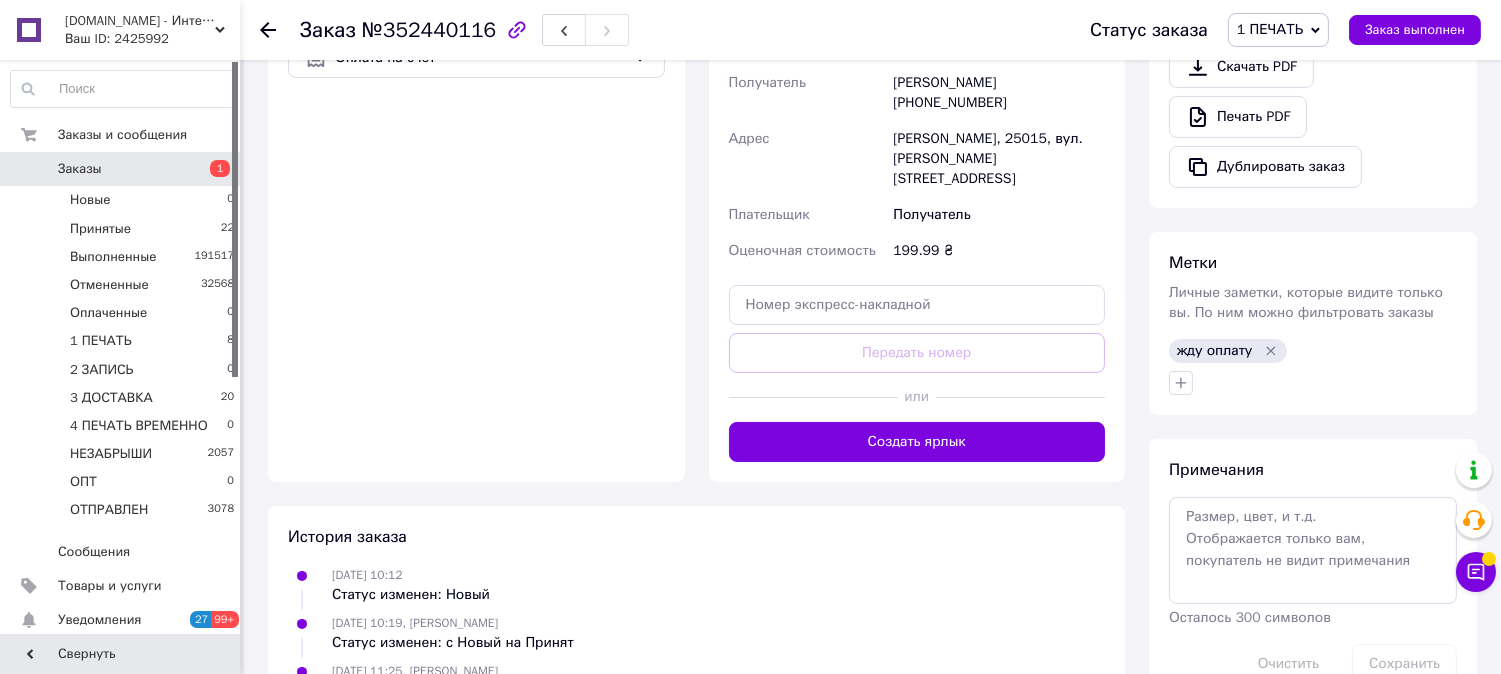 click on "Доставка Редактировать Спецтариф Укрпошта Стандарт 35 ₴  — до 30 кг и объёмом до 20 000 см³ 100 ₴  — до 30 кг и объёмом от 20 000 до 120 000 см³ Объём = длина × ширина × высота +0,5% от суммы объявленной стоимости свыше 500 ₴ Справка Укрпошта (платная) Тариф Стандарт Получатель александр галат +380501598953 Адрес Кропивницкий, 25015, вул. Євгена Маланюка, 17 Плательщик Получатель Оценочная стоимость 199.99 ₴ Передать номер или Создать ярлык Тариф     * Стандарт Плательщик   * Получатель Фамилия получателя   * галат Имя получателя   * александр Отчество получателя Телефон получателя   *" at bounding box center [917, 79] 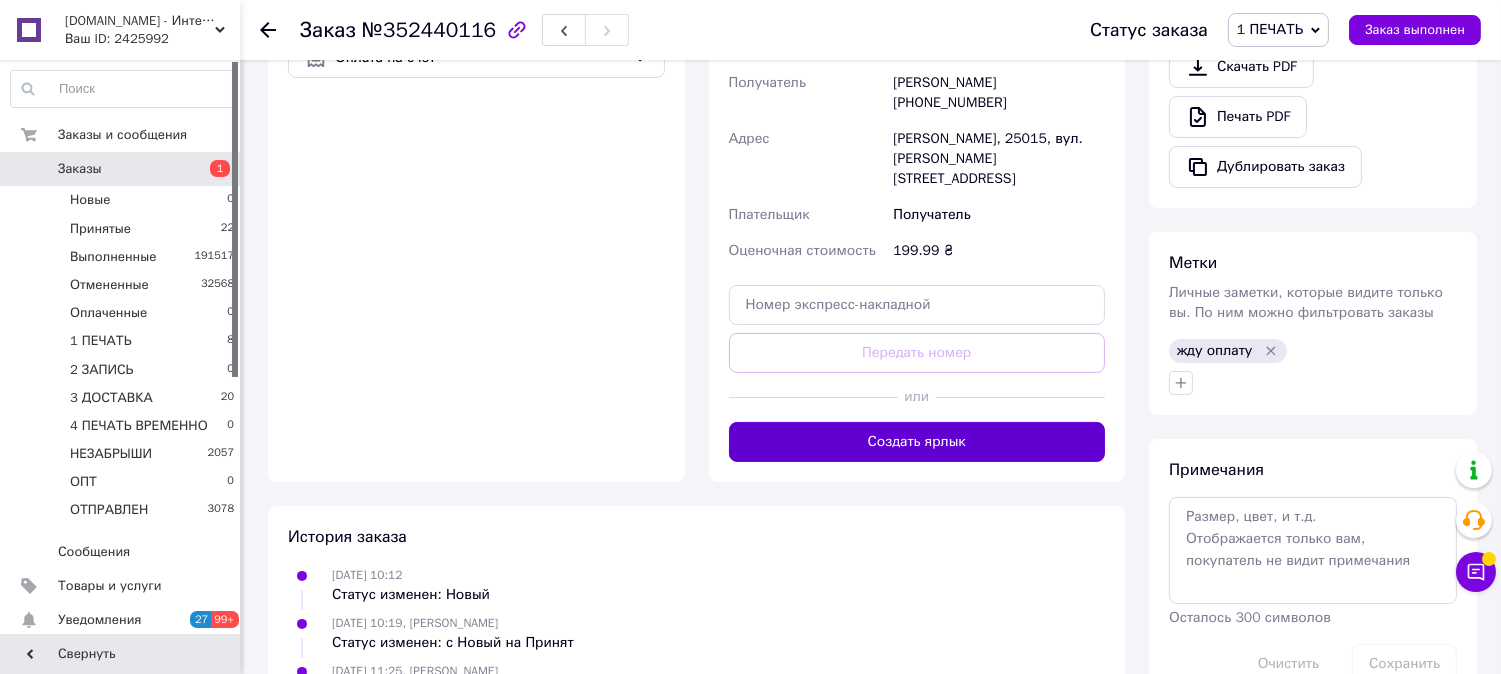 click on "Создать ярлык" at bounding box center [917, 442] 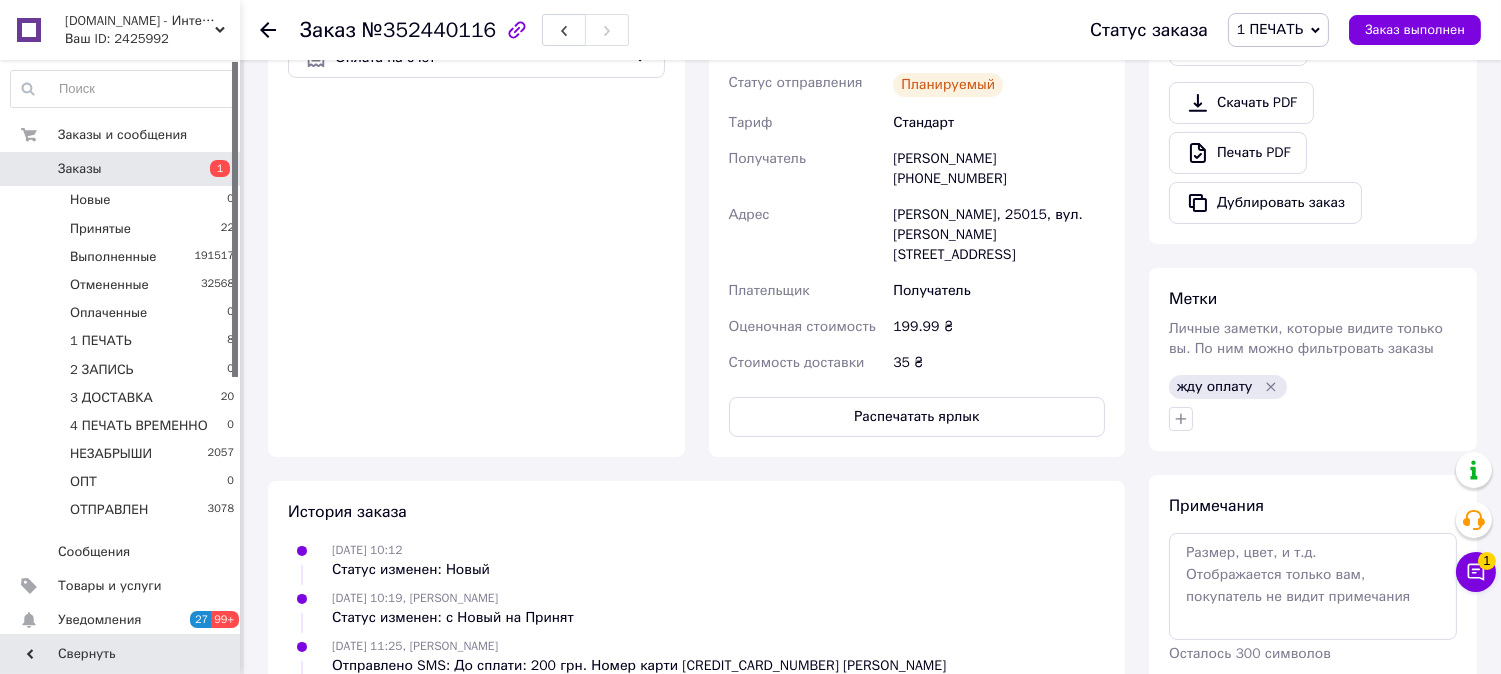 click on "Распечатать ярлык" at bounding box center [917, 417] 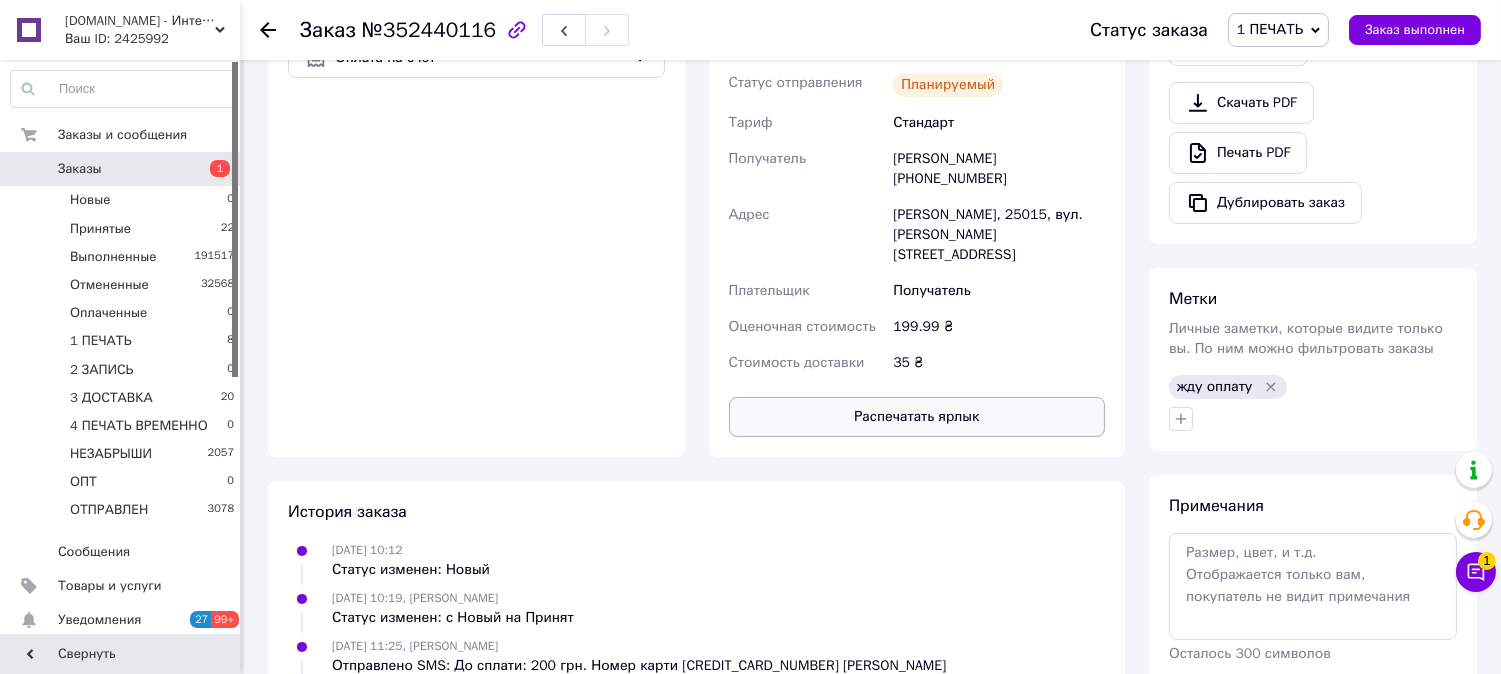 type 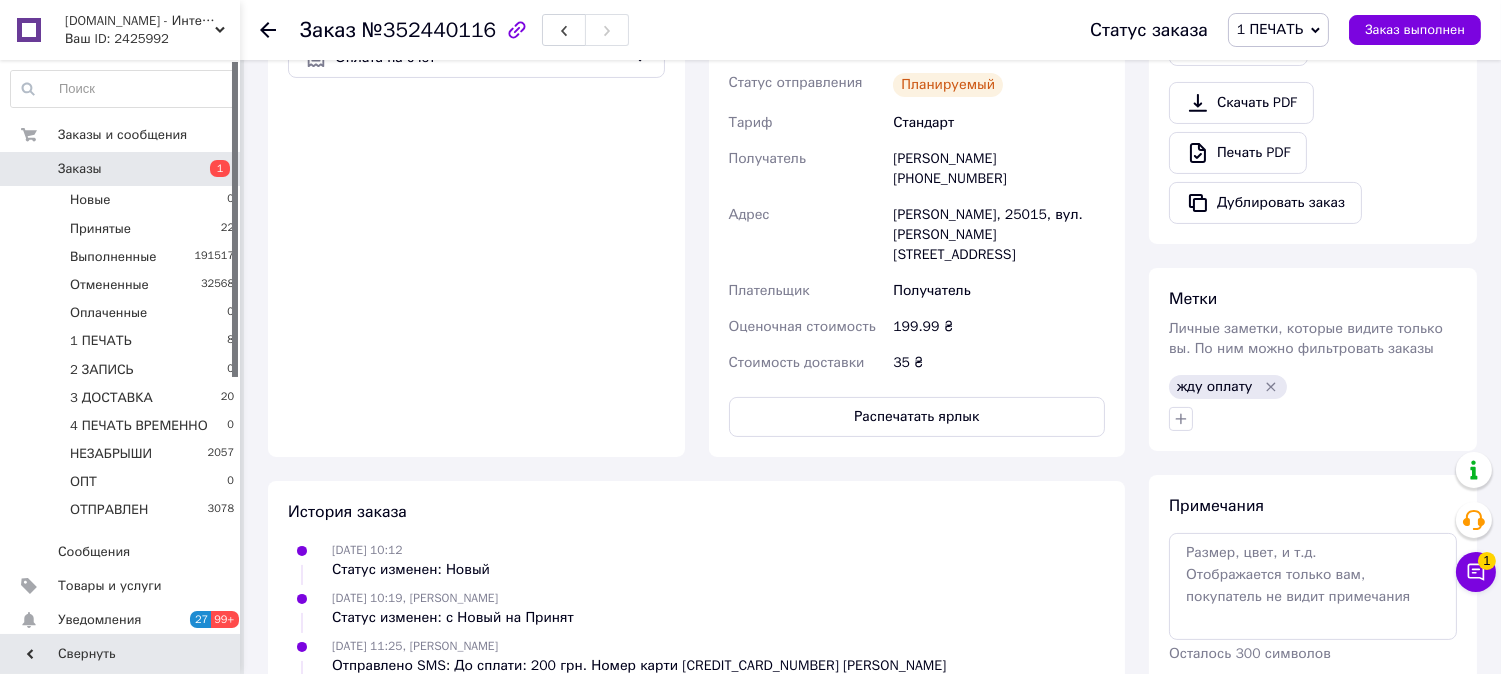 click on "1 ПЕЧАТЬ" at bounding box center [1270, 29] 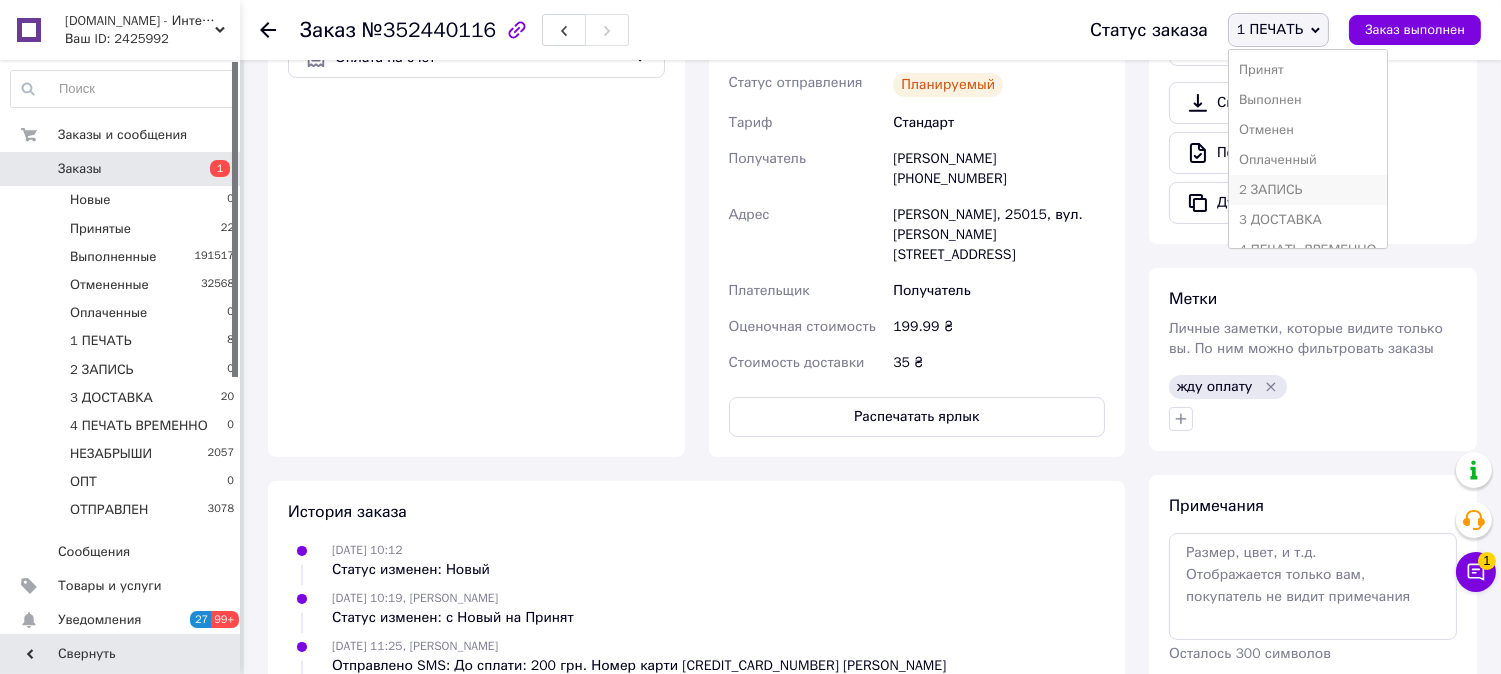 click on "2 ЗАПИСЬ" at bounding box center (1308, 190) 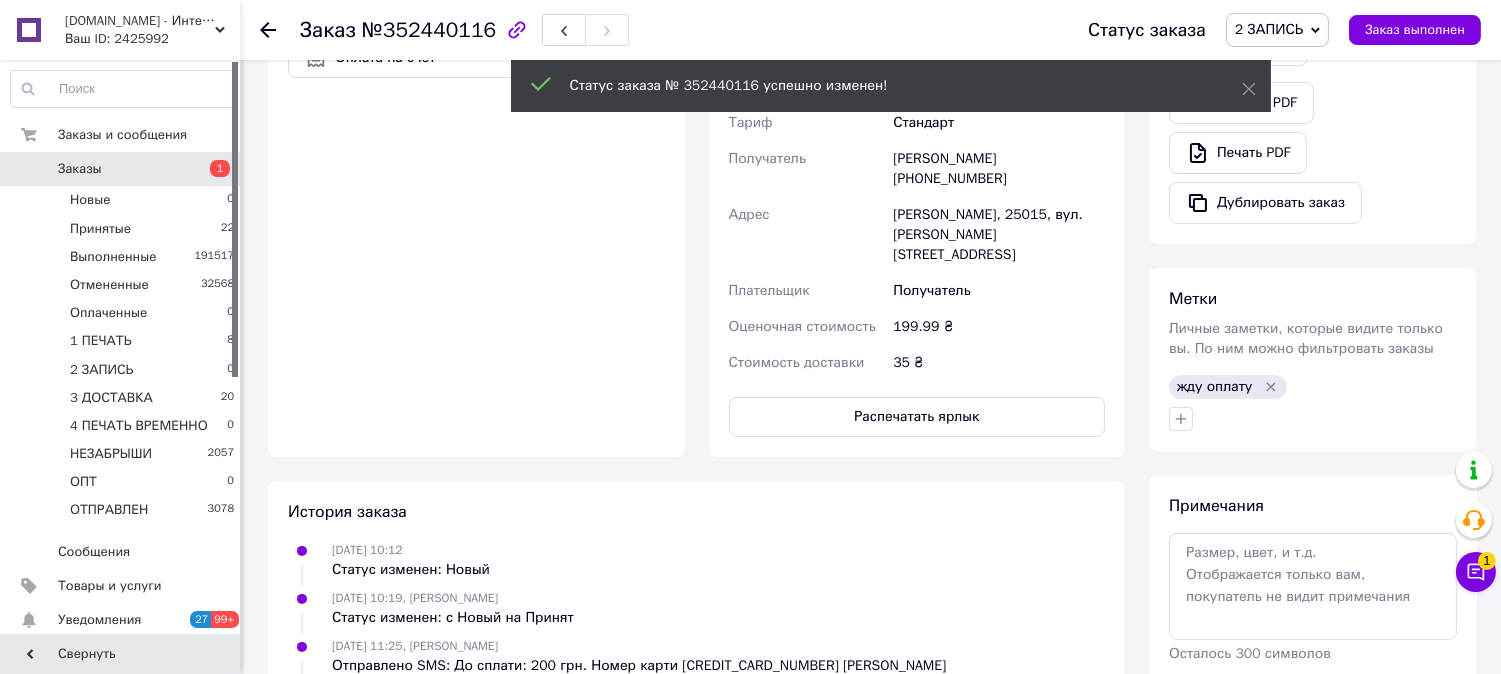 click on "2 ЗАПИСЬ" at bounding box center (1277, 30) 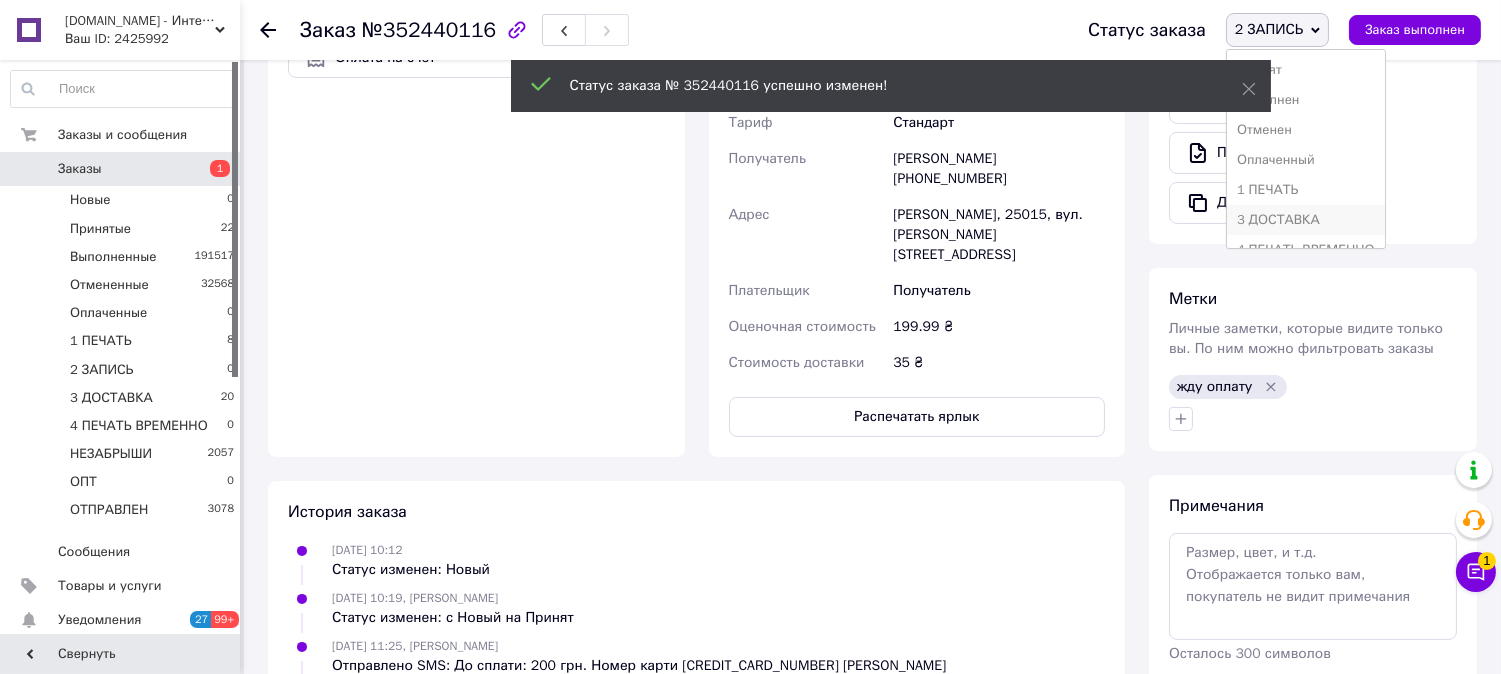 click on "3 ДОСТАВКА" at bounding box center (1306, 220) 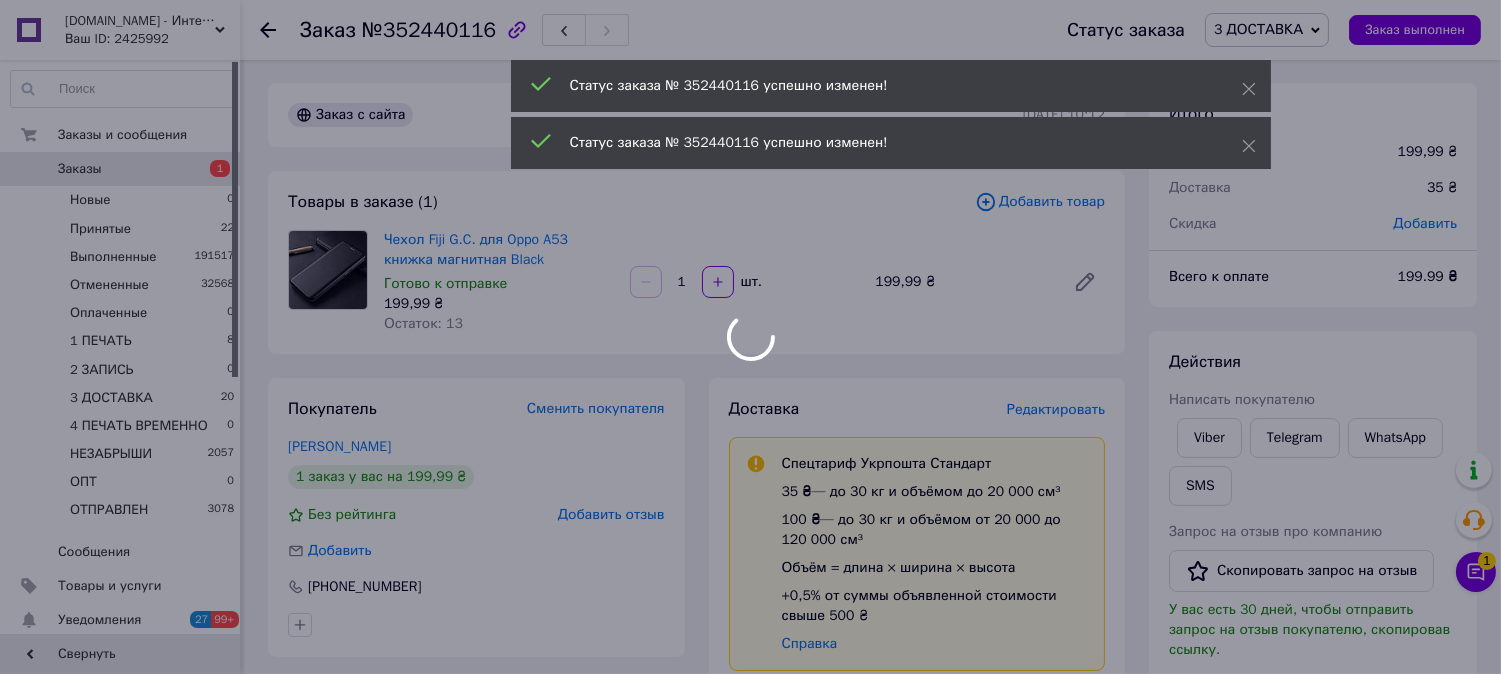 scroll, scrollTop: 0, scrollLeft: 0, axis: both 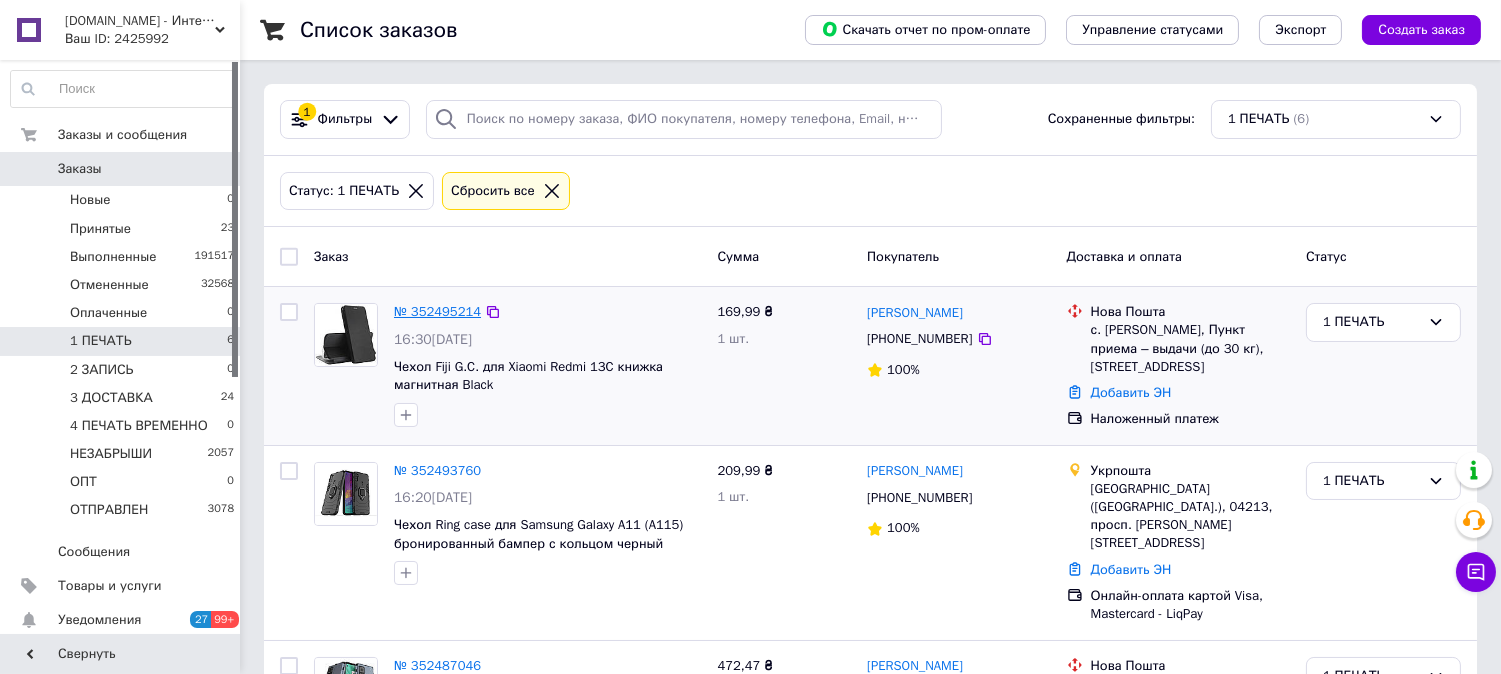 click on "№ 352495214" at bounding box center (437, 311) 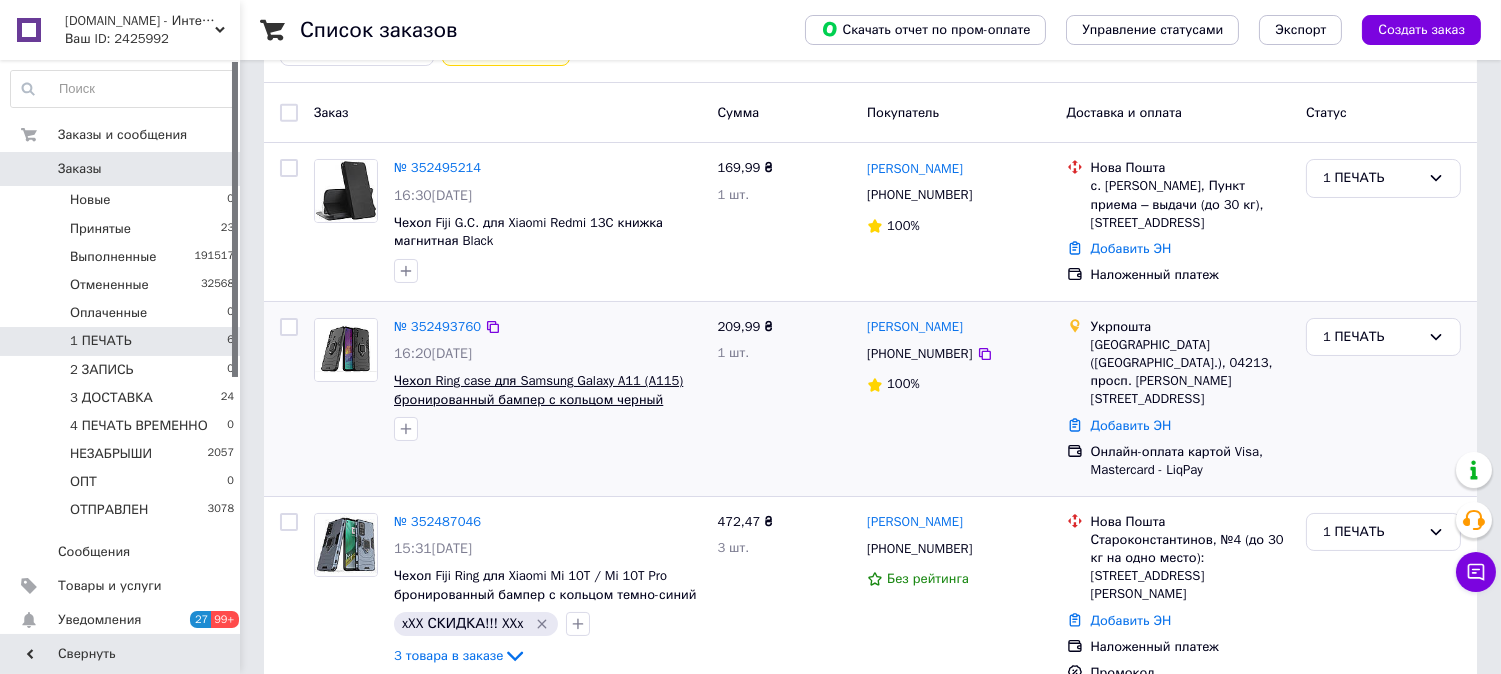scroll, scrollTop: 185, scrollLeft: 0, axis: vertical 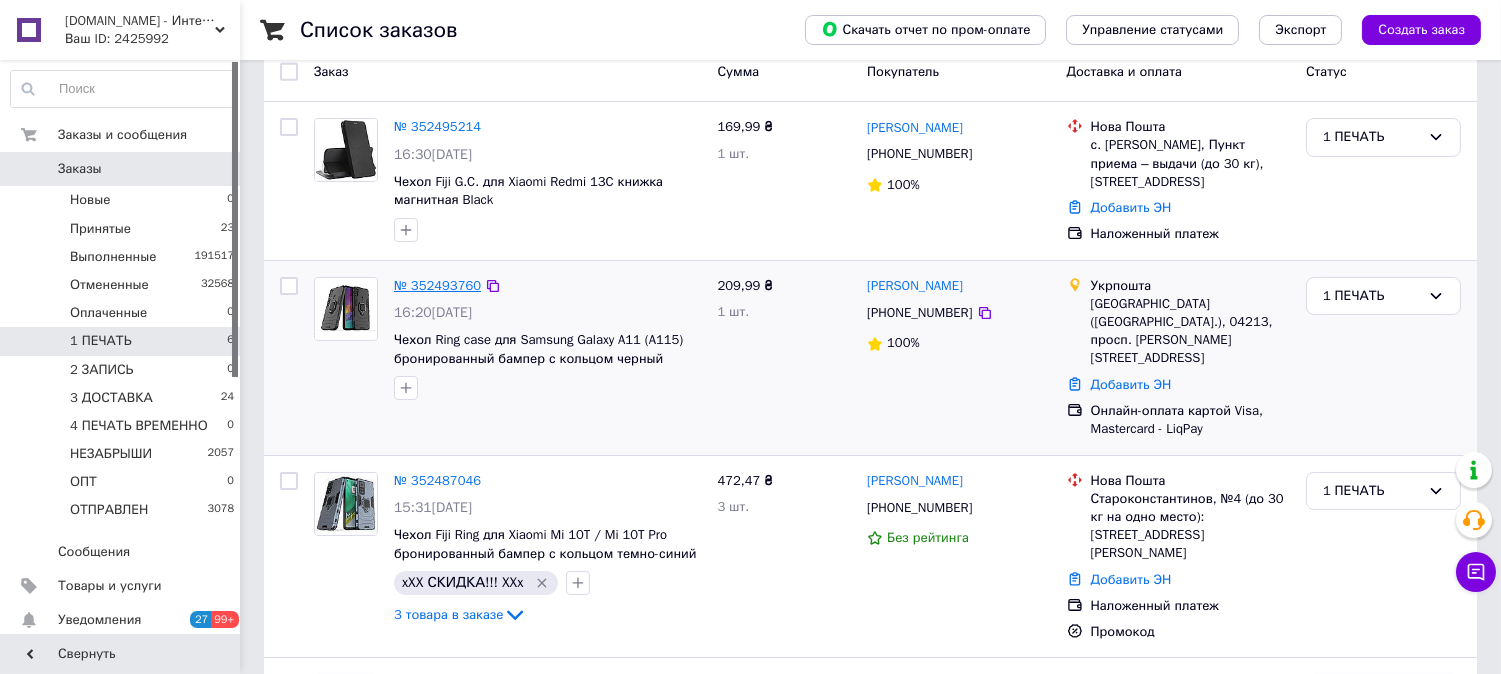 click on "№ 352493760" at bounding box center [437, 285] 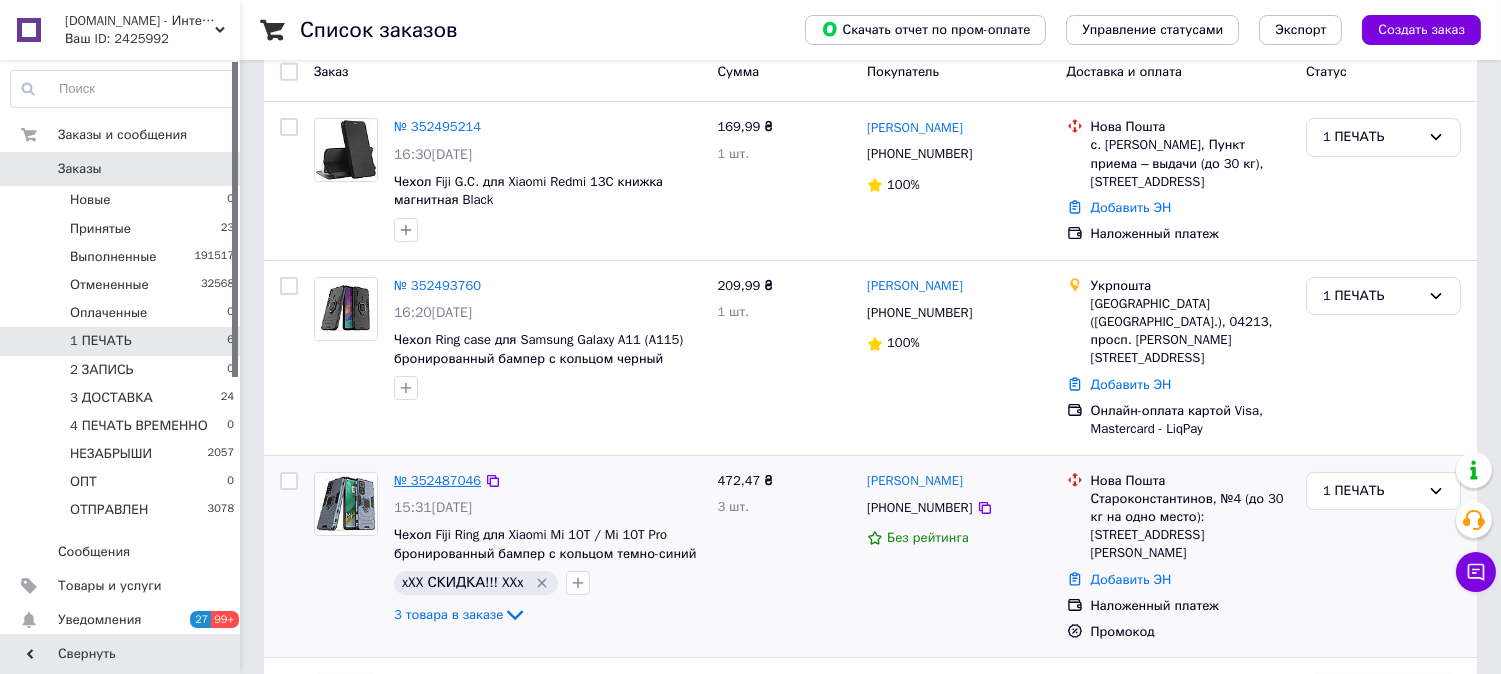click on "№ 352487046" at bounding box center [437, 480] 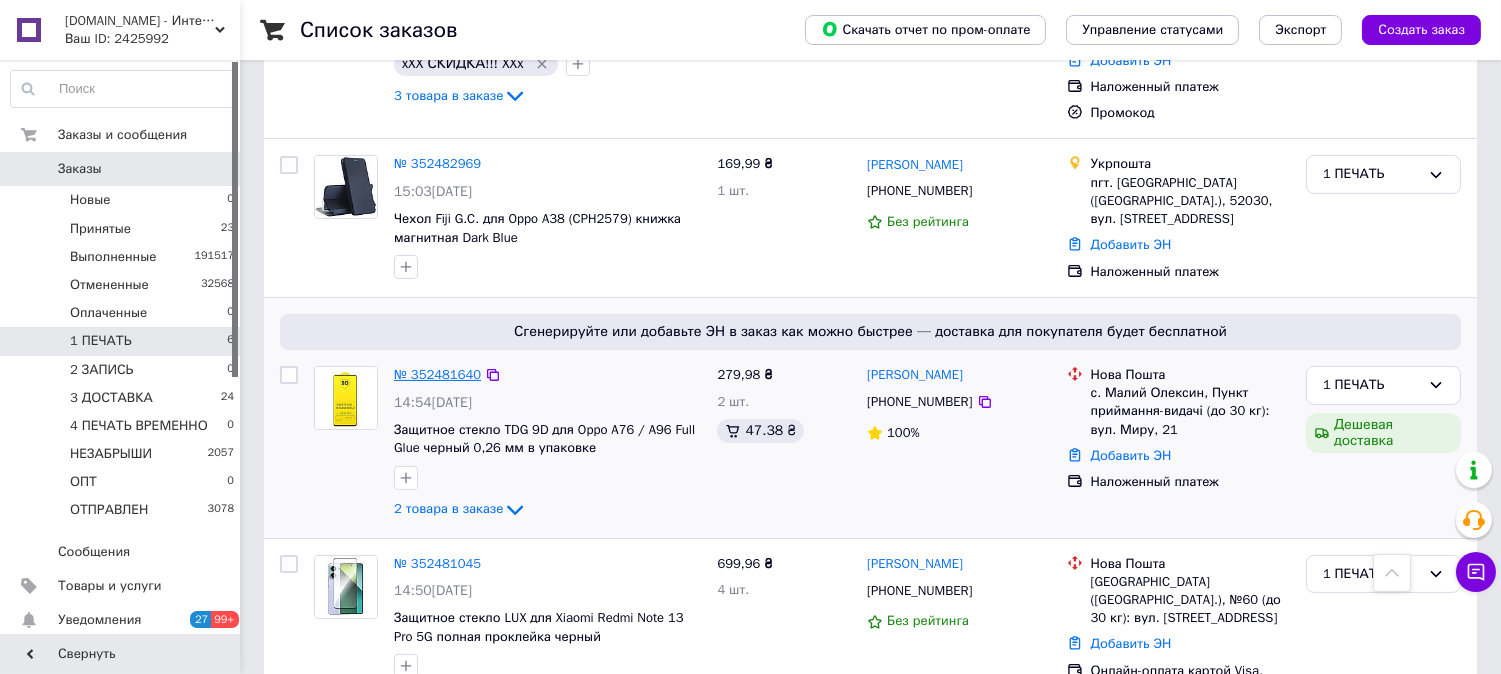 scroll, scrollTop: 730, scrollLeft: 0, axis: vertical 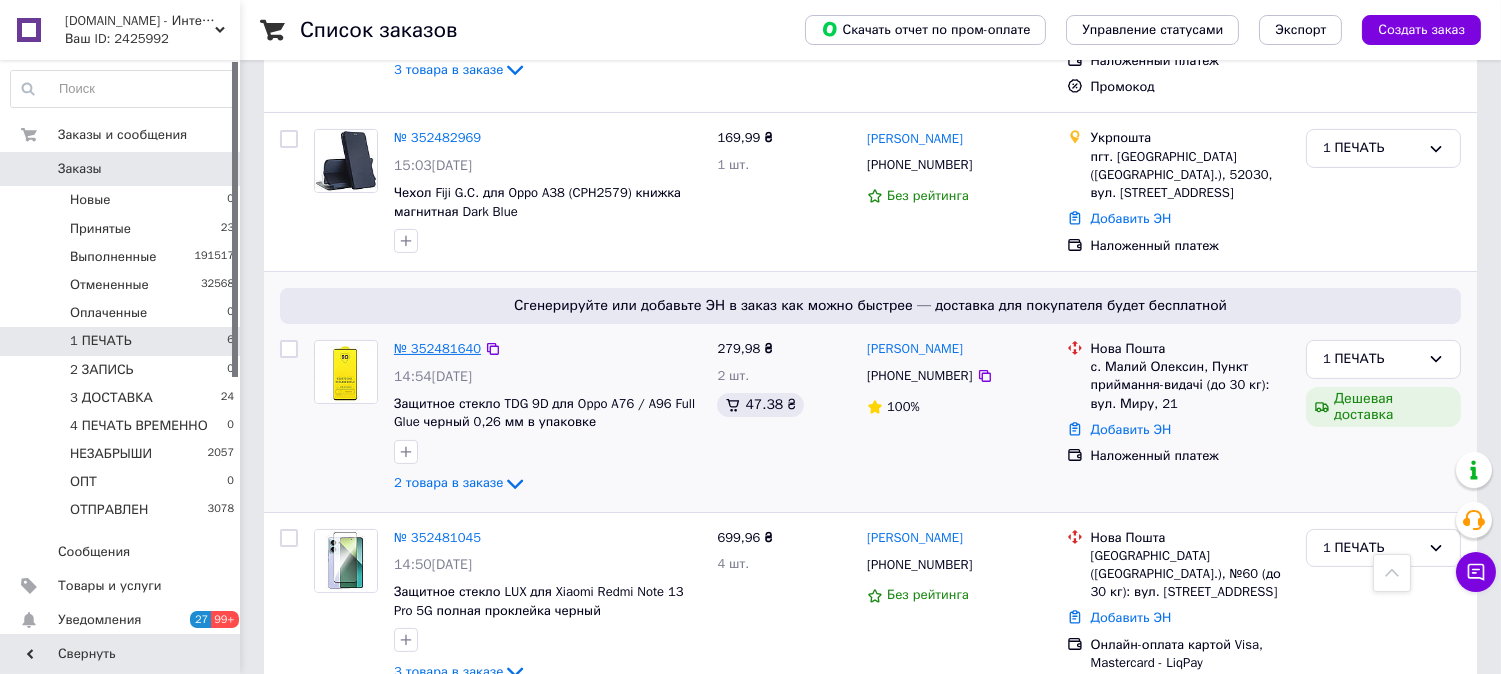 click on "№ 352481640" at bounding box center (437, 348) 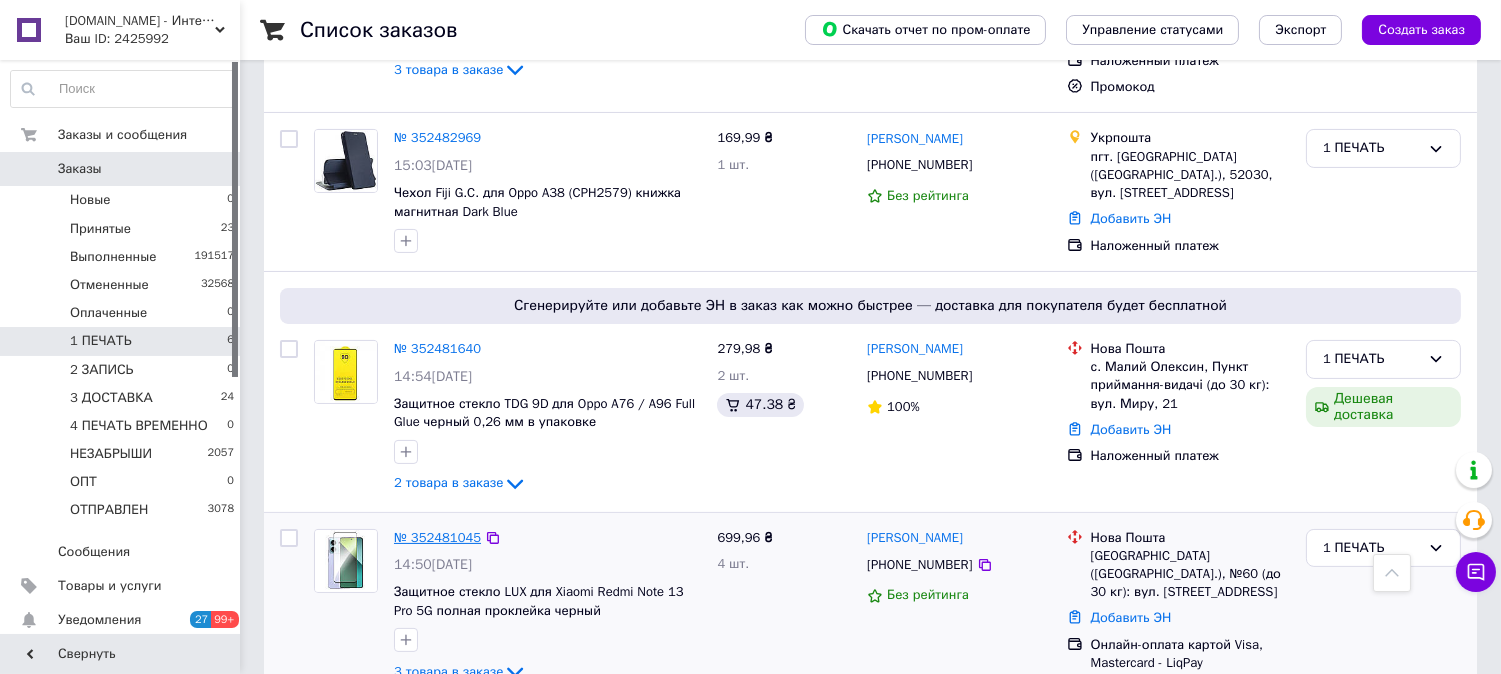 click on "№ 352481045" at bounding box center [437, 537] 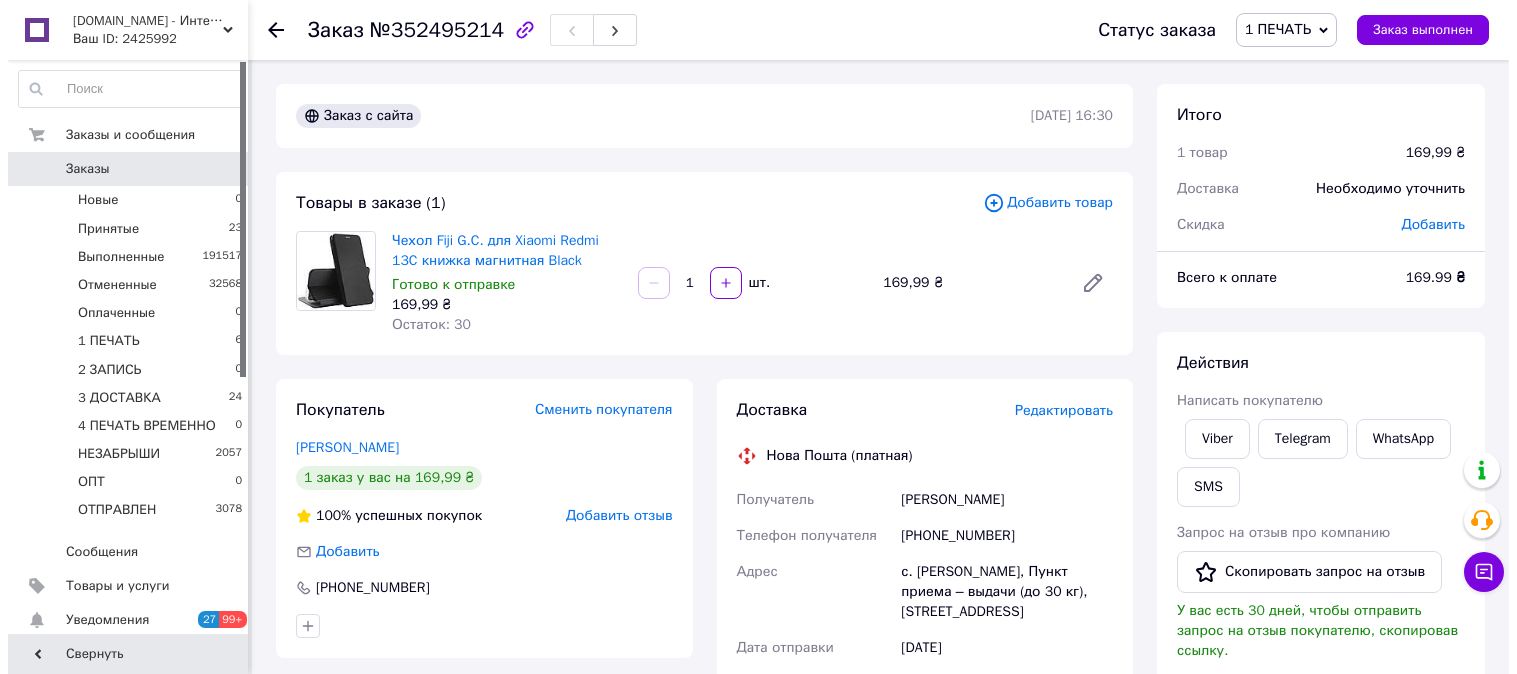 scroll, scrollTop: 0, scrollLeft: 0, axis: both 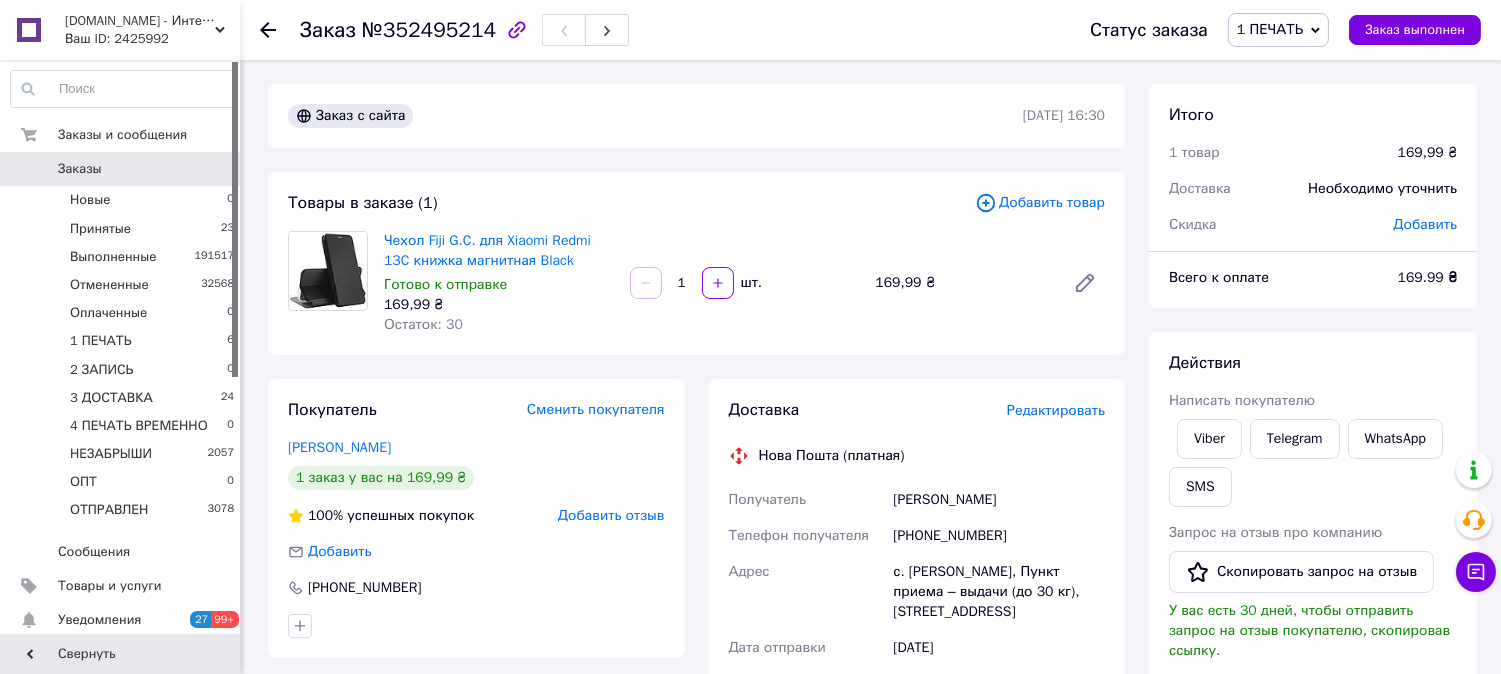 click on "Редактировать" at bounding box center [1056, 410] 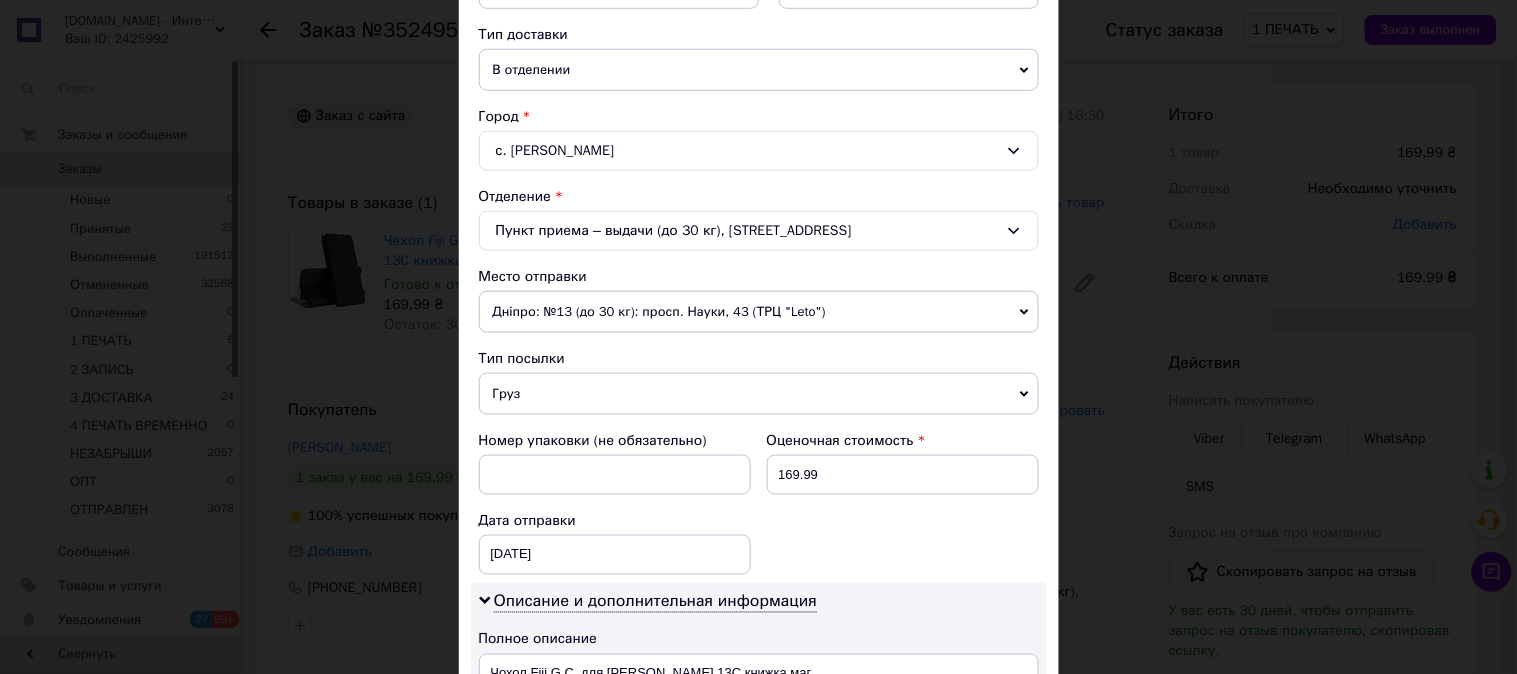 scroll, scrollTop: 518, scrollLeft: 0, axis: vertical 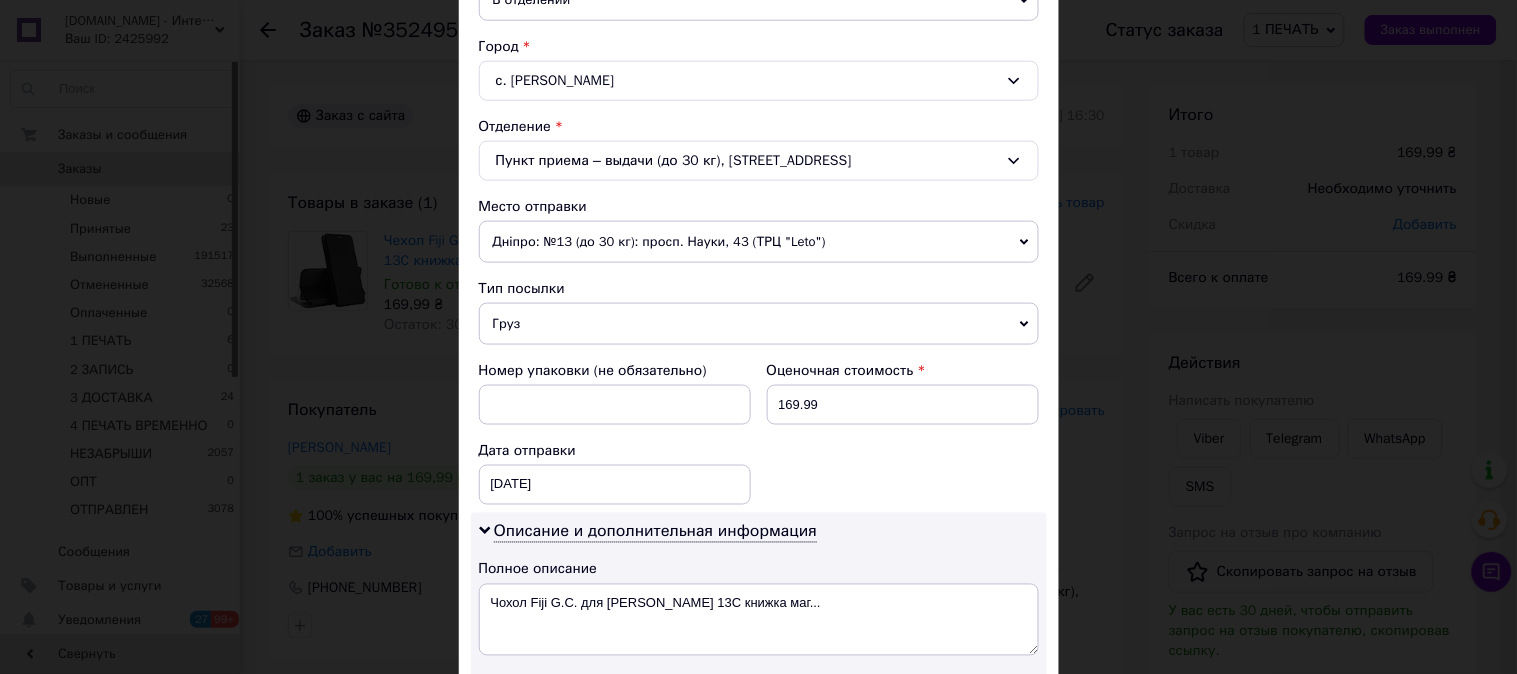 click on "Груз" at bounding box center (759, 324) 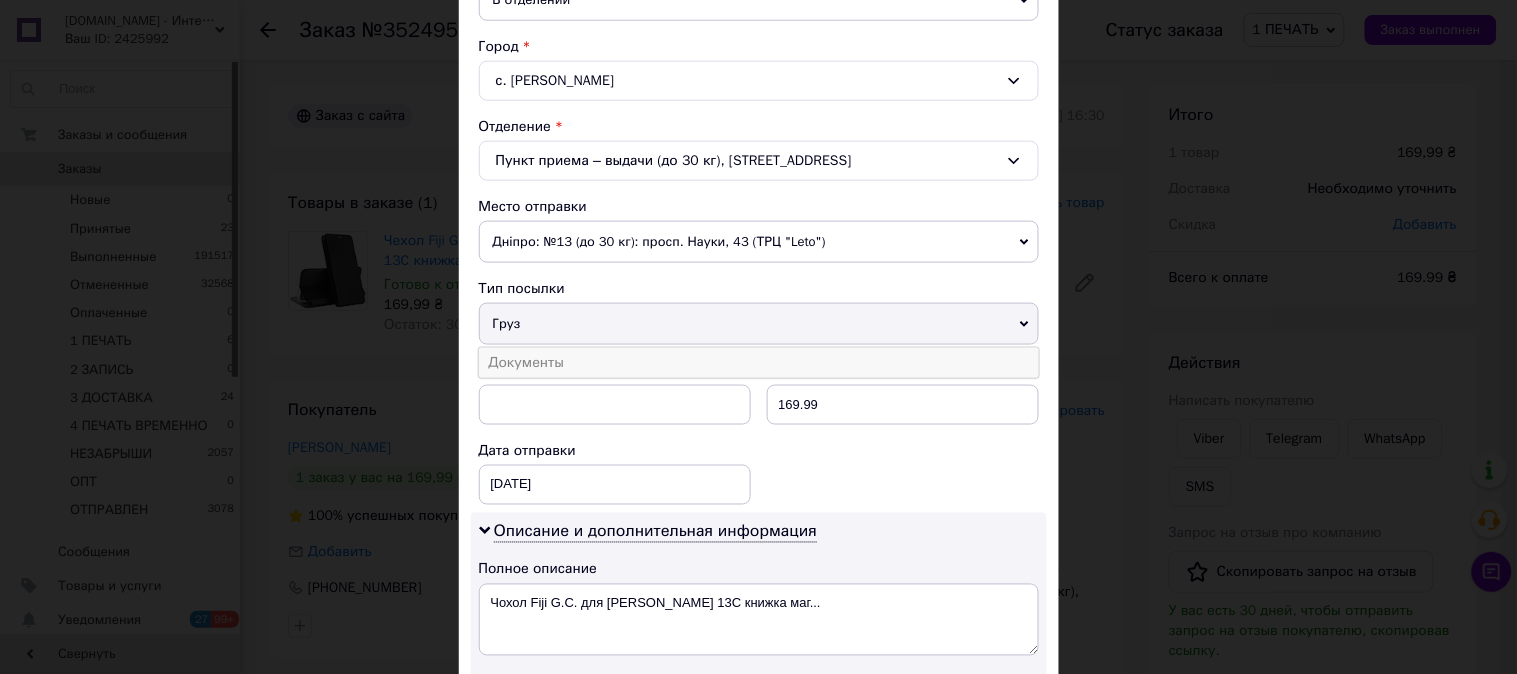 click on "Документы" at bounding box center [759, 363] 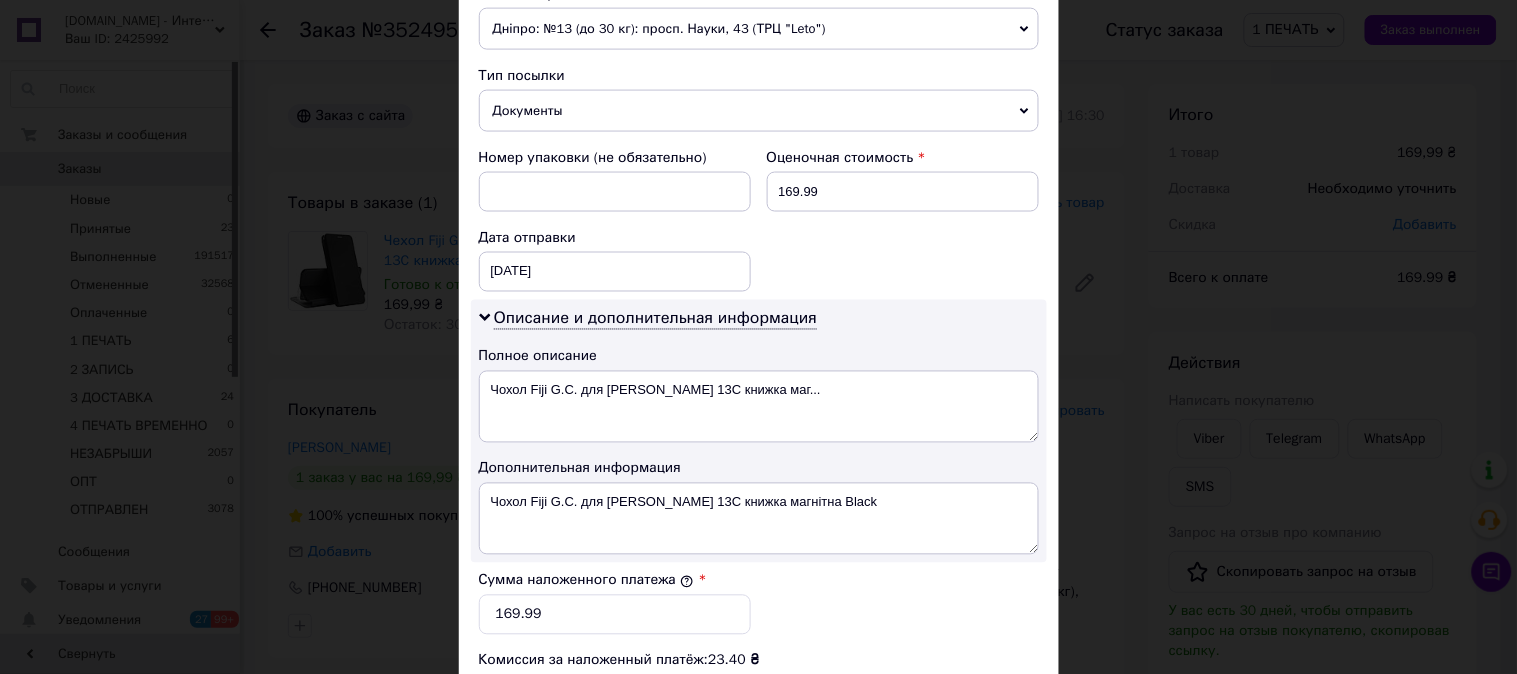 scroll, scrollTop: 741, scrollLeft: 0, axis: vertical 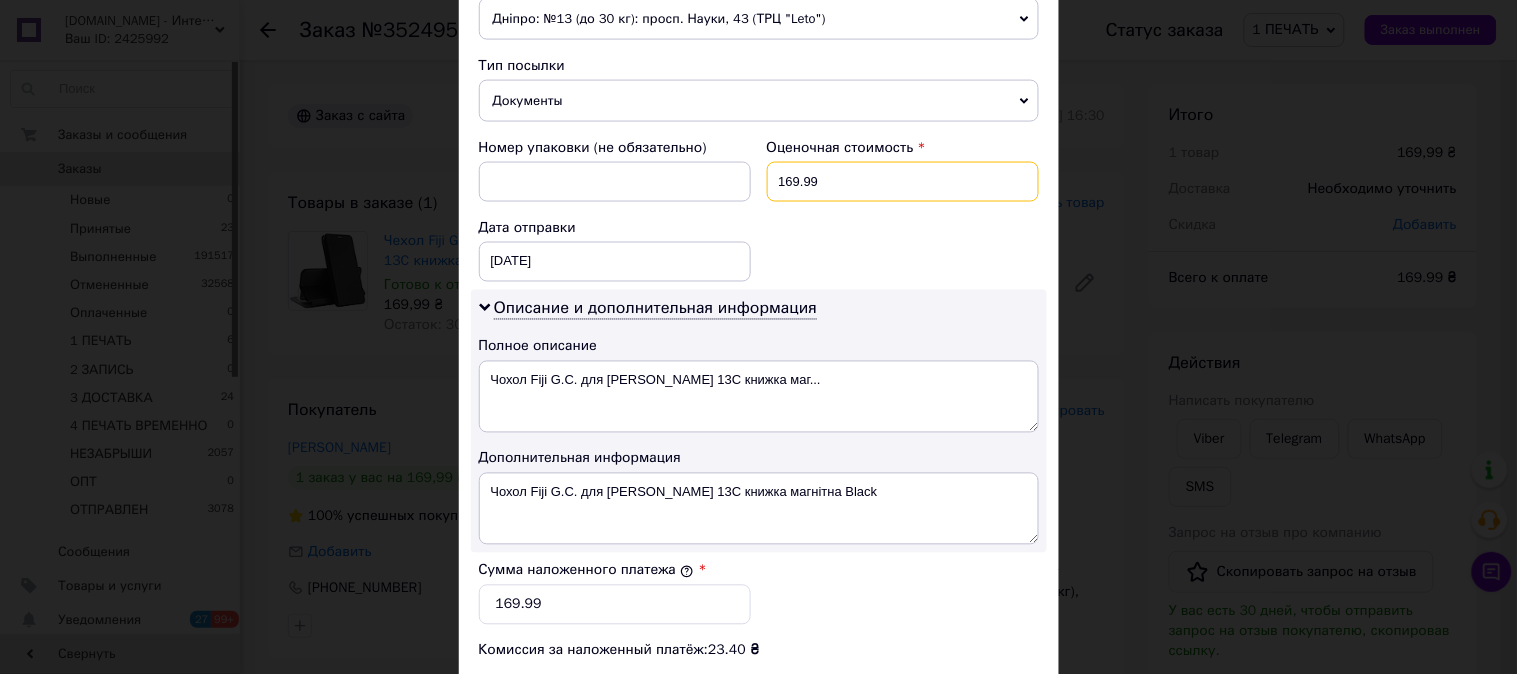 click on "169.99" at bounding box center (903, 182) 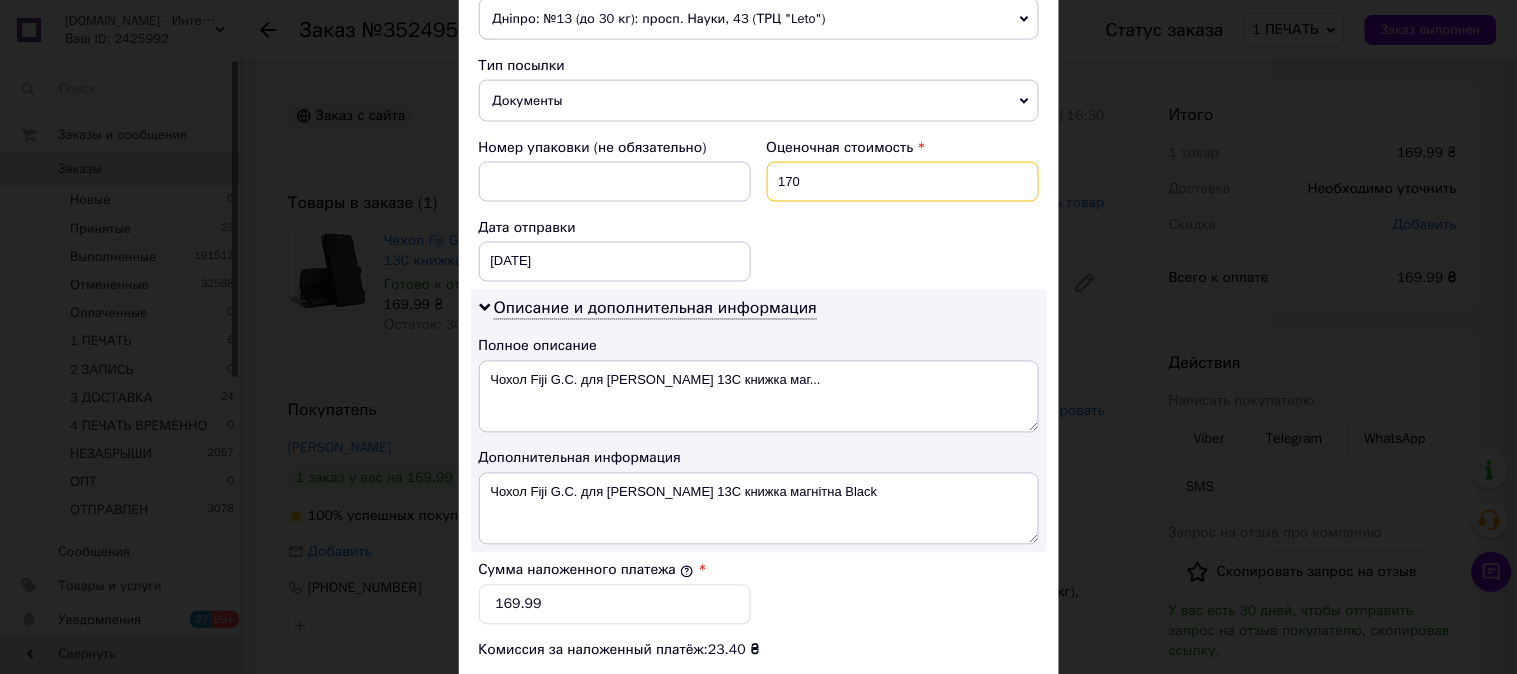 type on "170" 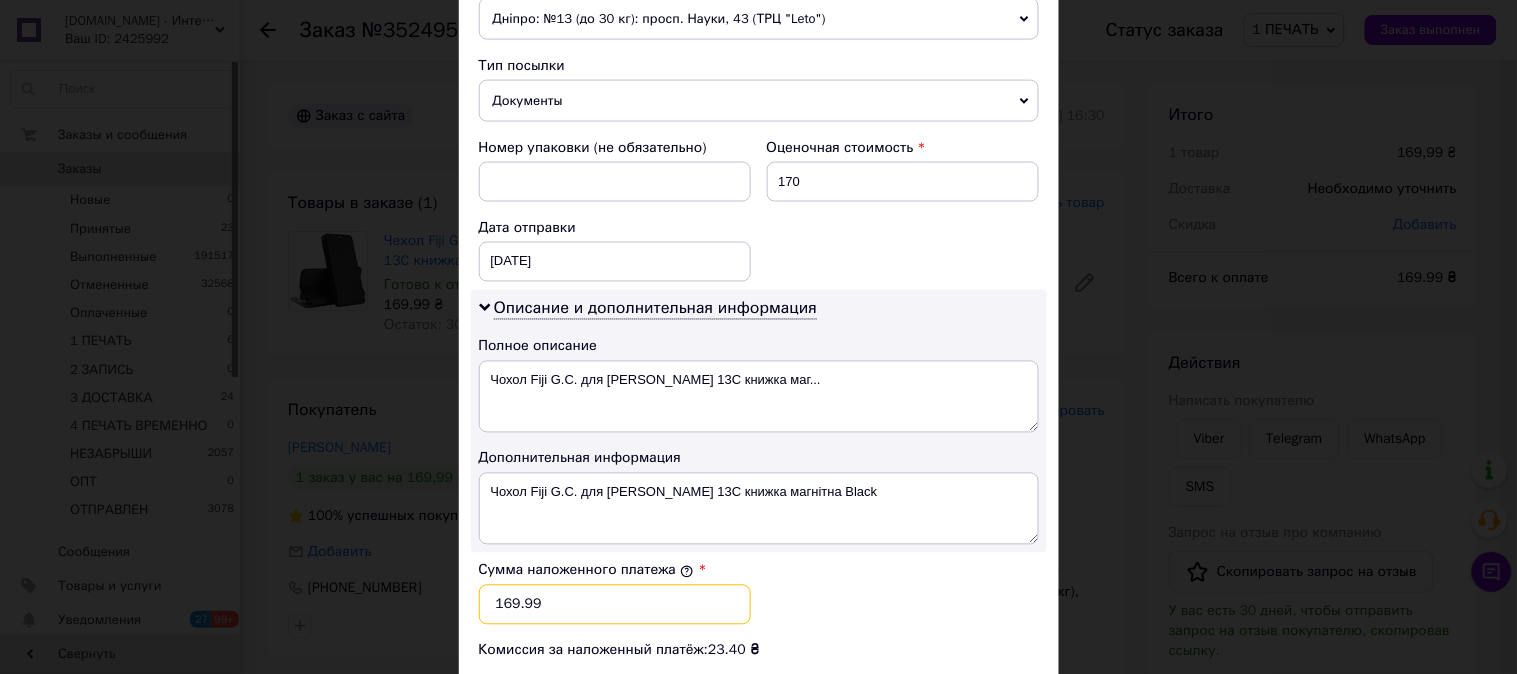click on "169.99" at bounding box center (615, 605) 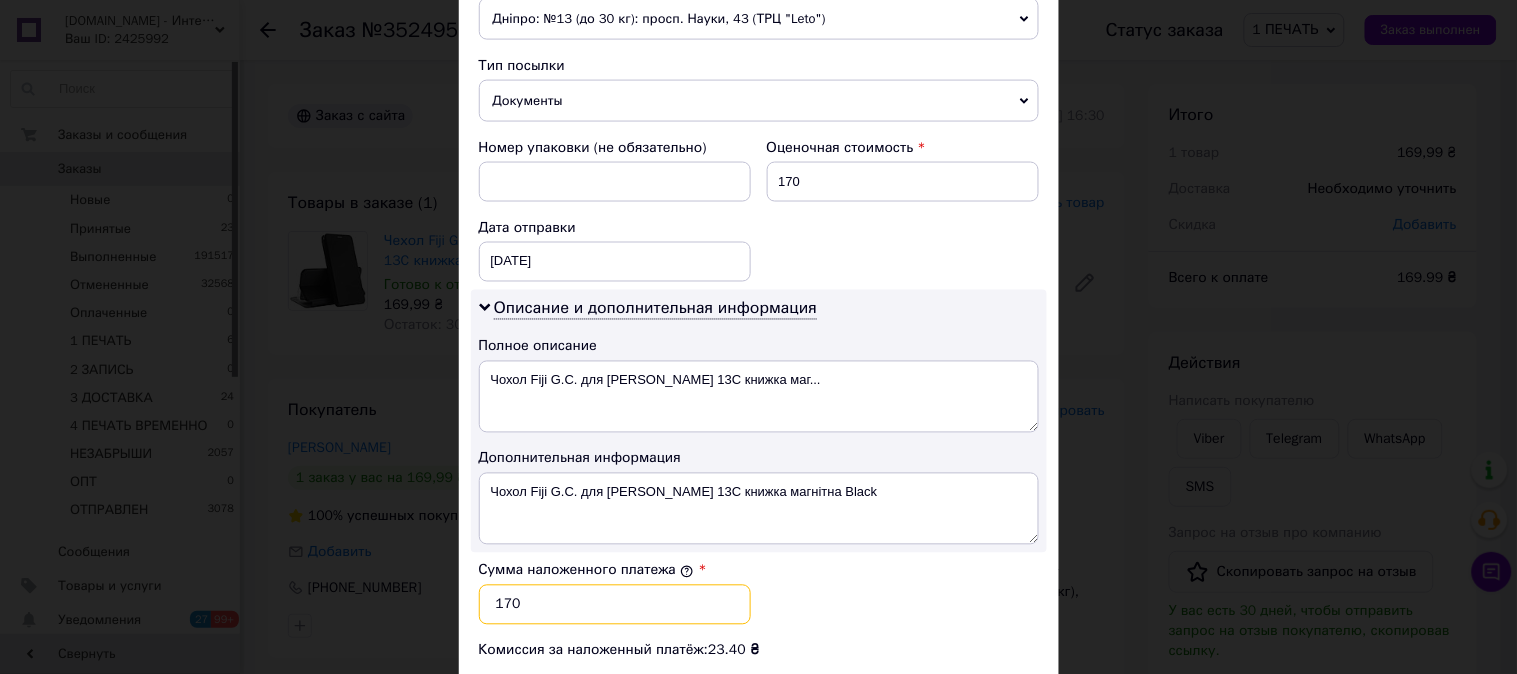 type on "170" 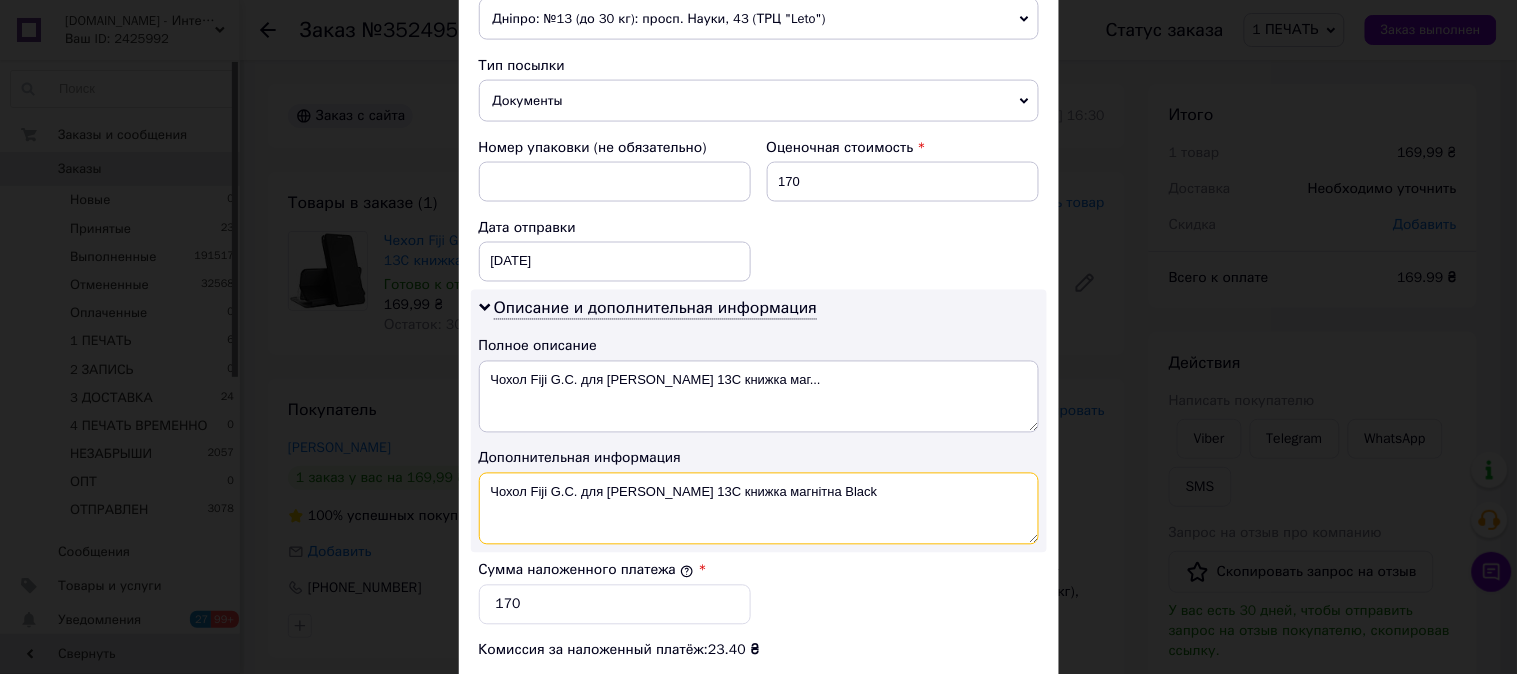 click on "Чохол Fiji G.C. для Xiaomi Redmi 13C книжка магнітна Black" at bounding box center [759, 509] 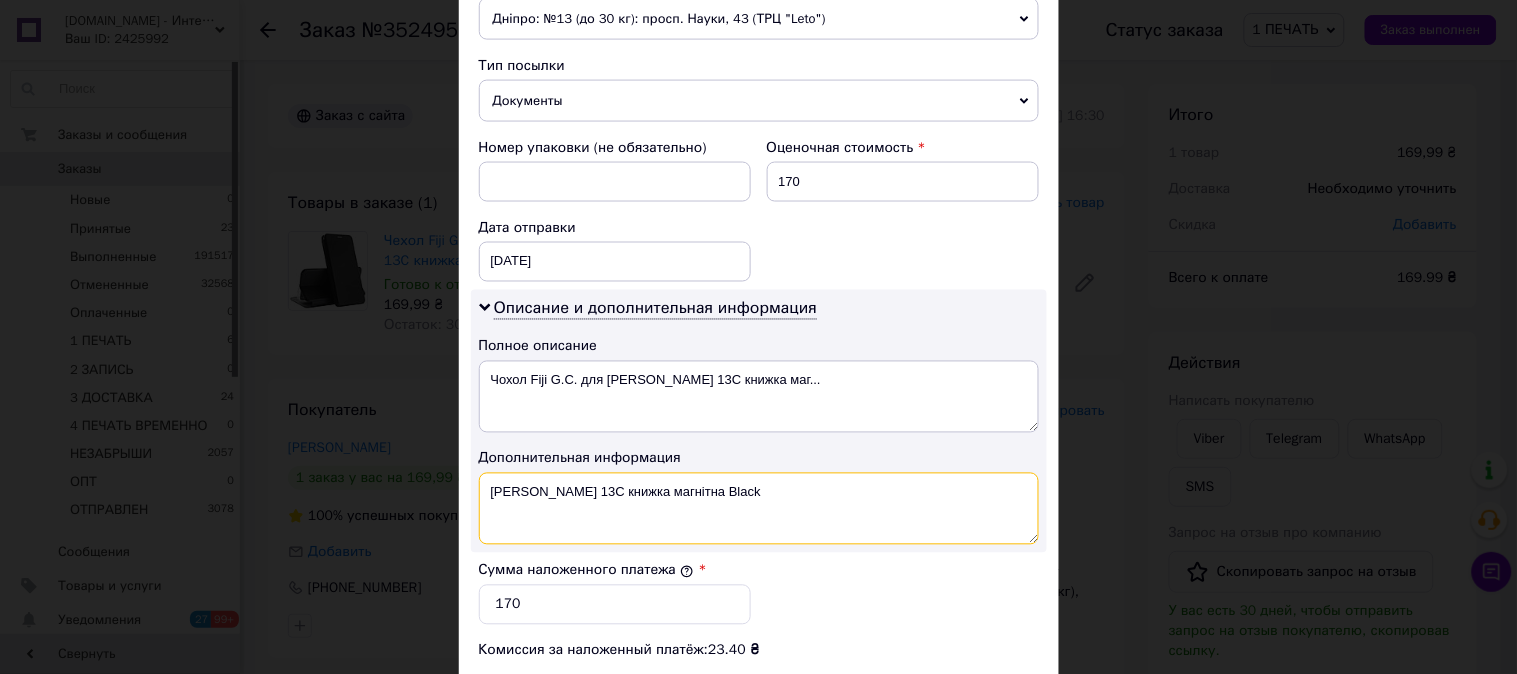 click on "Xiaomi Redmi 13C книжка магнітна Black" at bounding box center [759, 509] 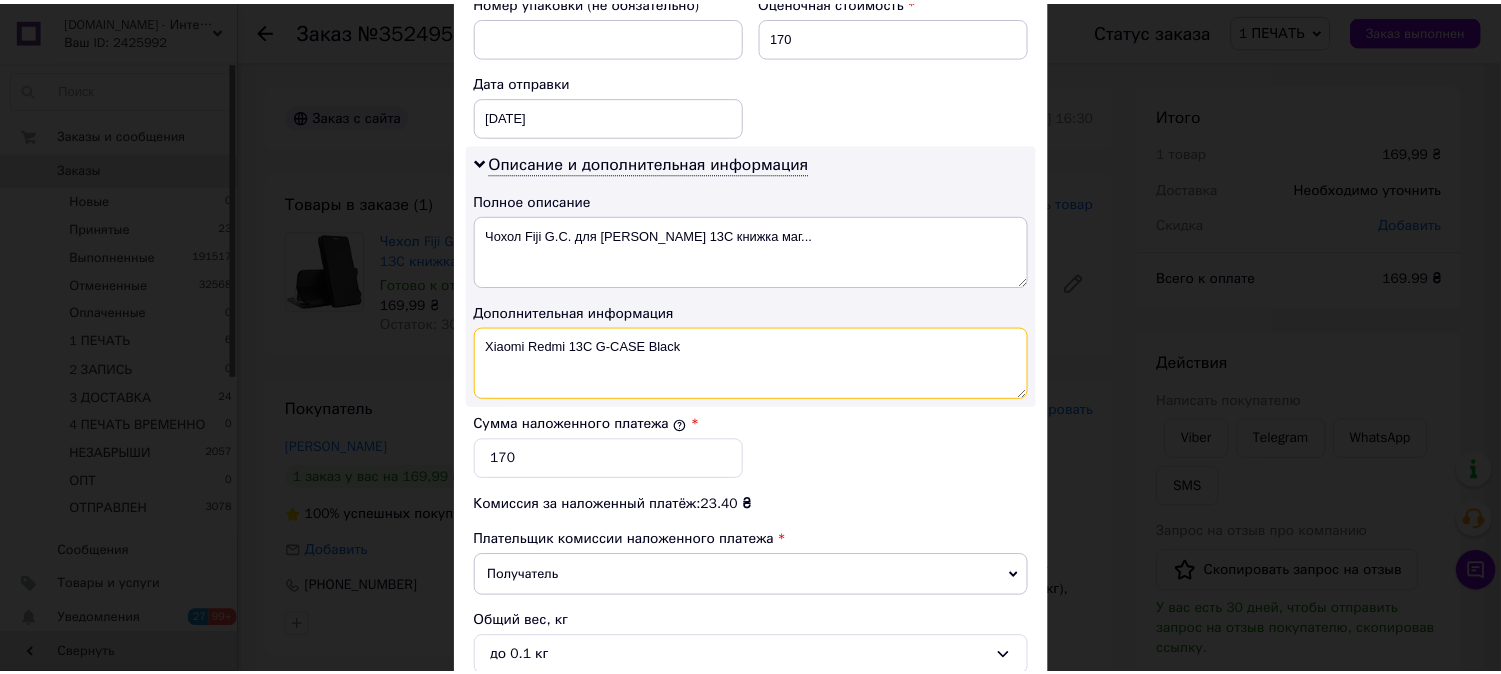 scroll, scrollTop: 1098, scrollLeft: 0, axis: vertical 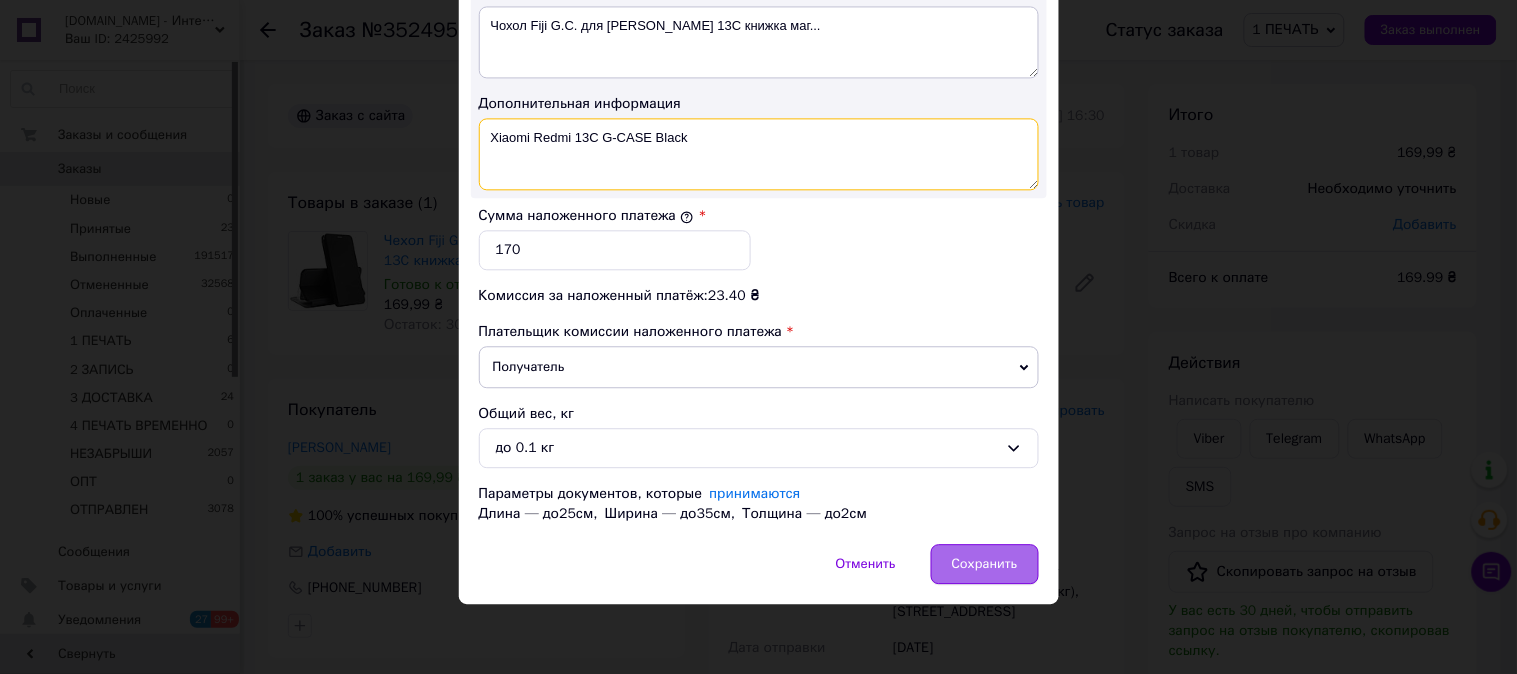 type on "Xiaomi Redmi 13C G-CASE Black" 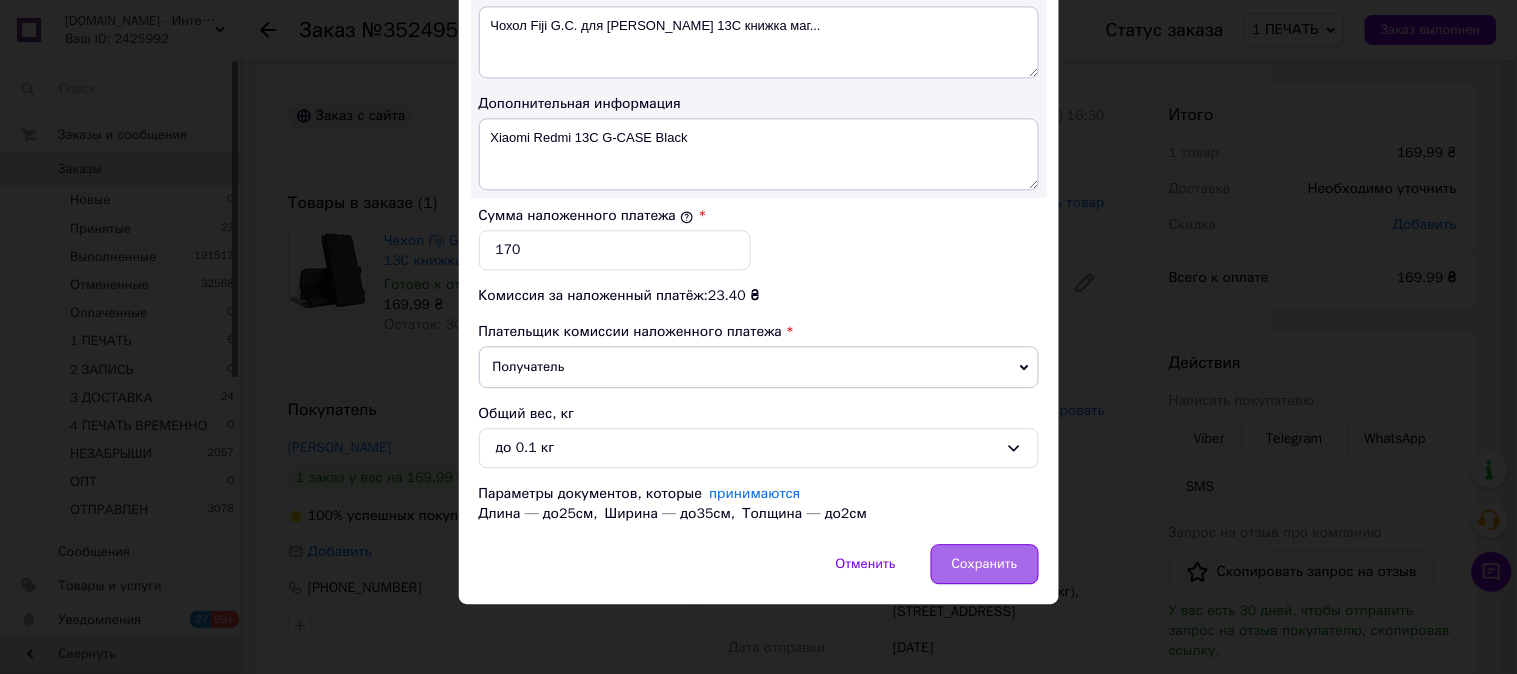 click on "Сохранить" at bounding box center (985, 564) 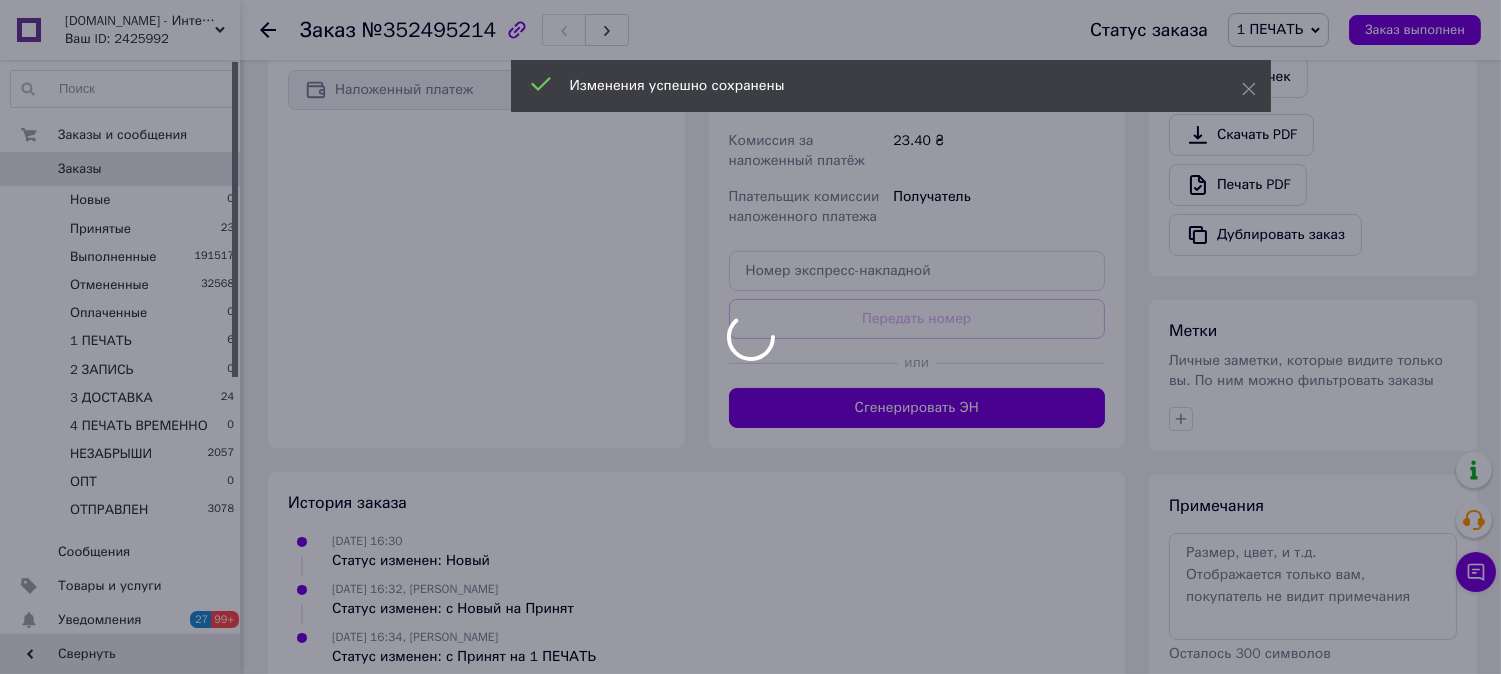 scroll, scrollTop: 741, scrollLeft: 0, axis: vertical 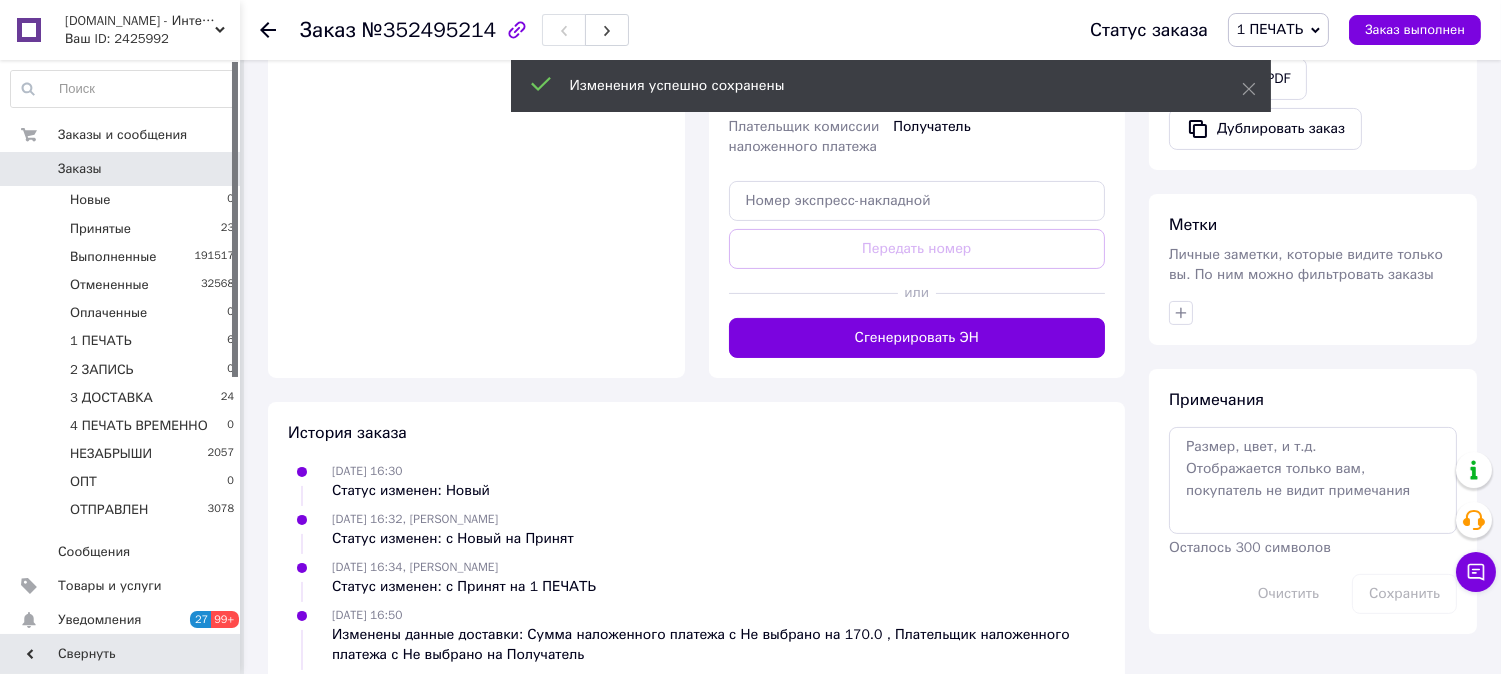 click on "Сгенерировать ЭН" at bounding box center [917, 338] 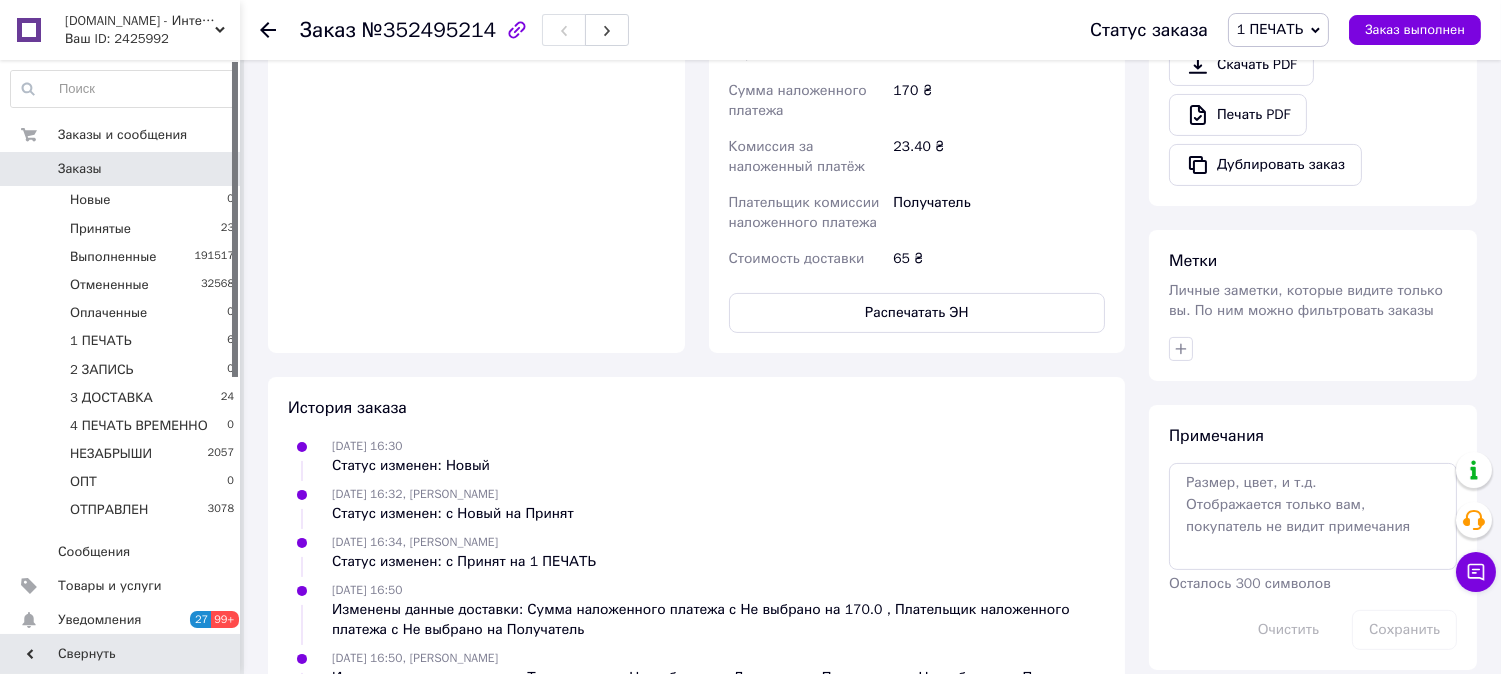 click on "Распечатать ЭН" at bounding box center (917, 313) 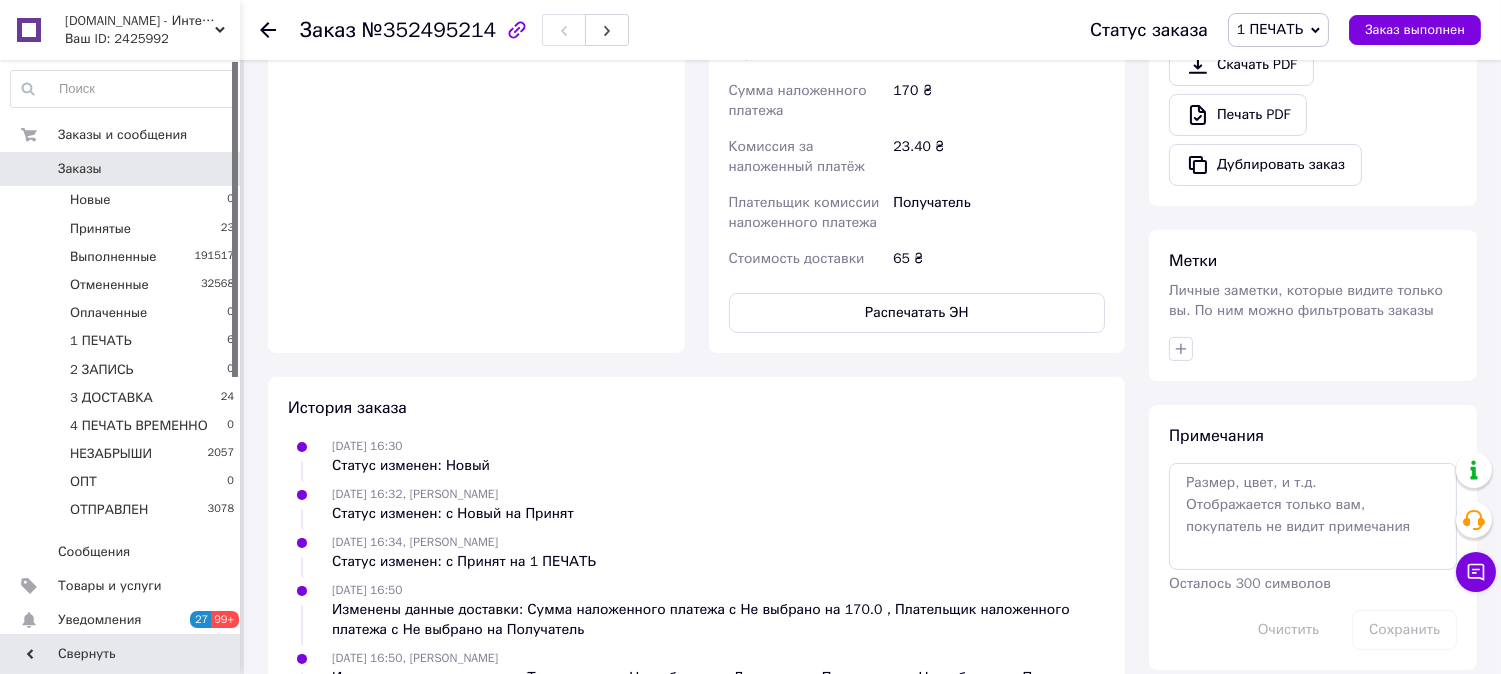 type 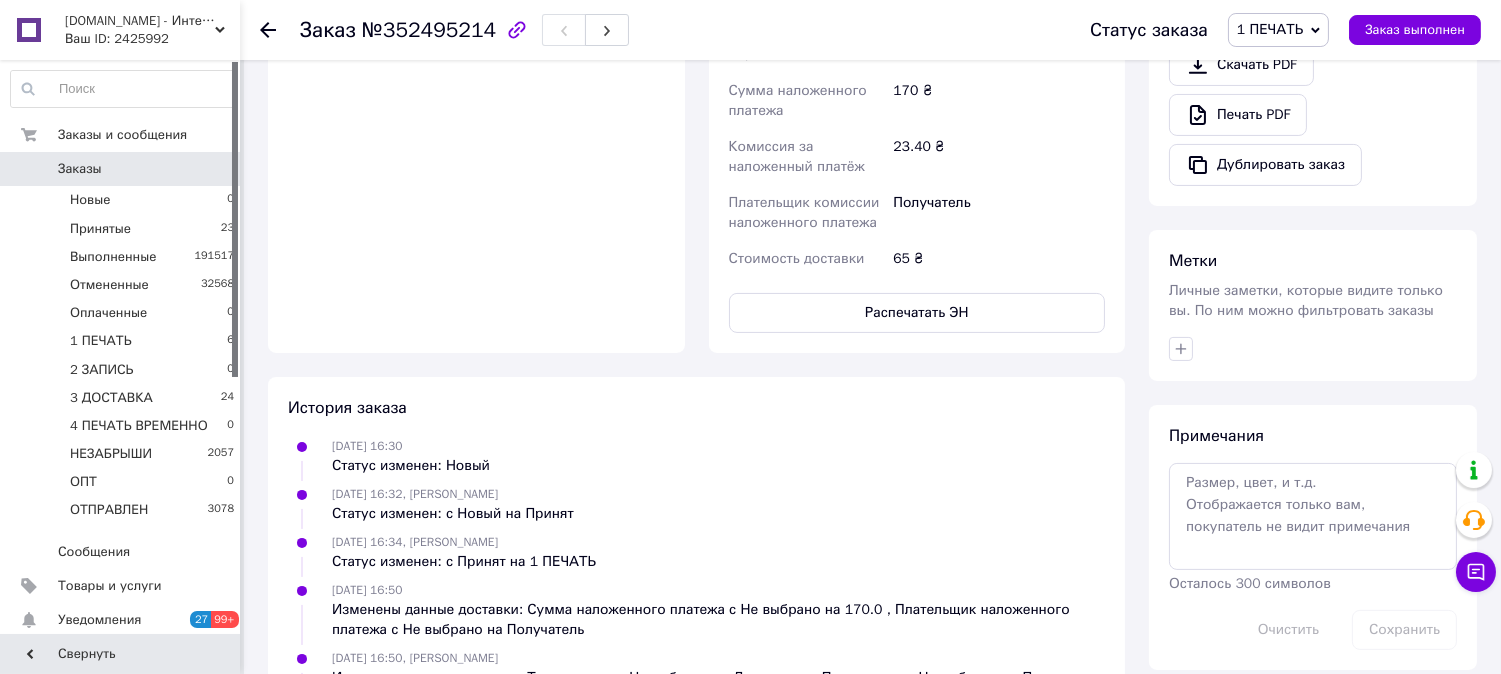 click on "1 ПЕЧАТЬ" at bounding box center (1270, 29) 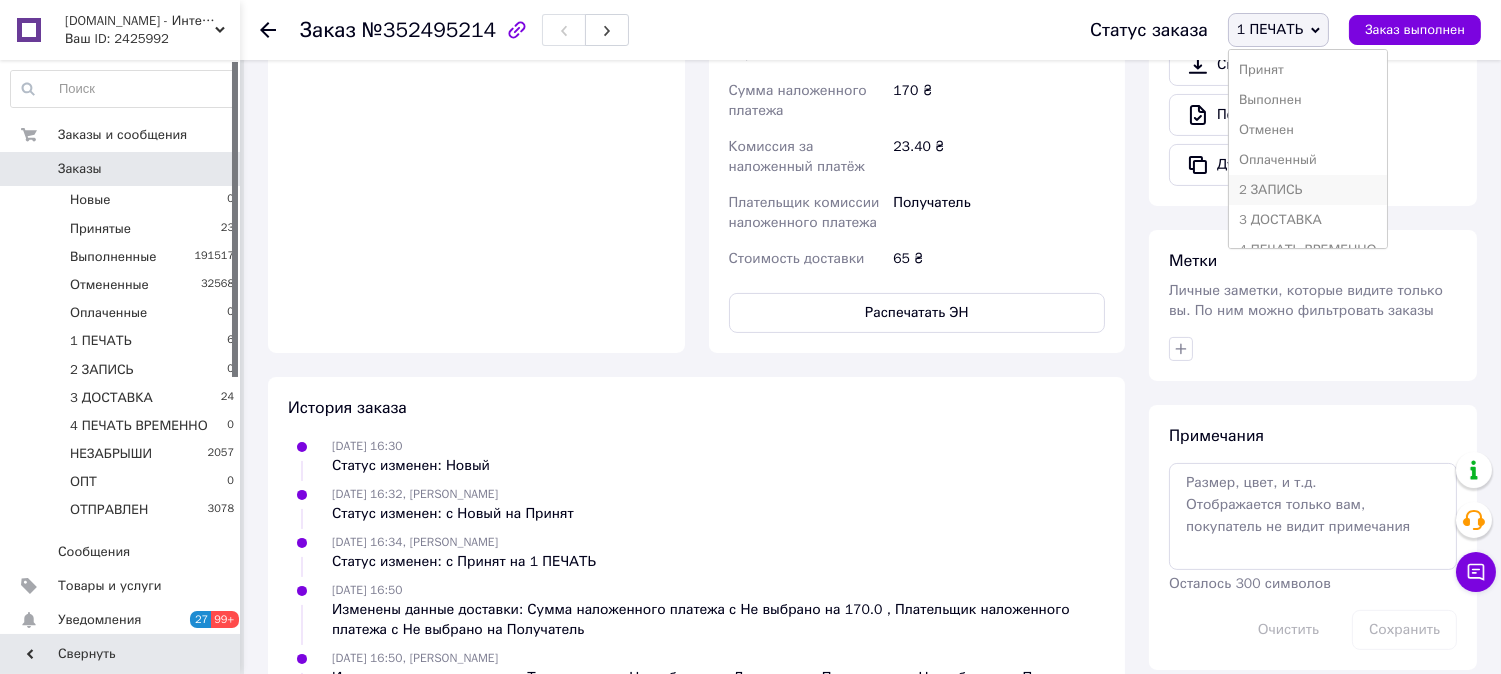 click on "2 ЗАПИСЬ" at bounding box center (1308, 190) 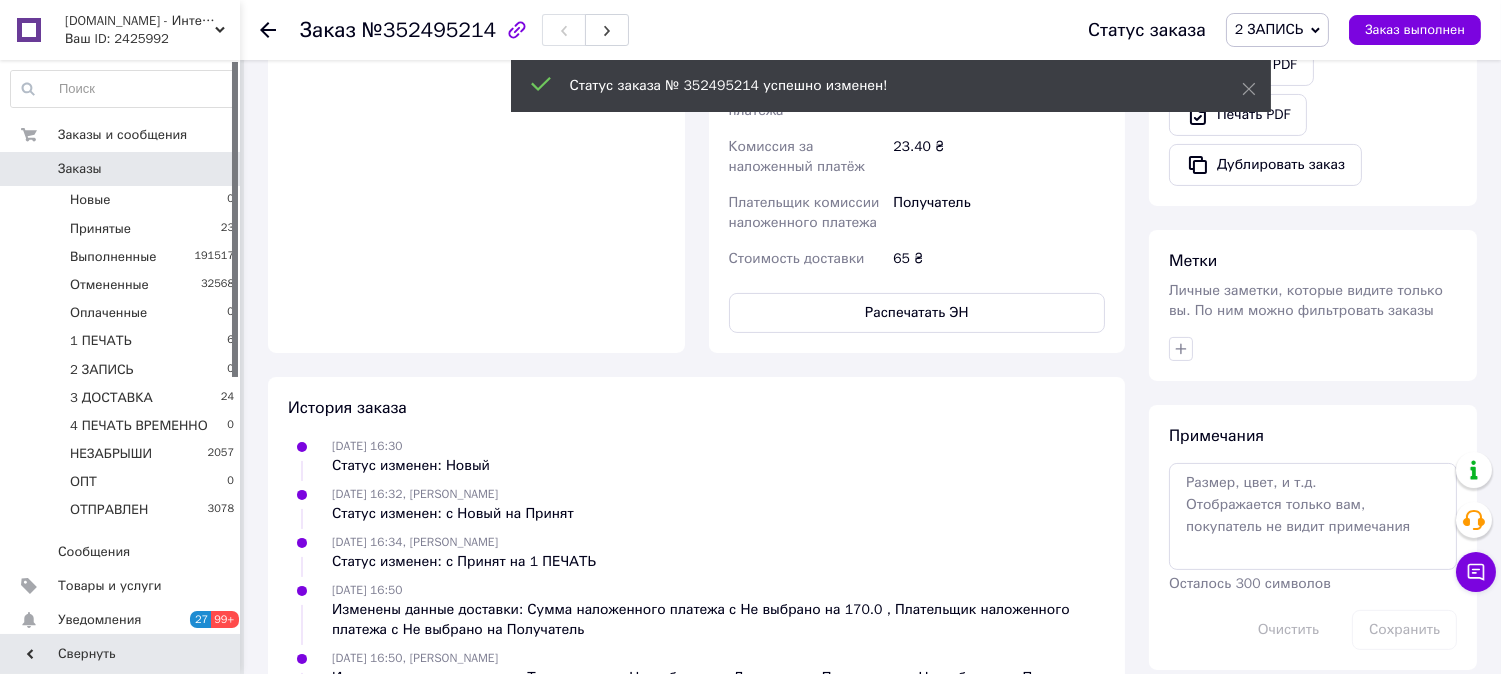 click on "2 ЗАПИСЬ" at bounding box center [1269, 29] 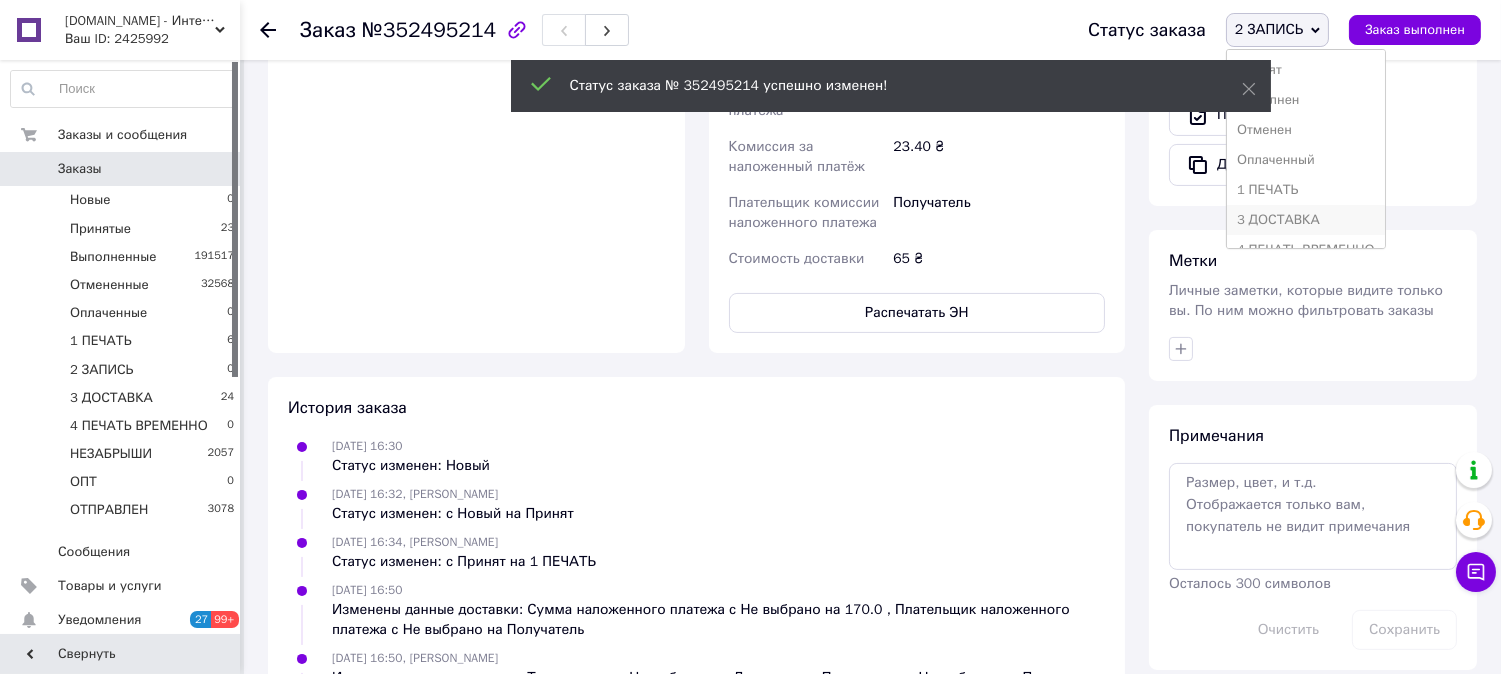 click on "3 ДОСТАВКА" at bounding box center (1306, 220) 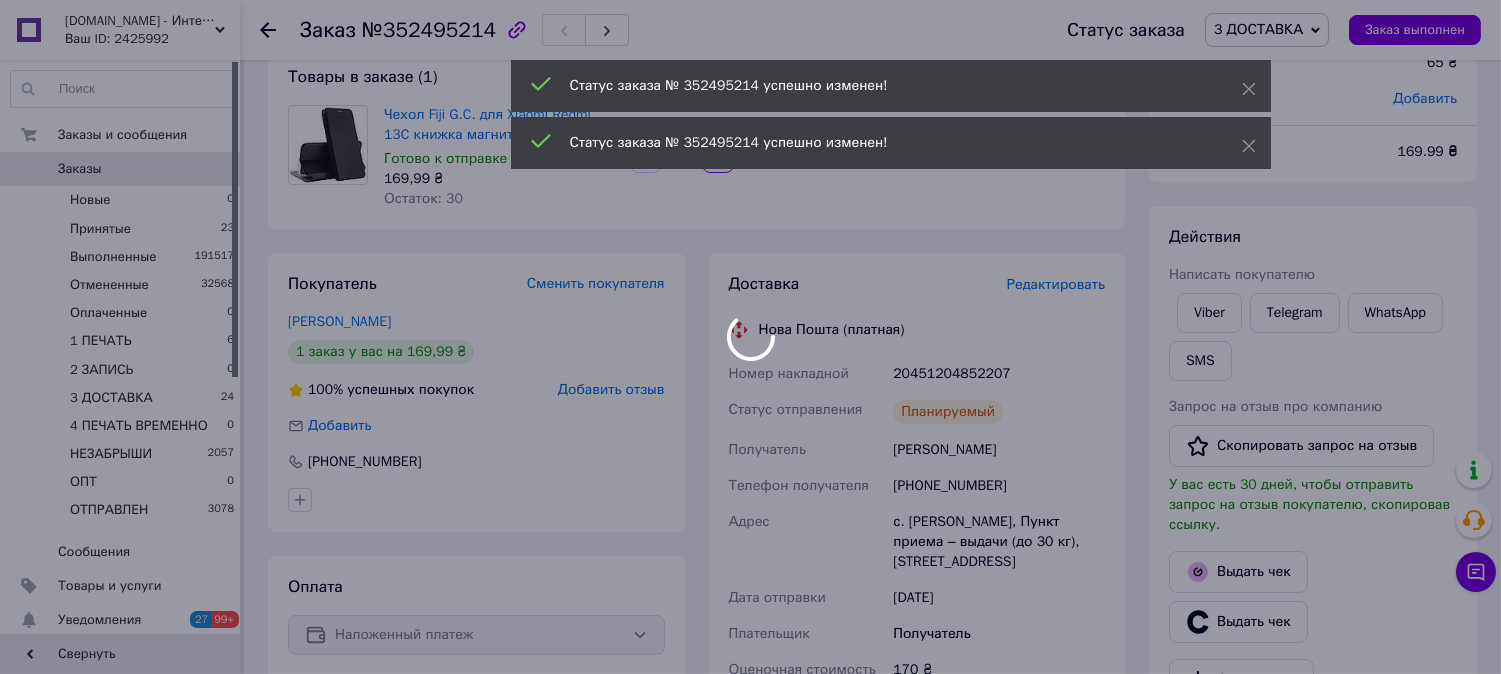 scroll, scrollTop: 37, scrollLeft: 0, axis: vertical 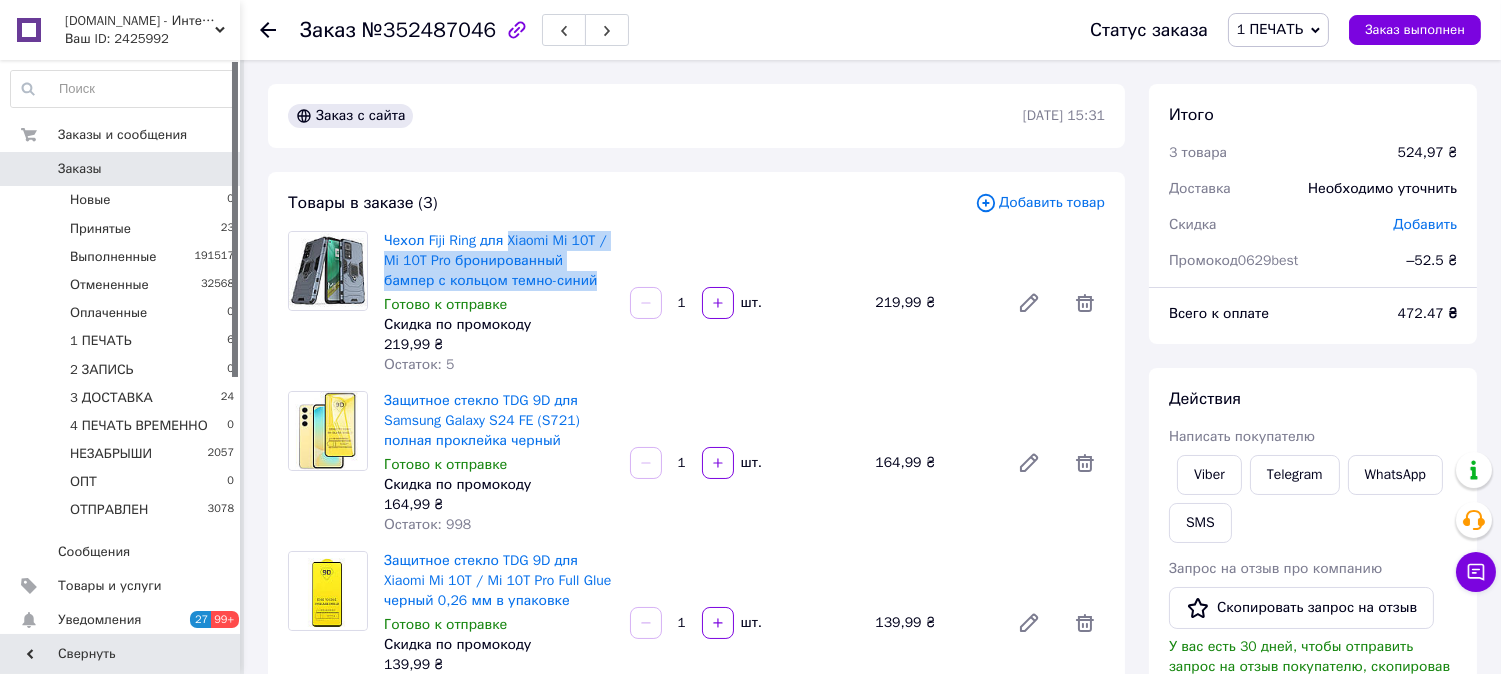 drag, startPoint x: 505, startPoint y: 224, endPoint x: 563, endPoint y: 283, distance: 82.73451 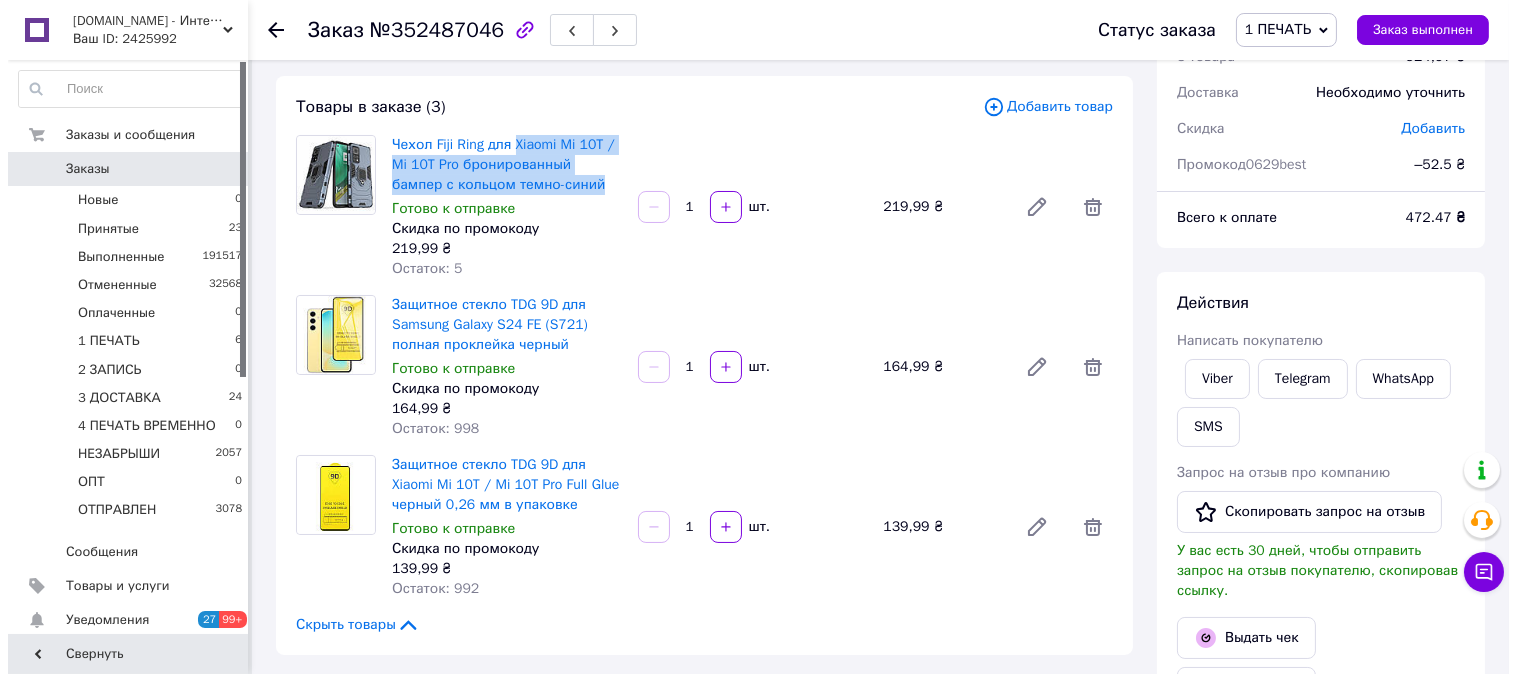 scroll, scrollTop: 185, scrollLeft: 0, axis: vertical 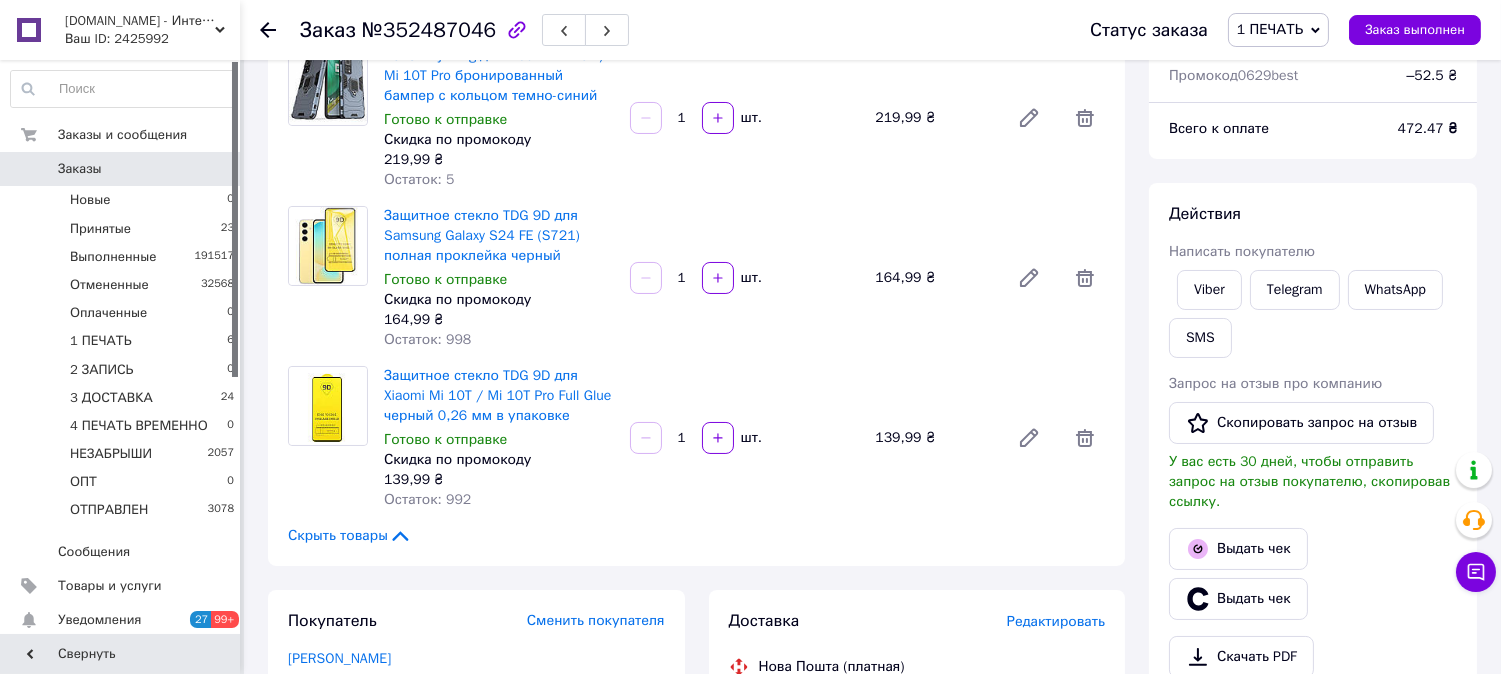 click on "Редактировать" at bounding box center (1056, 621) 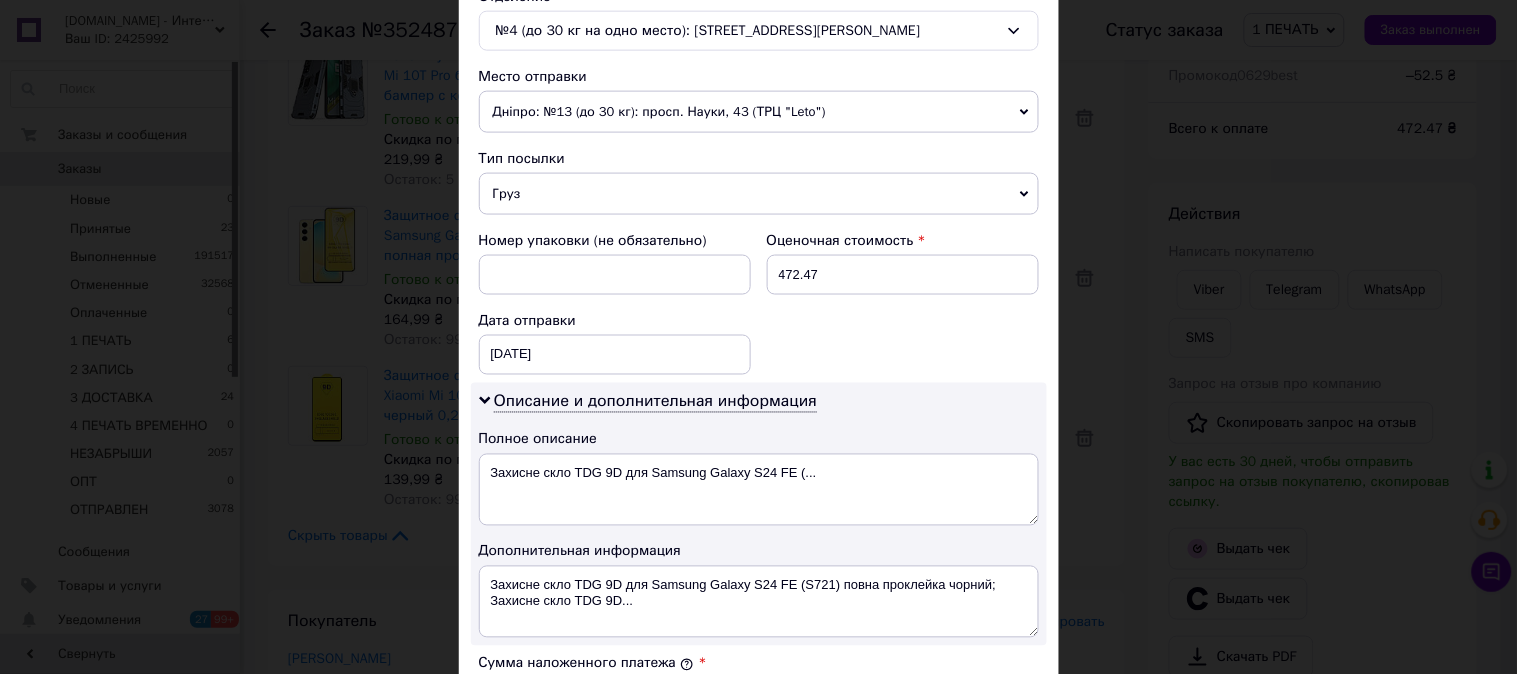 scroll, scrollTop: 666, scrollLeft: 0, axis: vertical 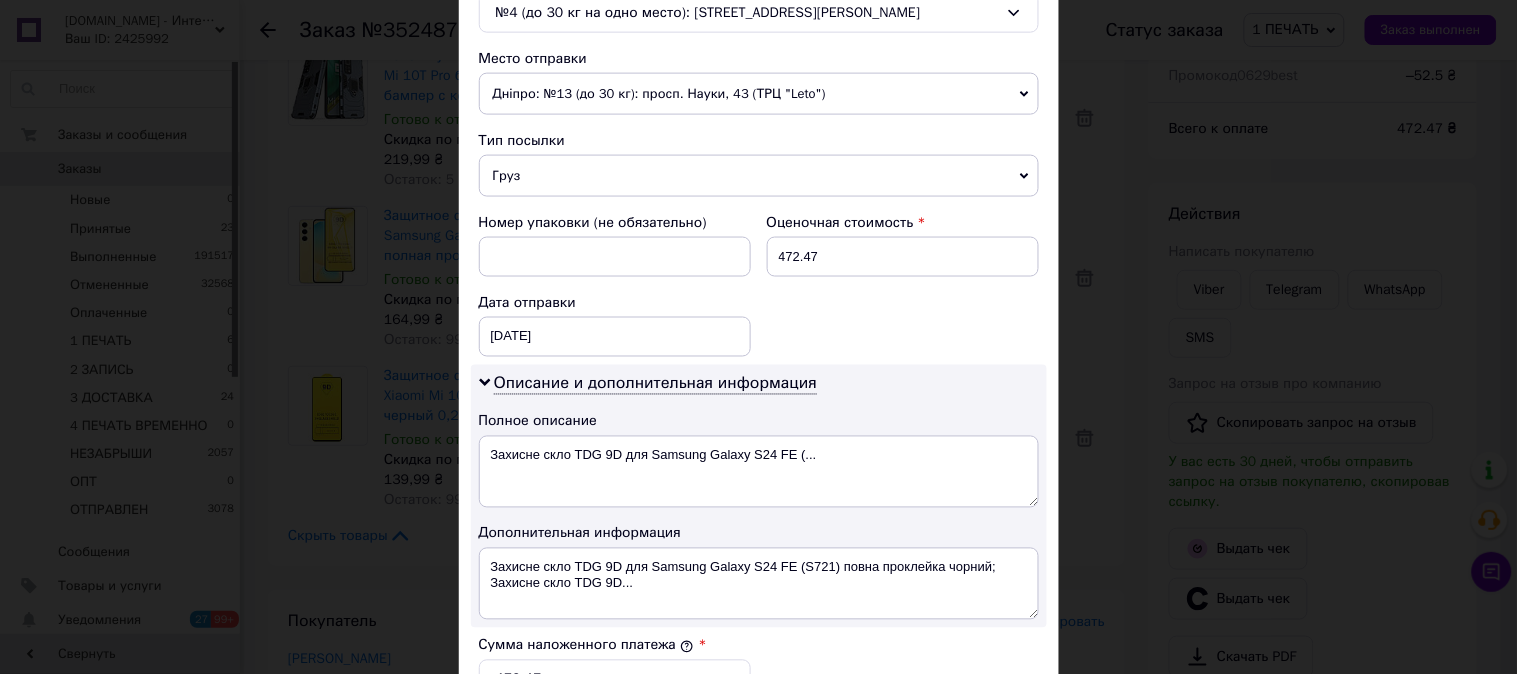 click on "Груз" at bounding box center (759, 176) 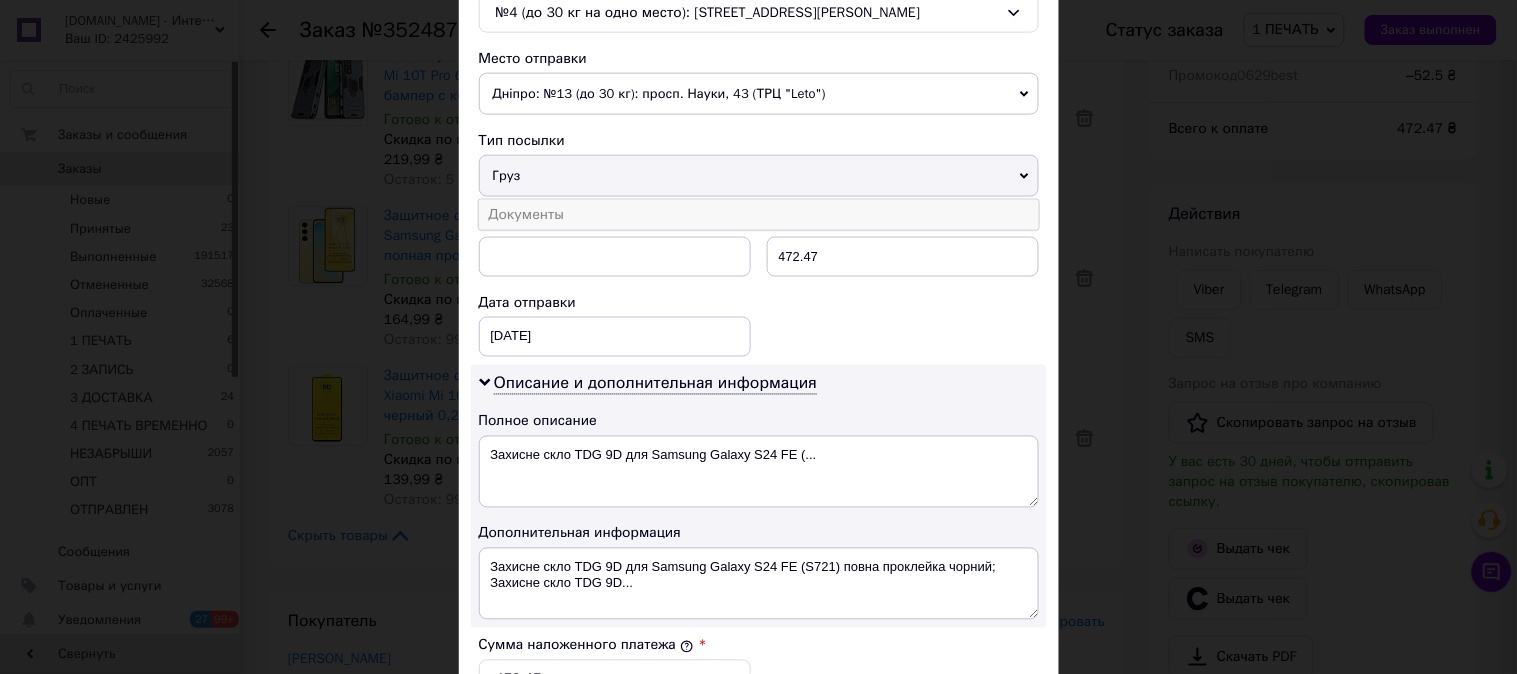 click on "Документы" at bounding box center [759, 215] 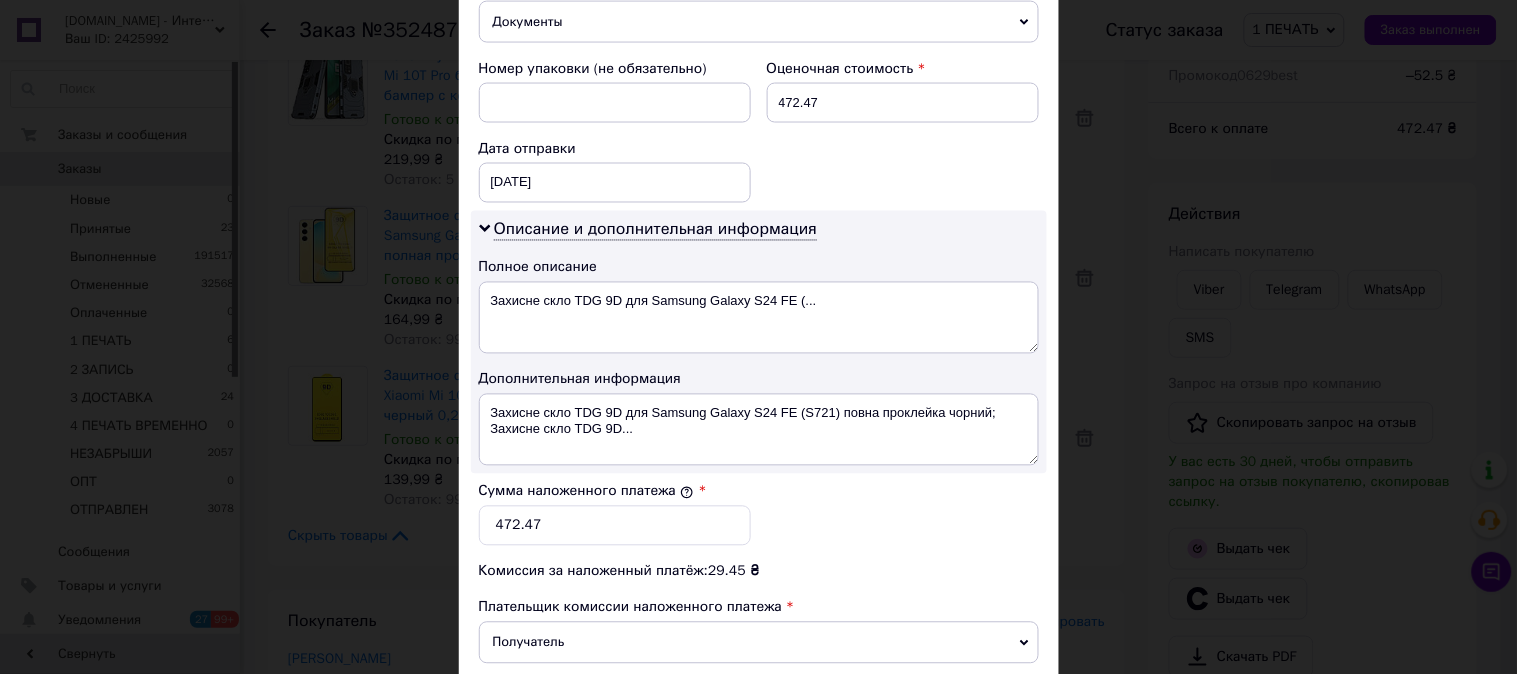scroll, scrollTop: 852, scrollLeft: 0, axis: vertical 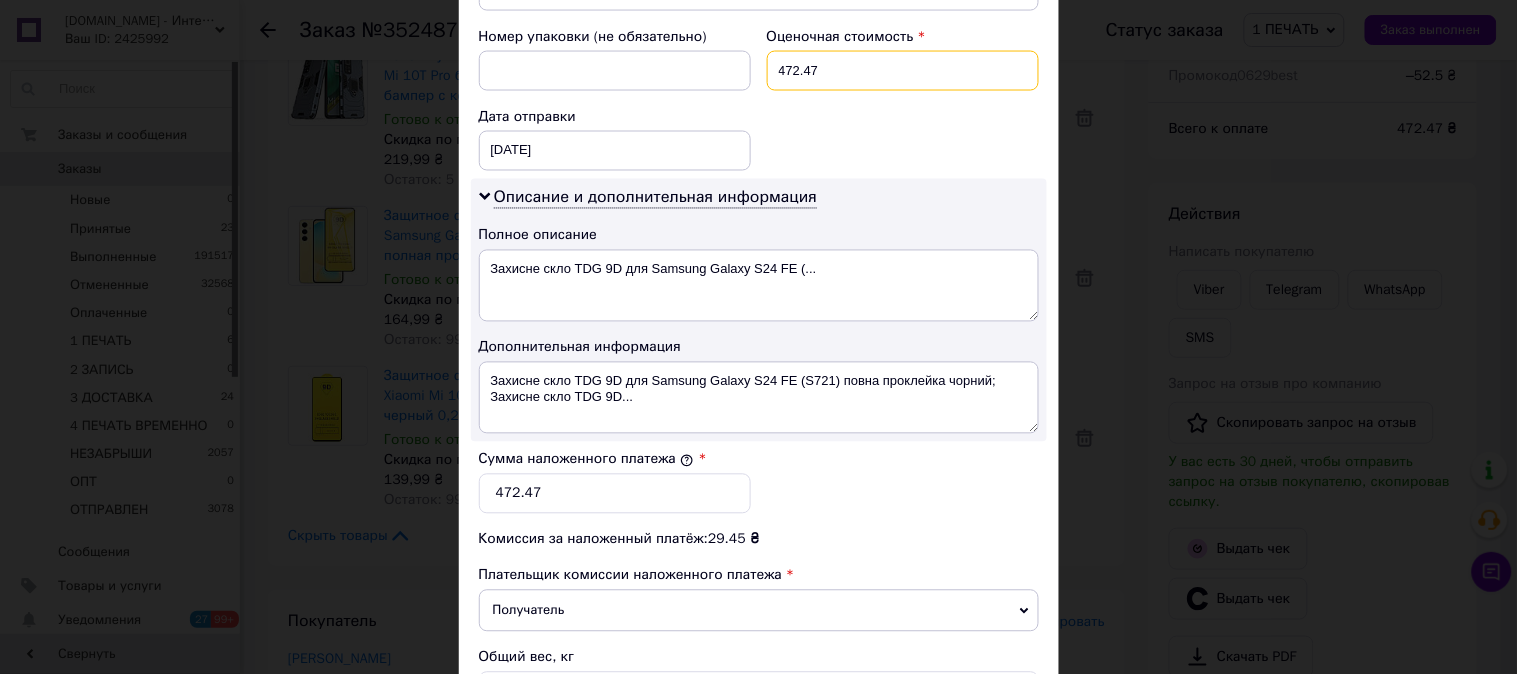 click on "472.47" at bounding box center (903, 71) 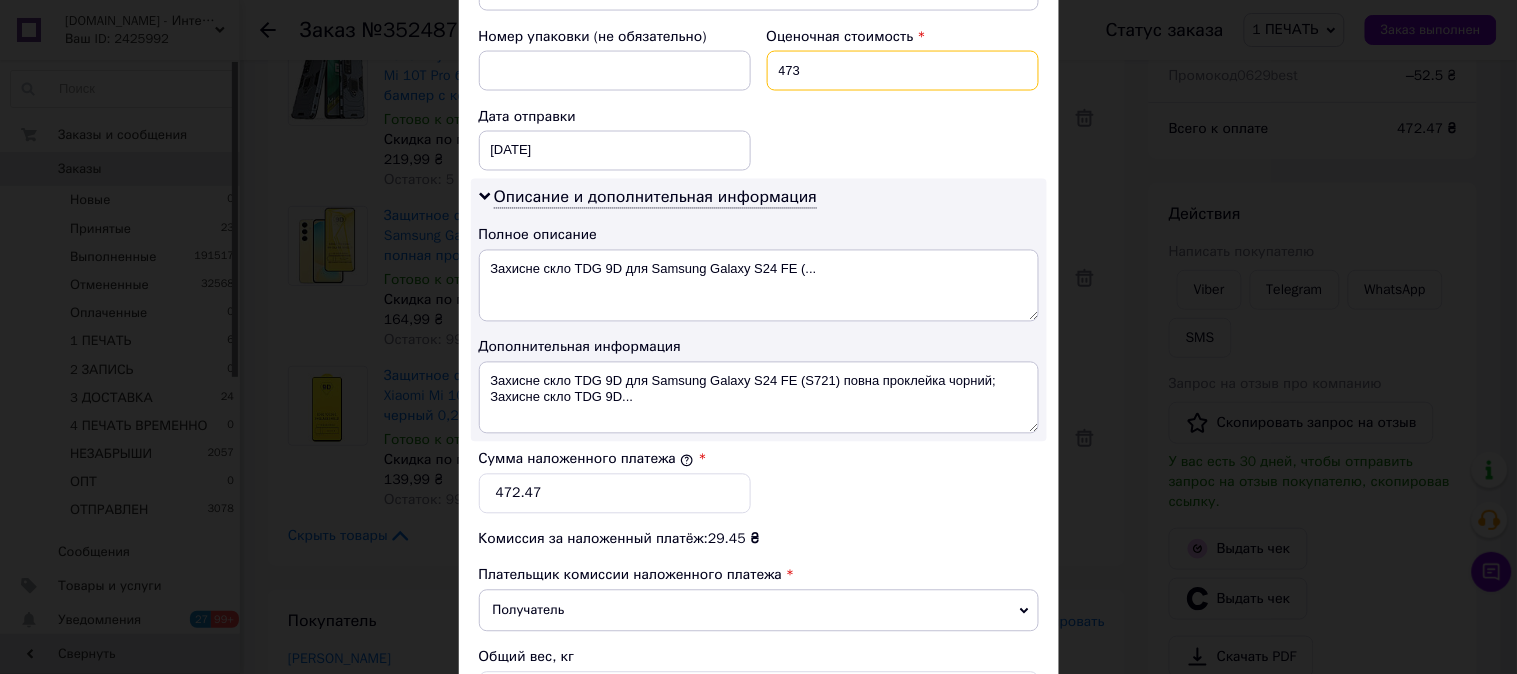 type on "473" 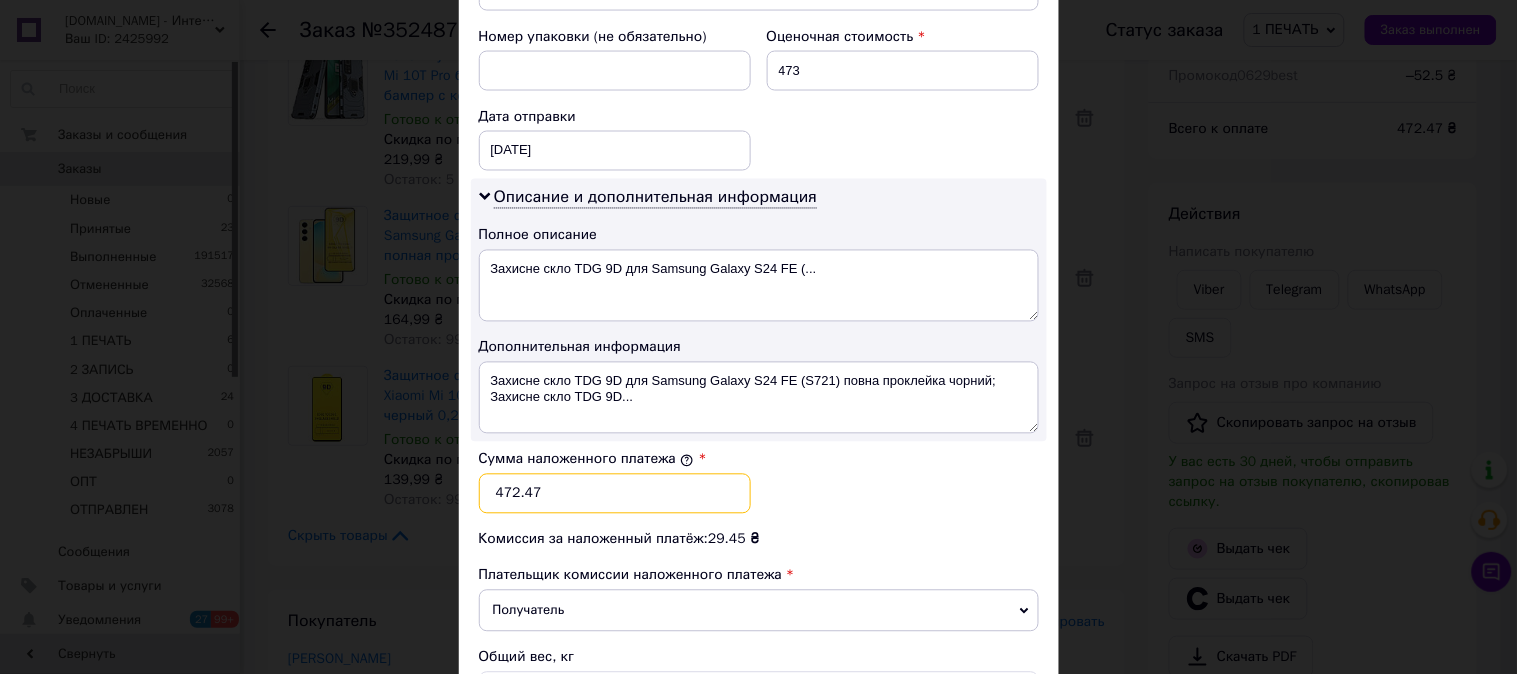 click on "472.47" at bounding box center [615, 494] 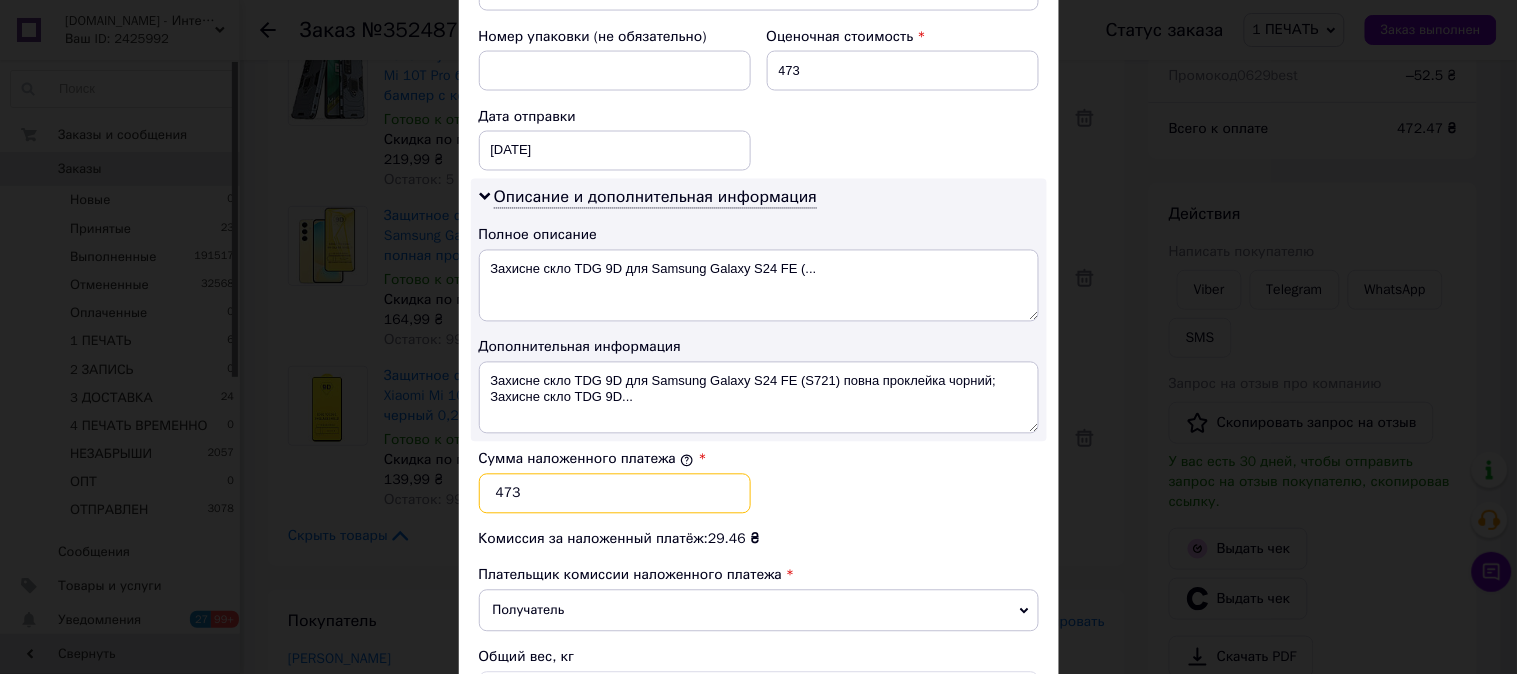 type on "473" 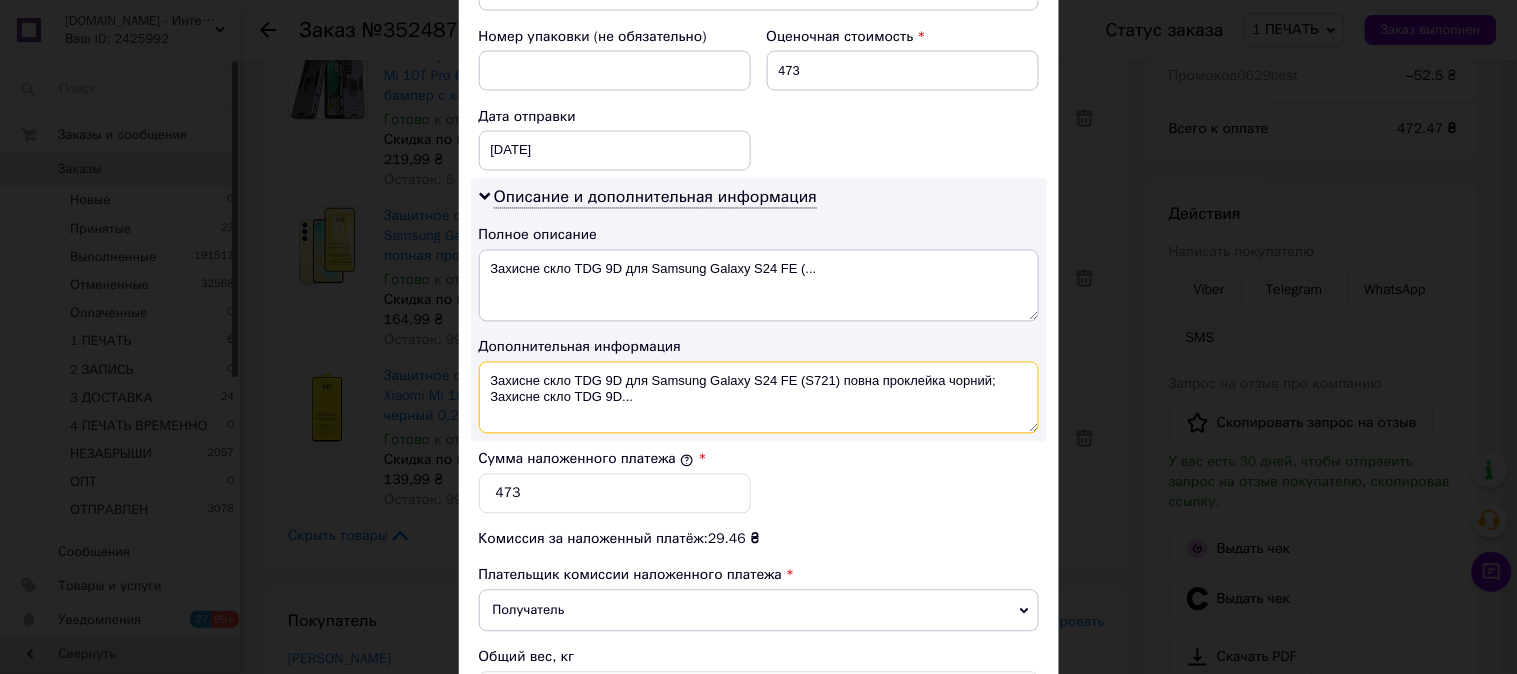 click on "Захисне скло TDG 9D для Samsung Galaxy S24 FE (S721) повна проклейка чорний; Захисне скло TDG 9D..." at bounding box center [759, 398] 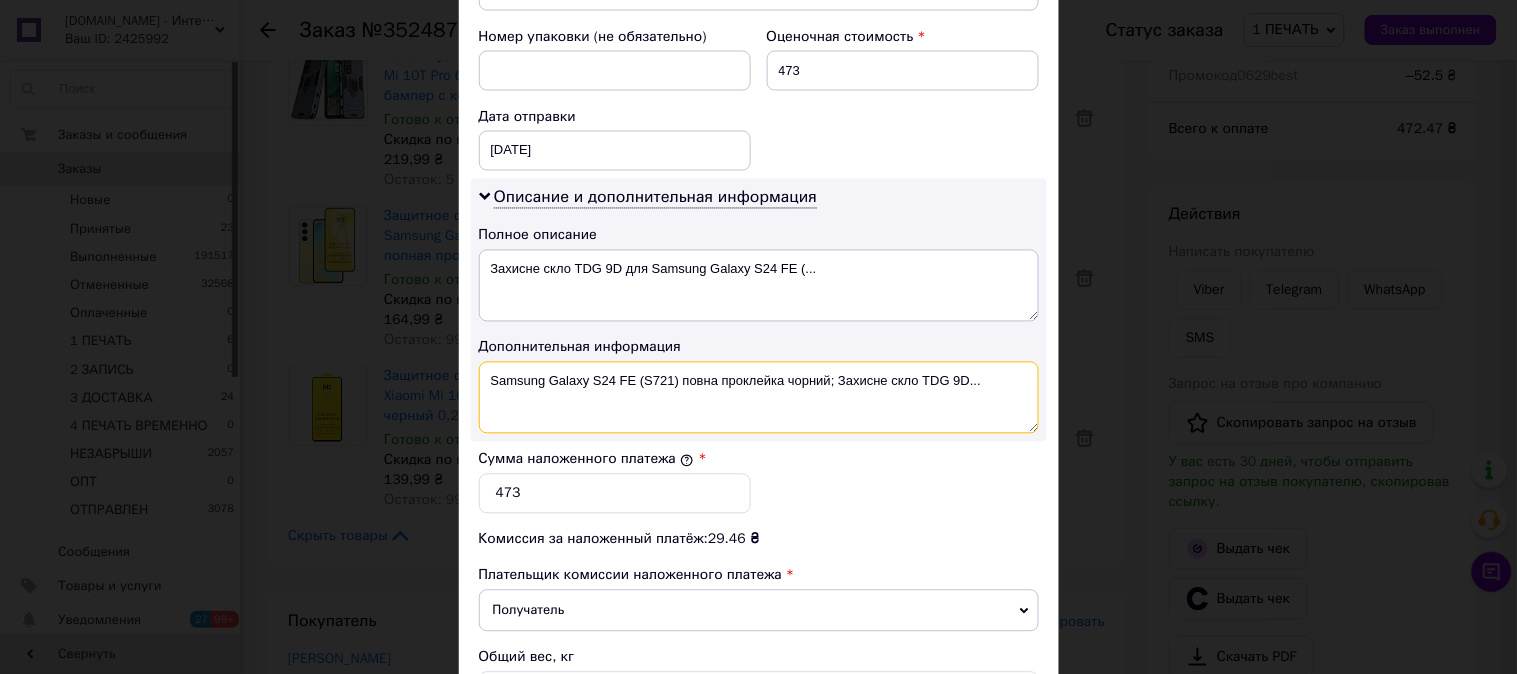 click on "Samsung Galaxy S24 FE (S721) повна проклейка чорний; Захисне скло TDG 9D..." at bounding box center (759, 398) 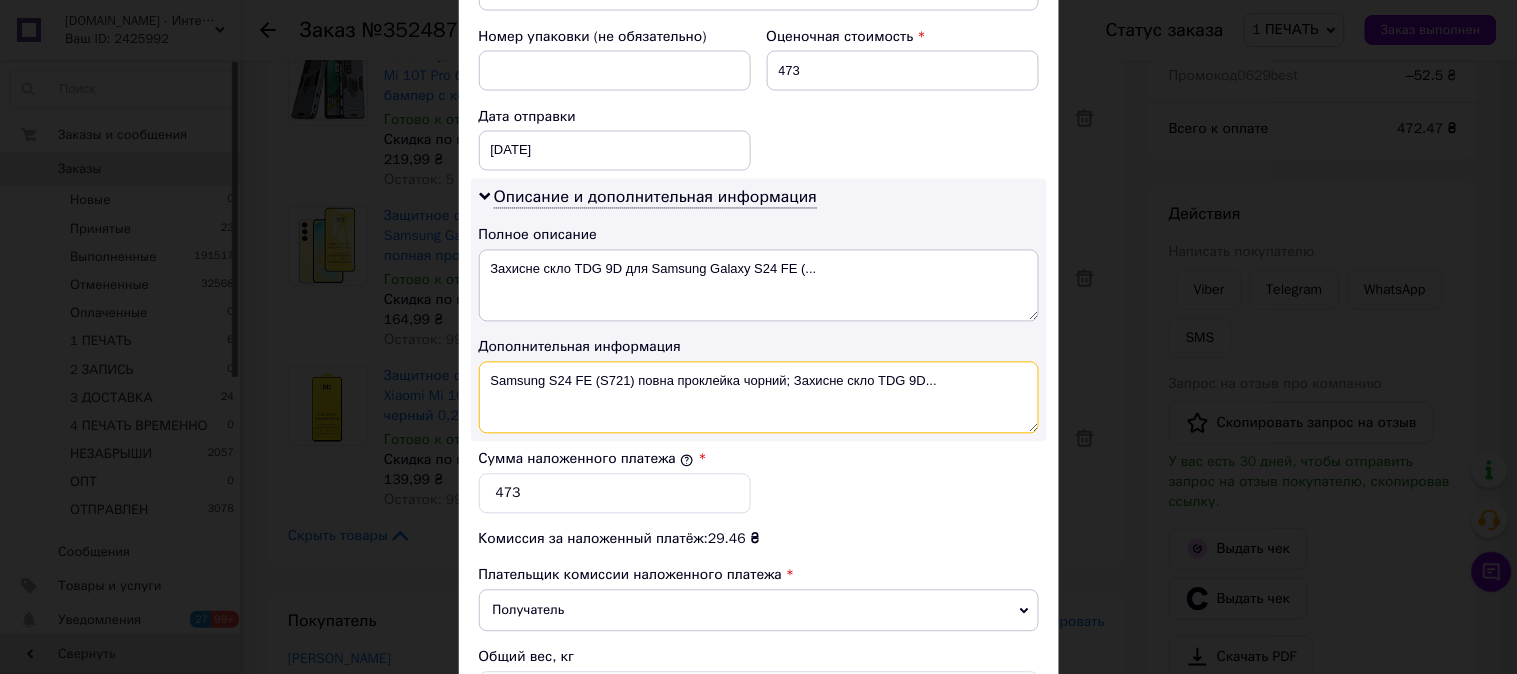 click on "Samsung S24 FE (S721) повна проклейка чорний; Захисне скло TDG 9D..." at bounding box center [759, 398] 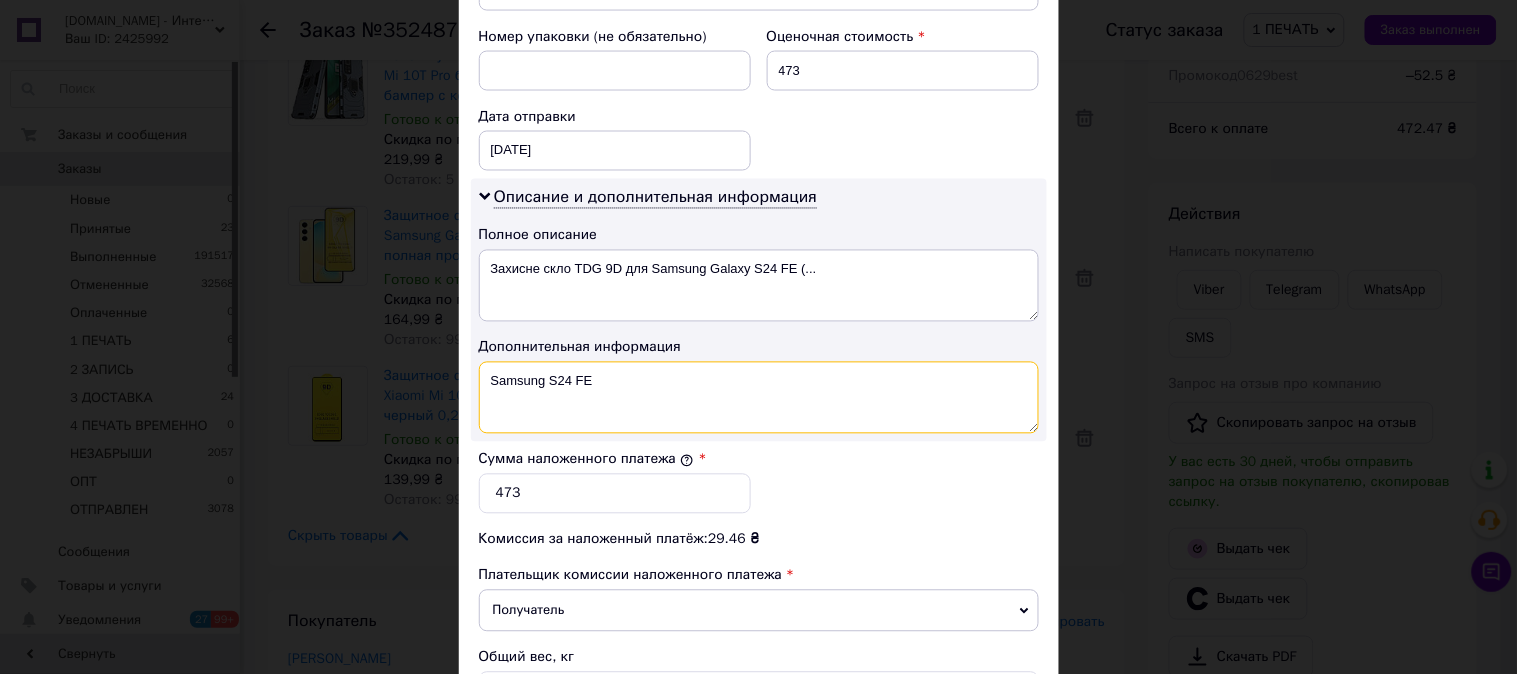 paste on "9D ЧЕР" 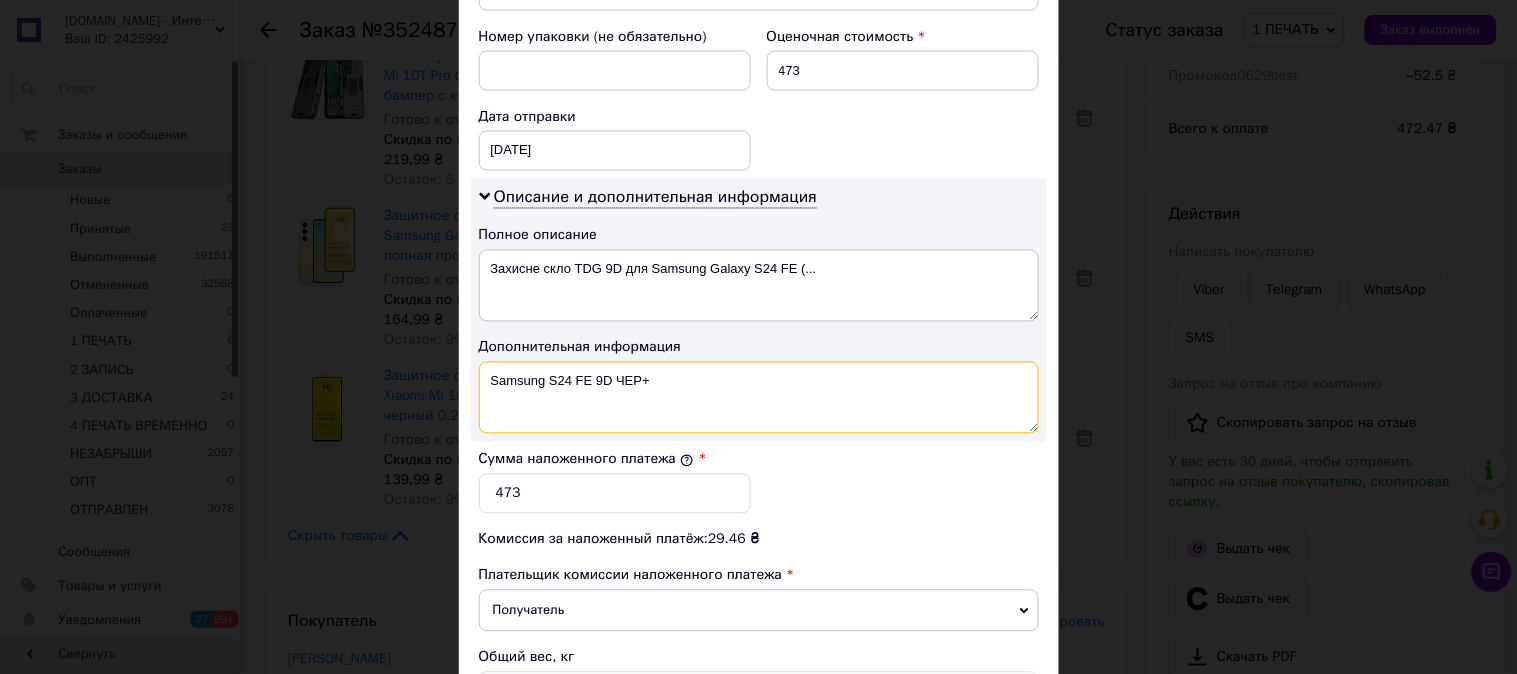 paste on "Xiaomi Mi 10T / Mi 10T Pro бронированный бампер с кольцом темно-синий" 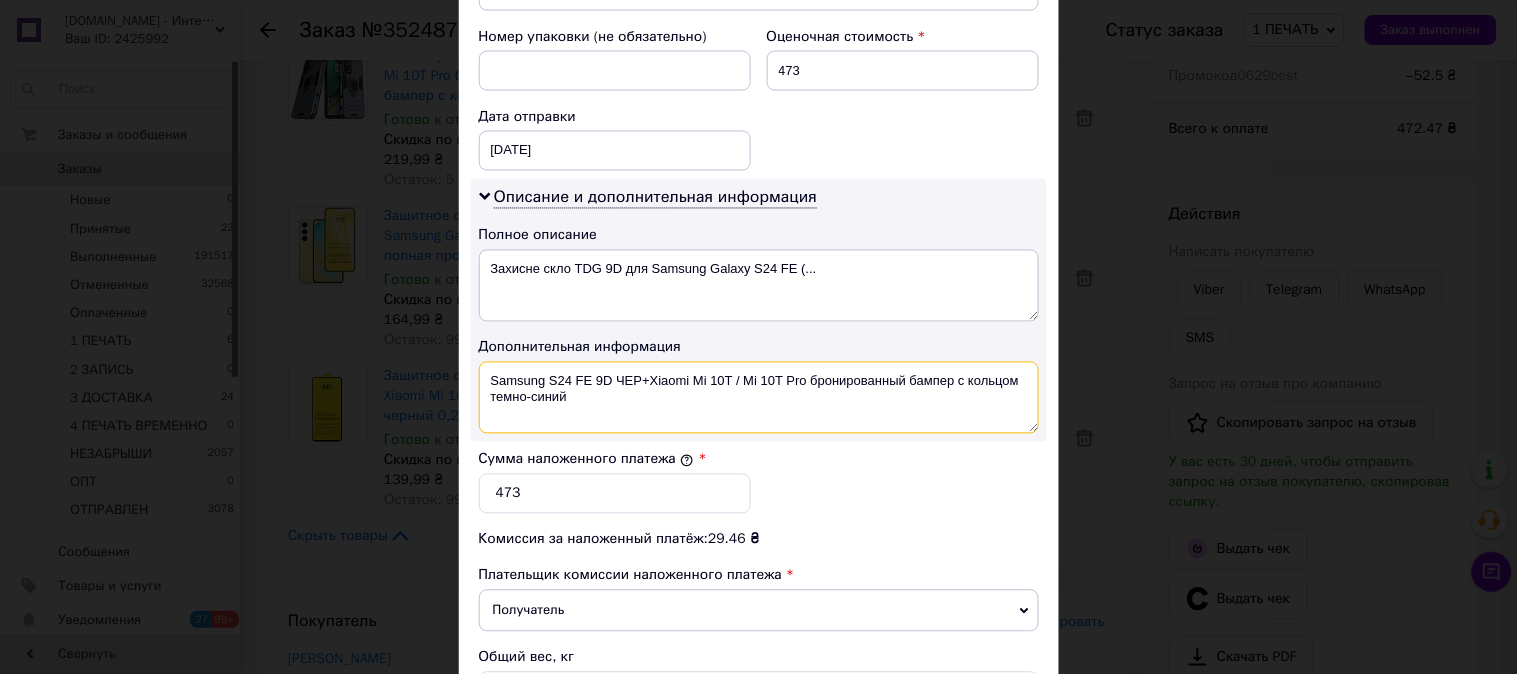 click on "Samsung S24 FE 9D ЧЕР+Xiaomi Mi 10T / Mi 10T Pro бронированный бампер с кольцом темно-синий" at bounding box center [759, 398] 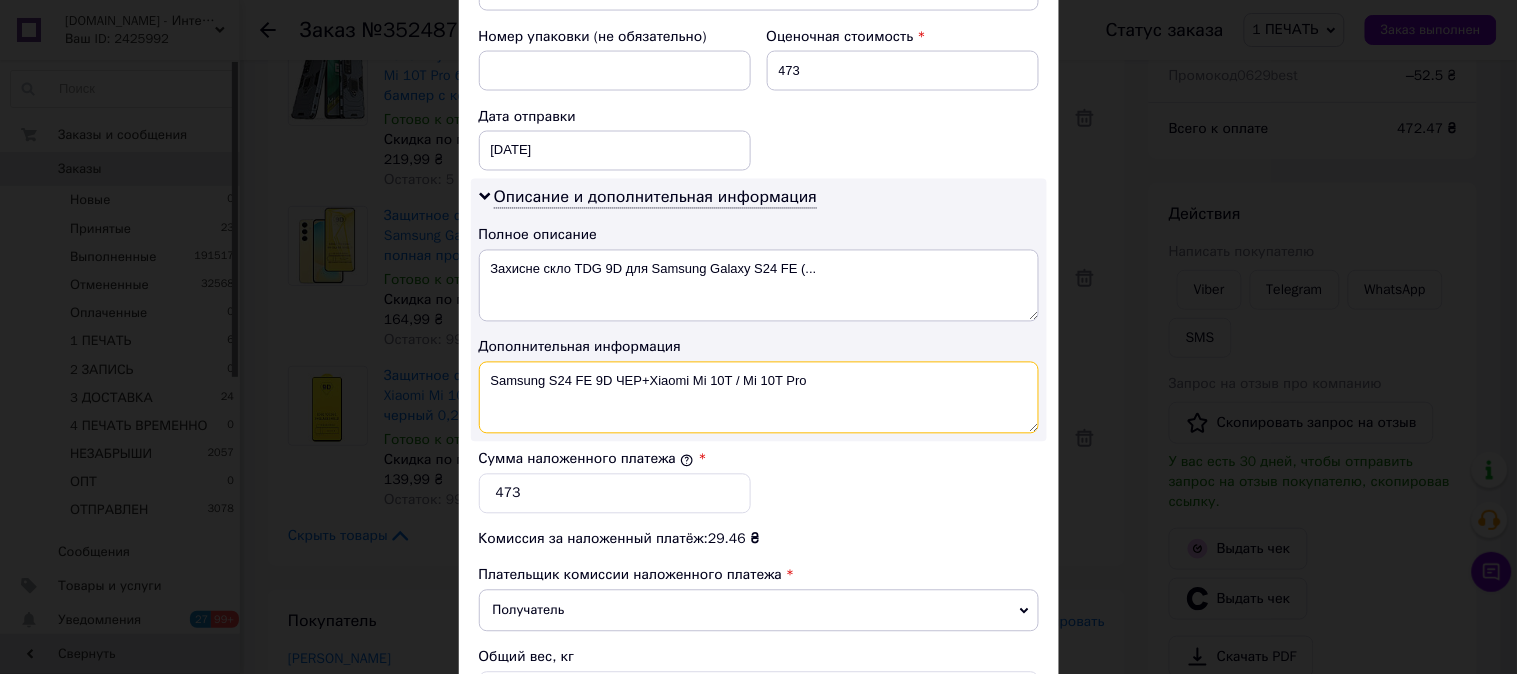 paste on "RING Т-СИН" 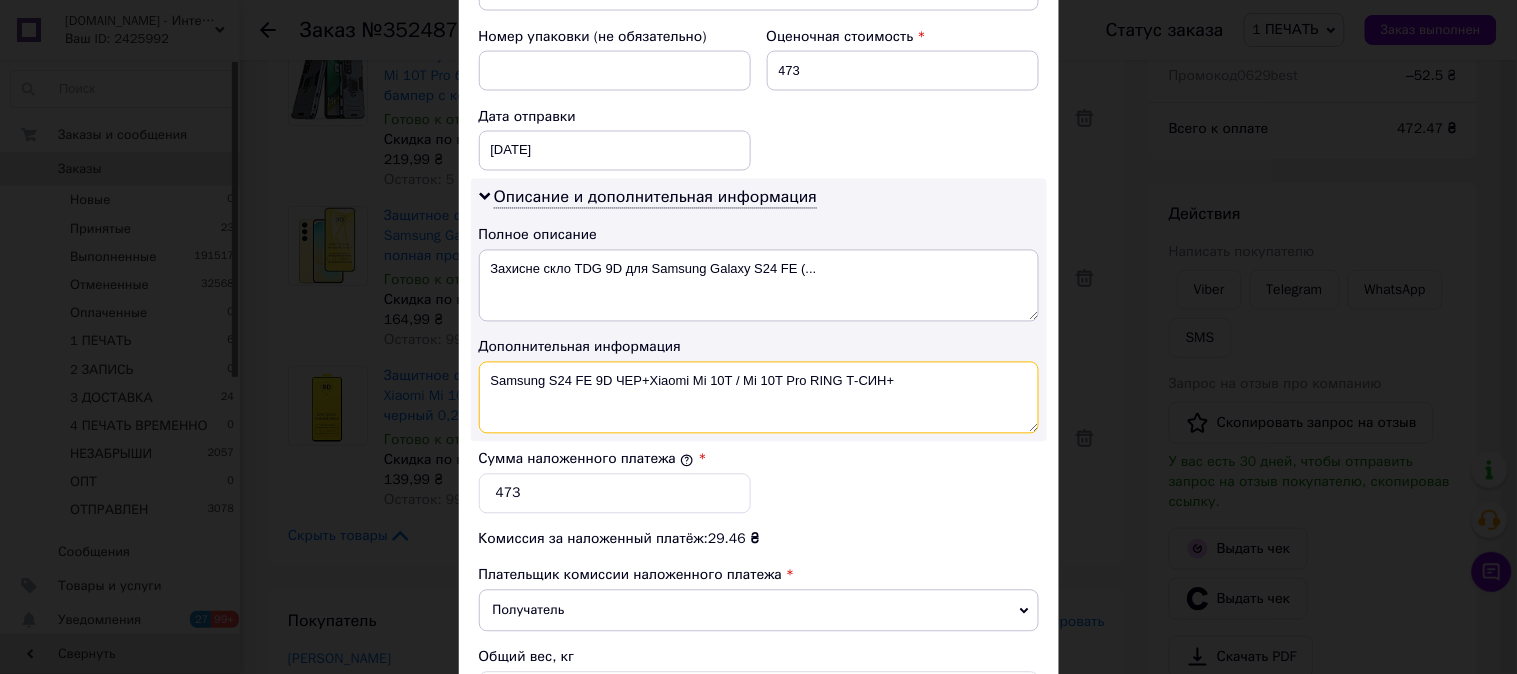 paste on "9D ЧЕР" 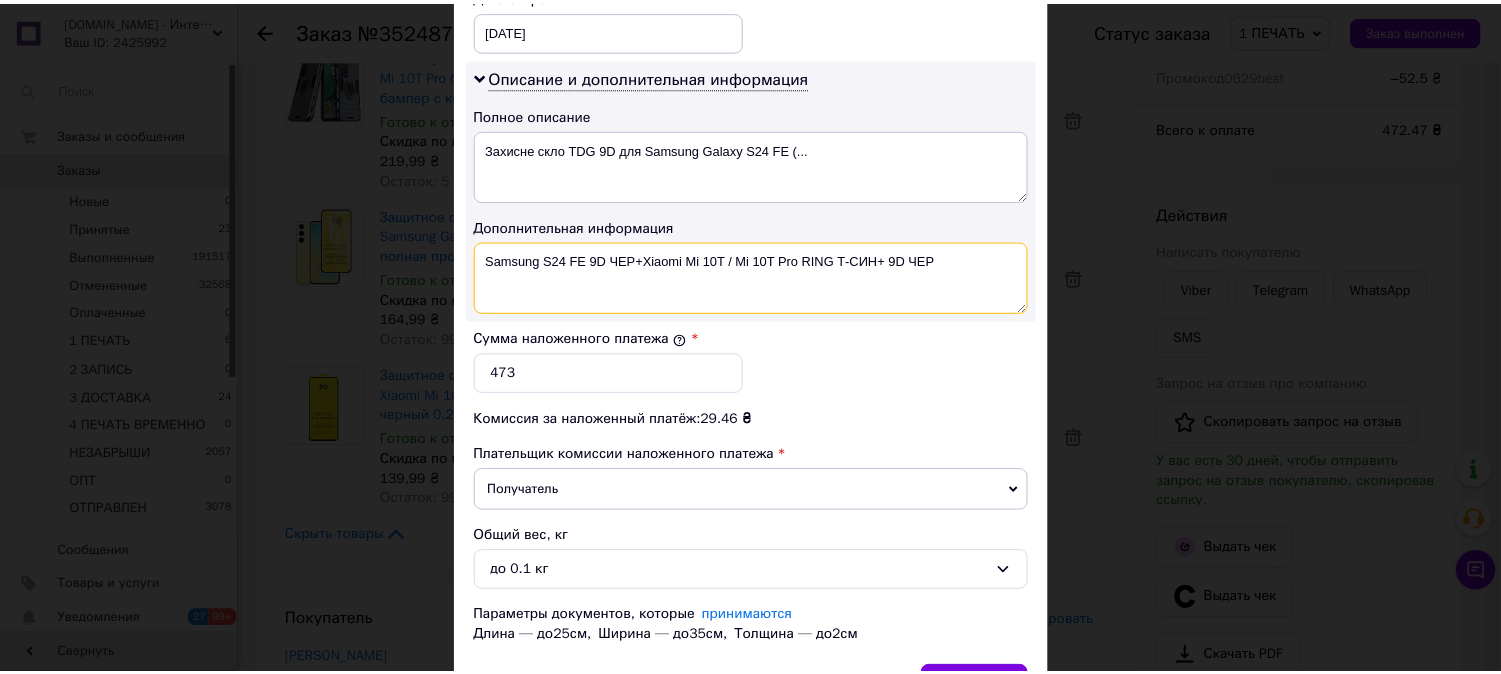 scroll, scrollTop: 1098, scrollLeft: 0, axis: vertical 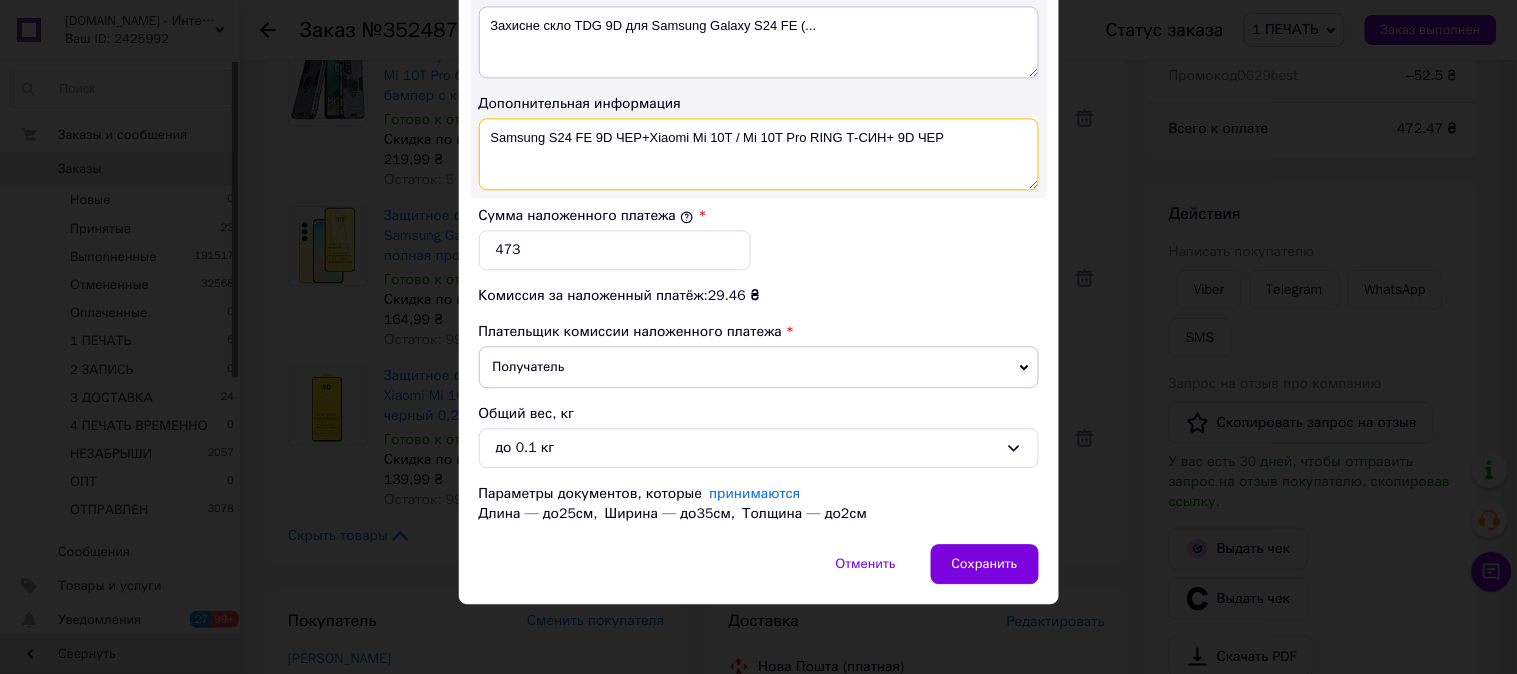 type on "Samsung S24 FE 9D ЧЕР+Xiaomi Mi 10T / Mi 10T Pro RING Т-СИН+ 9D ЧЕР" 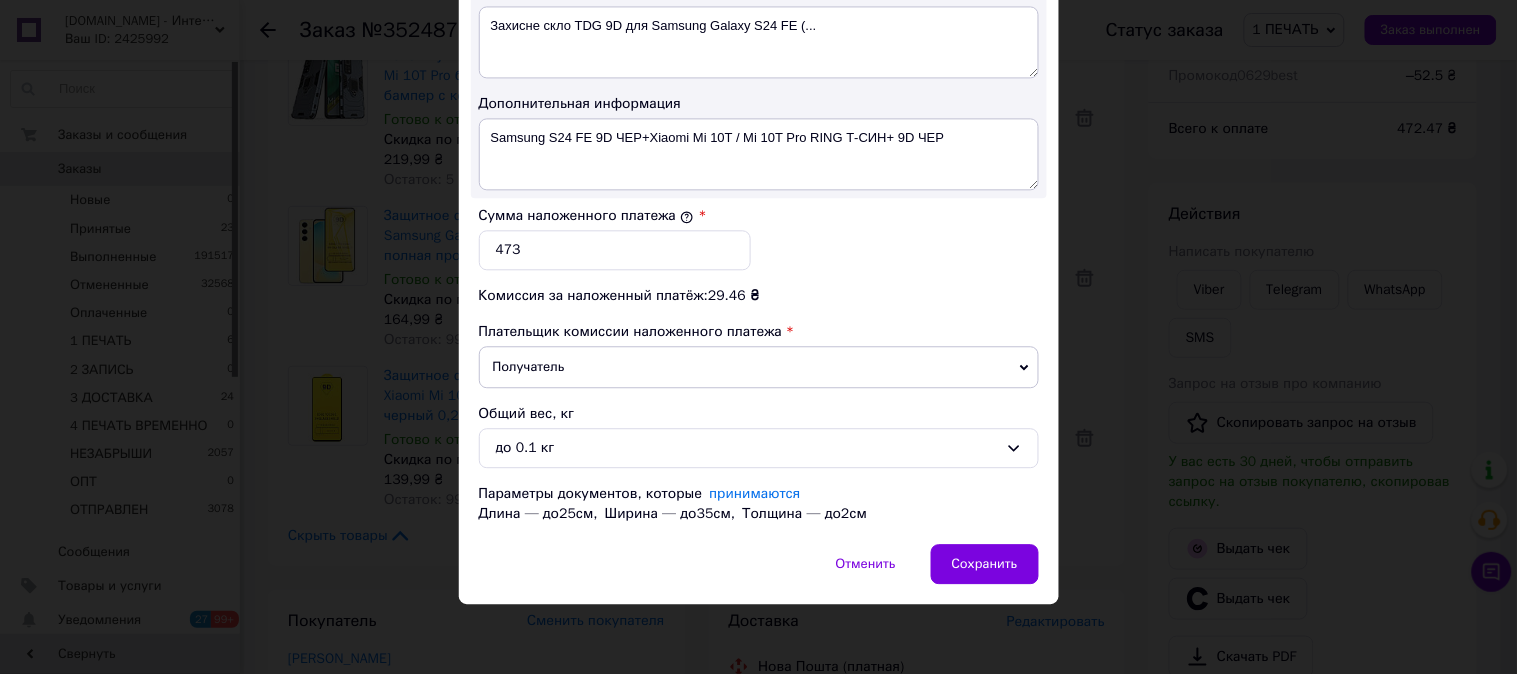 click on "Отменить   Сохранить" at bounding box center [759, 574] 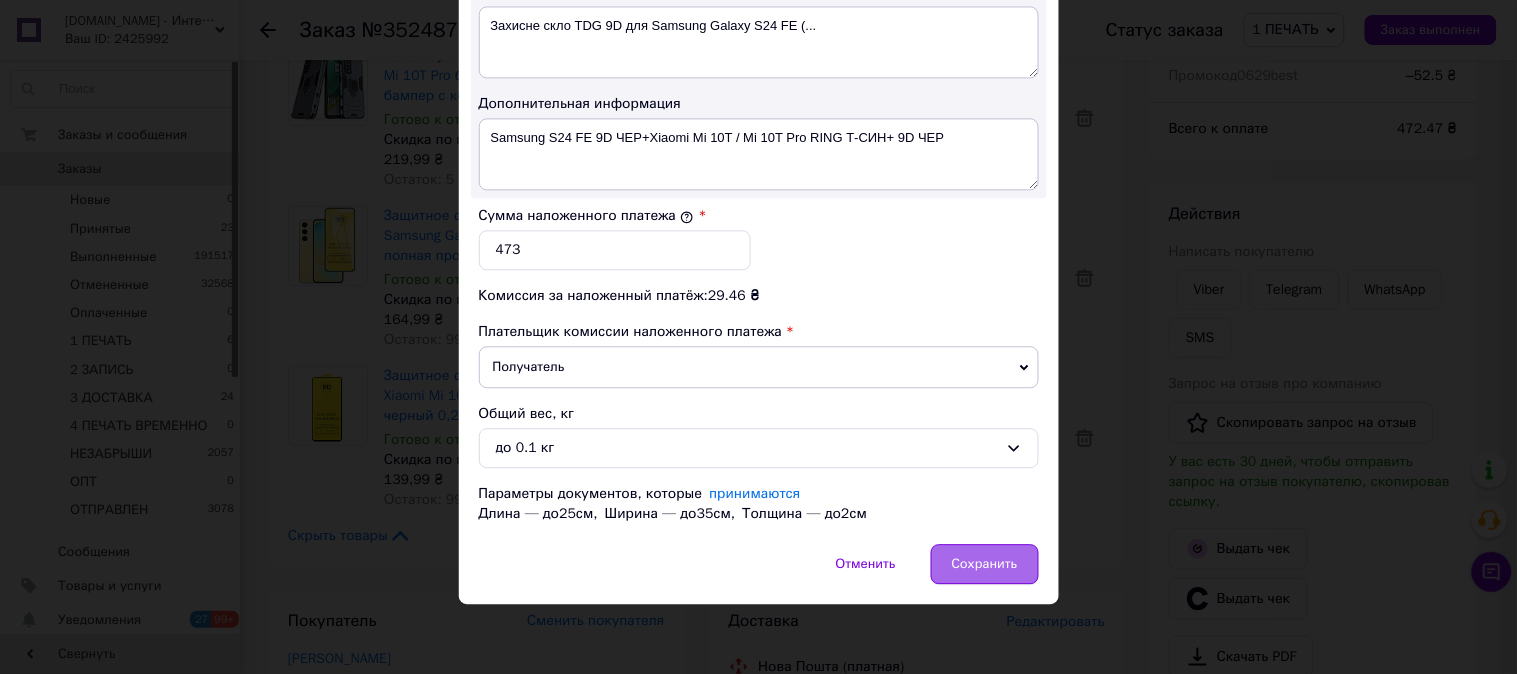 click on "Сохранить" at bounding box center (985, 564) 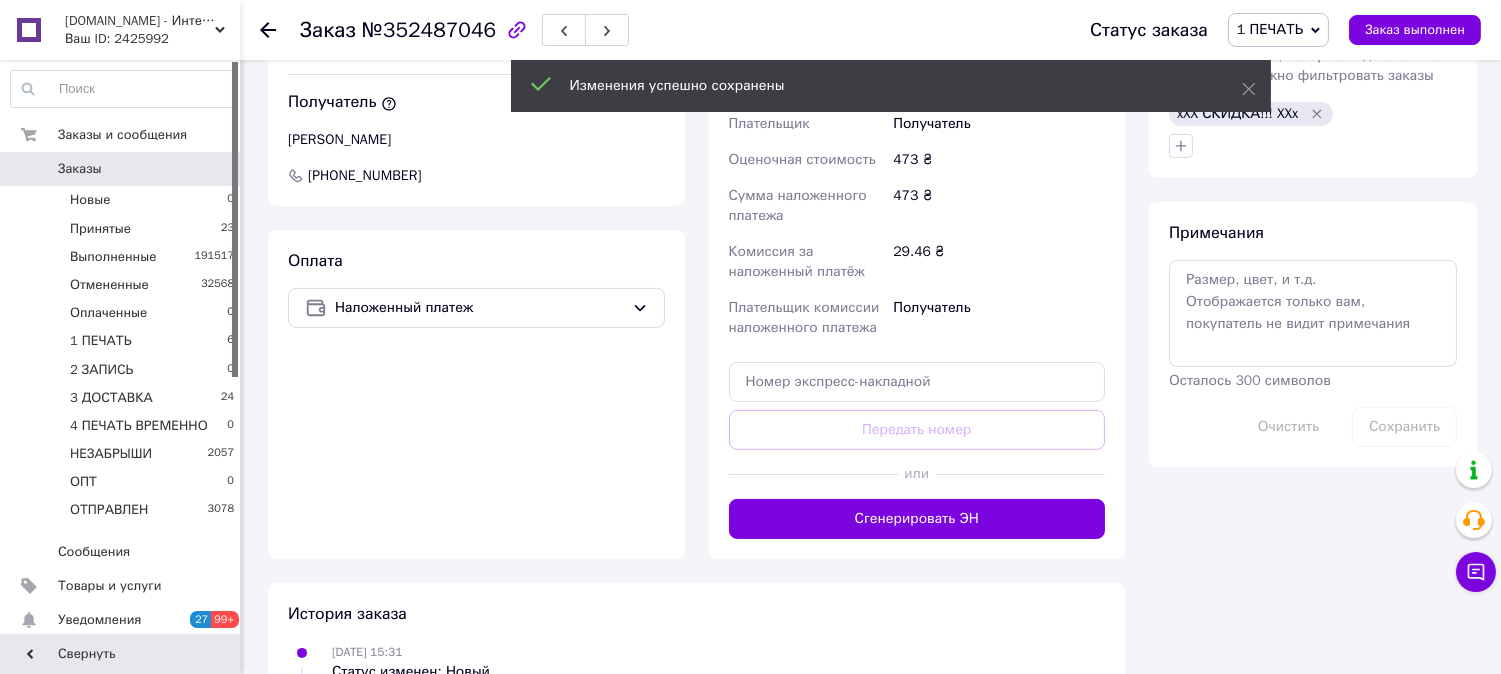 scroll, scrollTop: 1036, scrollLeft: 0, axis: vertical 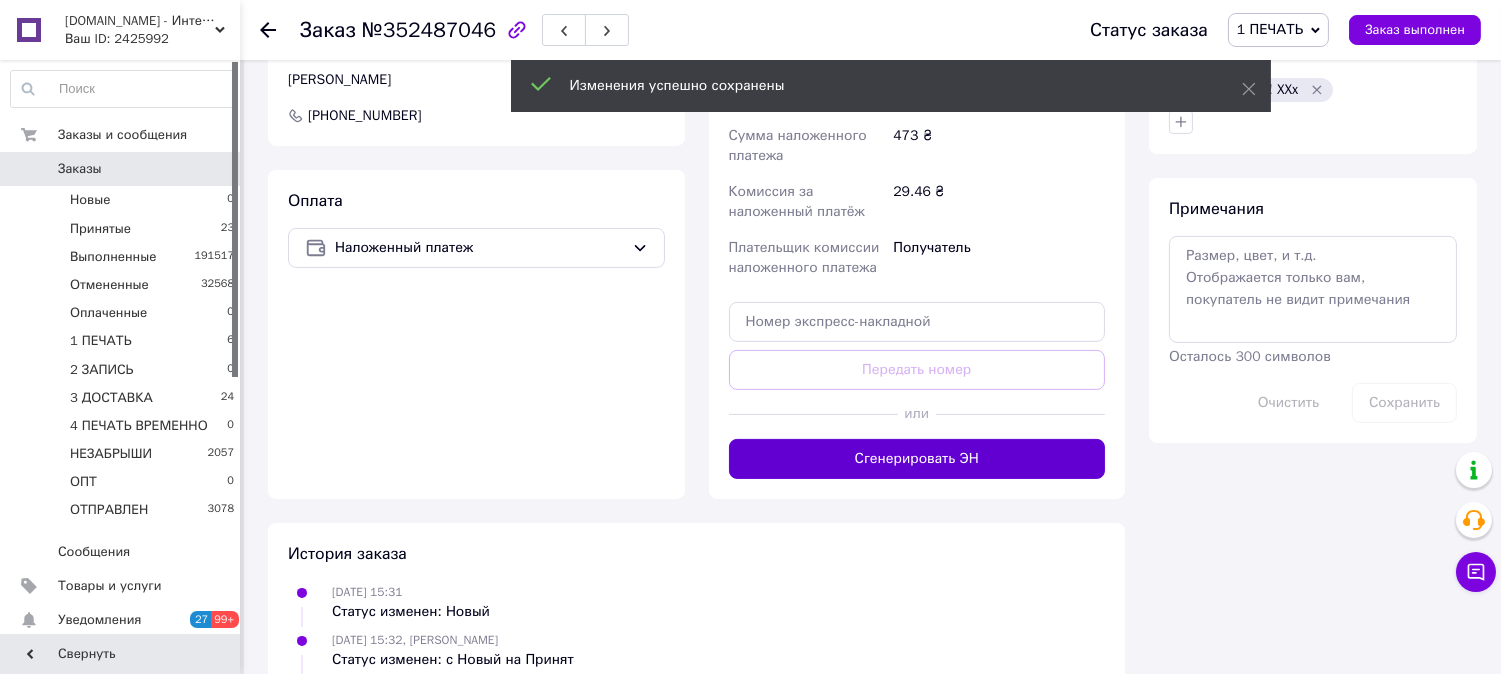 click on "Сгенерировать ЭН" at bounding box center (917, 459) 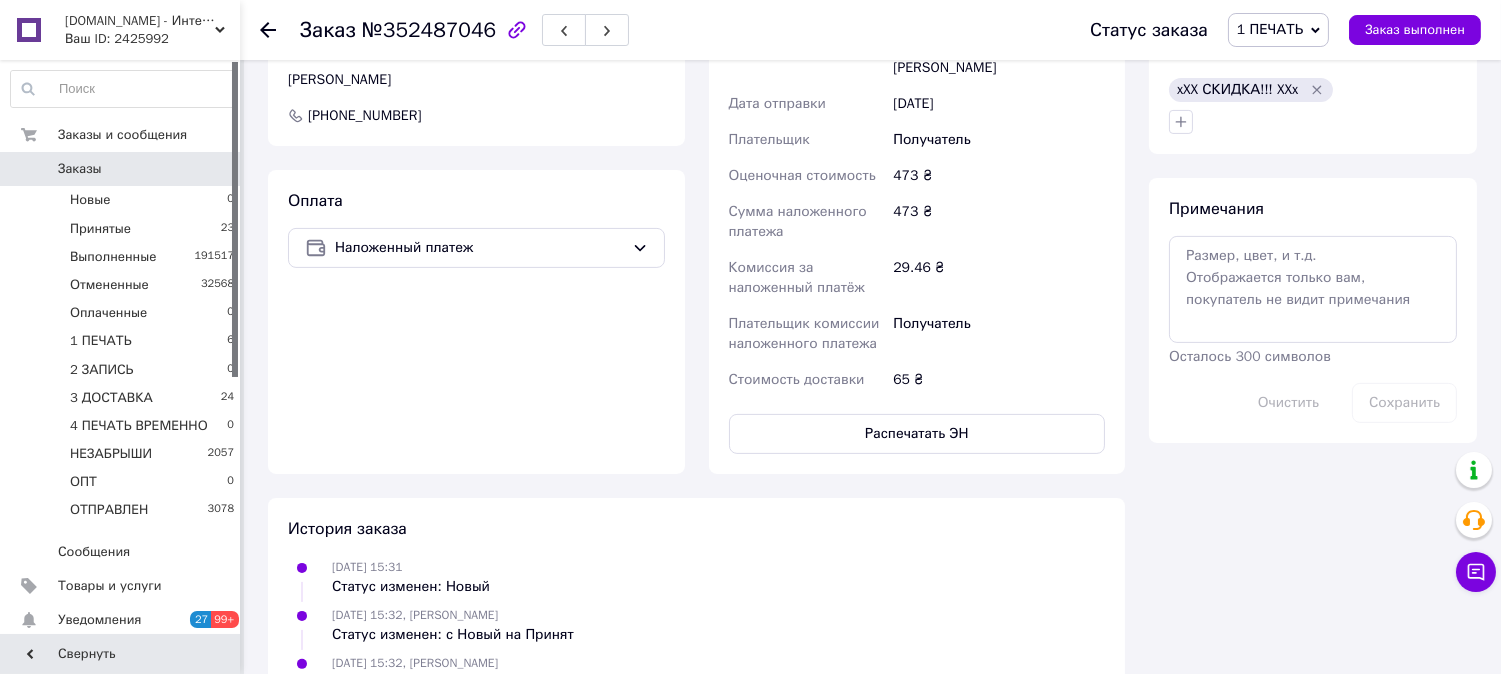 click on "Распечатать ЭН" at bounding box center [917, 434] 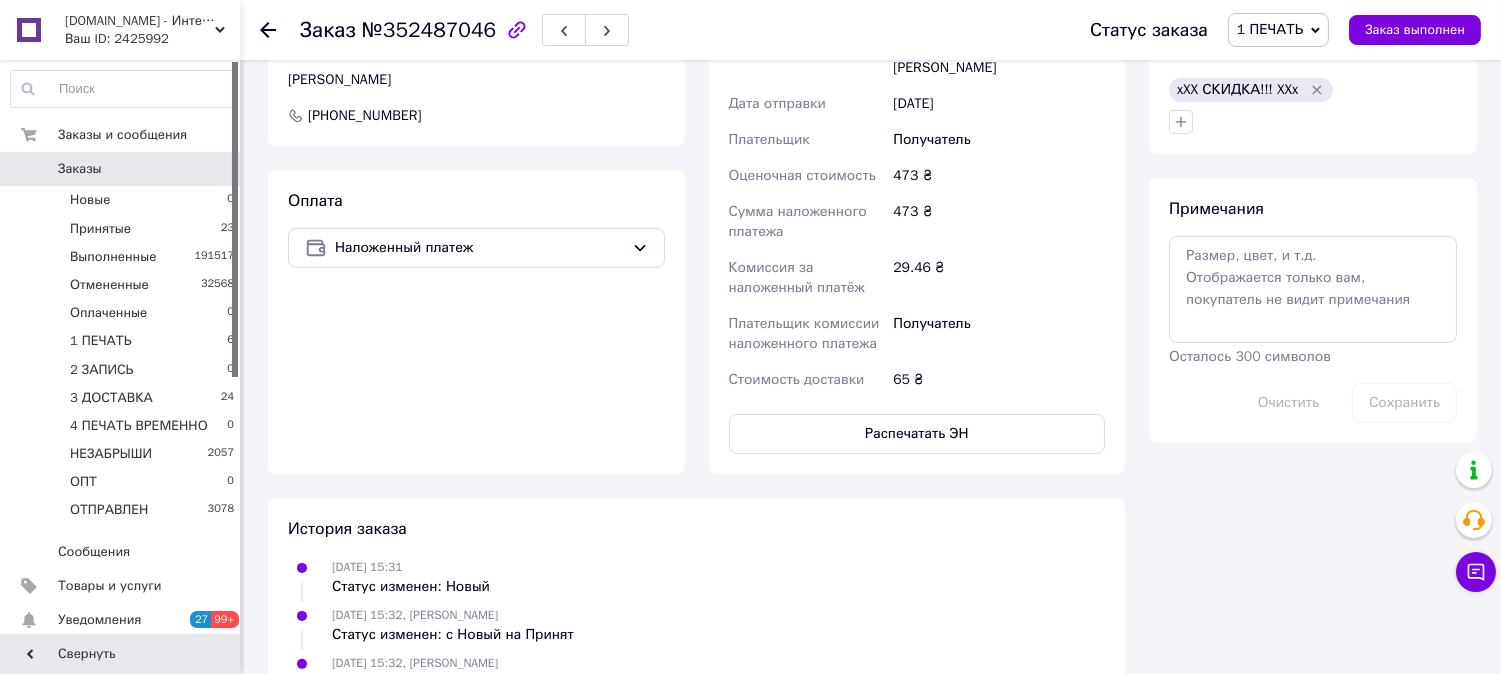 type 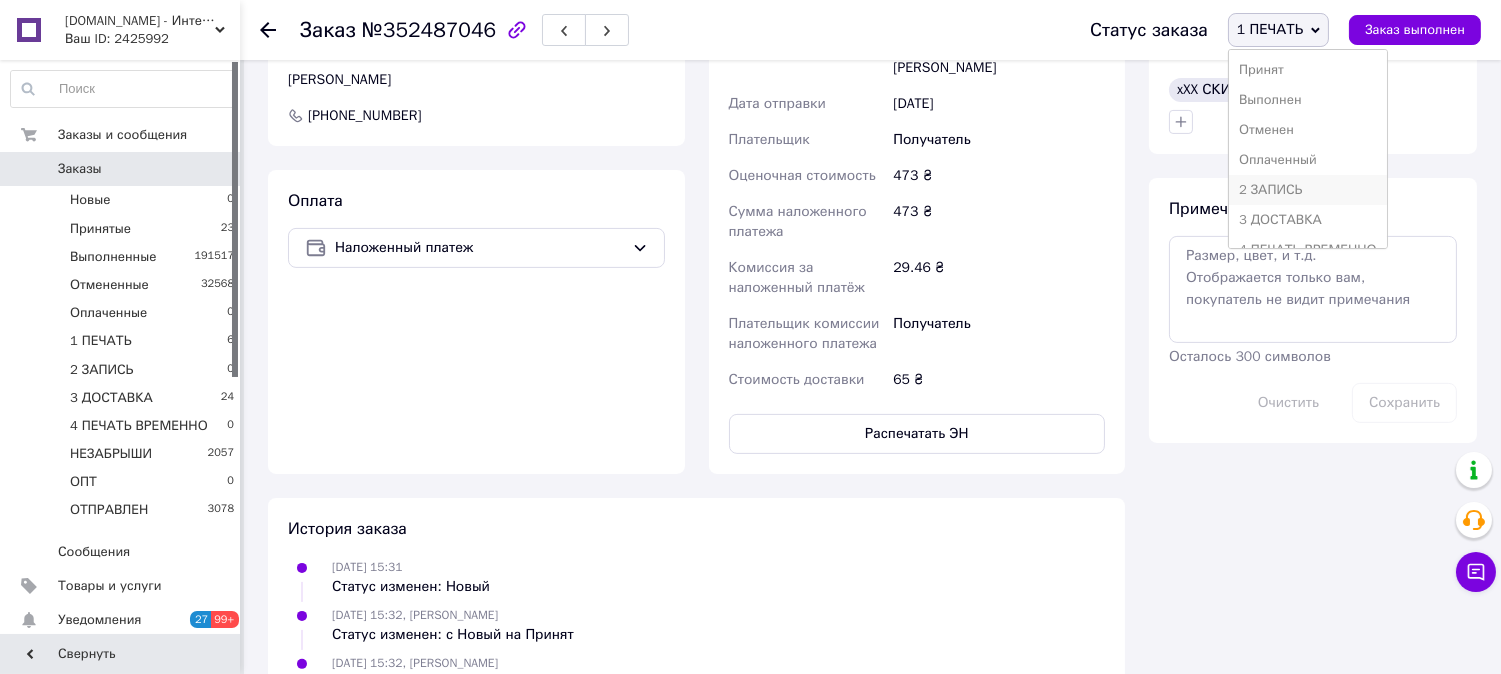 click on "2 ЗАПИСЬ" at bounding box center (1308, 190) 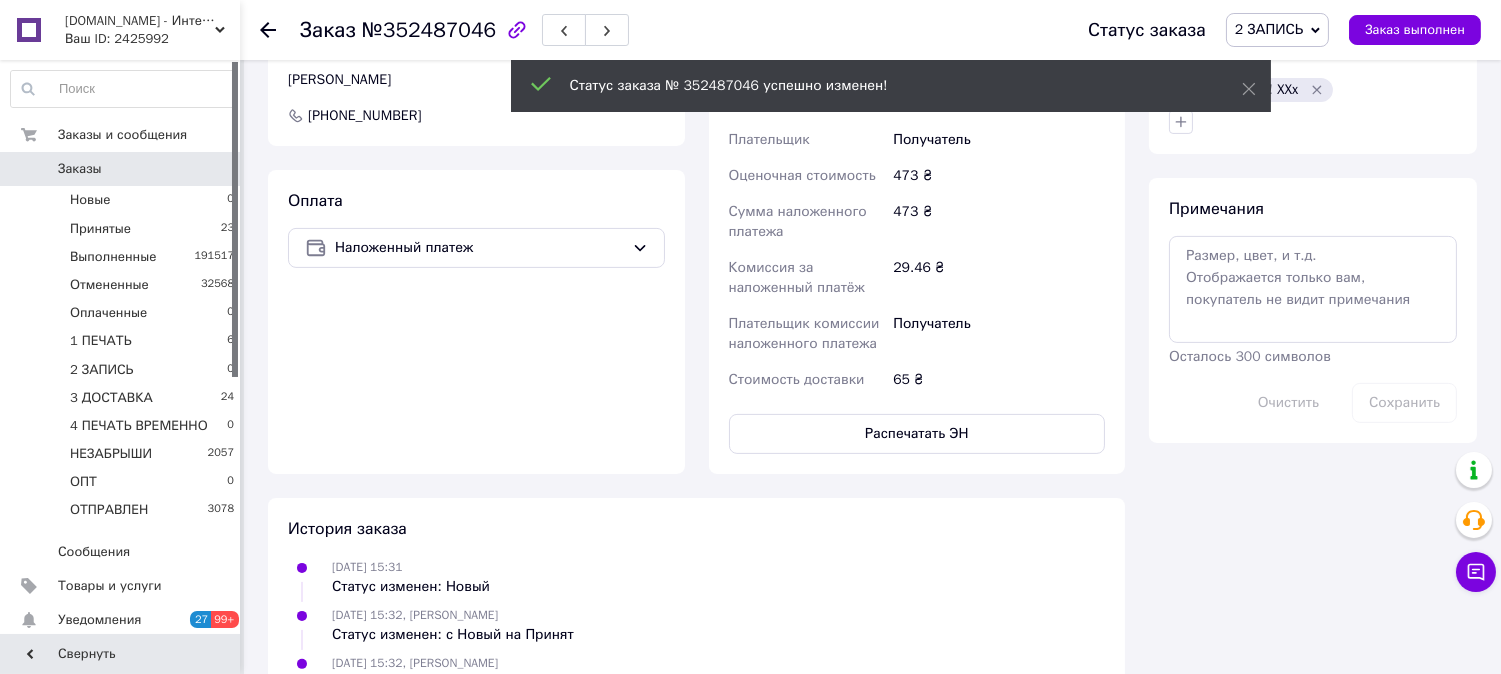 click on "2 ЗАПИСЬ" at bounding box center (1269, 29) 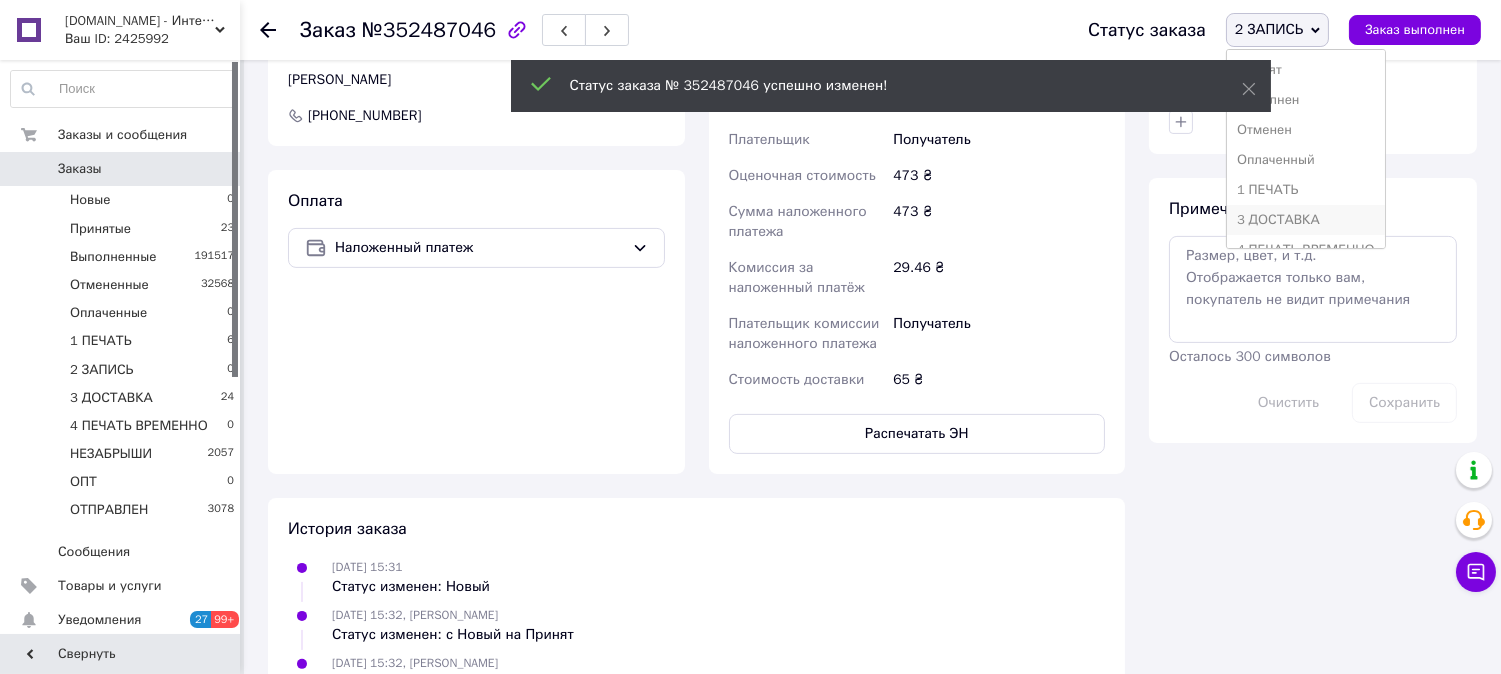 click on "3 ДОСТАВКА" at bounding box center [1306, 220] 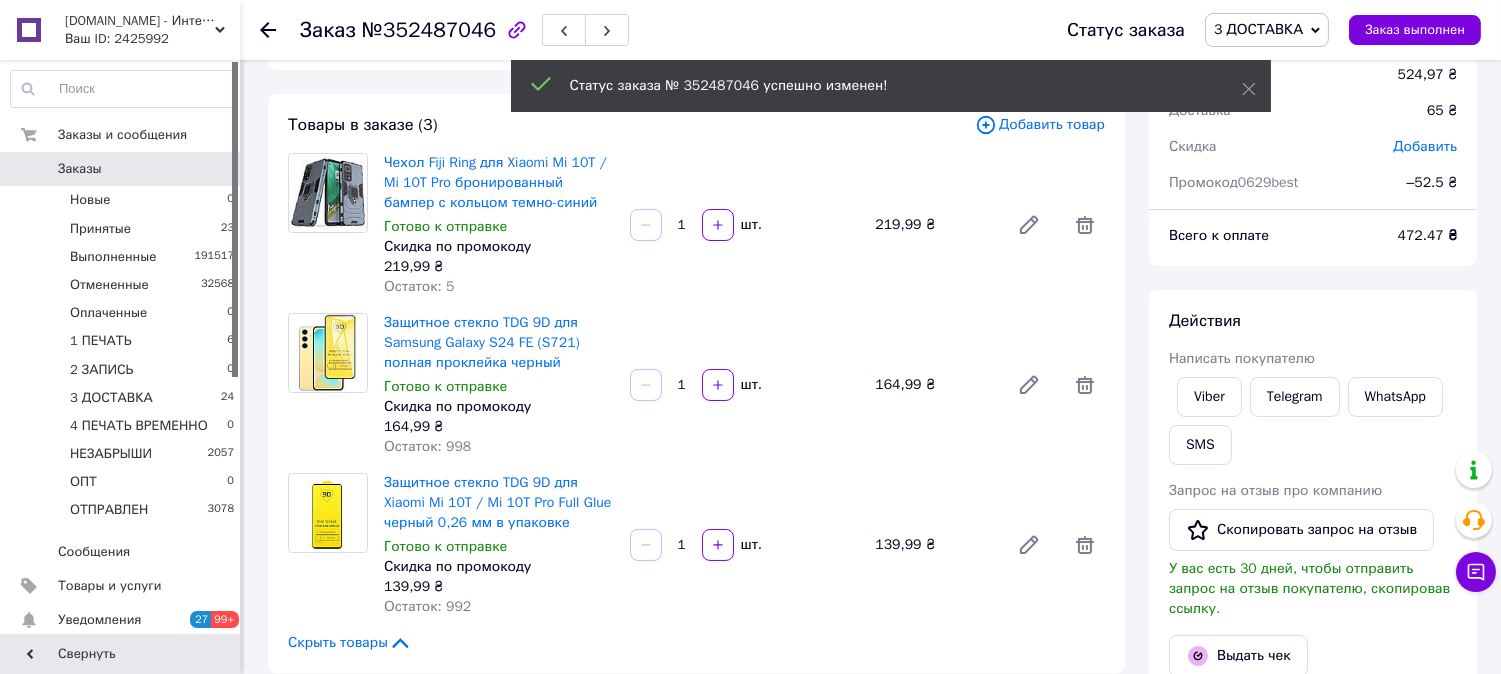 scroll, scrollTop: 36, scrollLeft: 0, axis: vertical 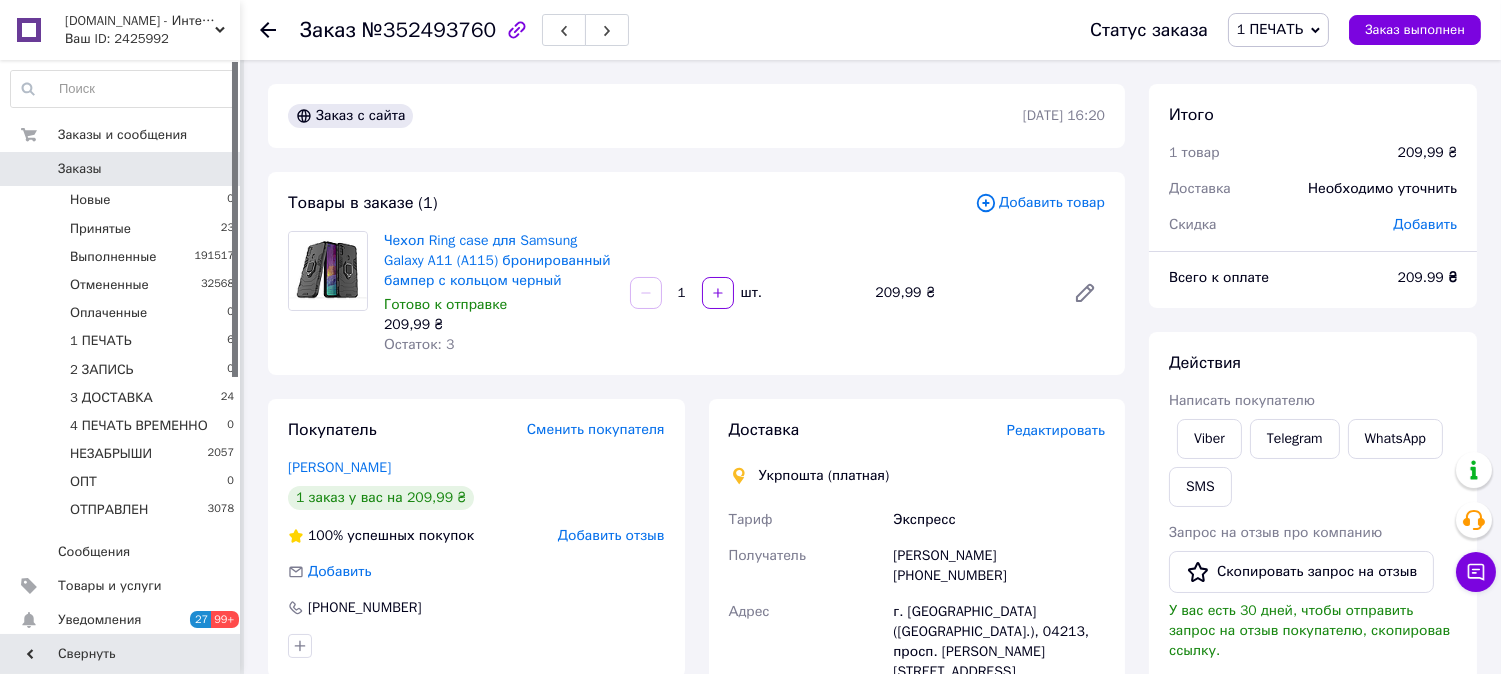 click on "Редактировать" at bounding box center (1056, 430) 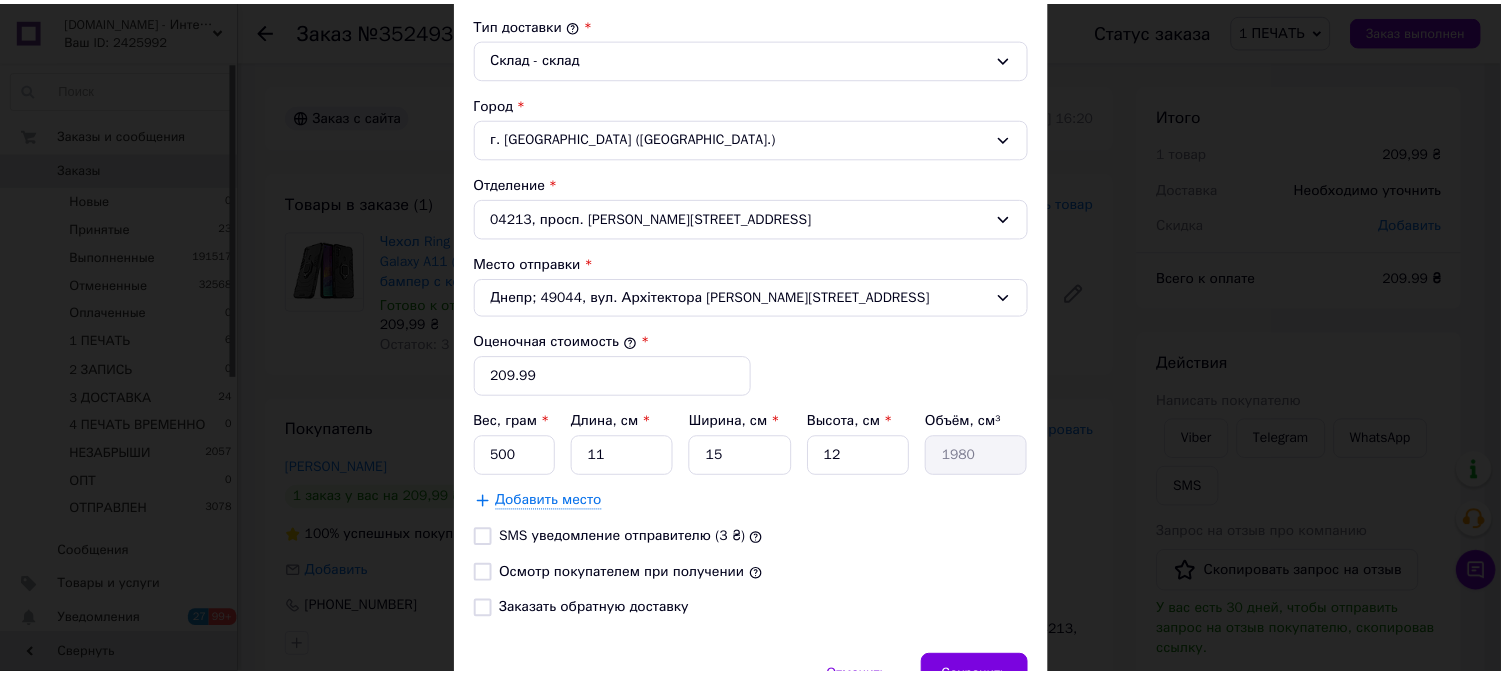 scroll, scrollTop: 592, scrollLeft: 0, axis: vertical 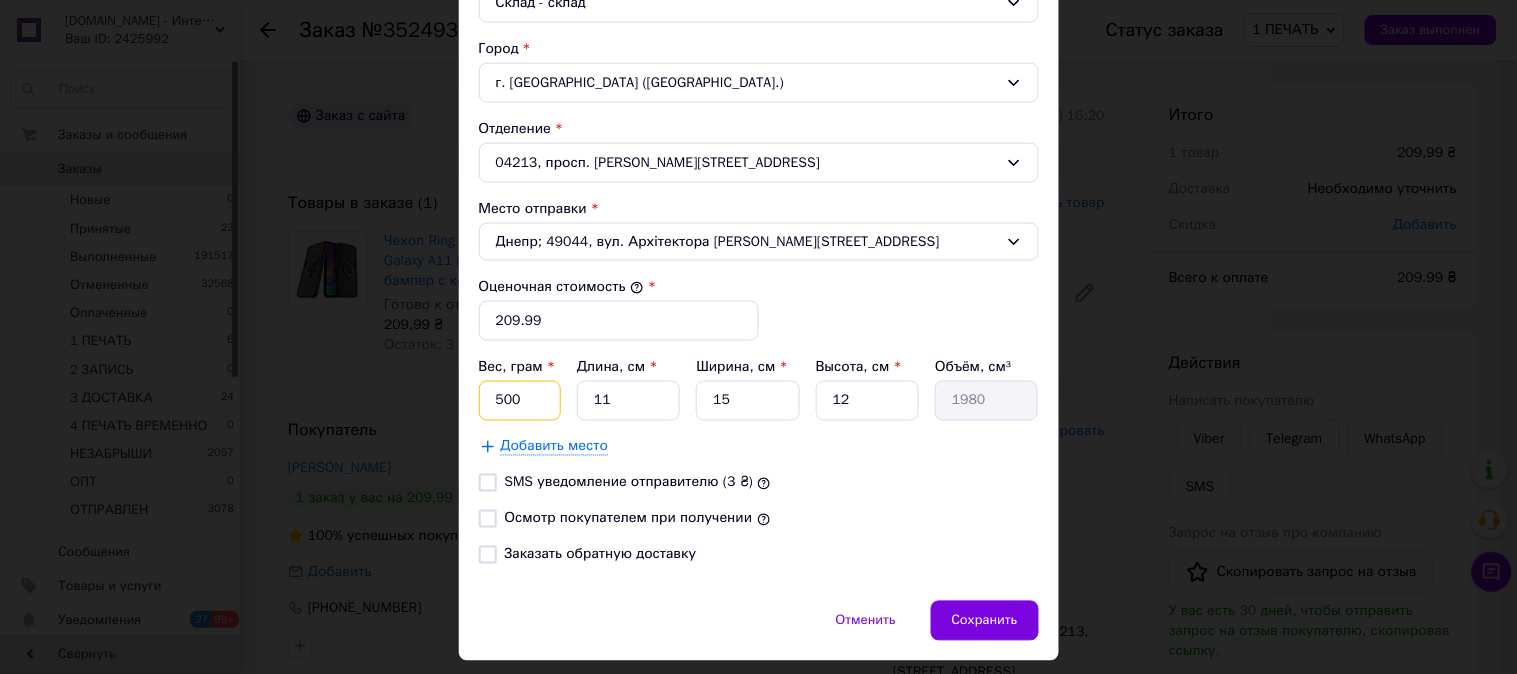 click on "500" at bounding box center (520, 401) 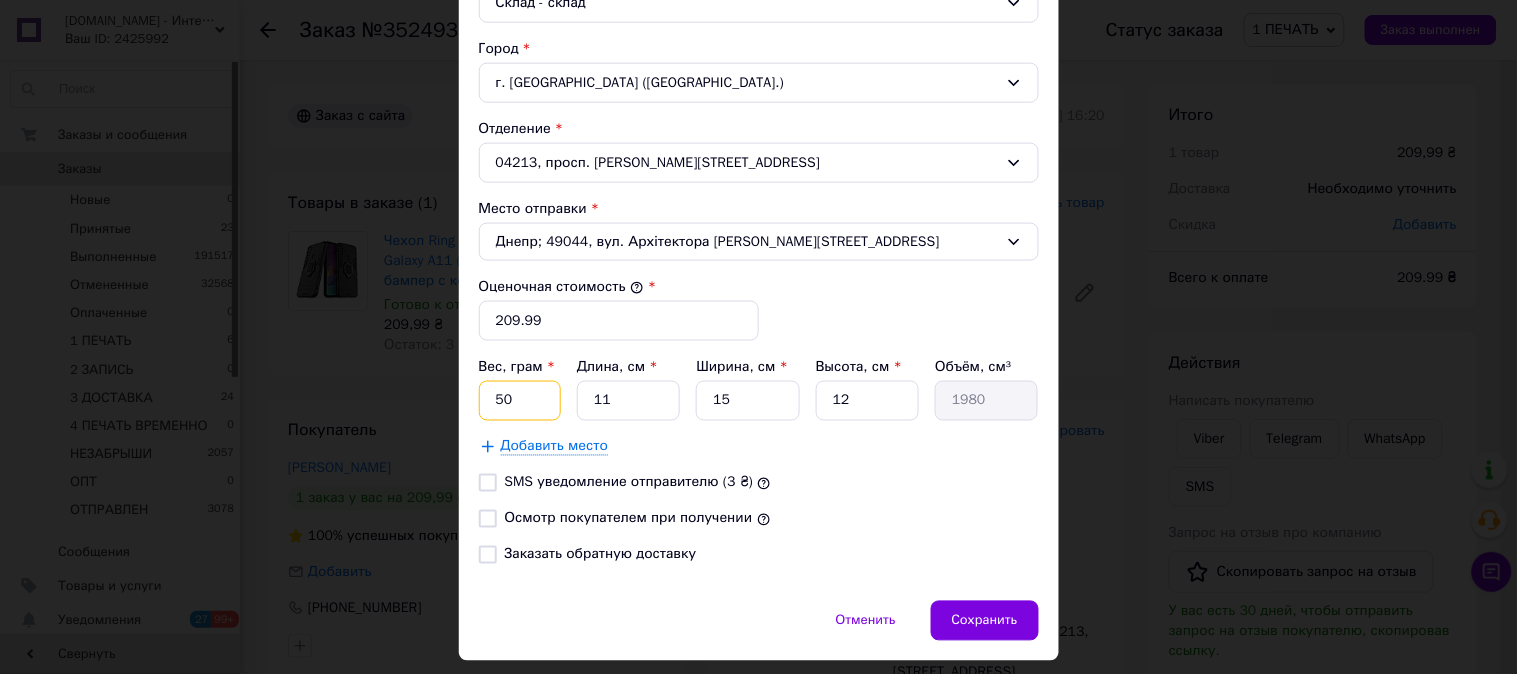 type on "5" 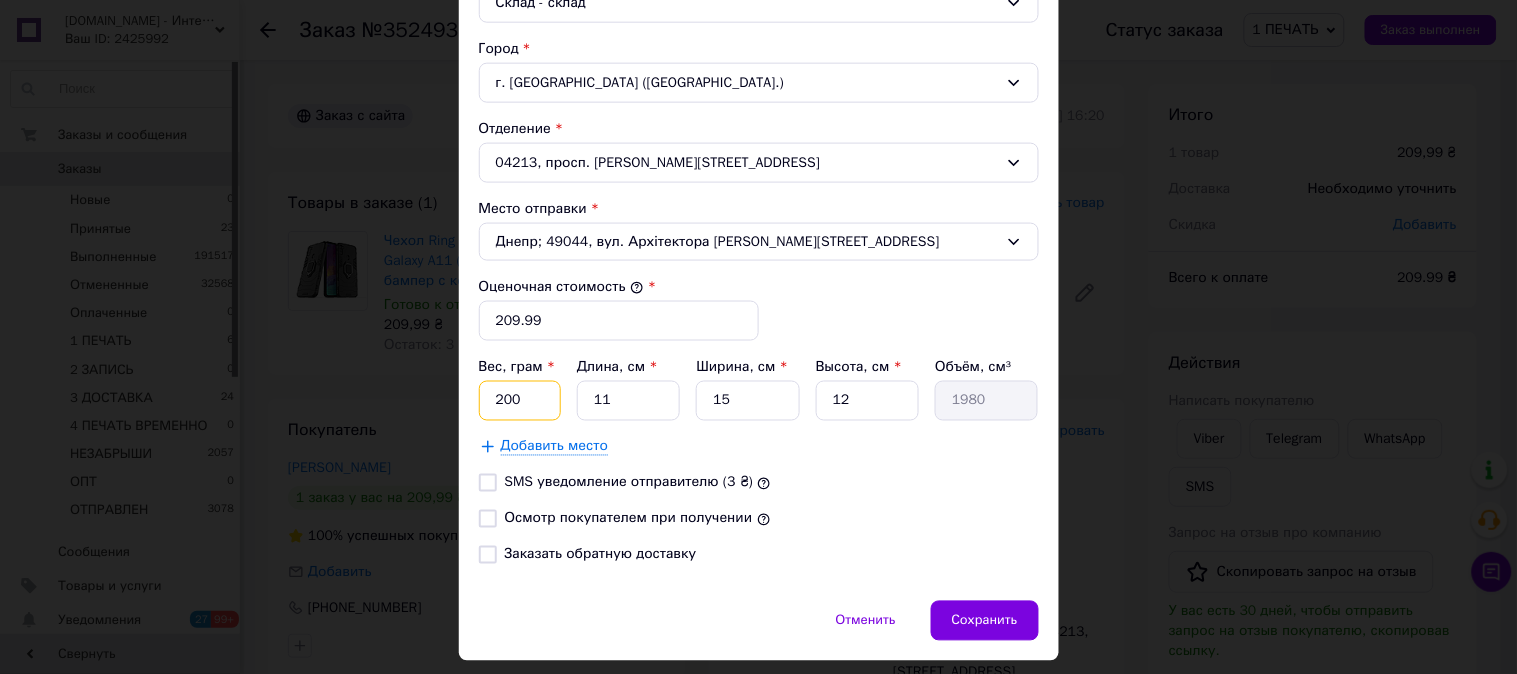 type on "200" 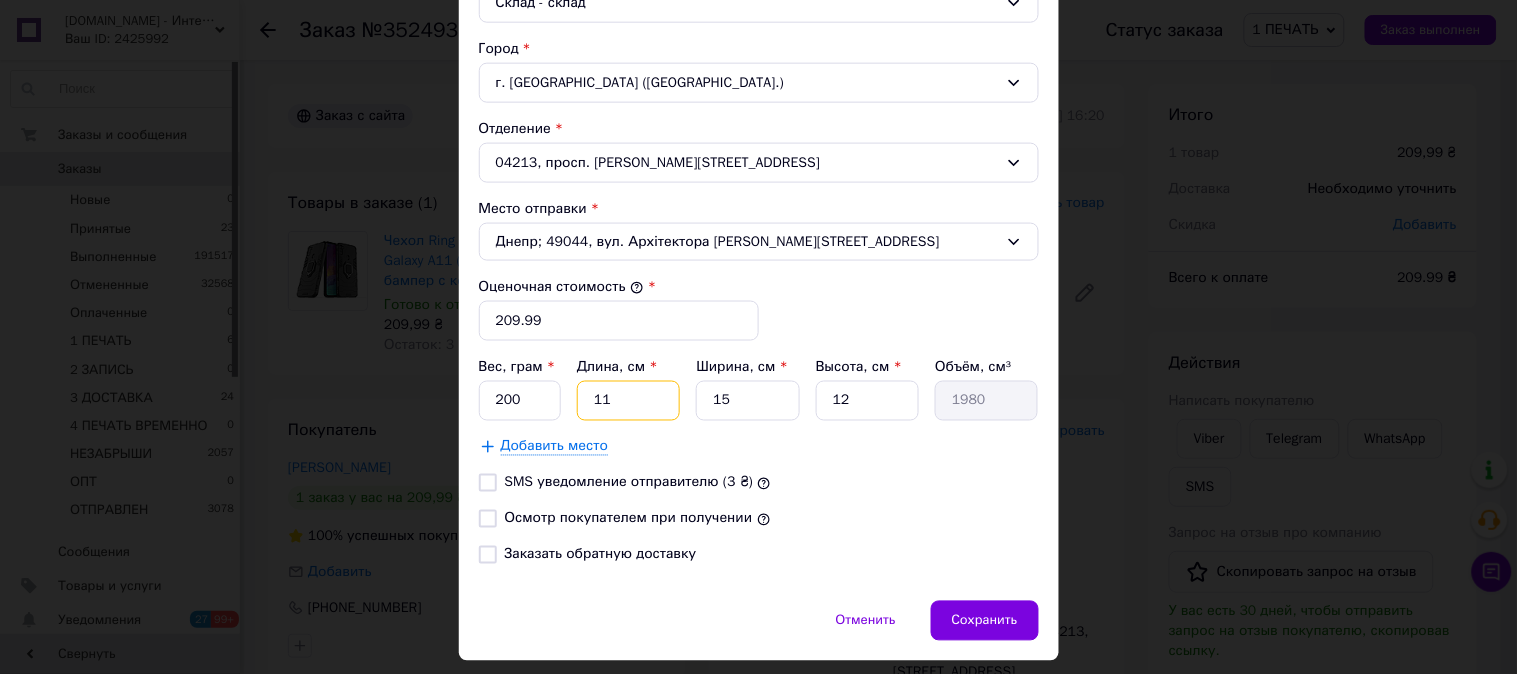 type on "1" 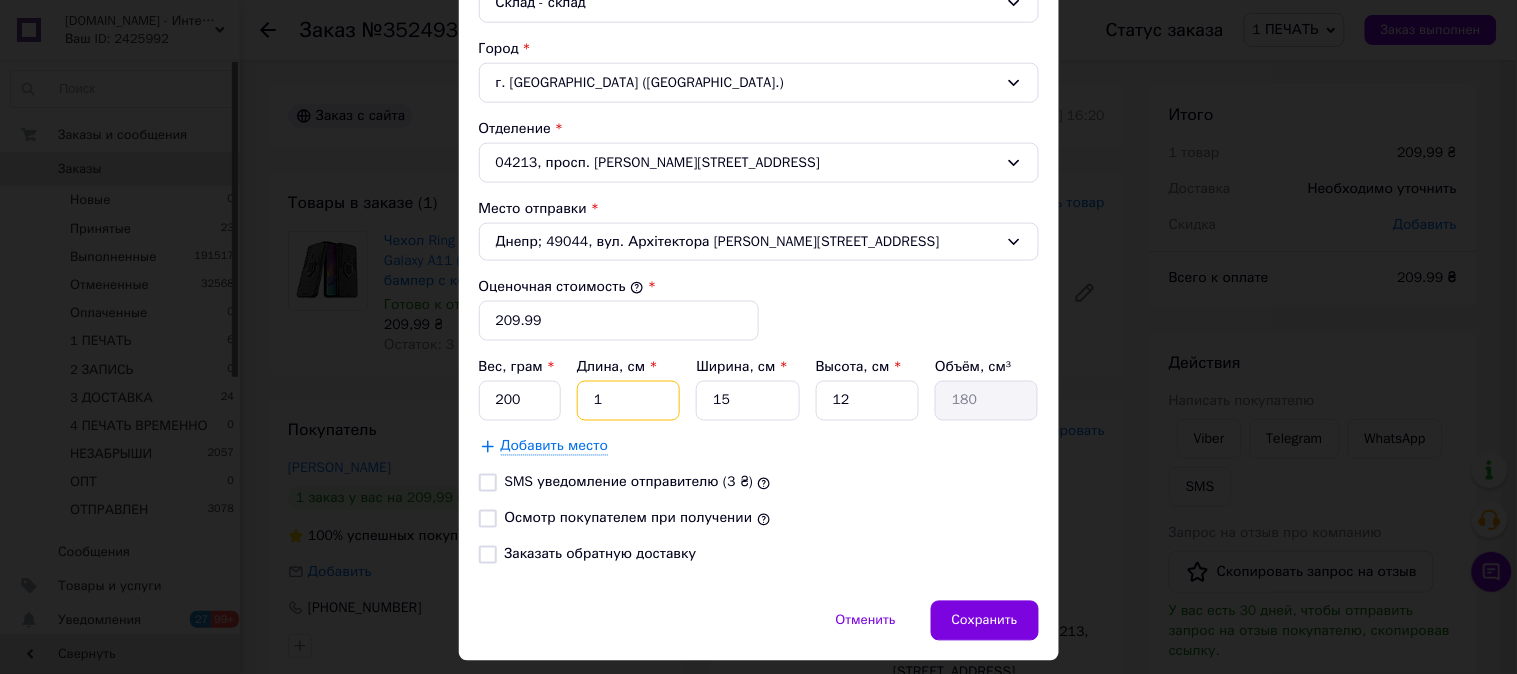 type on "12" 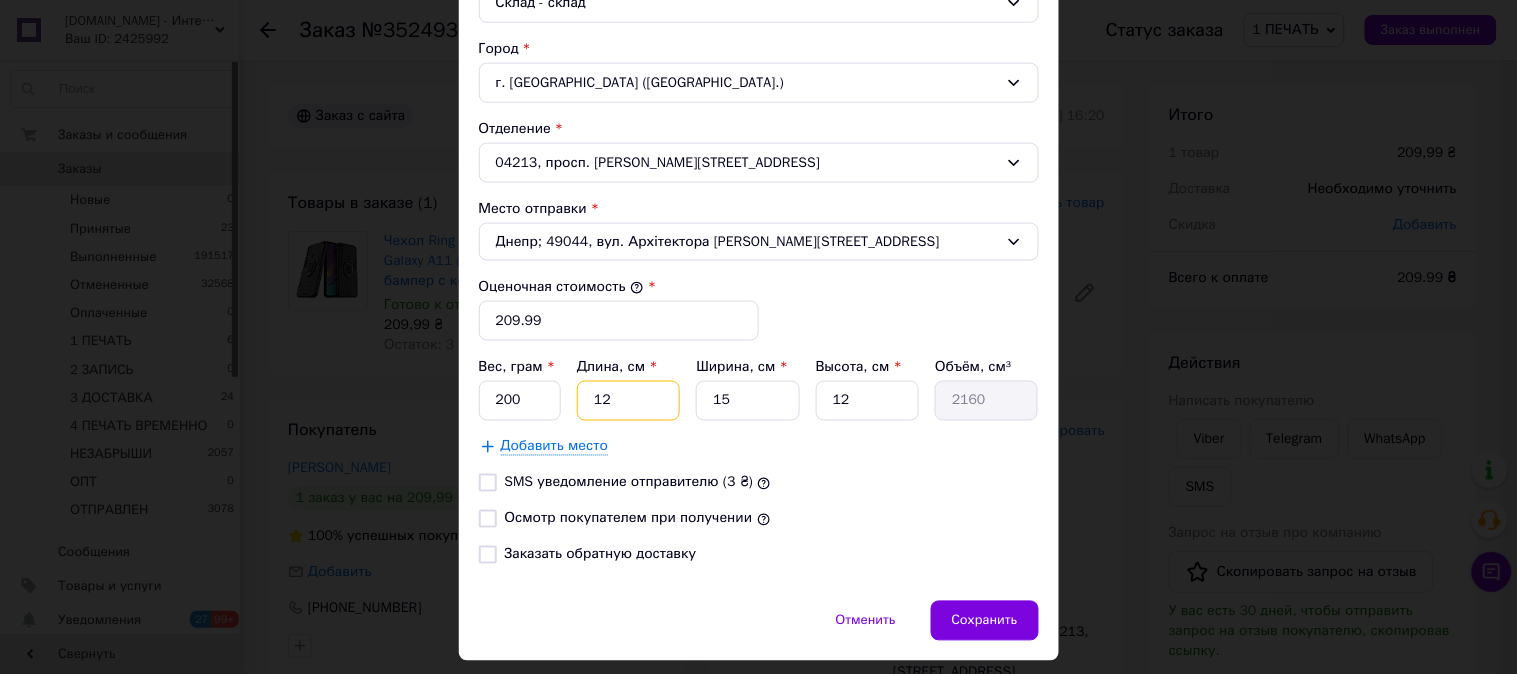 type on "12" 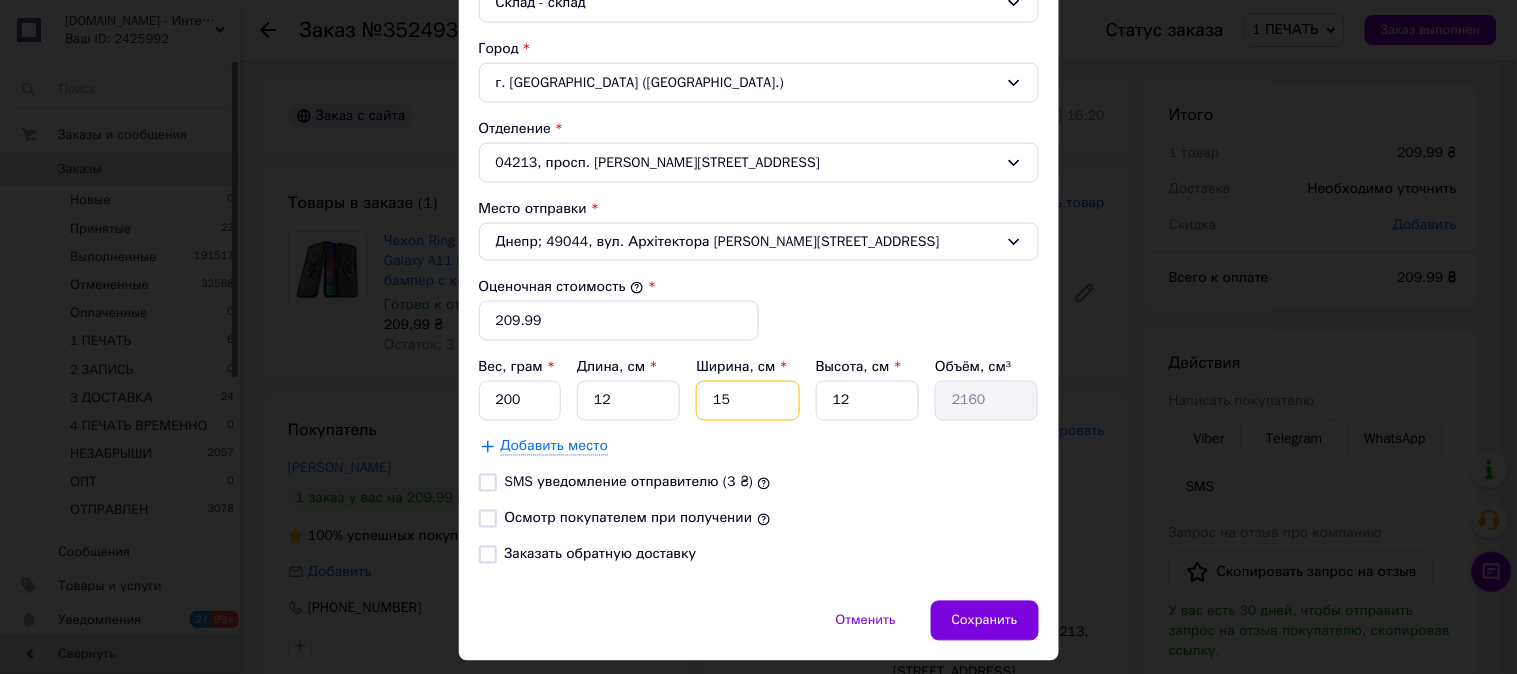 type on "1" 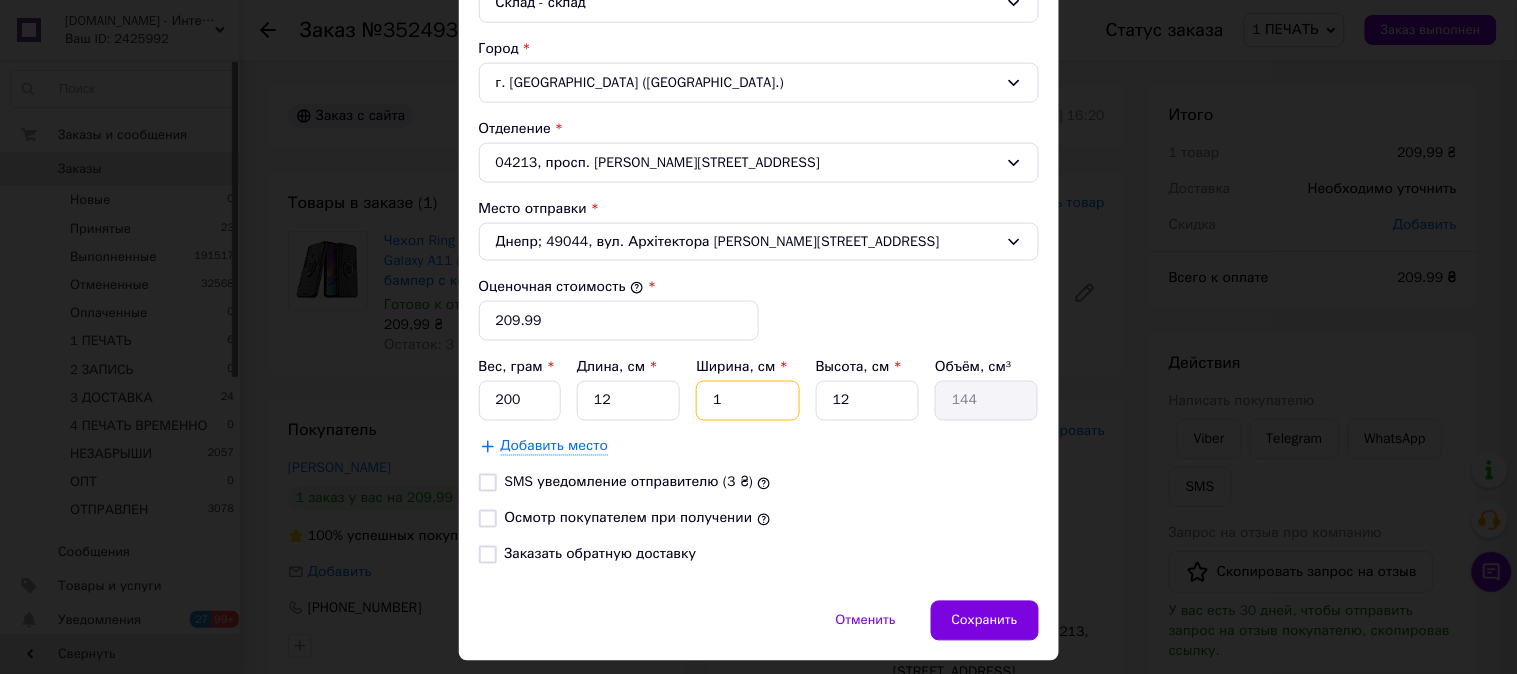 type on "10" 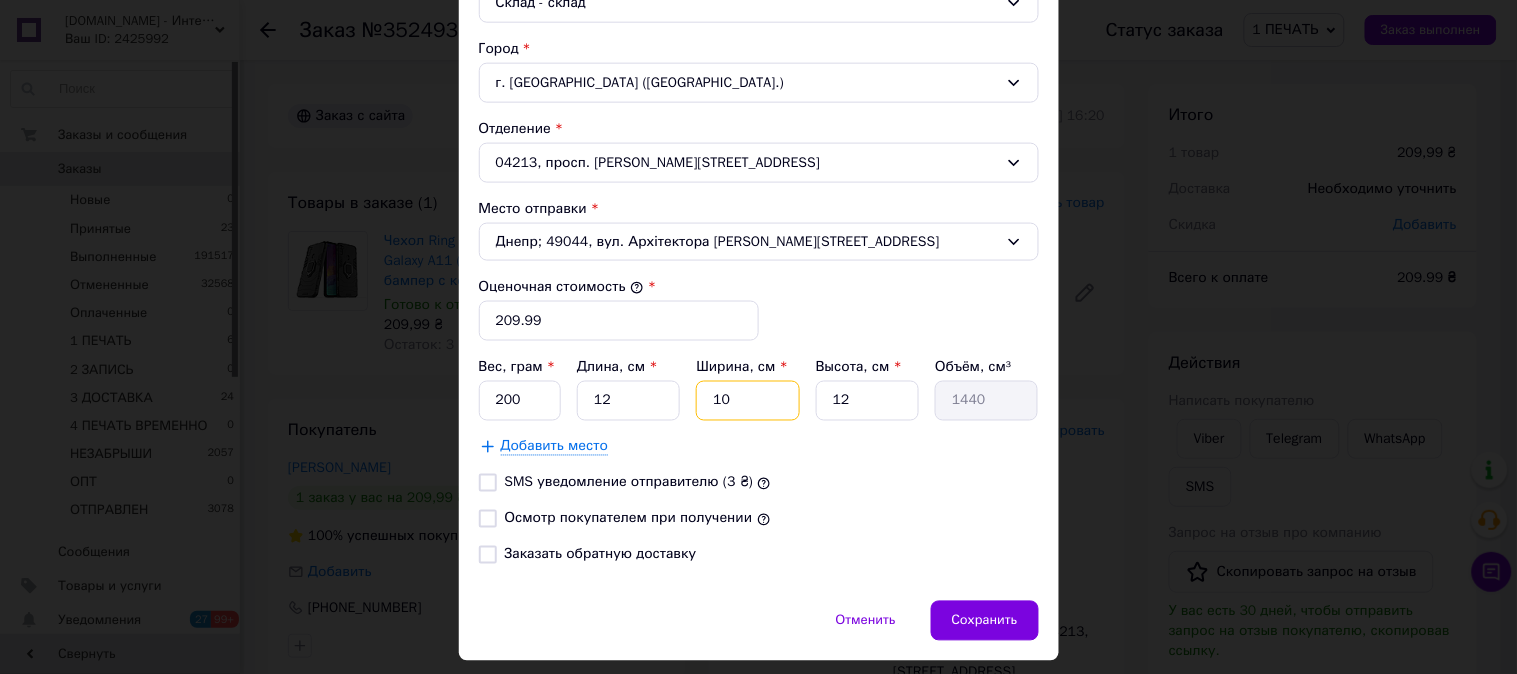 type on "10" 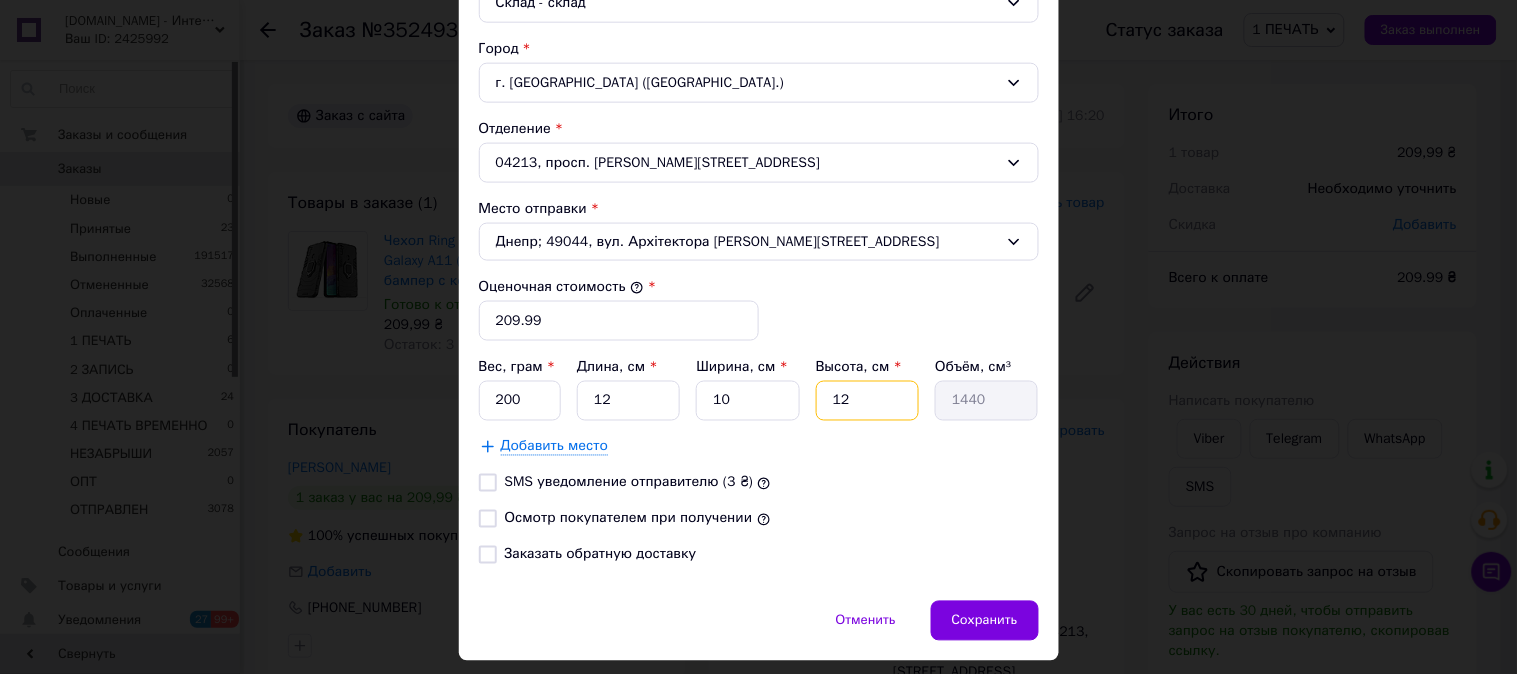 type on "6" 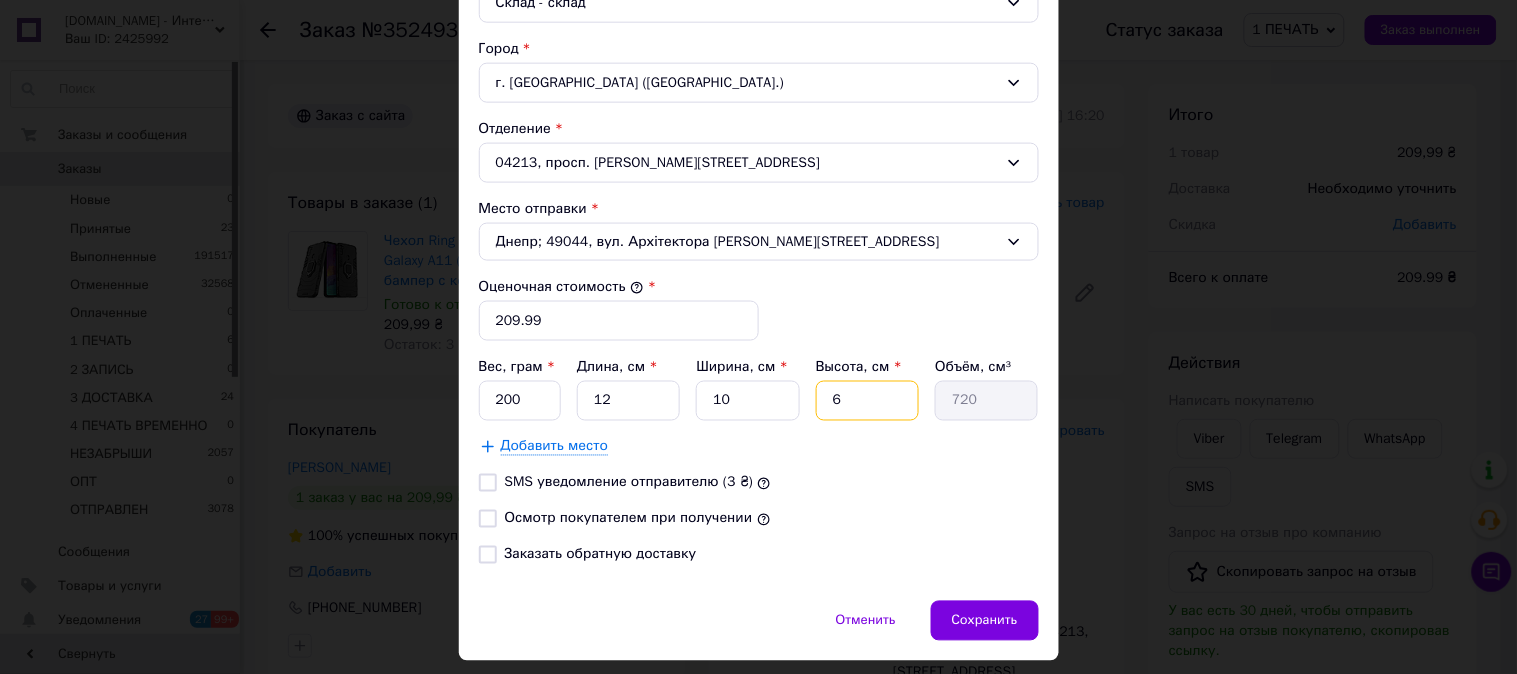 type on "6" 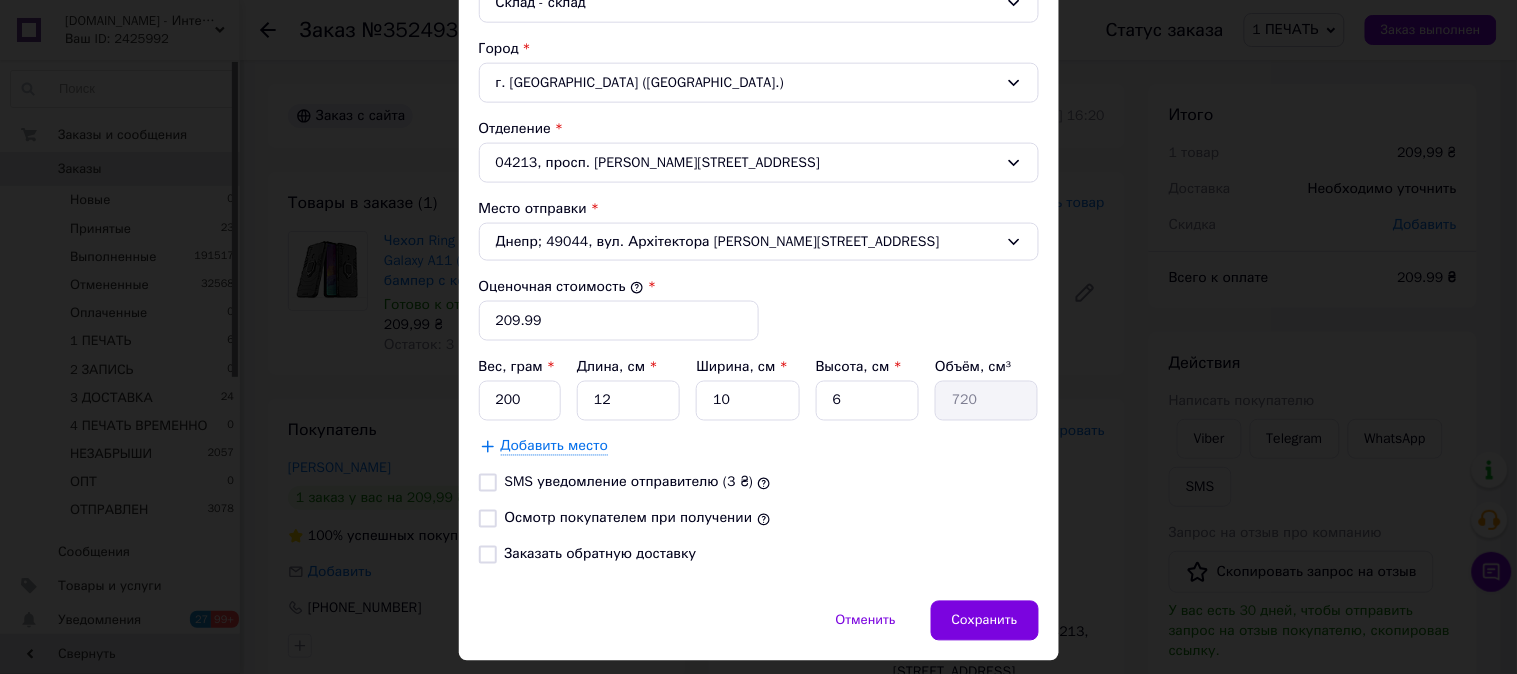 click on "Осмотр покупателем при получении" at bounding box center (488, 519) 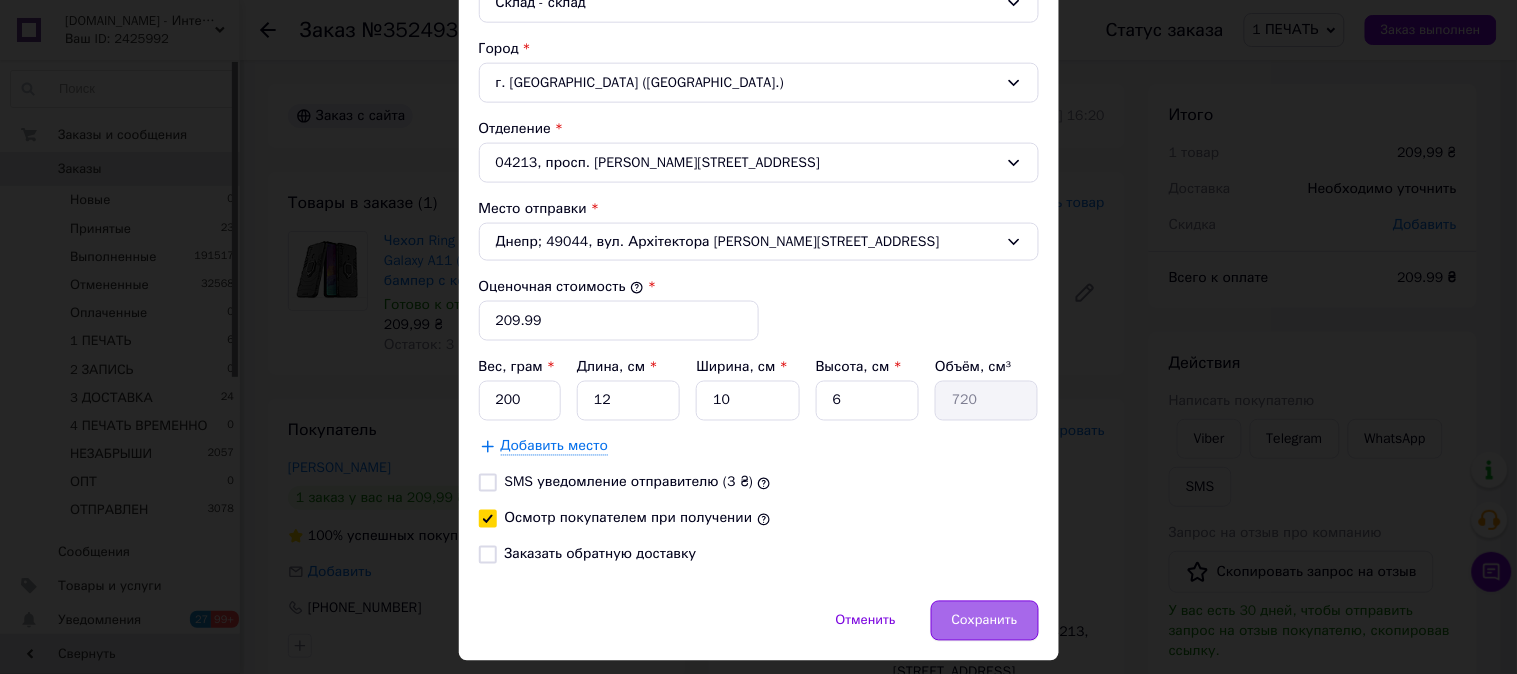 click on "Сохранить" at bounding box center (985, 621) 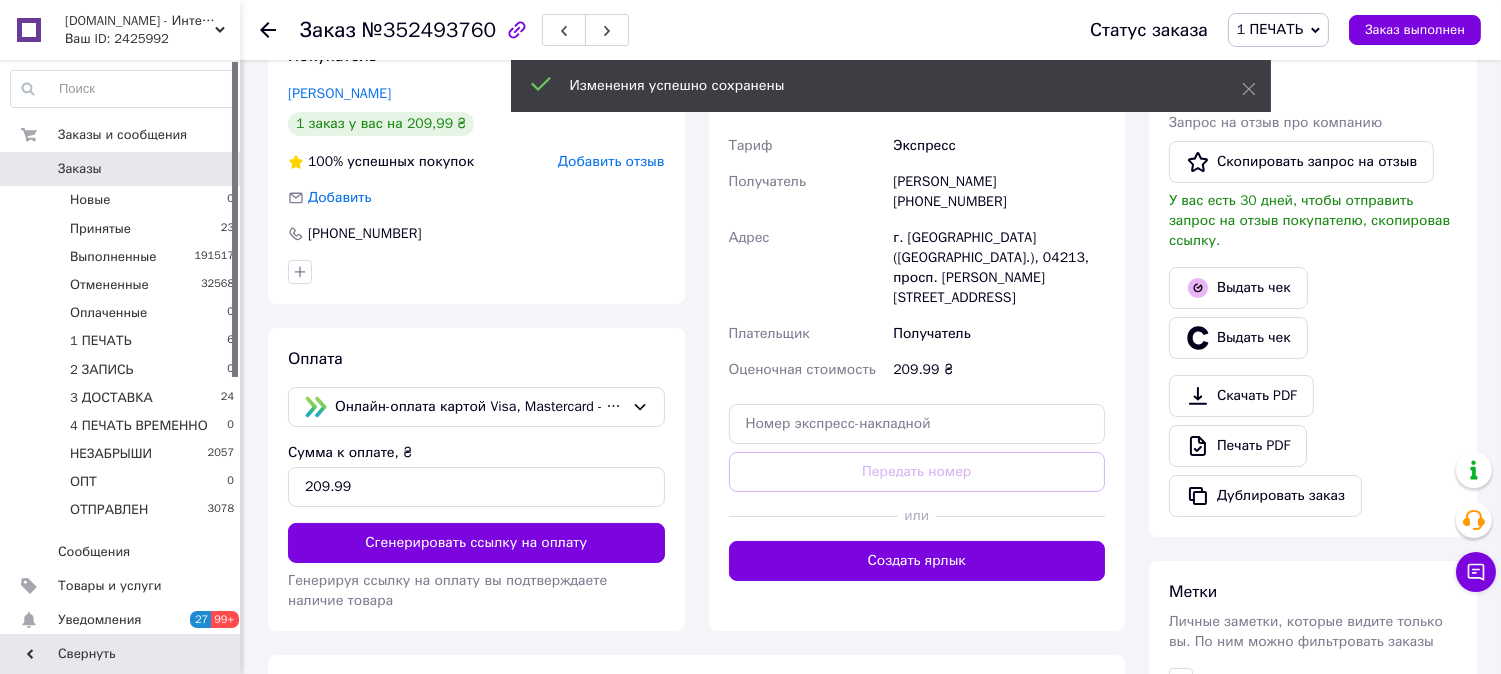 scroll, scrollTop: 555, scrollLeft: 0, axis: vertical 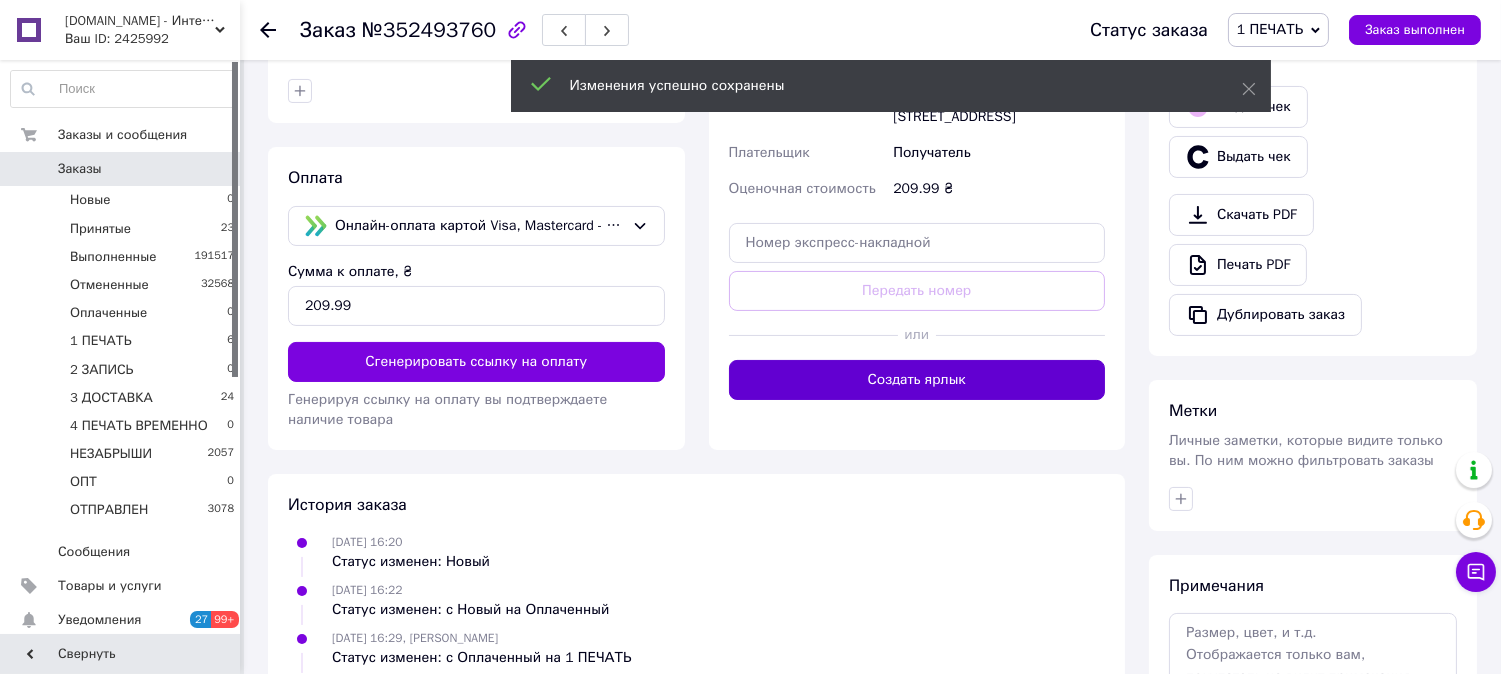 click on "Создать ярлык" at bounding box center [917, 380] 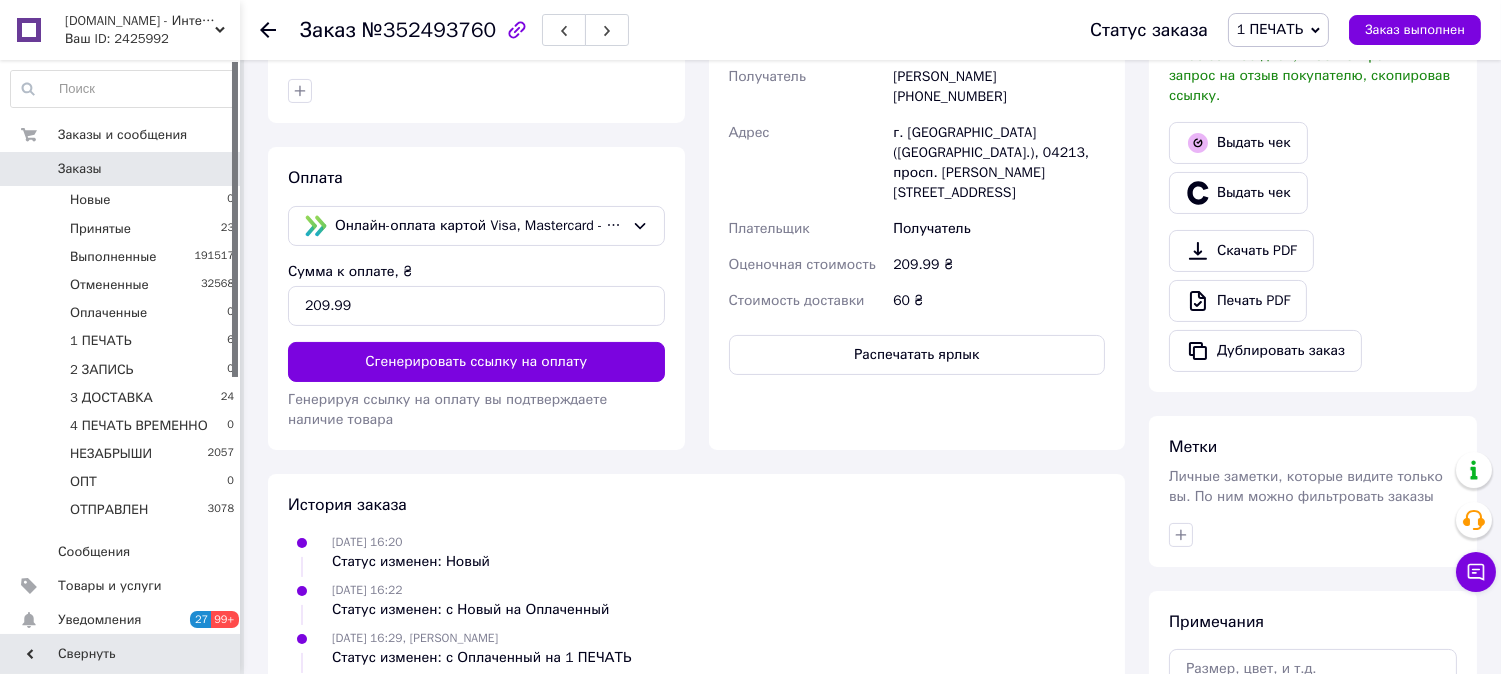 click on "Распечатать ярлык" at bounding box center [917, 355] 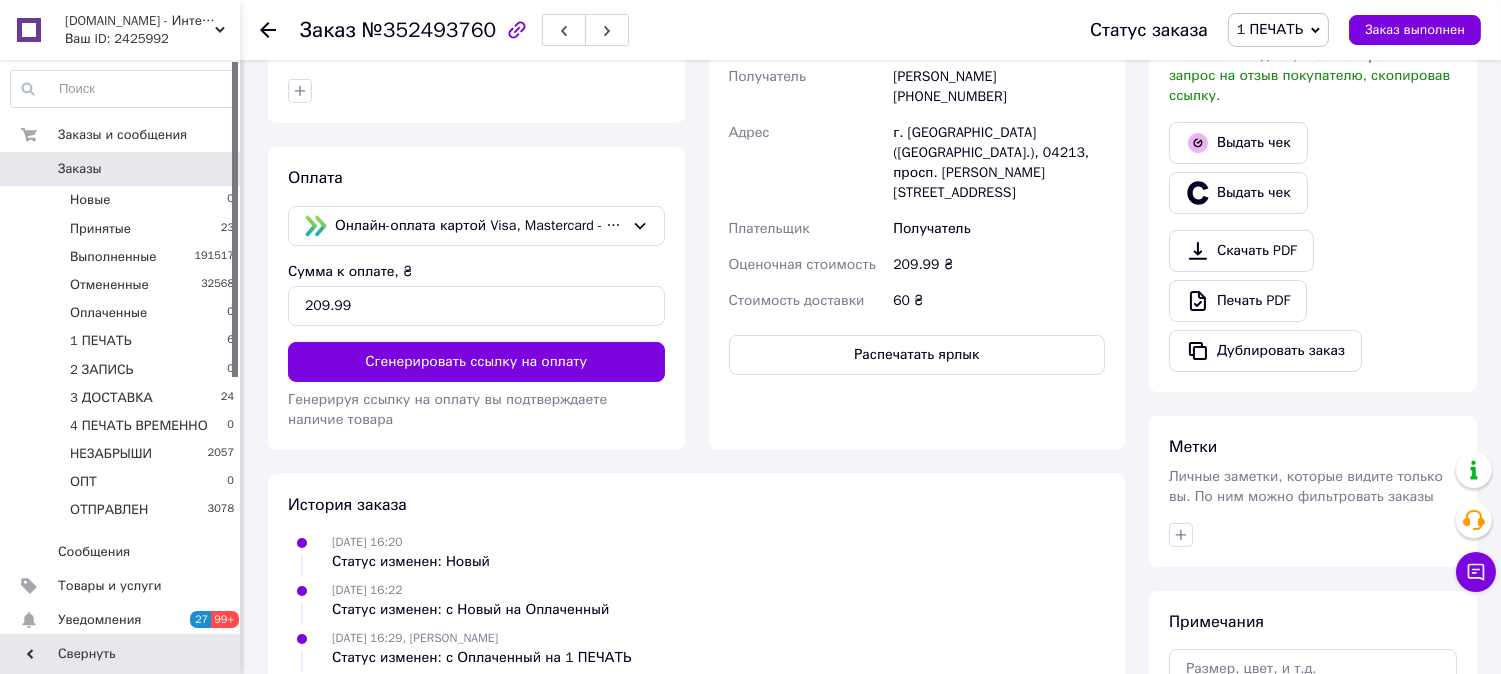 type 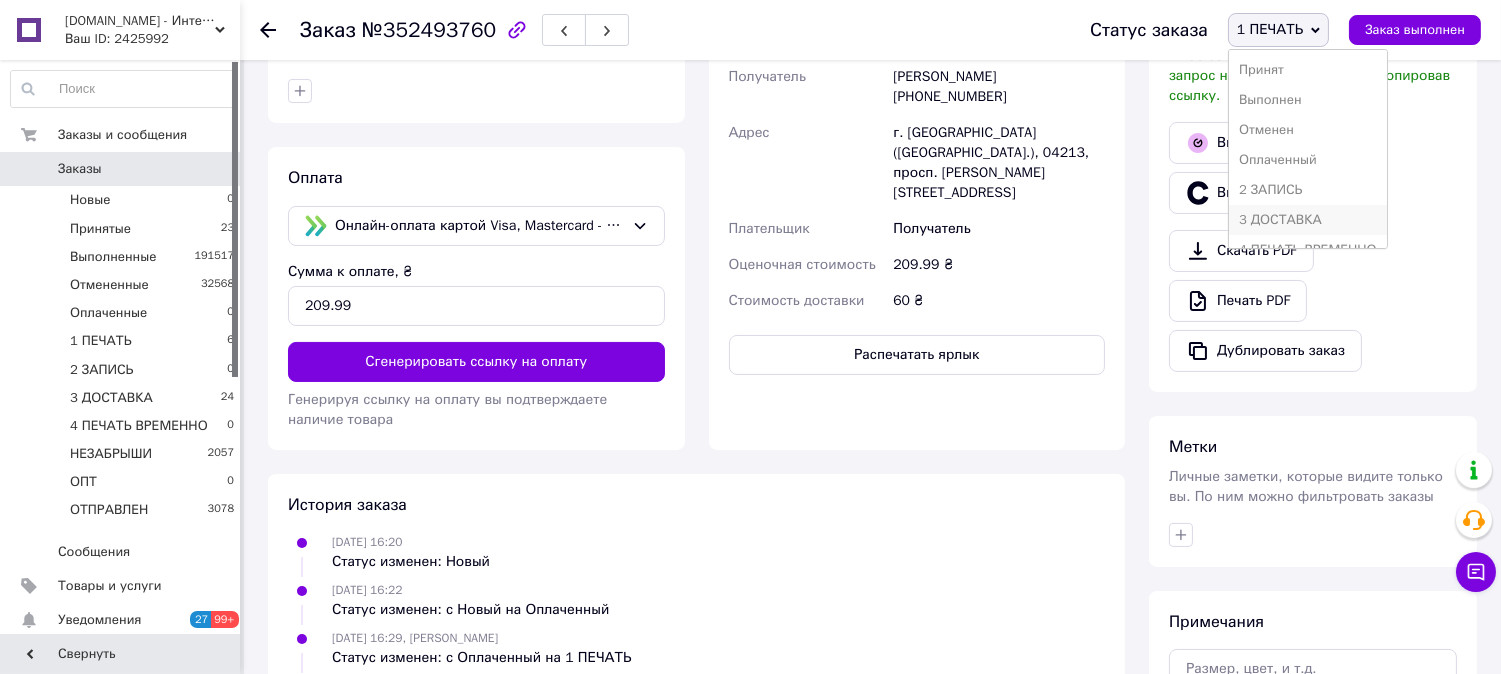 click on "3 ДОСТАВКА" at bounding box center [1308, 220] 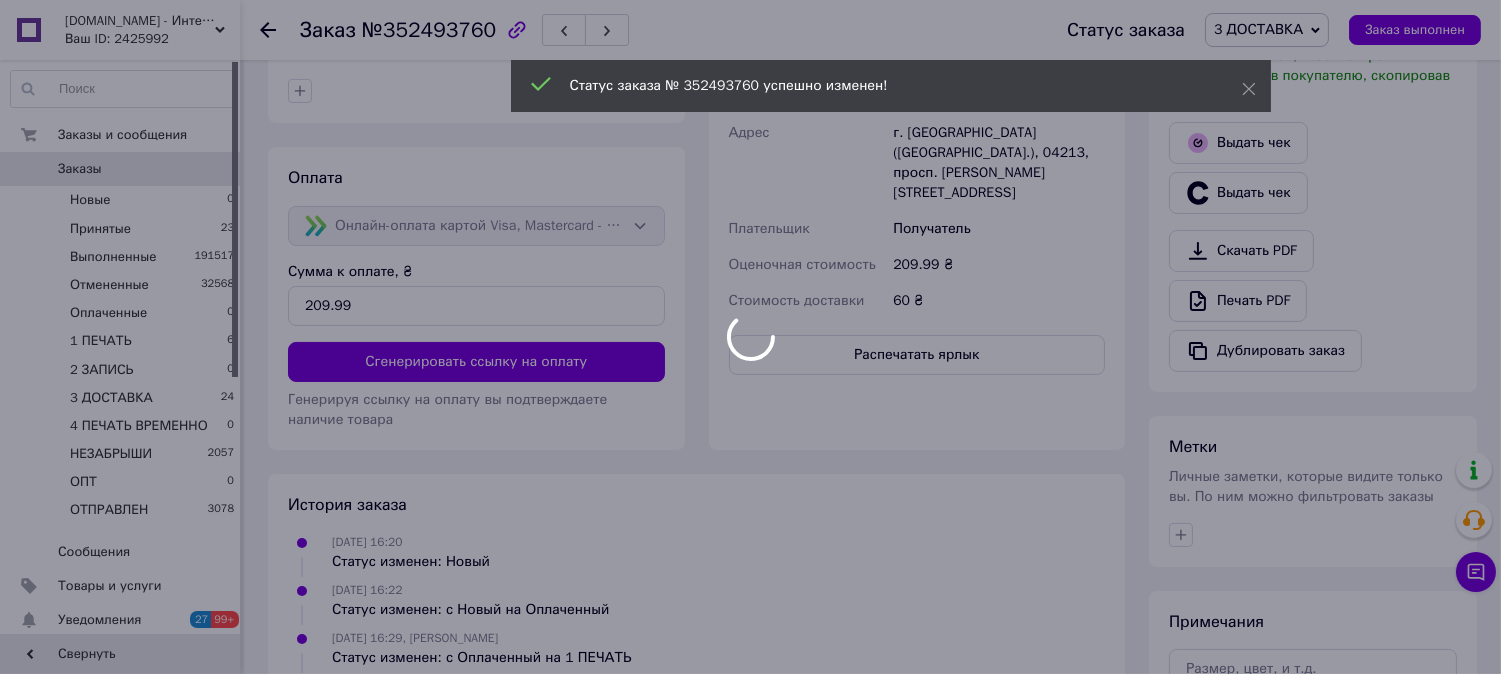 scroll, scrollTop: 0, scrollLeft: 0, axis: both 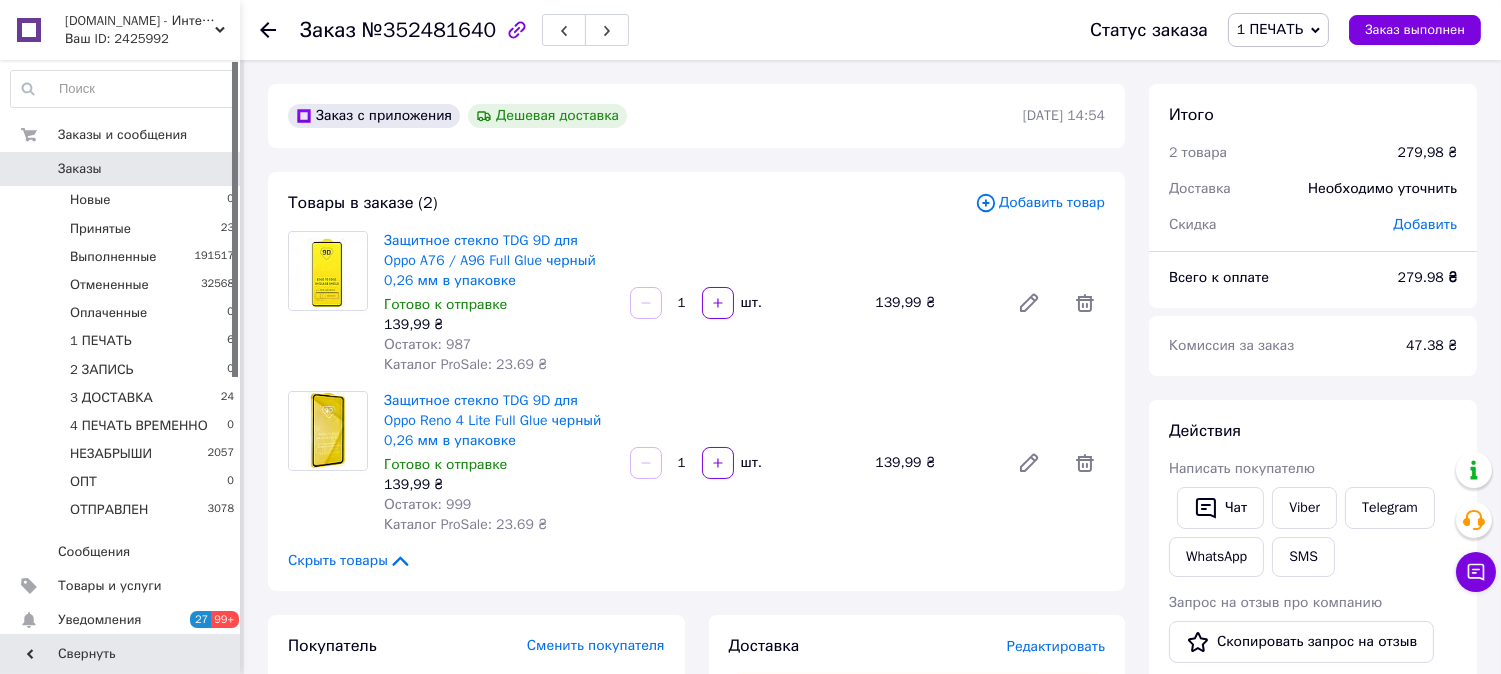 click on "Редактировать" at bounding box center (1056, 646) 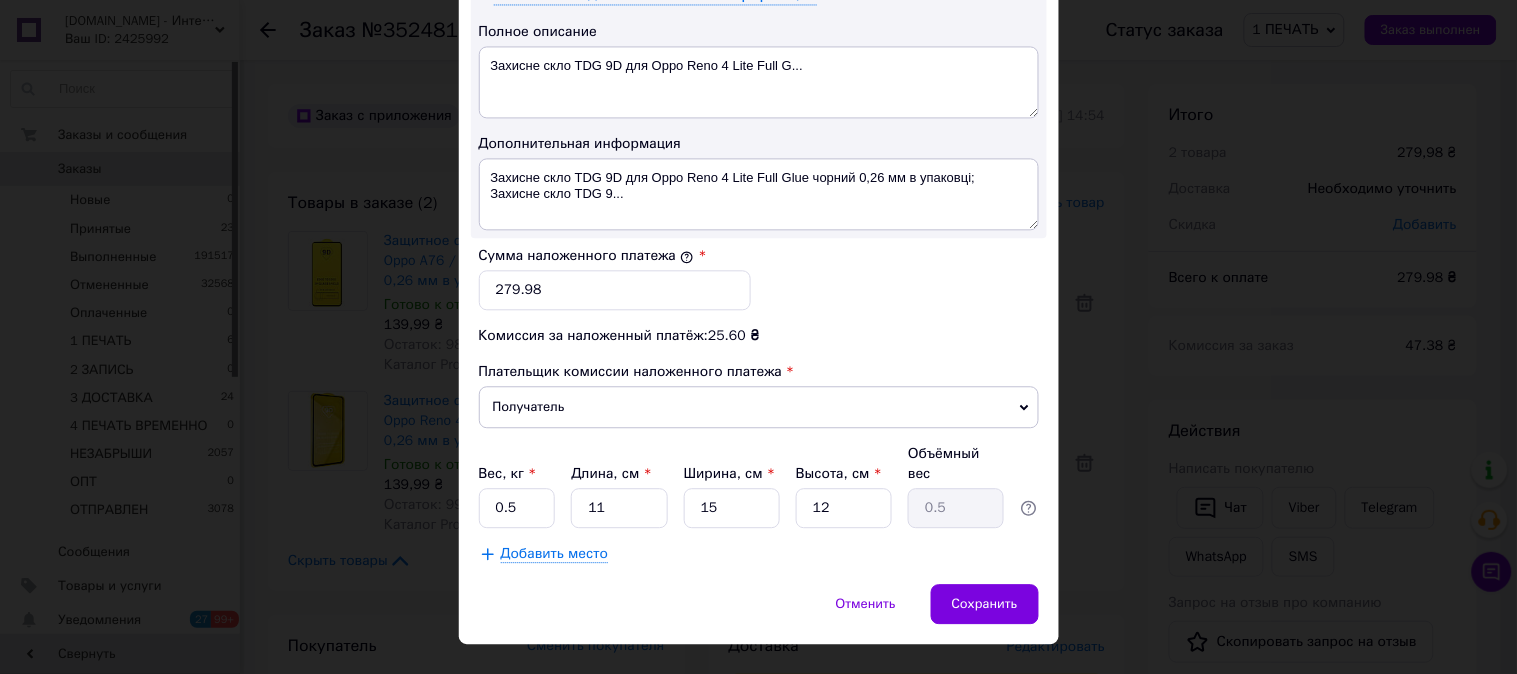 scroll, scrollTop: 1078, scrollLeft: 0, axis: vertical 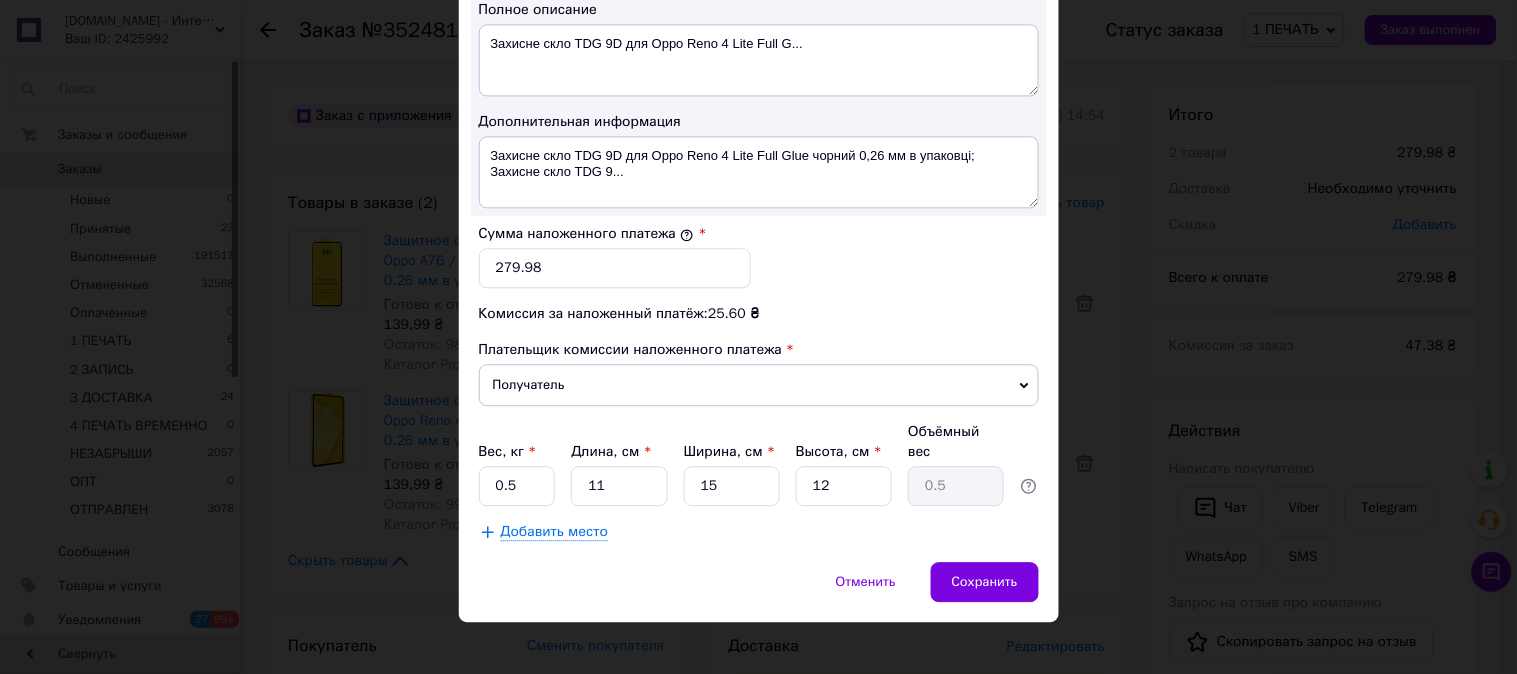 click on "× Редактирование доставки Способ доставки Нова Пошта (платная) Плательщик Получатель Отправитель Фамилия получателя польща Имя получателя юрий Отчество получателя Телефон получателя +380989912011 Тип доставки В отделении Курьером В почтомате Город с. Малый Алексин Отделение Пункт приема - выдачи (до 30 кг), ул. Мира, 21 Место отправки Дніпро: №13 (до 30 кг): просп. Науки, 43 (ТРЦ "Leto") Нет совпадений. Попробуйте изменить условия поиска Добавить еще место отправки Тип посылки Груз Документы Номер упаковки (не обязательно) Оценочная стоимость 279.98 Дата отправки 13.07.2025 < 2025" at bounding box center (758, 337) 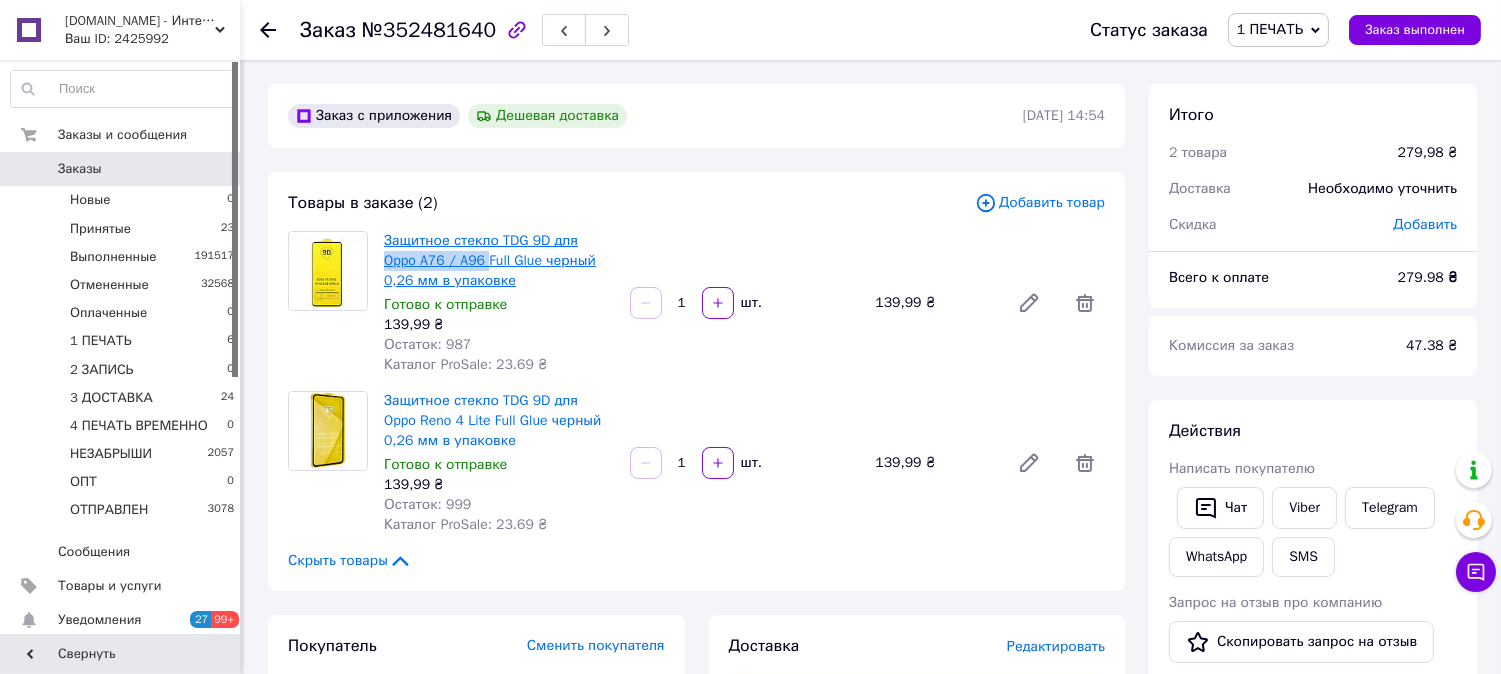 drag, startPoint x: 574, startPoint y: 223, endPoint x: 450, endPoint y: 270, distance: 132.60844 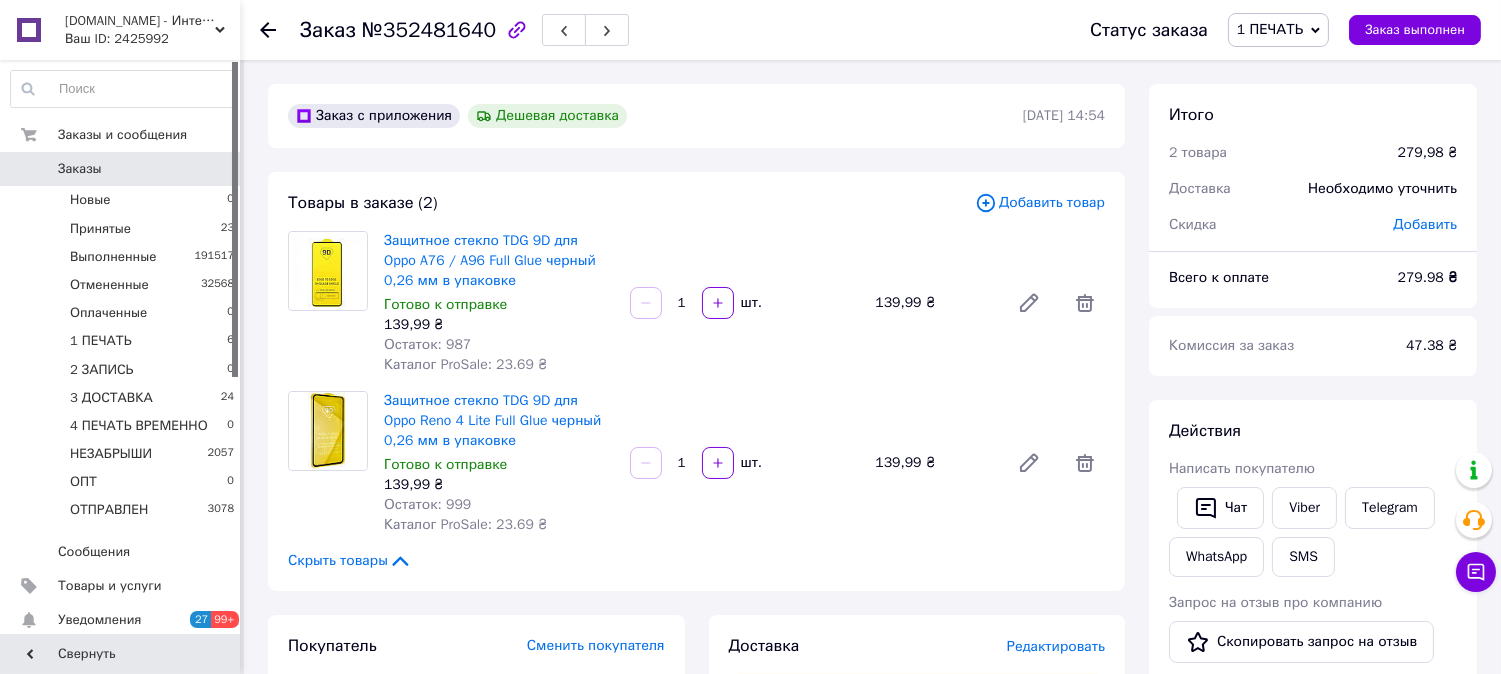 click on "Редактировать" at bounding box center [1056, 646] 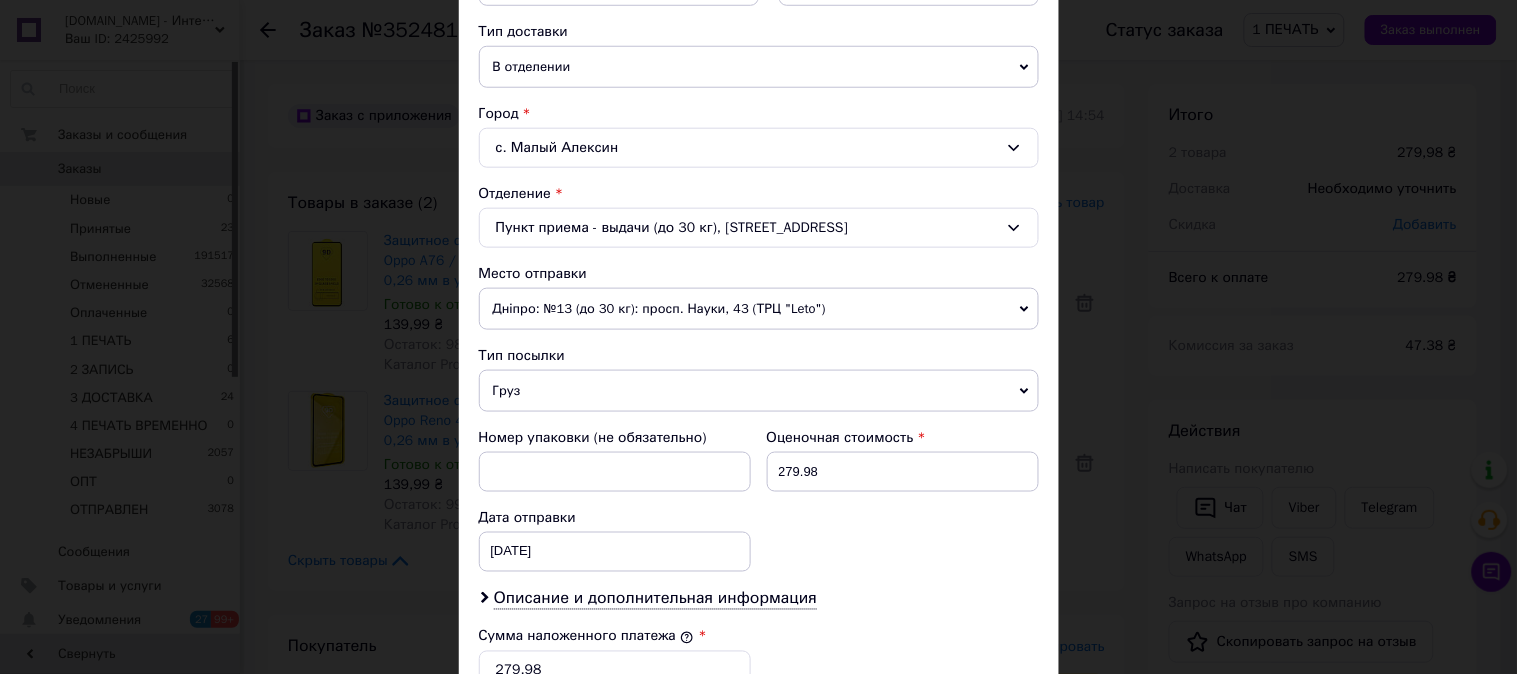 scroll, scrollTop: 481, scrollLeft: 0, axis: vertical 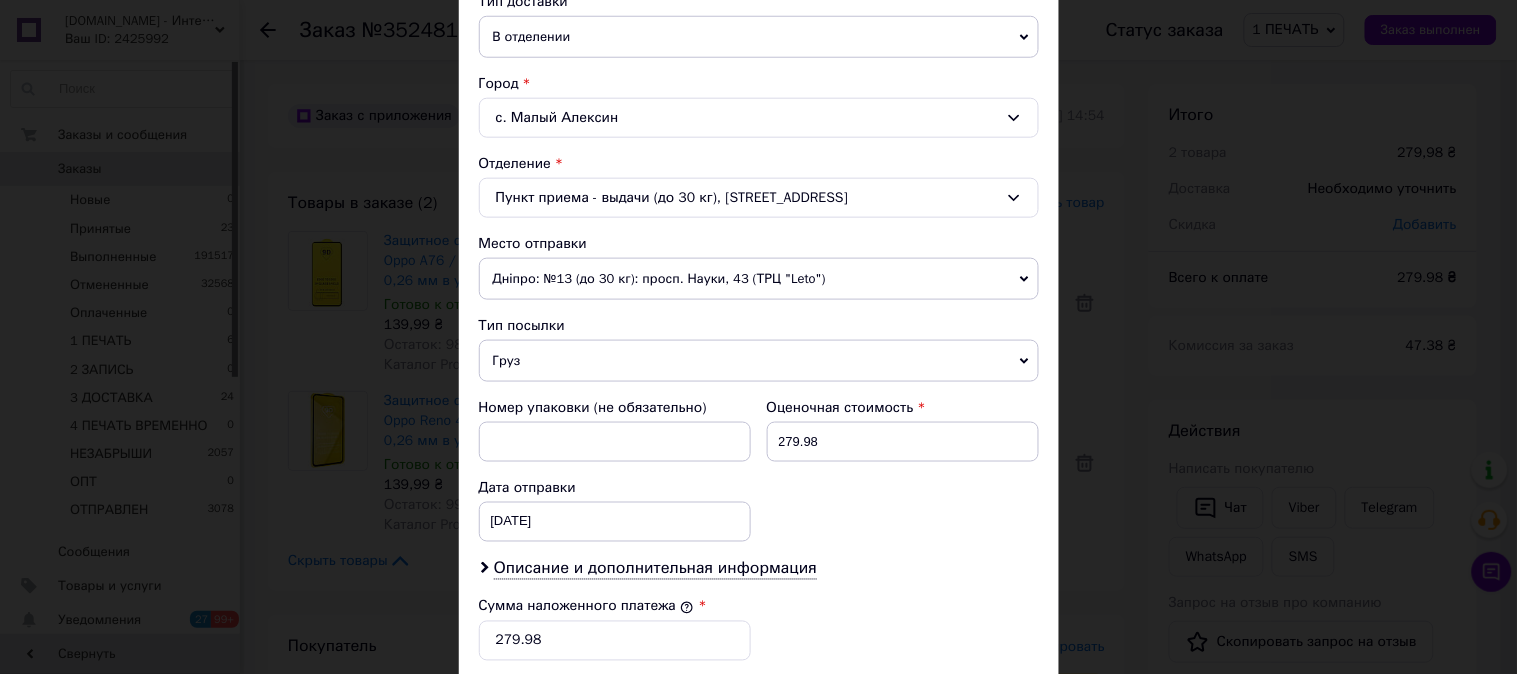 click on "Груз" at bounding box center (759, 361) 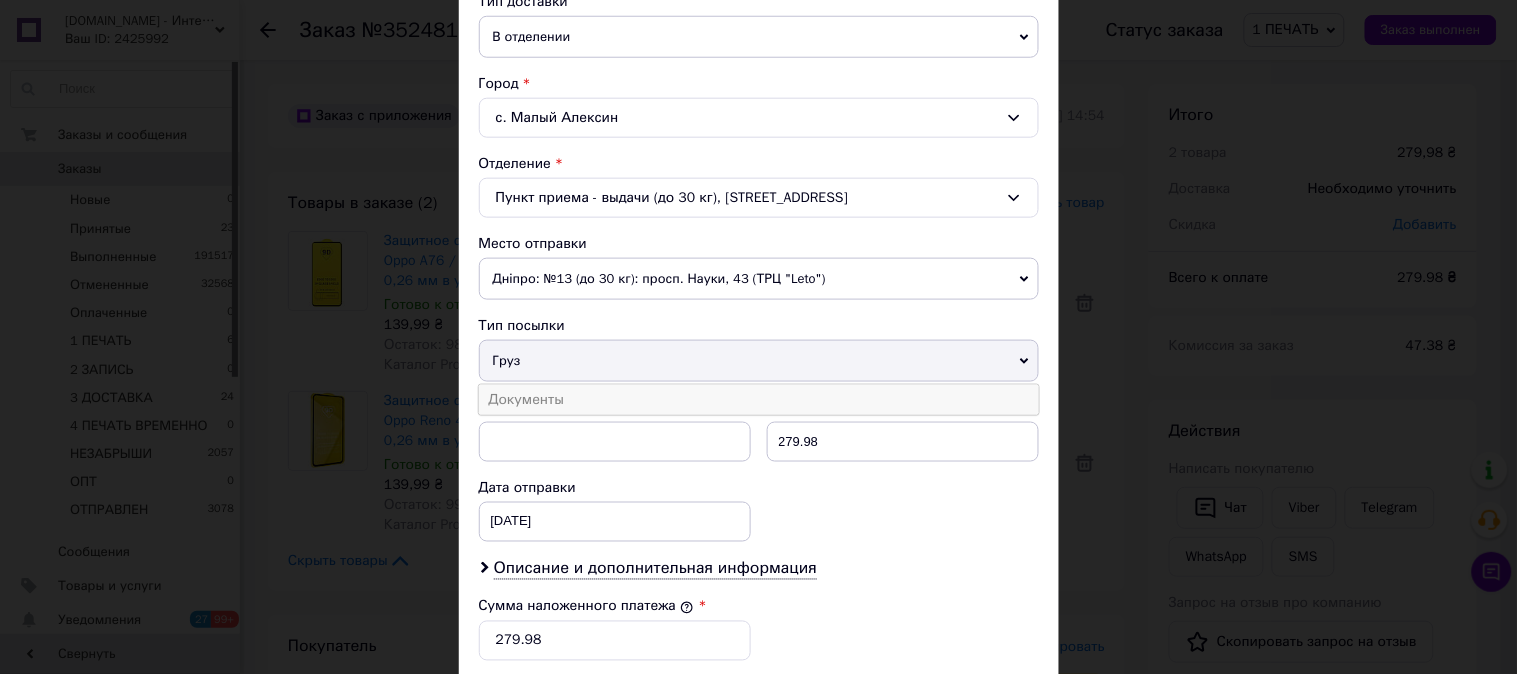 click on "Документы" at bounding box center [759, 400] 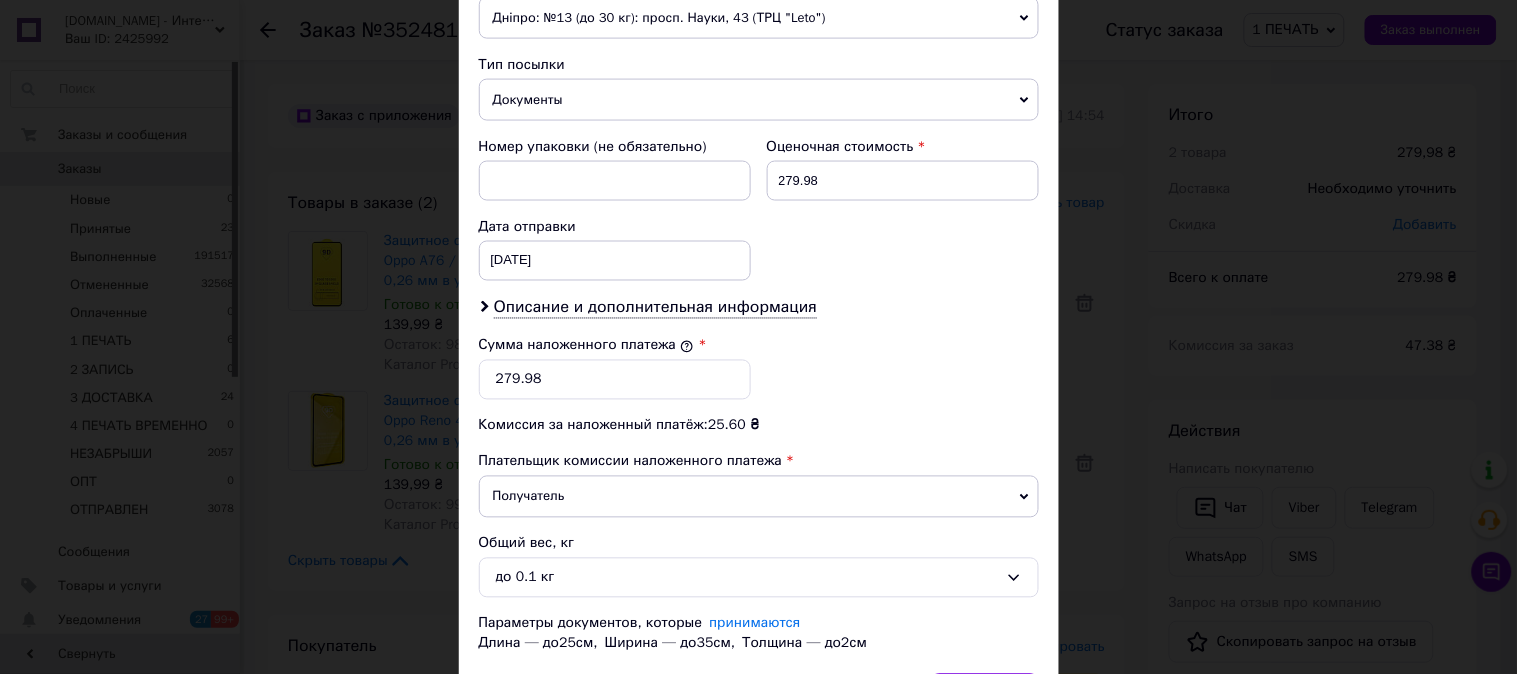 scroll, scrollTop: 777, scrollLeft: 0, axis: vertical 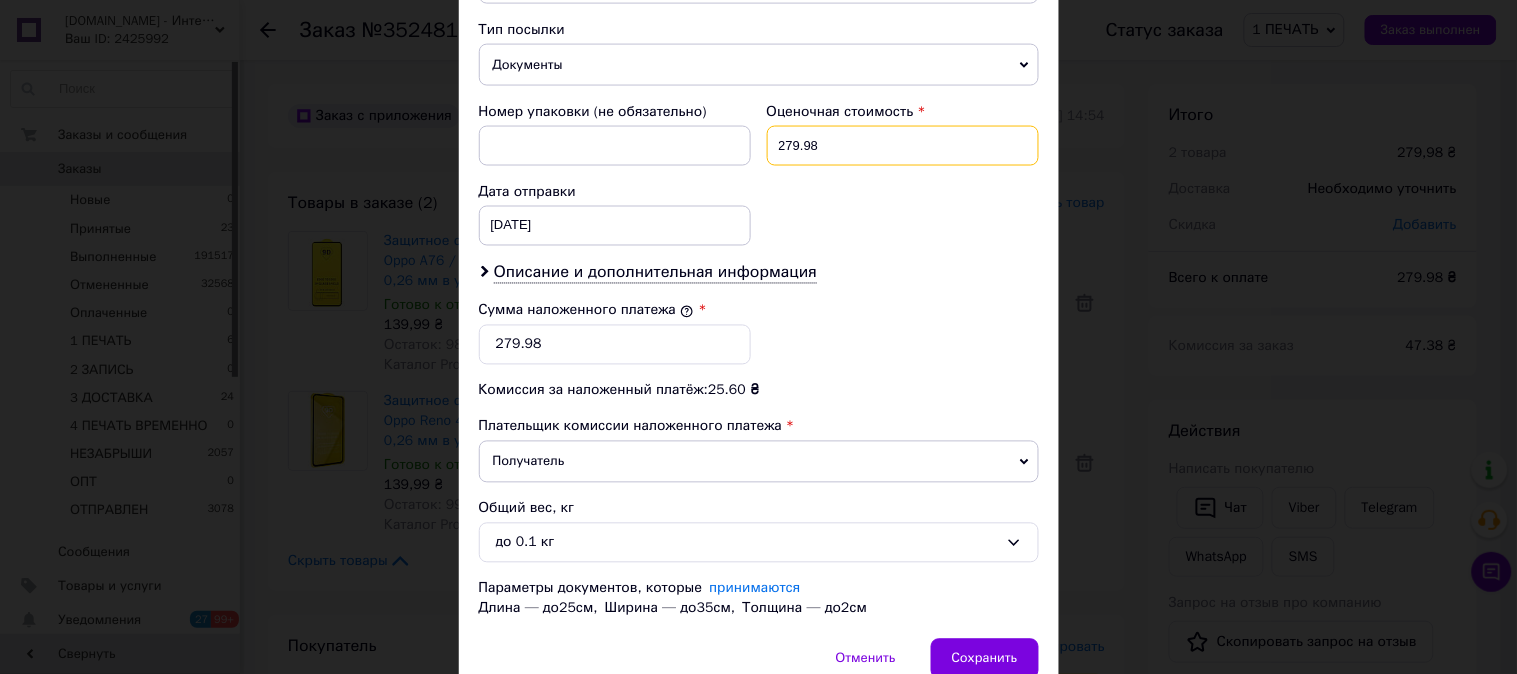 click on "279.98" at bounding box center [903, 146] 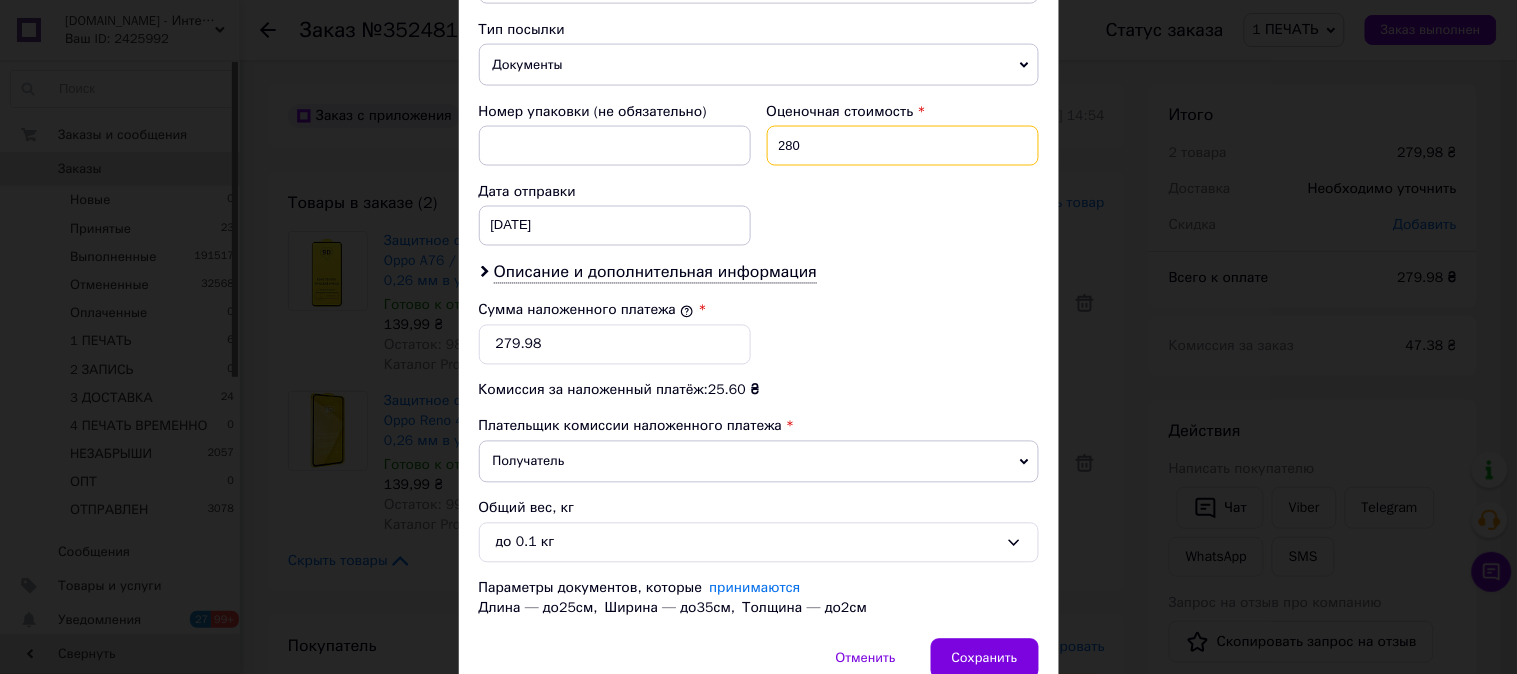 type on "280" 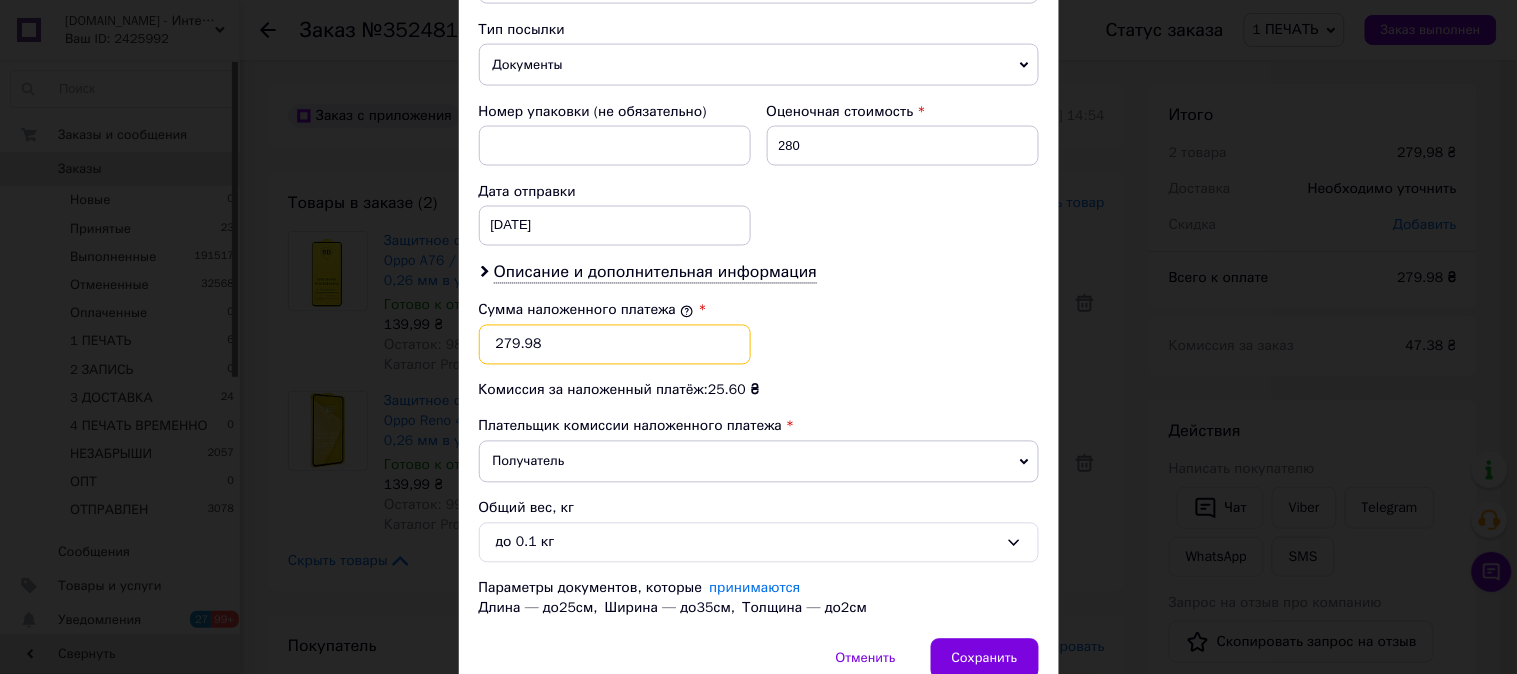 click on "279.98" at bounding box center (615, 345) 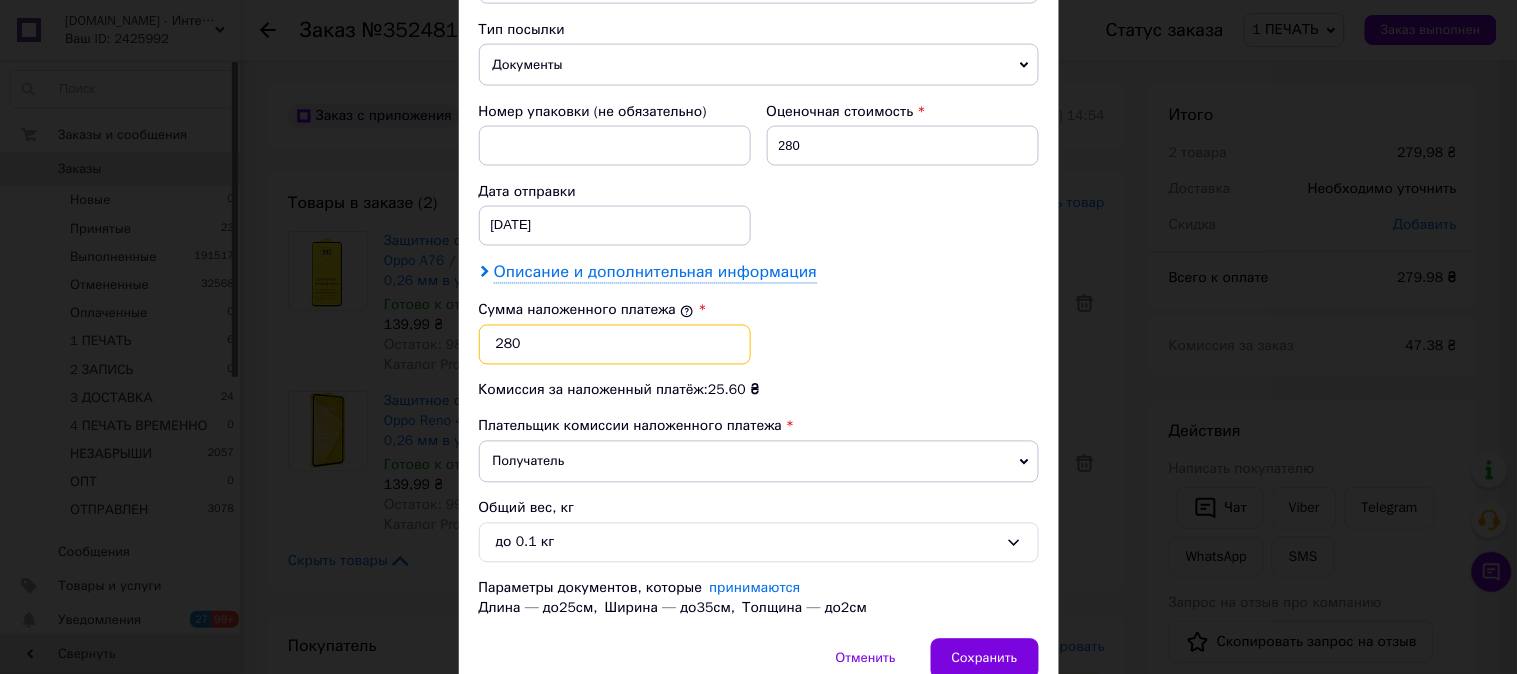 type on "280" 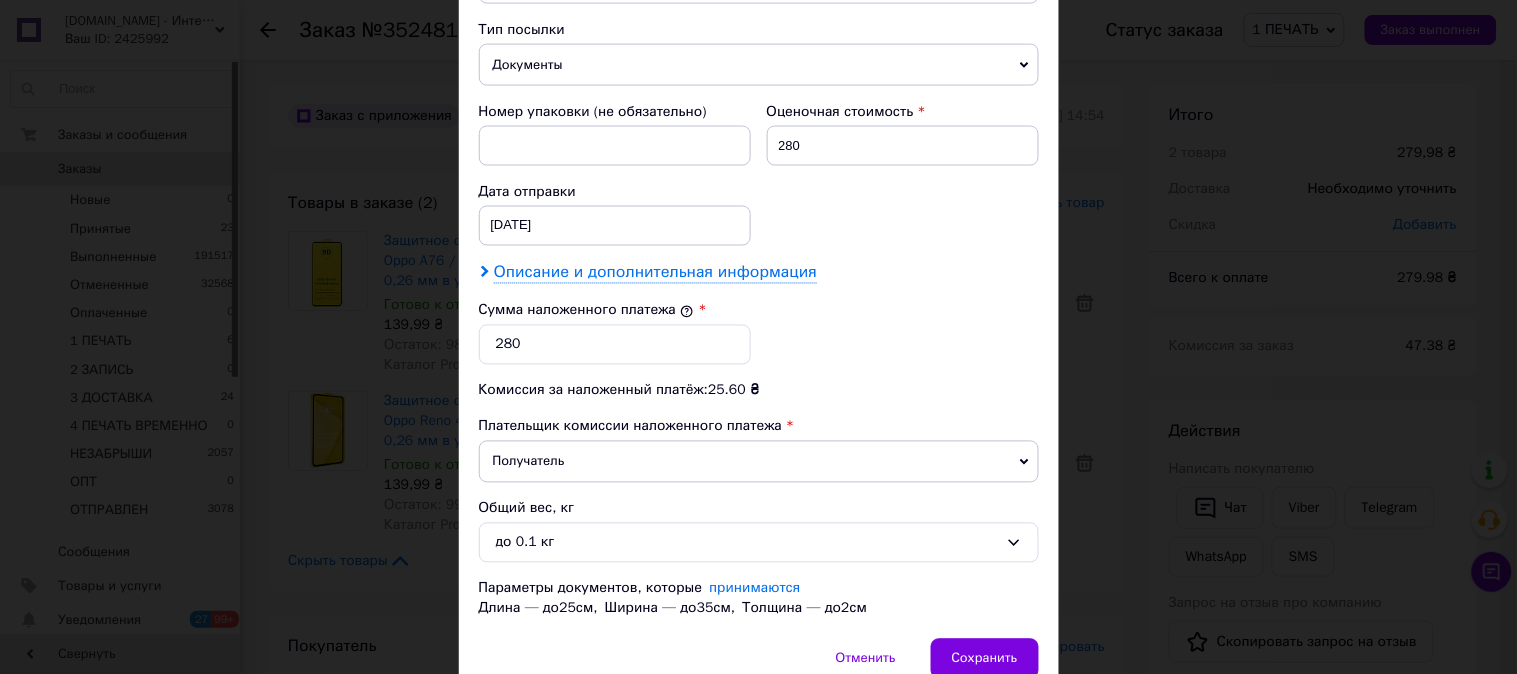 click on "Описание и дополнительная информация" at bounding box center [655, 273] 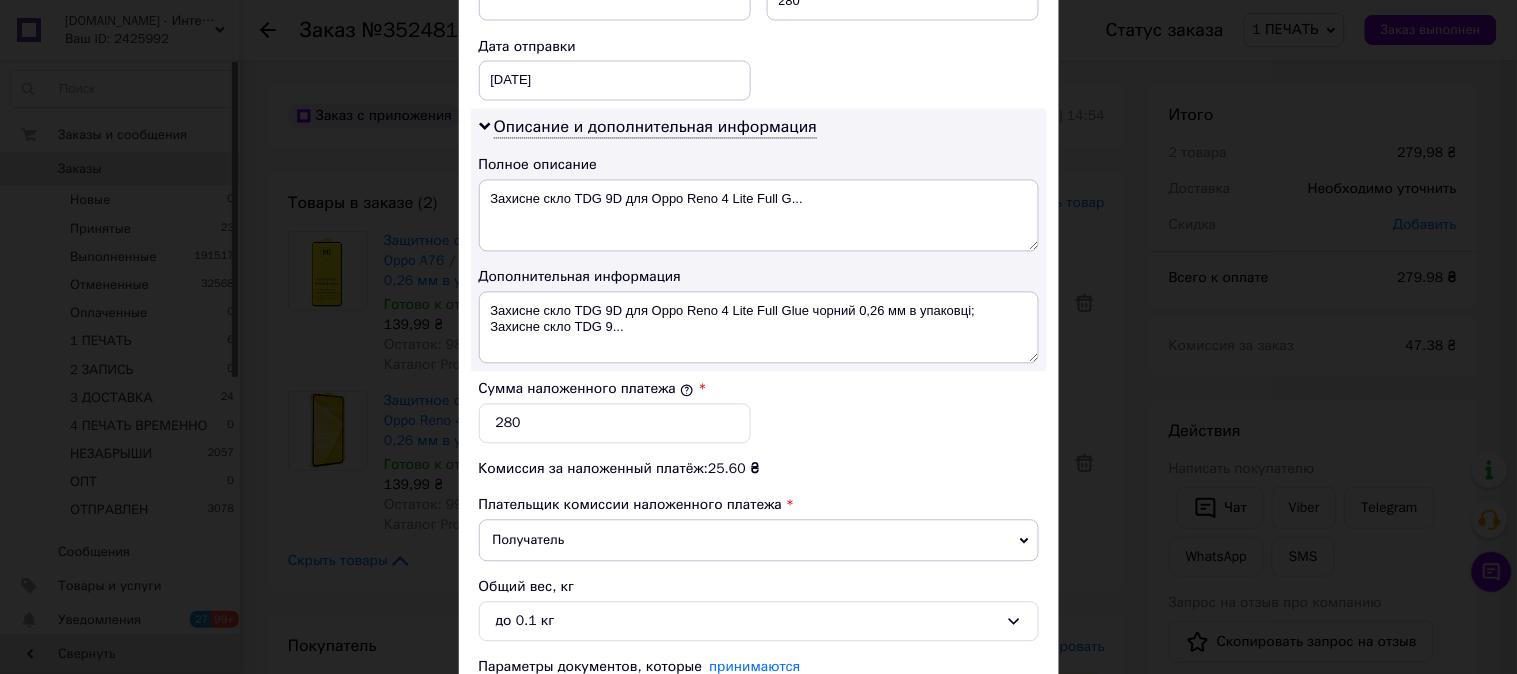 scroll, scrollTop: 925, scrollLeft: 0, axis: vertical 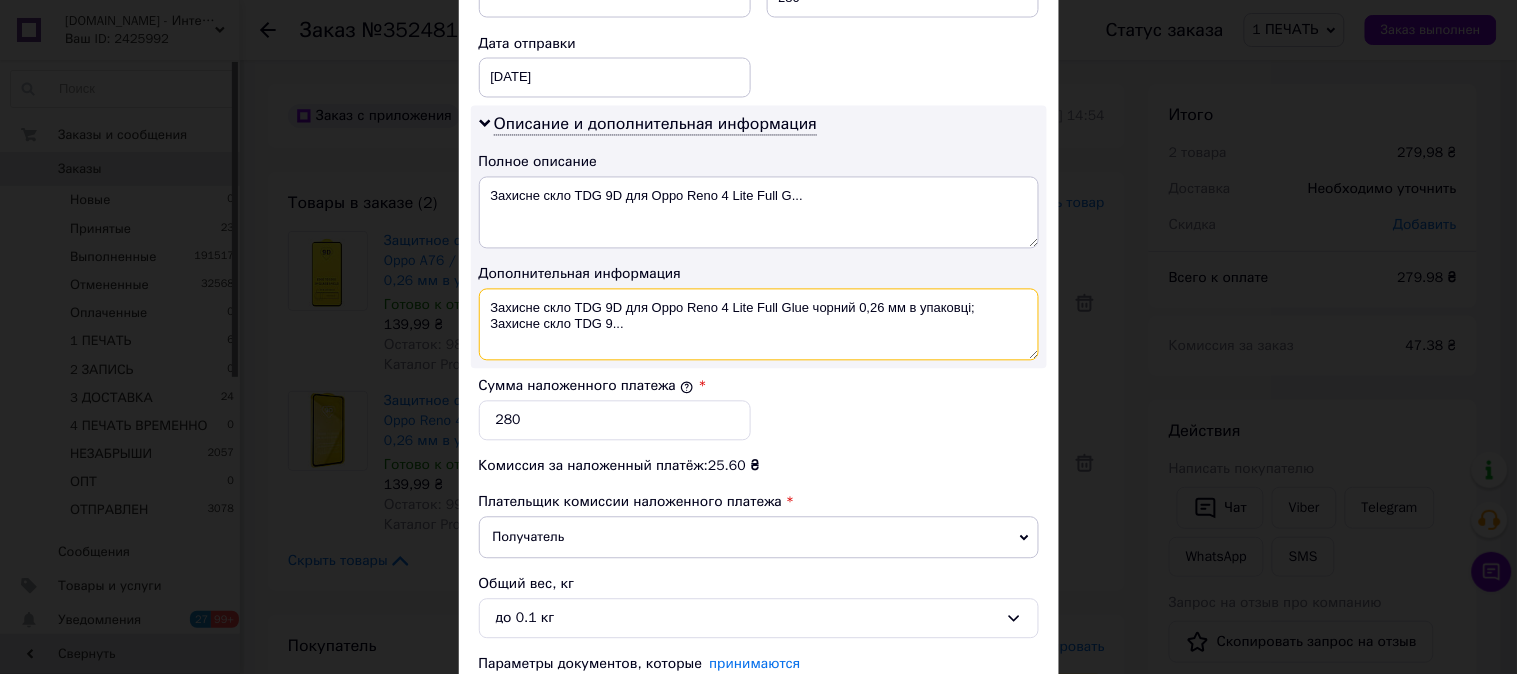click on "Захисне скло TDG 9D для Oppo Reno 4 Lite Full Glue чорний 0,26 мм в упаковці; Захисне скло TDG 9..." at bounding box center (759, 325) 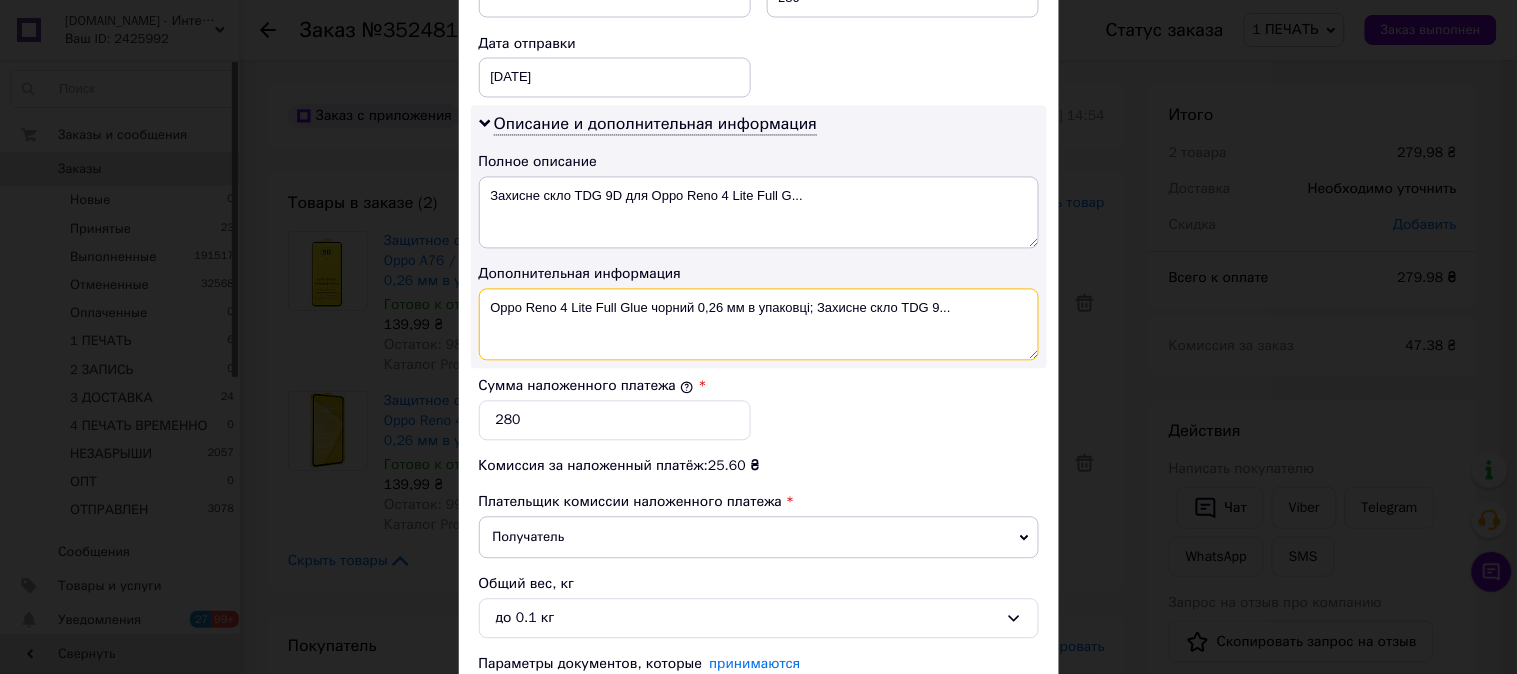 click on "Oppo Reno 4 Lite Full Glue чорний 0,26 мм в упаковці; Захисне скло TDG 9..." at bounding box center (759, 325) 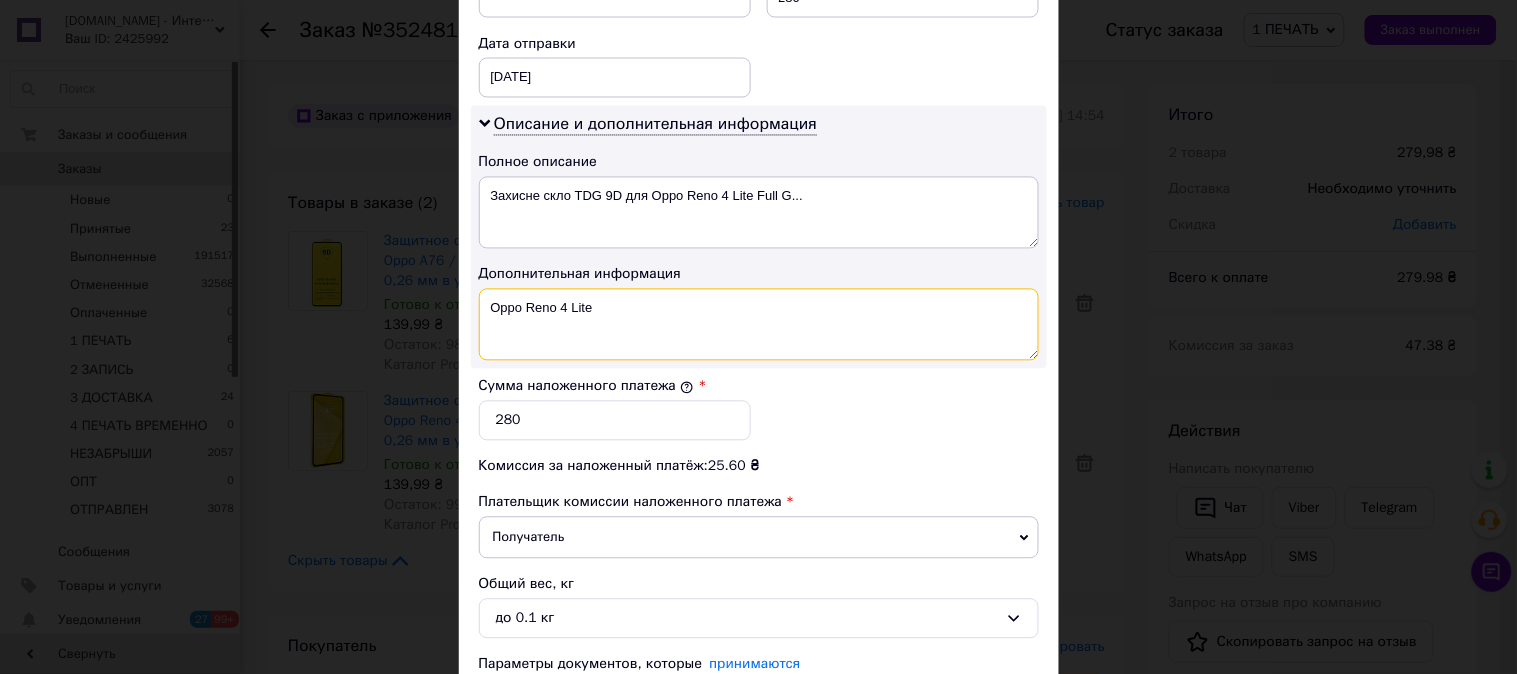 paste on "9D ЧЕР" 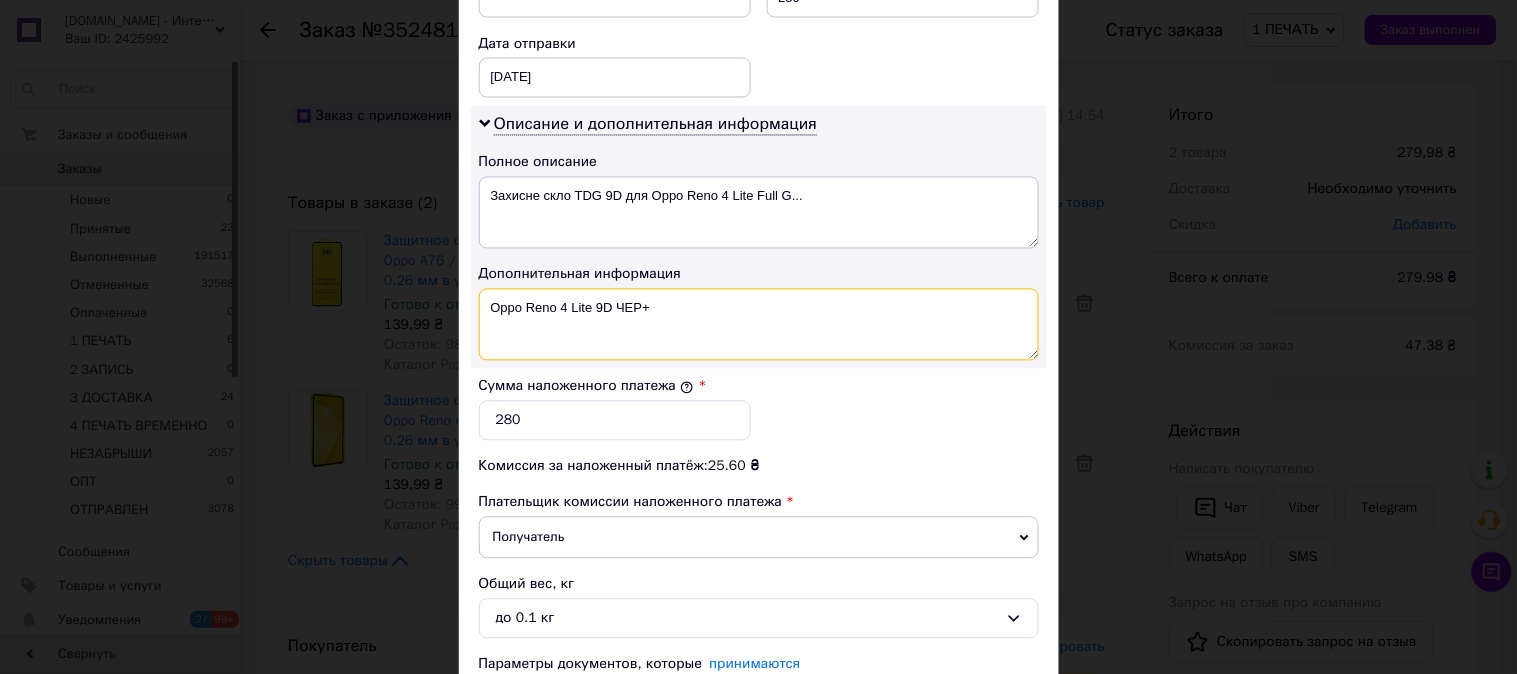 paste on "9D ЧЕР" 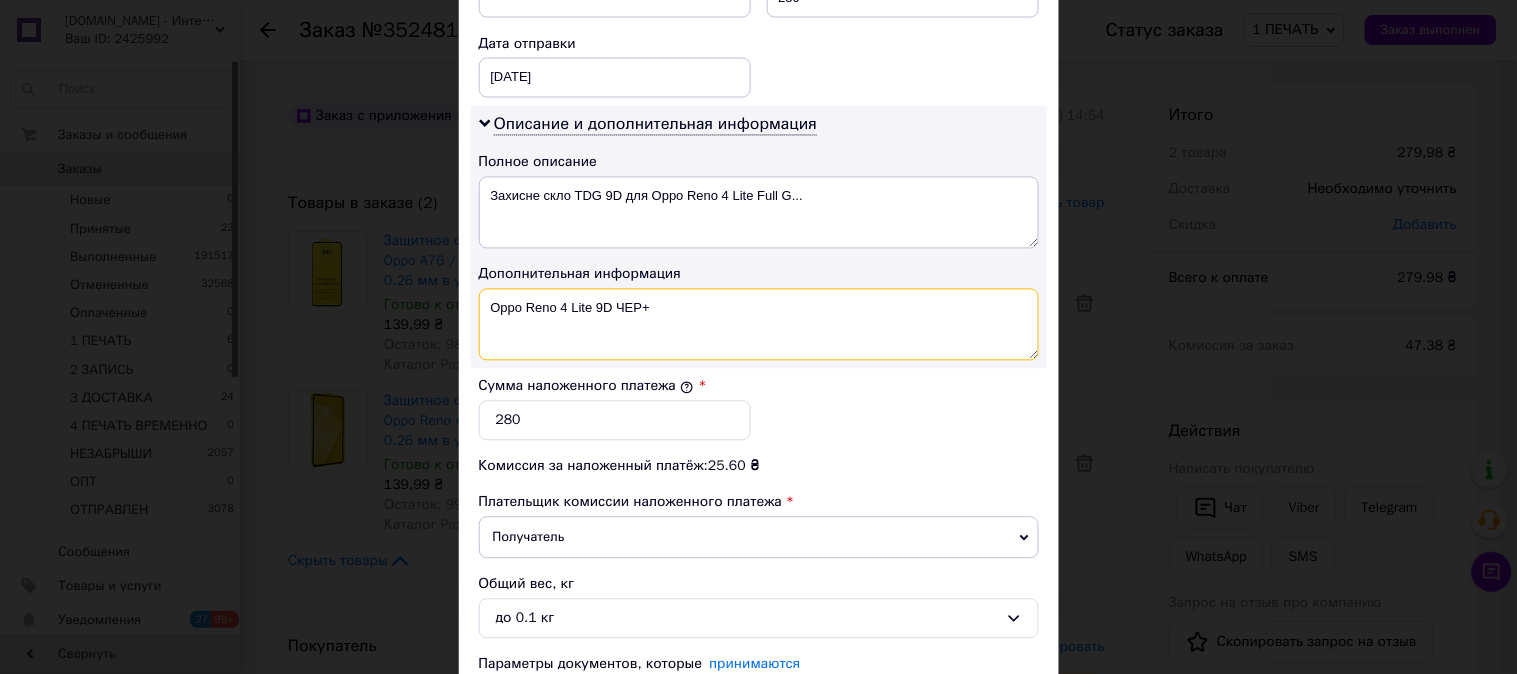 paste on "Oppo A76 / A96" 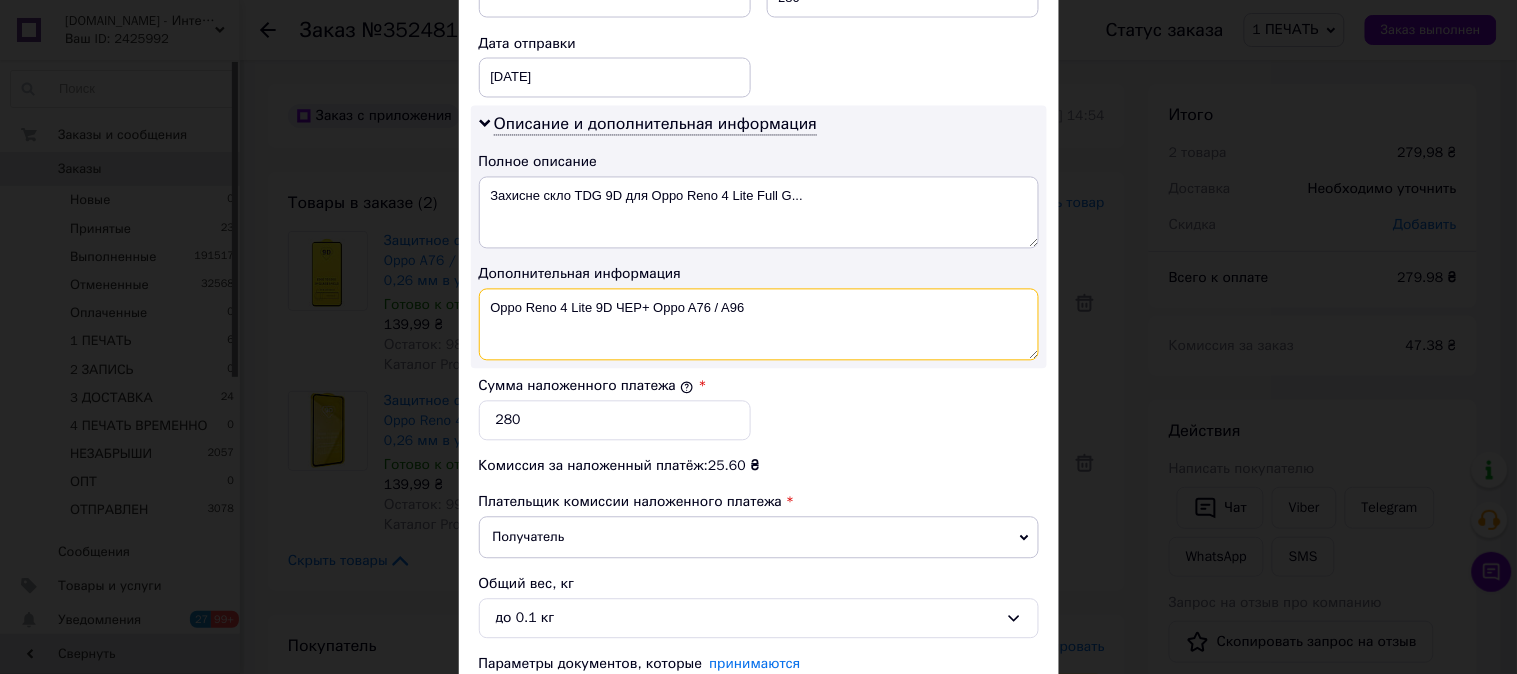 paste on "9D ЧЕР" 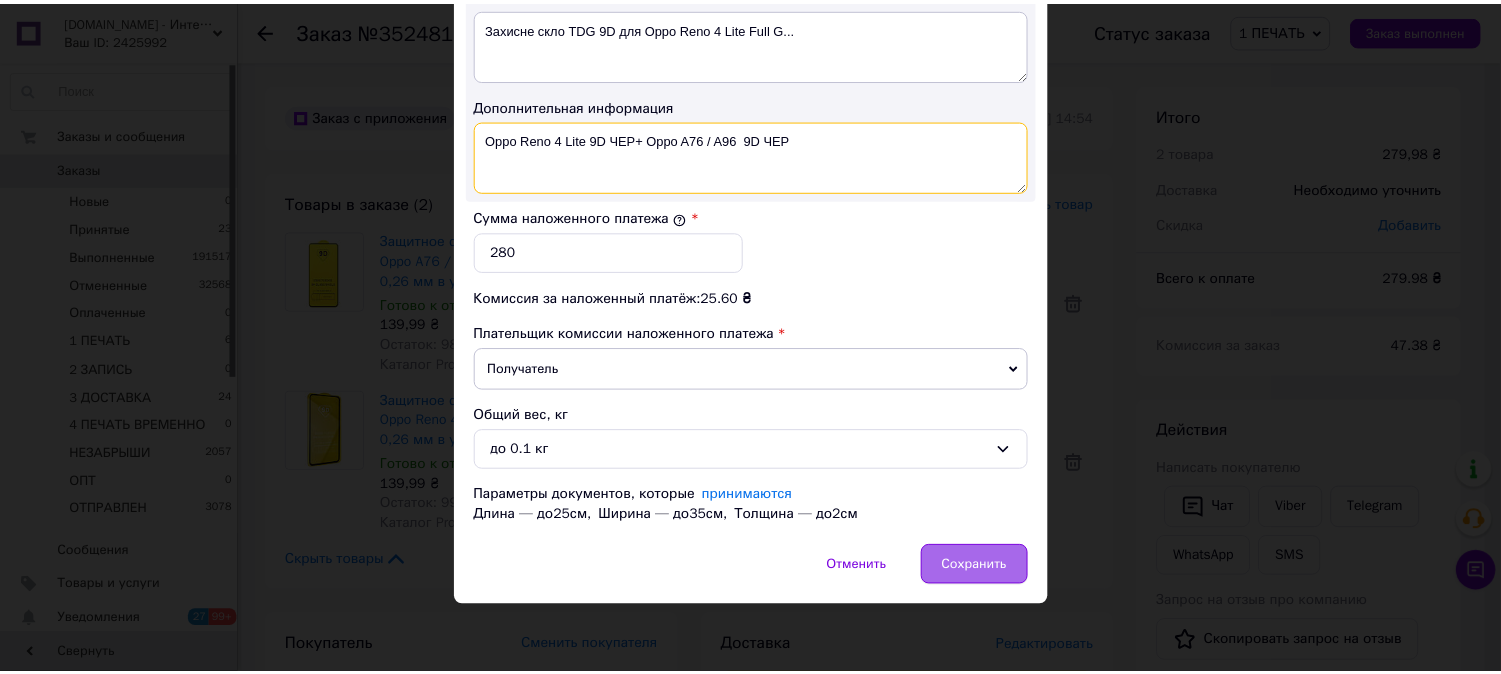 scroll, scrollTop: 1098, scrollLeft: 0, axis: vertical 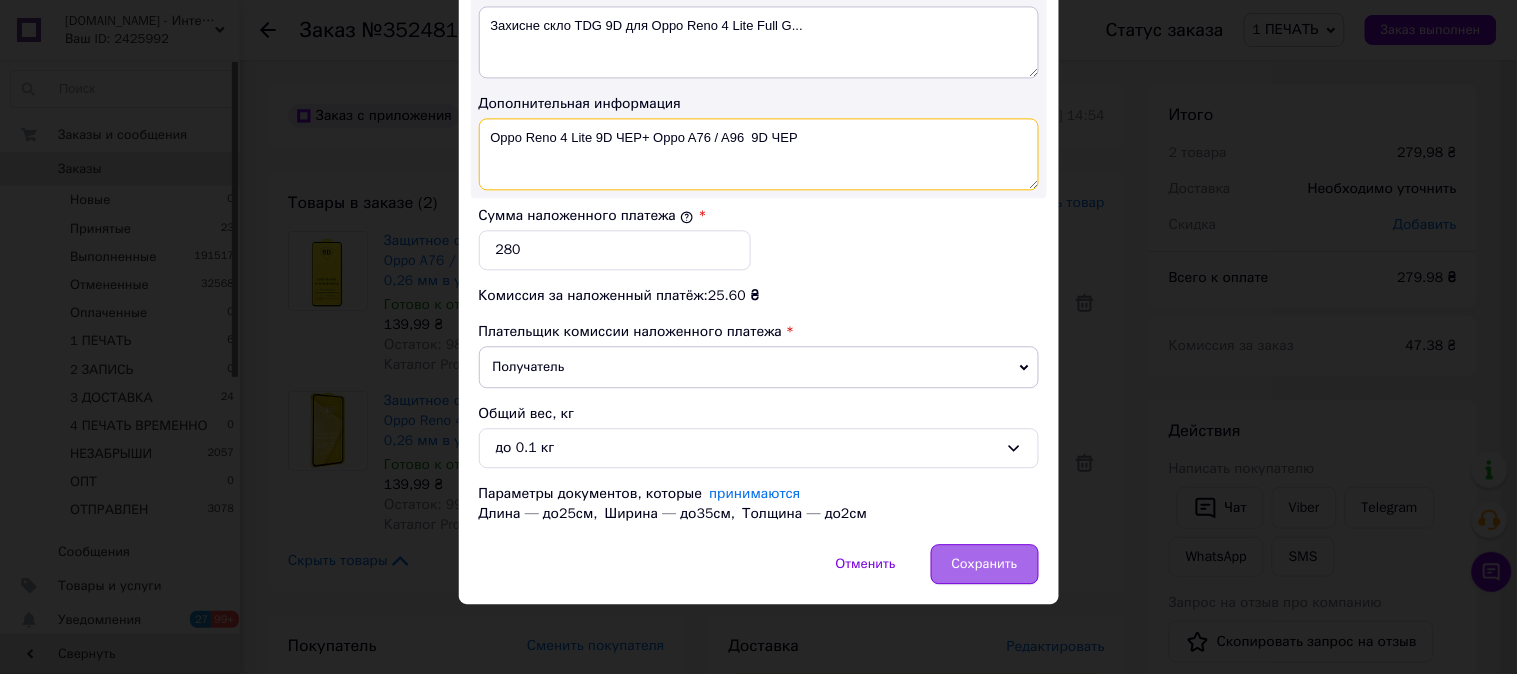 type on "Oppo Reno 4 Lite 9D ЧЕР+ Oppo A76 / A96  9D ЧЕР" 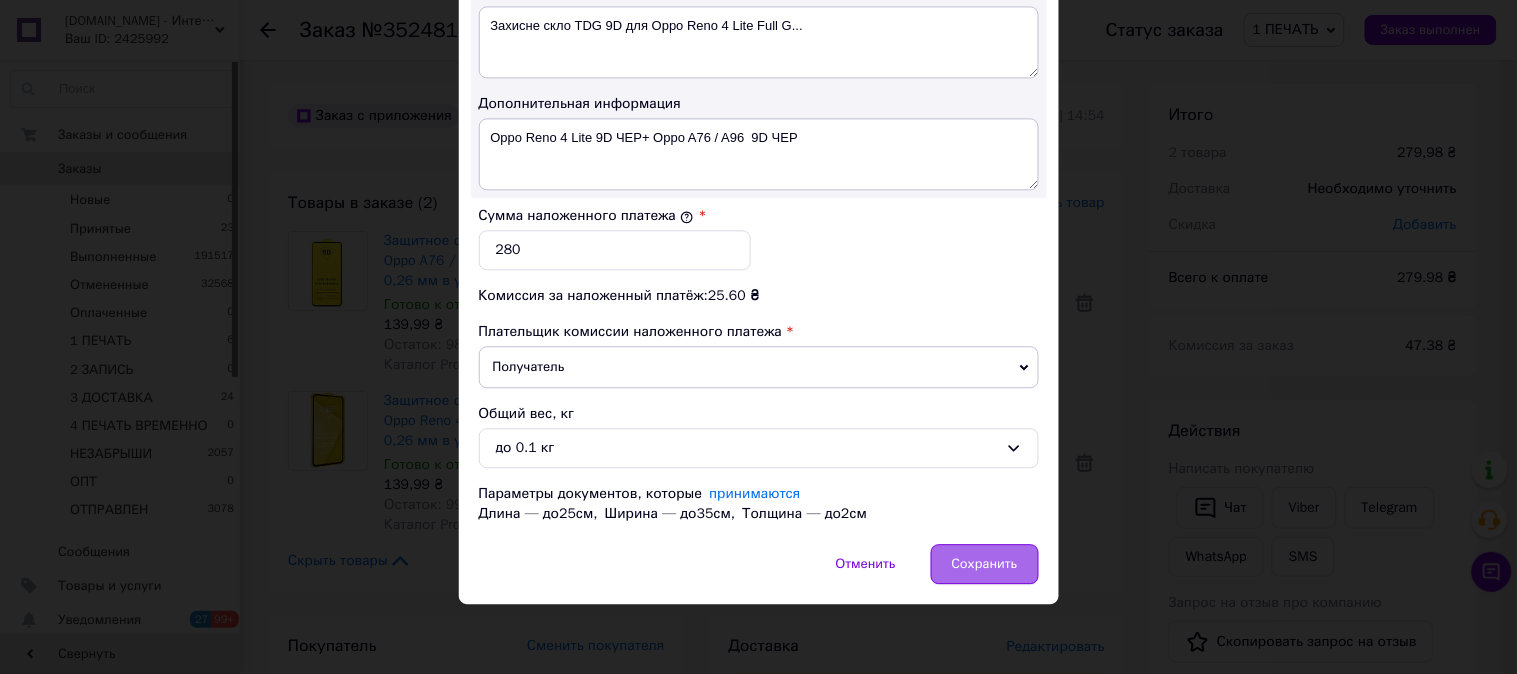 click on "Сохранить" 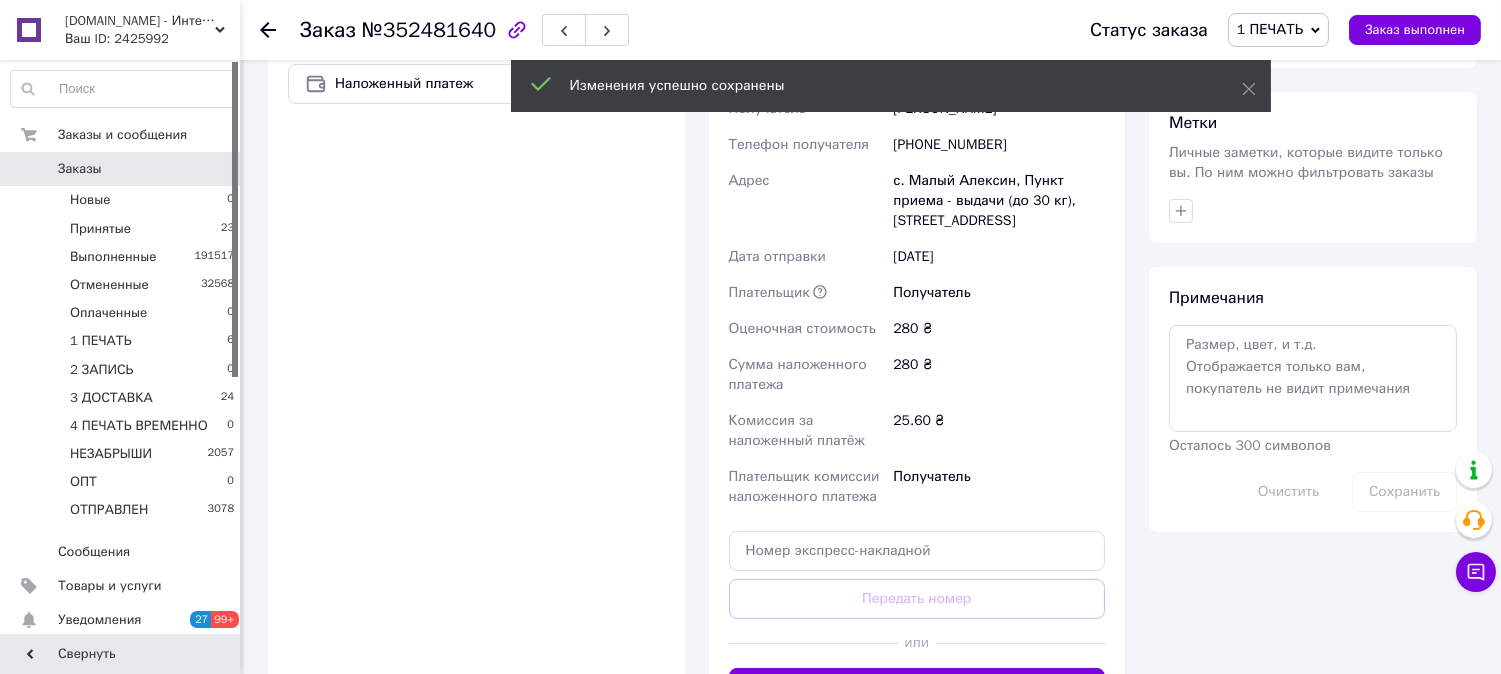 scroll, scrollTop: 1147, scrollLeft: 0, axis: vertical 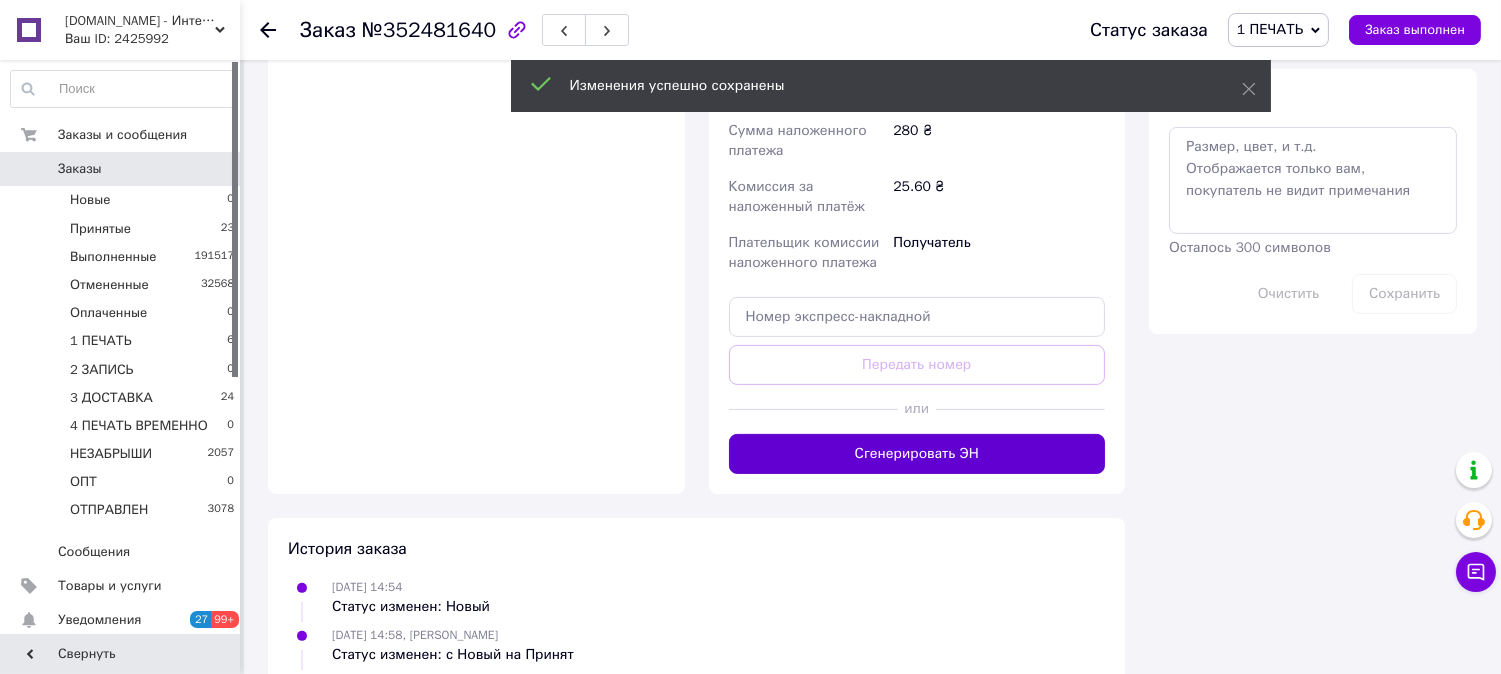 click on "Сгенерировать ЭН" 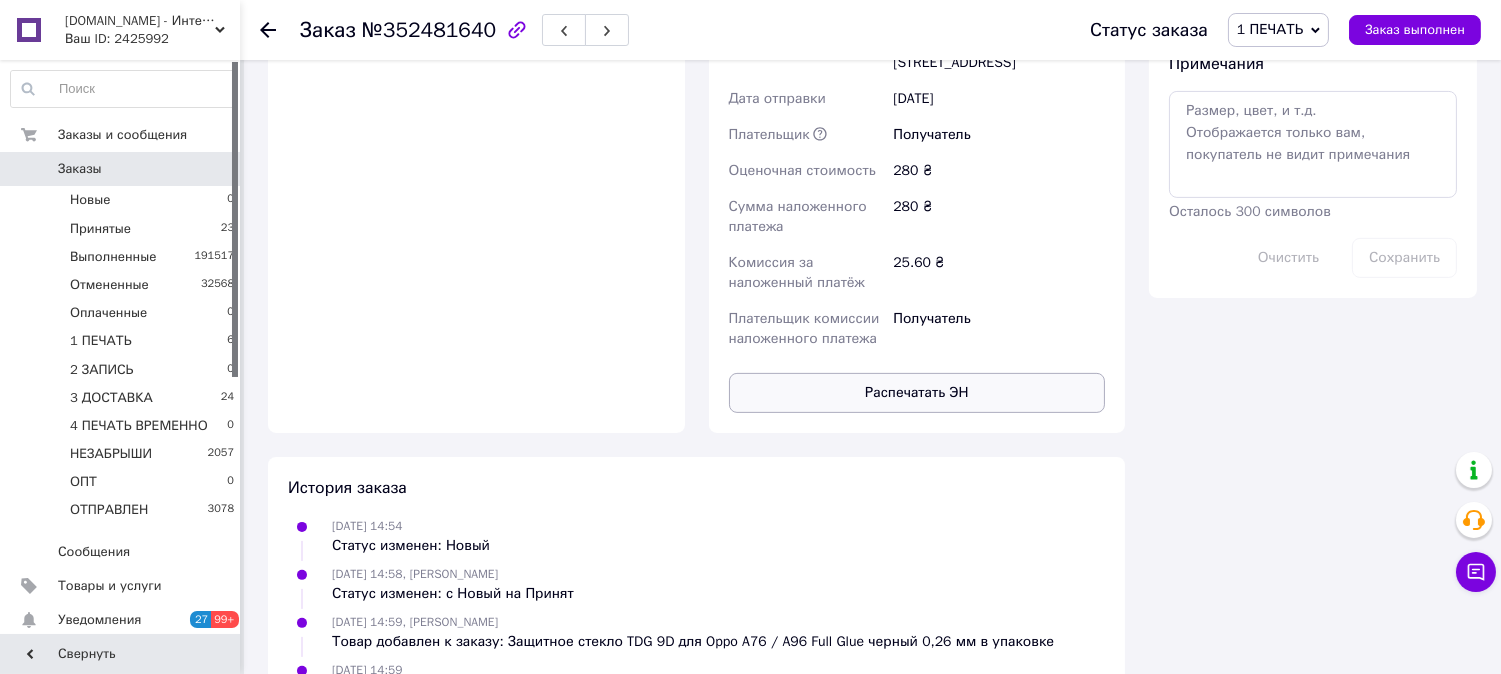 click on "Распечатать ЭН" 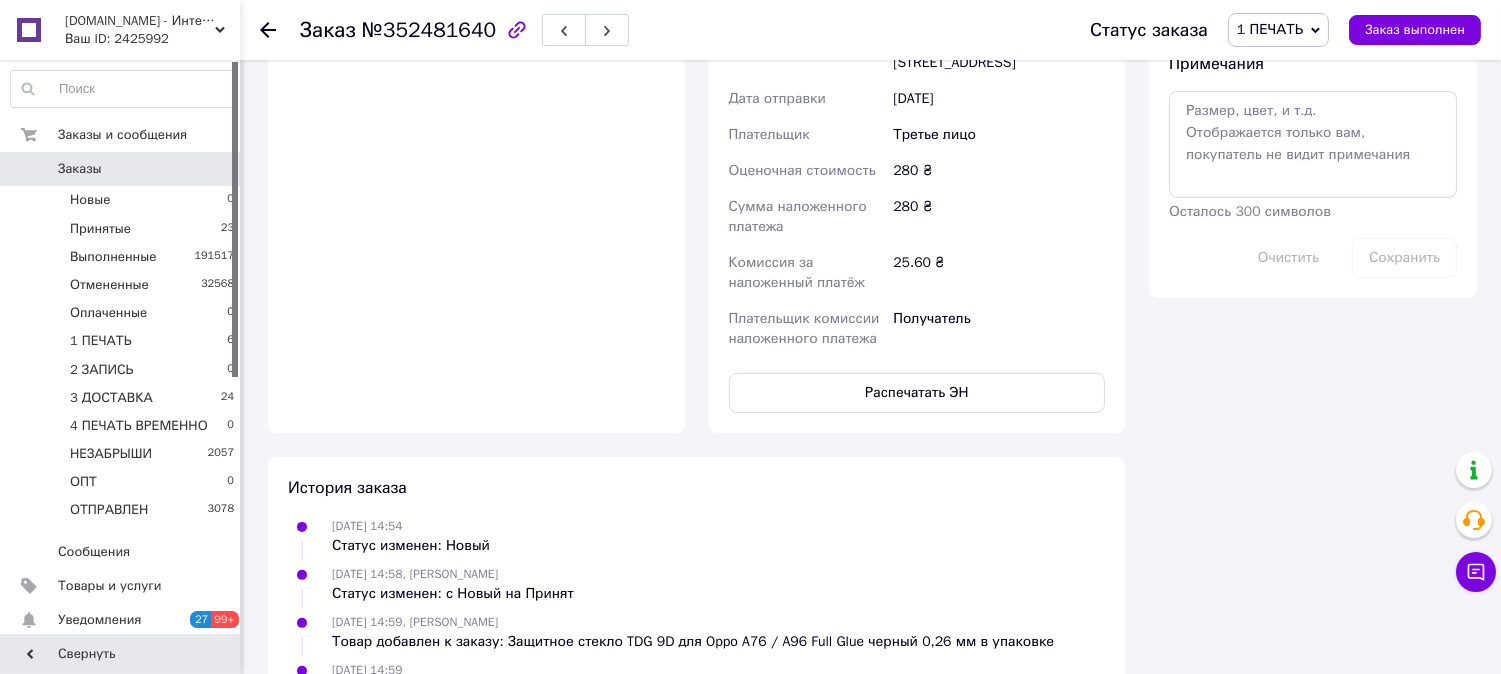 type 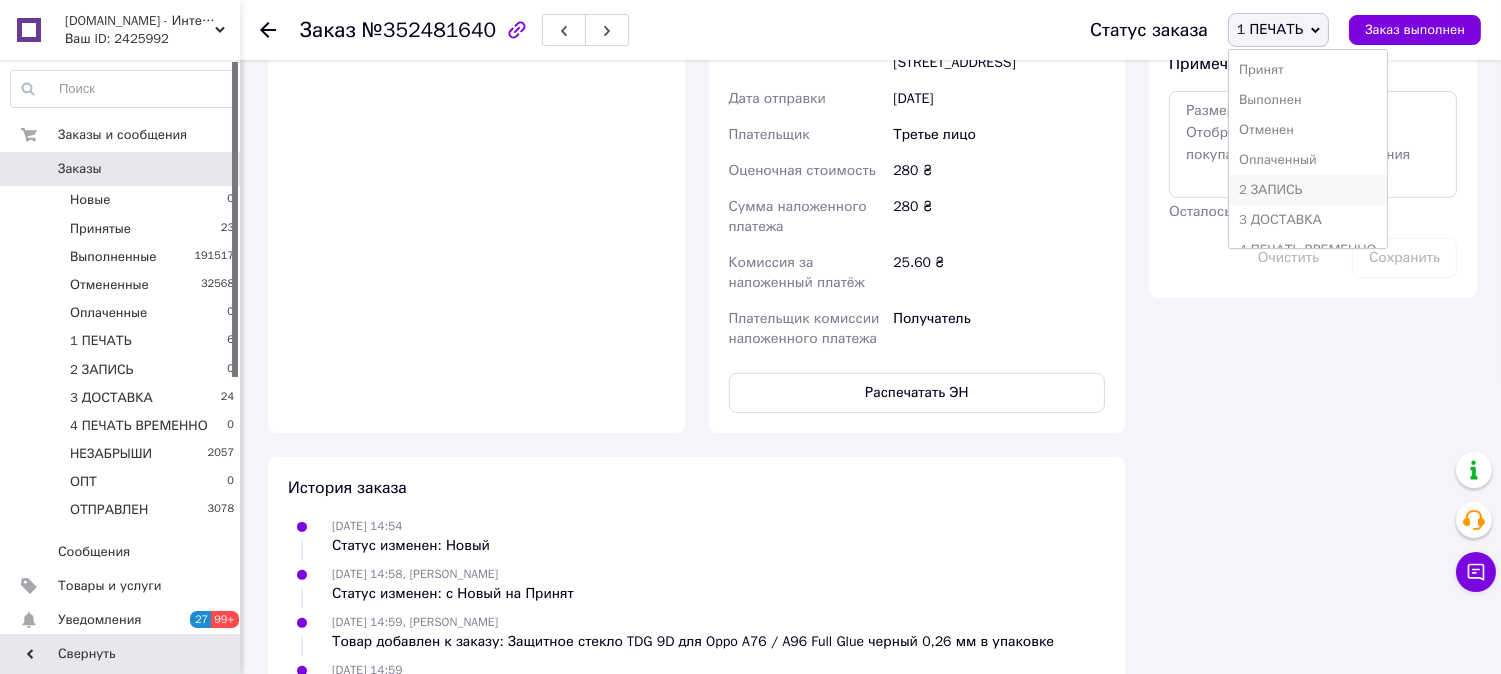 click on "2 ЗАПИСЬ" 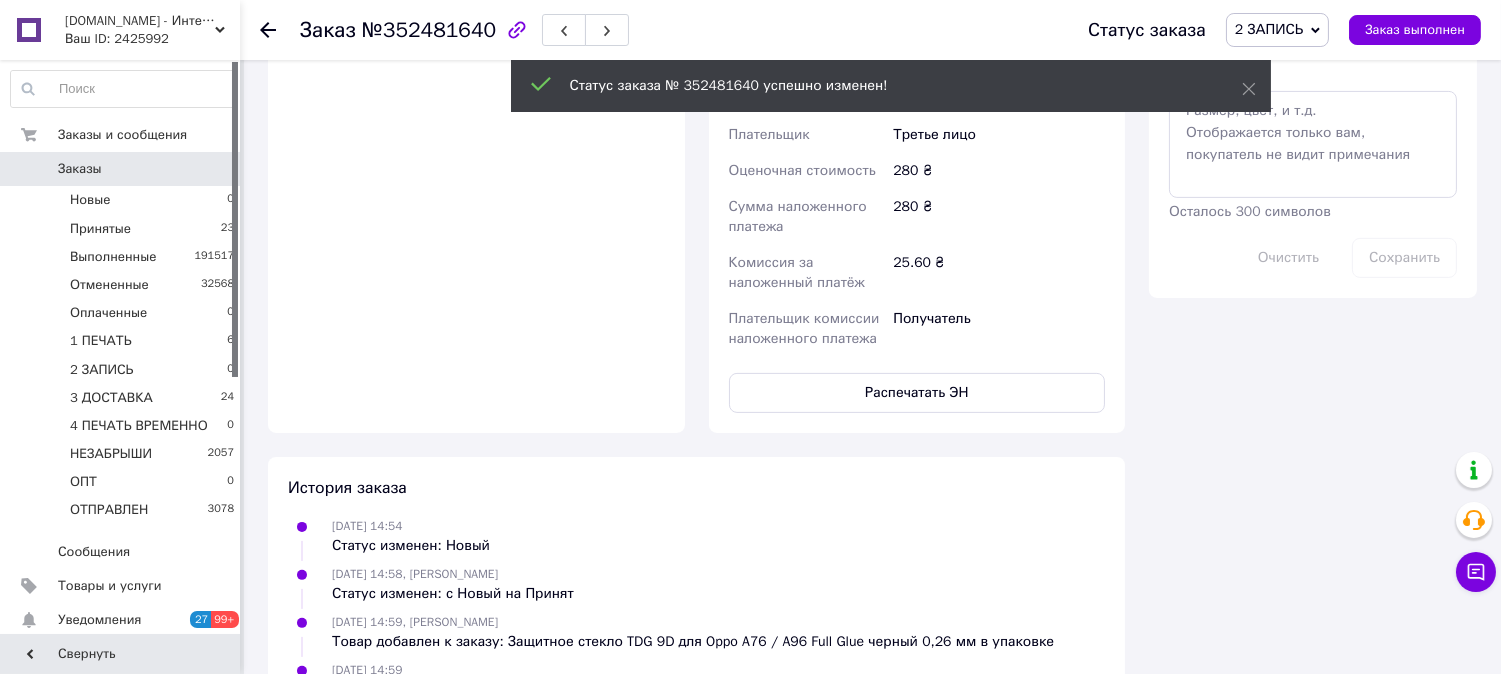 scroll, scrollTop: 12, scrollLeft: 0, axis: vertical 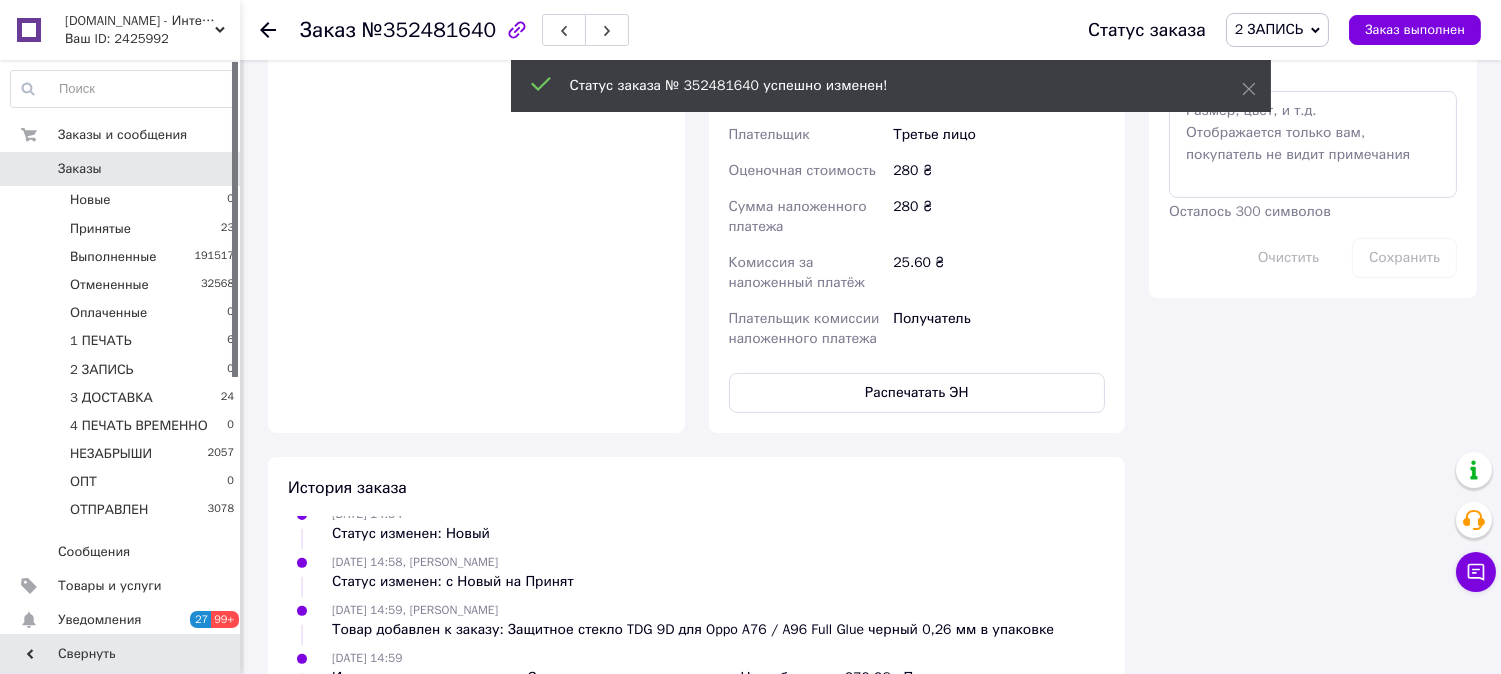 click on "2 ЗАПИСЬ" 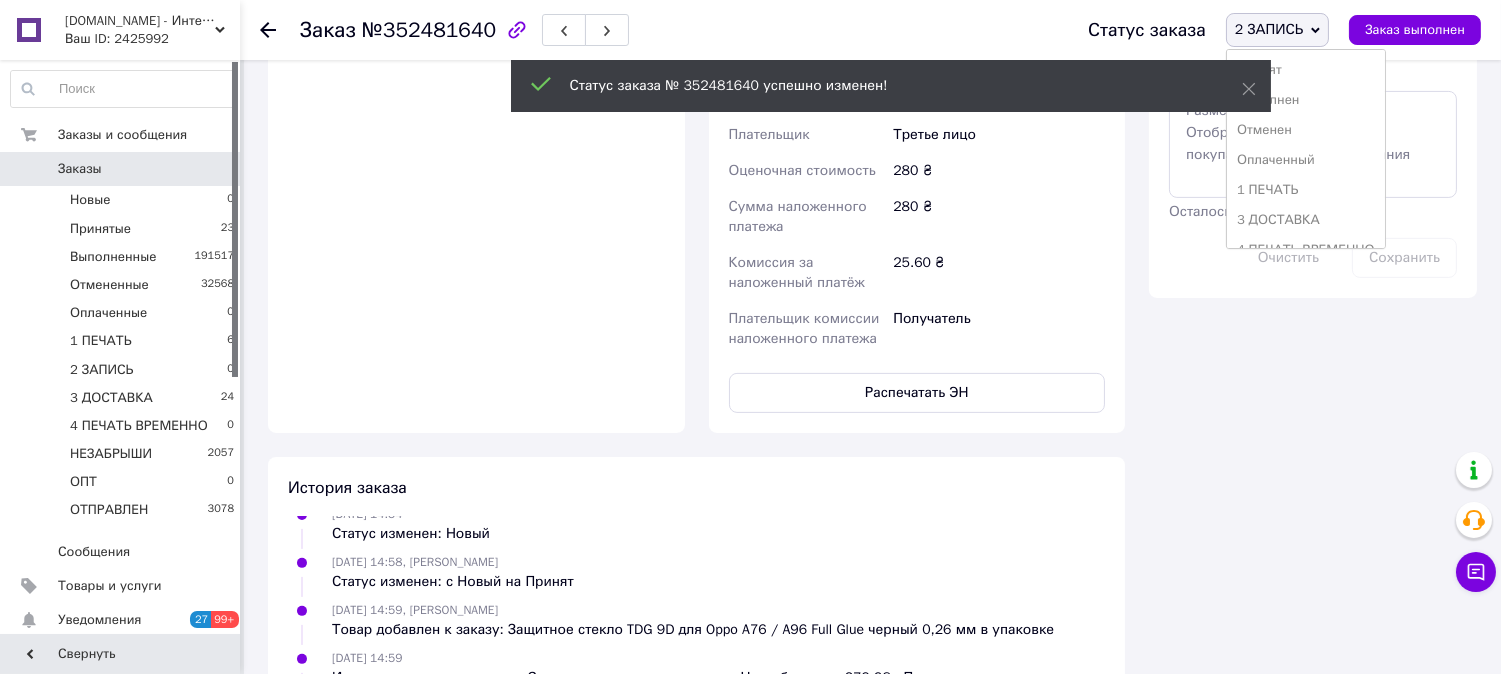 drag, startPoint x: 1304, startPoint y: 207, endPoint x: 820, endPoint y: 187, distance: 484.41306 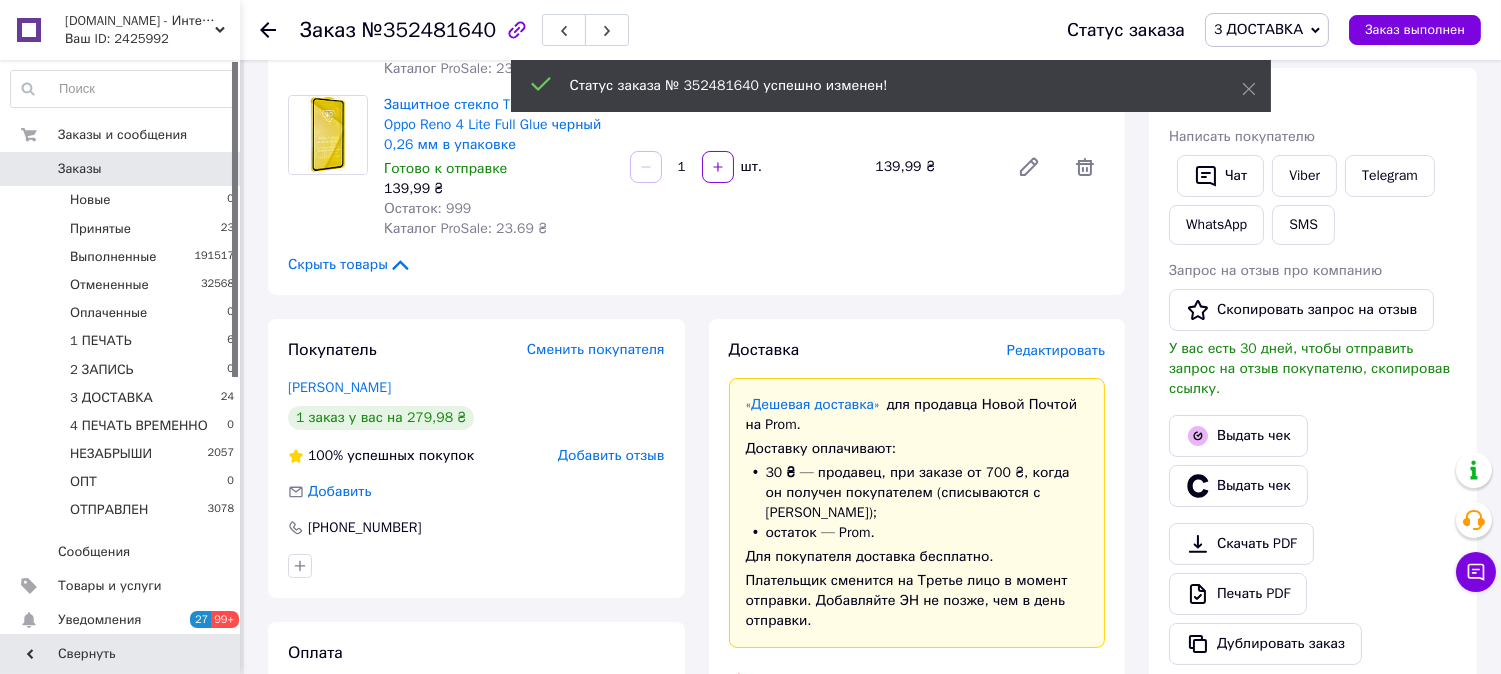 scroll, scrollTop: 186, scrollLeft: 0, axis: vertical 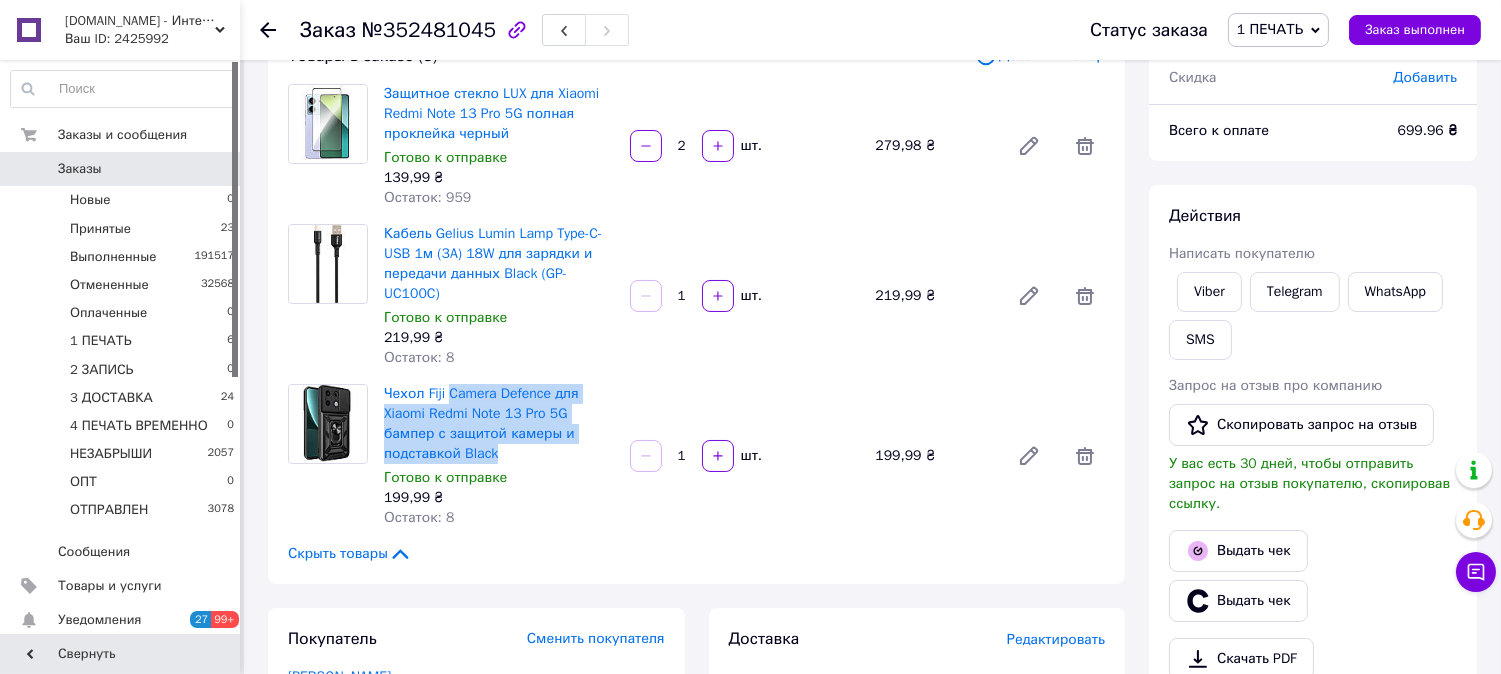 drag, startPoint x: 446, startPoint y: 373, endPoint x: 527, endPoint y: 447, distance: 109.713264 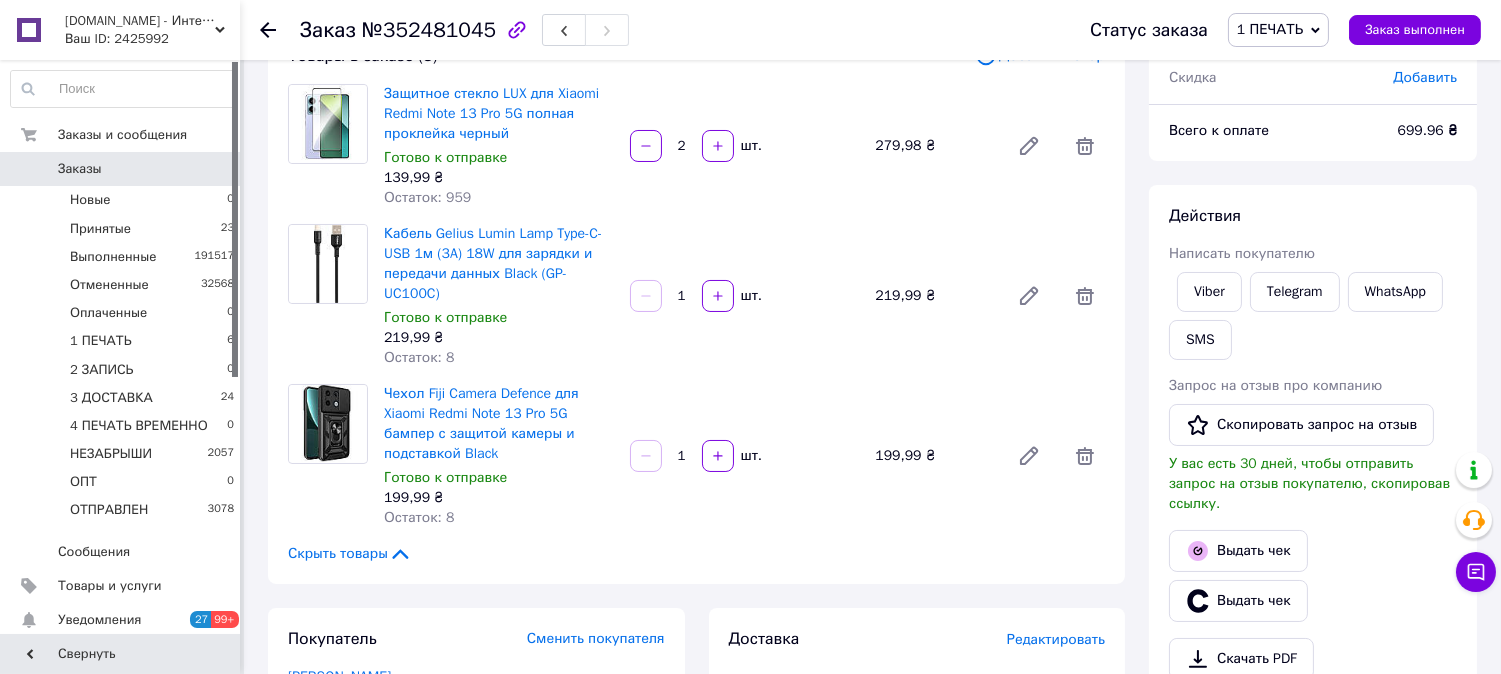 click on "Редактировать" at bounding box center [1056, 639] 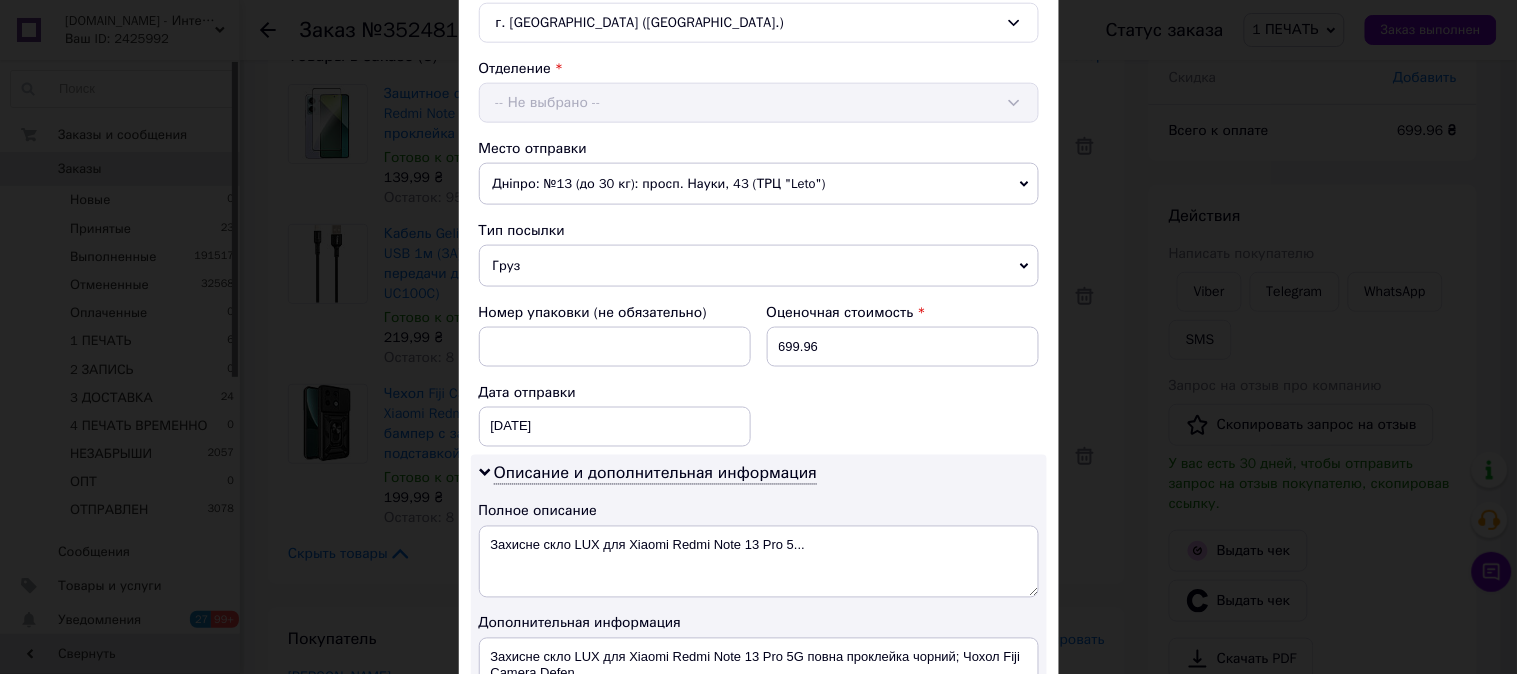 scroll, scrollTop: 630, scrollLeft: 0, axis: vertical 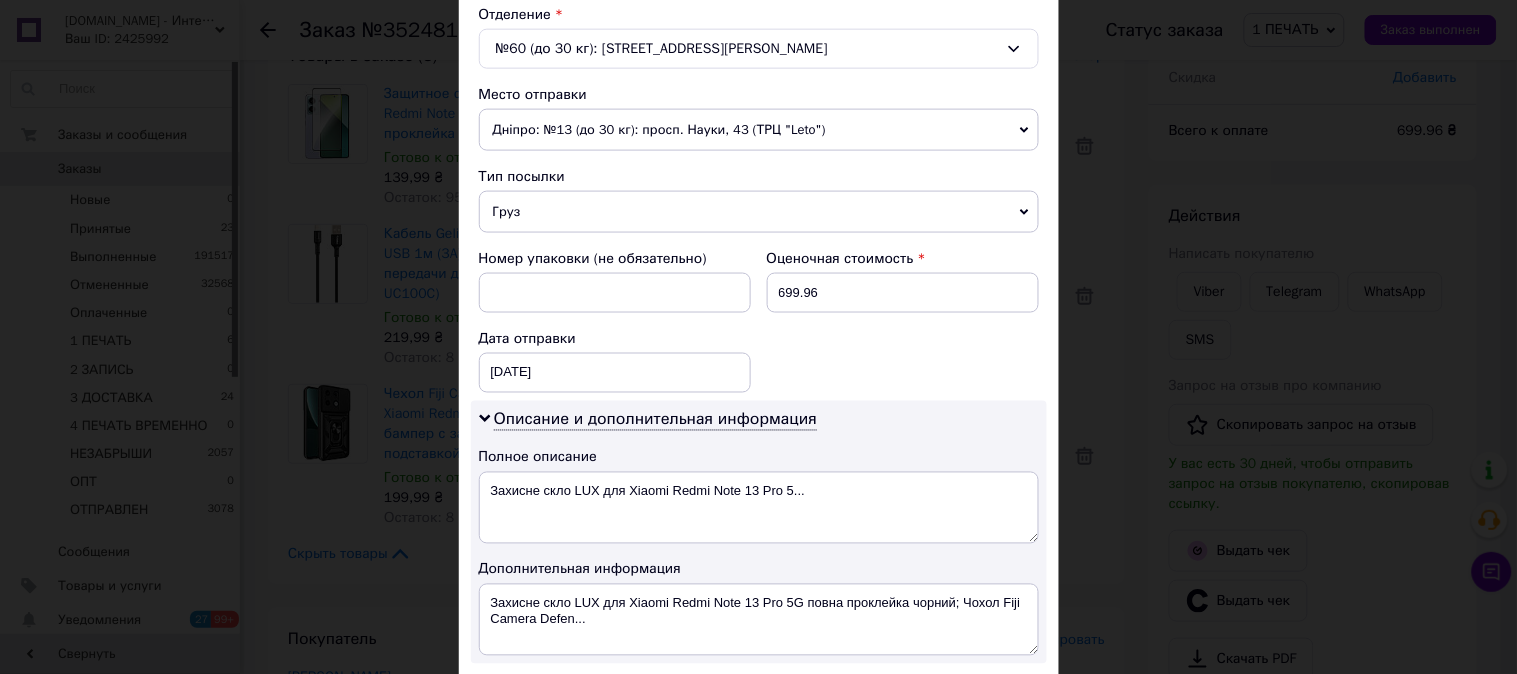click on "Груз" at bounding box center [759, 212] 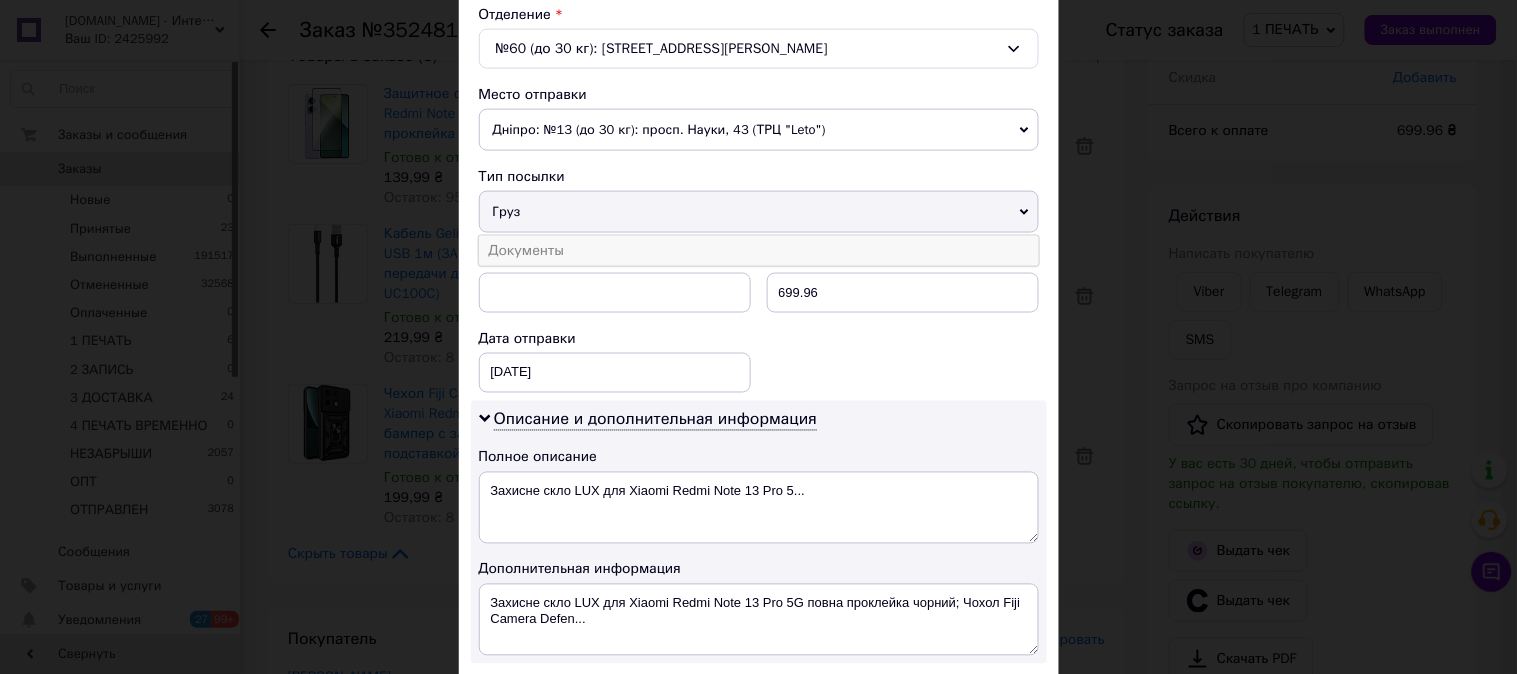 click on "Документы" at bounding box center (759, 251) 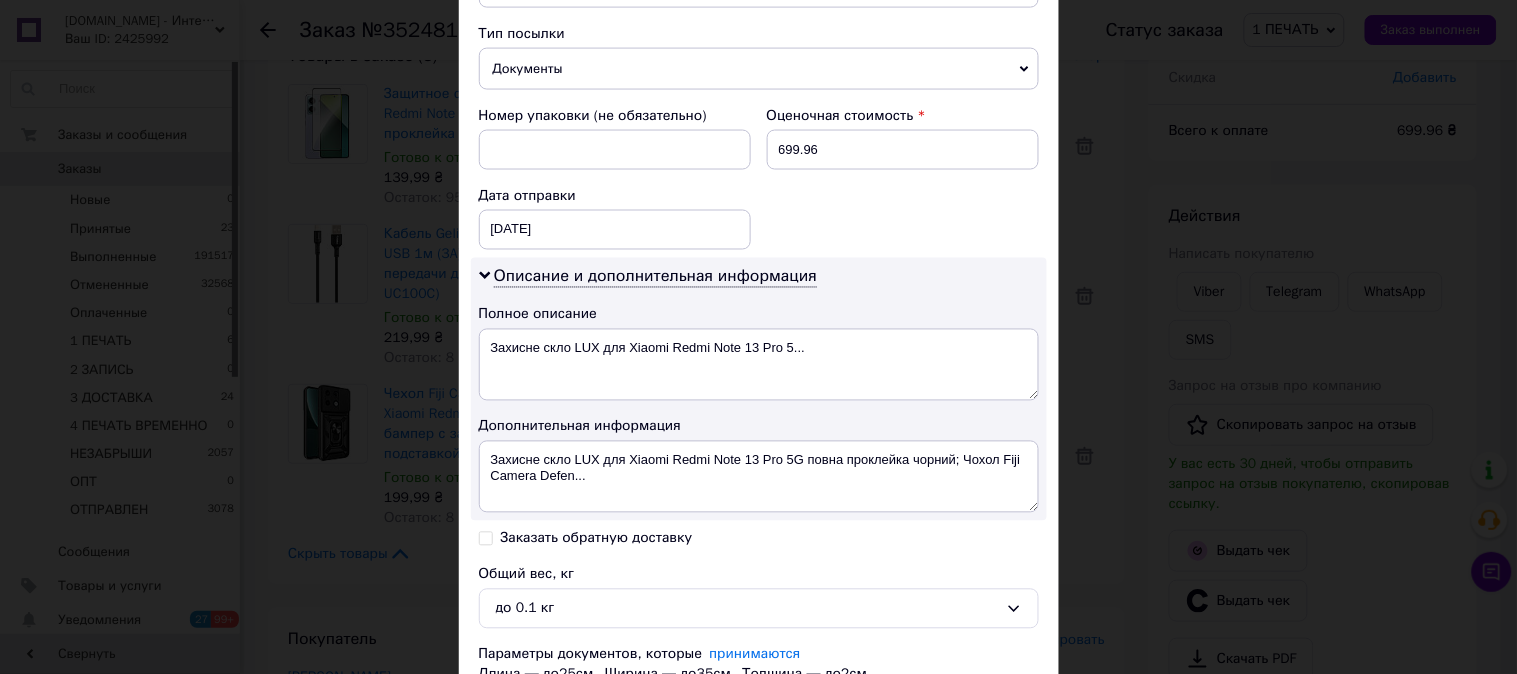 scroll, scrollTop: 777, scrollLeft: 0, axis: vertical 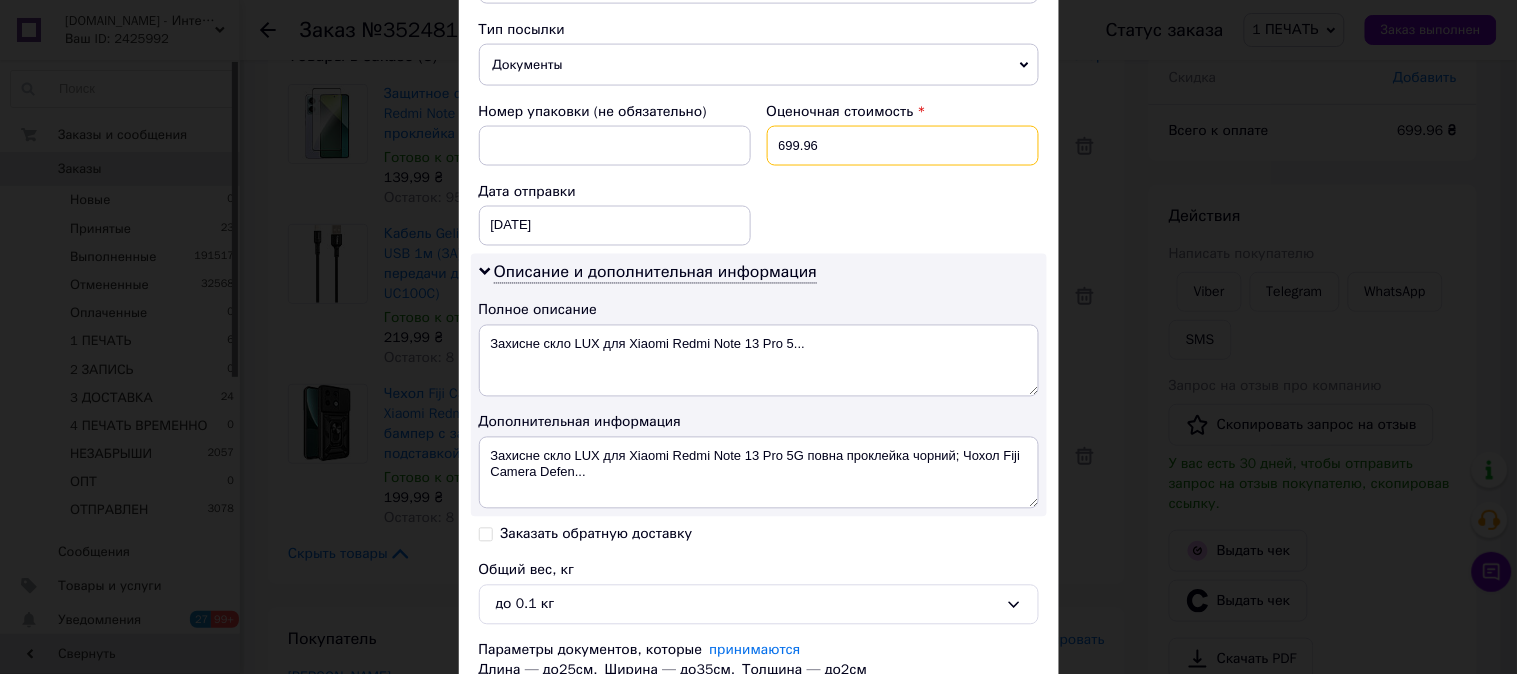 click on "699.96" at bounding box center [903, 146] 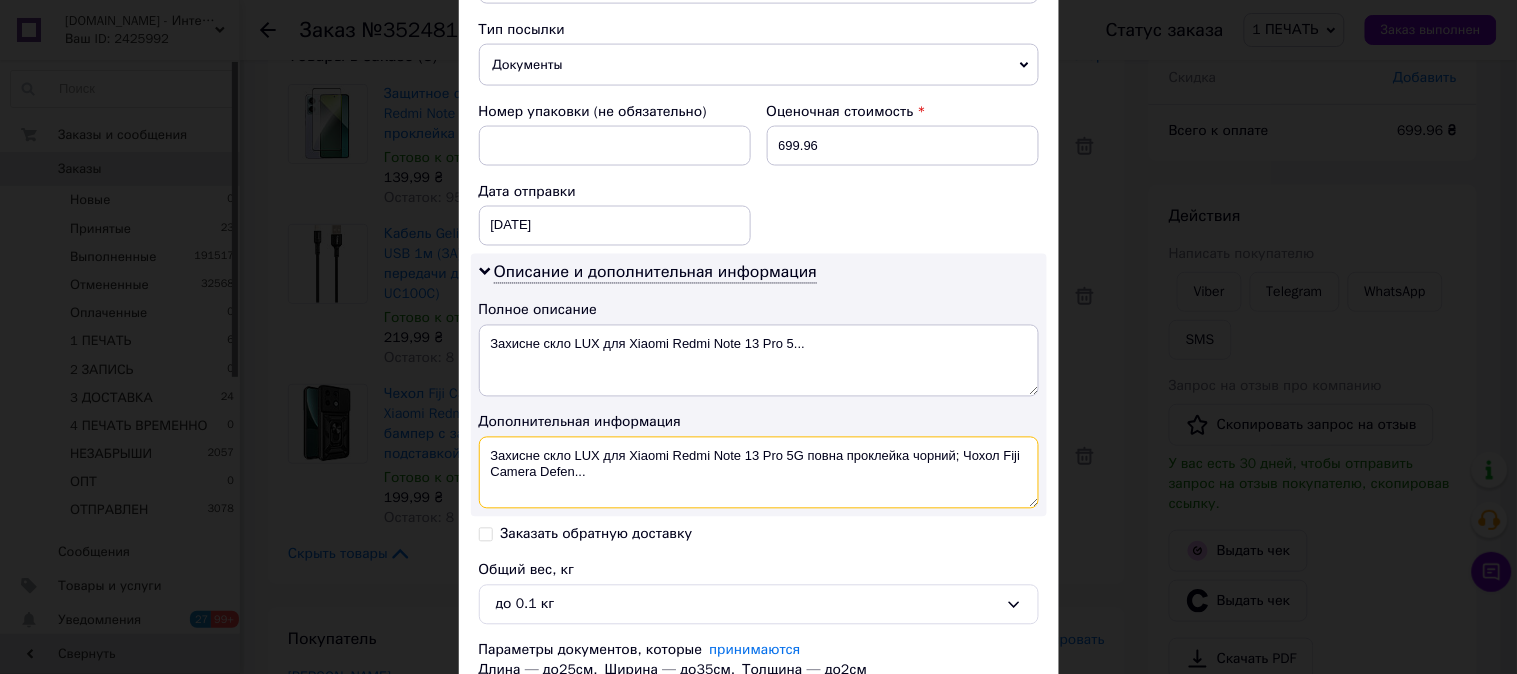 drag, startPoint x: 623, startPoint y: 481, endPoint x: 481, endPoint y: 448, distance: 145.78409 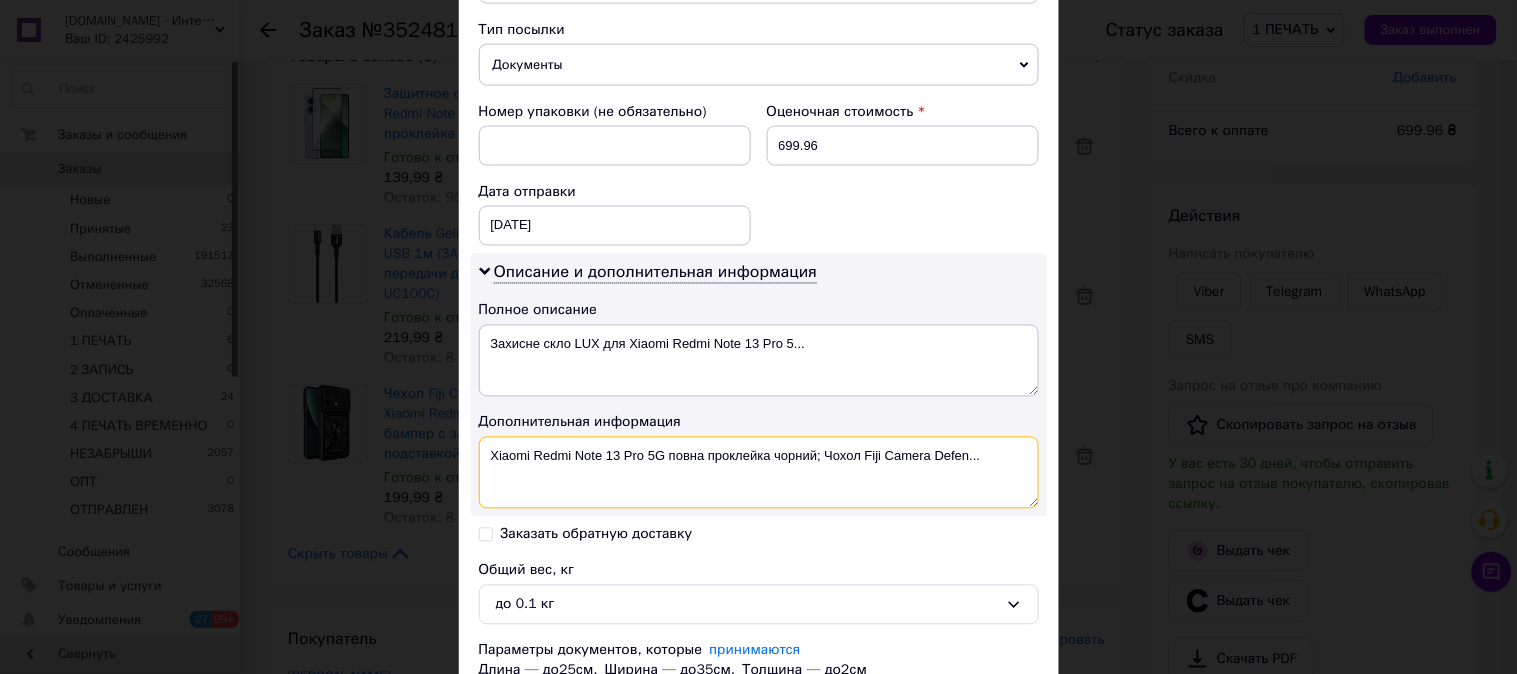 click on "Xiaomi Redmi Note 13 Pro 5G повна проклейка чорний; Чохол Fiji Camera Defen..." at bounding box center (759, 473) 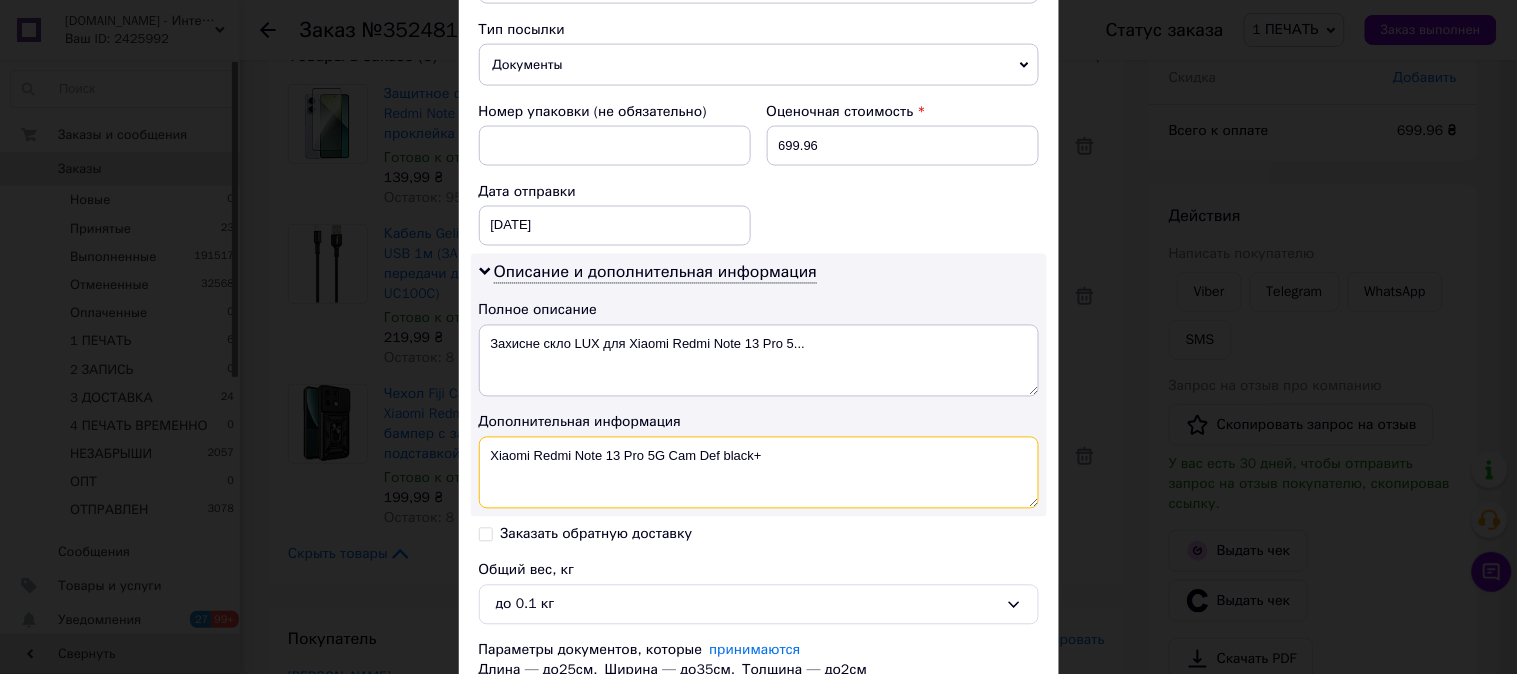 paste on "3D ЧЕР" 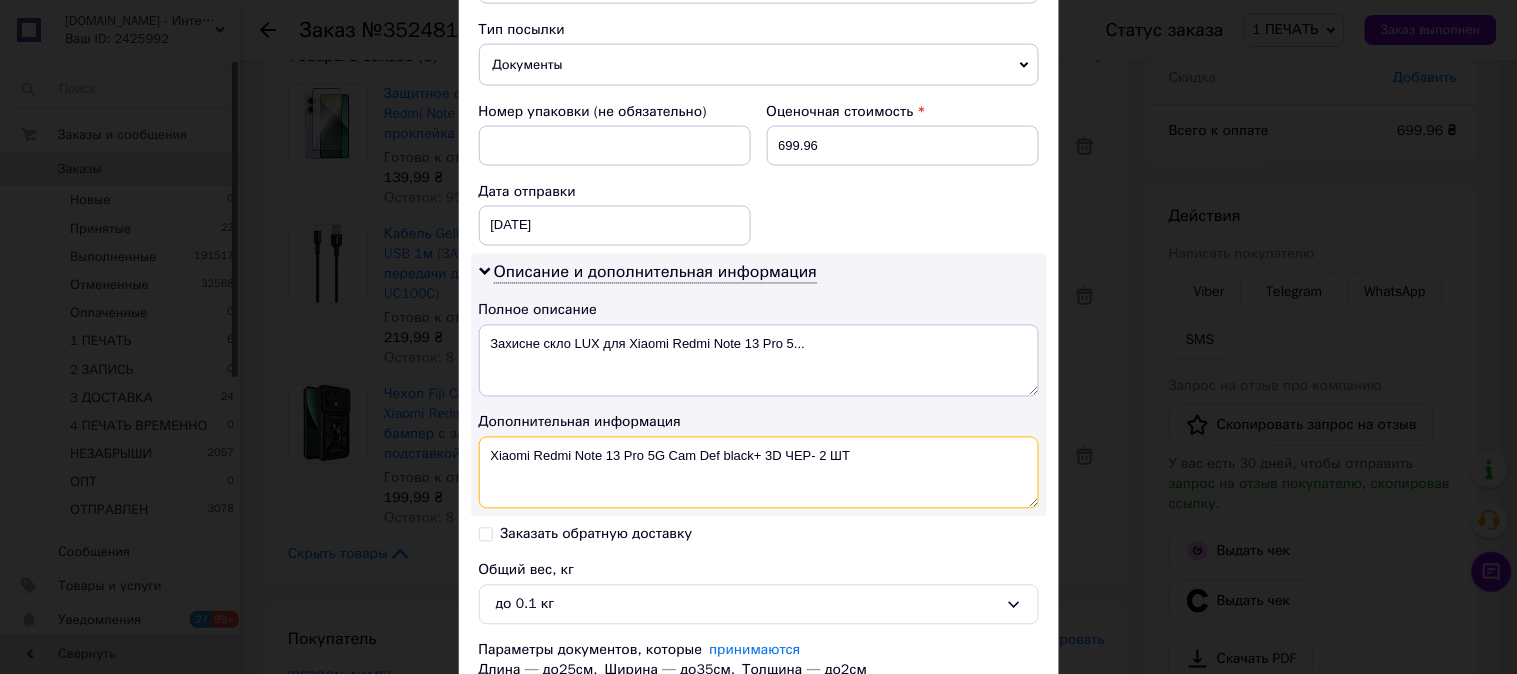 click on "Xiaomi Redmi Note 13 Pro 5G Cam Def black+ 3D ЧЕР- 2 ШТ" at bounding box center [759, 473] 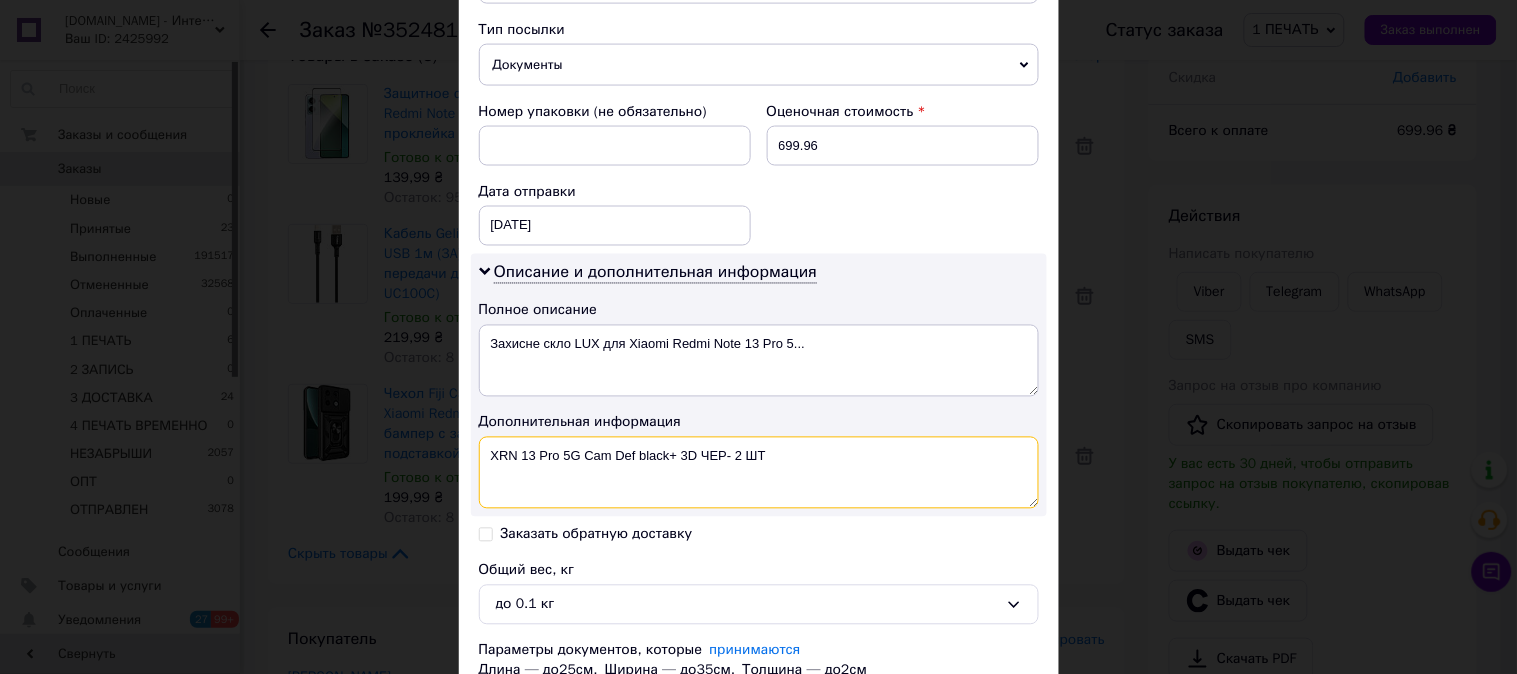 click on "XRN 13 Pro 5G Cam Def black+ 3D ЧЕР- 2 ШТ" at bounding box center [759, 473] 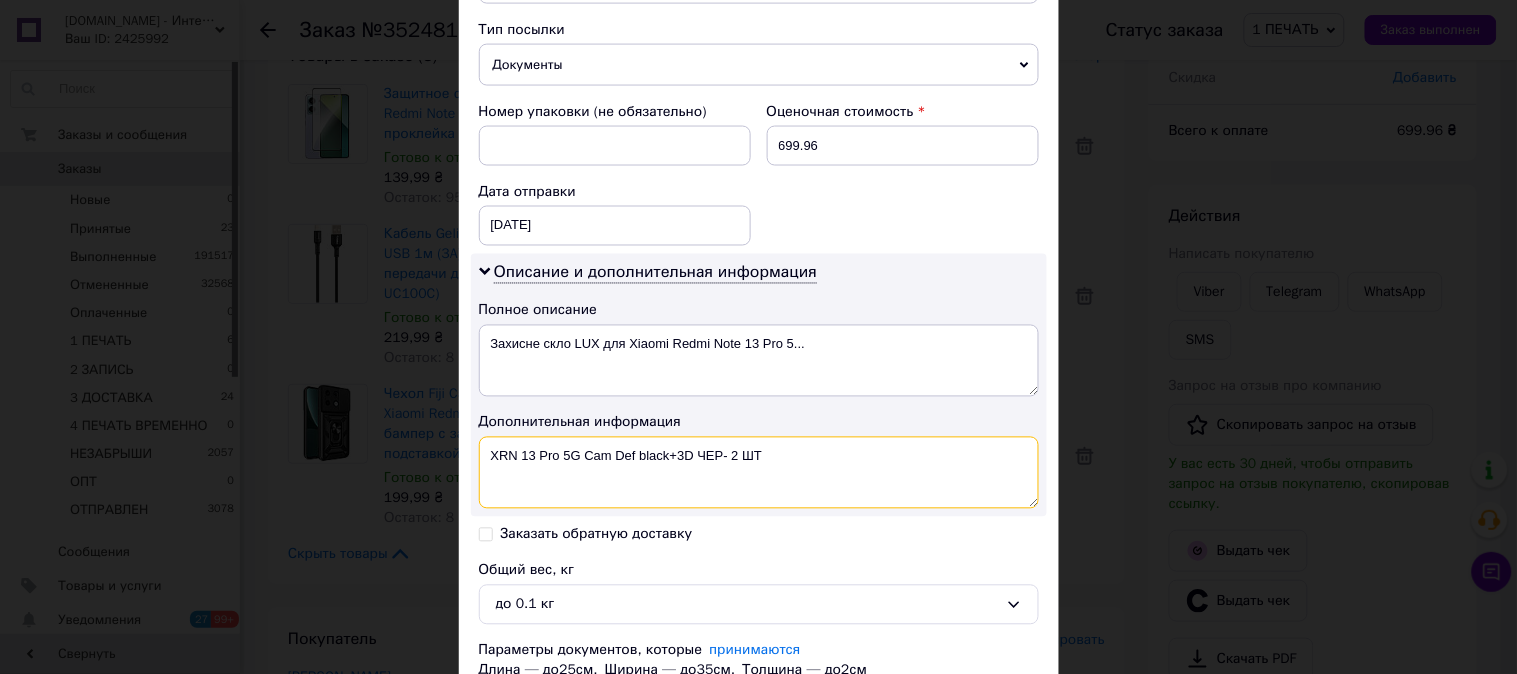 click on "XRN 13 Pro 5G Cam Def black+3D ЧЕР- 2 ШТ" at bounding box center [759, 473] 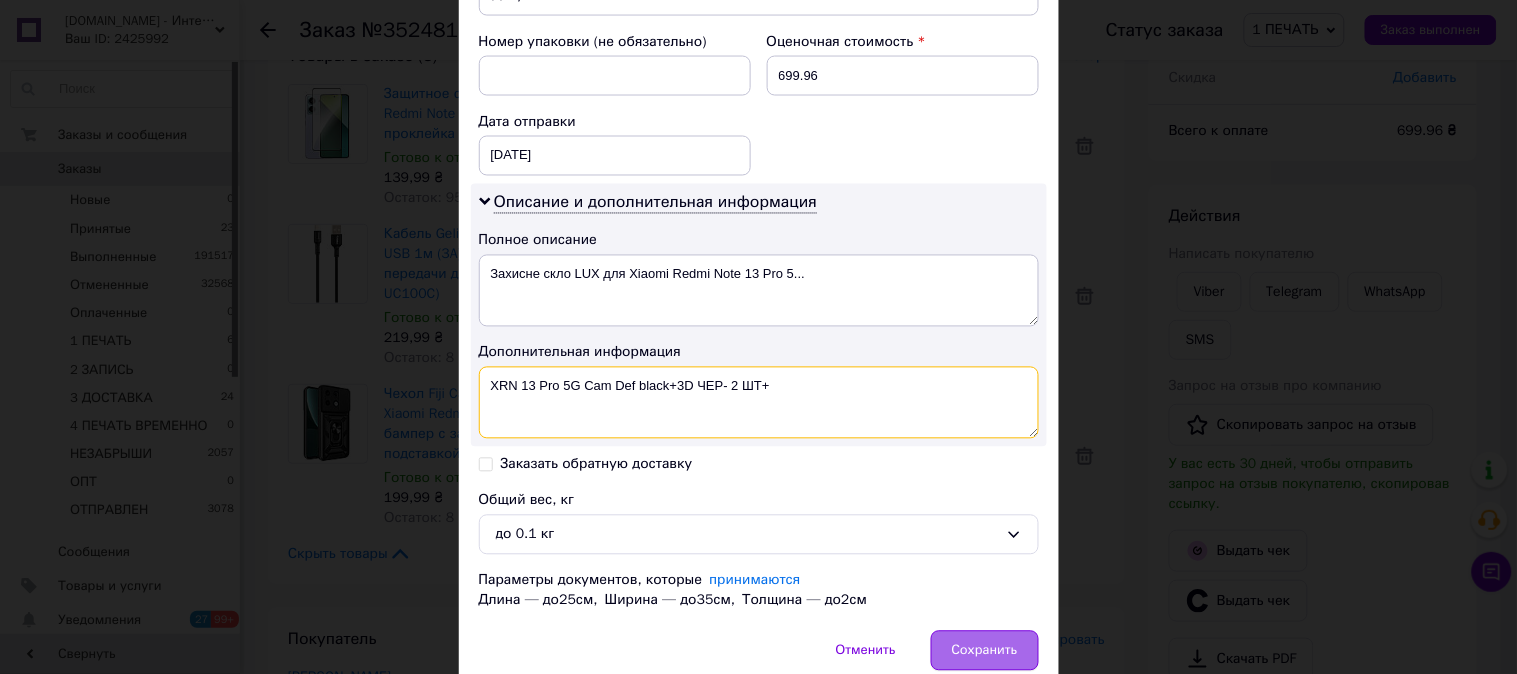 scroll, scrollTop: 936, scrollLeft: 0, axis: vertical 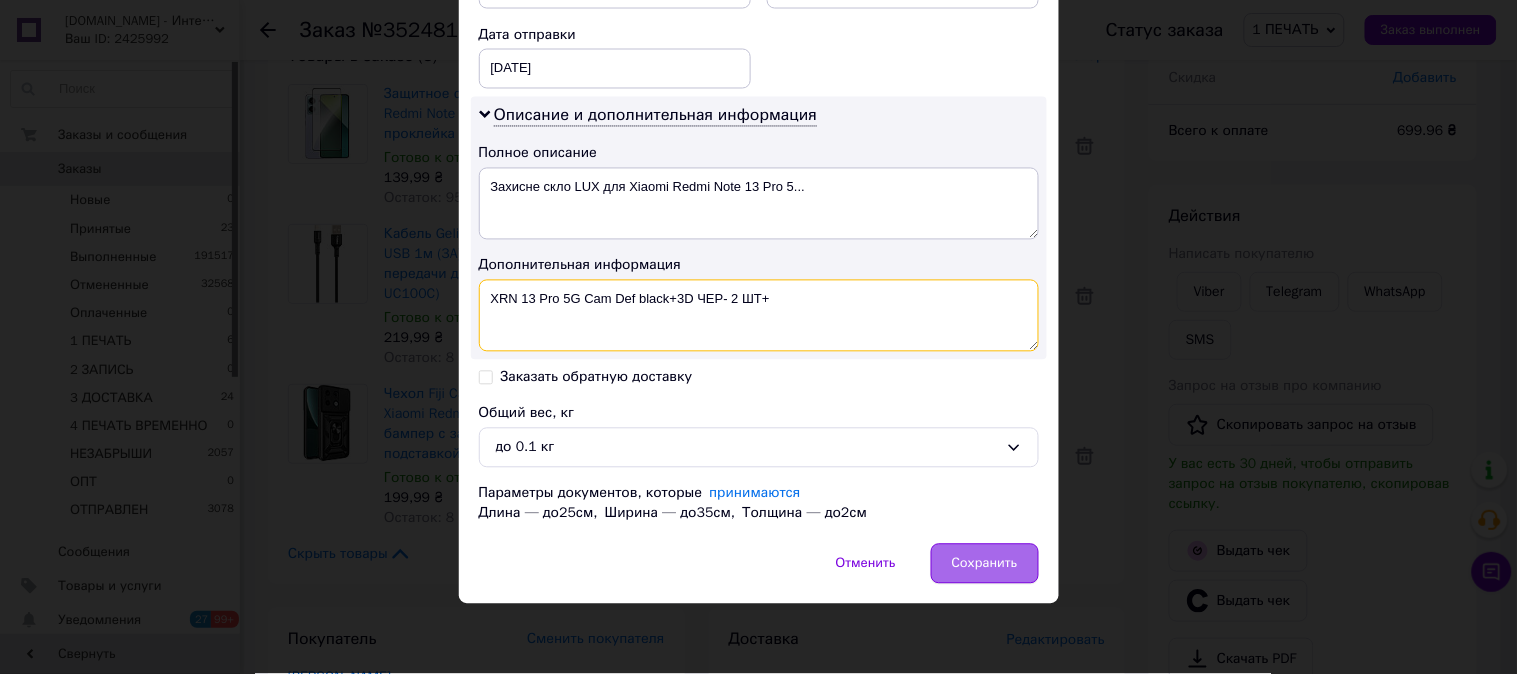 type on "XRN 13 Pro 5G Cam Def black+3D ЧЕР- 2 ШТ+" 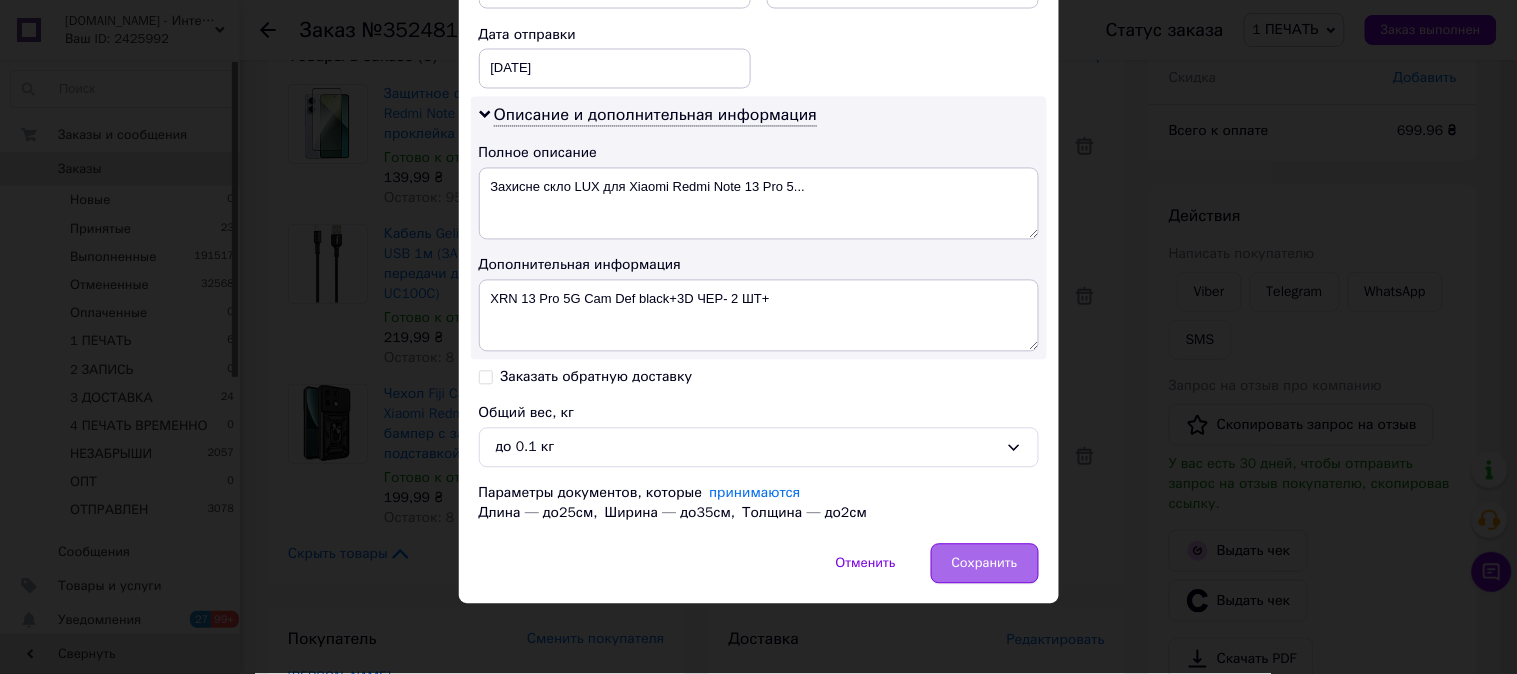 click on "Сохранить" at bounding box center (985, 564) 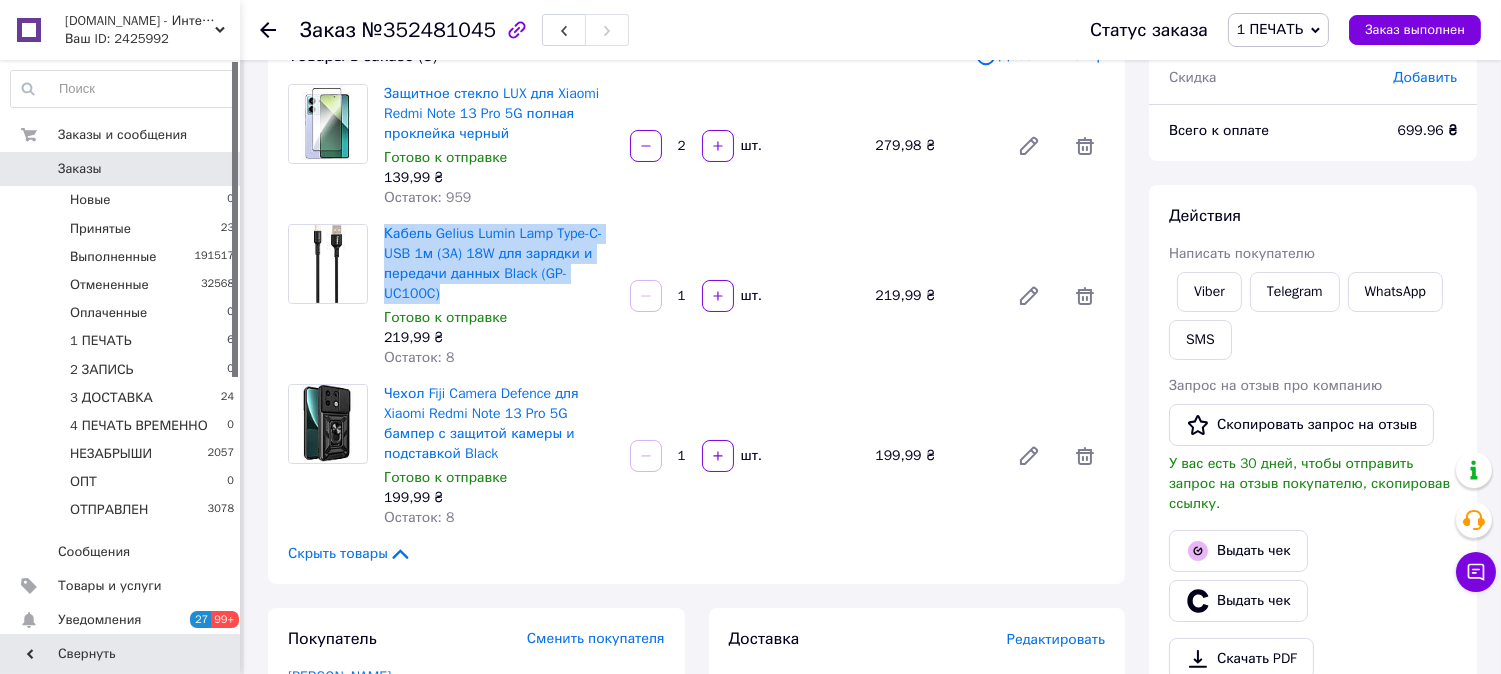 drag, startPoint x: 382, startPoint y: 218, endPoint x: 458, endPoint y: 293, distance: 106.77547 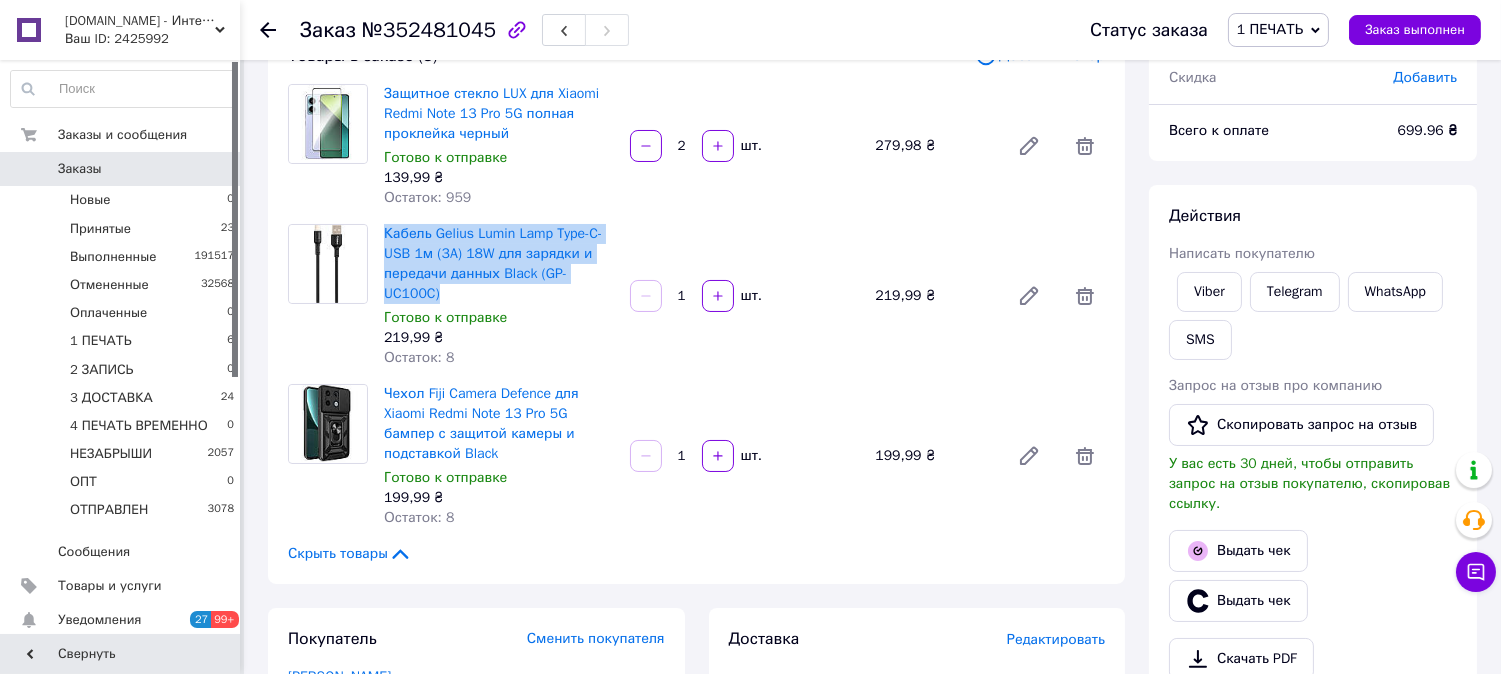click on "Кабель Gelius Lumin Lamp Type-C-USB 1м (3A) 18W для зарядки и передачи данных Black (GP-UC100C)" at bounding box center (499, 264) 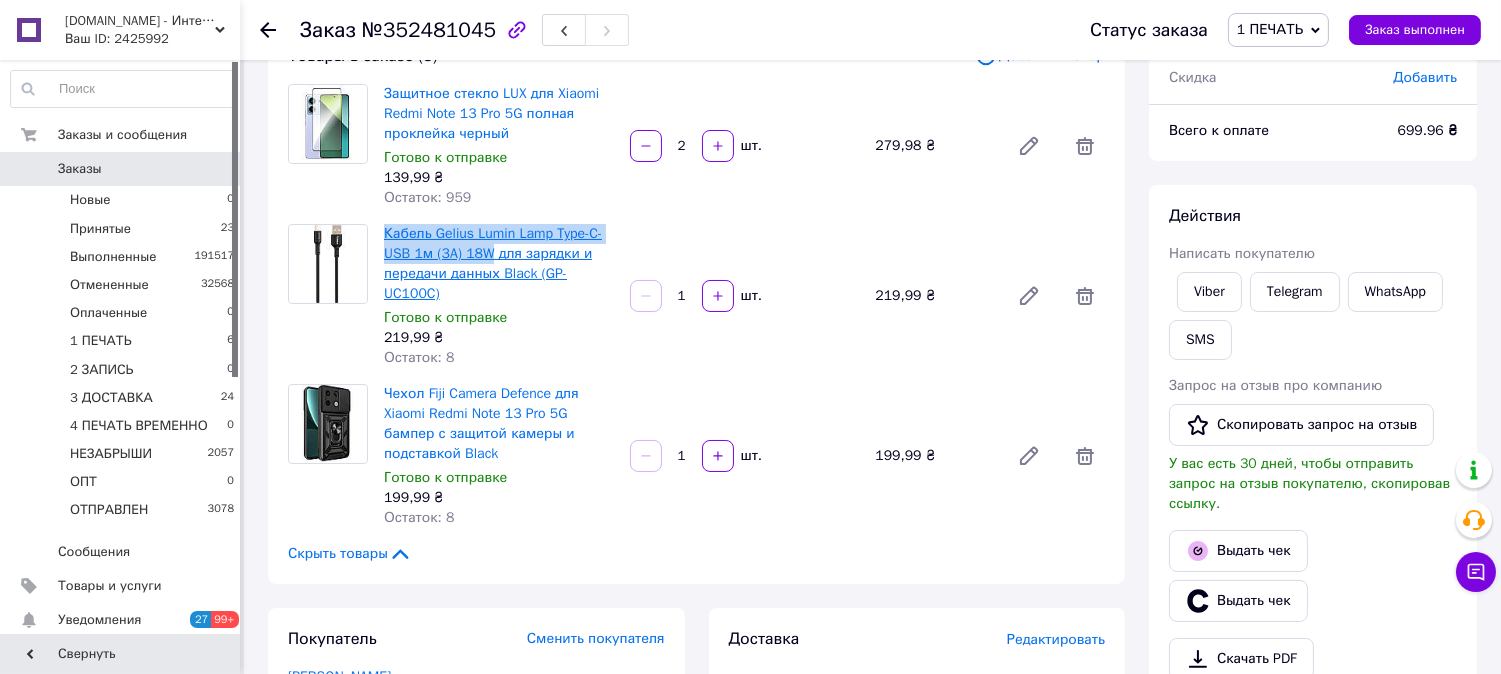 drag, startPoint x: 378, startPoint y: 220, endPoint x: 492, endPoint y: 258, distance: 120.16655 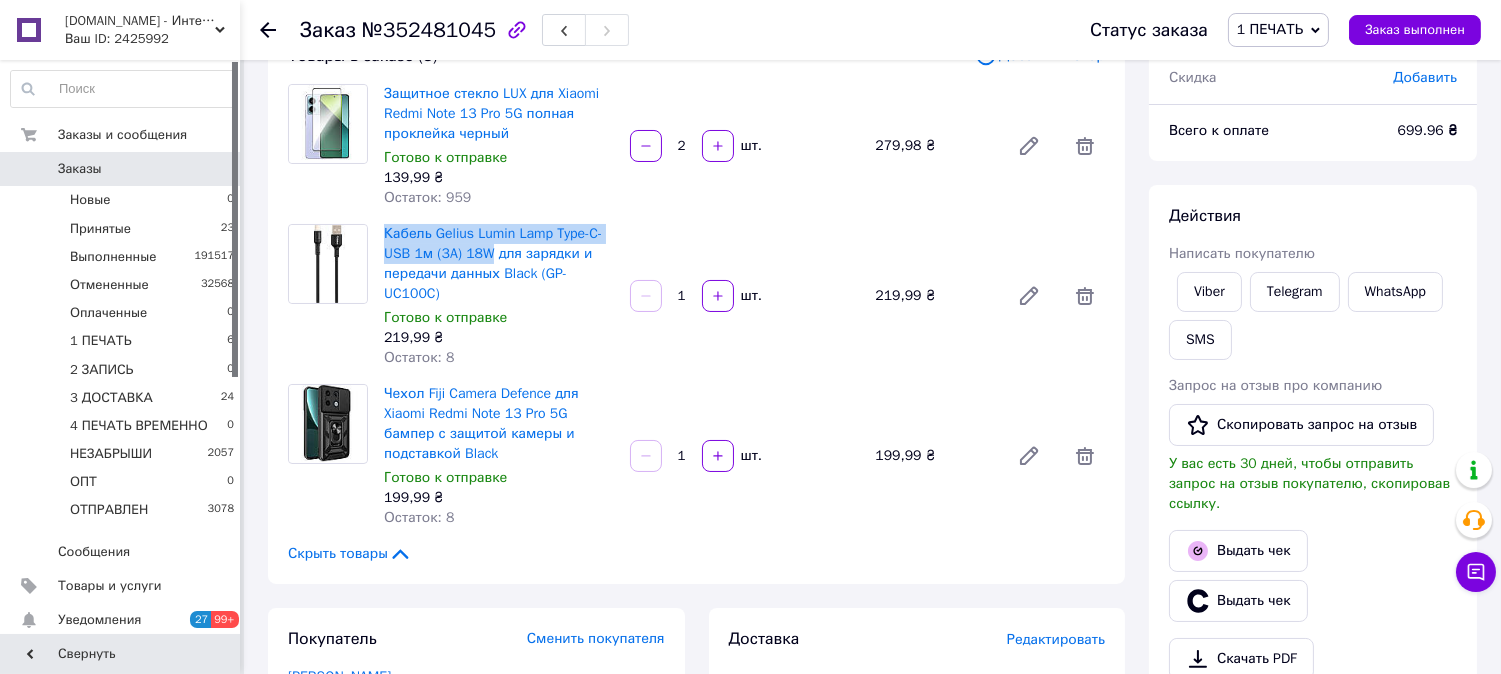 copy on "Кабель Gelius Lumin Lamp Type-C-USB 1м (3A) 18W" 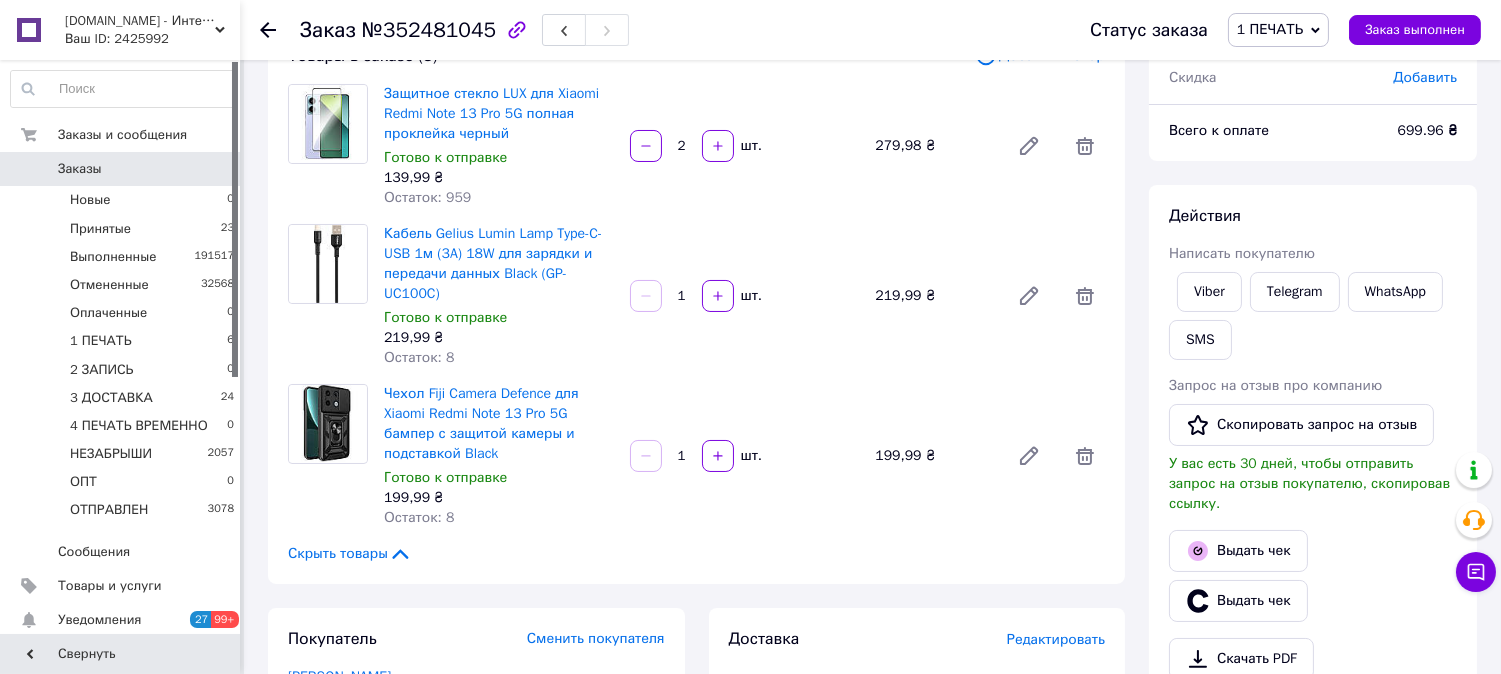 click on "Редактировать" at bounding box center [1056, 639] 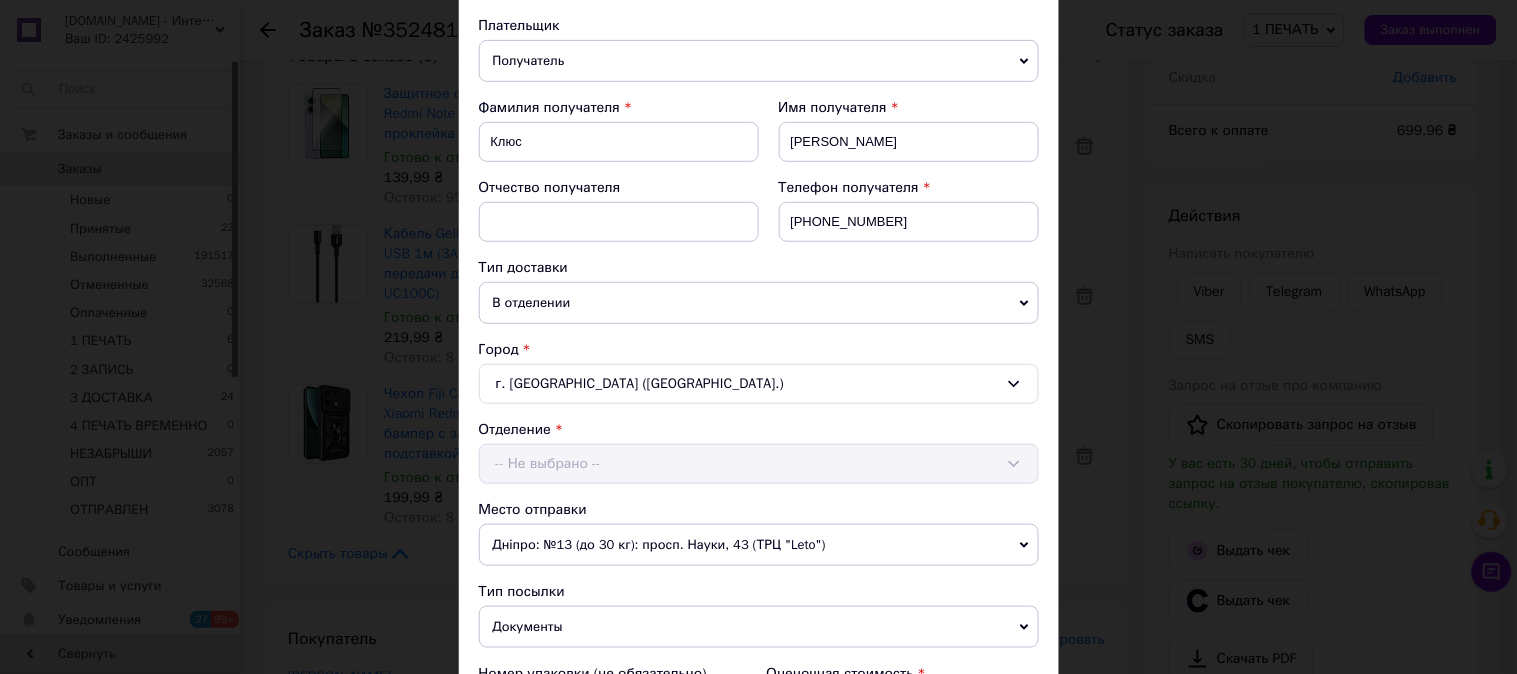 scroll, scrollTop: 936, scrollLeft: 0, axis: vertical 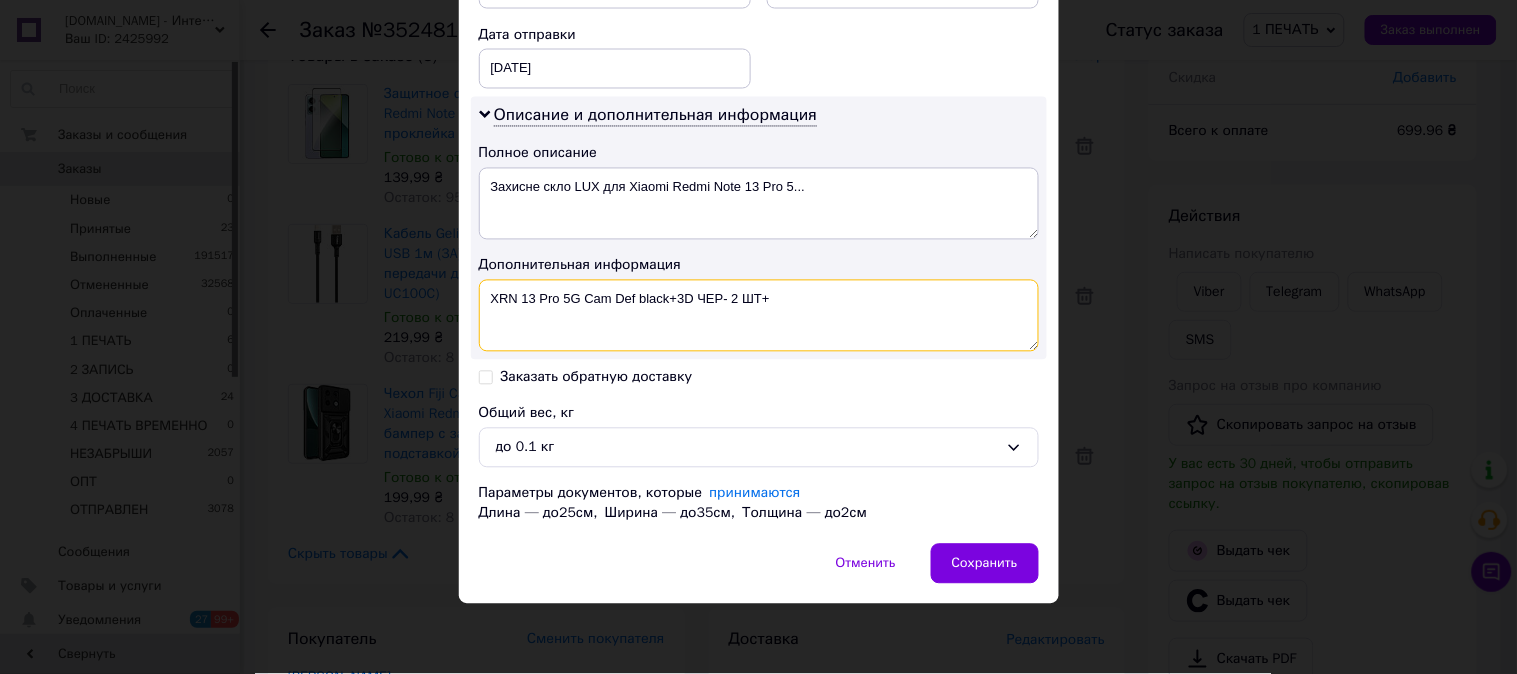 click on "XRN 13 Pro 5G Cam Def black+3D ЧЕР- 2 ШТ+" at bounding box center [759, 316] 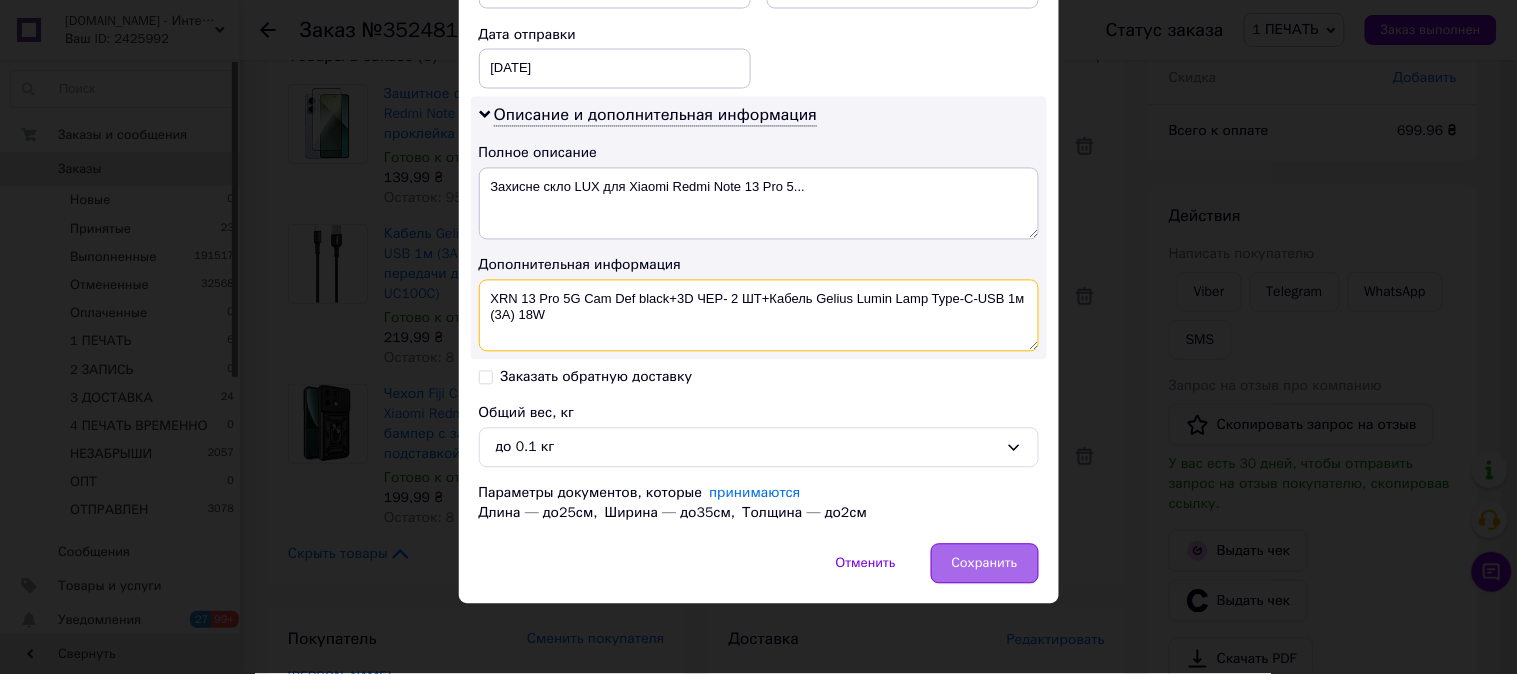 type on "XRN 13 Pro 5G Cam Def black+3D ЧЕР- 2 ШТ+Кабель Gelius Lumin Lamp Type-C-USB 1м (3A) 18W" 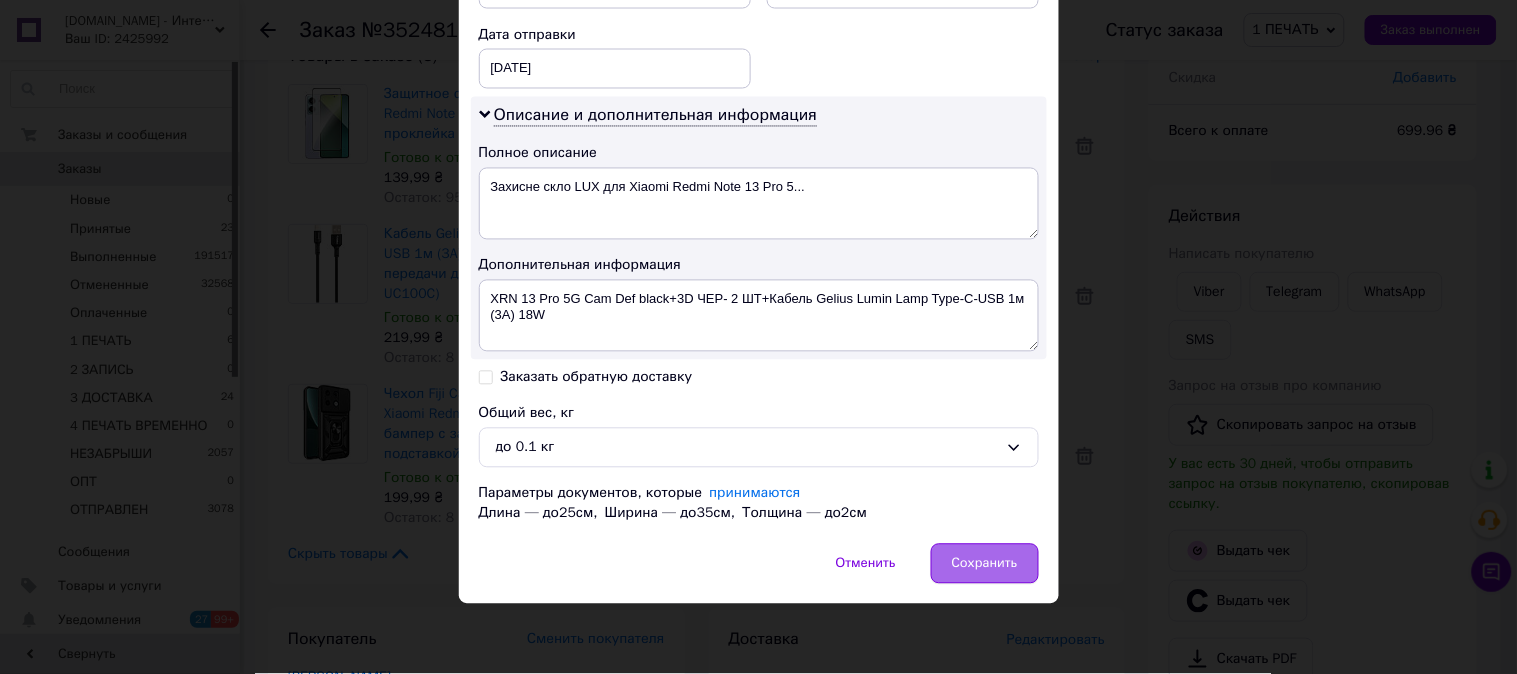 click on "Сохранить" at bounding box center [985, 564] 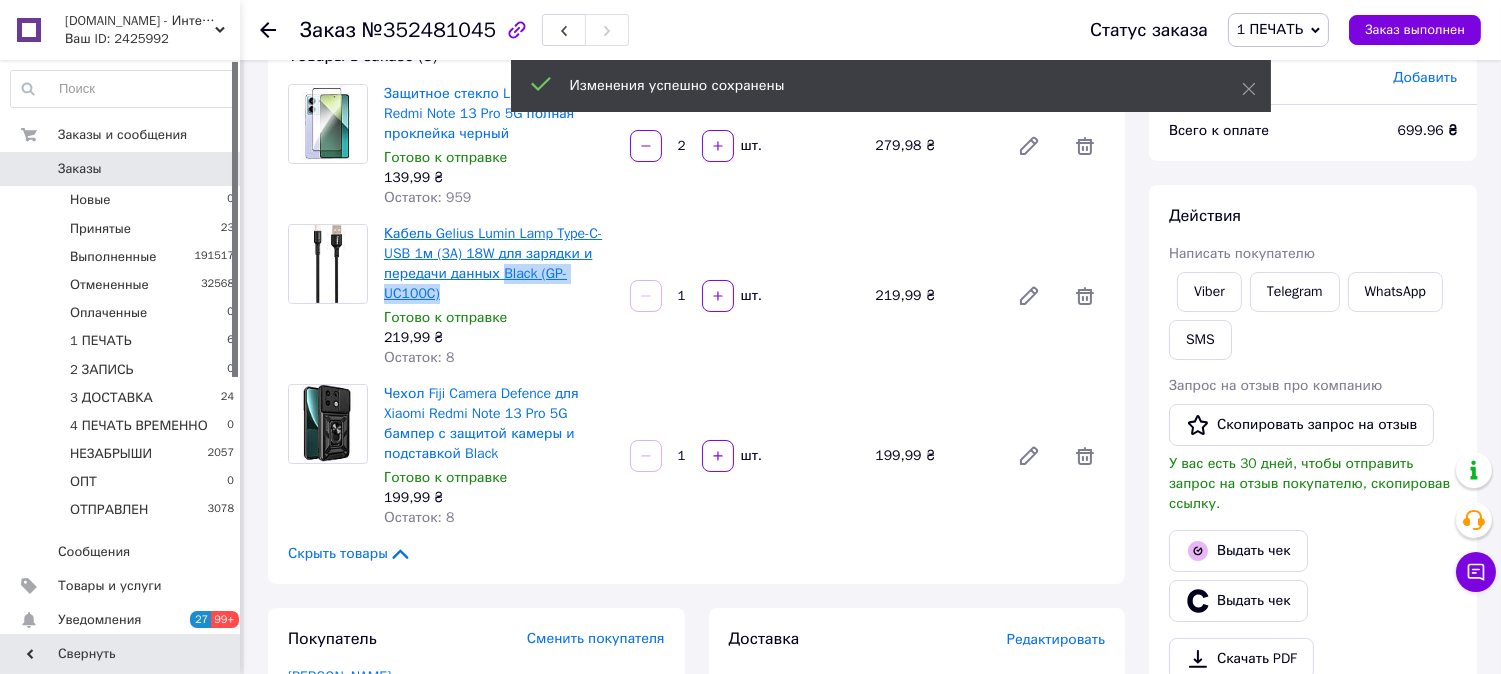 drag, startPoint x: 511, startPoint y: 287, endPoint x: 501, endPoint y: 274, distance: 16.40122 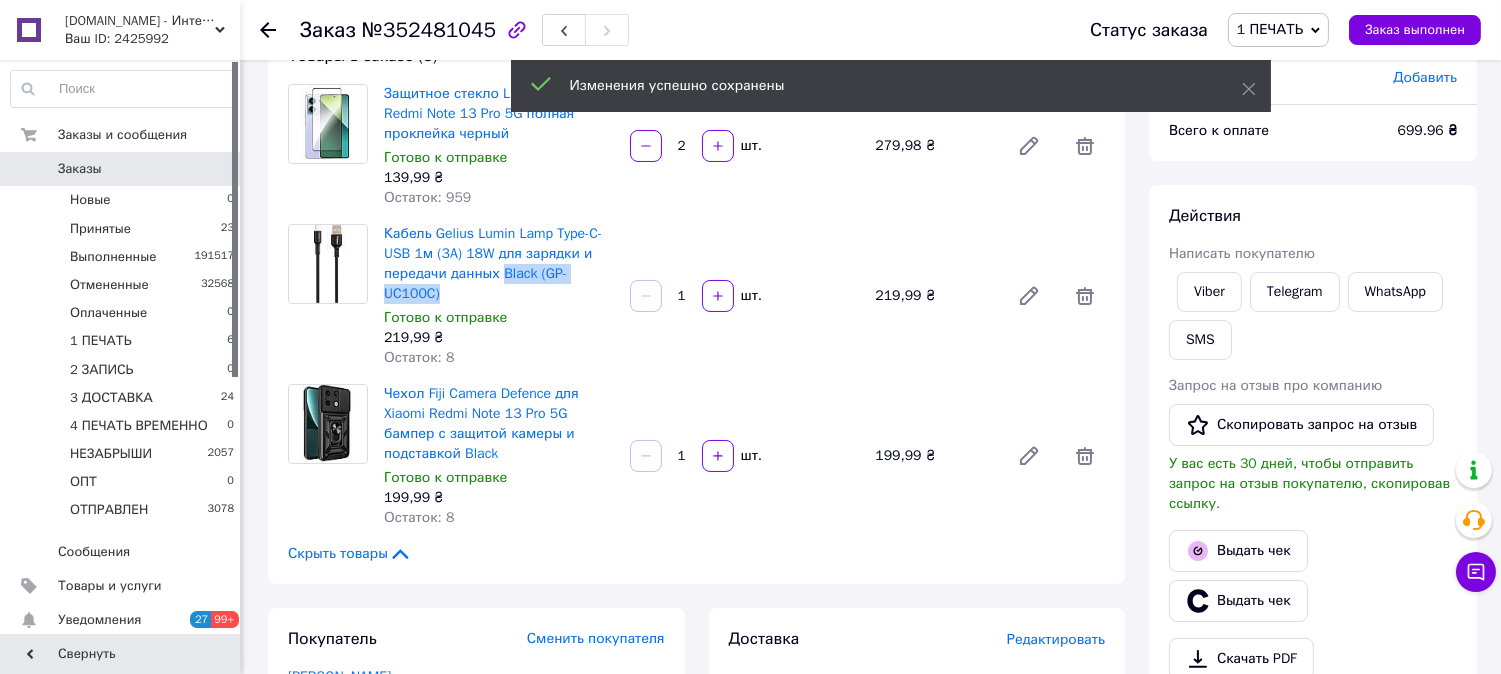 copy on "Black (GP-UC100C)" 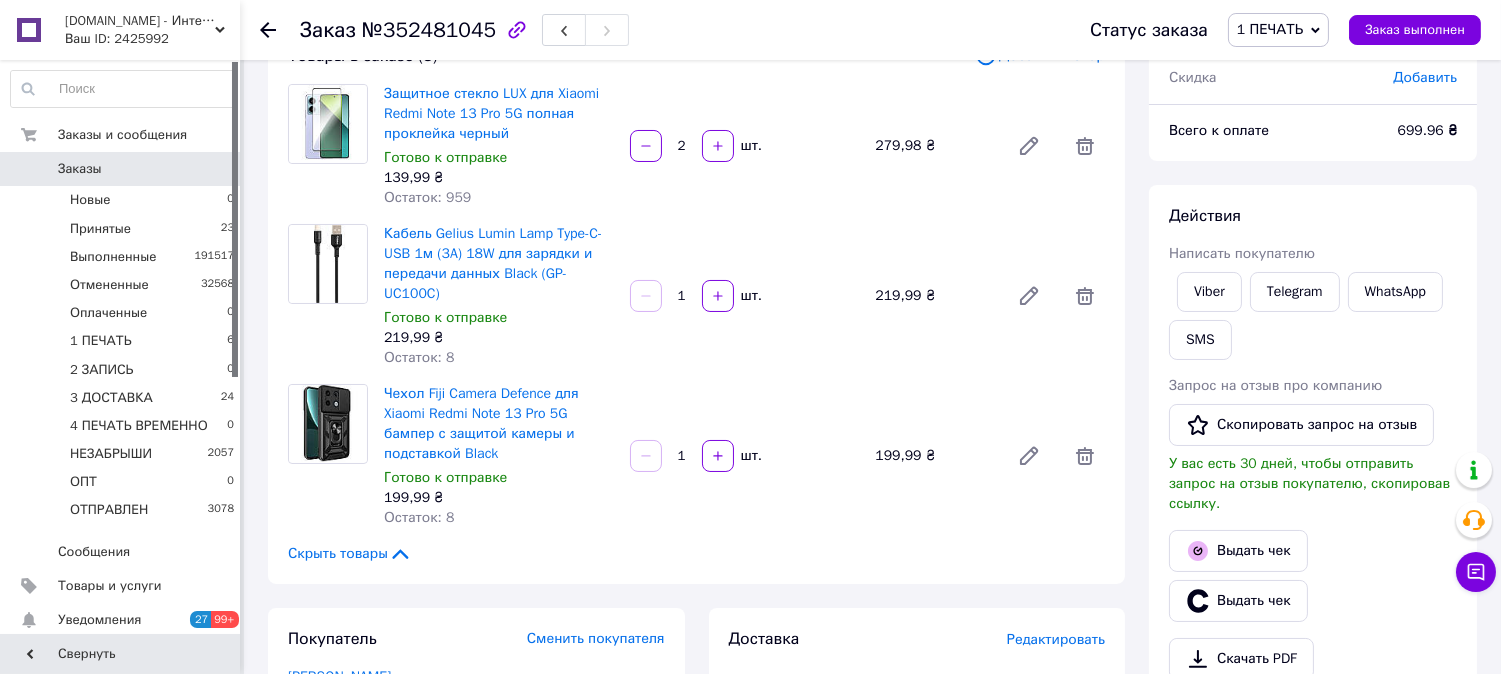 click on "Редактировать" at bounding box center (1056, 639) 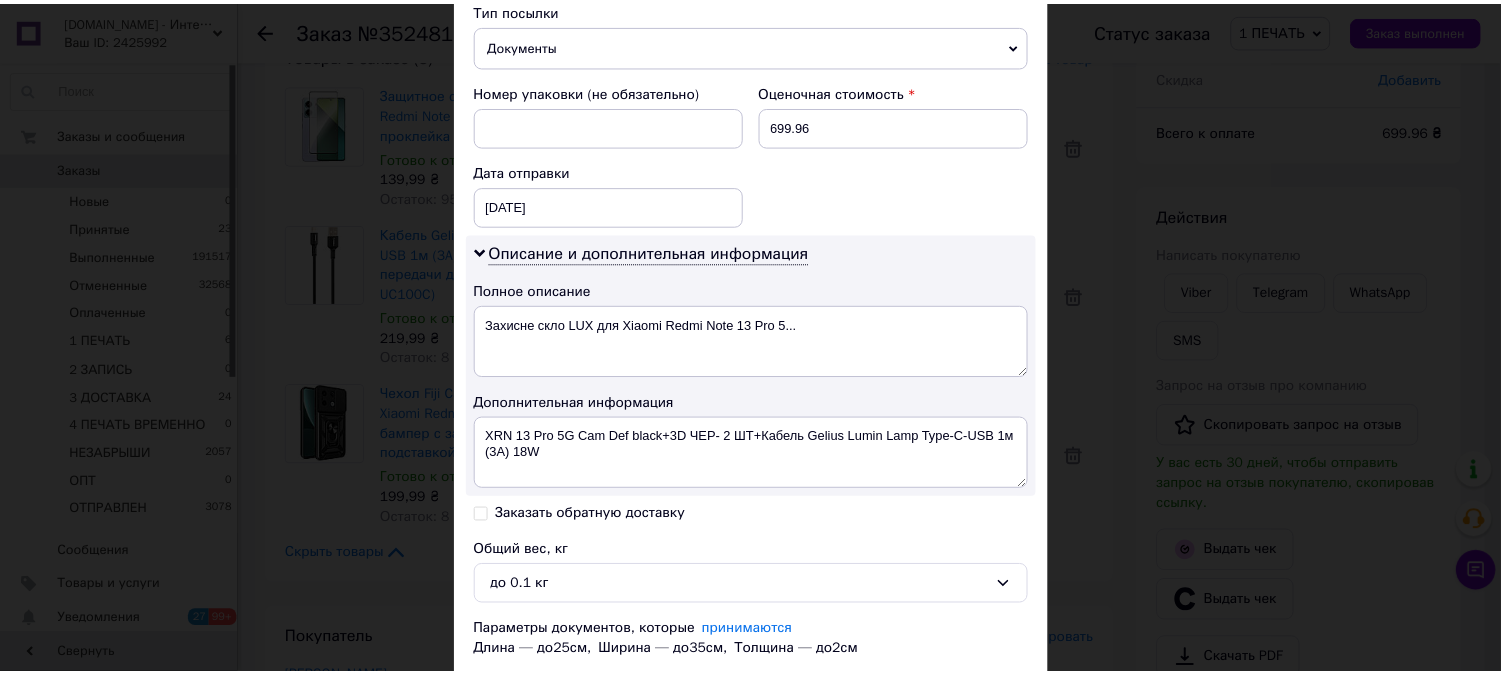 scroll, scrollTop: 852, scrollLeft: 0, axis: vertical 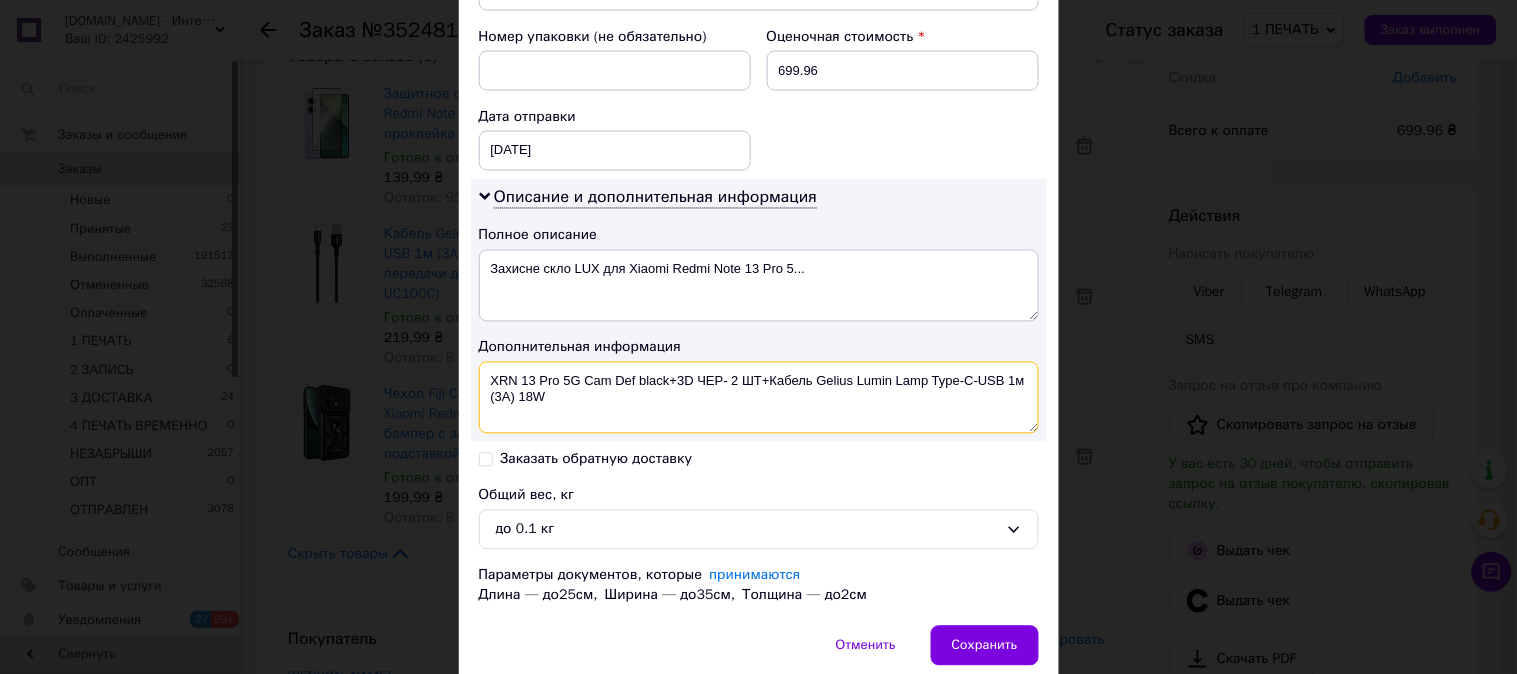 click on "XRN 13 Pro 5G Cam Def black+3D ЧЕР- 2 ШТ+Кабель Gelius Lumin Lamp Type-C-USB 1м (3A) 18W" at bounding box center (759, 398) 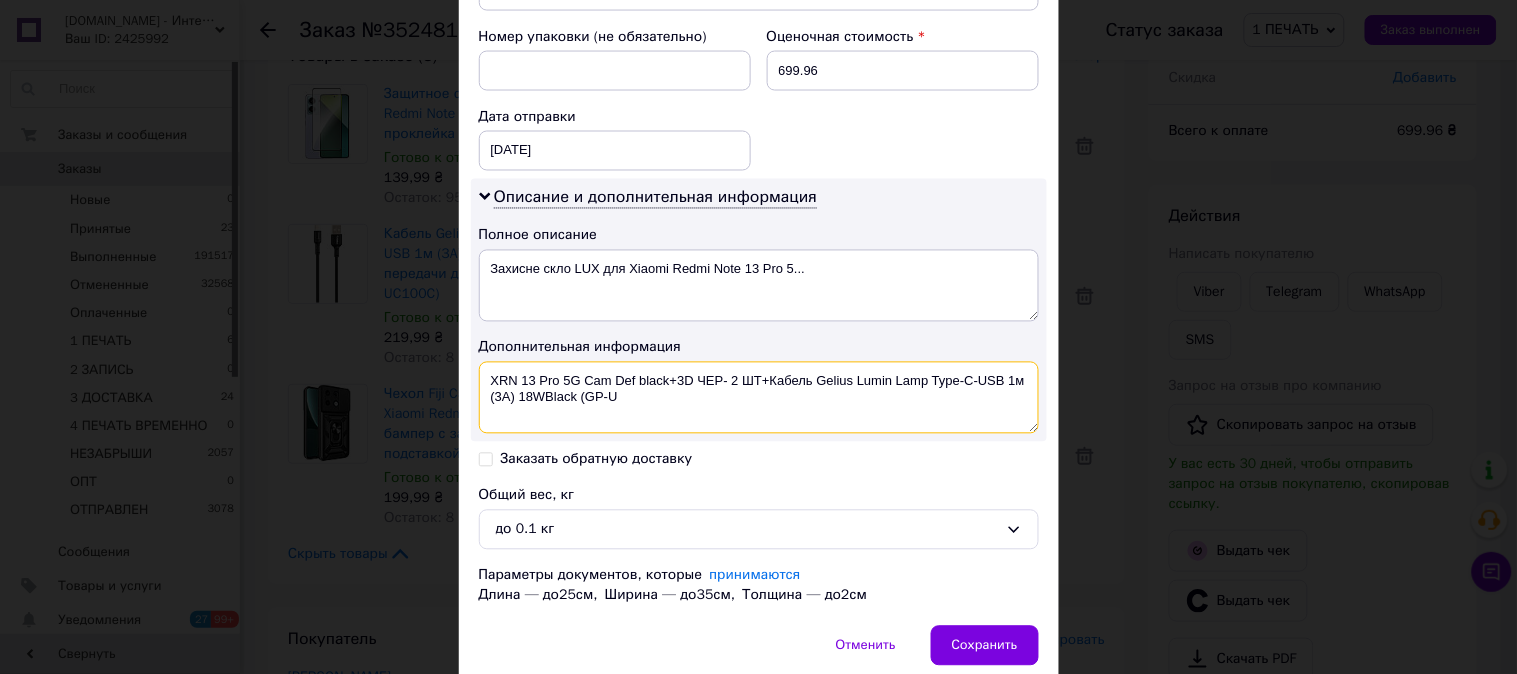 click on "XRN 13 Pro 5G Cam Def black+3D ЧЕР- 2 ШТ+Кабель Gelius Lumin Lamp Type-C-USB 1м (3A) 18WBlack (GP-U" at bounding box center [759, 398] 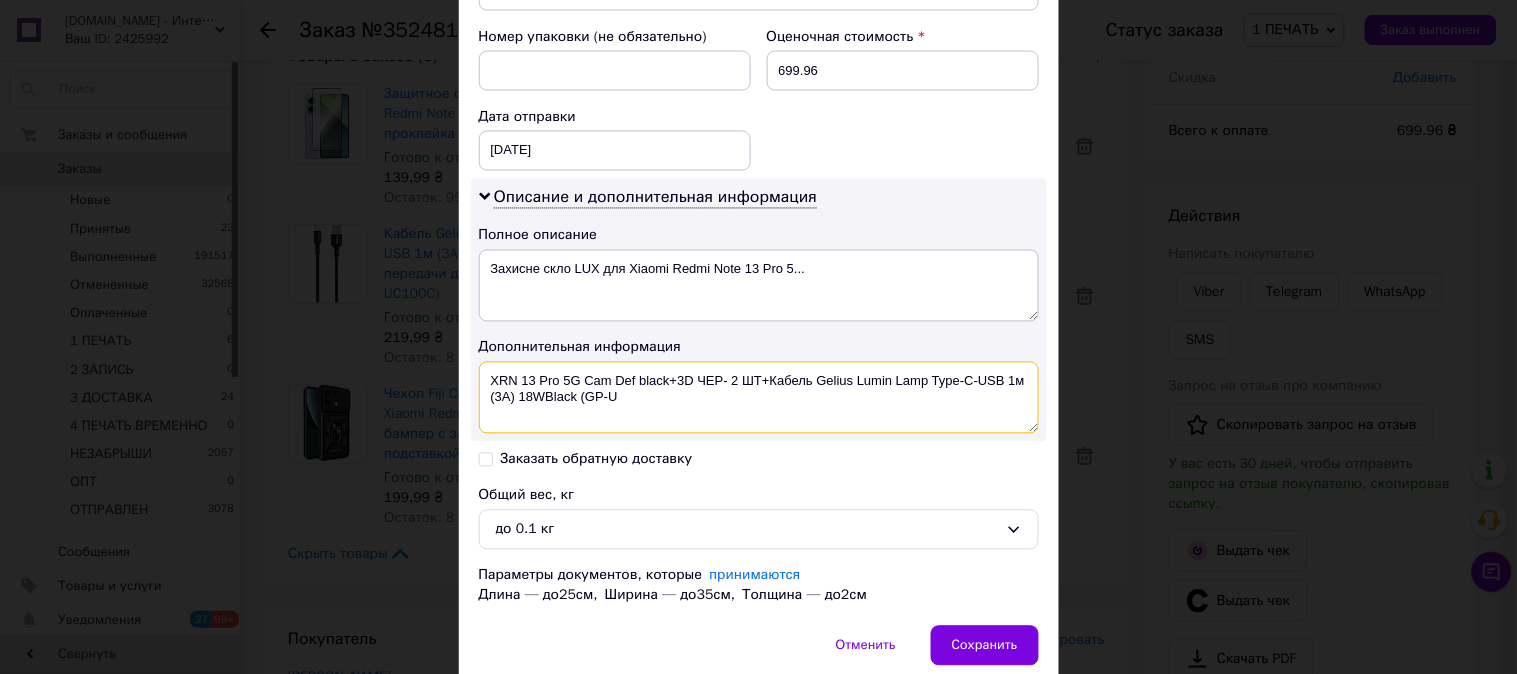 click on "XRN 13 Pro 5G Cam Def black+3D ЧЕР- 2 ШТ+Кабель Gelius Lumin Lamp Type-C-USB 1м (3A) 18WBlack (GP-U" at bounding box center (759, 398) 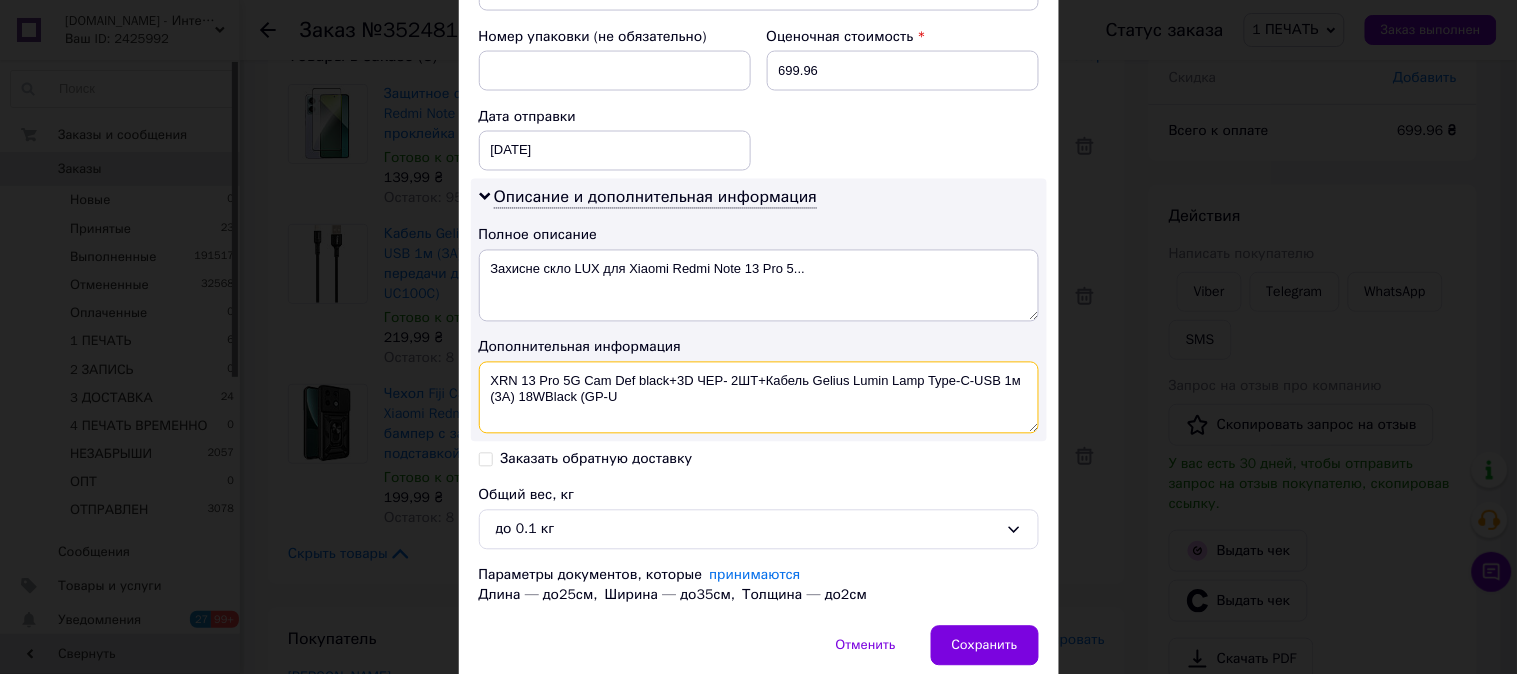 click on "XRN 13 Pro 5G Cam Def black+3D ЧЕР- 2ШТ+Кабель Gelius Lumin Lamp Type-C-USB 1м (3A) 18WBlack (GP-U" at bounding box center (759, 398) 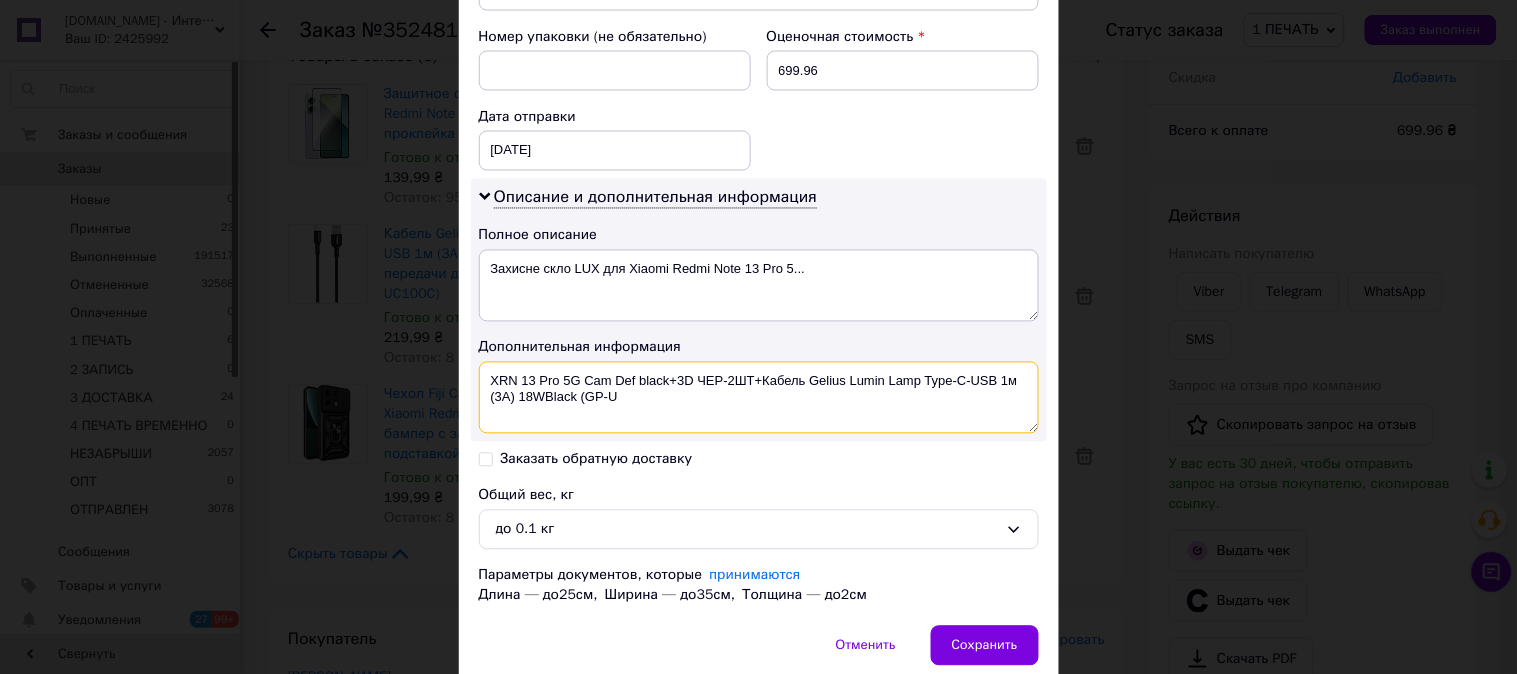click on "XRN 13 Pro 5G Cam Def black+3D ЧЕР-2ШТ+Кабель Gelius Lumin Lamp Type-C-USB 1м (3A) 18WBlack (GP-U" at bounding box center [759, 398] 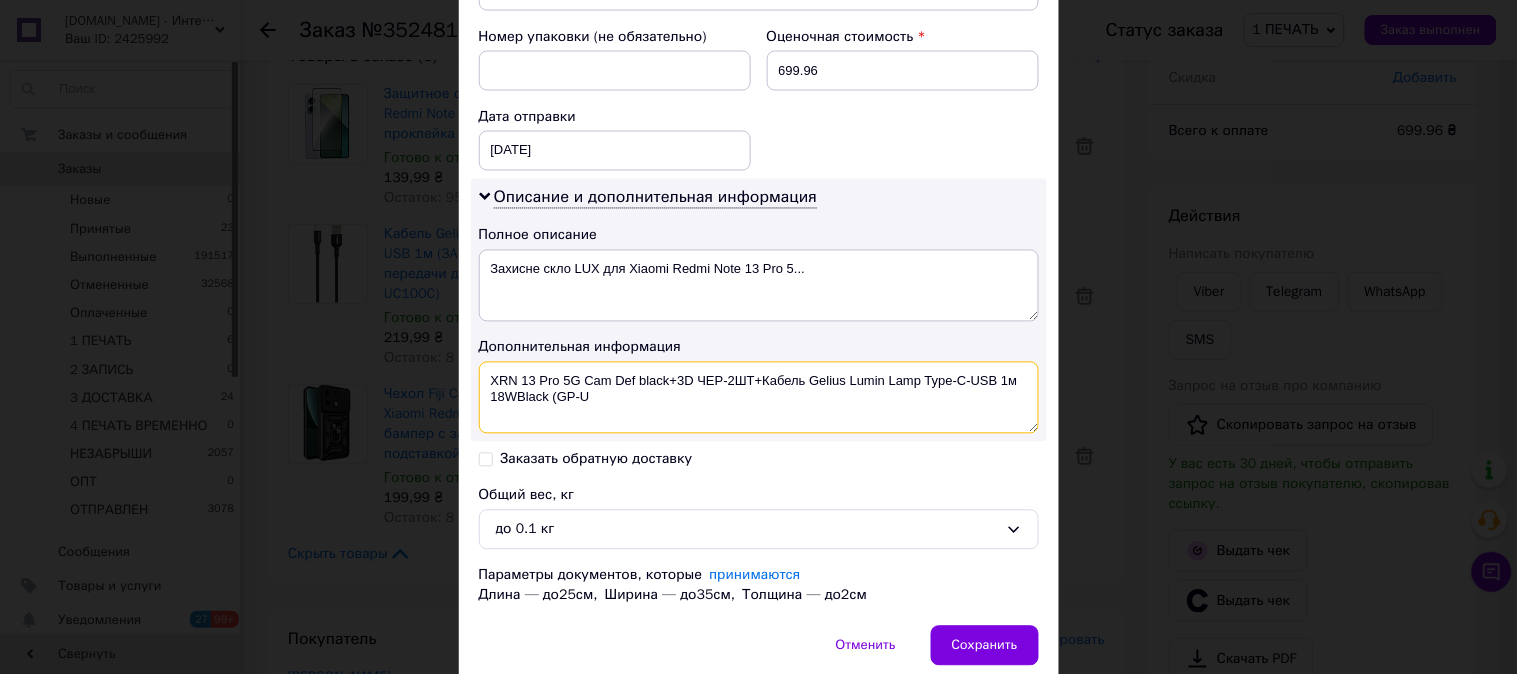 drag, startPoint x: 614, startPoint y: 394, endPoint x: 511, endPoint y: 413, distance: 104.73777 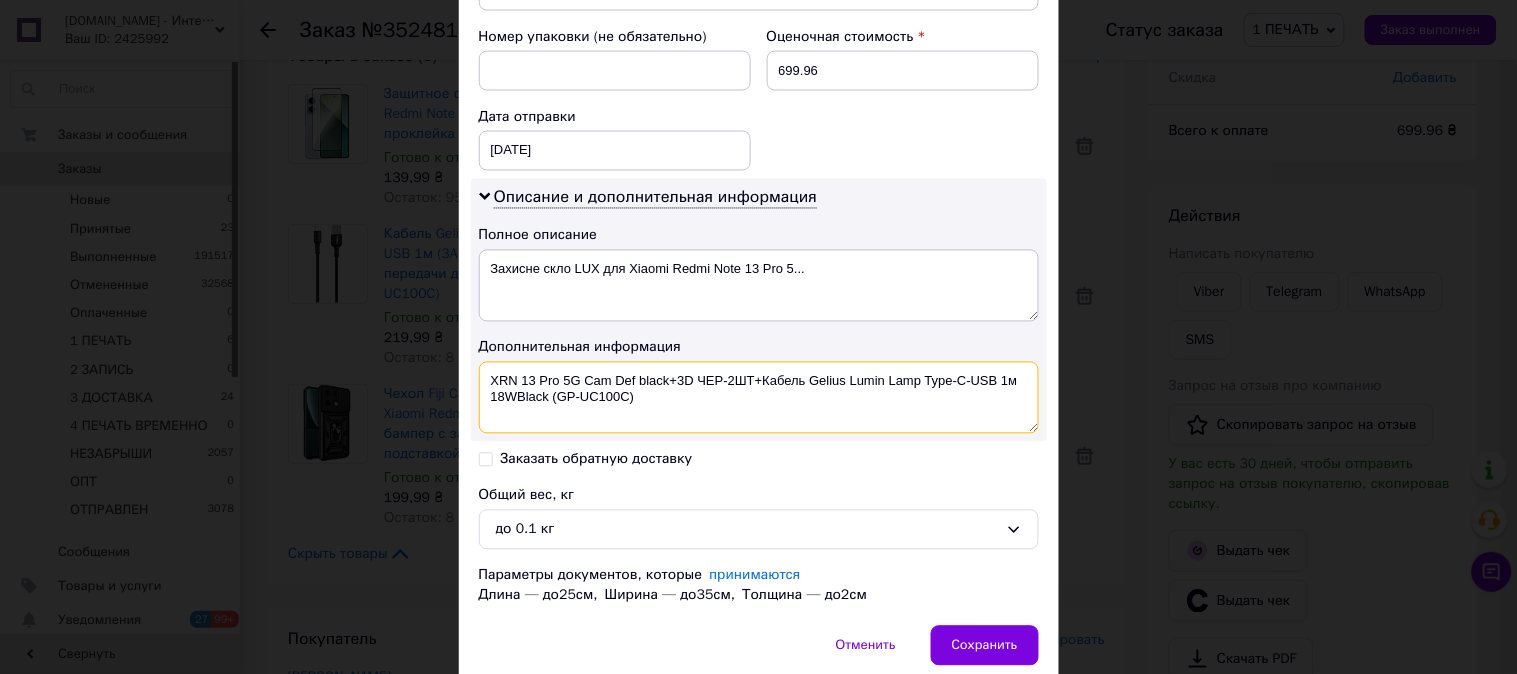 click on "XRN 13 Pro 5G Cam Def black+3D ЧЕР-2ШТ+Кабель Gelius Lumin Lamp Type-C-USB 1м 18WBlack (GP-UC100C)" at bounding box center [759, 398] 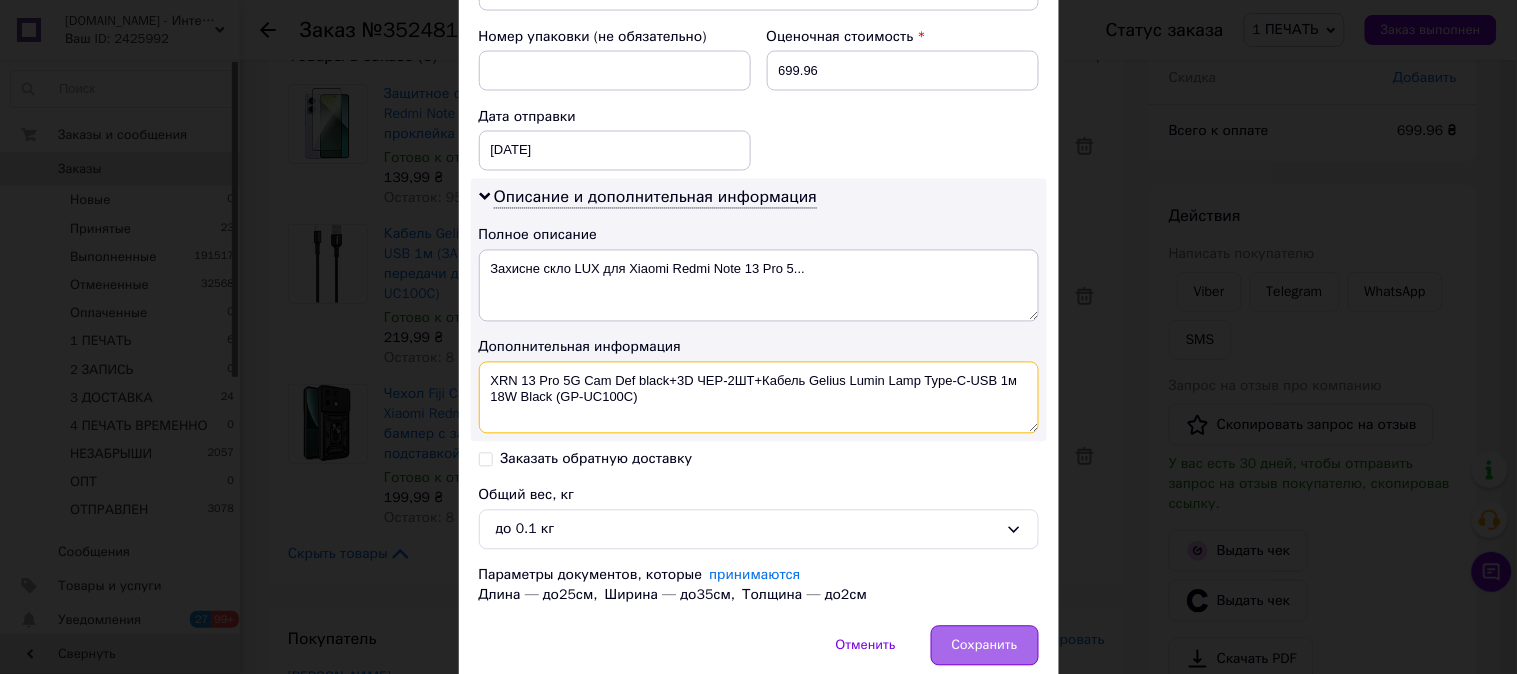 type on "XRN 13 Pro 5G Cam Def black+3D ЧЕР-2ШТ+Кабель Gelius Lumin Lamp Type-C-USB 1м 18W Black (GP-UC100C)" 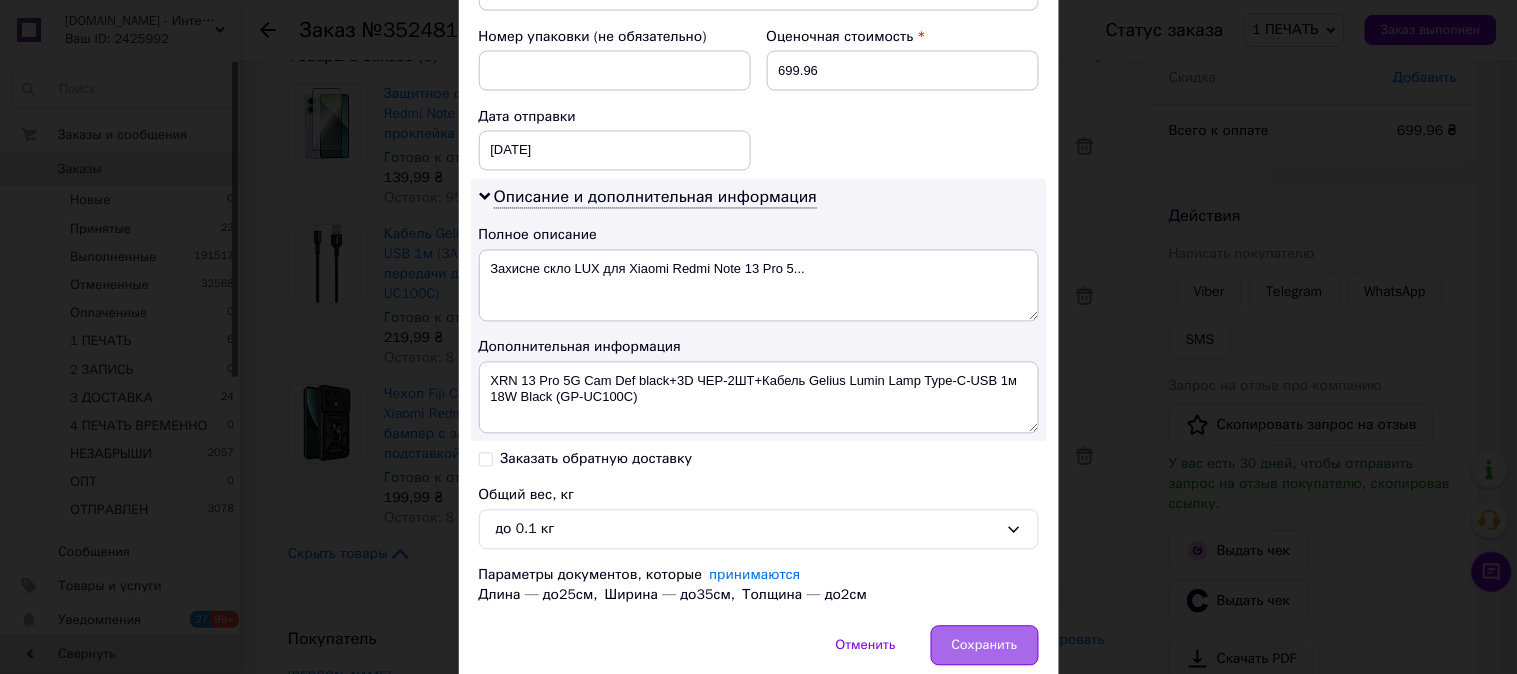 click on "Сохранить" at bounding box center (985, 646) 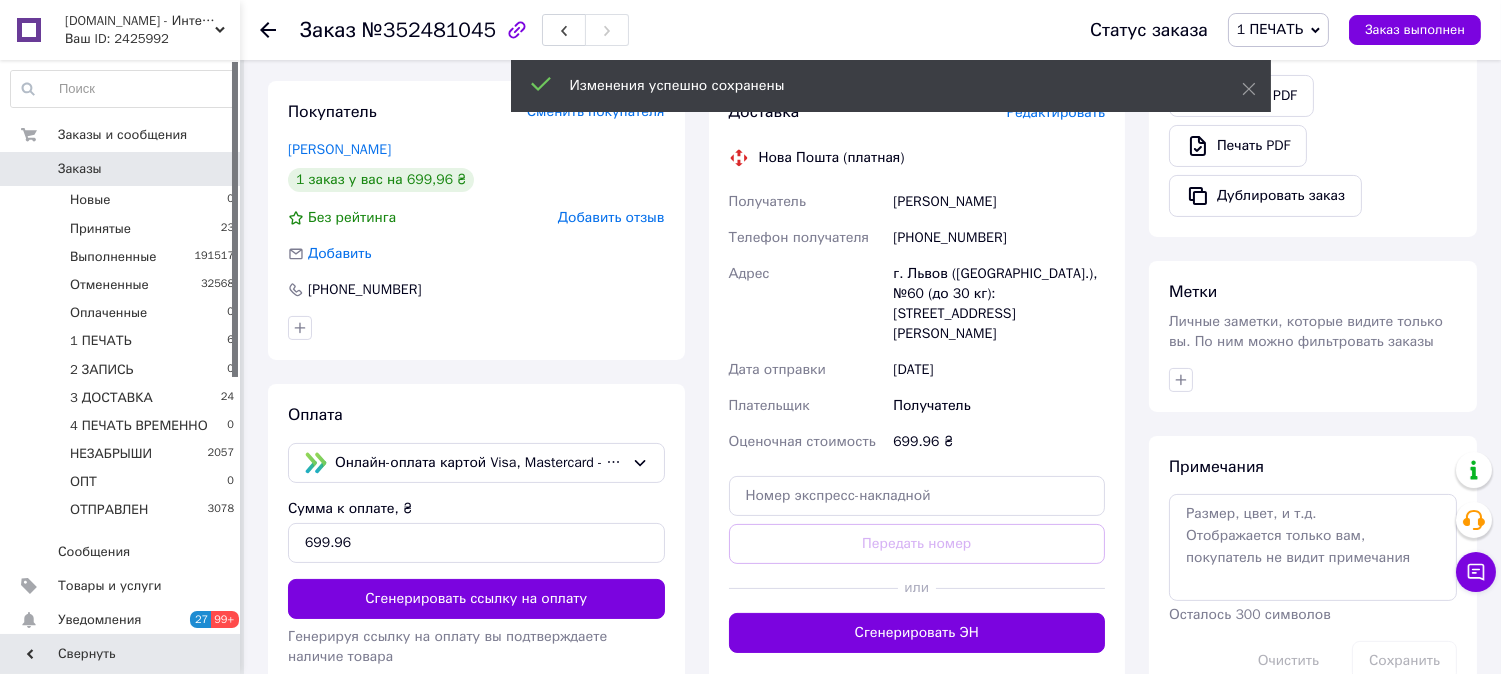 scroll, scrollTop: 777, scrollLeft: 0, axis: vertical 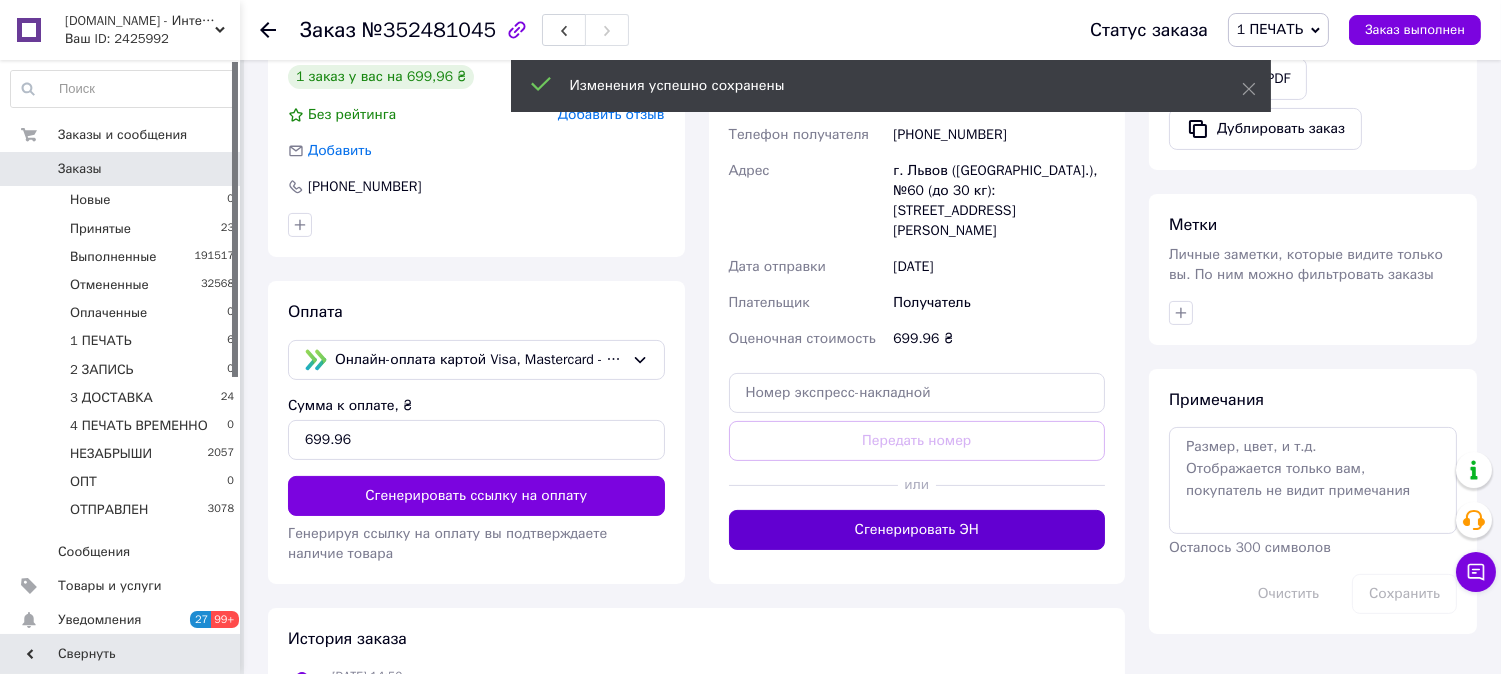 click on "Сгенерировать ЭН" at bounding box center (917, 530) 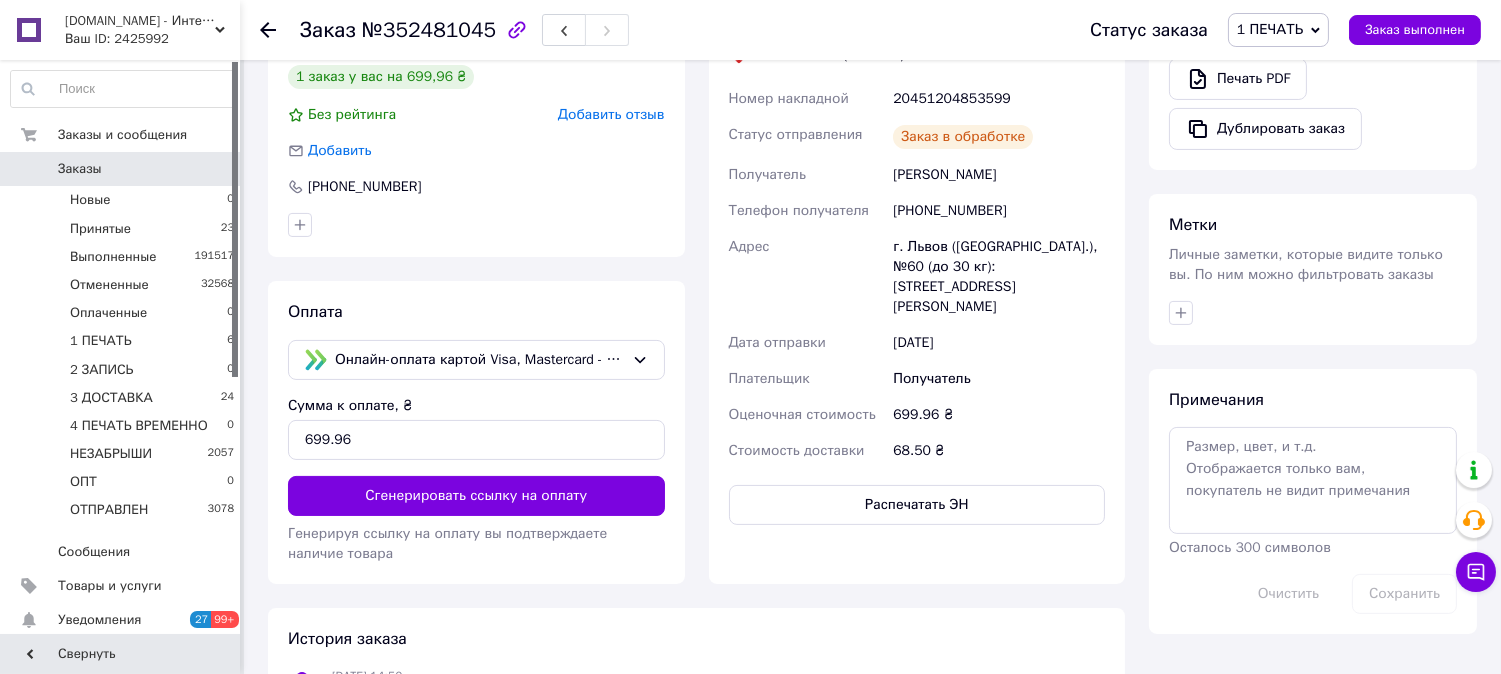 click on "Распечатать ЭН" at bounding box center (917, 505) 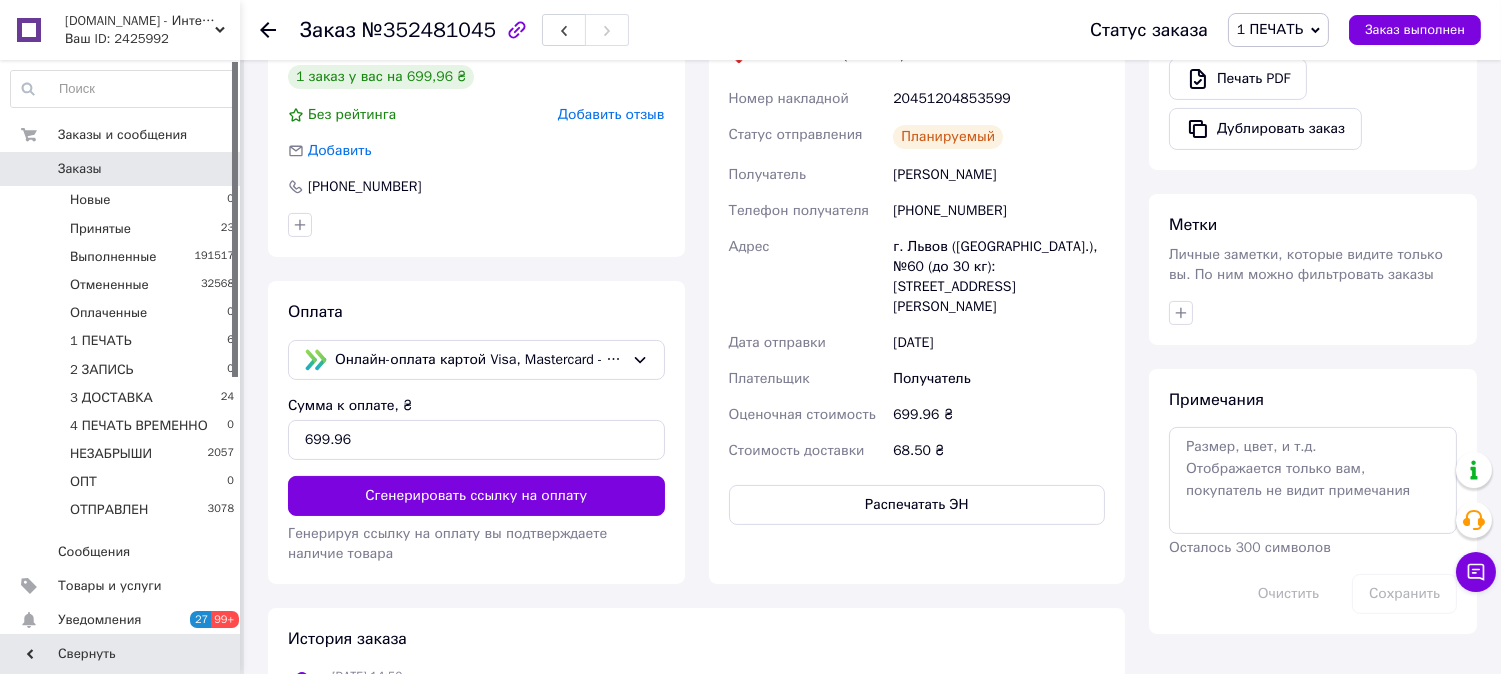 type 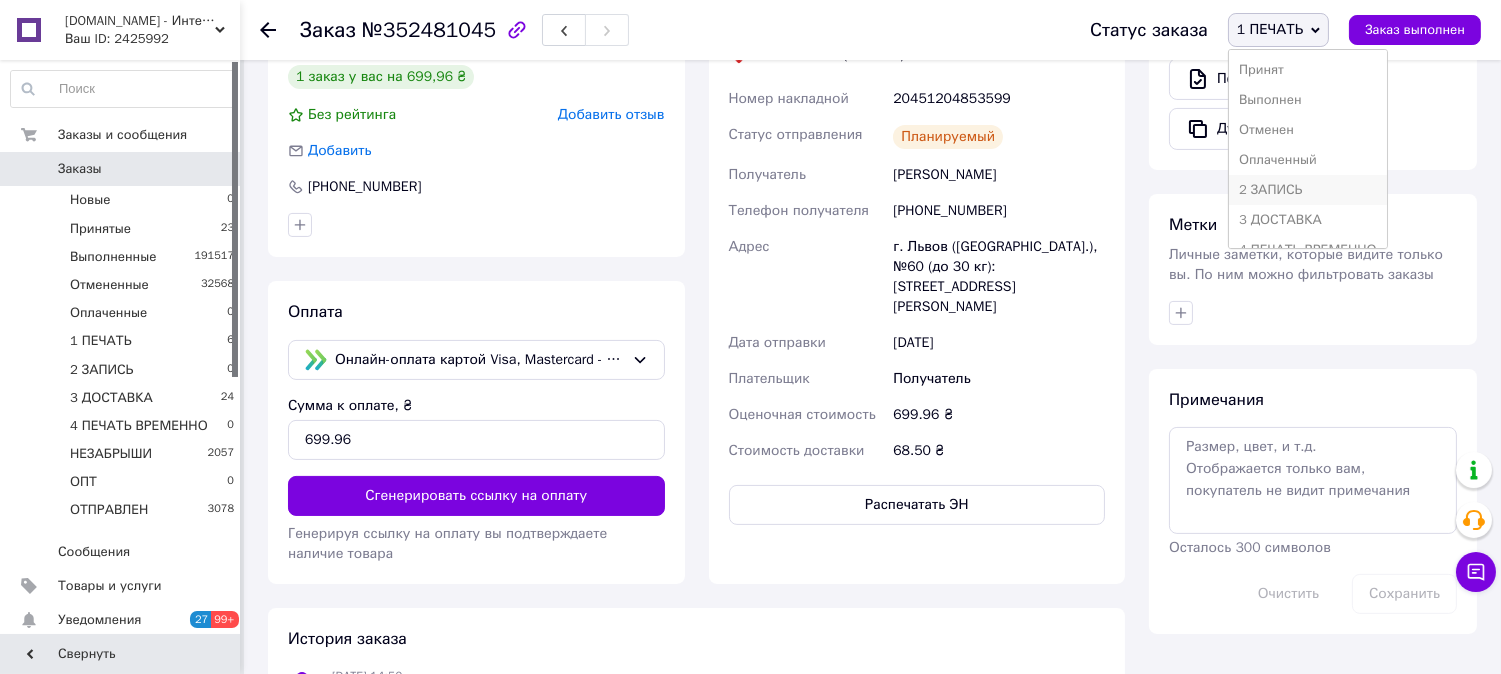 click on "2 ЗАПИСЬ" at bounding box center (1308, 190) 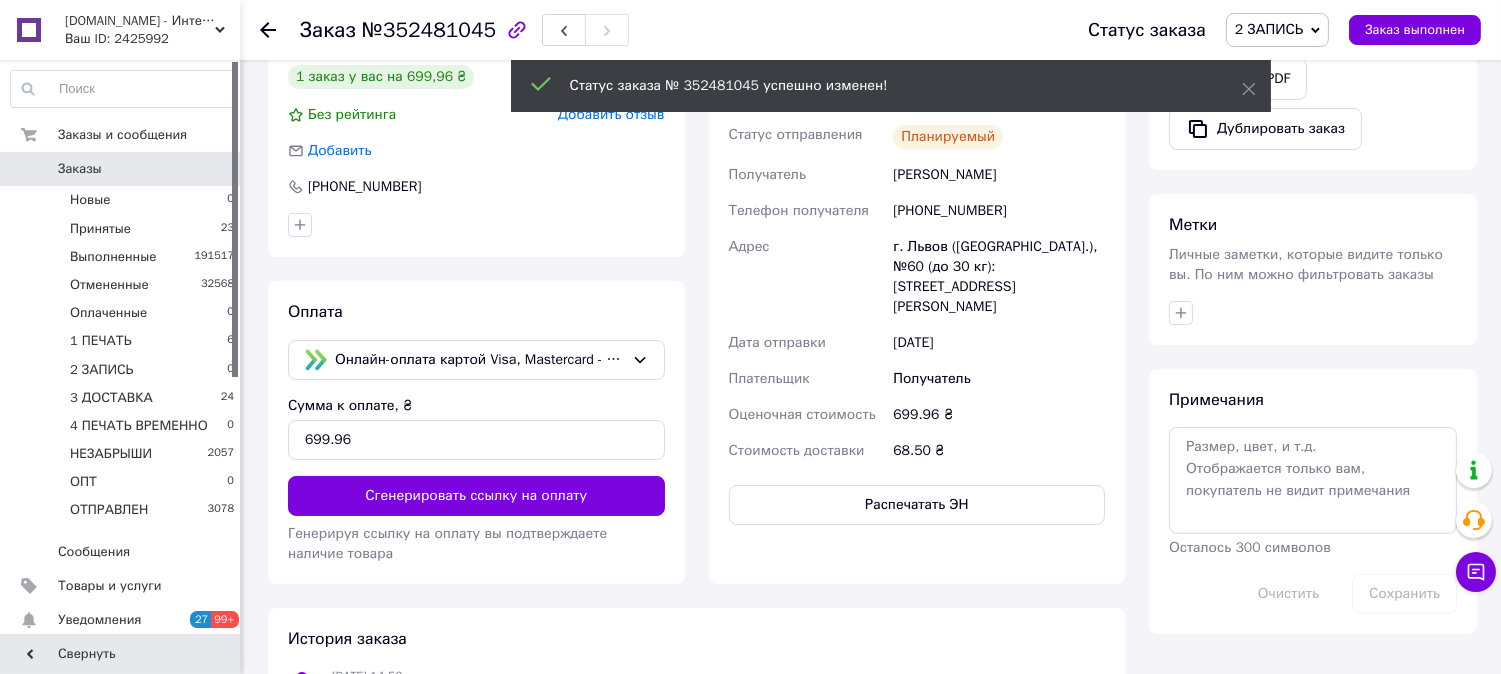 click on "2 ЗАПИСЬ" at bounding box center [1269, 29] 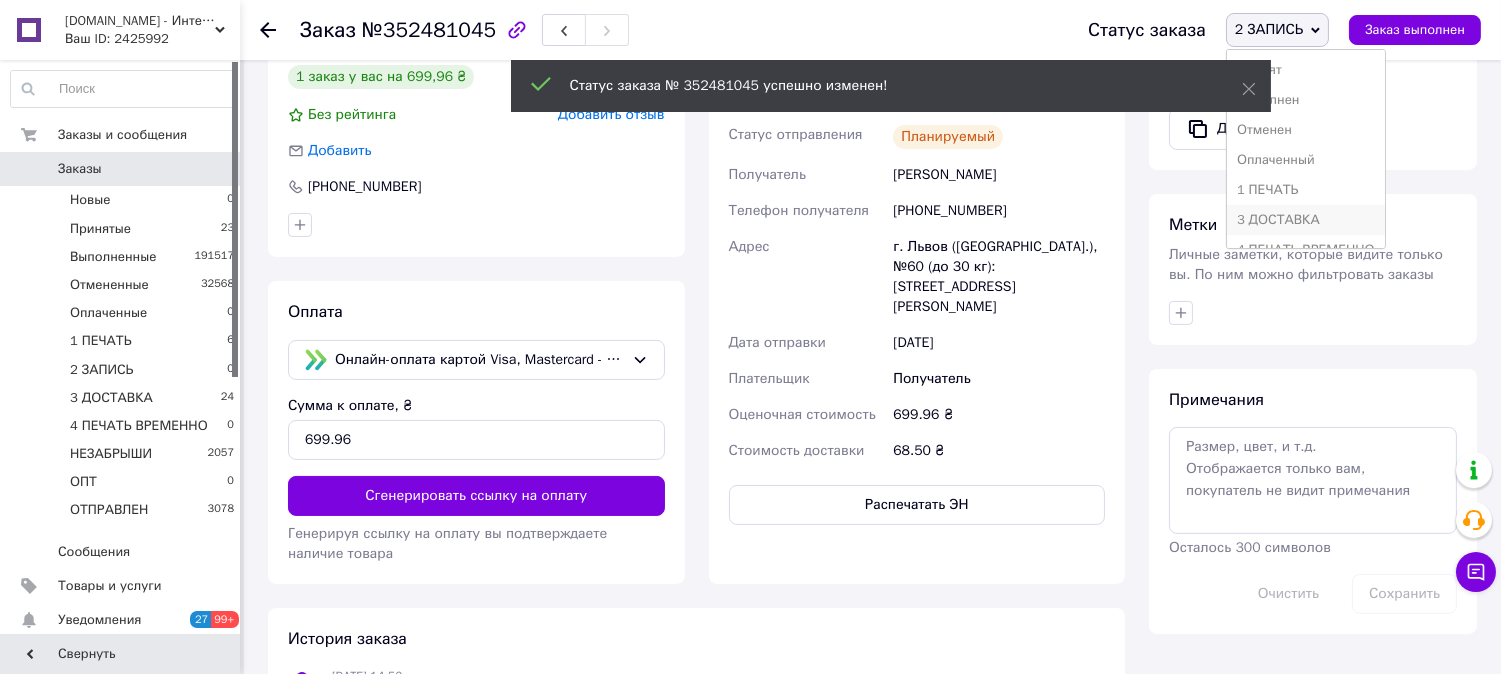 click on "3 ДОСТАВКА" at bounding box center [1306, 220] 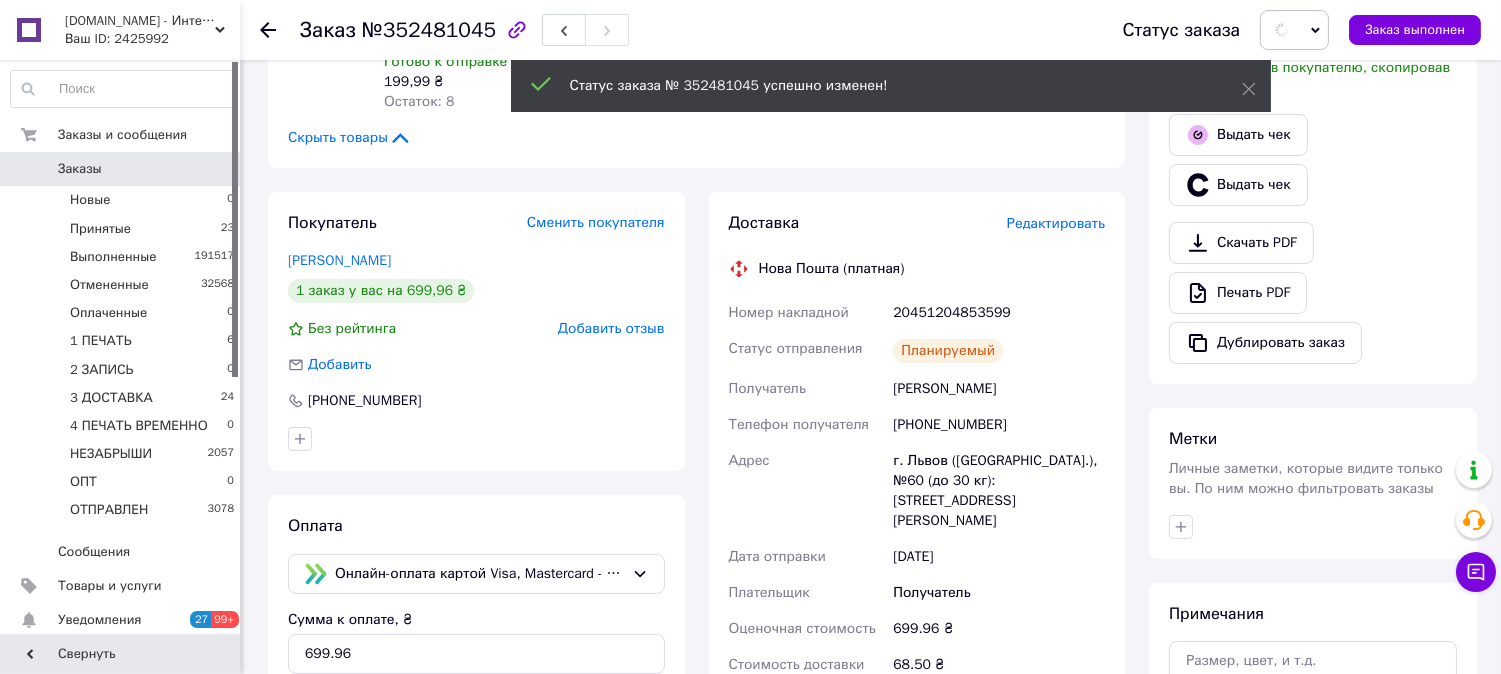 scroll, scrollTop: 0, scrollLeft: 0, axis: both 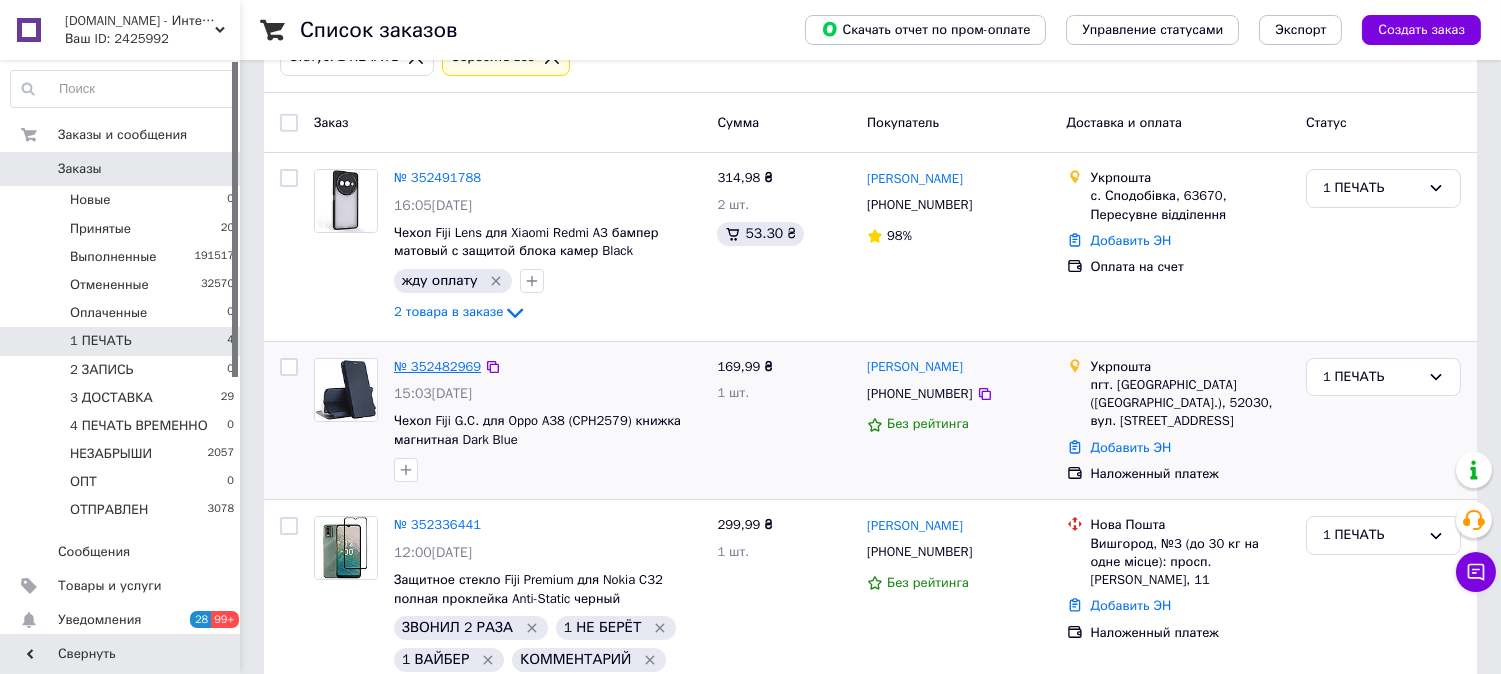 click on "№ 352482969" at bounding box center [437, 366] 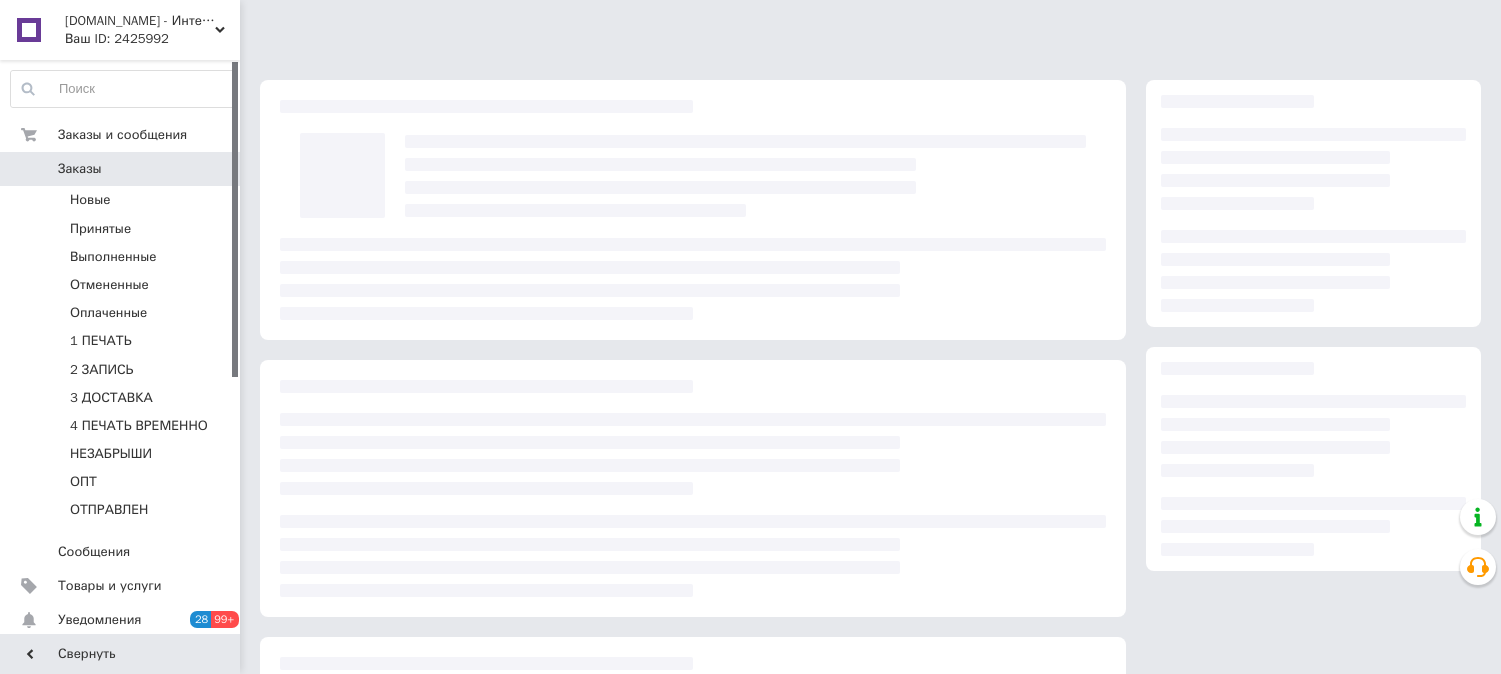 scroll, scrollTop: 0, scrollLeft: 0, axis: both 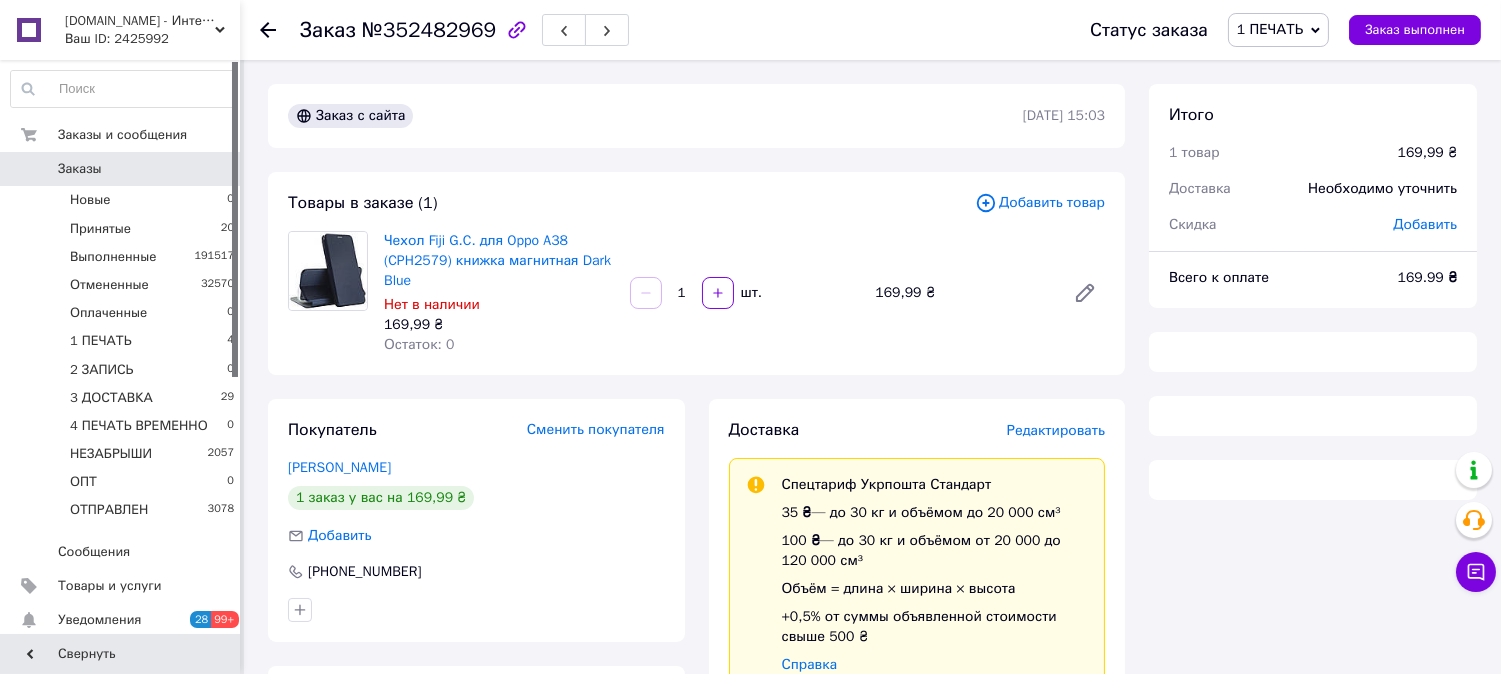 click on "№352482969" at bounding box center (429, 30) 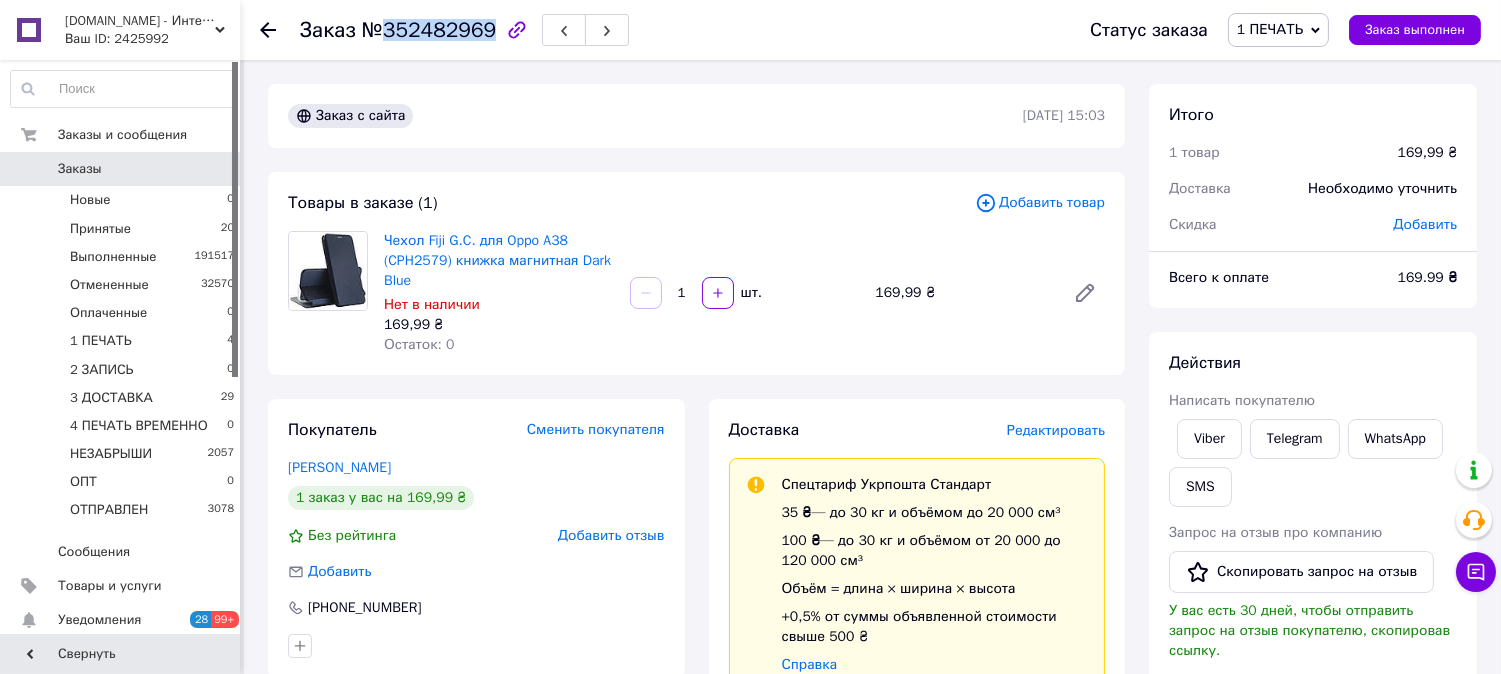 click on "№352482969" at bounding box center [429, 30] 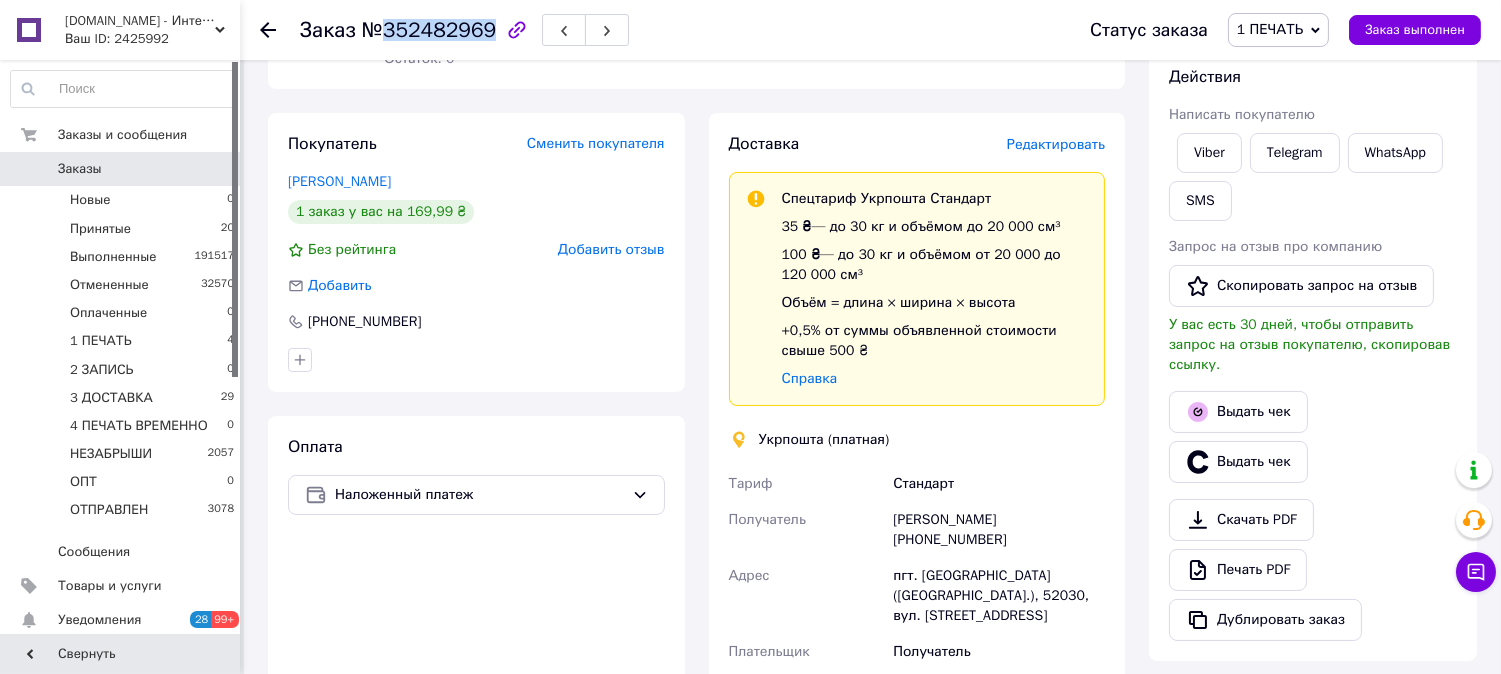 scroll, scrollTop: 885, scrollLeft: 0, axis: vertical 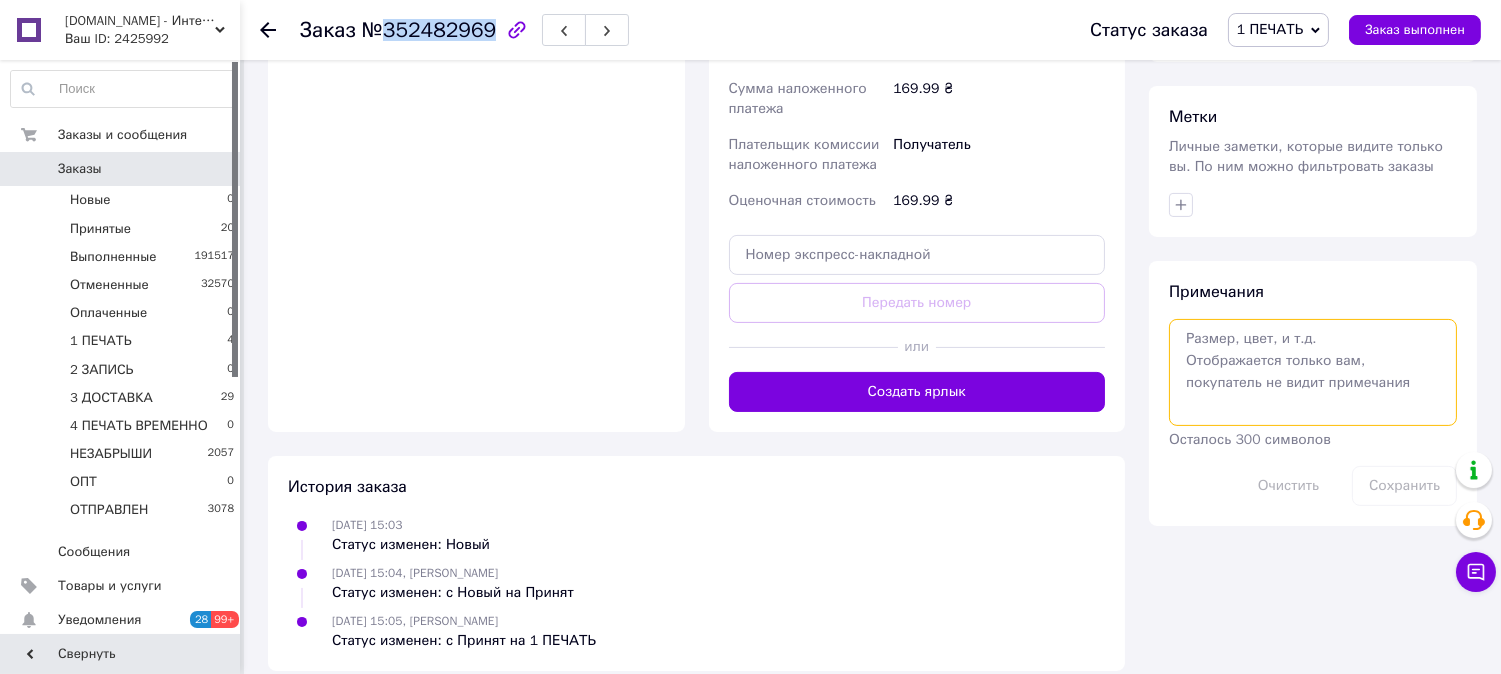 click at bounding box center [1313, 372] 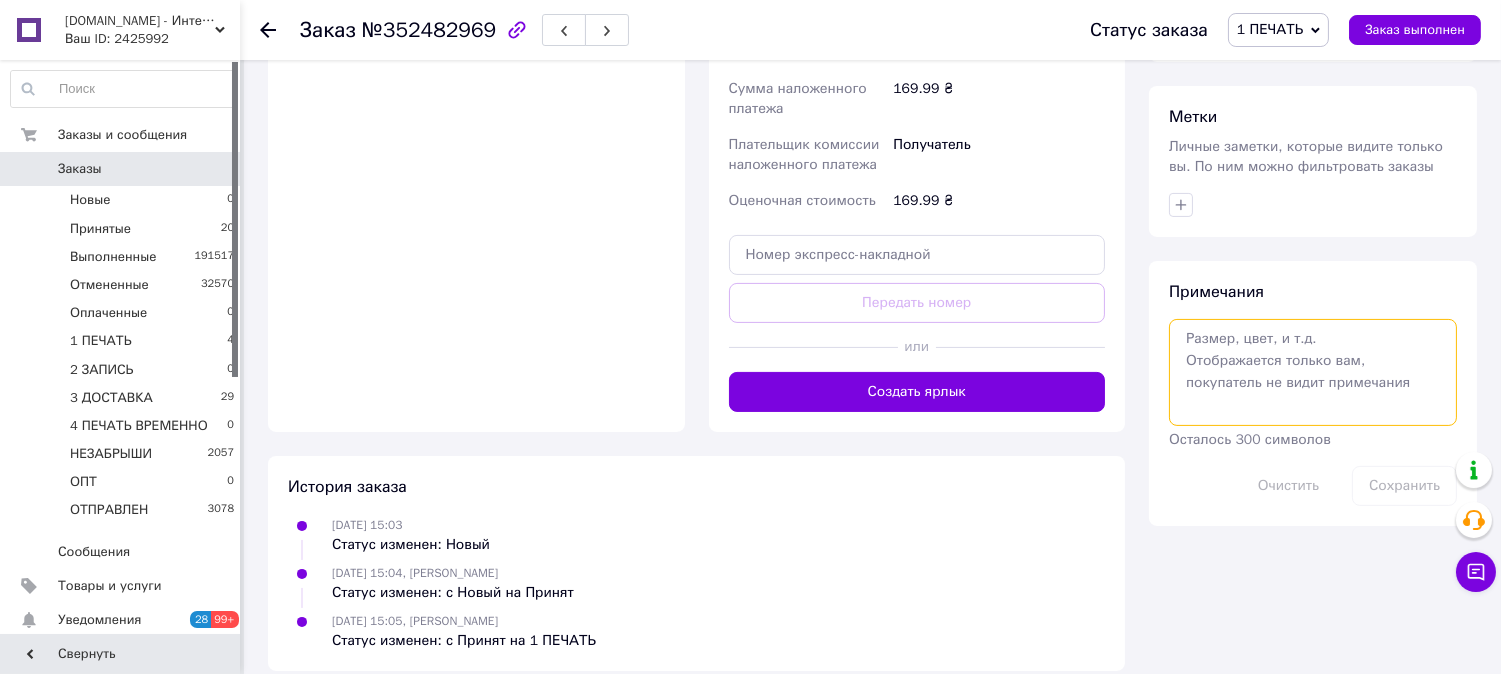paste on "0505337436514" 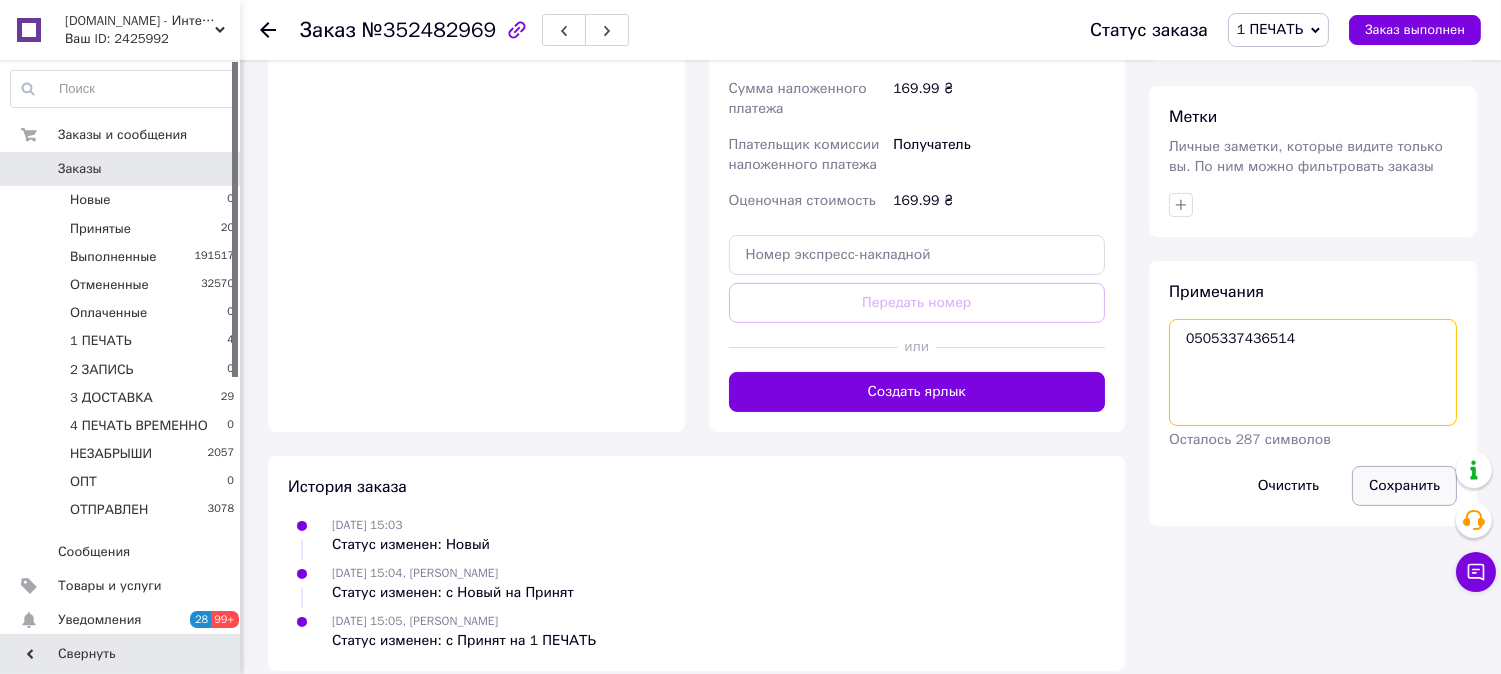 type on "0505337436514" 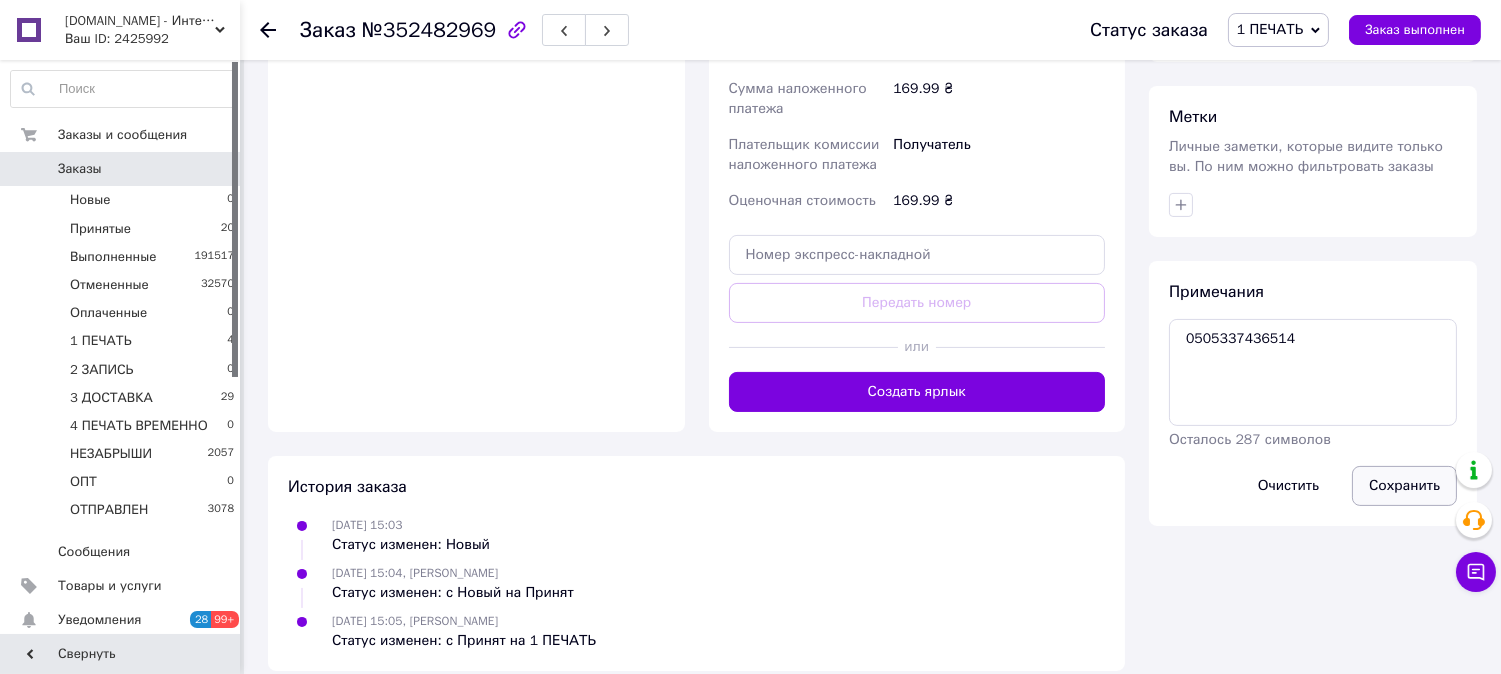 click on "Сохранить" at bounding box center [1404, 486] 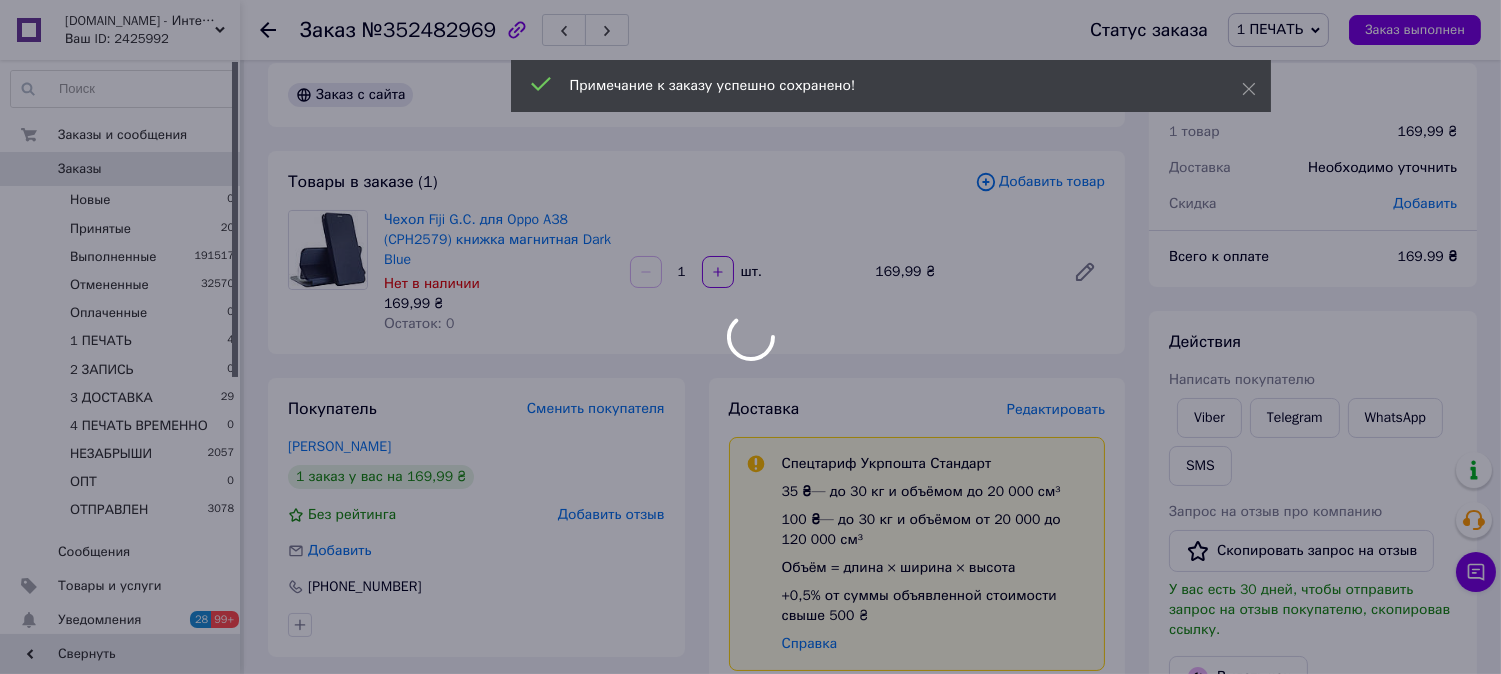 scroll, scrollTop: 0, scrollLeft: 0, axis: both 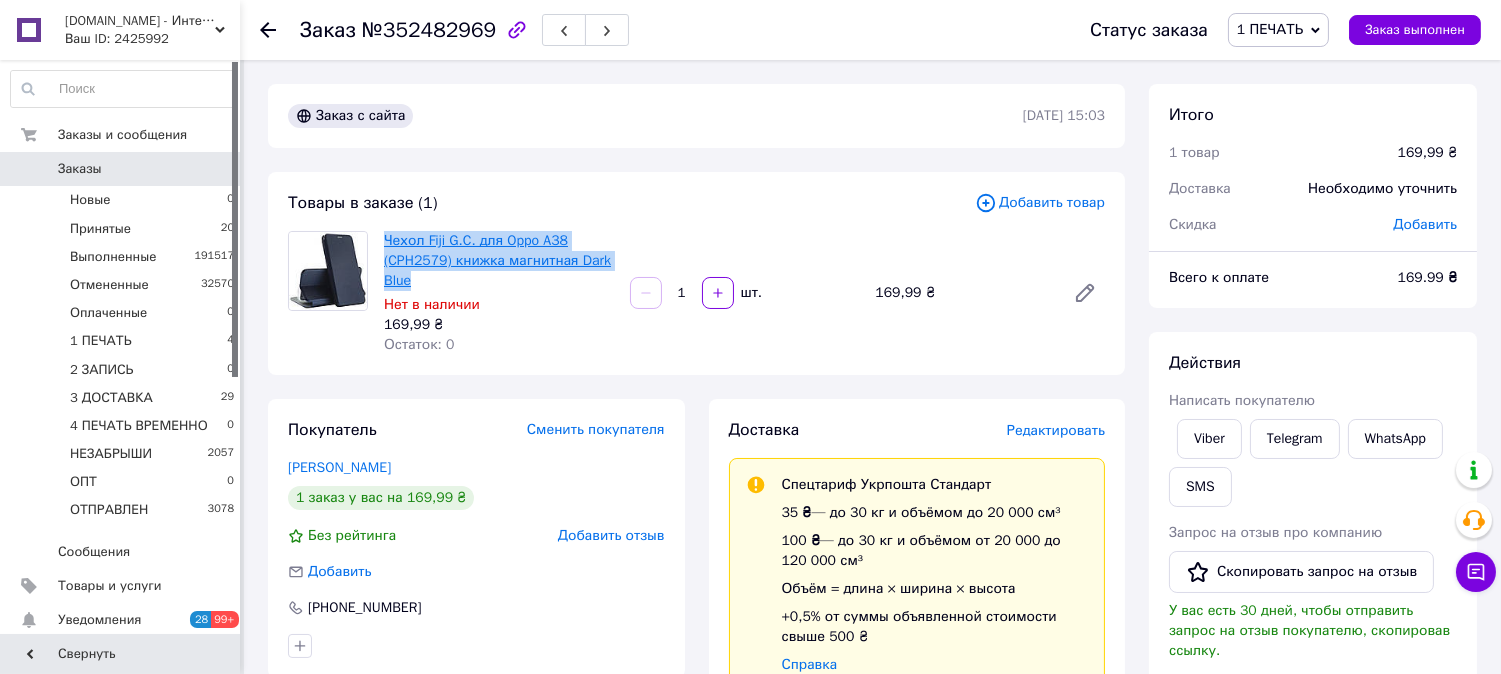 drag, startPoint x: 417, startPoint y: 277, endPoint x: 383, endPoint y: 238, distance: 51.739735 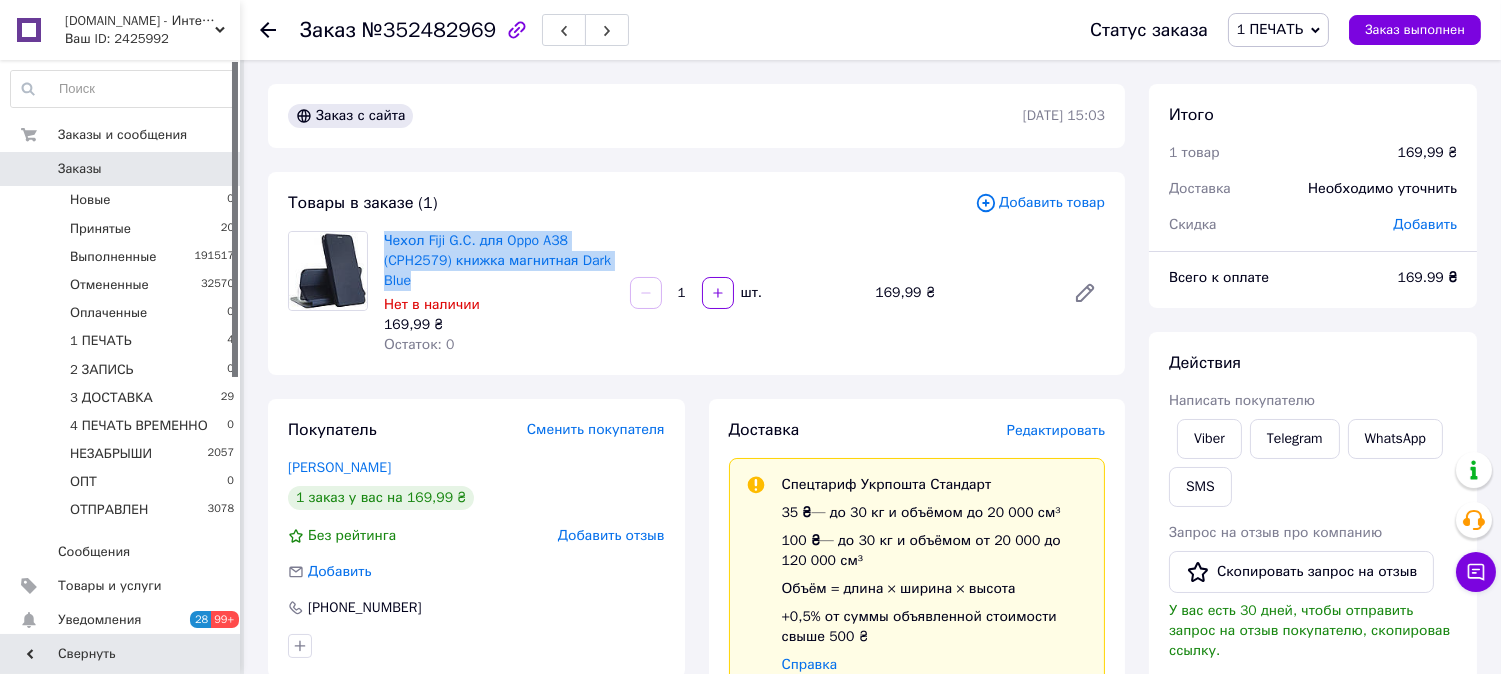 copy on "Чехол Fiji G.C. для Oppo A38 (CPH2579) книжка магнитная Dark Blue" 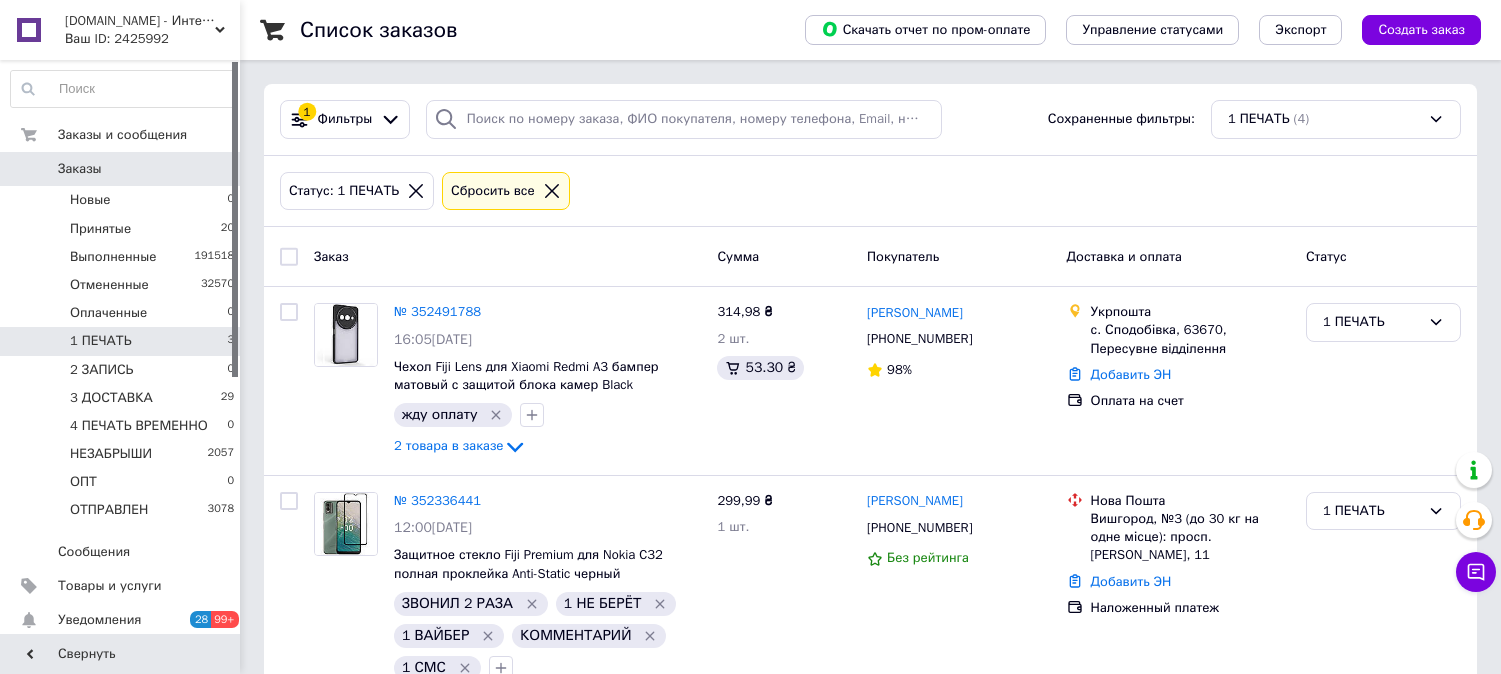 scroll, scrollTop: 0, scrollLeft: 0, axis: both 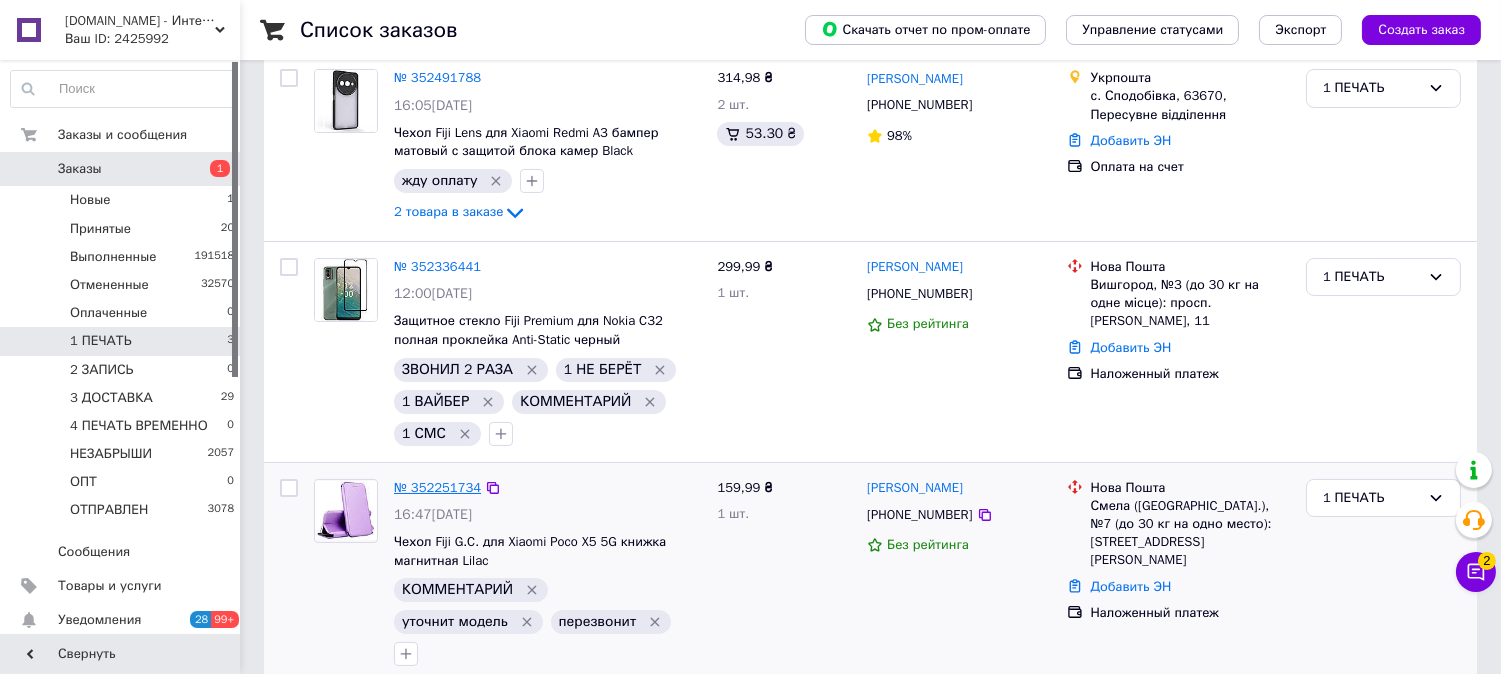 click on "№ 352251734" at bounding box center (437, 487) 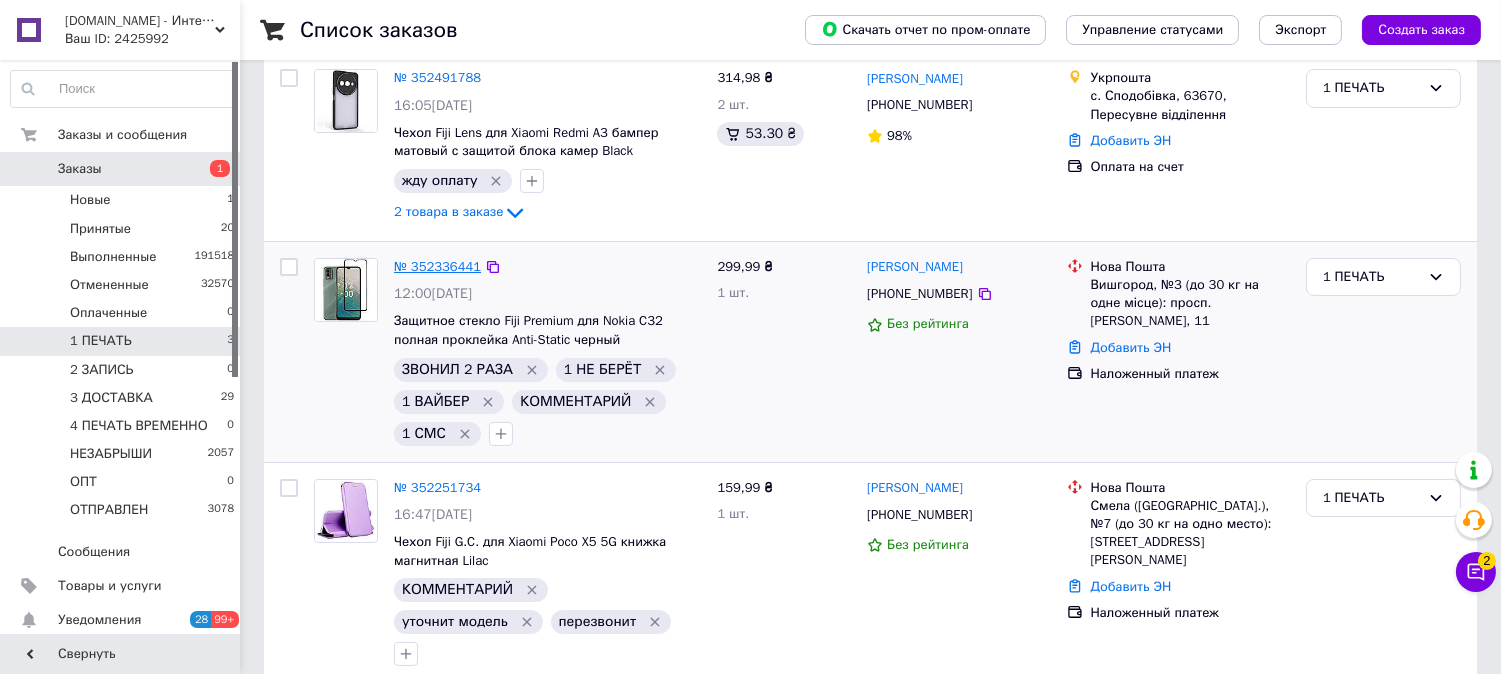 click on "№ 352336441" at bounding box center (437, 266) 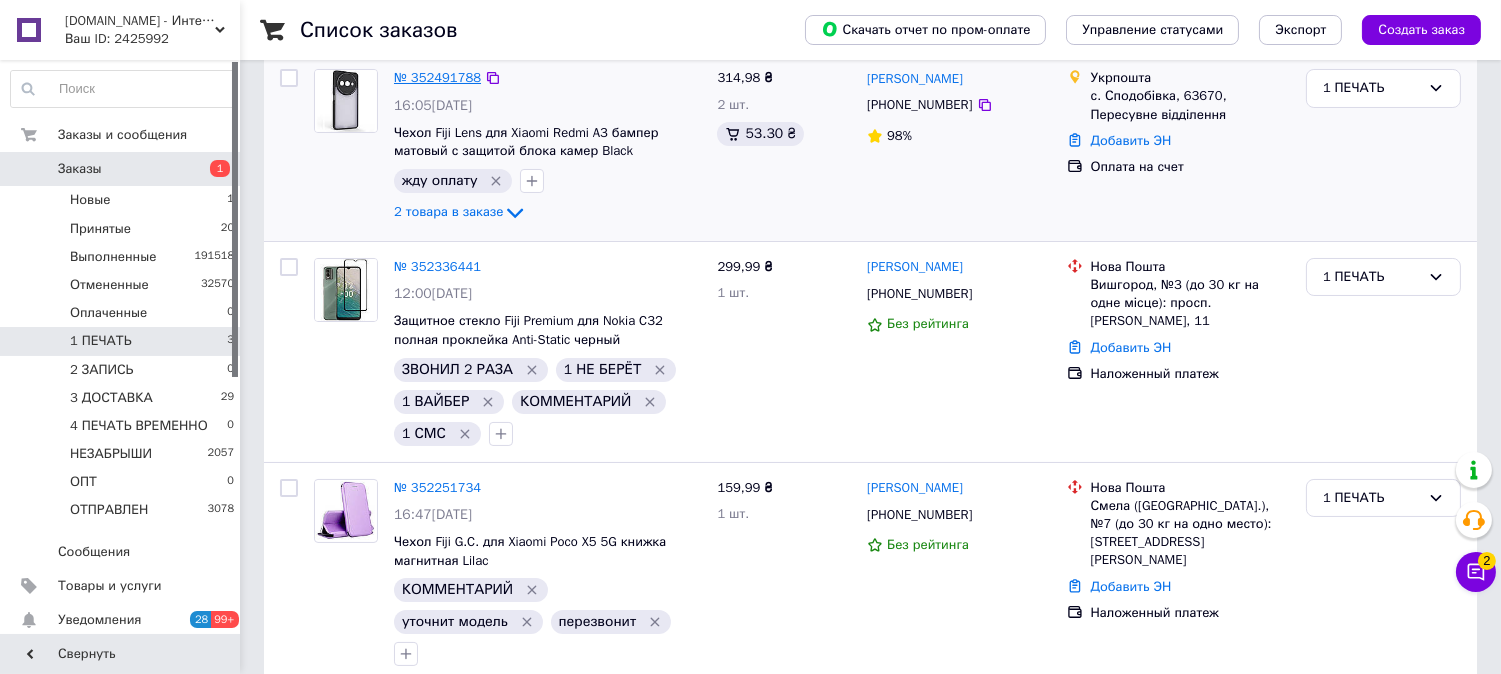 click on "№ 352491788" at bounding box center [437, 77] 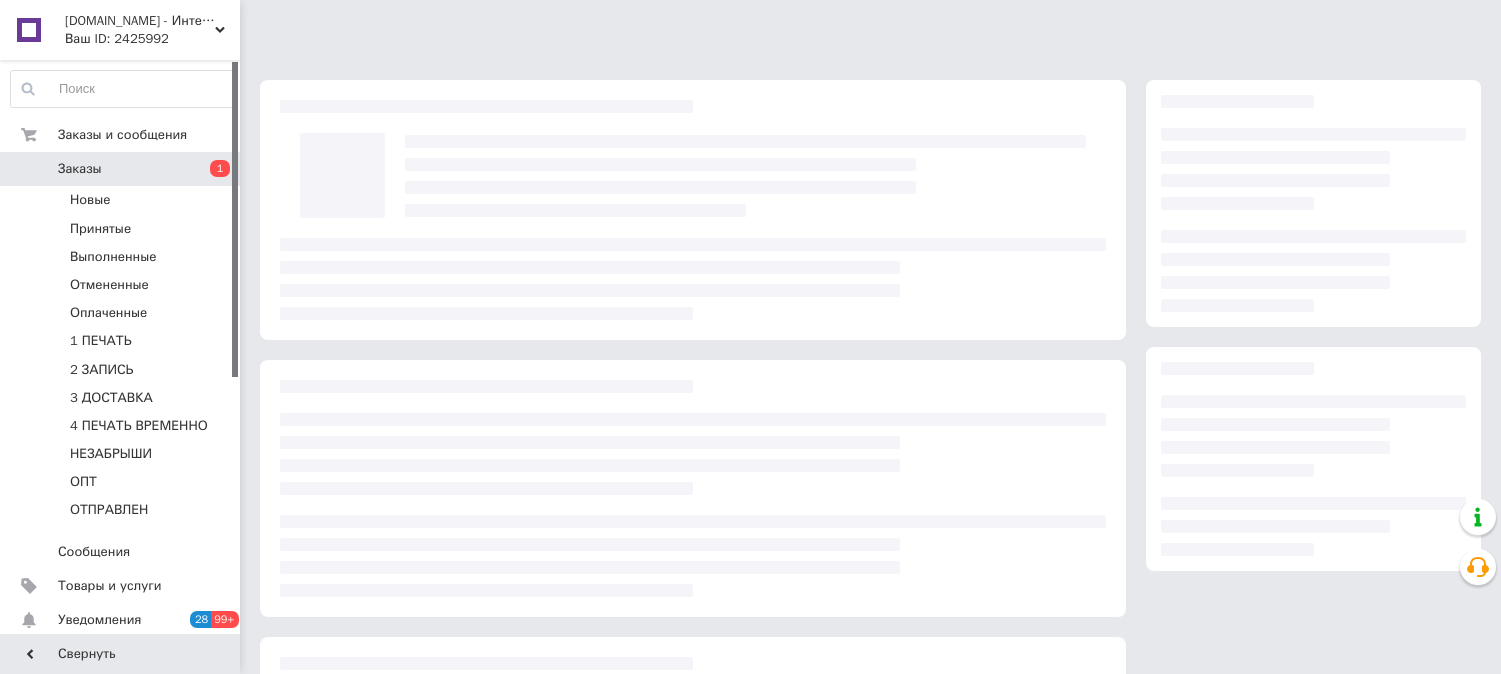 scroll, scrollTop: 0, scrollLeft: 0, axis: both 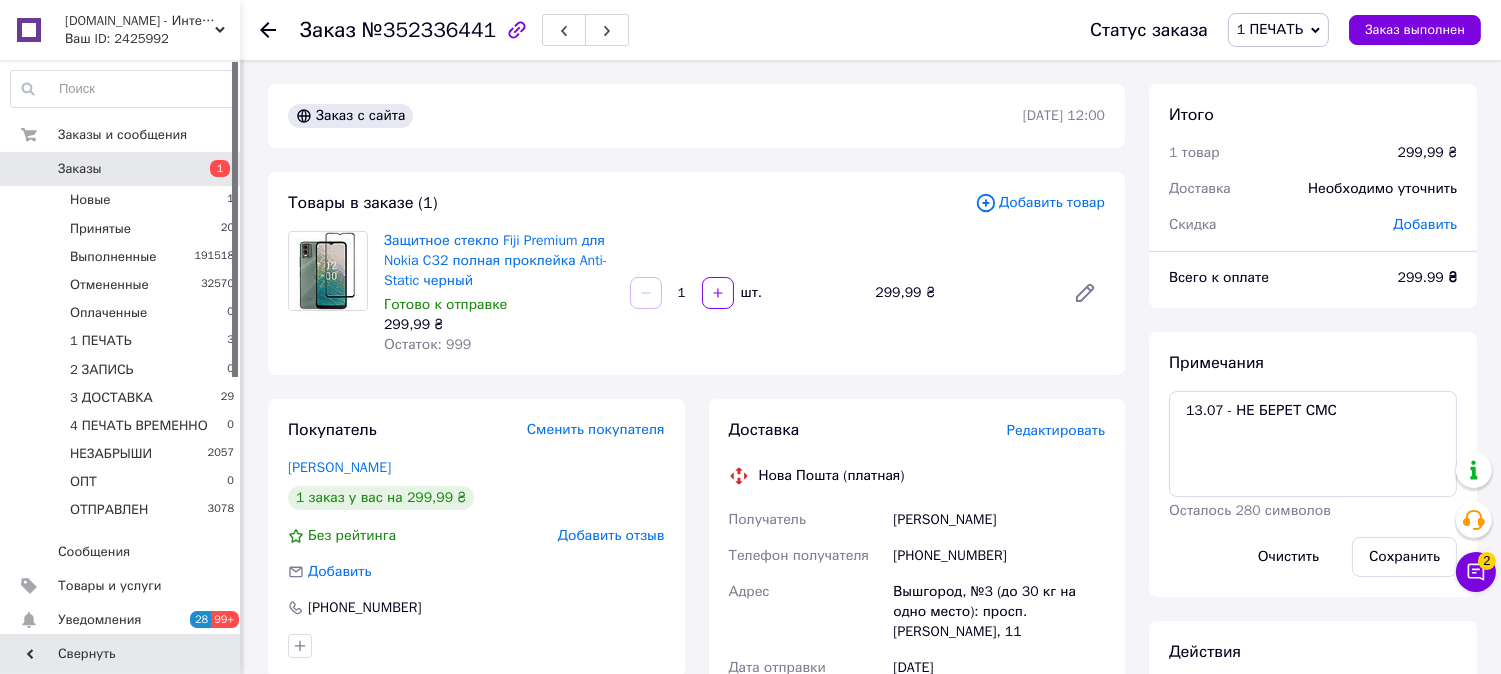 click on "Редактировать" at bounding box center (1056, 430) 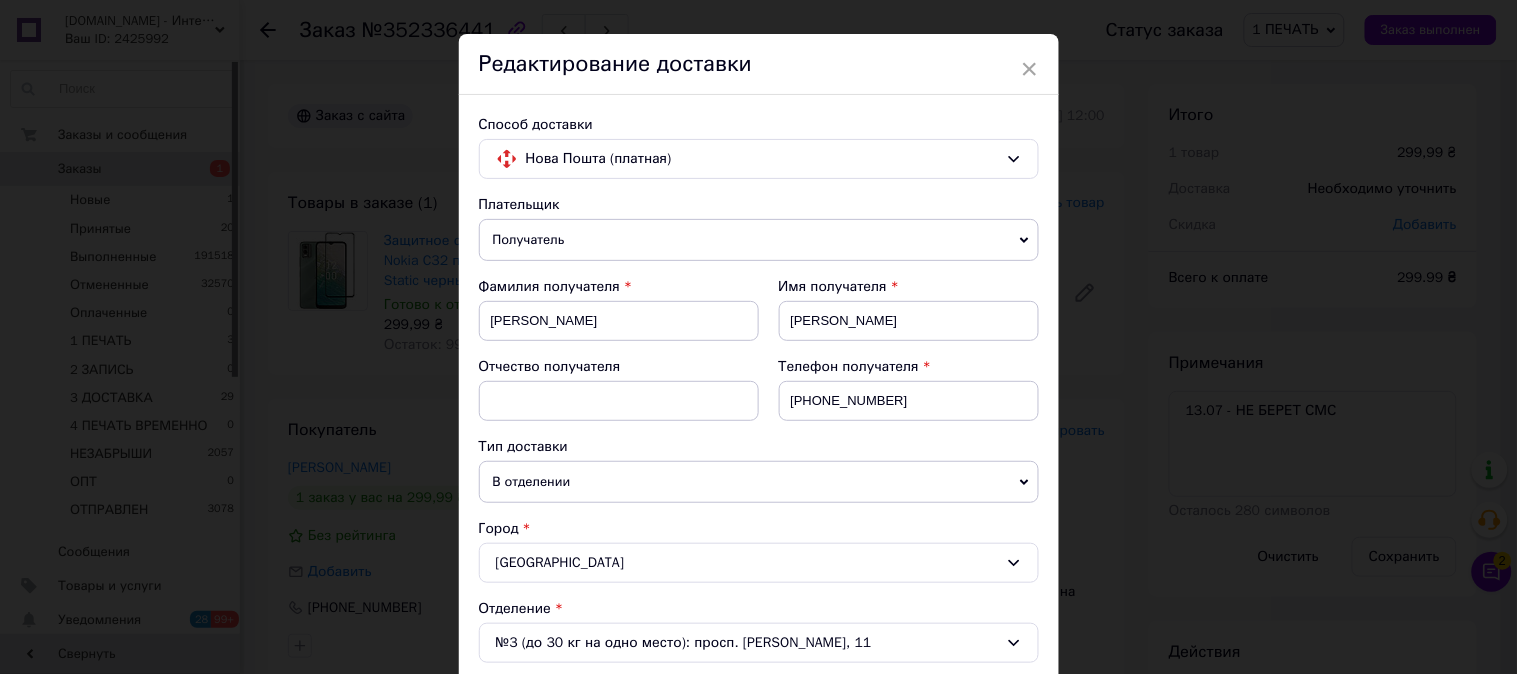 scroll, scrollTop: 777, scrollLeft: 0, axis: vertical 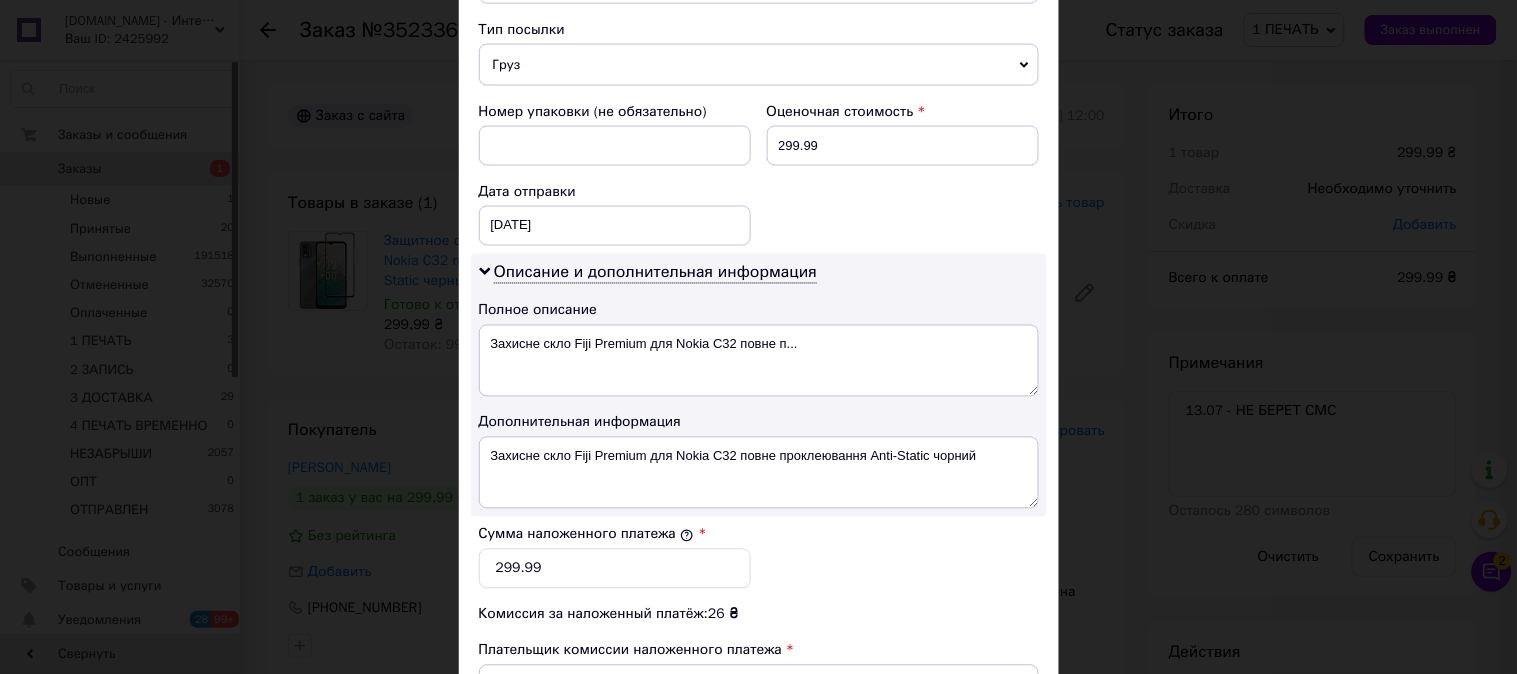 click on "Груз" at bounding box center [759, 65] 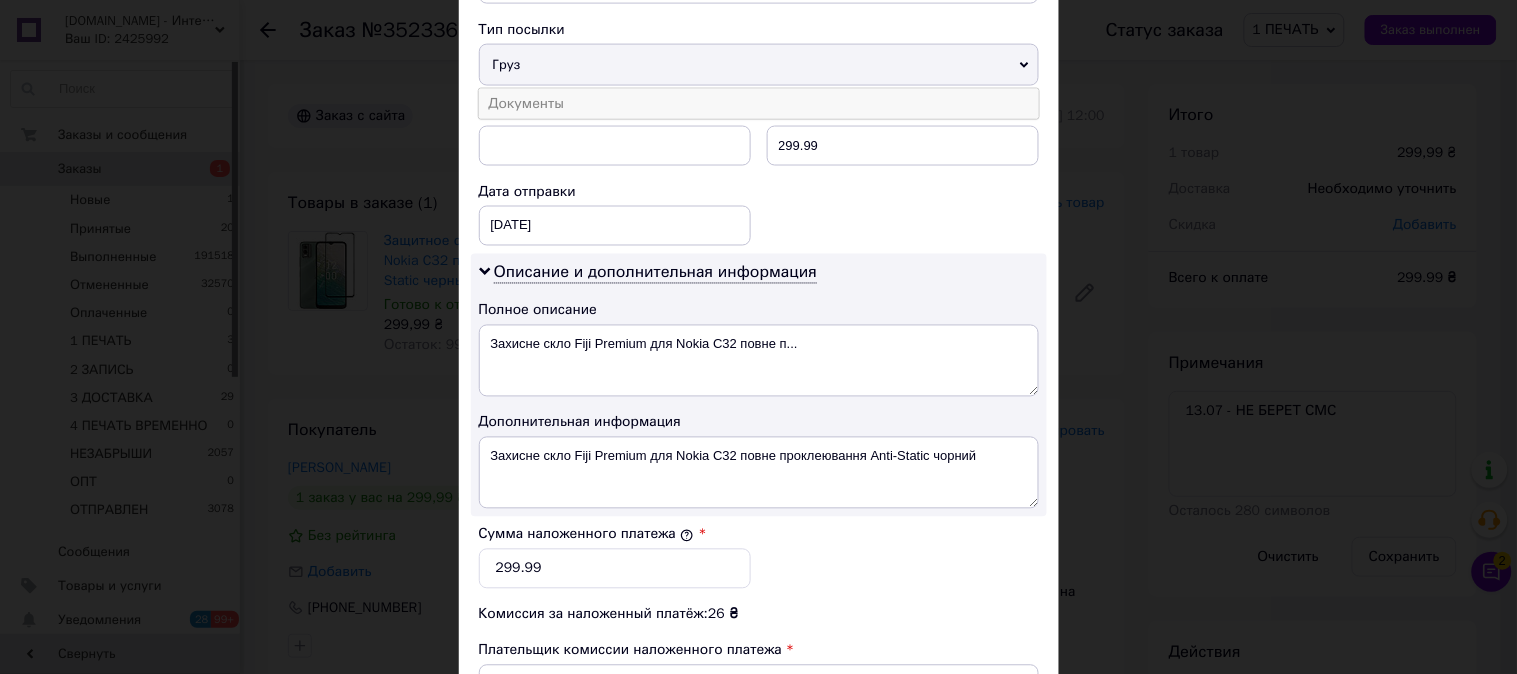click on "Документы" at bounding box center (759, 104) 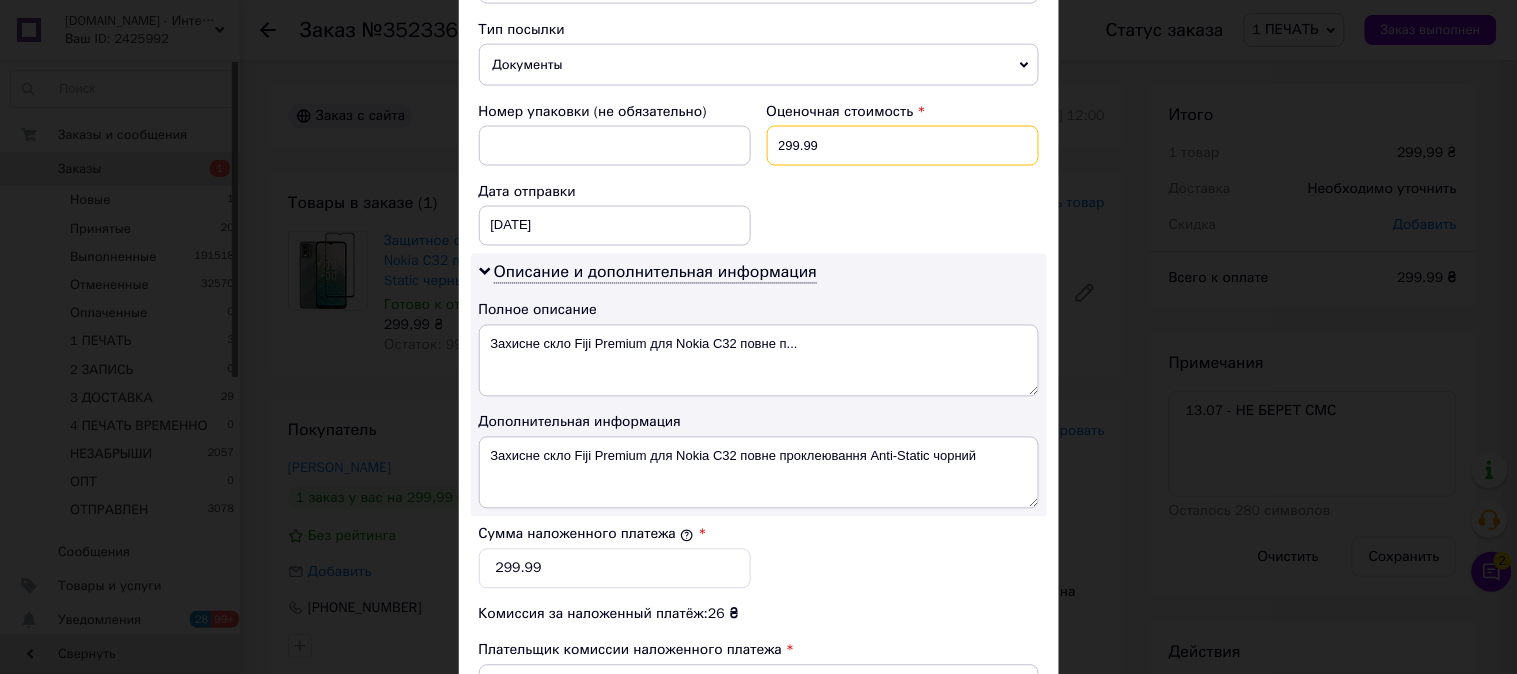 click on "299.99" at bounding box center (903, 146) 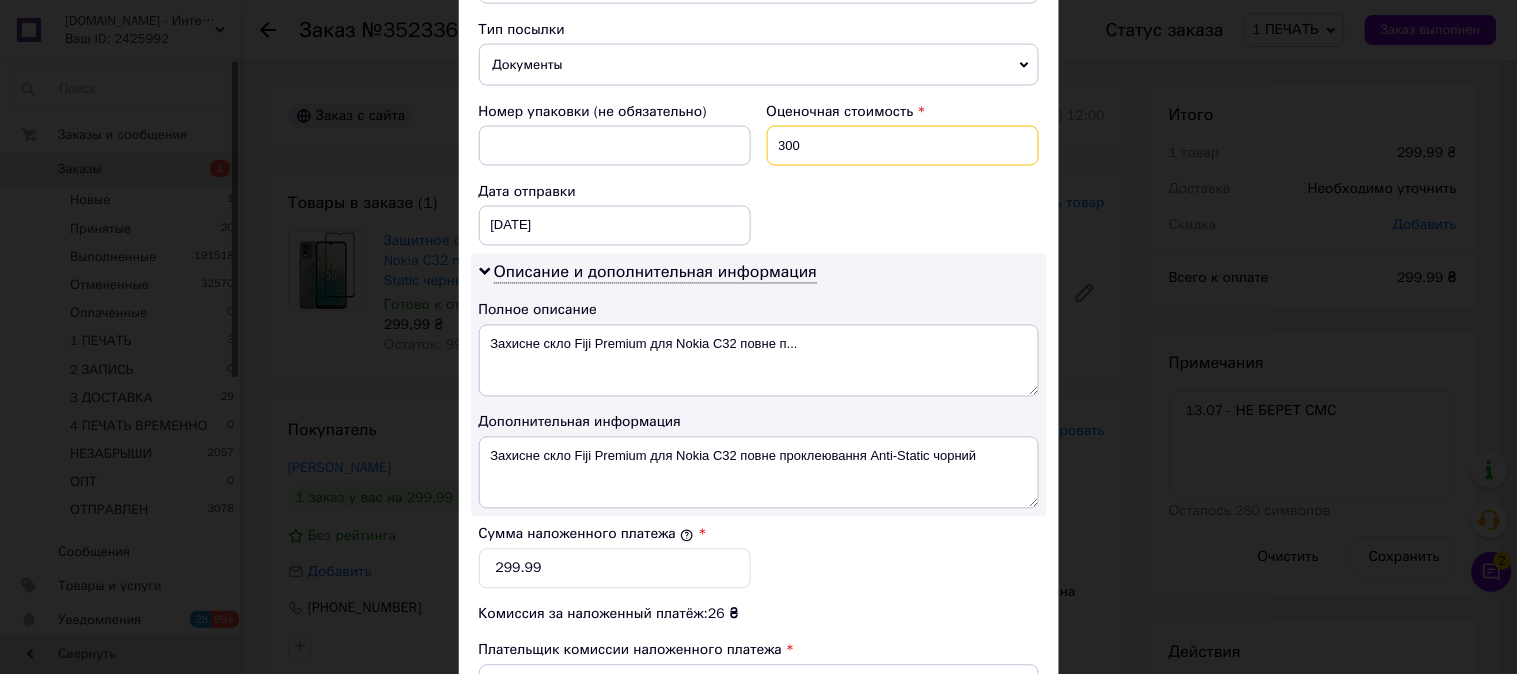 type on "300" 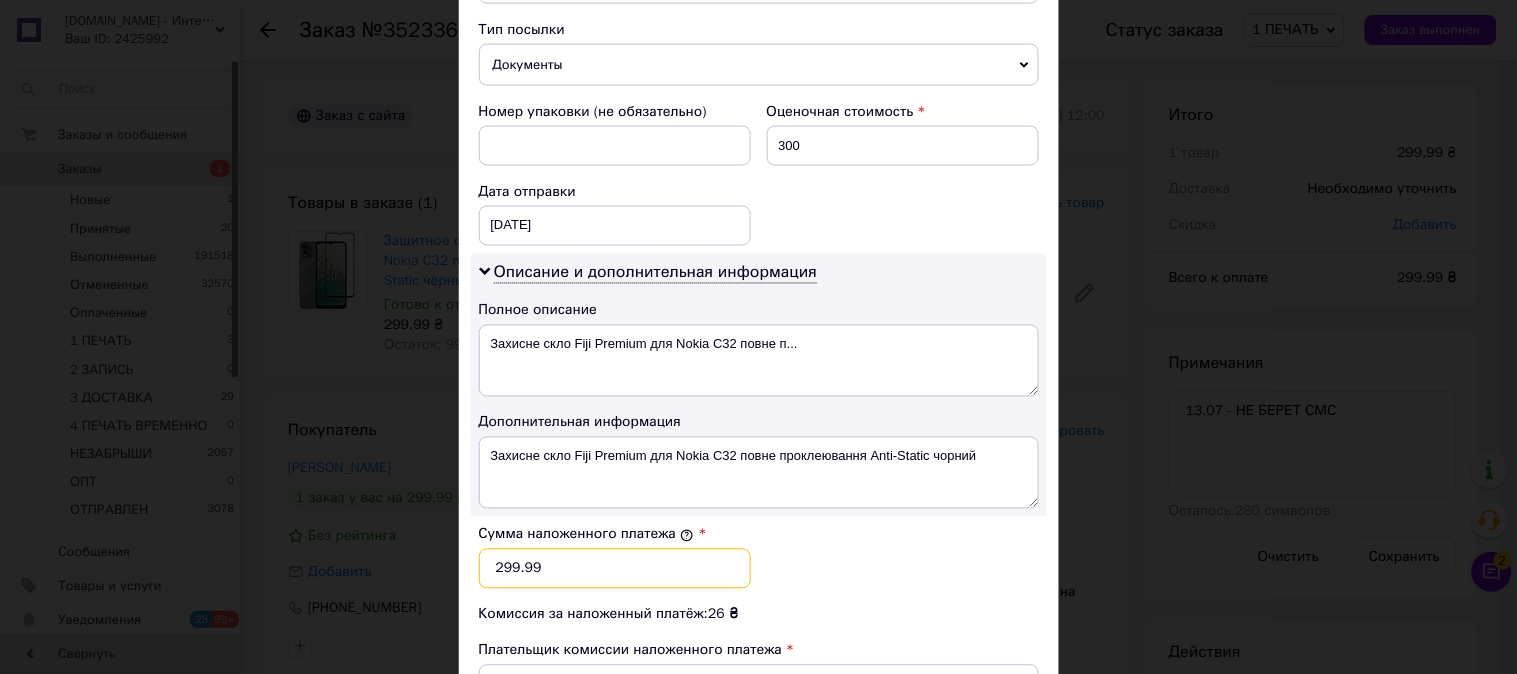 click on "299.99" at bounding box center (615, 569) 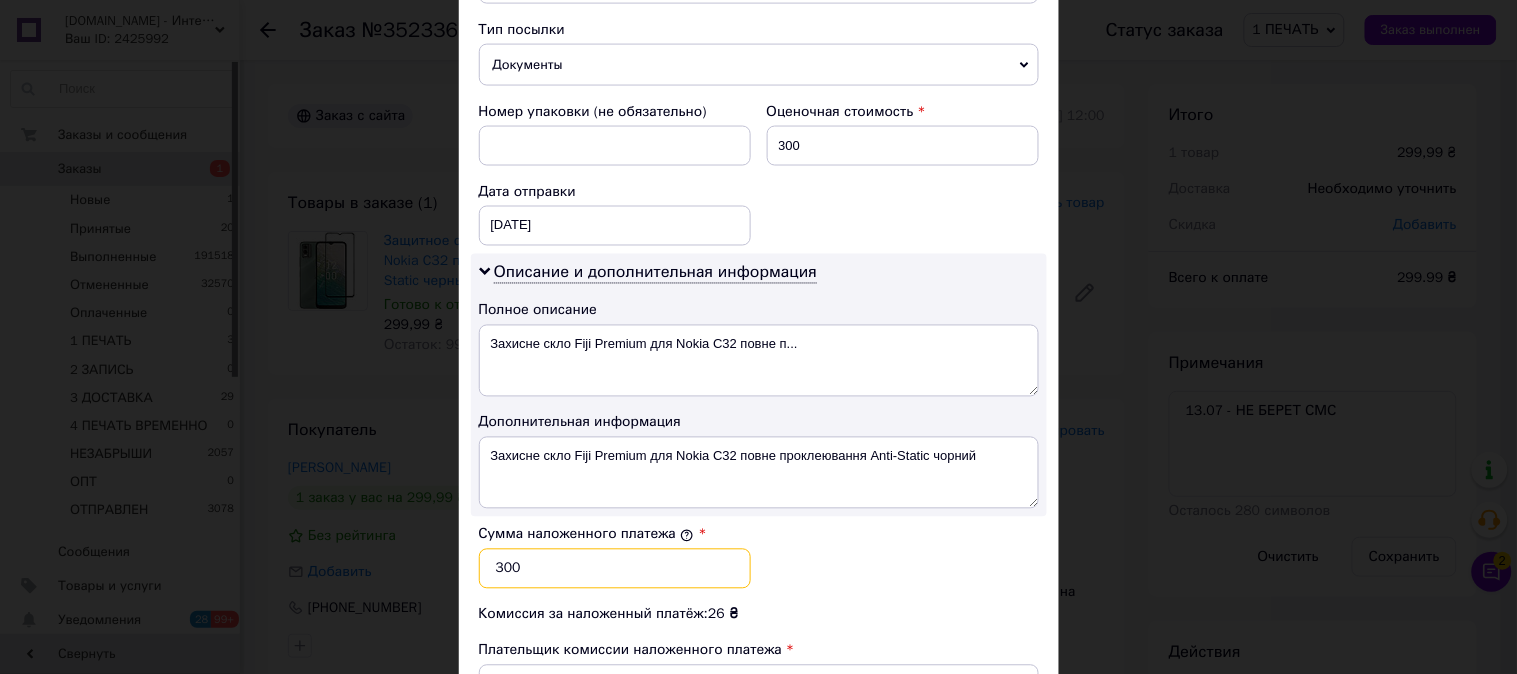 type on "300" 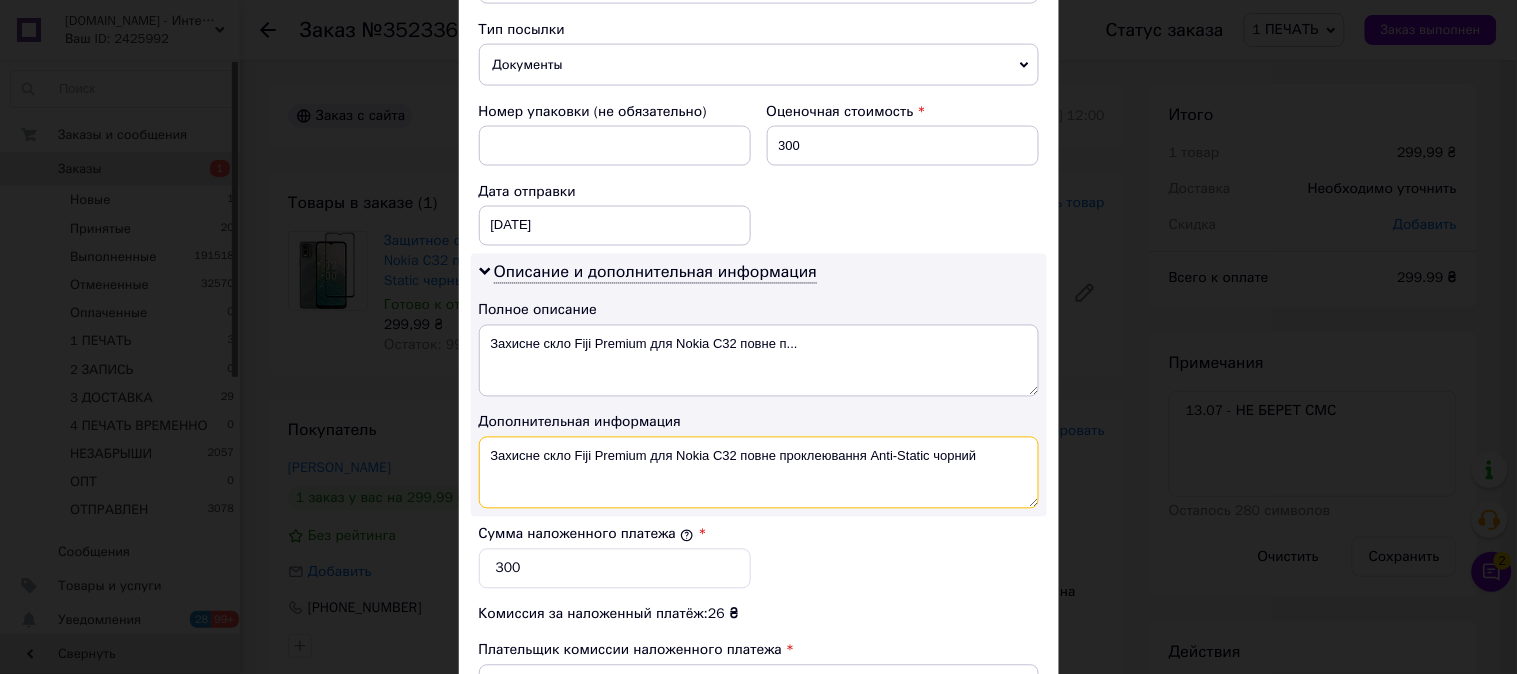 click on "Захисне скло Fiji Premium для Nokia C32 повне проклеювання Anti-Static чорний" at bounding box center [759, 473] 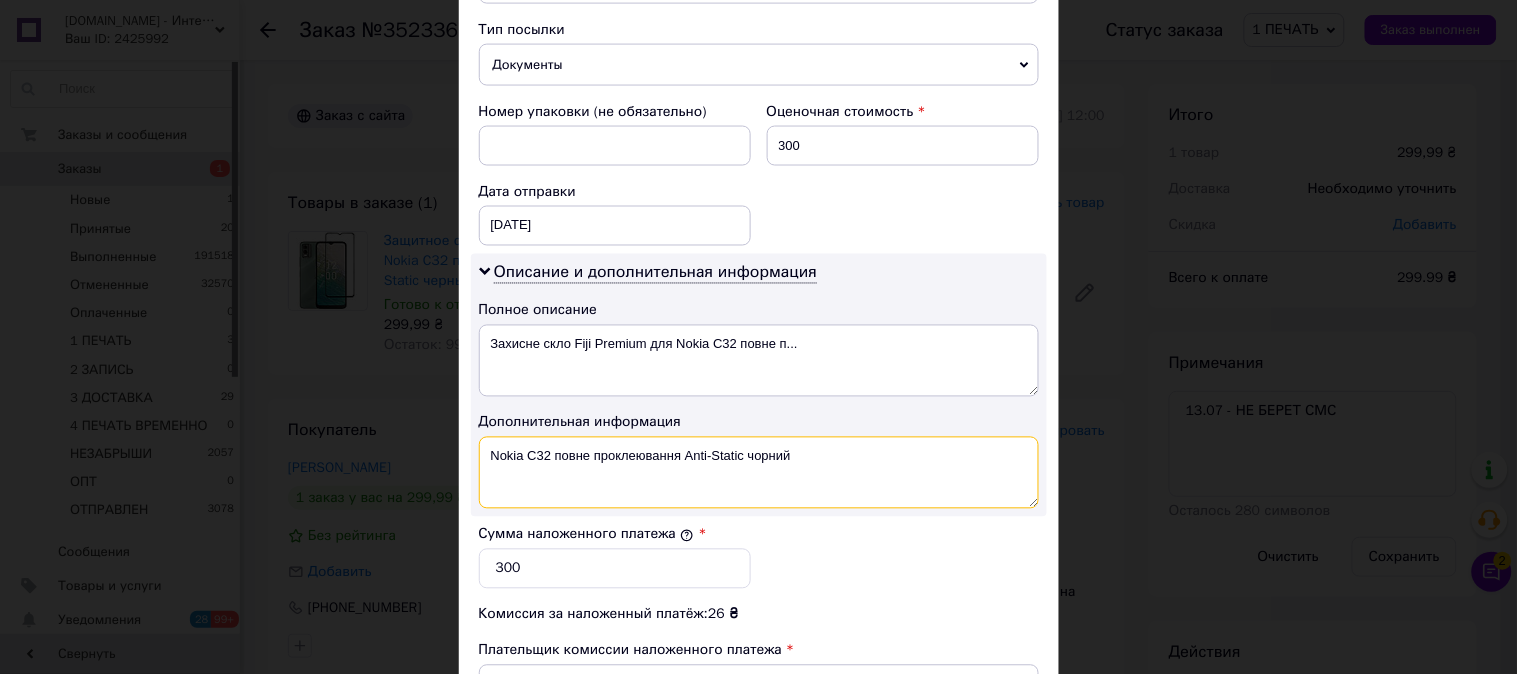 click on "Nokia C32 повне проклеювання Anti-Static чорний" at bounding box center [759, 473] 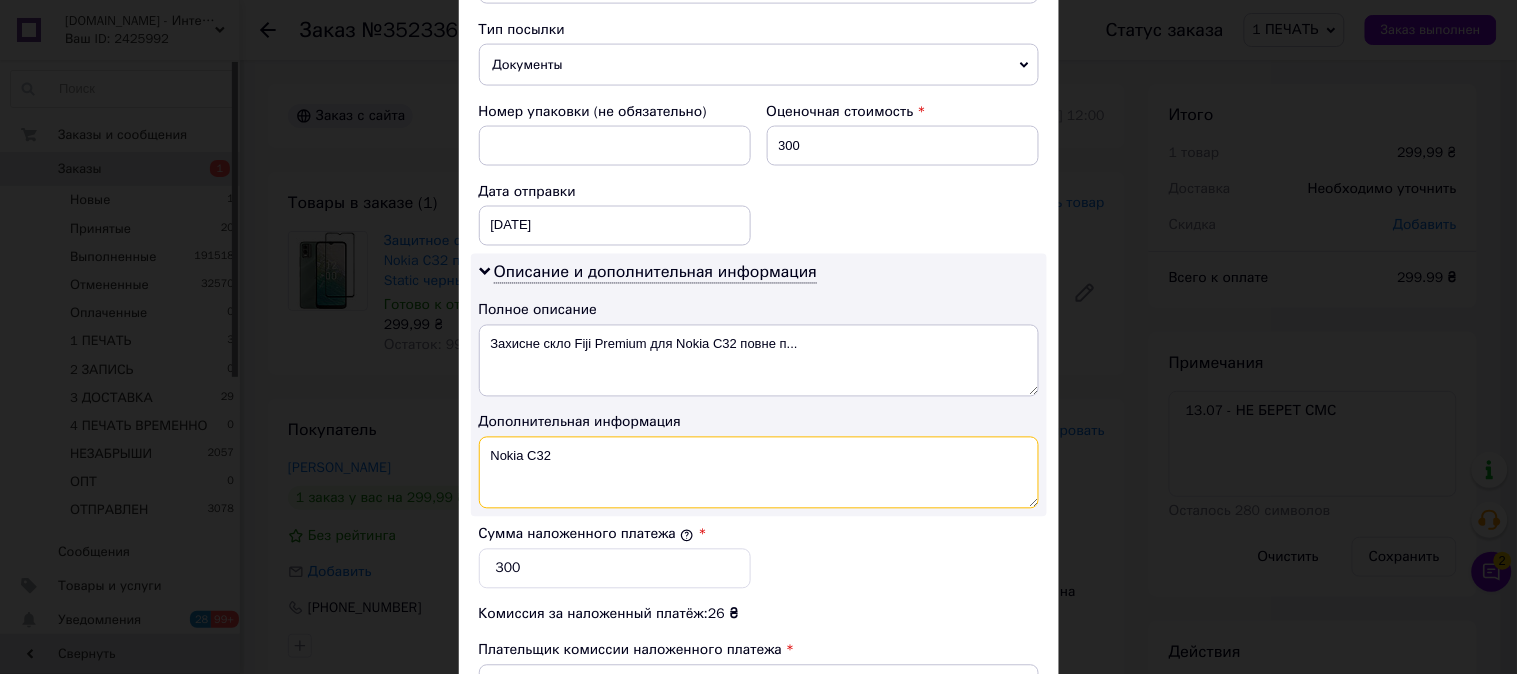 paste on "3D Premium ЧЕР" 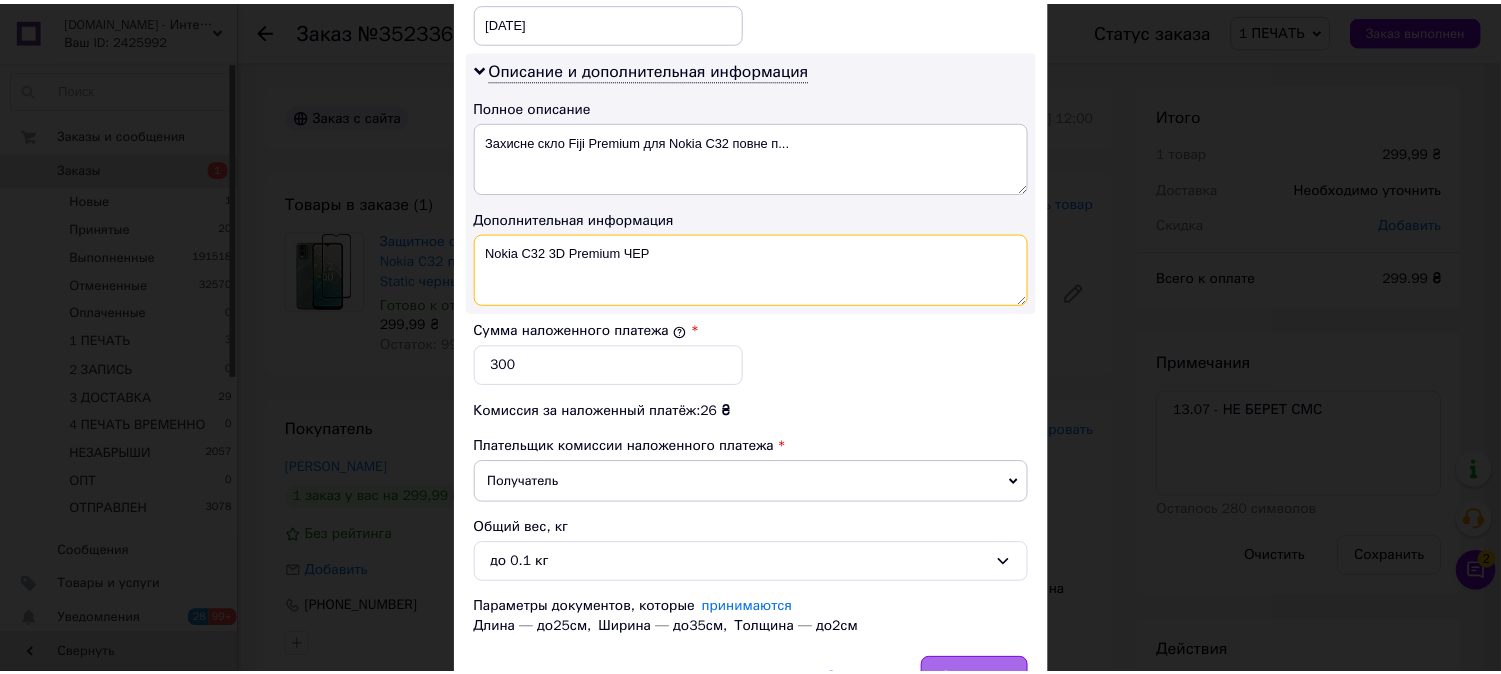 scroll, scrollTop: 1098, scrollLeft: 0, axis: vertical 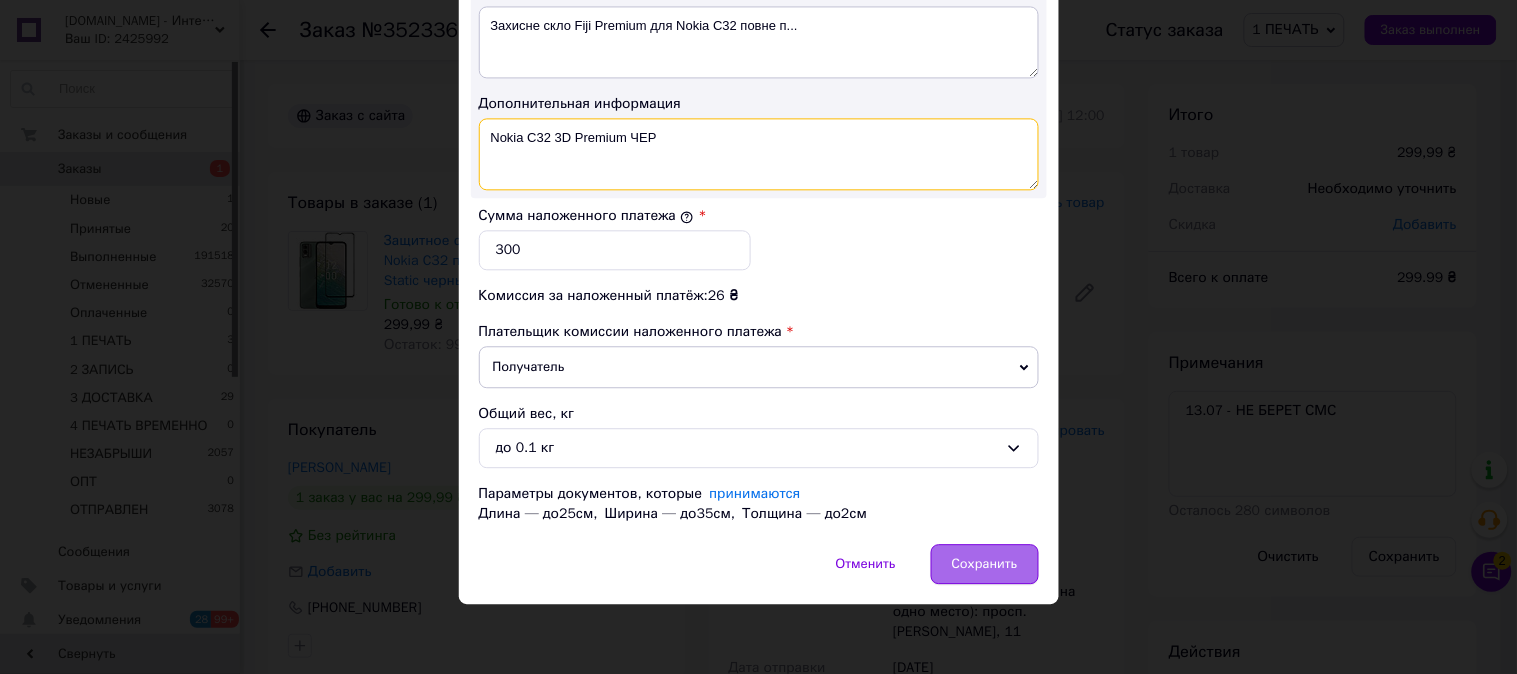type on "Nokia C32 3D Premium ЧЕР" 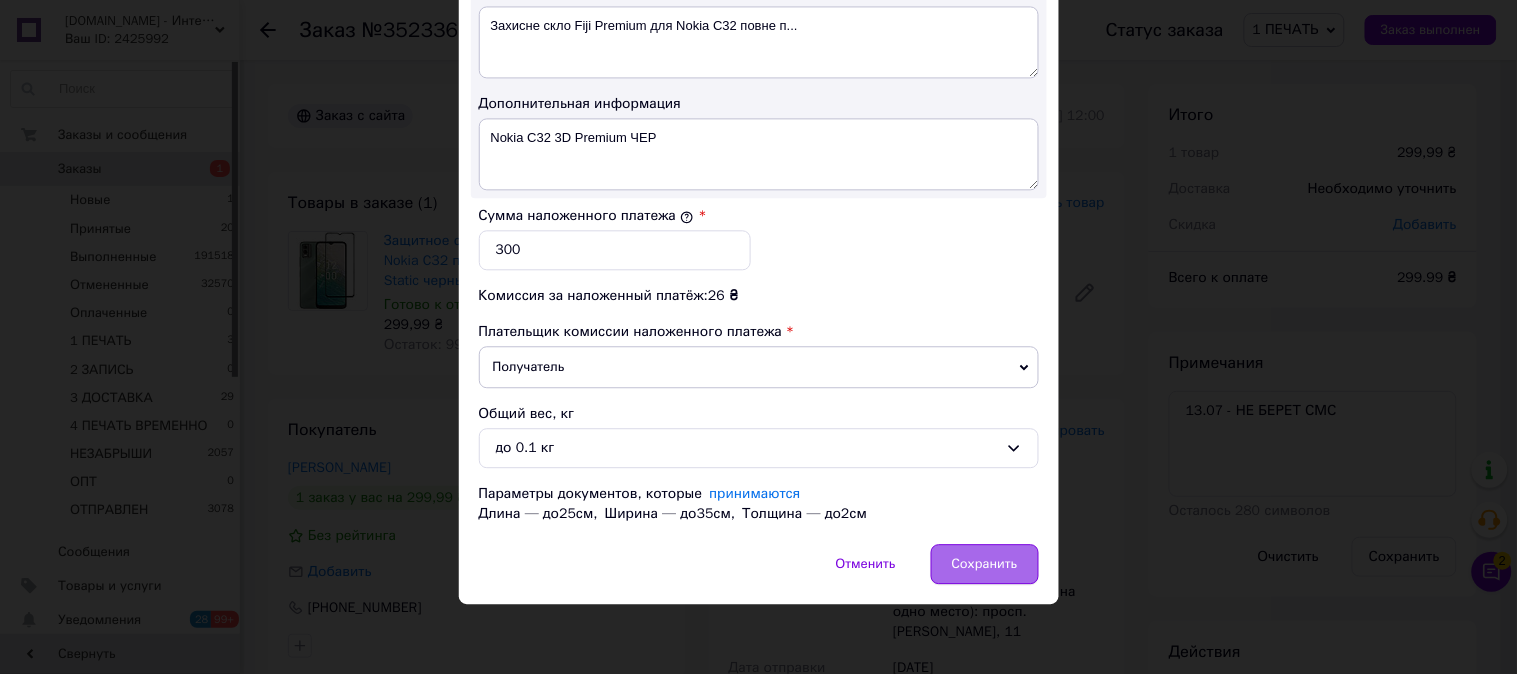 click on "Сохранить" at bounding box center [985, 564] 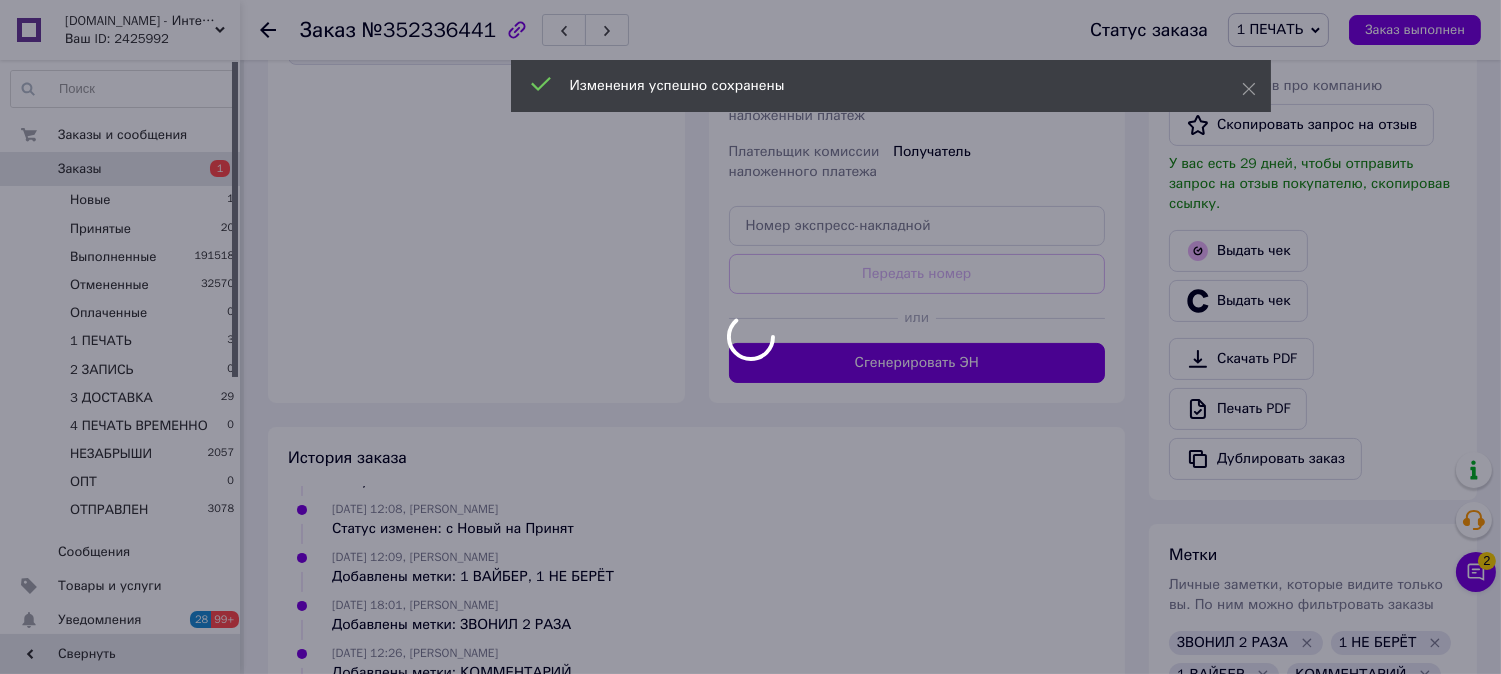 scroll, scrollTop: 741, scrollLeft: 0, axis: vertical 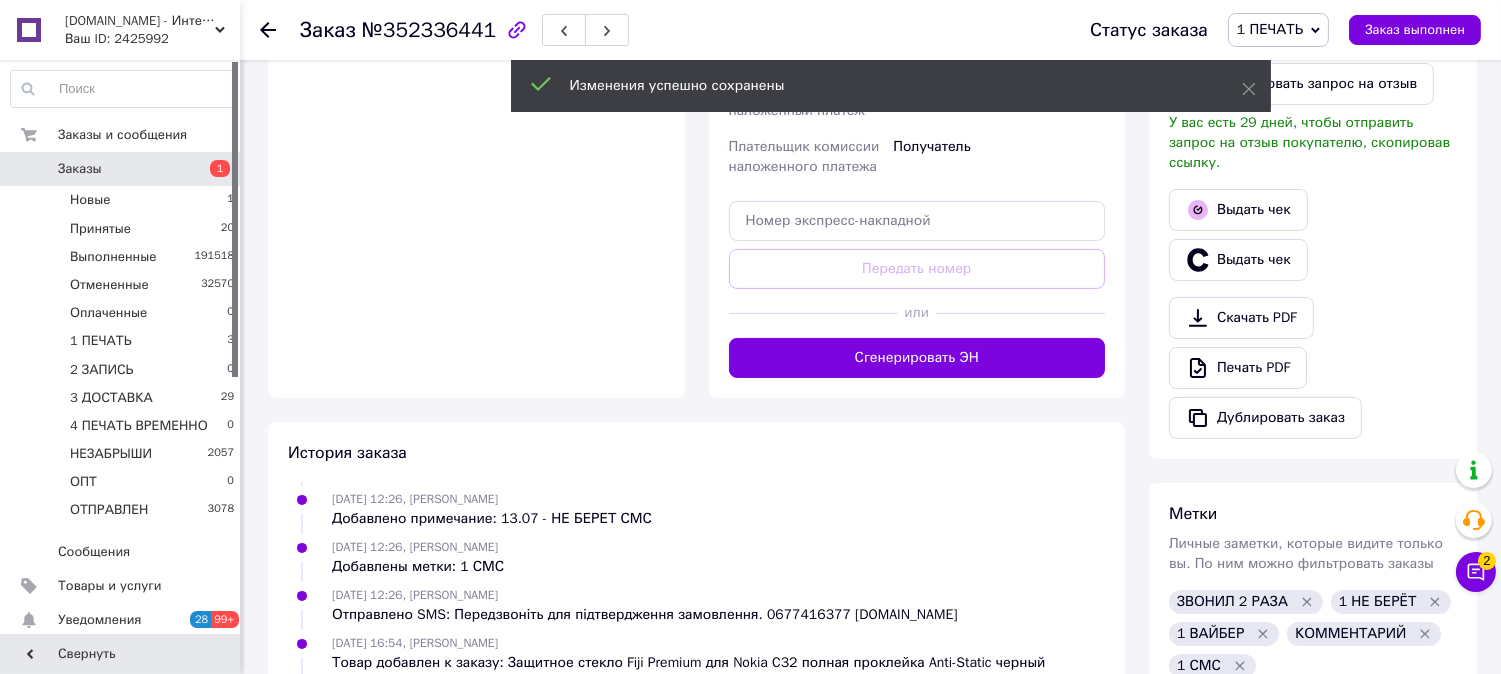 click on "Сгенерировать ЭН" at bounding box center [917, 358] 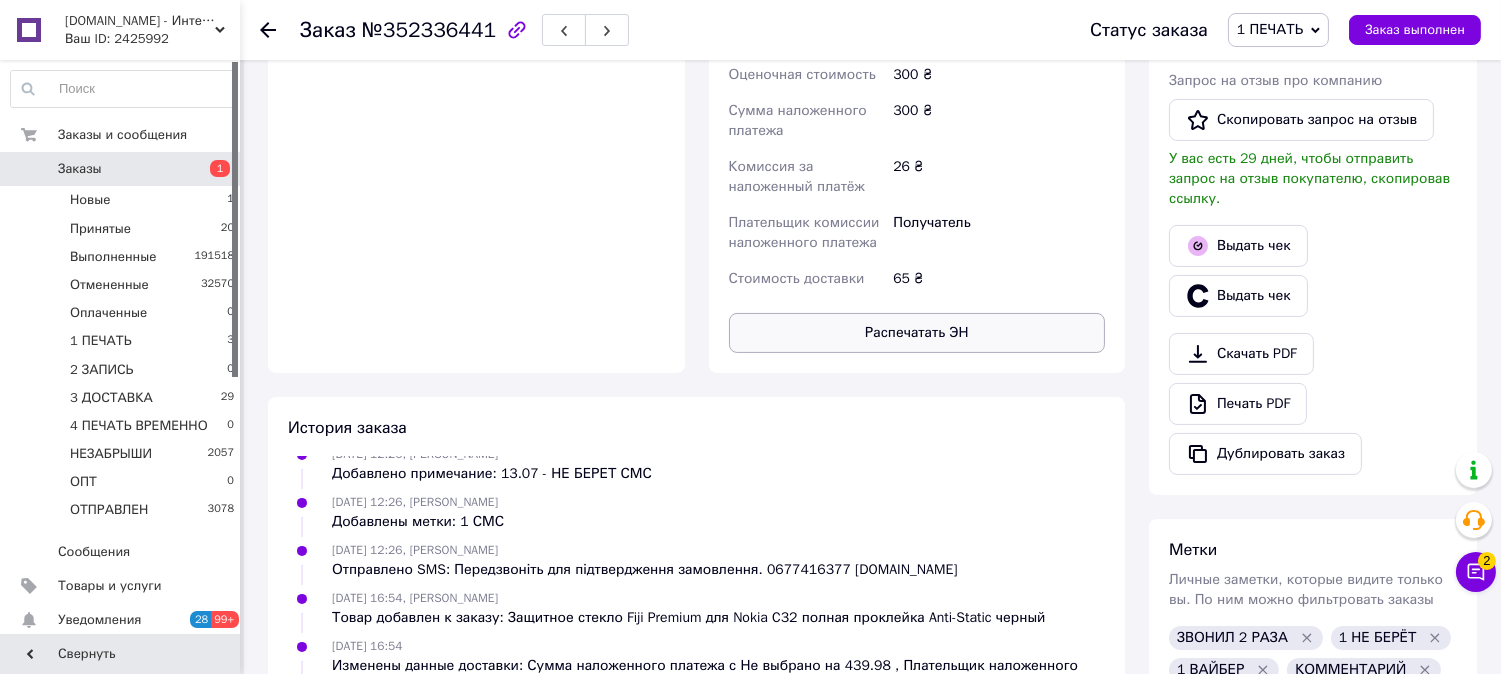 scroll, scrollTop: 300, scrollLeft: 0, axis: vertical 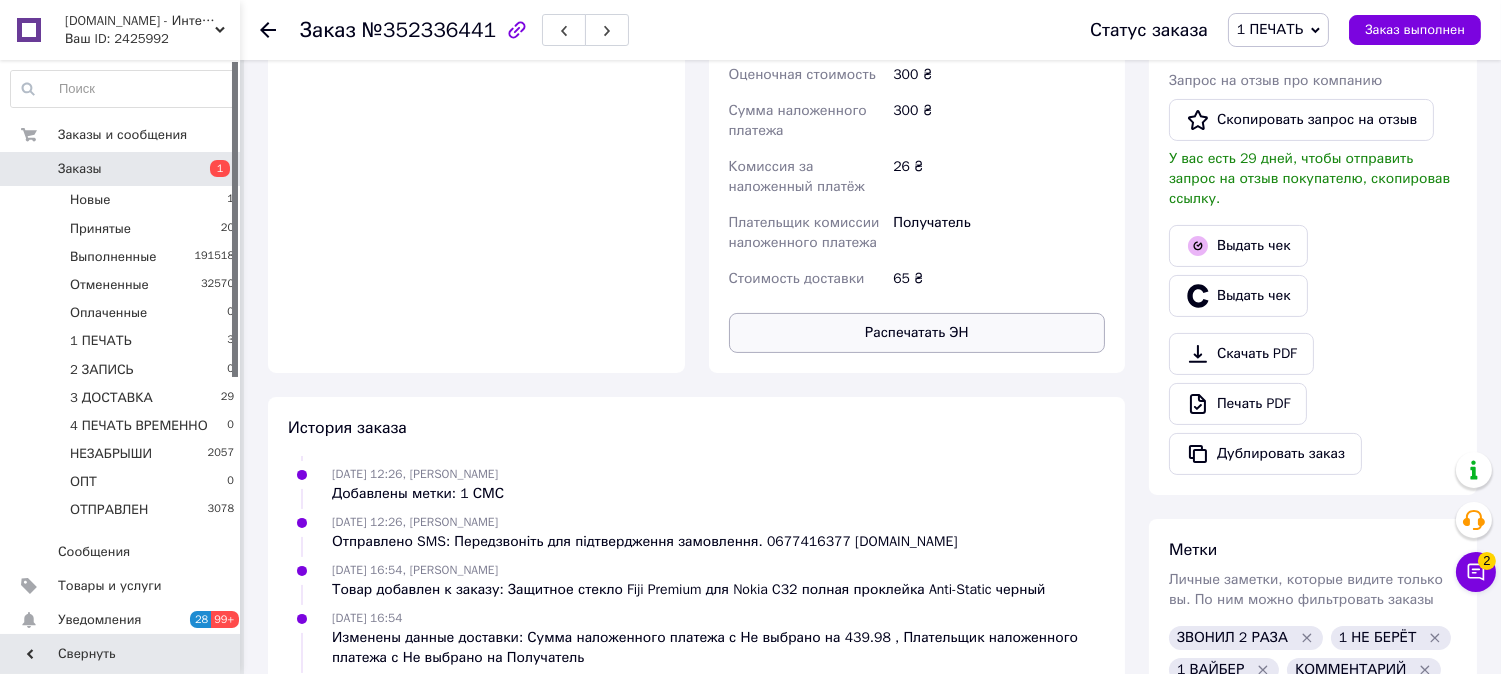 click on "Распечатать ЭН" at bounding box center [917, 333] 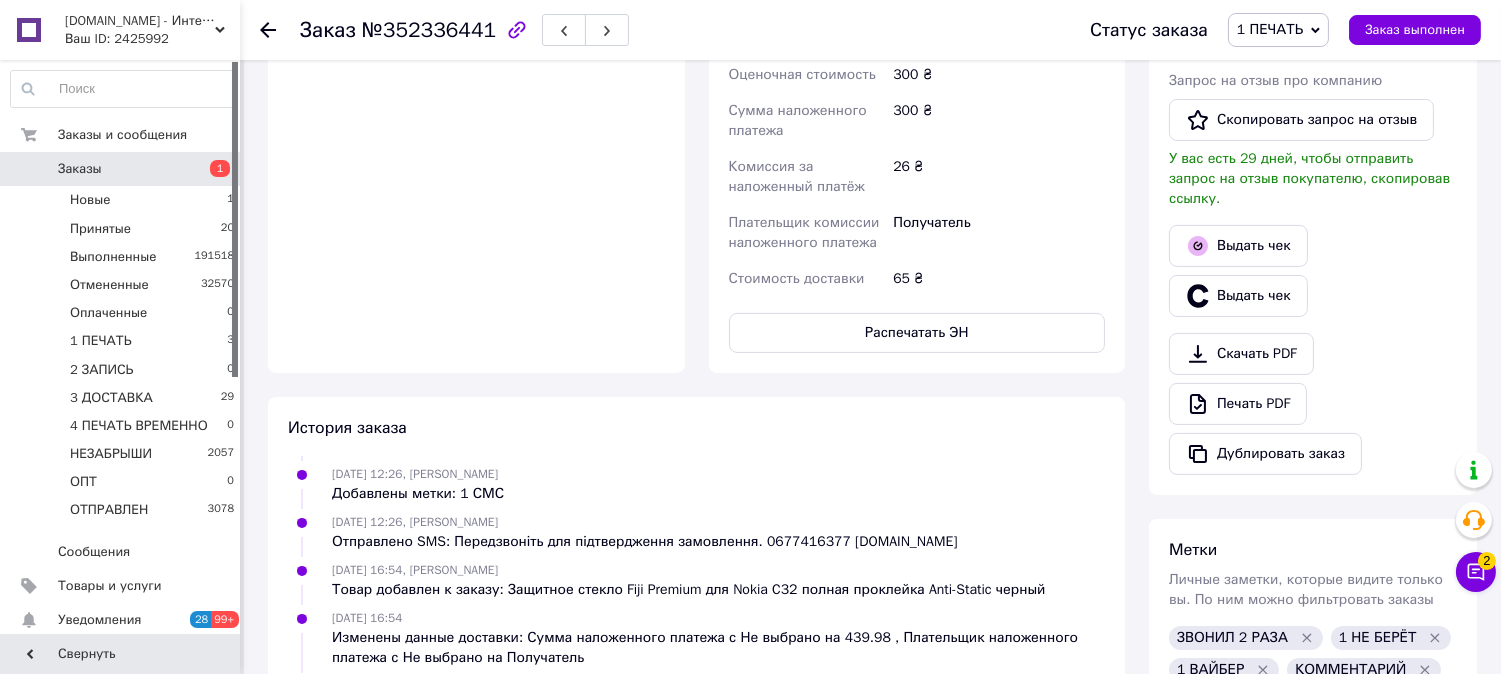 type 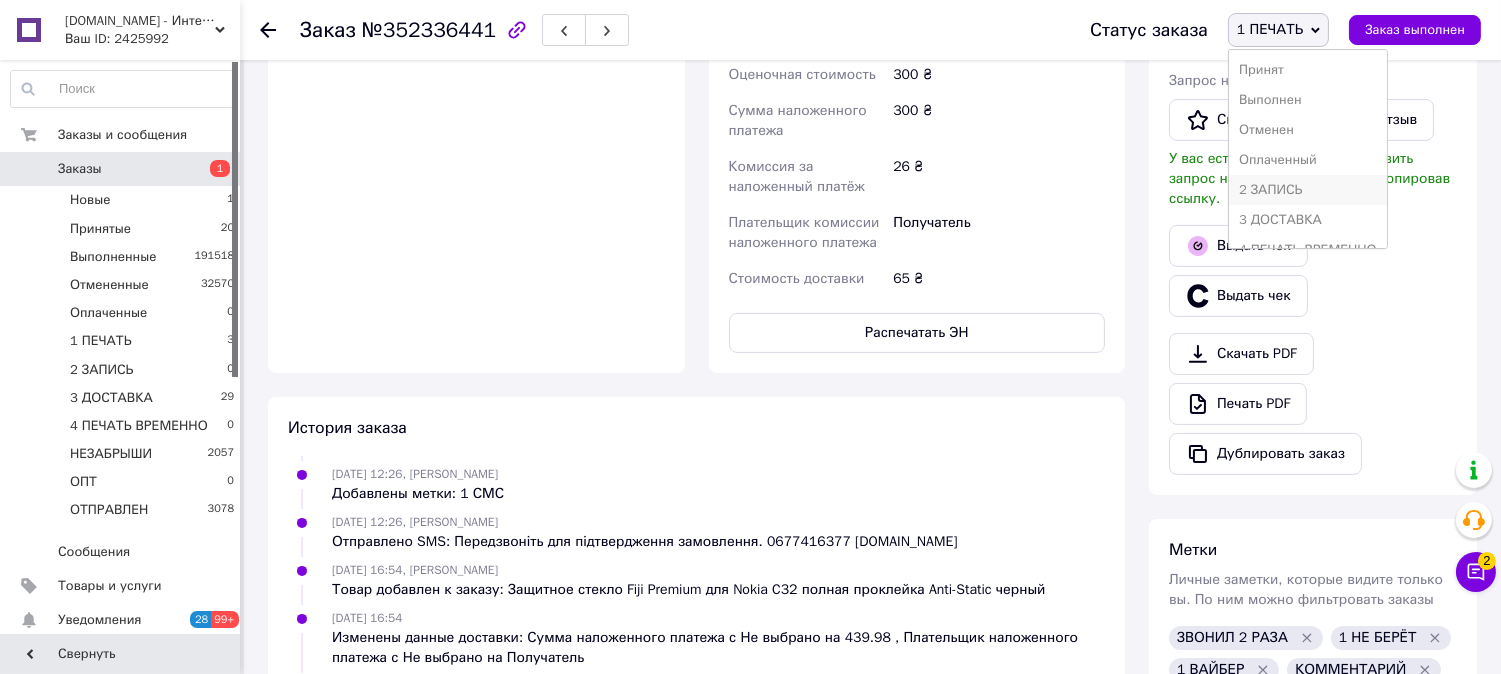 click on "2 ЗАПИСЬ" at bounding box center [1308, 190] 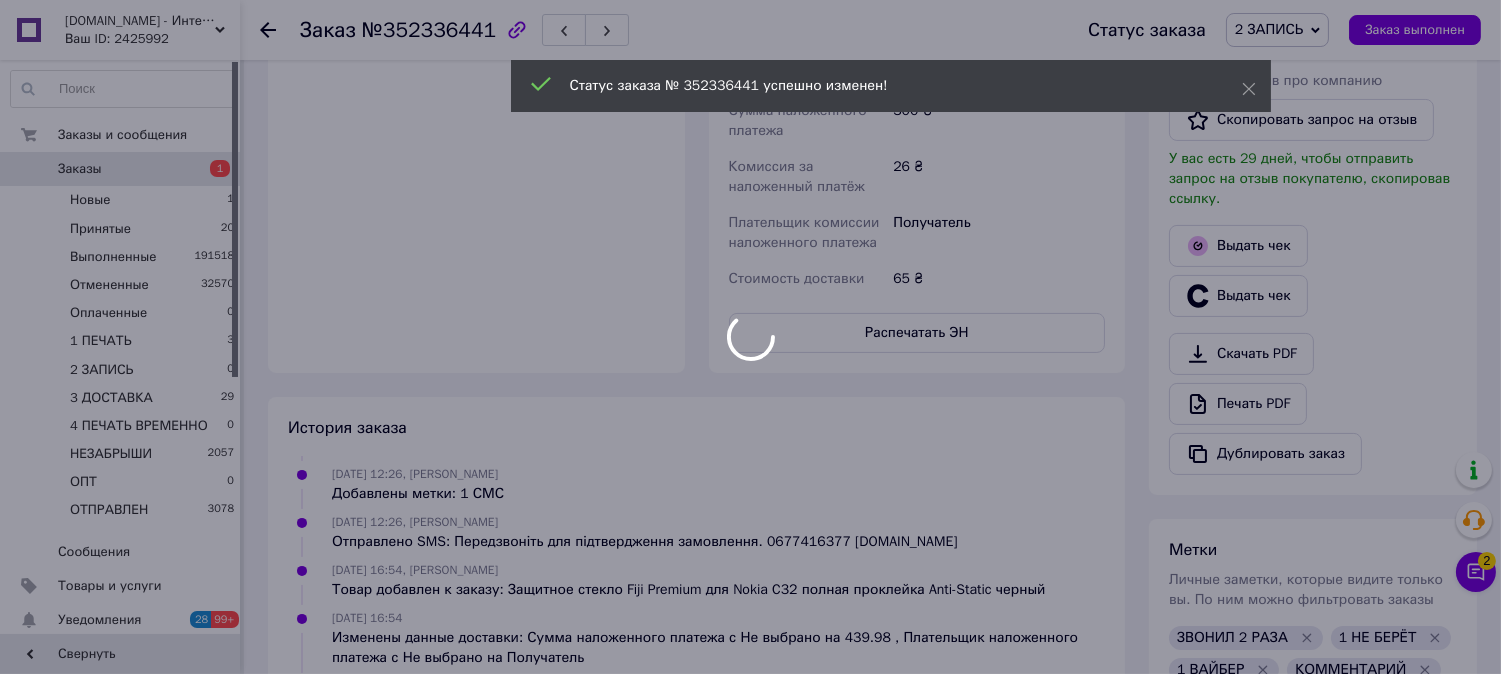 scroll, scrollTop: 347, scrollLeft: 0, axis: vertical 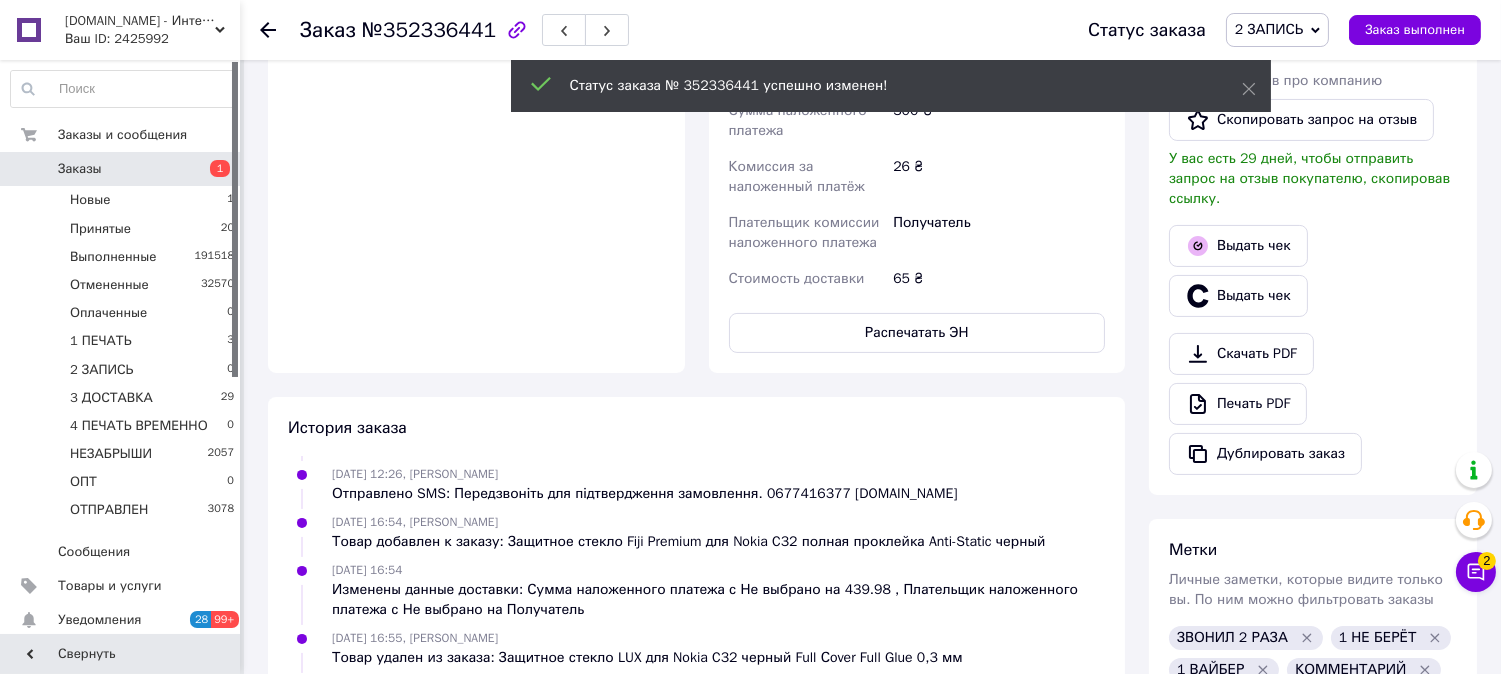 click on "2 ЗАПИСЬ" at bounding box center (1269, 29) 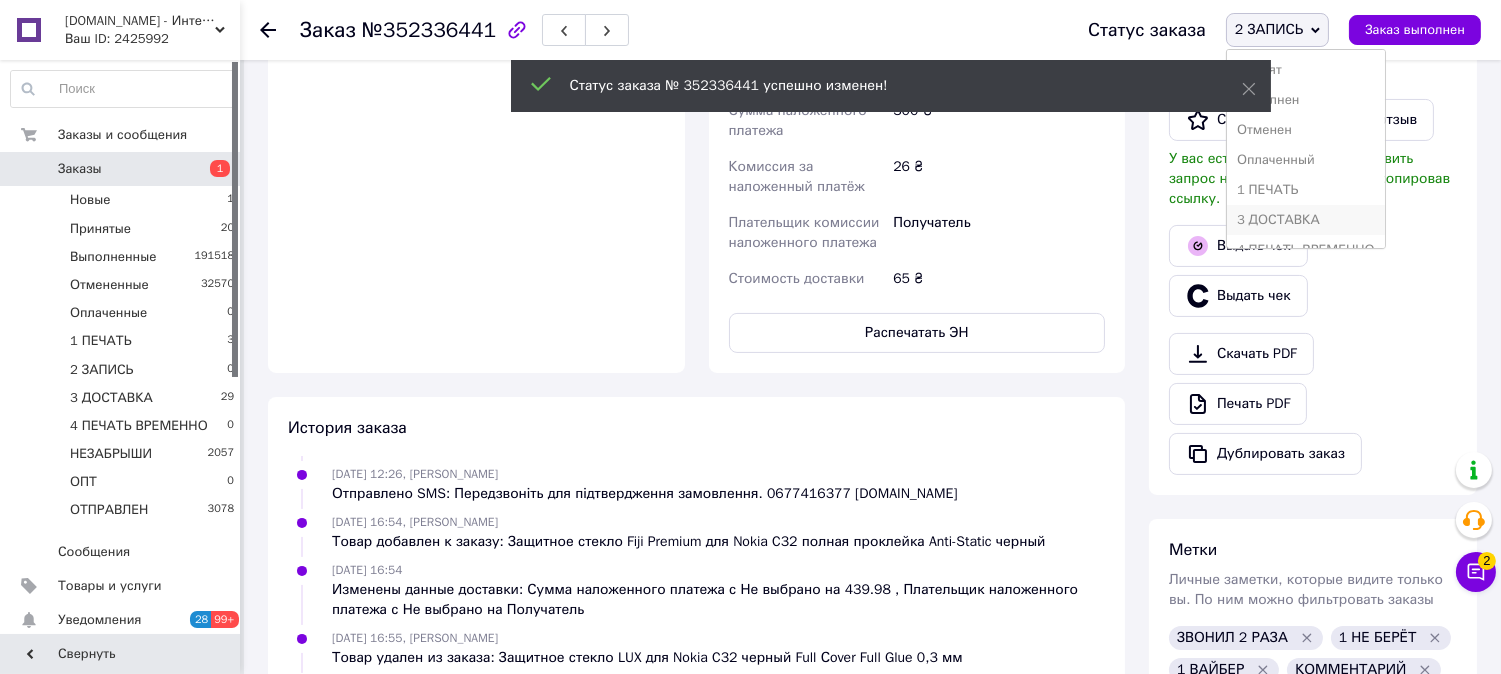 click on "3 ДОСТАВКА" at bounding box center (1306, 220) 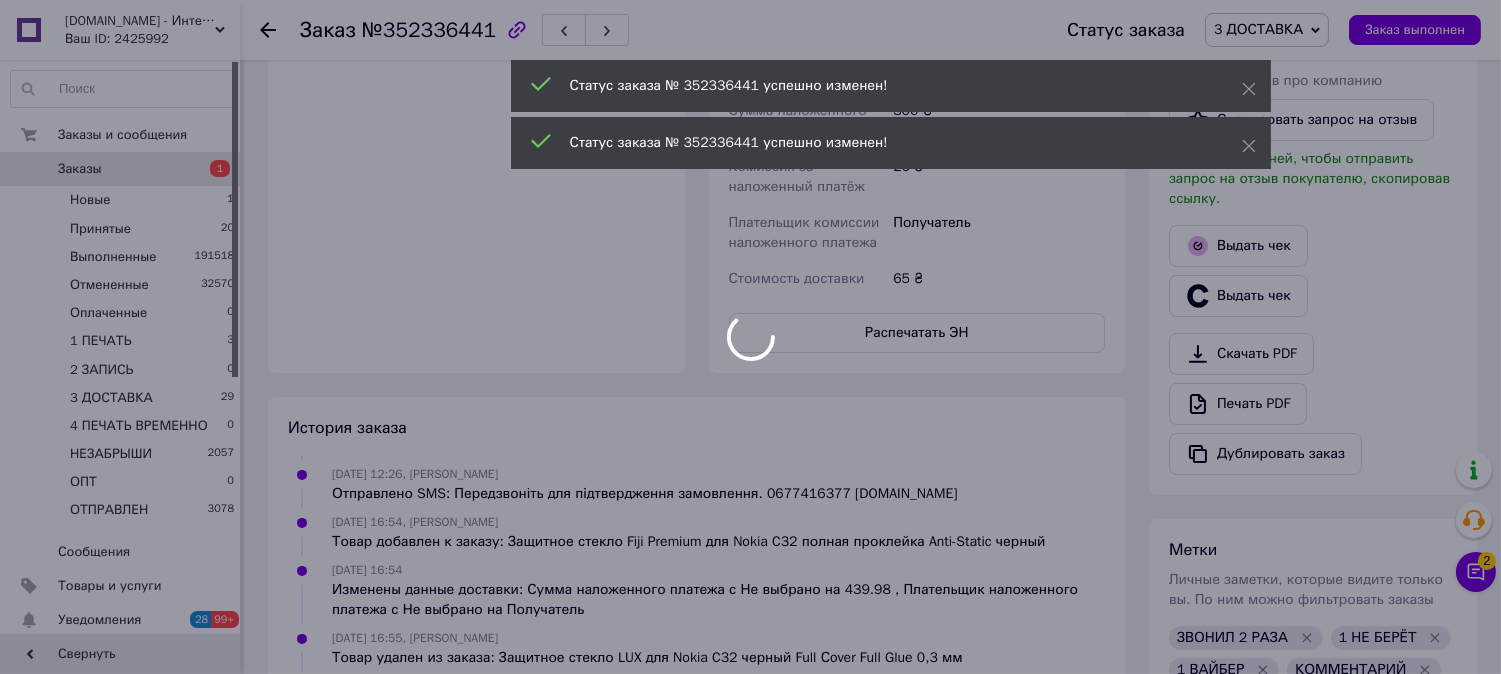 scroll, scrollTop: 0, scrollLeft: 0, axis: both 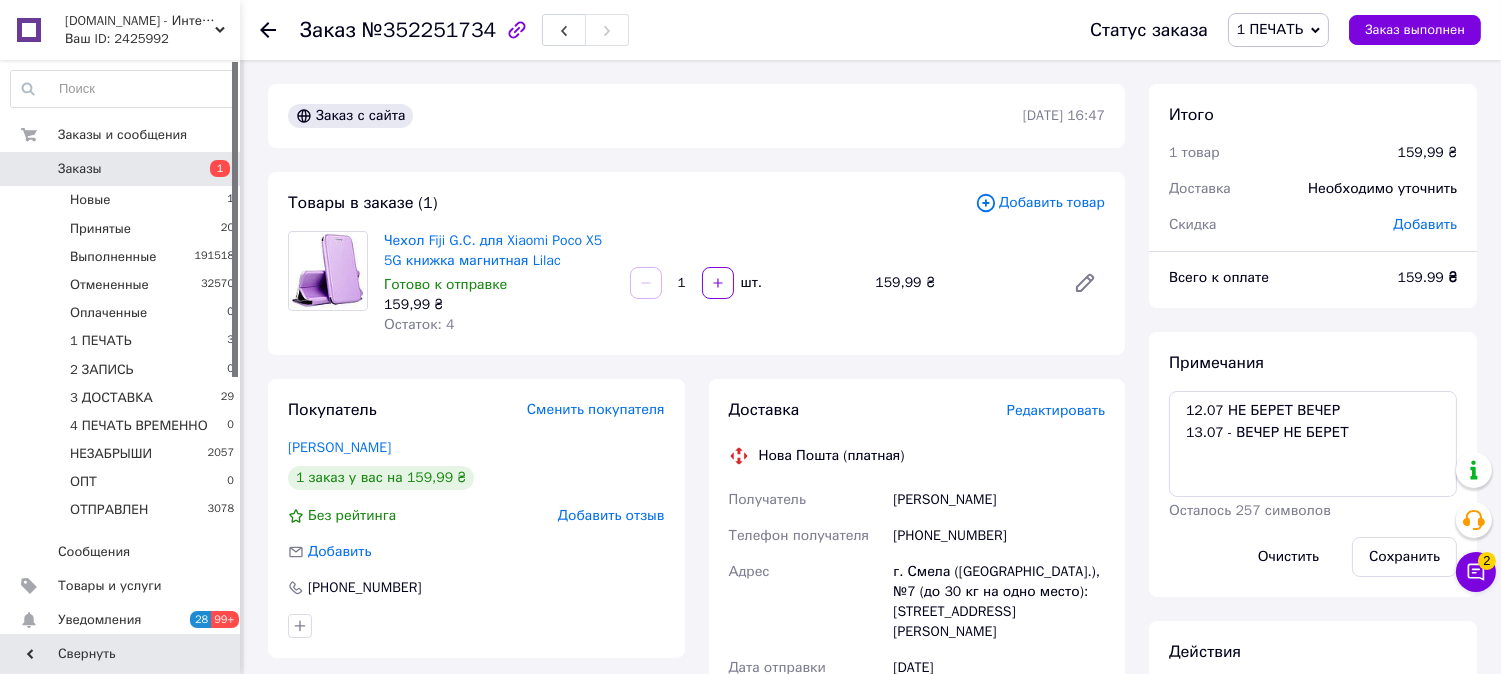 click on "Редактировать" at bounding box center [1056, 410] 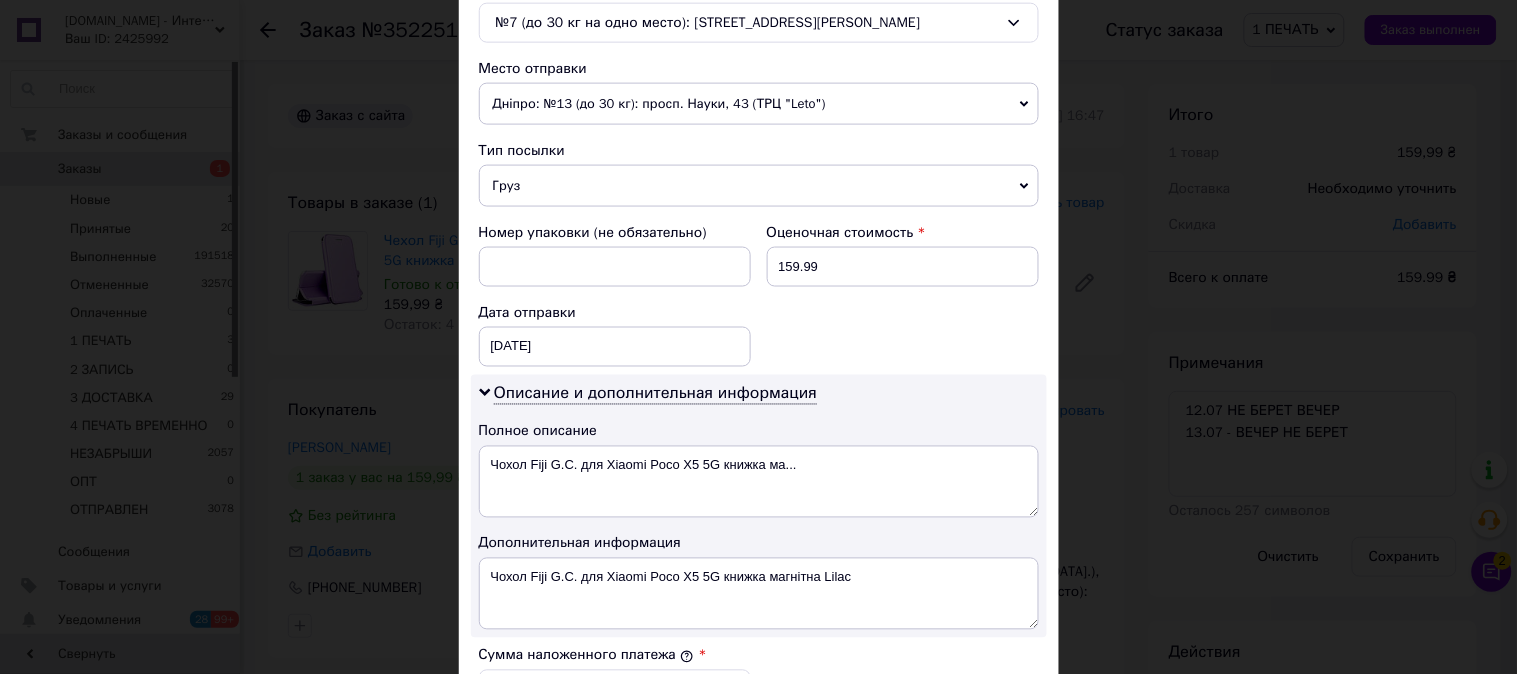 scroll, scrollTop: 741, scrollLeft: 0, axis: vertical 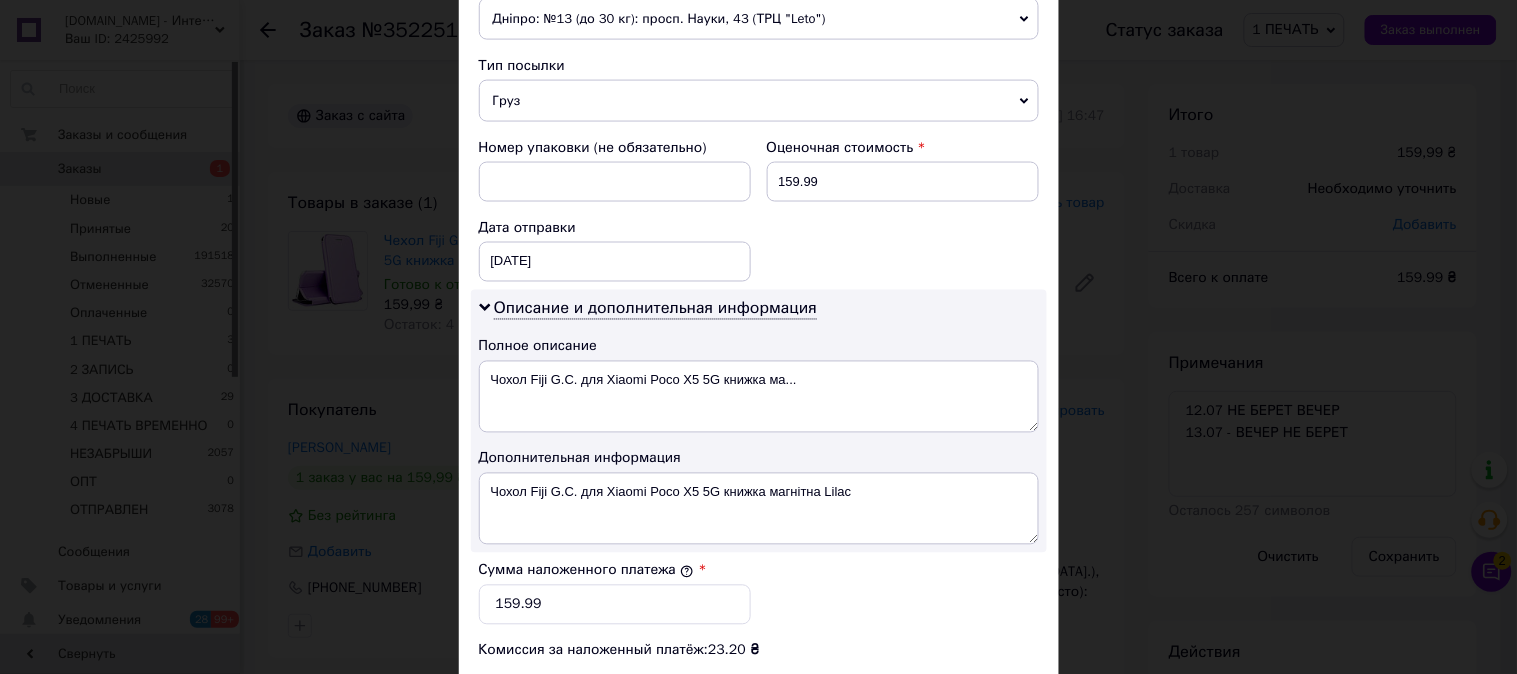 click on "Груз" at bounding box center (759, 101) 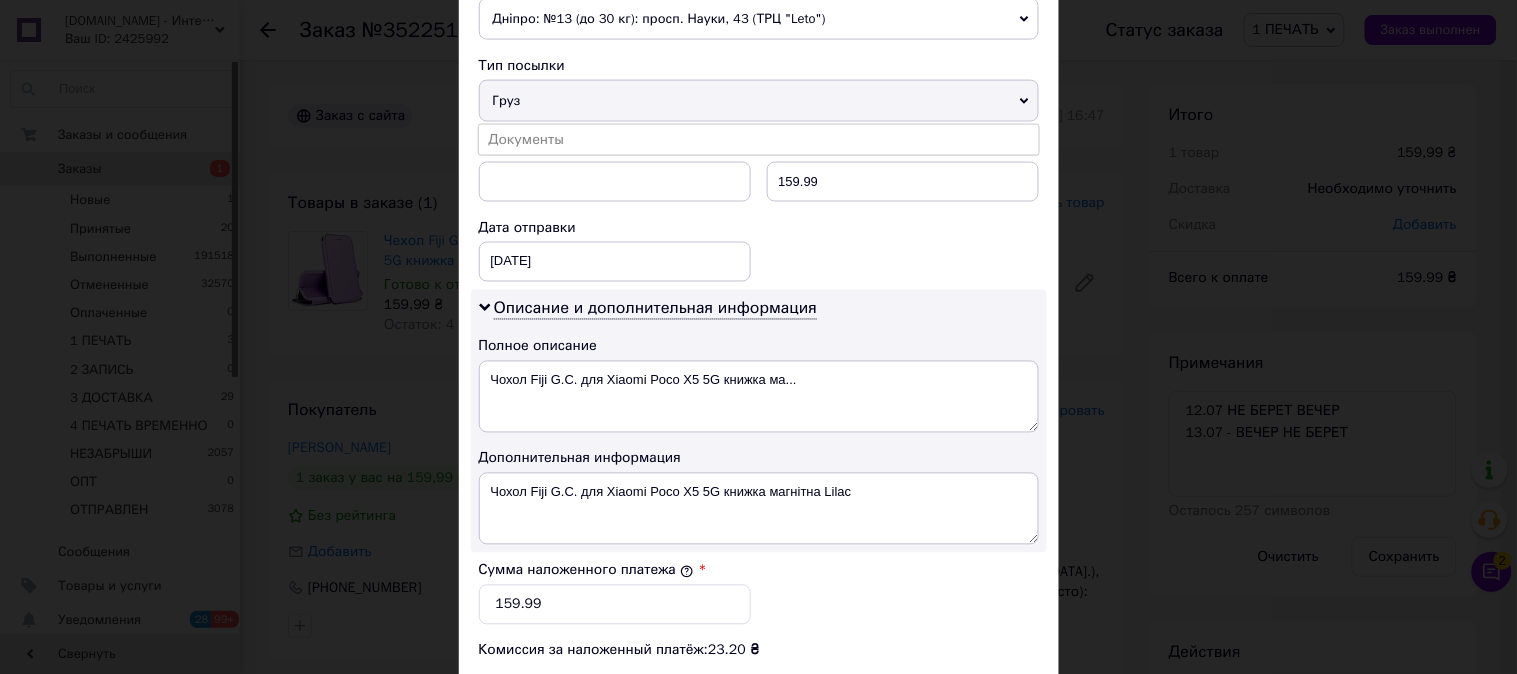click on "Документы" at bounding box center (759, 140) 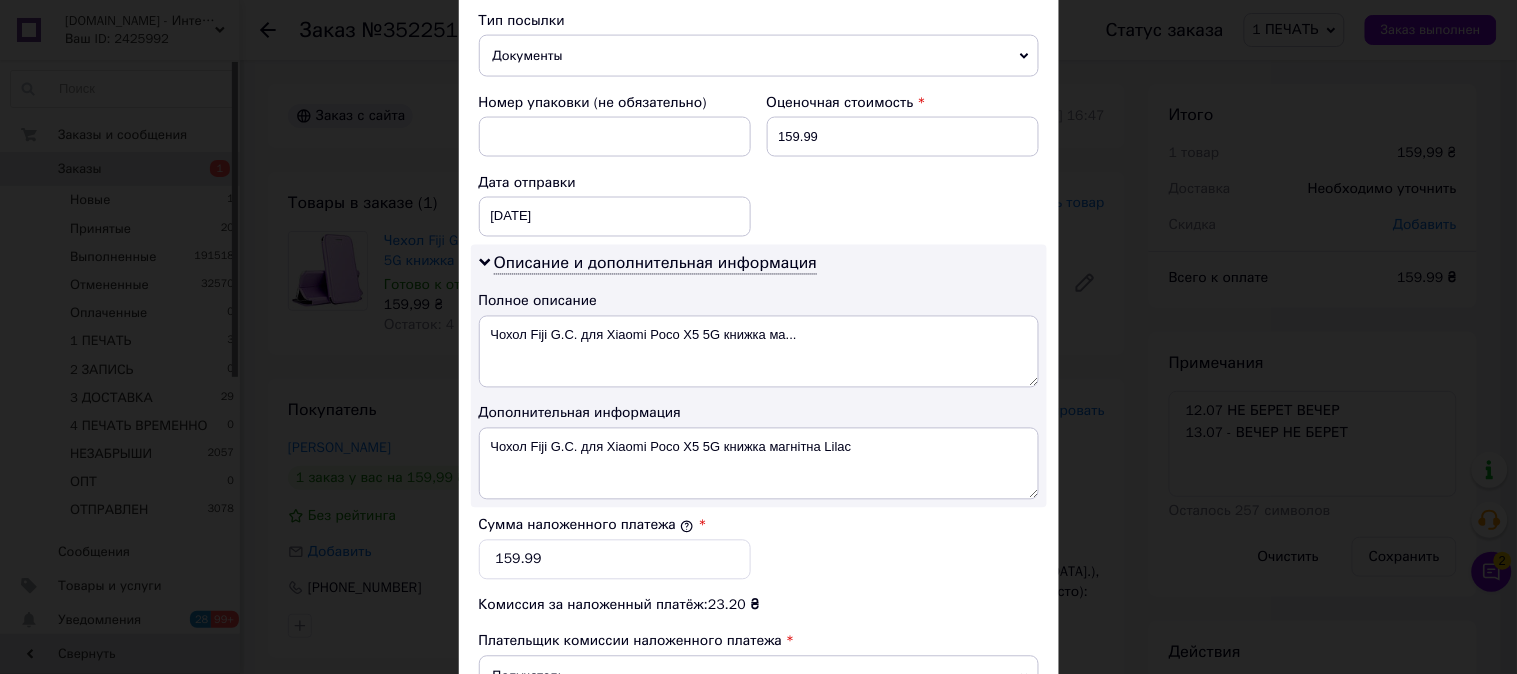 scroll, scrollTop: 852, scrollLeft: 0, axis: vertical 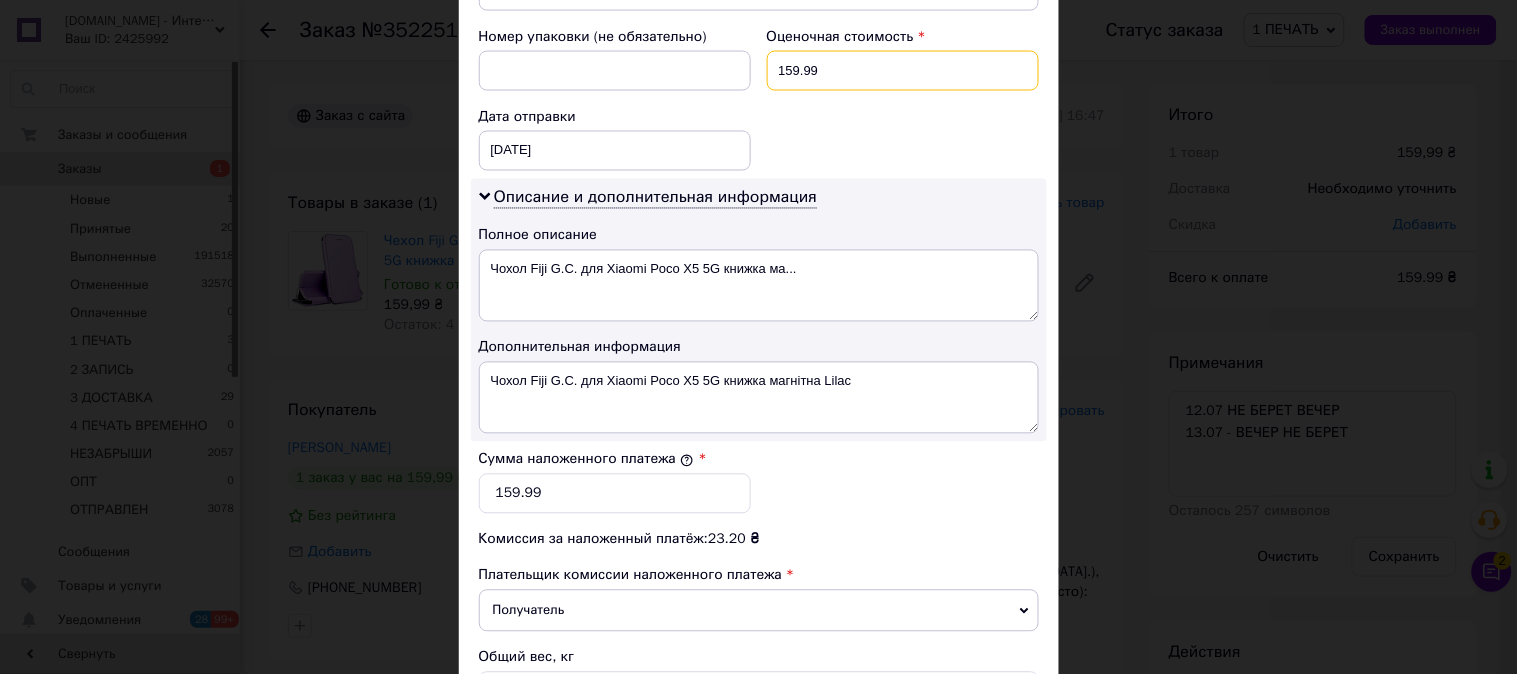 click on "159.99" at bounding box center (903, 71) 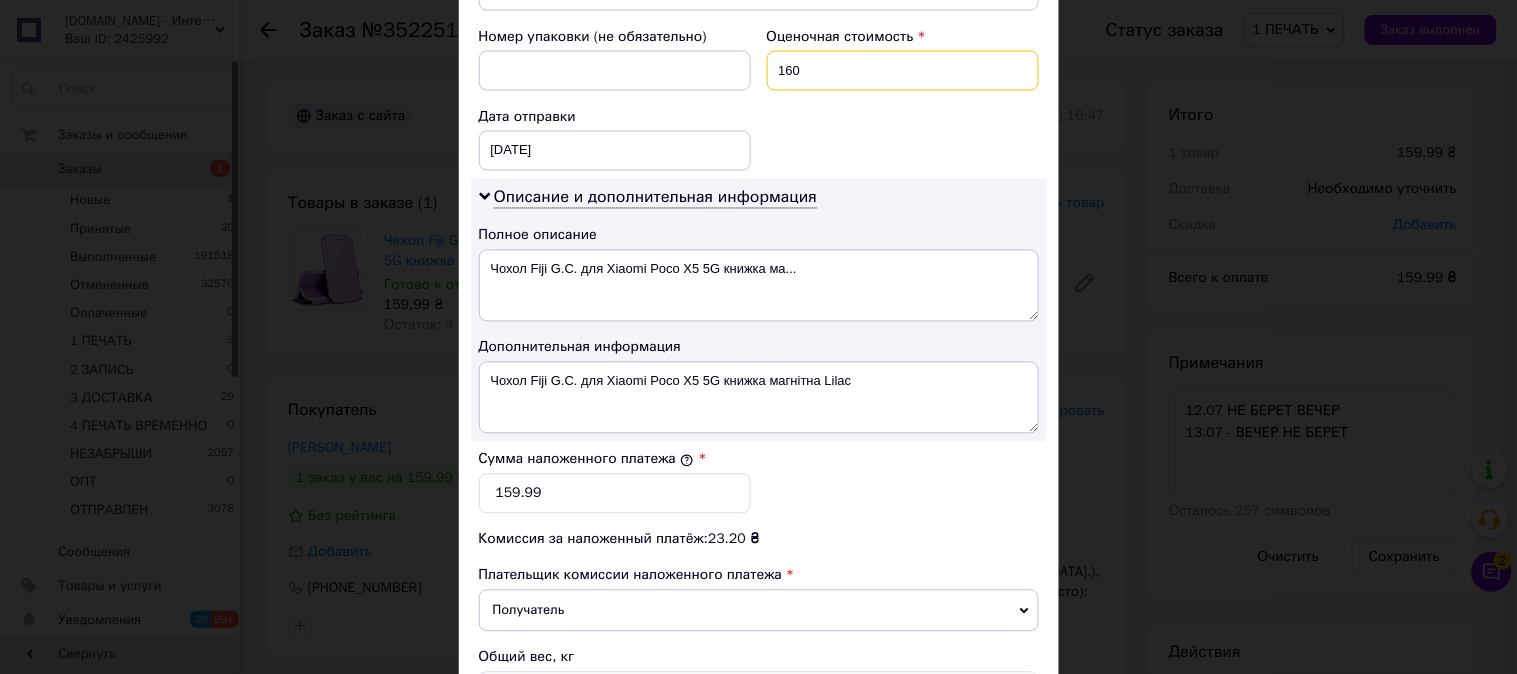 type on "160" 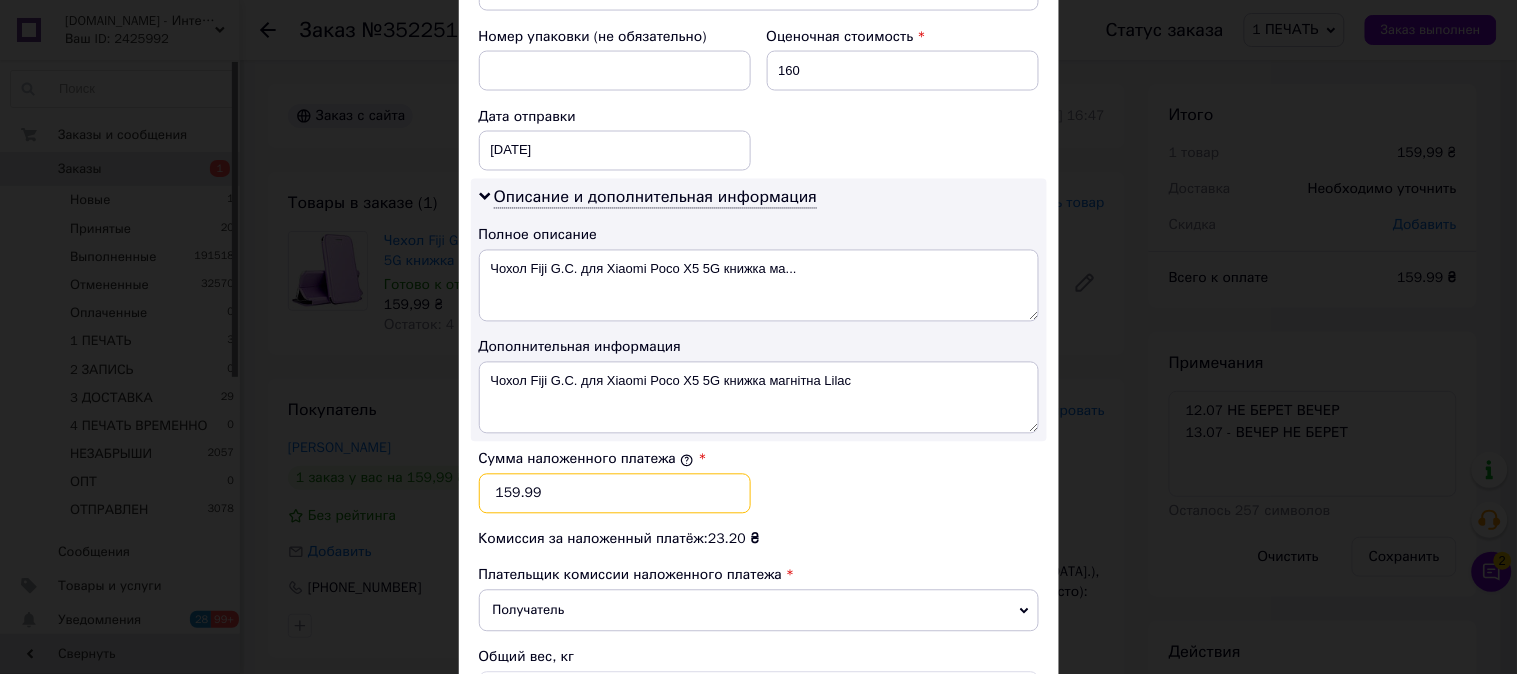 click on "159.99" at bounding box center (615, 494) 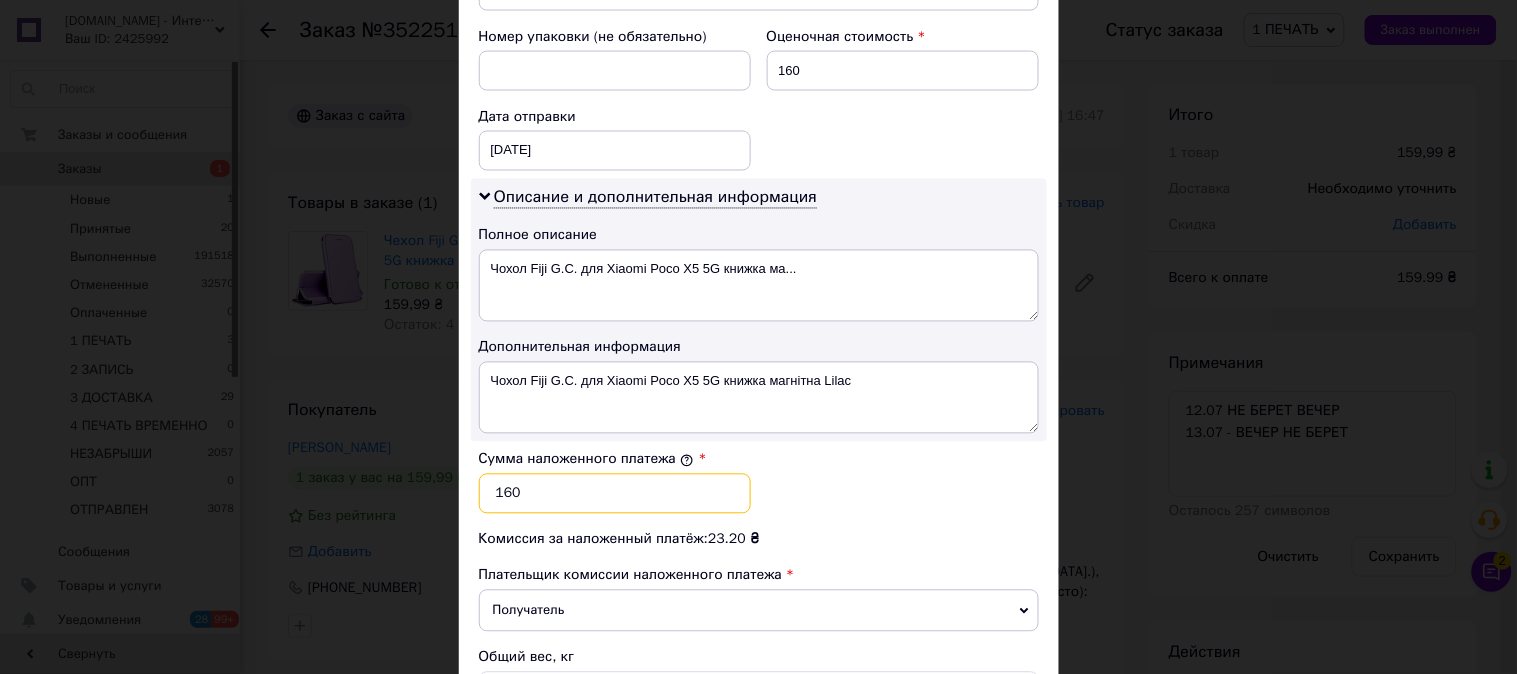 type on "160" 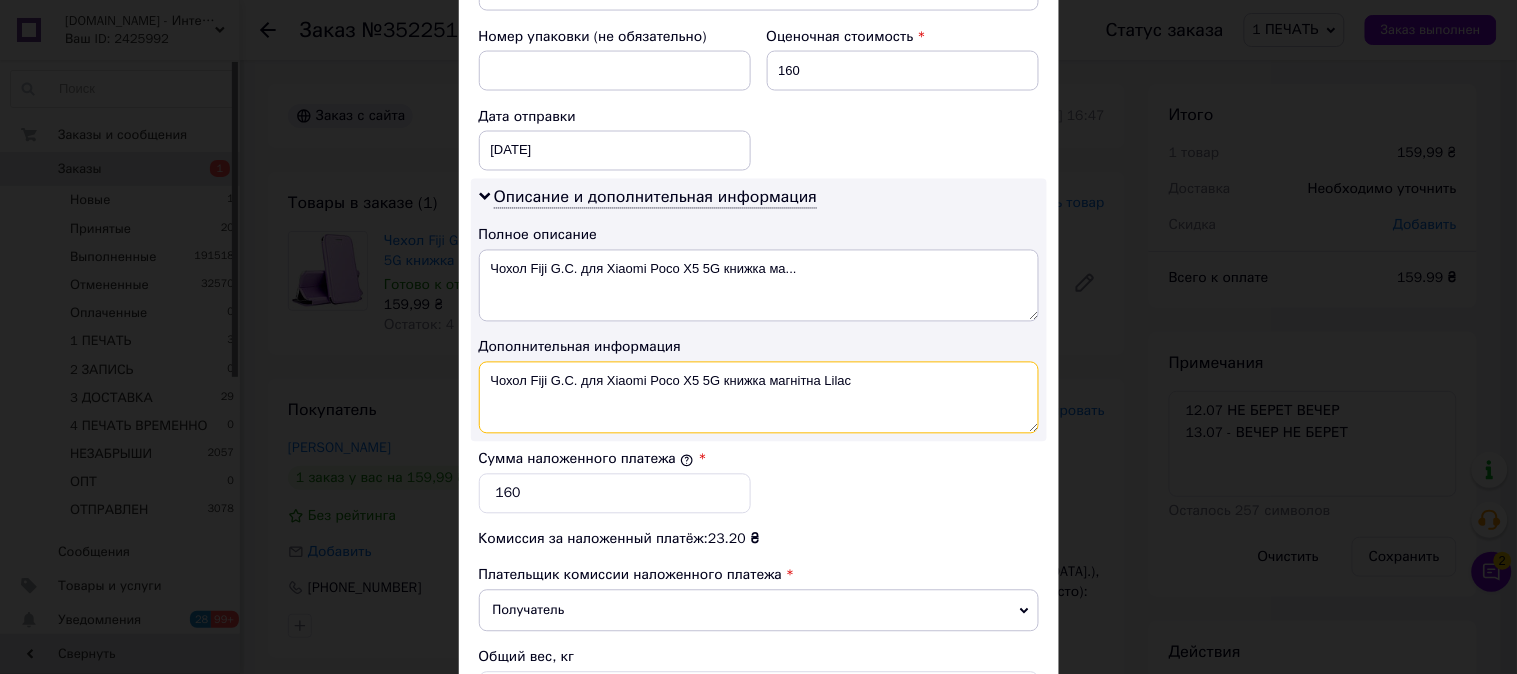 click on "Чохол Fiji G.C. для Xiaomi Poco X5 5G книжка магнітна Lilac" at bounding box center [759, 398] 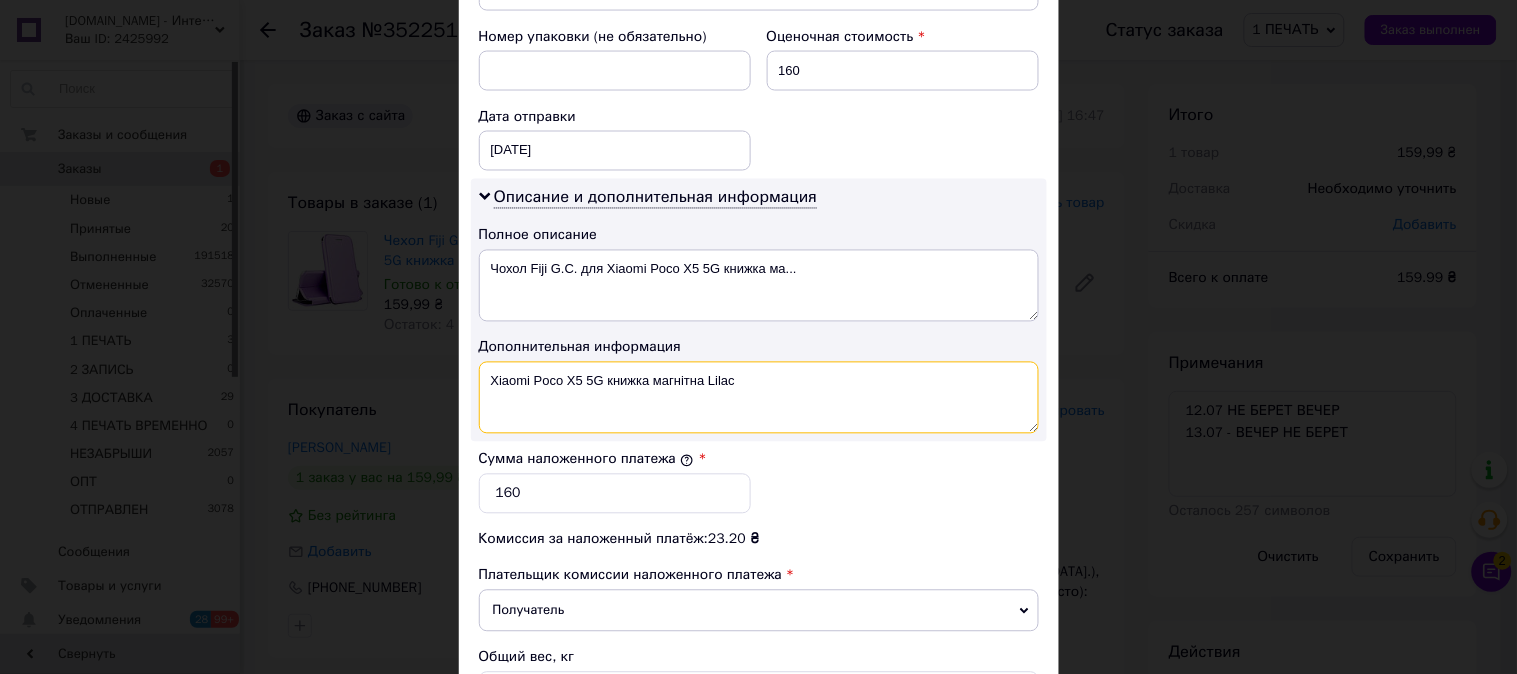 click on "Xiaomi Poco X5 5G книжка магнітна Lilac" at bounding box center [759, 398] 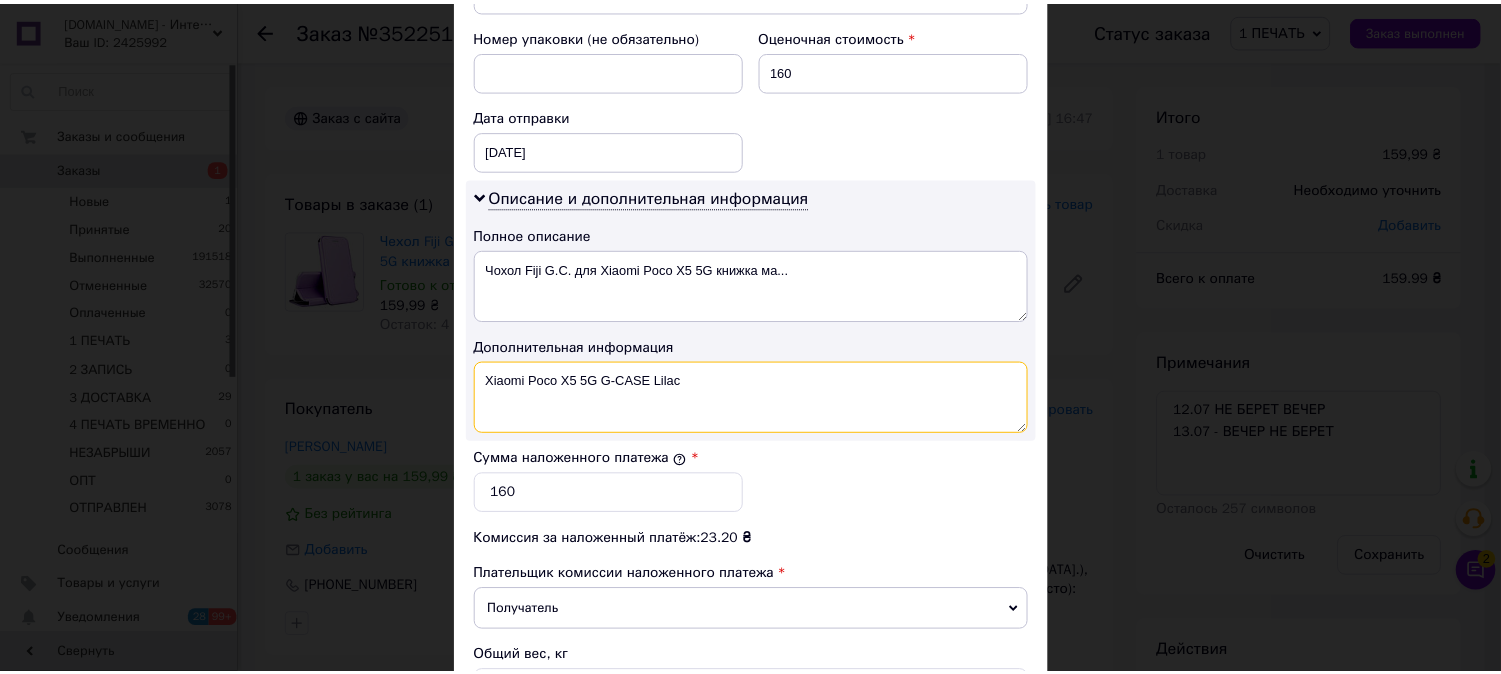 scroll, scrollTop: 1098, scrollLeft: 0, axis: vertical 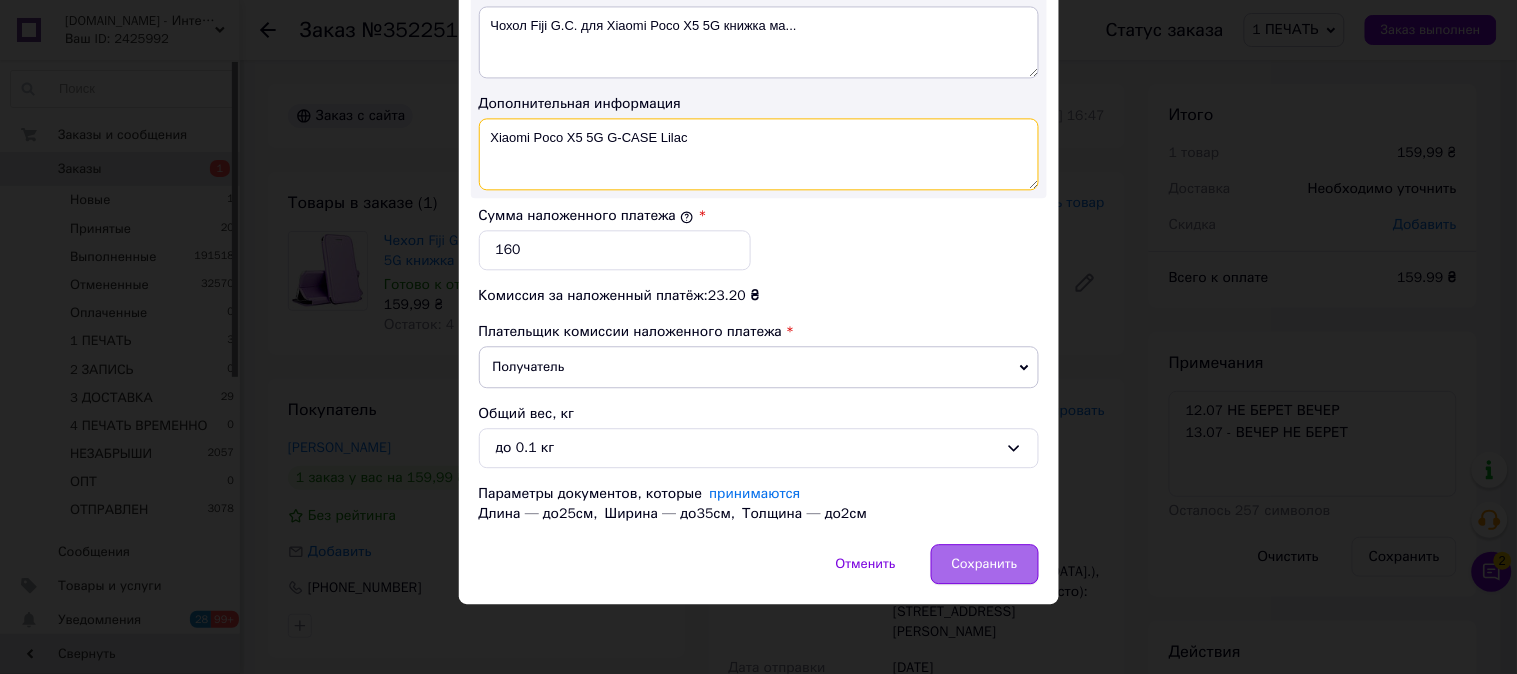type on "Xiaomi Poco X5 5G G-CASE Lilac" 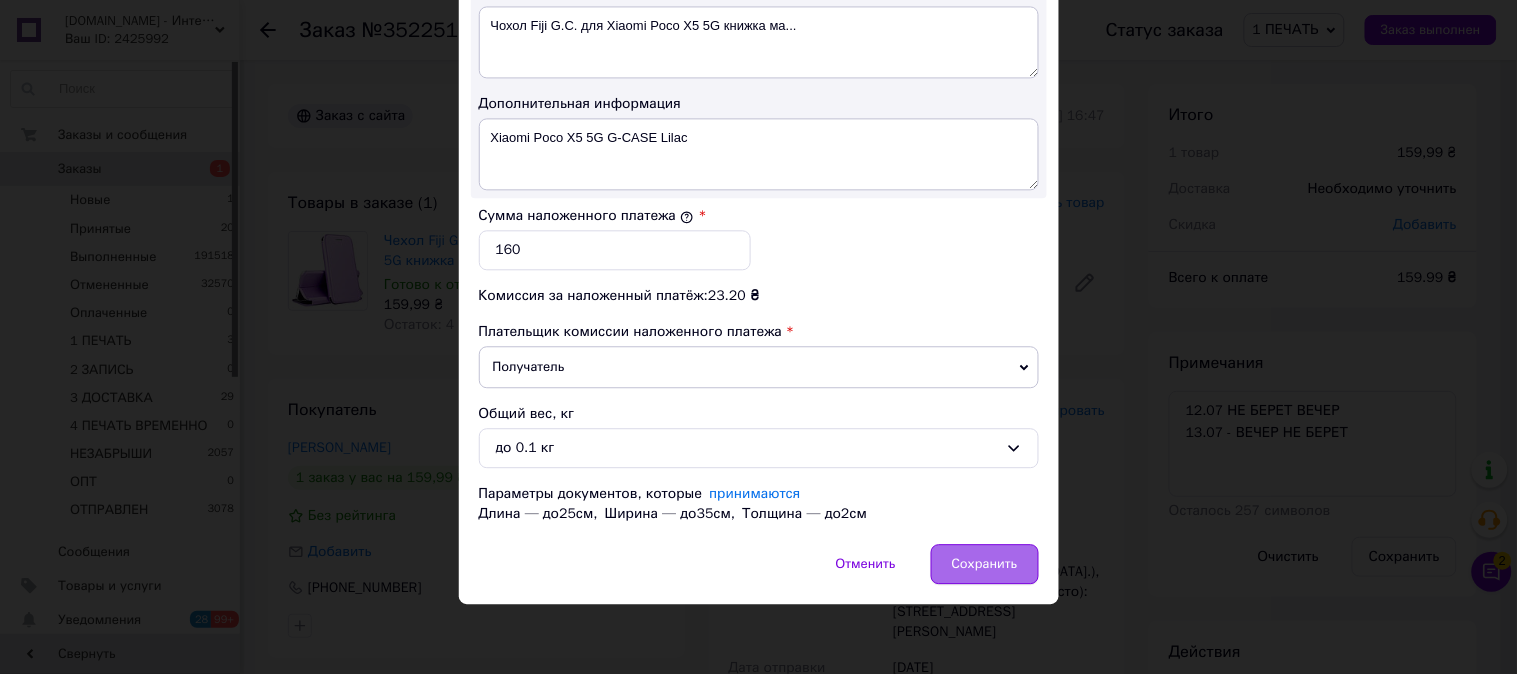 click on "Сохранить" at bounding box center (985, 564) 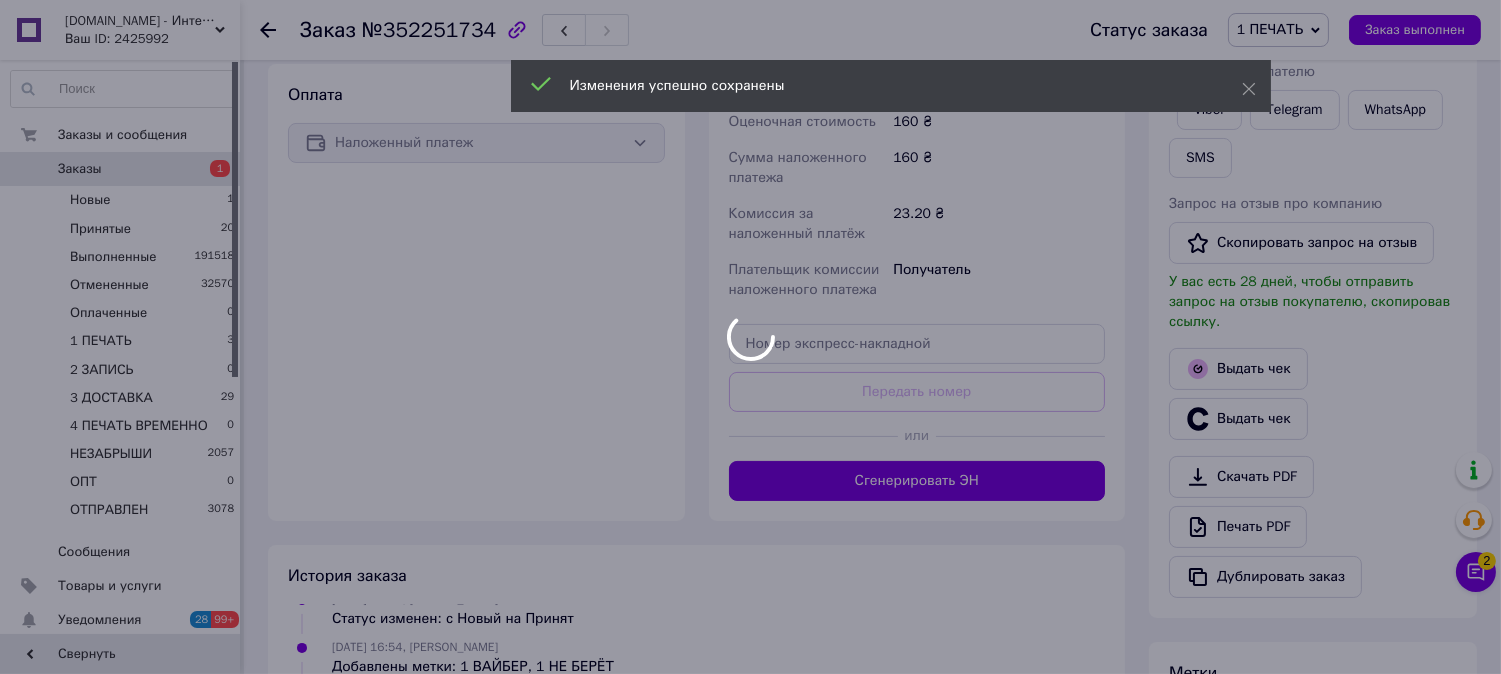 scroll, scrollTop: 814, scrollLeft: 0, axis: vertical 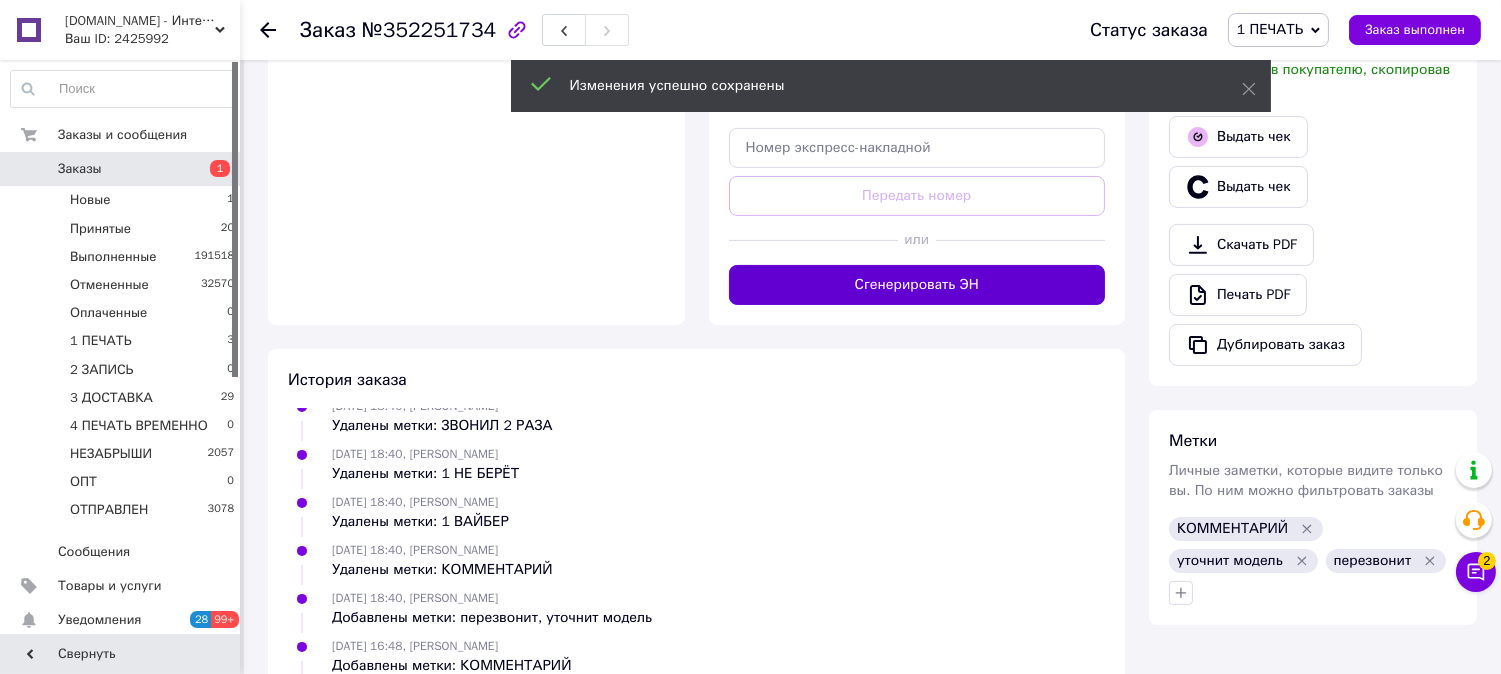 click on "Сгенерировать ЭН" at bounding box center [917, 285] 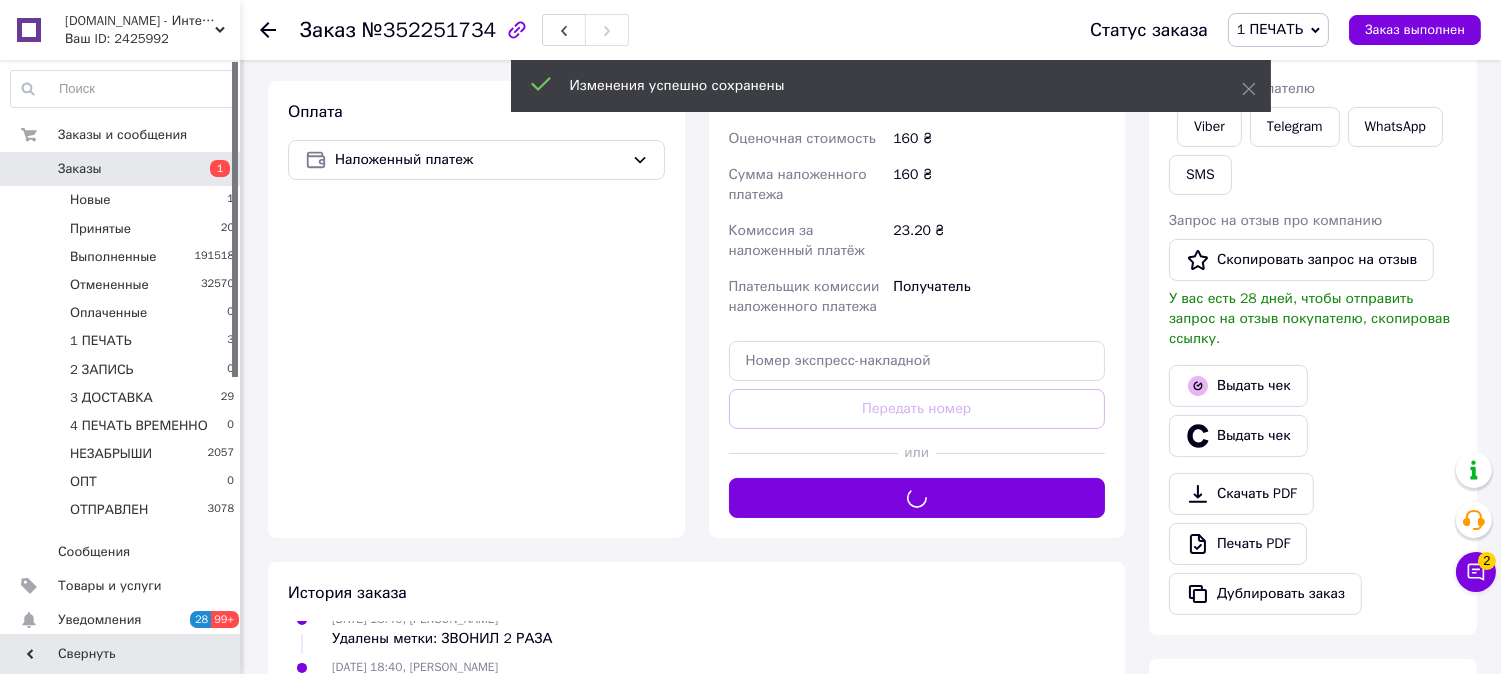scroll, scrollTop: 592, scrollLeft: 0, axis: vertical 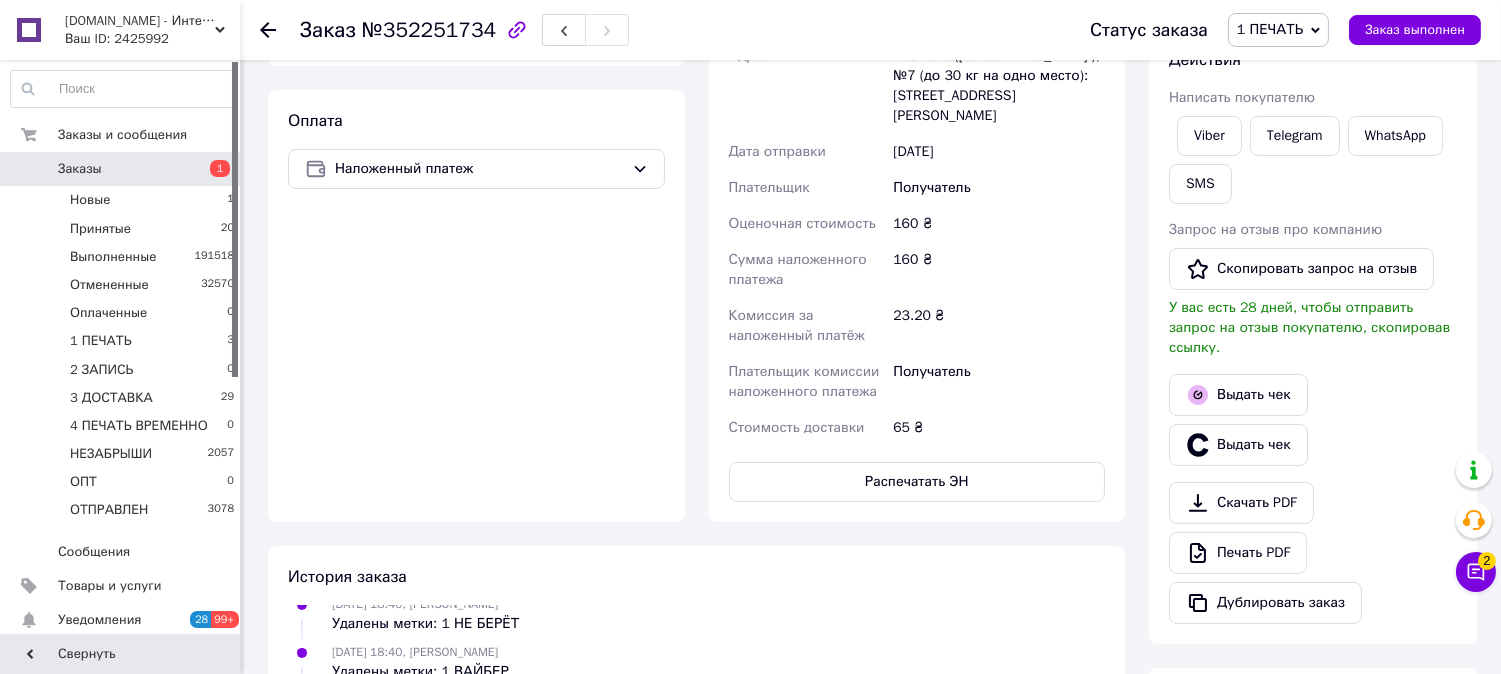 click on "Распечатать ЭН" at bounding box center (917, 482) 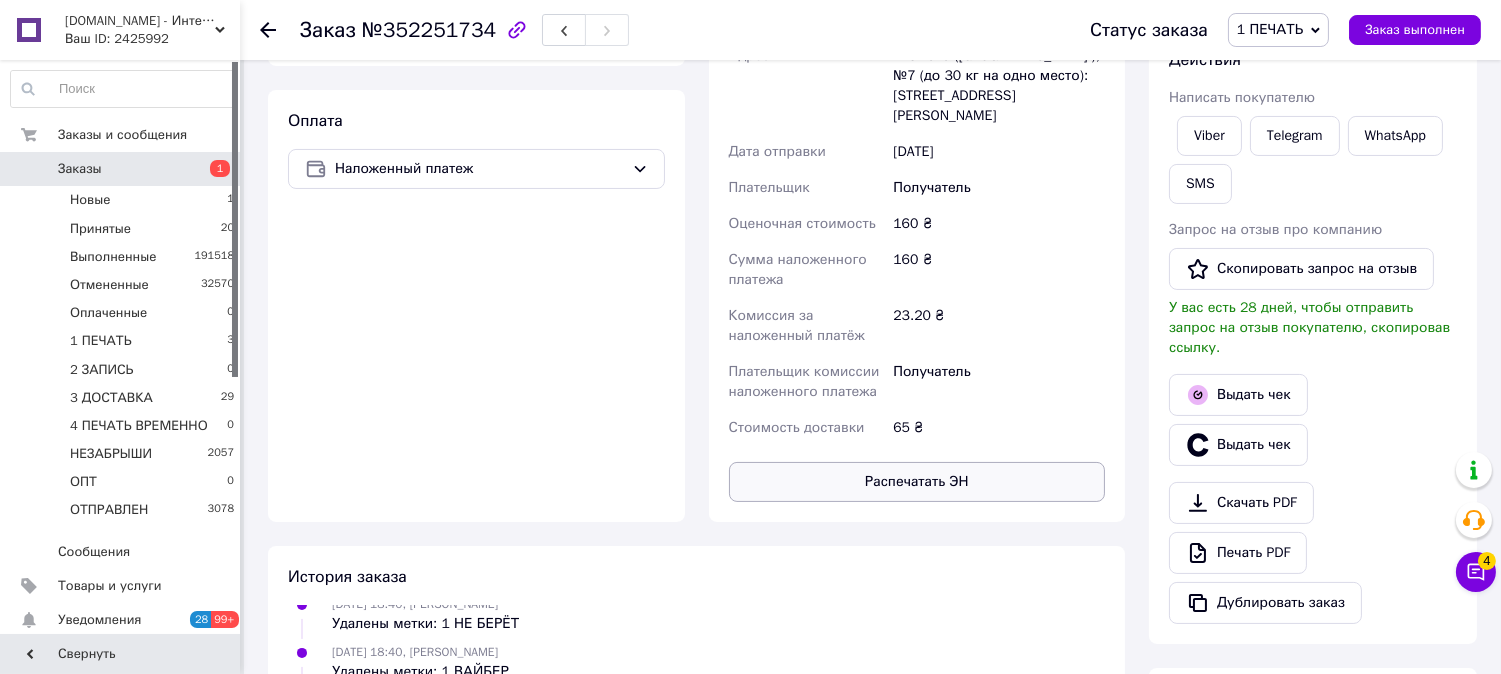 type 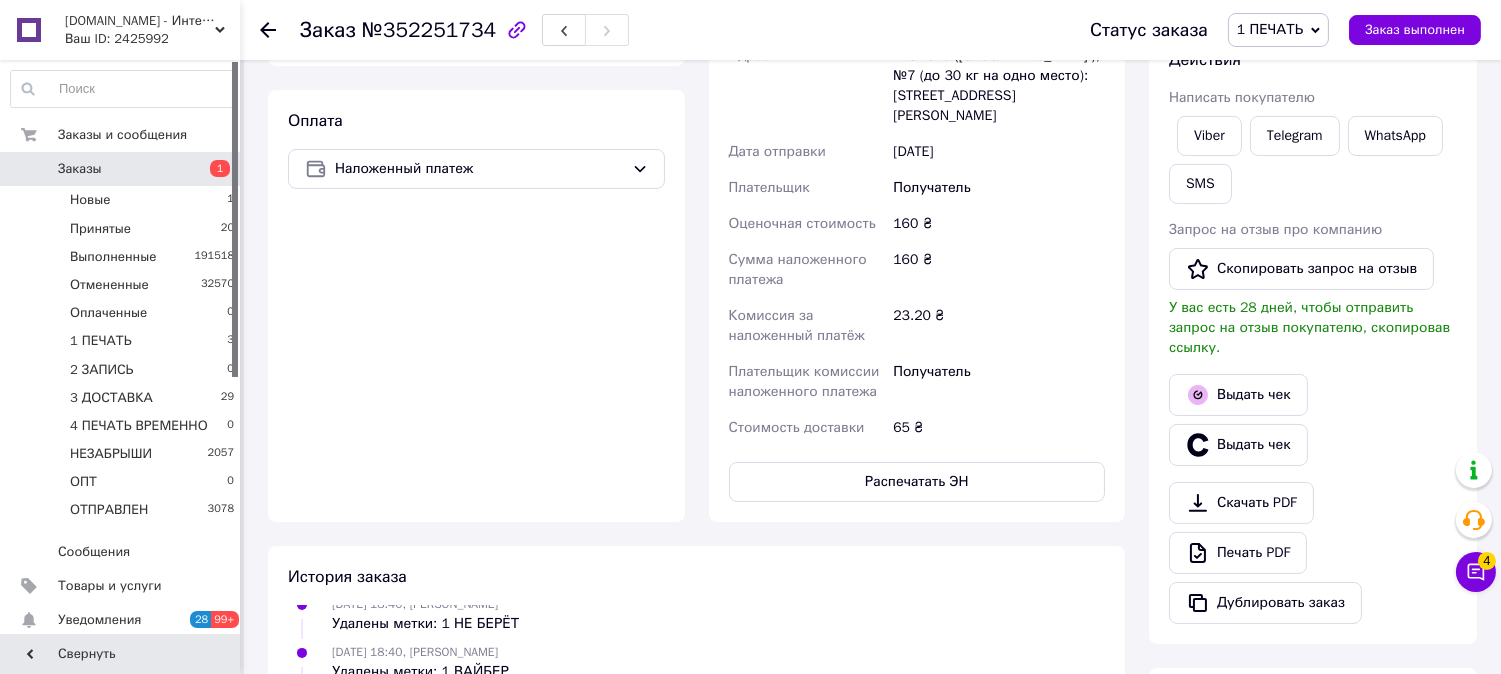 click on "1 ПЕЧАТЬ" at bounding box center (1270, 29) 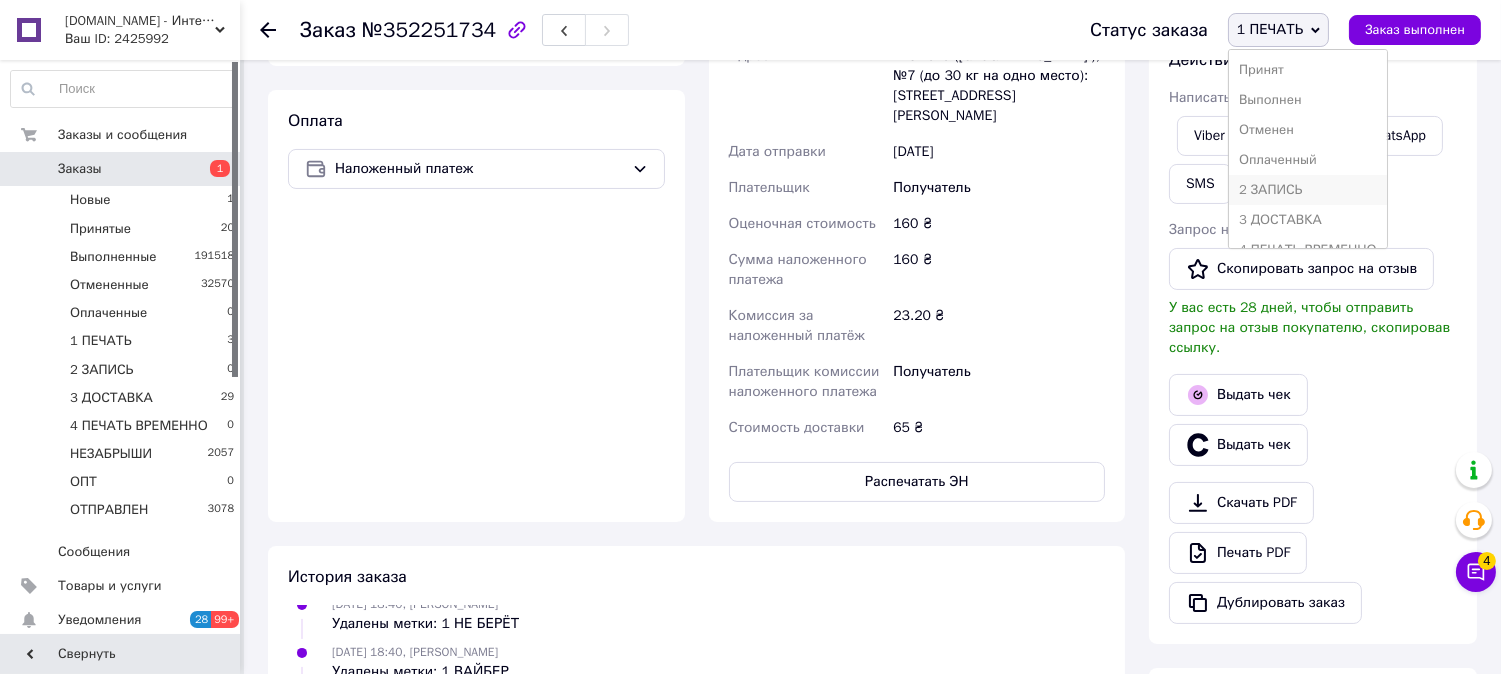 click on "2 ЗАПИСЬ" at bounding box center [1308, 190] 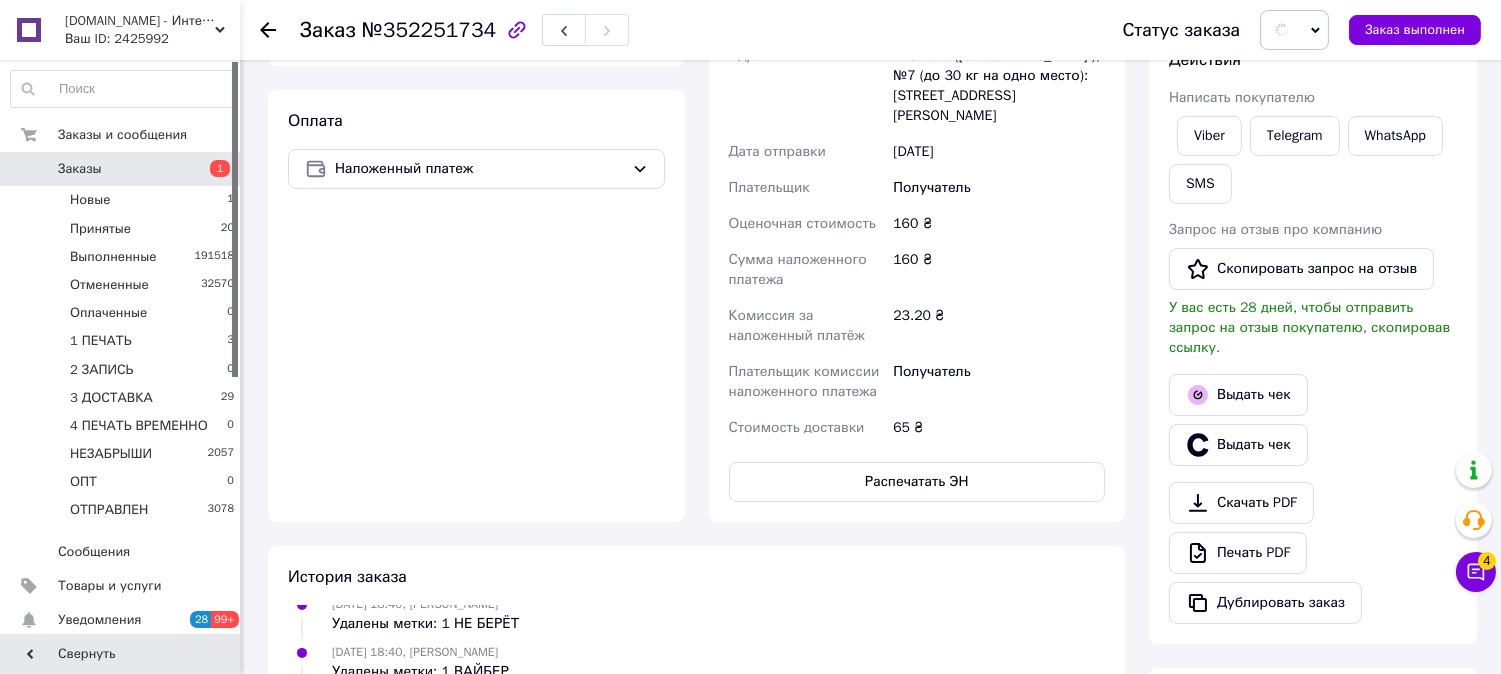 scroll, scrollTop: 0, scrollLeft: 0, axis: both 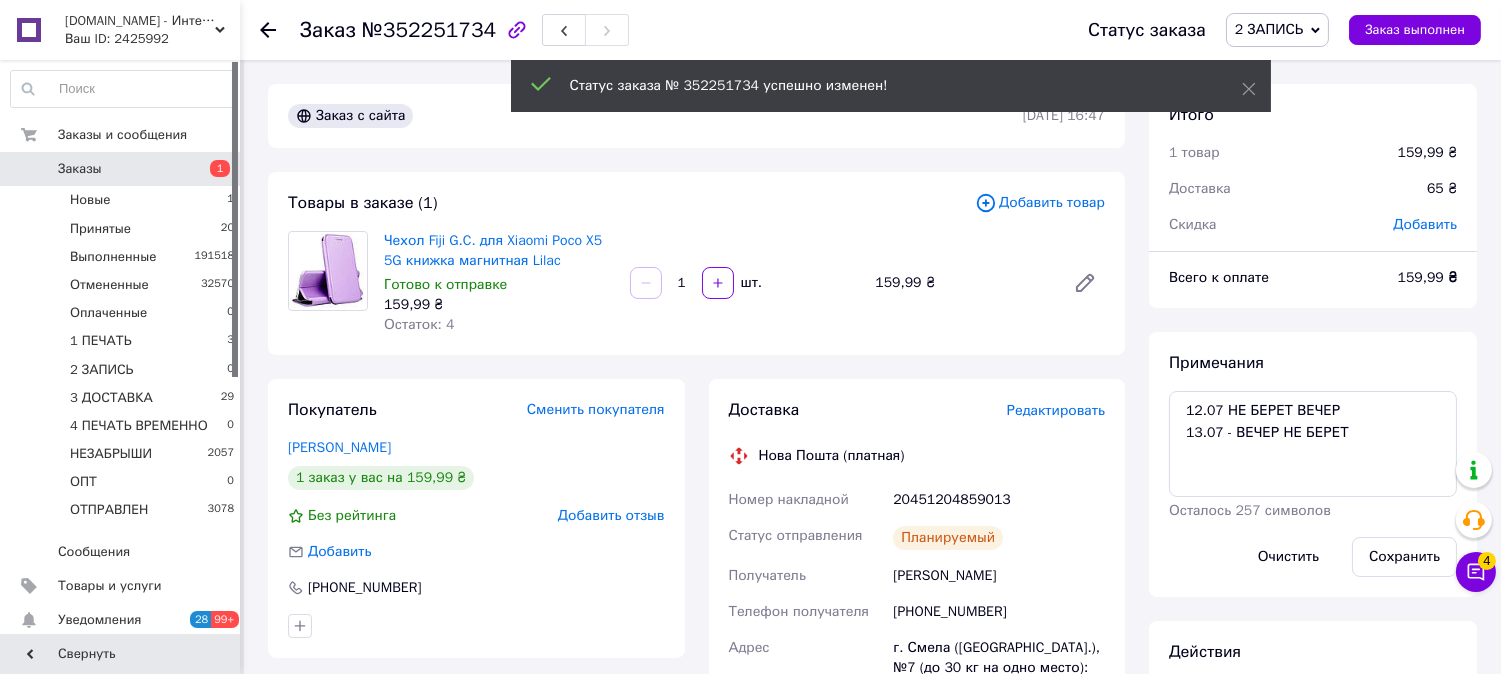 click on "2 ЗАПИСЬ" at bounding box center [1269, 29] 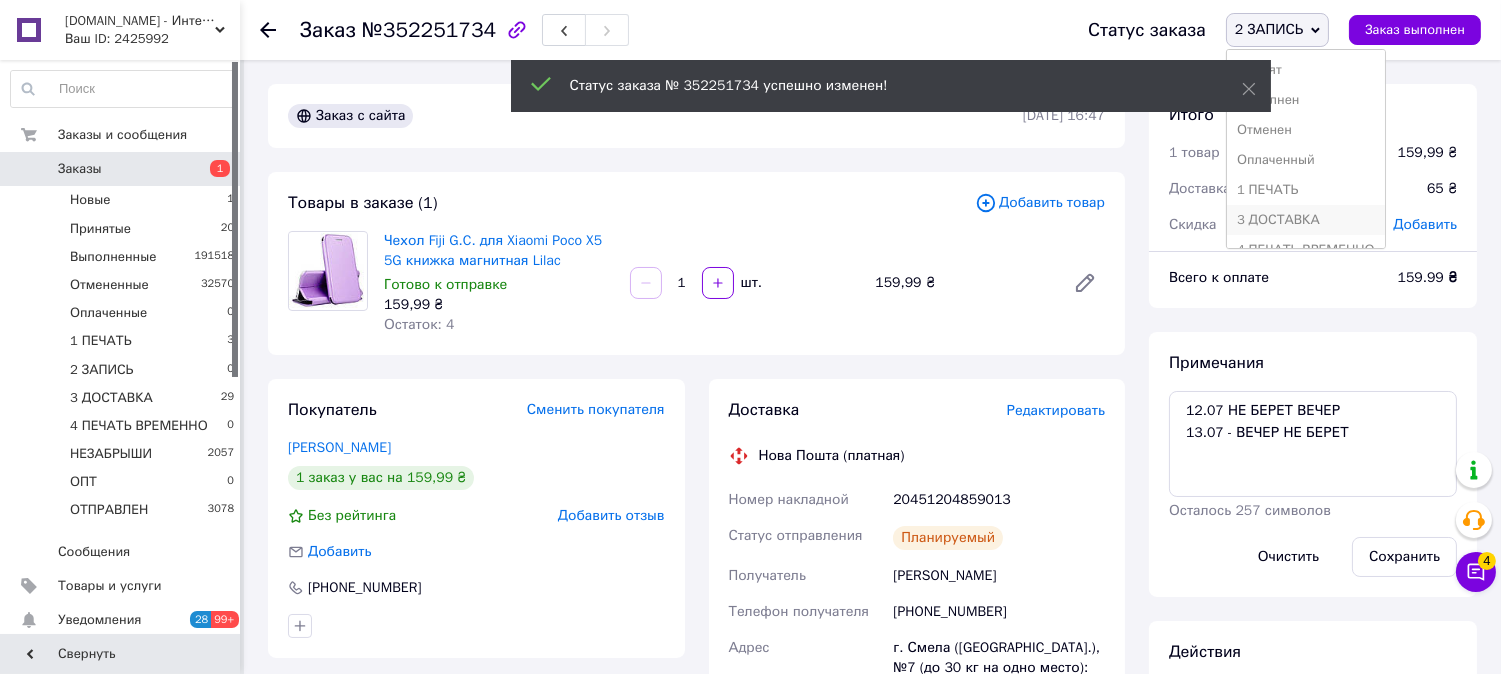 click on "3 ДОСТАВКА" at bounding box center [1306, 220] 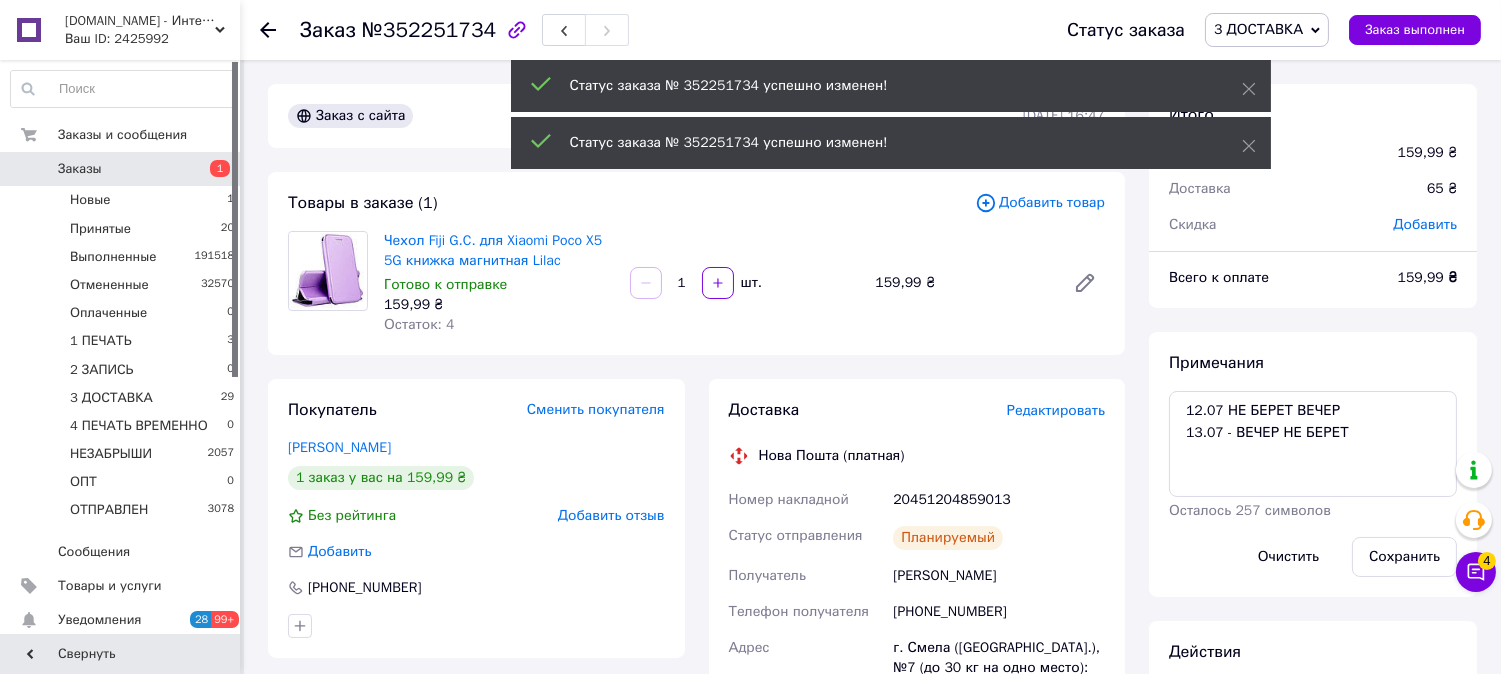 scroll, scrollTop: 443, scrollLeft: 0, axis: vertical 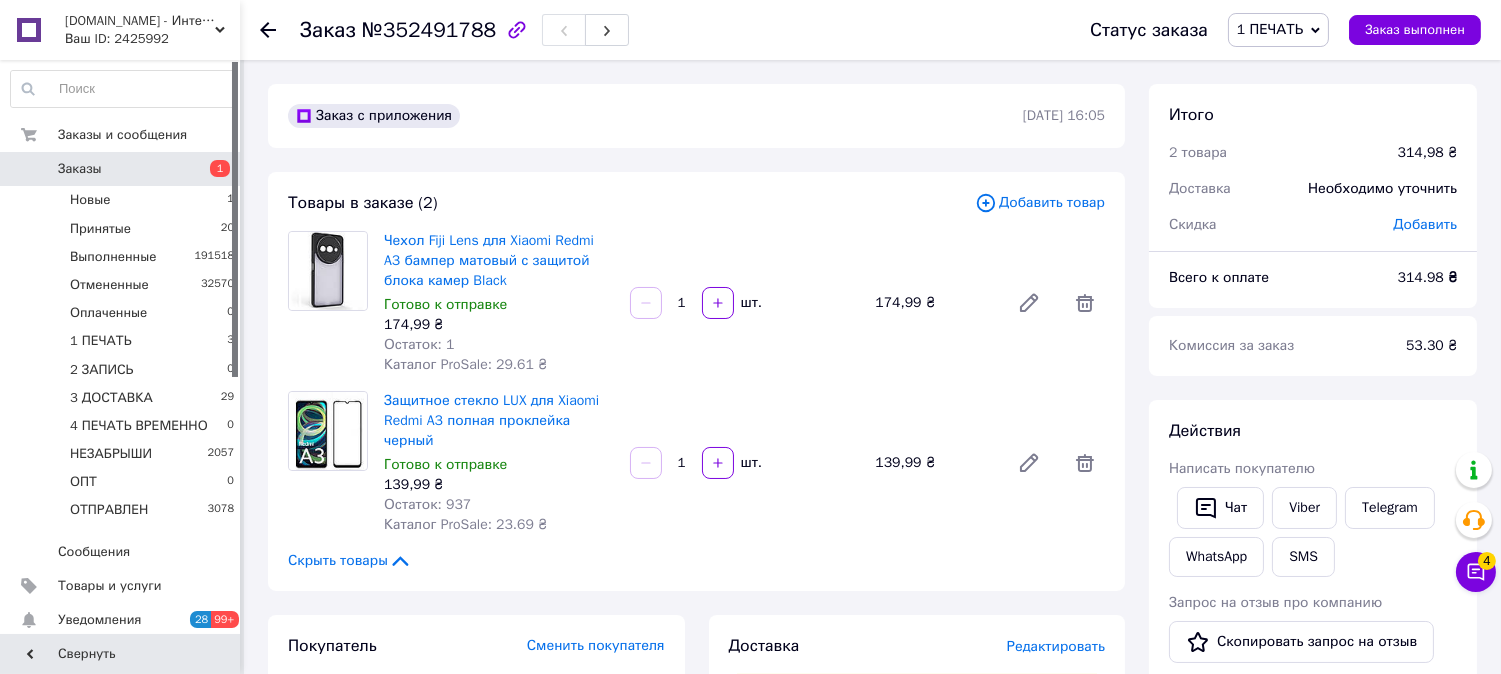 click on "Редактировать" at bounding box center [1056, 646] 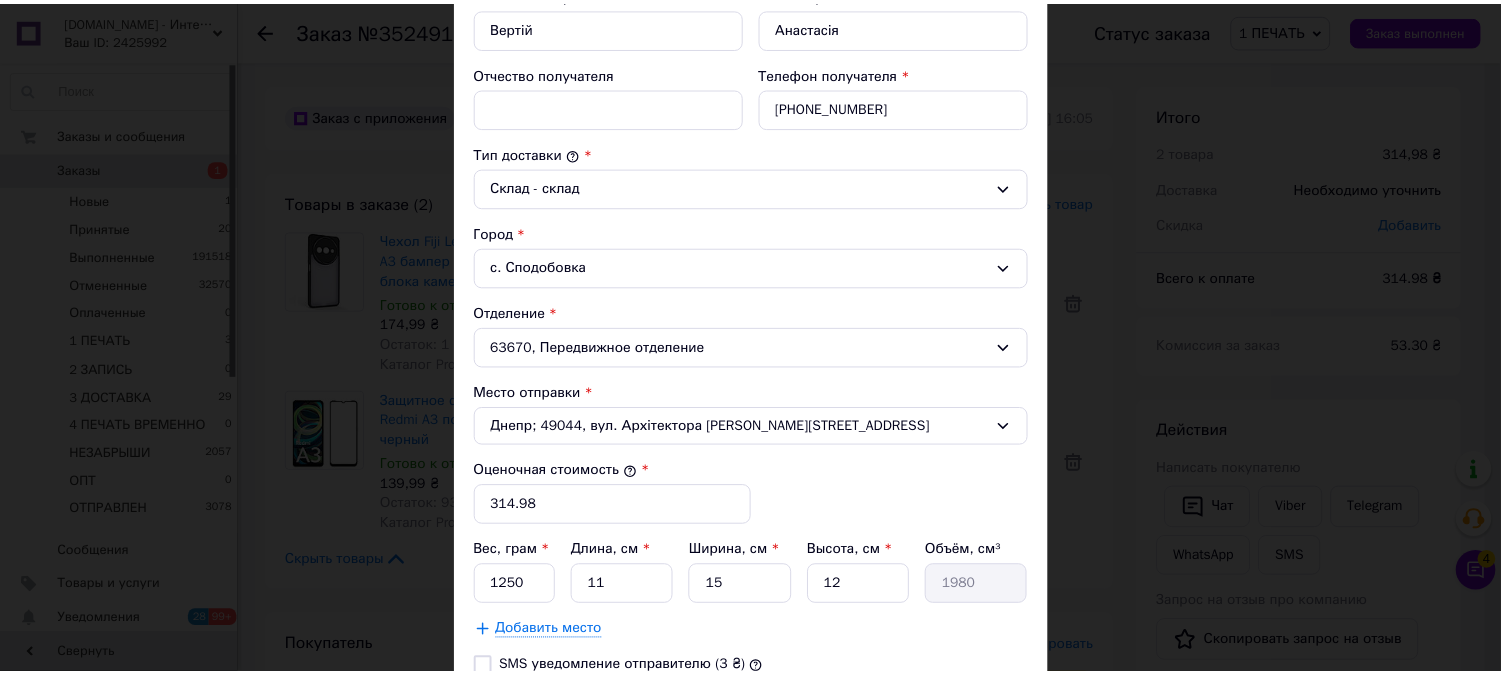 scroll, scrollTop: 651, scrollLeft: 0, axis: vertical 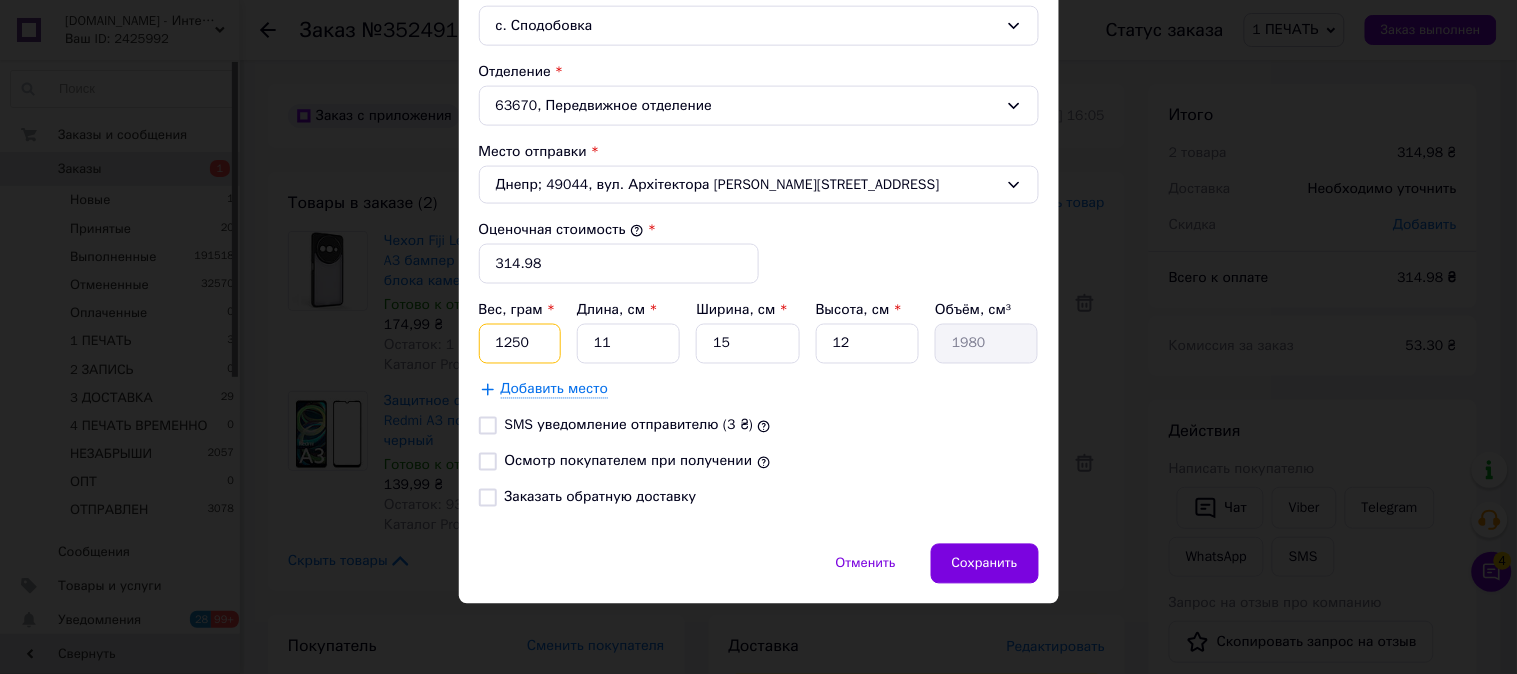 click on "1250" at bounding box center [520, 344] 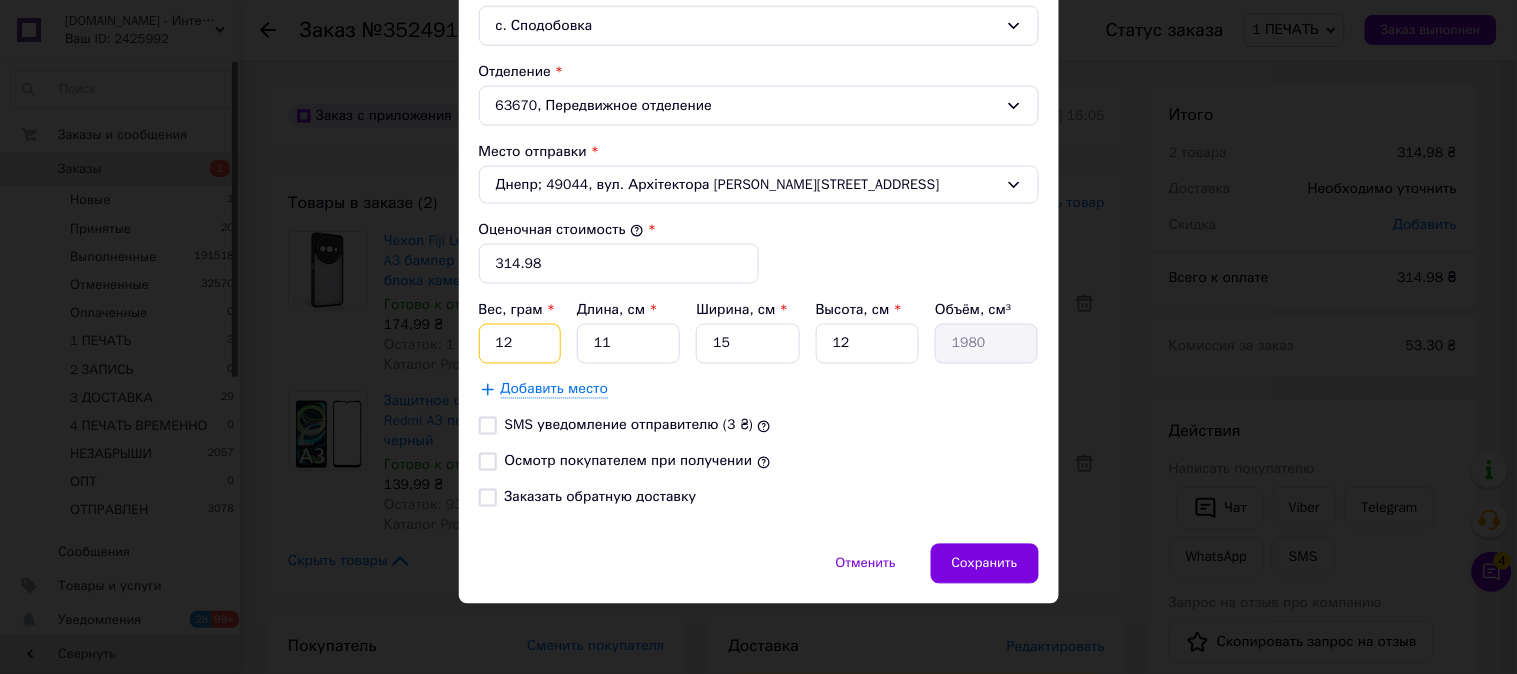type on "1" 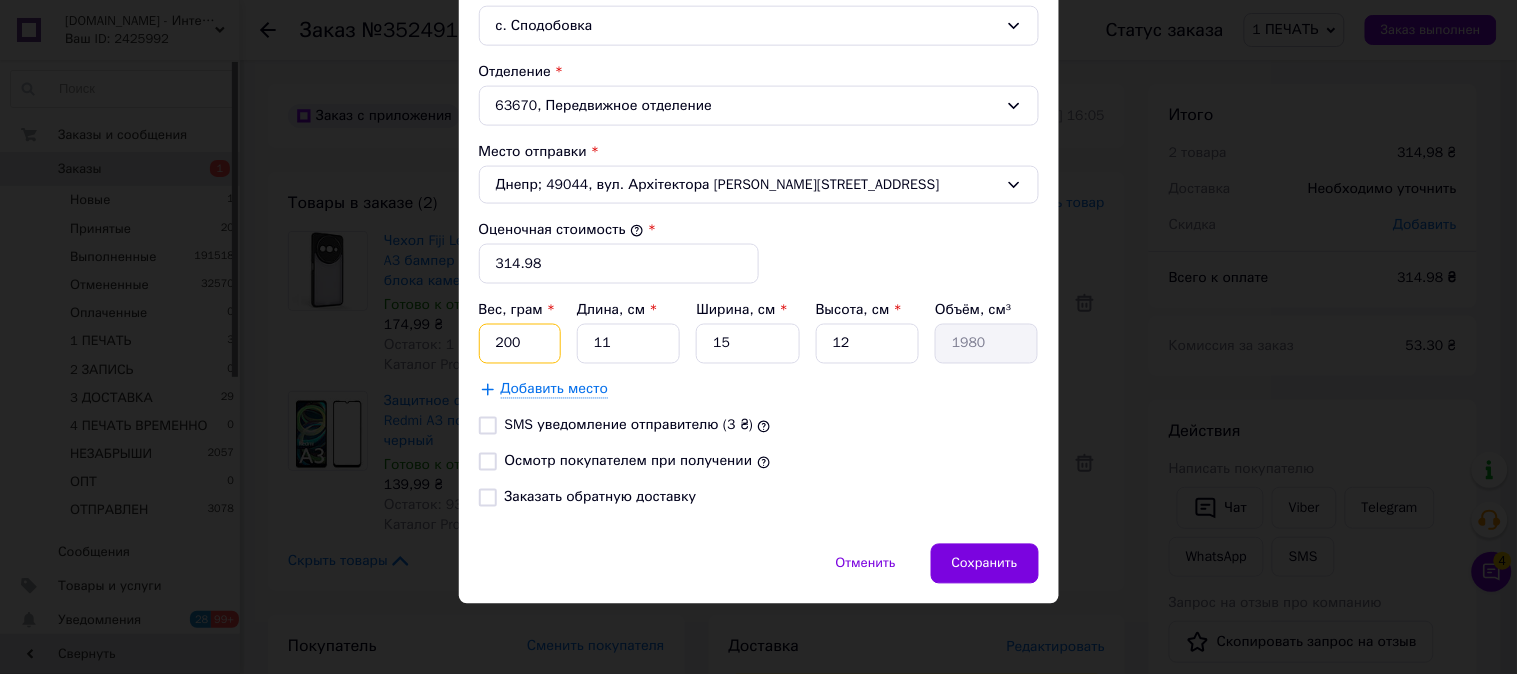 type on "200" 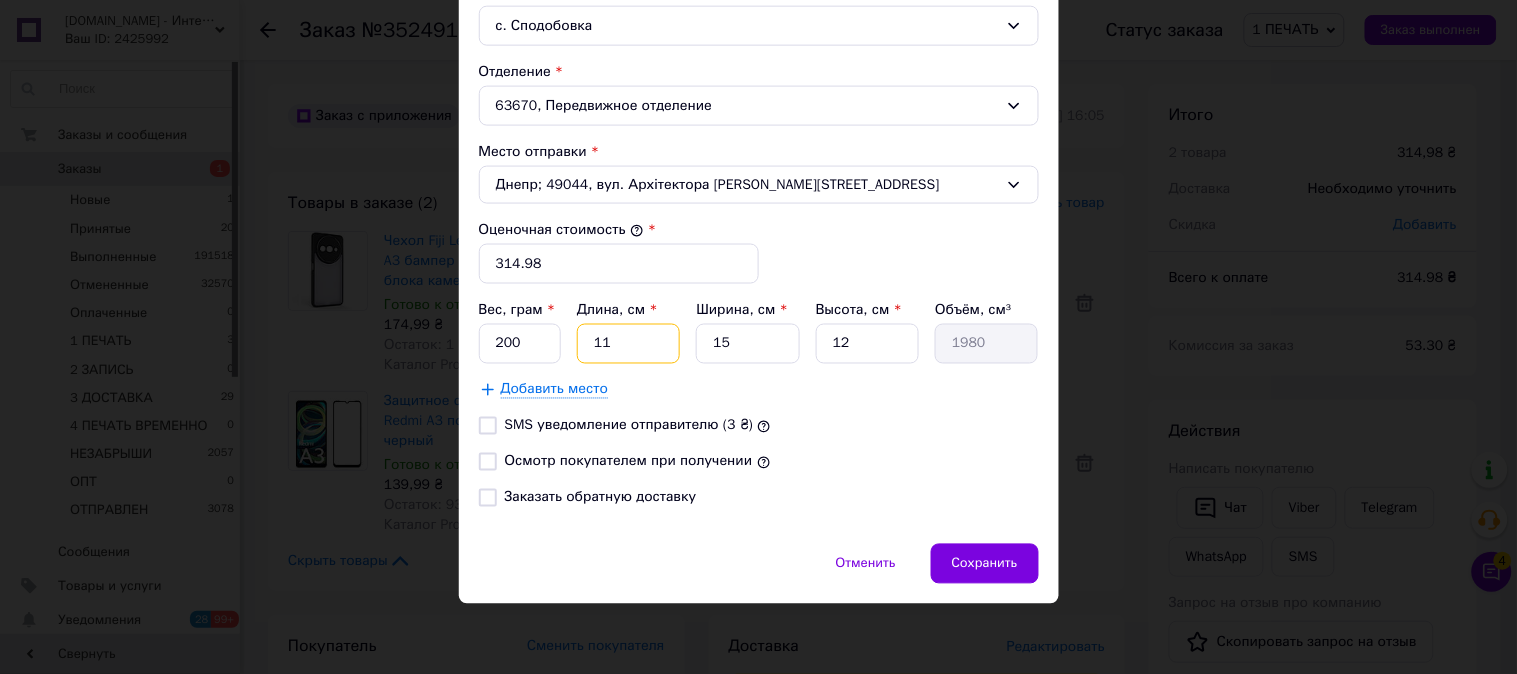 type on "1" 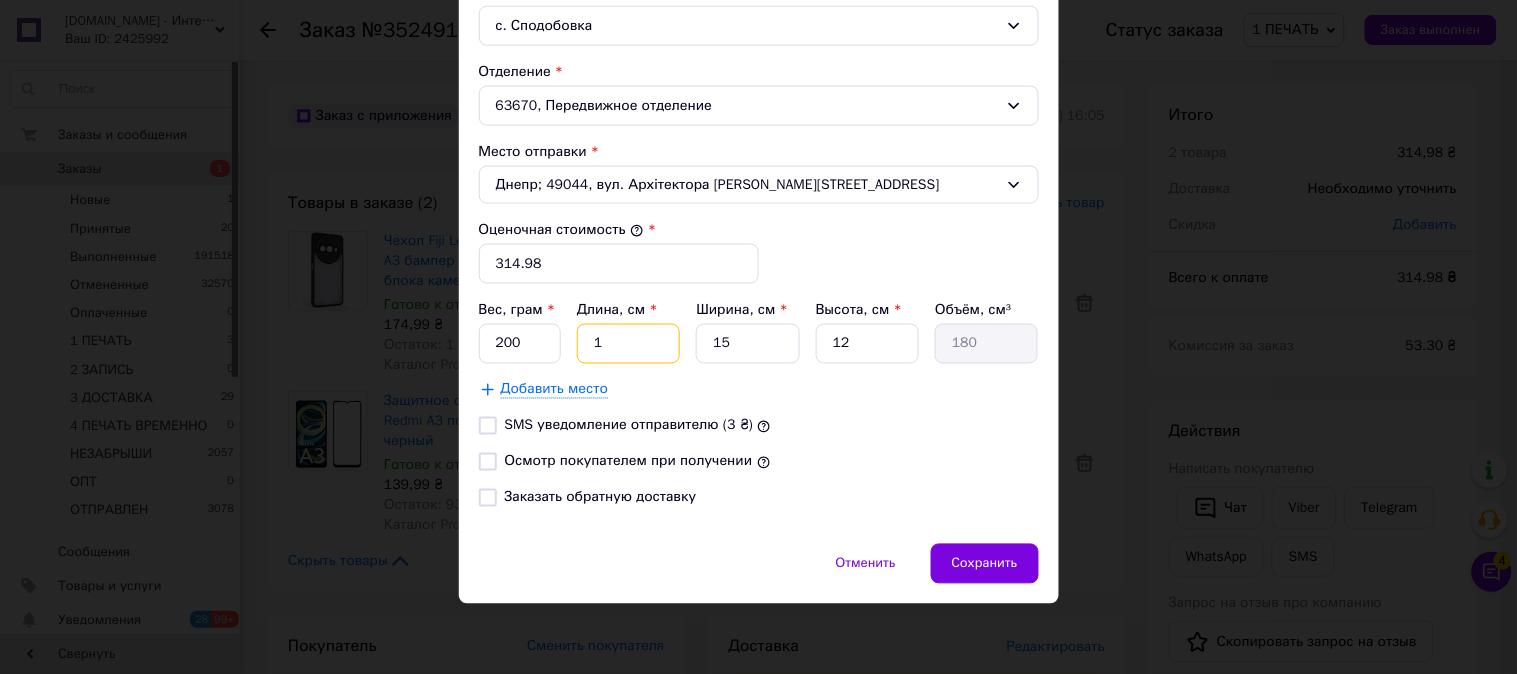 type on "12" 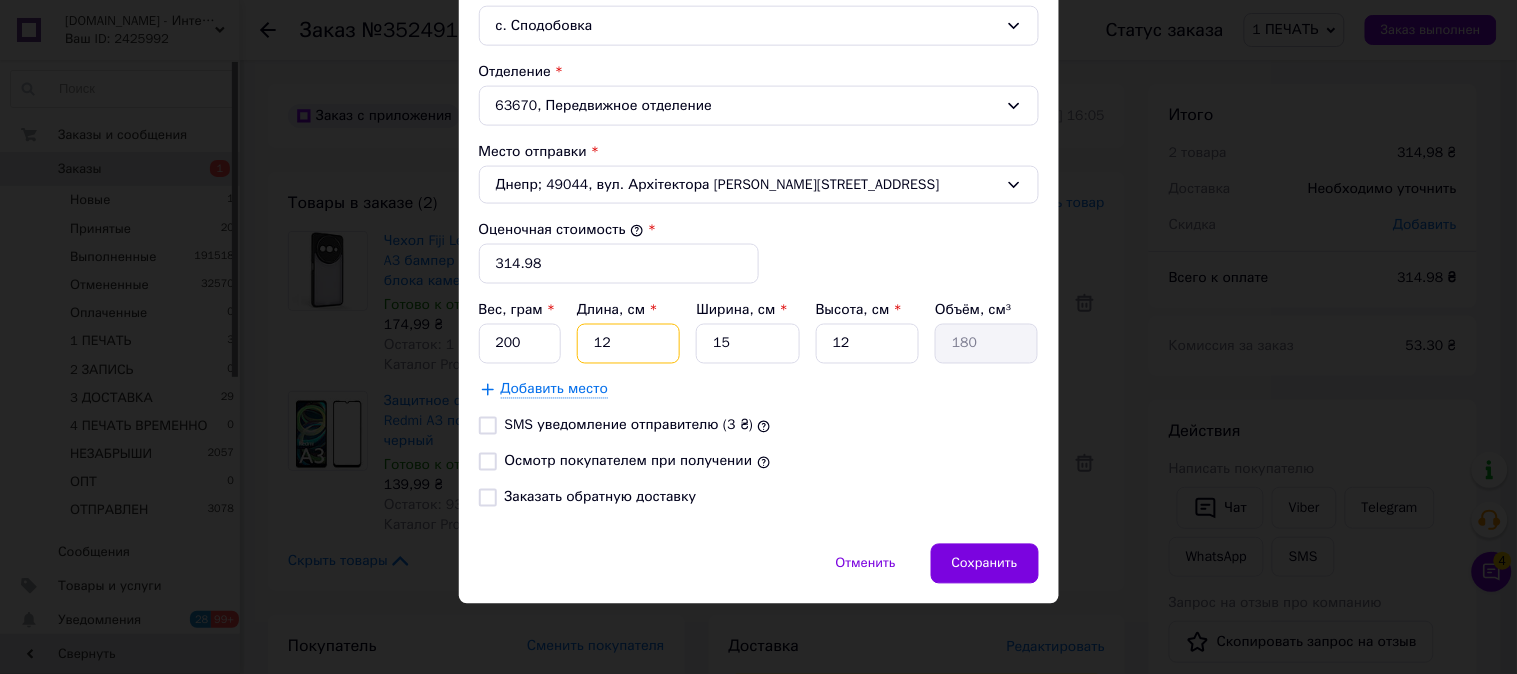 type on "2160" 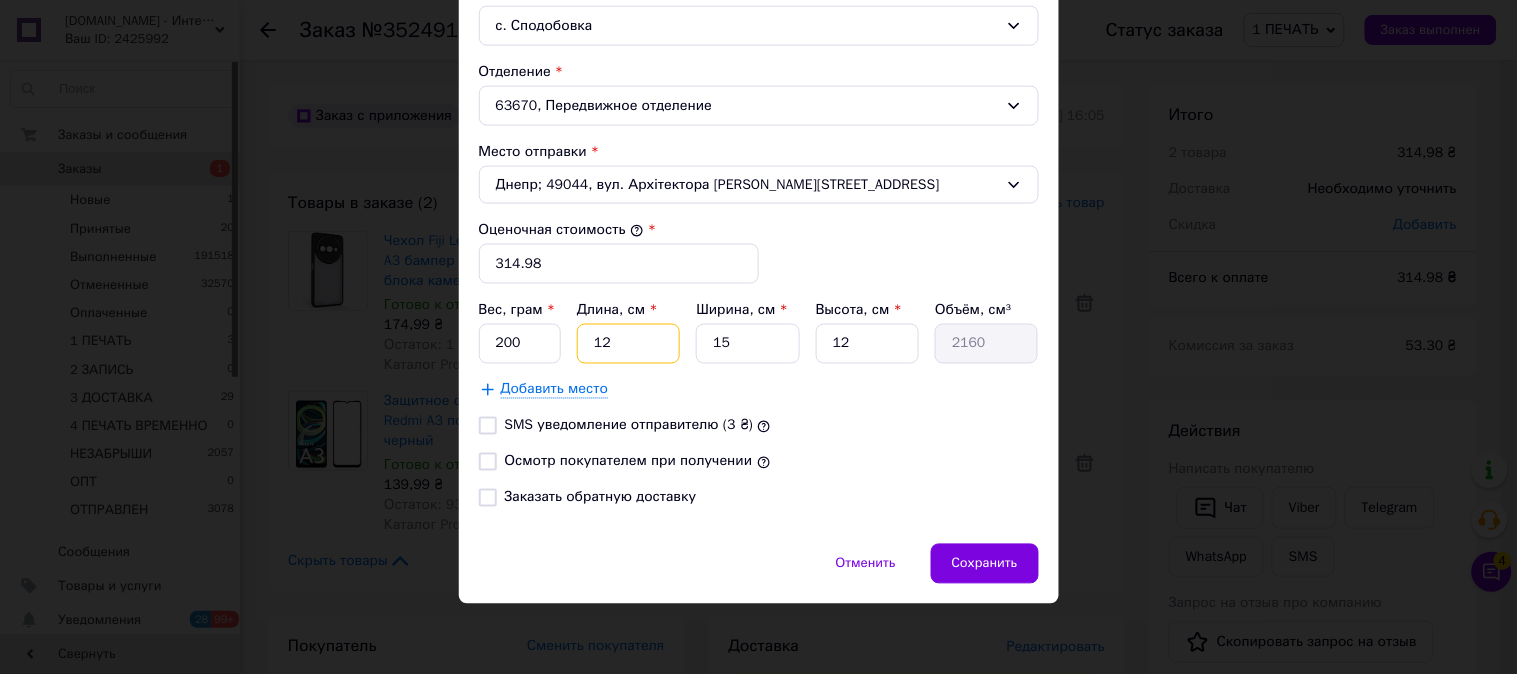 type on "12" 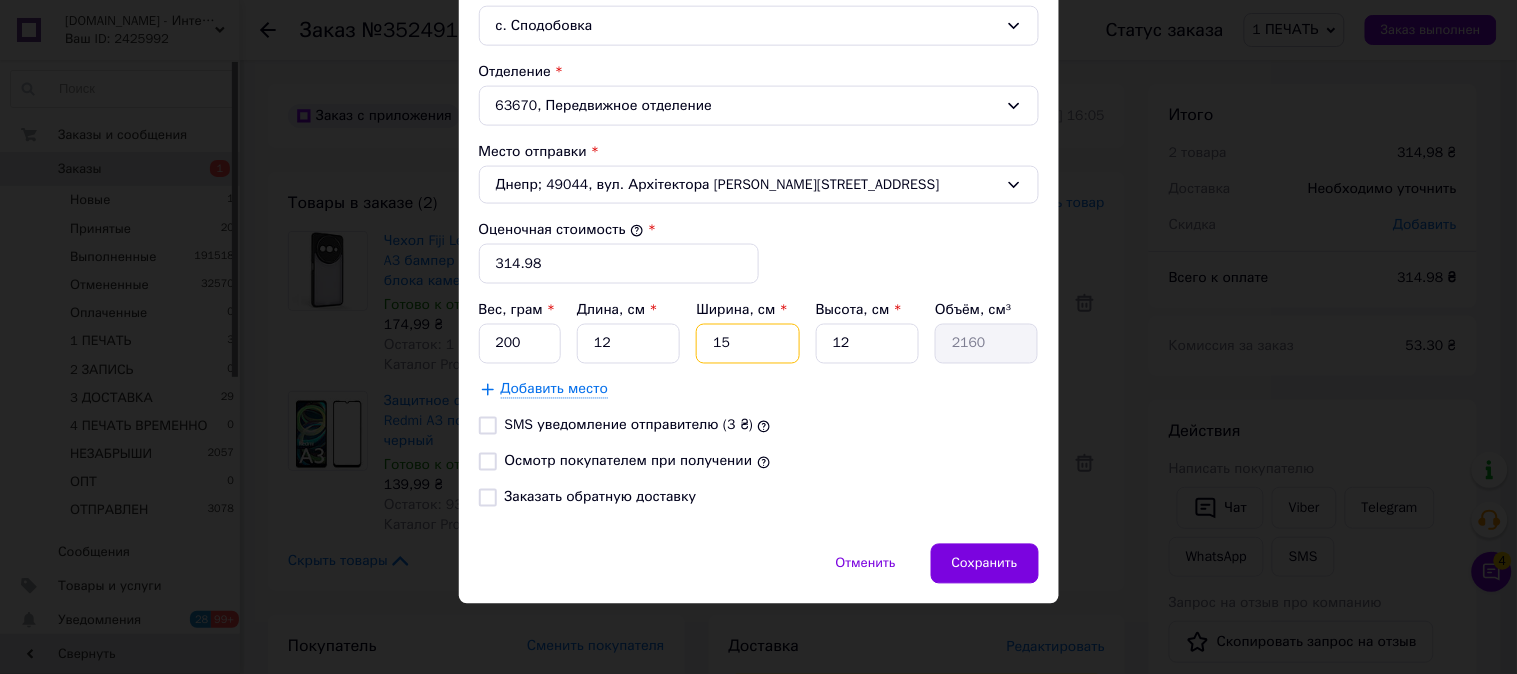 type on "1" 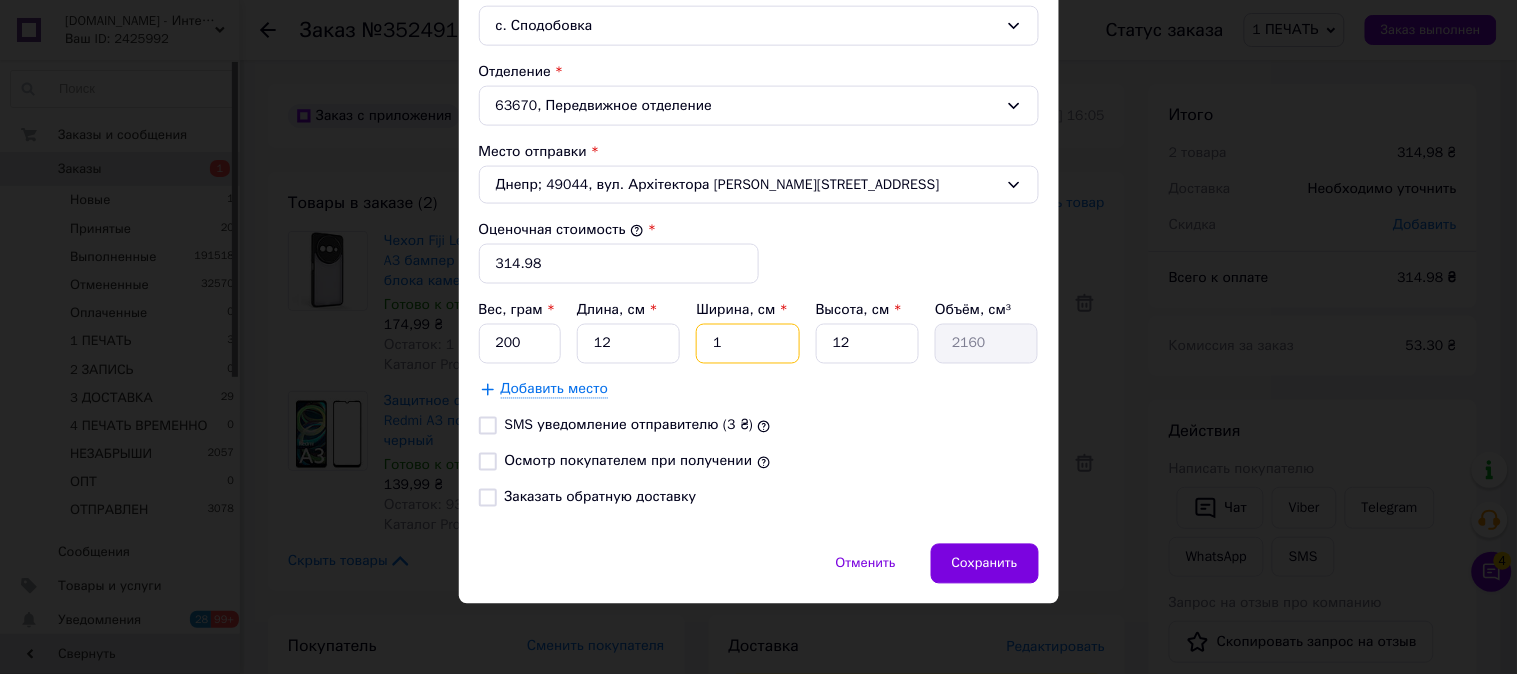 type on "144" 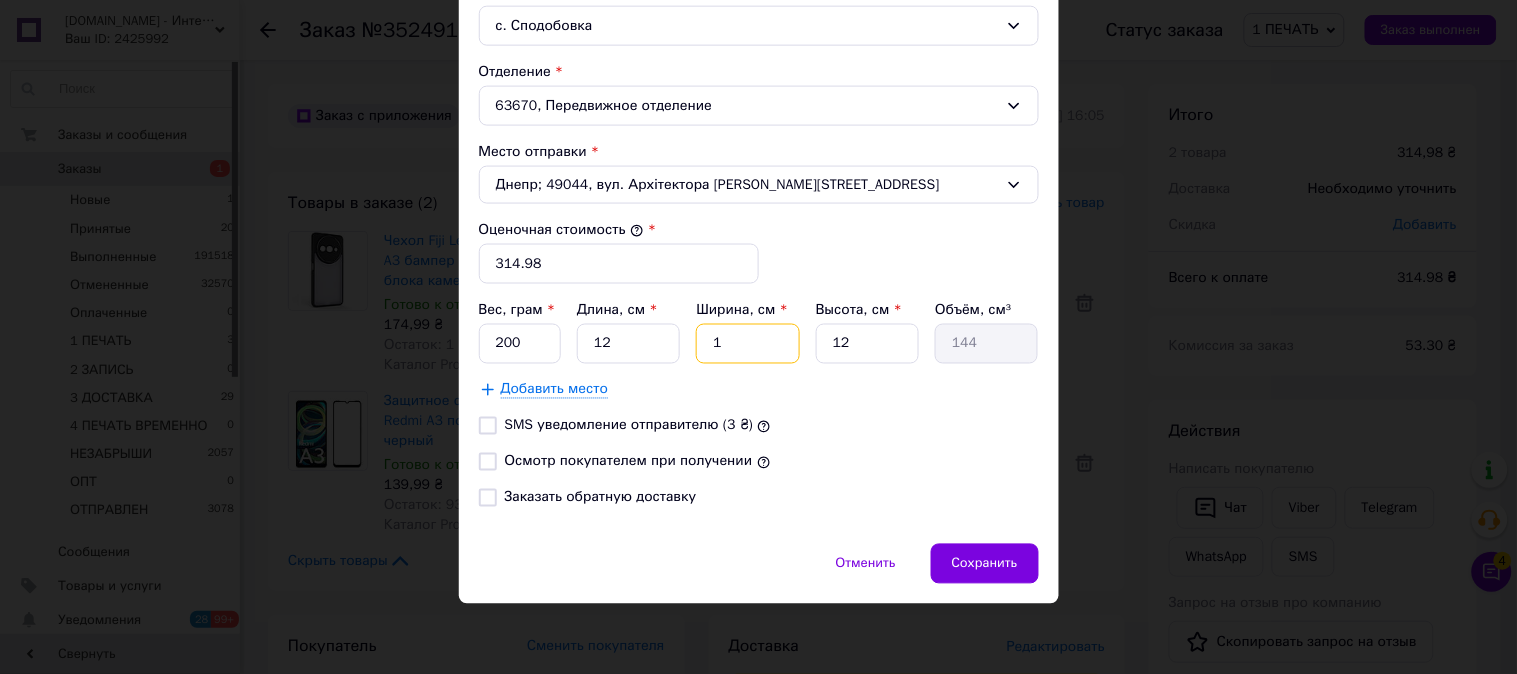type on "10" 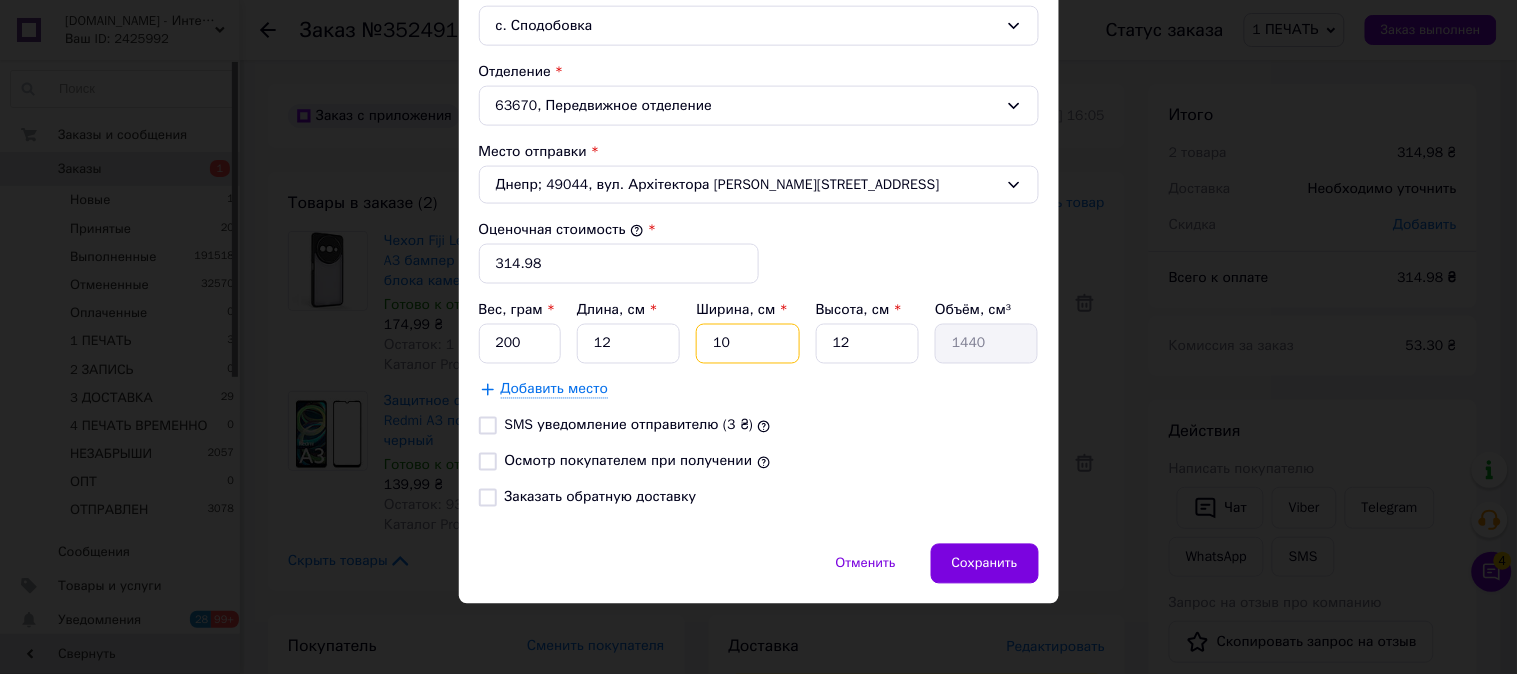type on "10" 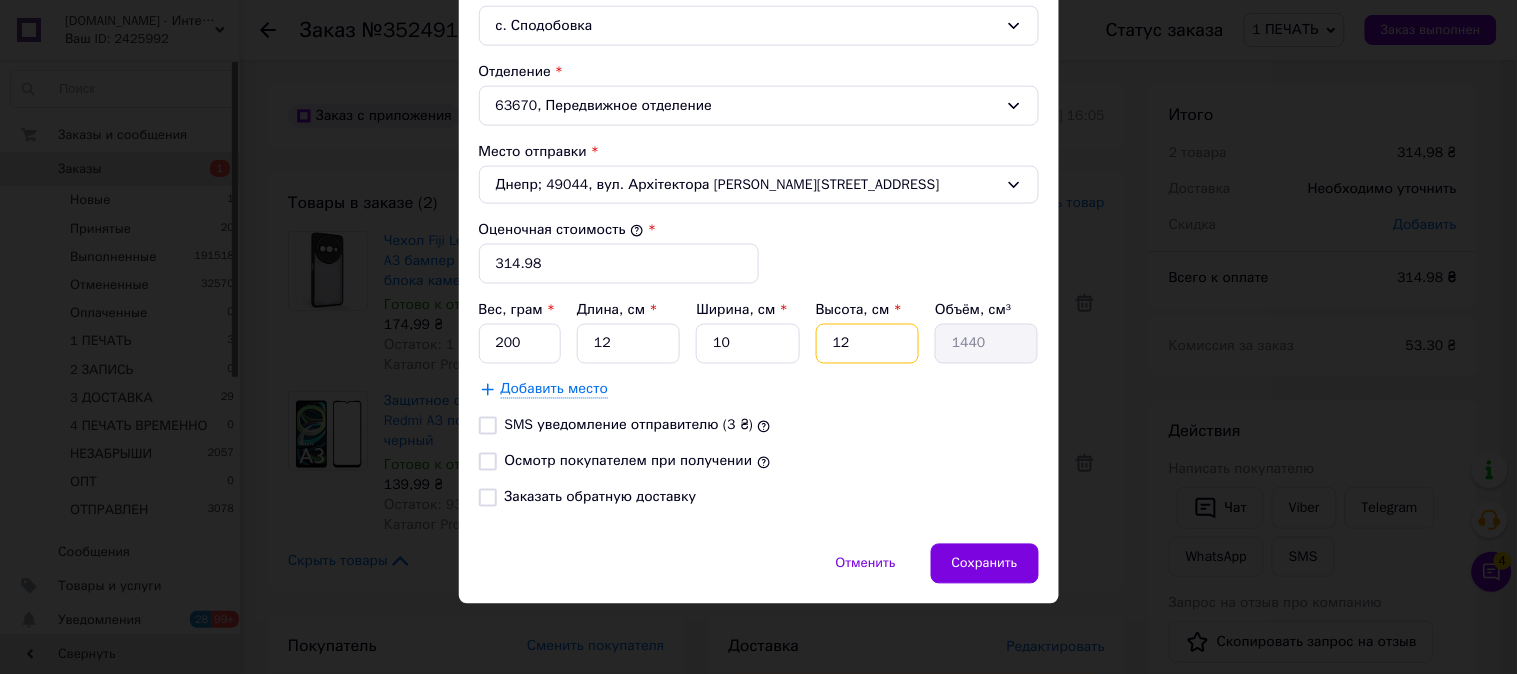 type on "6" 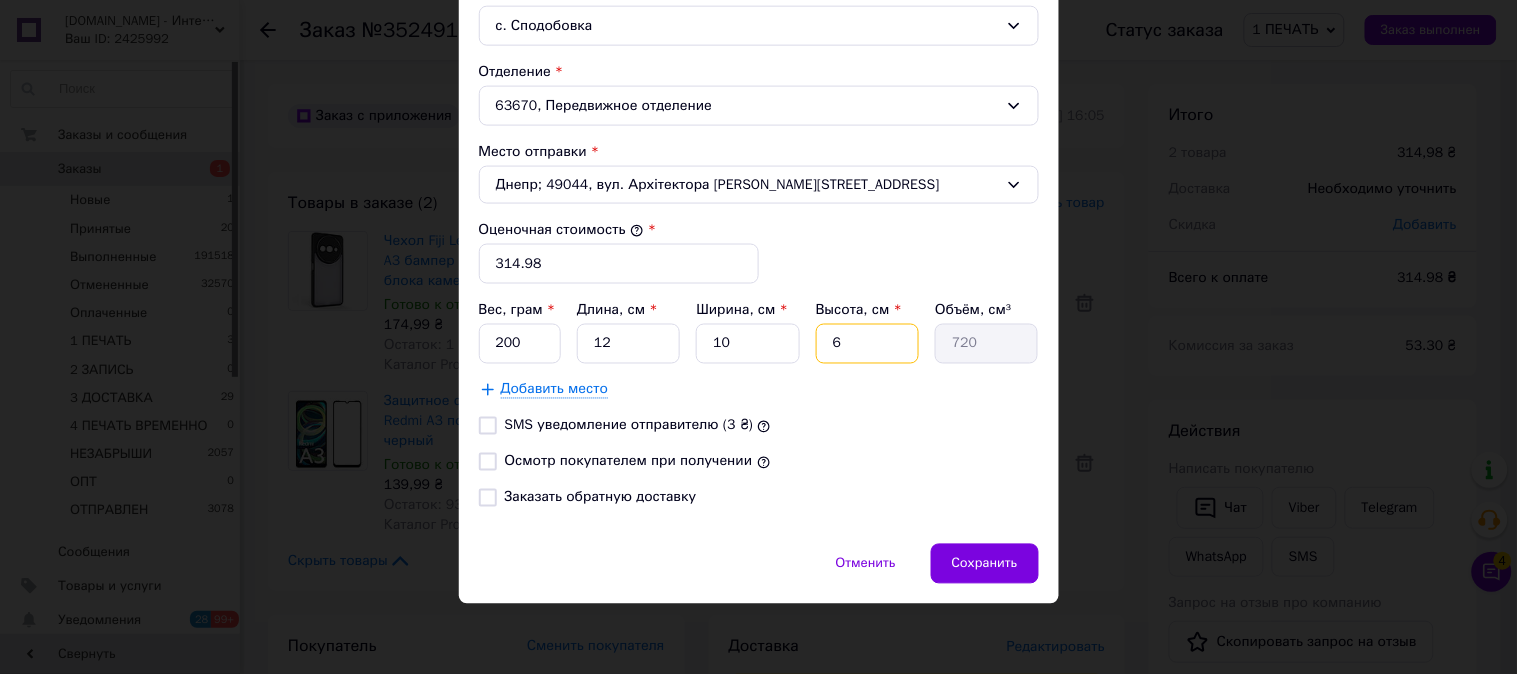 type on "6" 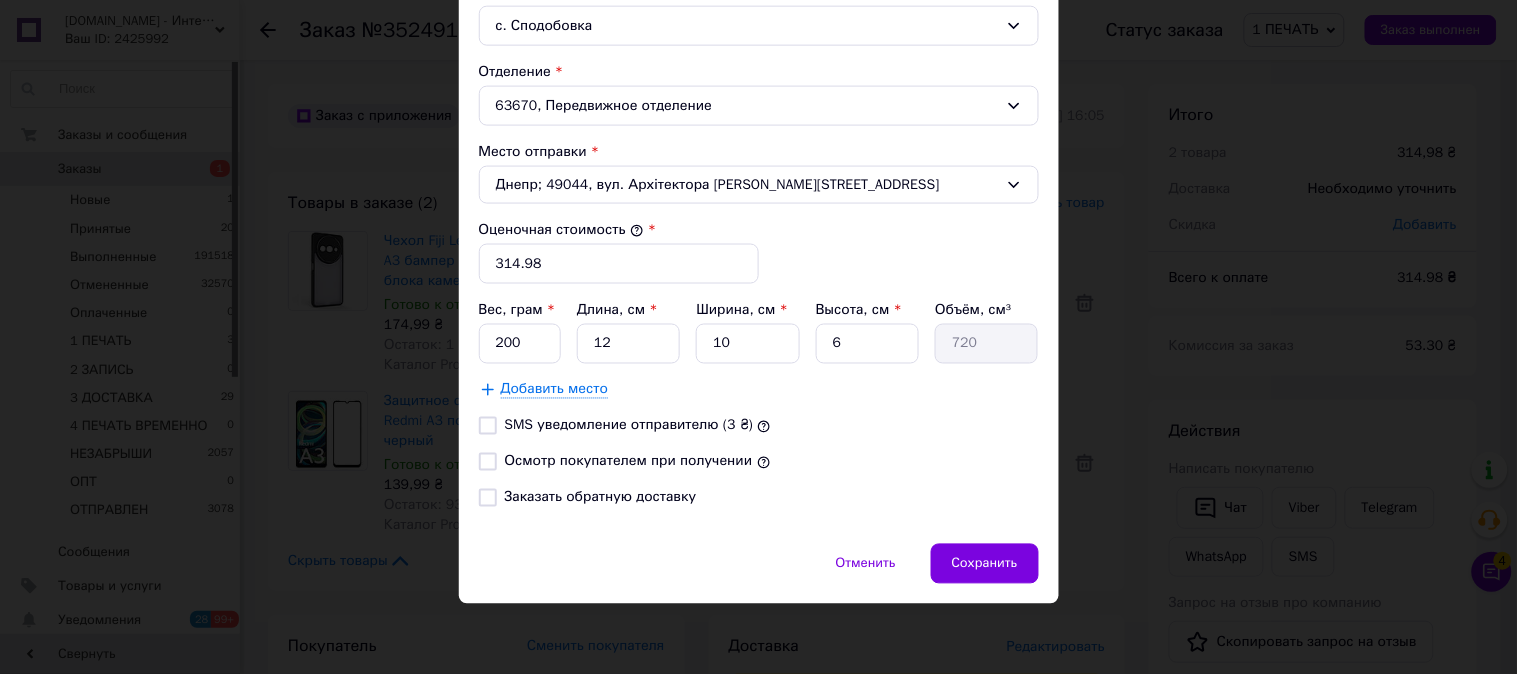click on "Осмотр покупателем при получении" at bounding box center (488, 462) 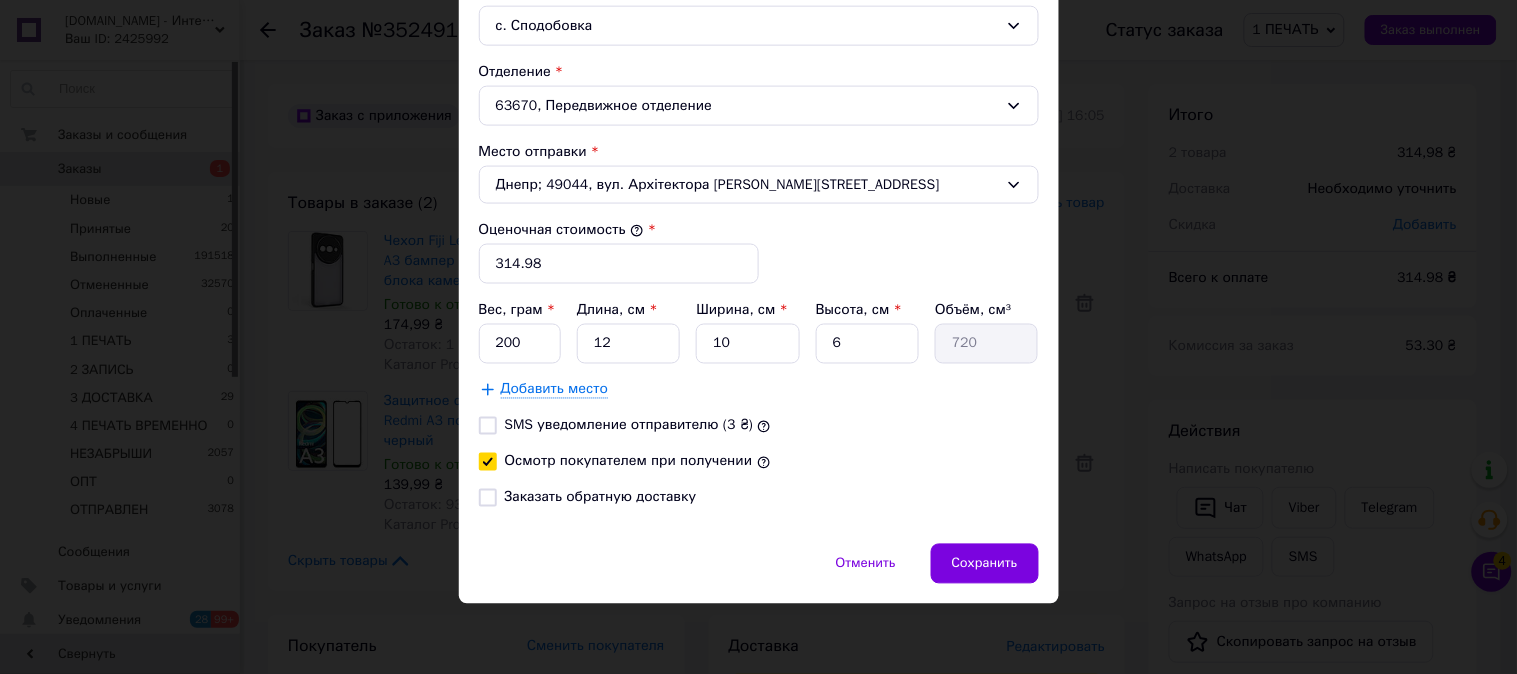 checkbox on "true" 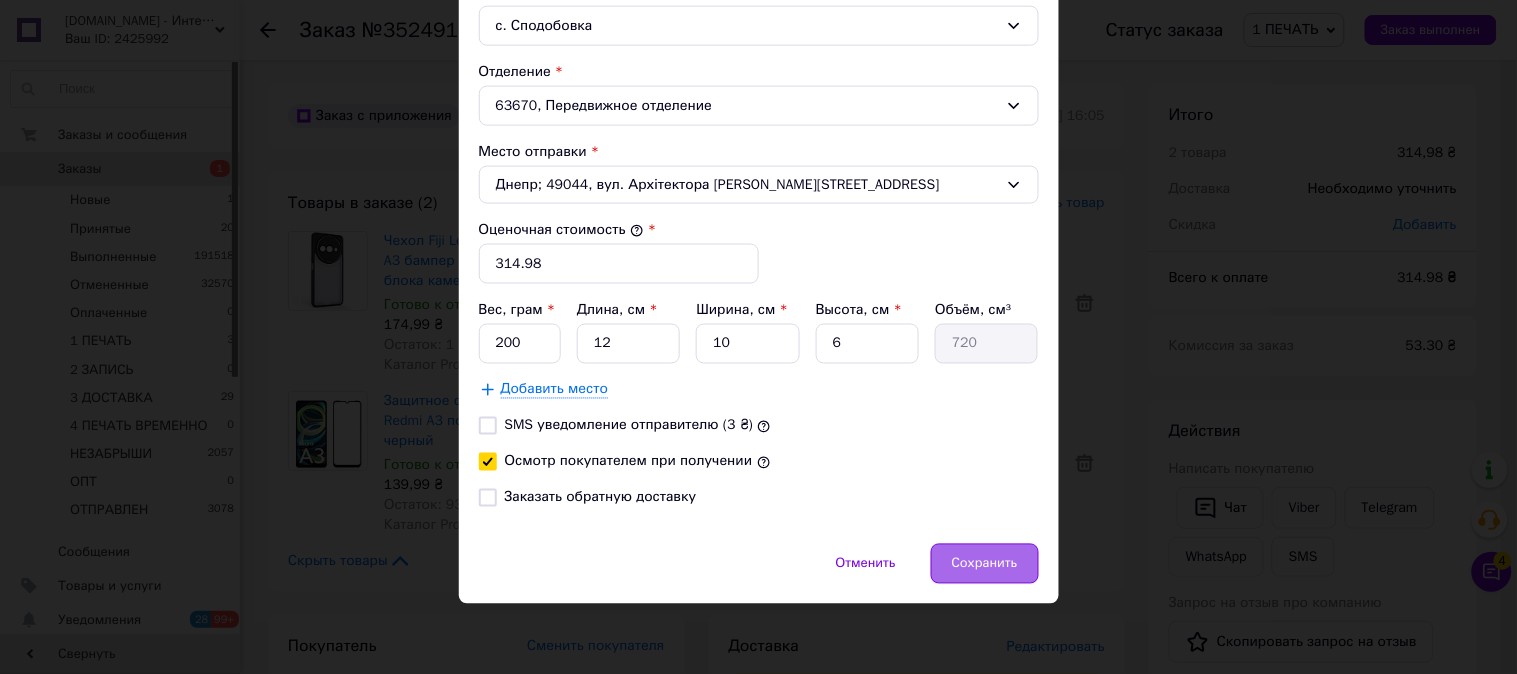 click on "Сохранить" at bounding box center (985, 564) 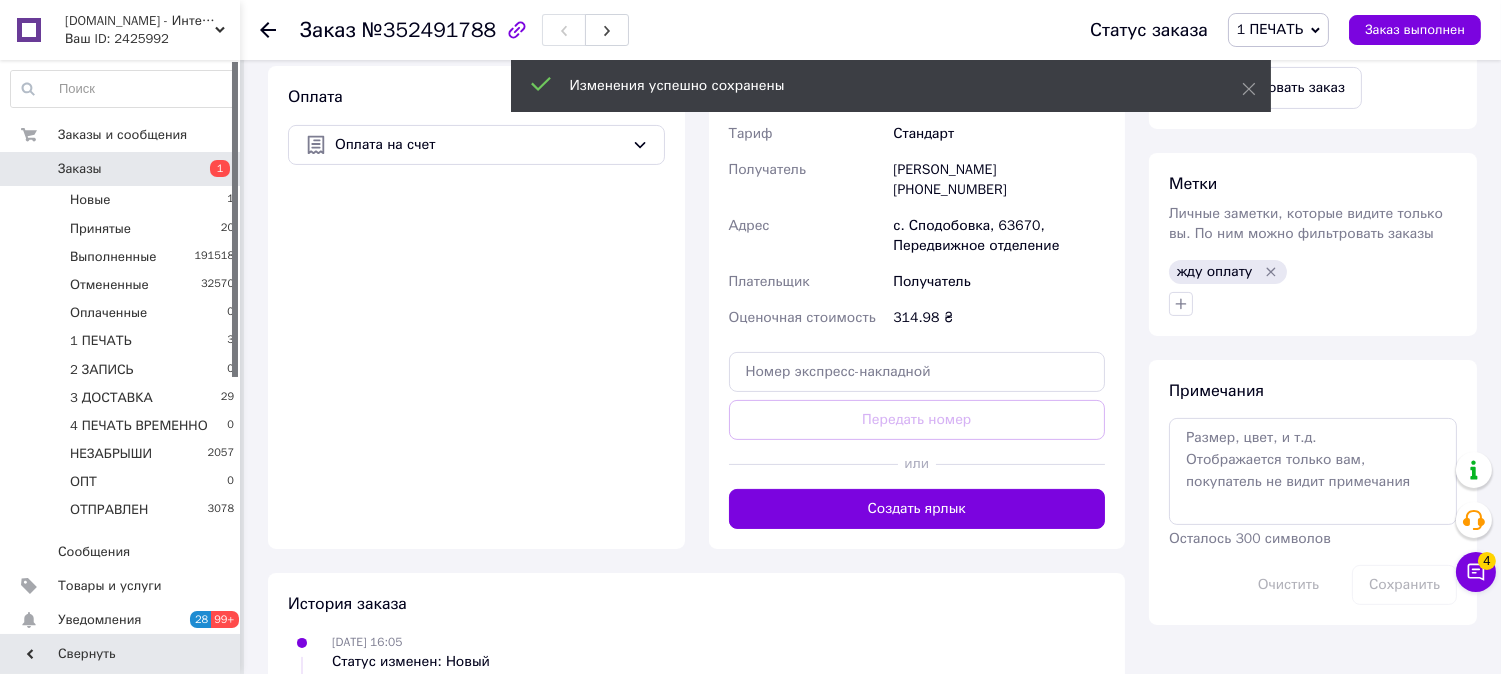 scroll, scrollTop: 888, scrollLeft: 0, axis: vertical 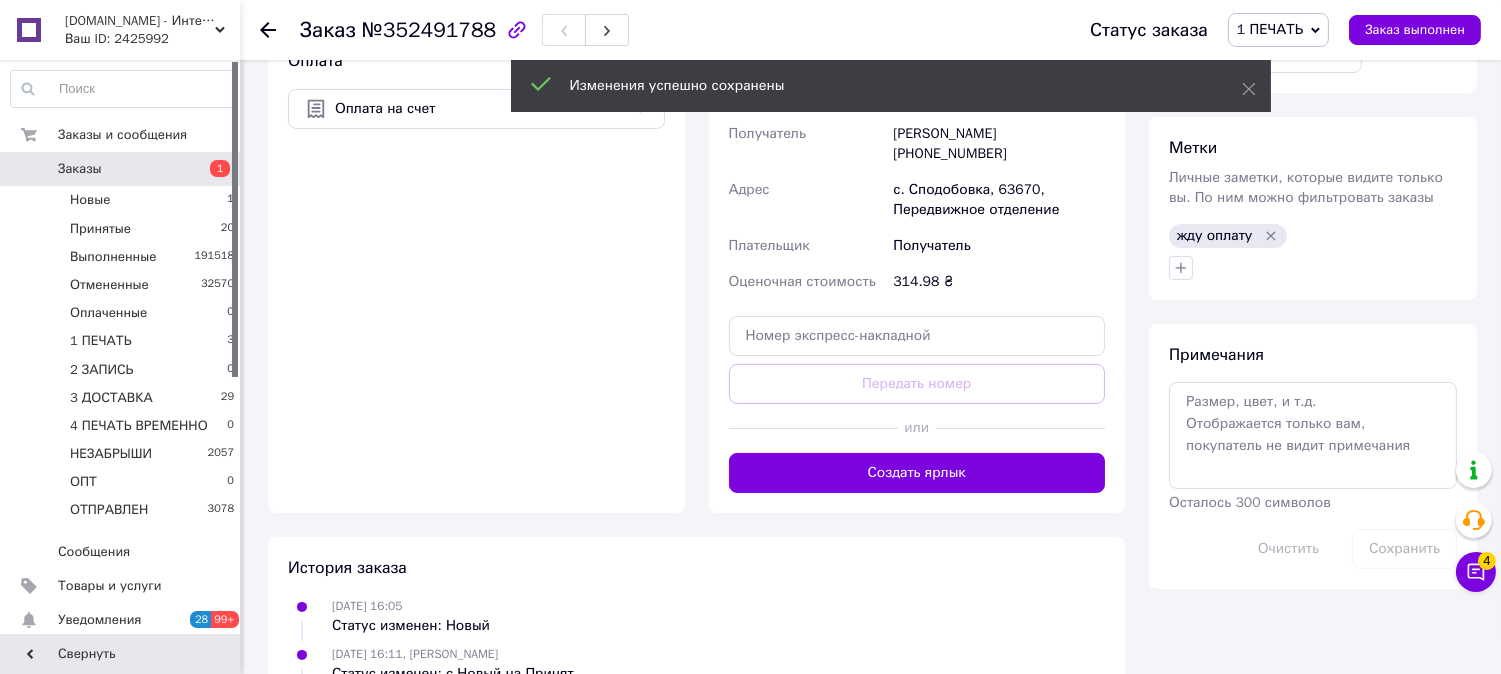 click on "Создать ярлык" at bounding box center (917, 473) 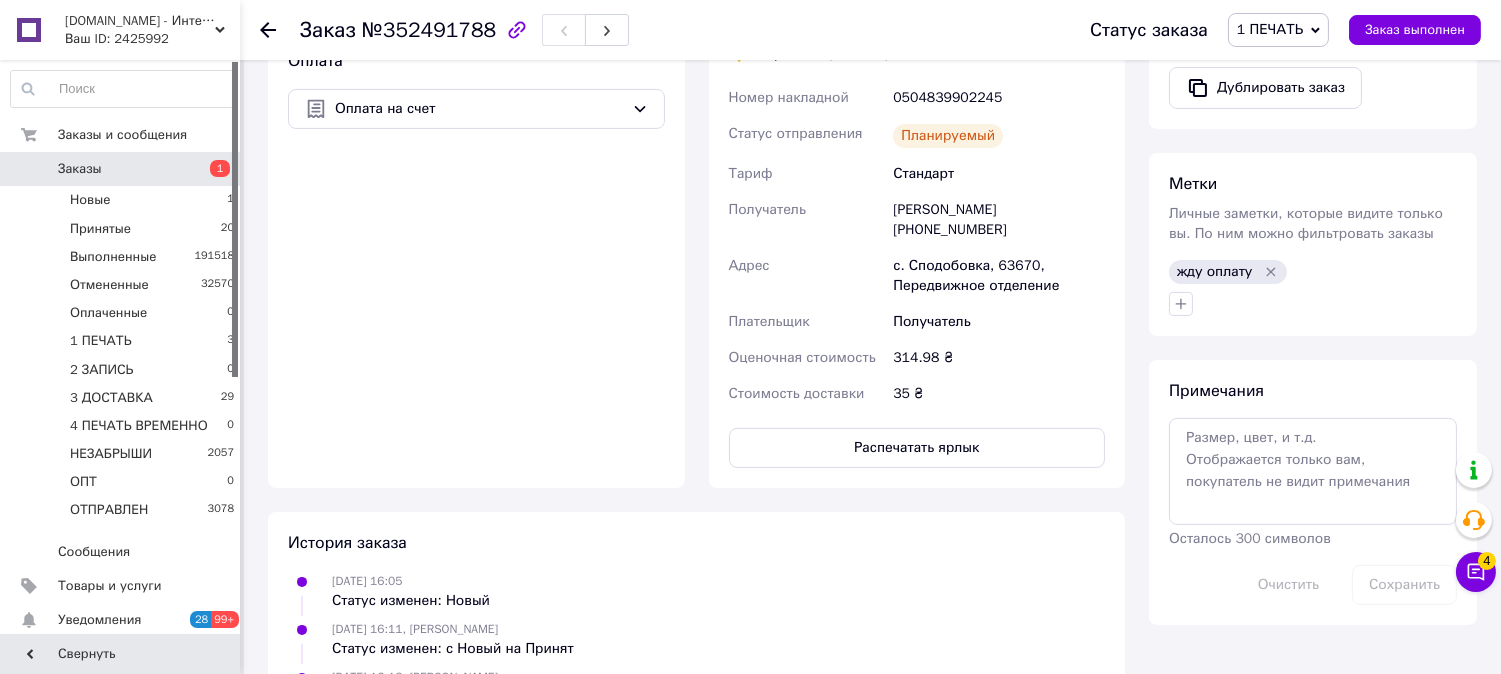 click on "Распечатать ярлык" at bounding box center [917, 448] 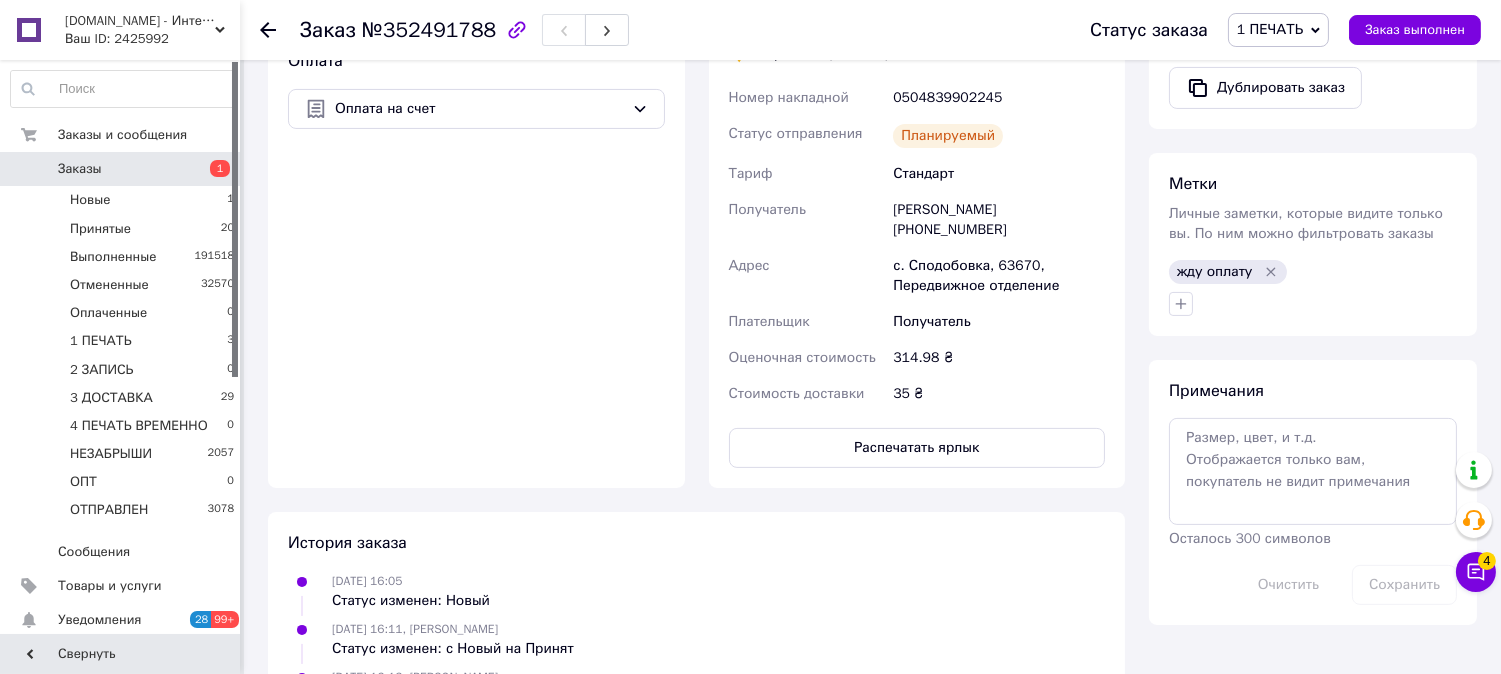 type 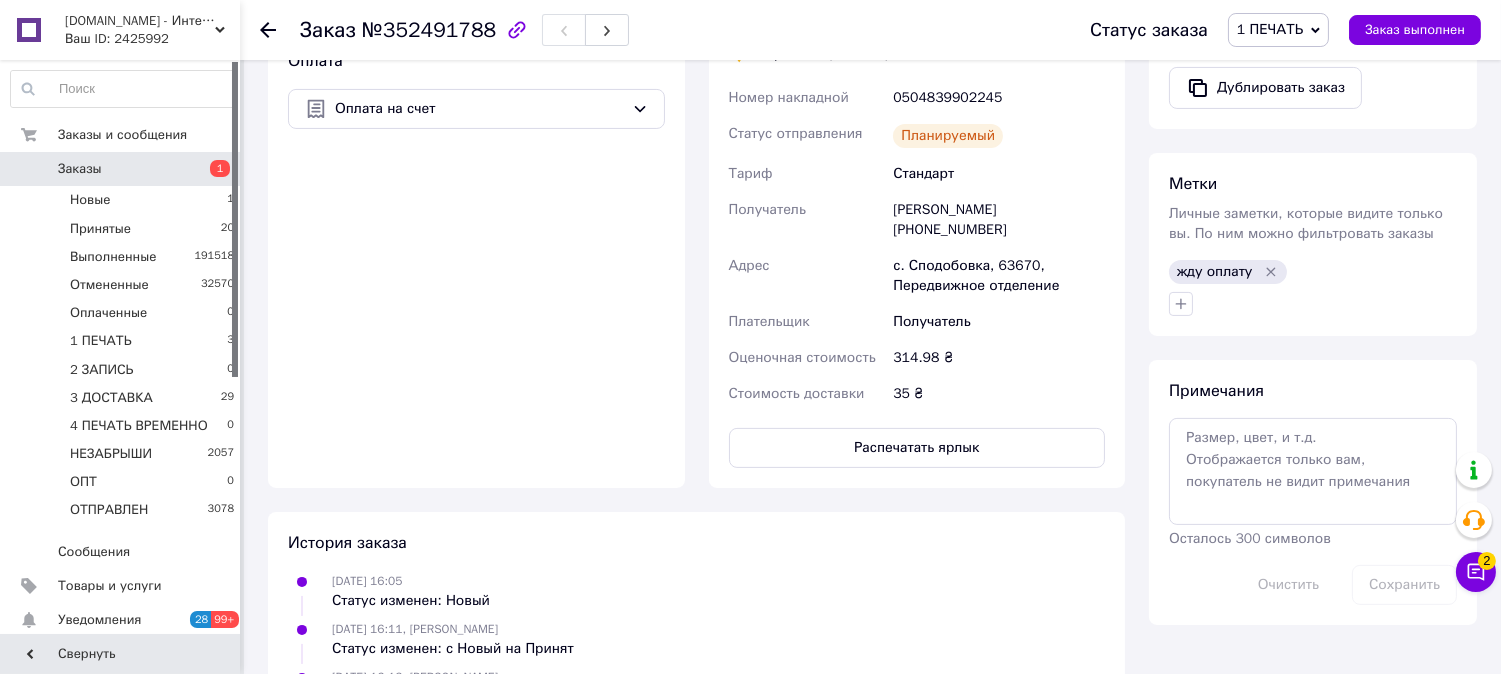 click on "1 ПЕЧАТЬ" at bounding box center (1278, 30) 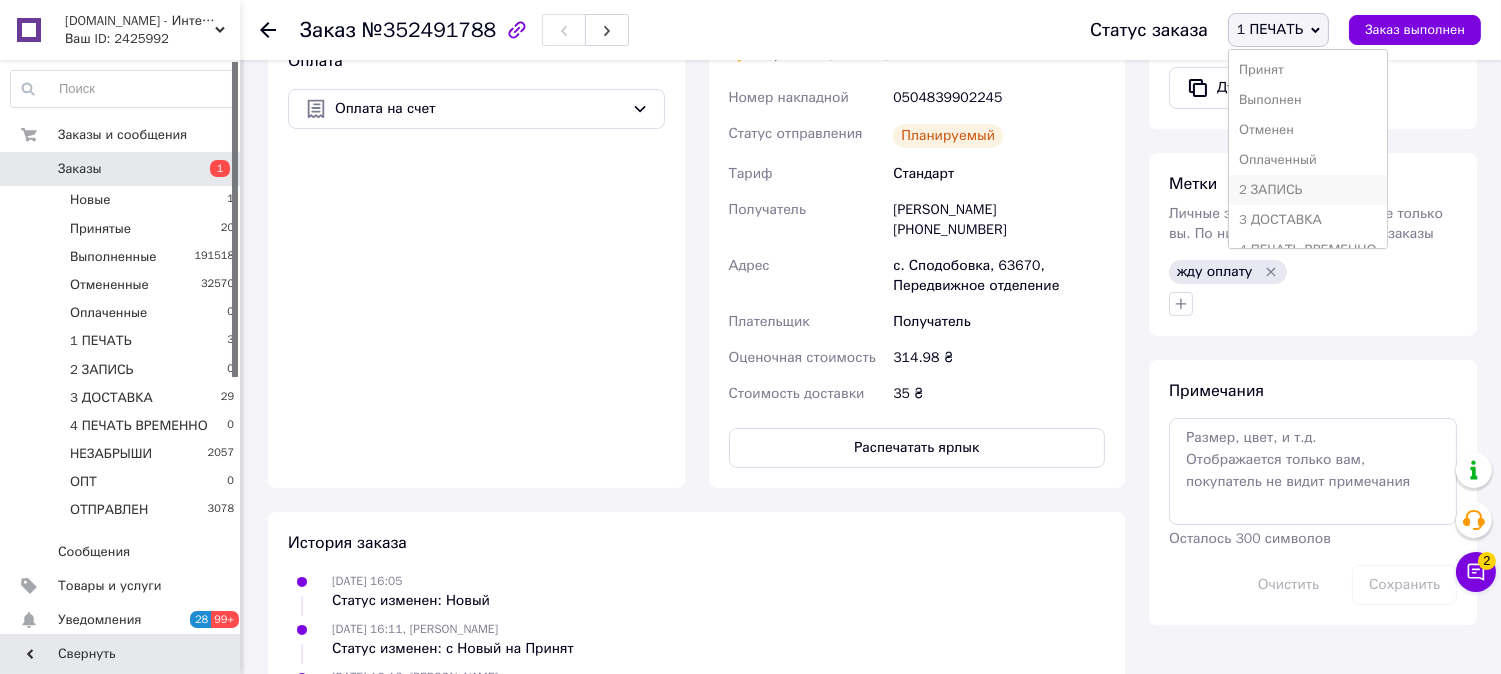 click on "2 ЗАПИСЬ" at bounding box center (1308, 190) 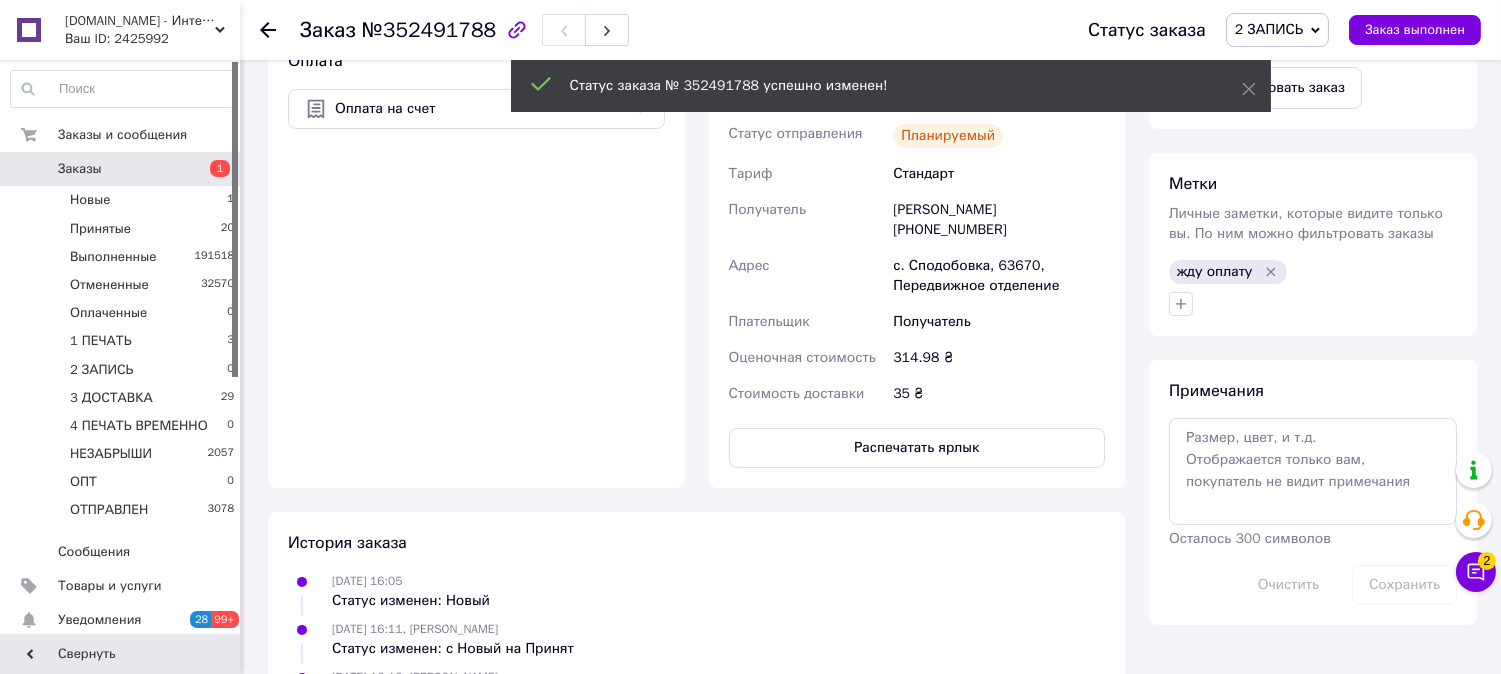 click on "2 ЗАПИСЬ" at bounding box center [1269, 29] 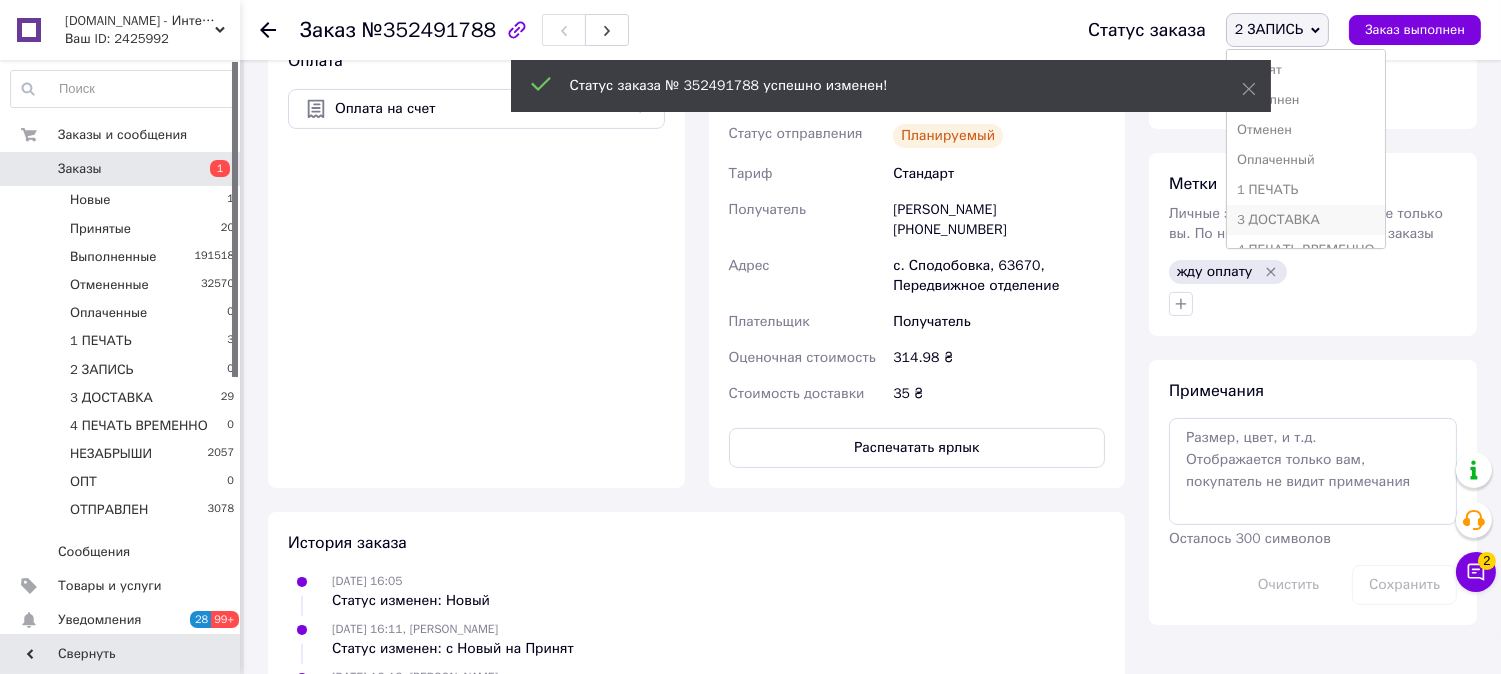 click on "3 ДОСТАВКА" at bounding box center (1306, 220) 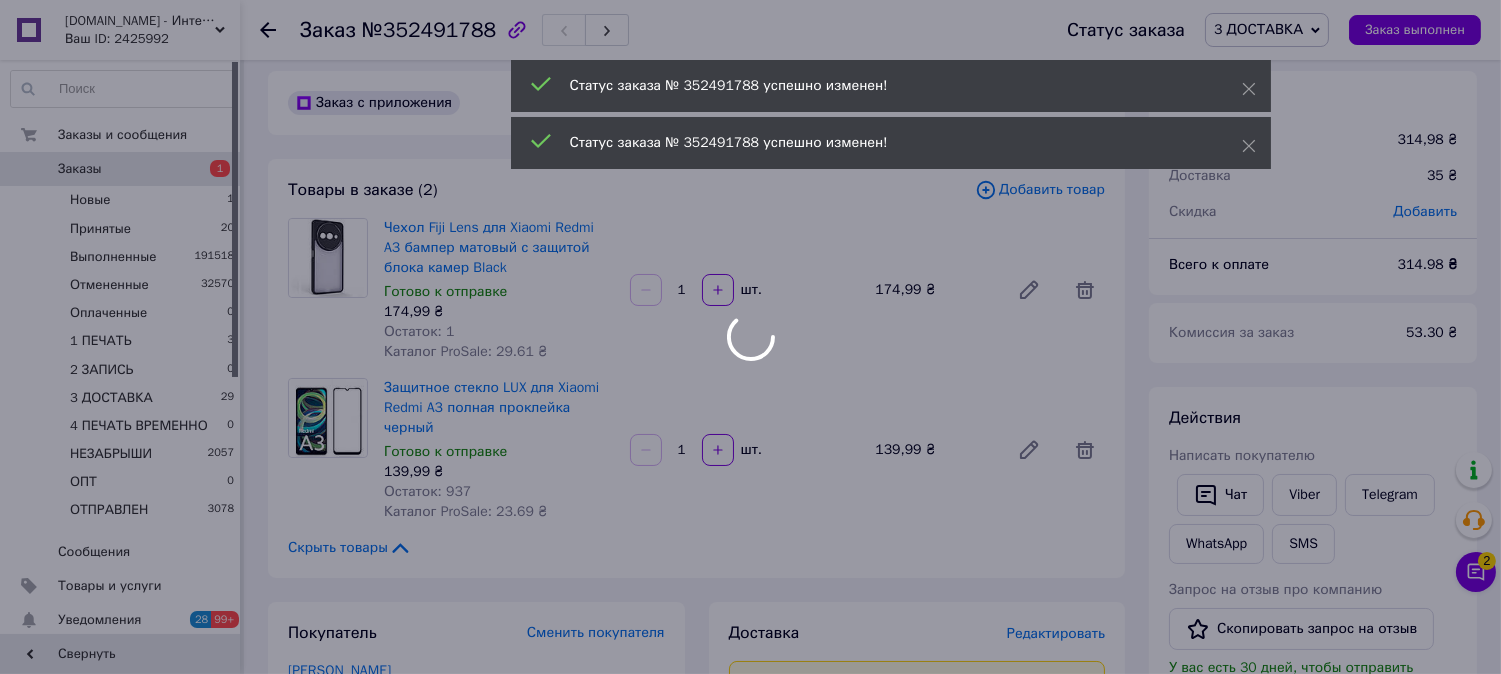 scroll, scrollTop: 0, scrollLeft: 0, axis: both 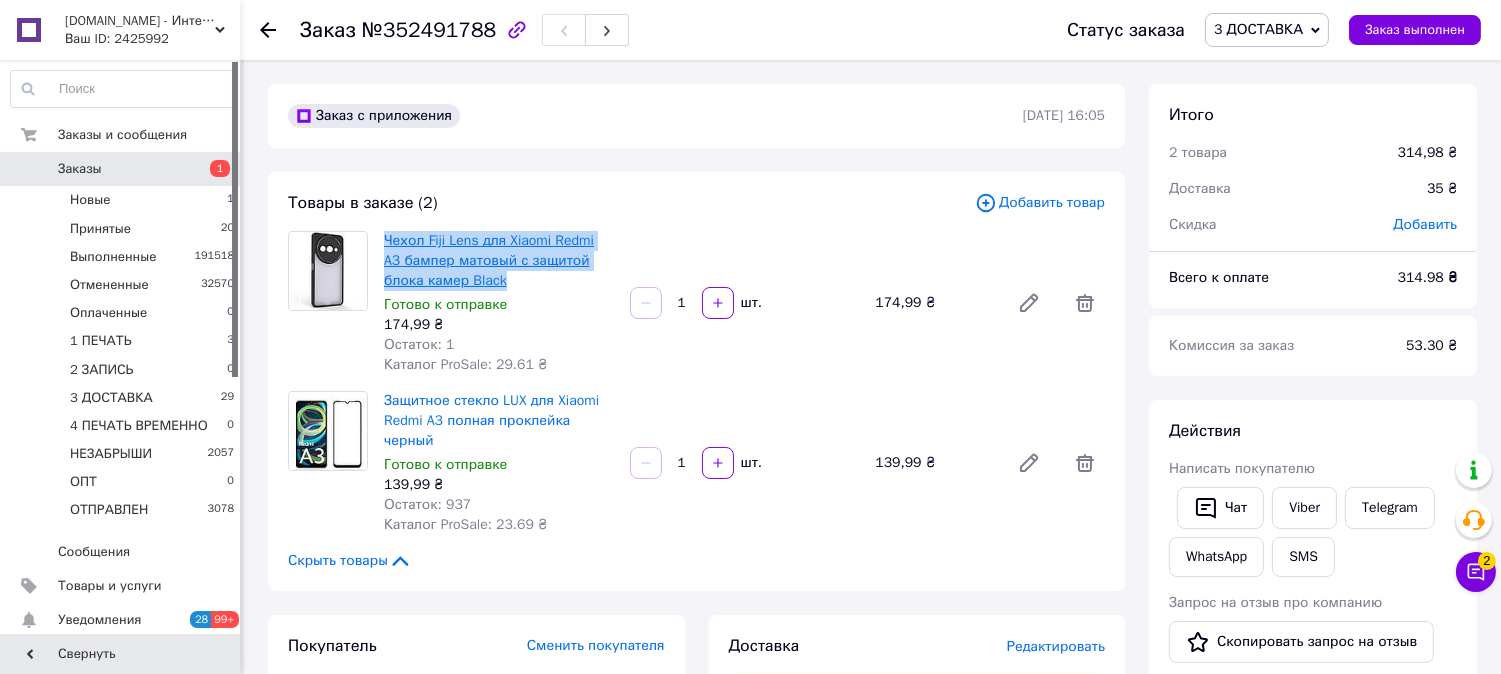 drag, startPoint x: 424, startPoint y: 278, endPoint x: 383, endPoint y: 244, distance: 53.263496 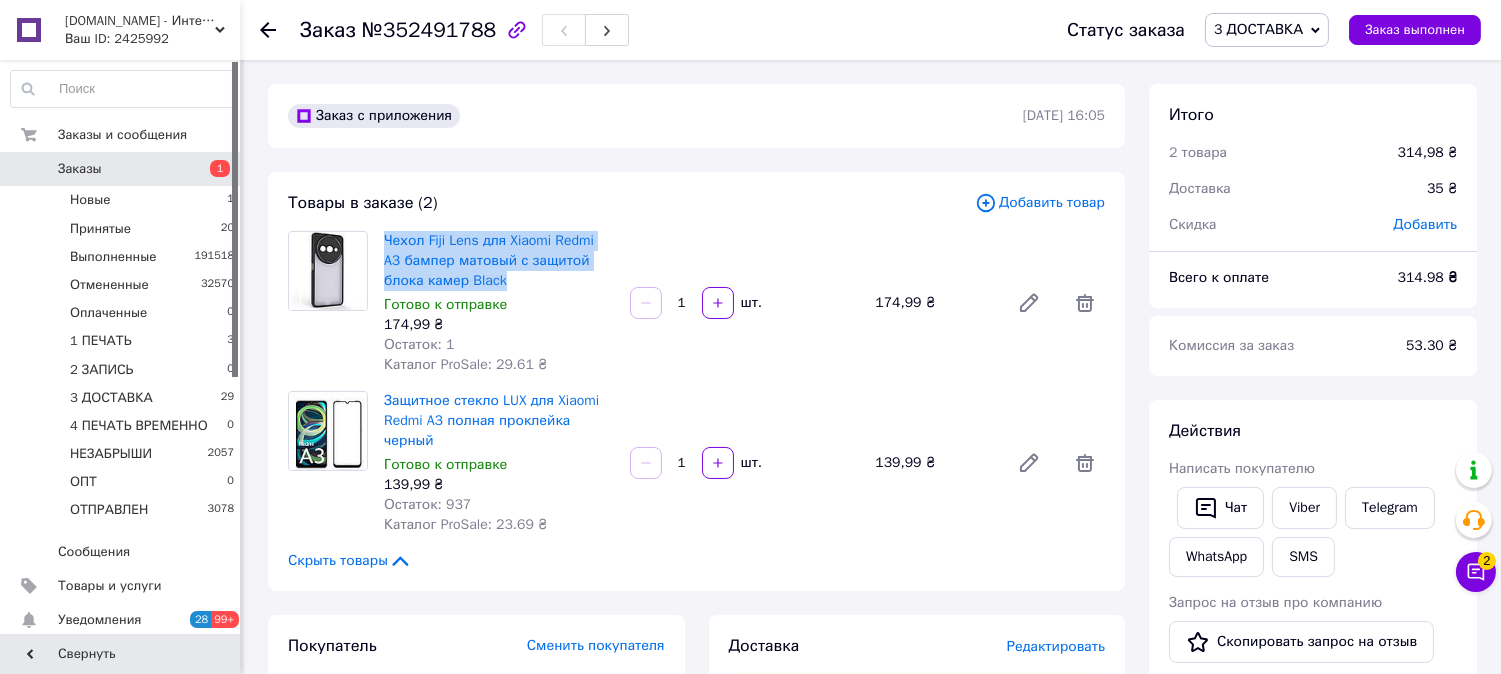 copy on "Чехол Fiji Lens для Xiaomi Redmi A3 бампер матовый с защитой блока камер Black" 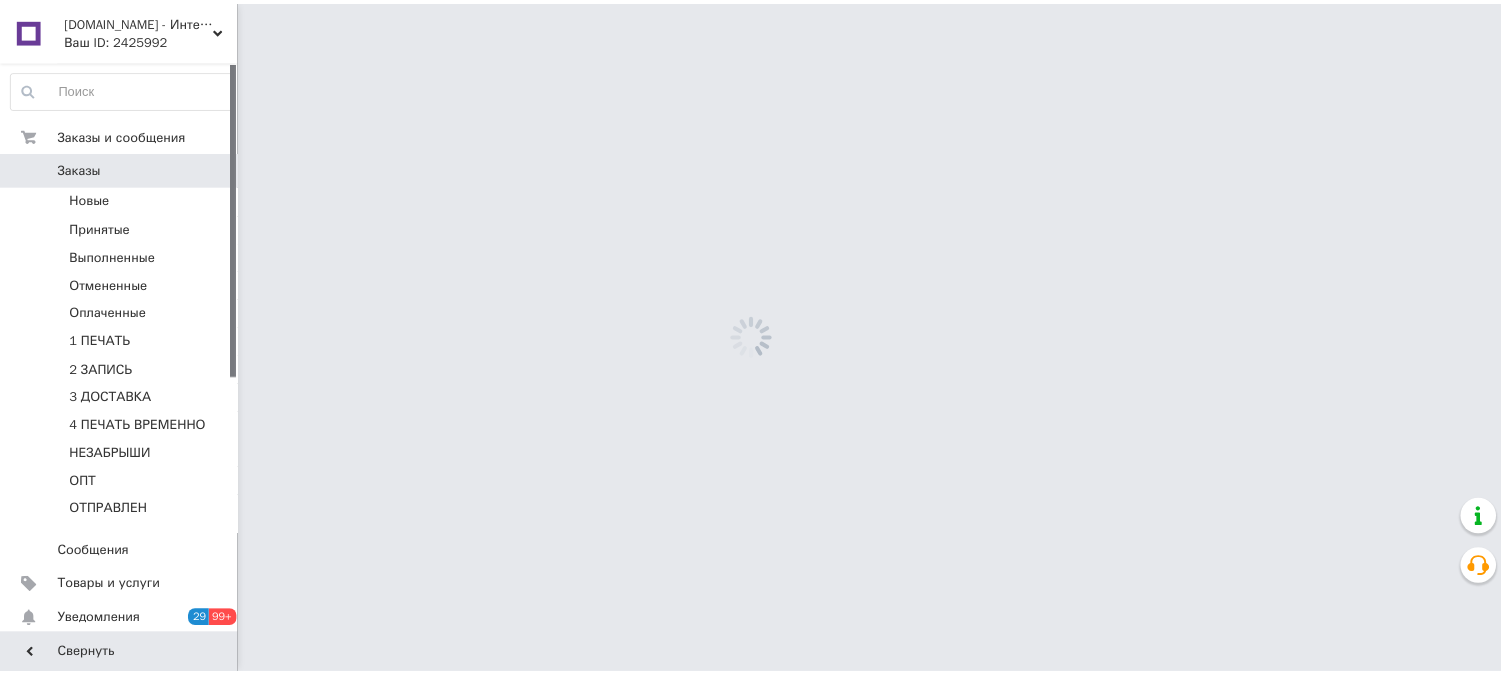 scroll, scrollTop: 0, scrollLeft: 0, axis: both 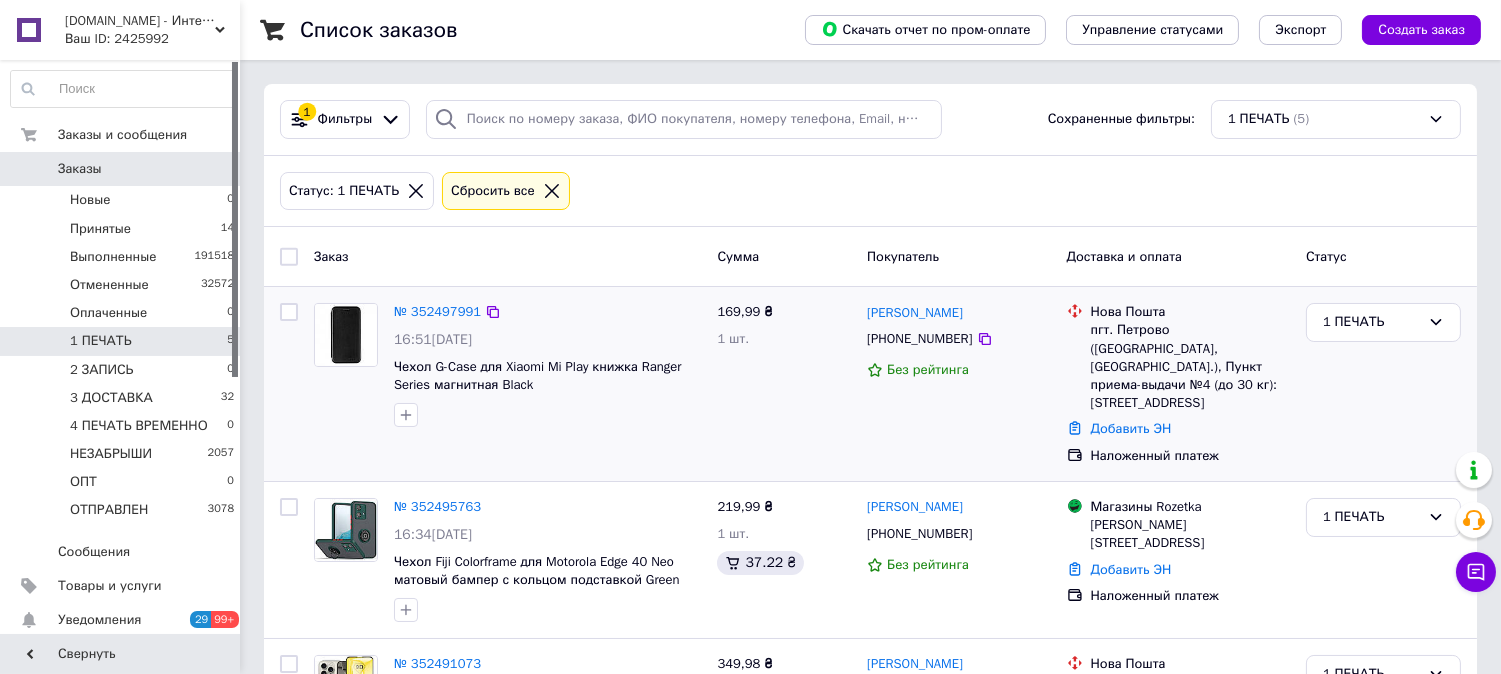click on "№ 352497991 16:51[DATE] Чехол G-Case для Xiaomi Mi Play книжка Ranger Series магнитная Black" at bounding box center [547, 365] 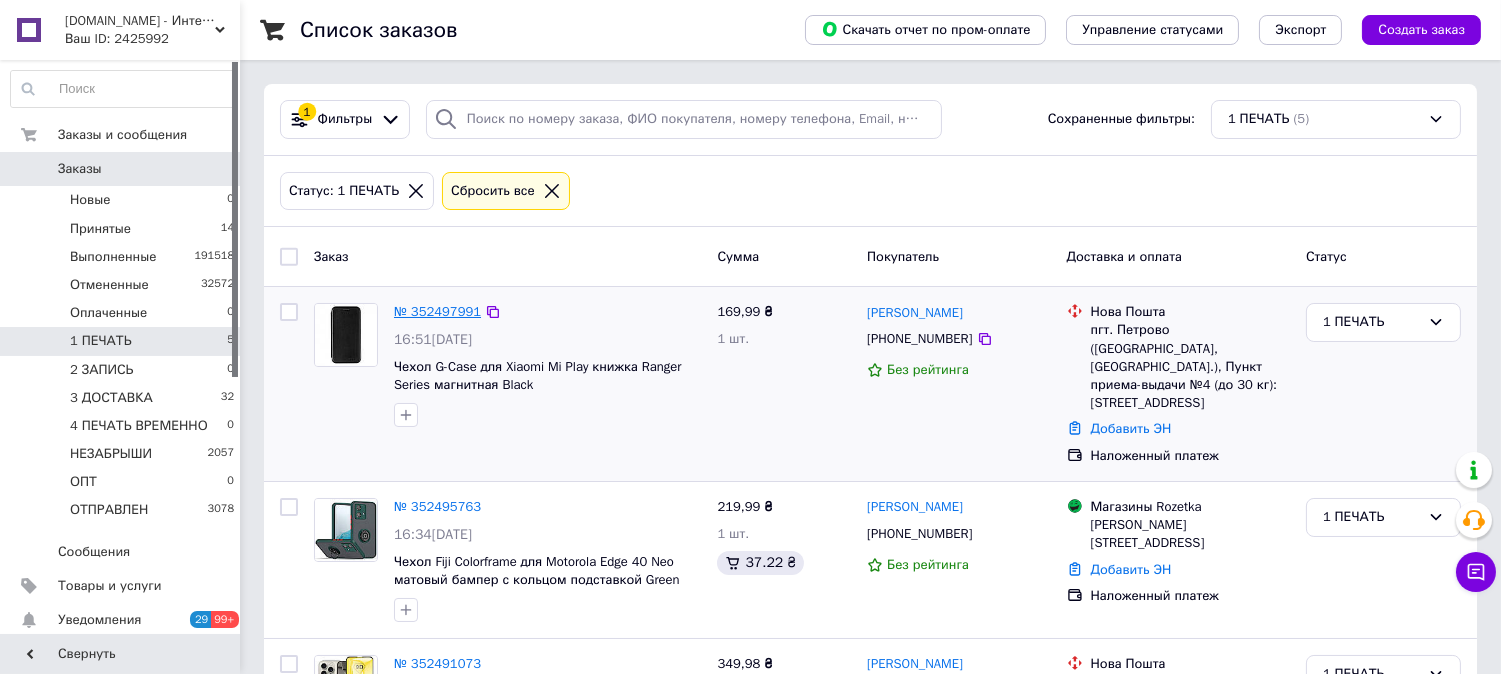 click on "№ 352497991" at bounding box center (437, 311) 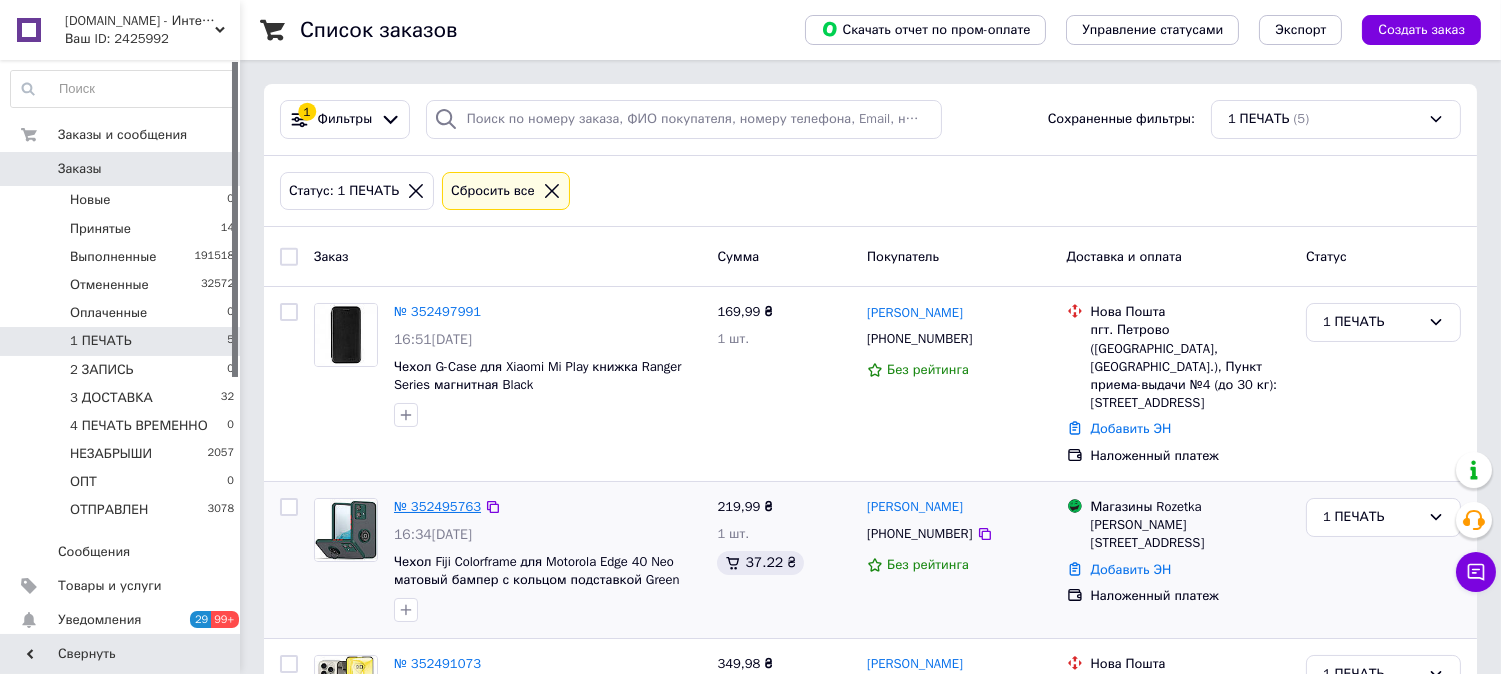 click on "№ 352495763" at bounding box center [437, 506] 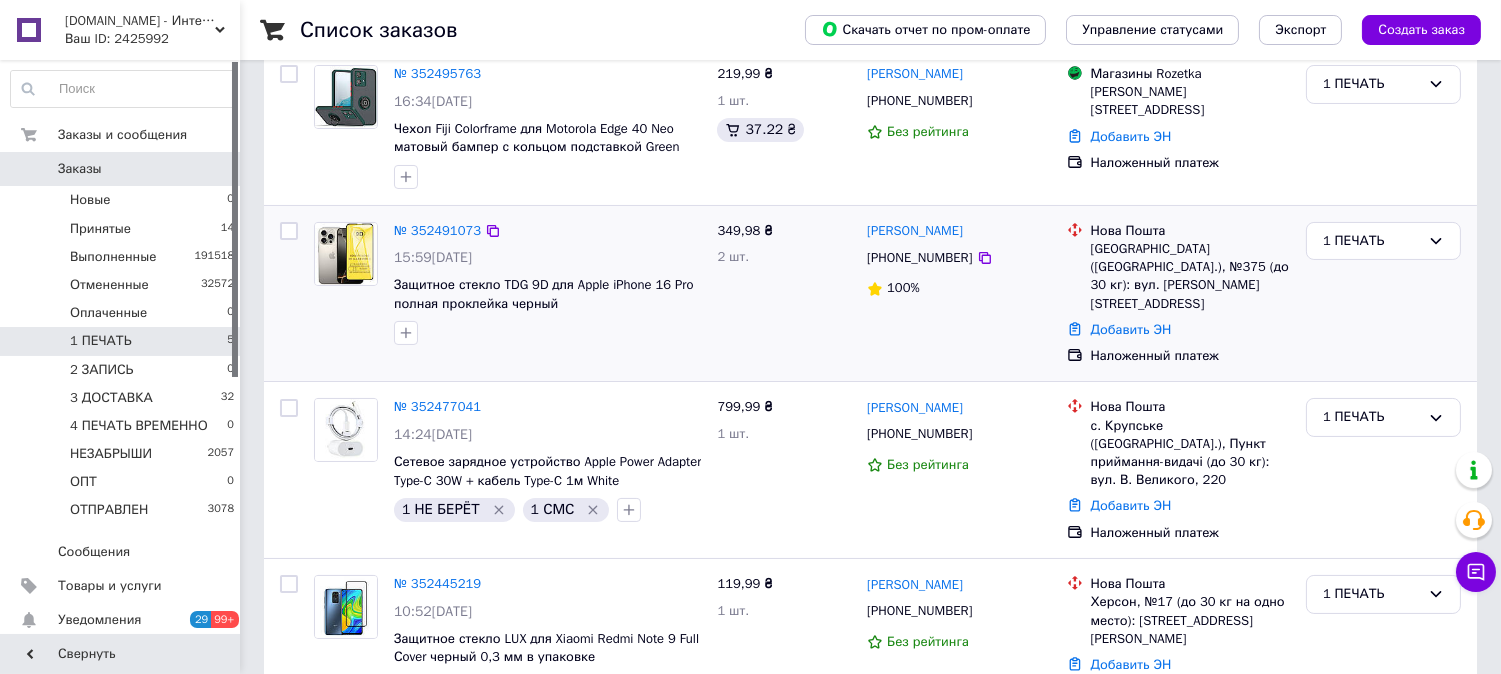scroll, scrollTop: 442, scrollLeft: 0, axis: vertical 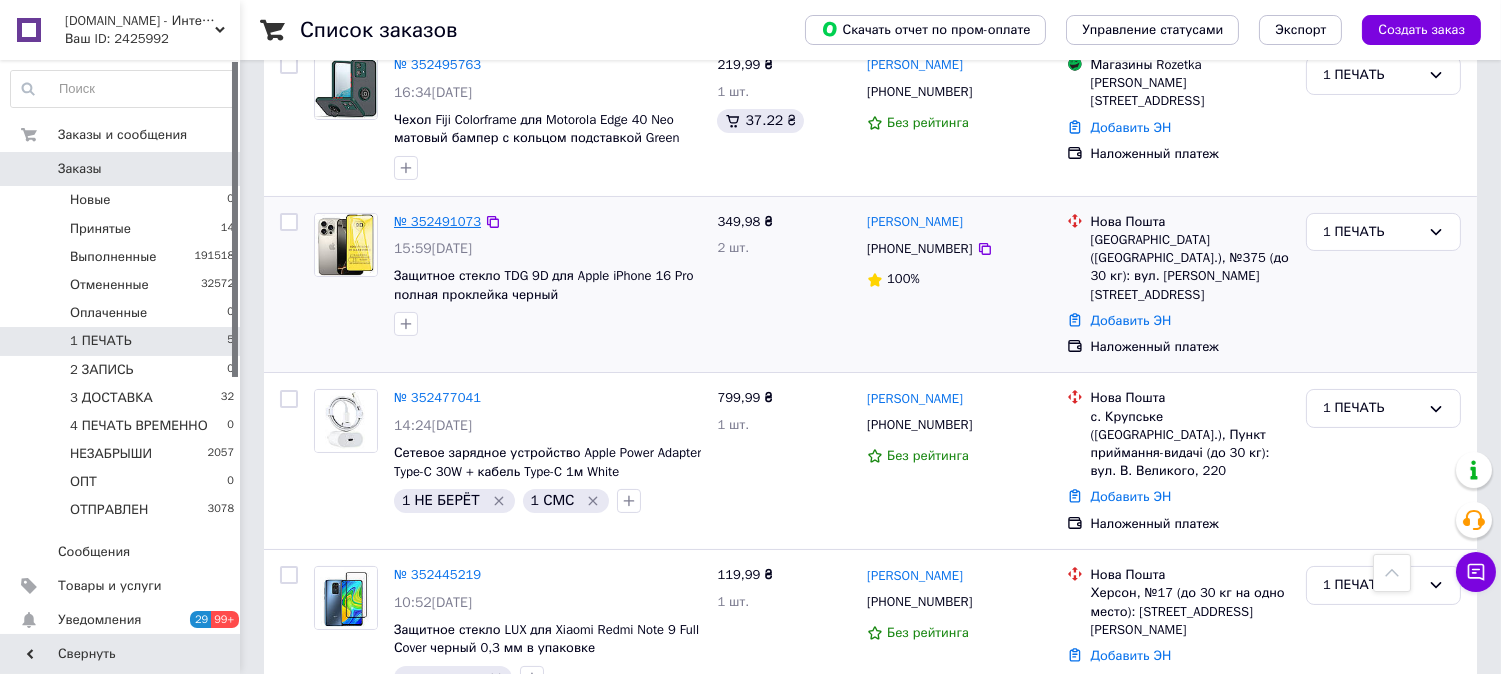 click on "№ 352491073" at bounding box center [437, 221] 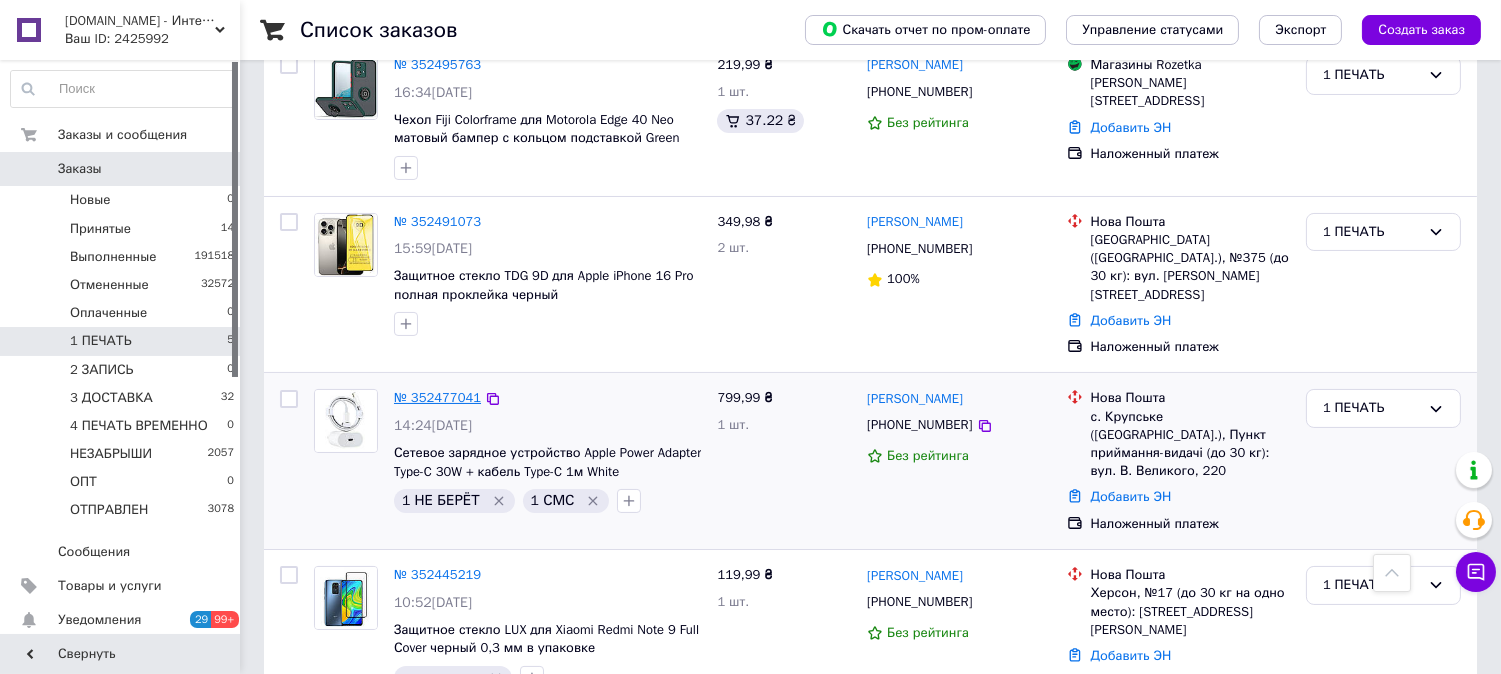 click on "№ 352477041" at bounding box center (437, 397) 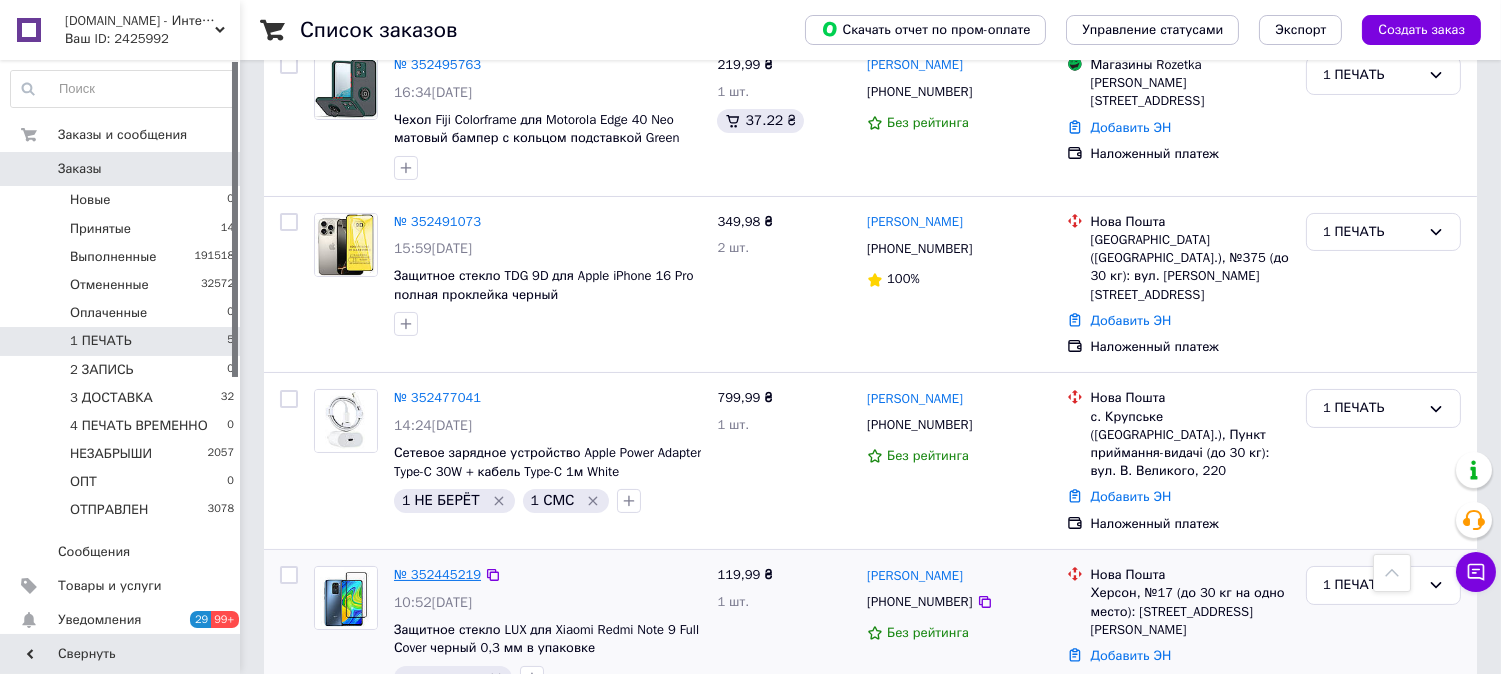 click on "№ 352445219" at bounding box center (437, 574) 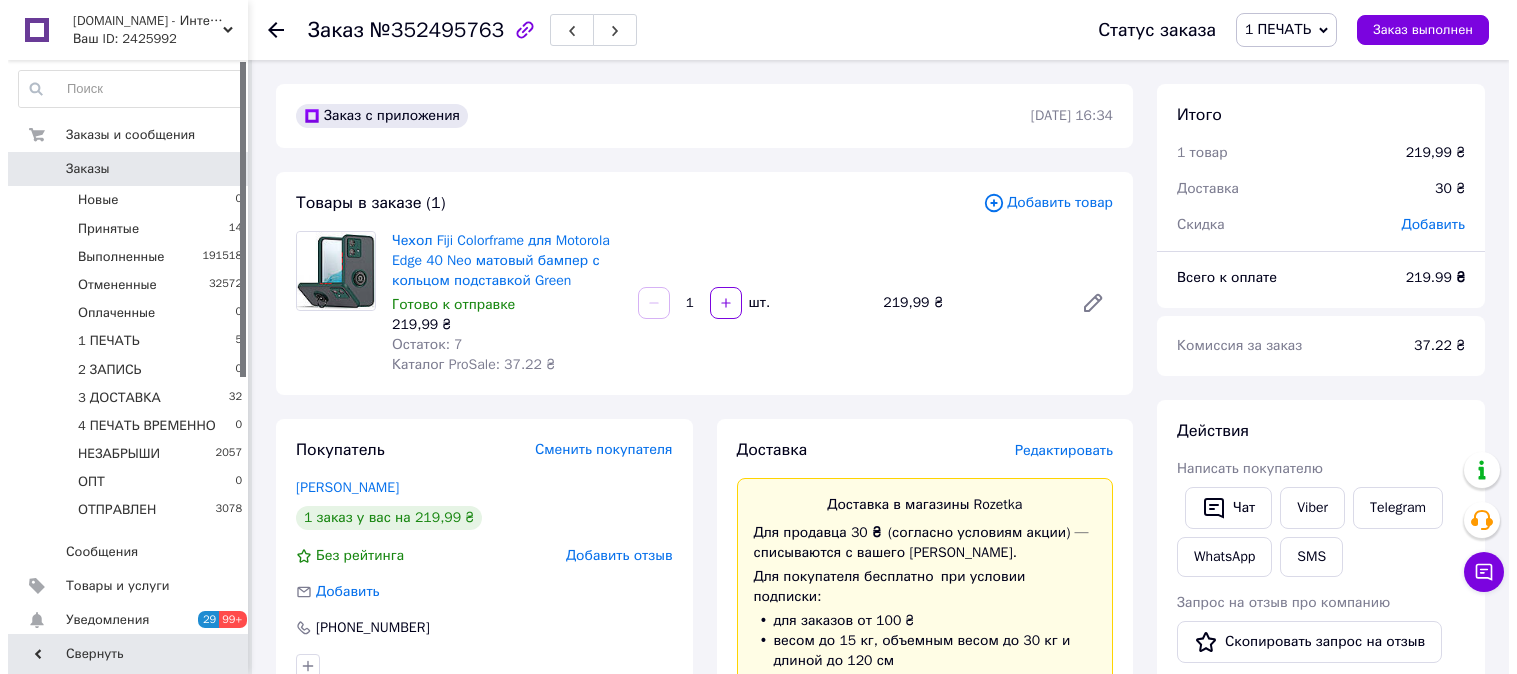 scroll, scrollTop: 0, scrollLeft: 0, axis: both 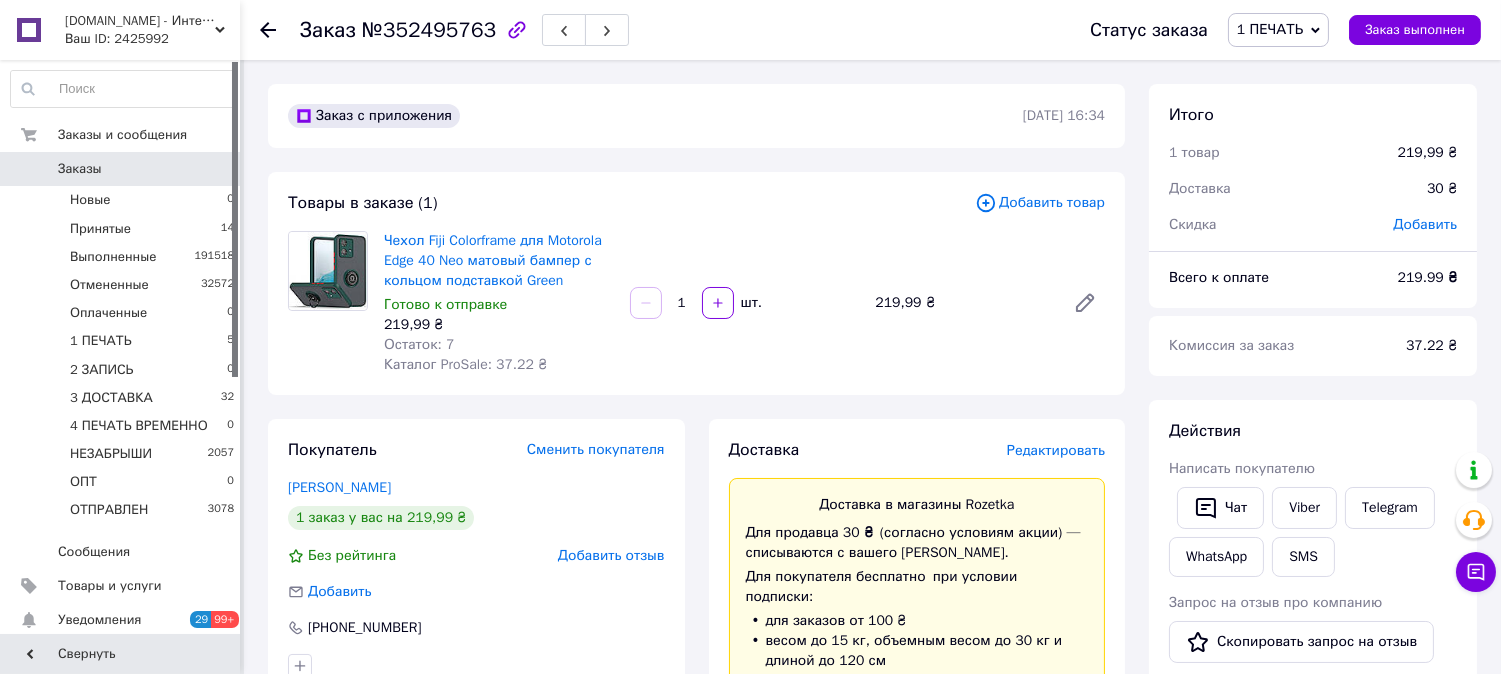 click on "Редактировать" at bounding box center (1056, 450) 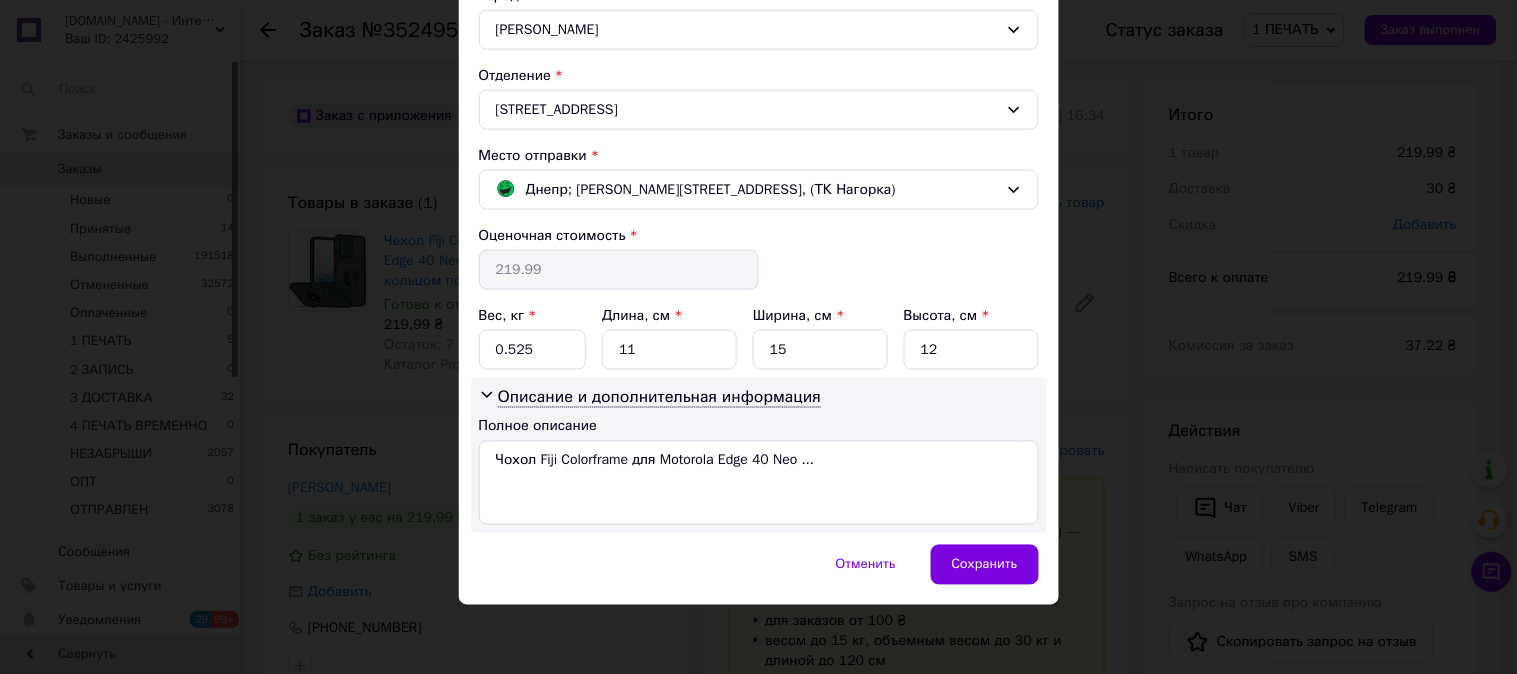 scroll, scrollTop: 567, scrollLeft: 0, axis: vertical 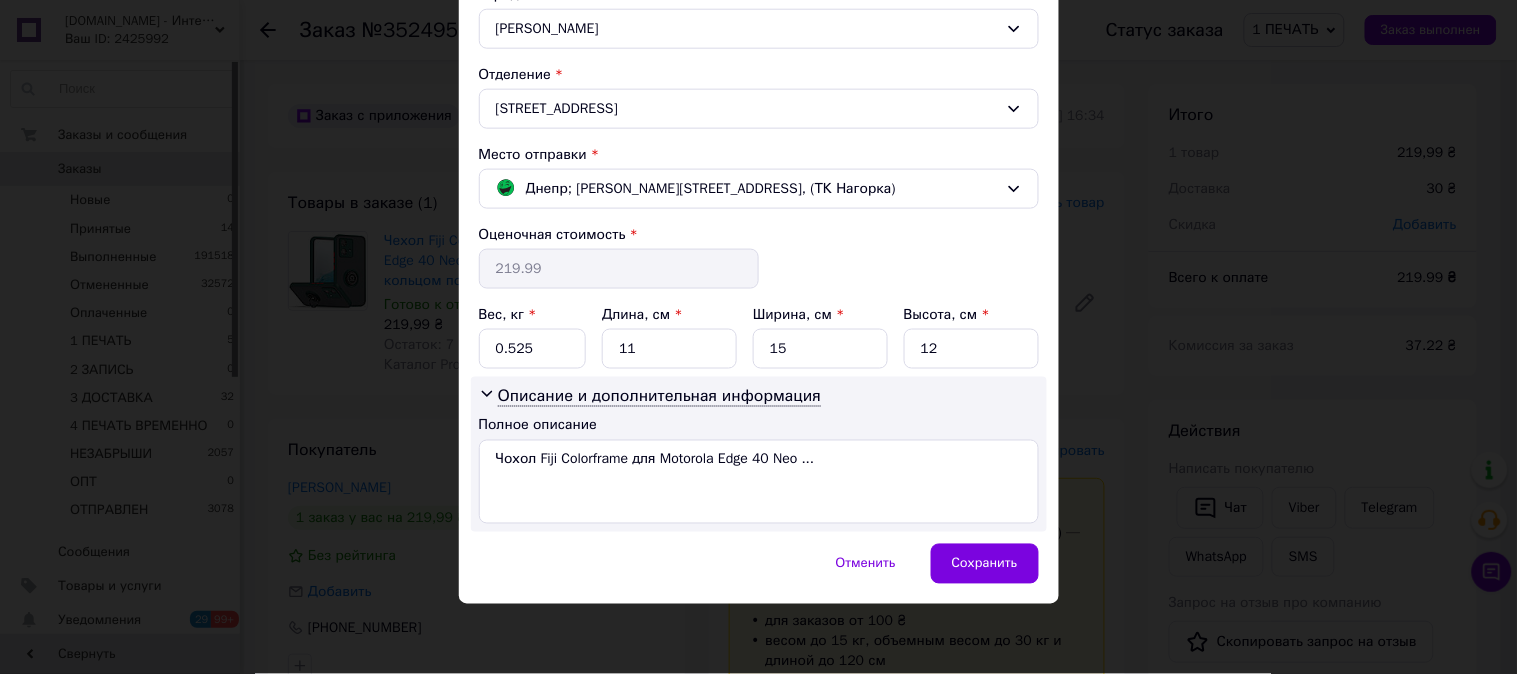 click on "× Редактирование доставки Способ доставки Магазины Rozetka (платная) Фамилия получателя   * [PERSON_NAME] Имя получателя   * [PERSON_NAME] Отчество получателя Телефон получателя   * [PHONE_NUMBER] Плательщик   * Отправитель Тип доставки   * Отделение Город Бердичев Отделение Житомирская, 24 Место отправки   * Днепр; [PERSON_NAME][STREET_ADDRESS], (ТК Нагорка) Оценочная стоимость   * 219.99 Вес, кг   * 0.525 Длина, см   * 11 Ширина, см   * 15 Высота, см   * 12   Описание и дополнительная информация Полное описание Чохол Fiji Colorframe для Motorola Edge 40 Neo ... Отменить   Сохранить" at bounding box center (758, 337) 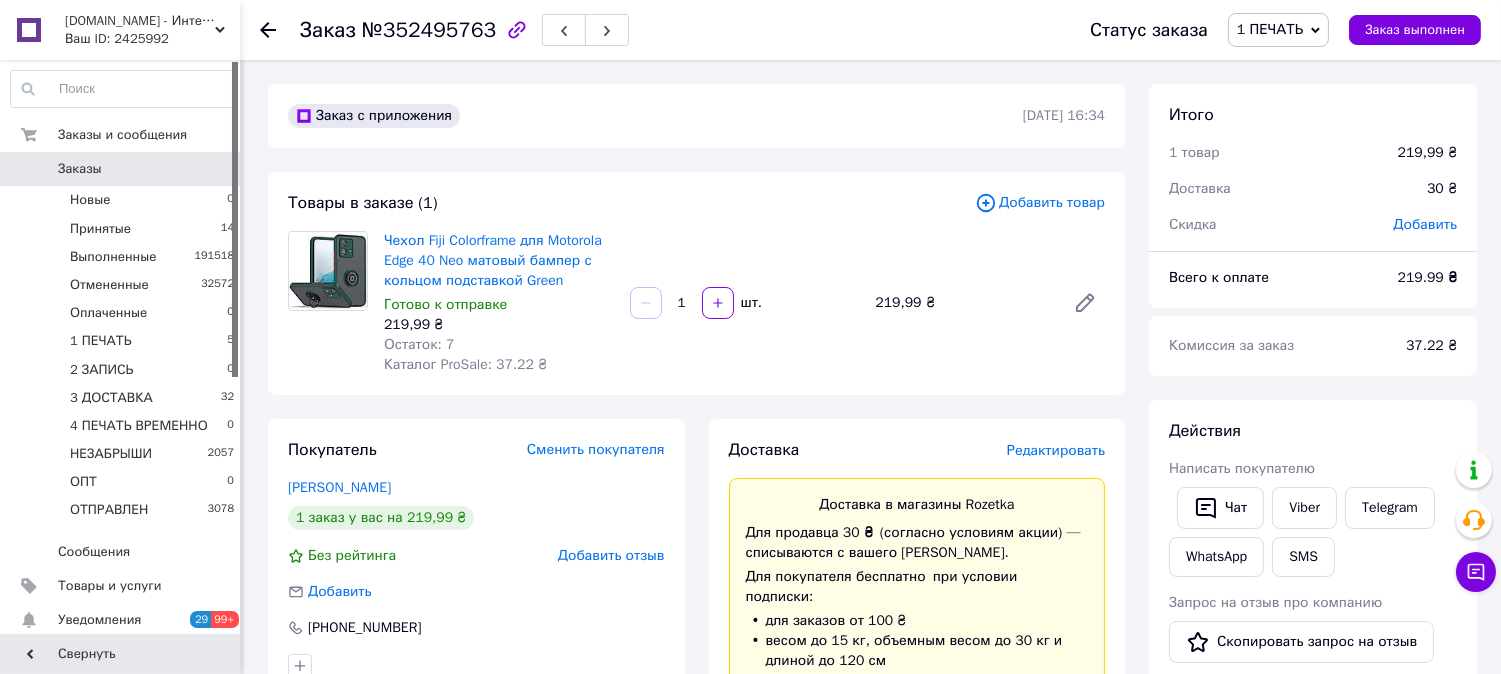 click on "Редактировать" at bounding box center [1056, 450] 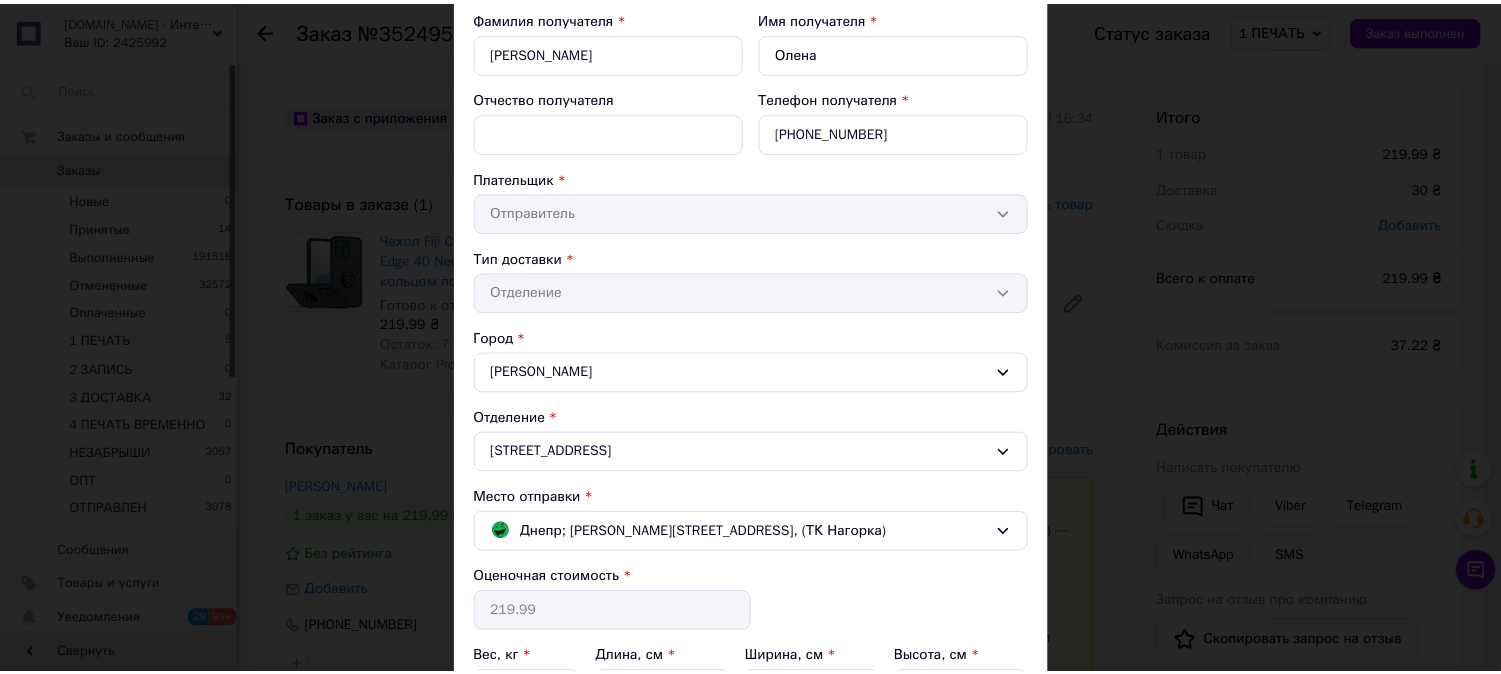 scroll, scrollTop: 567, scrollLeft: 0, axis: vertical 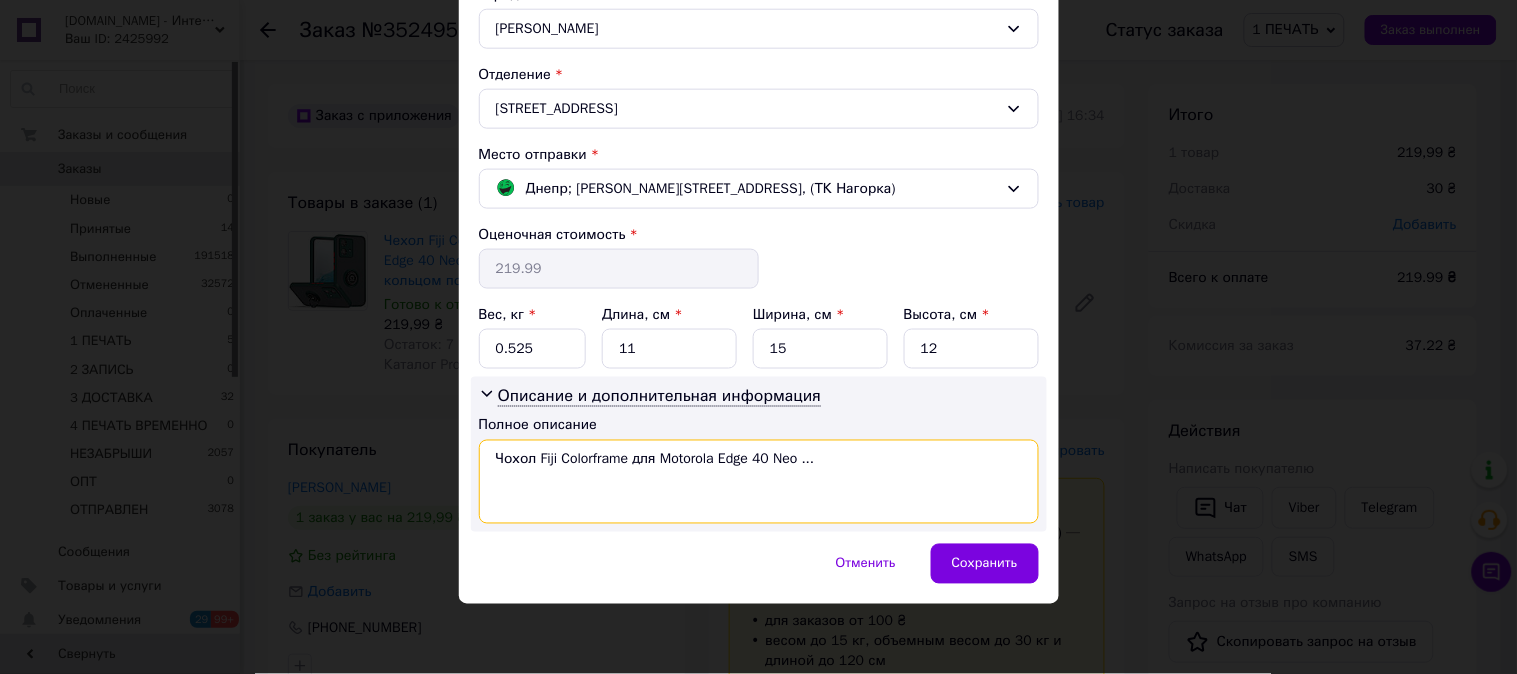 click on "Чохол Fiji Colorframe для Motorola Edge 40 Neo ..." at bounding box center (759, 482) 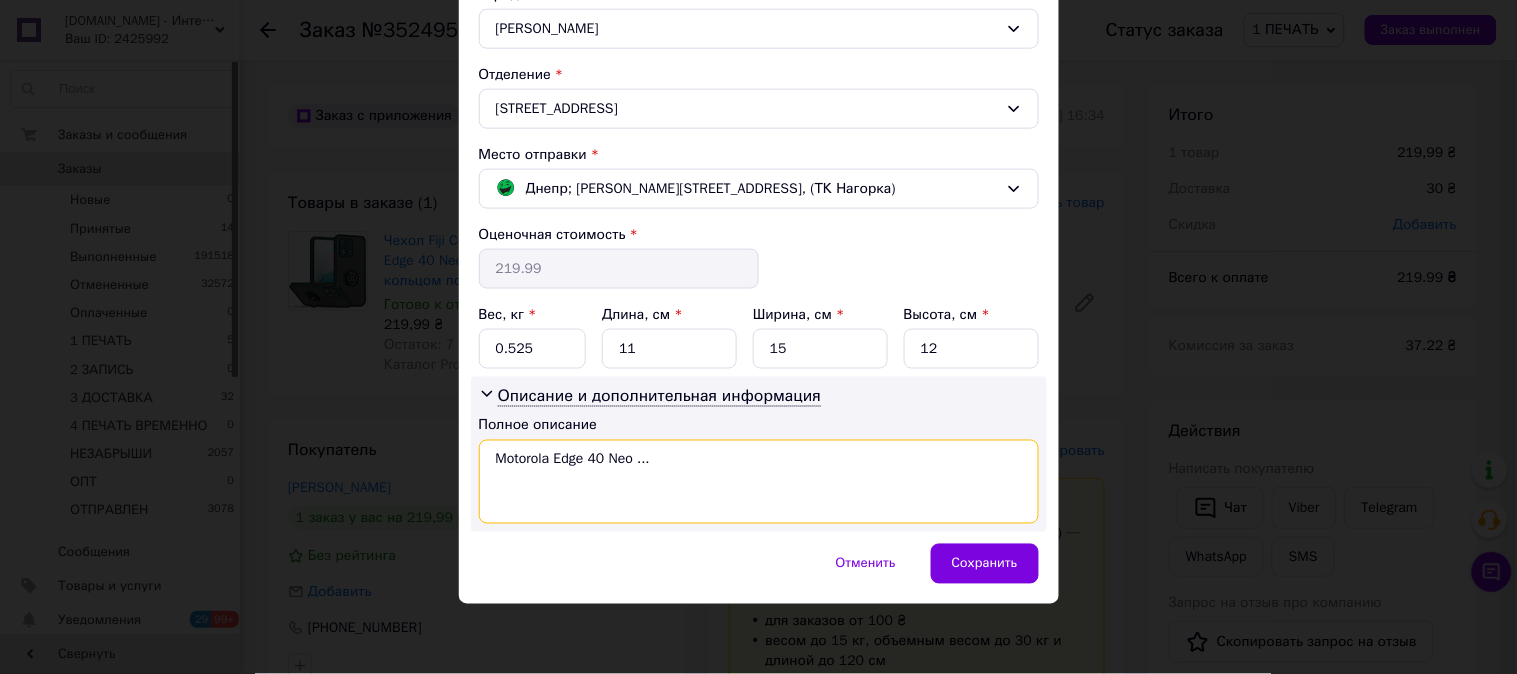 drag, startPoint x: 704, startPoint y: 464, endPoint x: 637, endPoint y: 470, distance: 67.26812 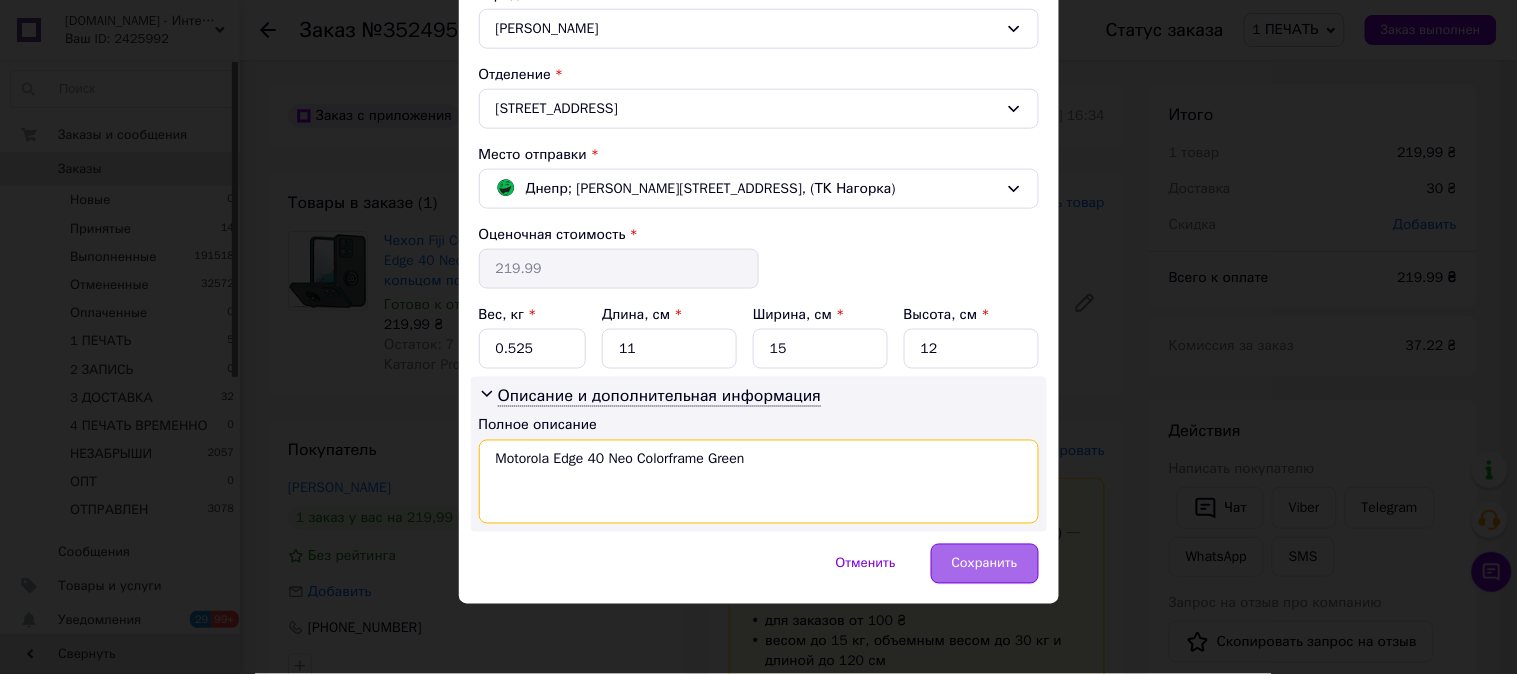 type on "Motorola Edge 40 Neo Colorframe Green" 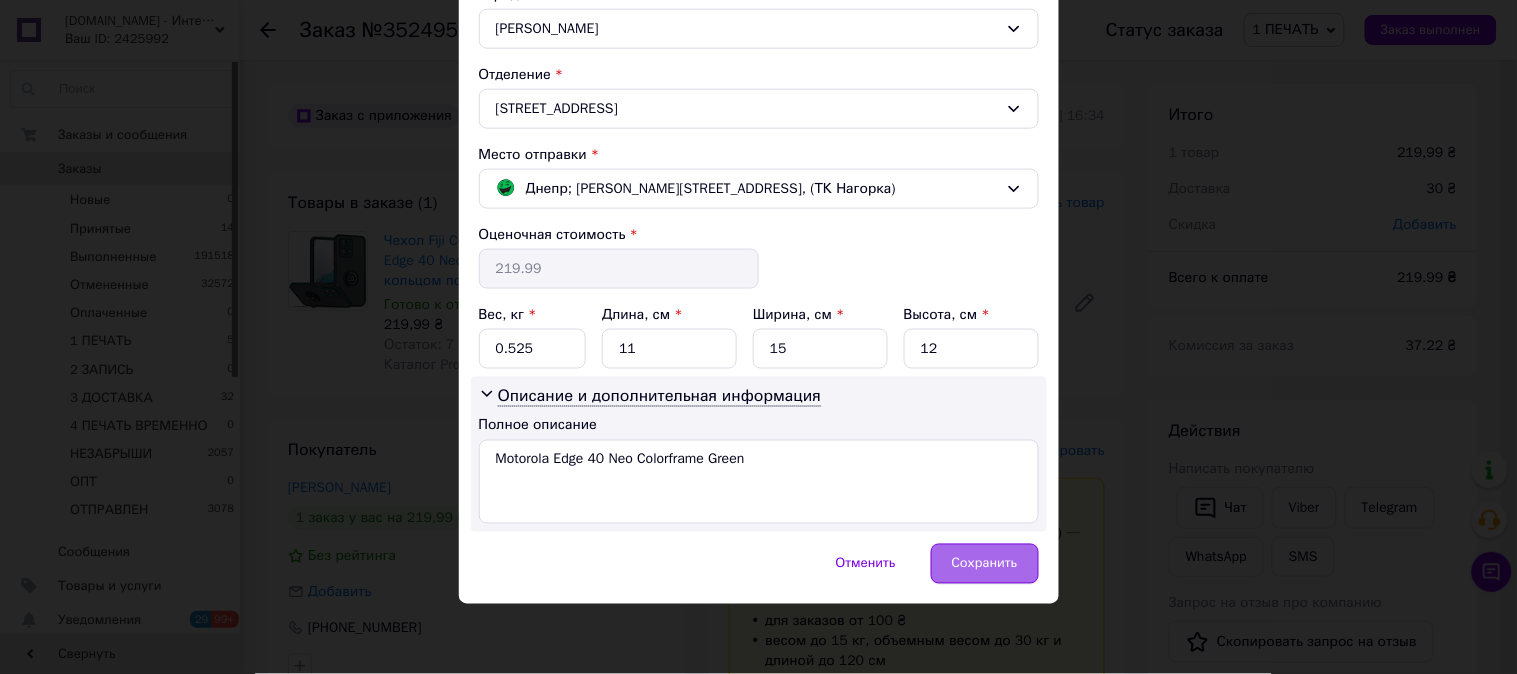 click on "Сохранить" at bounding box center (985, 564) 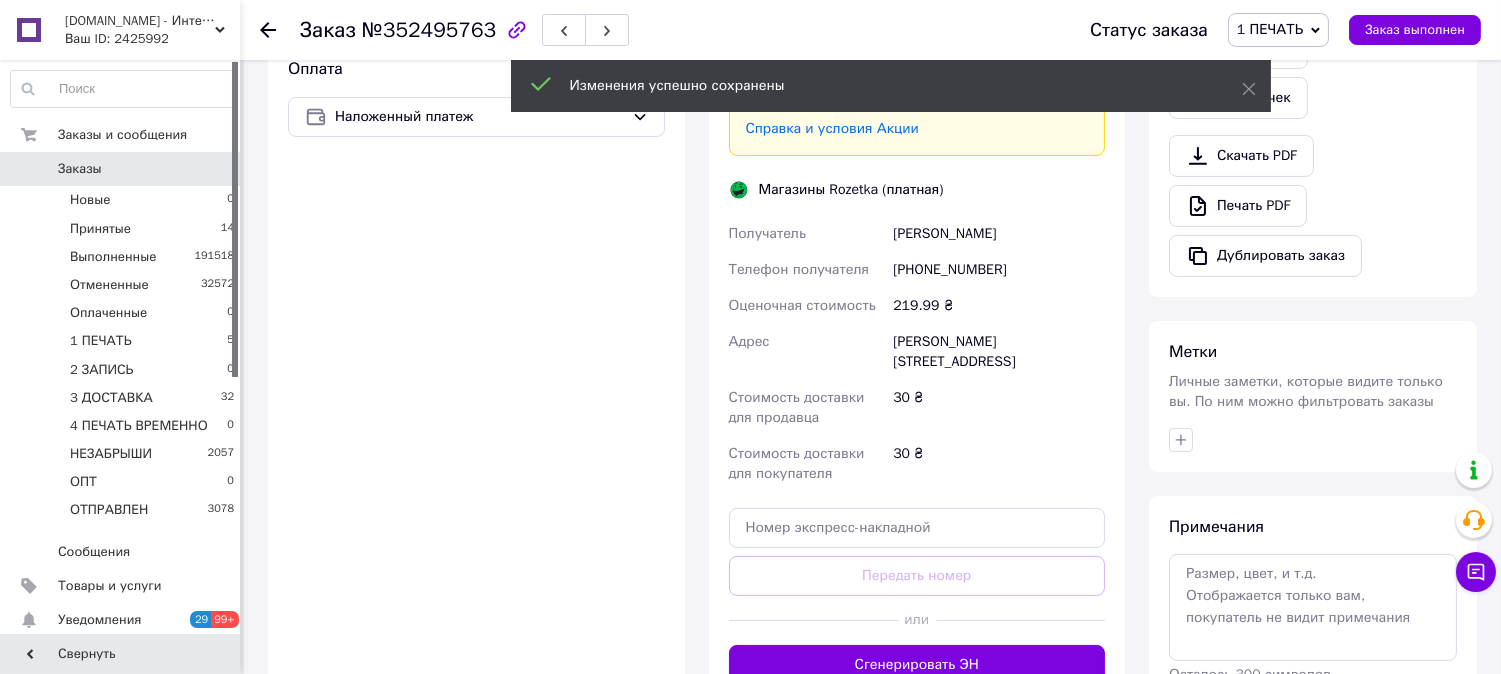 scroll, scrollTop: 888, scrollLeft: 0, axis: vertical 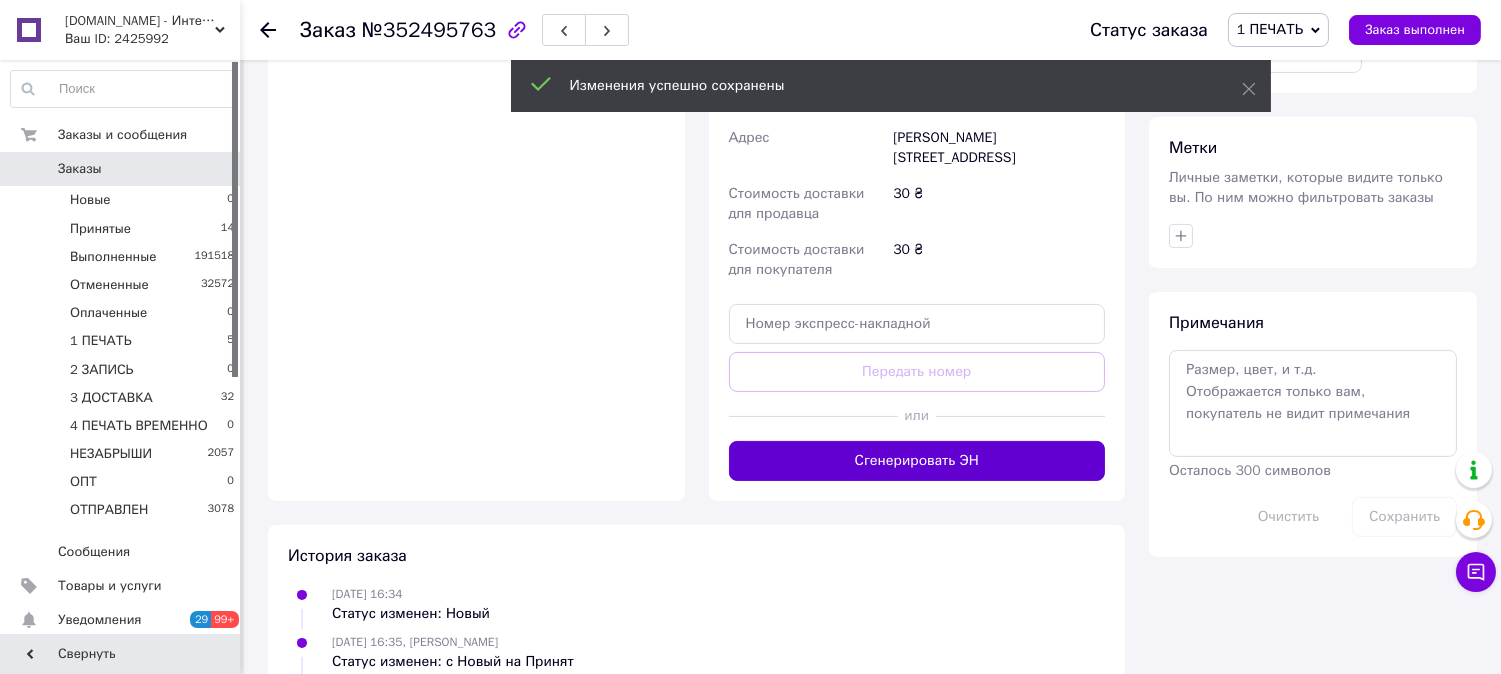 click on "Сгенерировать ЭН" at bounding box center (917, 461) 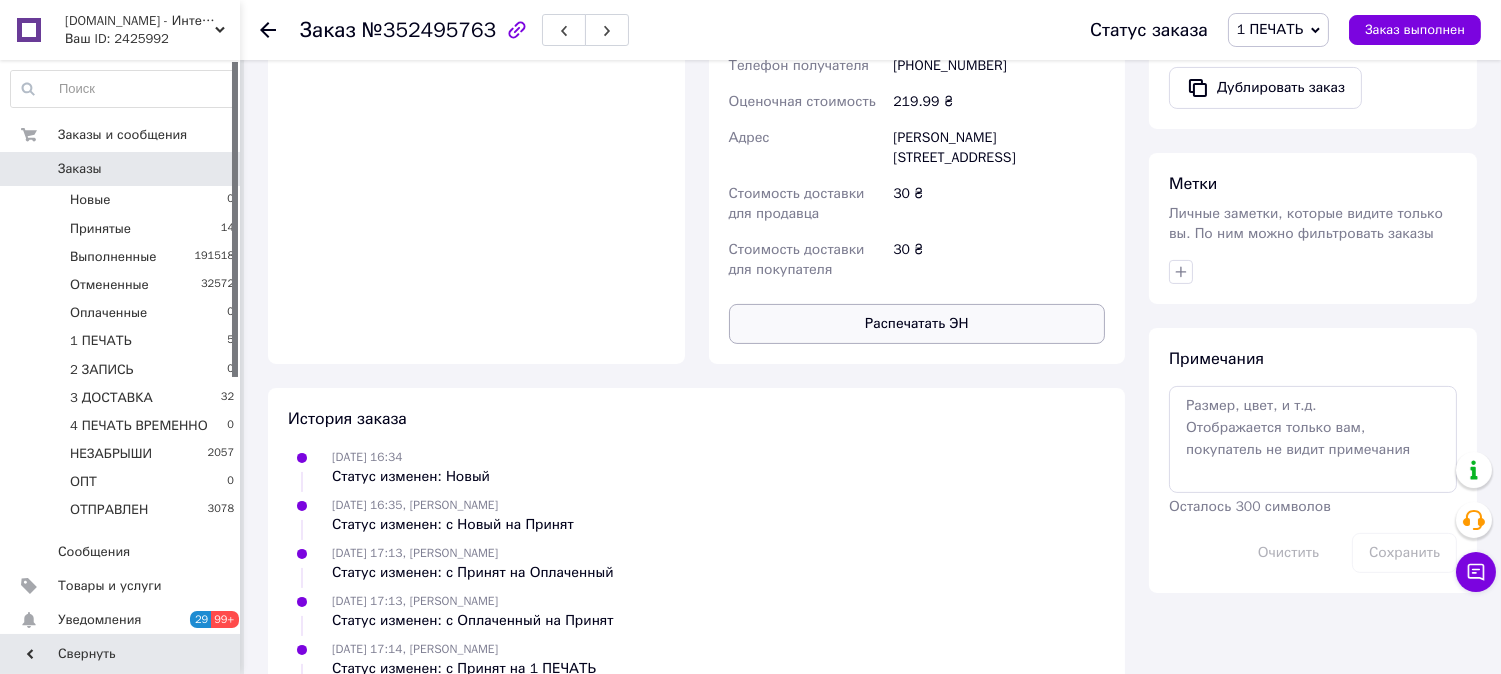 click on "Доставка Редактировать Доставка в магазины Rozetka Для продавца 30 ₴   (согласно условиям акции) — списываются с вашего Баланса. Для покупателя бесплатно   при условии подписки: для заказов от 100 ₴ весом до 15 кг,
объемным весом до 30 кг
и длиной до 120 см оплата заказа Пром-оплатой или при получении если посылку не заберут — возврат бесплатно Без подписки для покупателя — 30 ₴ Обязательно распечатайте и наклейте ЭН на посылку Справка и условия Акции Магазины Rozetka (платная) Получатель Бондарчук Олена  Телефон получателя +380964449013 219.99 ₴" at bounding box center [917, -53] 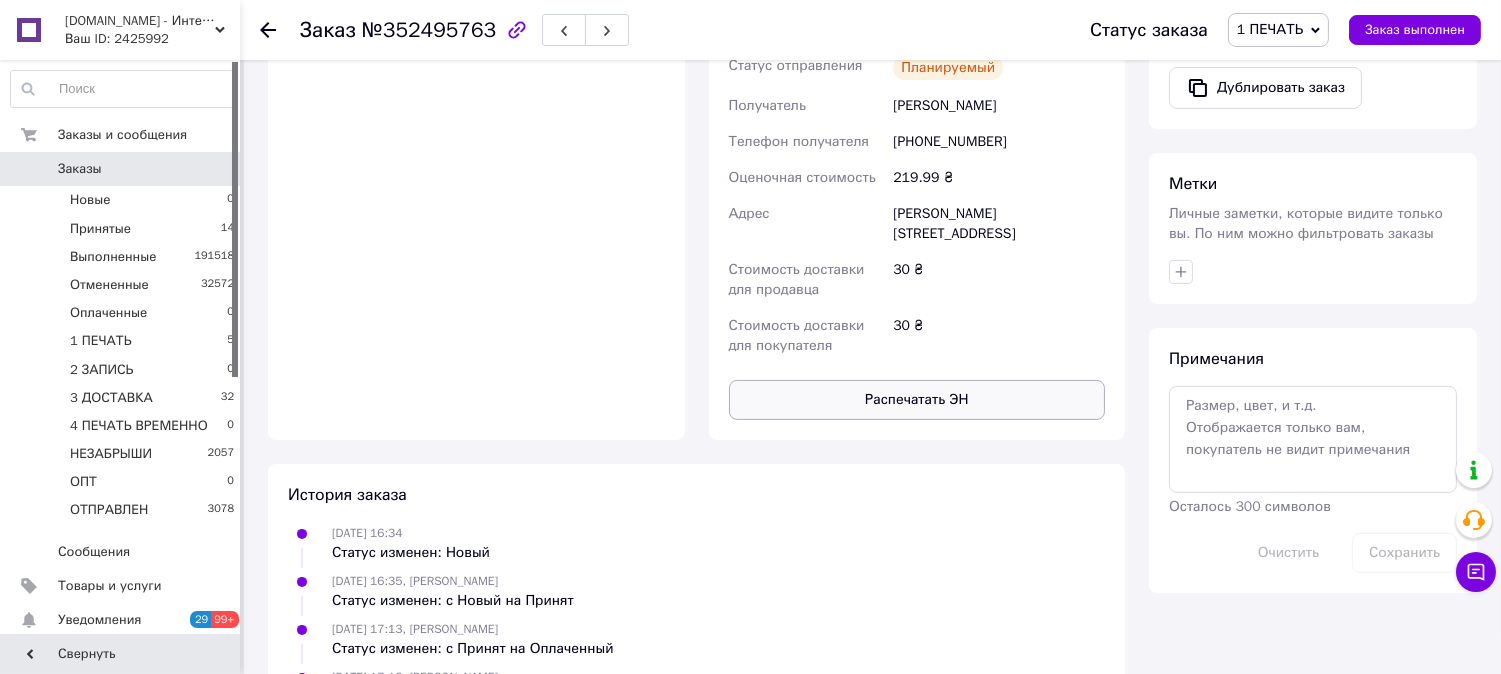 click on "Распечатать ЭН" at bounding box center [917, 400] 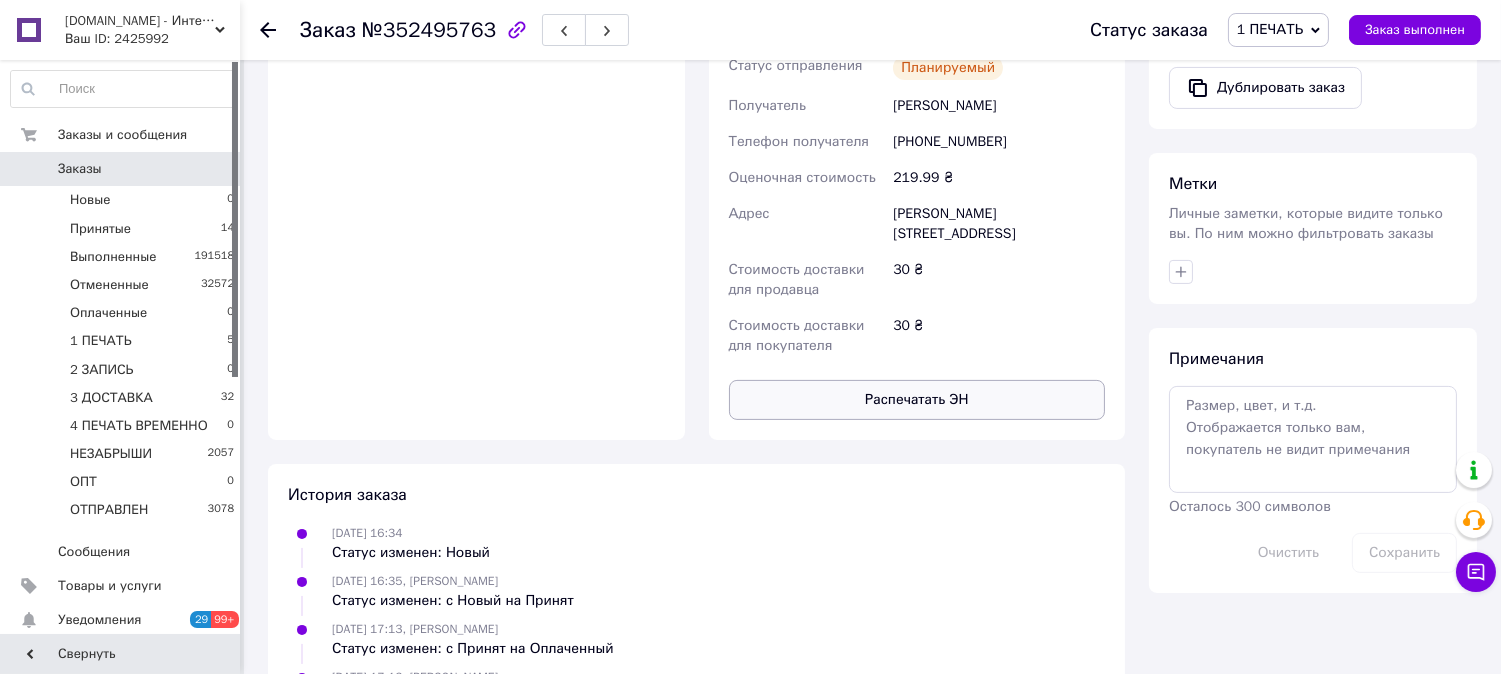 type 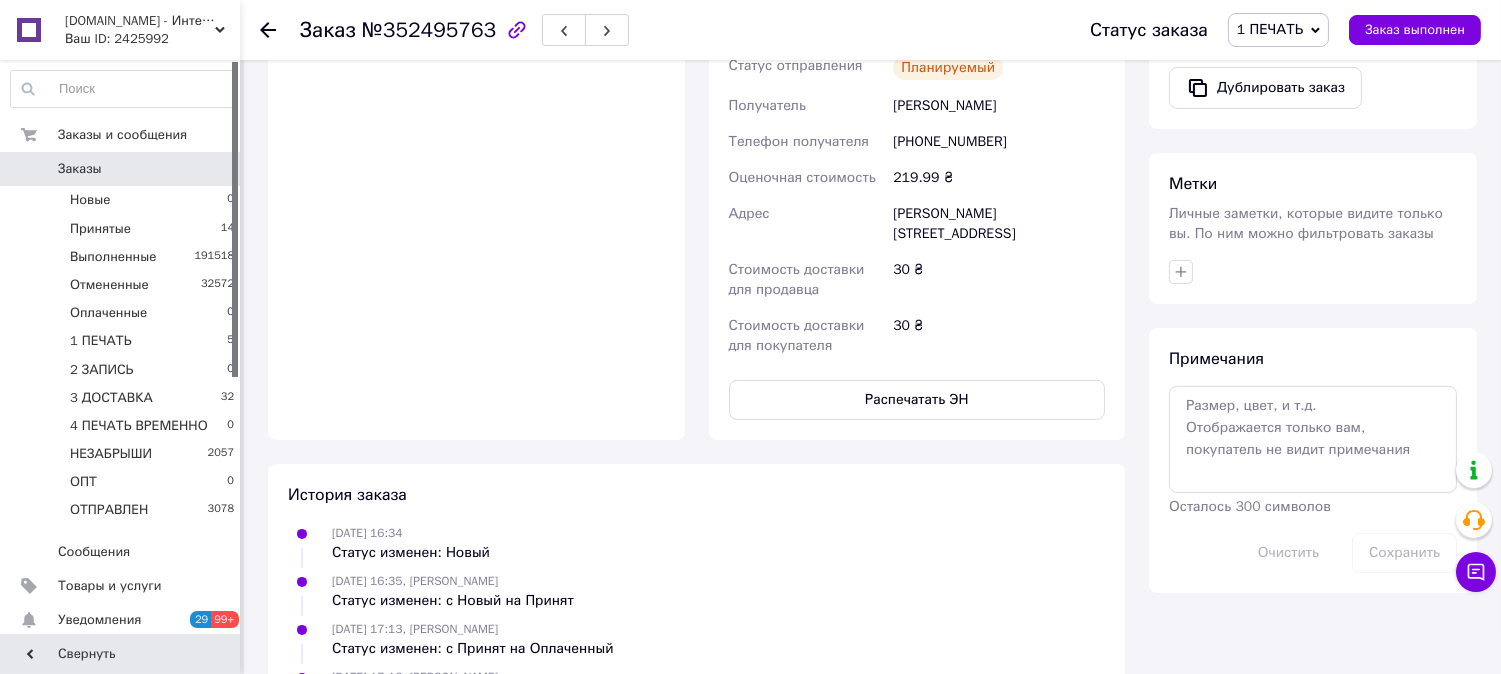 click on "1 ПЕЧАТЬ" at bounding box center (1270, 29) 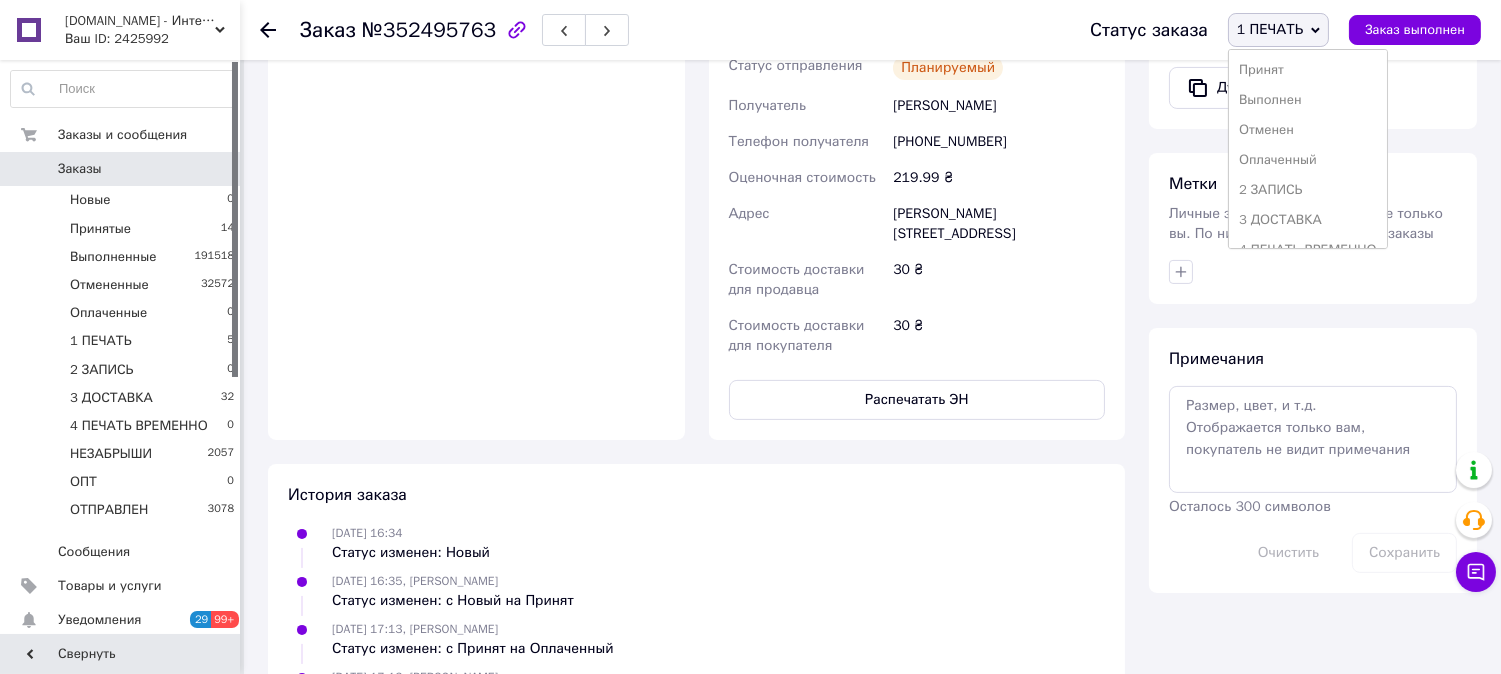 click on "2 ЗАПИСЬ" at bounding box center (1308, 190) 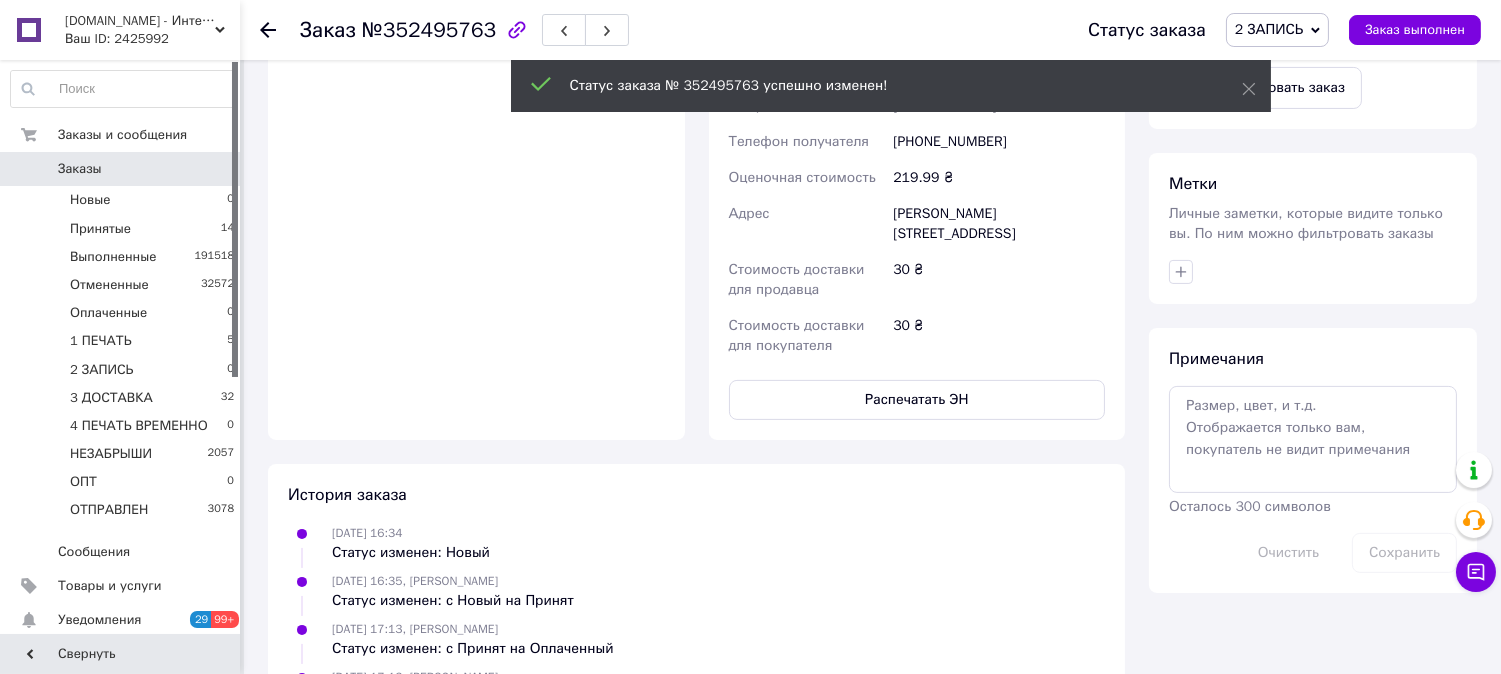 click on "2 ЗАПИСЬ" at bounding box center [1269, 29] 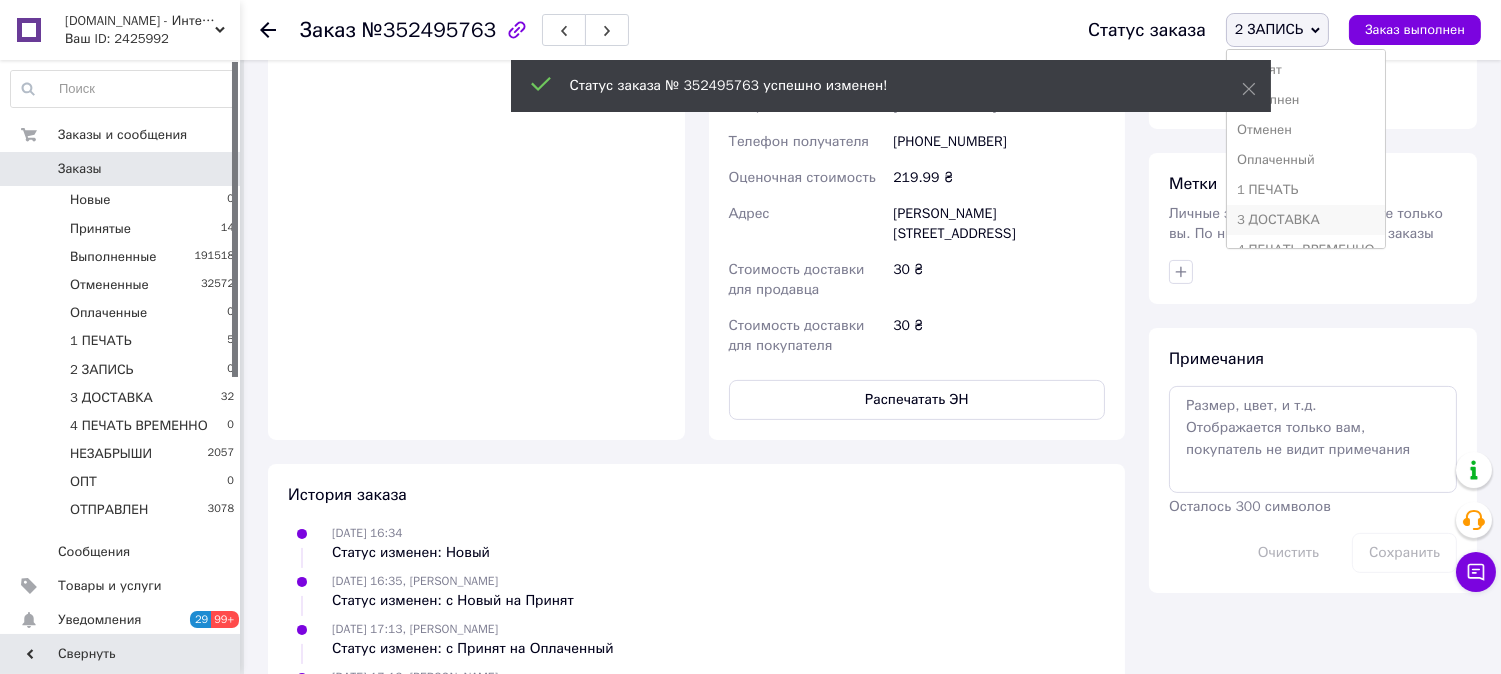 click on "3 ДОСТАВКА" at bounding box center (1306, 220) 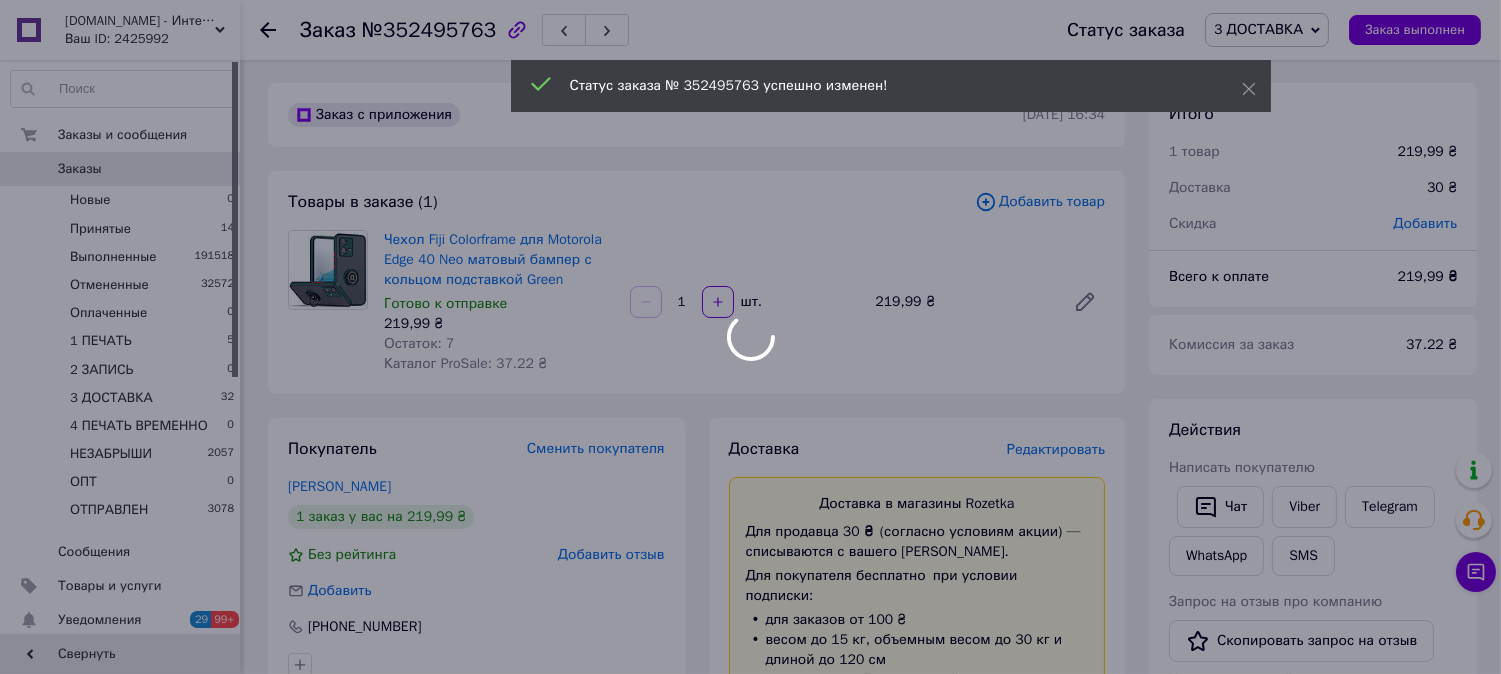 scroll, scrollTop: 0, scrollLeft: 0, axis: both 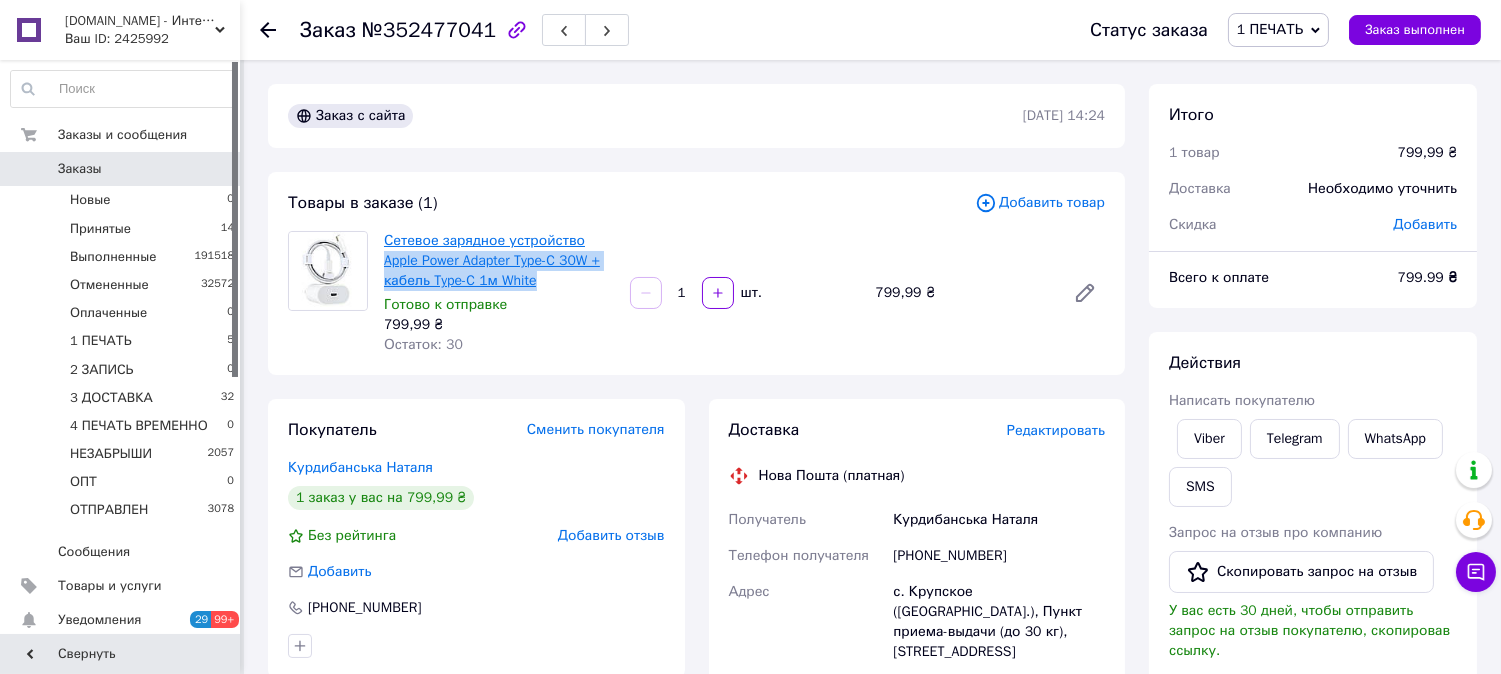 drag, startPoint x: 572, startPoint y: 285, endPoint x: 384, endPoint y: 265, distance: 189.06084 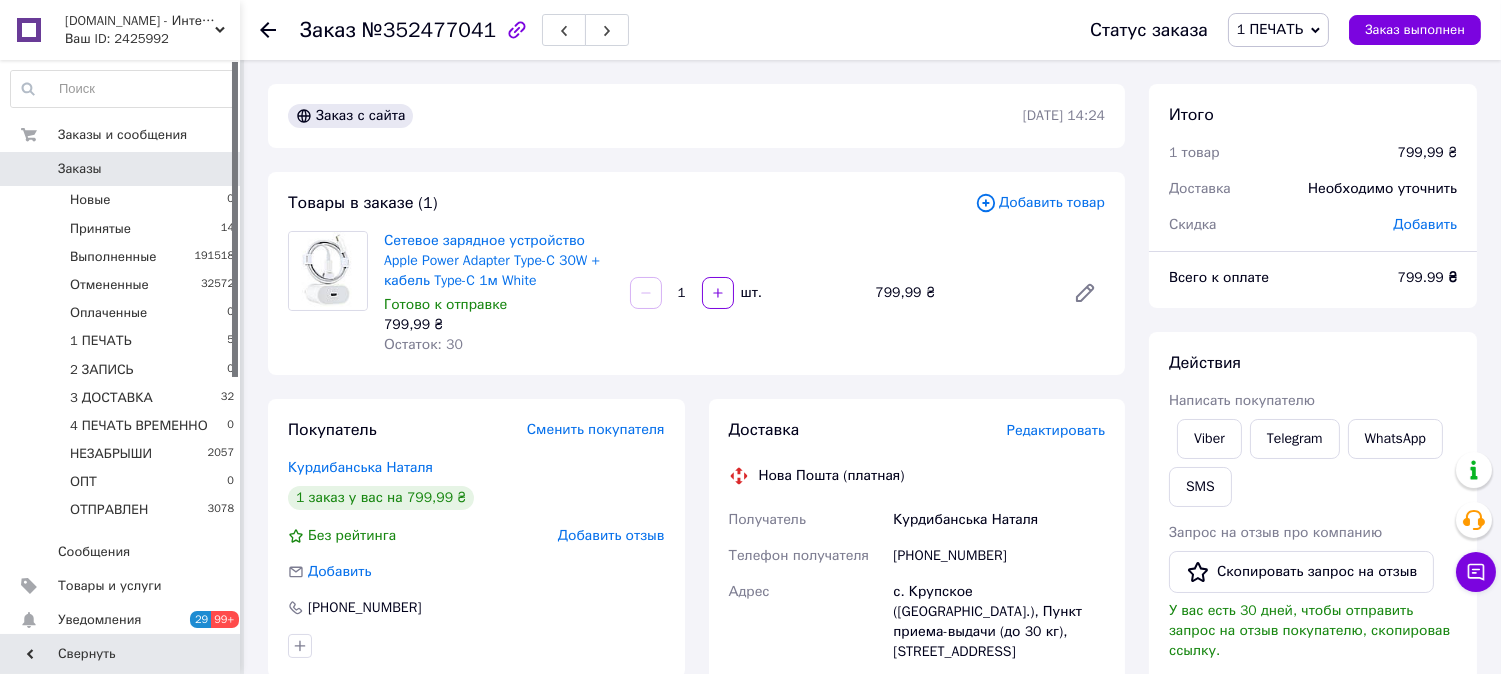 click on "Редактировать" at bounding box center [1056, 430] 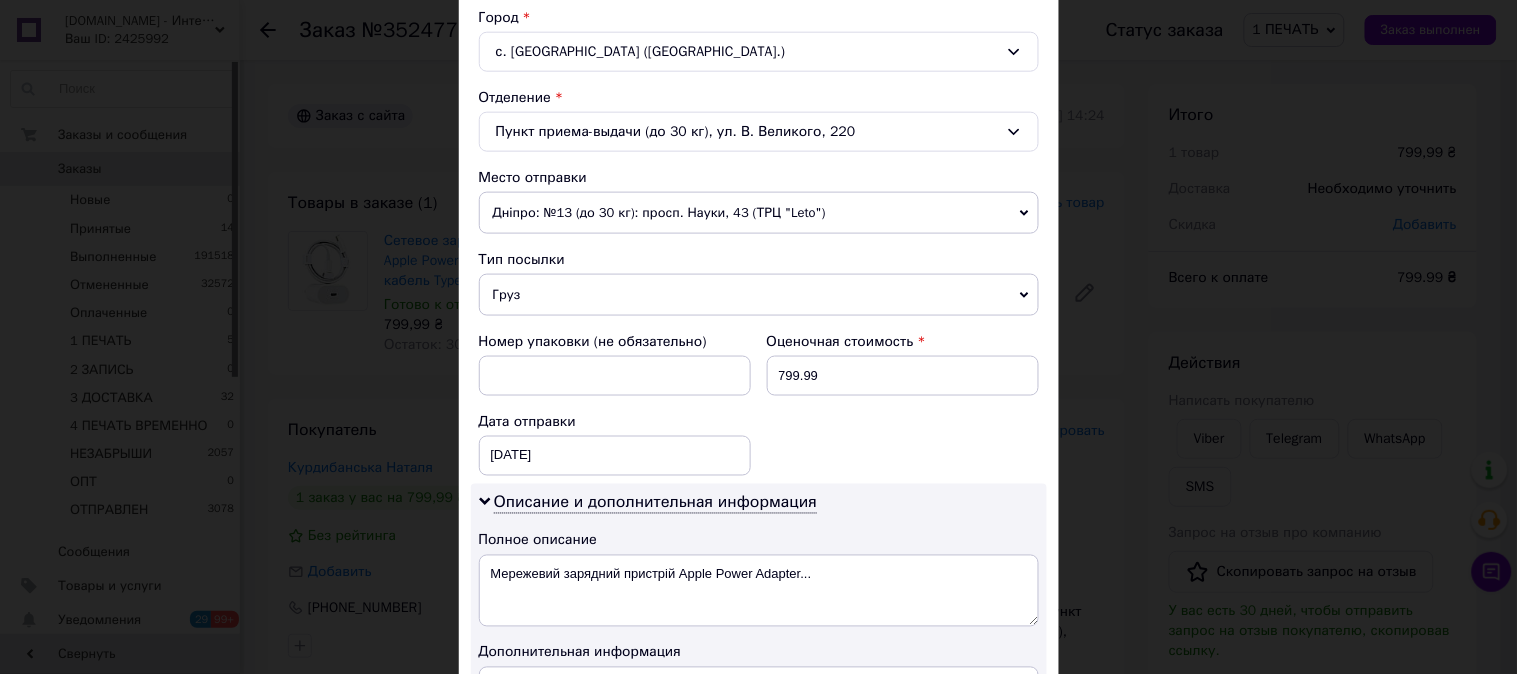 scroll, scrollTop: 703, scrollLeft: 0, axis: vertical 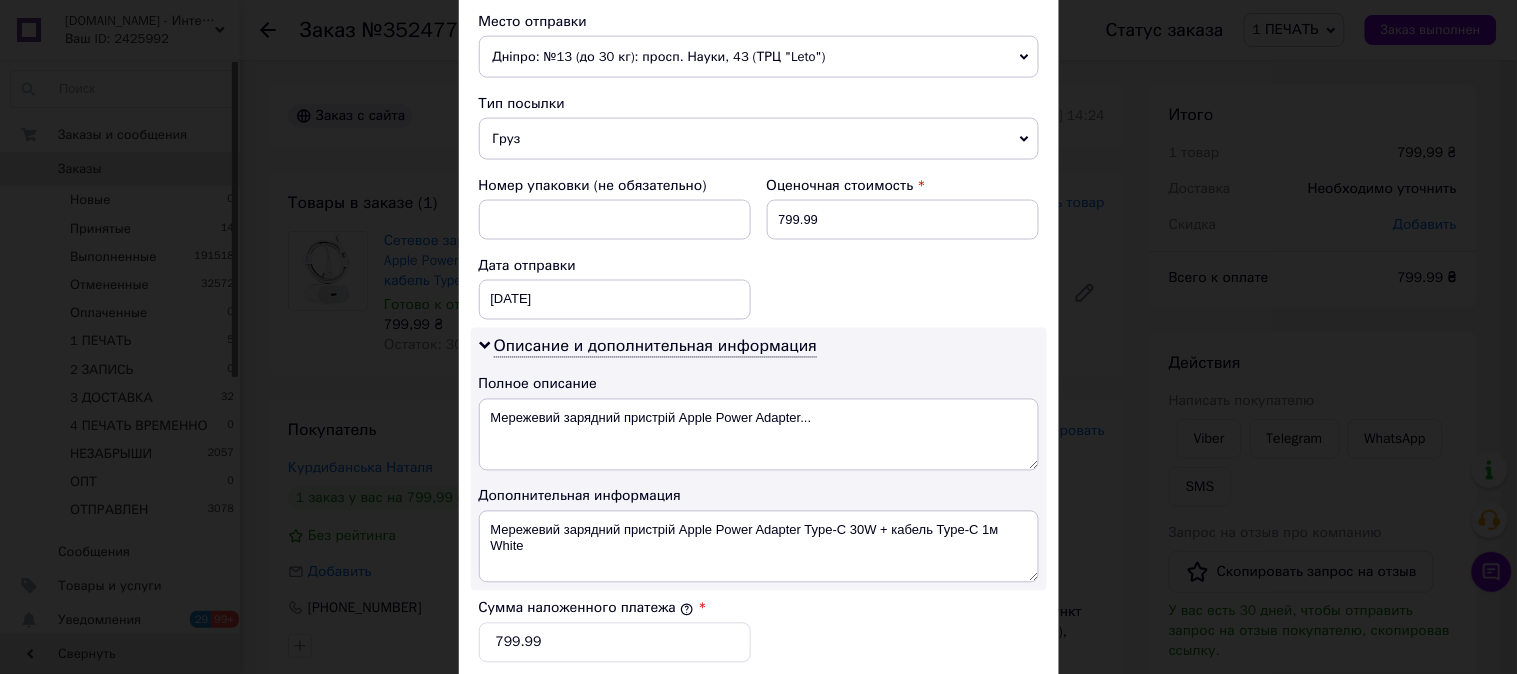 click on "Груз" at bounding box center [759, 139] 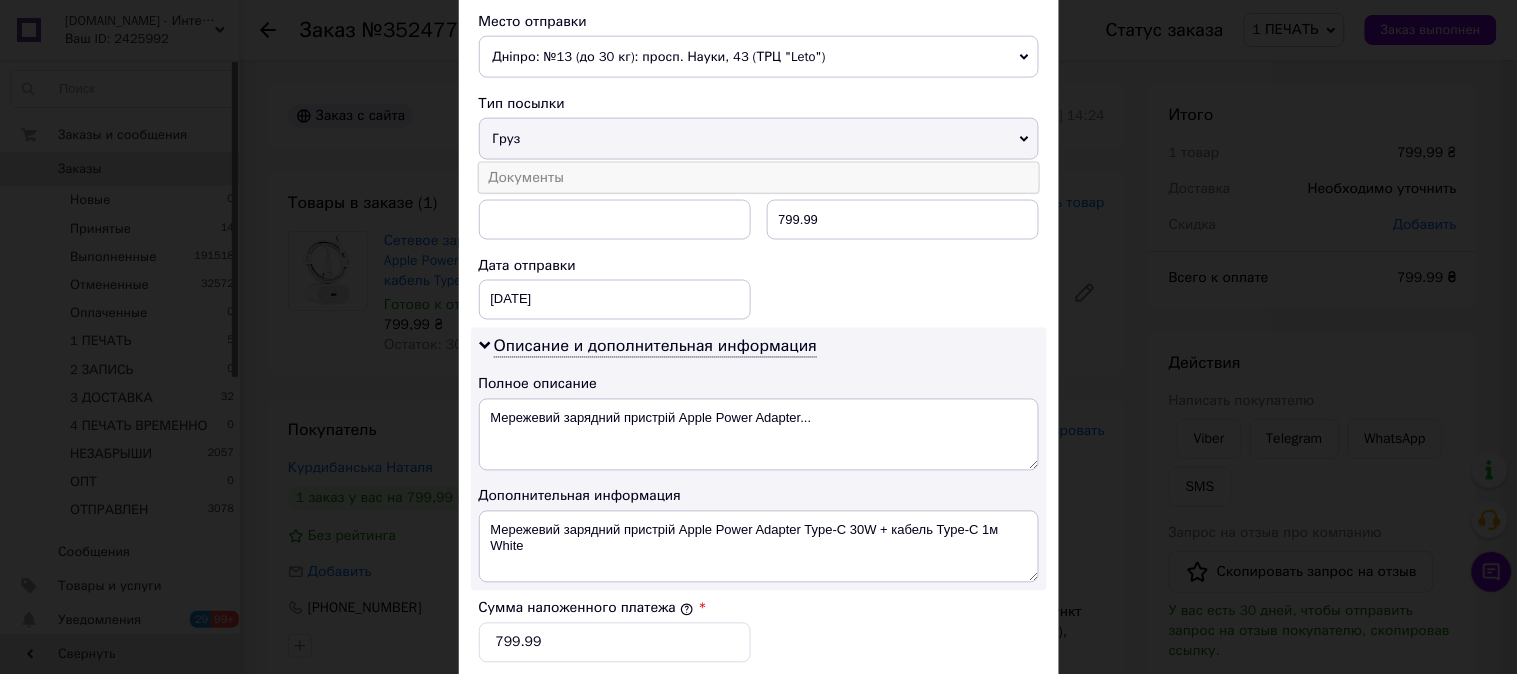 click on "Документы" at bounding box center (759, 178) 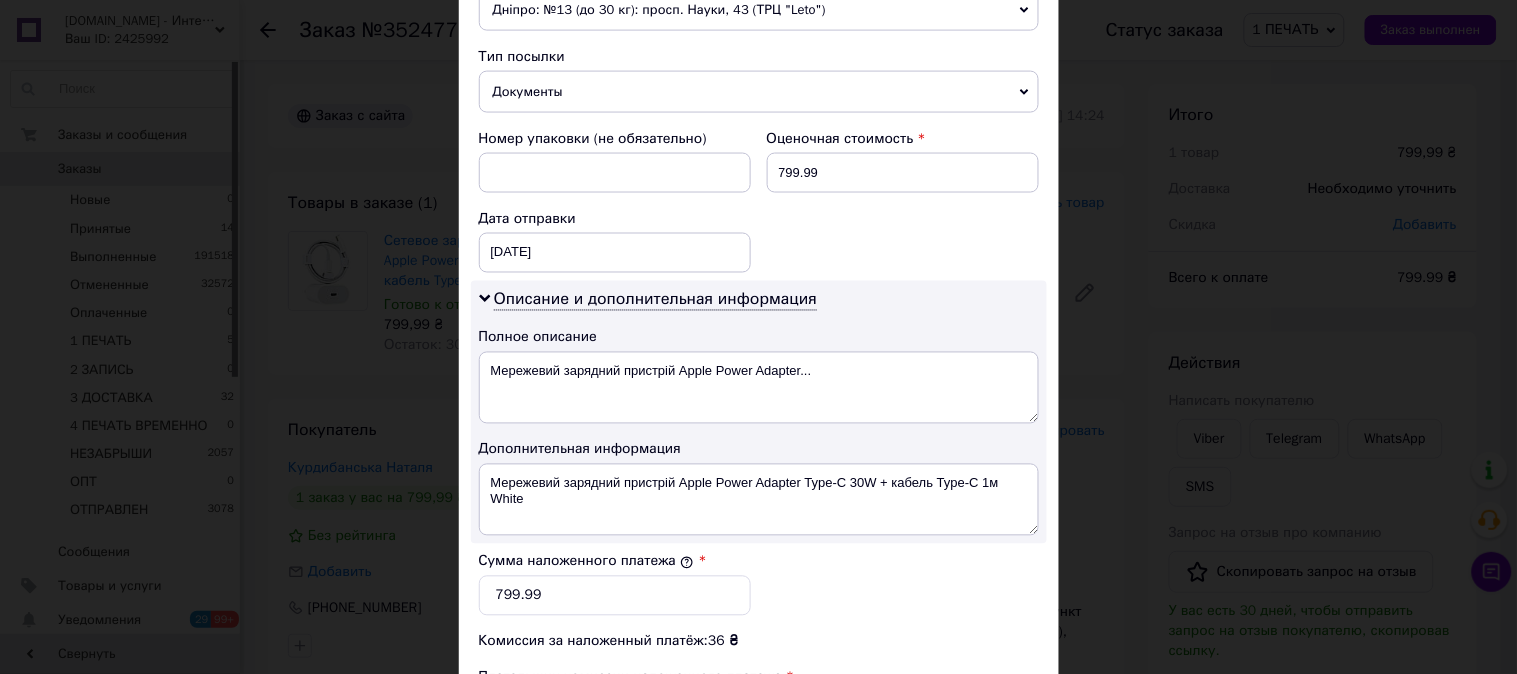 scroll, scrollTop: 888, scrollLeft: 0, axis: vertical 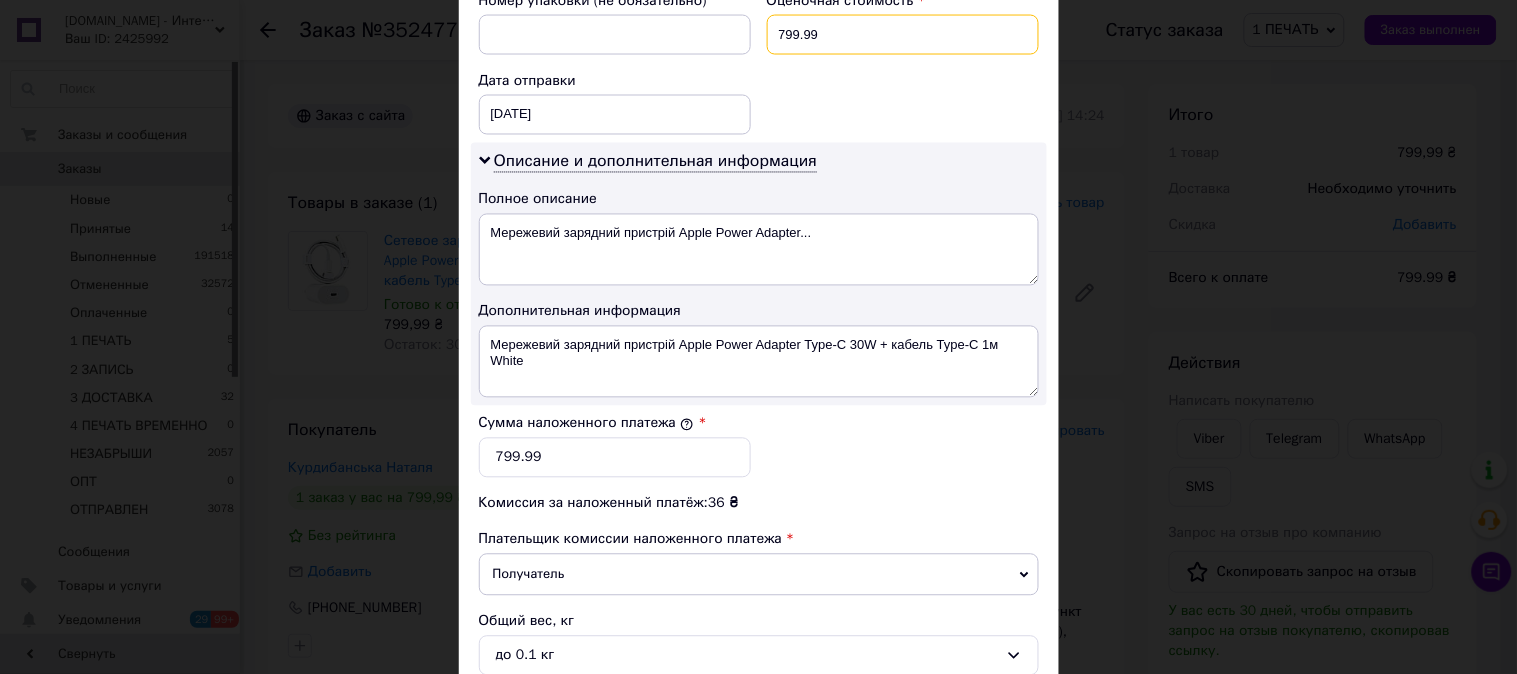 click on "799.99" at bounding box center [903, 35] 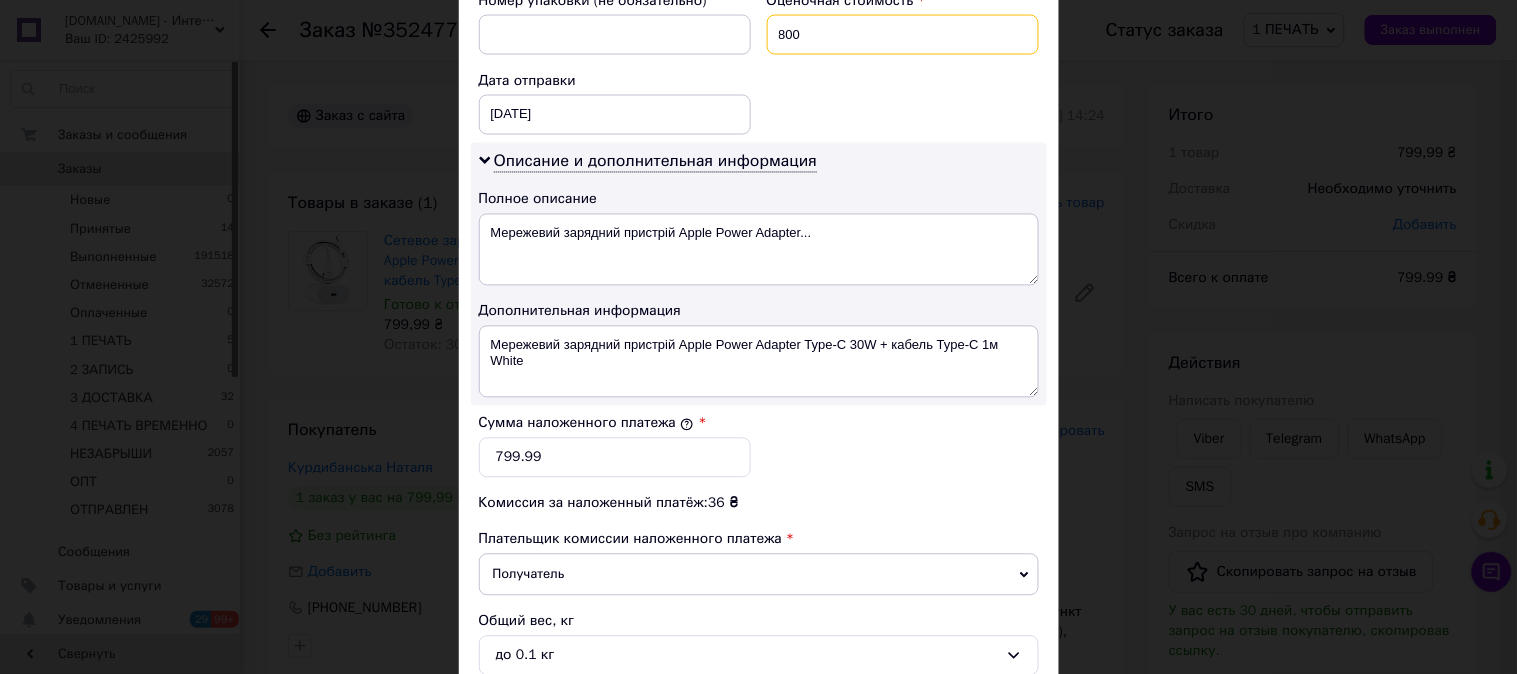 type on "800" 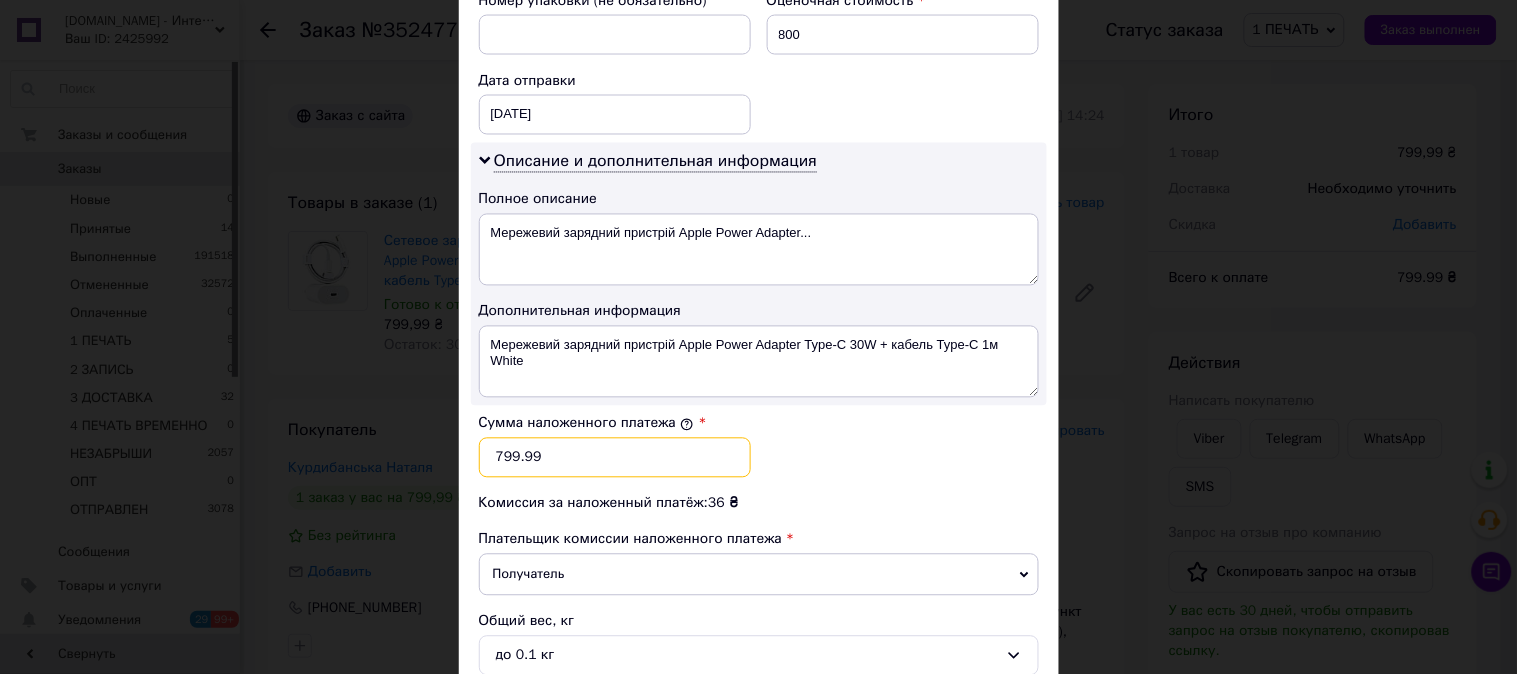 click on "799.99" at bounding box center (615, 458) 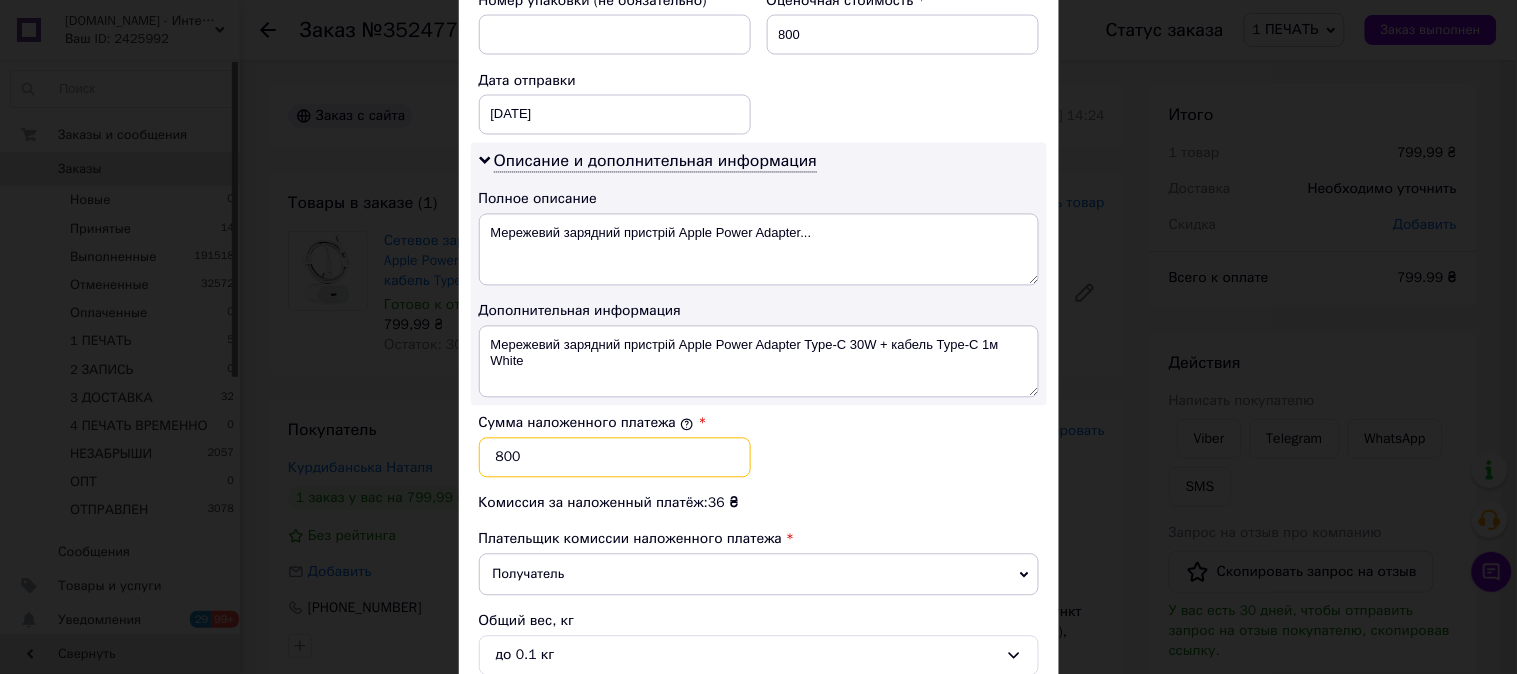 type on "800" 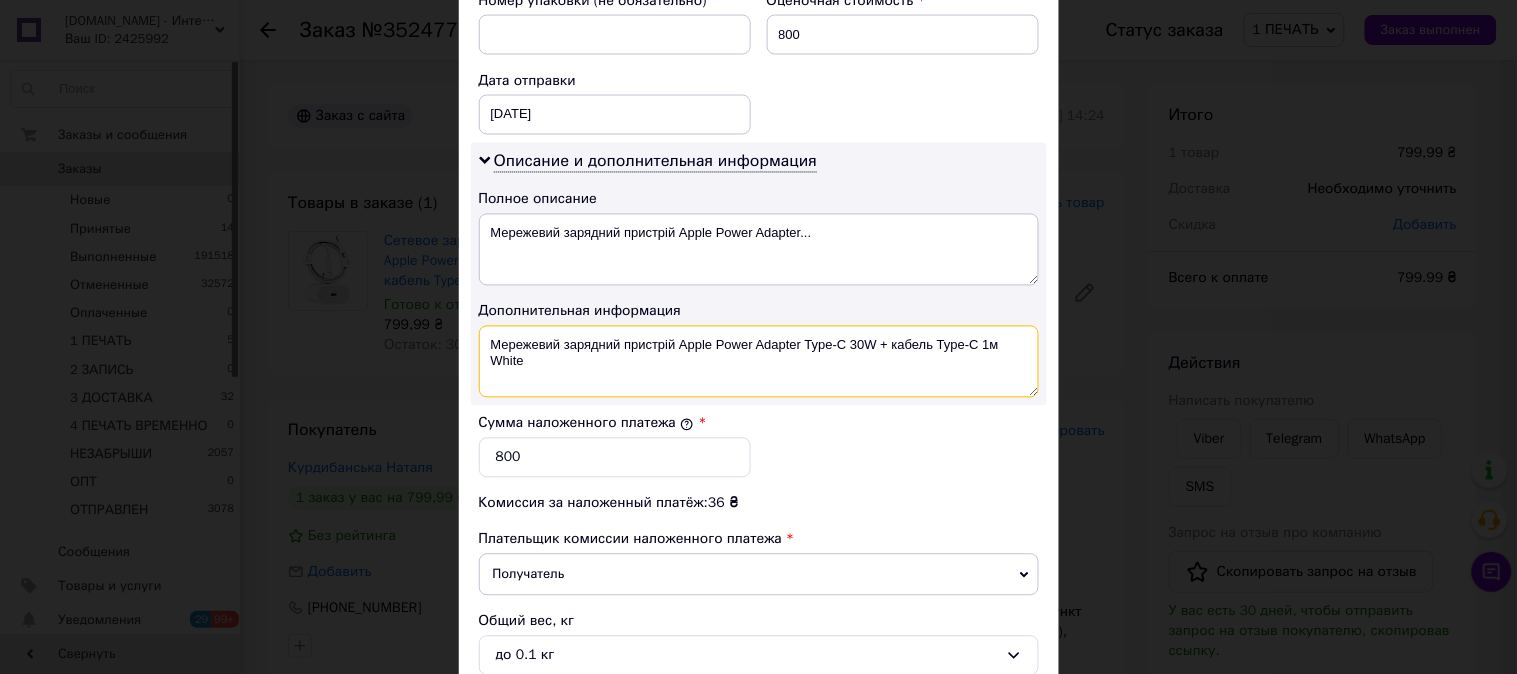 drag, startPoint x: 551, startPoint y: 373, endPoint x: 486, endPoint y: 342, distance: 72.013885 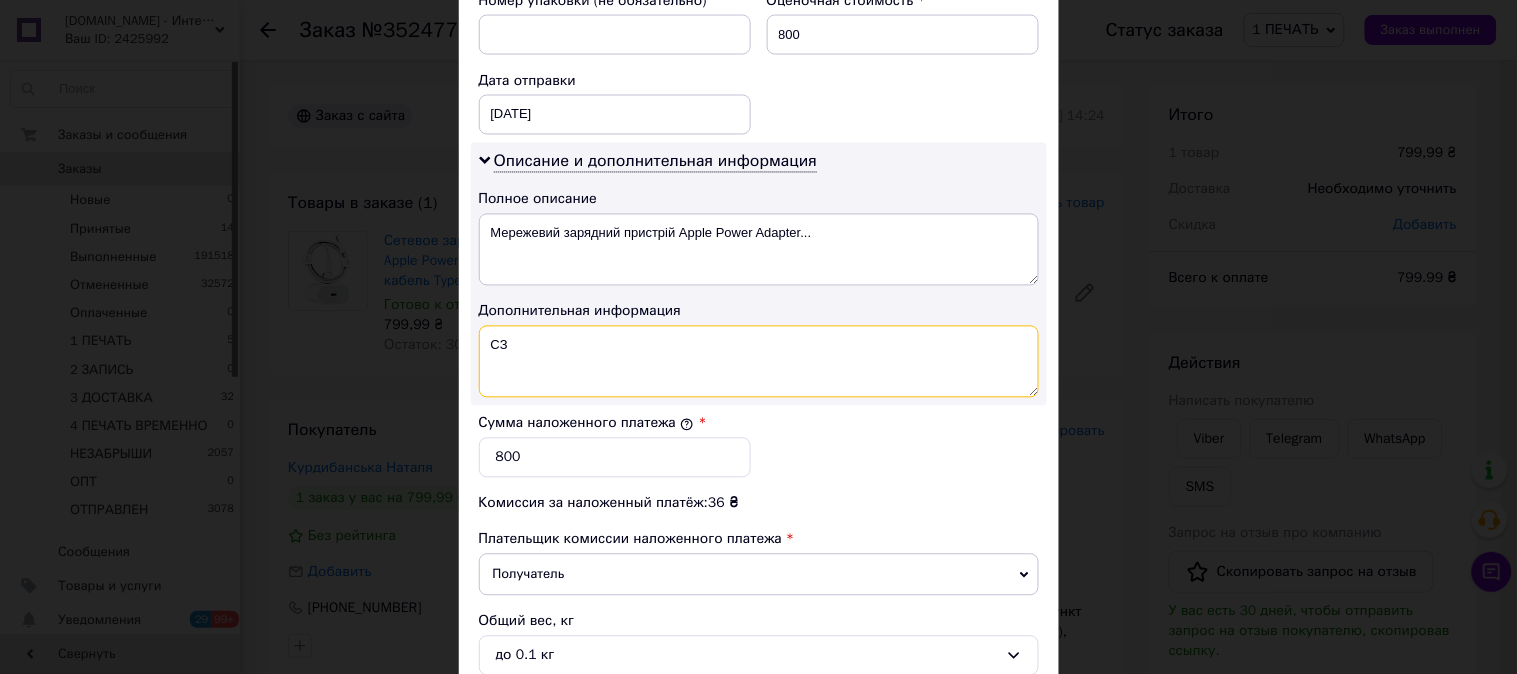 type on "C" 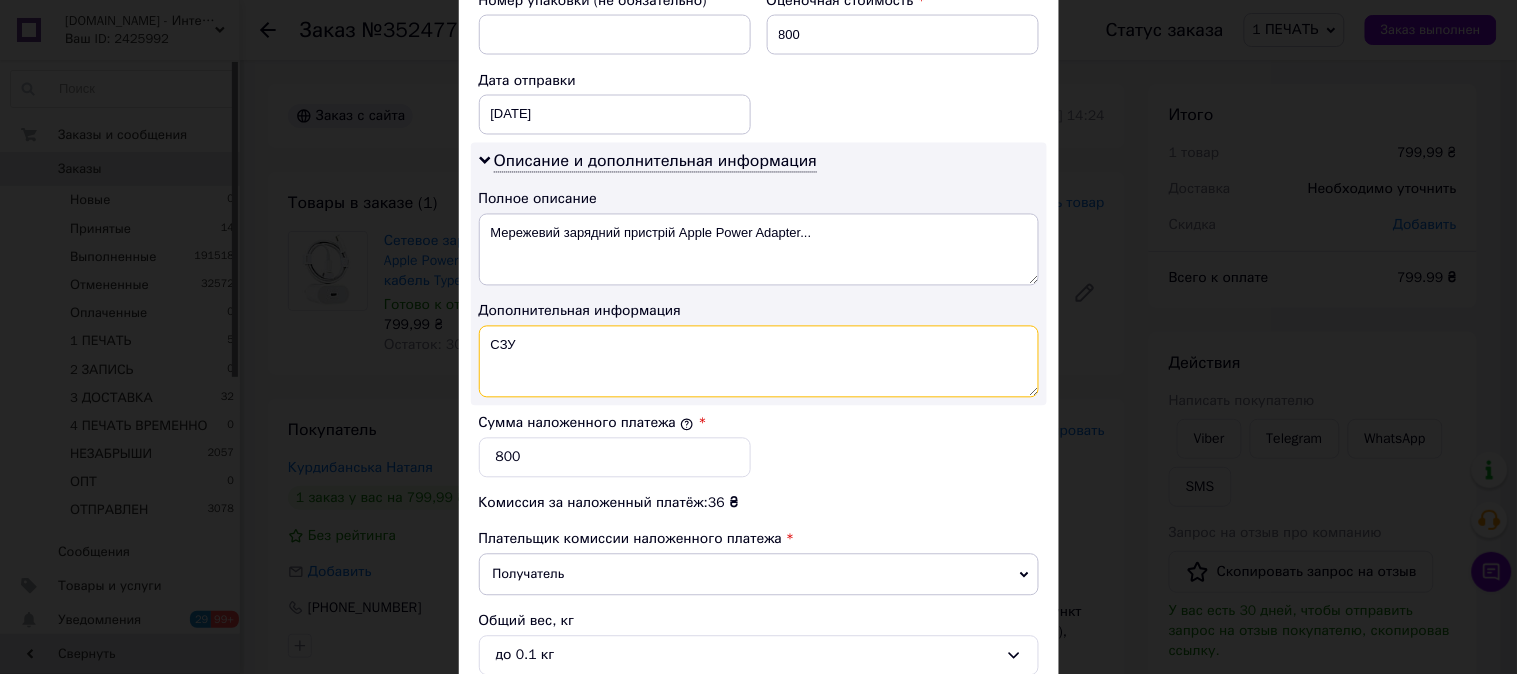 paste on "Apple Power Adapter Type-C 30W + кабель Type-C 1м White" 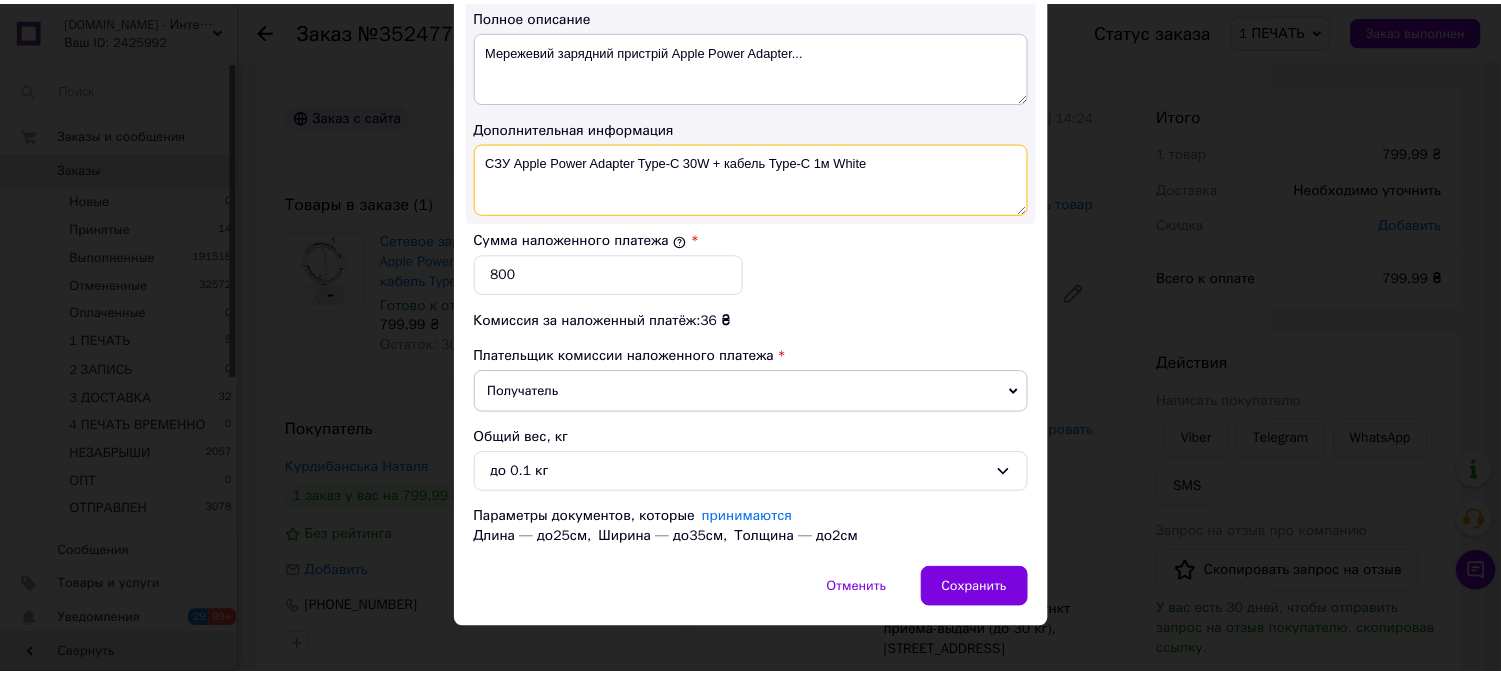 scroll, scrollTop: 1098, scrollLeft: 0, axis: vertical 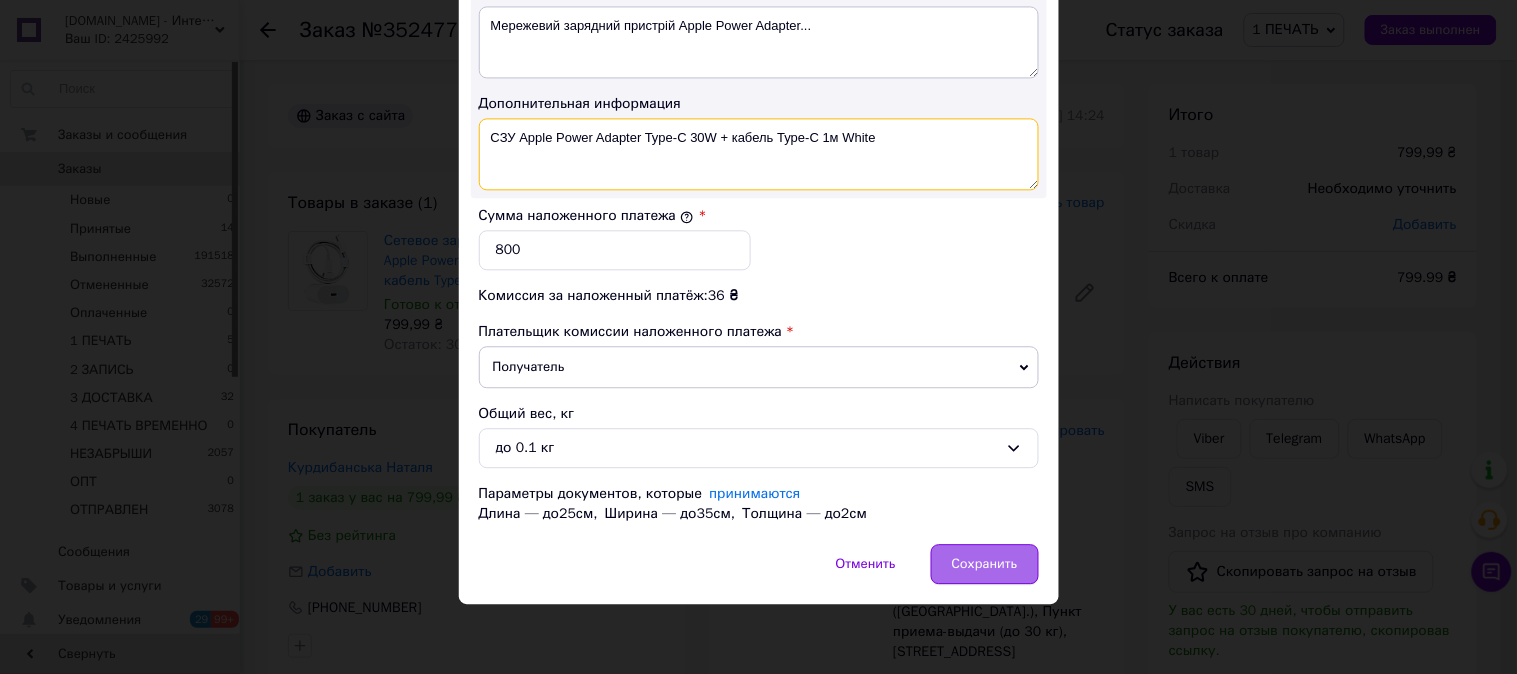 type on "CЗУ Apple Power Adapter Type-C 30W + кабель Type-C 1м White" 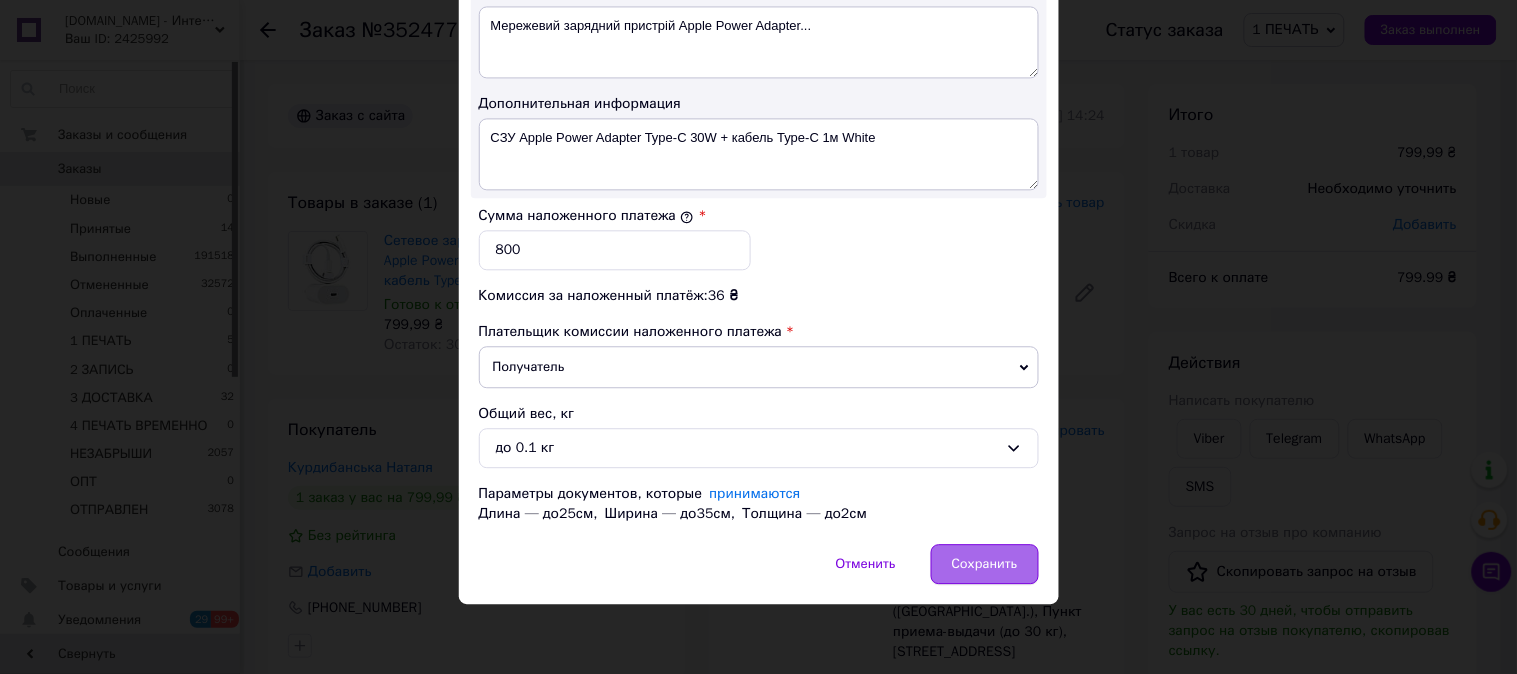 click on "Сохранить" at bounding box center [985, 564] 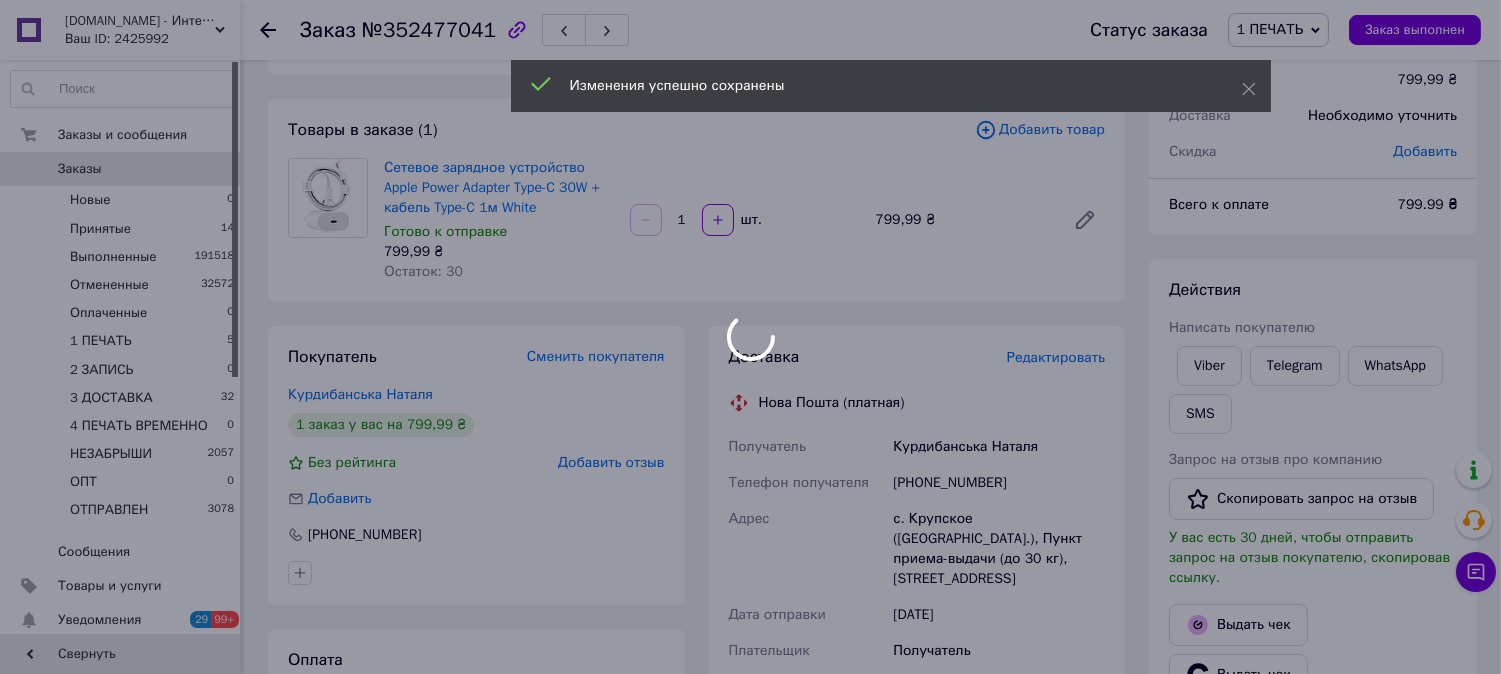 scroll, scrollTop: 823, scrollLeft: 0, axis: vertical 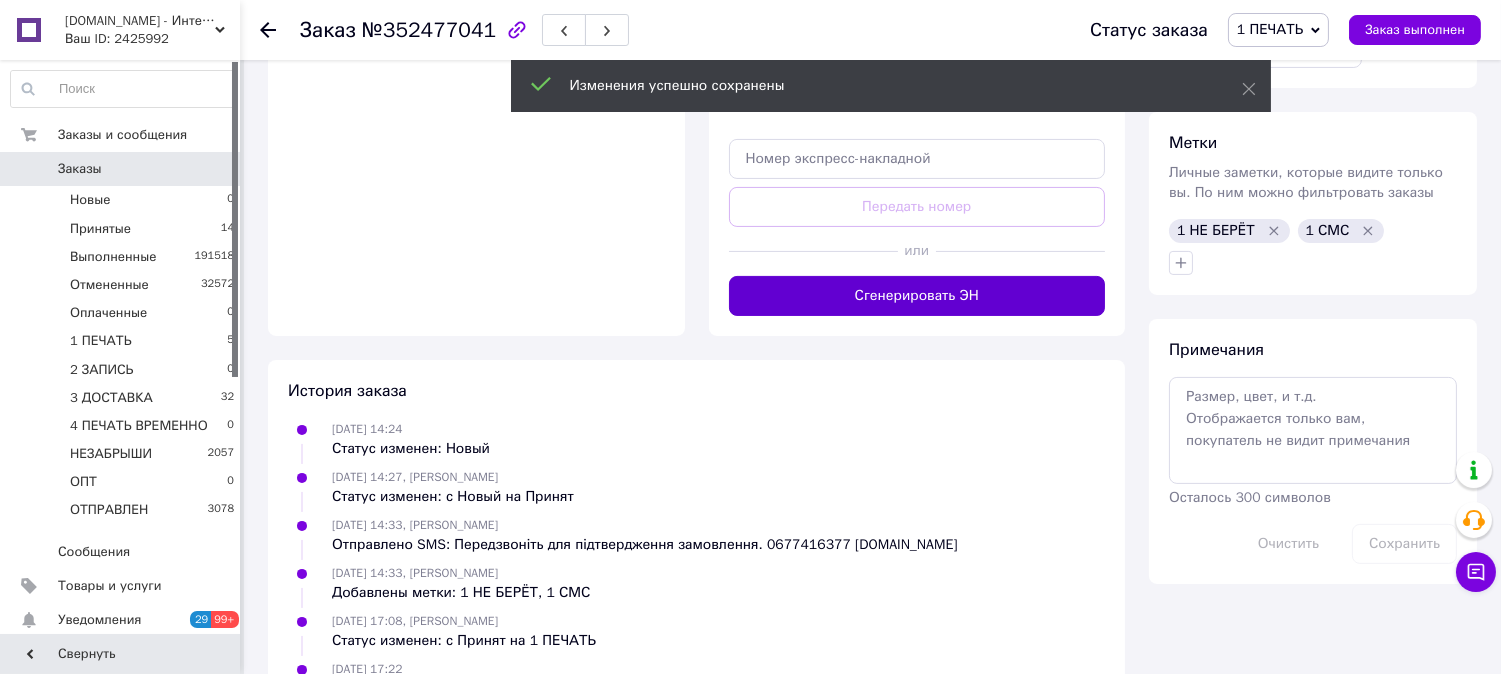 click on "Сгенерировать ЭН" at bounding box center [917, 296] 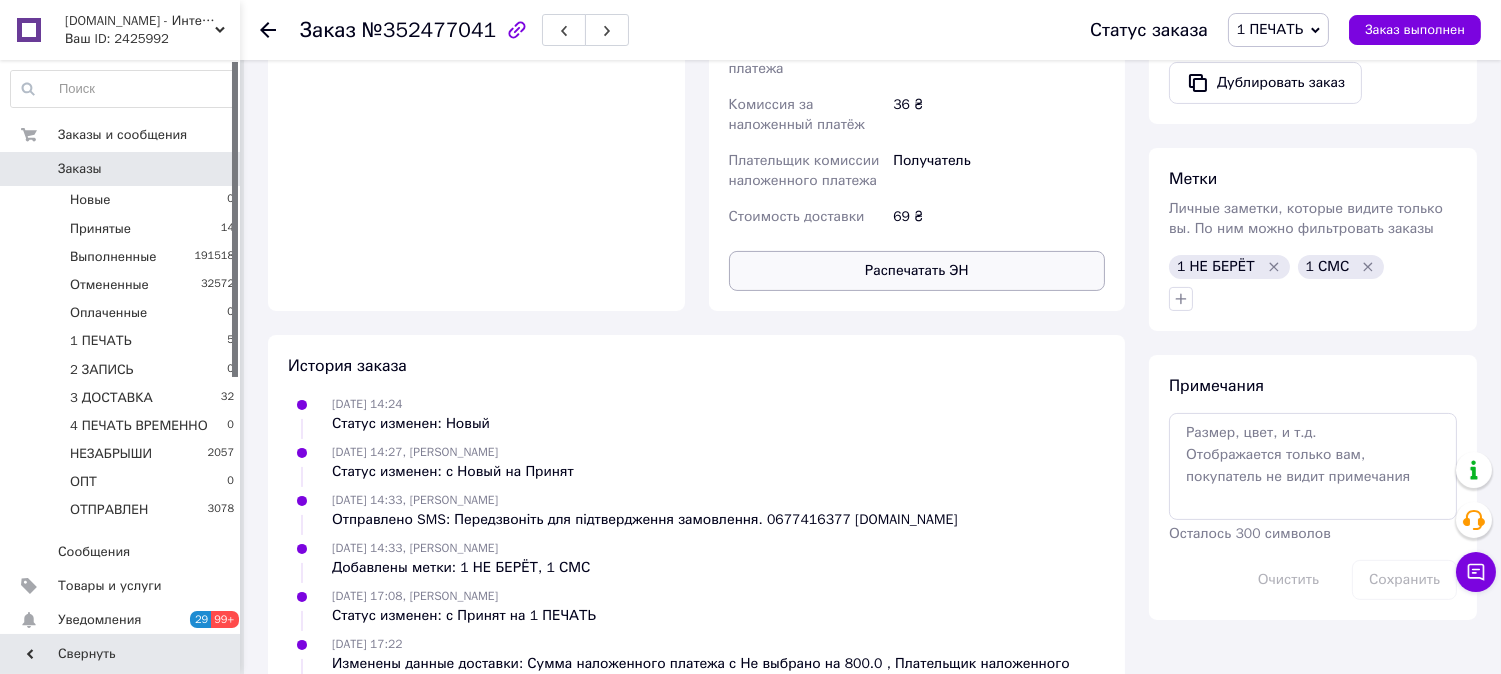 click on "Распечатать ЭН" at bounding box center (917, 271) 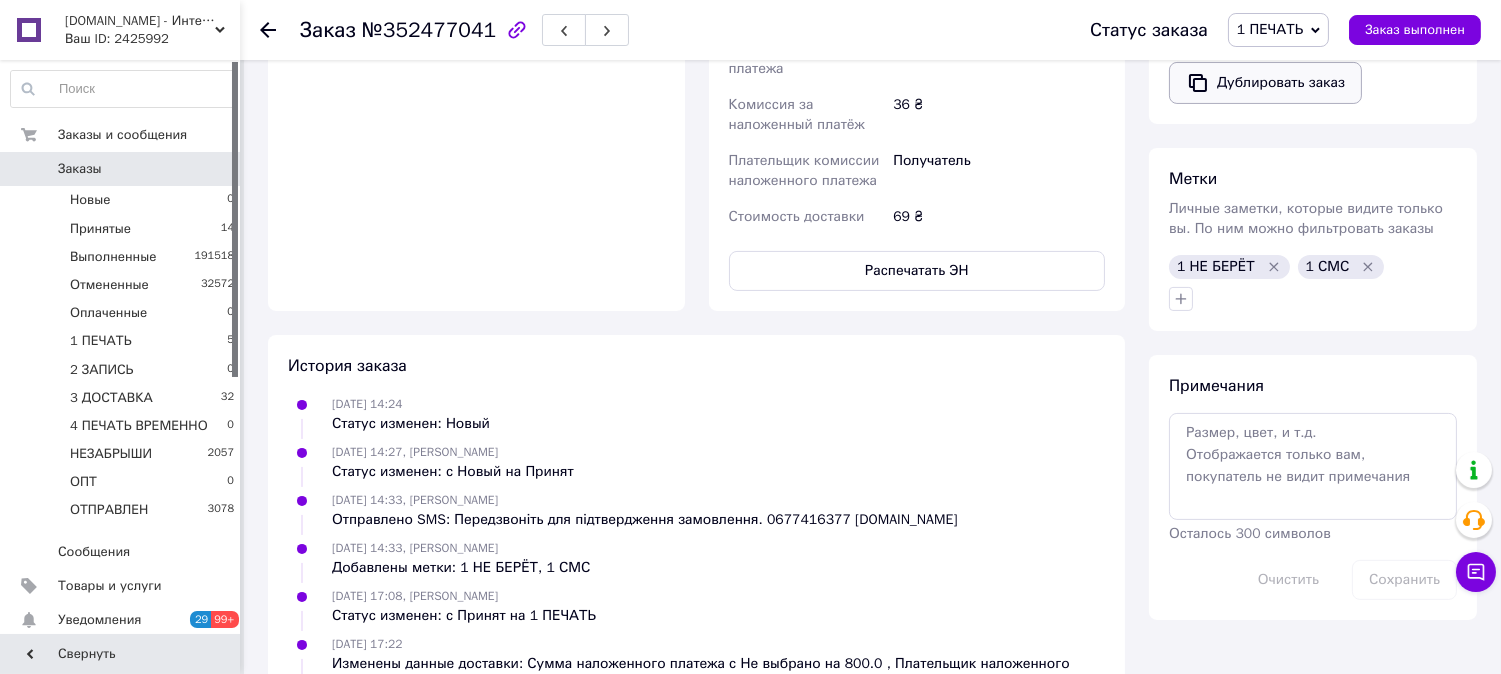 type 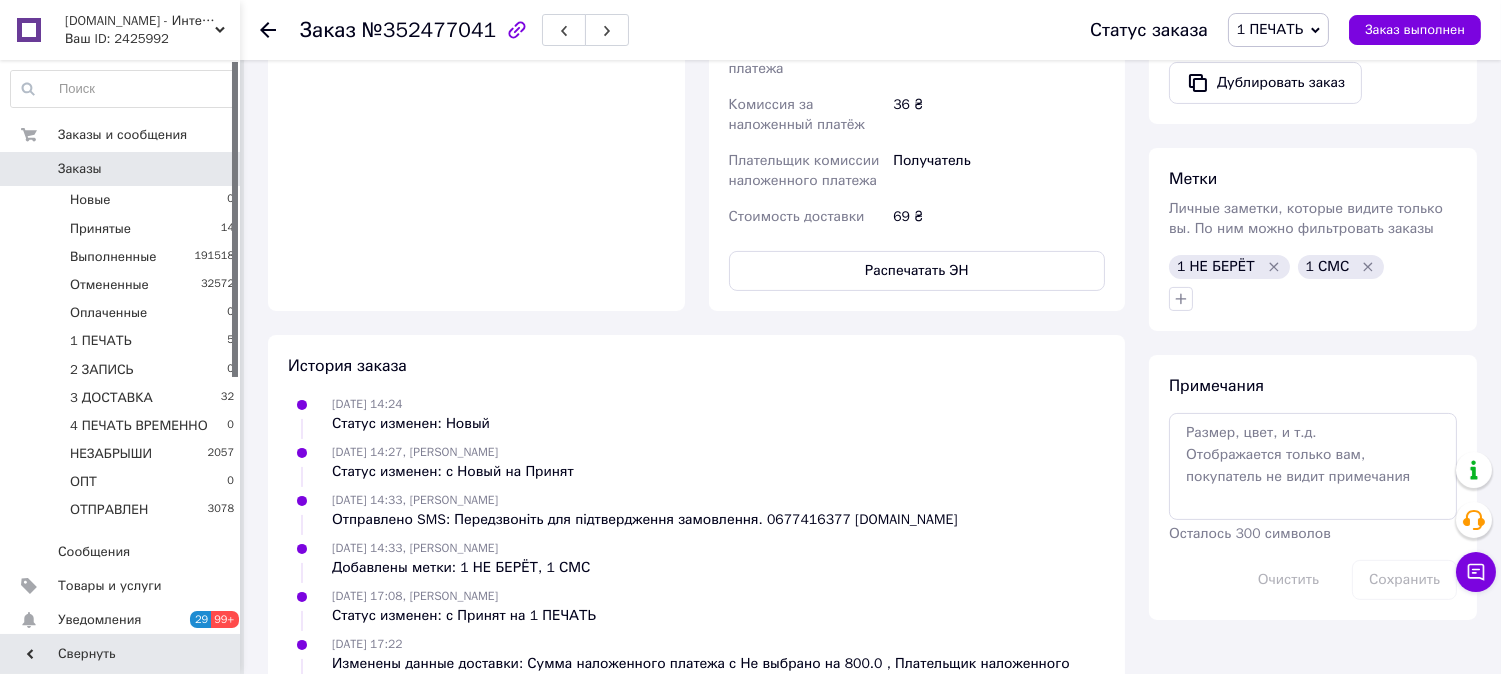 click on "Статус заказа 1 ПЕЧАТЬ Принят Выполнен Отменен Оплаченный 2 ЗАПИСЬ 3 ДОСТАВКА 4 ПЕЧАТЬ ВРЕМЕННО НЕЗАБРЫШИ ОПТ ОТПРАВЛЕН Заказ выполнен" at bounding box center (1265, 30) 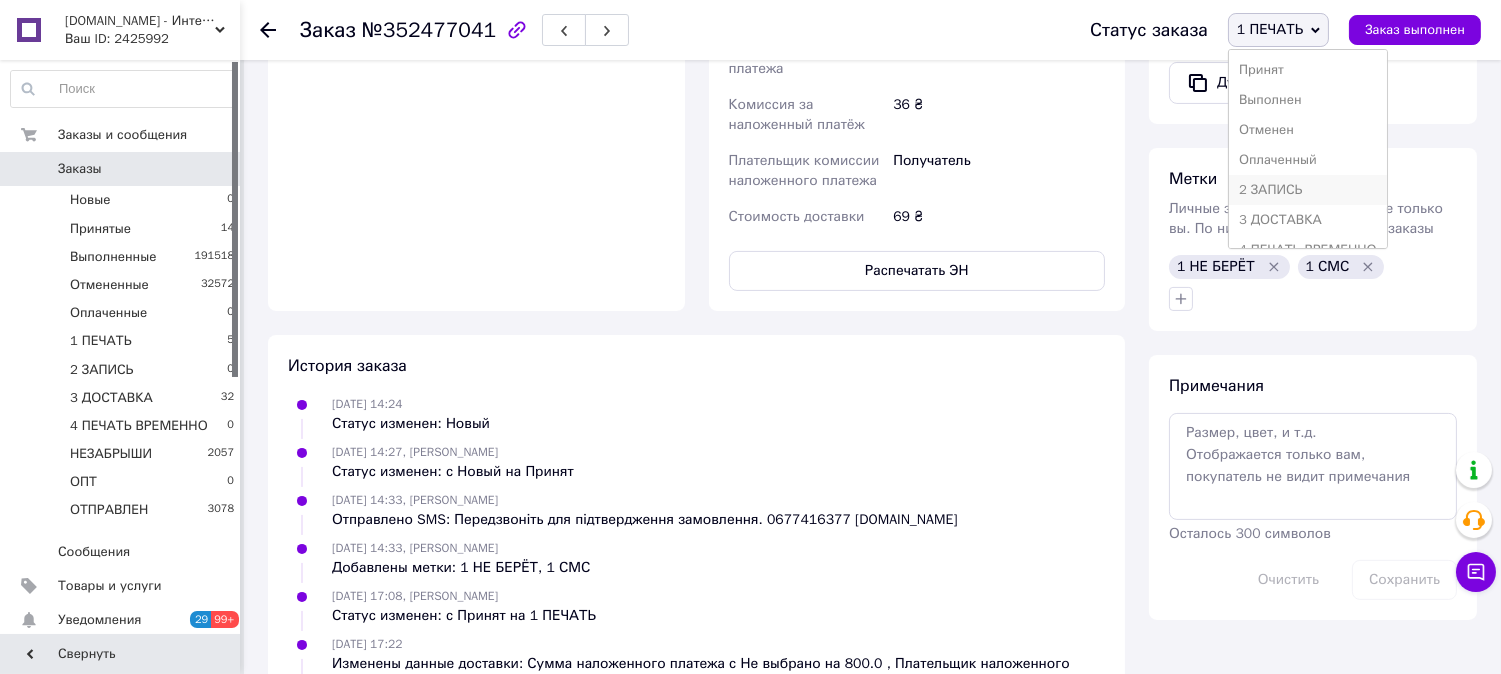 click on "2 ЗАПИСЬ" at bounding box center (1308, 190) 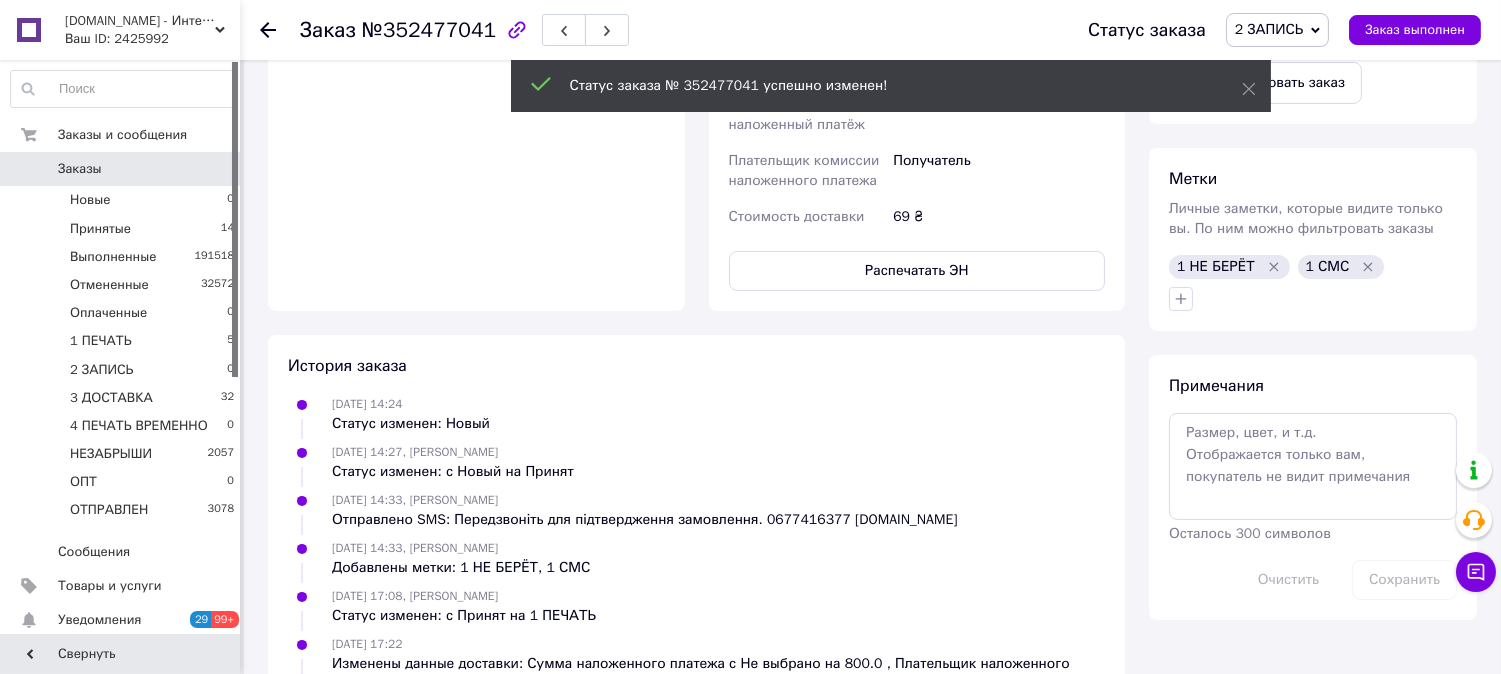 click on "2 ЗАПИСЬ" at bounding box center (1269, 29) 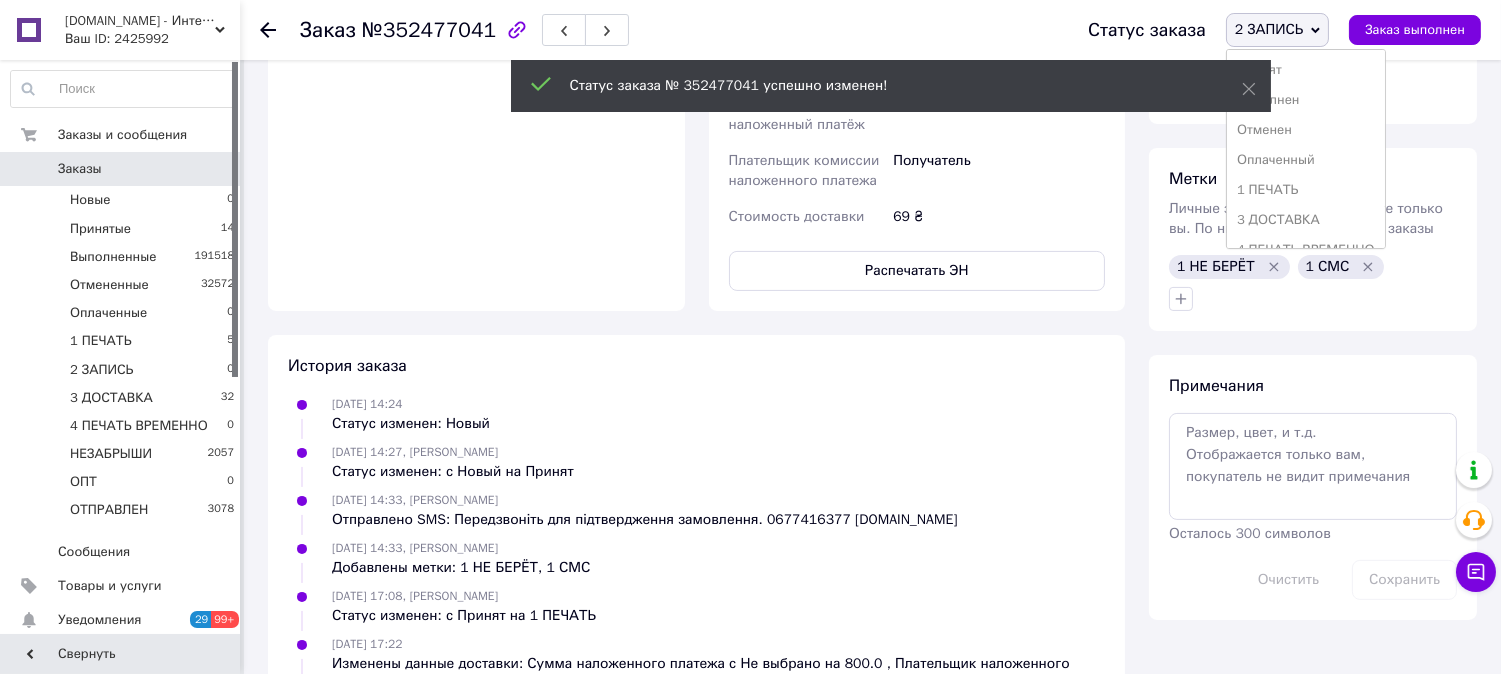 drag, startPoint x: 1337, startPoint y: 206, endPoint x: 1311, endPoint y: 210, distance: 26.305893 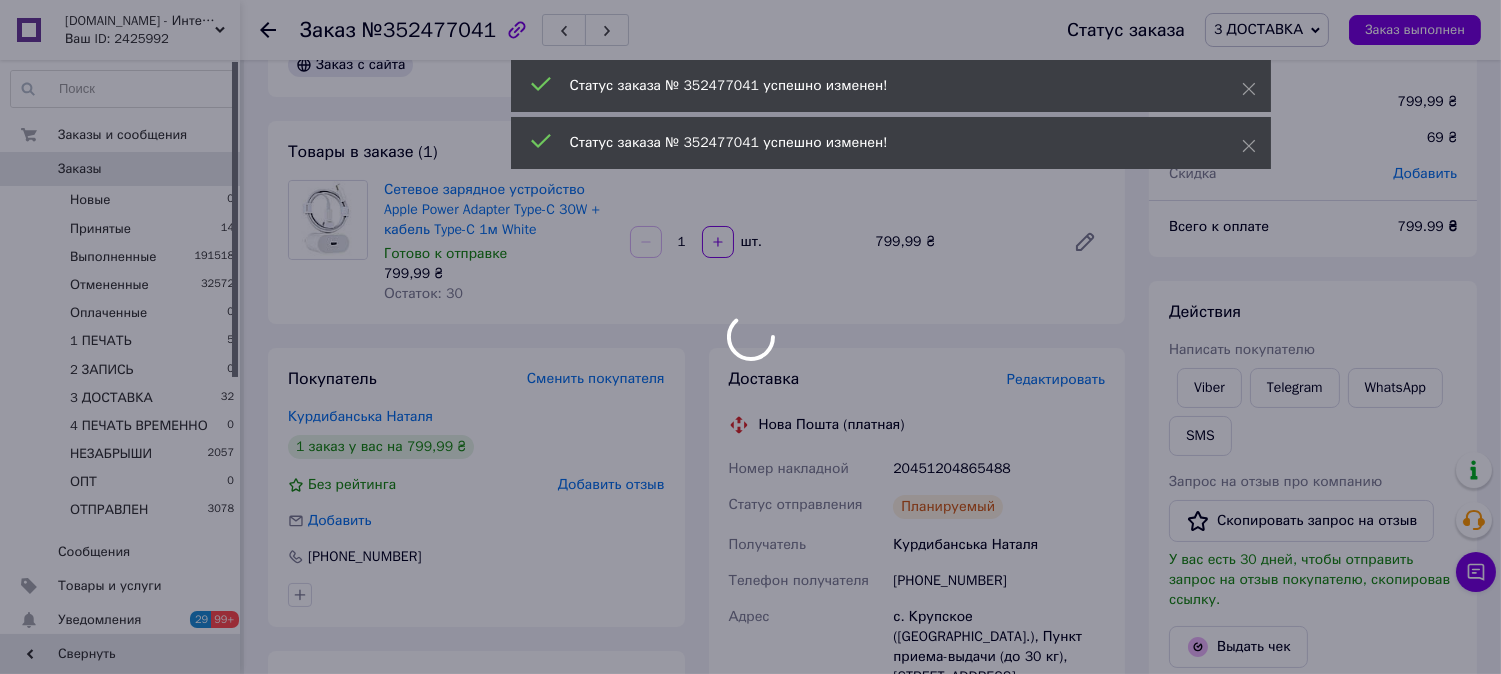 scroll, scrollTop: 0, scrollLeft: 0, axis: both 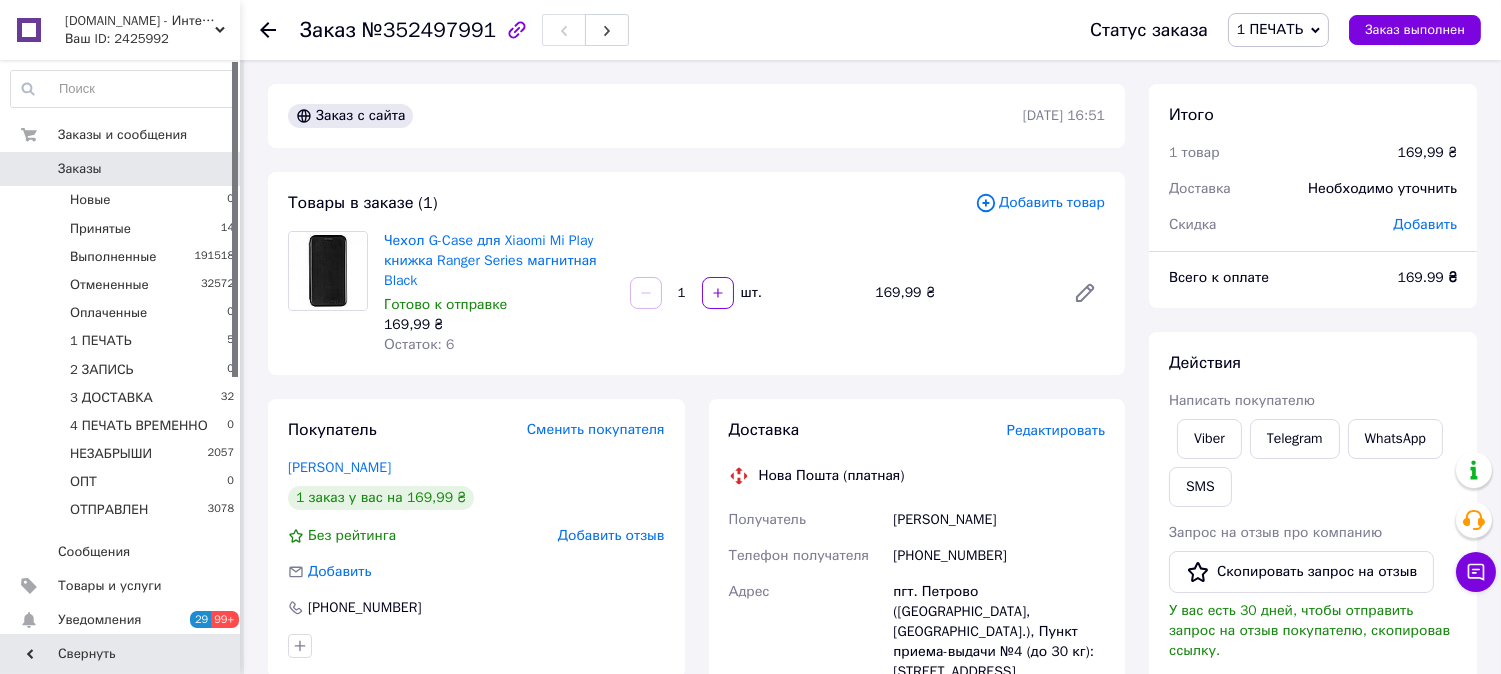 click on "Редактировать" at bounding box center (1056, 430) 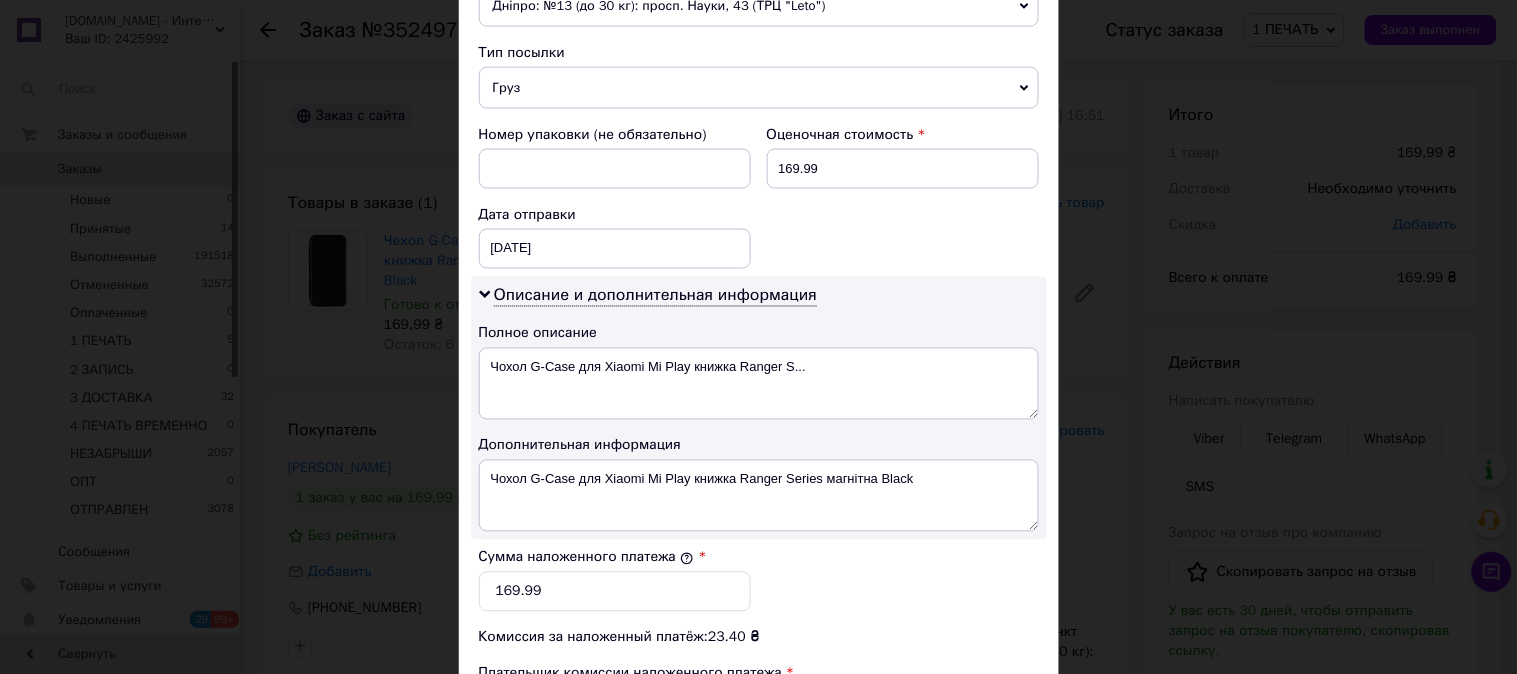 scroll, scrollTop: 741, scrollLeft: 0, axis: vertical 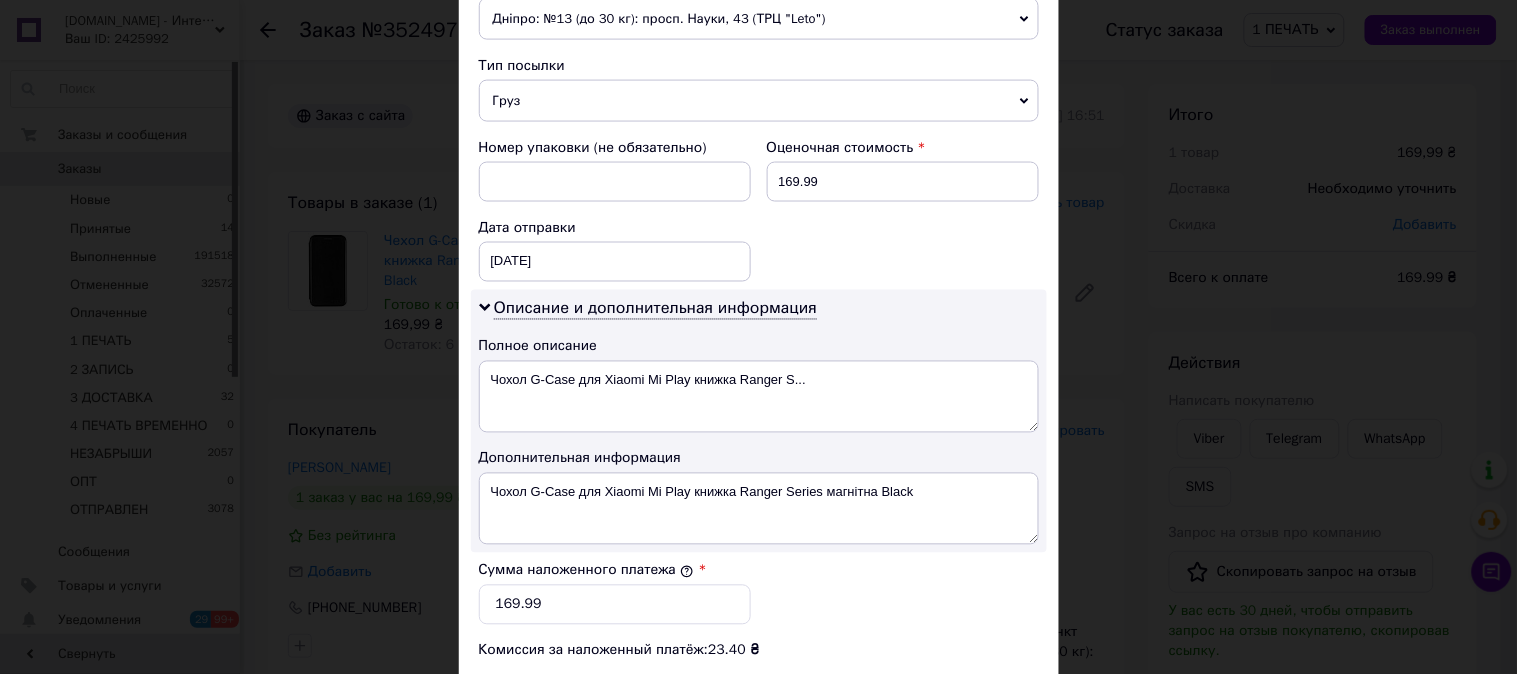 drag, startPoint x: 553, startPoint y: 106, endPoint x: 544, endPoint y: 136, distance: 31.320919 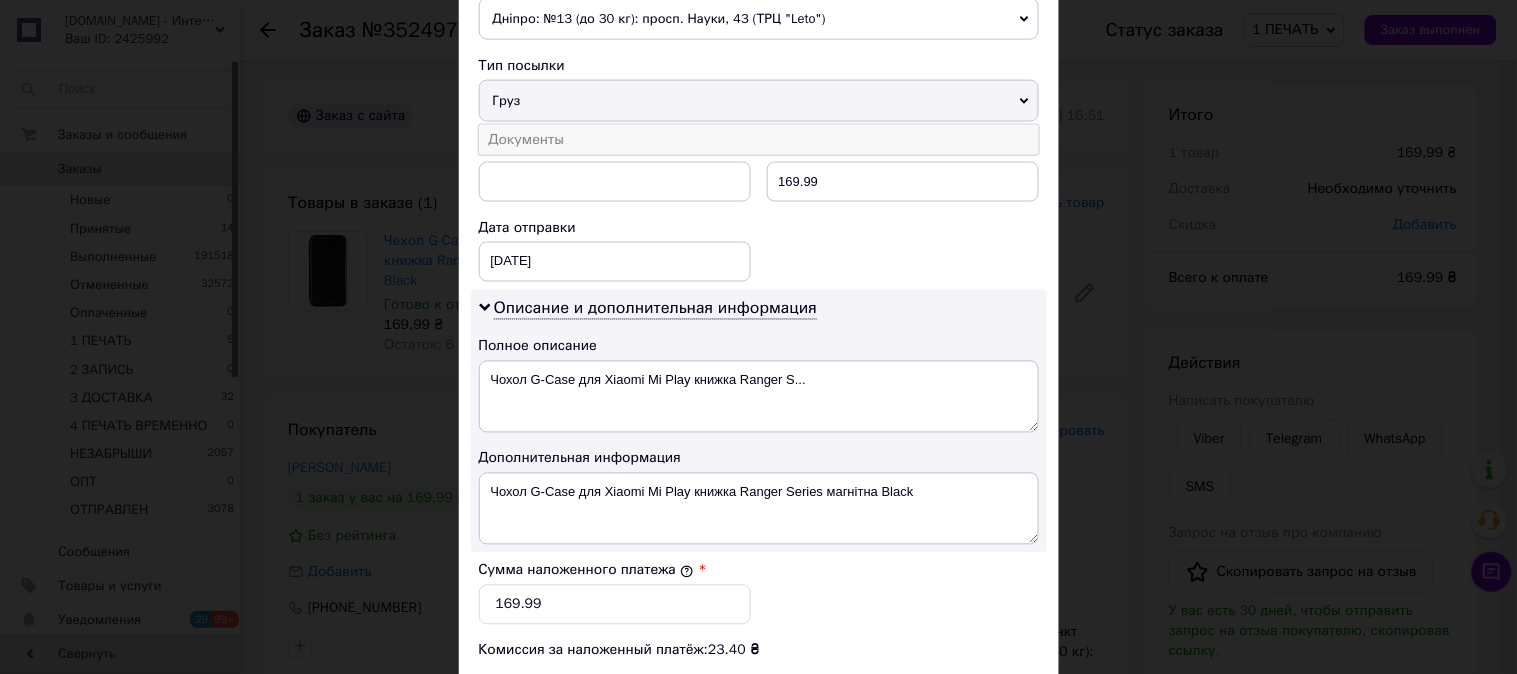 click on "Документы" at bounding box center [759, 140] 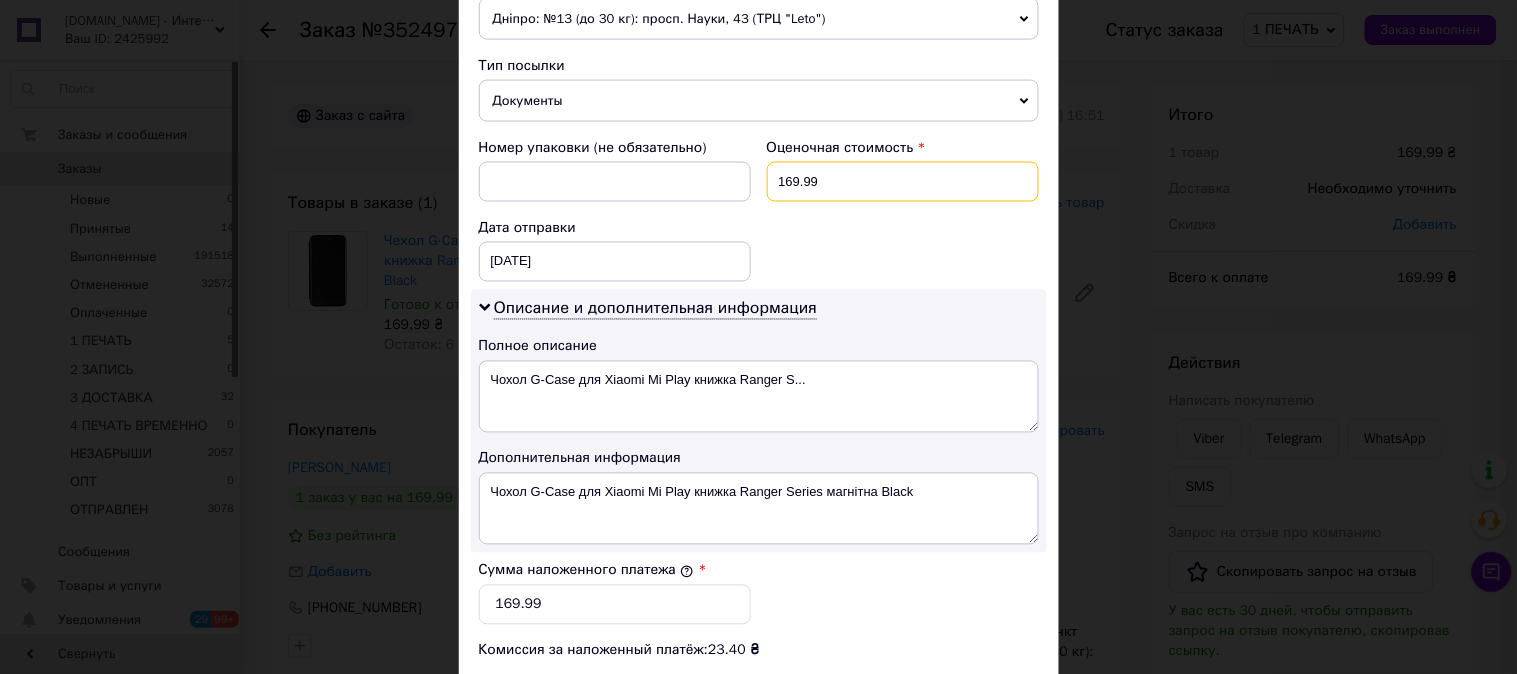 click on "169.99" at bounding box center (903, 182) 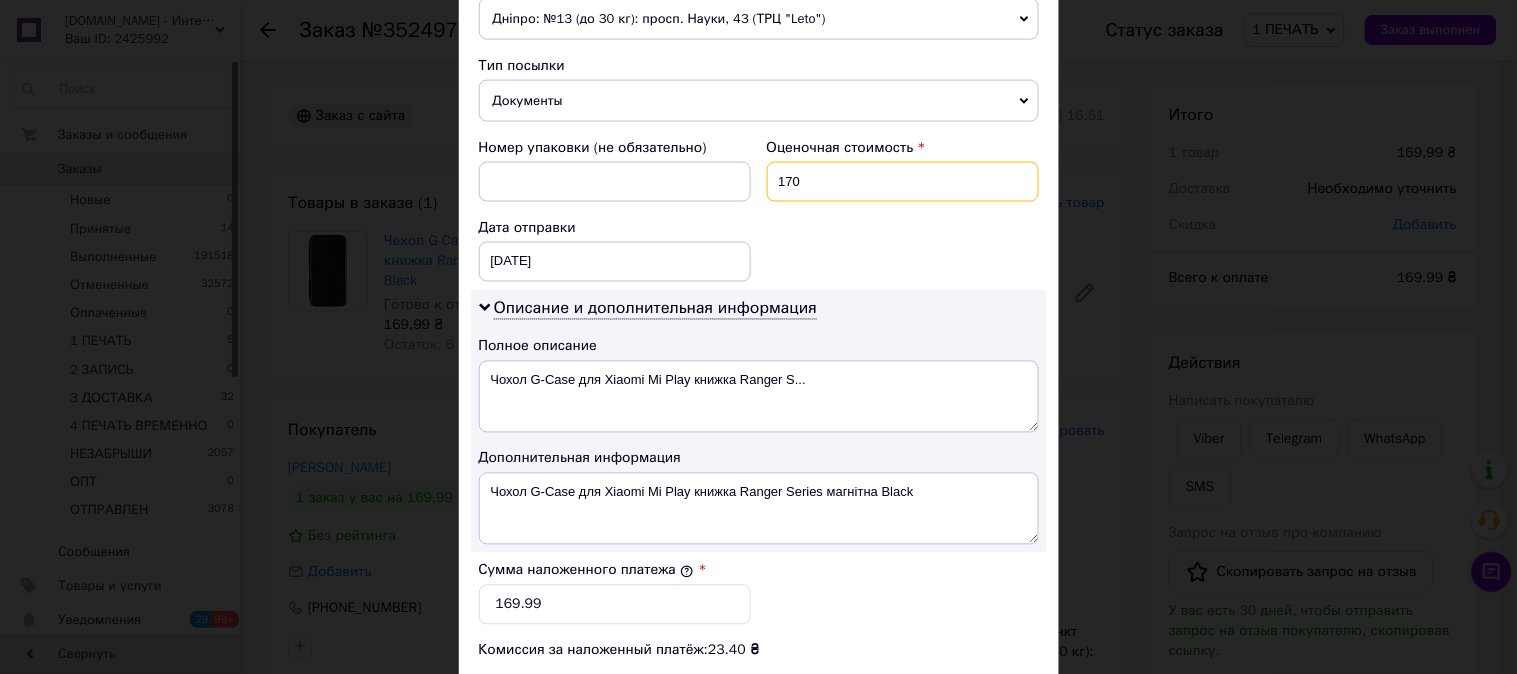 type on "170" 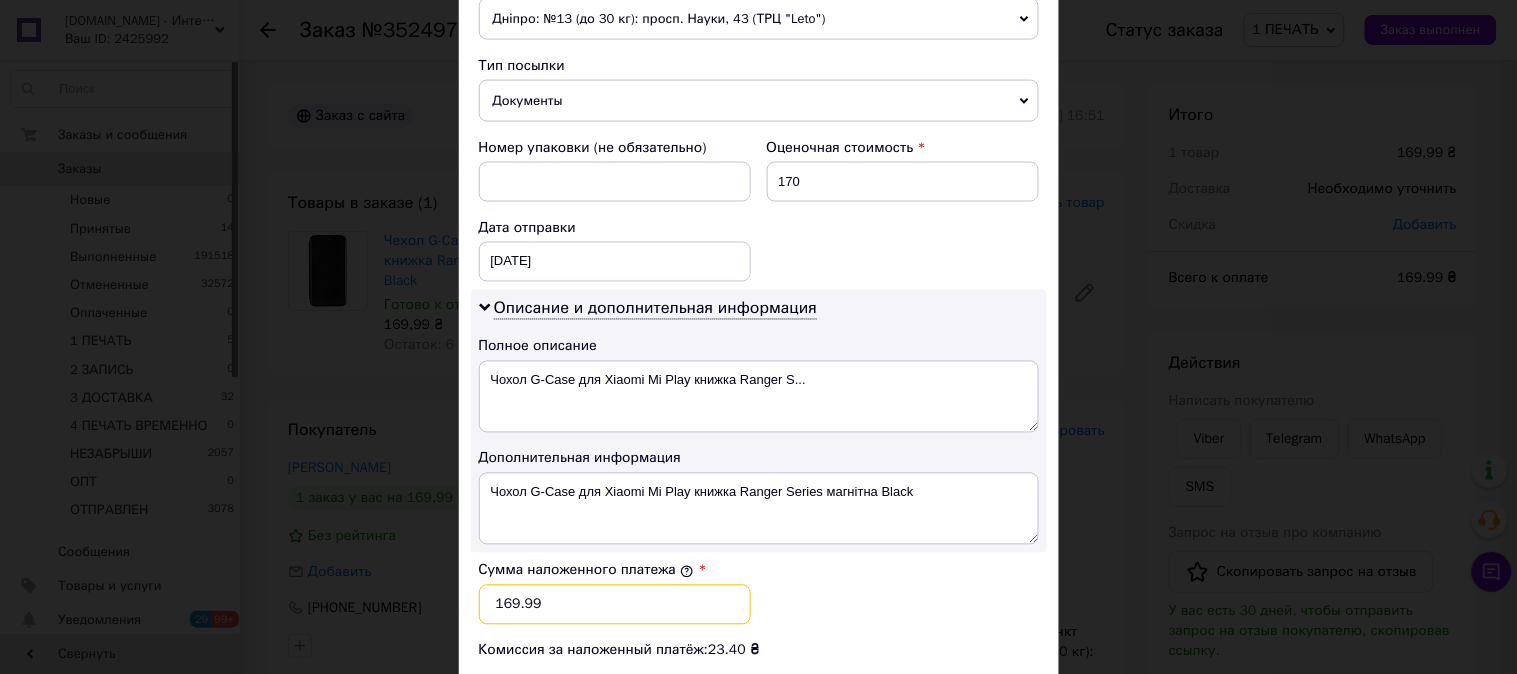 click on "169.99" at bounding box center (615, 605) 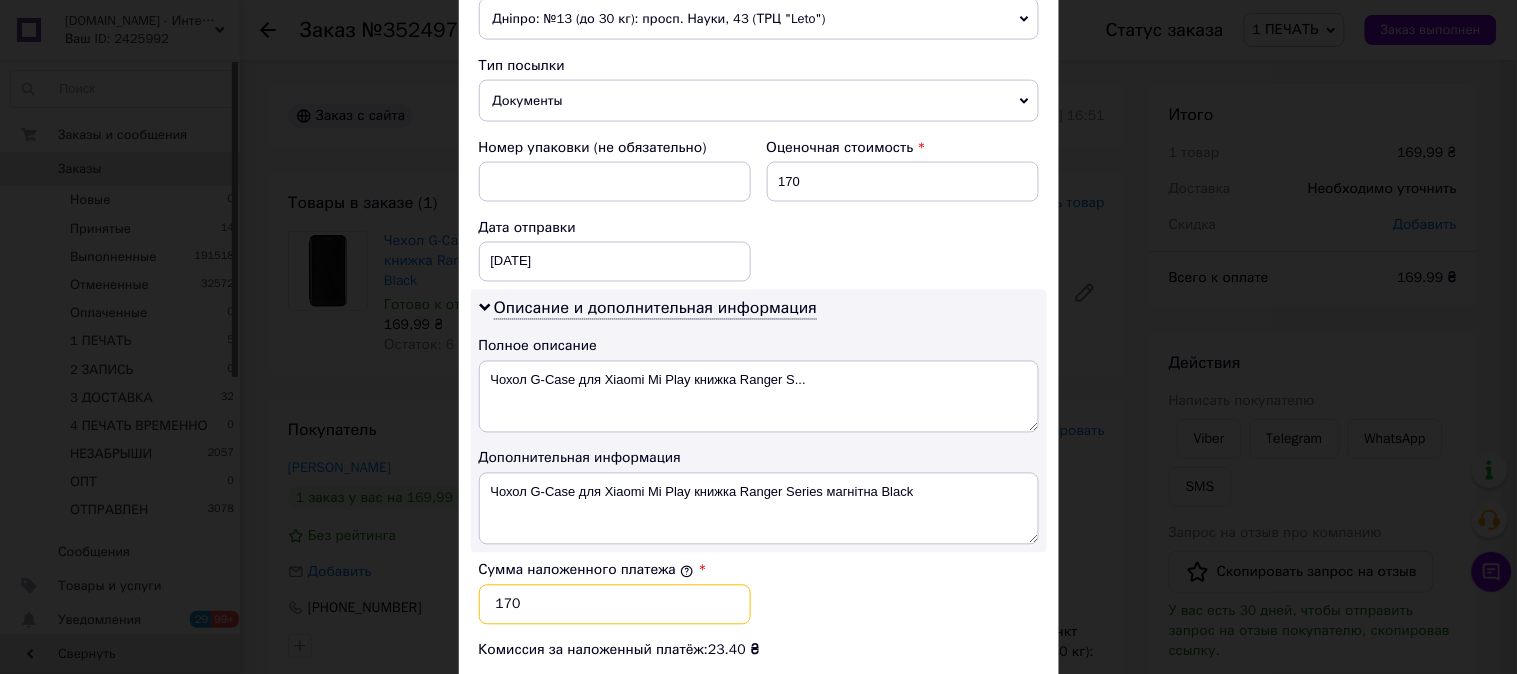 type on "170" 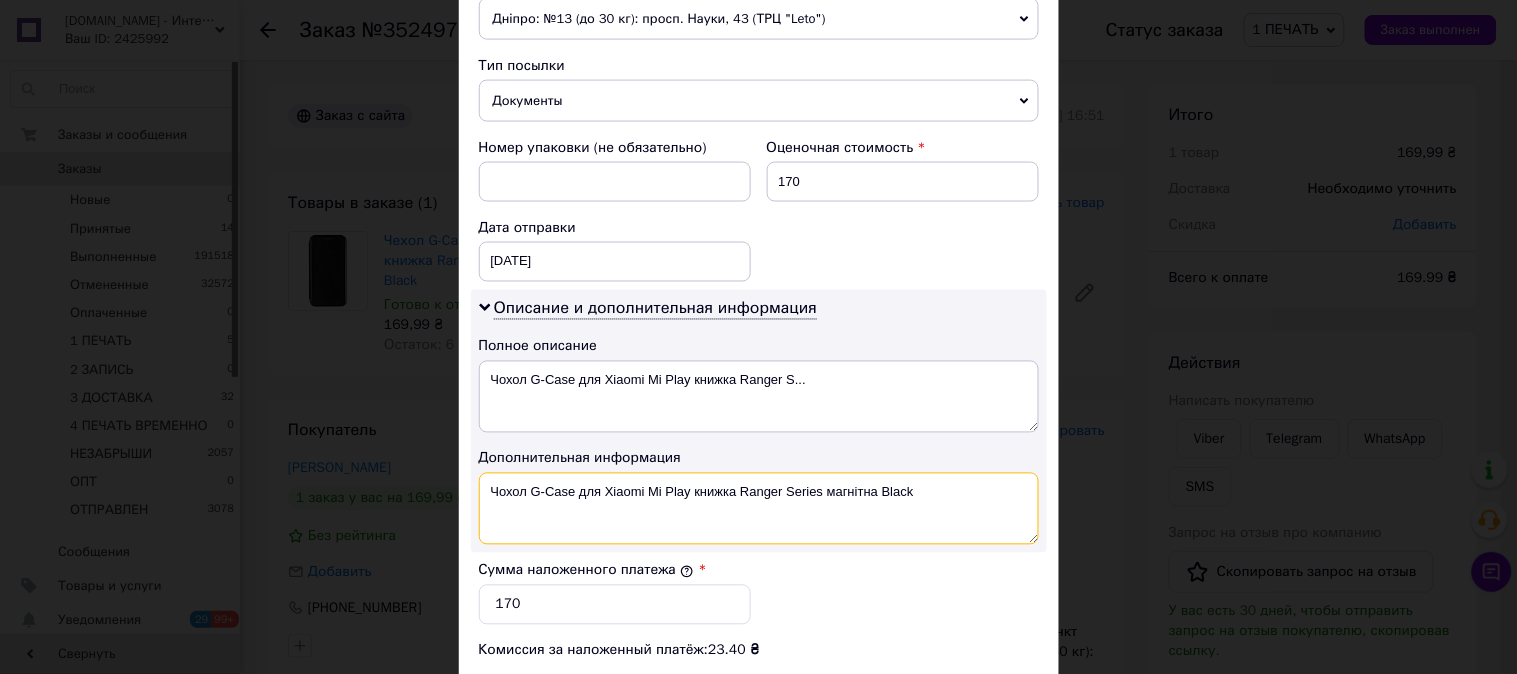 click on "Чохол G-Case для Xiaomi Mi Play книжка Ranger Series магнітна Black" at bounding box center (759, 509) 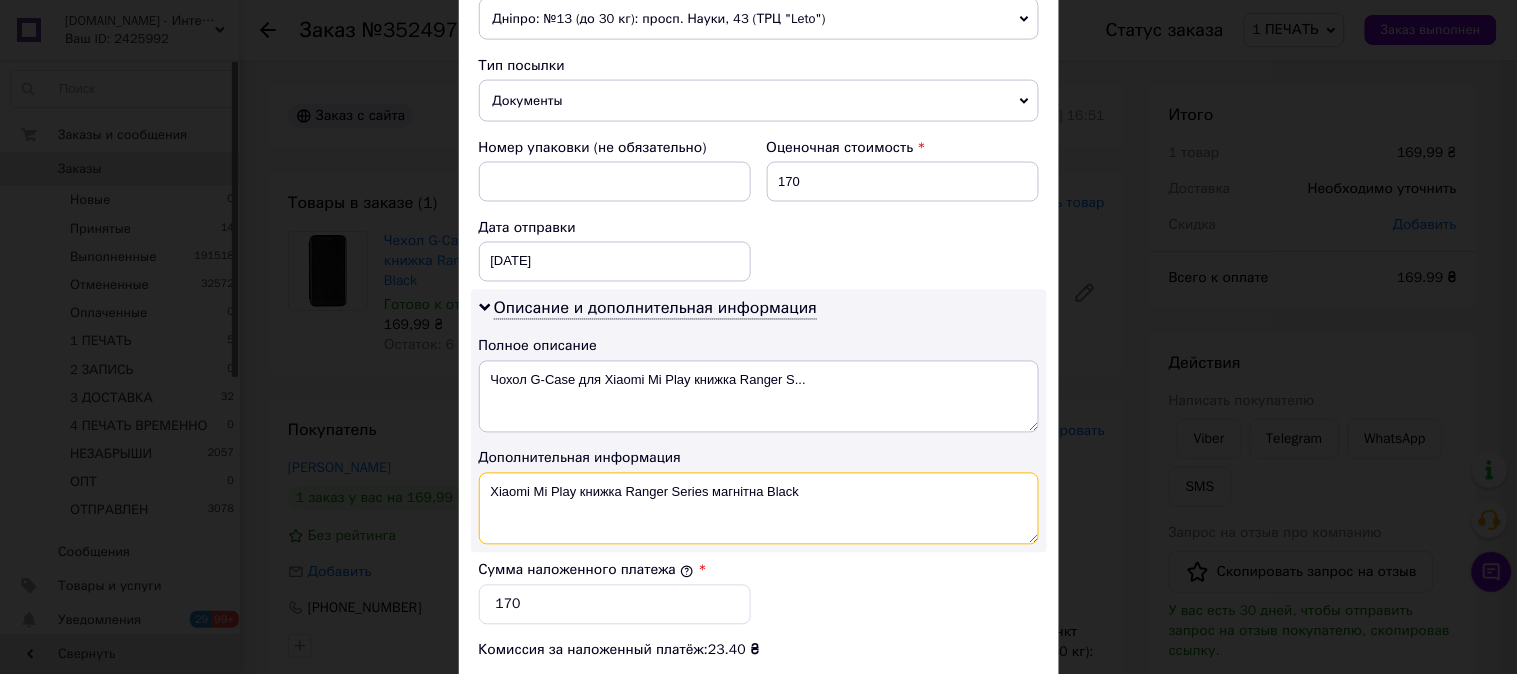 click on "Xiaomi Mi Play книжка Ranger Series магнітна Black" at bounding box center (759, 509) 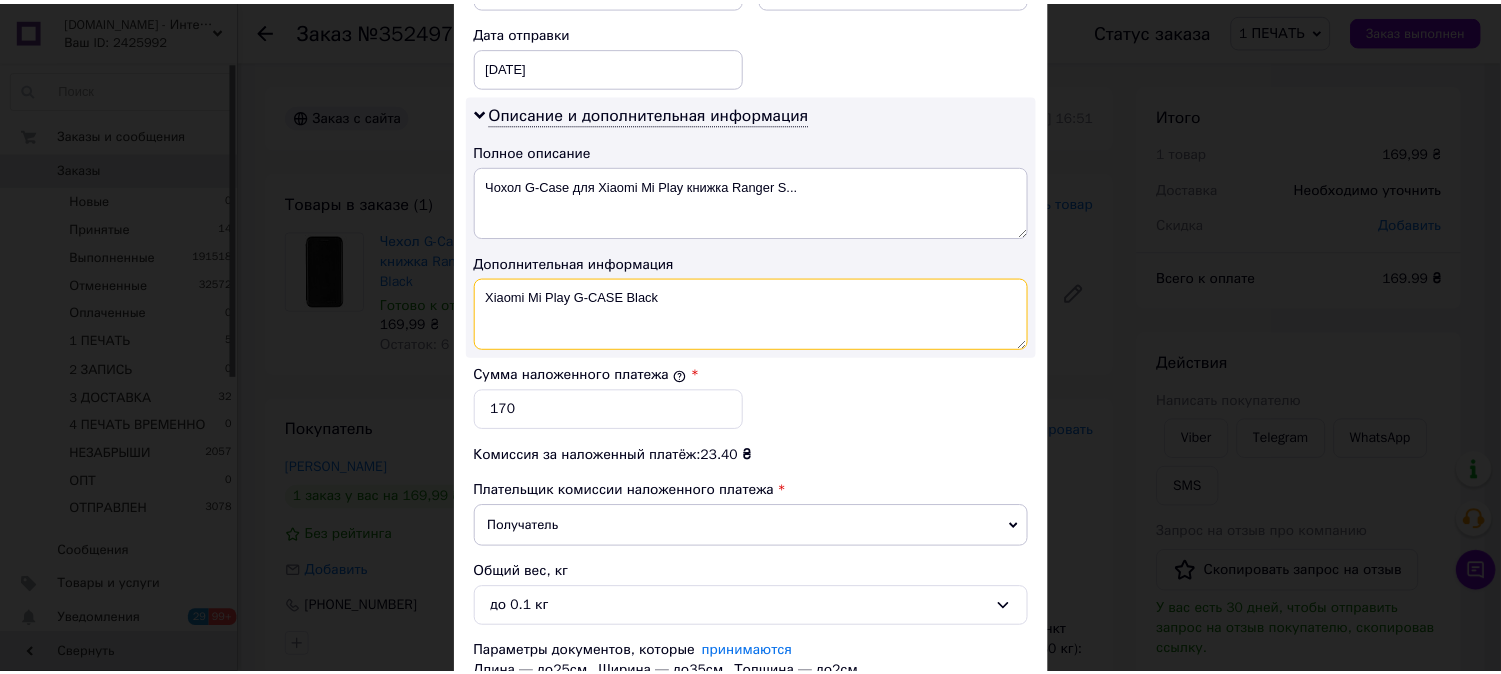 scroll, scrollTop: 1098, scrollLeft: 0, axis: vertical 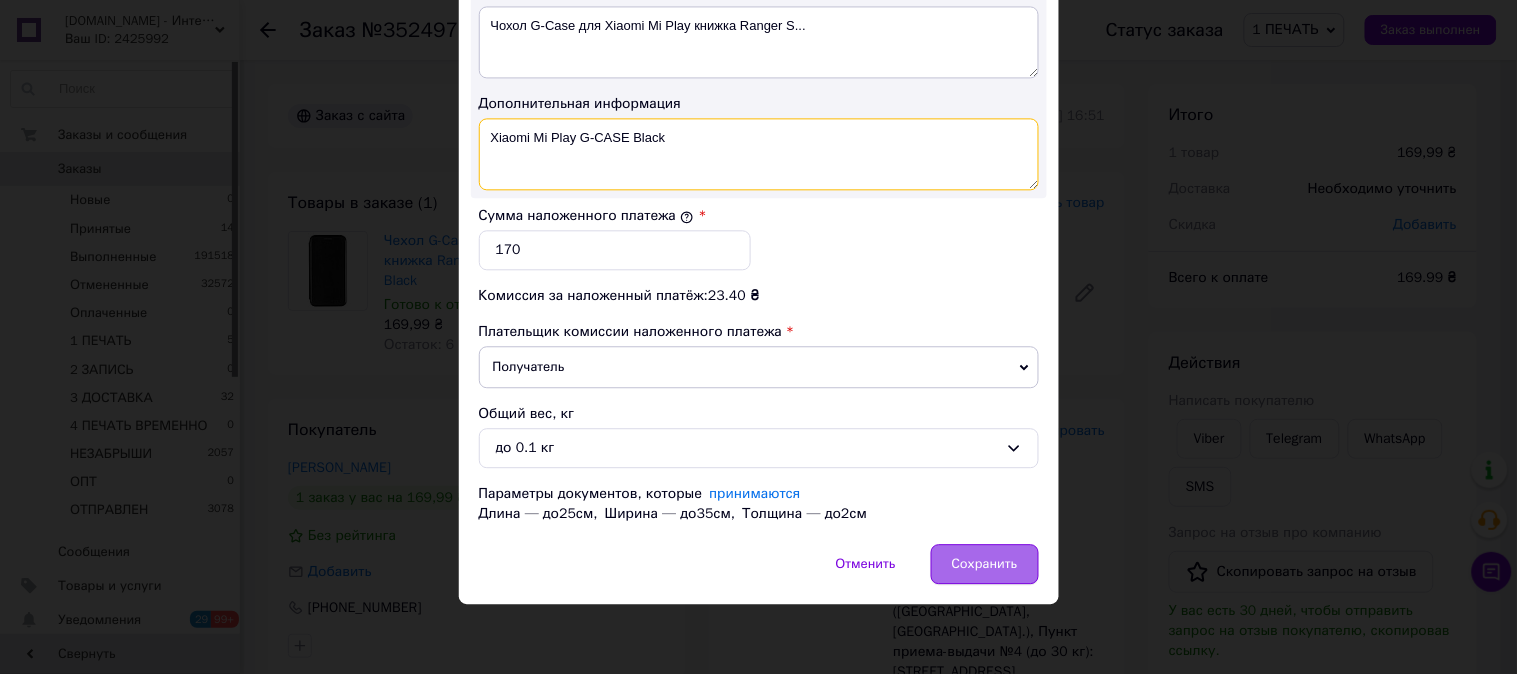 type on "Xiaomi Mi Play G-CASE Black" 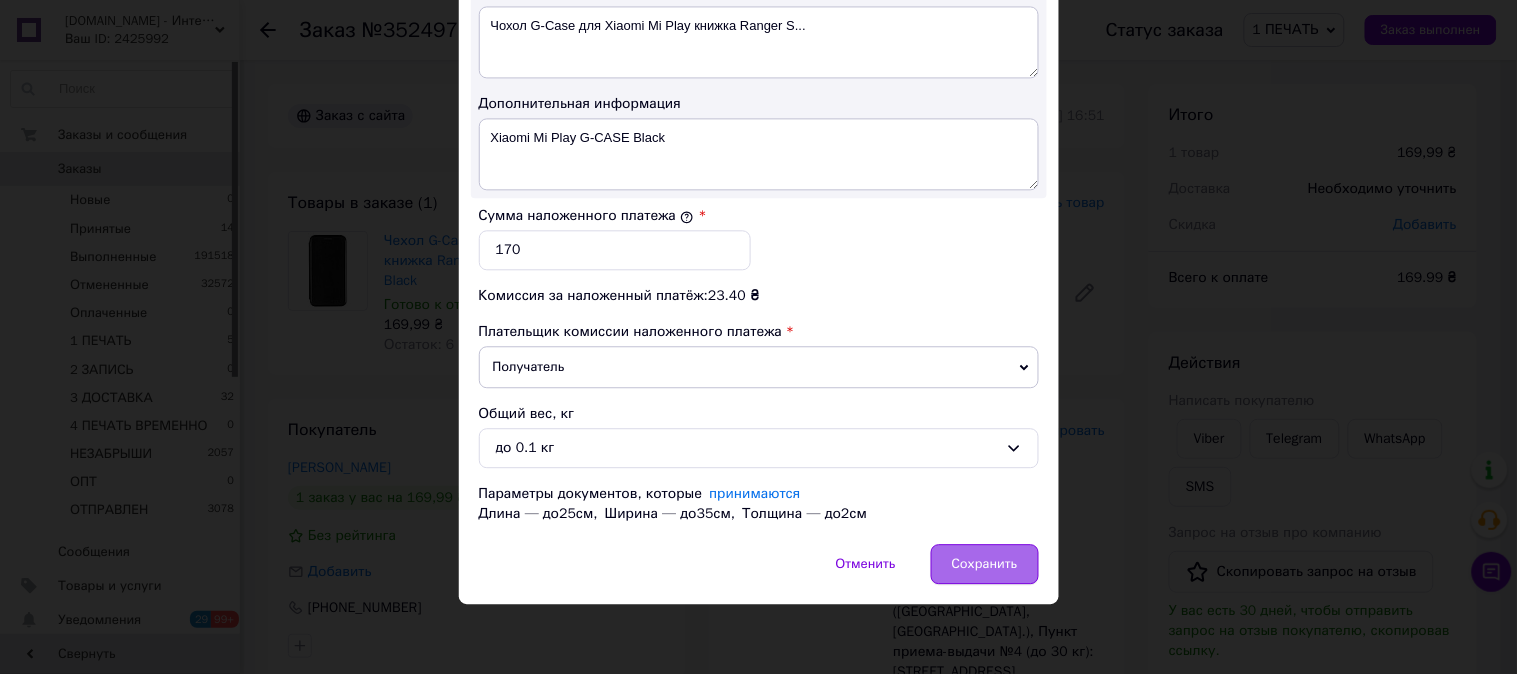 click on "Сохранить" at bounding box center [985, 564] 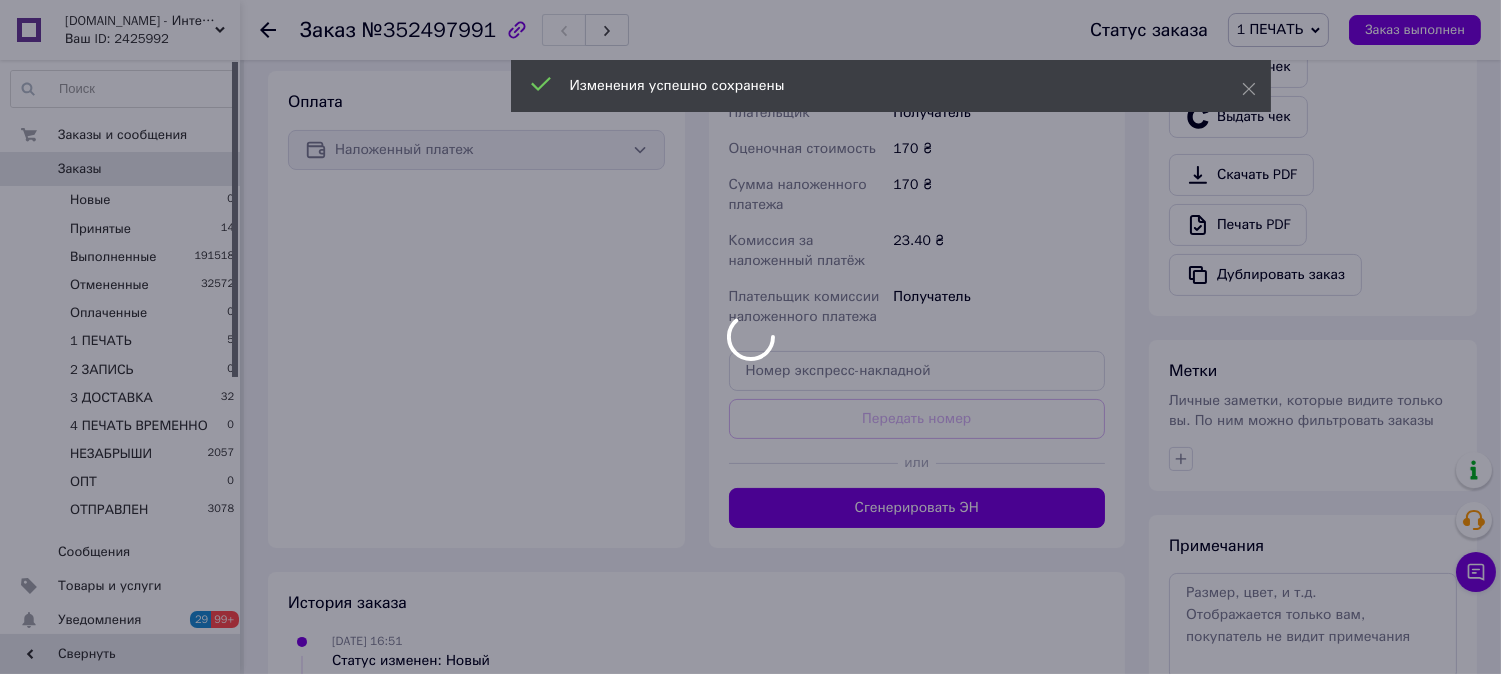 scroll, scrollTop: 747, scrollLeft: 0, axis: vertical 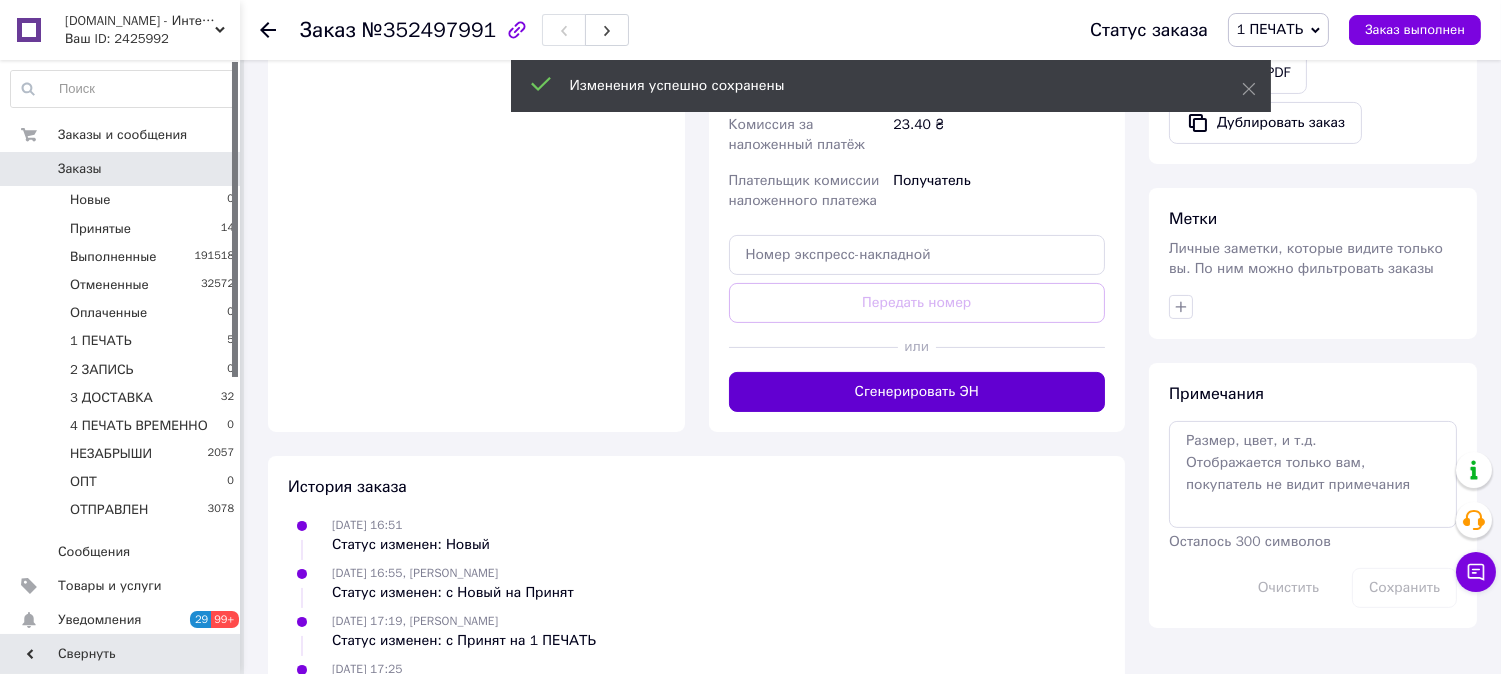 click on "Сгенерировать ЭН" at bounding box center (917, 392) 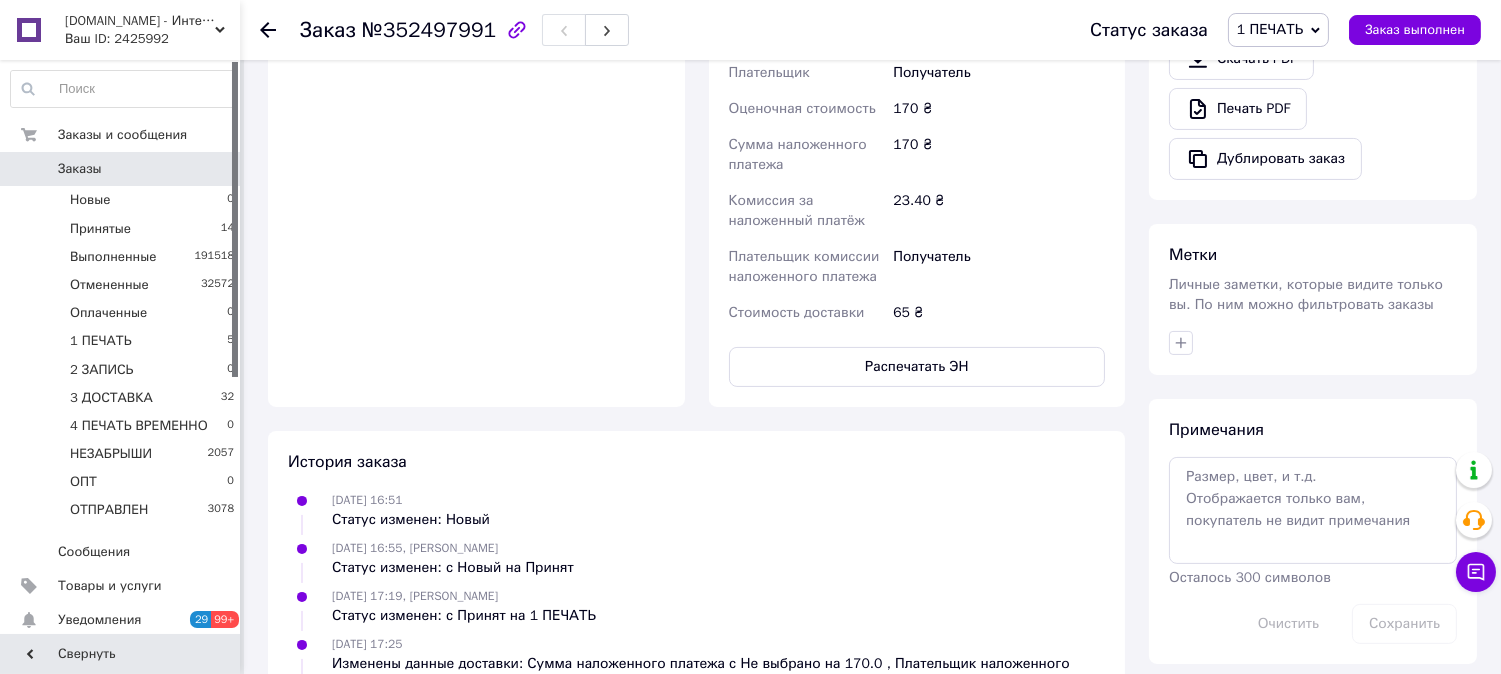 click on "Распечатать ЭН" at bounding box center [917, 367] 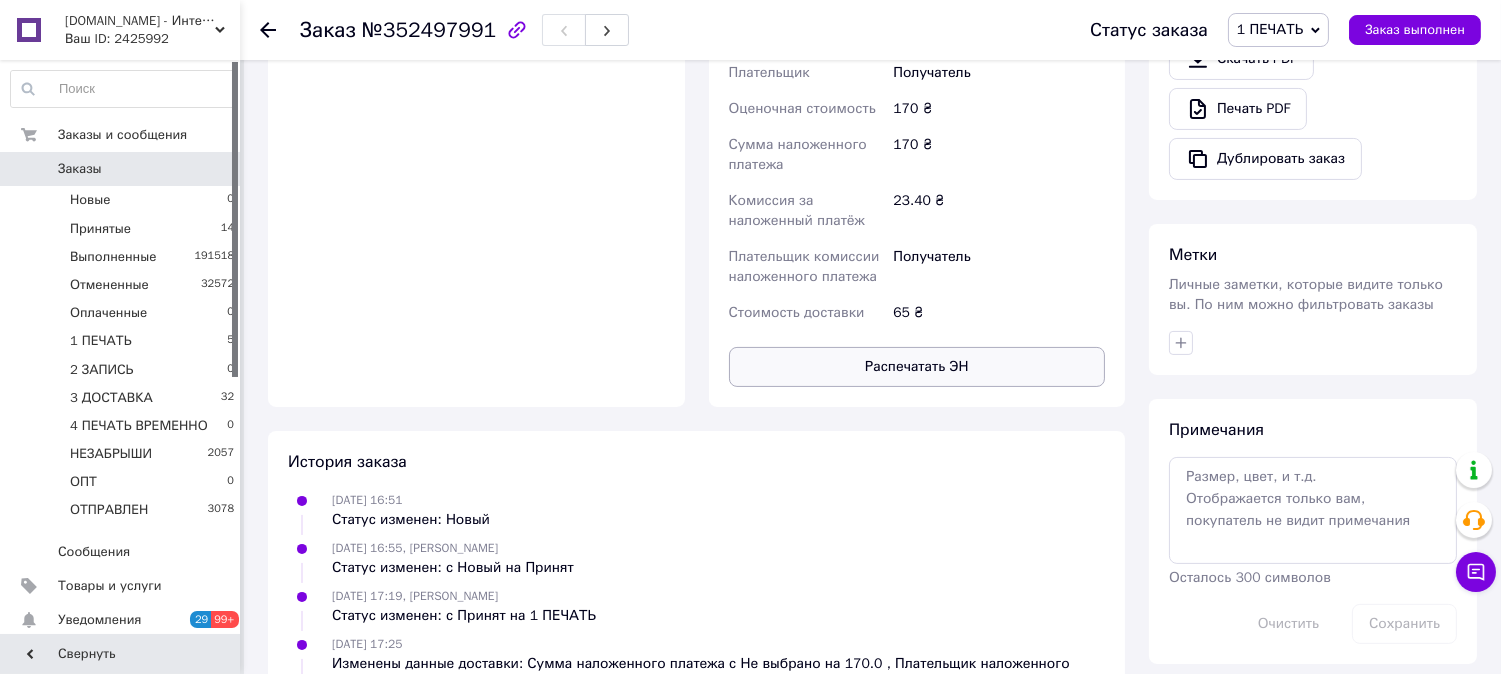 type 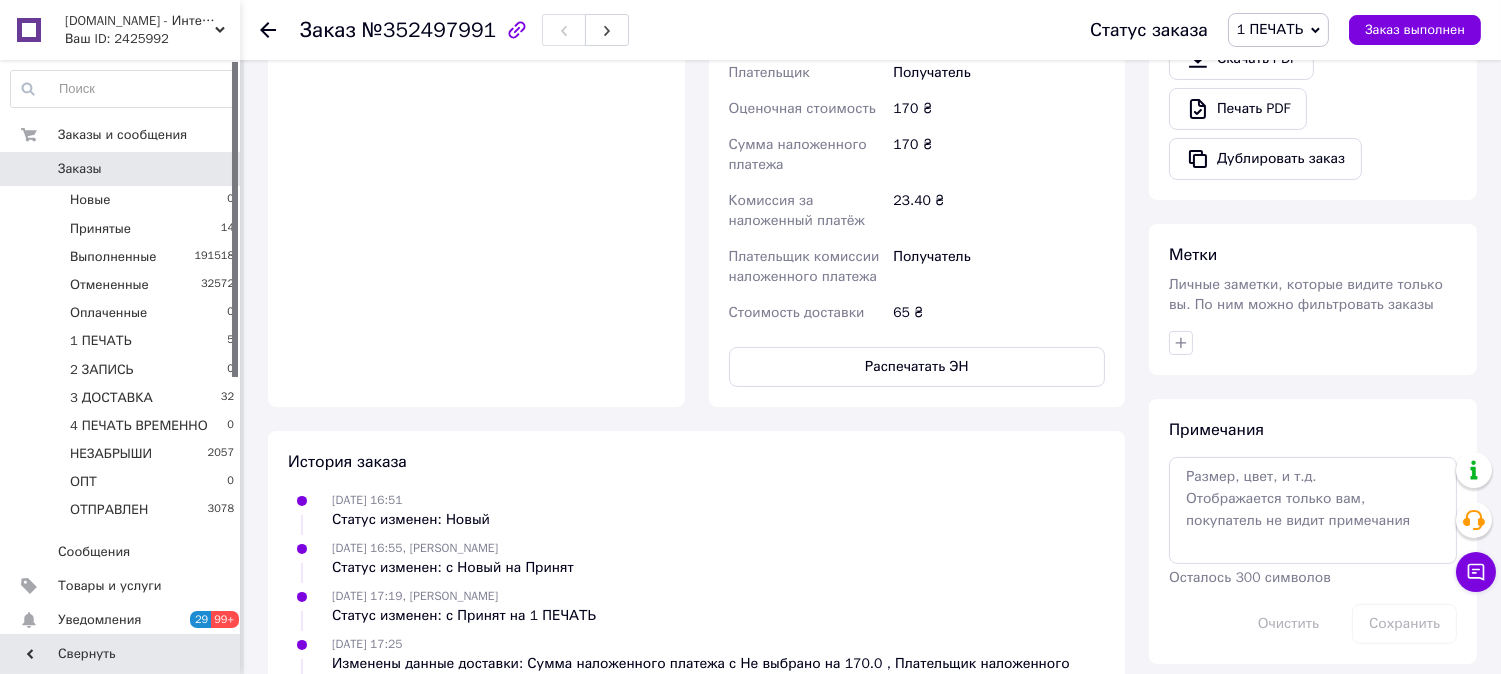 click on "1 ПЕЧАТЬ" at bounding box center [1278, 30] 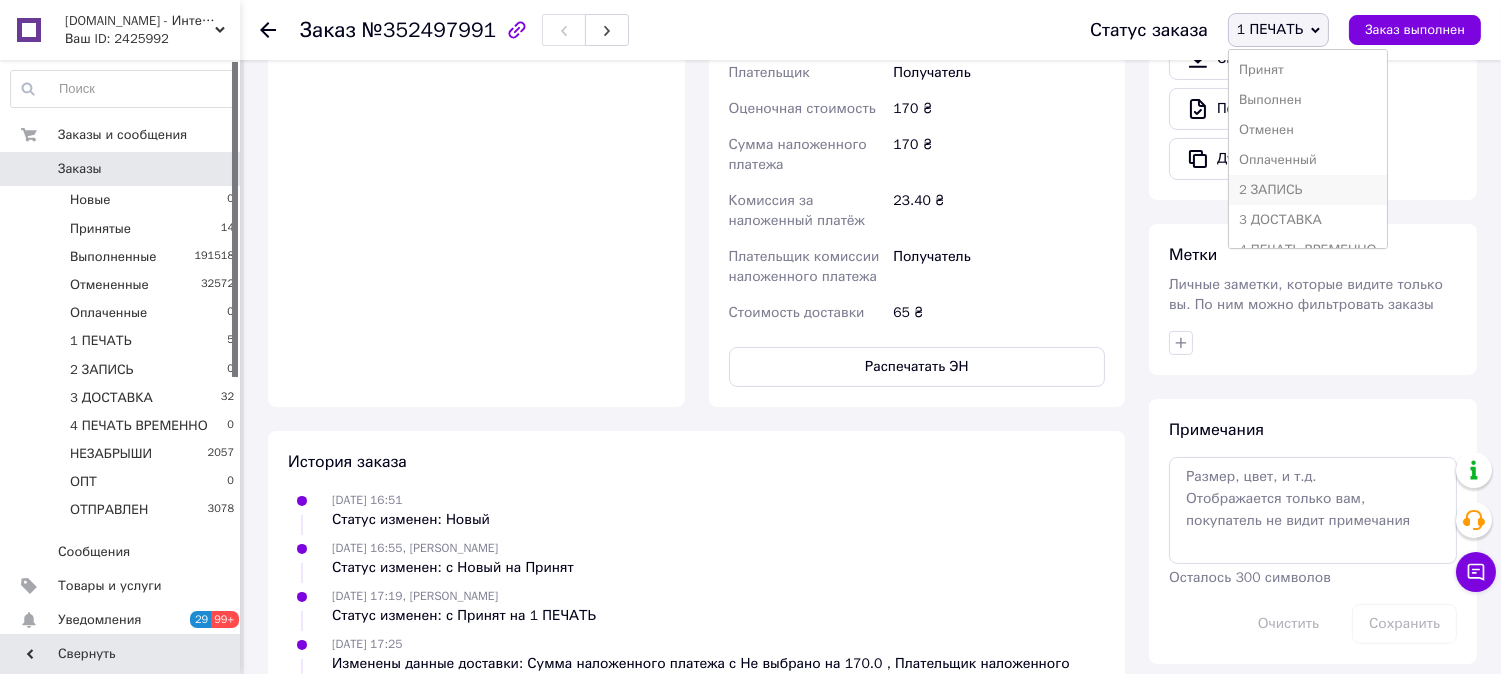 click on "2 ЗАПИСЬ" at bounding box center [1308, 190] 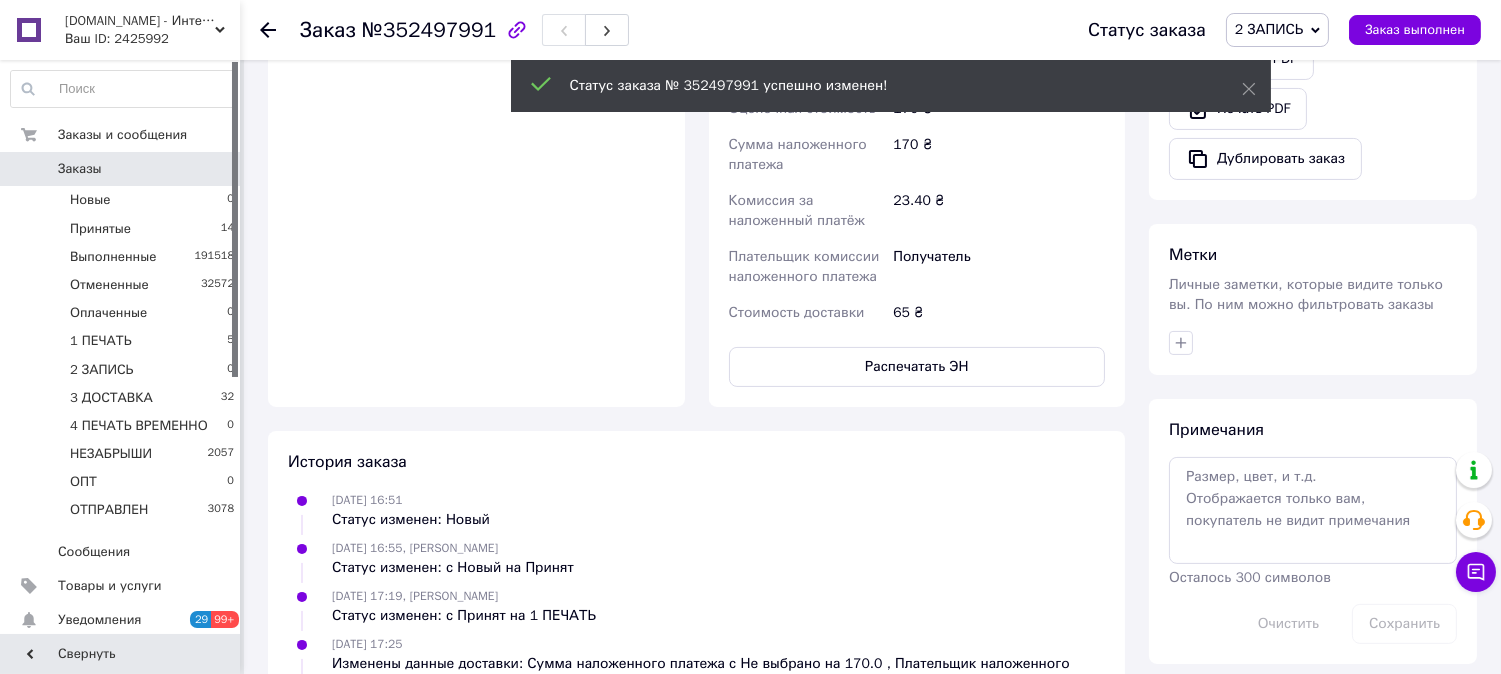 click on "2 ЗАПИСЬ" at bounding box center (1269, 29) 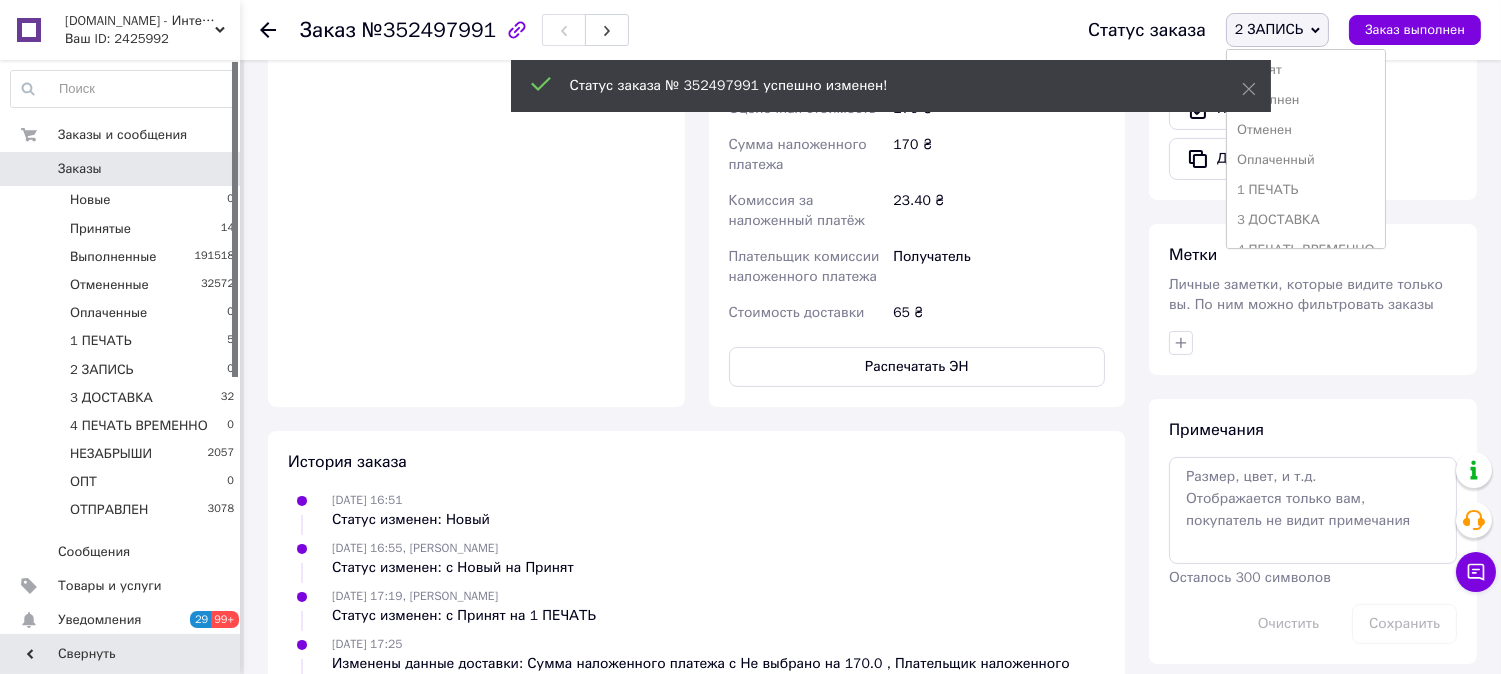 drag, startPoint x: 1303, startPoint y: 217, endPoint x: 820, endPoint y: 243, distance: 483.69928 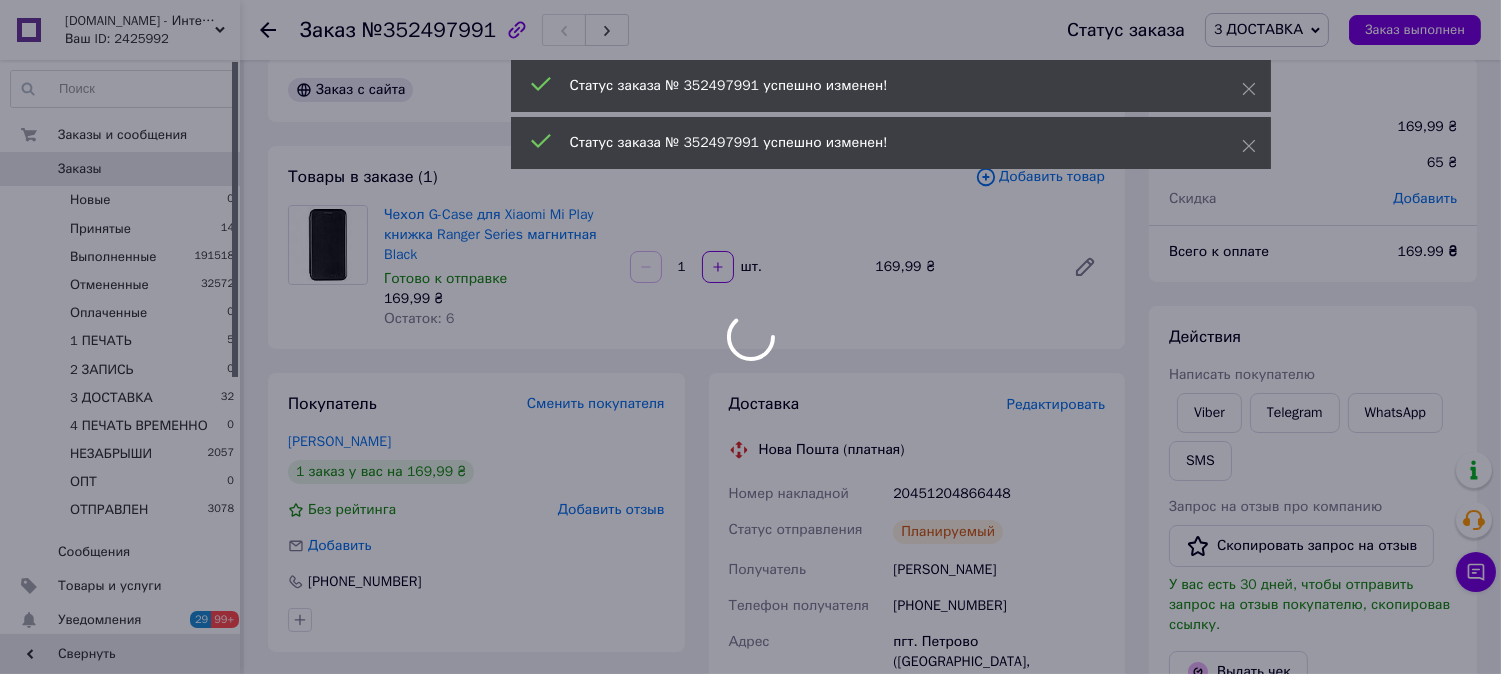 scroll, scrollTop: 0, scrollLeft: 0, axis: both 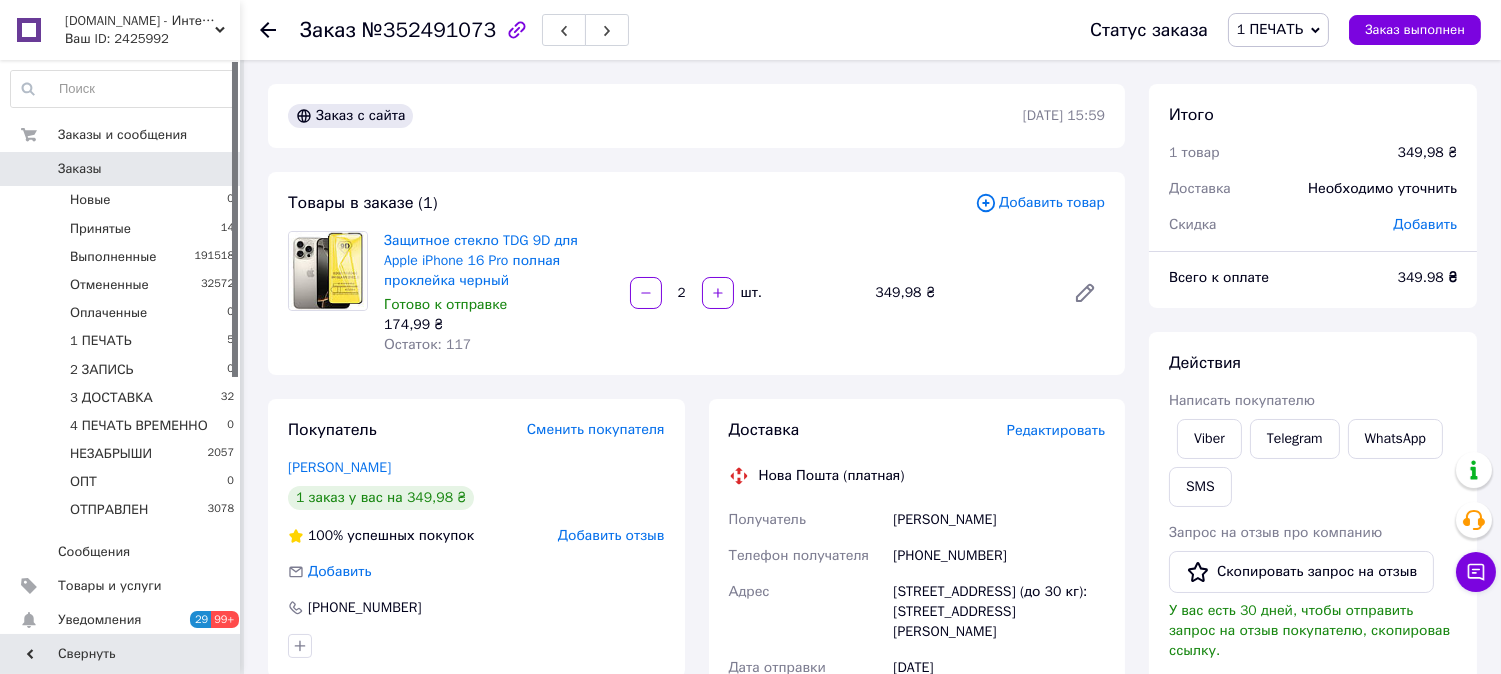 click on "Редактировать" at bounding box center (1056, 430) 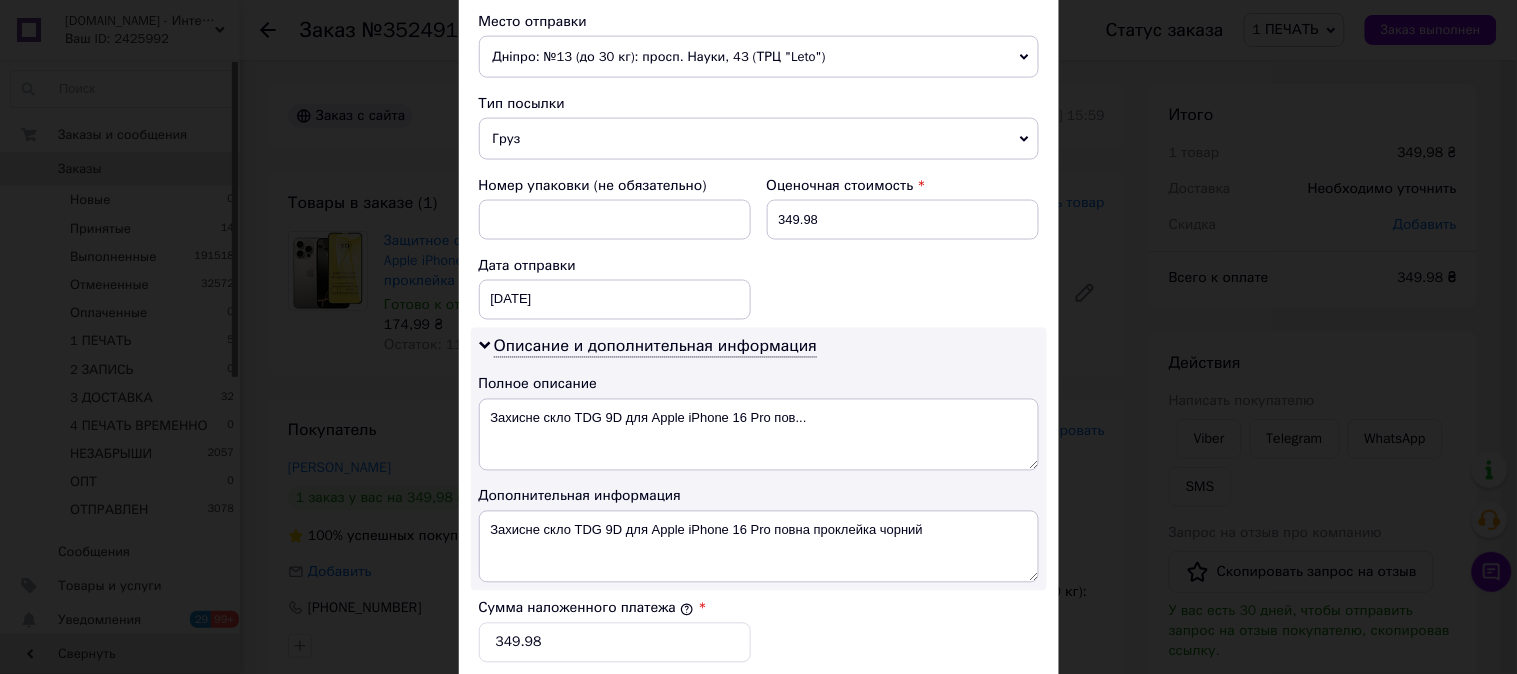 click on "Груз" at bounding box center [759, 139] 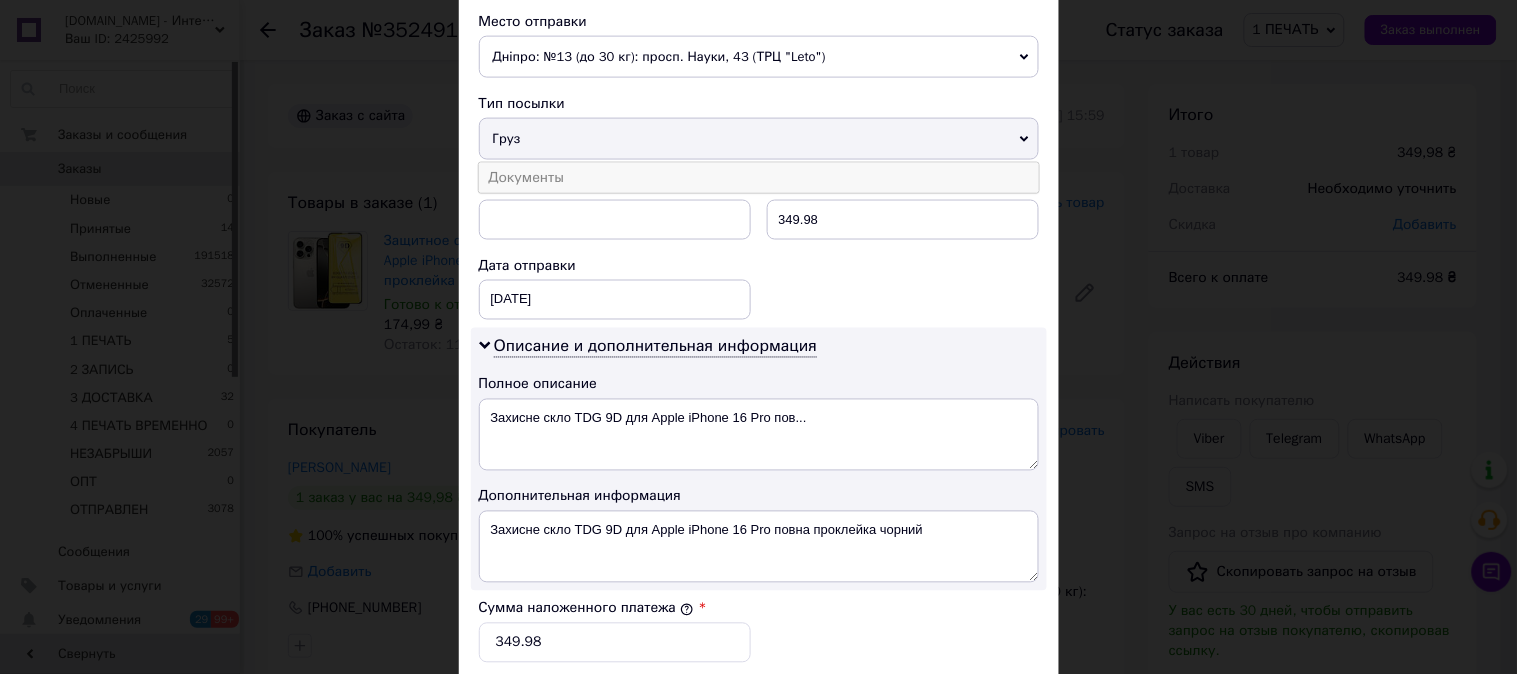 click on "Документы" at bounding box center [759, 178] 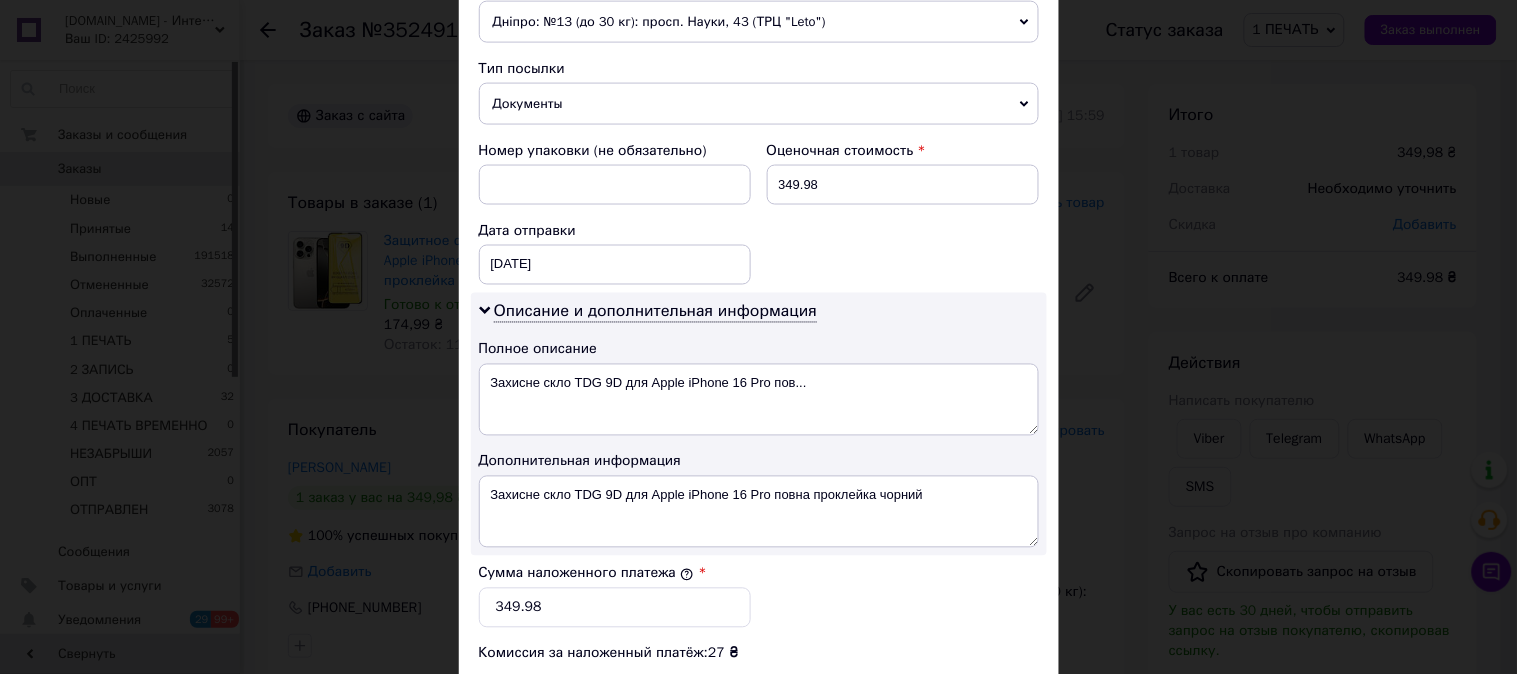 scroll, scrollTop: 888, scrollLeft: 0, axis: vertical 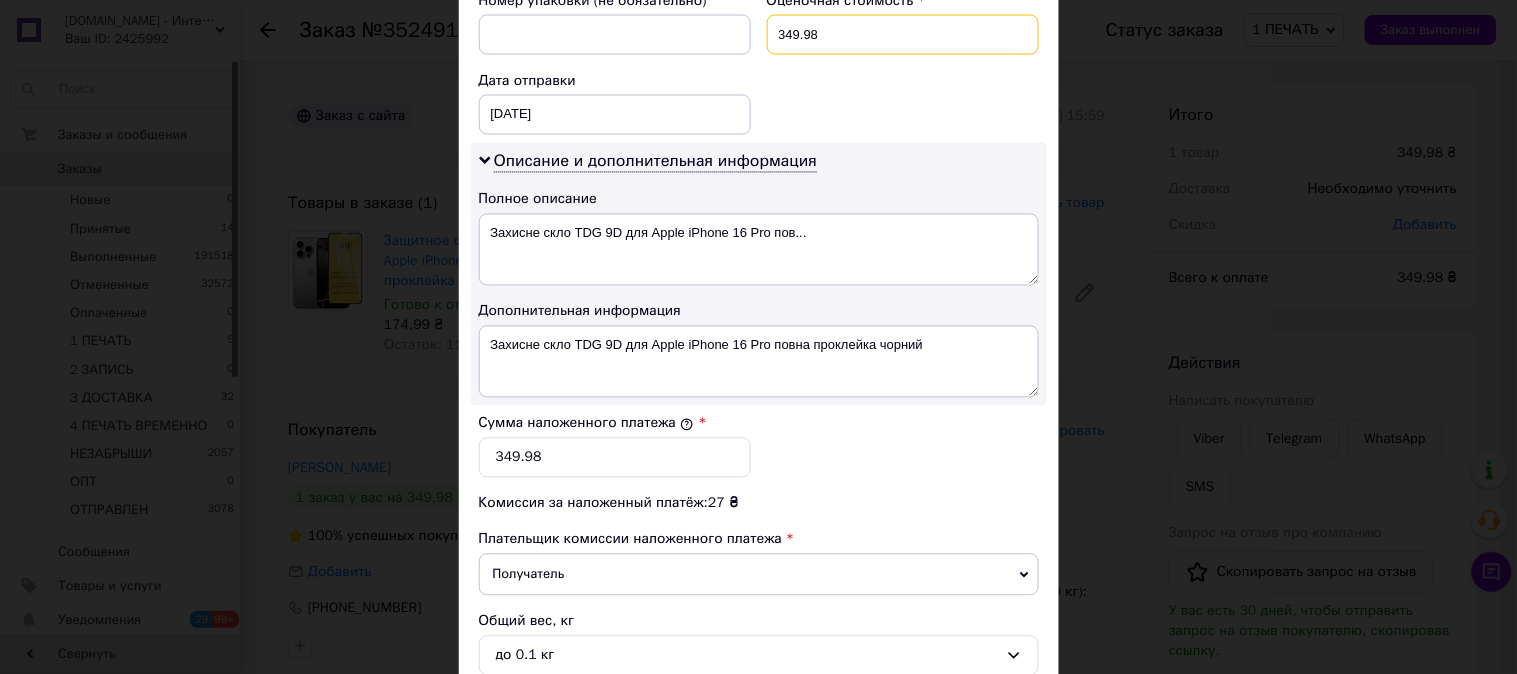 click on "349.98" at bounding box center (903, 35) 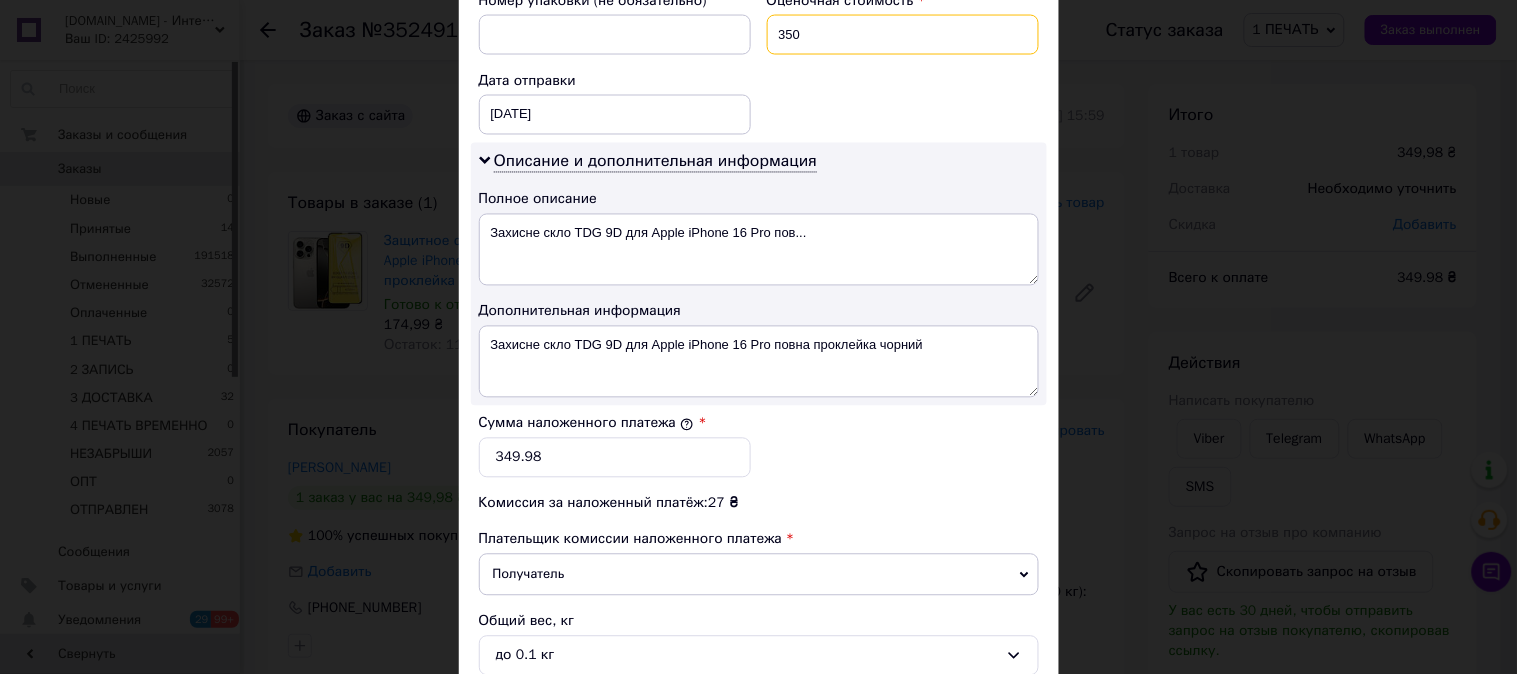 type on "350" 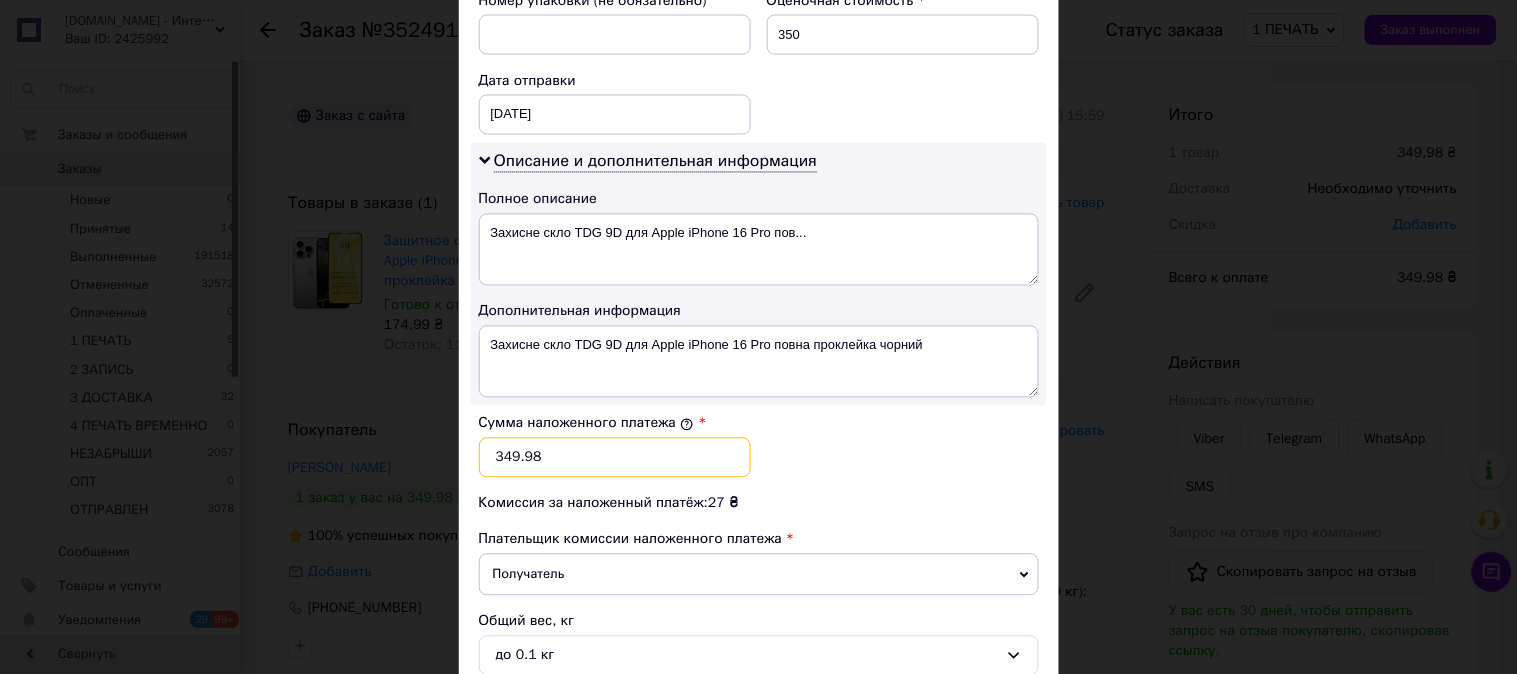click on "349.98" at bounding box center (615, 458) 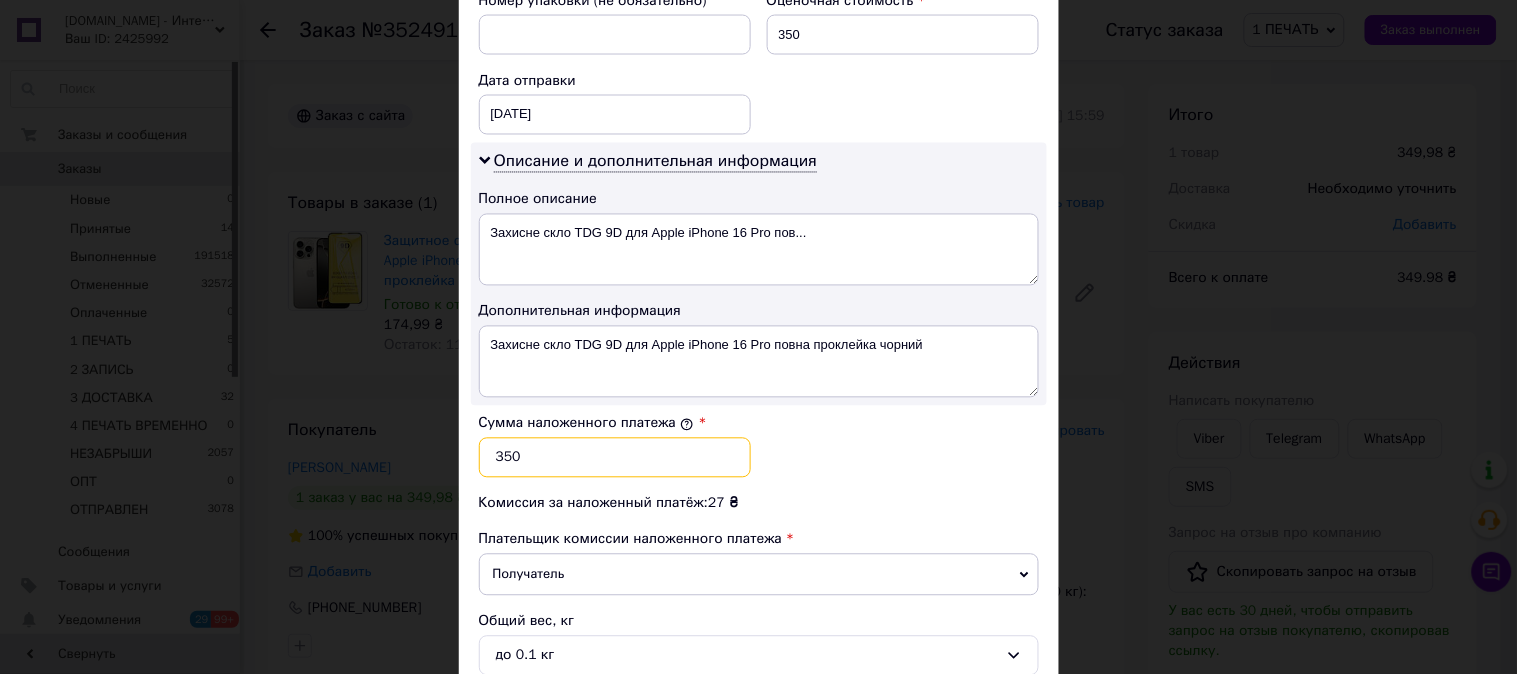 type on "350" 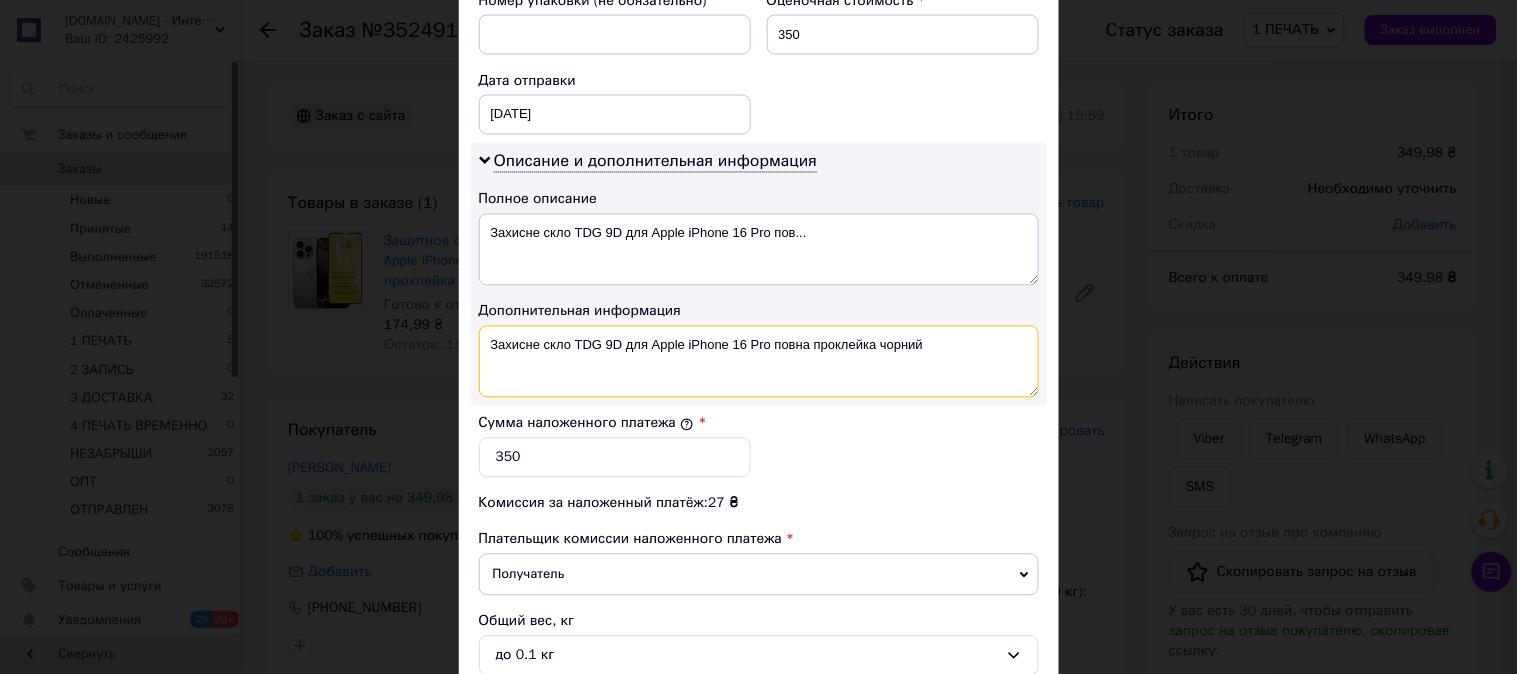click on "Захисне скло TDG 9D для Apple iPhone 16 Pro повна проклейка чорний" at bounding box center [759, 362] 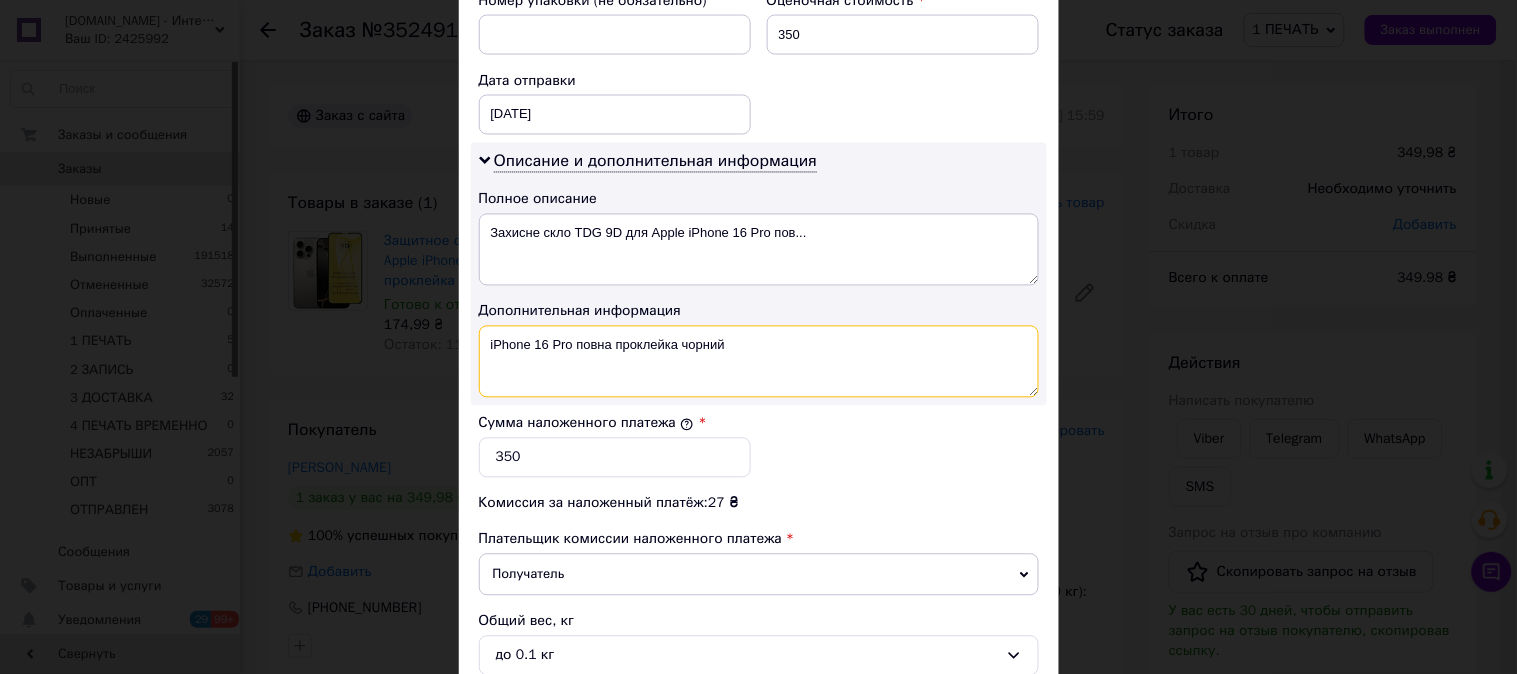 click on "iPhone 16 Pro повна проклейка чорний" at bounding box center [759, 362] 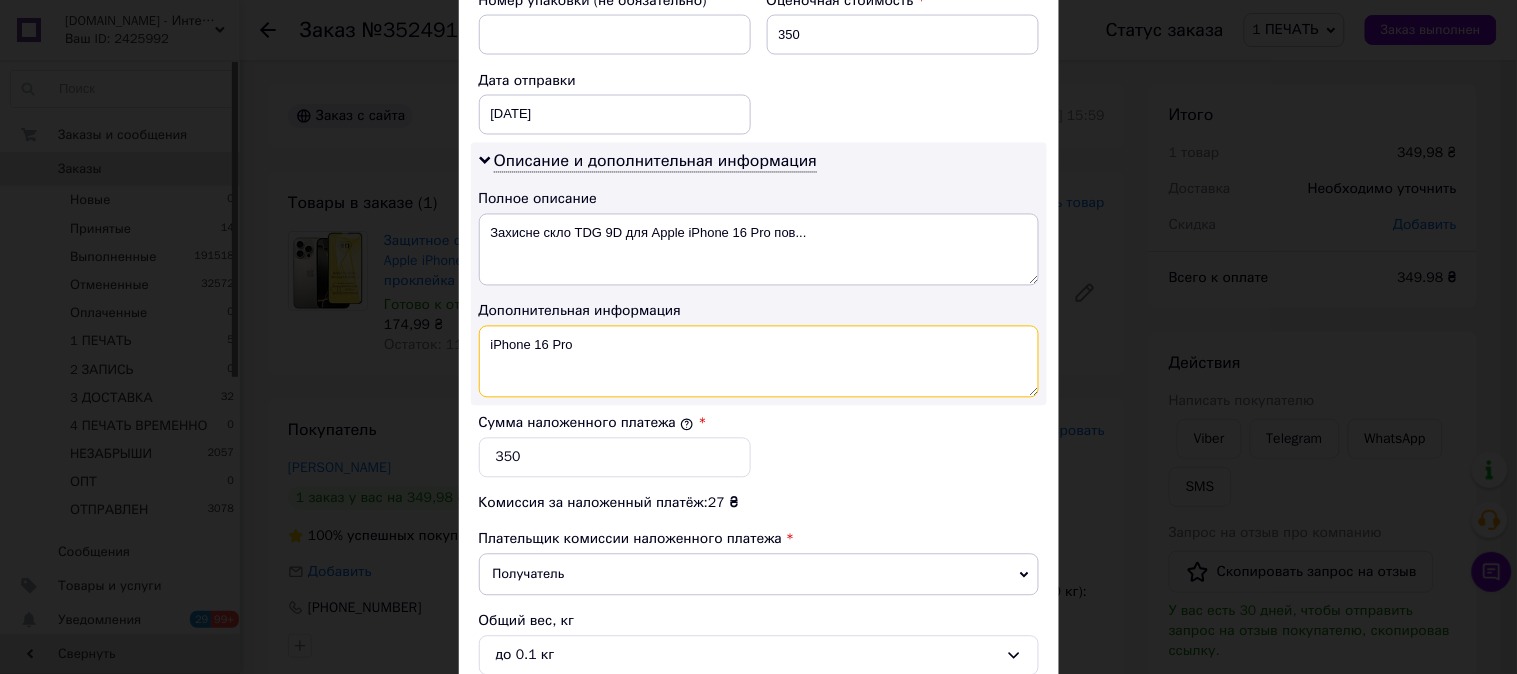 paste on "9D ЧЕР" 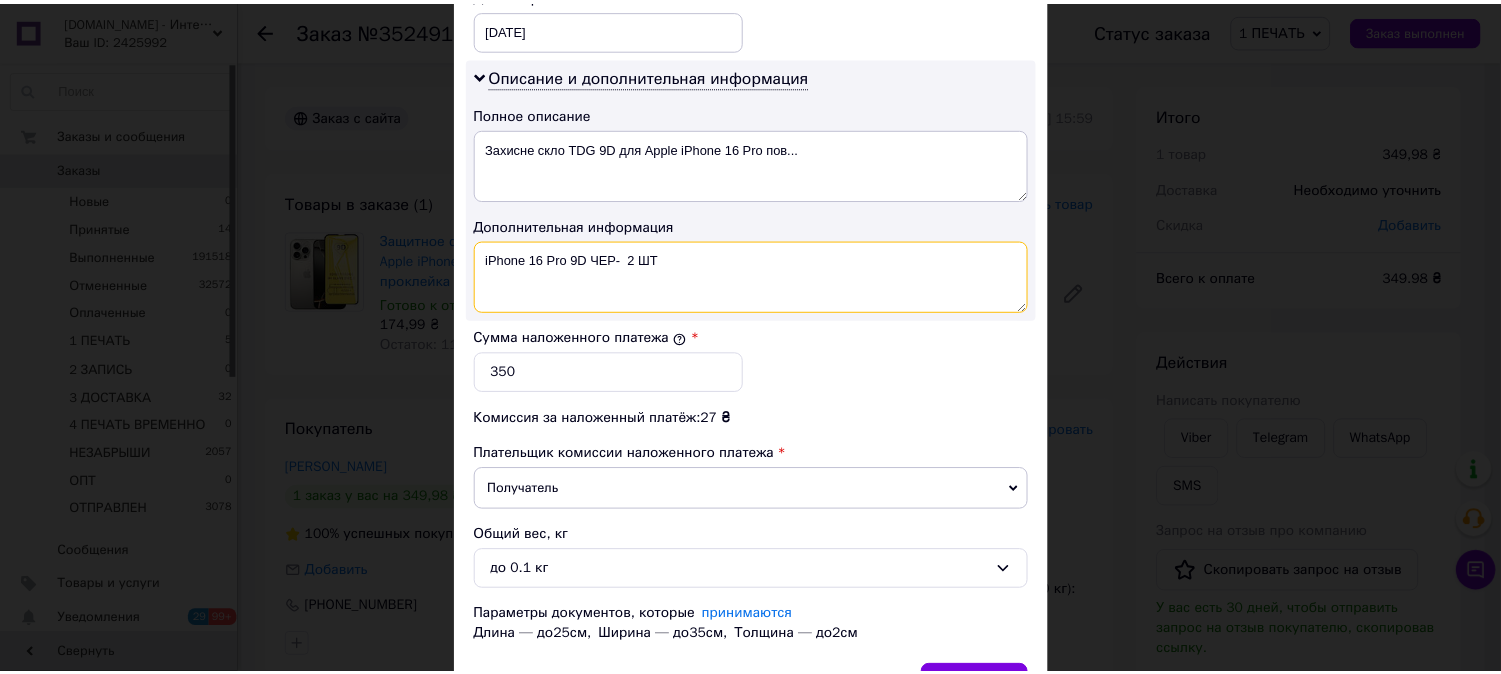 scroll, scrollTop: 1098, scrollLeft: 0, axis: vertical 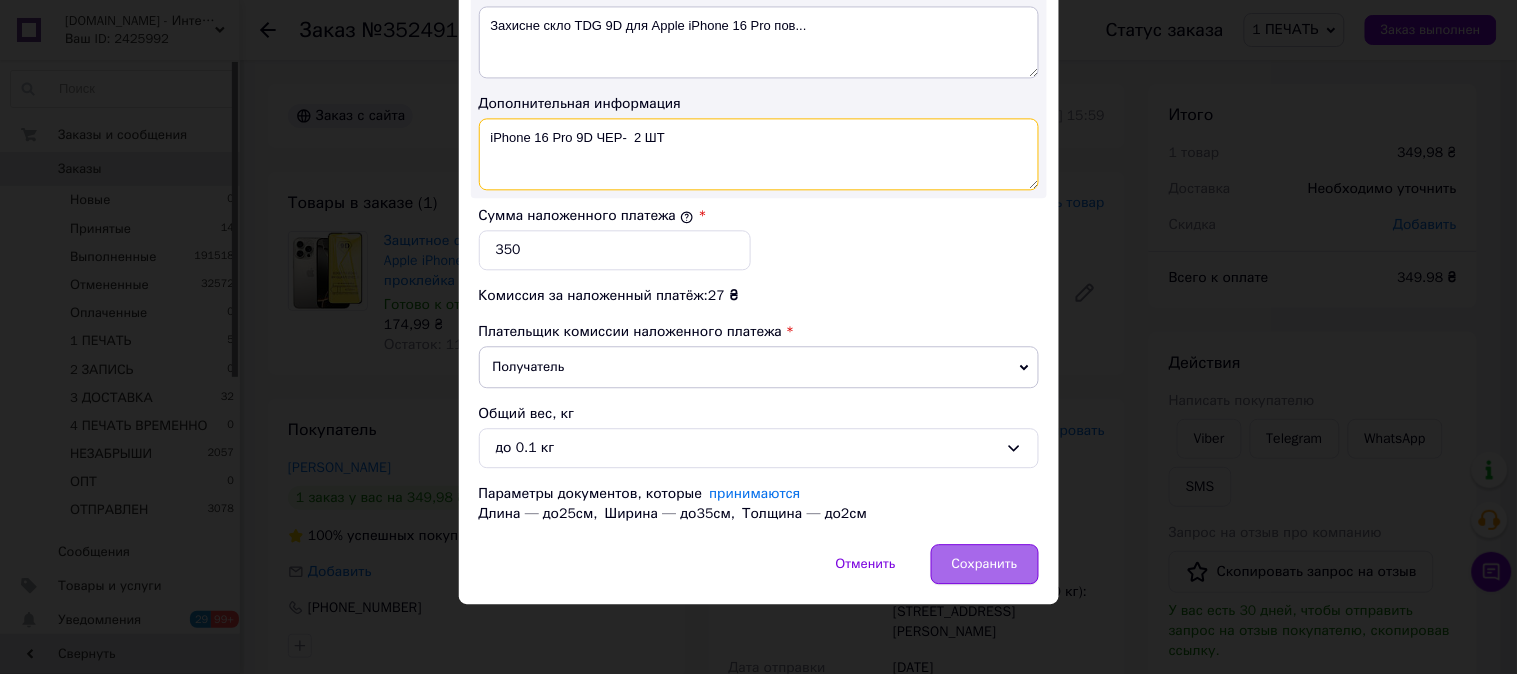 type on "iPhone 16 Pro 9D ЧЕР-  2 ШТ" 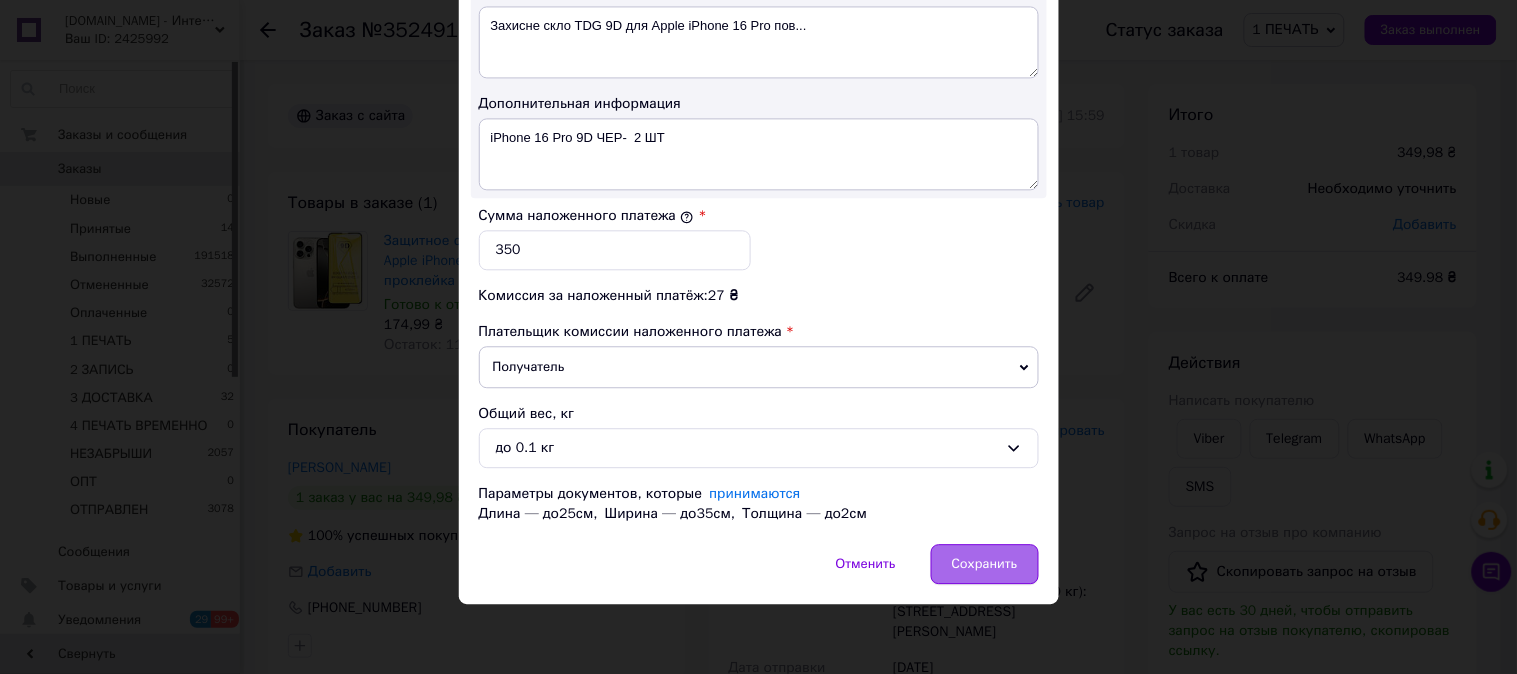 click on "Сохранить" at bounding box center [985, 564] 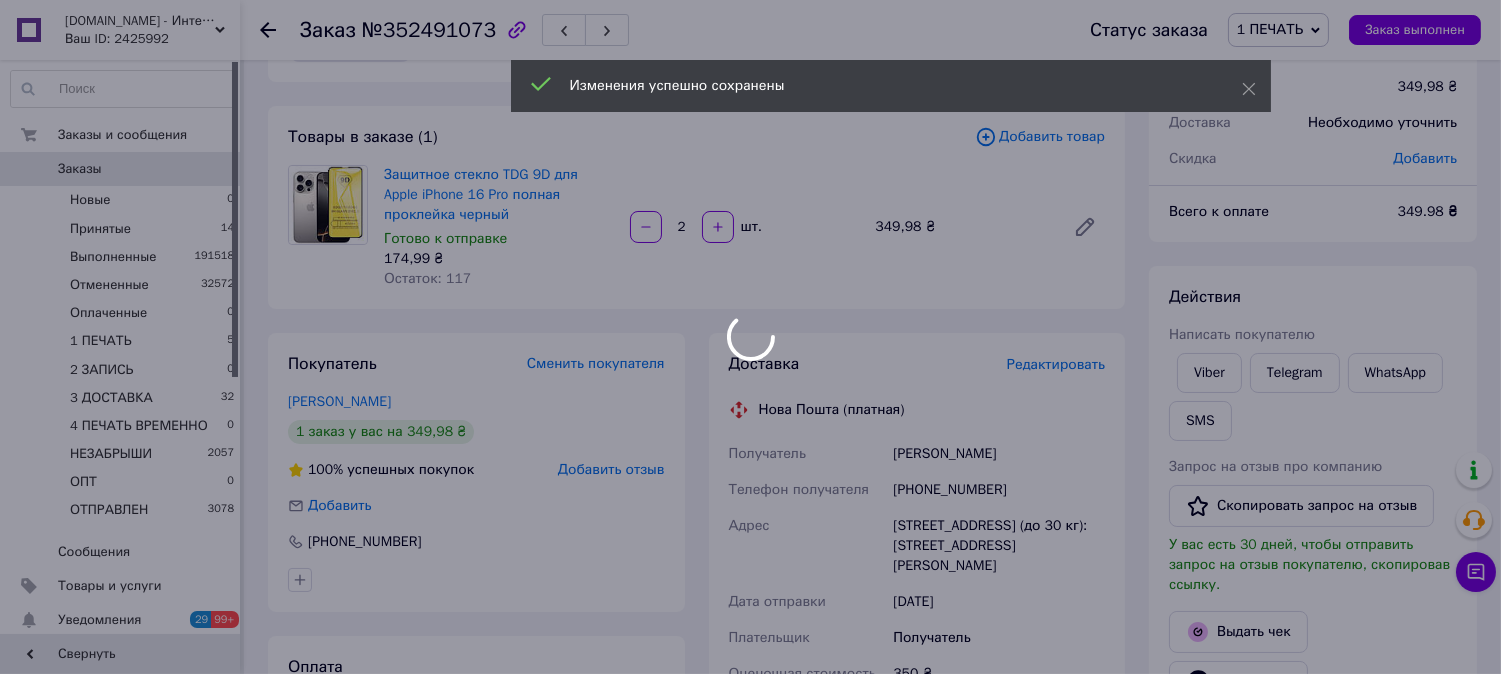 scroll, scrollTop: 775, scrollLeft: 0, axis: vertical 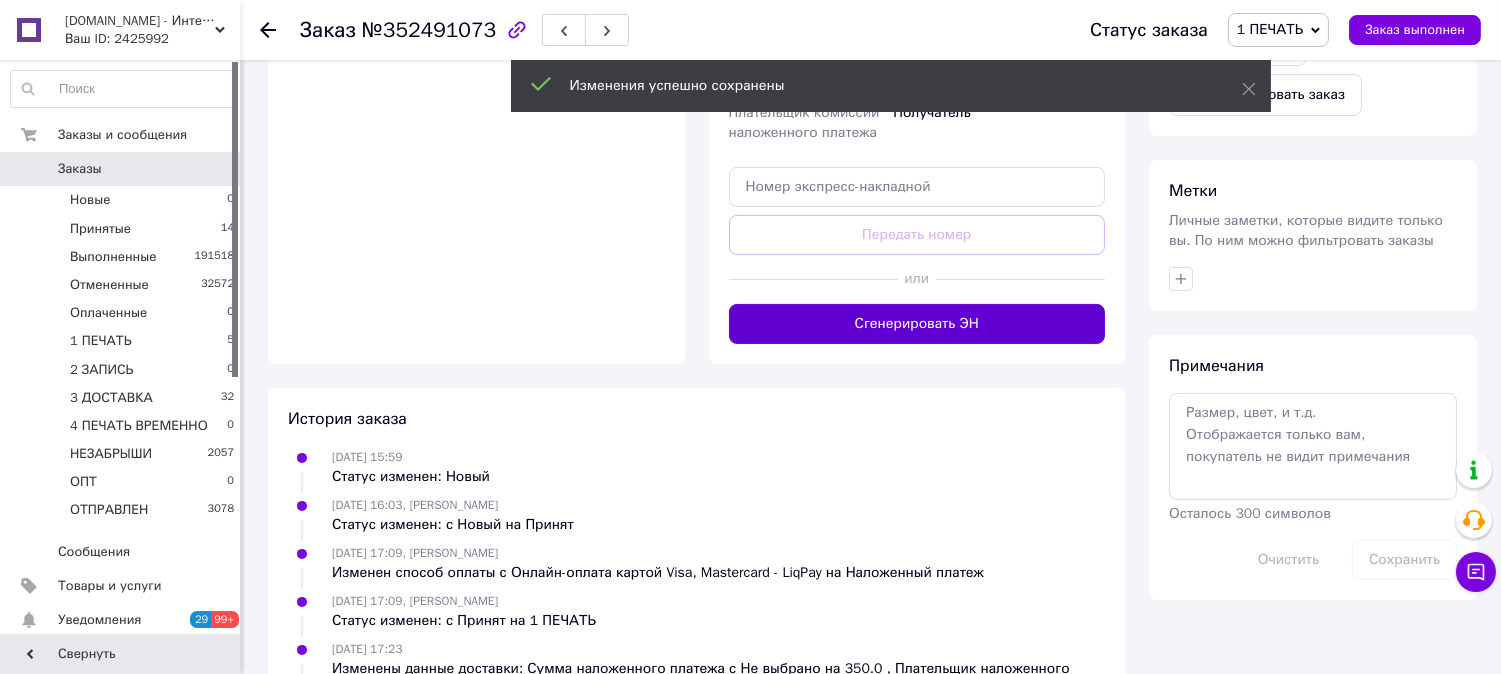 click on "Сгенерировать ЭН" at bounding box center (917, 324) 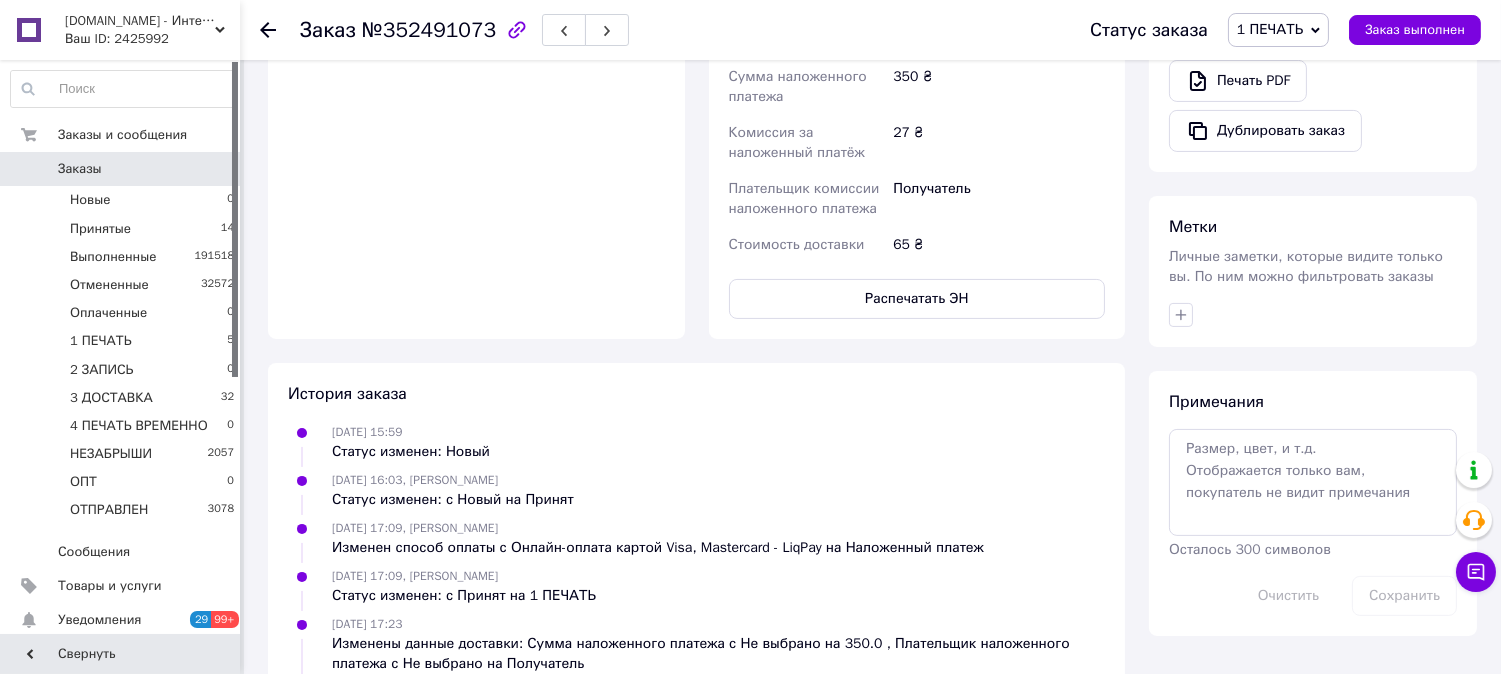 click on "Распечатать ЭН" at bounding box center [917, 299] 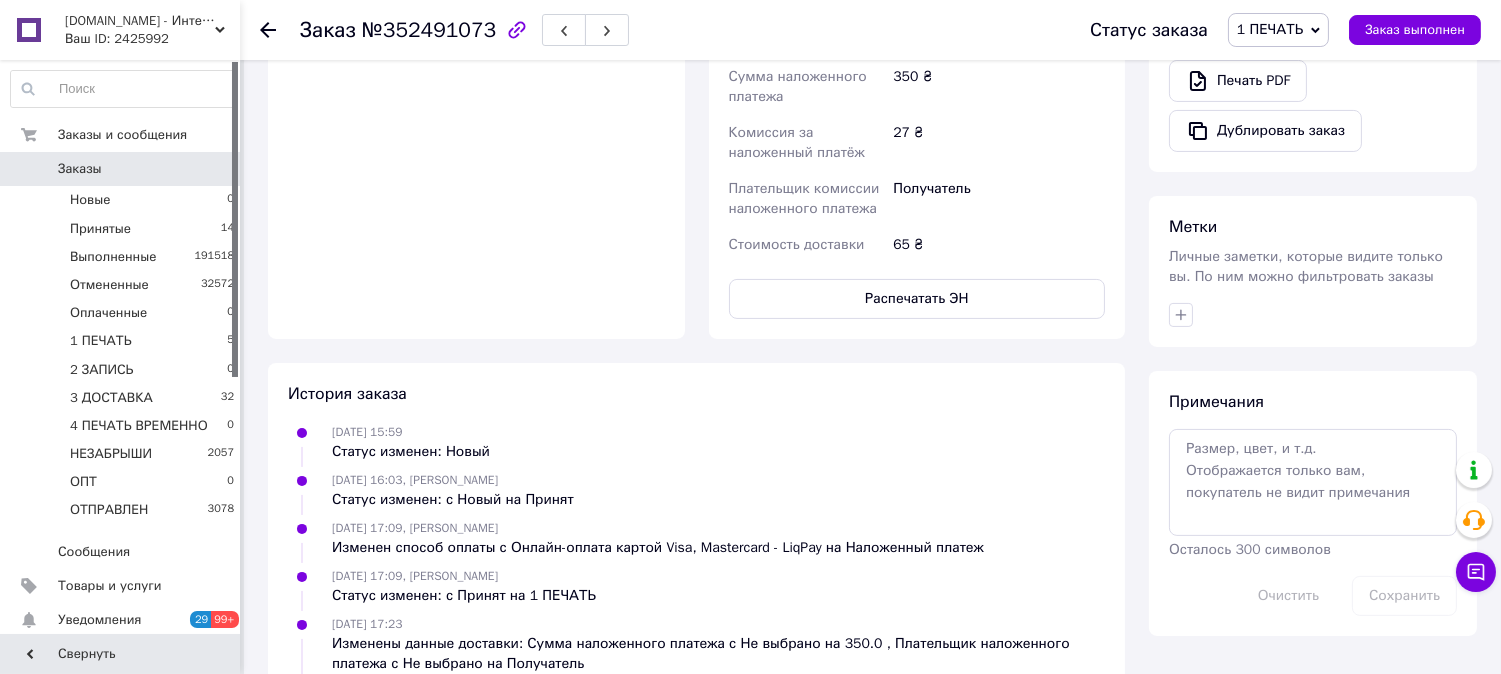 type 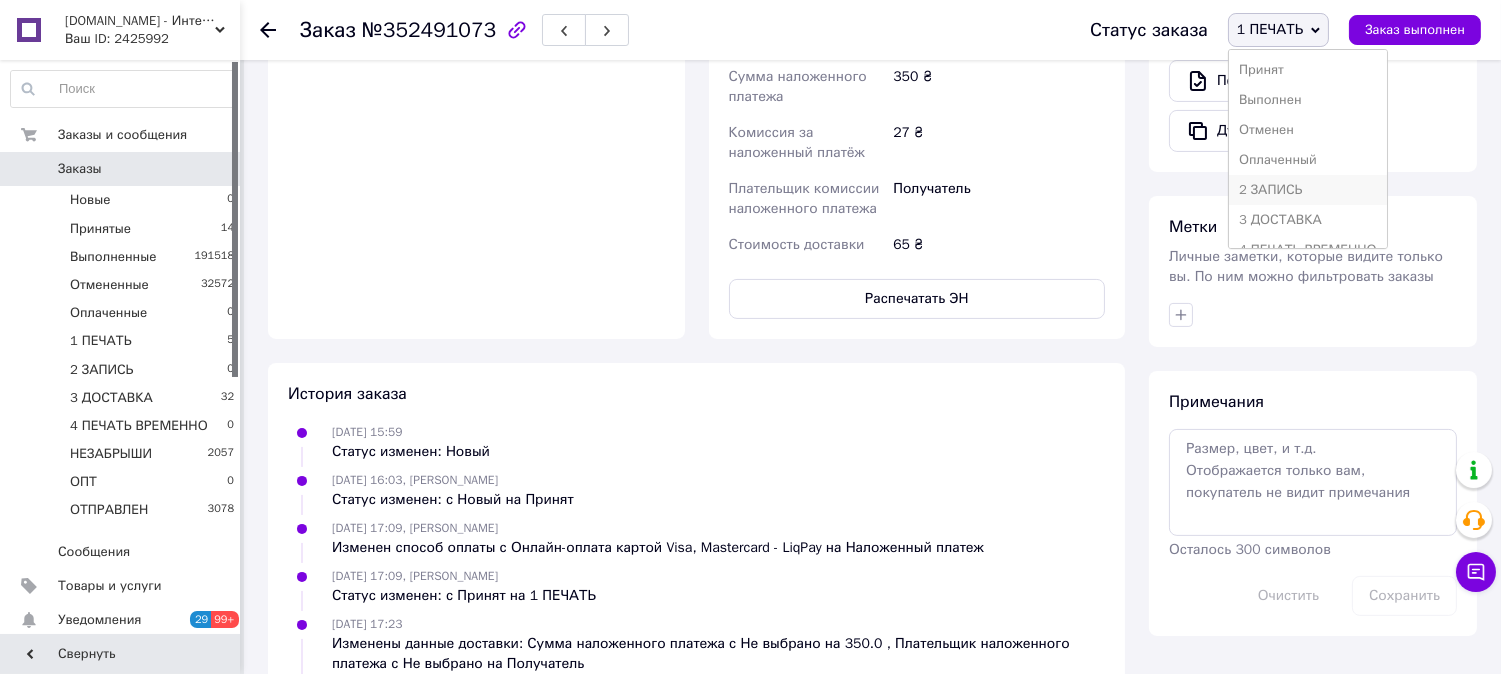 click on "2 ЗАПИСЬ" at bounding box center [1308, 190] 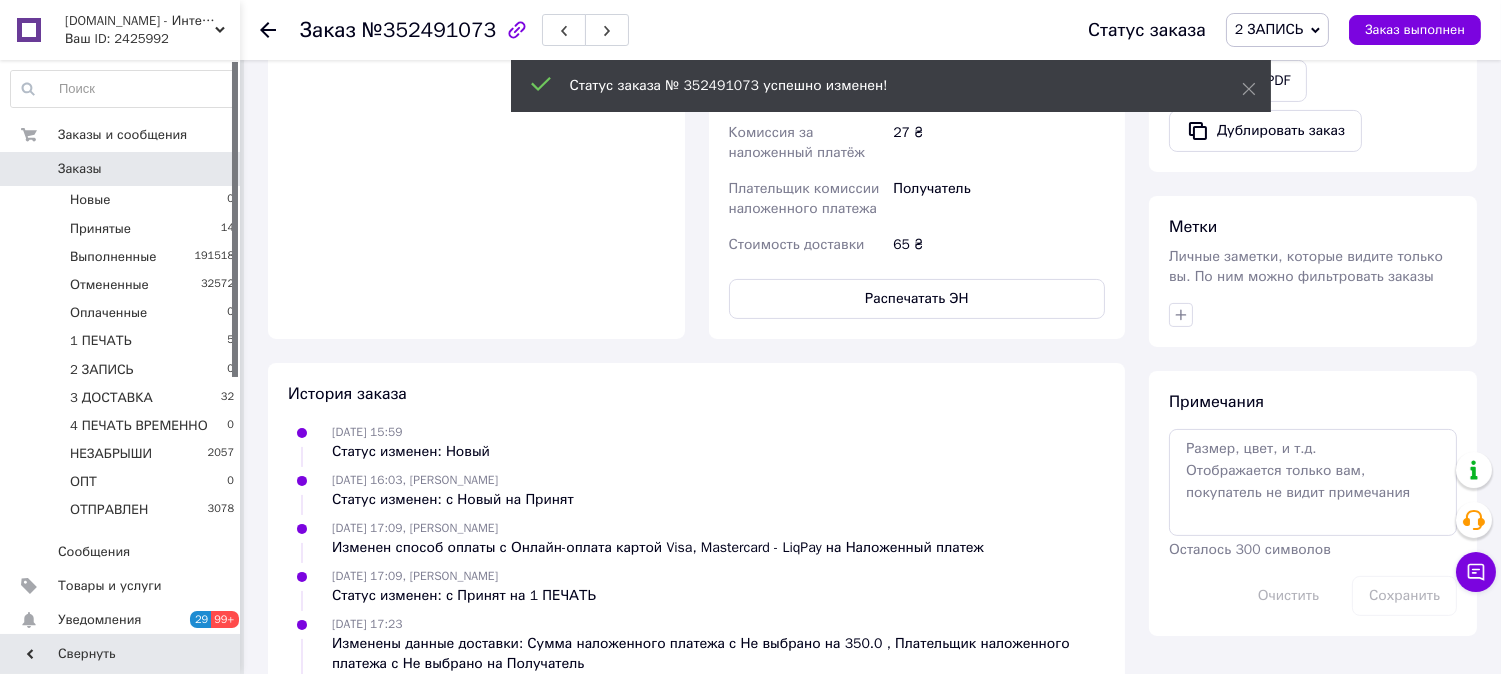 click on "2 ЗАПИСЬ" at bounding box center [1269, 29] 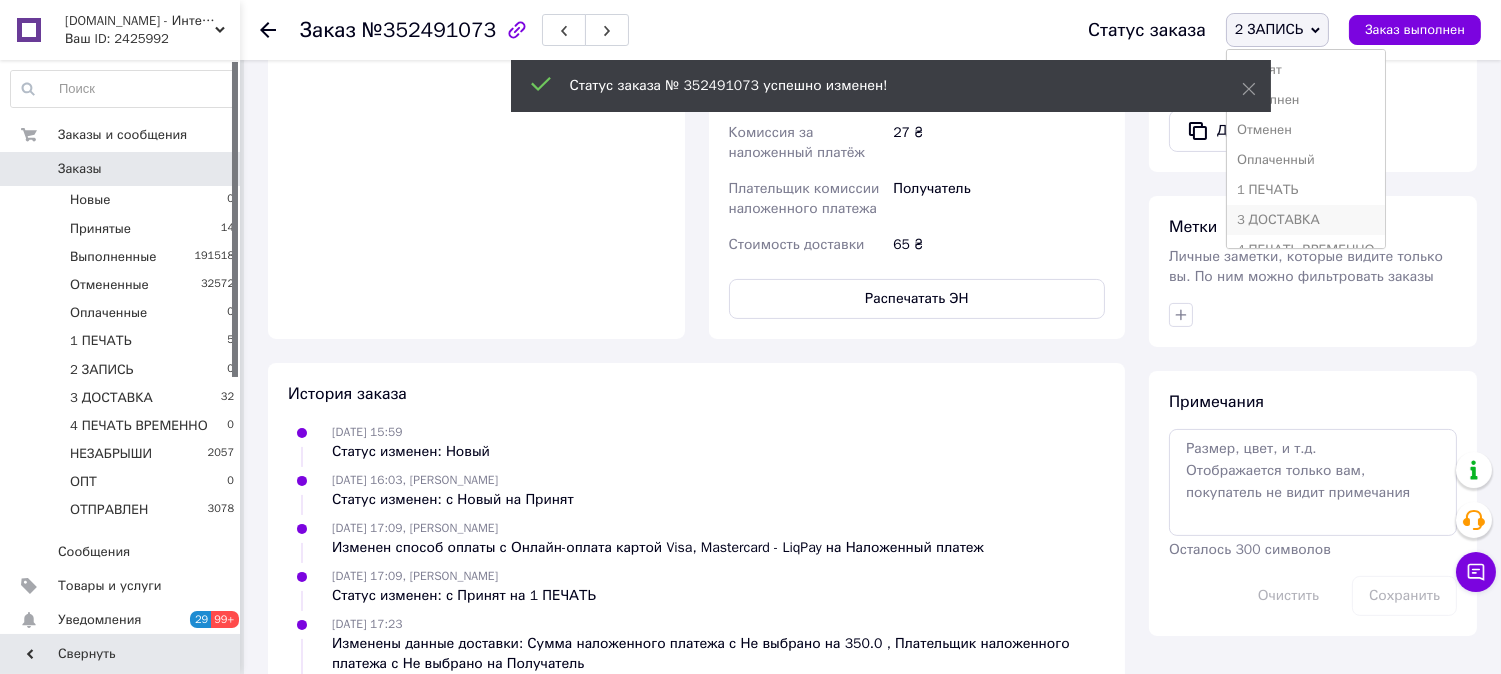 click on "3 ДОСТАВКА" at bounding box center (1306, 220) 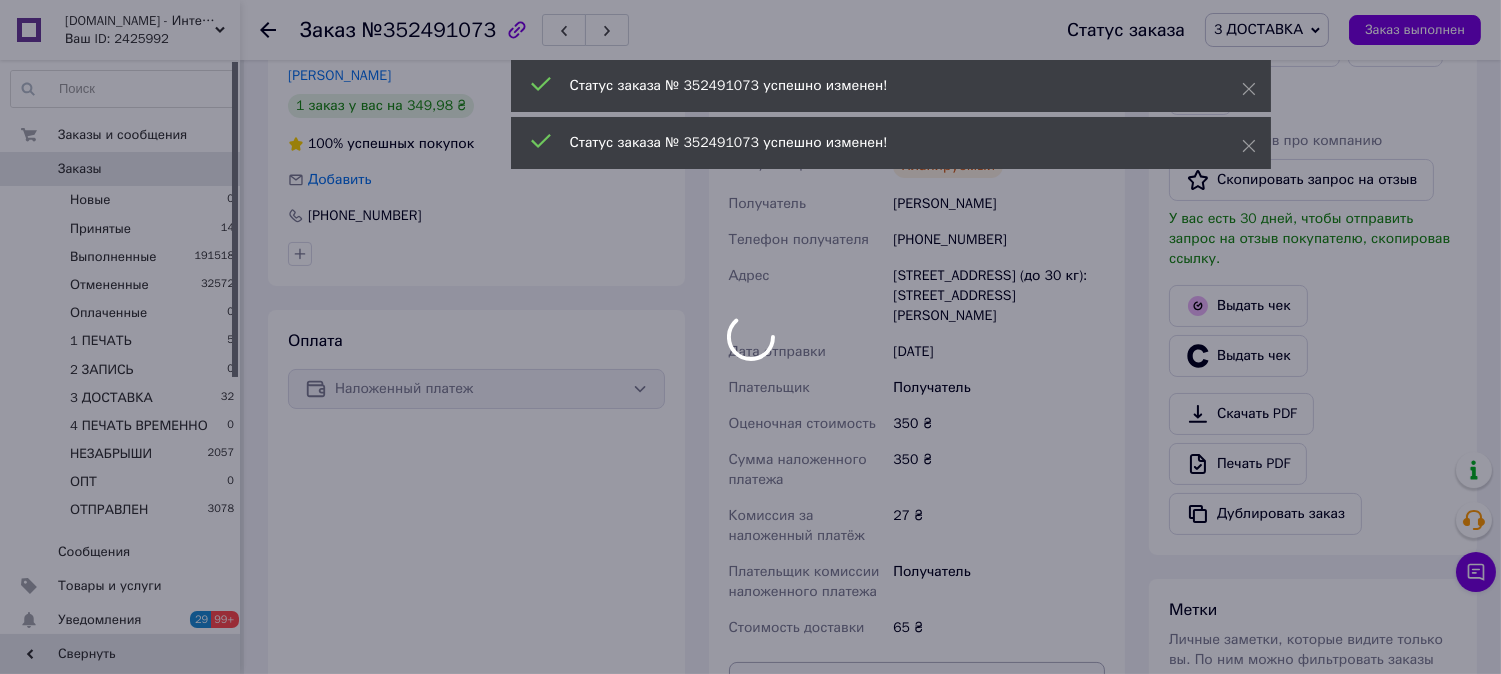 scroll, scrollTop: 0, scrollLeft: 0, axis: both 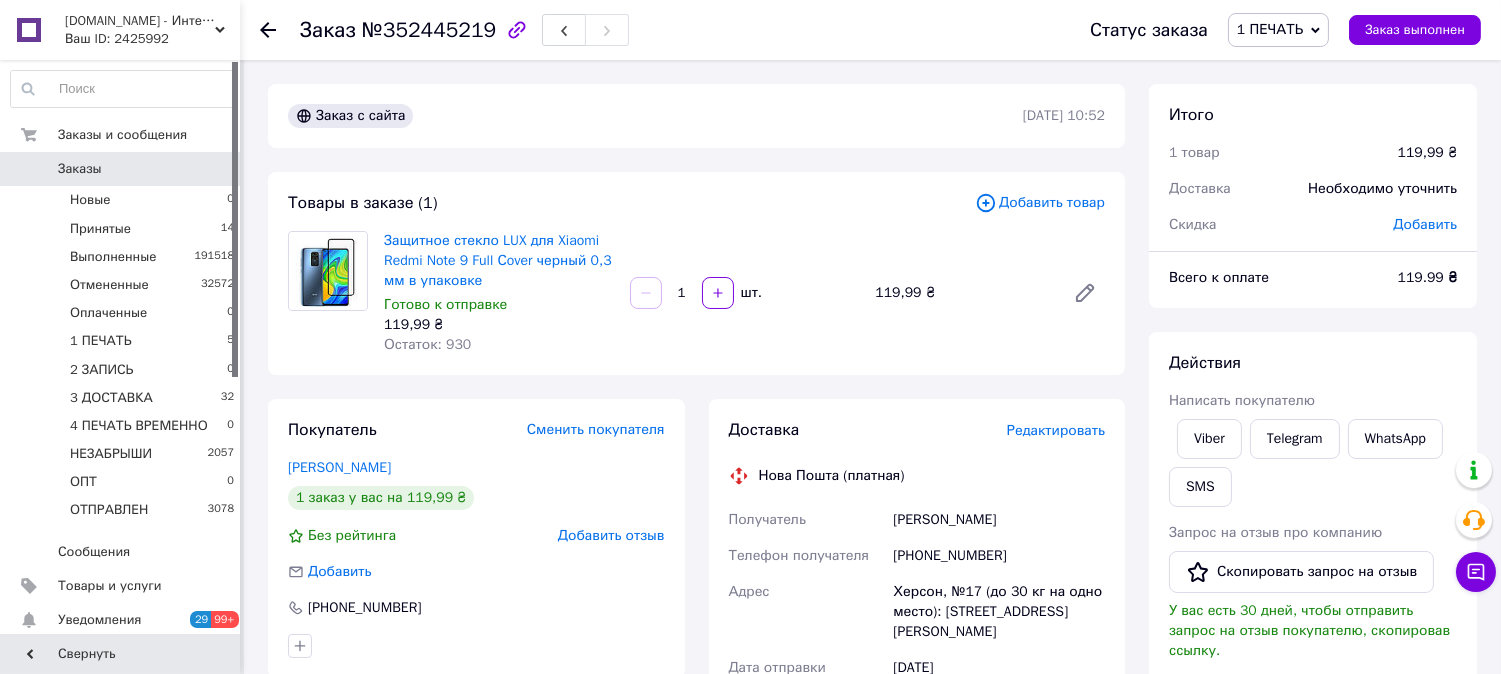 click on "Редактировать" at bounding box center (1056, 430) 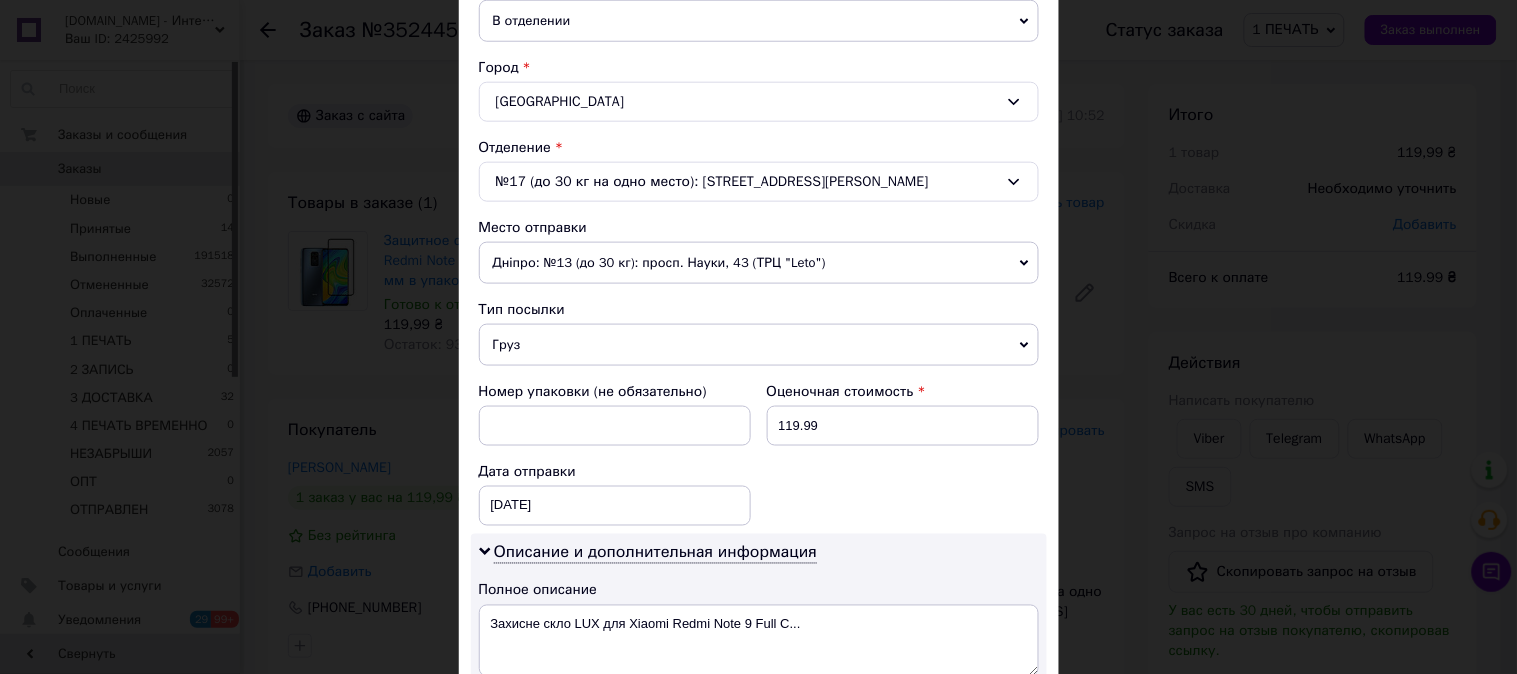 scroll, scrollTop: 630, scrollLeft: 0, axis: vertical 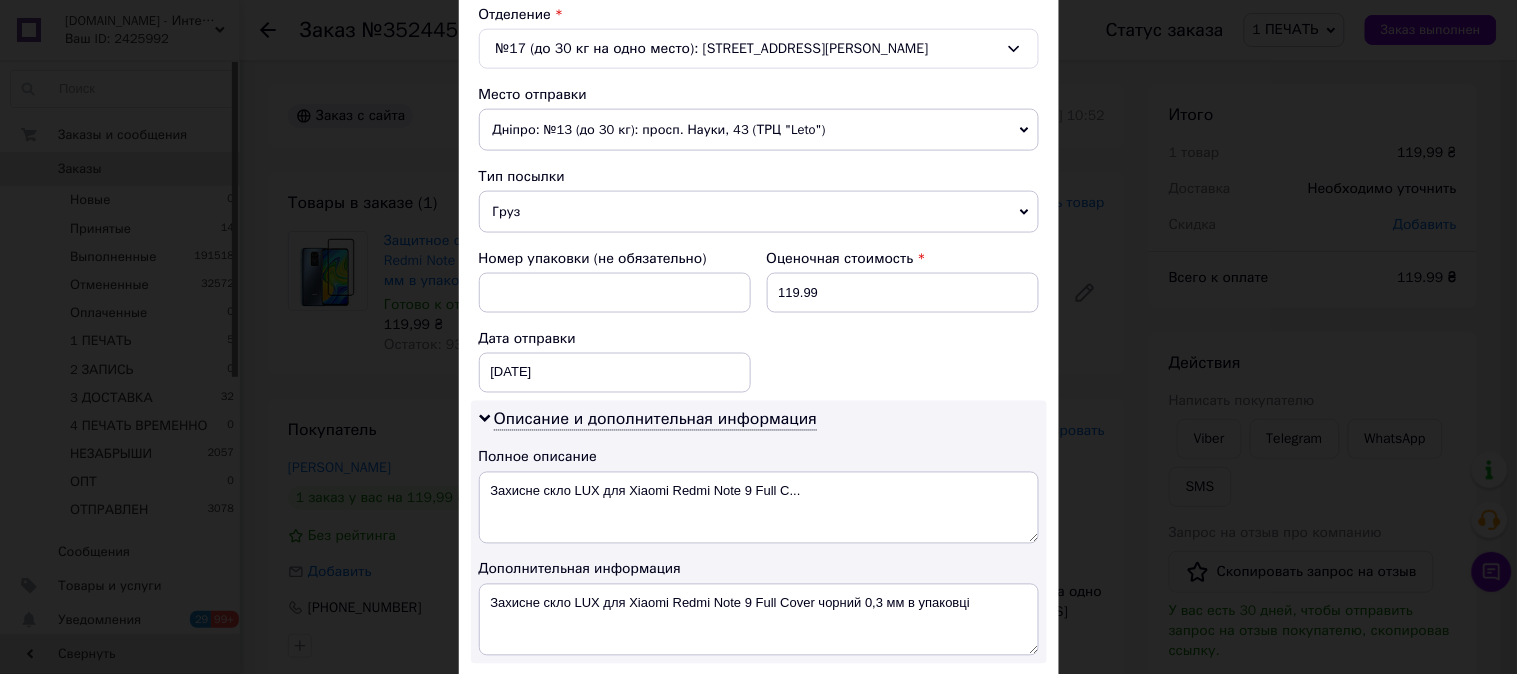 drag, startPoint x: 586, startPoint y: 214, endPoint x: 580, endPoint y: 240, distance: 26.683329 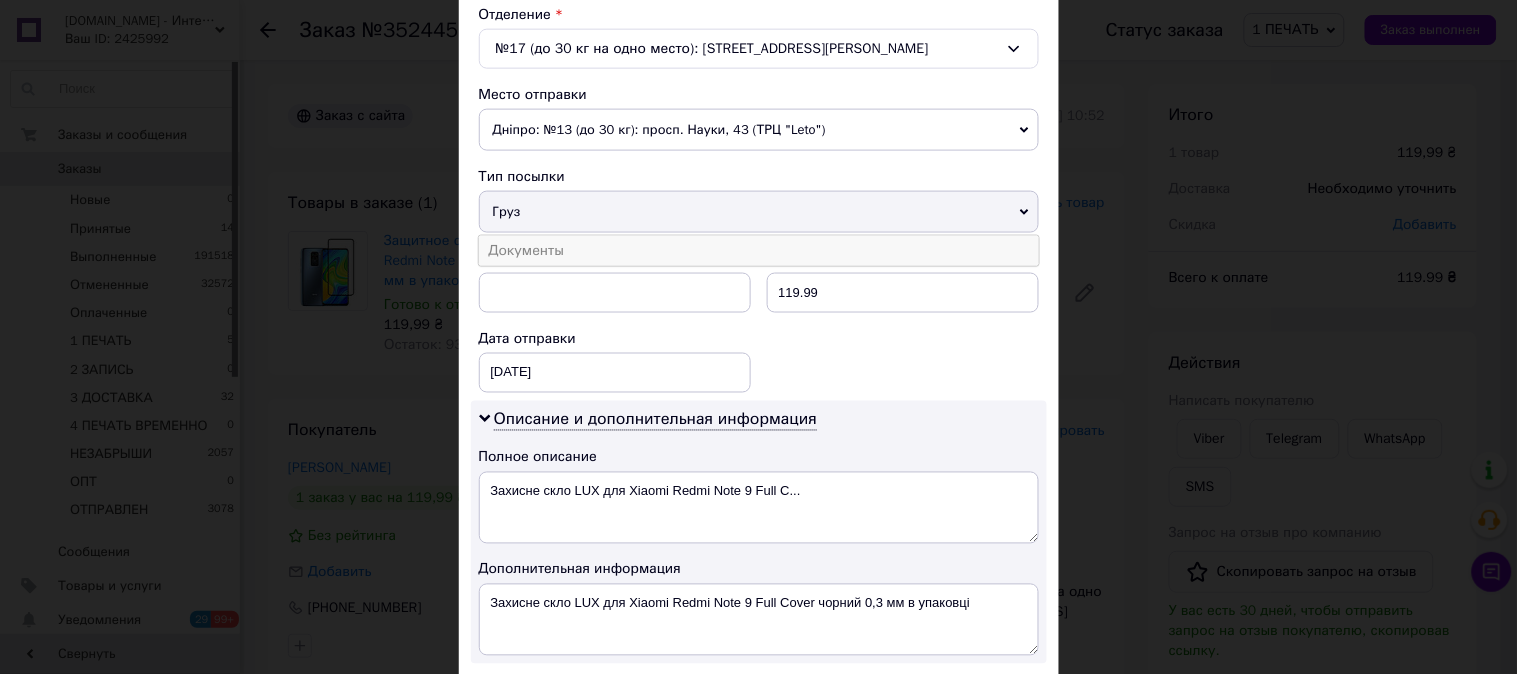 click on "Документы" at bounding box center (759, 251) 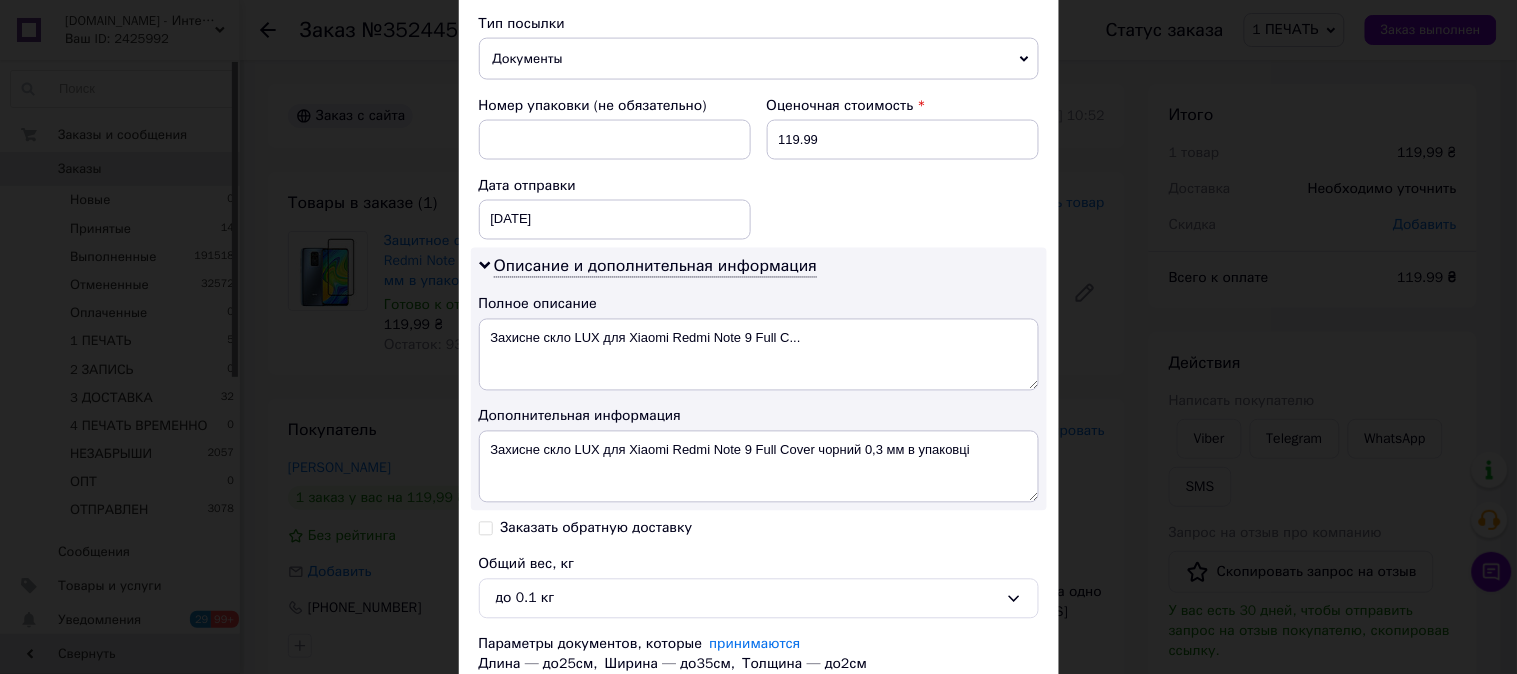 scroll, scrollTop: 814, scrollLeft: 0, axis: vertical 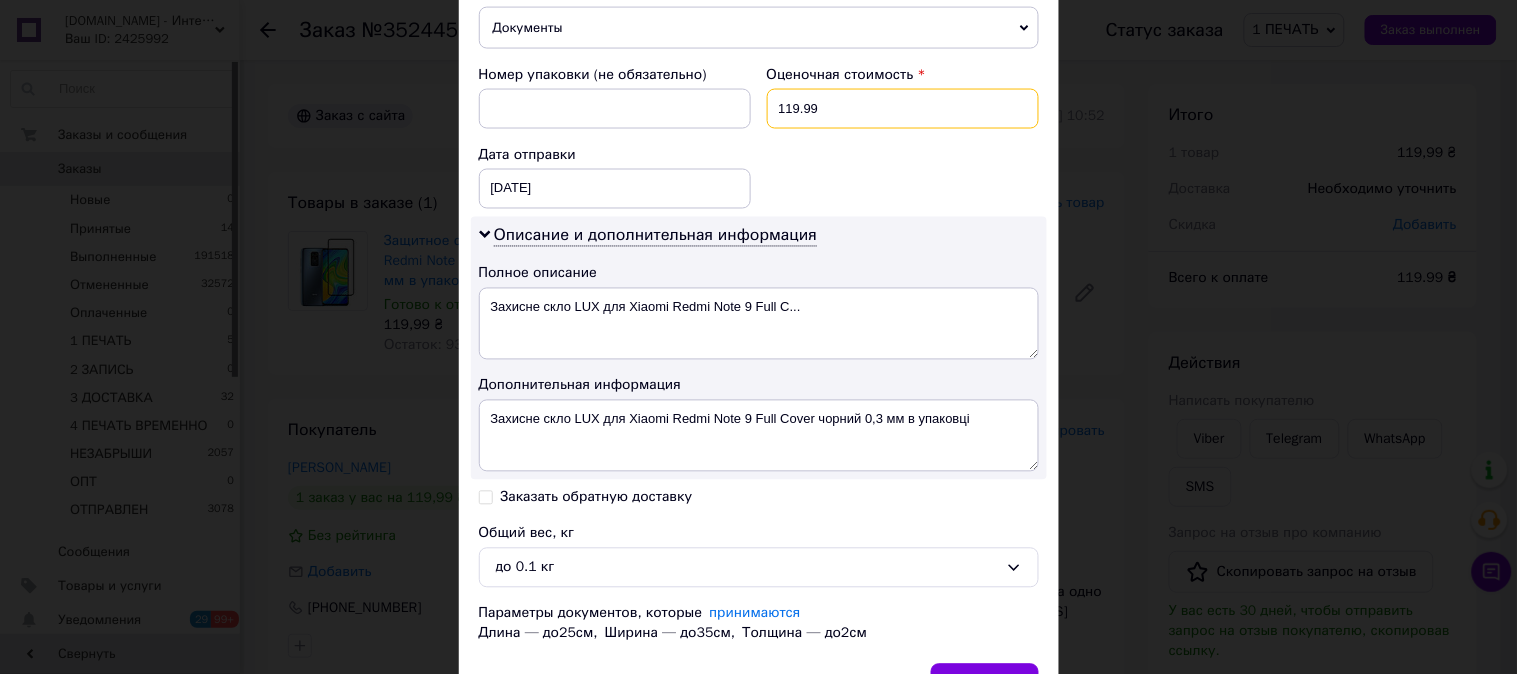 click on "119.99" at bounding box center (903, 109) 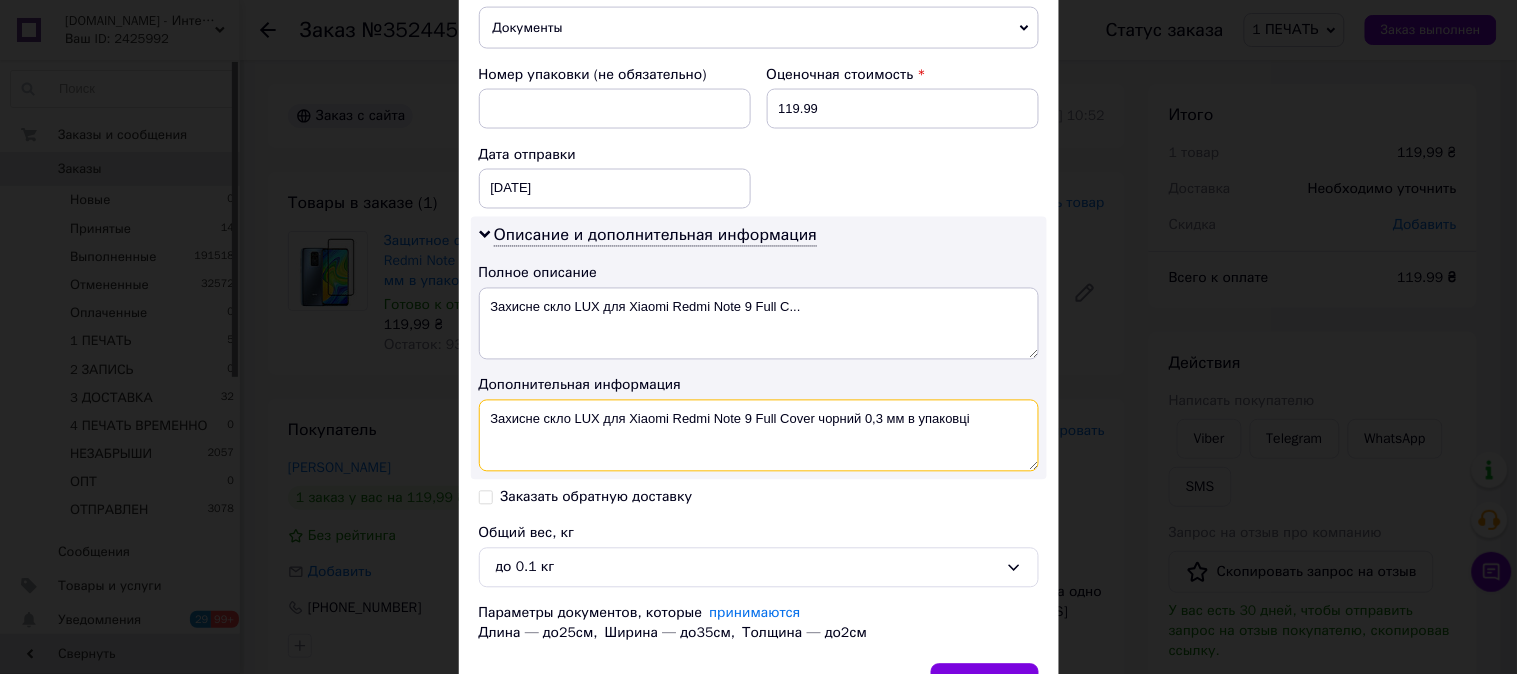 click on "Захисне скло LUX для Xiaomi Redmi Note 9 Full Сover чорний 0,3 мм в упаковці" at bounding box center (759, 436) 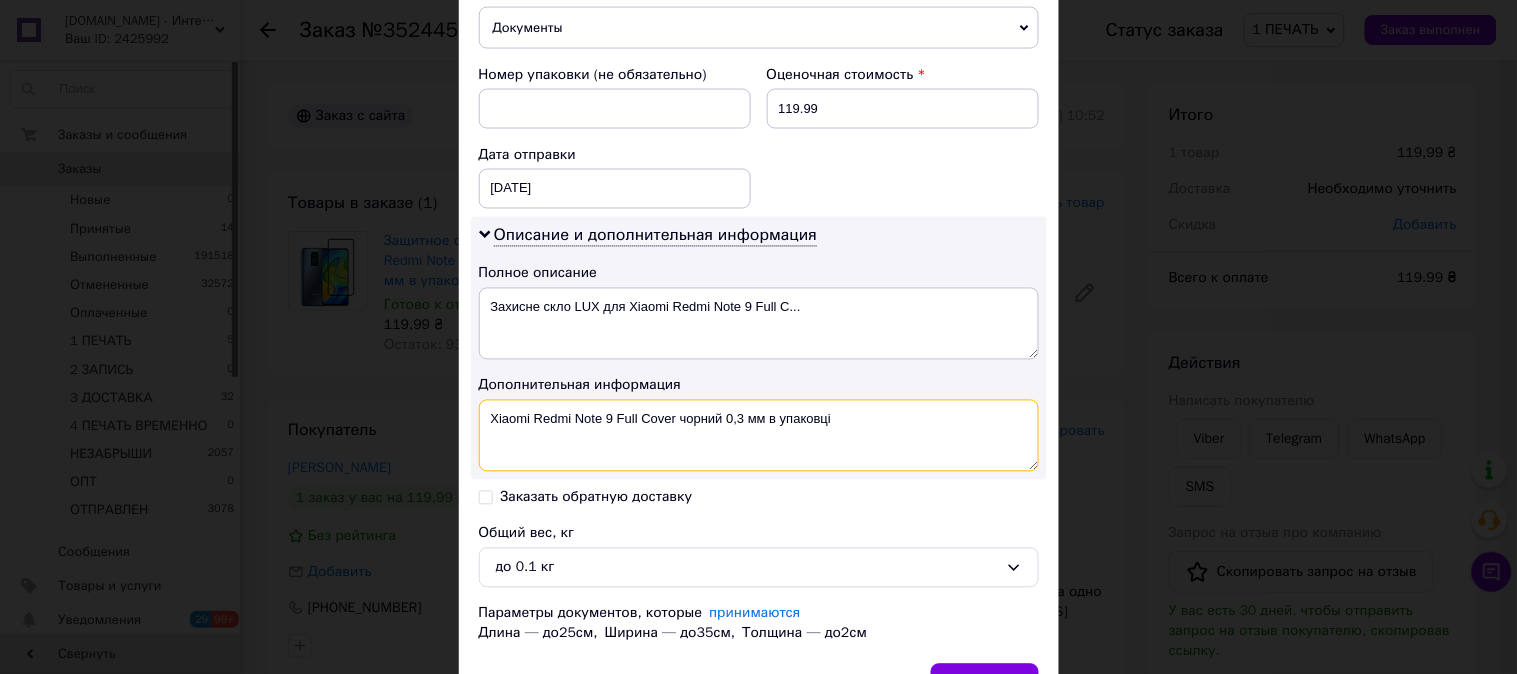 click on "Xiaomi Redmi Note 9 Full Сover чорний 0,3 мм в упаковці" at bounding box center [759, 436] 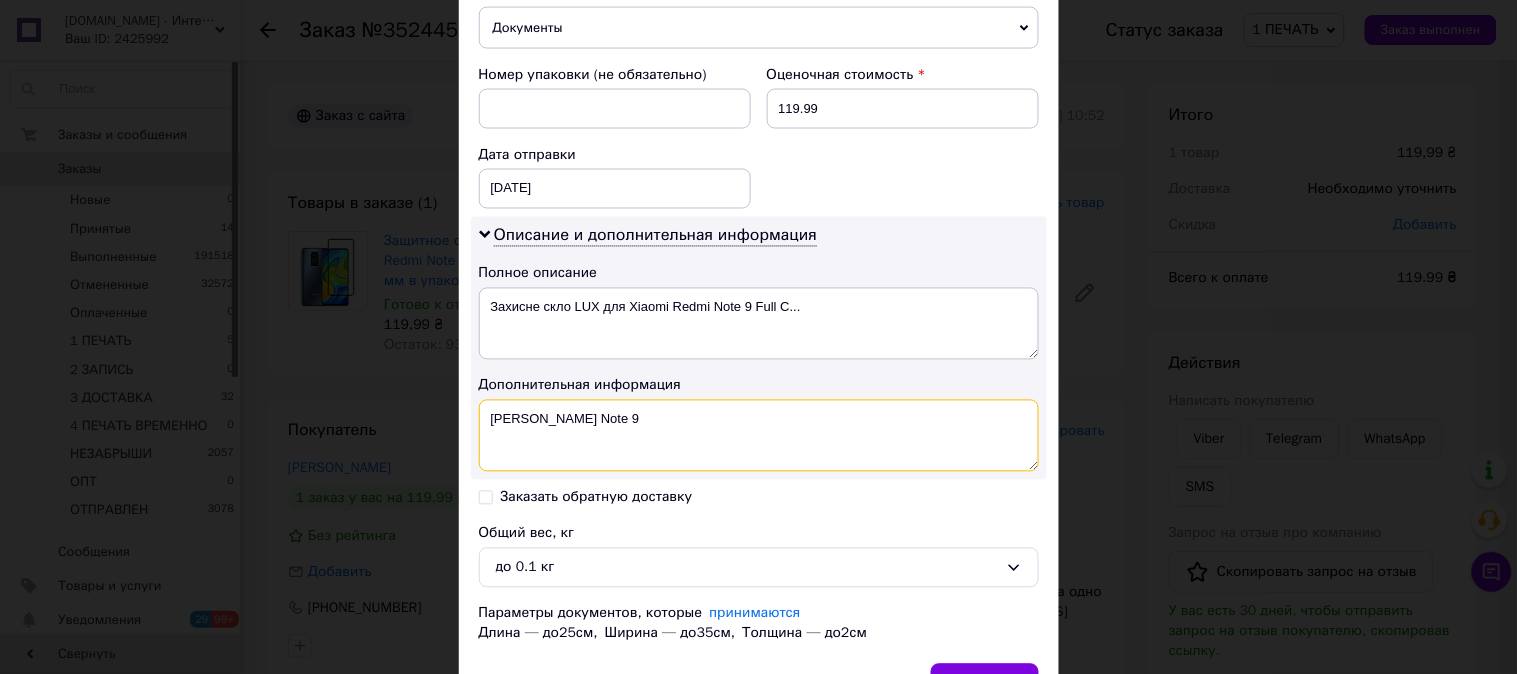 paste on "3D ЧЕР" 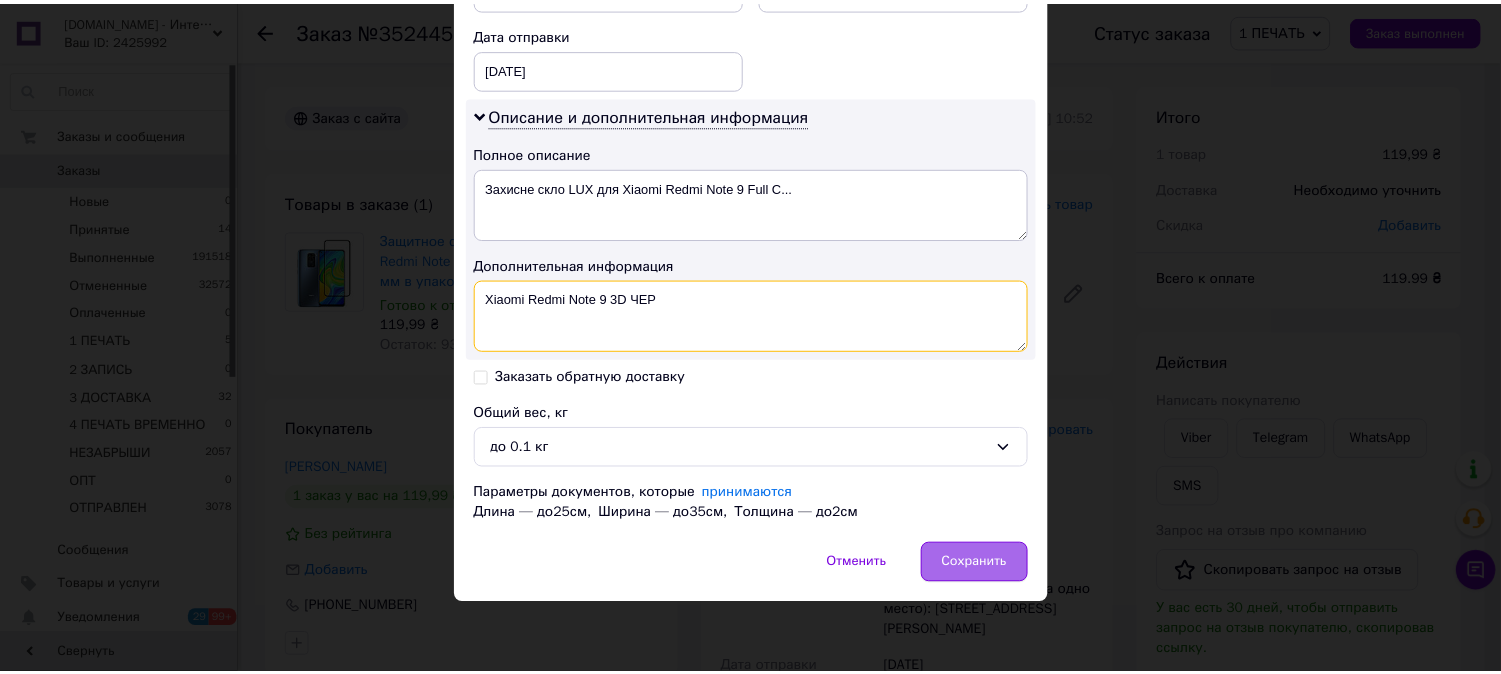 scroll, scrollTop: 936, scrollLeft: 0, axis: vertical 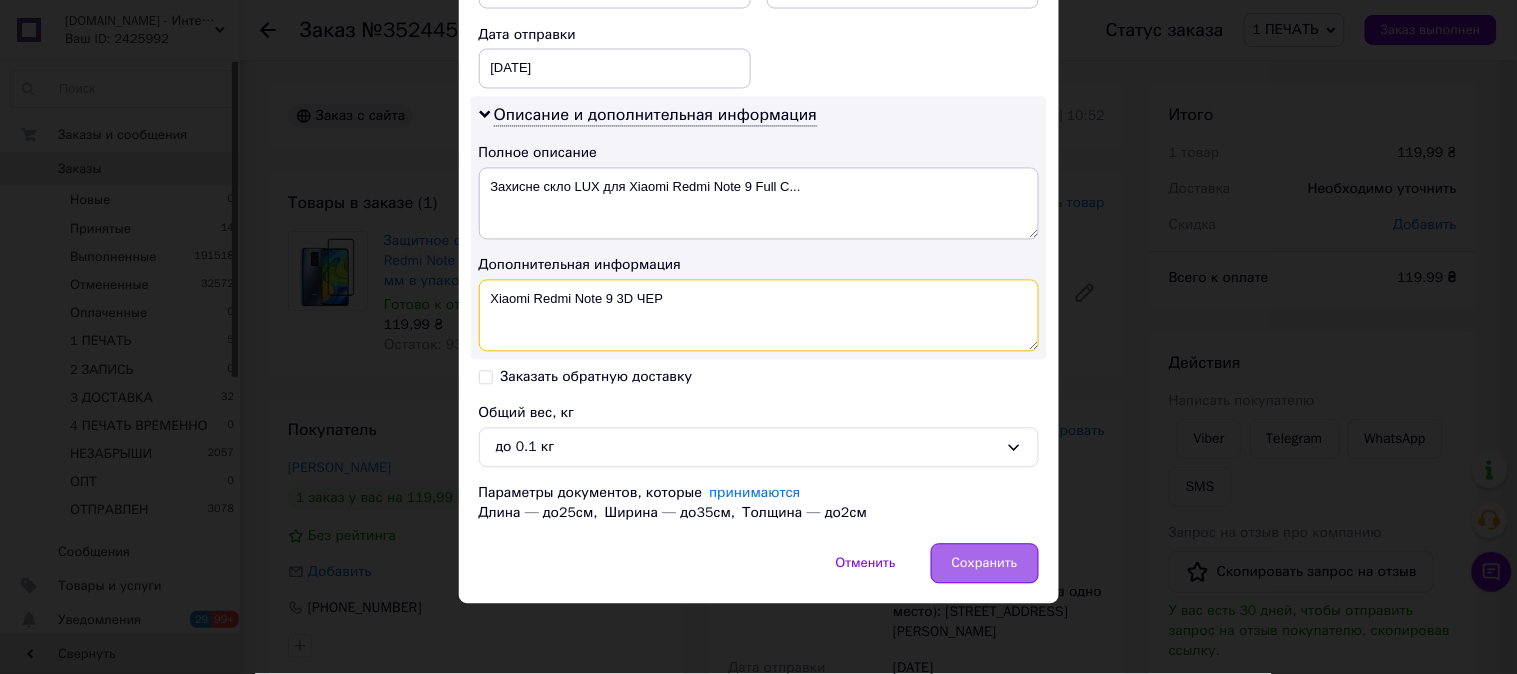 type on "Xiaomi Redmi Note 9 3D ЧЕР" 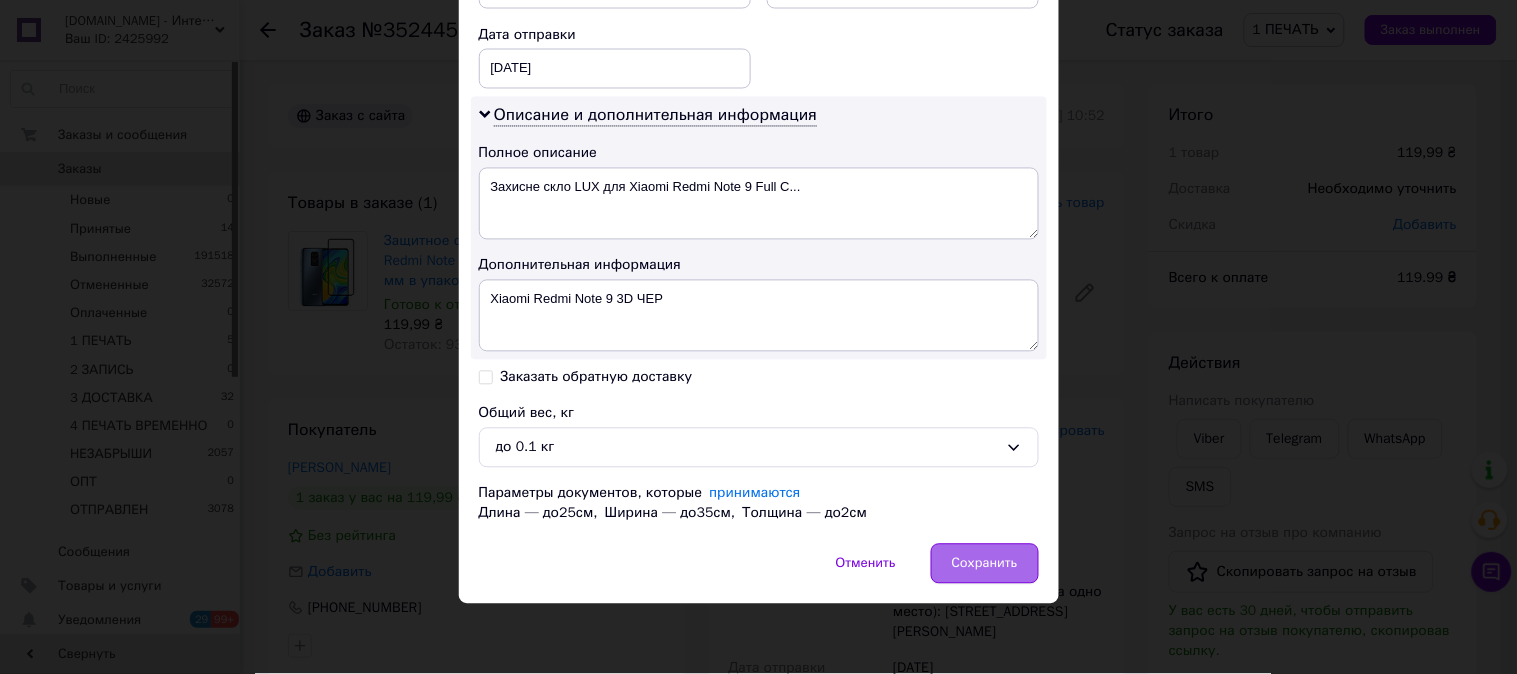 click on "Сохранить" at bounding box center [985, 564] 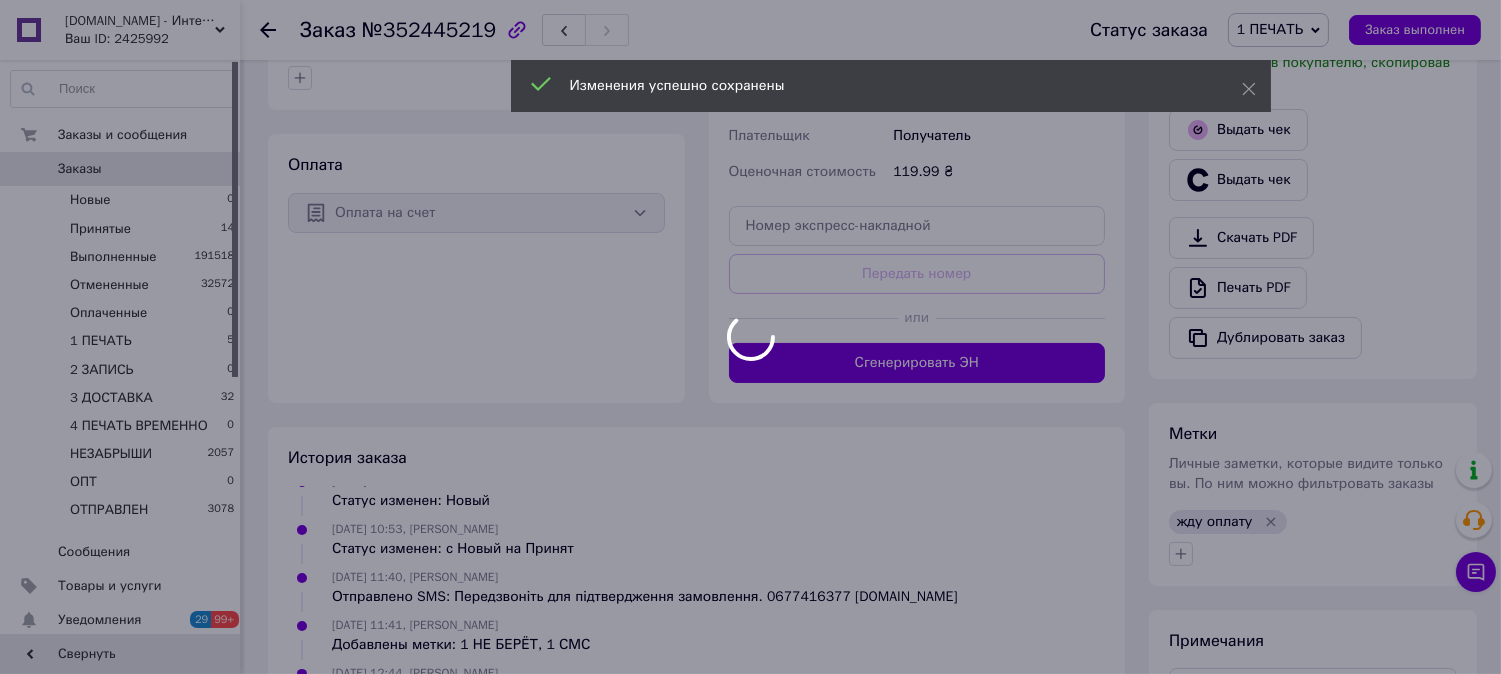 scroll, scrollTop: 703, scrollLeft: 0, axis: vertical 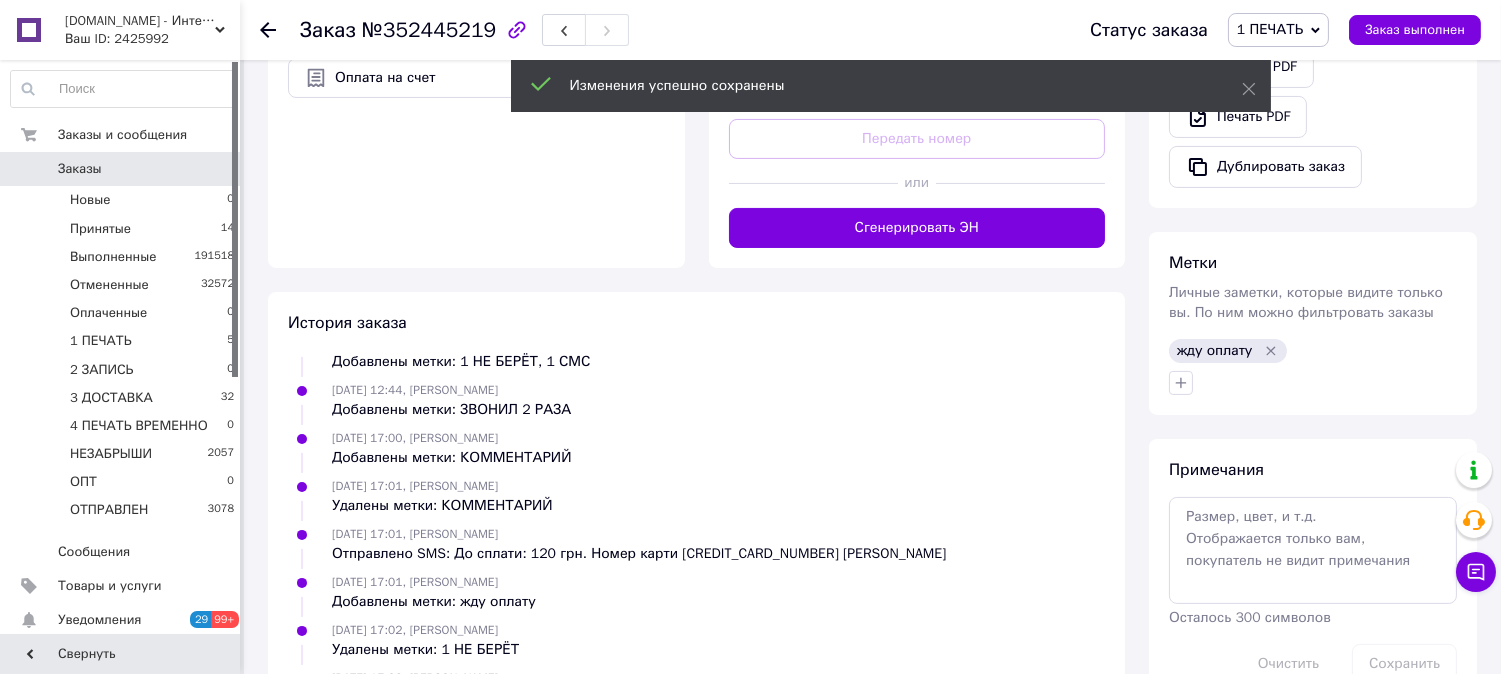 click on "Сгенерировать ЭН" at bounding box center [917, 228] 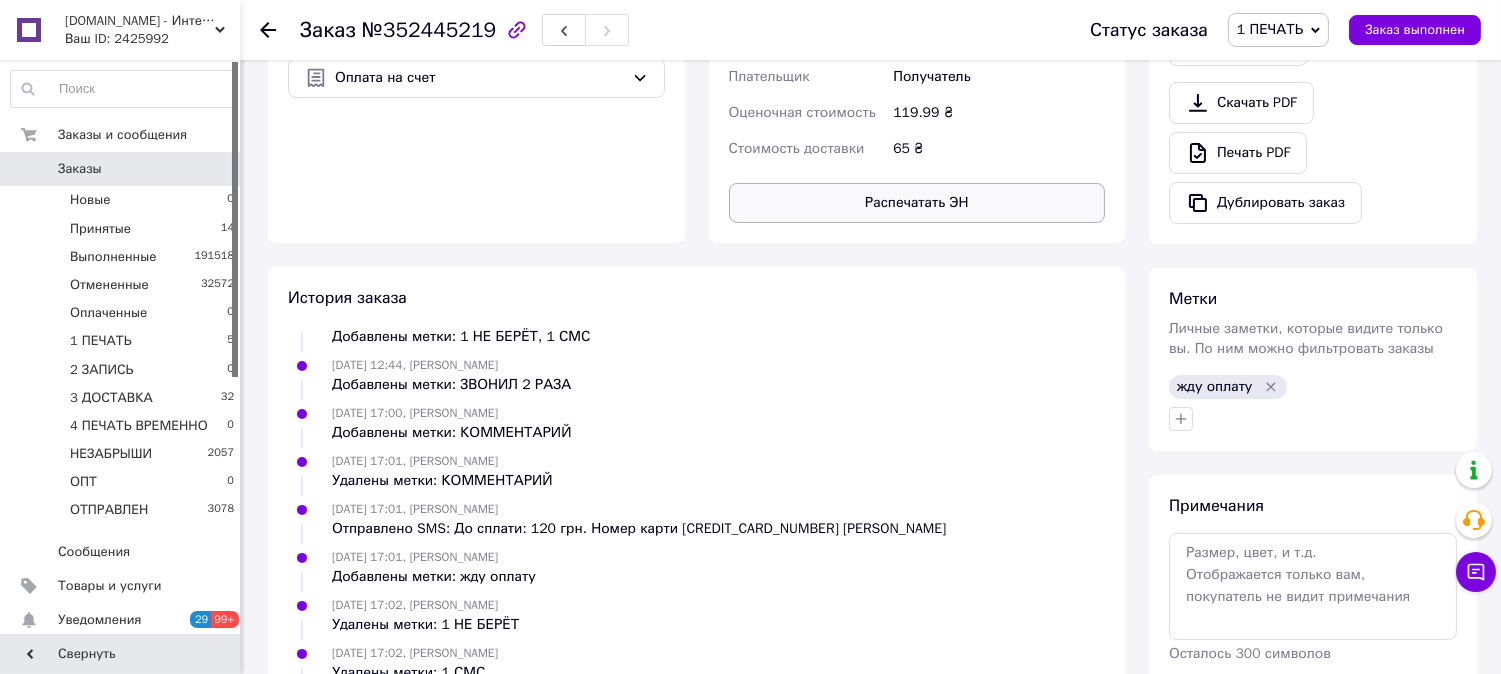 scroll, scrollTop: 212, scrollLeft: 0, axis: vertical 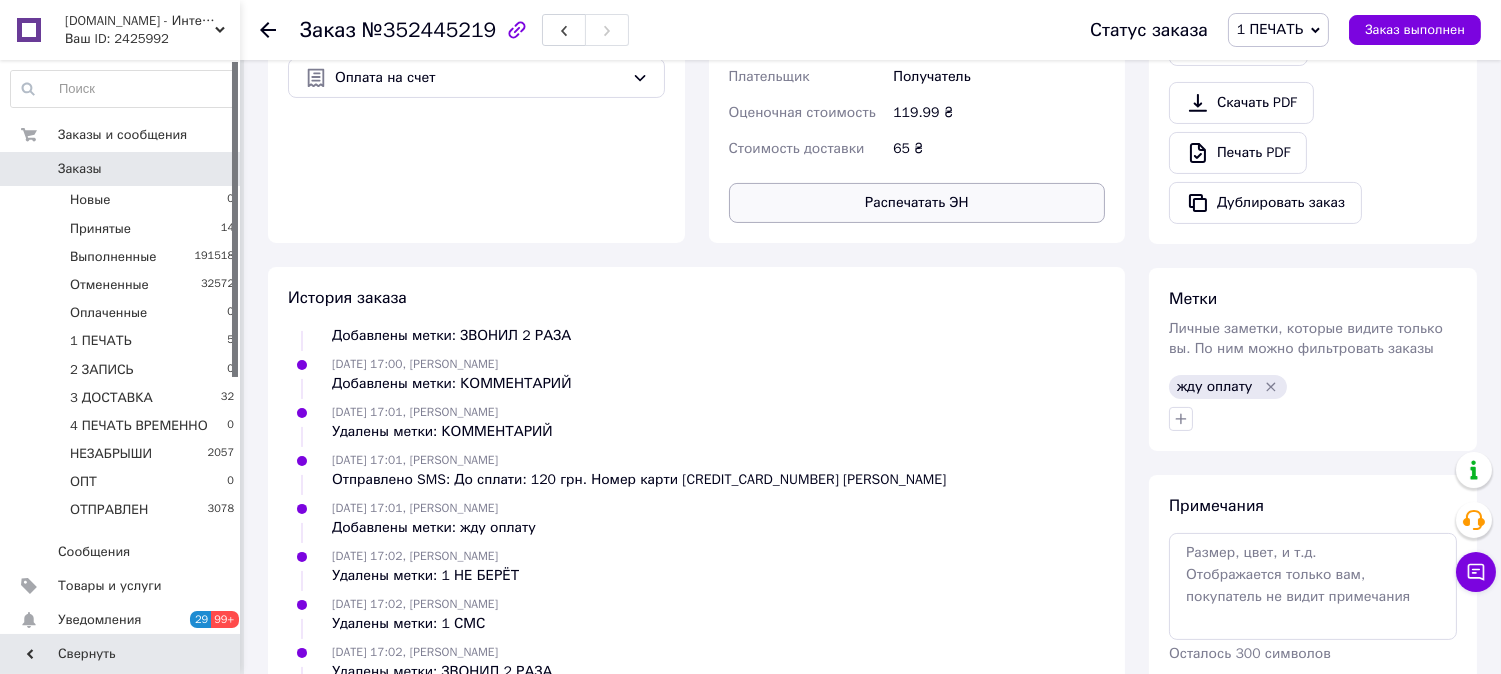 click on "Распечатать ЭН" at bounding box center (917, 203) 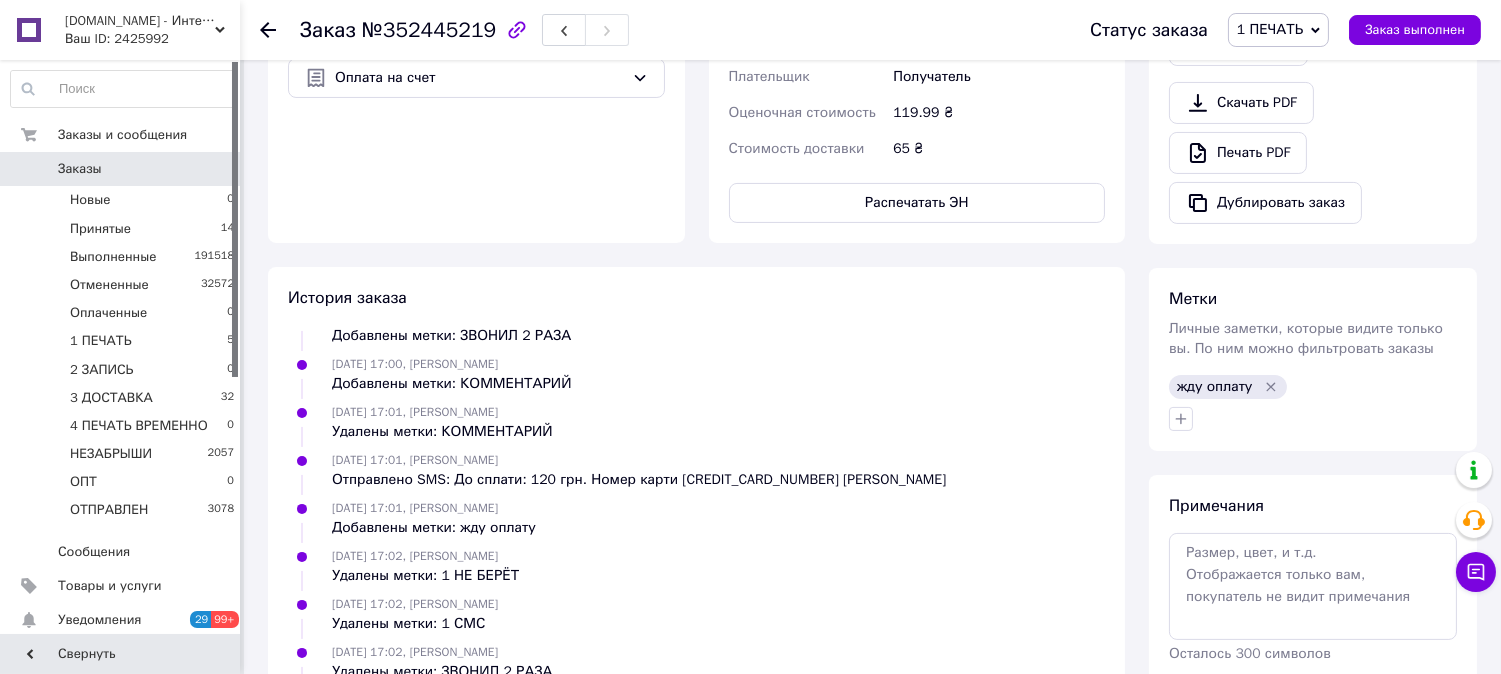 type 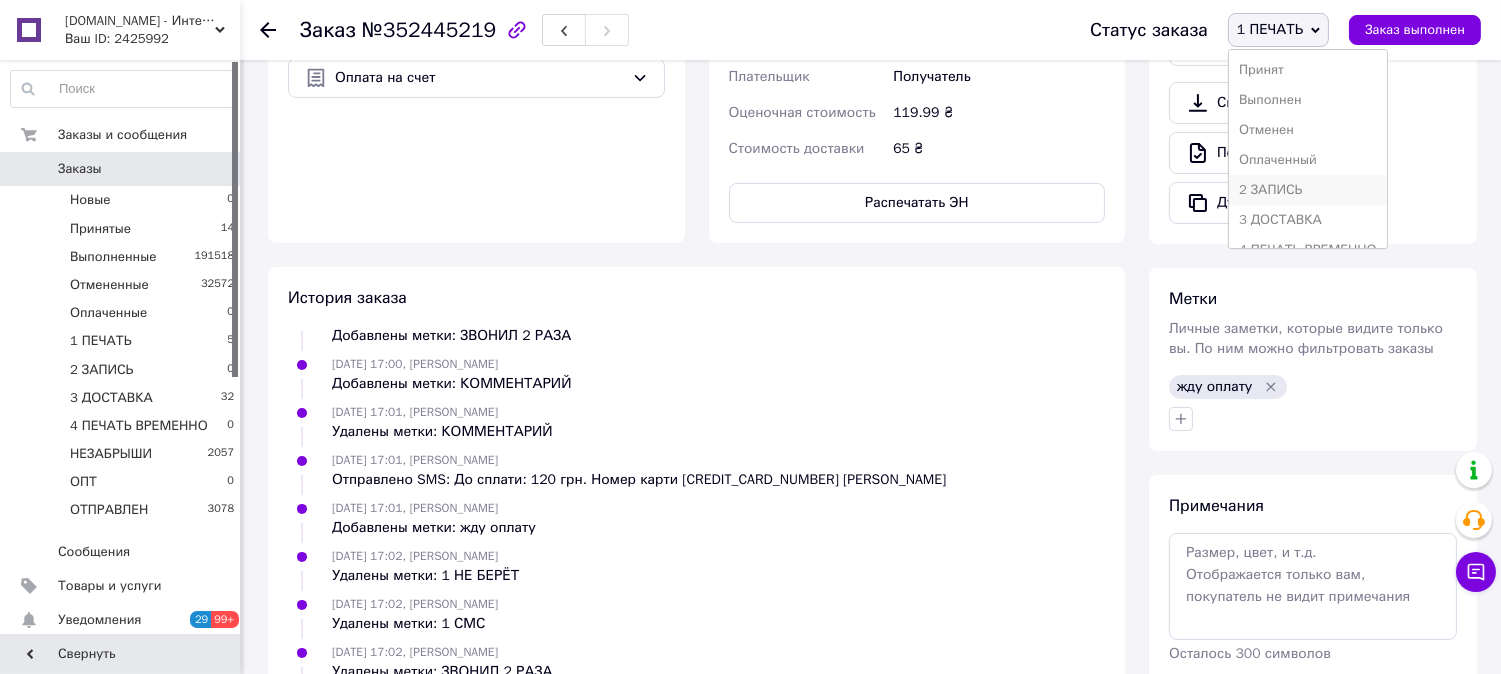 click on "2 ЗАПИСЬ" at bounding box center [1308, 190] 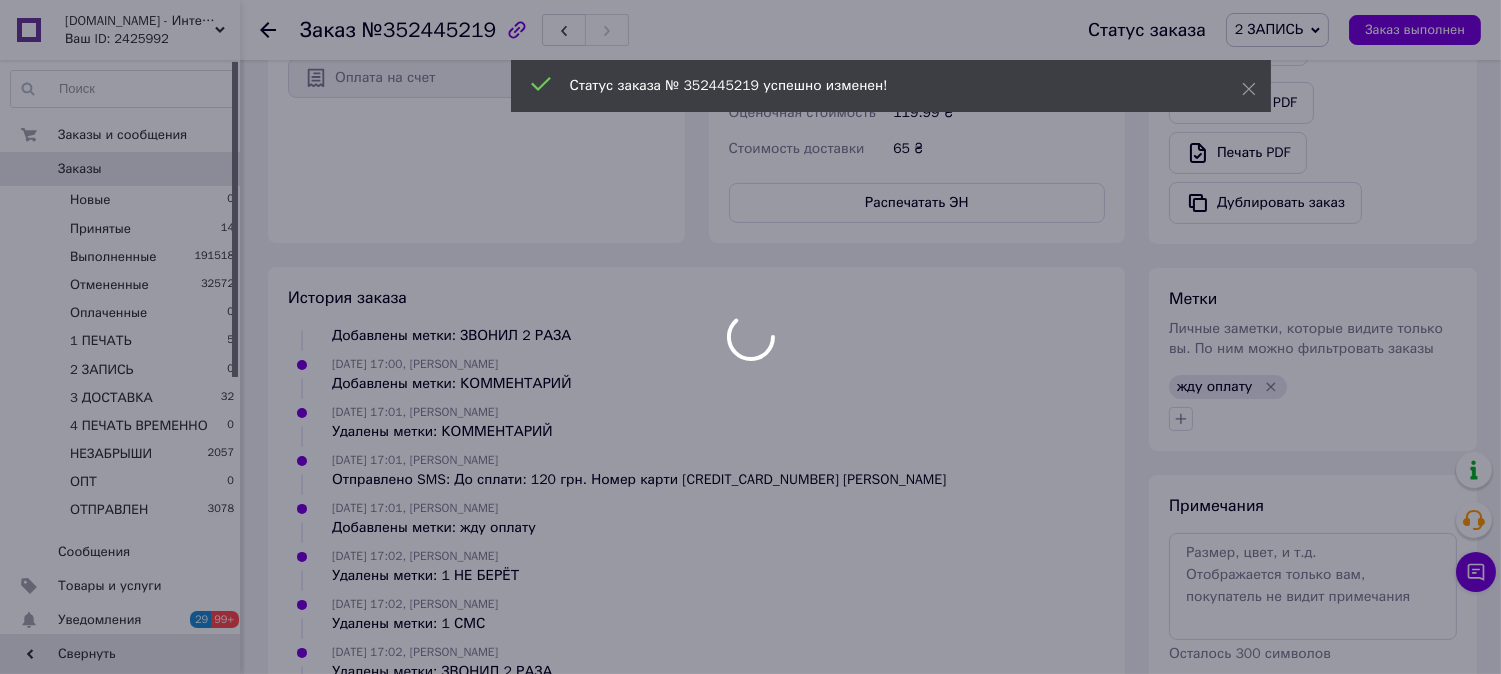 scroll, scrollTop: 260, scrollLeft: 0, axis: vertical 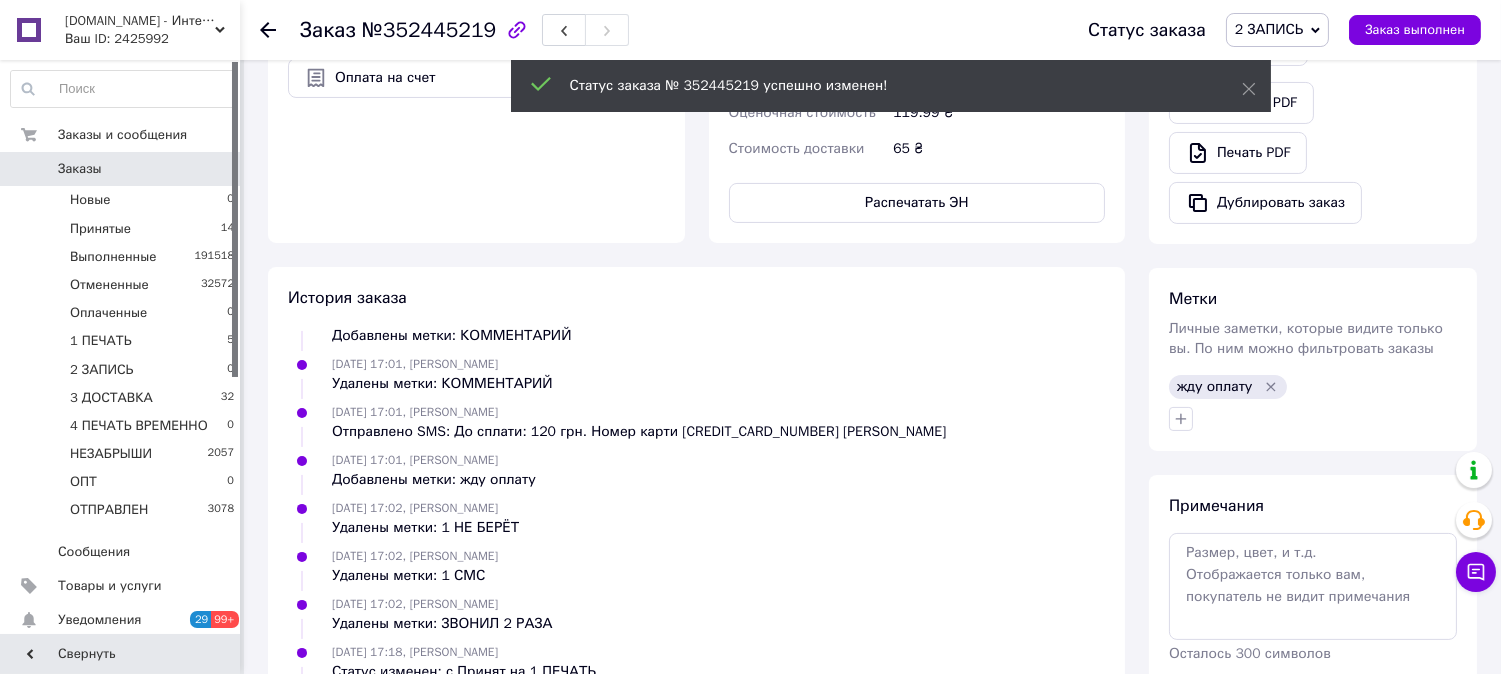 click on "2 ЗАПИСЬ" at bounding box center [1269, 29] 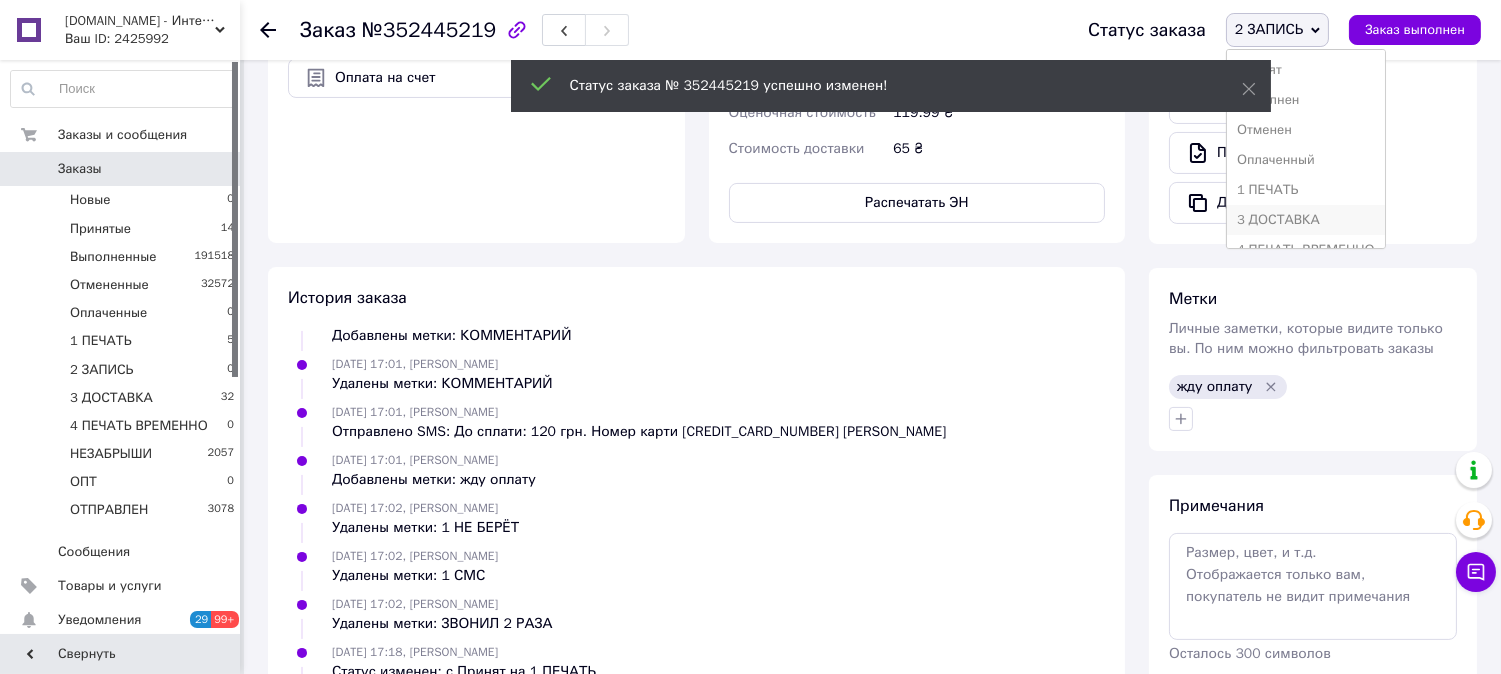 click on "3 ДОСТАВКА" at bounding box center (1306, 220) 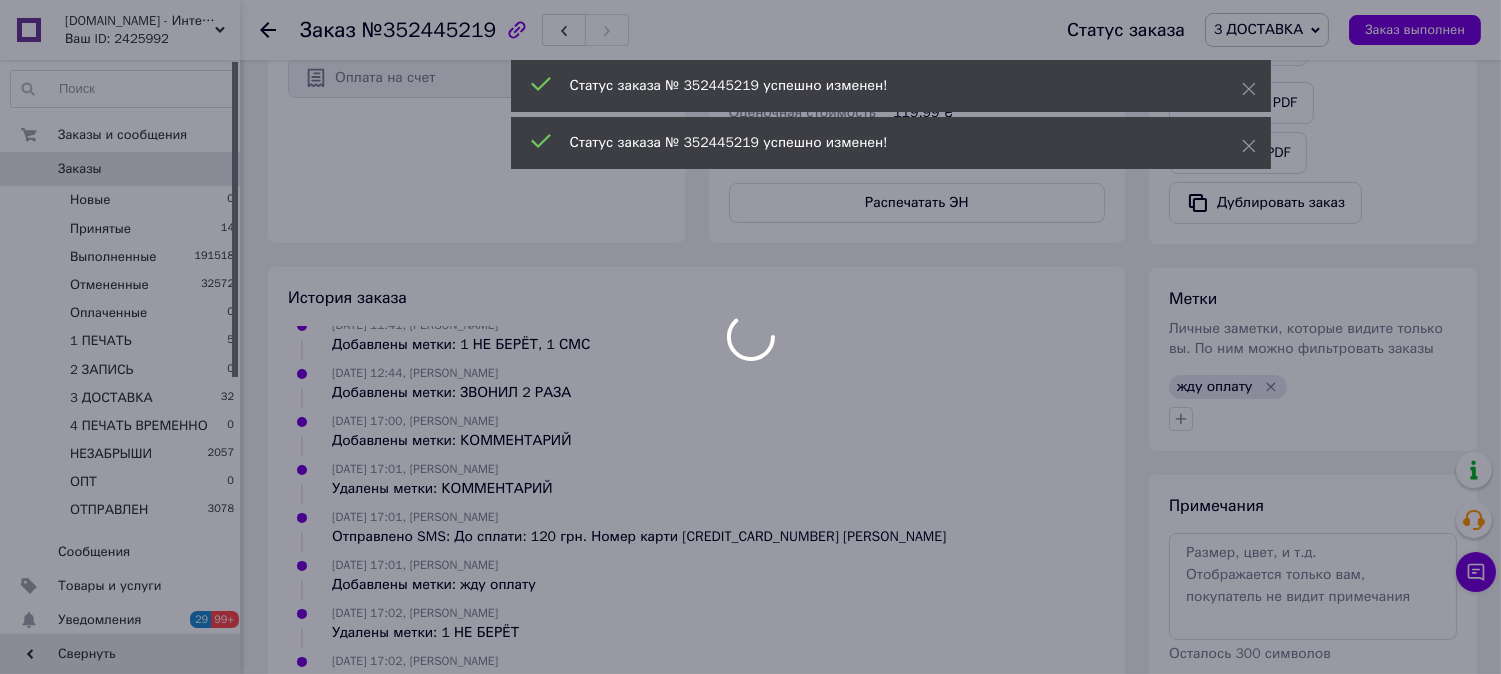 scroll, scrollTop: 0, scrollLeft: 0, axis: both 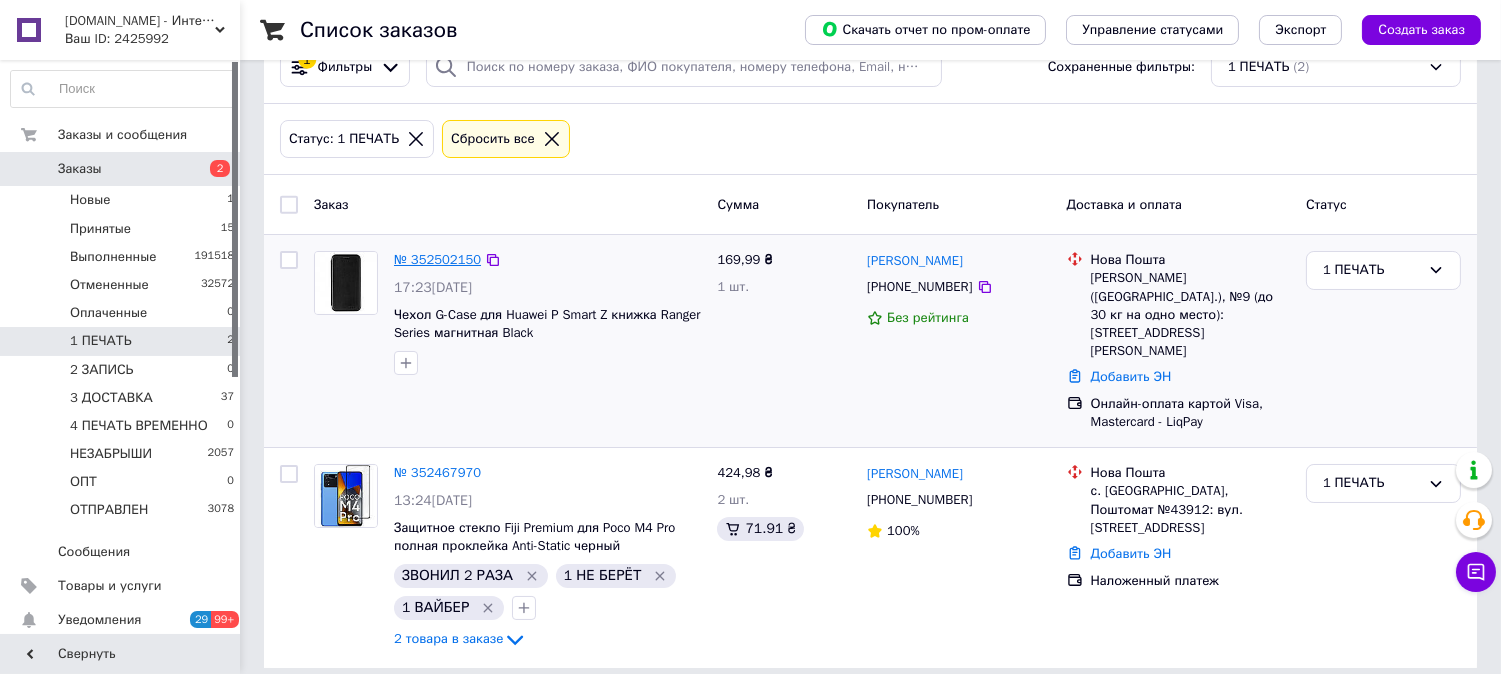 click on "№ 352502150" at bounding box center [437, 259] 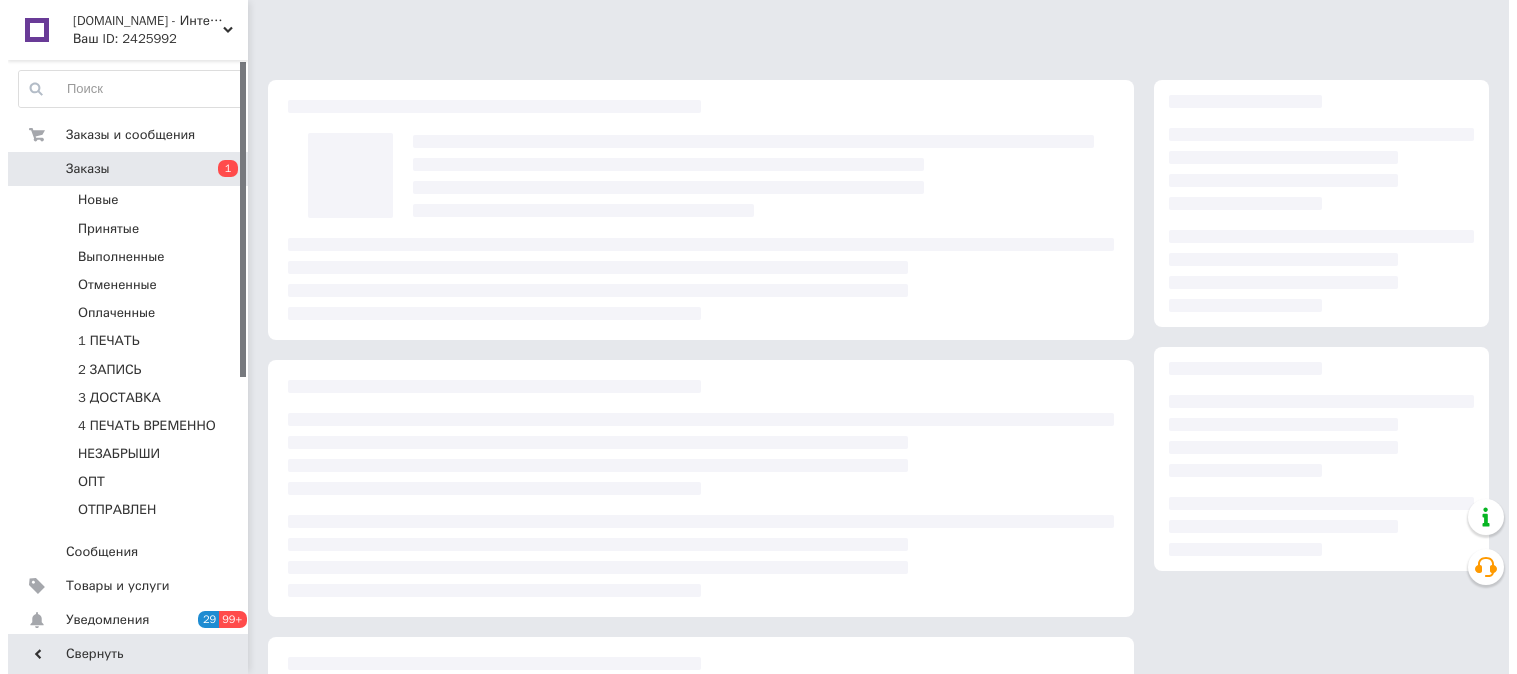 scroll, scrollTop: 0, scrollLeft: 0, axis: both 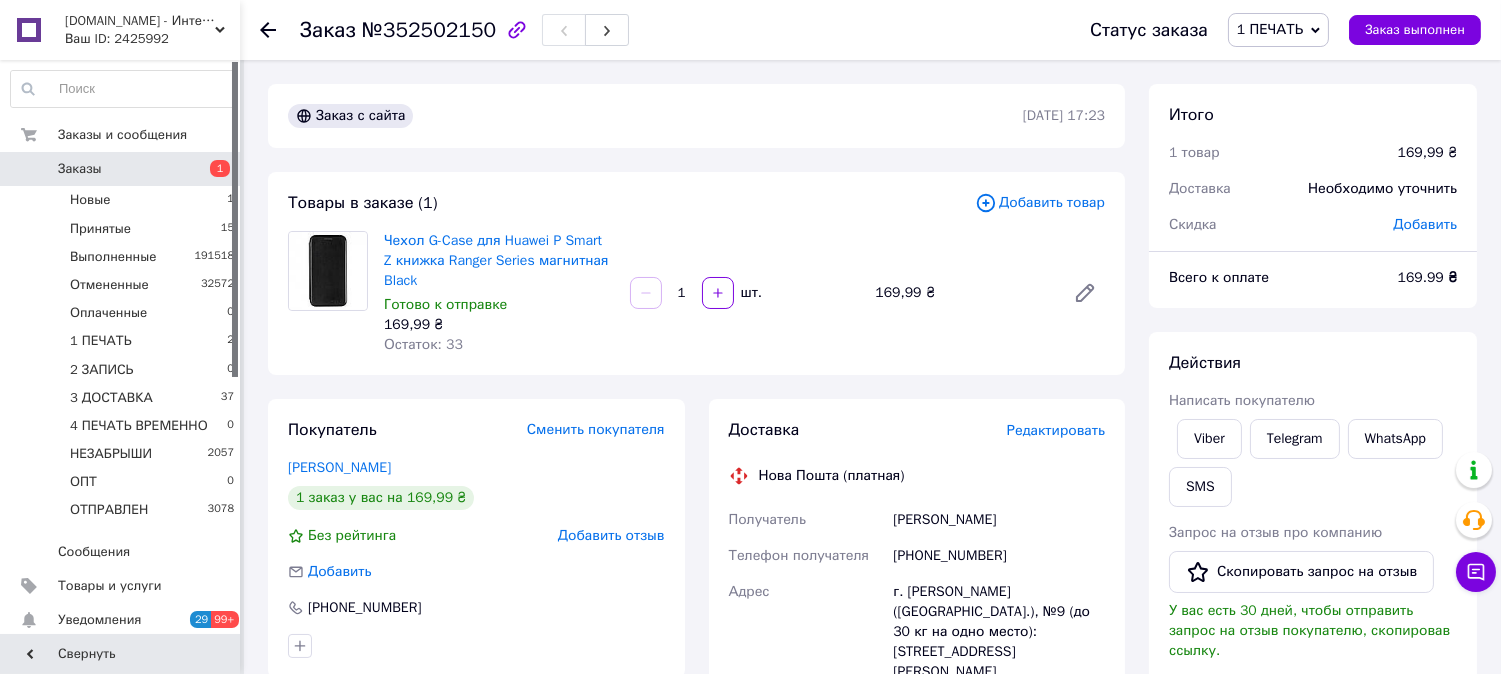 click on "Редактировать" at bounding box center (1056, 430) 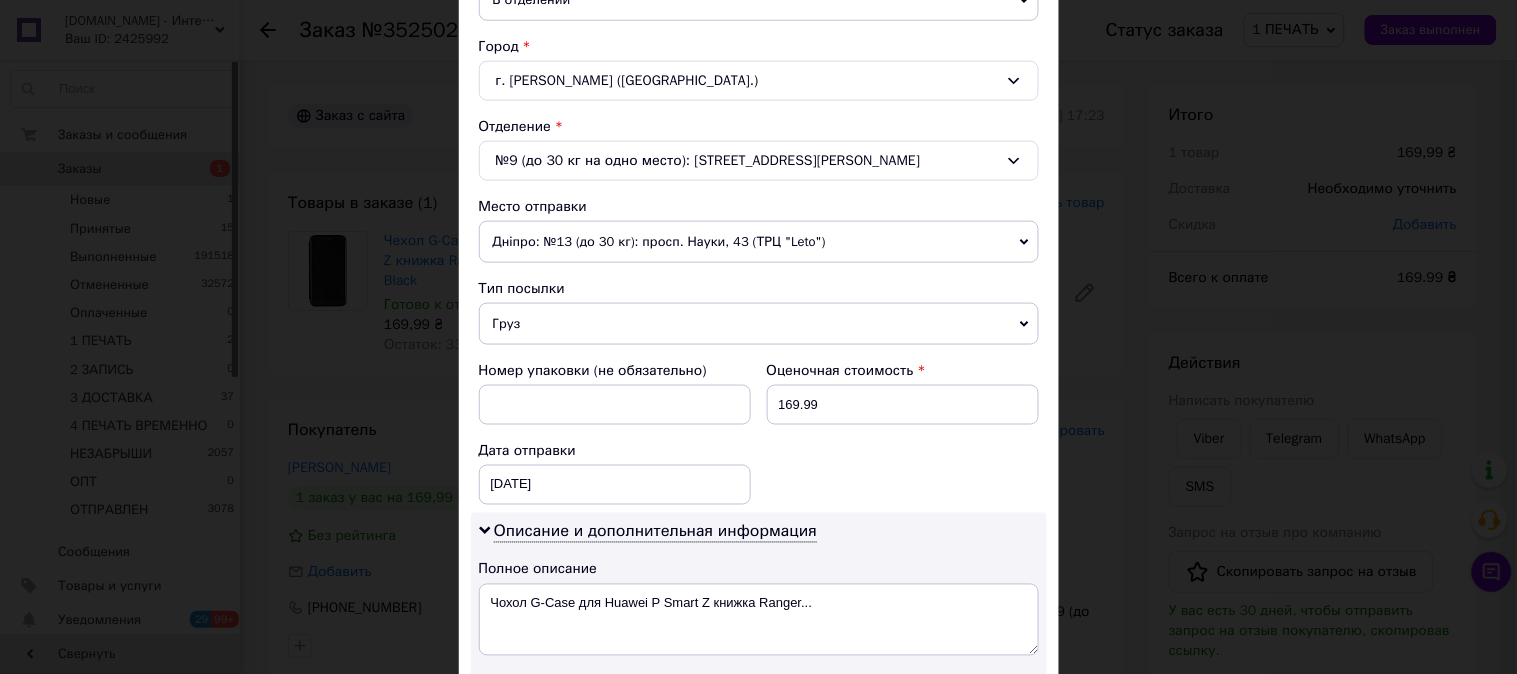 click on "Груз" at bounding box center (759, 324) 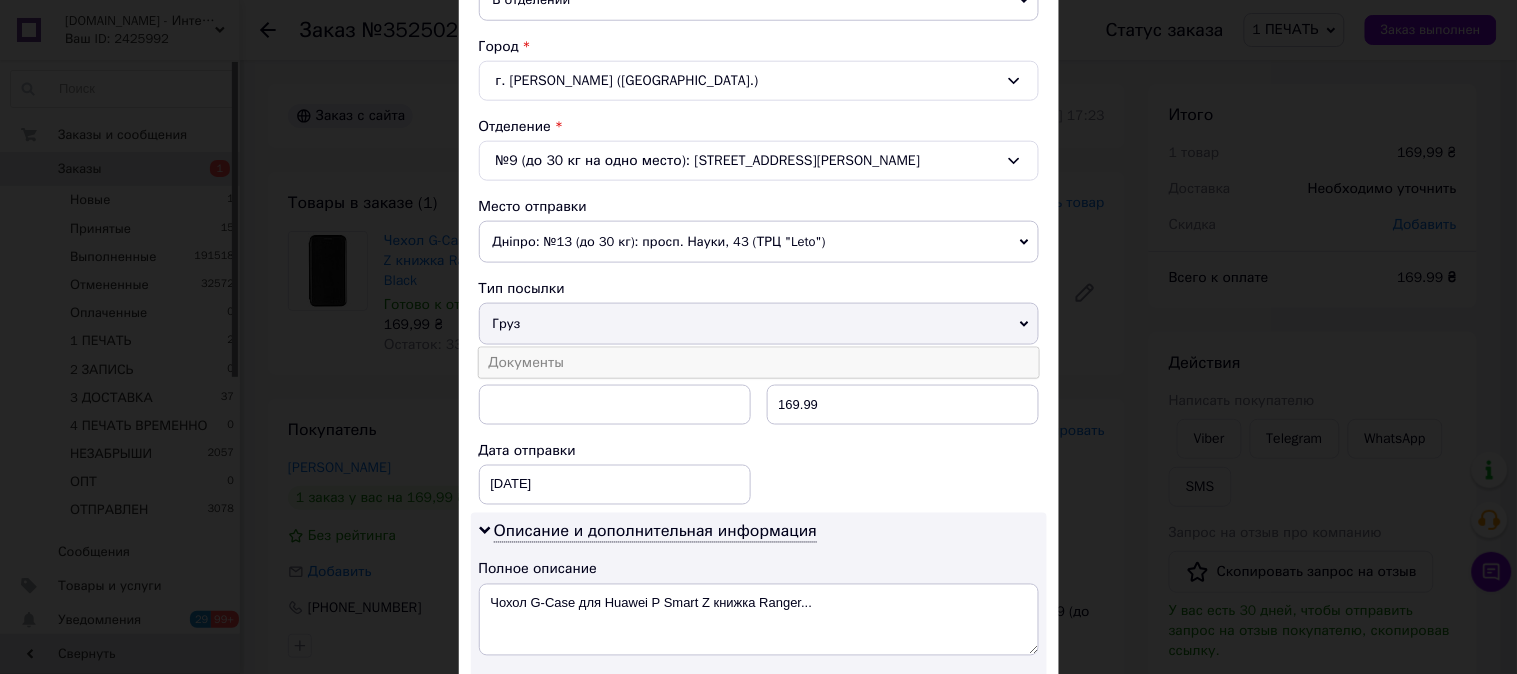click on "Документы" at bounding box center (759, 363) 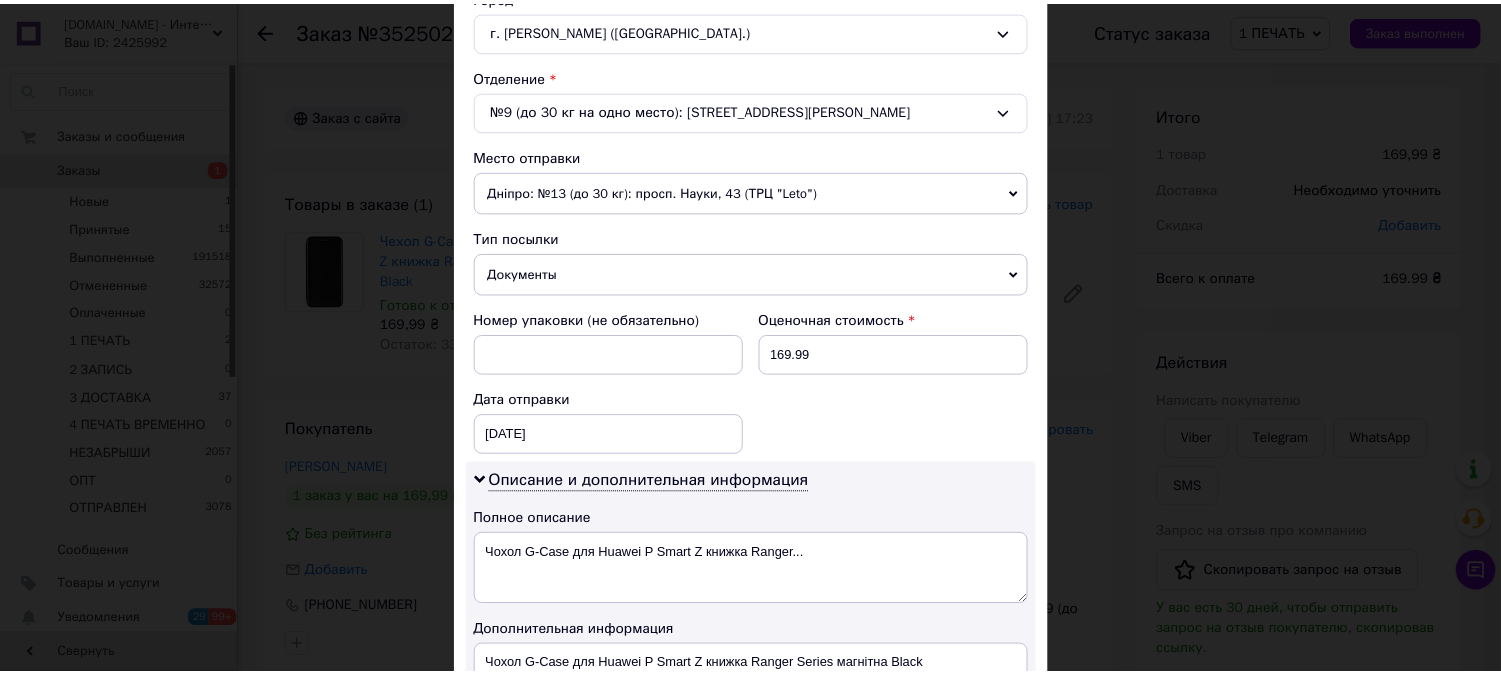 scroll, scrollTop: 852, scrollLeft: 0, axis: vertical 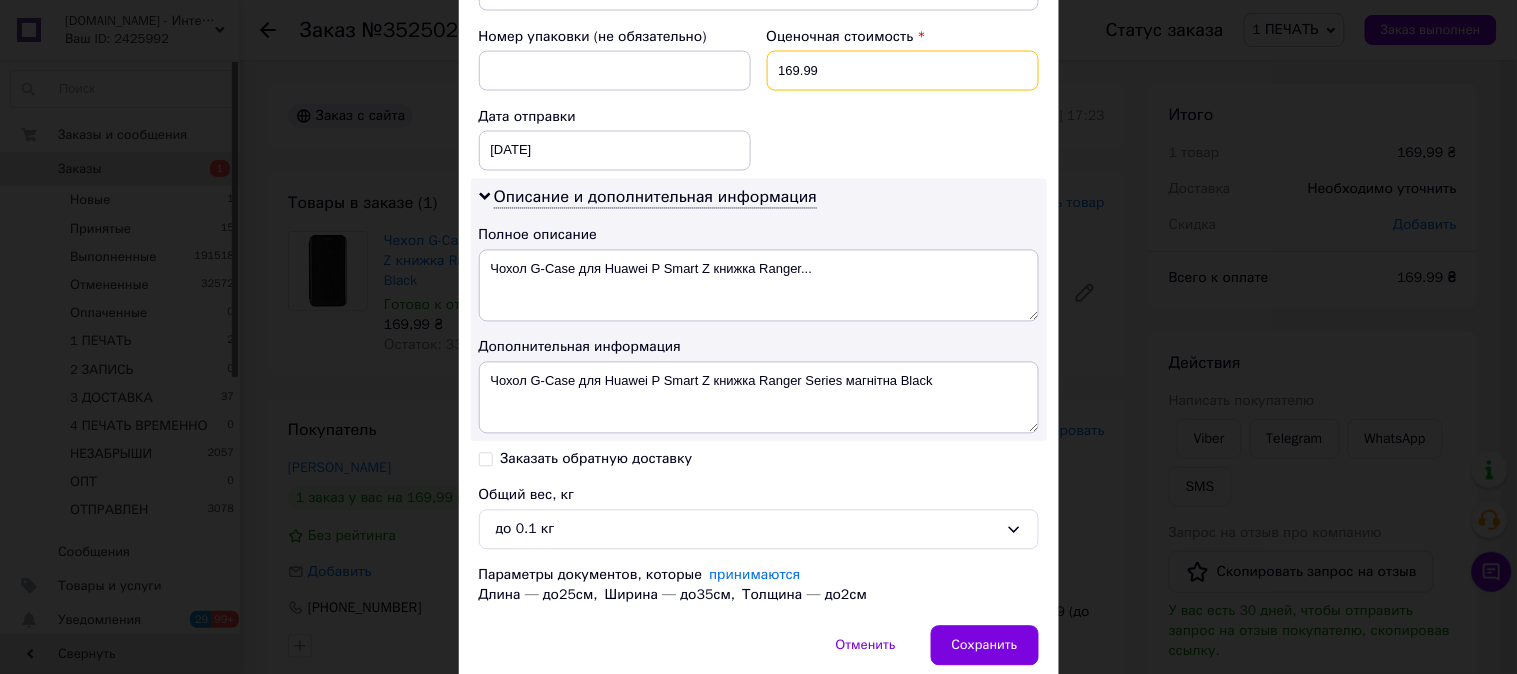 click on "169.99" at bounding box center [903, 71] 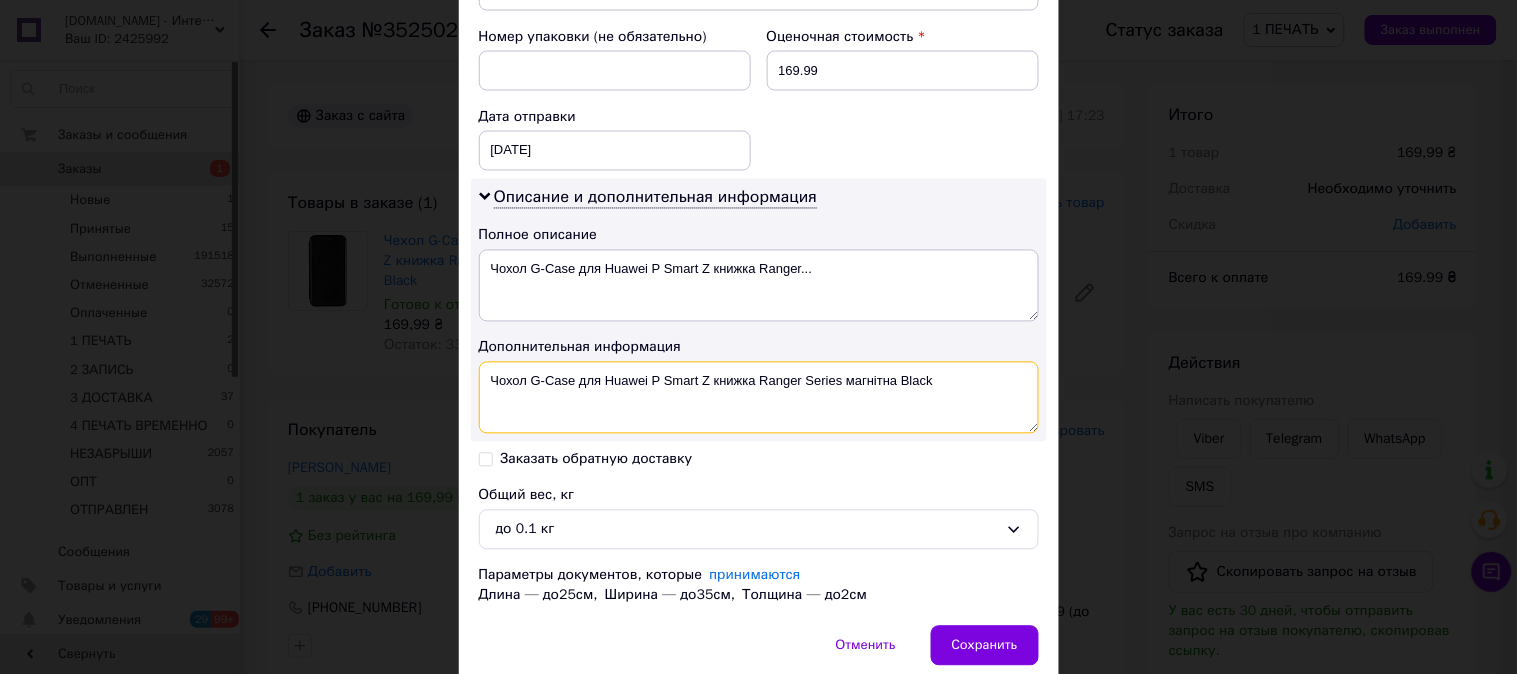 click on "Чохол G-Case для Huawei P Smart Z книжка Ranger Series магнітна Black" at bounding box center (759, 398) 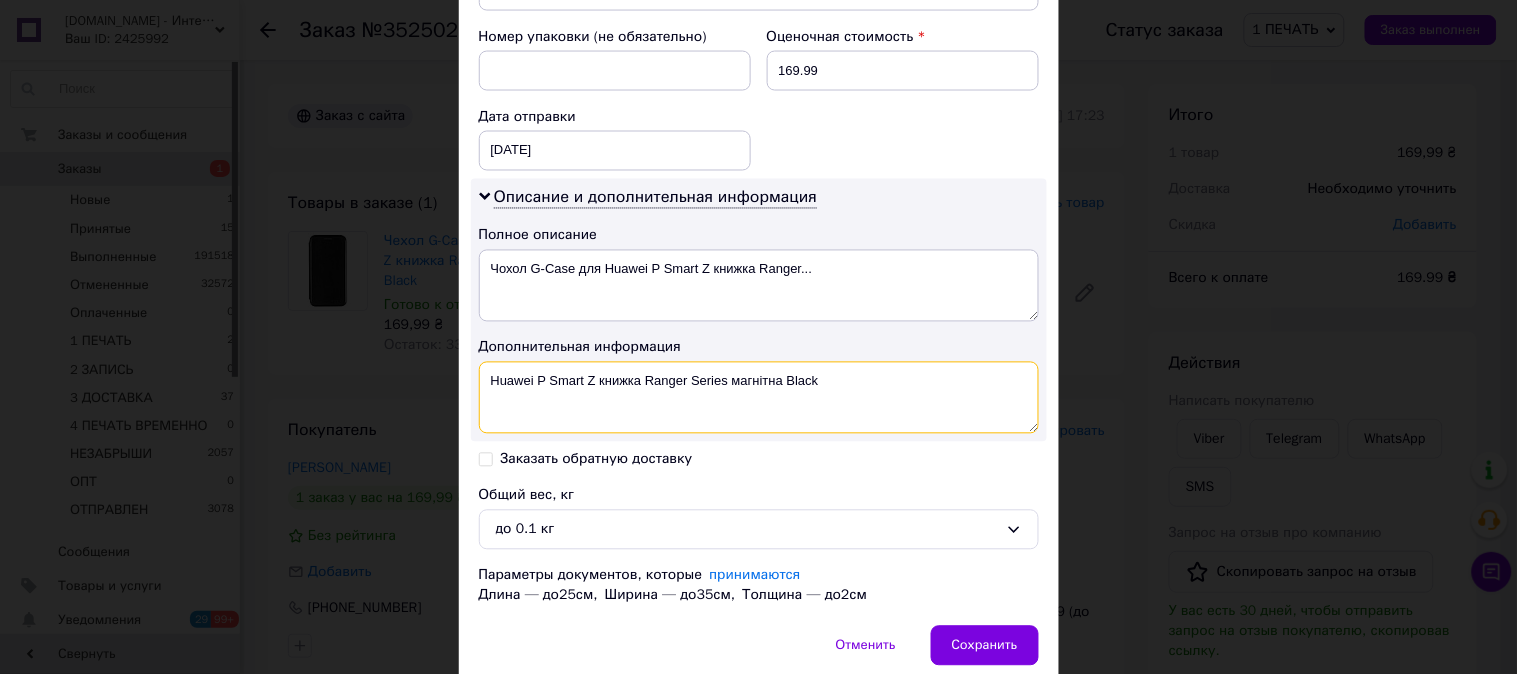 click on "Huawei P Smart Z книжка Ranger Series магнітна Black" at bounding box center [759, 398] 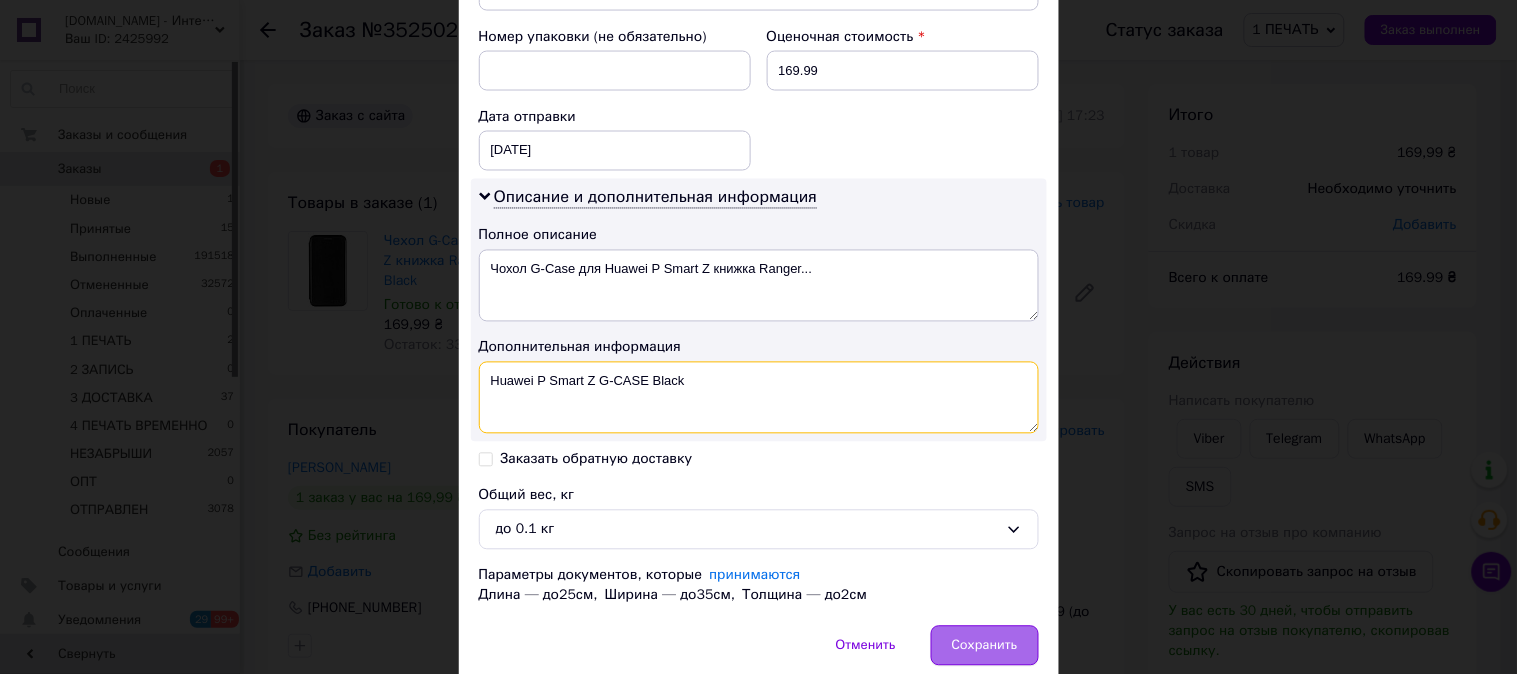 type on "Huawei P Smart Z G-CASE Black" 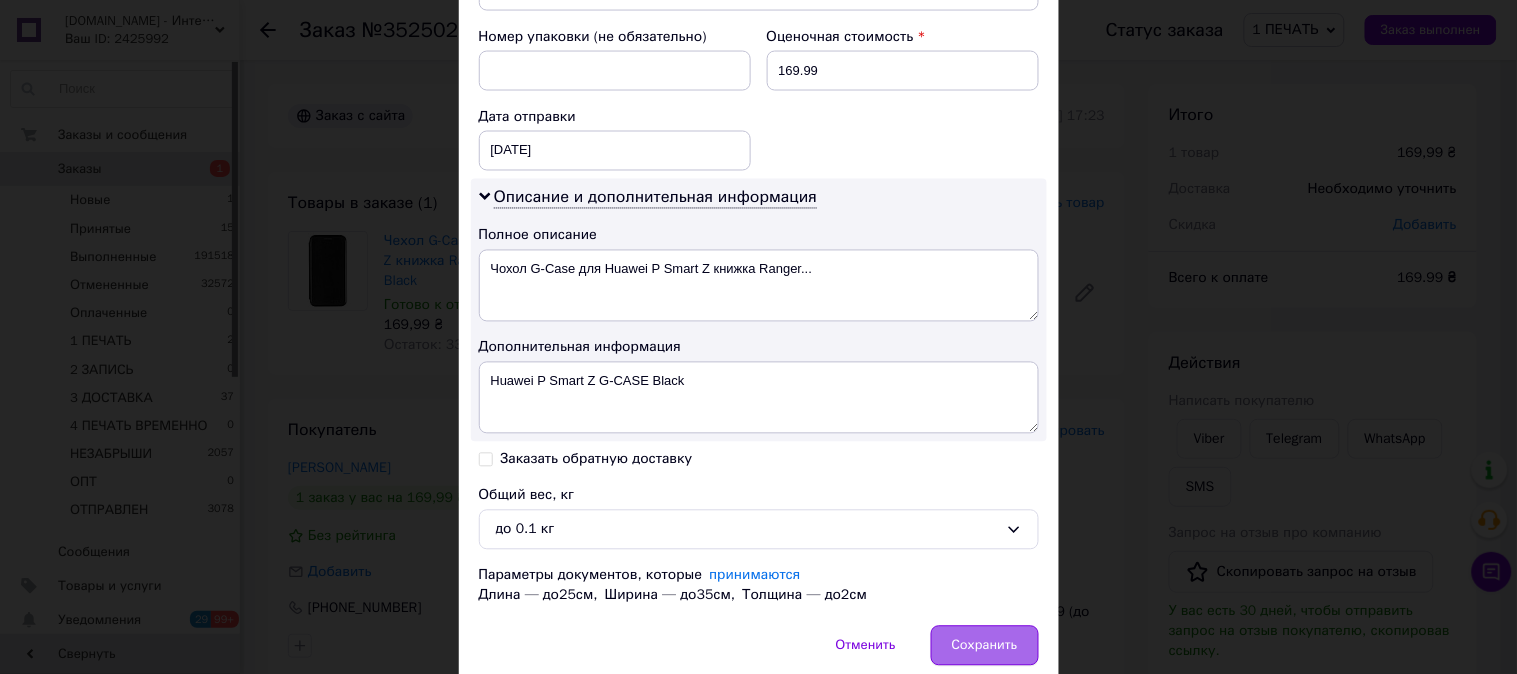 click on "Сохранить" at bounding box center [985, 646] 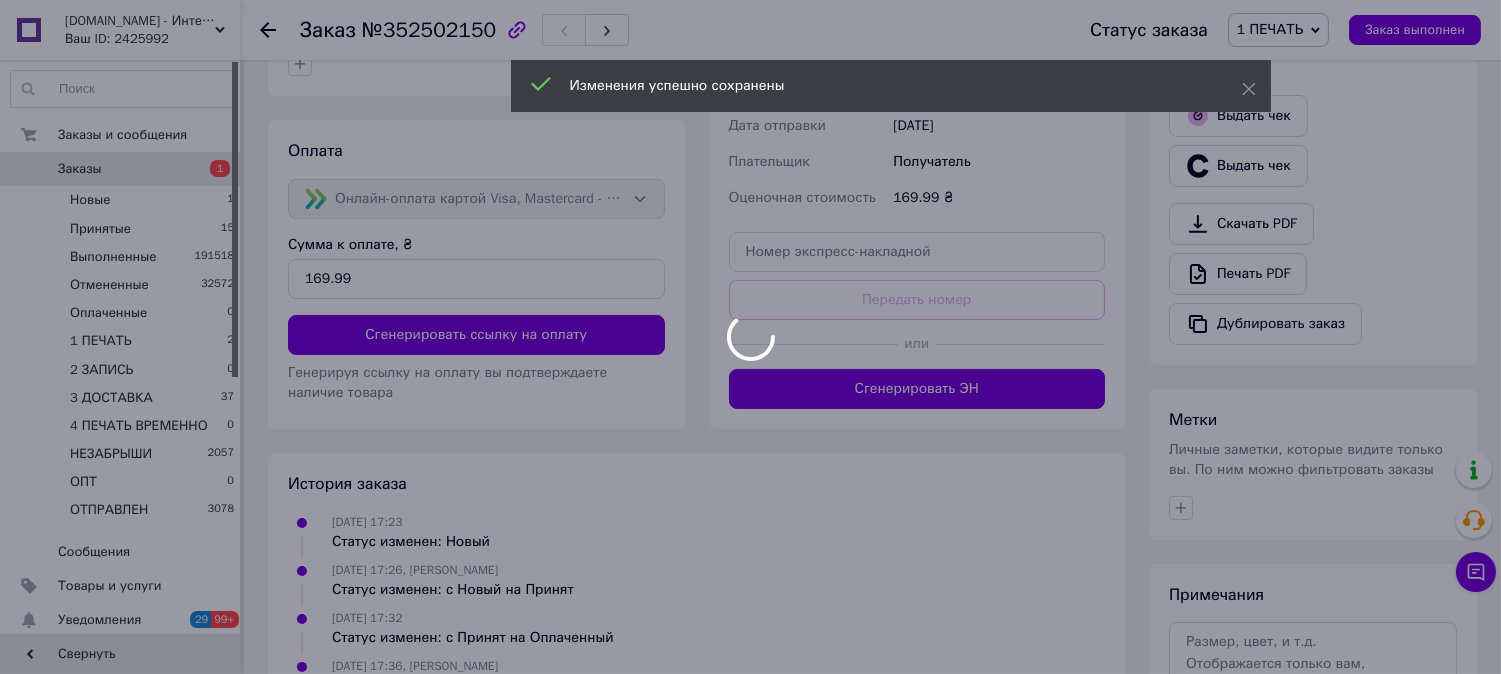 scroll, scrollTop: 592, scrollLeft: 0, axis: vertical 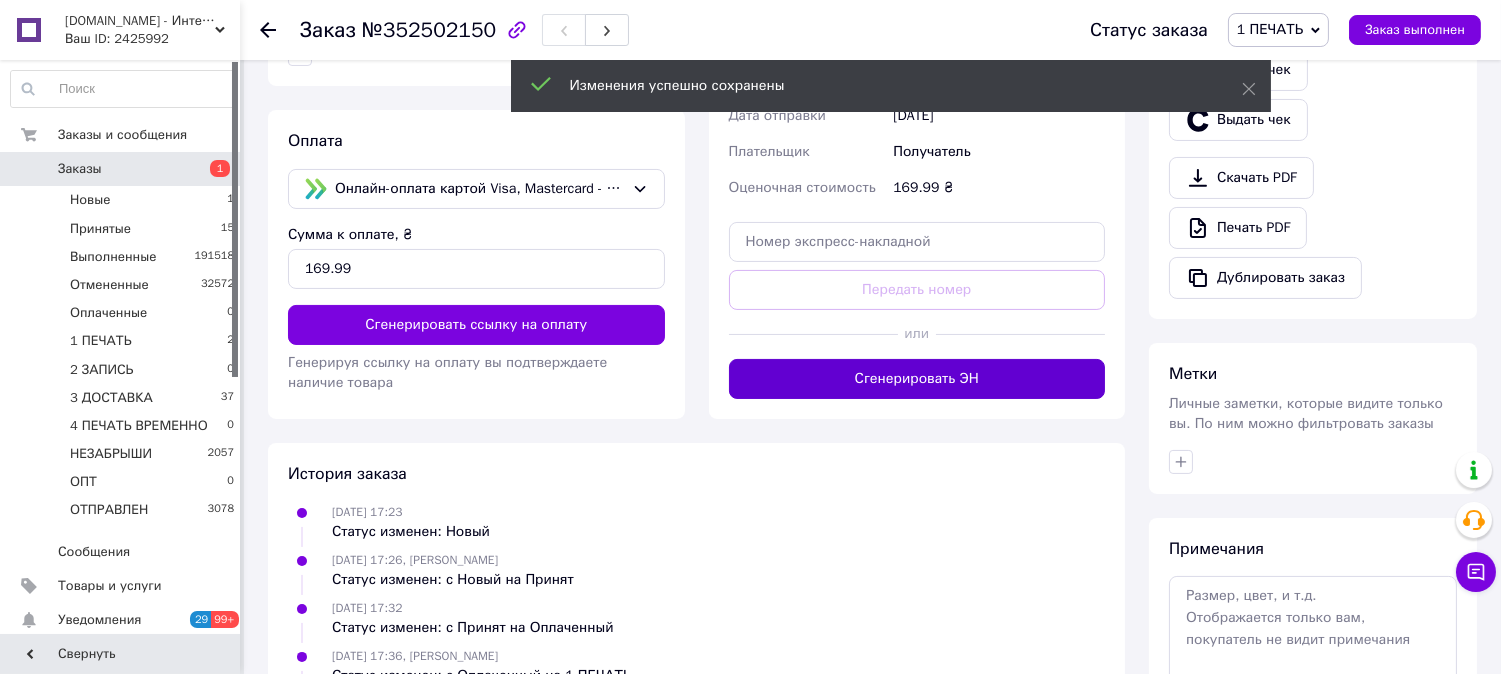 click on "Сгенерировать ЭН" at bounding box center [917, 379] 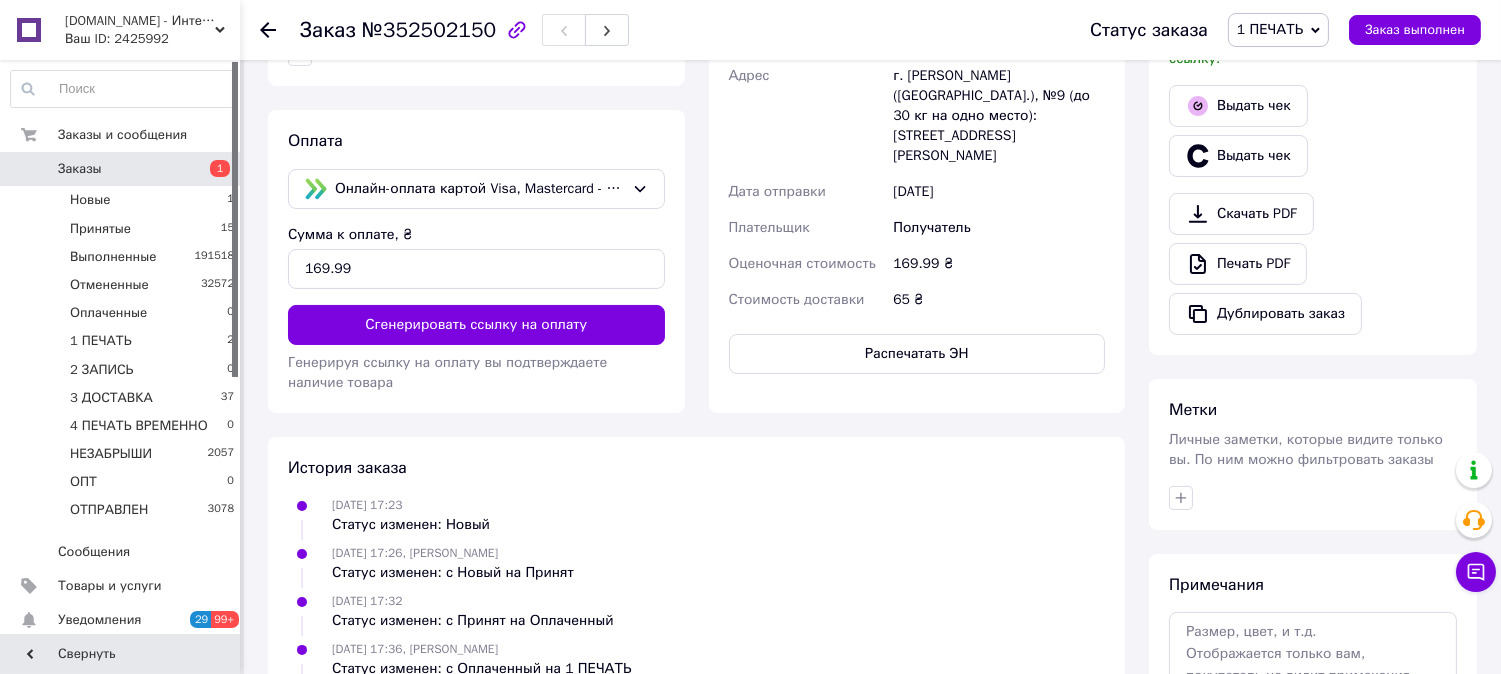 click on "Распечатать ЭН" at bounding box center [917, 354] 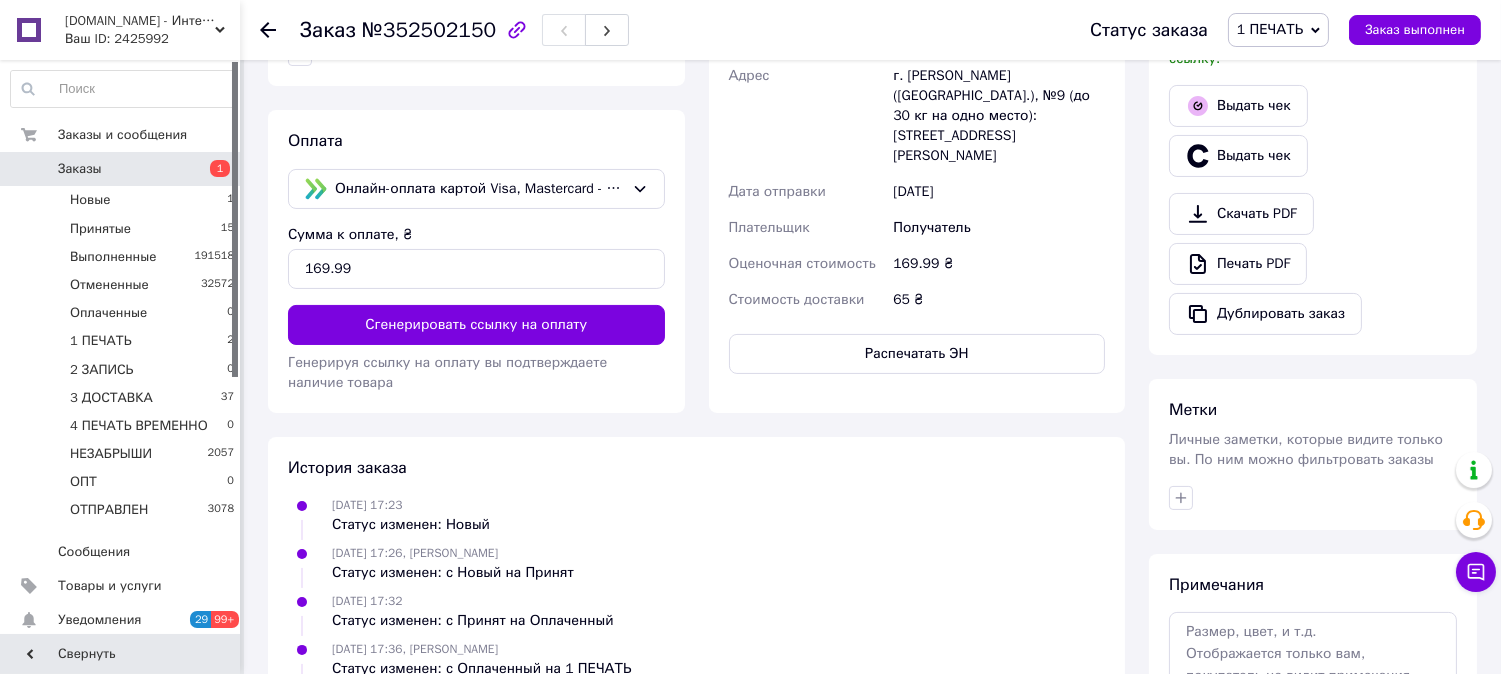 type 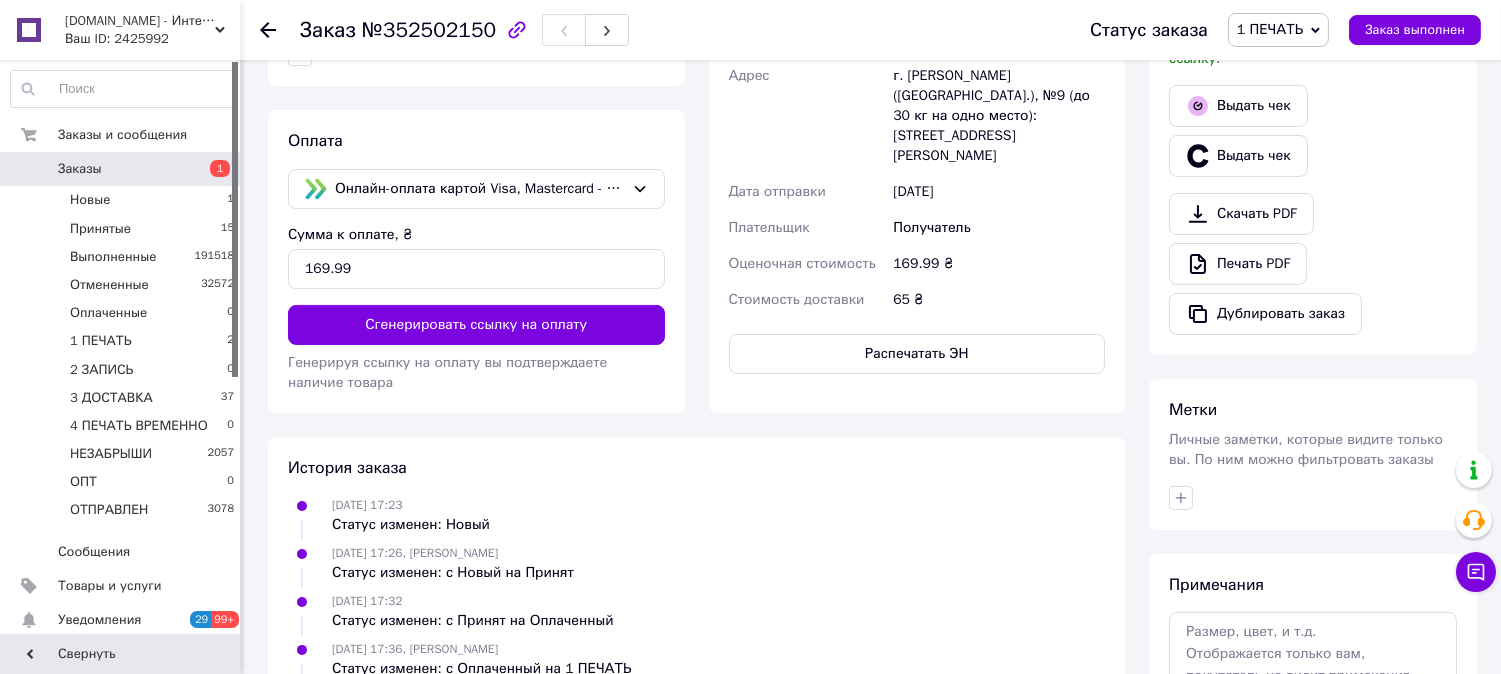 click on "1 ПЕЧАТЬ" at bounding box center (1270, 29) 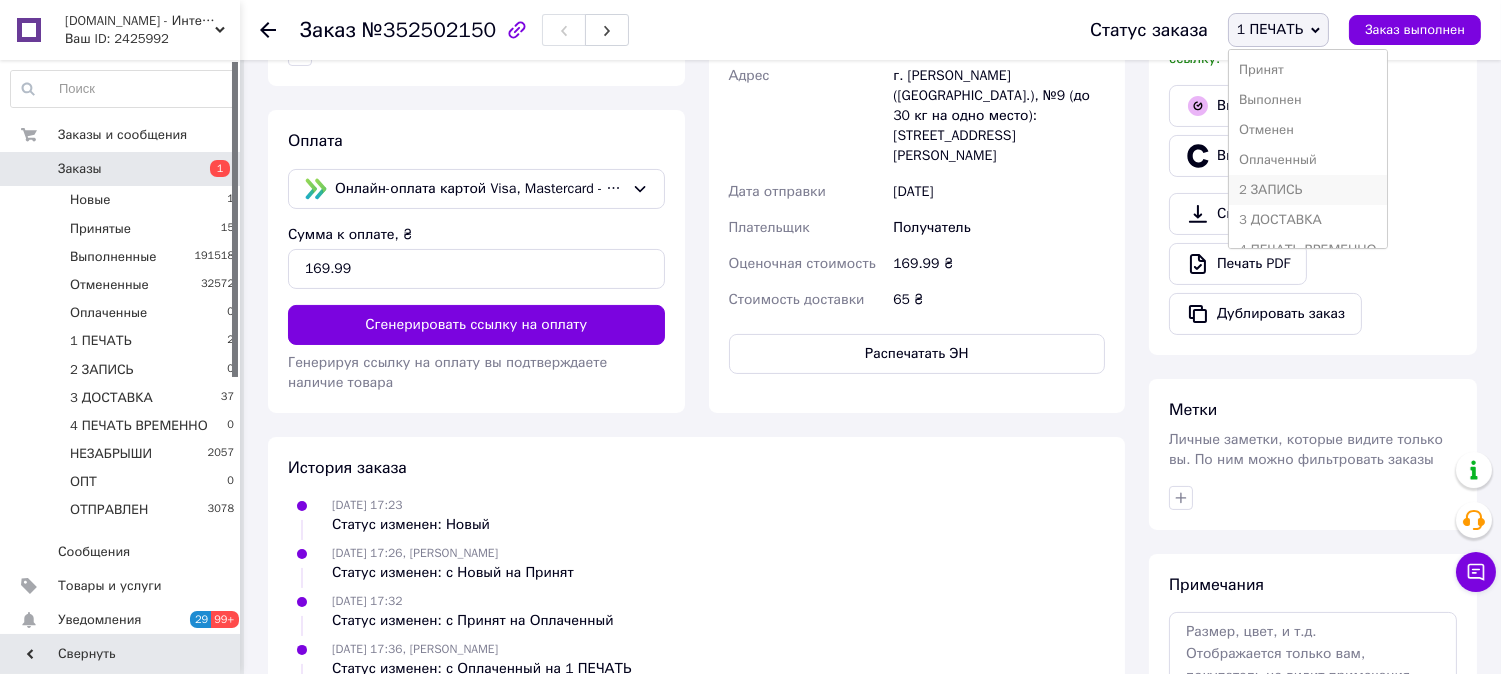 click on "2 ЗАПИСЬ" at bounding box center [1308, 190] 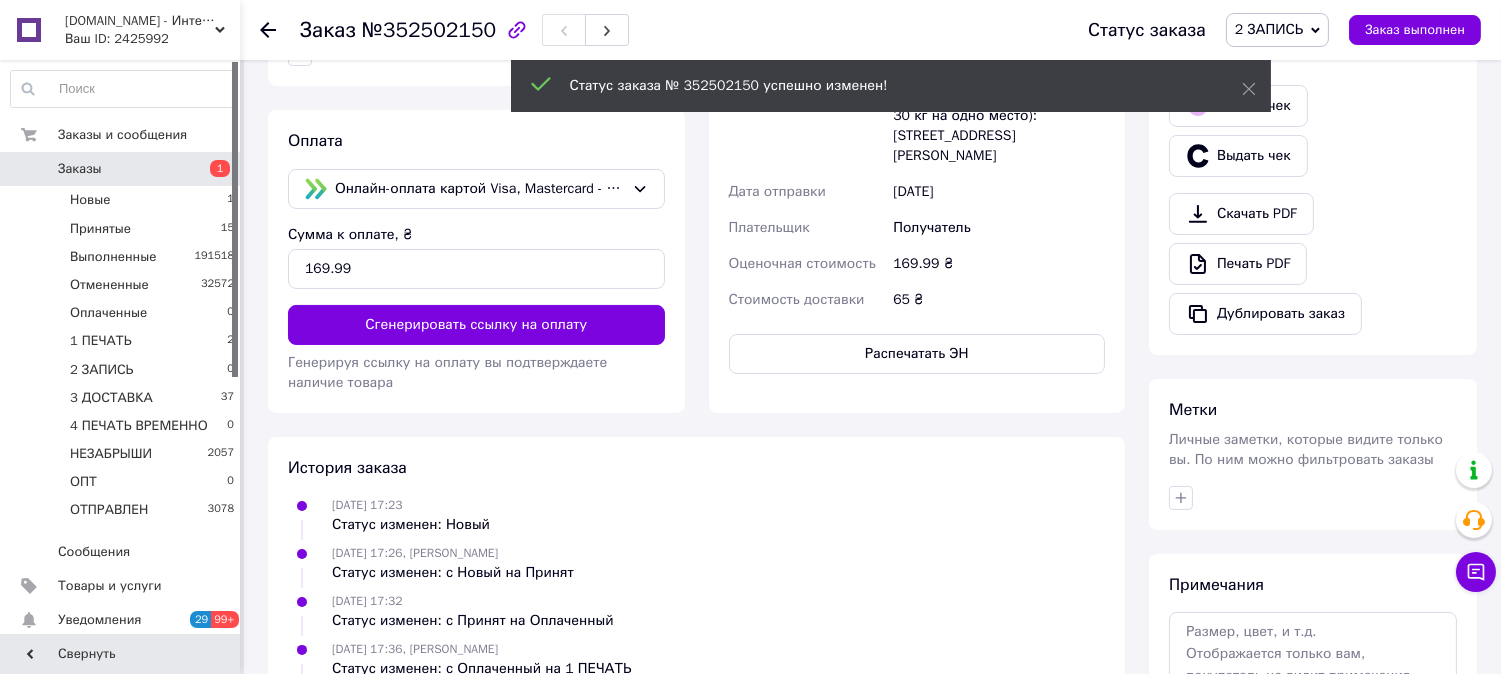 click on "2 ЗАПИСЬ" at bounding box center (1277, 30) 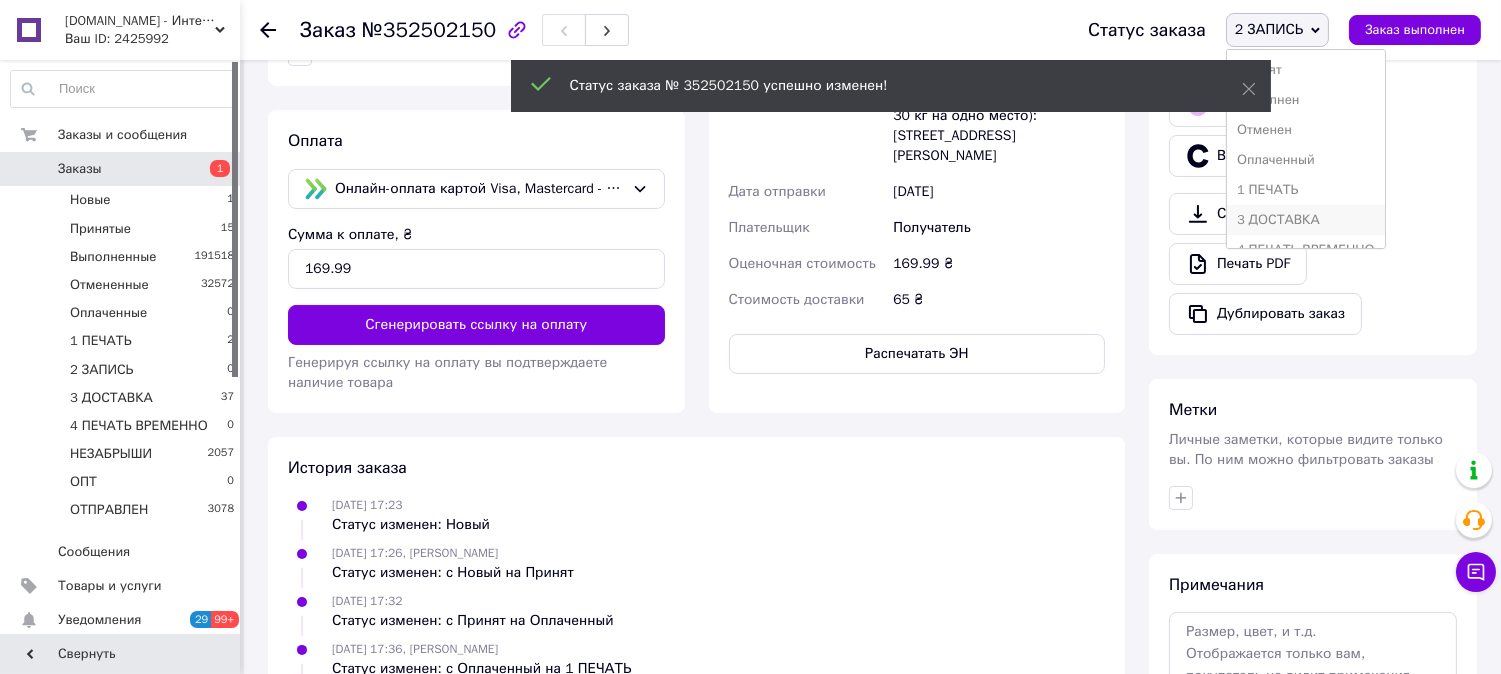 click on "3 ДОСТАВКА" at bounding box center (1306, 220) 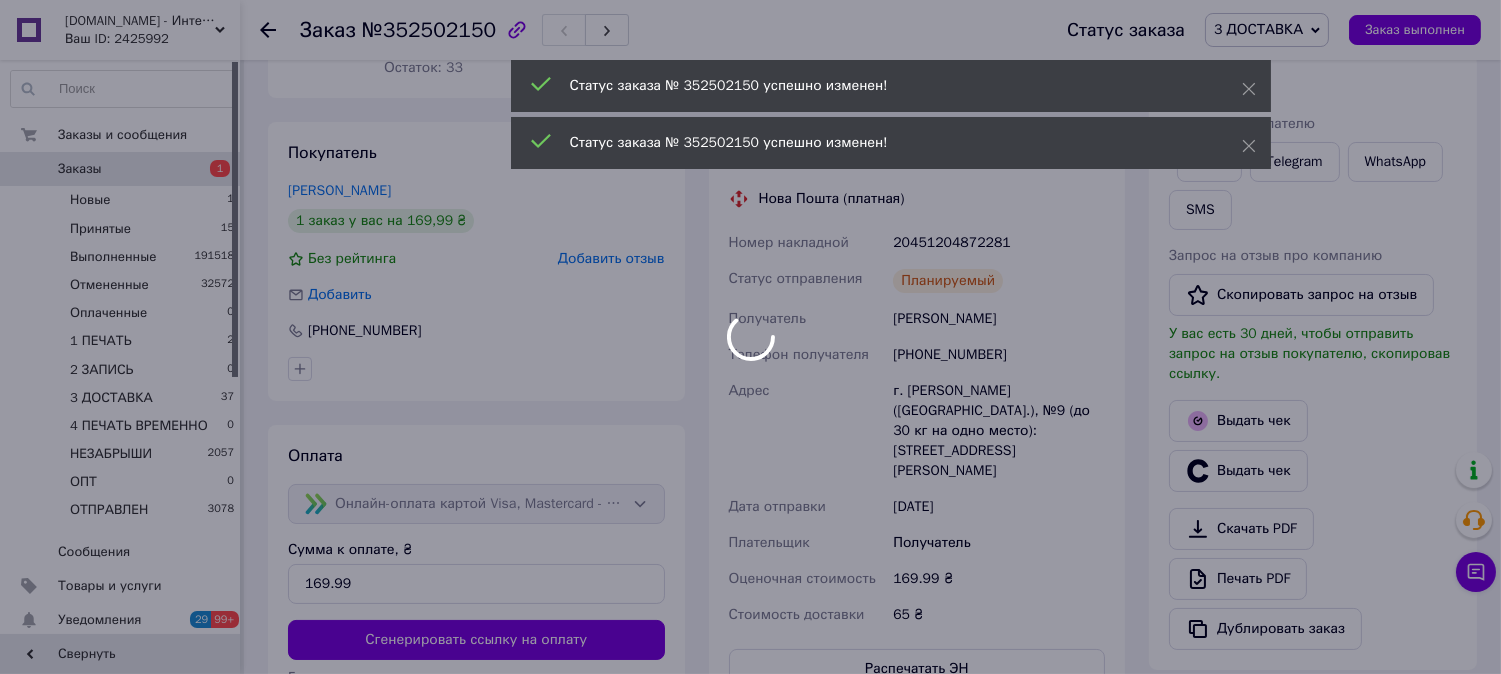scroll, scrollTop: 0, scrollLeft: 0, axis: both 